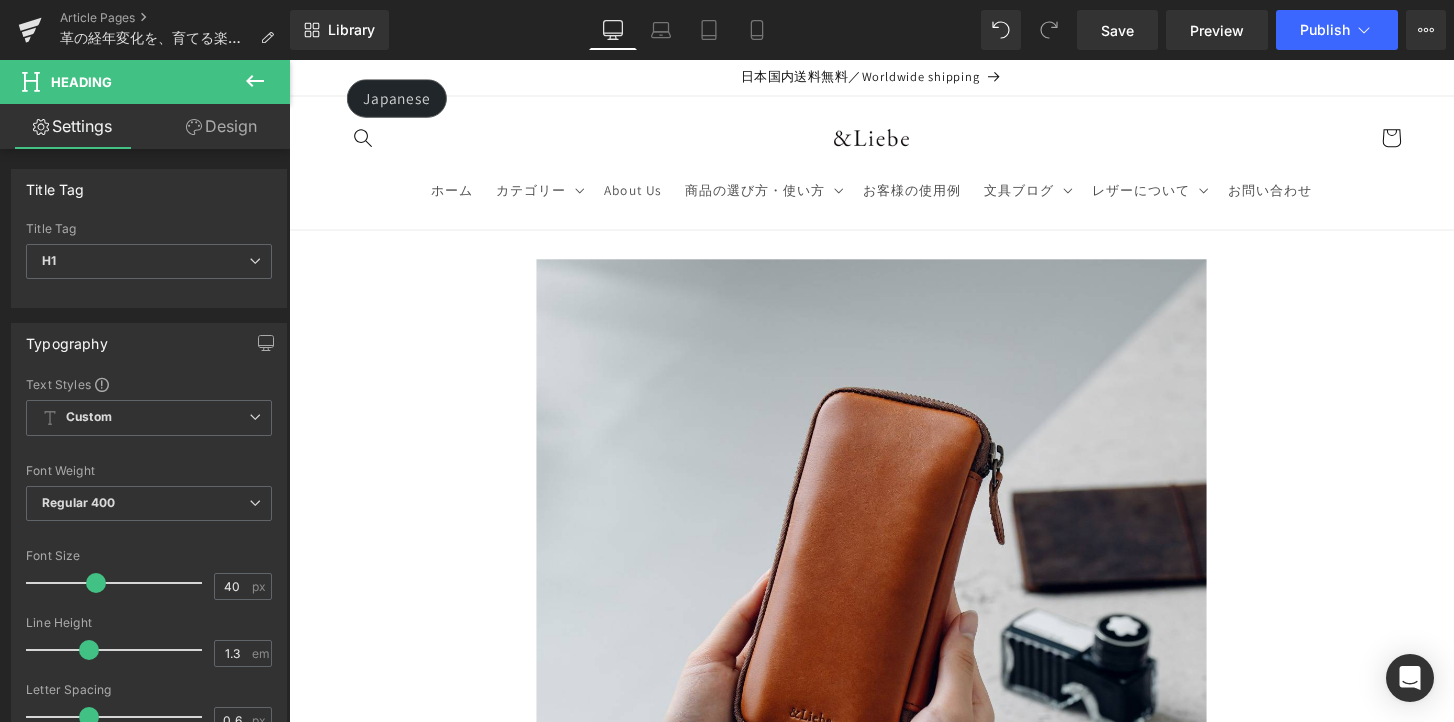 scroll, scrollTop: 6469, scrollLeft: 0, axis: vertical 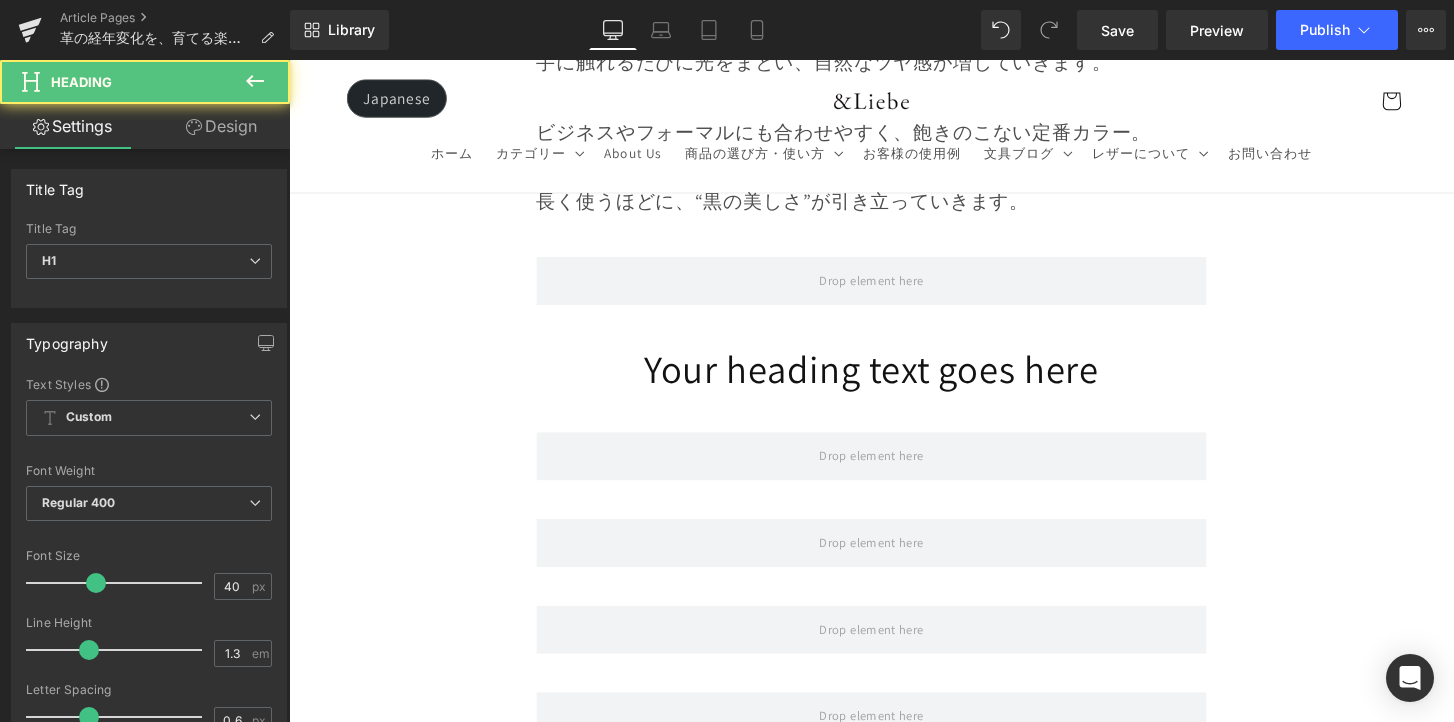 click on "Your heading text goes here" at bounding box center [894, 381] 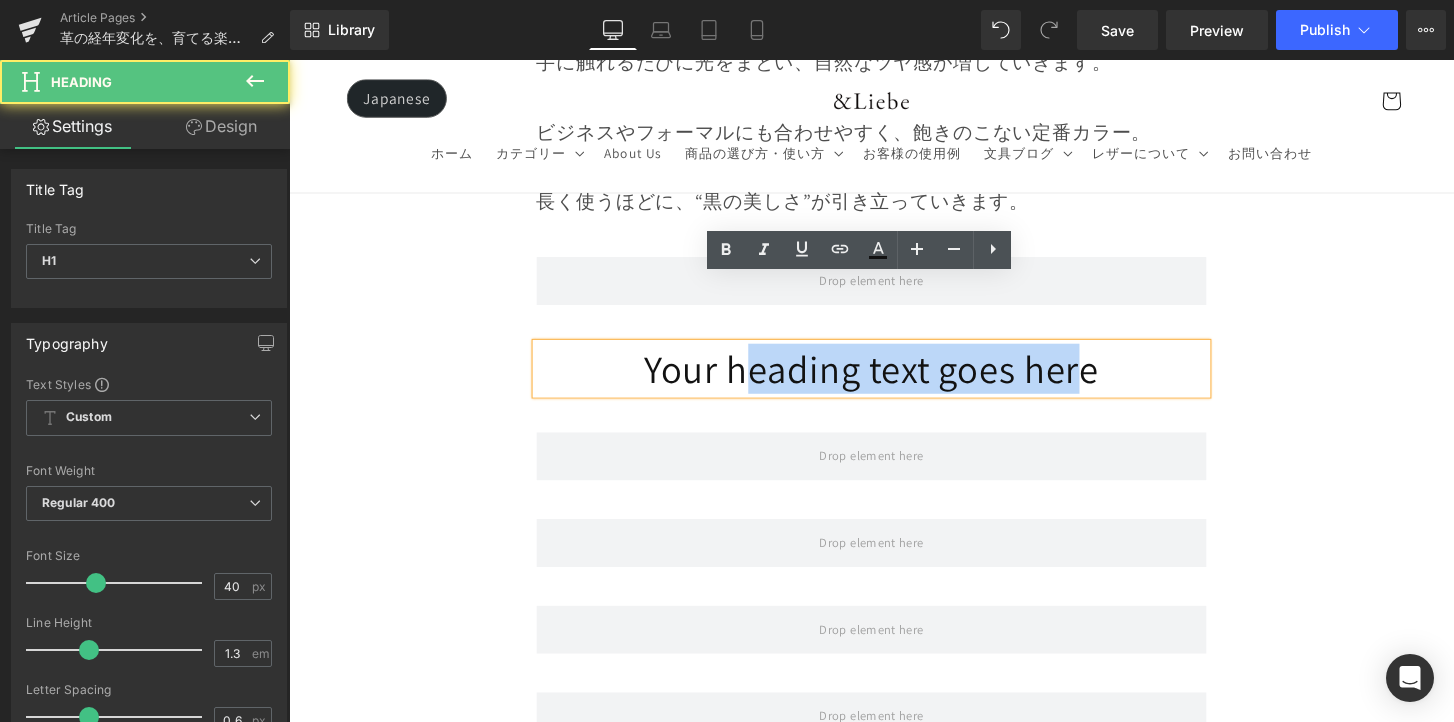 drag, startPoint x: 1107, startPoint y: 319, endPoint x: 773, endPoint y: 331, distance: 334.21548 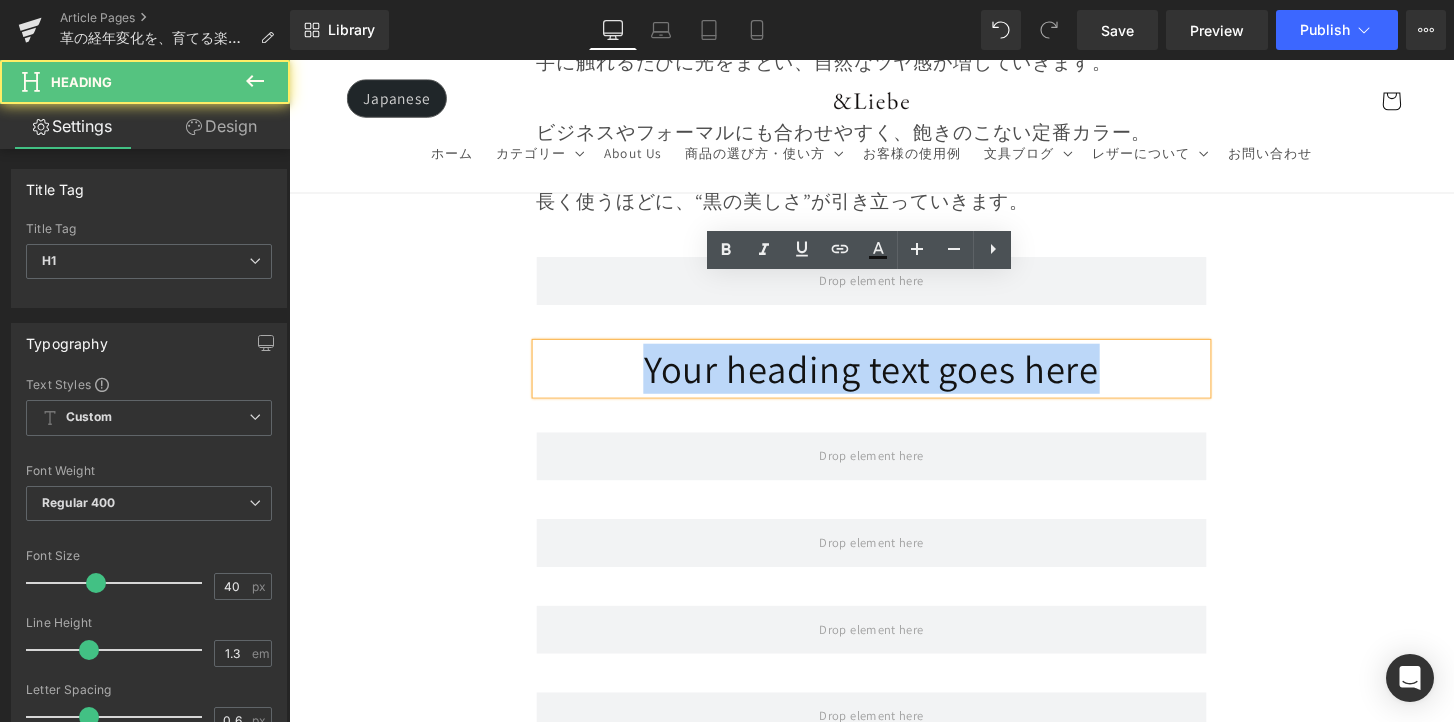 drag, startPoint x: 1128, startPoint y: 328, endPoint x: 611, endPoint y: 321, distance: 517.04736 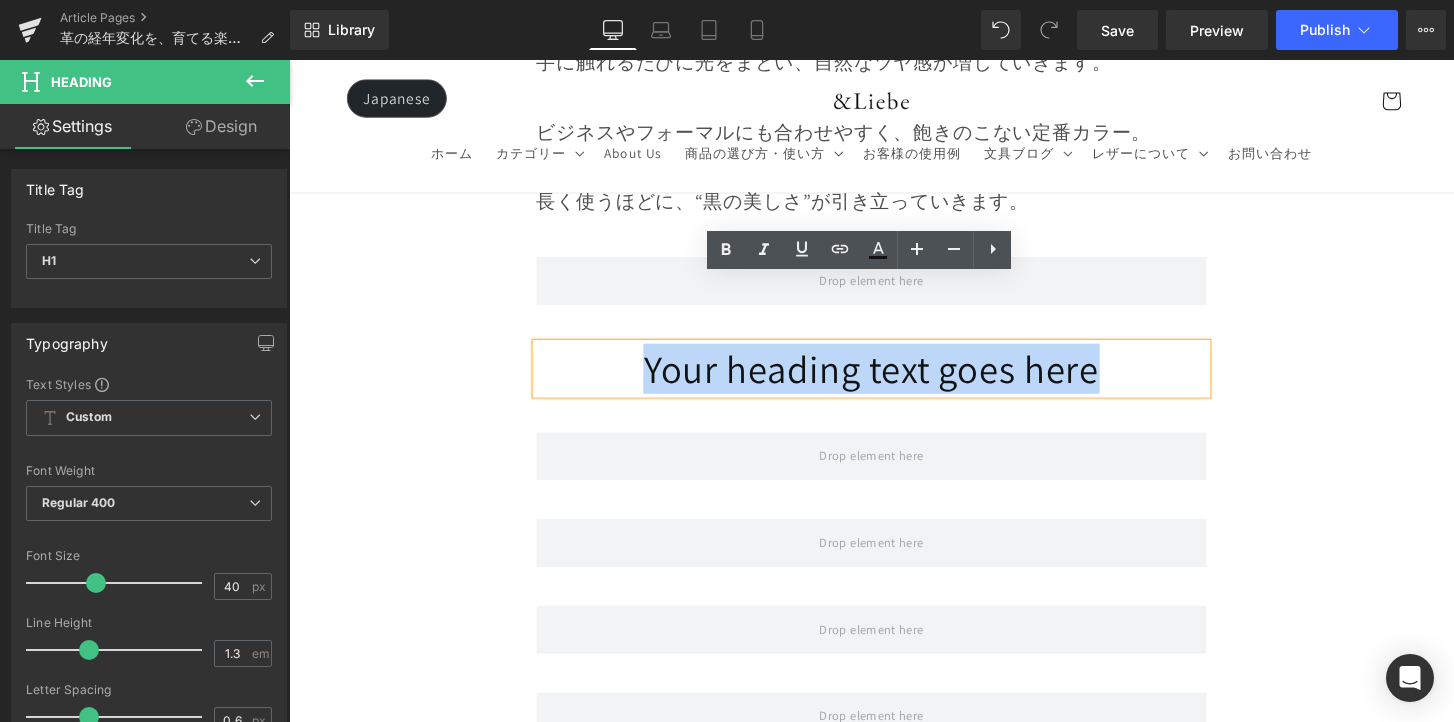 type 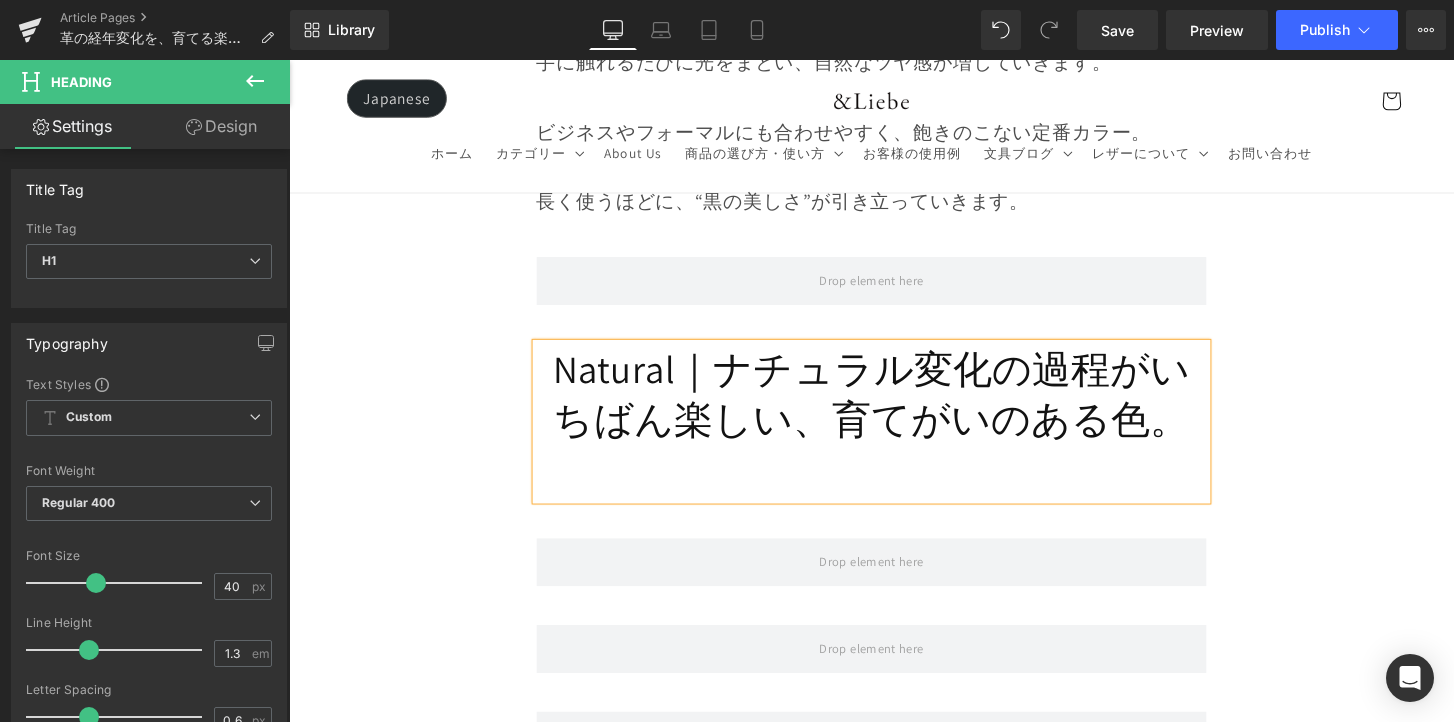 click on "Natural｜ナチュラル変化の過程がいちばん楽しい、育てがいのある色。" at bounding box center (894, 407) 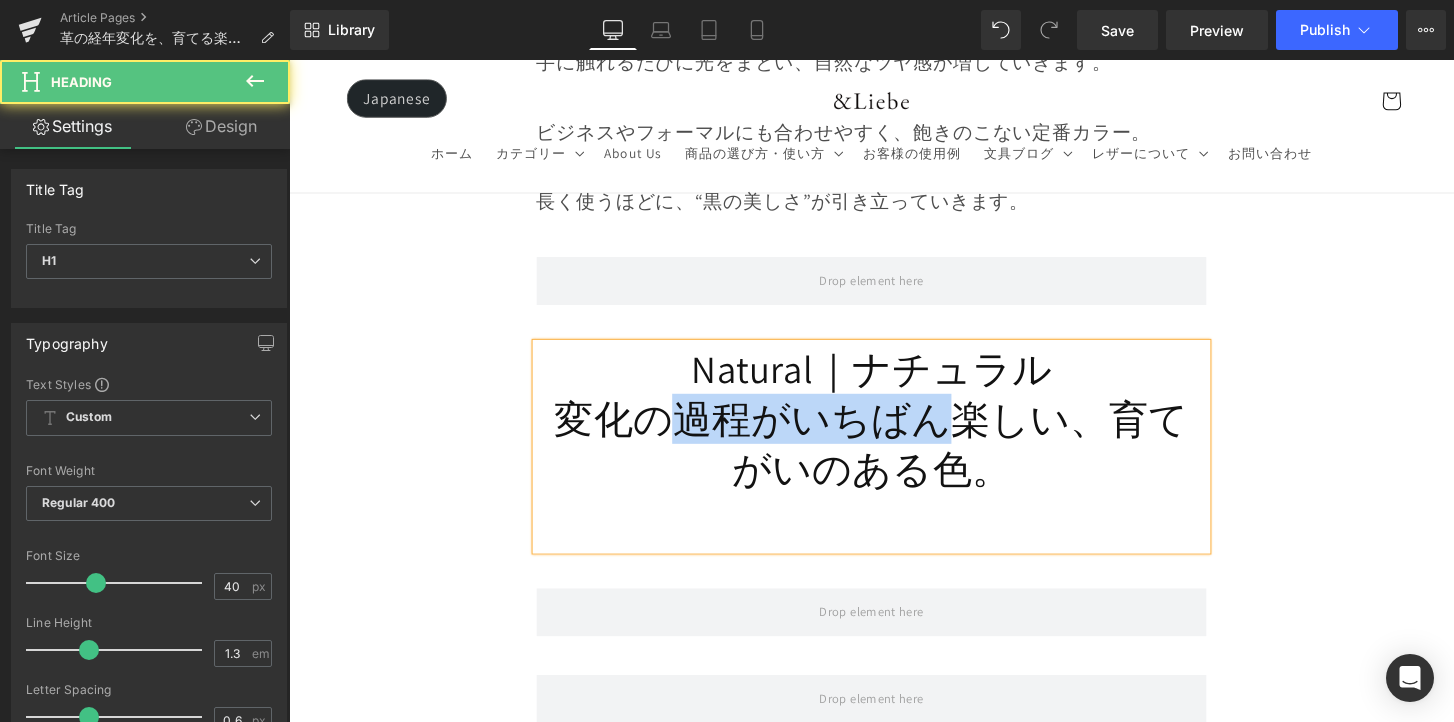 drag, startPoint x: 813, startPoint y: 381, endPoint x: 749, endPoint y: 382, distance: 64.00781 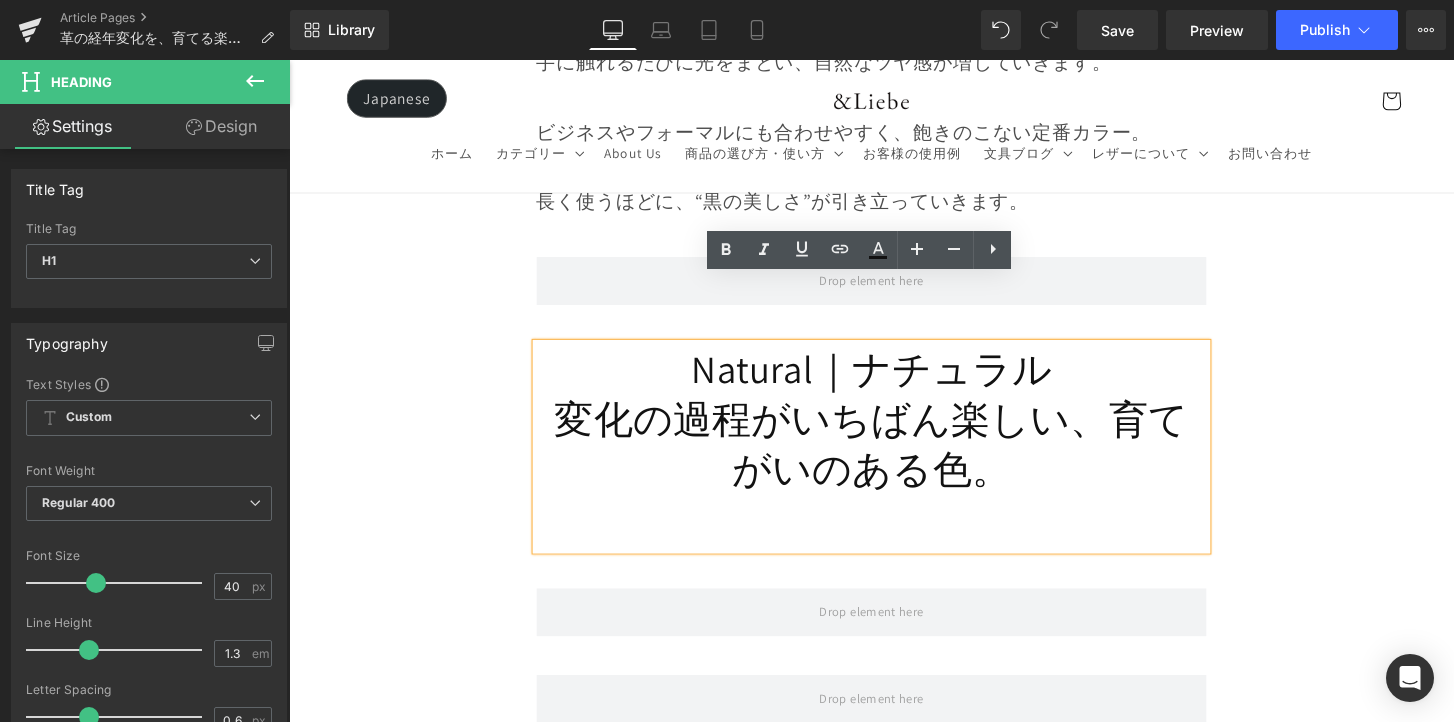 click on "変化の過程がいちばん楽しい、育てがいのある色。" at bounding box center [894, 459] 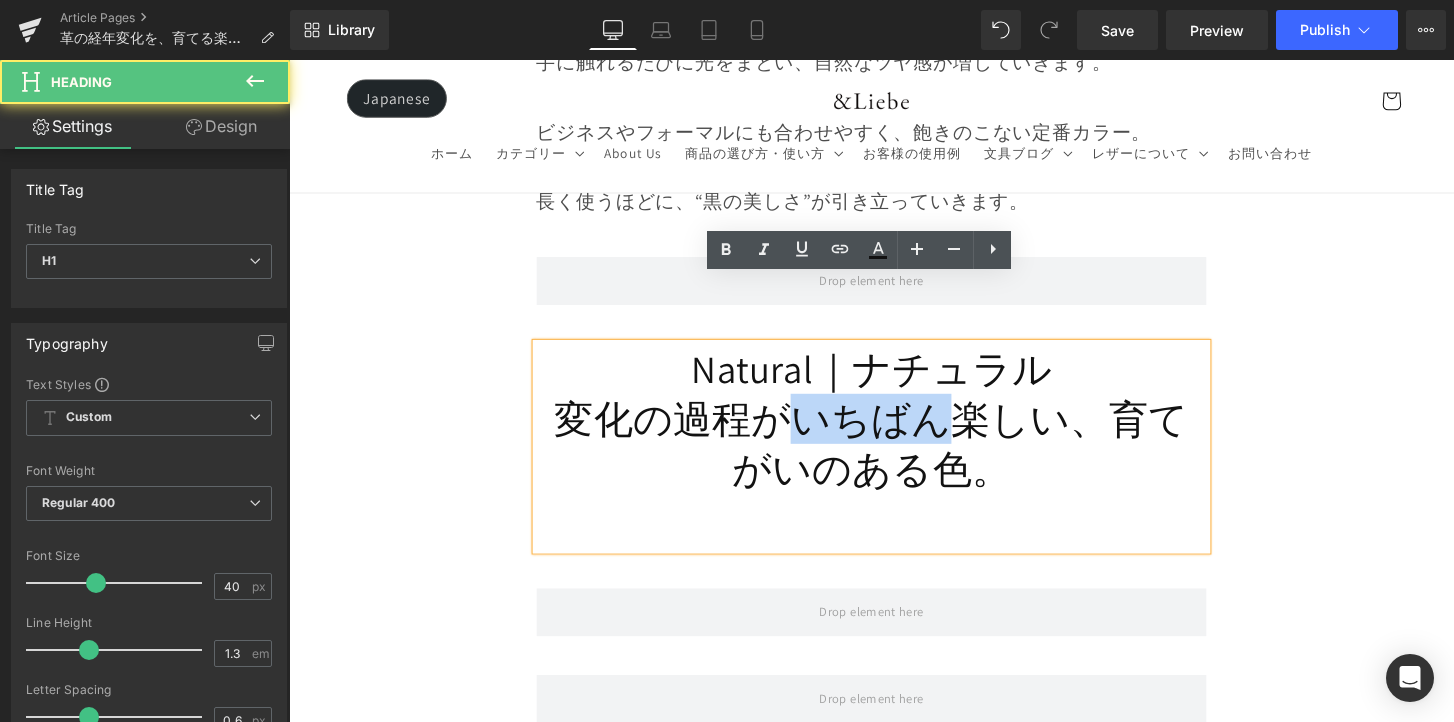 drag, startPoint x: 820, startPoint y: 367, endPoint x: 961, endPoint y: 372, distance: 141.08862 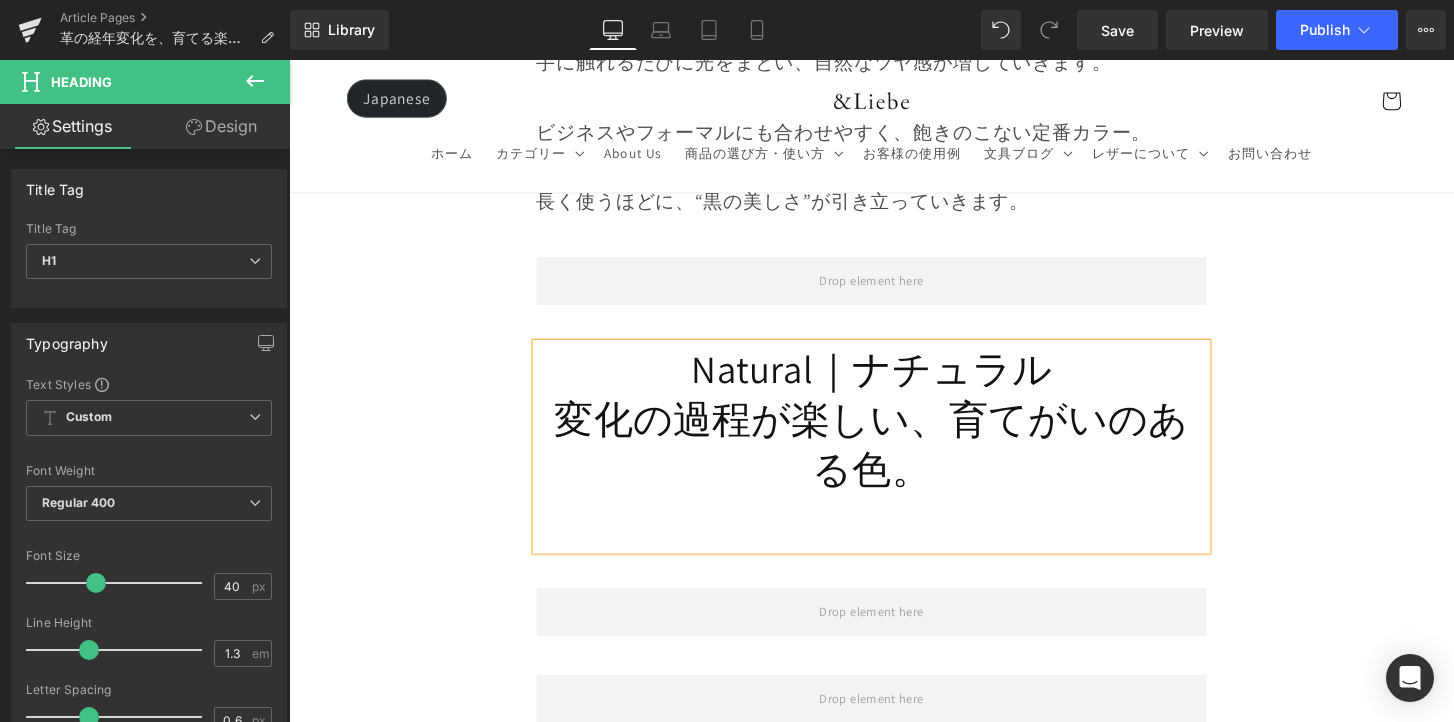 click on "変化の過程が楽しい、育てがいのある色。" at bounding box center (894, 459) 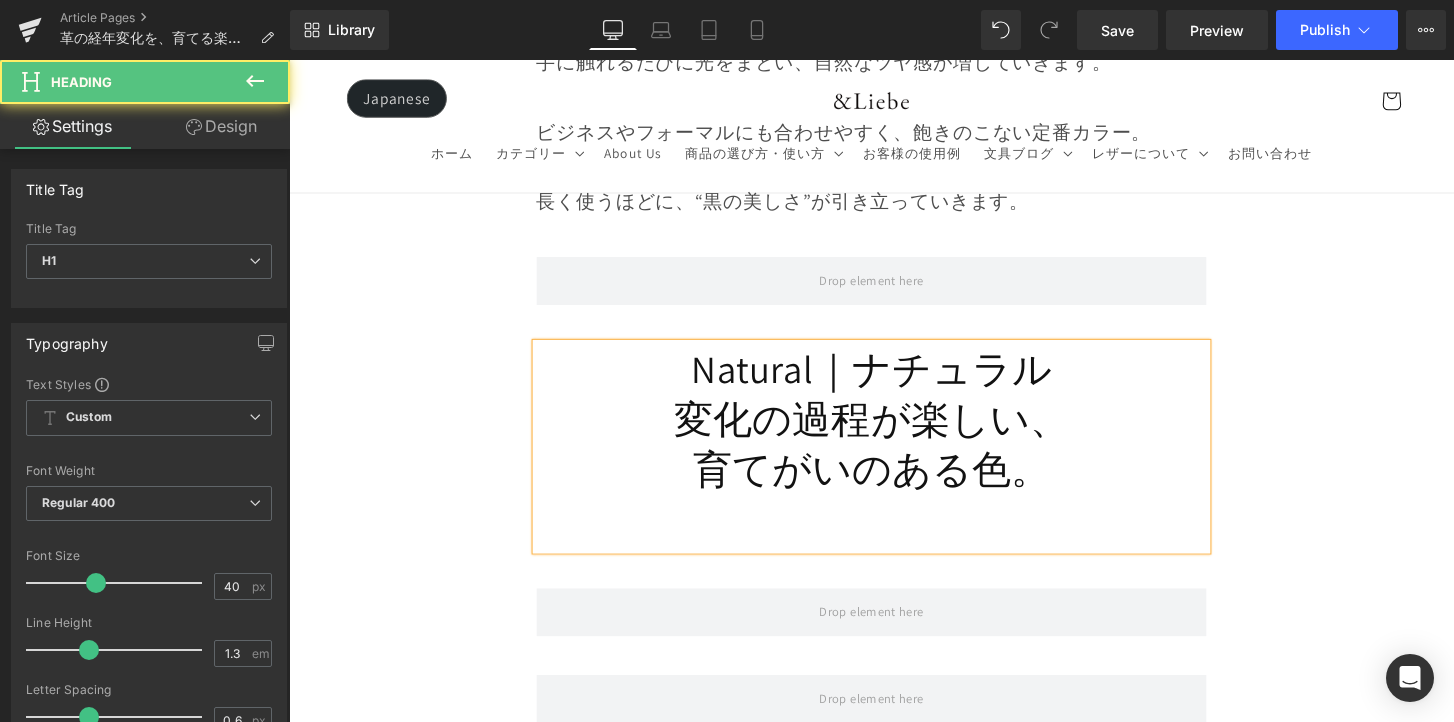 click at bounding box center [894, 525] 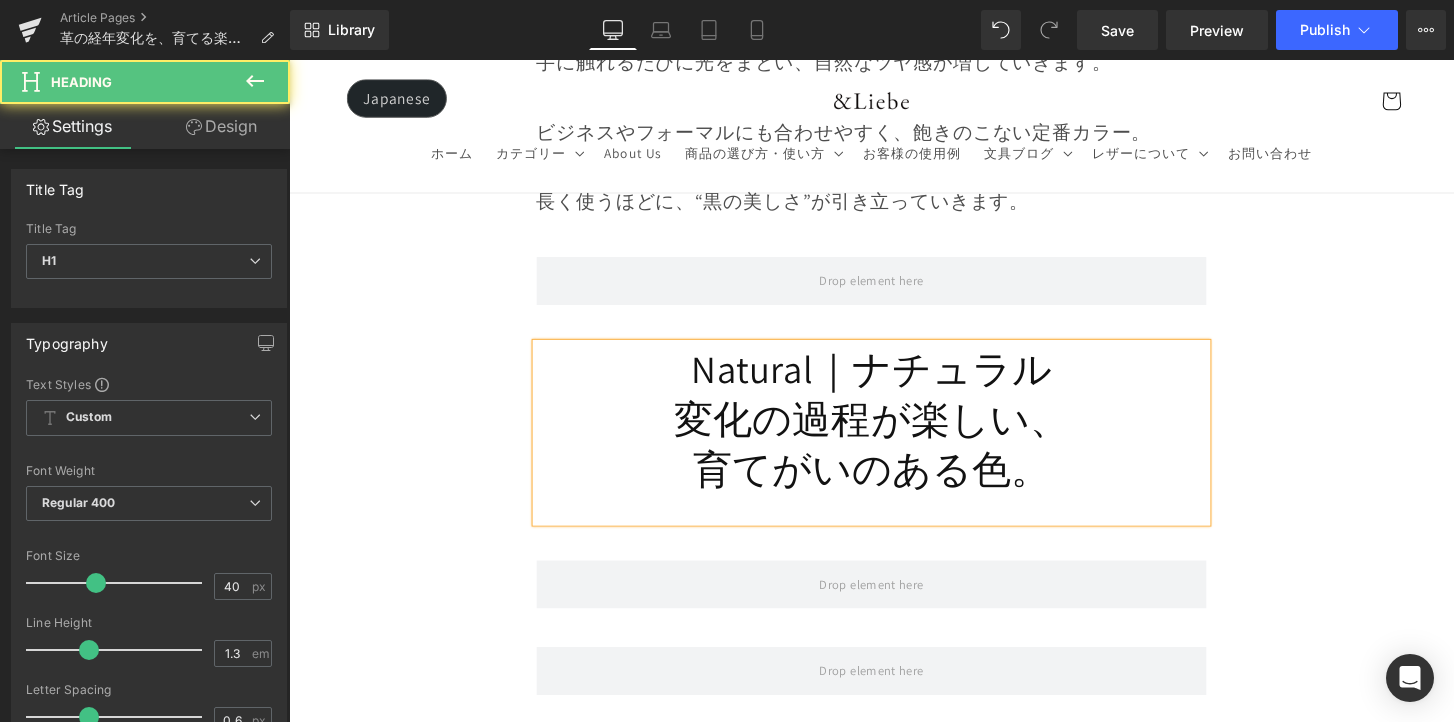 click at bounding box center (894, 525) 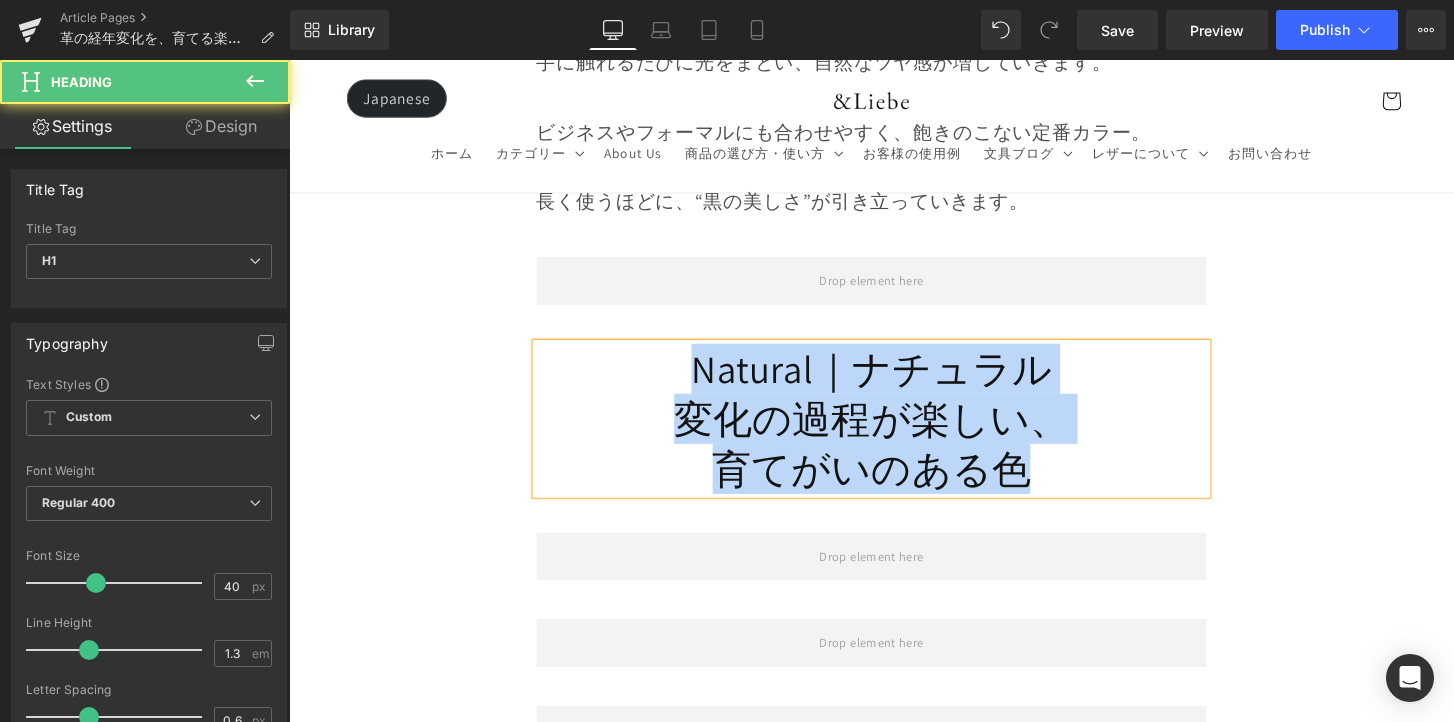 drag, startPoint x: 1080, startPoint y: 419, endPoint x: 613, endPoint y: 324, distance: 476.5648 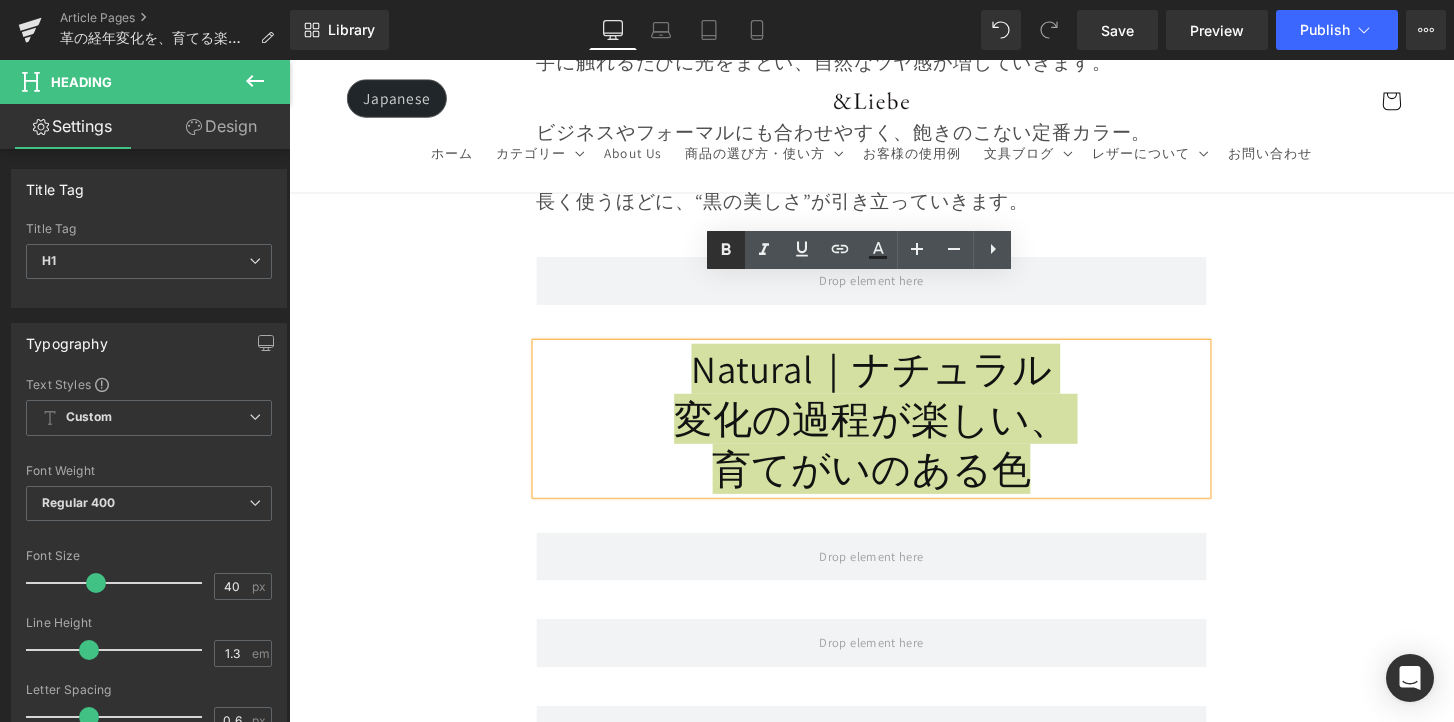 click 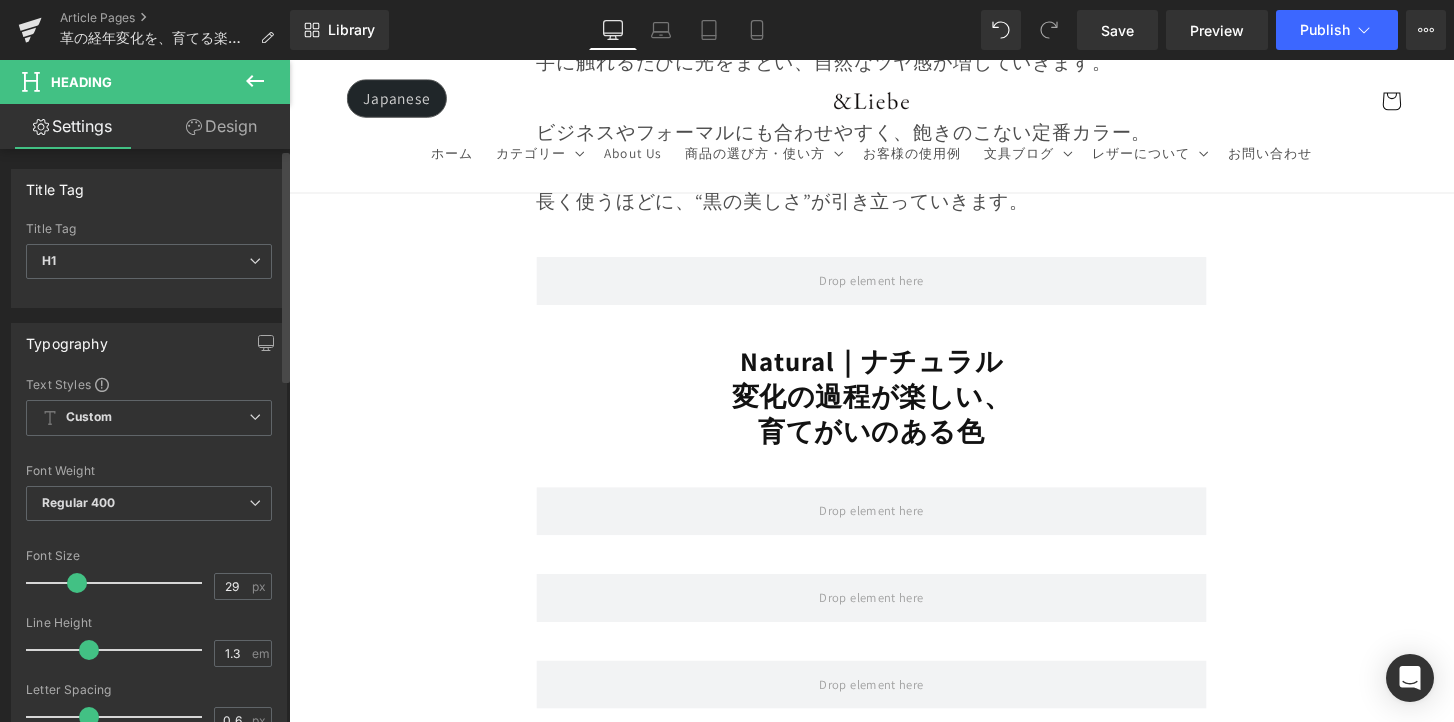 type on "30" 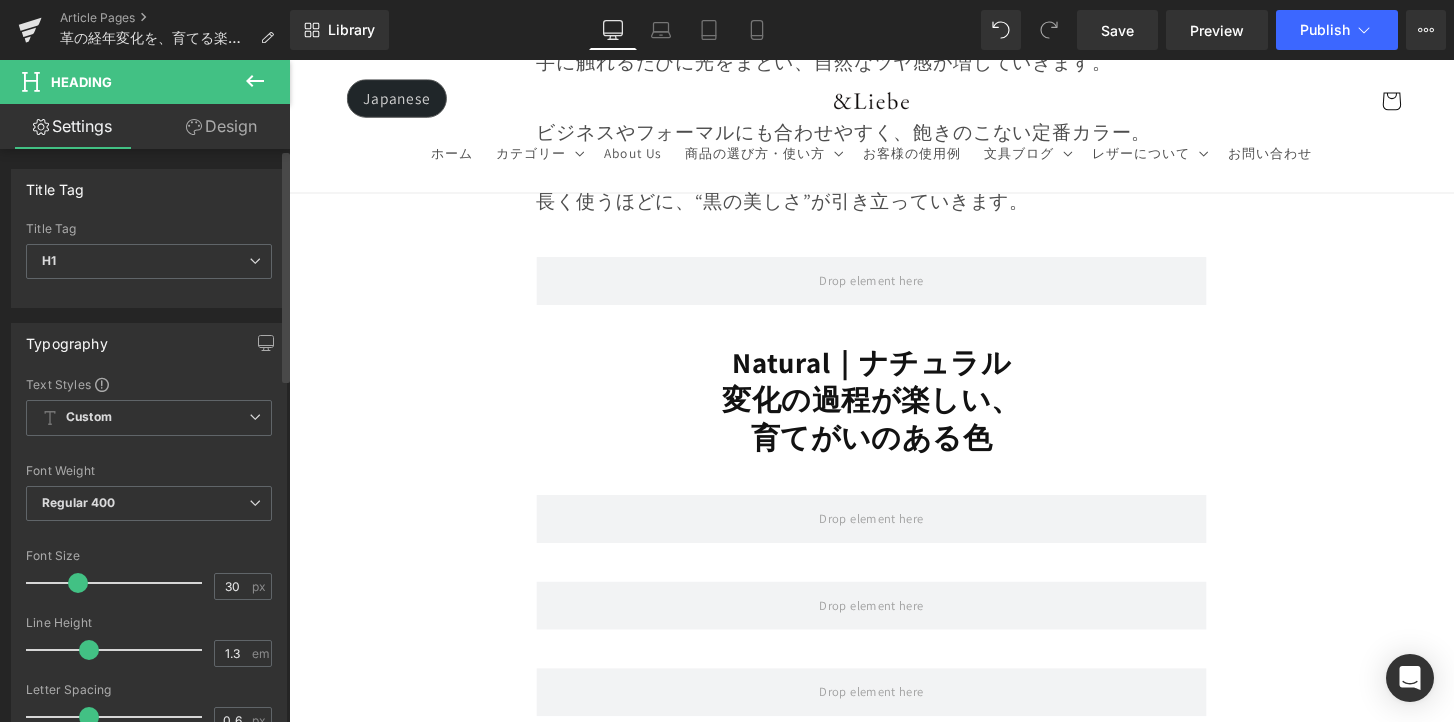 drag, startPoint x: 79, startPoint y: 577, endPoint x: 70, endPoint y: 585, distance: 12.0415945 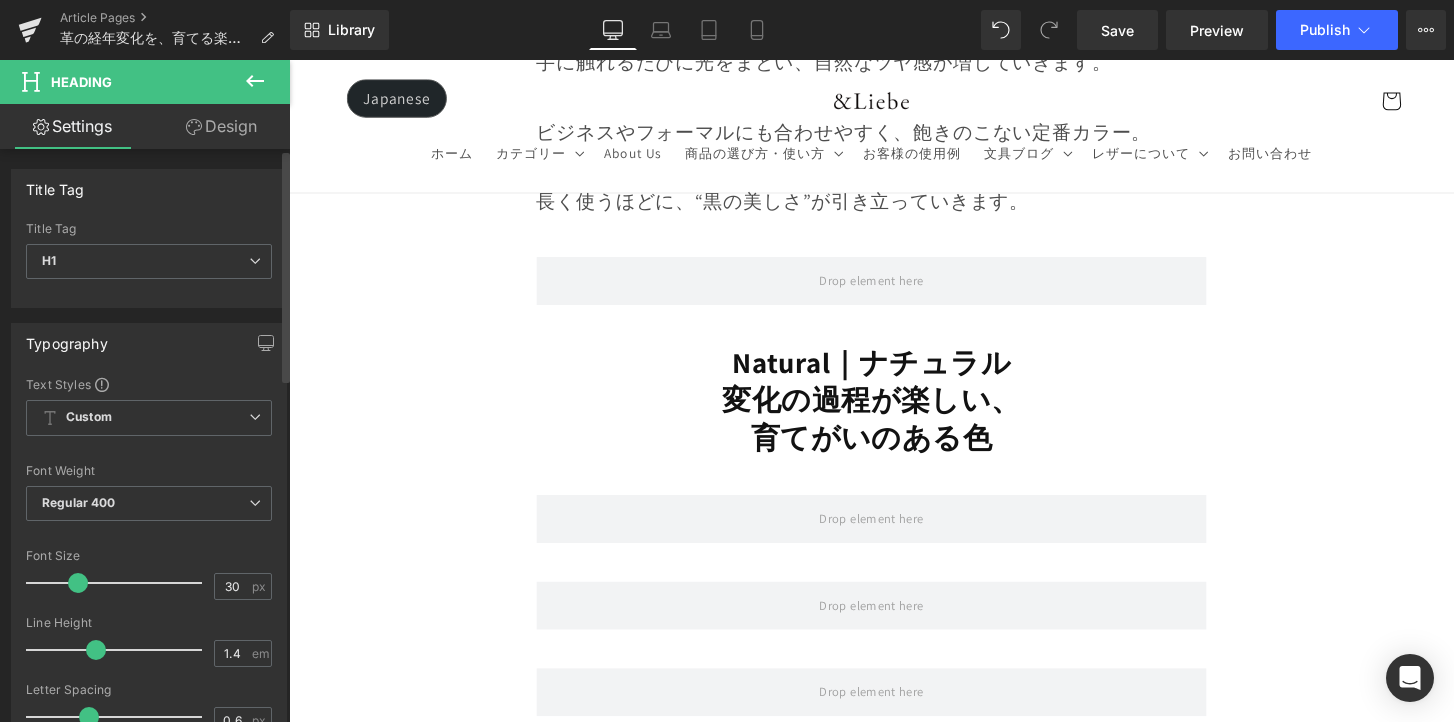 type on "1.5" 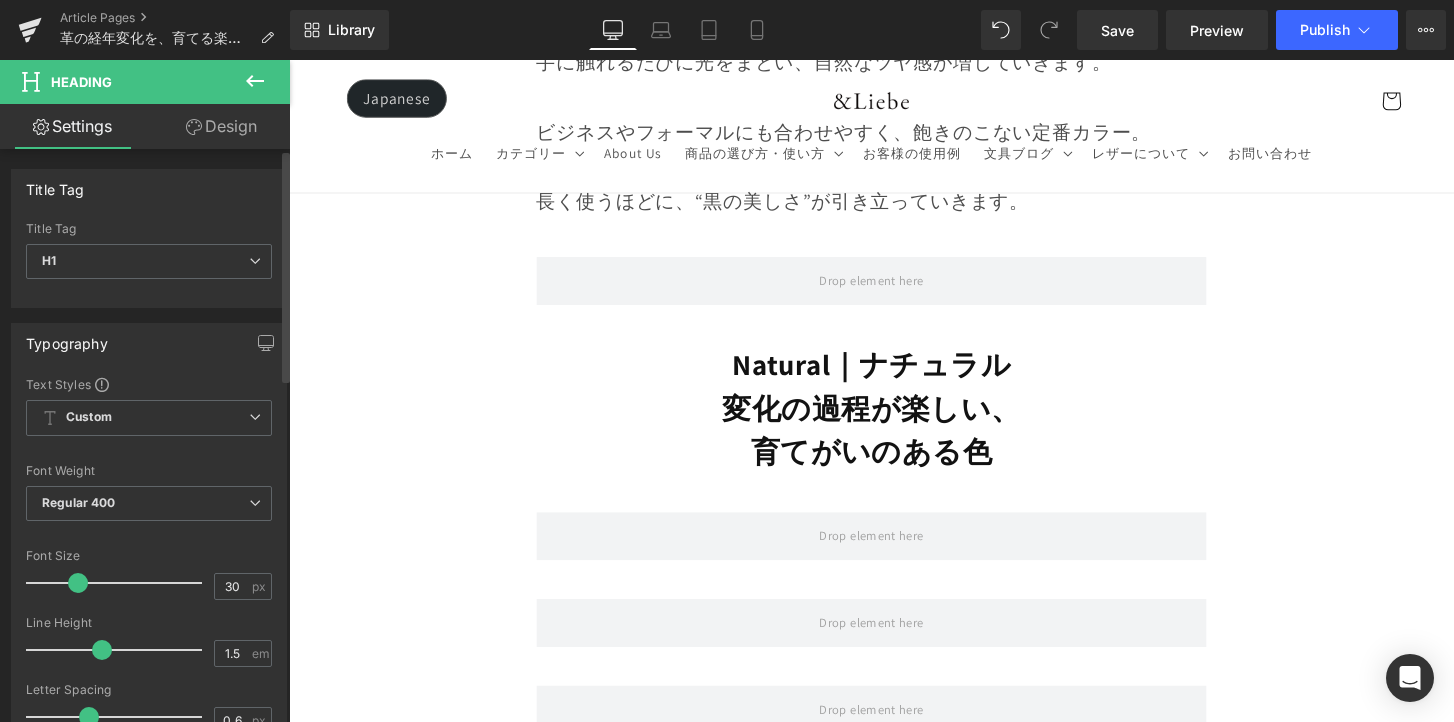 drag, startPoint x: 86, startPoint y: 645, endPoint x: 97, endPoint y: 644, distance: 11.045361 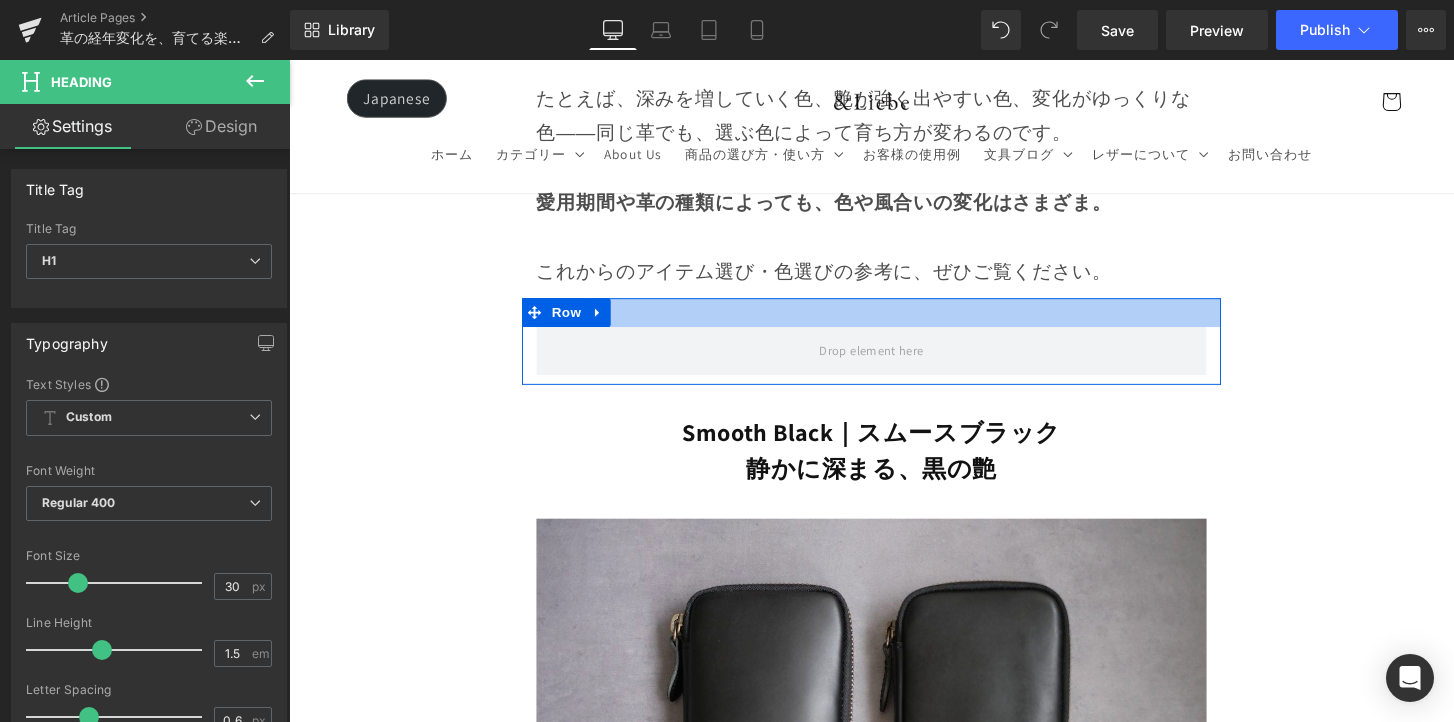 scroll, scrollTop: 5578, scrollLeft: 0, axis: vertical 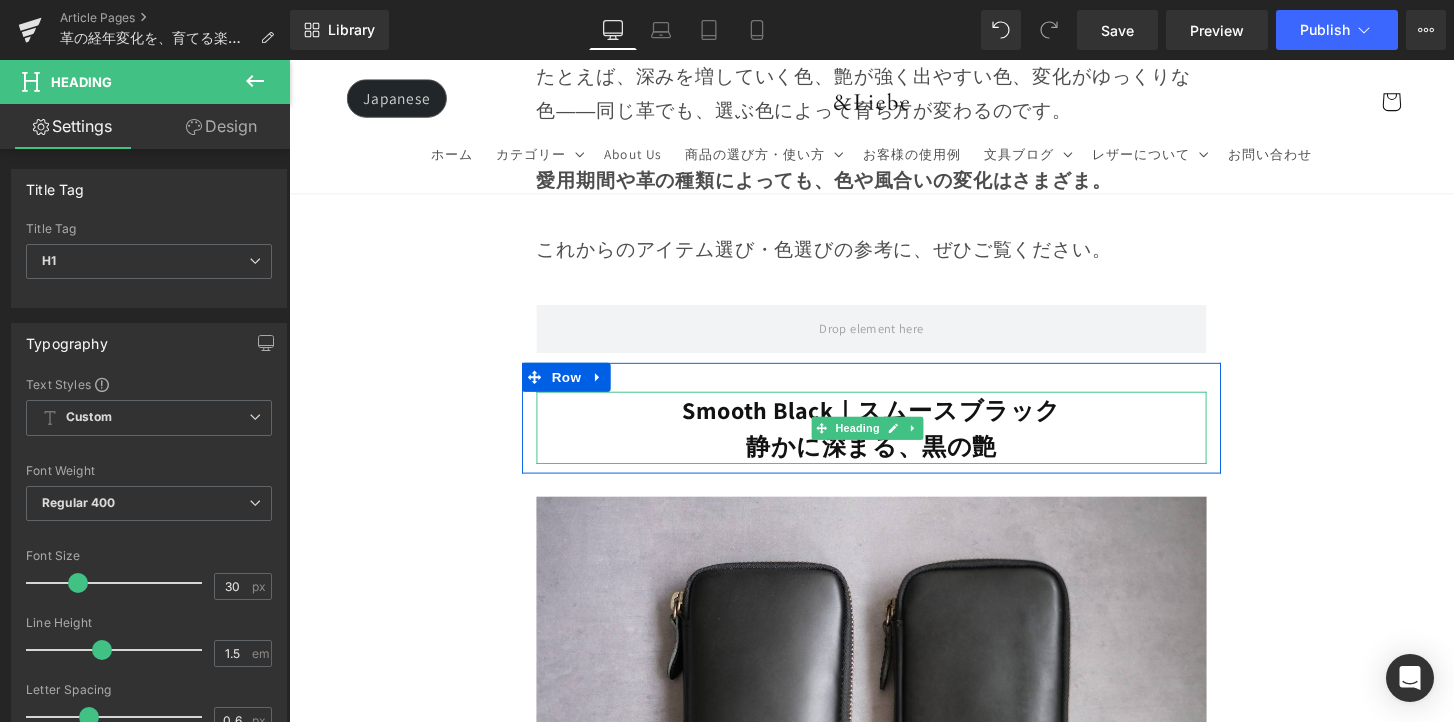 click on "静かに深まる、黒の艶" at bounding box center (894, 461) 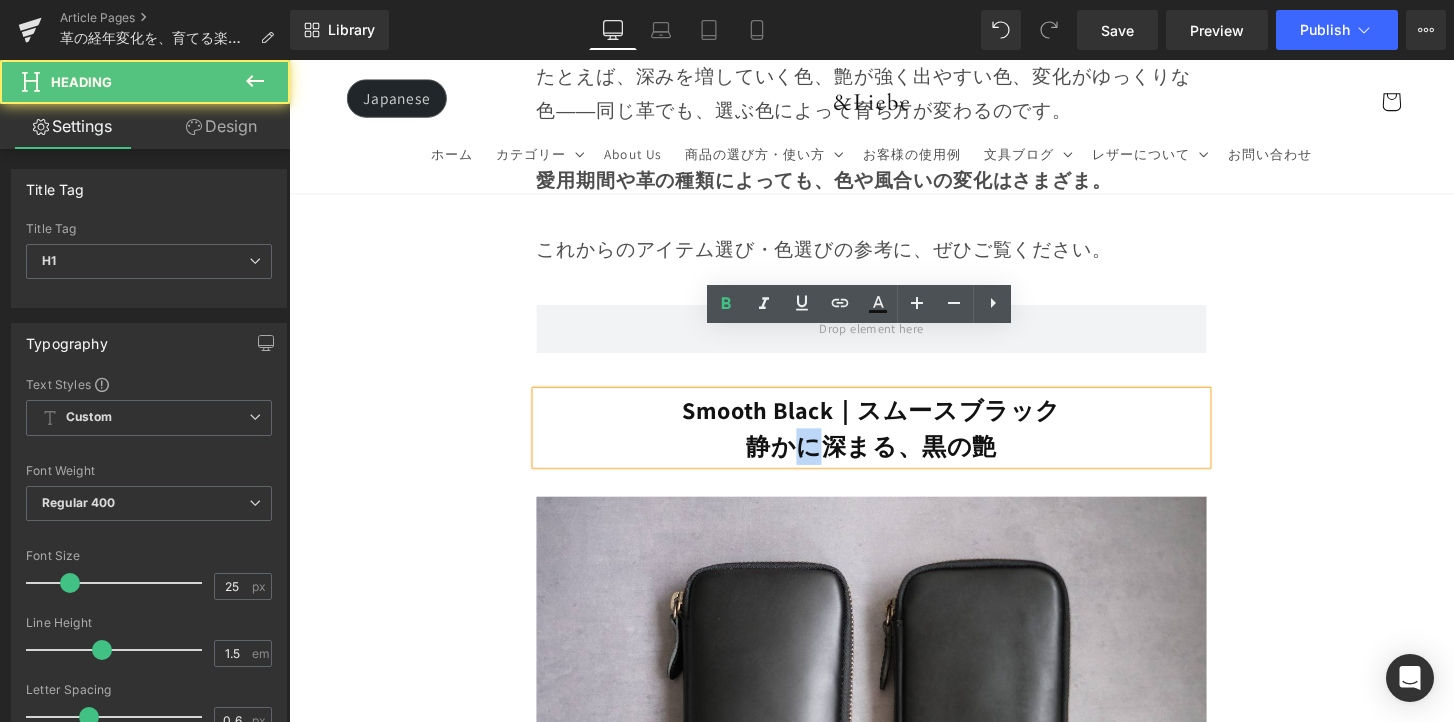 click on "静かに深まる、黒の艶" at bounding box center (894, 461) 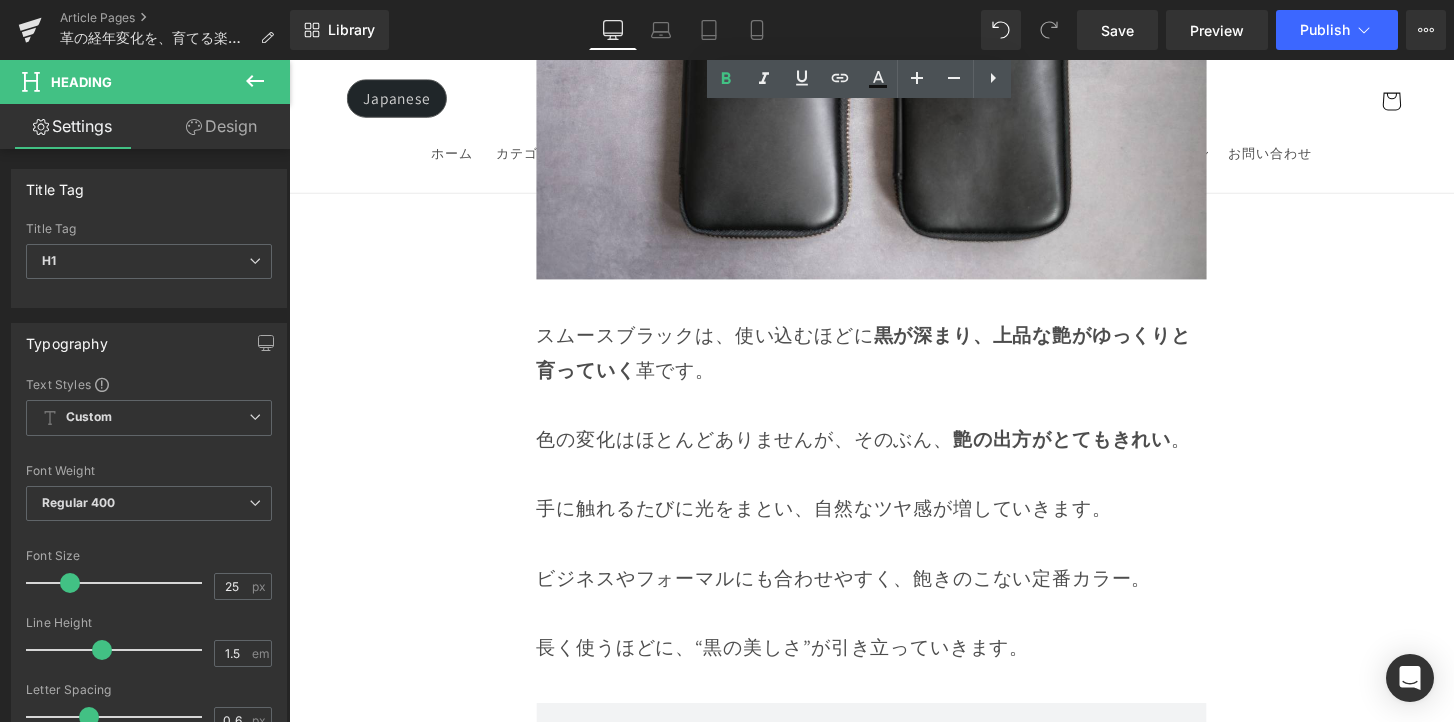 scroll, scrollTop: 6713, scrollLeft: 0, axis: vertical 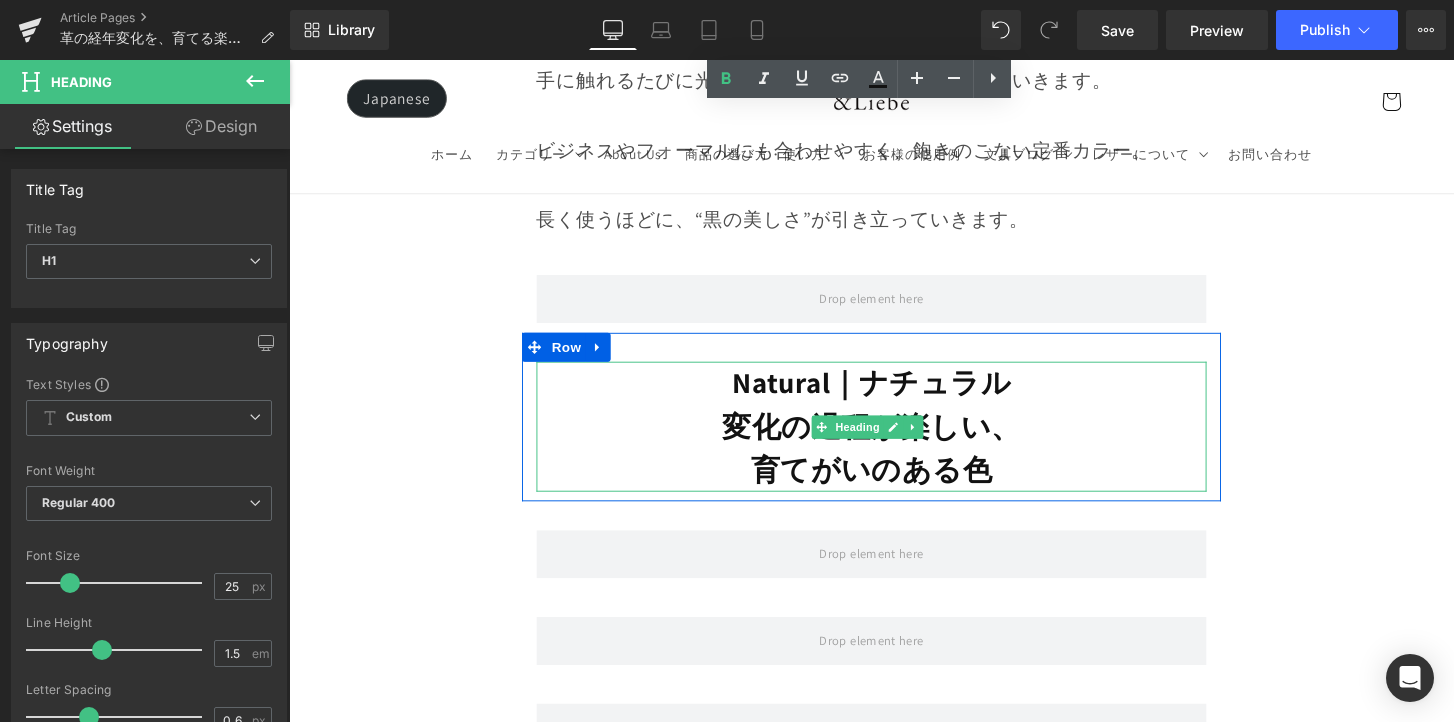 click on "変化の過程が楽しい、" at bounding box center [894, 440] 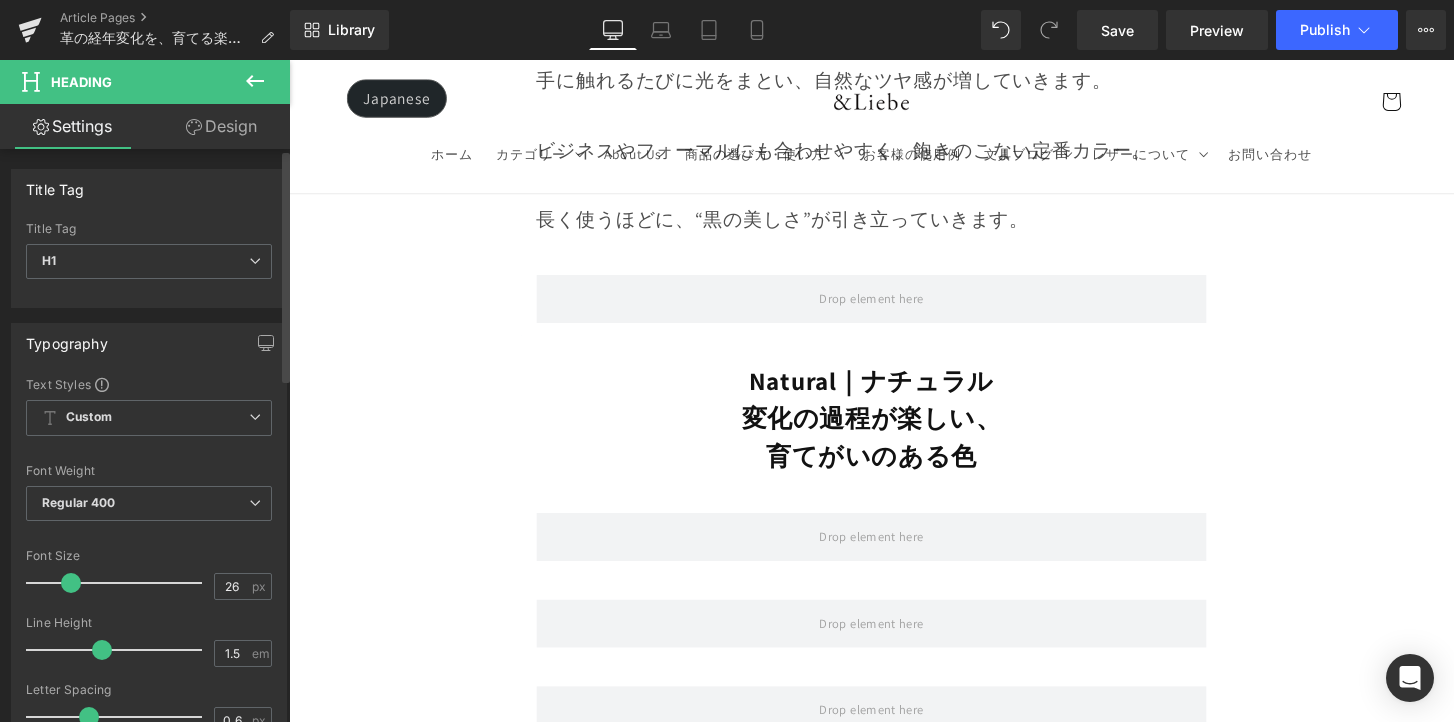 type on "25" 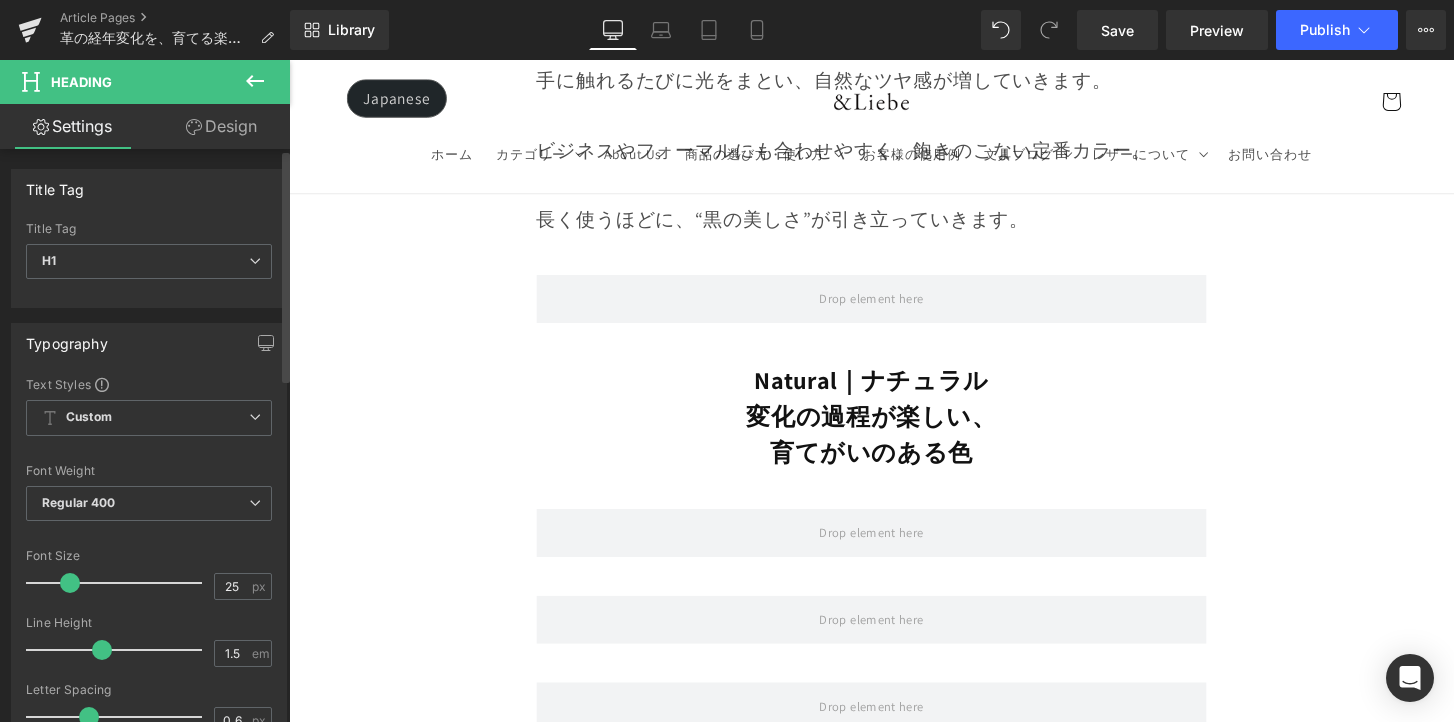 click at bounding box center [70, 583] 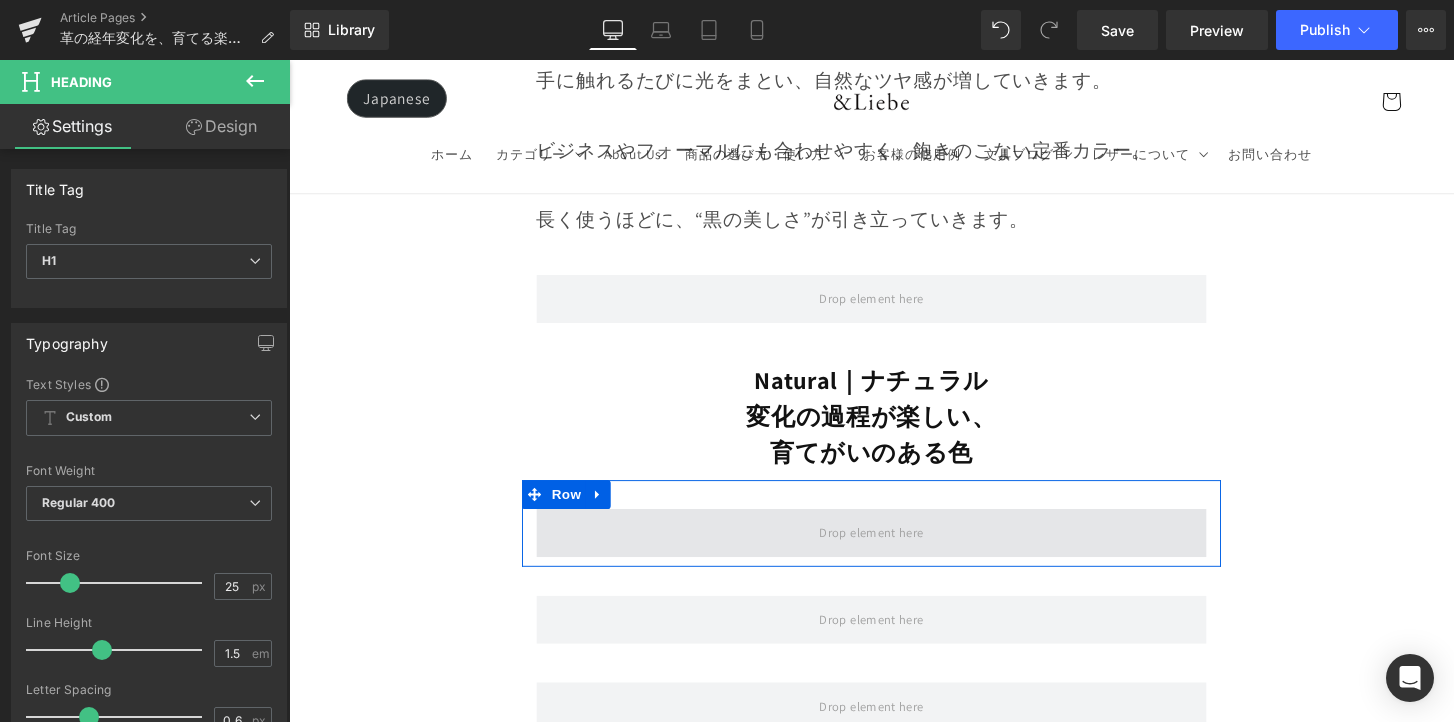 click at bounding box center [894, 551] 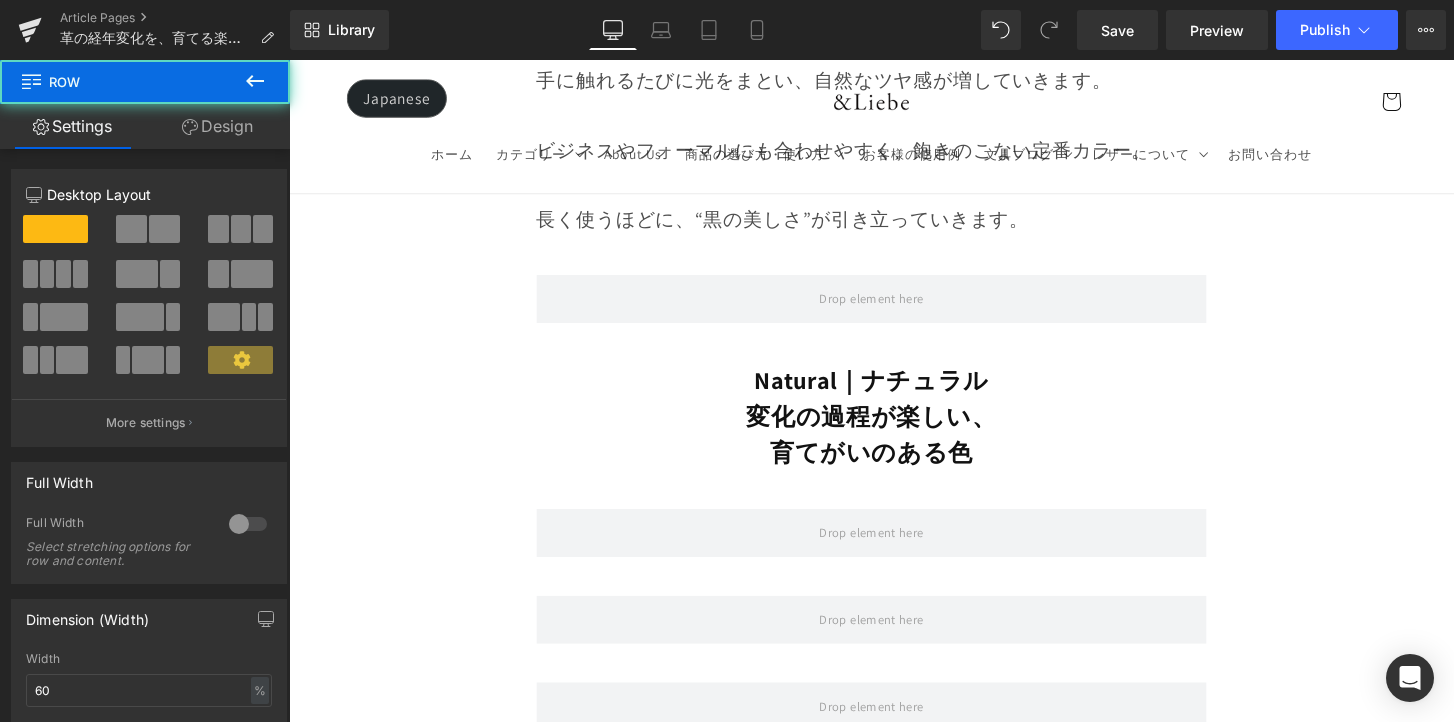 scroll, scrollTop: 6002, scrollLeft: 0, axis: vertical 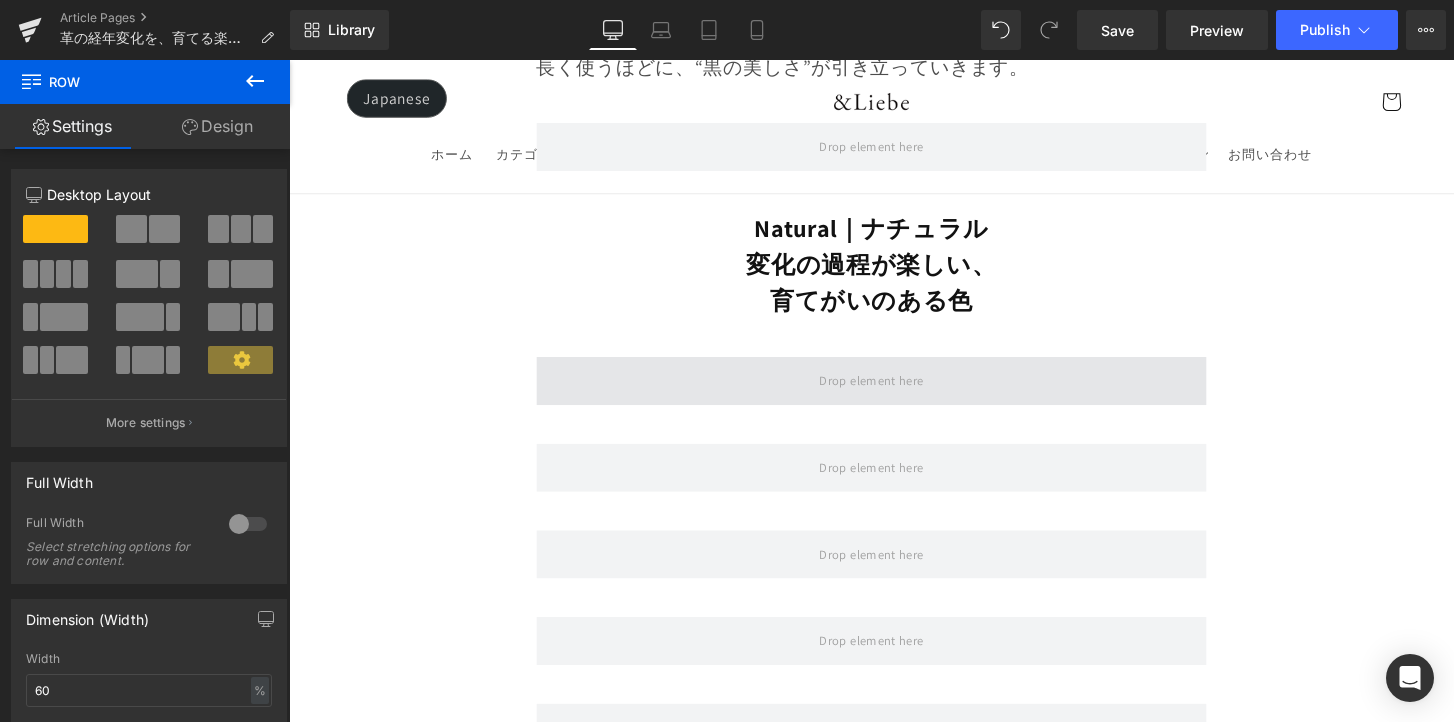 click at bounding box center [894, 393] 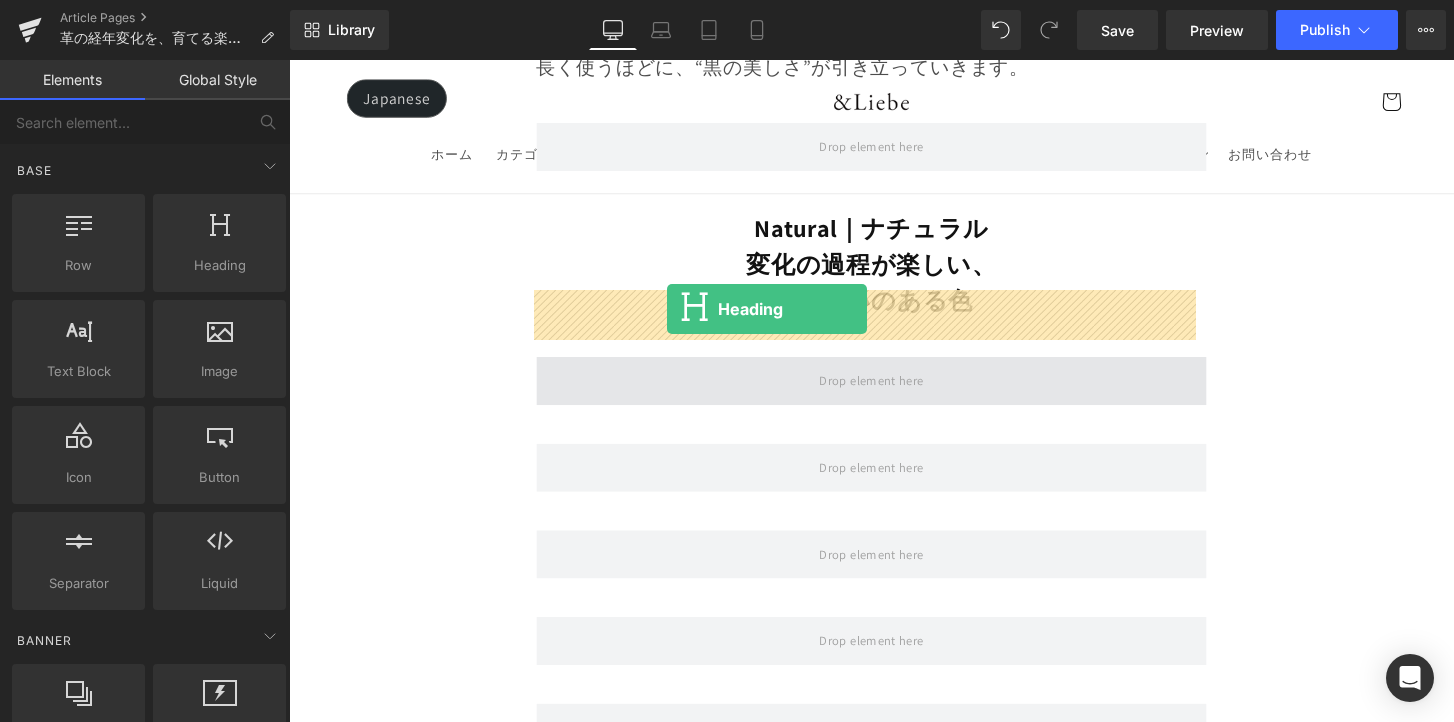 drag, startPoint x: 520, startPoint y: 313, endPoint x: 682, endPoint y: 319, distance: 162.11107 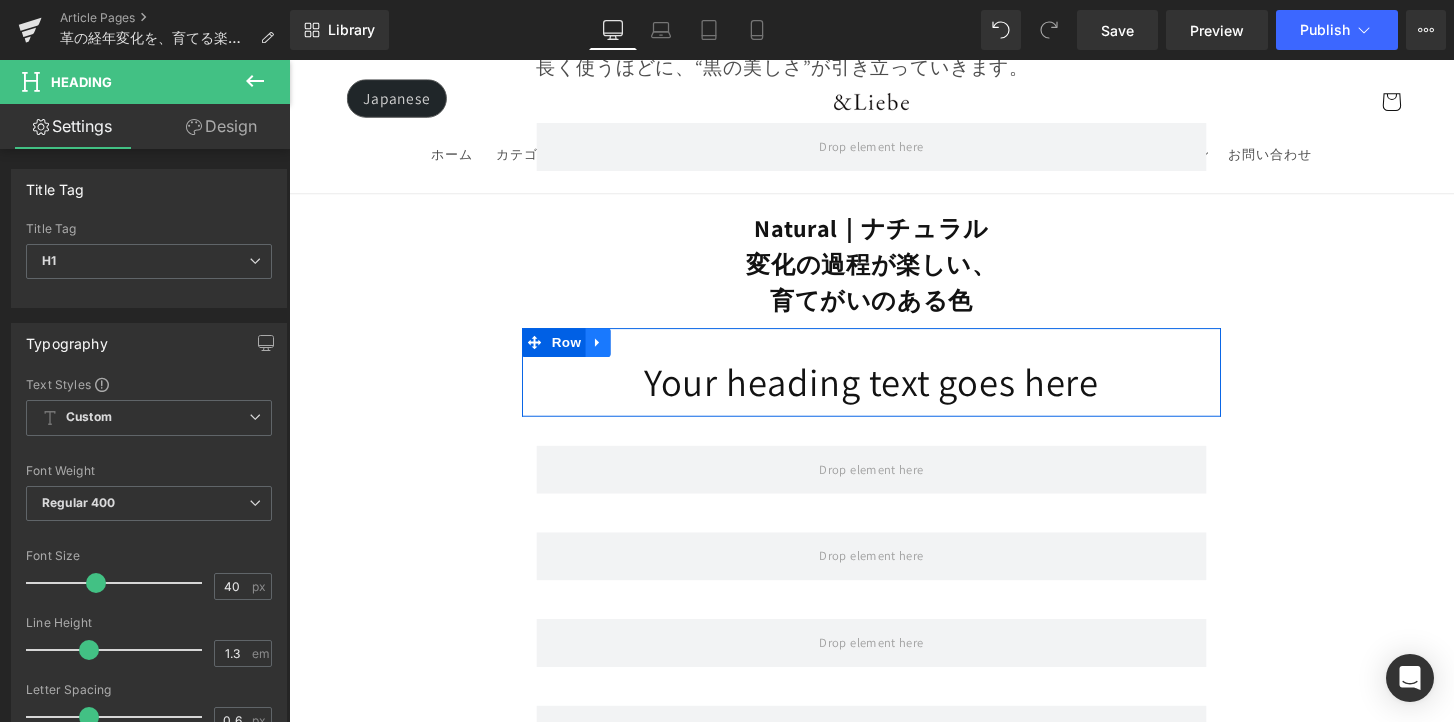 click at bounding box center [610, 354] 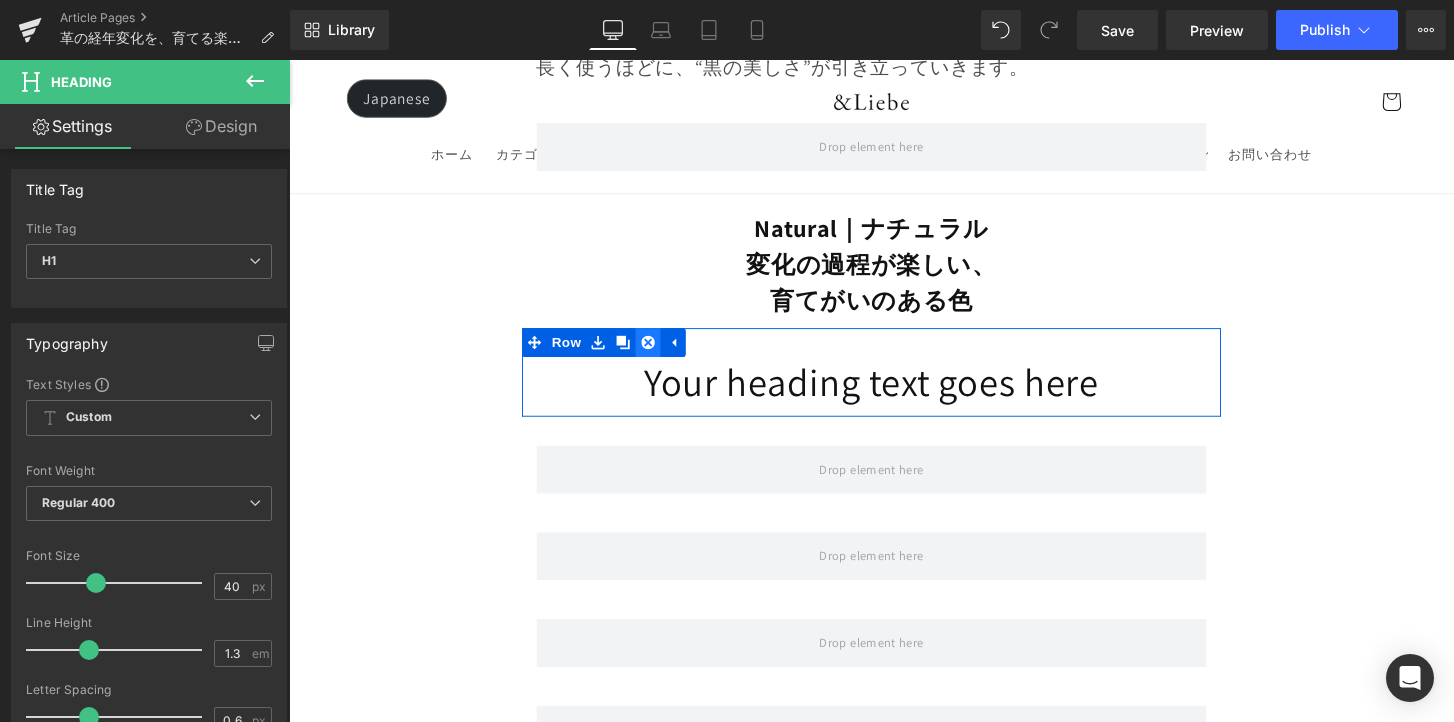 click 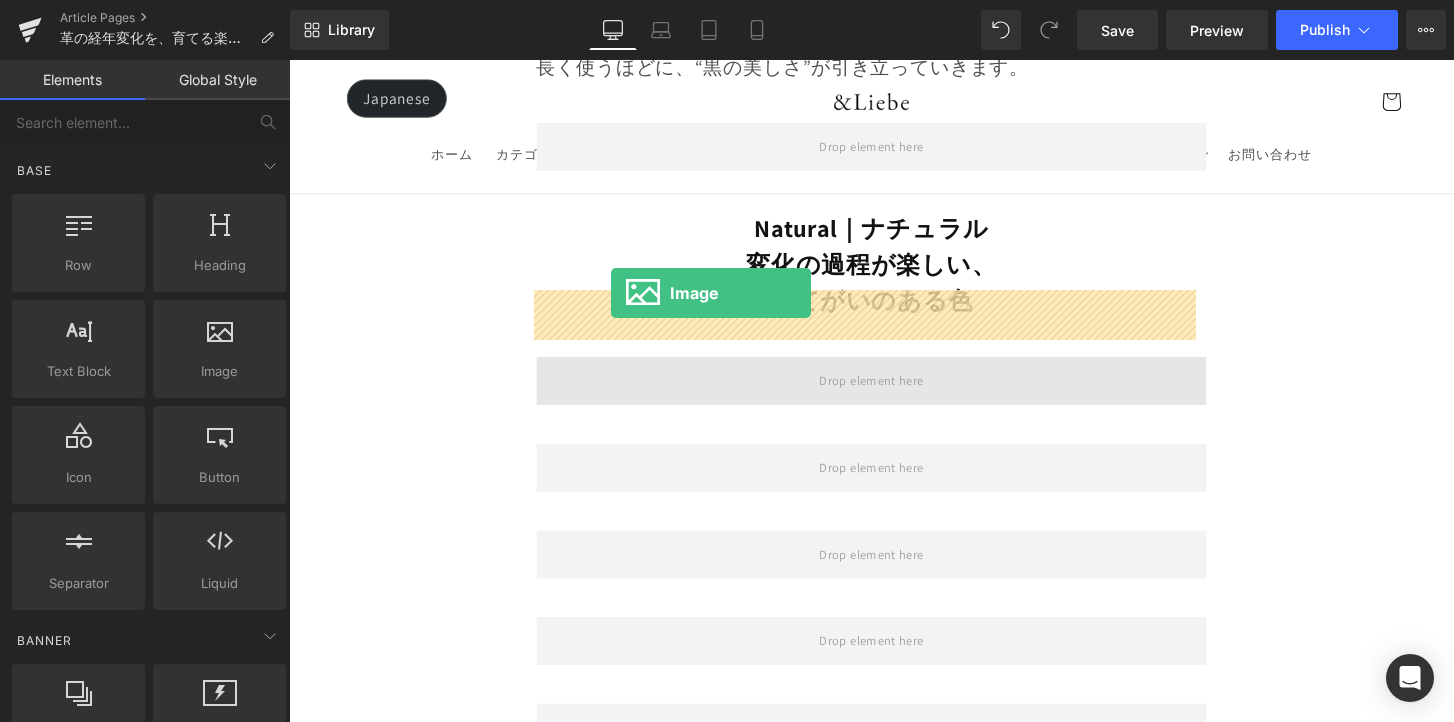 drag, startPoint x: 525, startPoint y: 396, endPoint x: 623, endPoint y: 302, distance: 135.79396 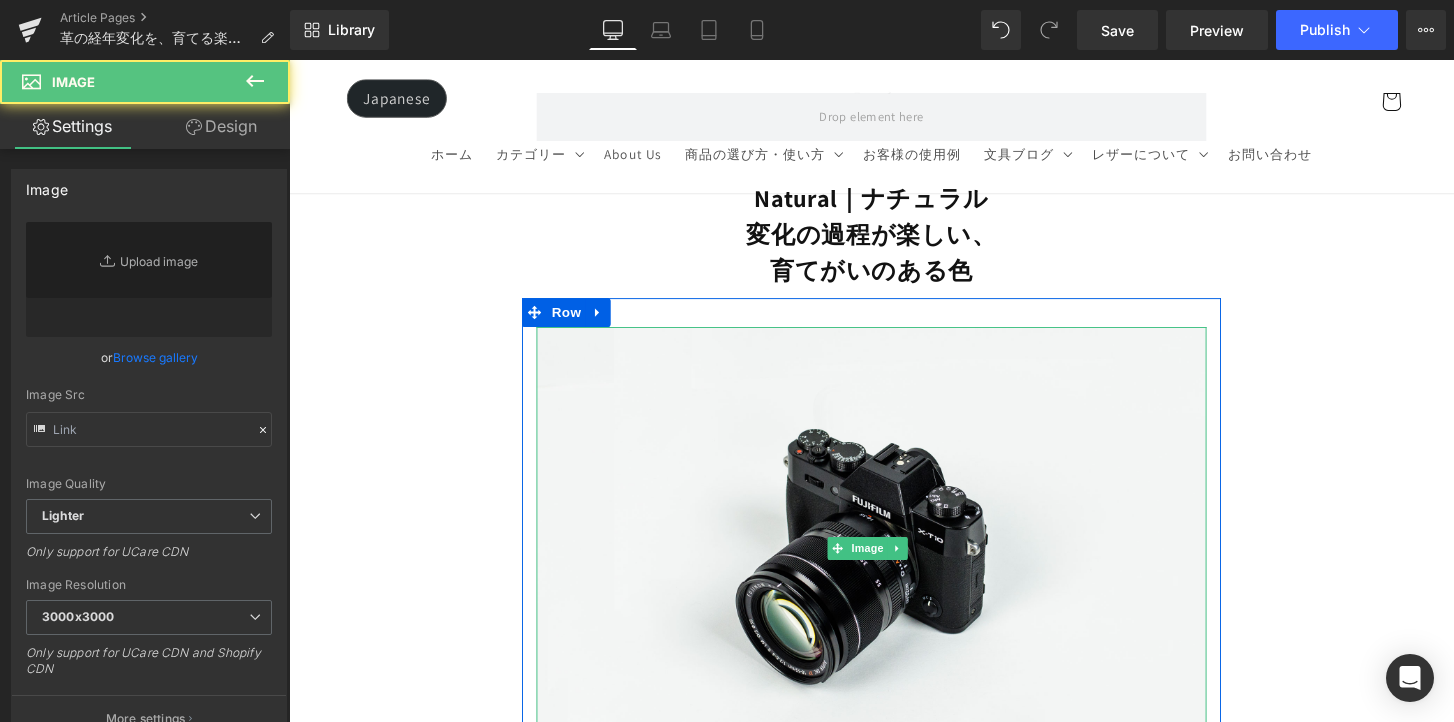 type on "//[DOMAIN_NAME][URL]" 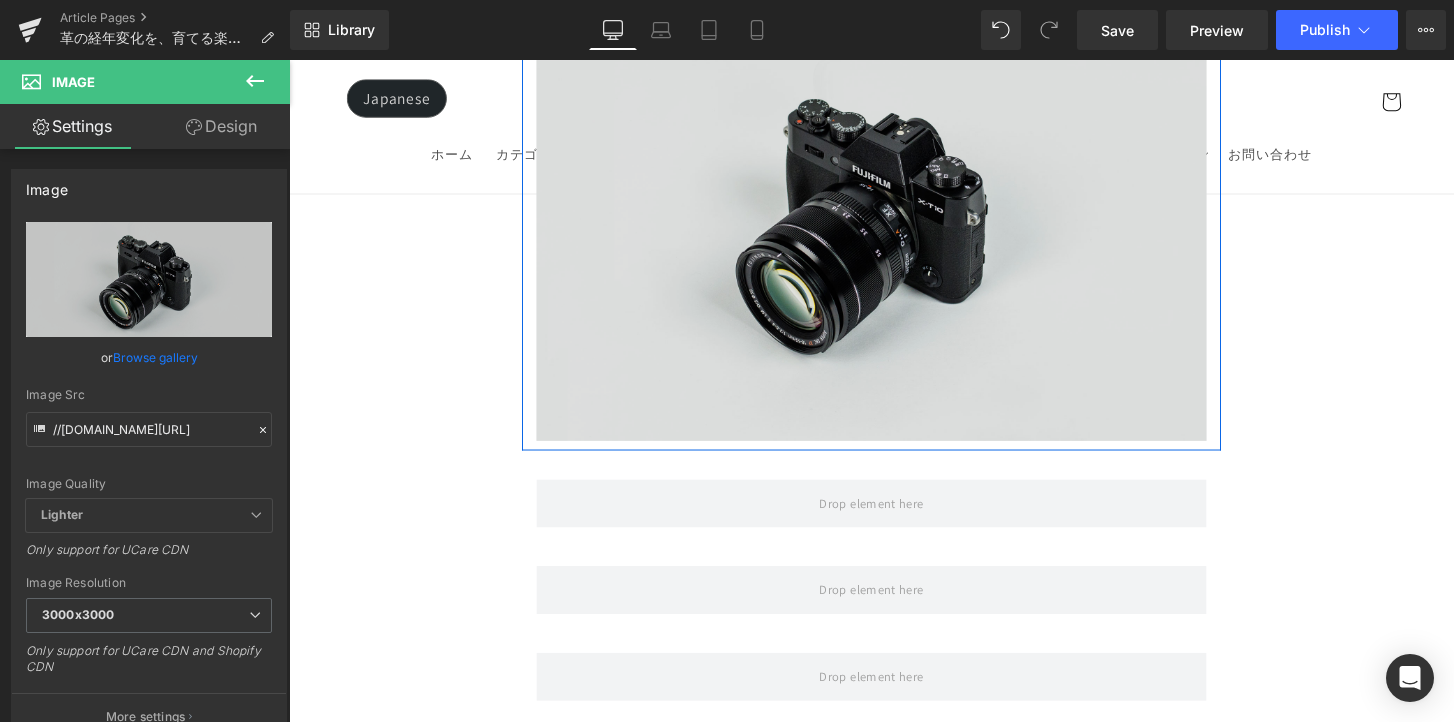 scroll, scrollTop: 7251, scrollLeft: 0, axis: vertical 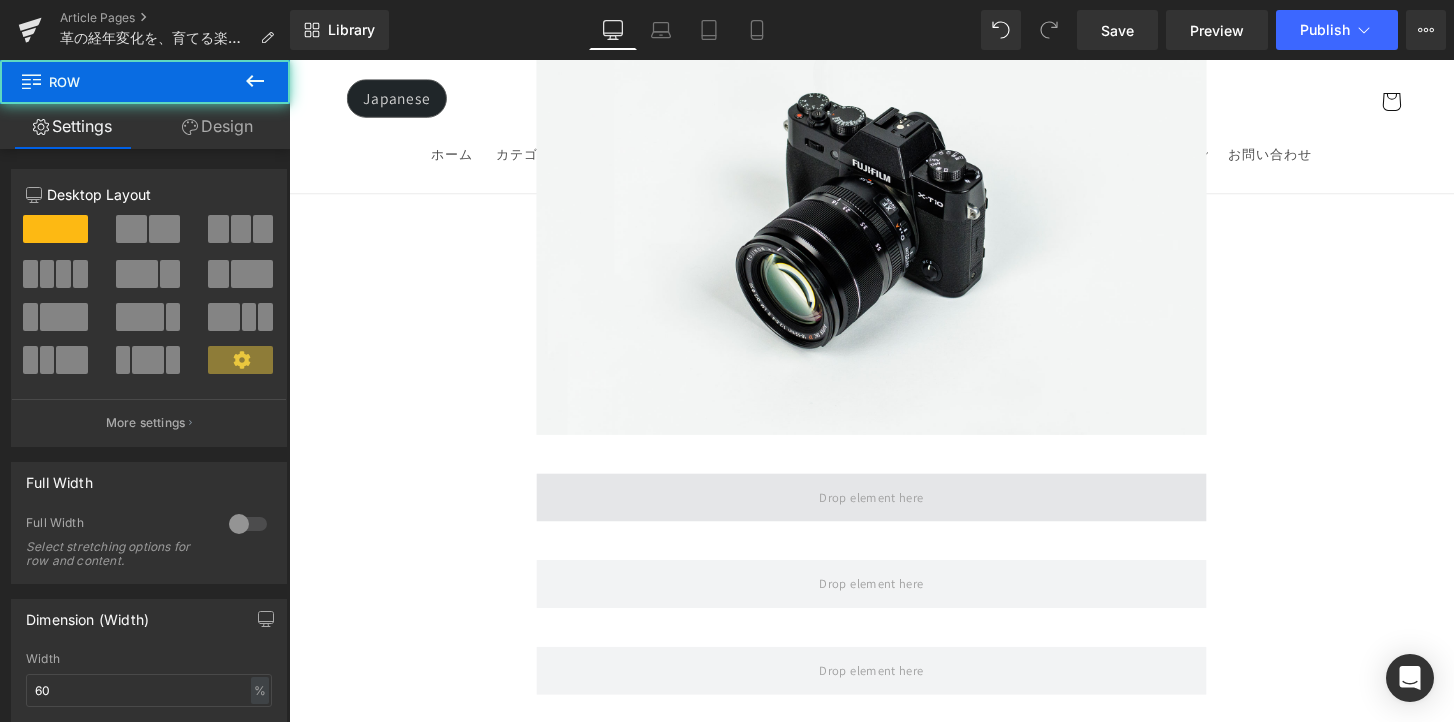 click at bounding box center [894, 514] 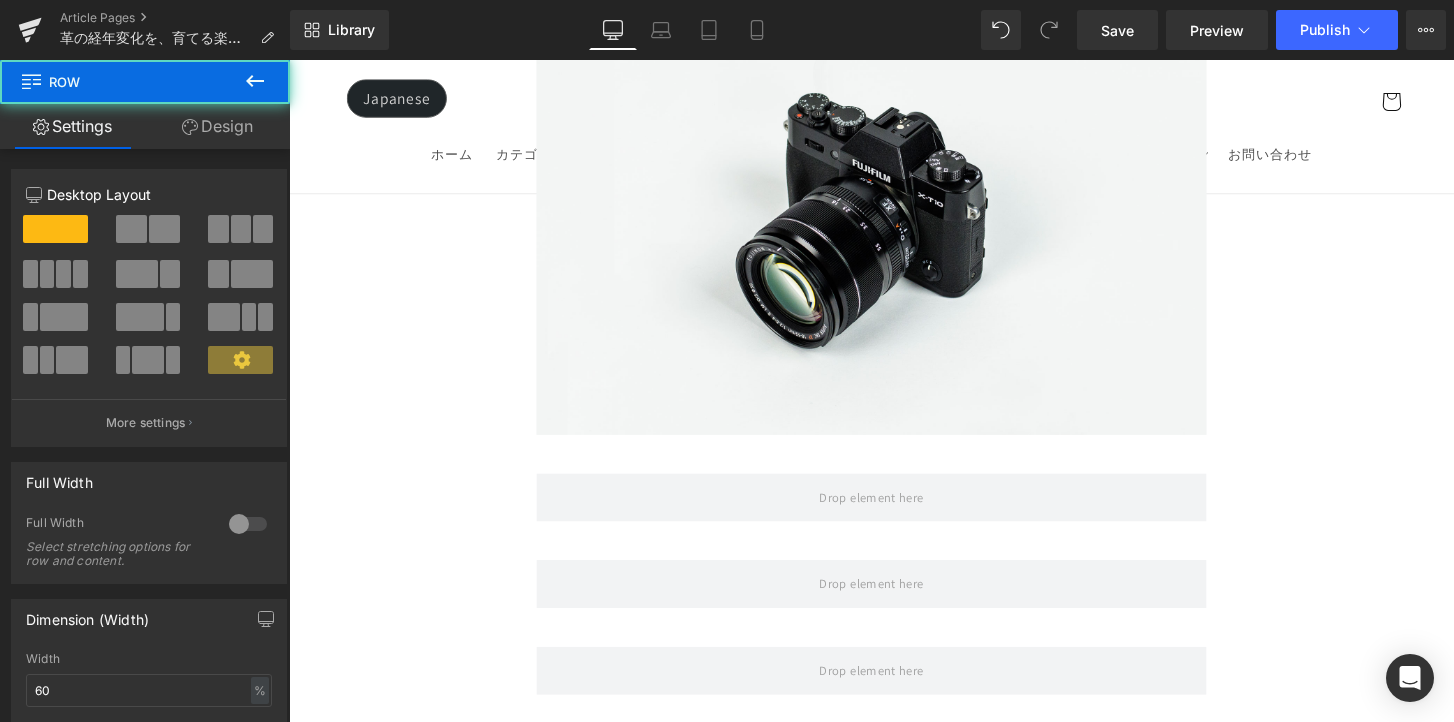 click at bounding box center [255, 82] 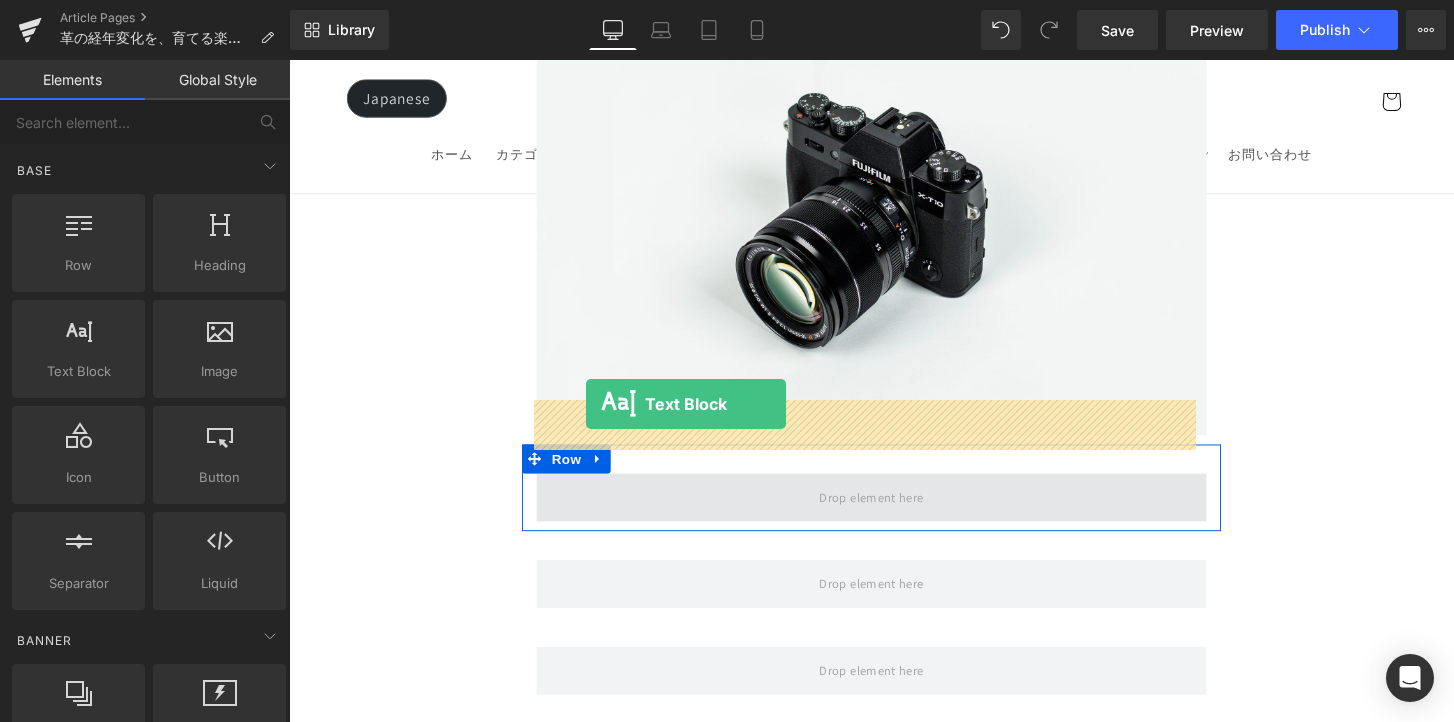 drag, startPoint x: 547, startPoint y: 421, endPoint x: 597, endPoint y: 417, distance: 50.159744 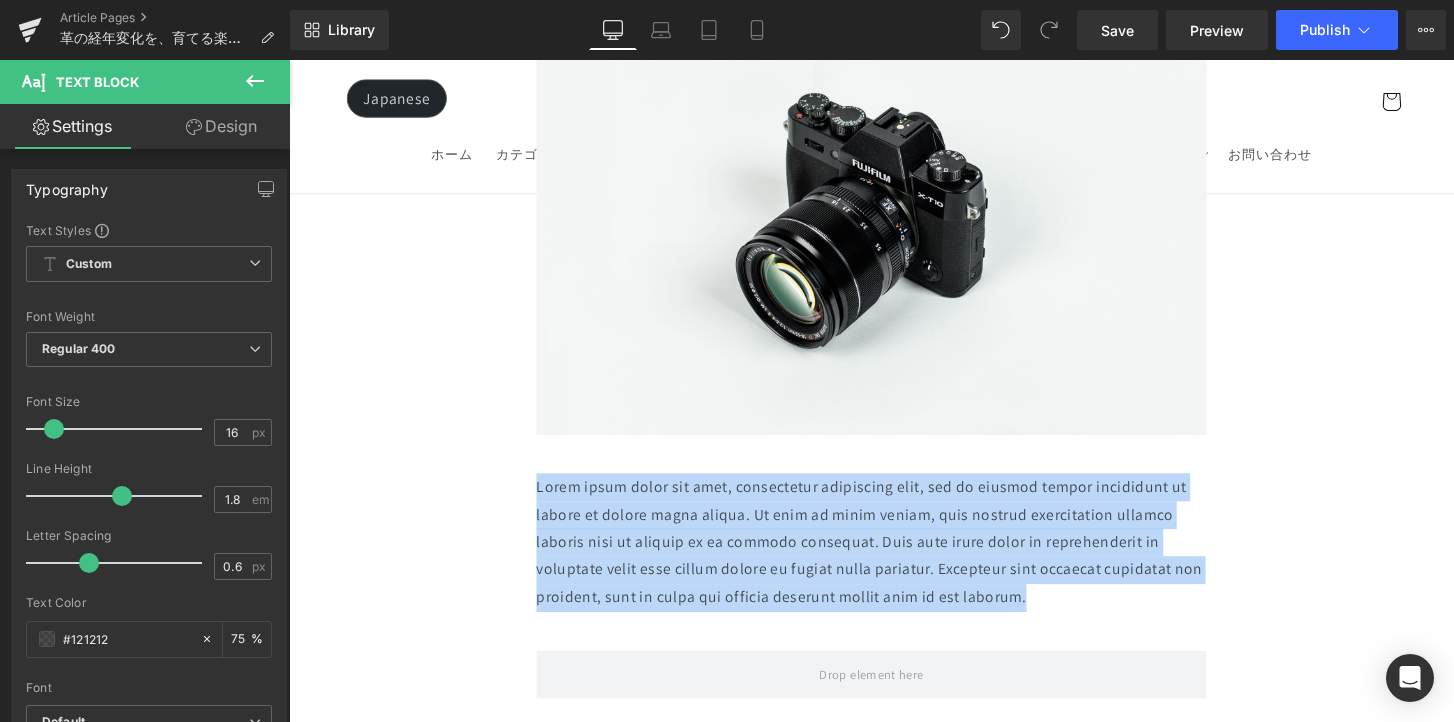 drag, startPoint x: 1064, startPoint y: 541, endPoint x: 485, endPoint y: 439, distance: 587.91583 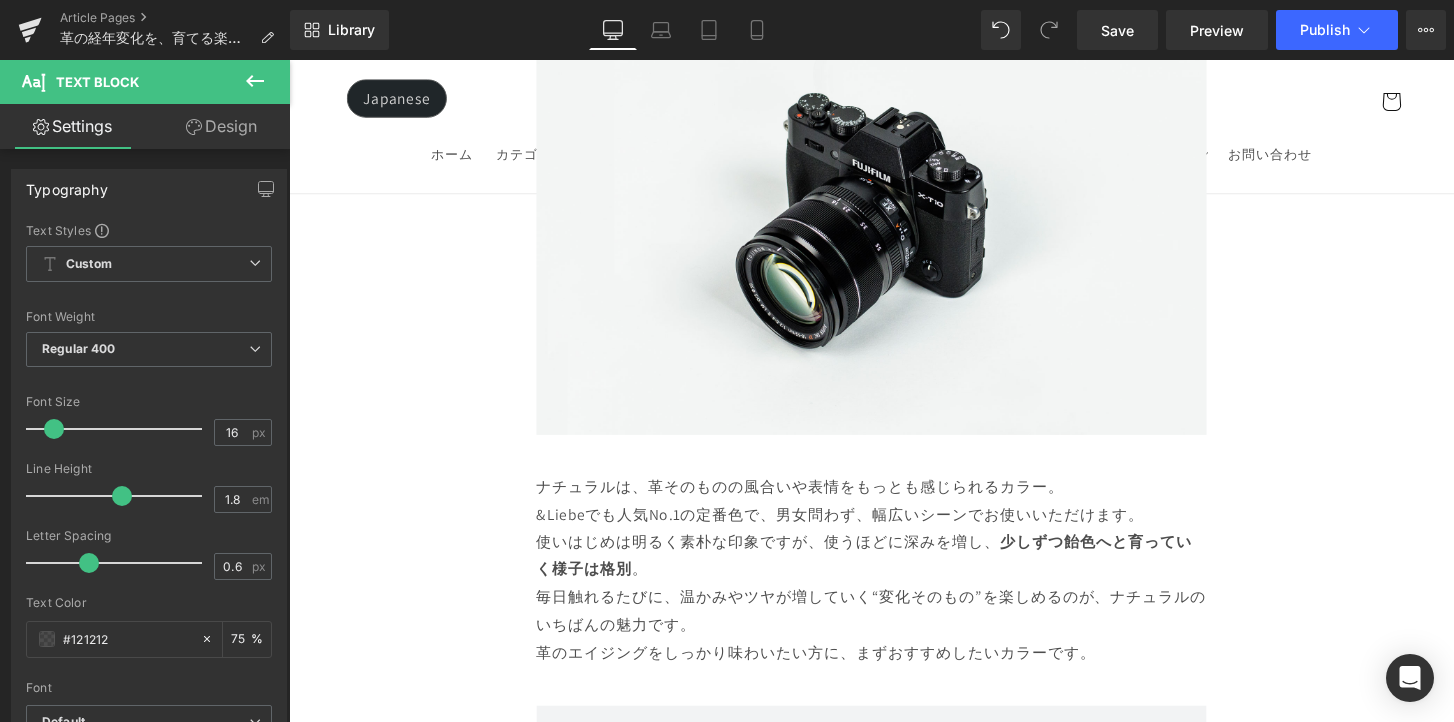 click on "Image         Row
革は育てるもの 経年変化という贅沢な時間
Heading         Row
革製品に触れていると、ふとした瞬間に「これは自分だけのものだ」と感じることがあります。
それは、使う人の手の温もりや、過ごした時間が、そのまま革に刻まれていくからかもしれません。 最初はまだ固くて、どこかよそよそしかった革が、
毎日の中で少しずつ馴染み、色づき、艶を増していく。 その変化は決して急がせることができない、
けれど確かに積み重なる、静かで贅沢な時間。 気づけば、世界にひとつだけの“自分だけの革”に育っている。 このブログでは、エイジングの魅力や楽しみ方、色や艶の変化の仕方、そして革を美しく育てるコツをご紹介していきます。
Text Block         Row         Row" at bounding box center [894, 3601] 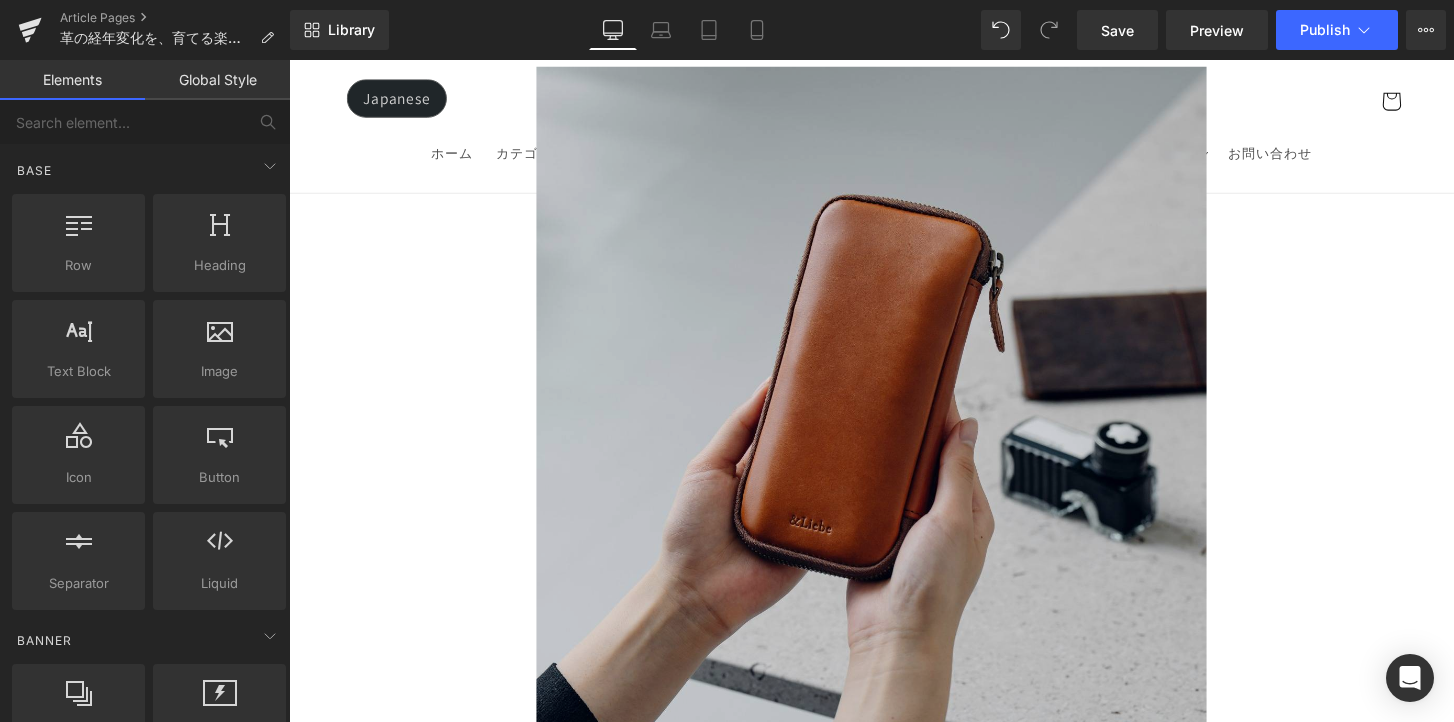 scroll, scrollTop: 1911, scrollLeft: 0, axis: vertical 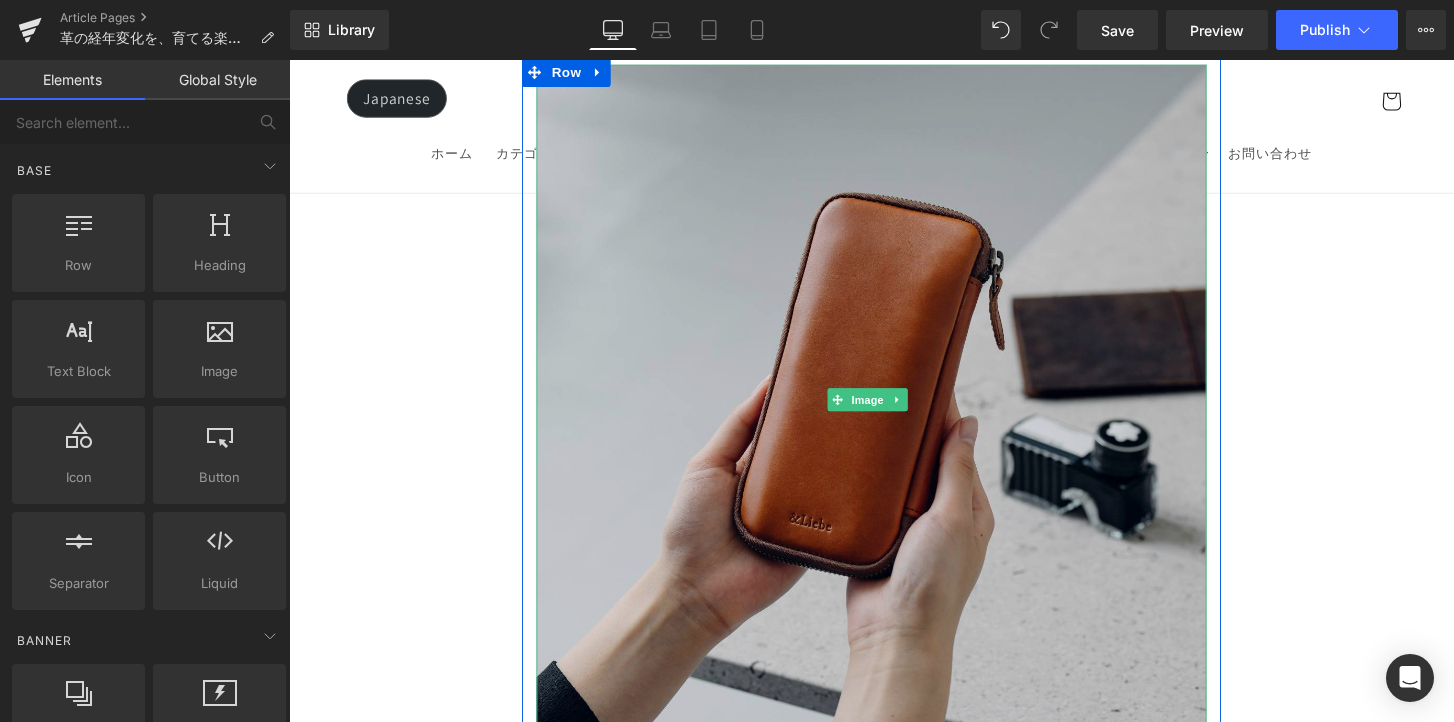 click at bounding box center (894, 413) 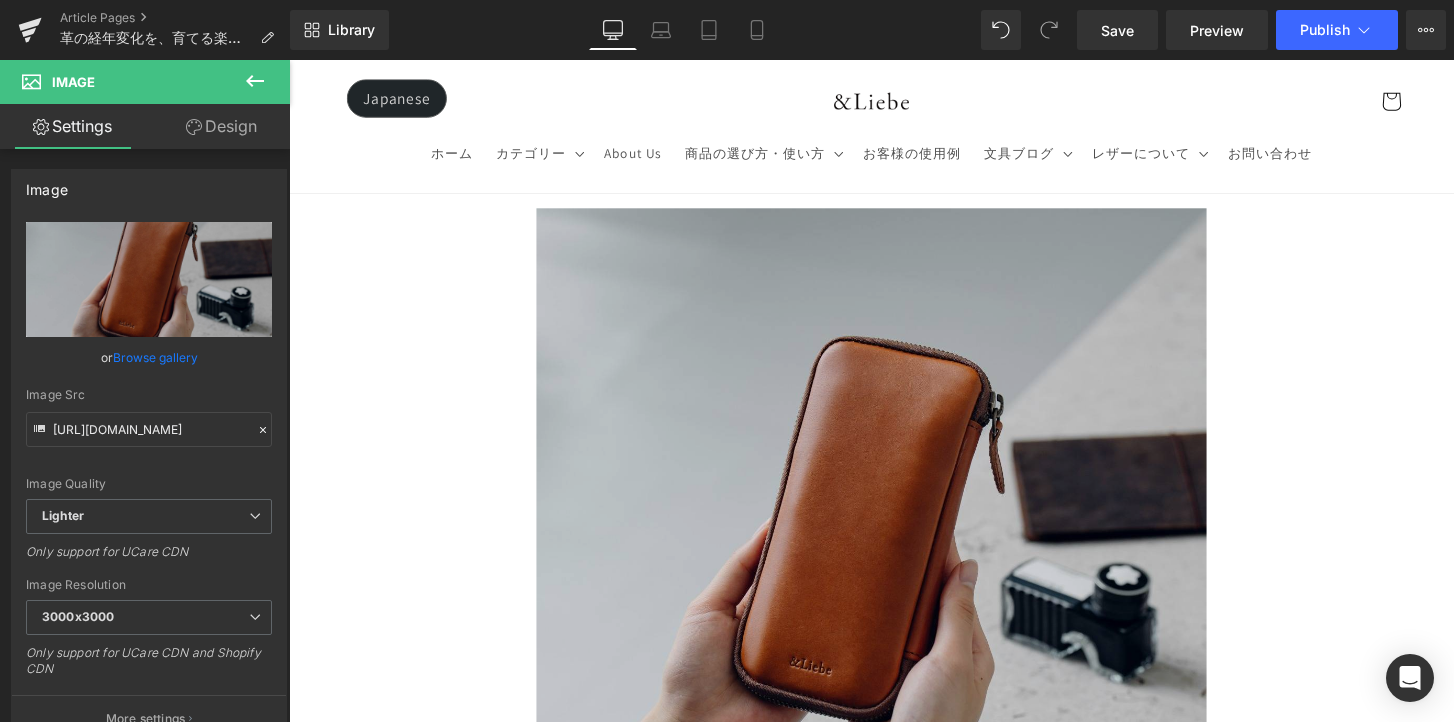 scroll, scrollTop: 0, scrollLeft: 0, axis: both 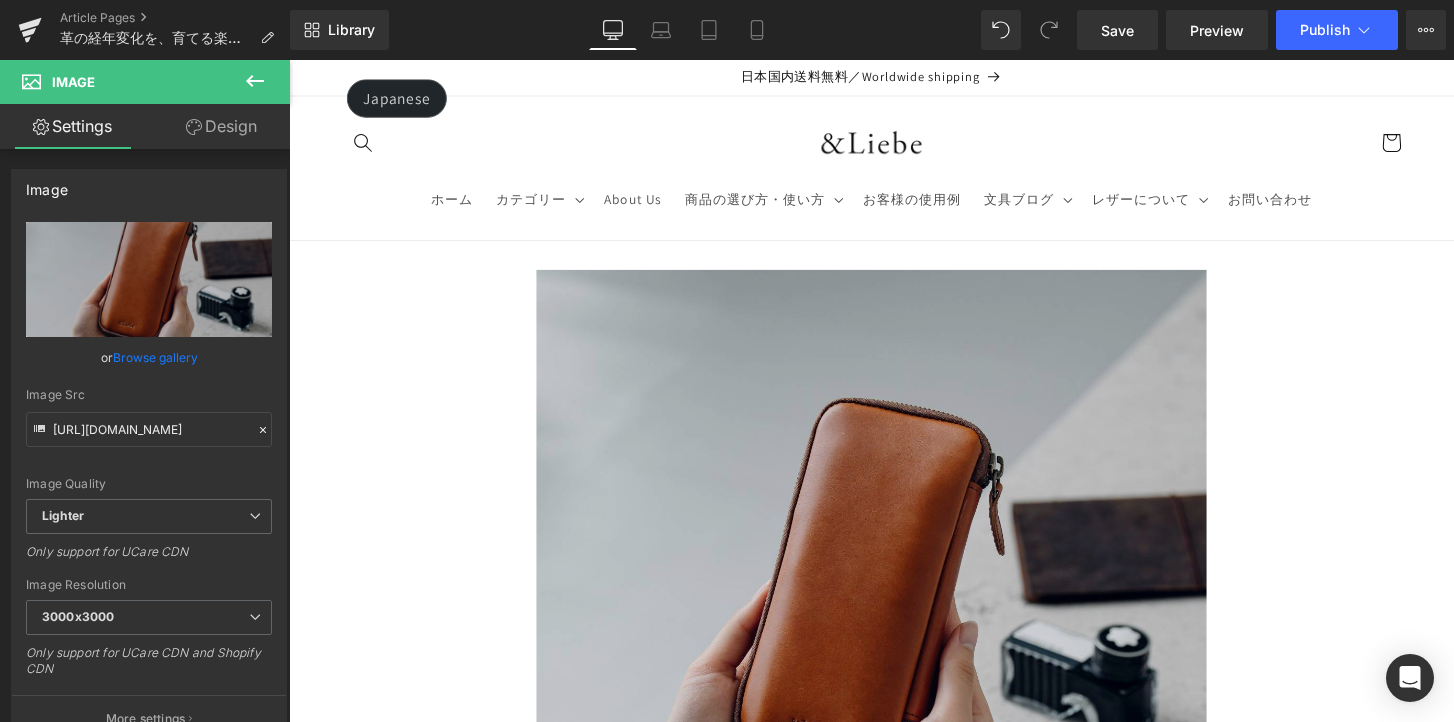 click at bounding box center (894, 626) 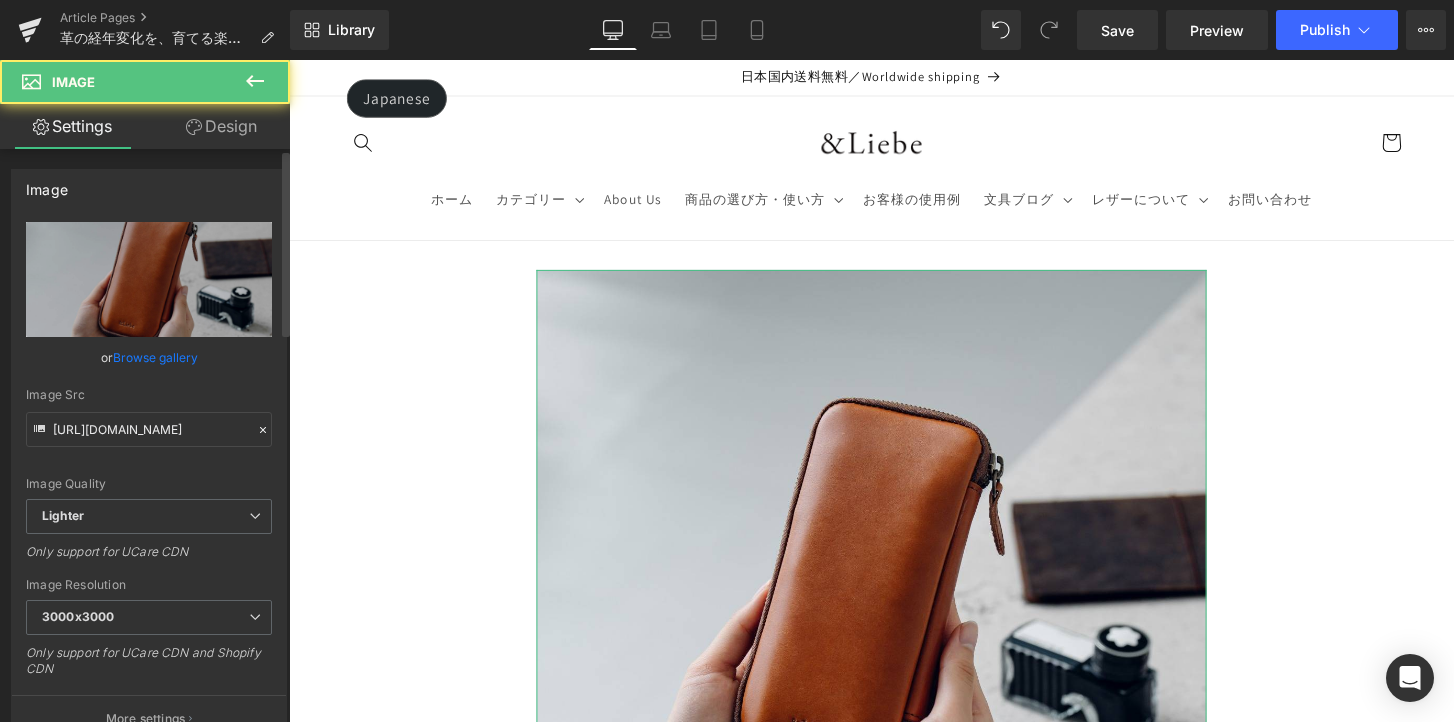 click on "Browse gallery" at bounding box center [155, 357] 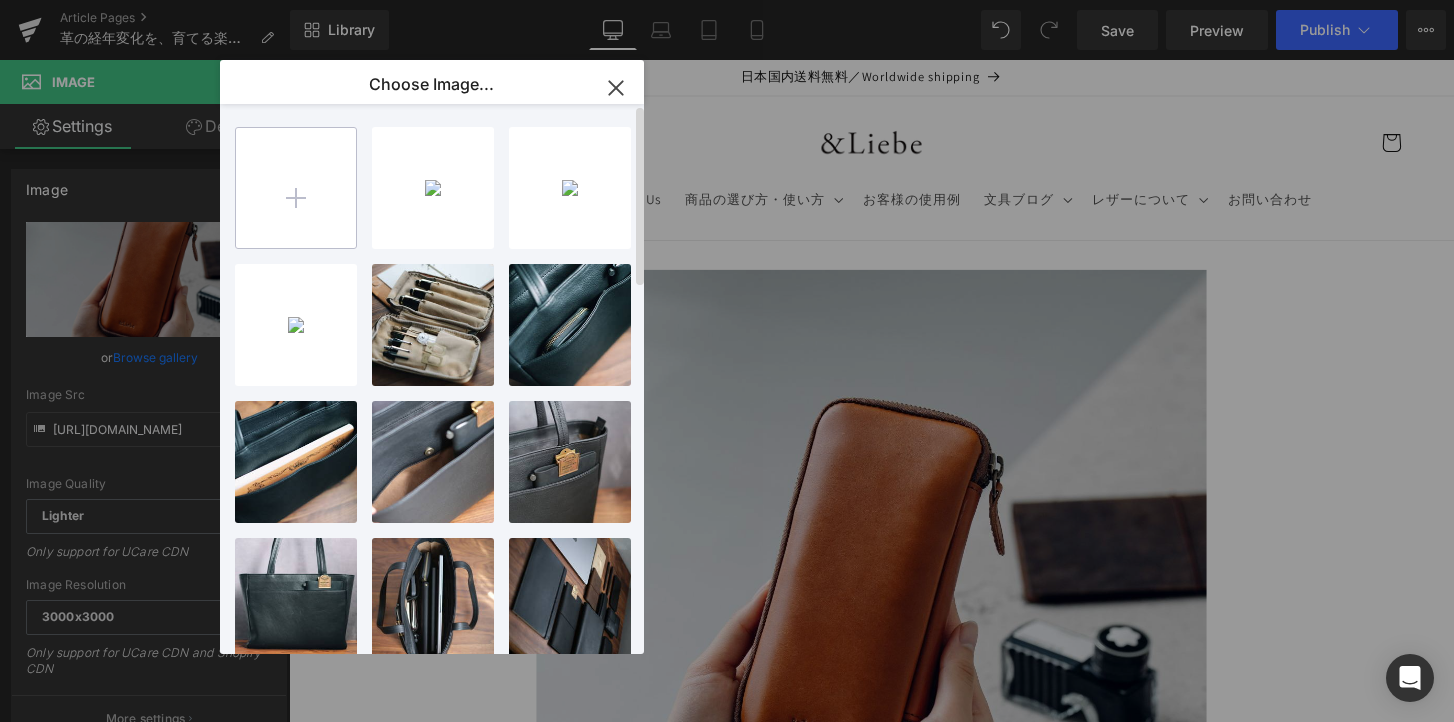 click at bounding box center [296, 188] 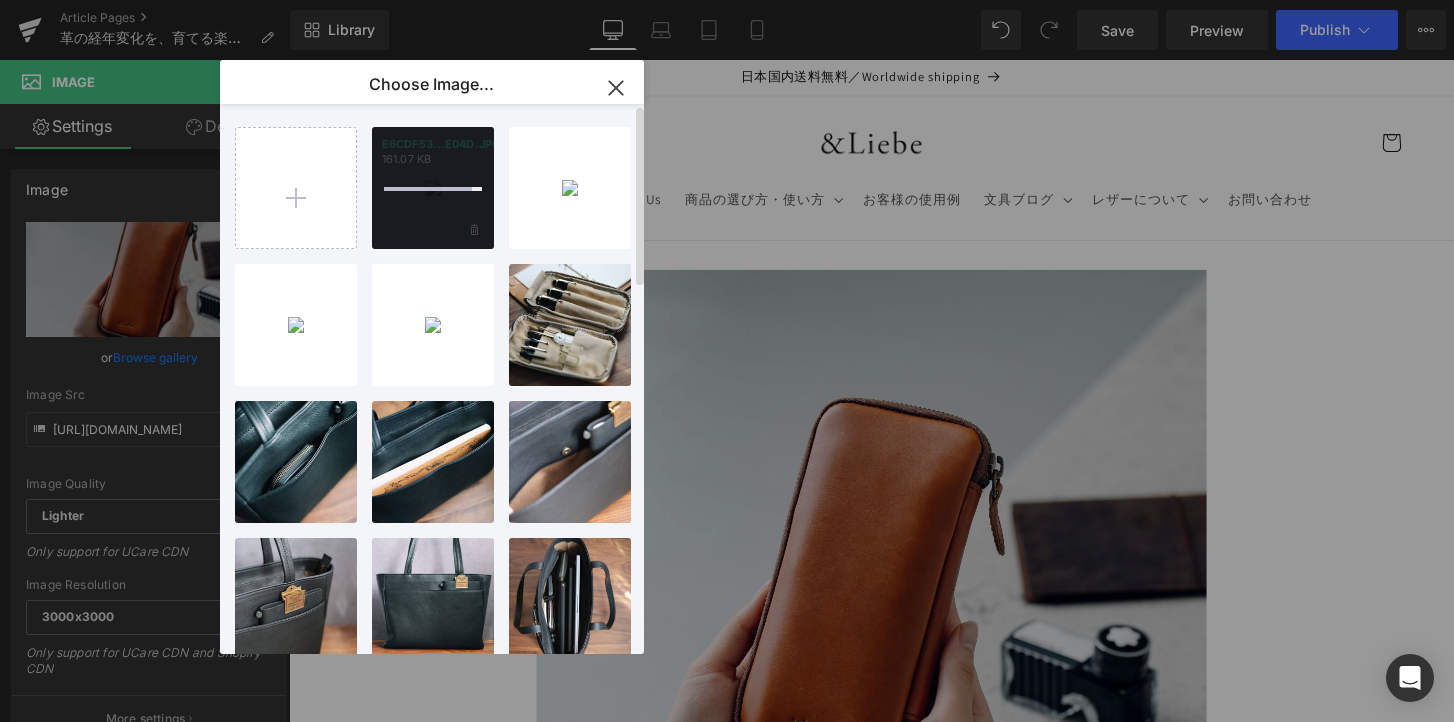 type 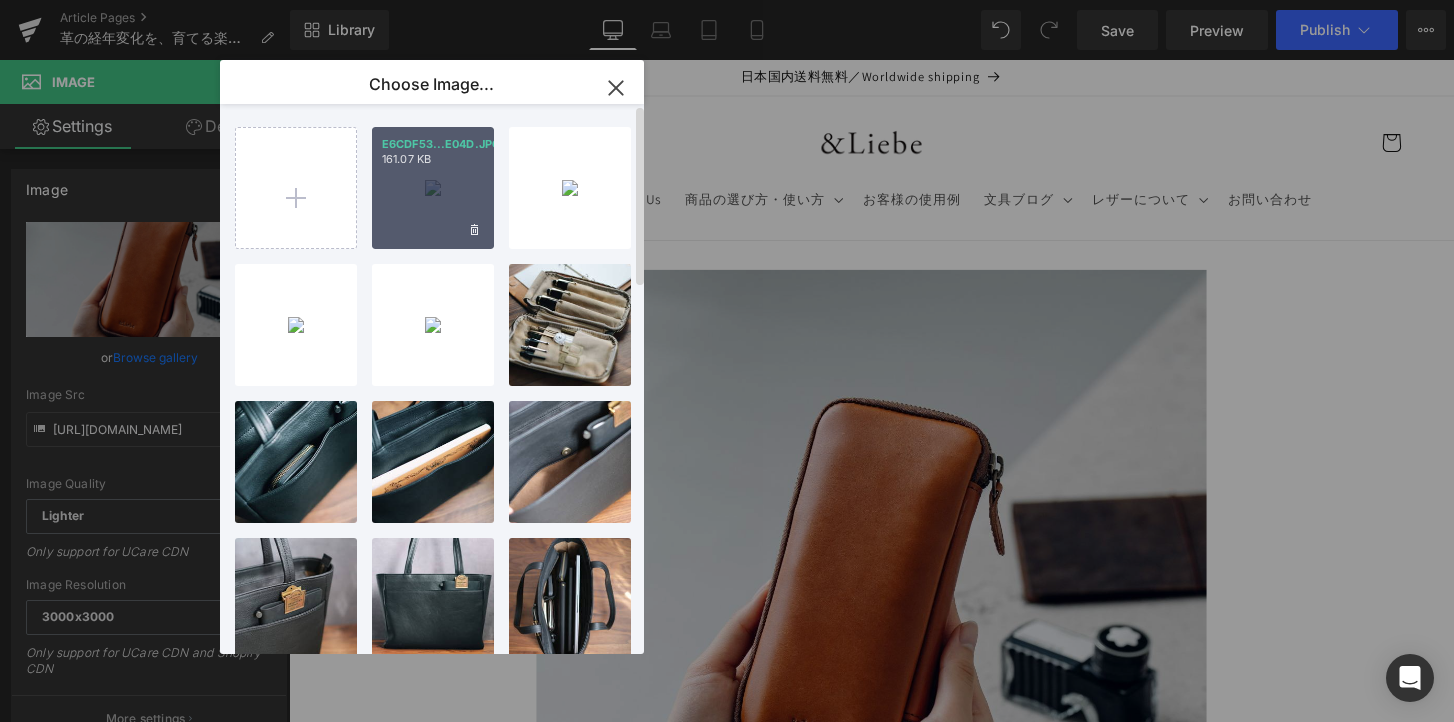 click on "E6CDF53...E04D.JPG 161.07 KB" at bounding box center (433, 188) 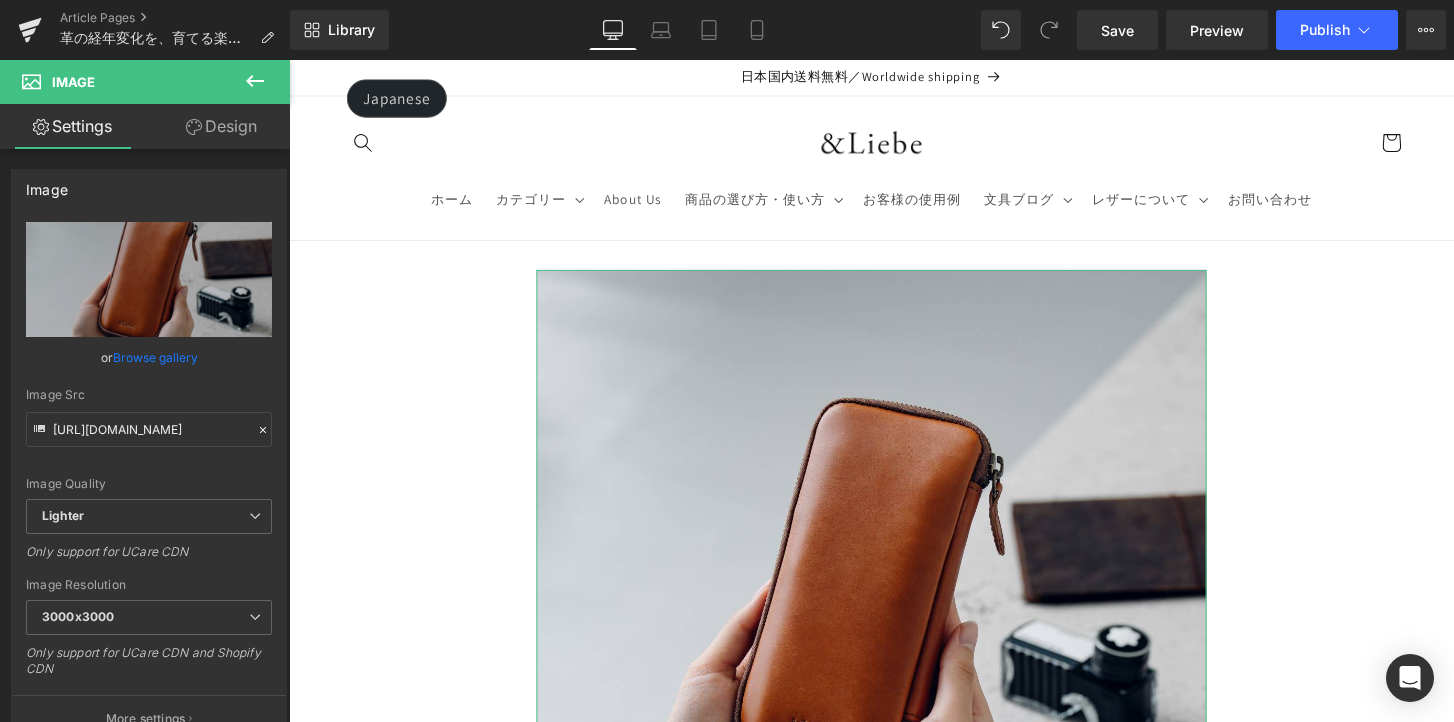 drag, startPoint x: 157, startPoint y: 362, endPoint x: 196, endPoint y: 312, distance: 63.411354 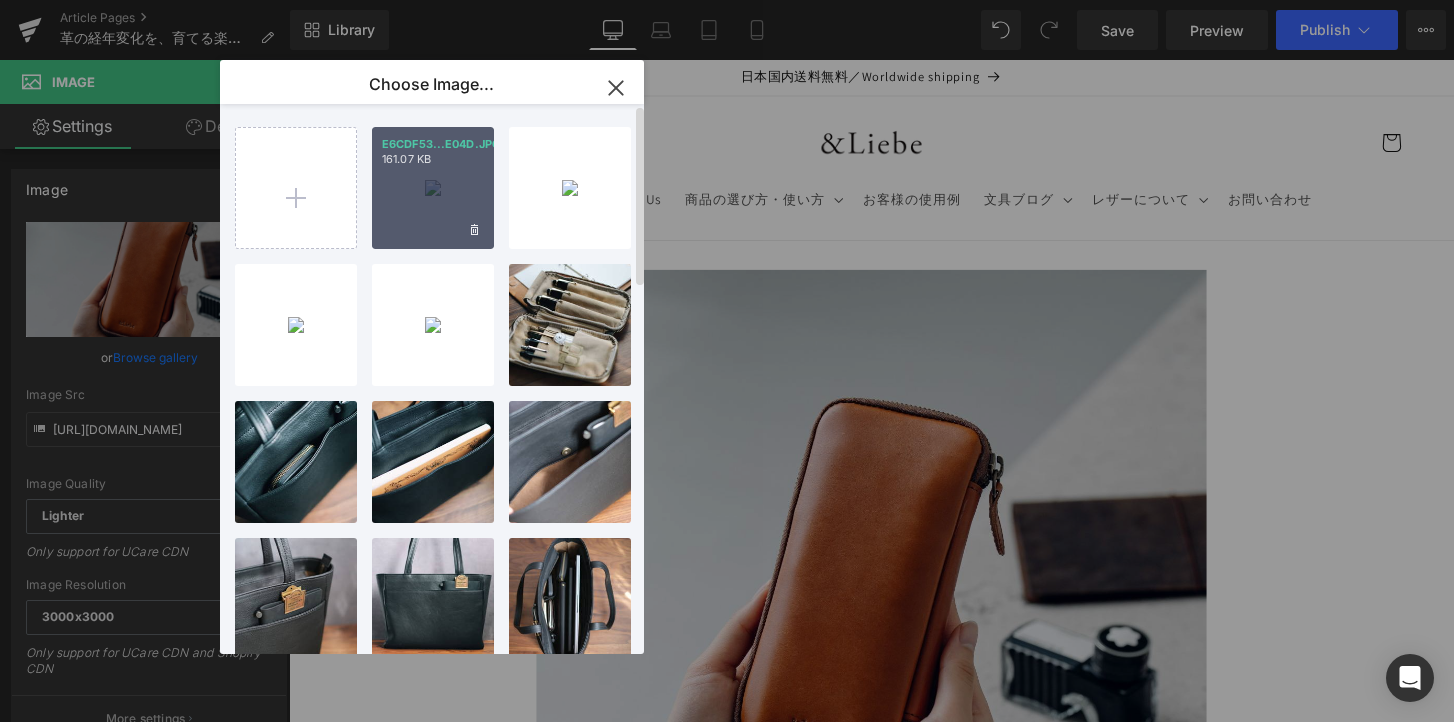 click on "161.07 KB" at bounding box center [433, 159] 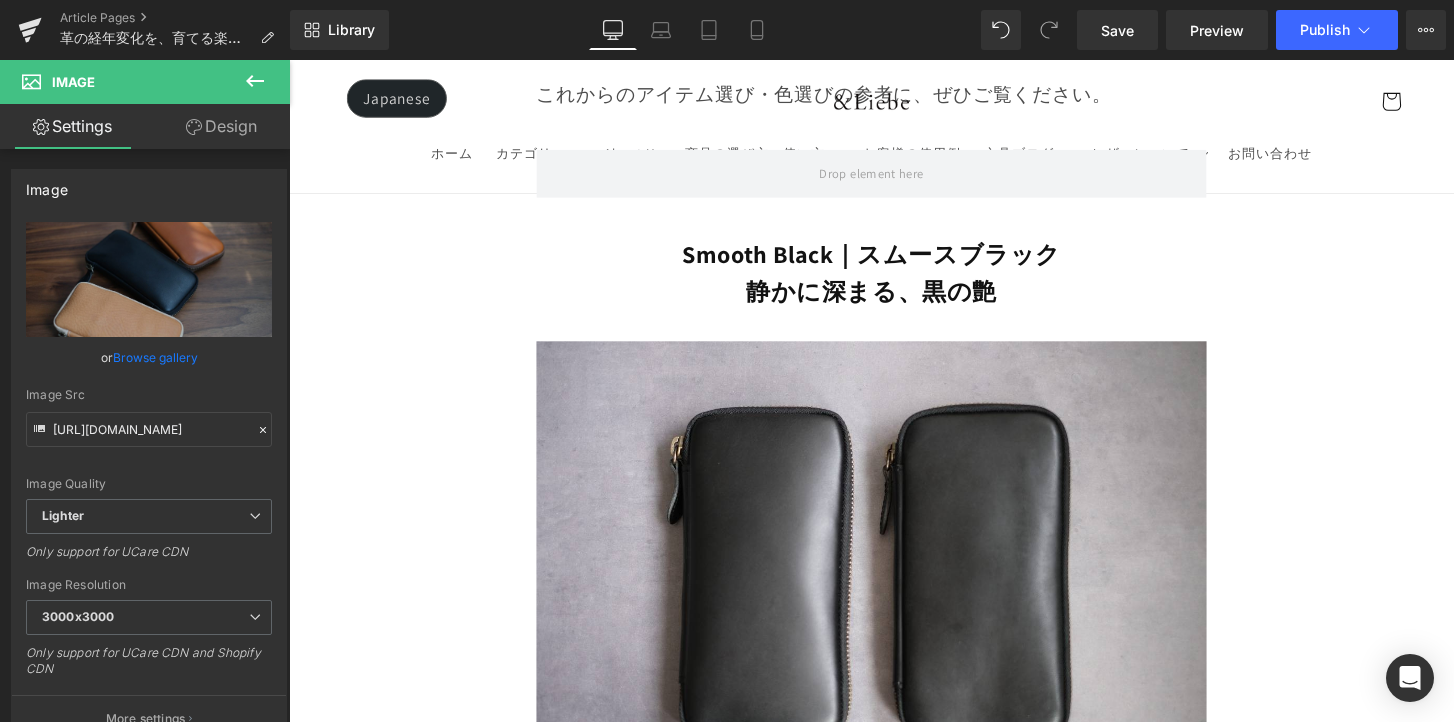 scroll, scrollTop: 5736, scrollLeft: 0, axis: vertical 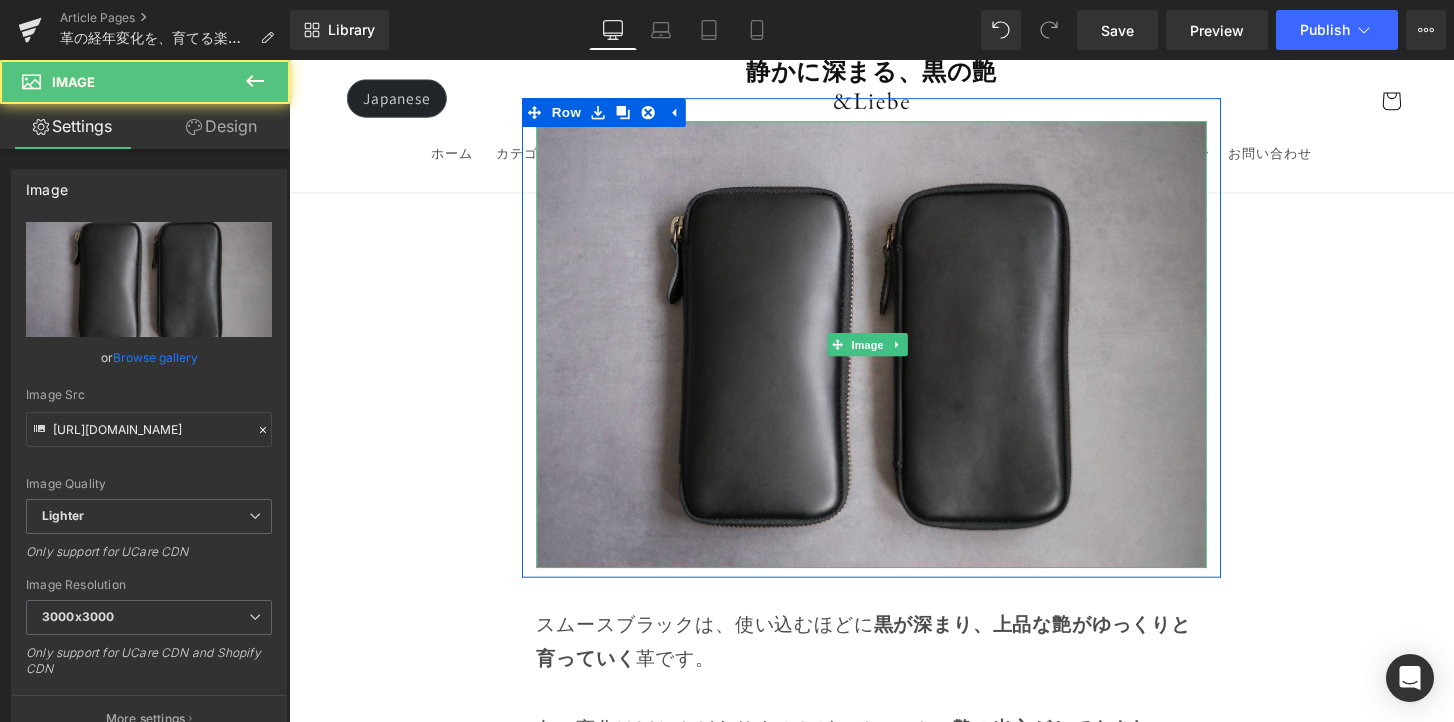 click at bounding box center (894, 356) 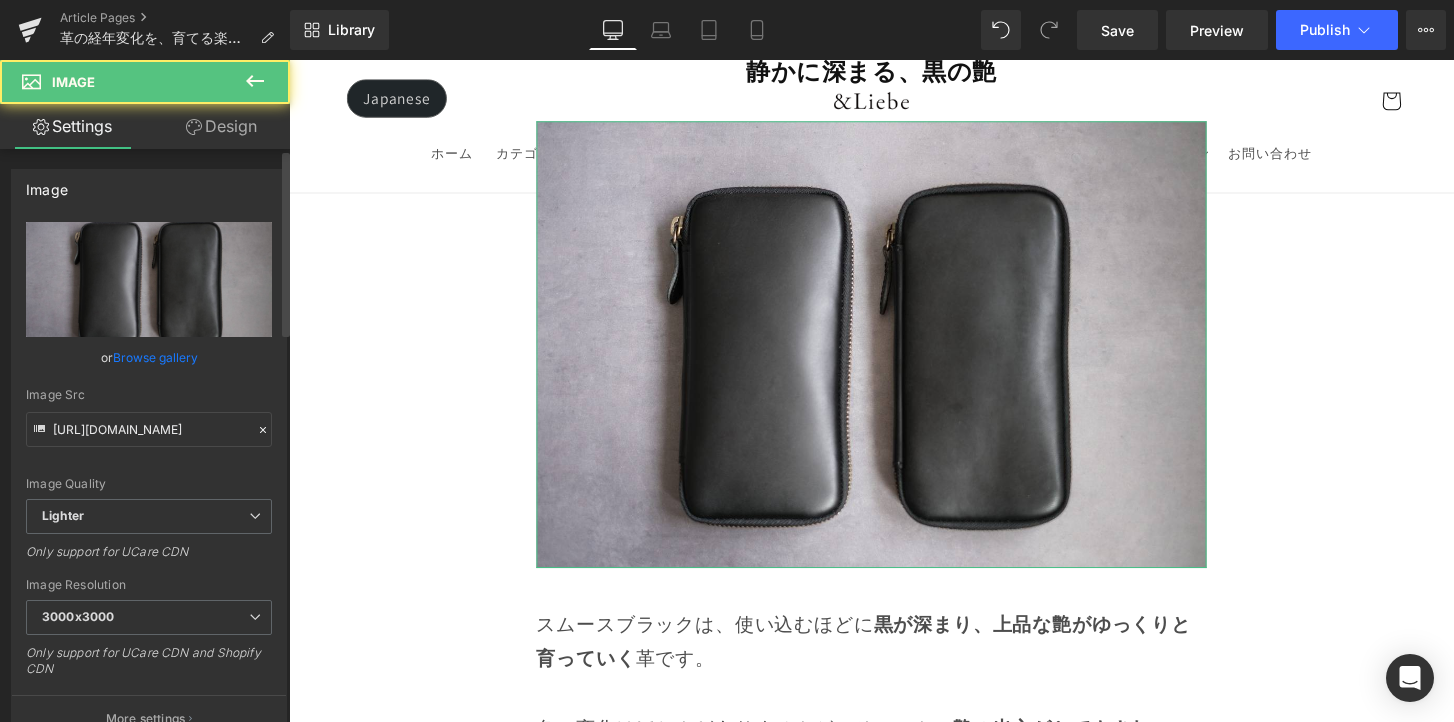 click on "Browse gallery" at bounding box center (155, 357) 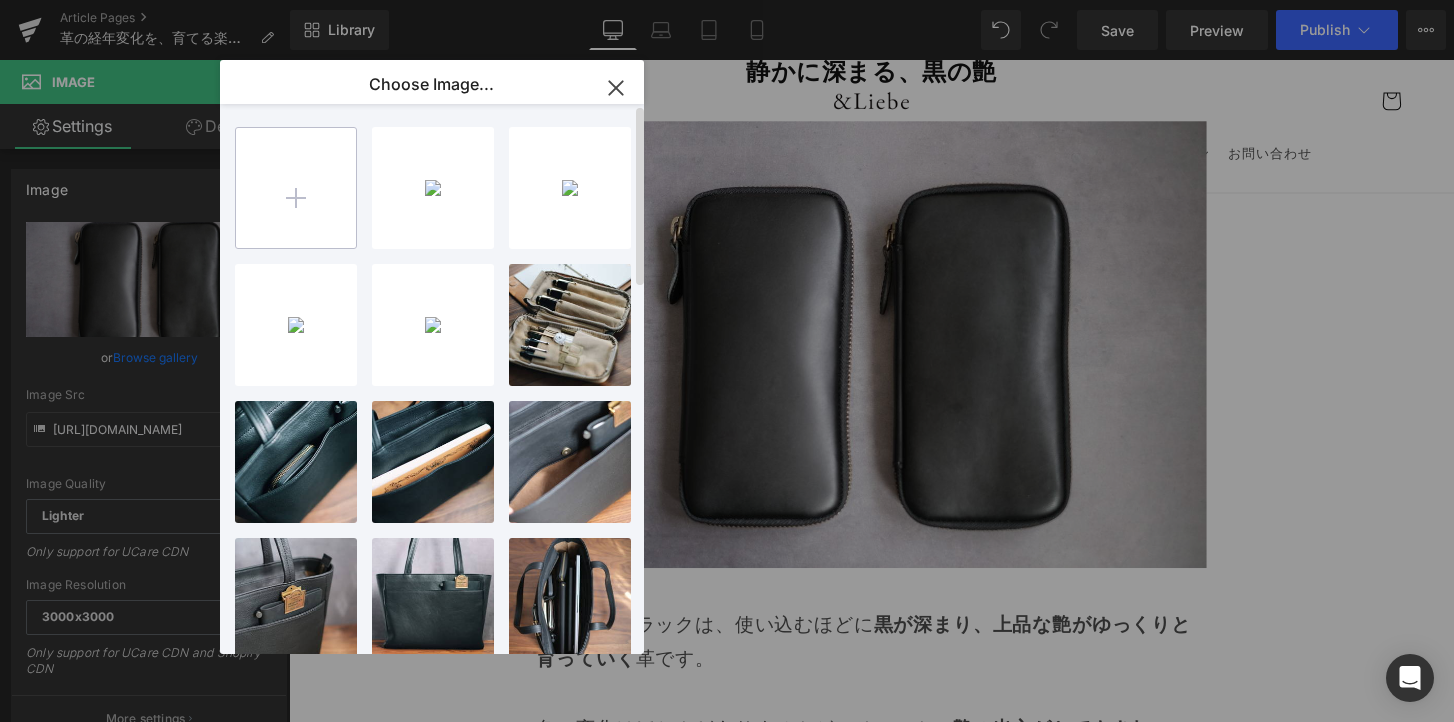 click at bounding box center (296, 188) 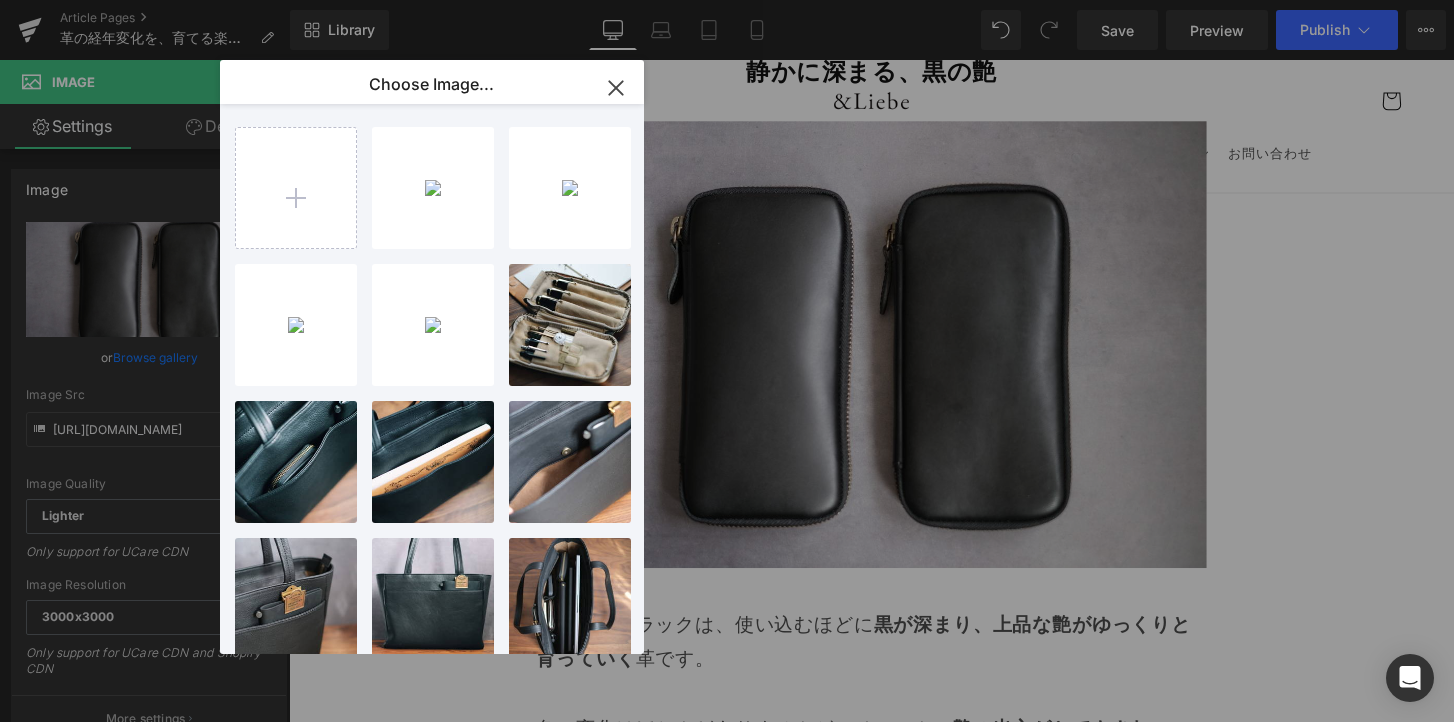 click 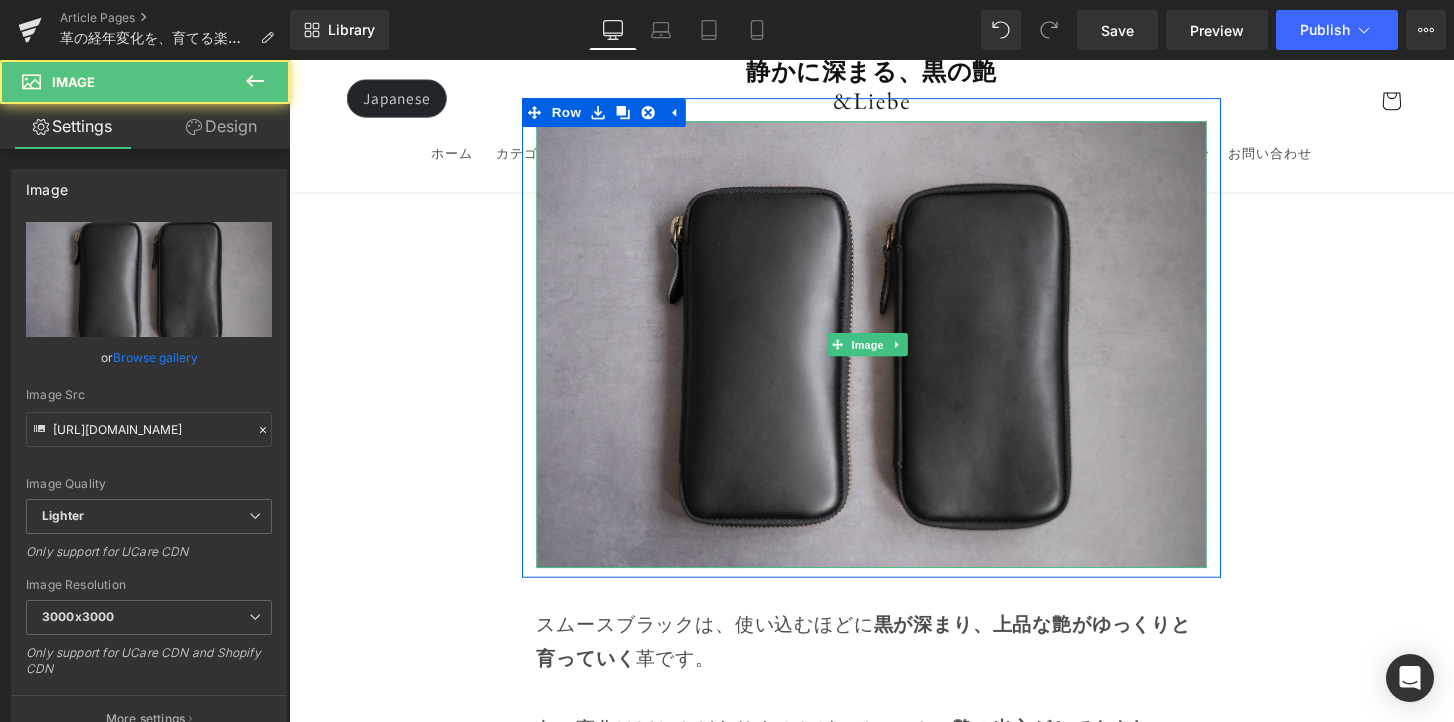click at bounding box center [894, 356] 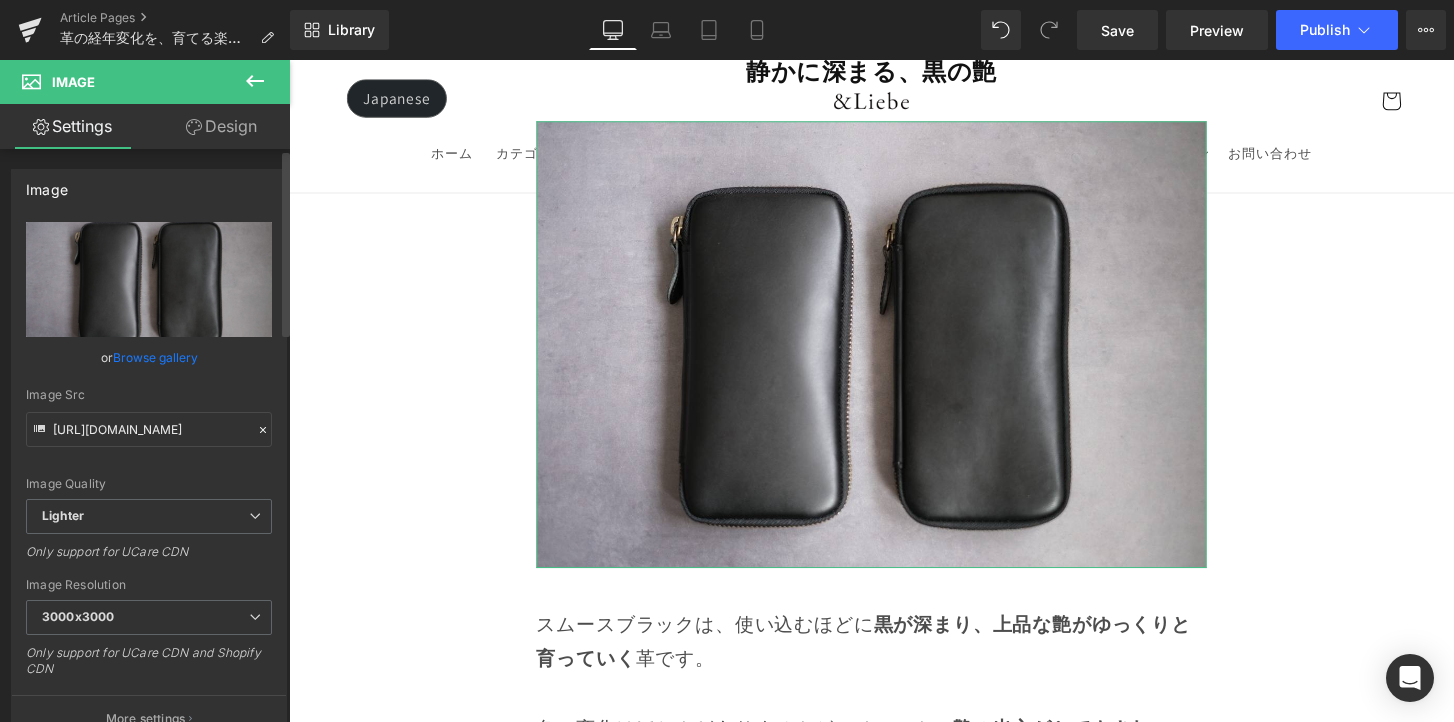 click on "Browse gallery" at bounding box center (155, 357) 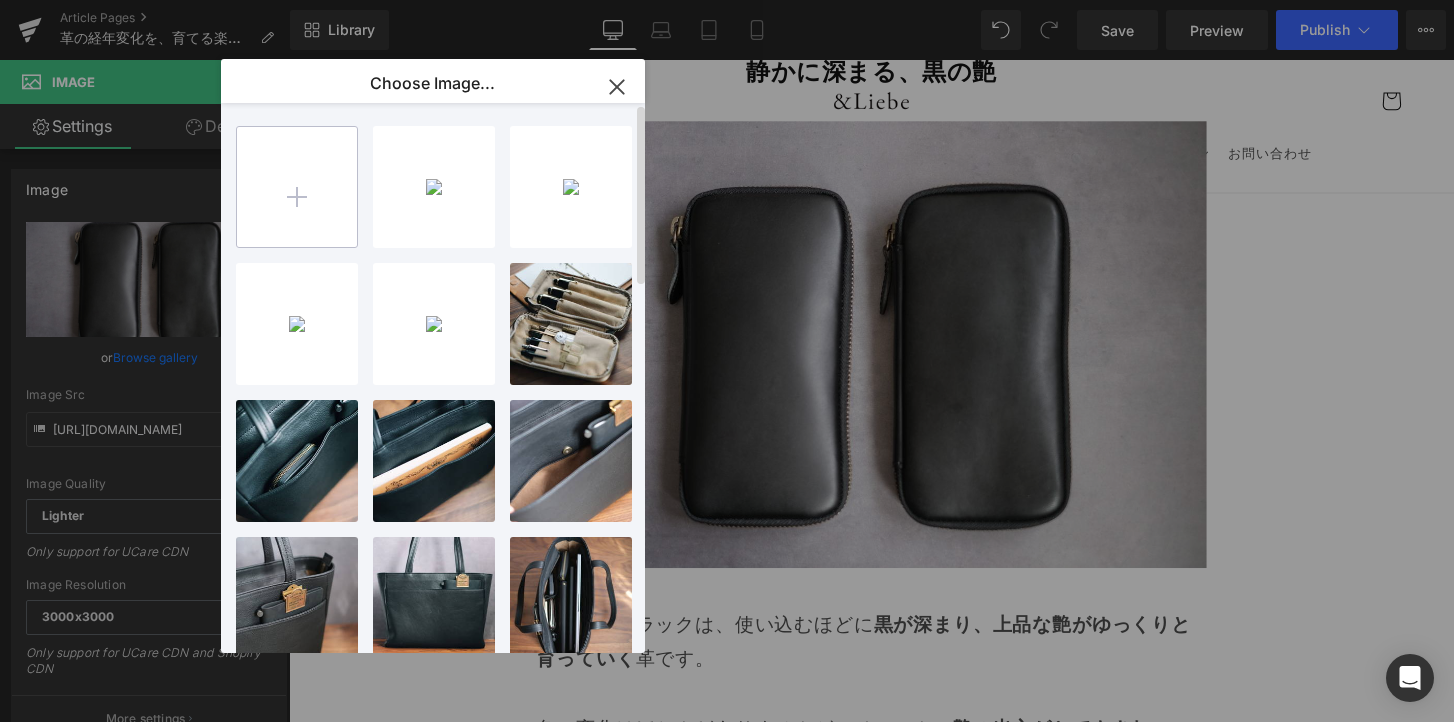 click at bounding box center (297, 187) 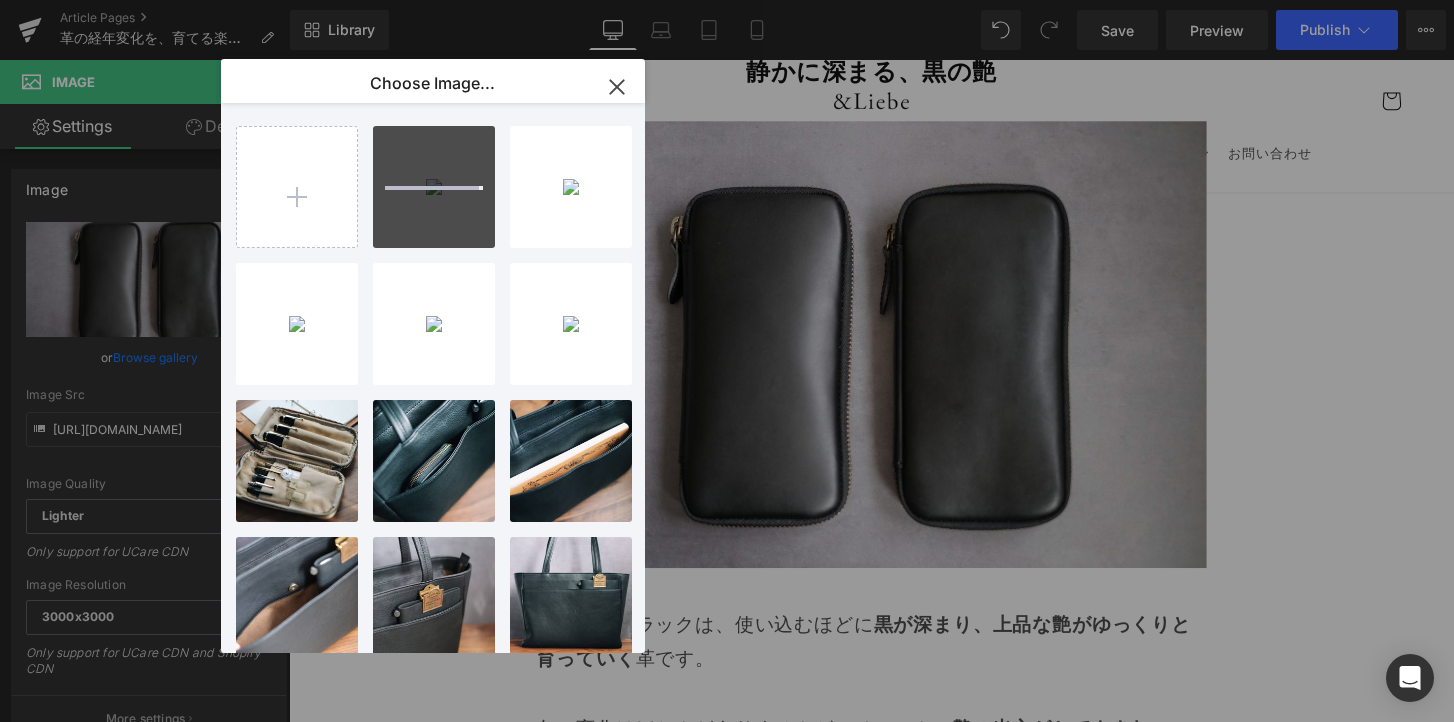 type 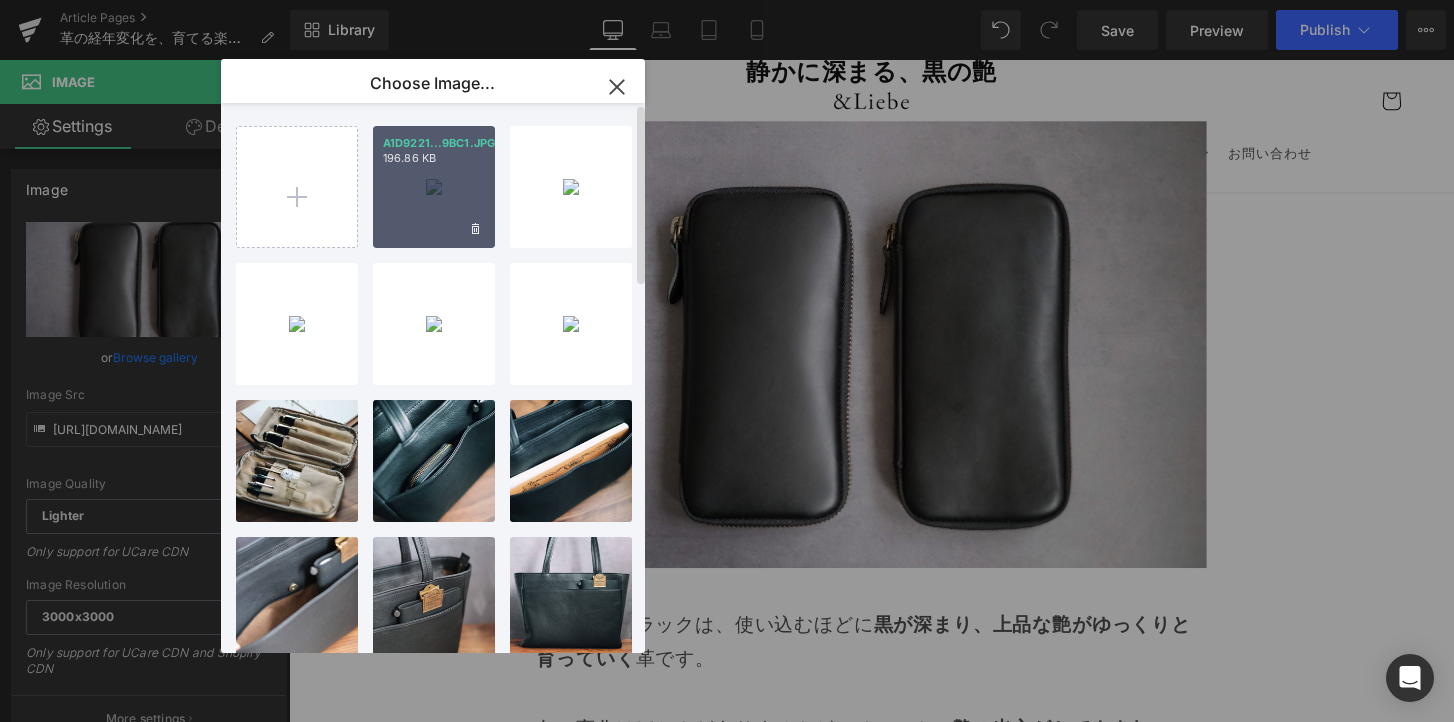click on "A1D9221...9BC1.JPG 196.86 KB" at bounding box center [434, 187] 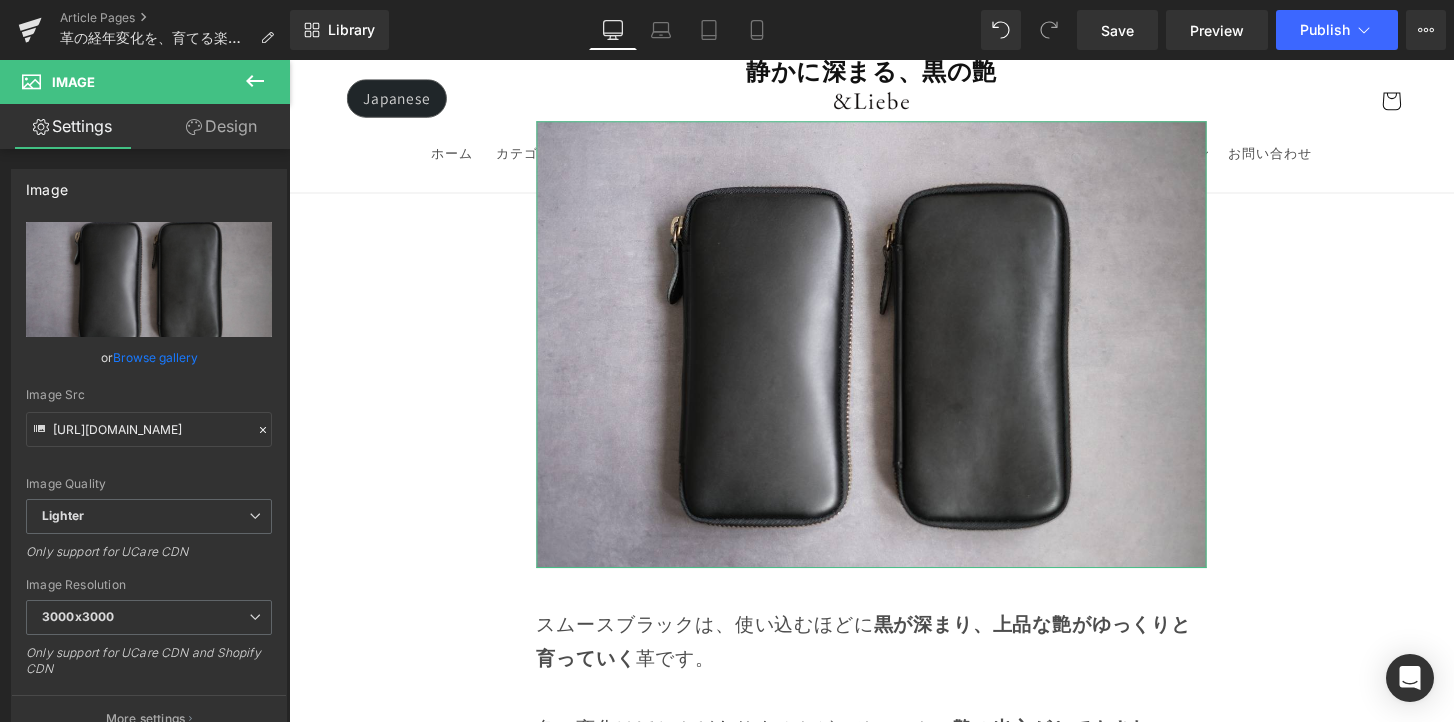 drag, startPoint x: 143, startPoint y: 354, endPoint x: 151, endPoint y: 340, distance: 16.124516 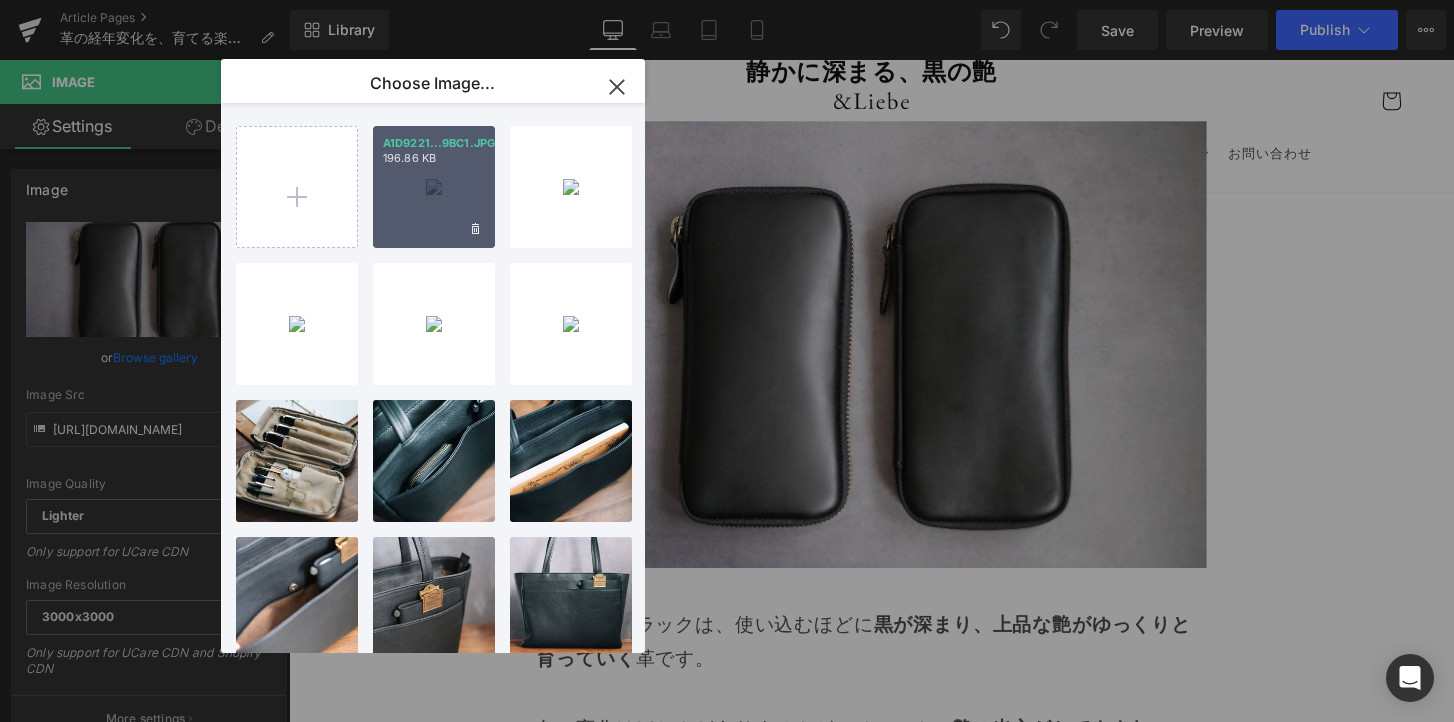 click on "A1D9221...9BC1.JPG 196.86 KB" at bounding box center (434, 187) 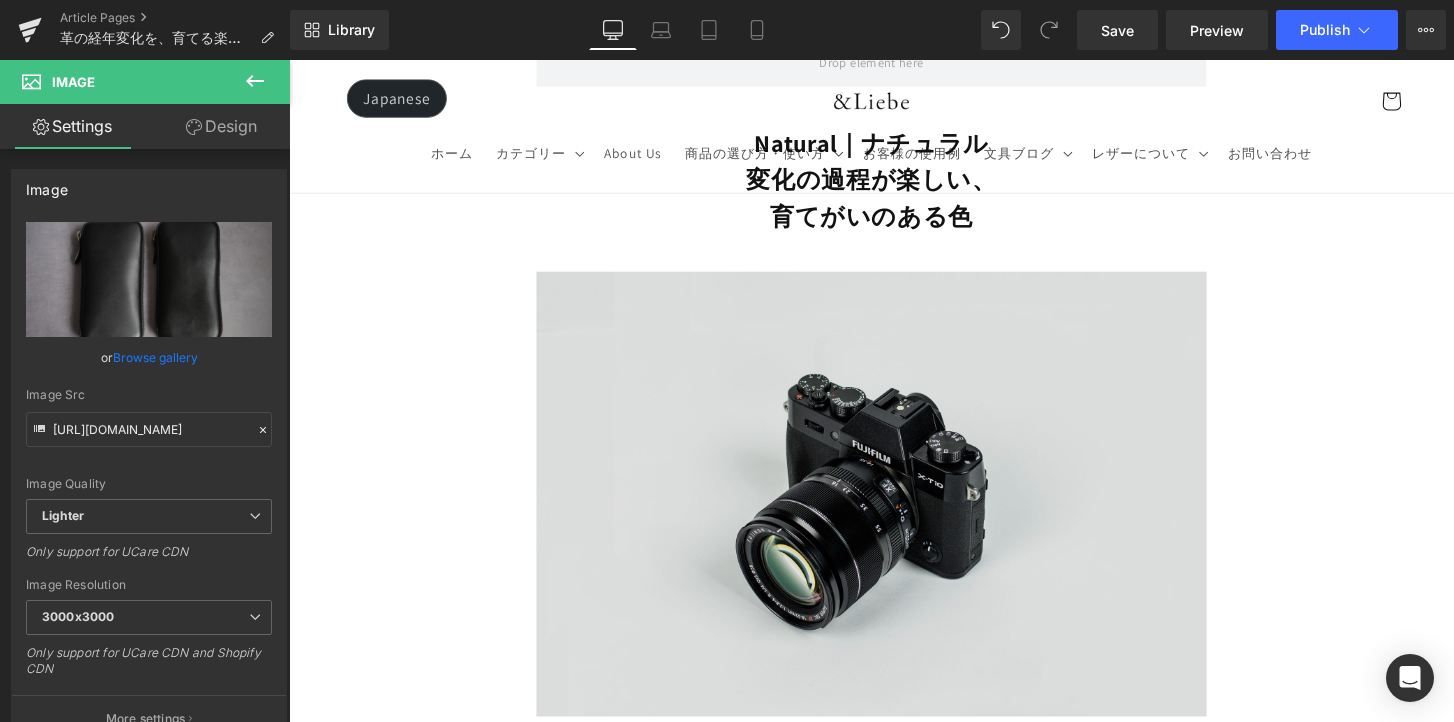 scroll, scrollTop: 6738, scrollLeft: 0, axis: vertical 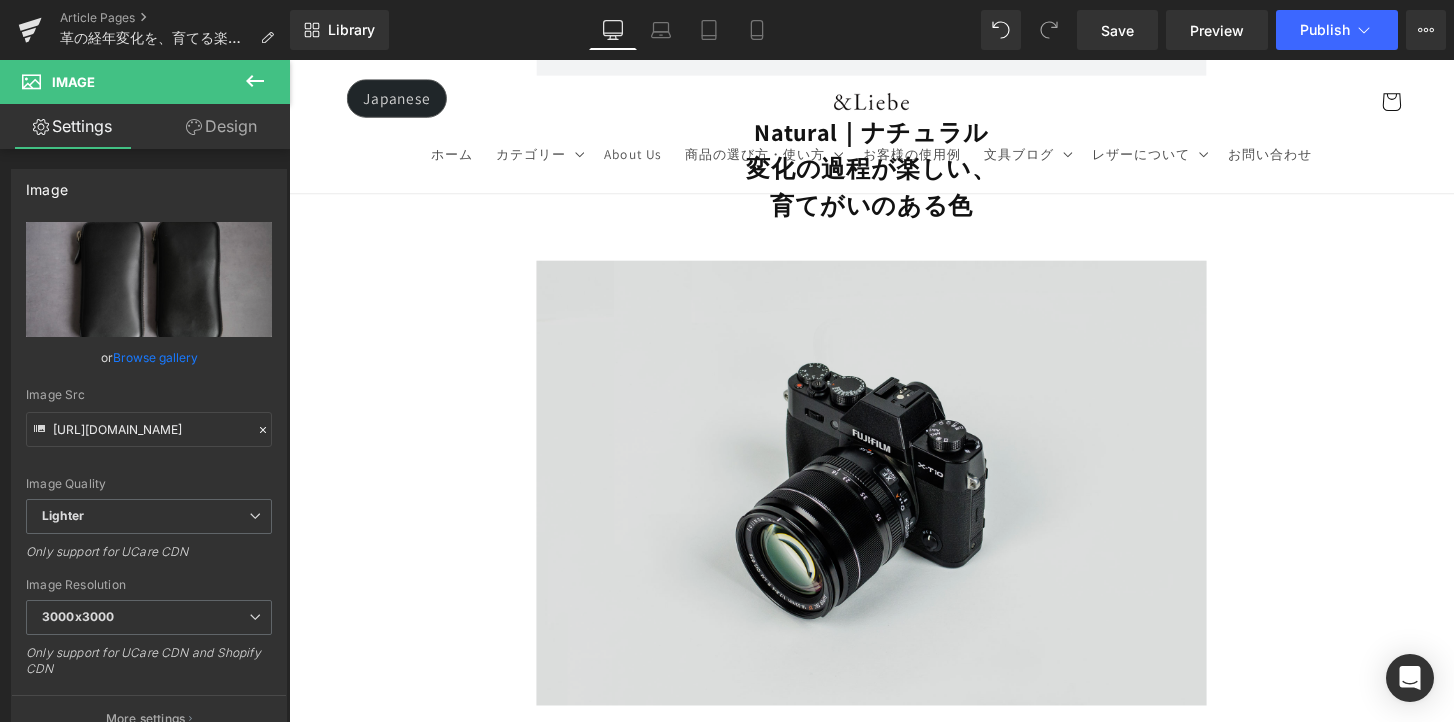 click at bounding box center (894, 498) 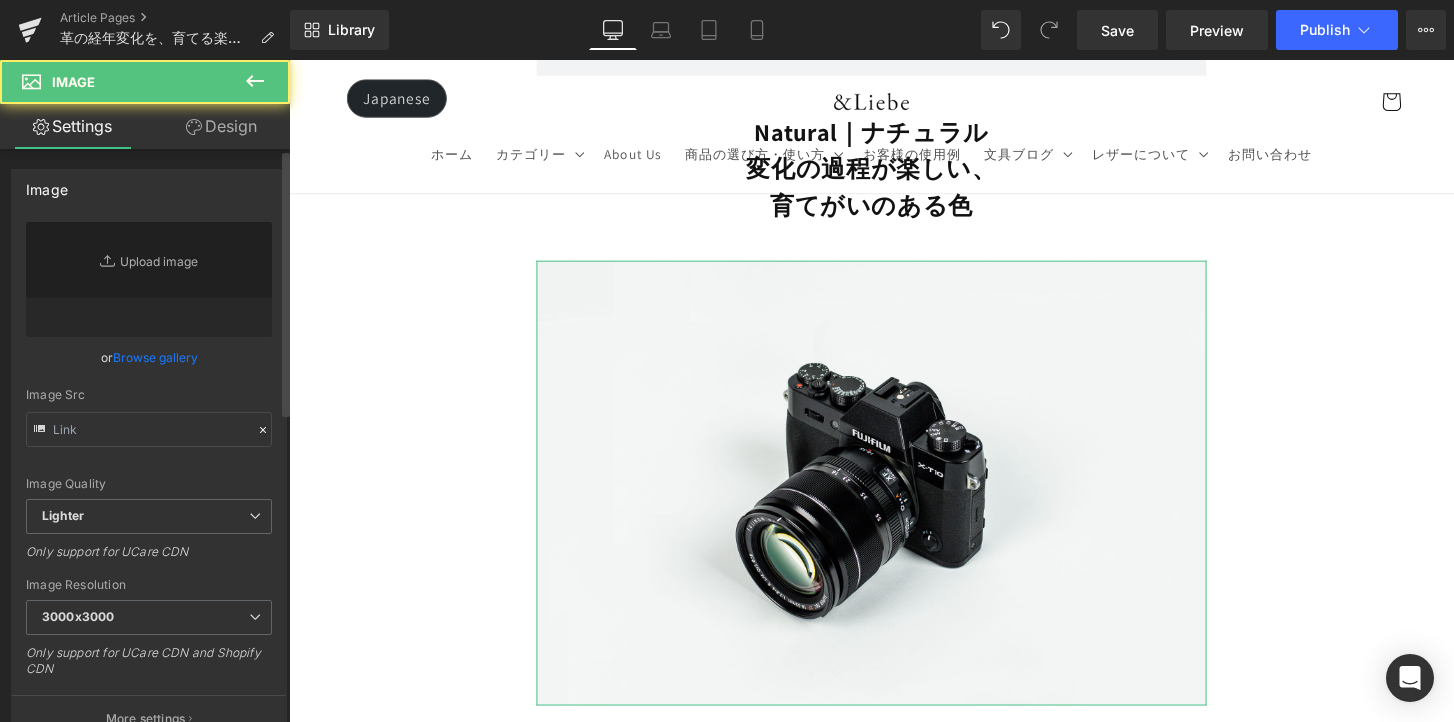 type on "//[DOMAIN_NAME][URL]" 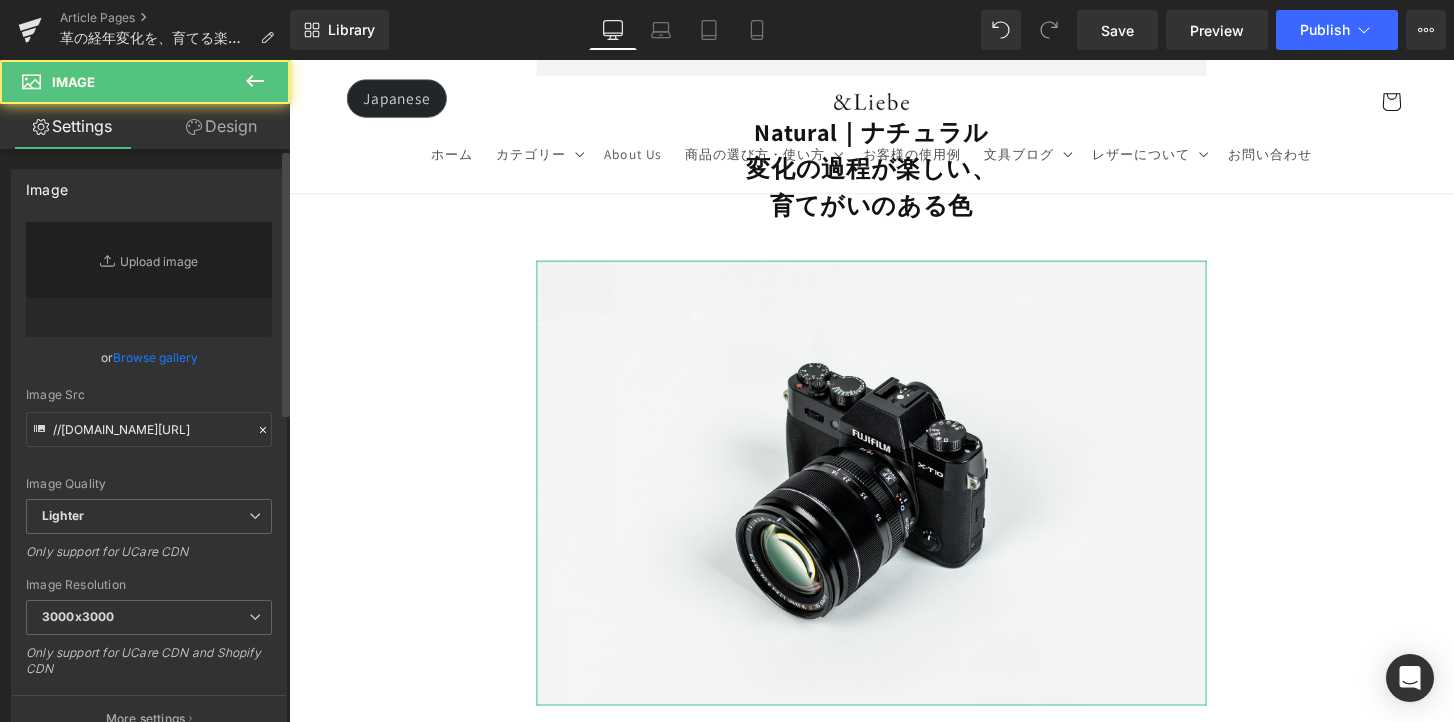 click on "Browse gallery" at bounding box center (155, 357) 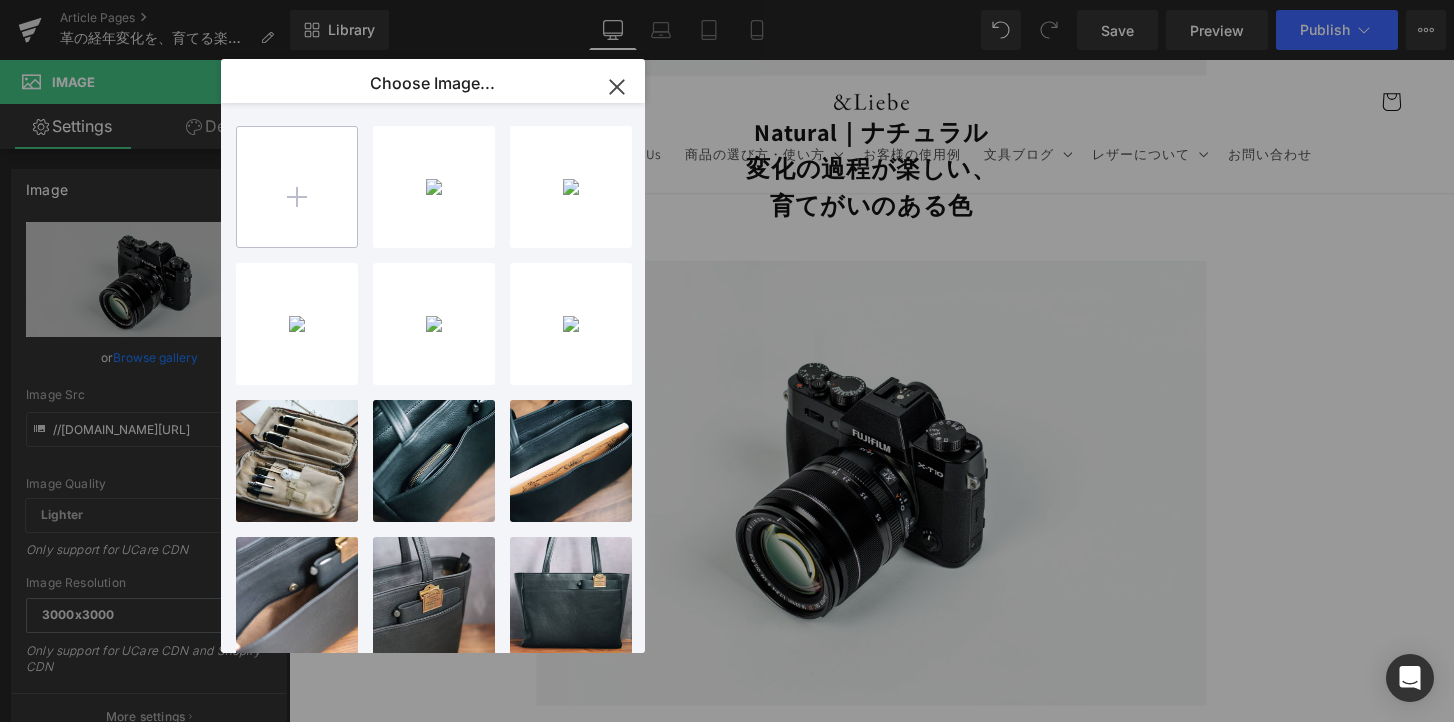 click at bounding box center [297, 187] 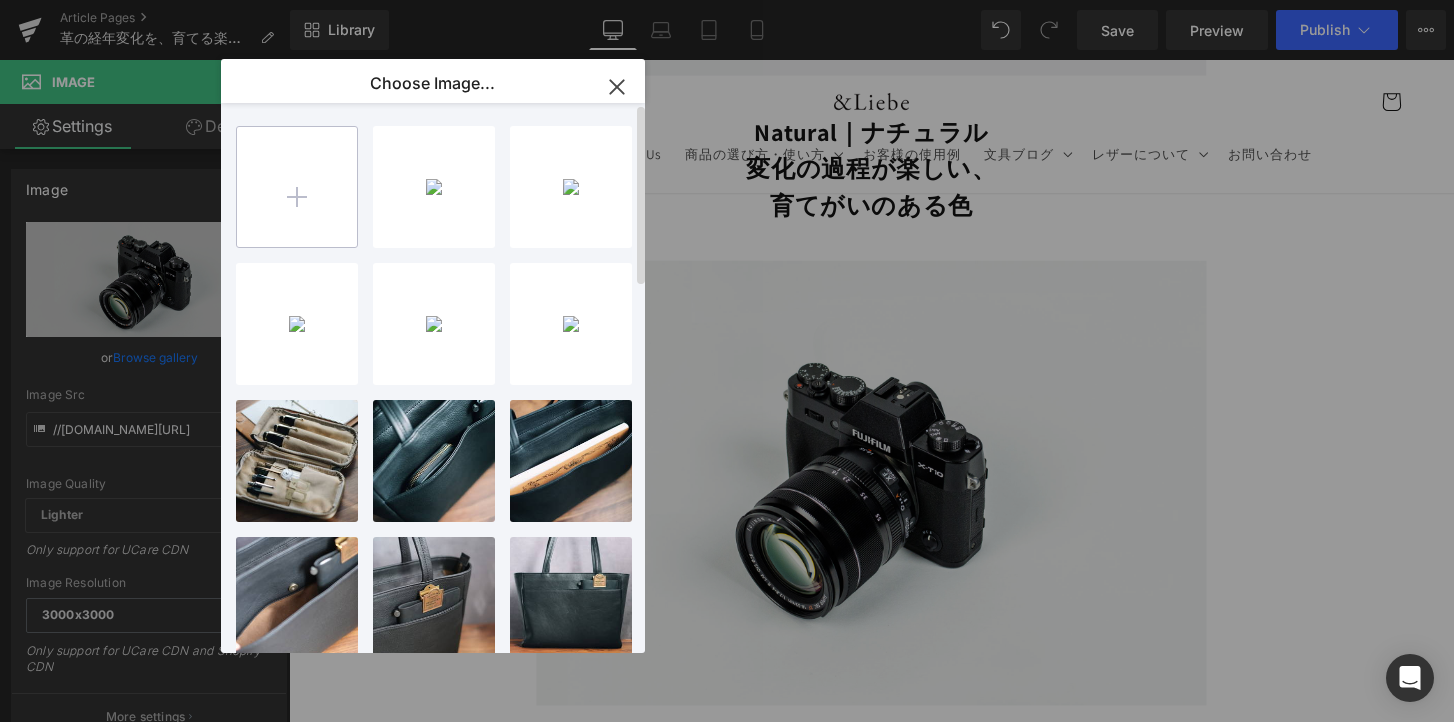 type on "C:\fakepath\5595EF5D-A972-4439-938D-CA8B52B0E456-6812-000002A93893BCDE.JPG" 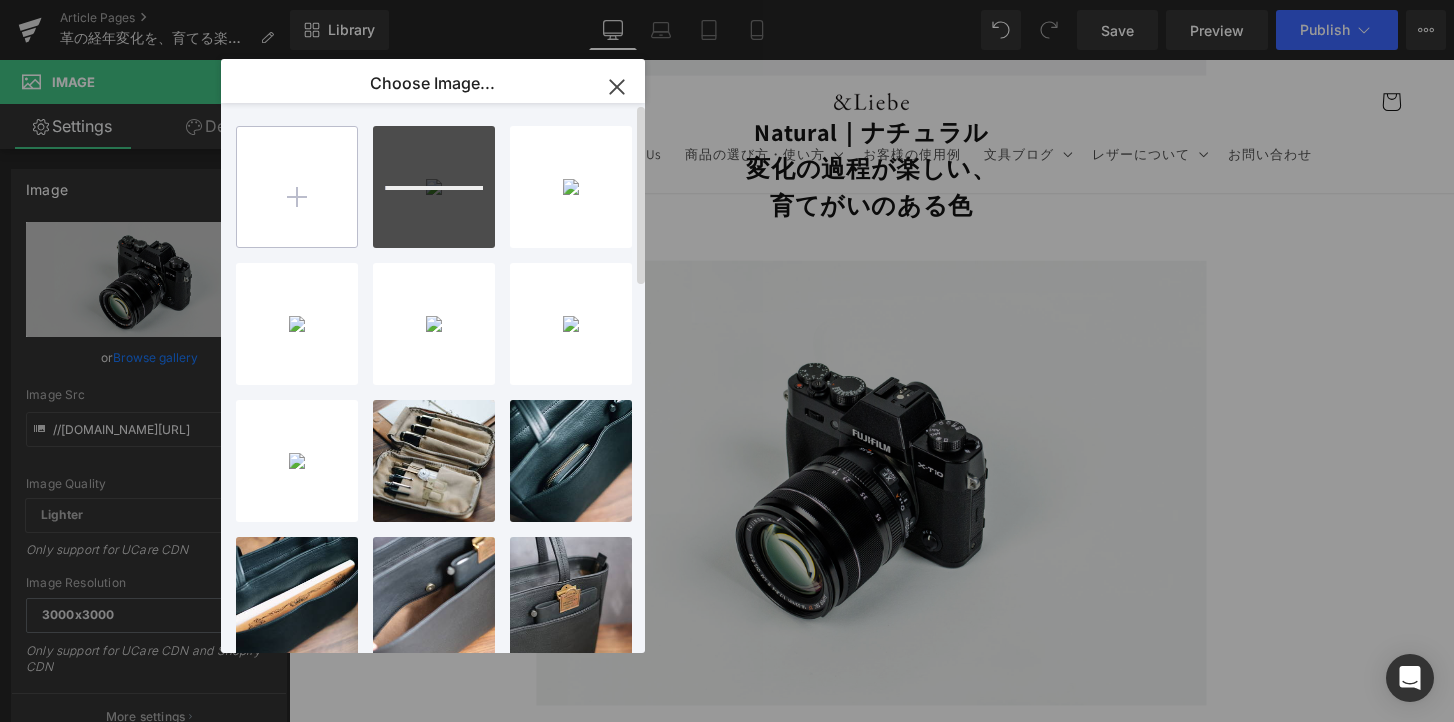 click at bounding box center [297, 187] 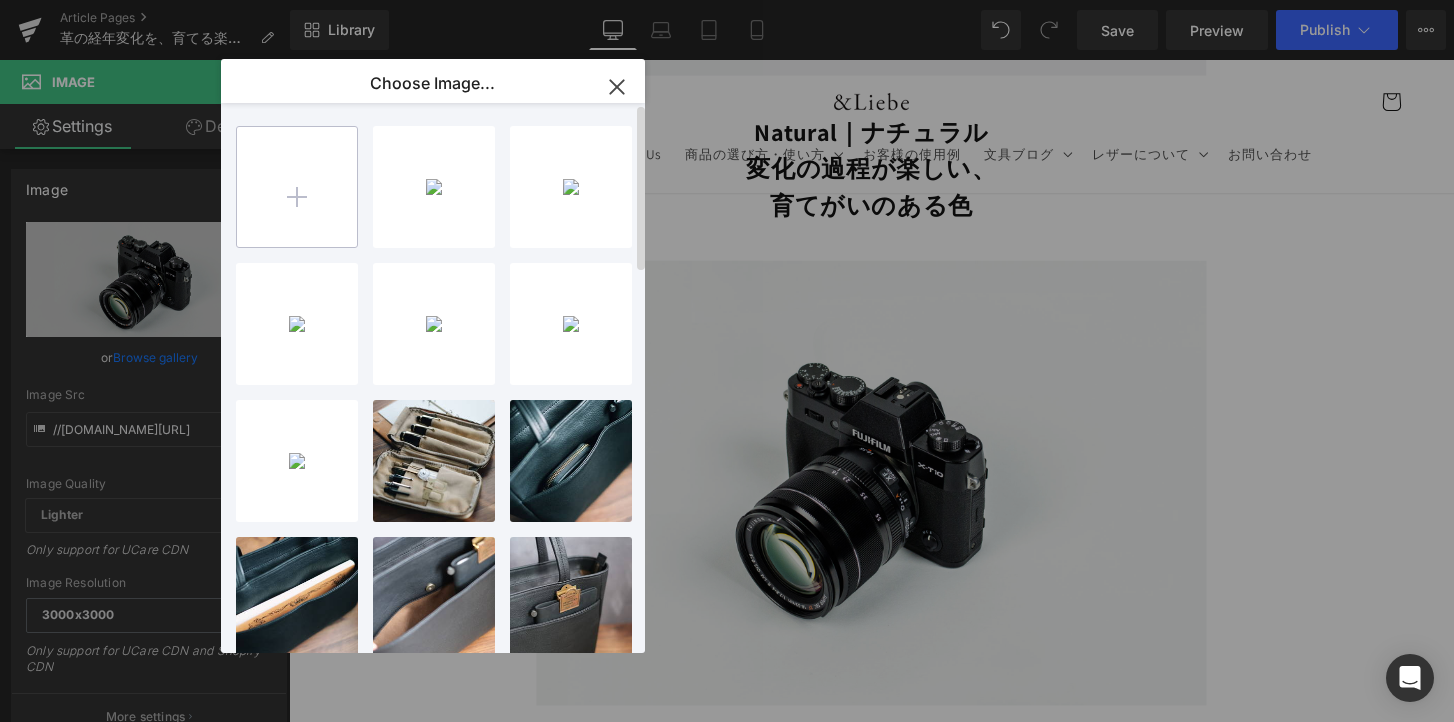 type on "C:\fakepath\527ED870-9C9B-47CD-9535-FDBEF4EAFBF7-6812-000002A94F4F9E7B.JPG" 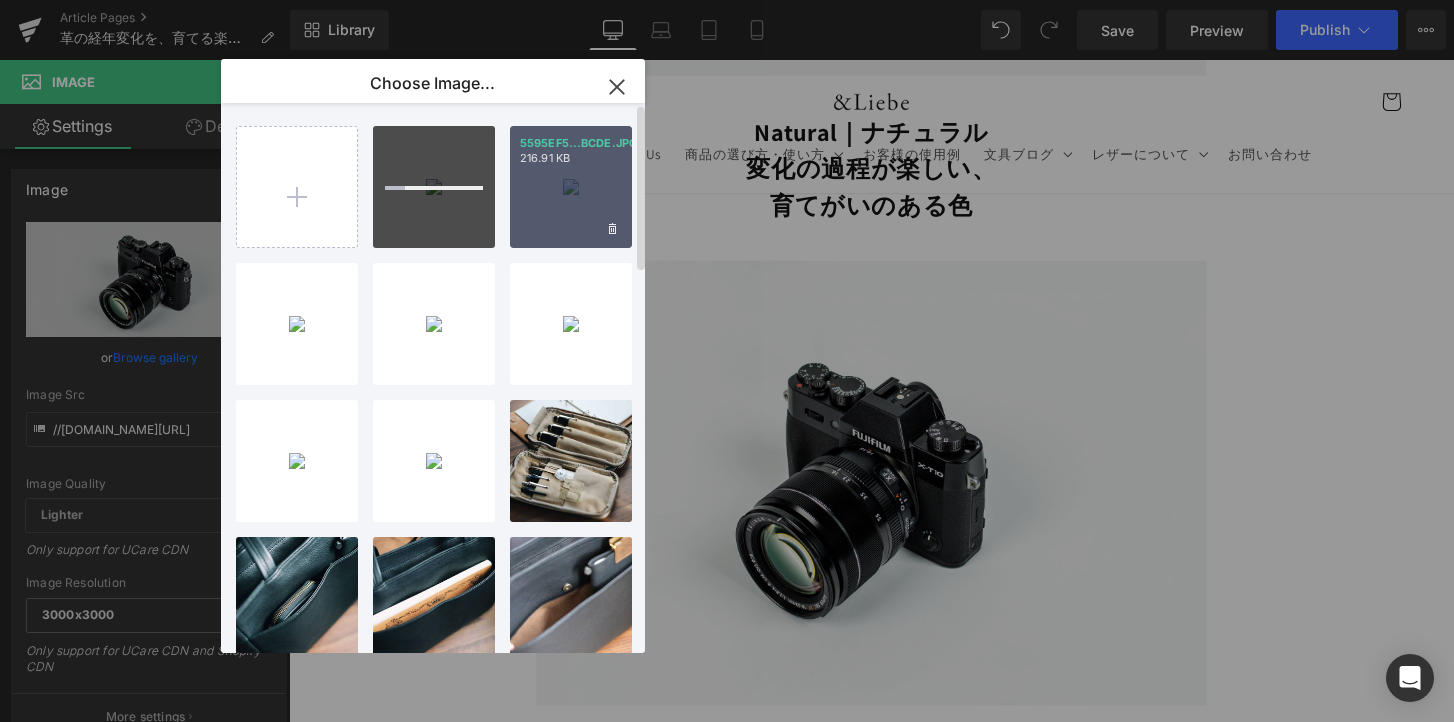 click on "5595EF5...BCDE.JPG 216.91 KB" at bounding box center [571, 187] 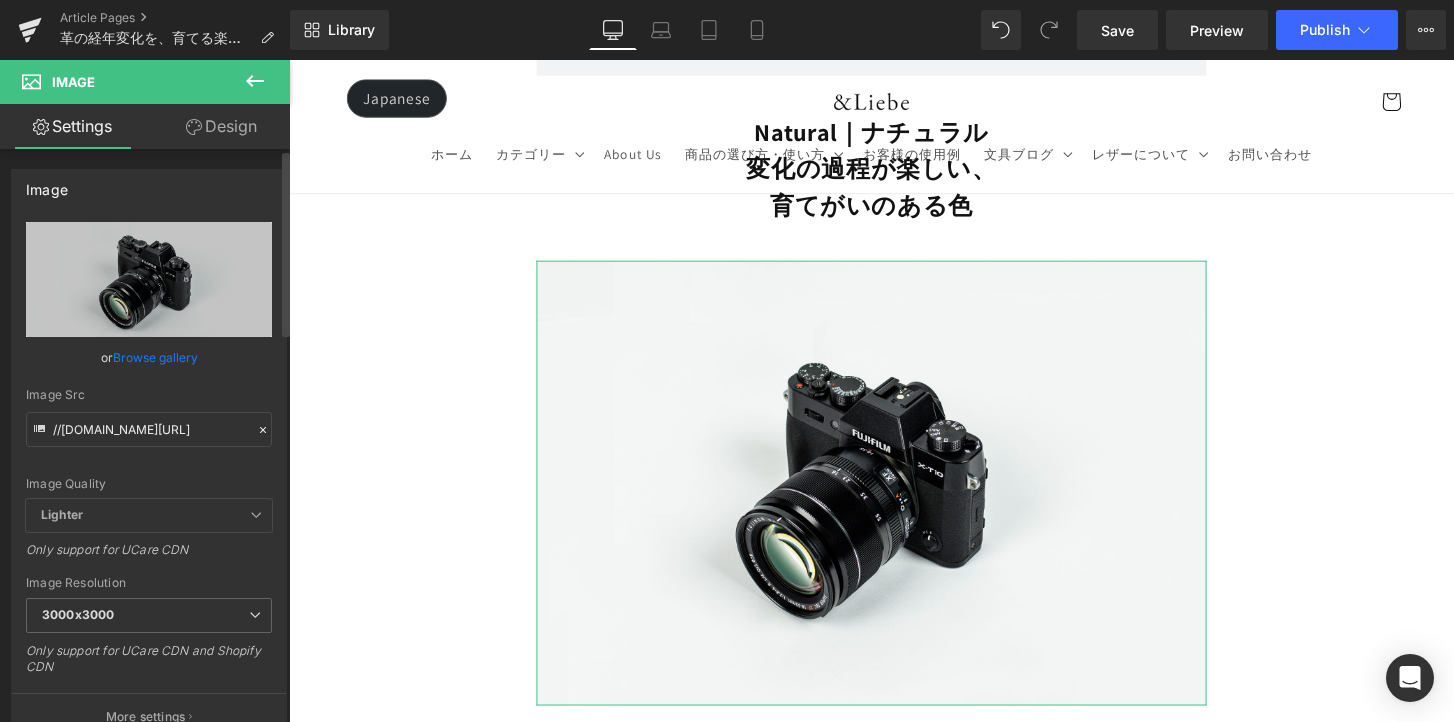 click on "Browse gallery" at bounding box center [155, 357] 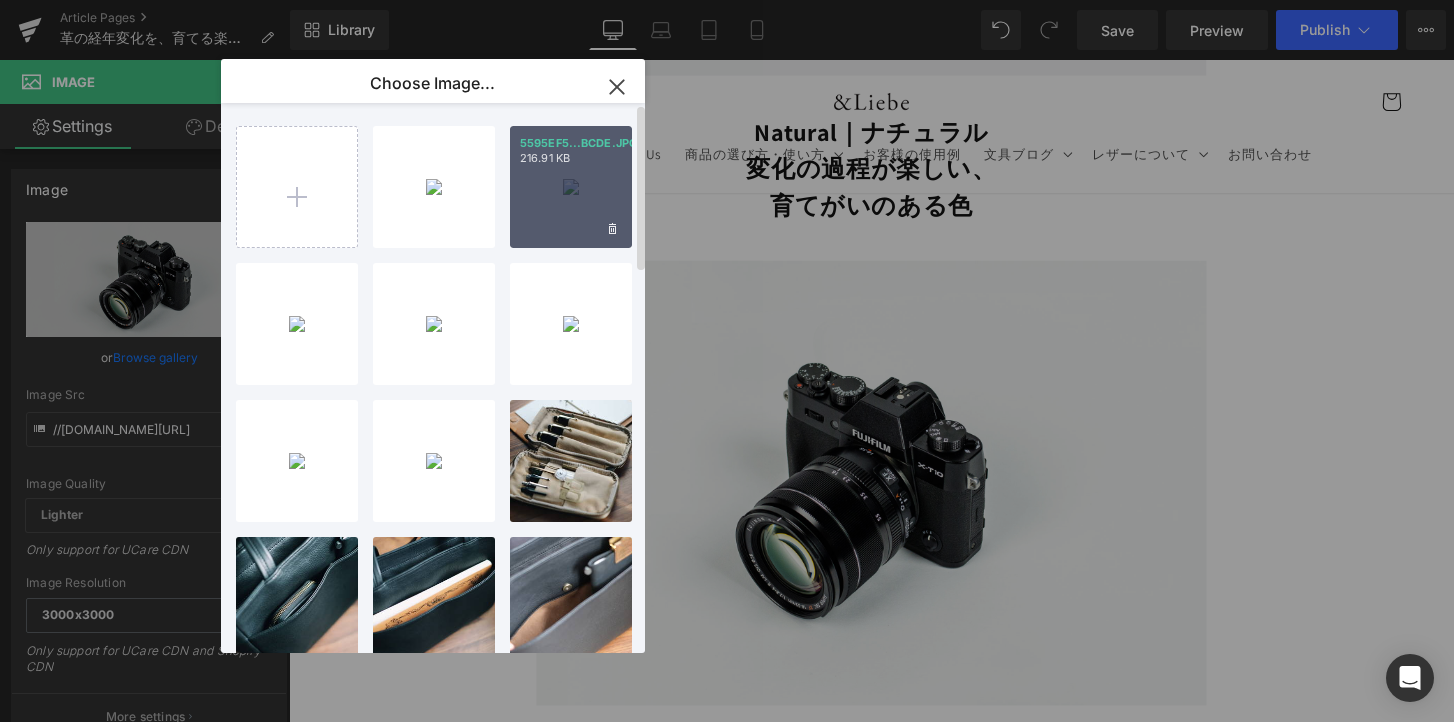 click on "5595EF5...BCDE.JPG 216.91 KB" at bounding box center (571, 187) 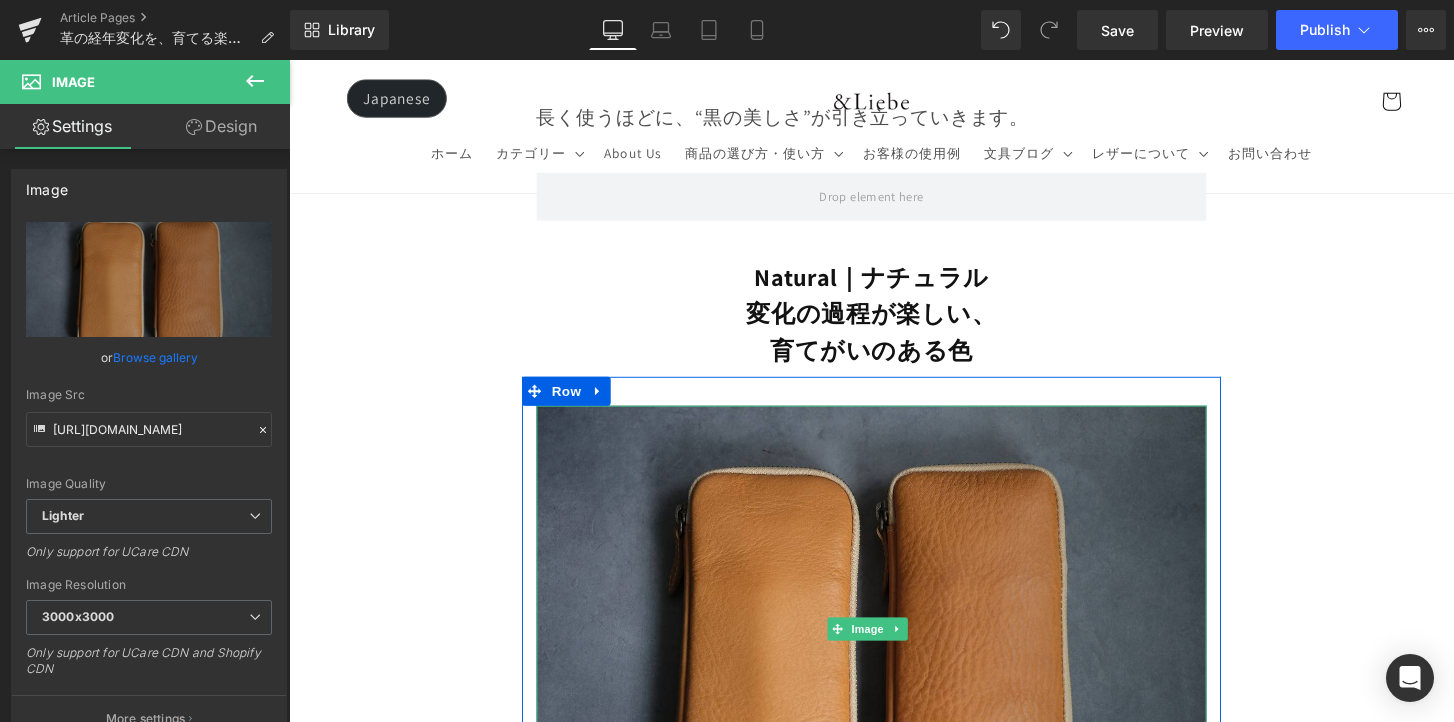 scroll, scrollTop: 6572, scrollLeft: 0, axis: vertical 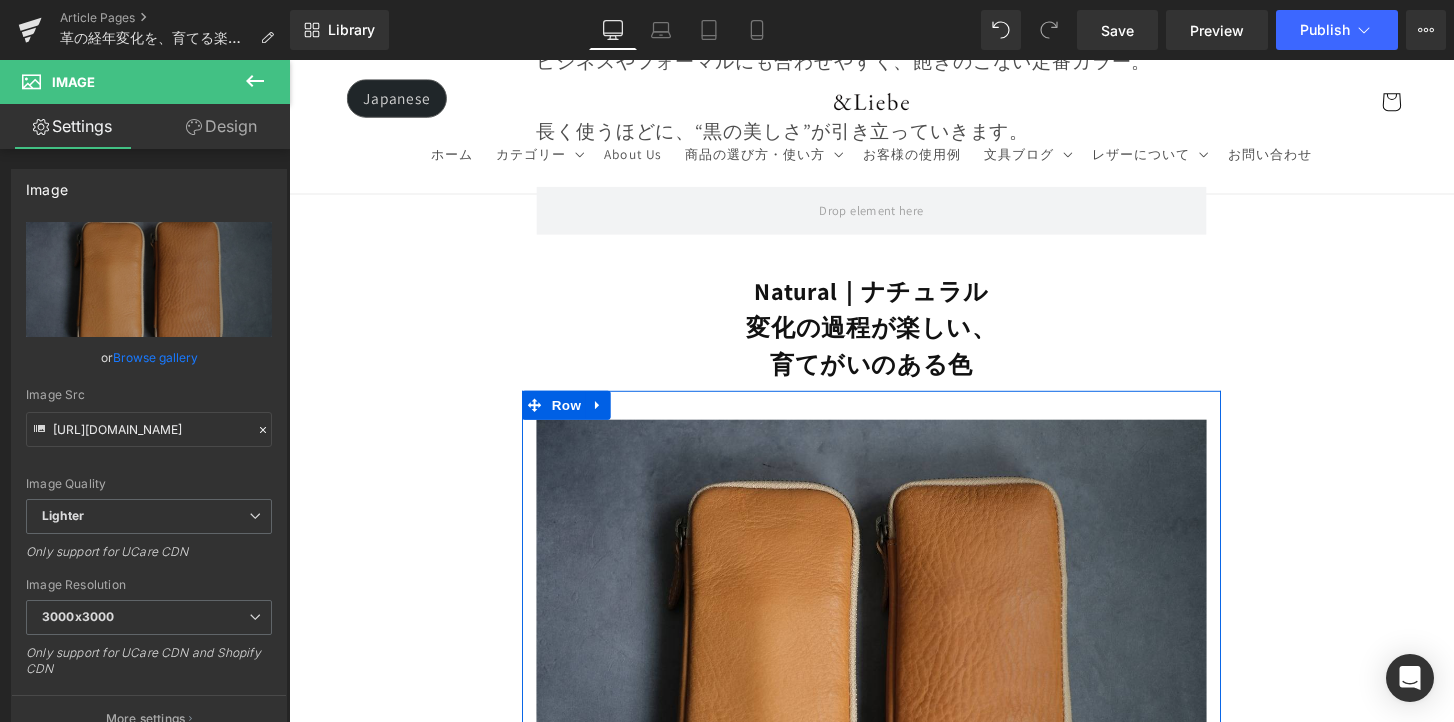 drag, startPoint x: 848, startPoint y: 366, endPoint x: 851, endPoint y: 343, distance: 23.194826 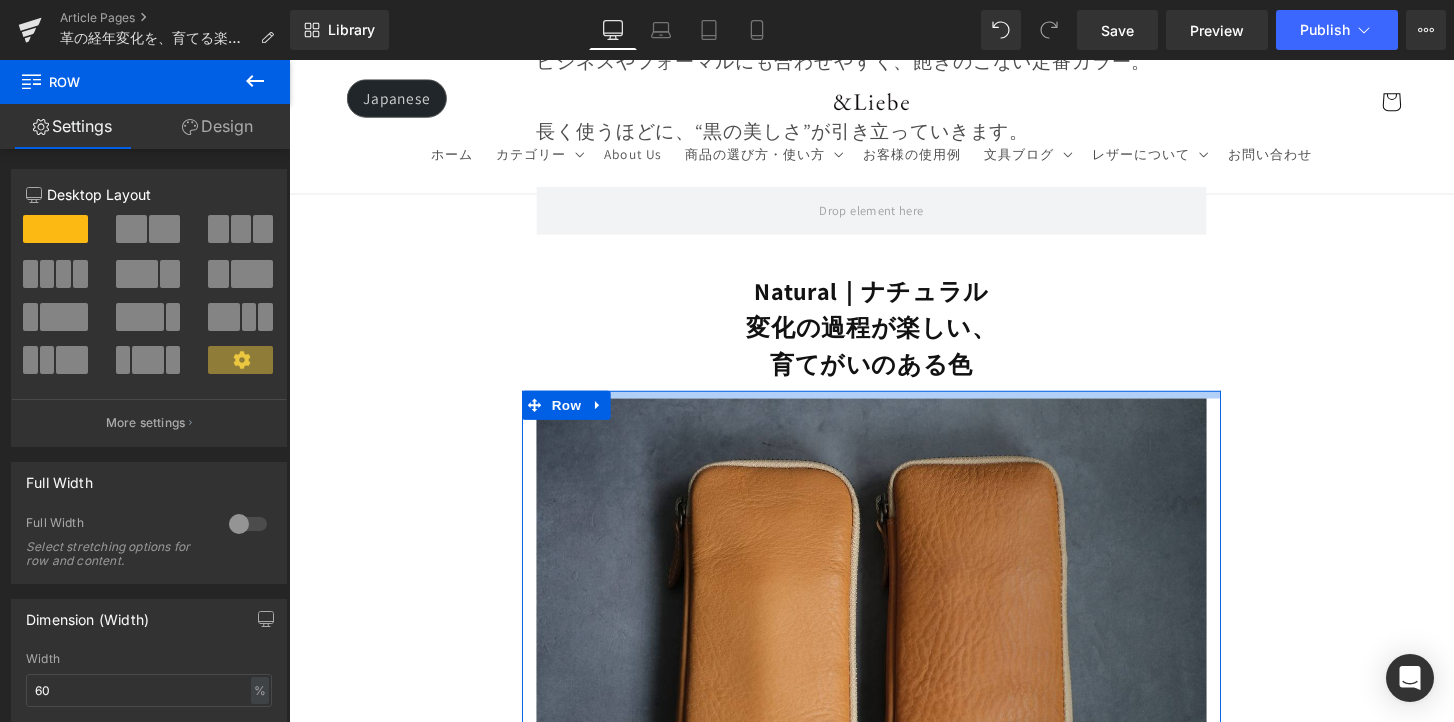 drag, startPoint x: 856, startPoint y: 337, endPoint x: 867, endPoint y: 314, distance: 25.495098 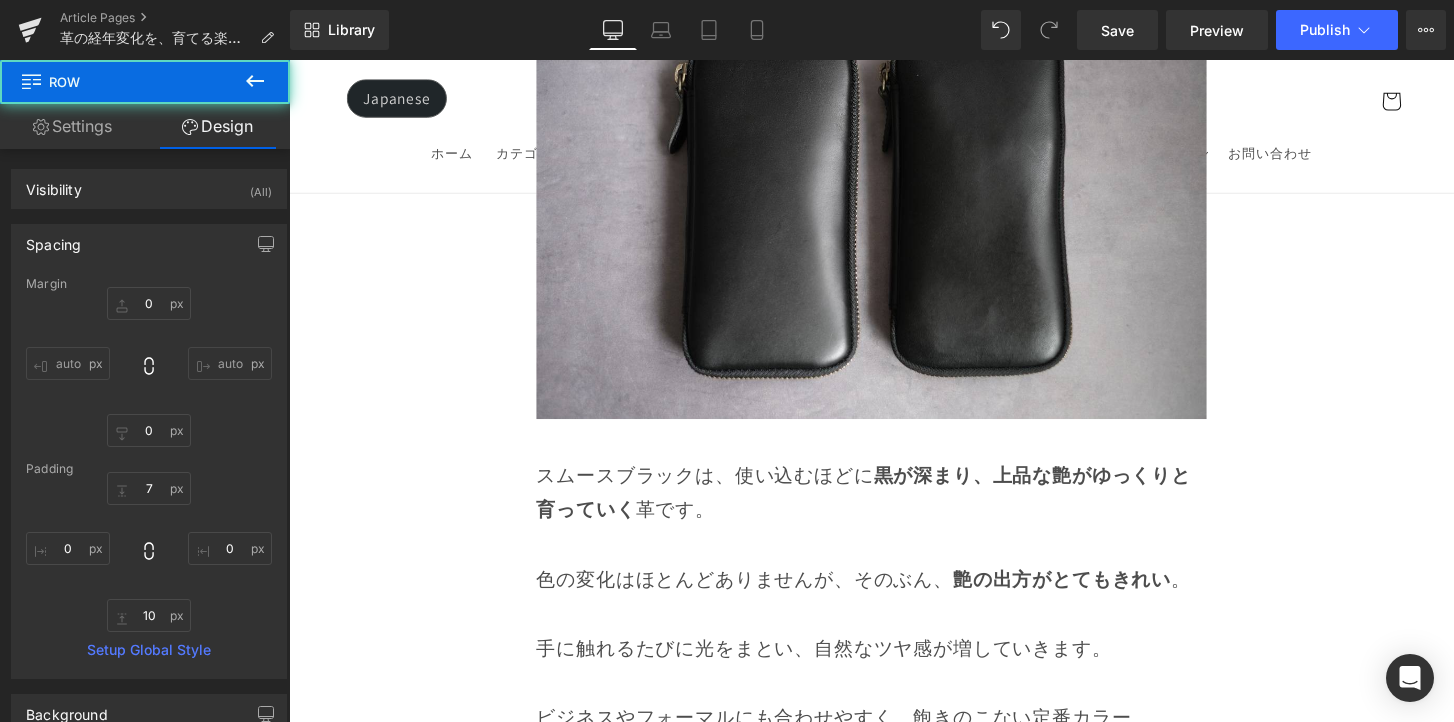 scroll, scrollTop: 5471, scrollLeft: 0, axis: vertical 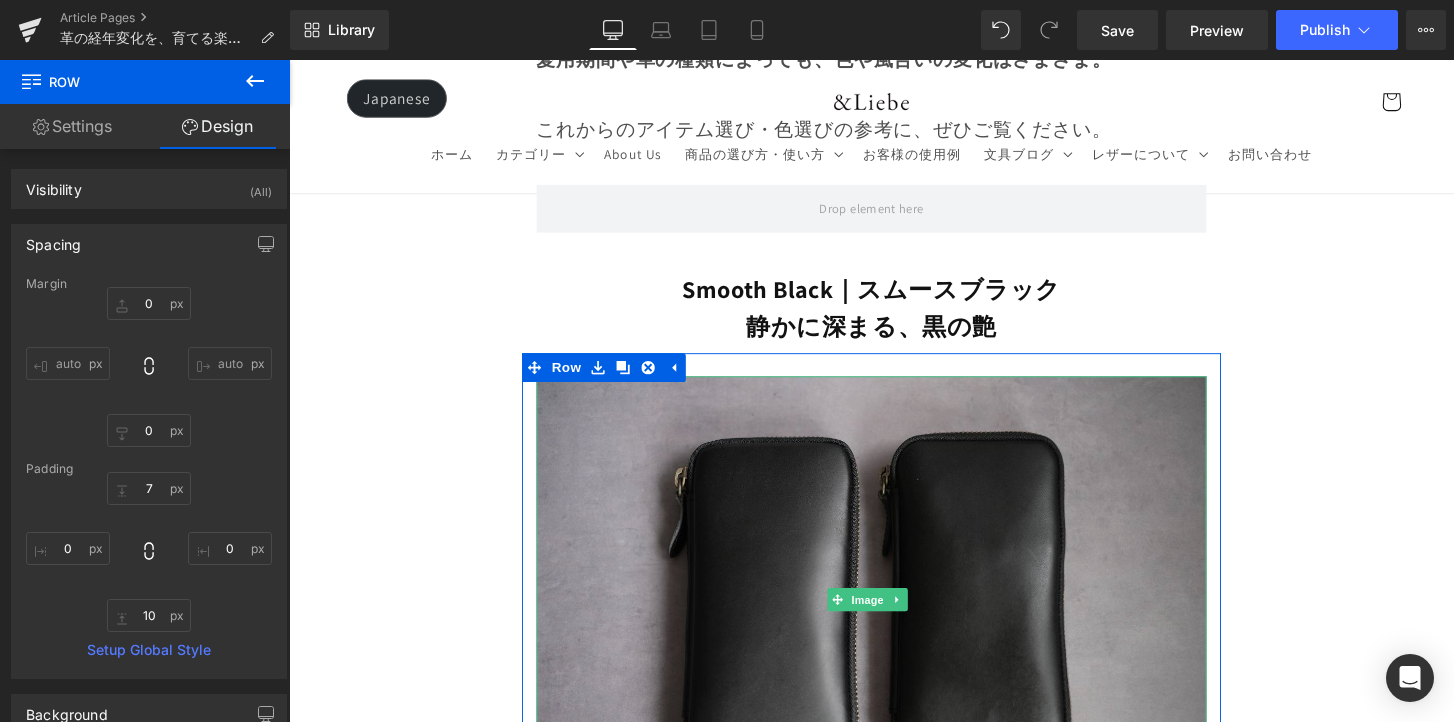 click at bounding box center [894, 621] 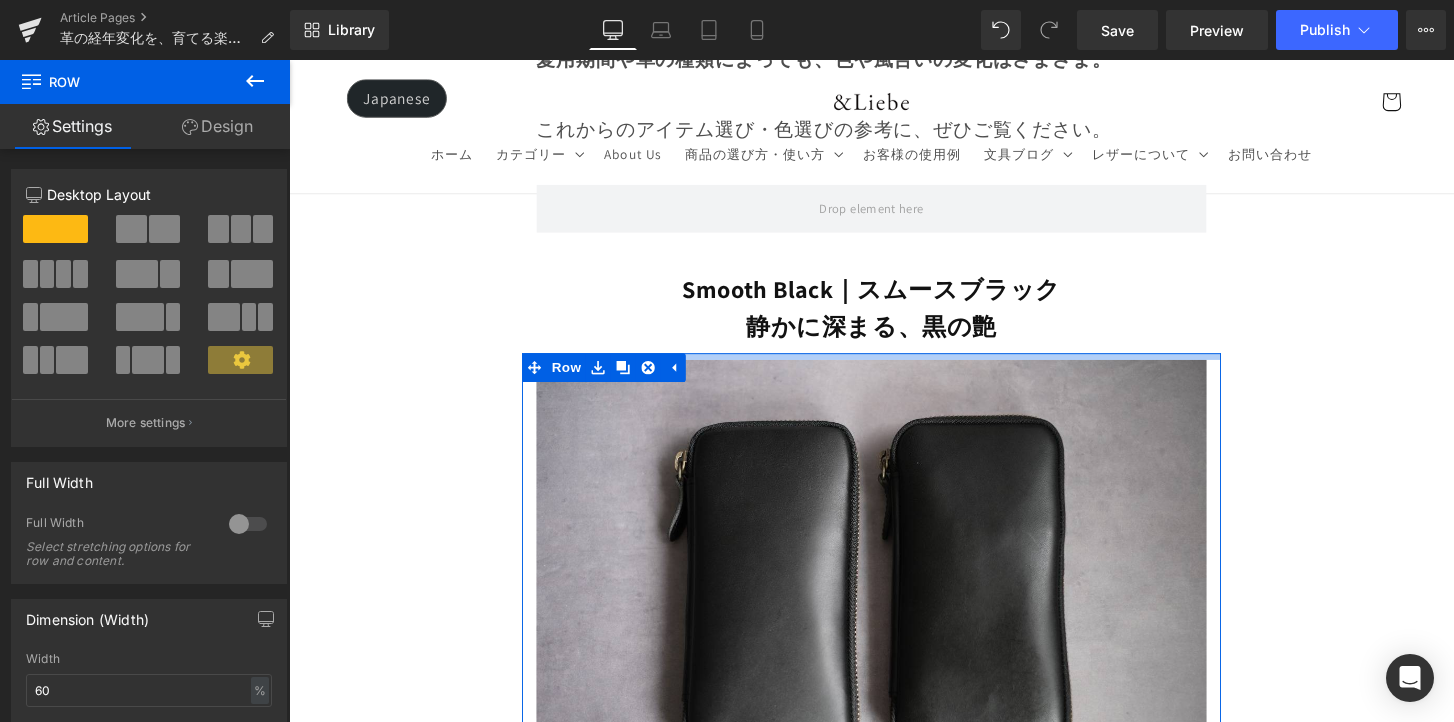 drag, startPoint x: 877, startPoint y: 305, endPoint x: 879, endPoint y: 288, distance: 17.117243 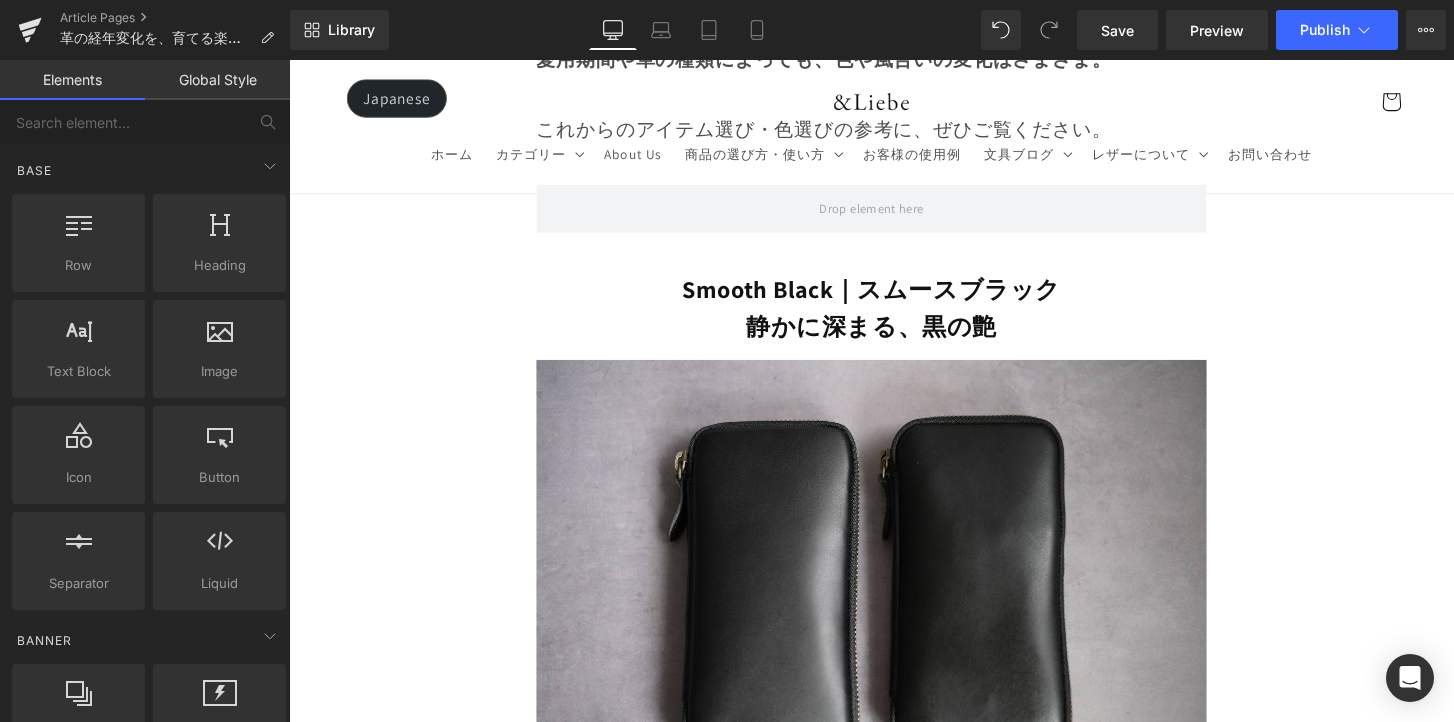 click on "Image         Row
革は育てるもの 経年変化という贅沢な時間
Heading         Row
革製品に触れていると、ふとした瞬間に「これは自分だけのものだ」と感じることがあります。
それは、使う人の手の温もりや、過ごした時間が、そのまま革に刻まれていくからかもしれません。 最初はまだ固くて、どこかよそよそしかった革が、
毎日の中で少しずつ馴染み、色づき、艶を増していく。 その変化は決して急がせることができない、
けれど確かに積み重なる、静かで贅沢な時間。 気づけば、世界にひとつだけの“自分だけの革”に育っている。 このブログでは、エイジングの魅力や楽しみ方、色や艶の変化の仕方、そして革を美しく育てるコツをご紹介していきます。
Text Block         Row         Row" at bounding box center (894, 5246) 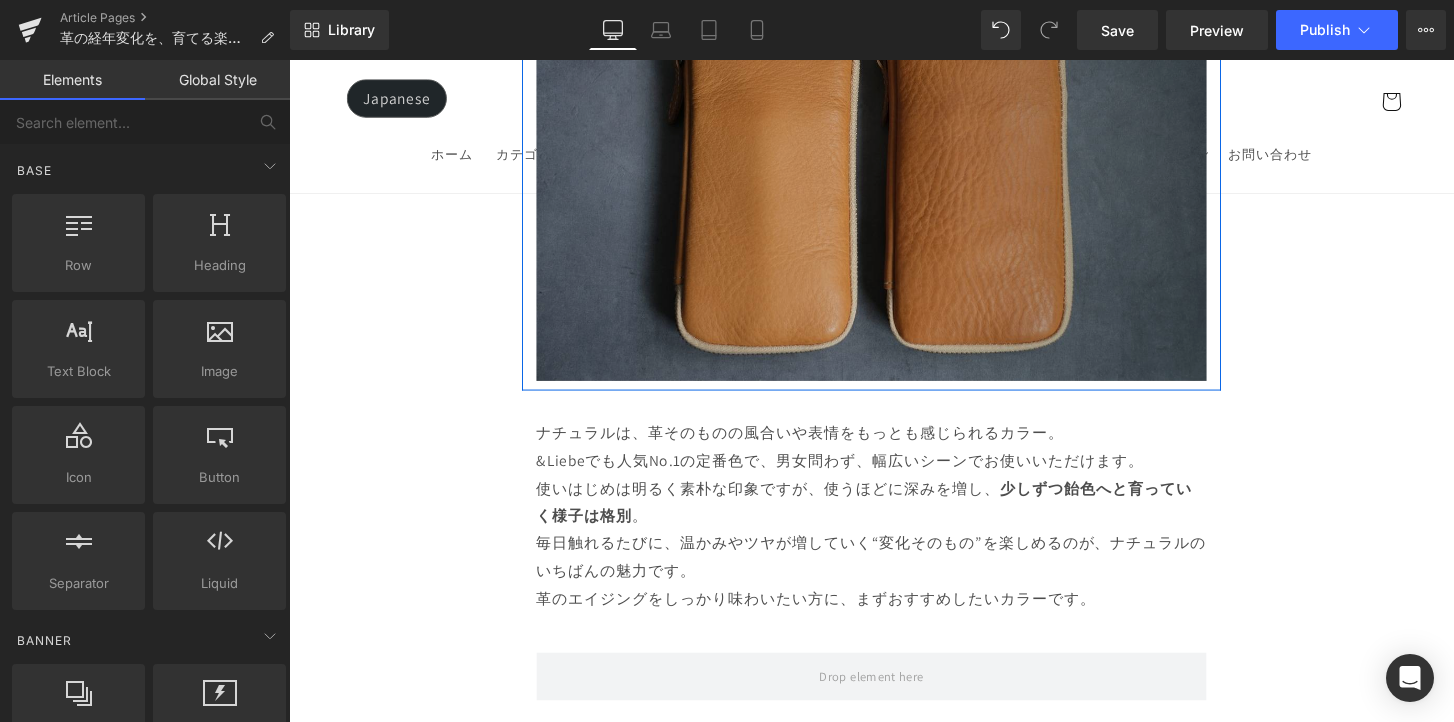 scroll, scrollTop: 7065, scrollLeft: 0, axis: vertical 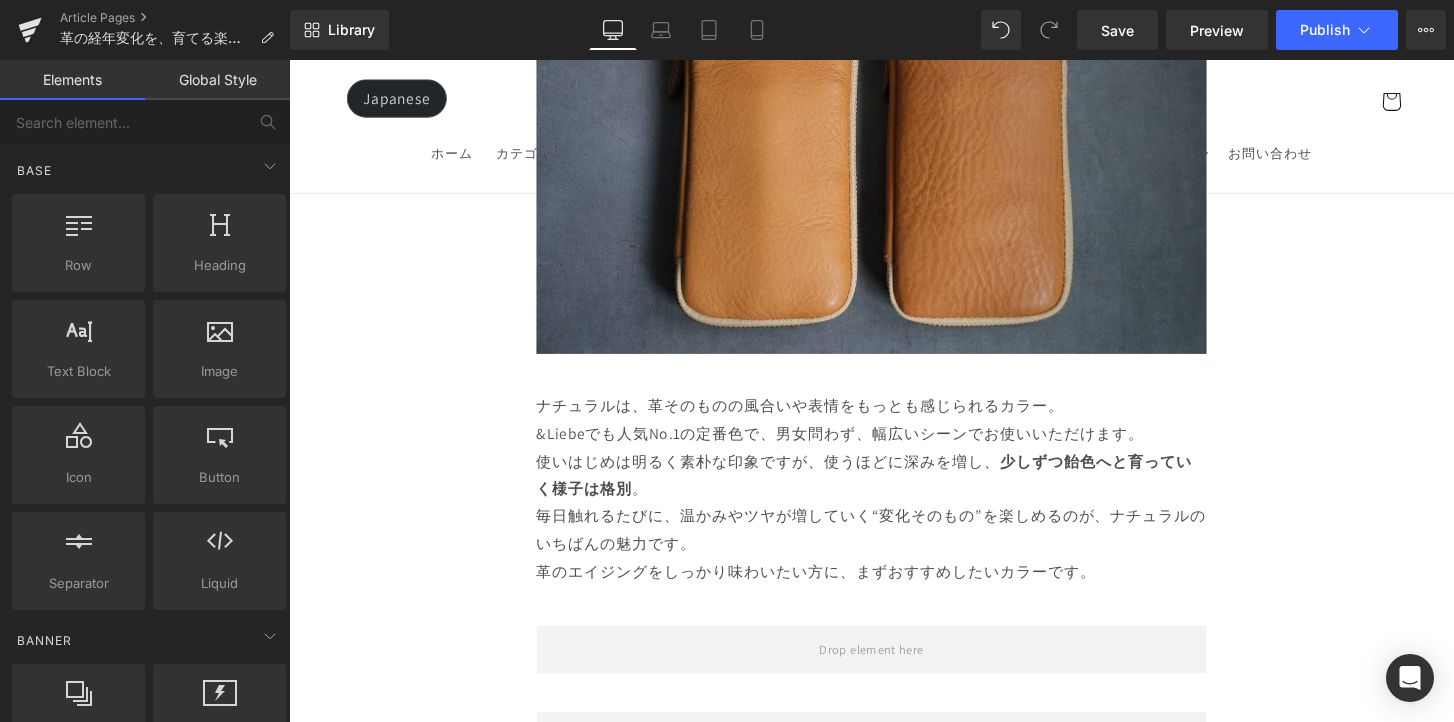 click on "Image         Row
革は育てるもの 経年変化という贅沢な時間
Heading         Row
革製品に触れていると、ふとした瞬間に「これは自分だけのものだ」と感じることがあります。
それは、使う人の手の温もりや、過ごした時間が、そのまま革に刻まれていくからかもしれません。 最初はまだ固くて、どこかよそよそしかった革が、
毎日の中で少しずつ馴染み、色づき、艶を増していく。 その変化は決して急がせることができない、
けれど確かに積み重なる、静かで贅沢な時間。 気づけば、世界にひとつだけの“自分だけの革”に育っている。 このブログでは、エイジングの魅力や楽しみ方、色や艶の変化の仕方、そして革を美しく育てるコツをご紹介していきます。
Text Block         Row         Row" at bounding box center [894, 3652] 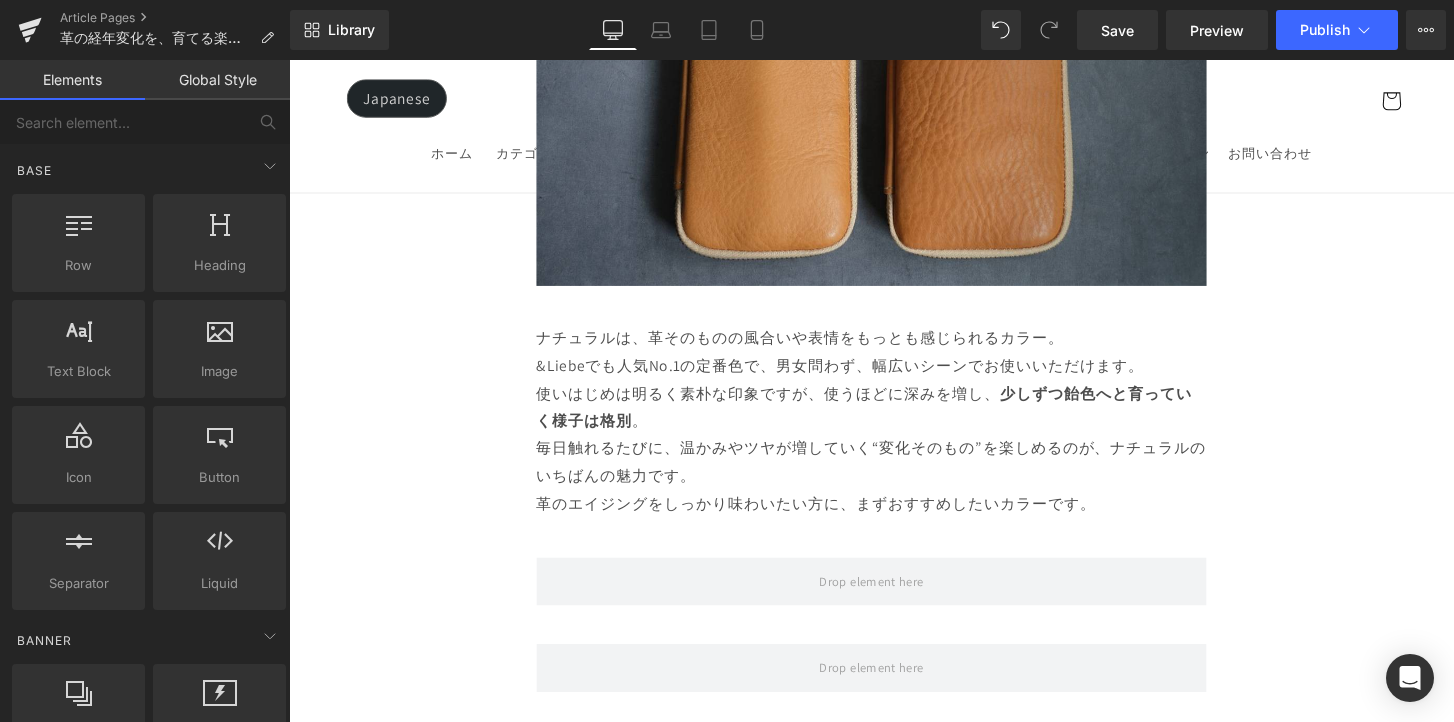 scroll, scrollTop: 7058, scrollLeft: 0, axis: vertical 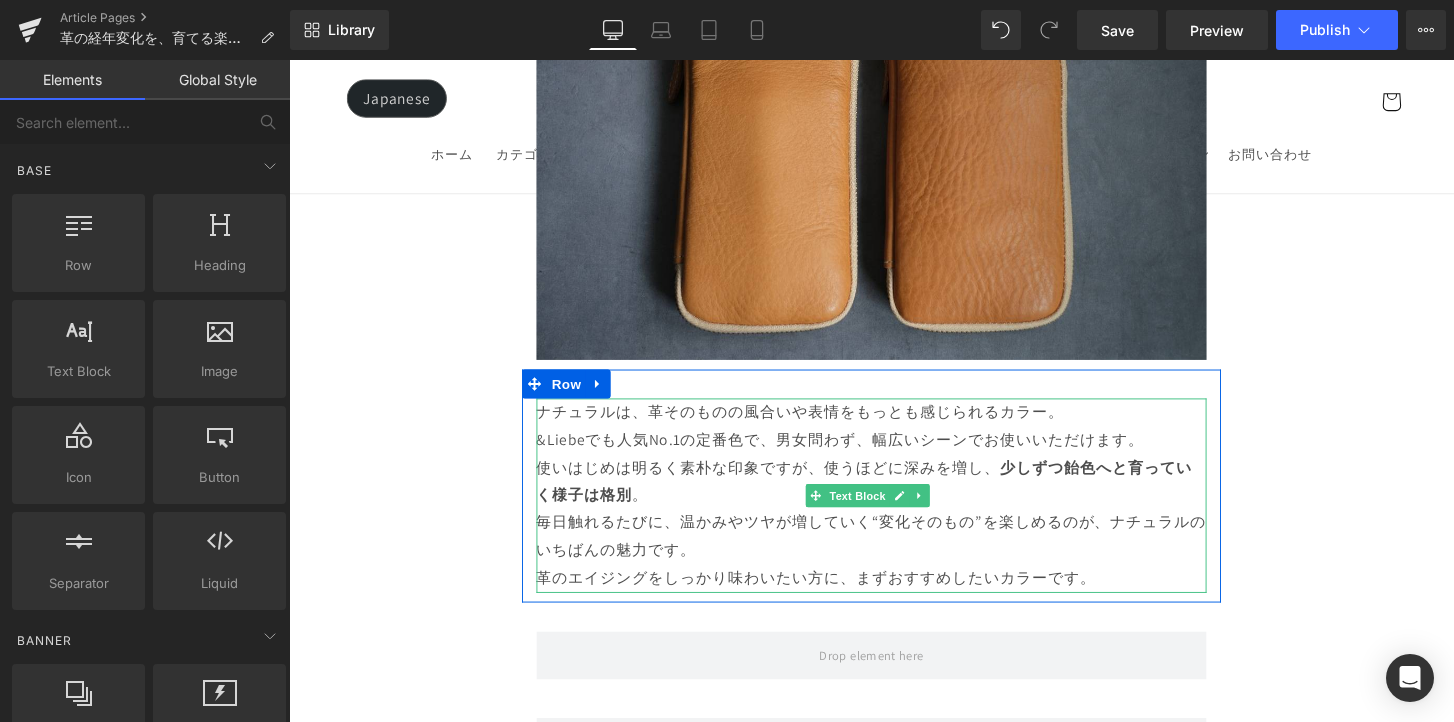 click on "使いはじめは明るく素朴な印象ですが、使うほどに深みを増し、 少しずつ飴色へと育っていく様子は格別 。
毎日触れるたびに、温かみやツヤが増していく“変化そのもの”を楽しめるのが、ナチュラルのいちばんの魅力です。" at bounding box center (894, 527) 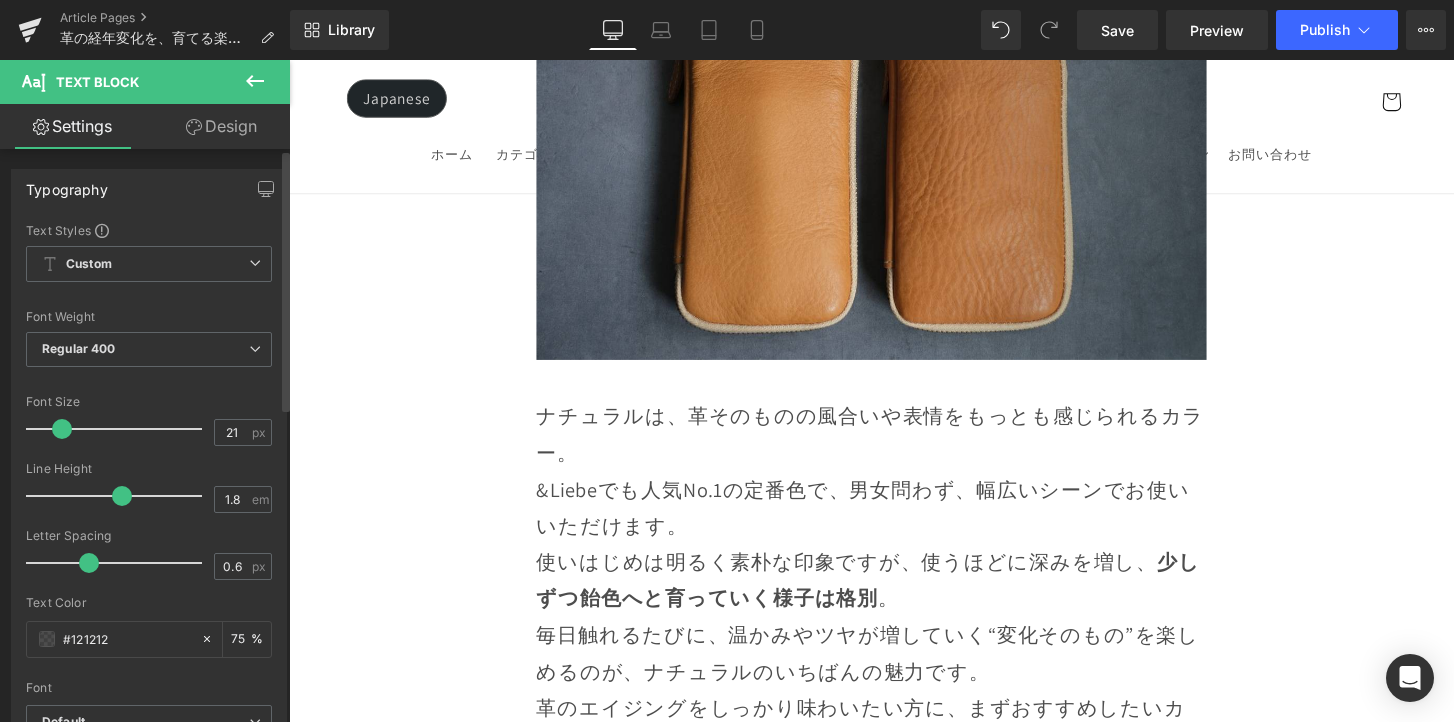 type on "20" 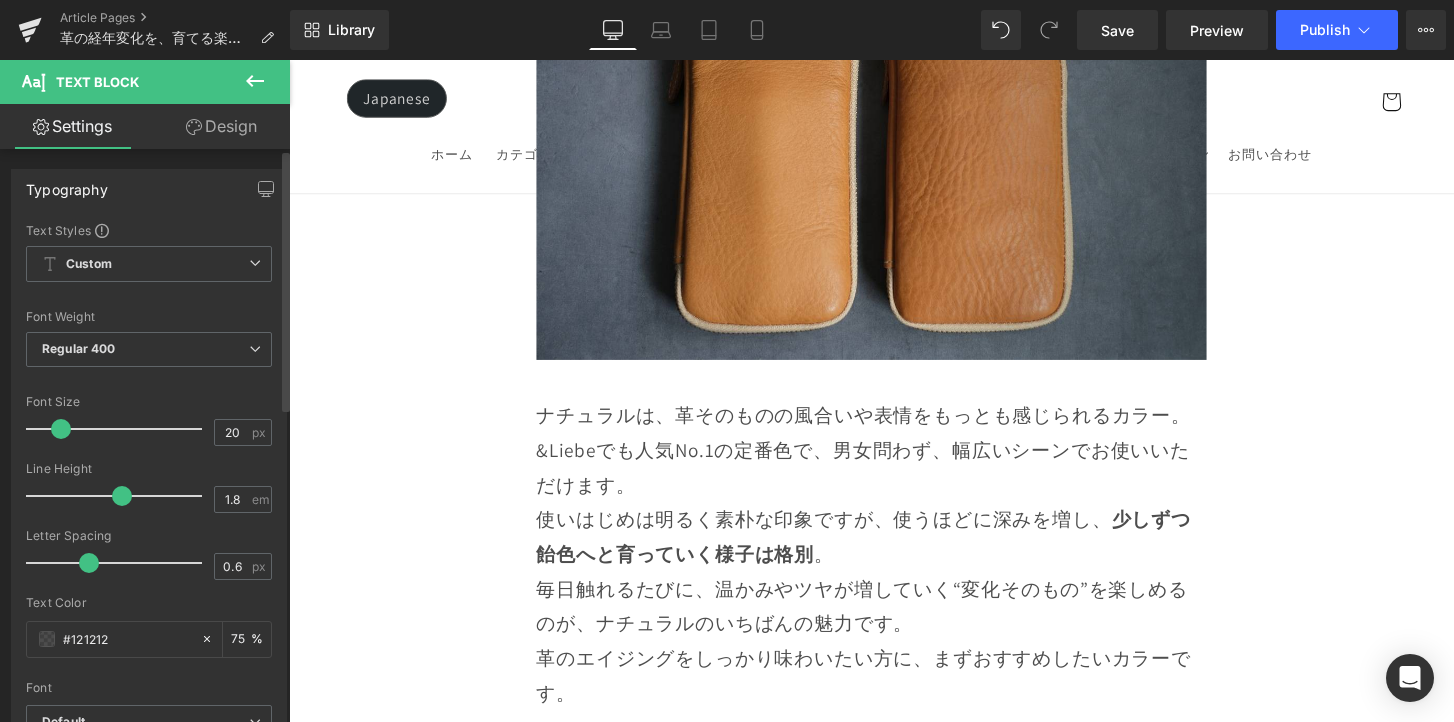 drag, startPoint x: 45, startPoint y: 429, endPoint x: 64, endPoint y: 433, distance: 19.416489 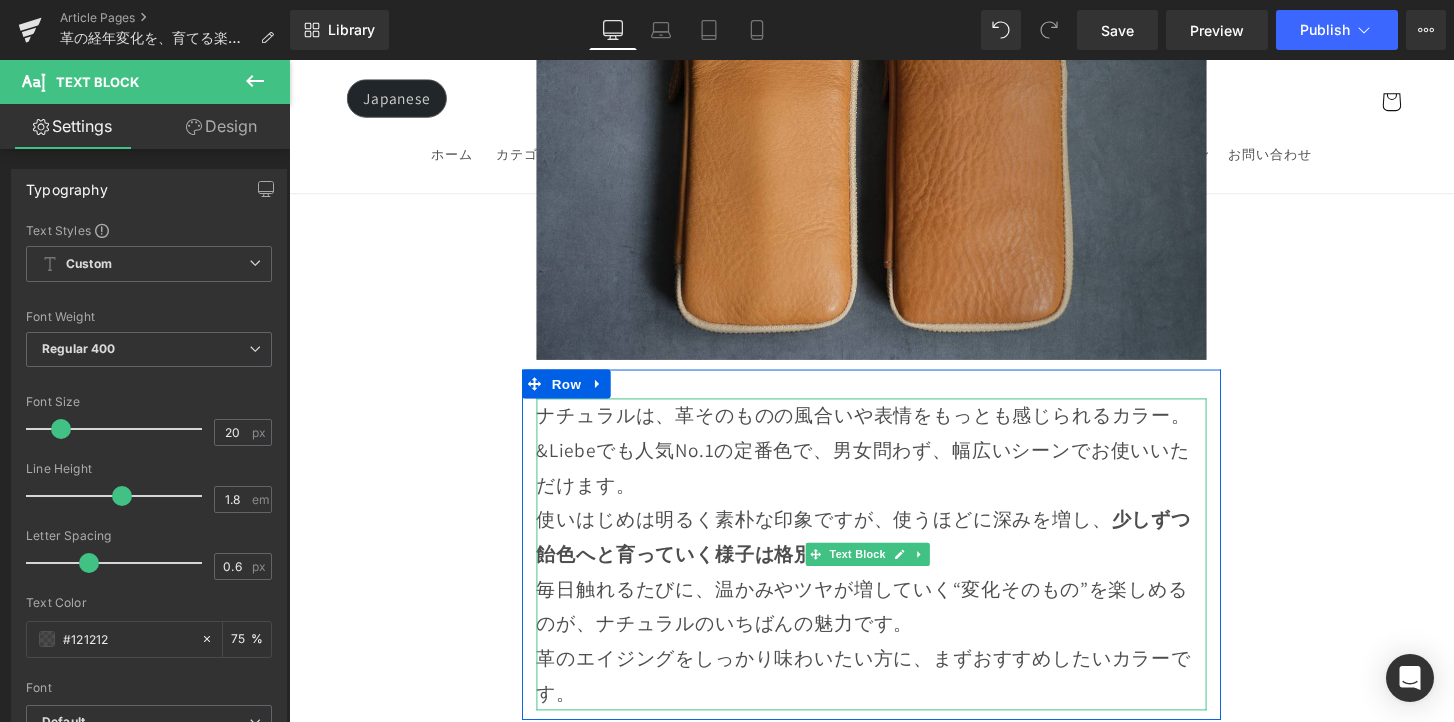 click on "ナチュラルは、革そのものの風合いや表情をもっとも感じられるカラー。
&Liebeでも人気No.1の定番色で、男女問わず、幅広いシーンでお使いいただけます。" at bounding box center (894, 466) 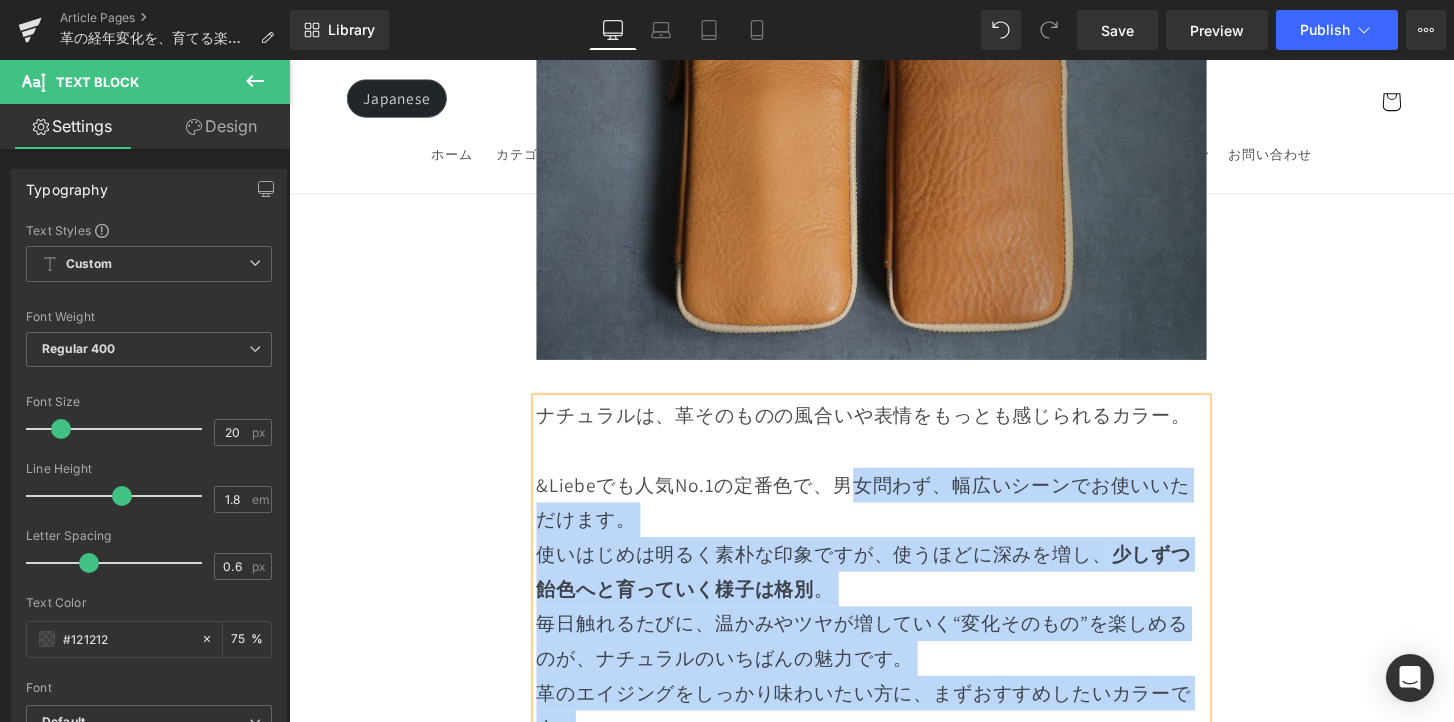drag, startPoint x: 771, startPoint y: 439, endPoint x: 540, endPoint y: 443, distance: 231.03462 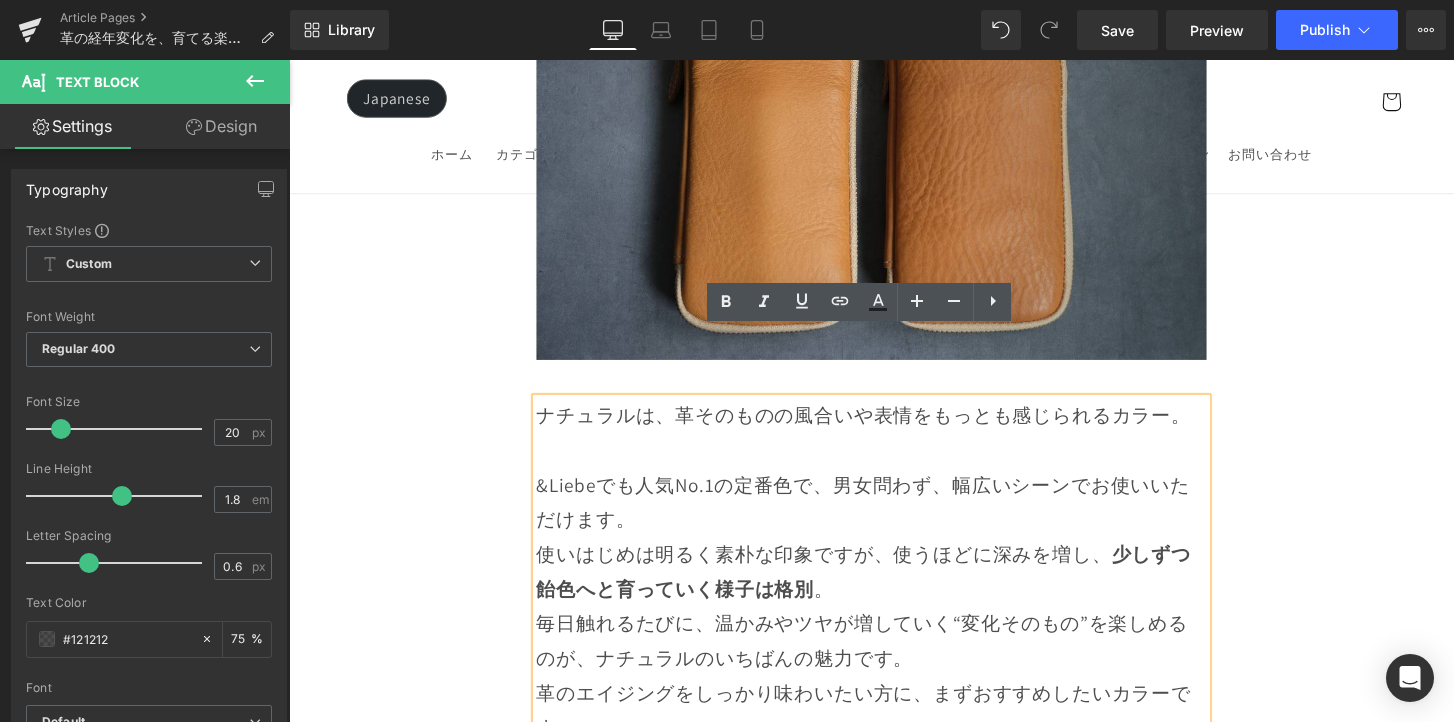 click on "ナチュラルは、革そのものの風合いや表情をもっとも感じられるカラー。
&Liebeでも人気No.1の定番色で、男女問わず、幅広いシーンでお使いいただけます。 使いはじめは明るく素朴な印象ですが、使うほどに深みを増し、 少しずつ飴色へと育っていく様子は格別 。
毎日触れるたびに、温かみやツヤが増していく“変化そのもの”を楽しめるのが、ナチュラルのいちばんの魅力です。
革のエイジングをしっかり味わいたい方に、まずおすすめしたいカラーです。" at bounding box center [894, 592] 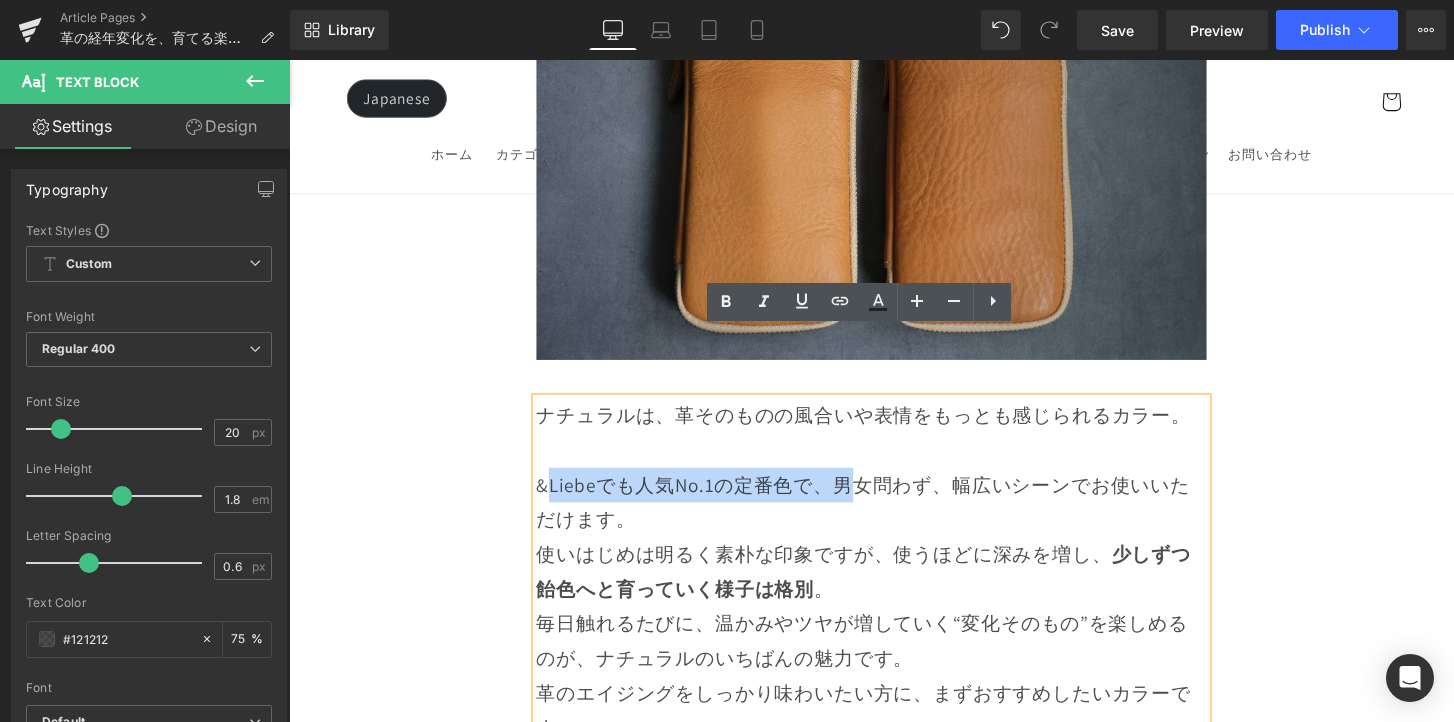 drag, startPoint x: 849, startPoint y: 426, endPoint x: 547, endPoint y: 433, distance: 302.08112 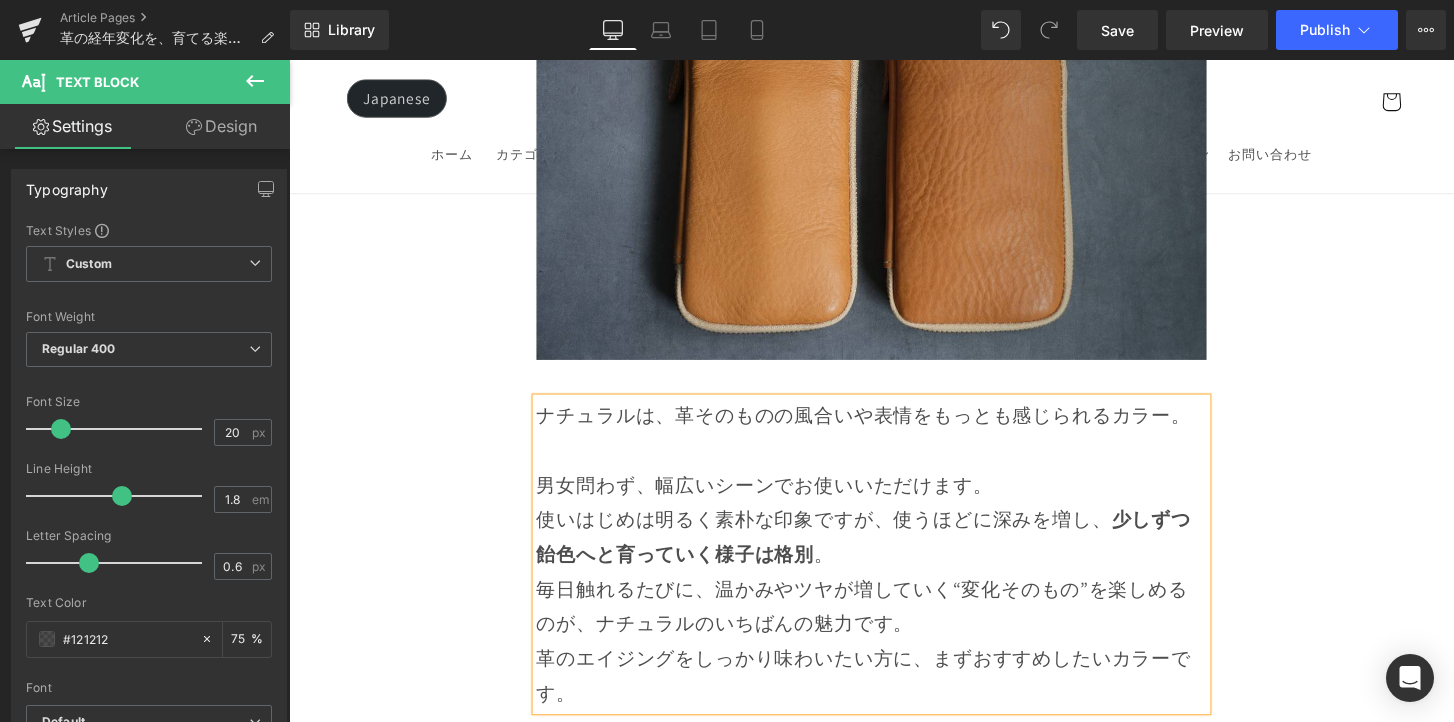click on "男女問わず、幅広いシーンでお使いいただけます。" at bounding box center [894, 484] 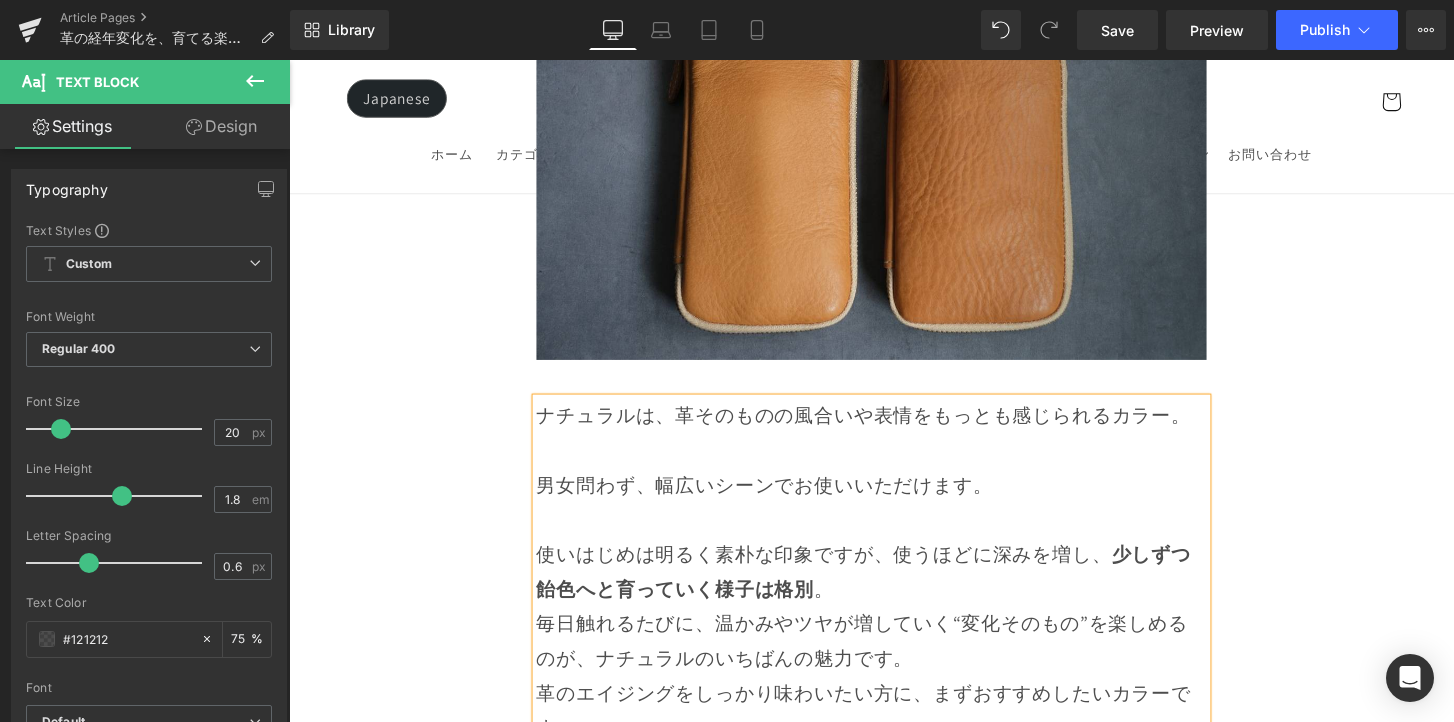 click on "使いはじめは明るく素朴な印象ですが、使うほどに深みを増し、 少しずつ飴色へと育っていく様子は格別 。
毎日触れるたびに、温かみやツヤが増していく“変化そのもの”を楽しめるのが、ナチュラルのいちばんの魅力です。" at bounding box center [894, 628] 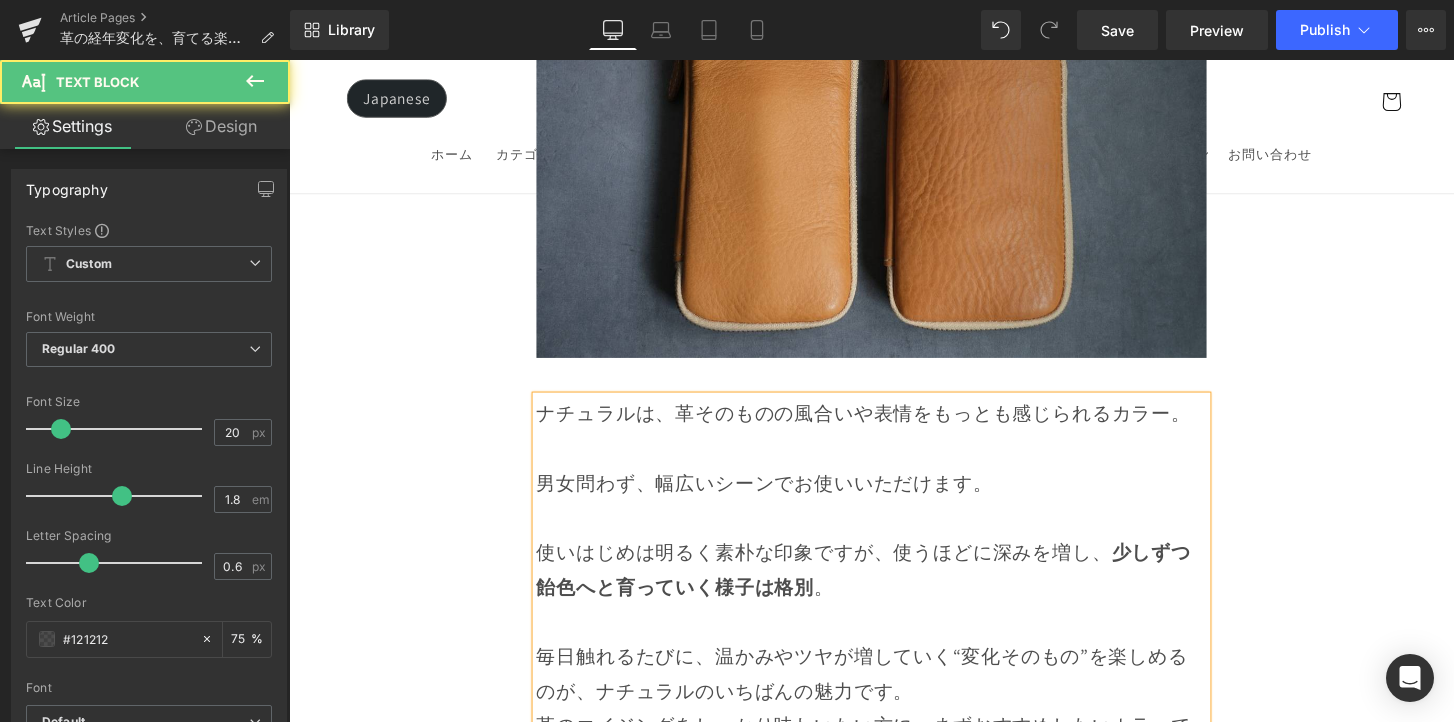scroll, scrollTop: 7062, scrollLeft: 0, axis: vertical 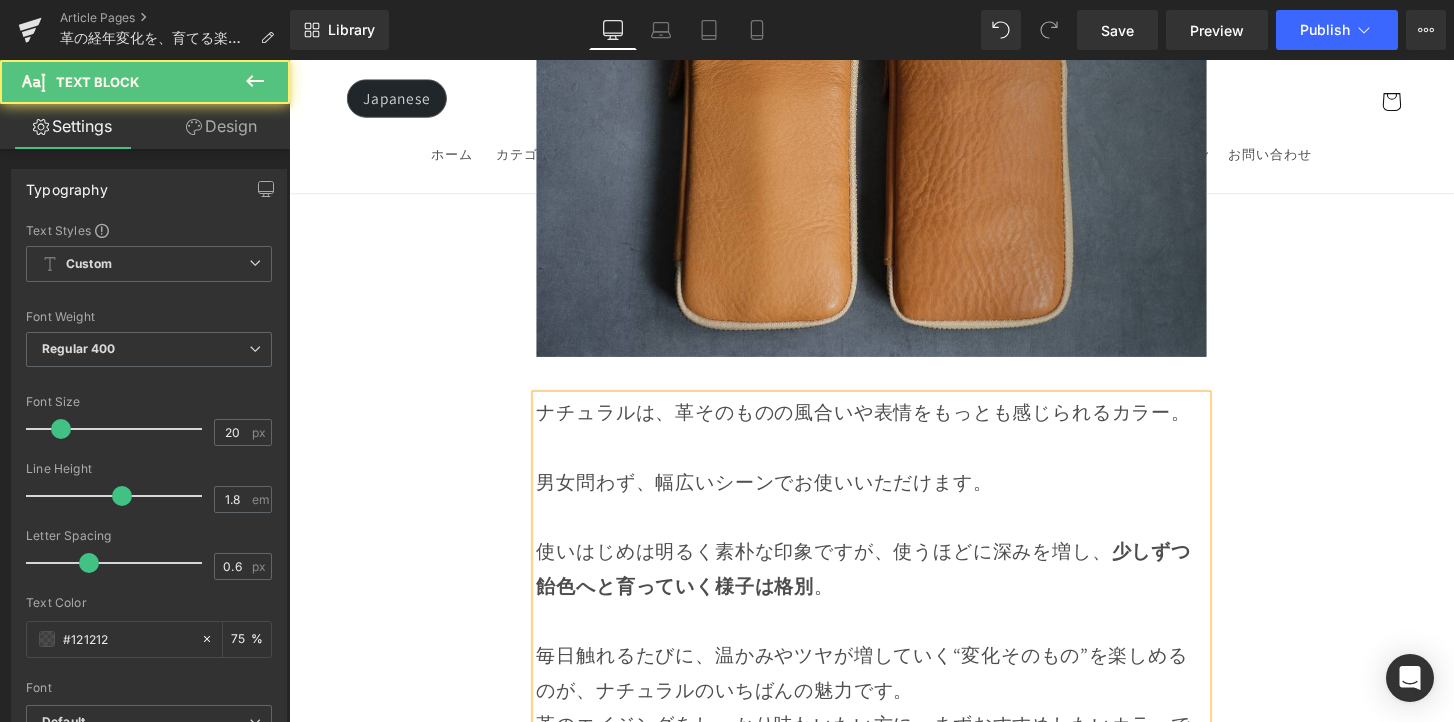 click on "毎日触れるたびに、温かみやツヤが増していく“変化そのもの”を楽しめるのが、ナチュラルのいちばんの魅力です。" at bounding box center [894, 678] 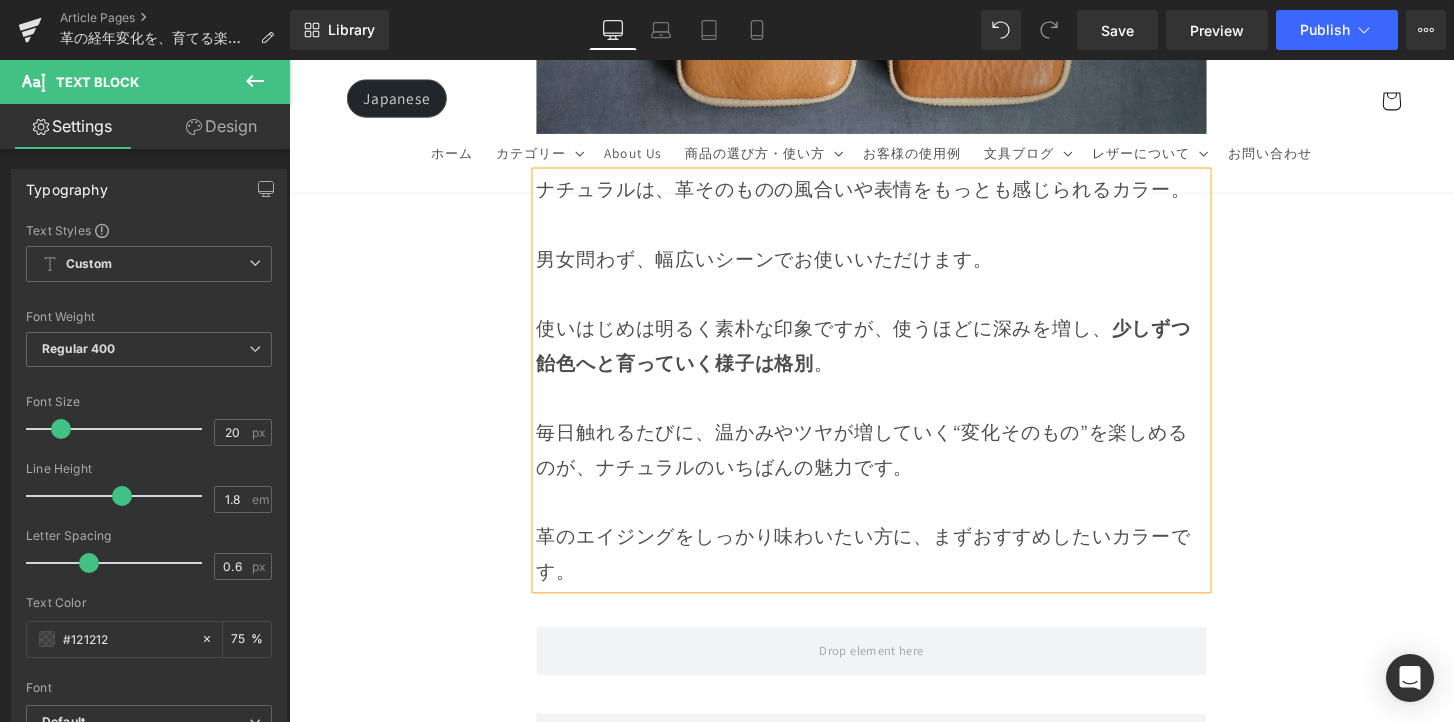 scroll, scrollTop: 7311, scrollLeft: 0, axis: vertical 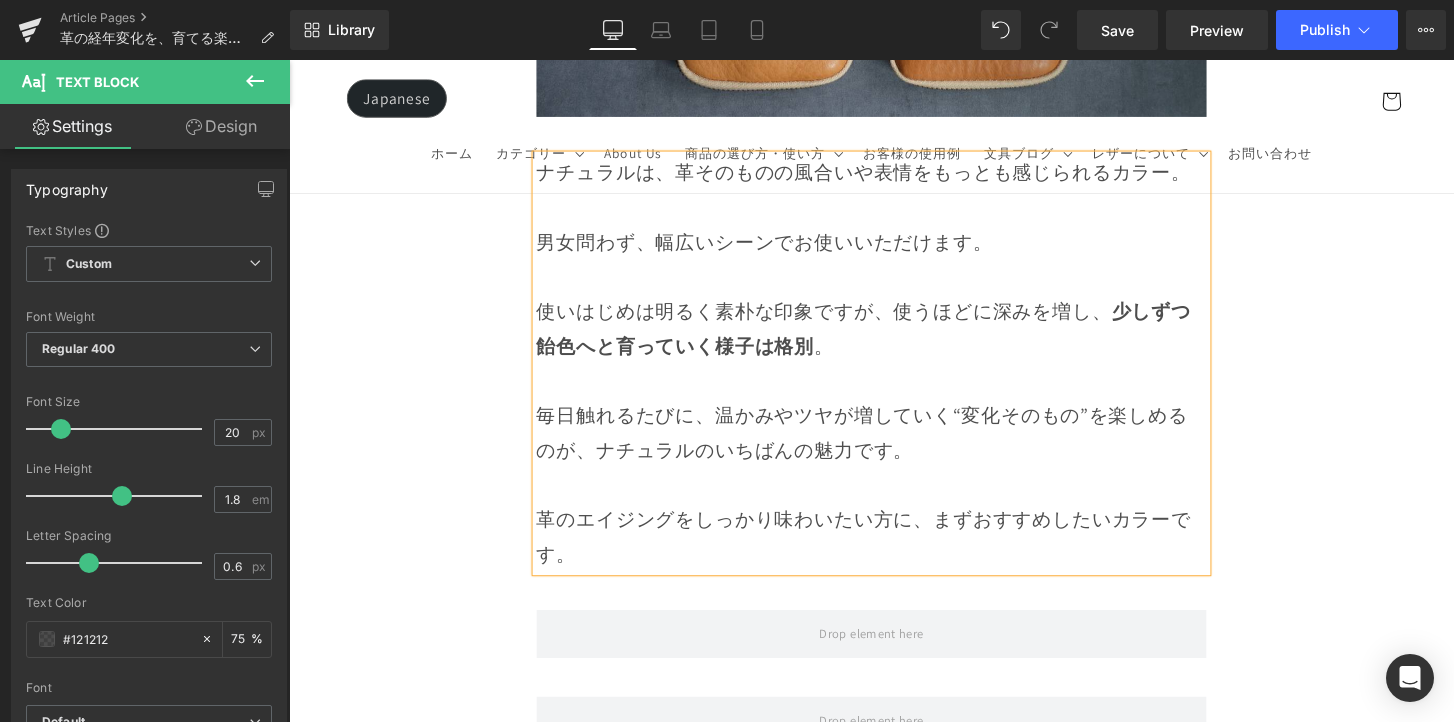 click on "Image         Row
革は育てるもの 経年変化という贅沢な時間
Heading         Row
革製品に触れていると、ふとした瞬間に「これは自分だけのものだ」と感じることがあります。
それは、使う人の手の温もりや、過ごした時間が、そのまま革に刻まれていくからかもしれません。 最初はまだ固くて、どこかよそよそしかった革が、
毎日の中で少しずつ馴染み、色づき、艶を増していく。 その変化は決して急がせることができない、
けれど確かに積み重なる、静かで贅沢な時間。 気づけば、世界にひとつだけの“自分だけの革”に育っている。 このブログでは、エイジングの魅力や楽しみ方、色や艶の変化の仕方、そして革を美しく育てるコツをご紹介していきます。
Text Block         Row         Row" at bounding box center (894, 3521) 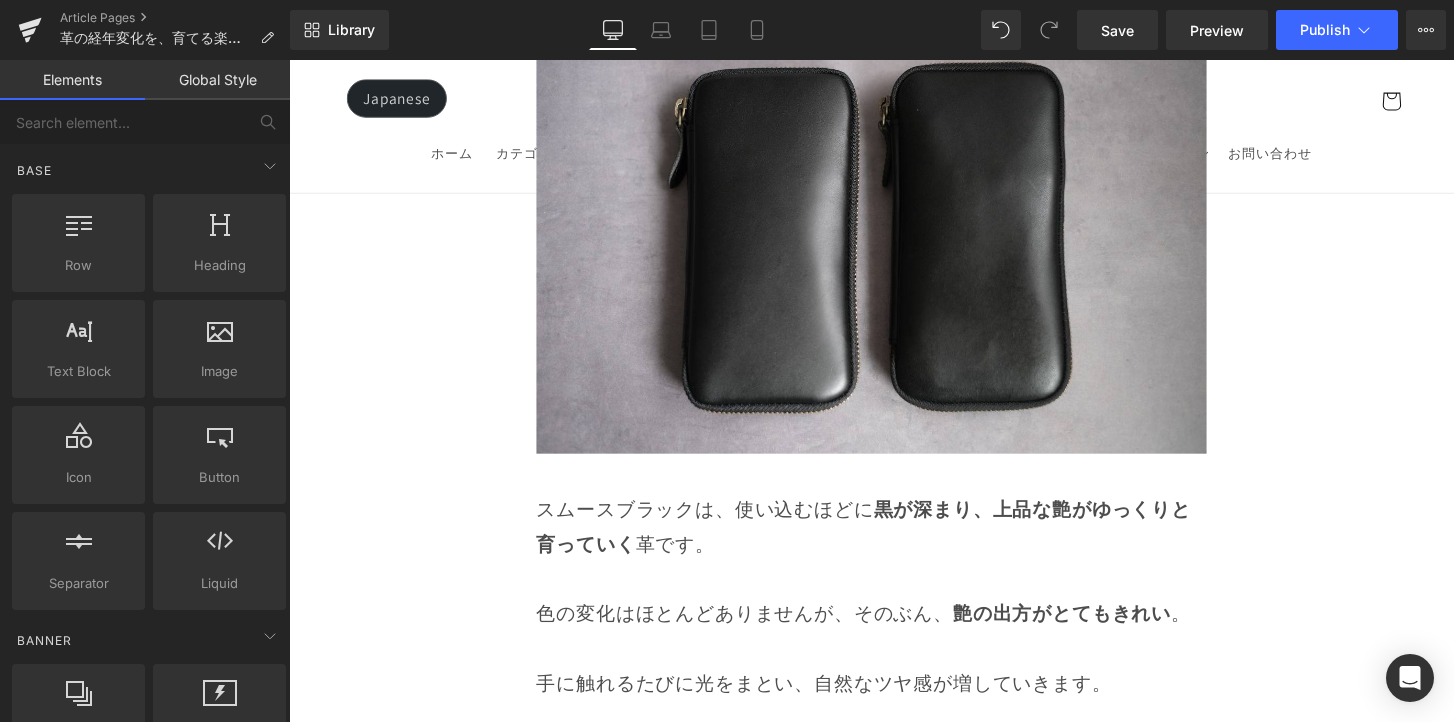 scroll, scrollTop: 5697, scrollLeft: 0, axis: vertical 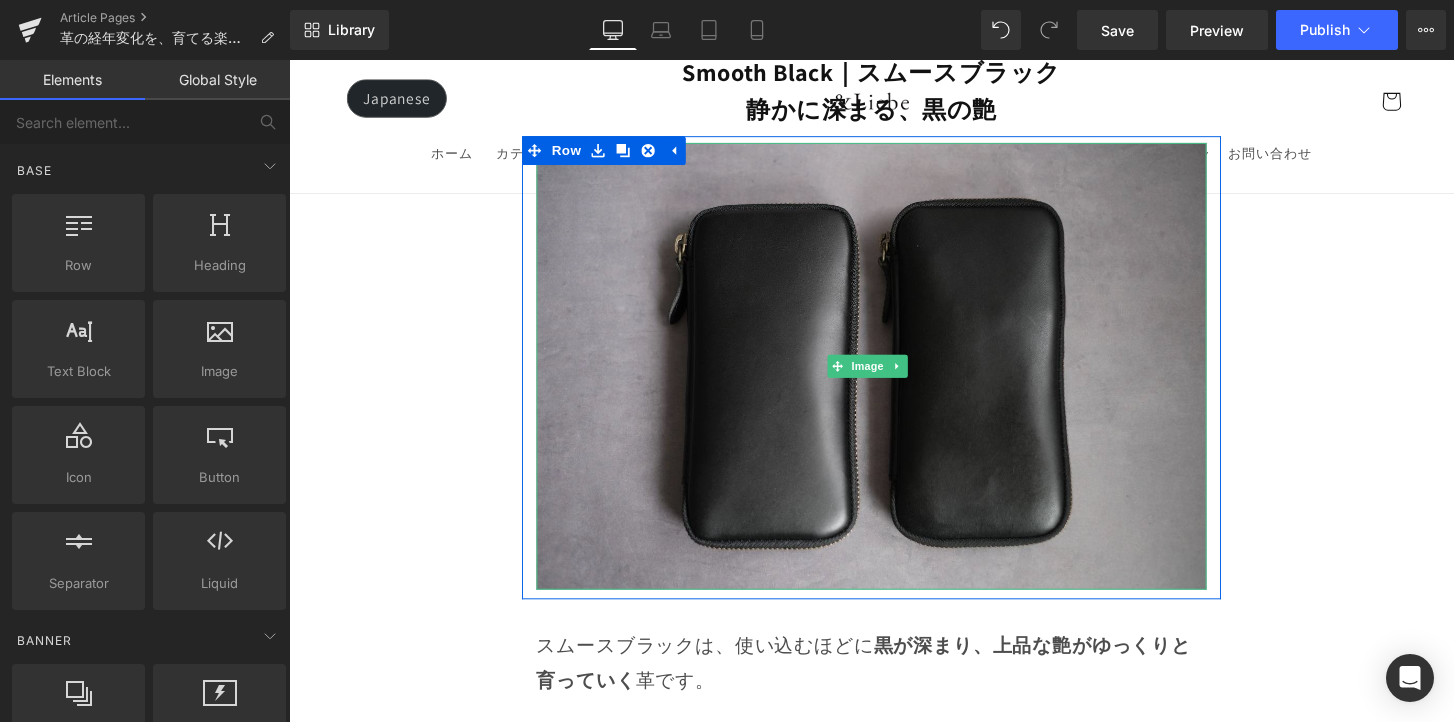 click at bounding box center (894, 378) 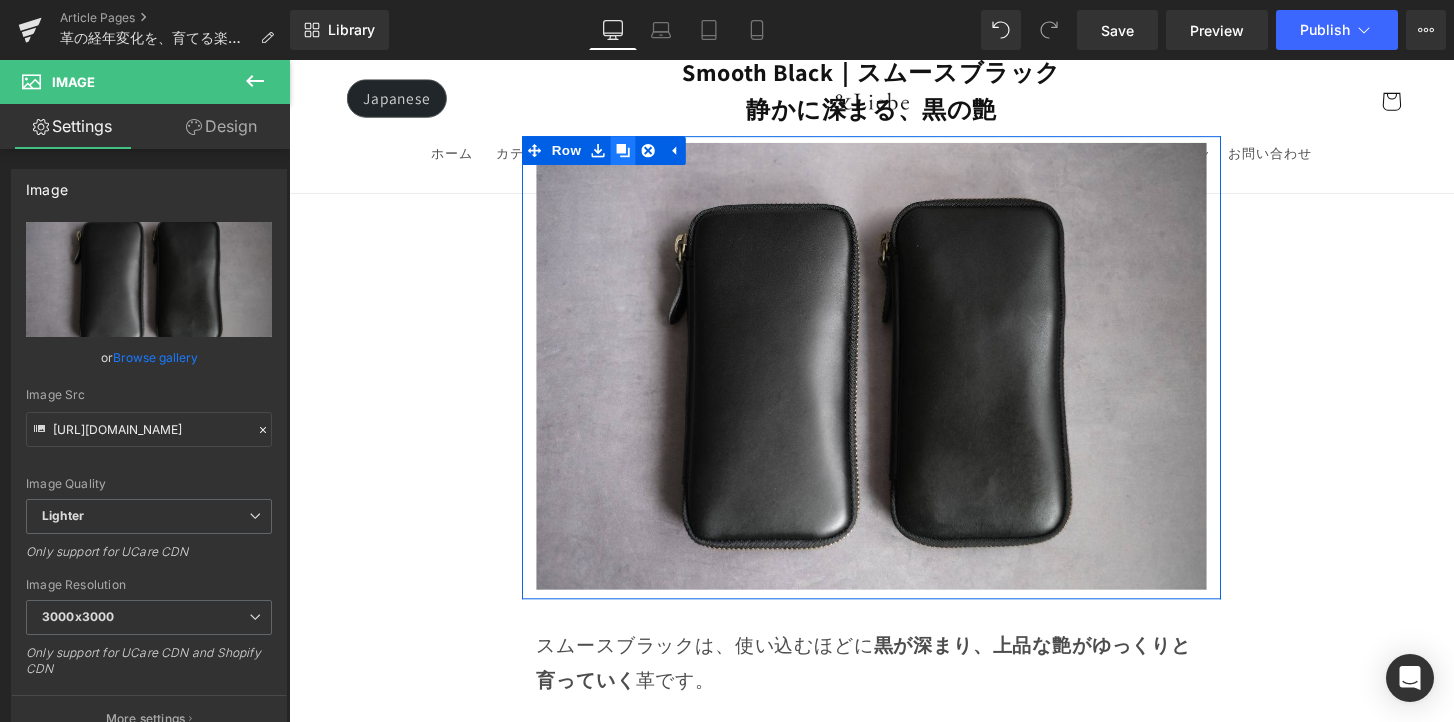 click at bounding box center [636, 154] 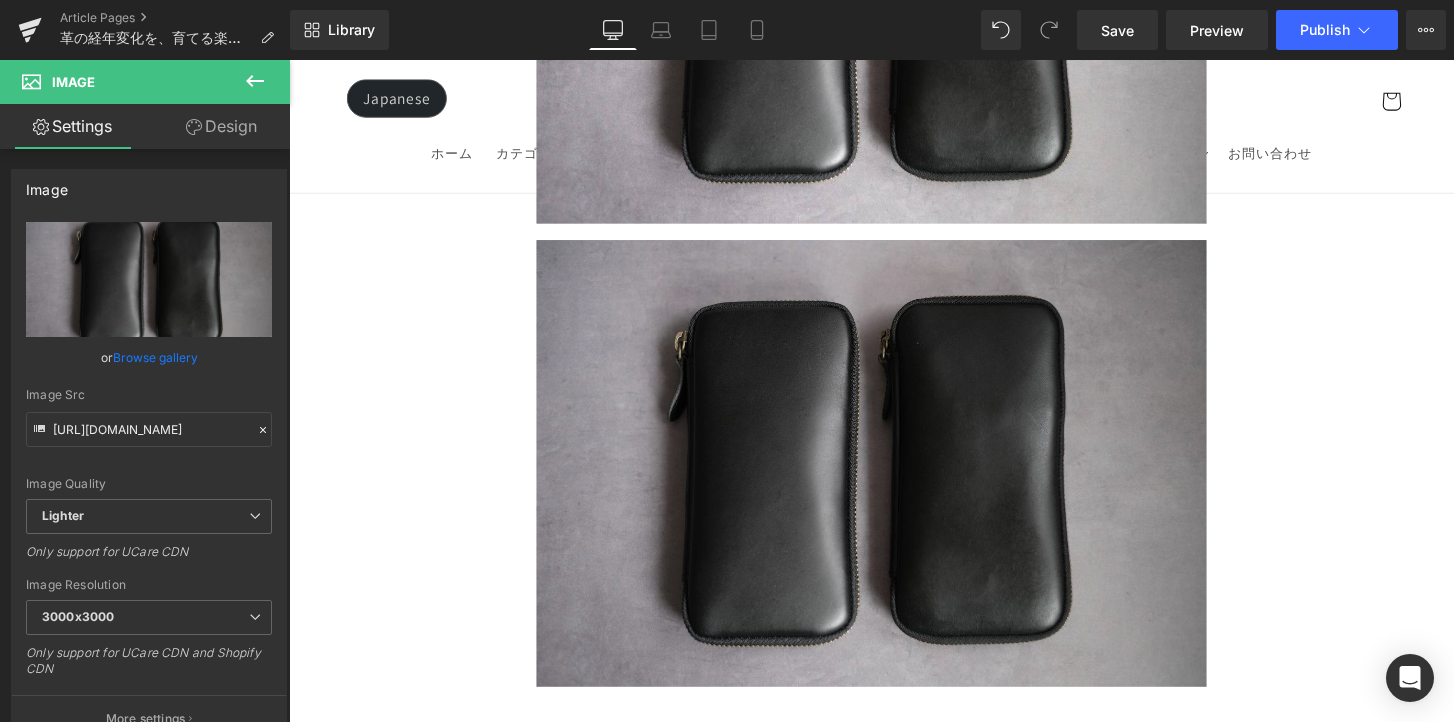 scroll, scrollTop: 6111, scrollLeft: 0, axis: vertical 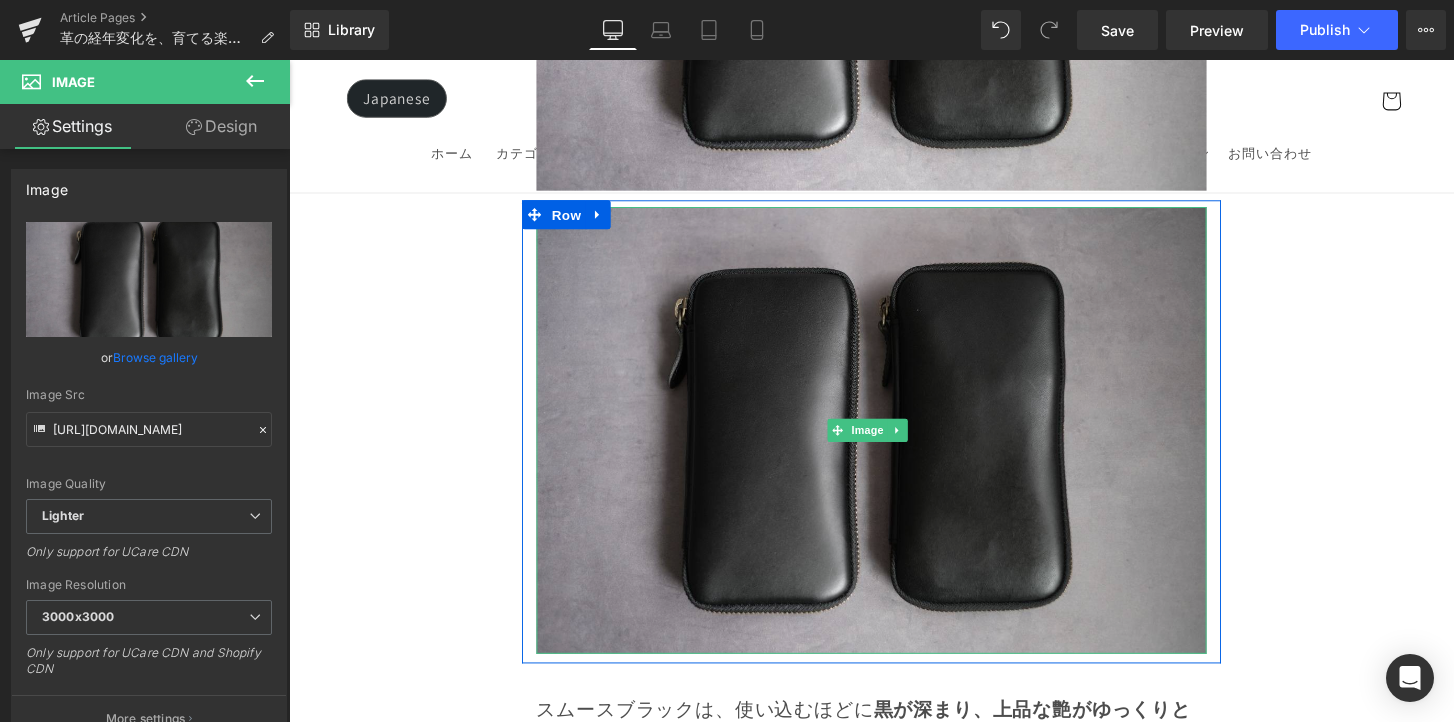 click at bounding box center [894, 445] 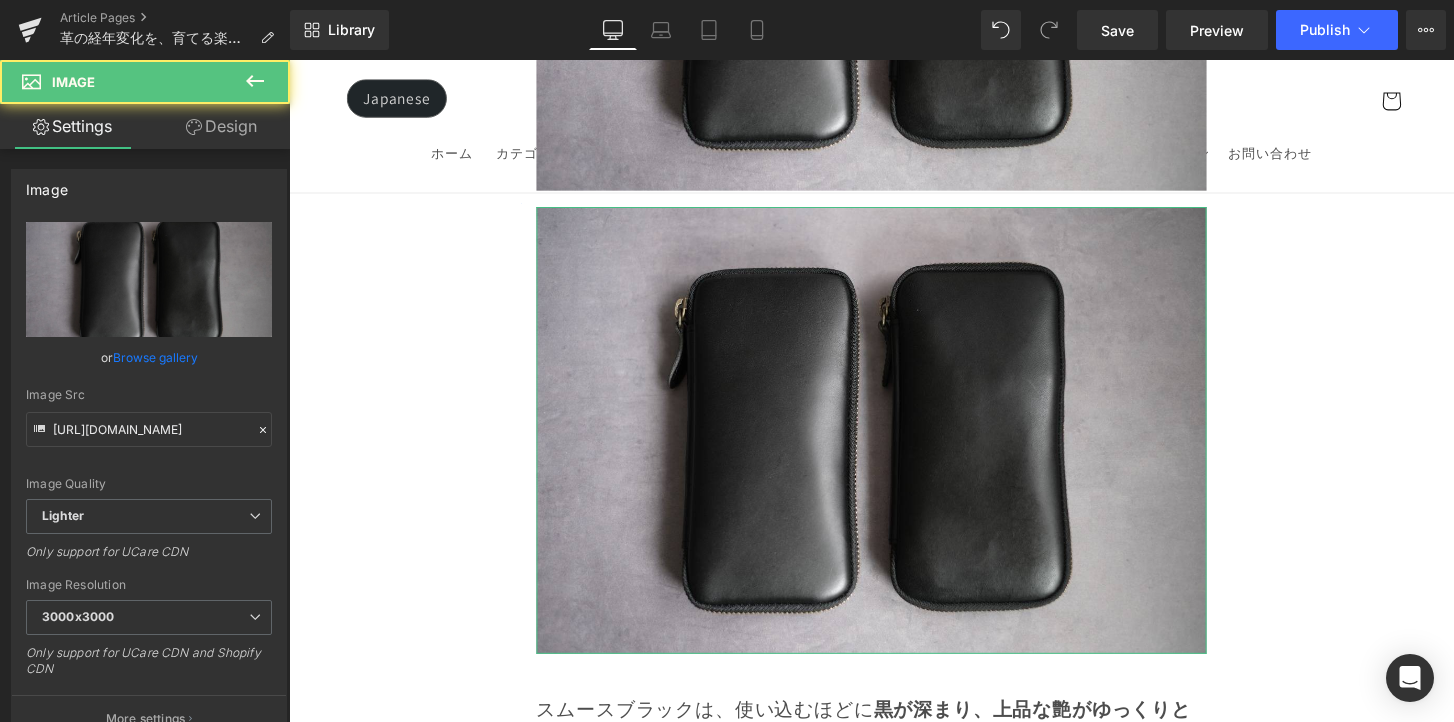 click on "Browse gallery" at bounding box center (155, 357) 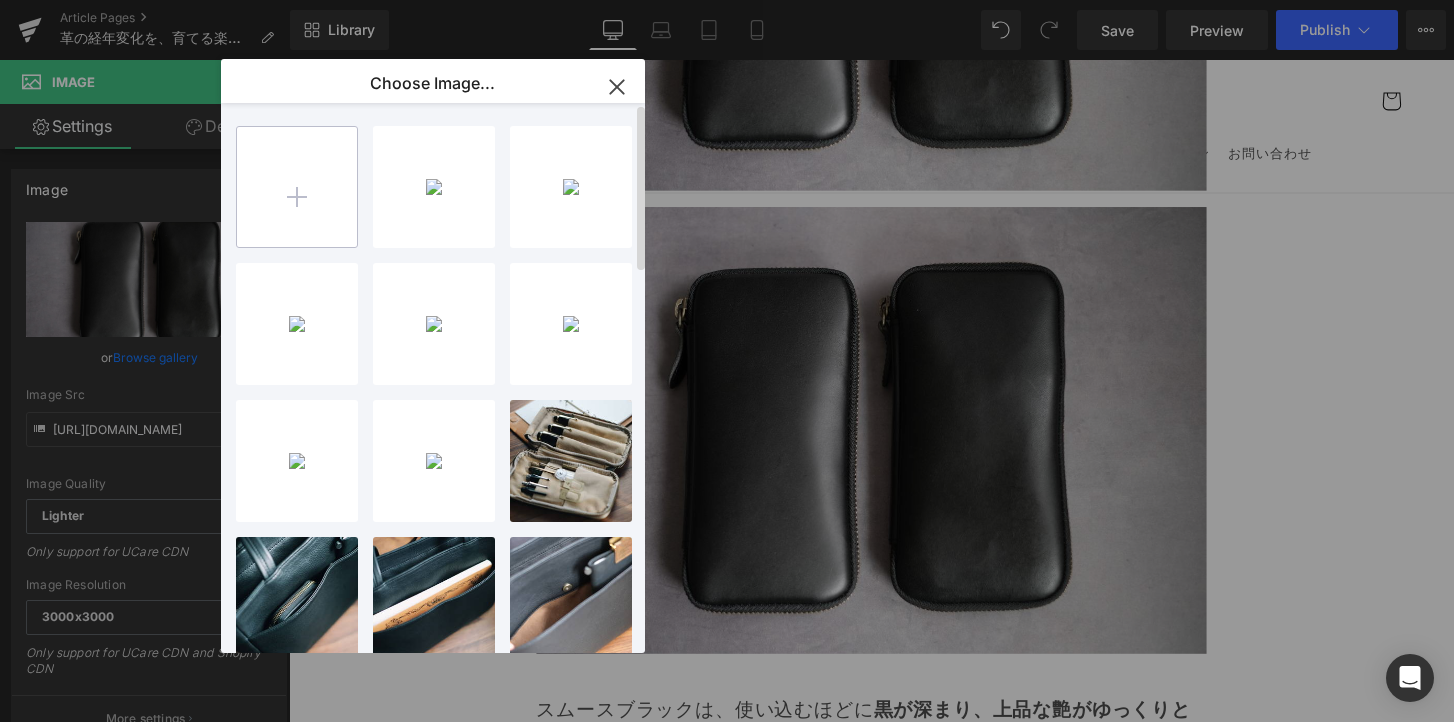 click at bounding box center [297, 187] 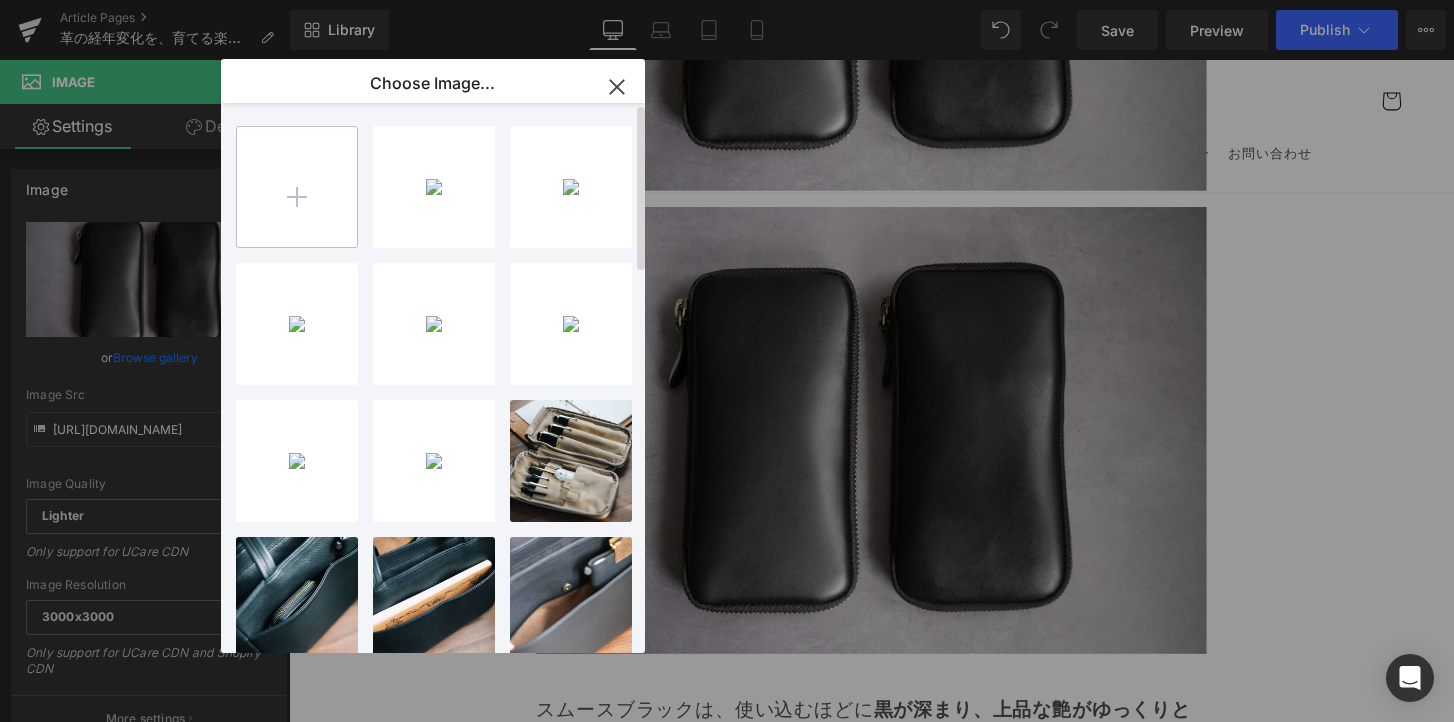 type on "C:\fakepath\43E013BA-9BE7-4145-B6E4-560C3683AD5B-6812-000002A8EEBE81F3.JPG" 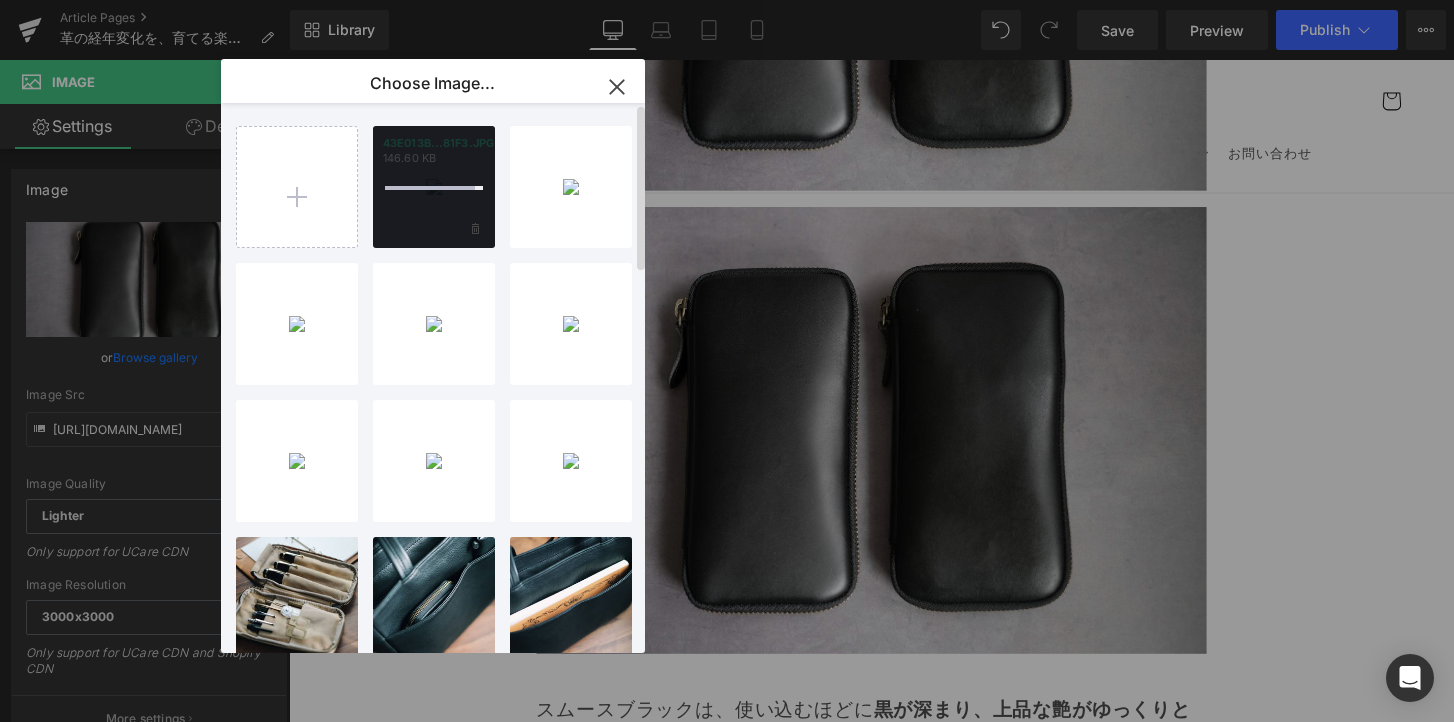 click at bounding box center [434, 187] 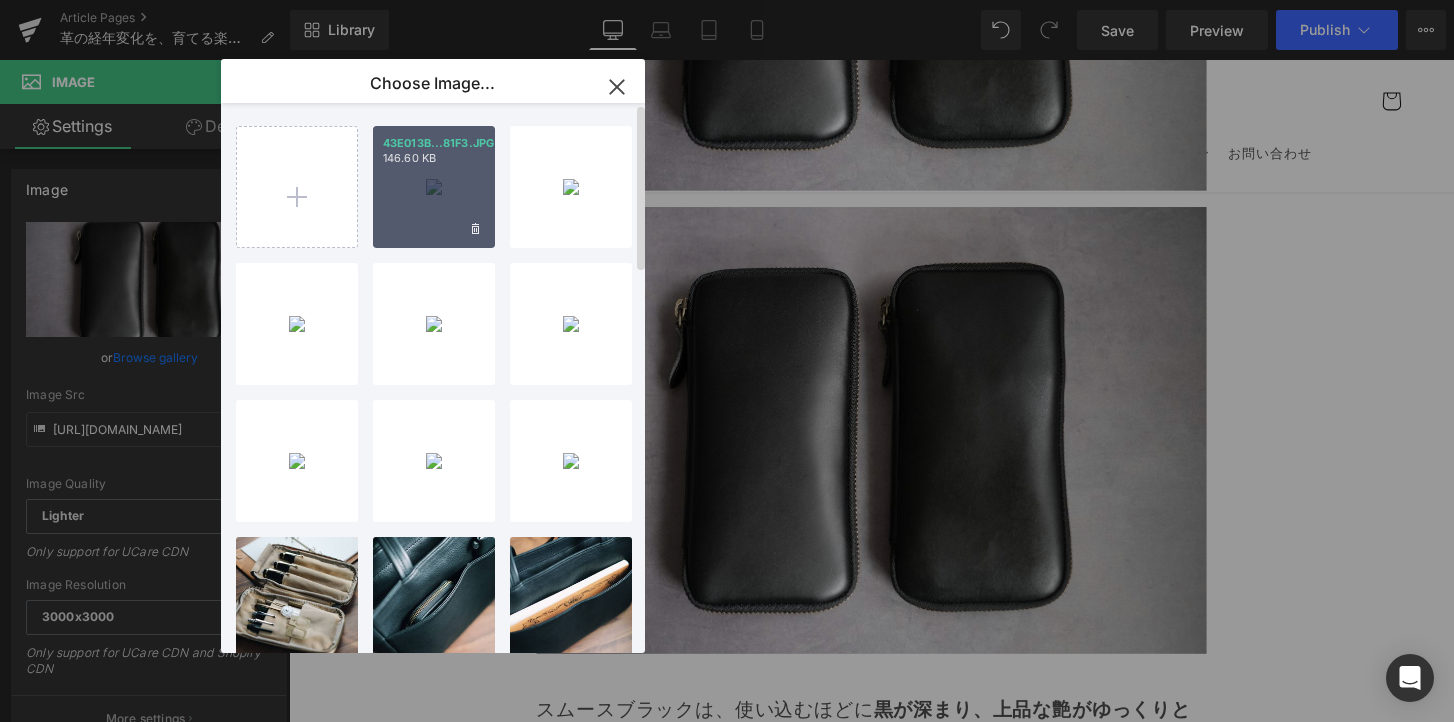 click on "43E013B...81F3.JPG 146.60 KB" at bounding box center [434, 187] 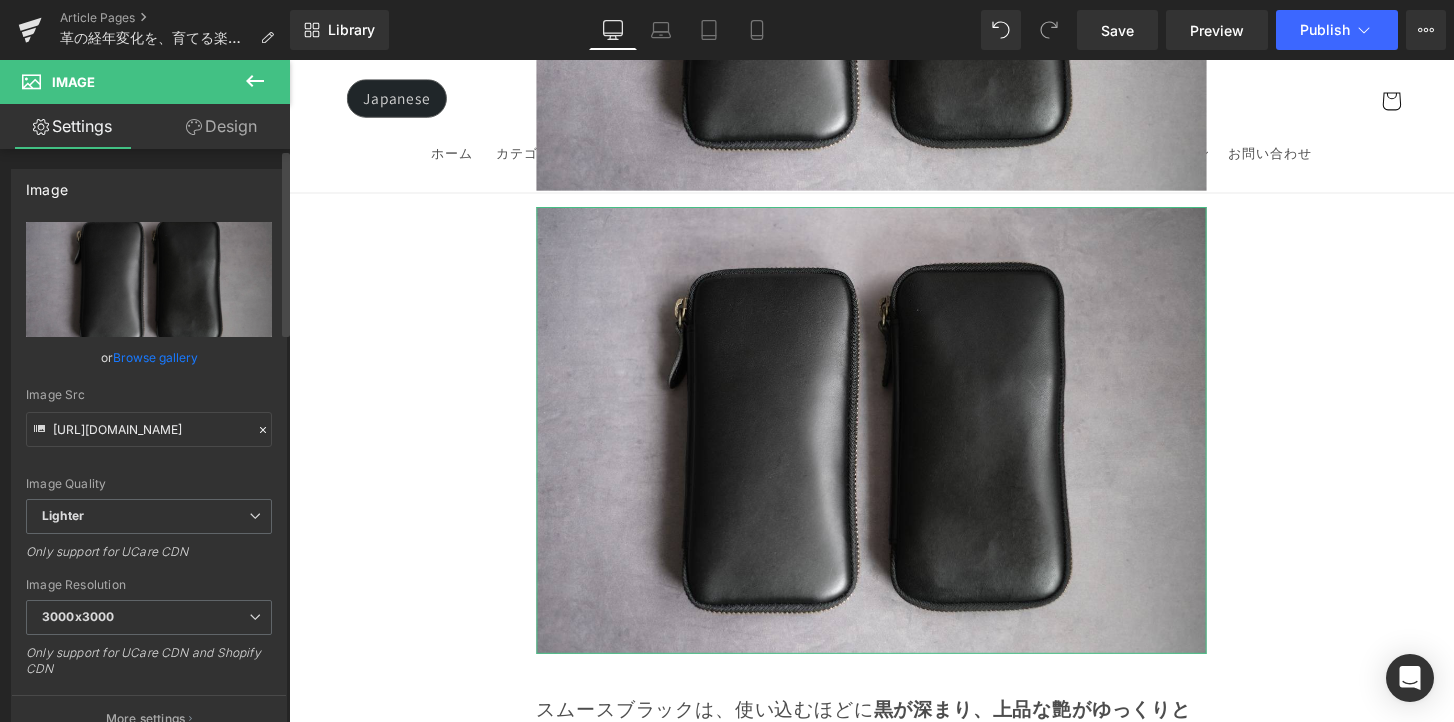 click on "Browse gallery" at bounding box center [155, 357] 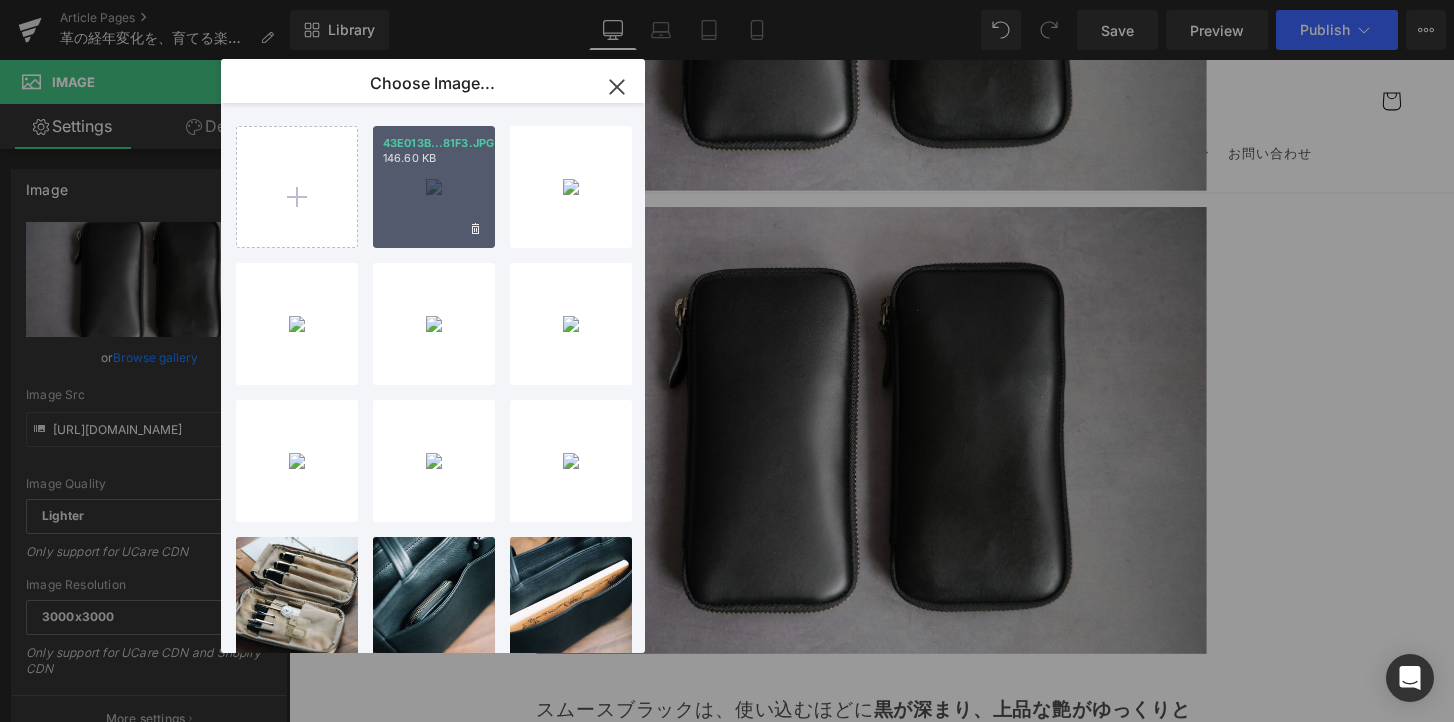 click on "43E013B...81F3.JPG 146.60 KB" at bounding box center [434, 187] 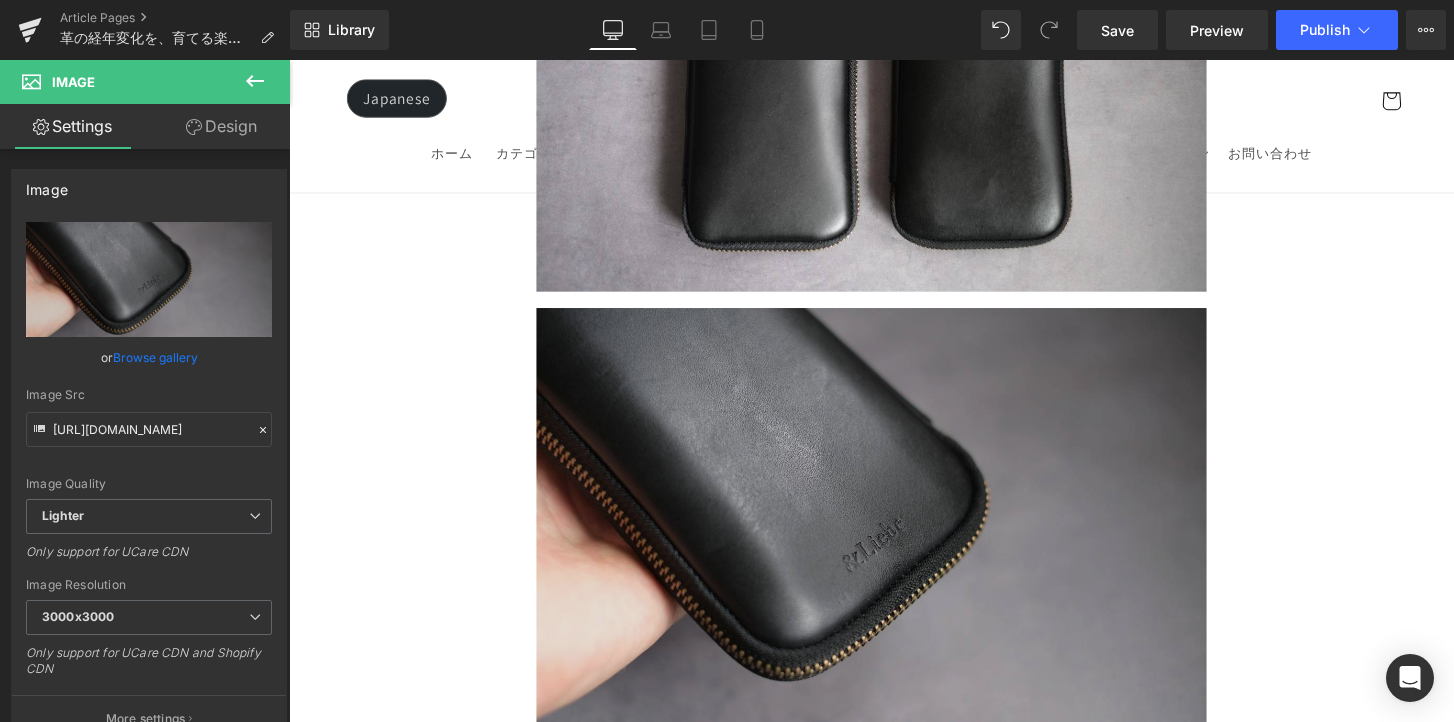 scroll, scrollTop: 5719, scrollLeft: 0, axis: vertical 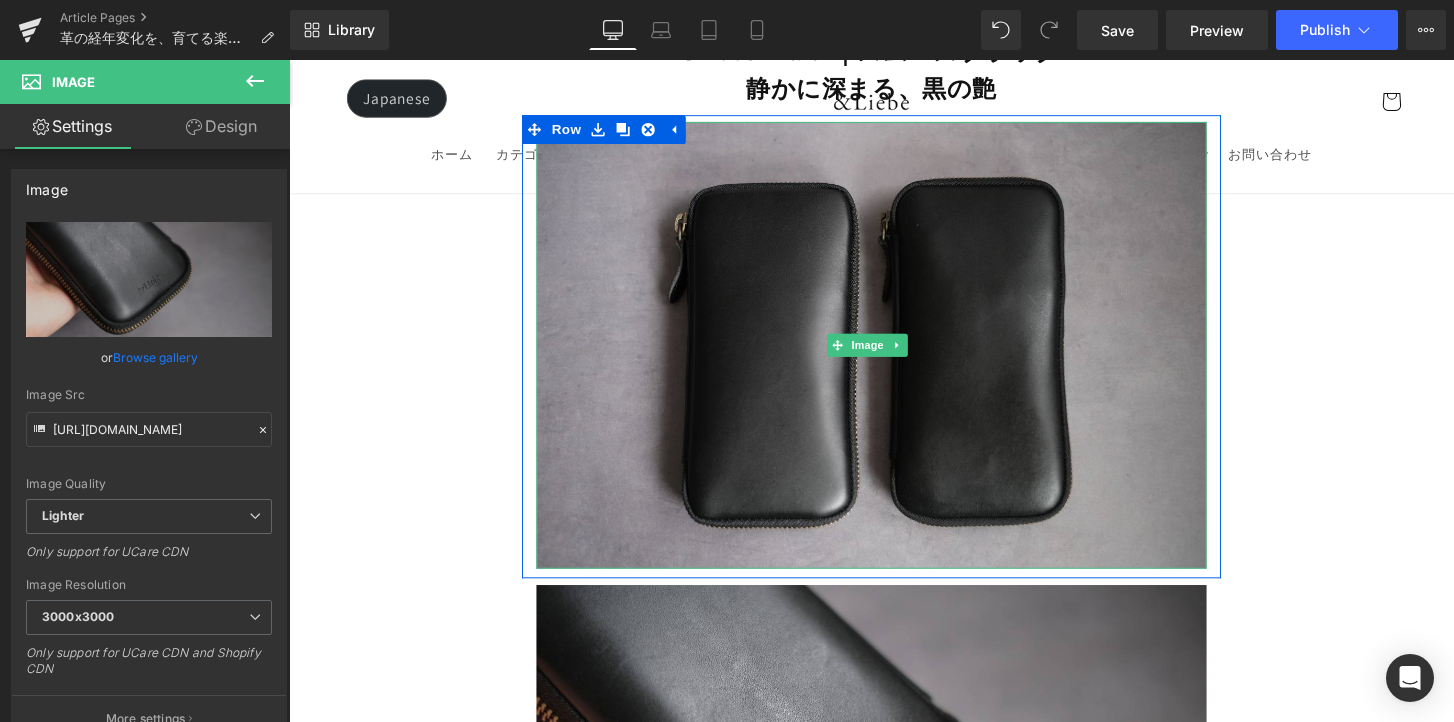 click at bounding box center (894, 356) 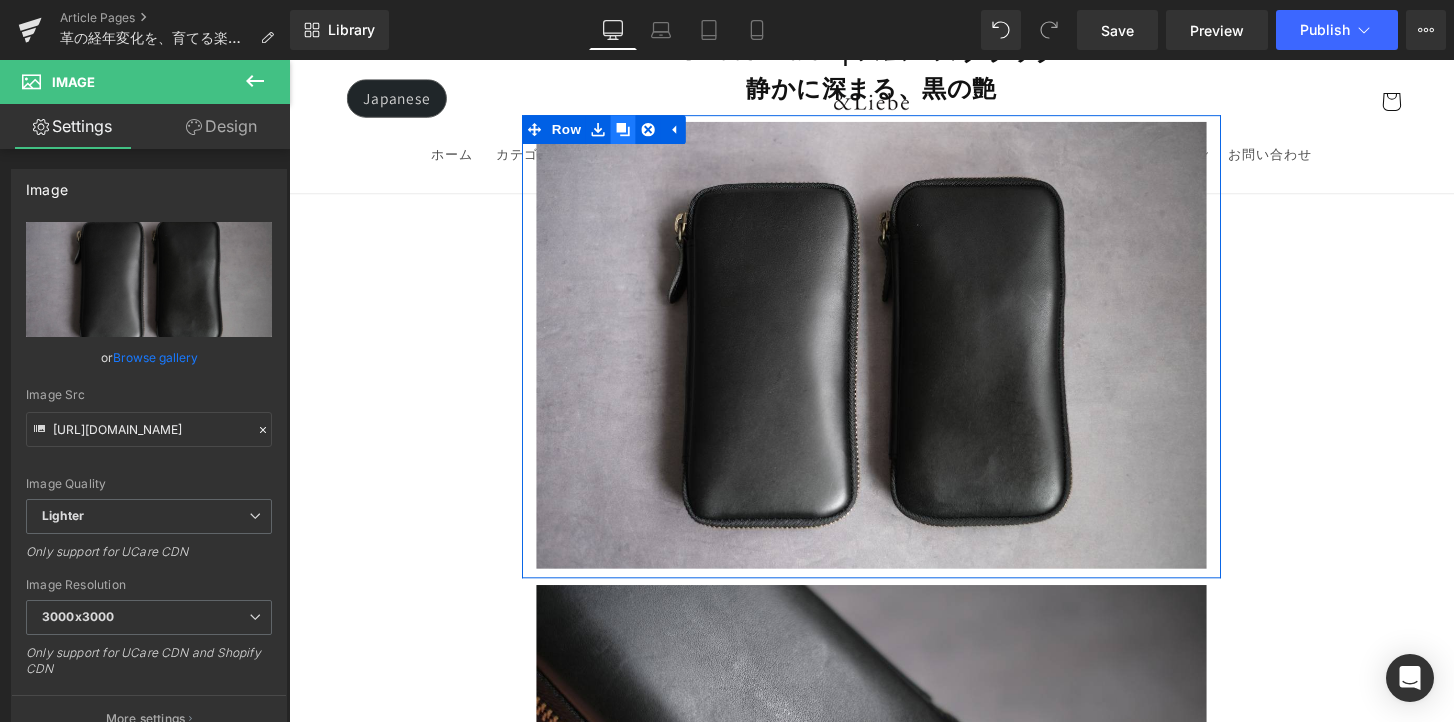 click 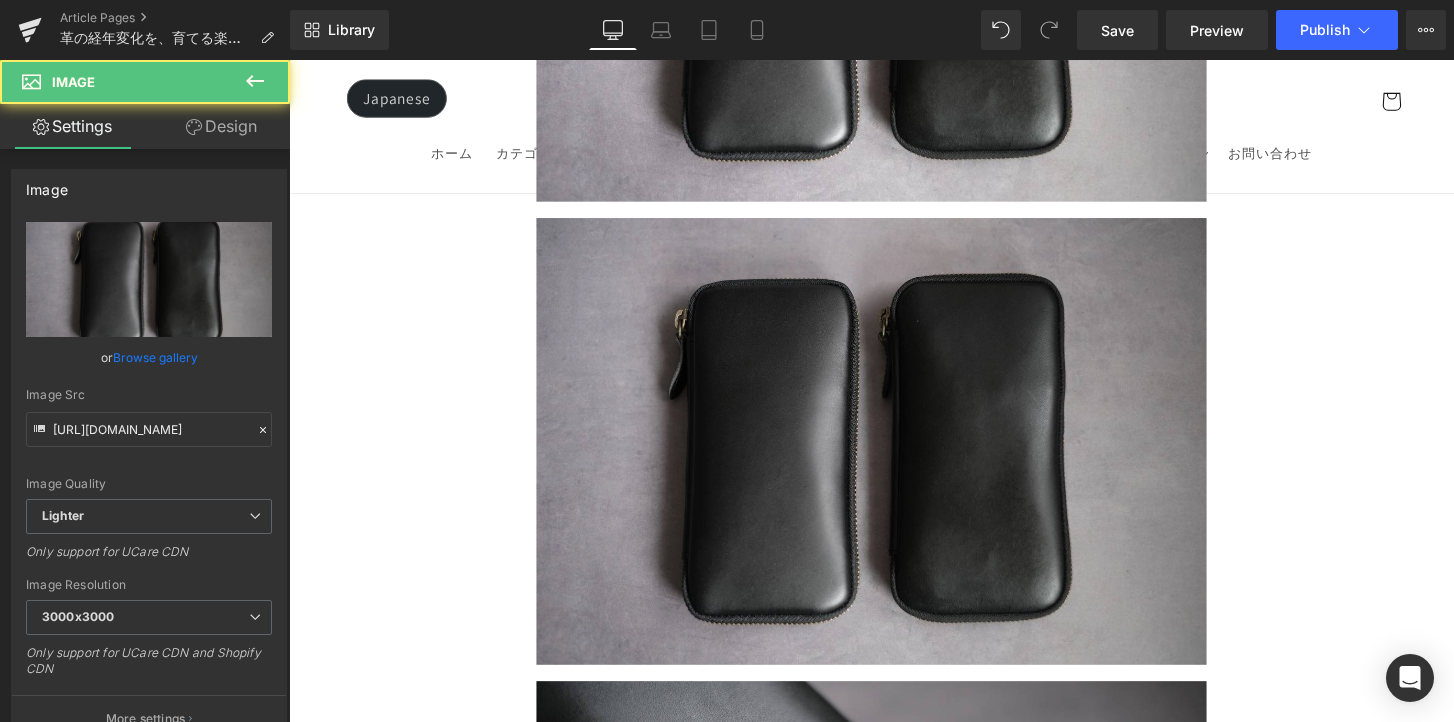 click at bounding box center [894, 456] 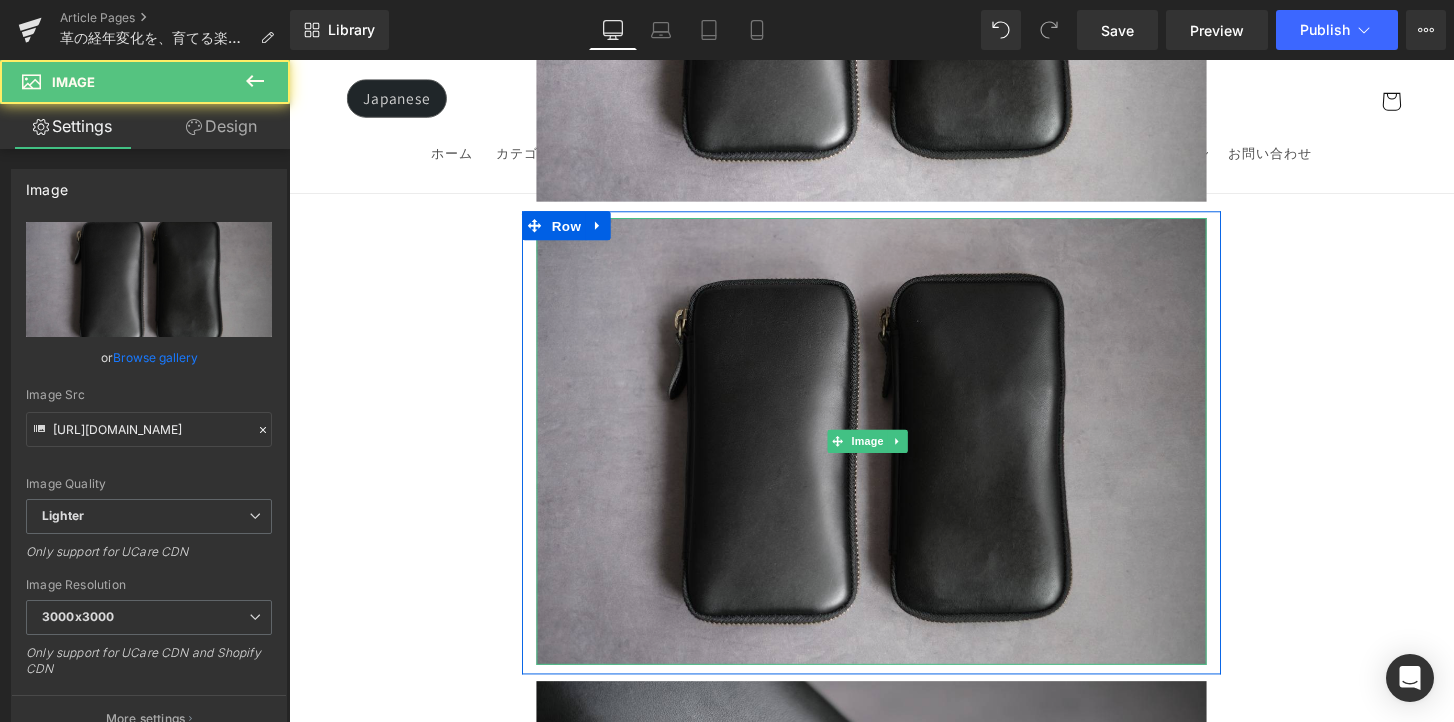 scroll, scrollTop: 6111, scrollLeft: 0, axis: vertical 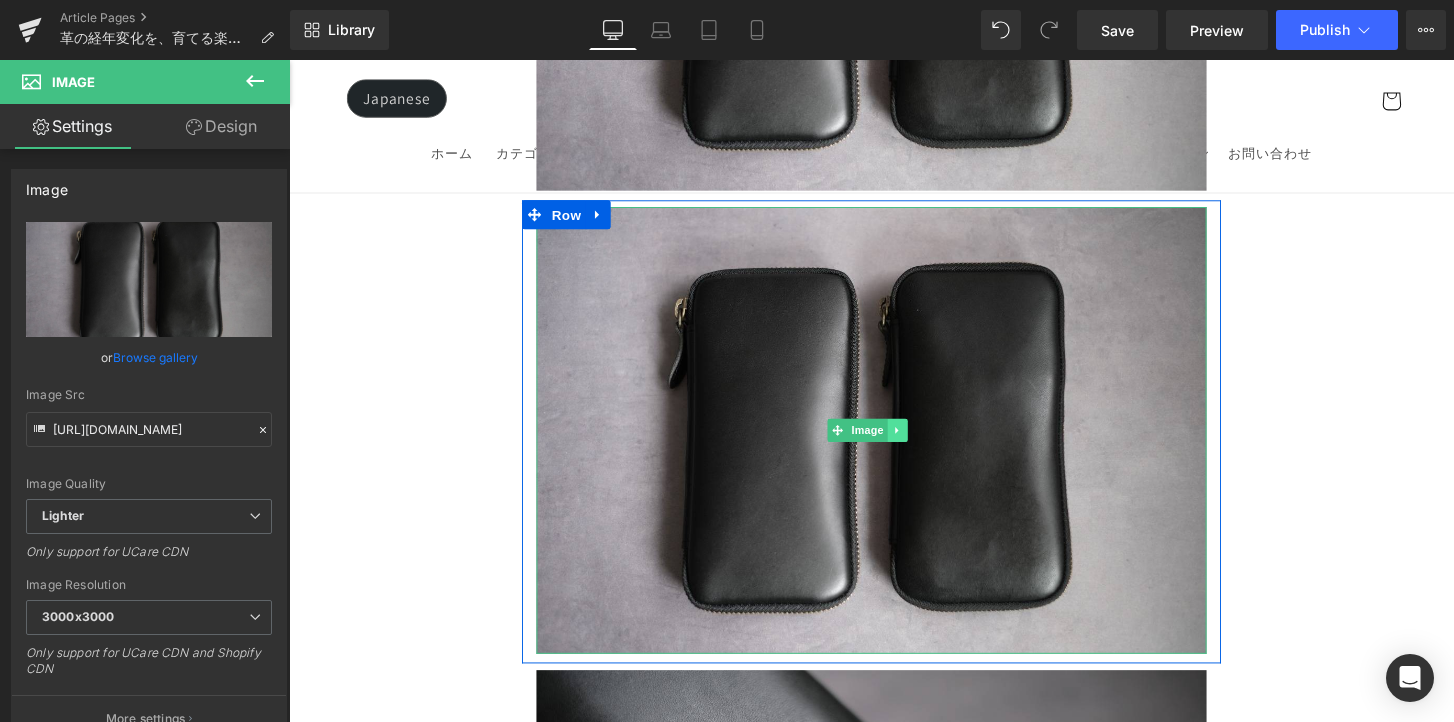 click at bounding box center [920, 445] 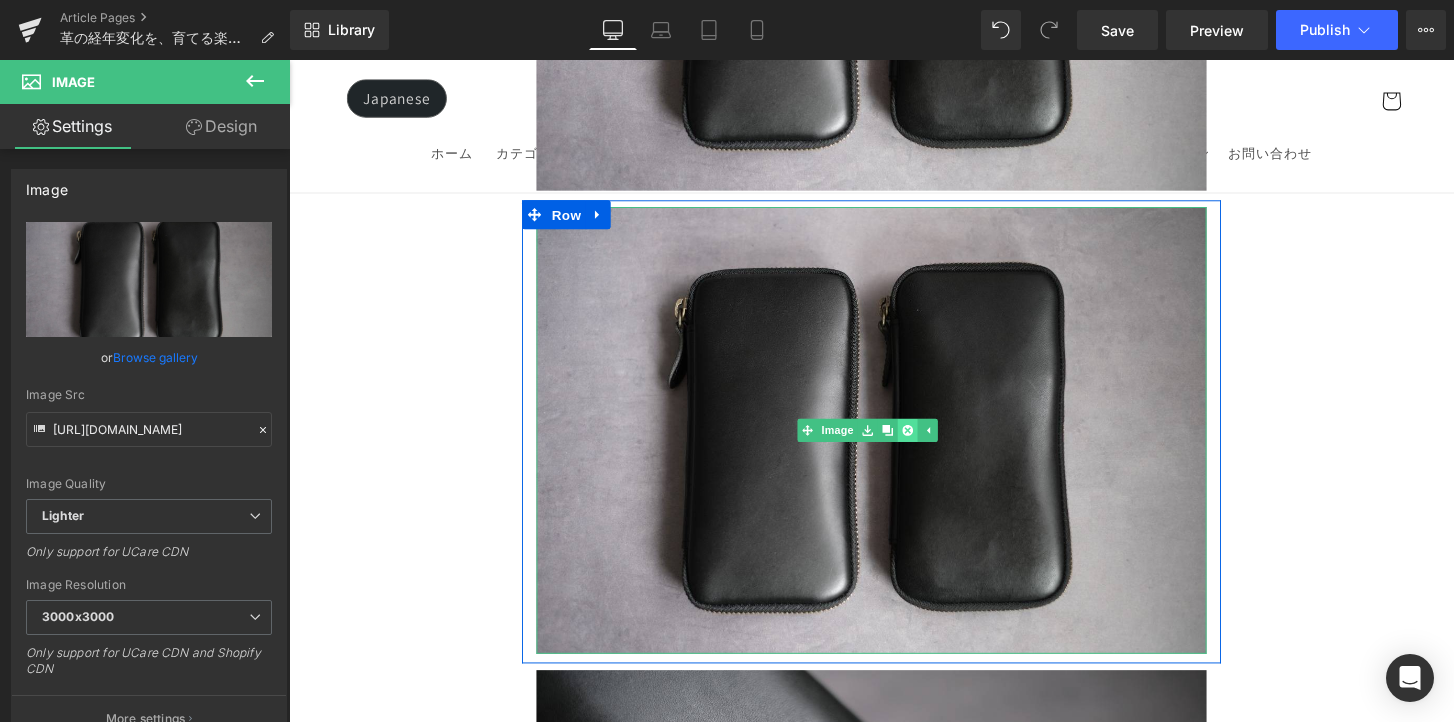 click 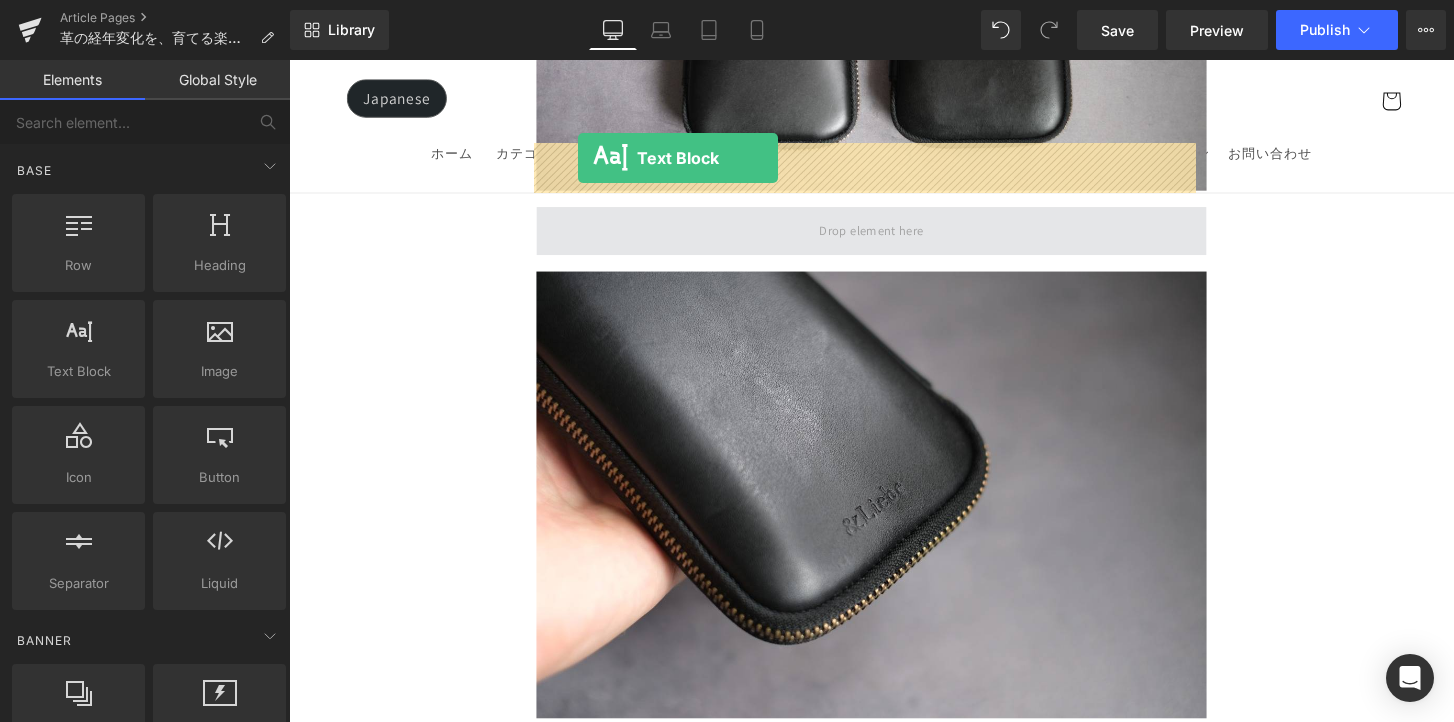 drag, startPoint x: 556, startPoint y: 327, endPoint x: 589, endPoint y: 162, distance: 168.26764 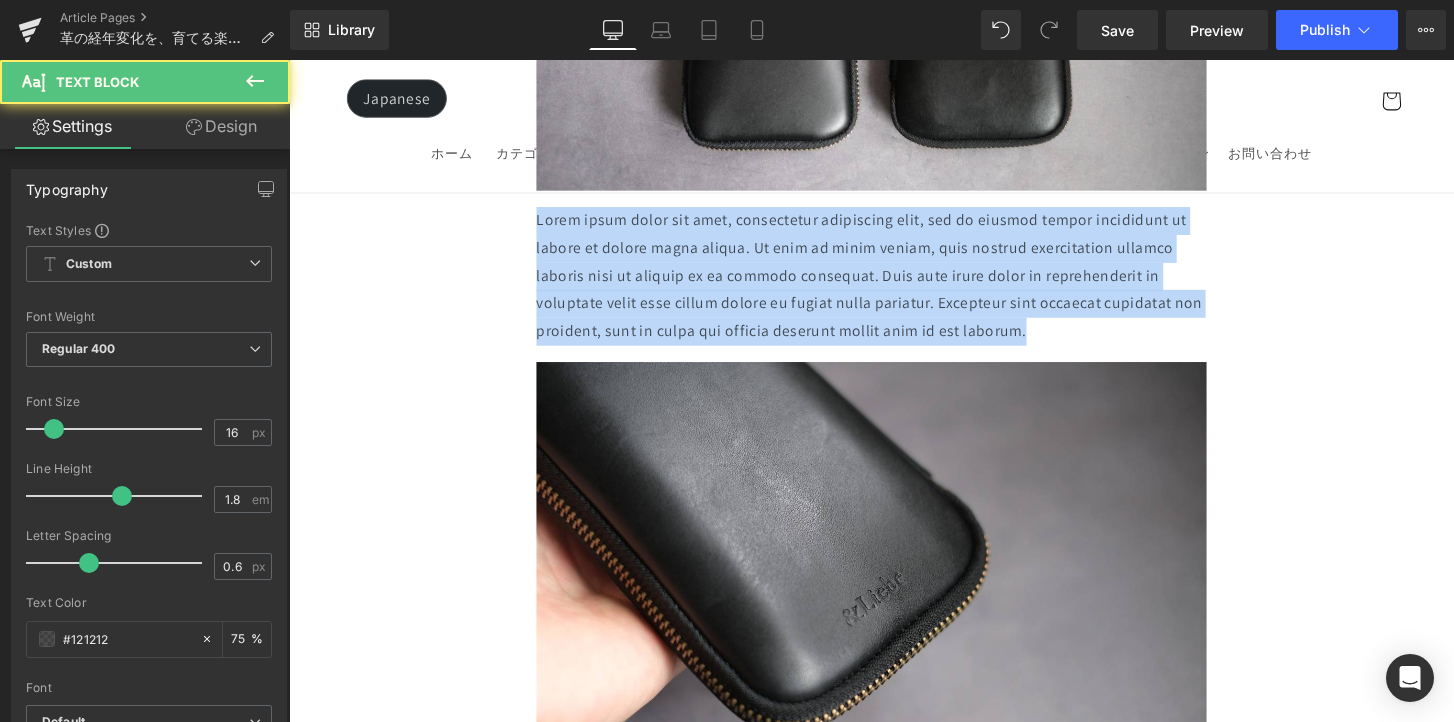 drag, startPoint x: 1065, startPoint y: 273, endPoint x: 511, endPoint y: 156, distance: 566.2199 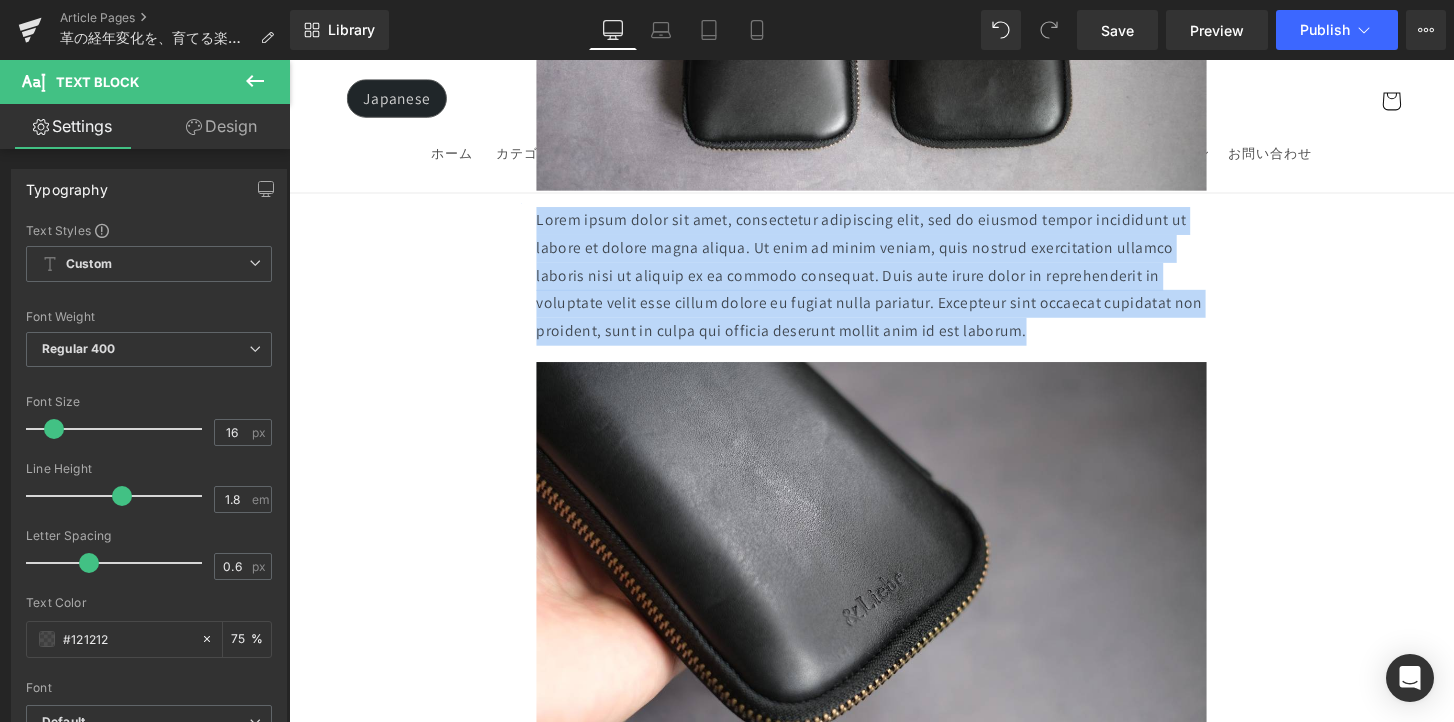type 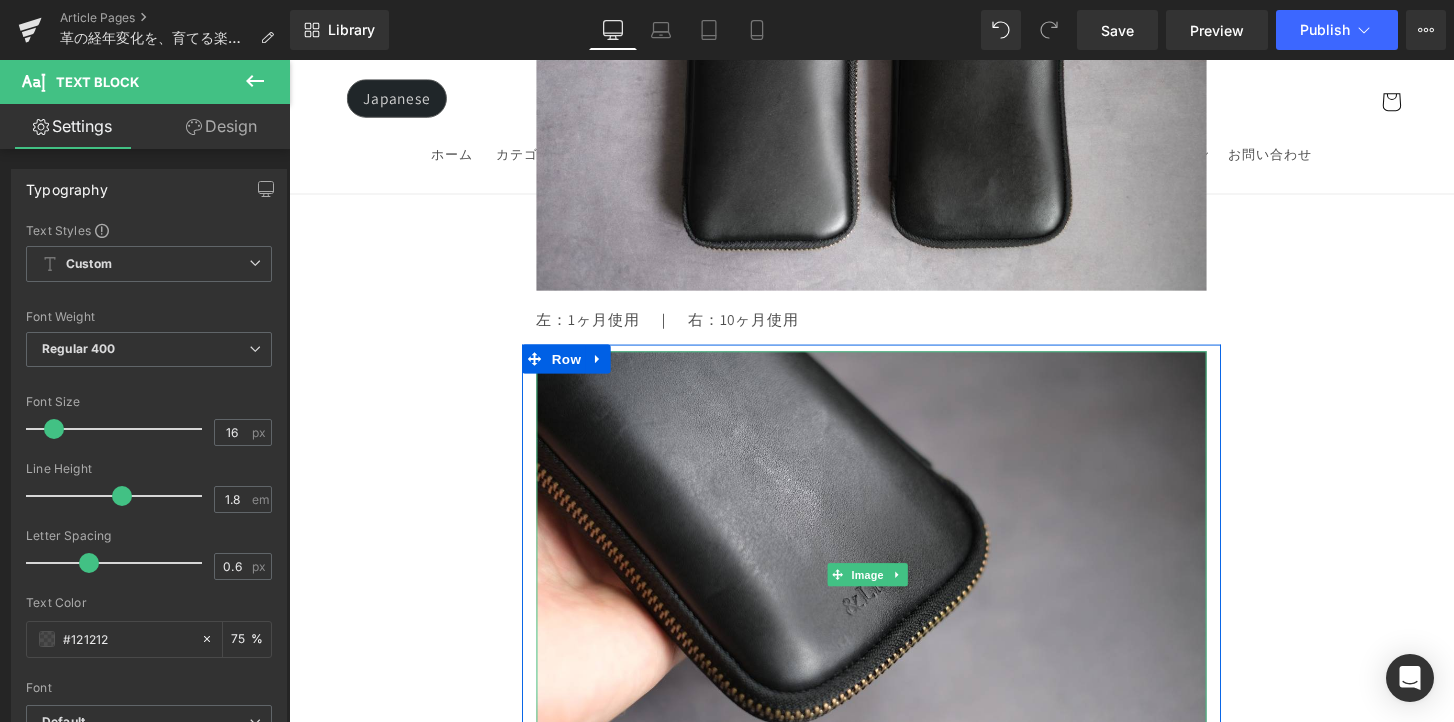 scroll, scrollTop: 5988, scrollLeft: 0, axis: vertical 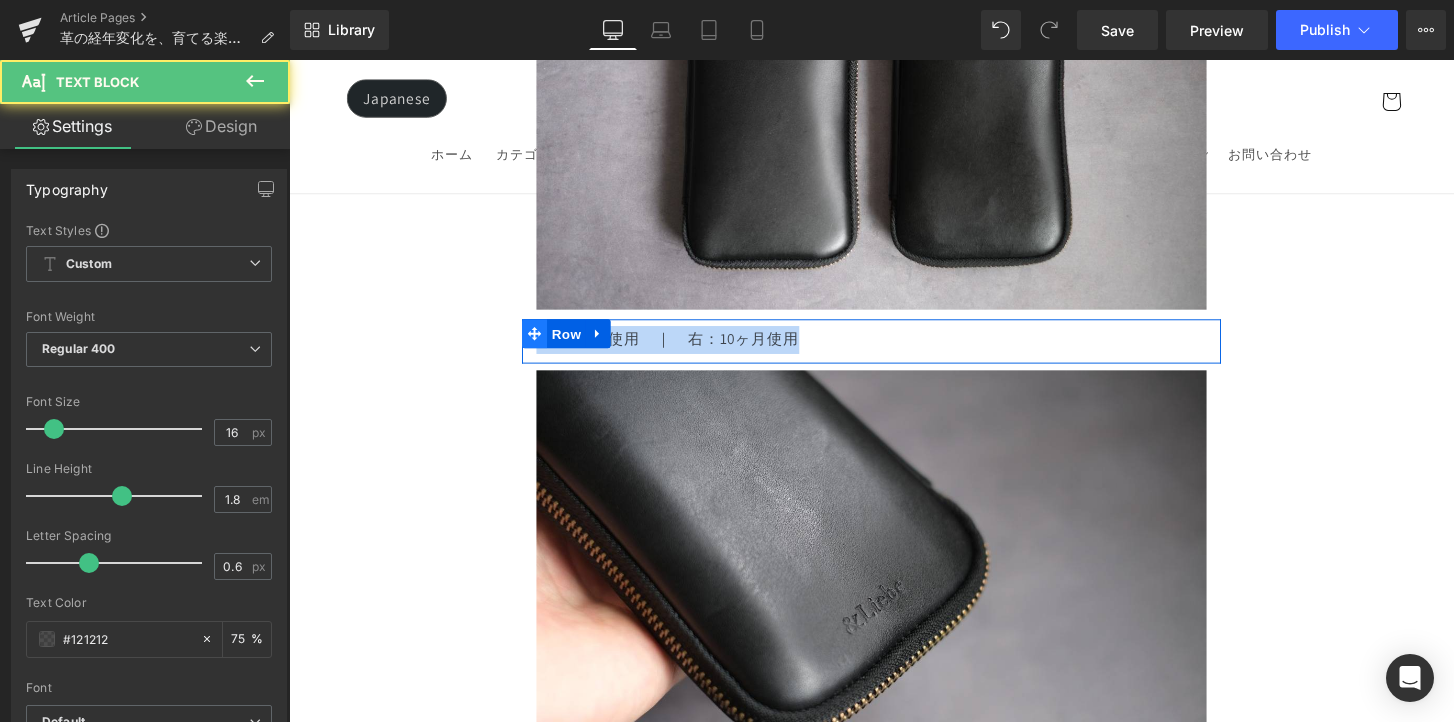 drag, startPoint x: 792, startPoint y: 290, endPoint x: 536, endPoint y: 290, distance: 256 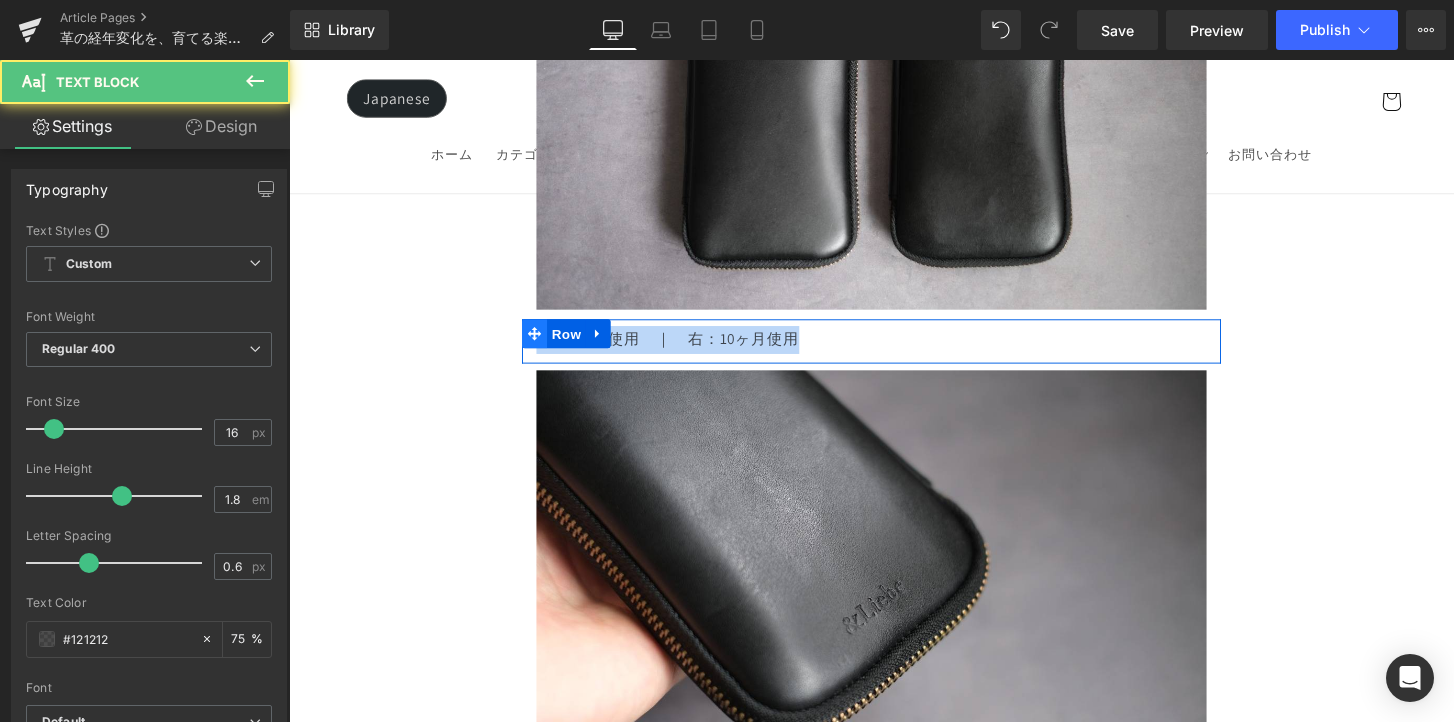 click on "左：1ヶ月使用　｜　右：10ヶ月使用
Text Block         Row" at bounding box center [894, 352] 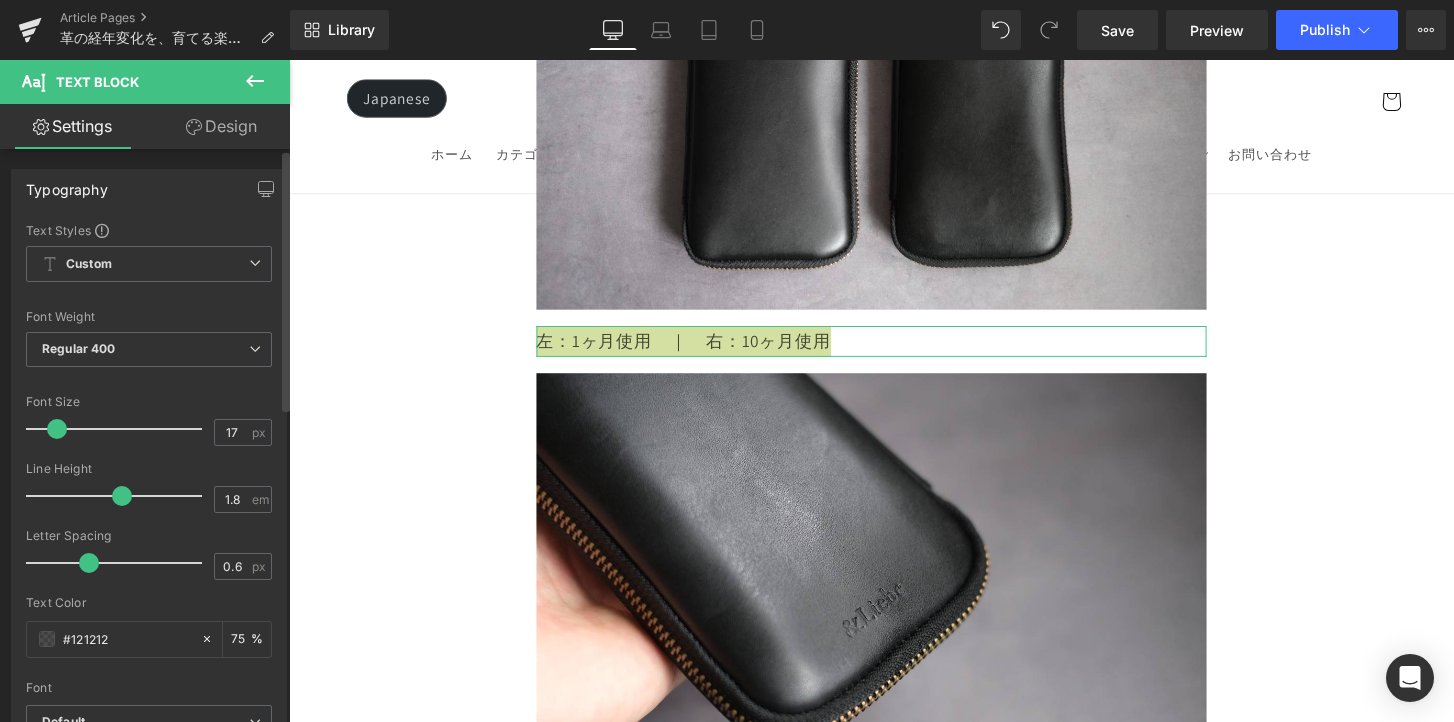 type on "16" 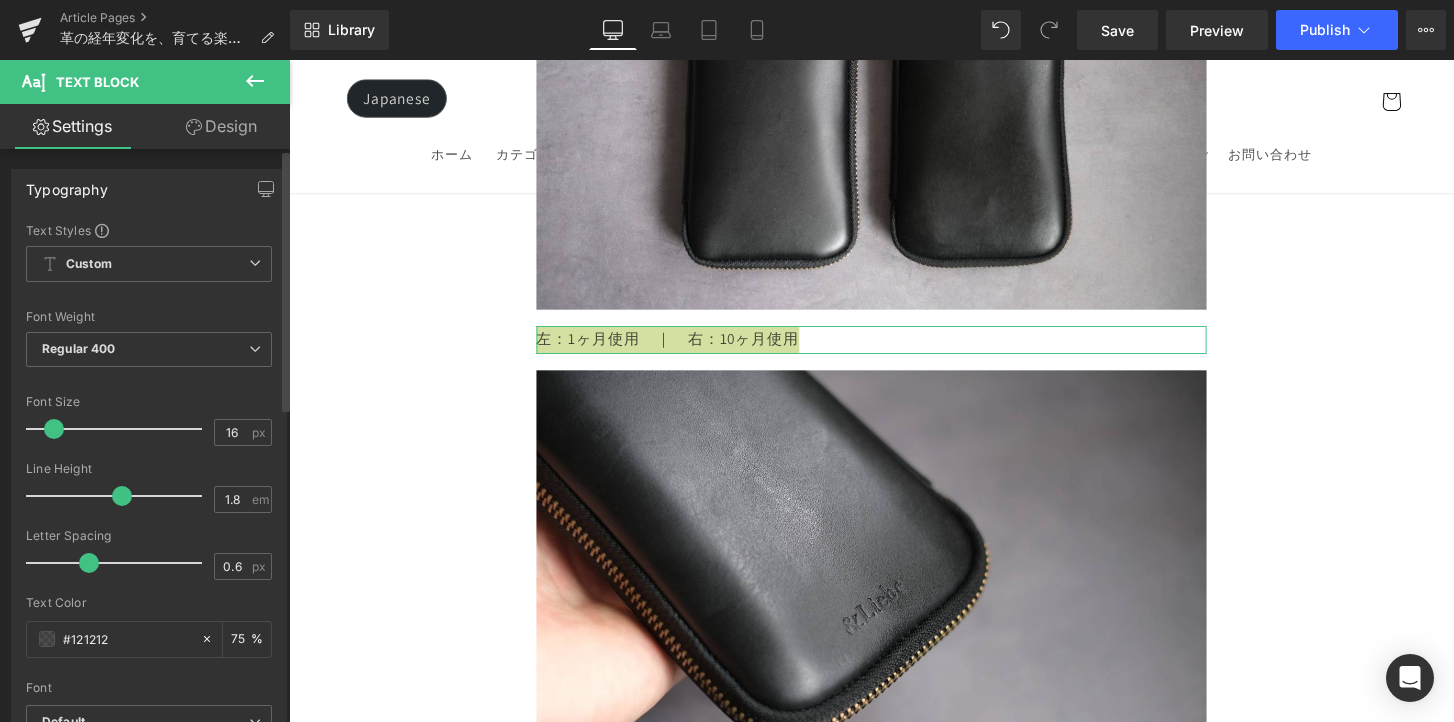 click at bounding box center (54, 429) 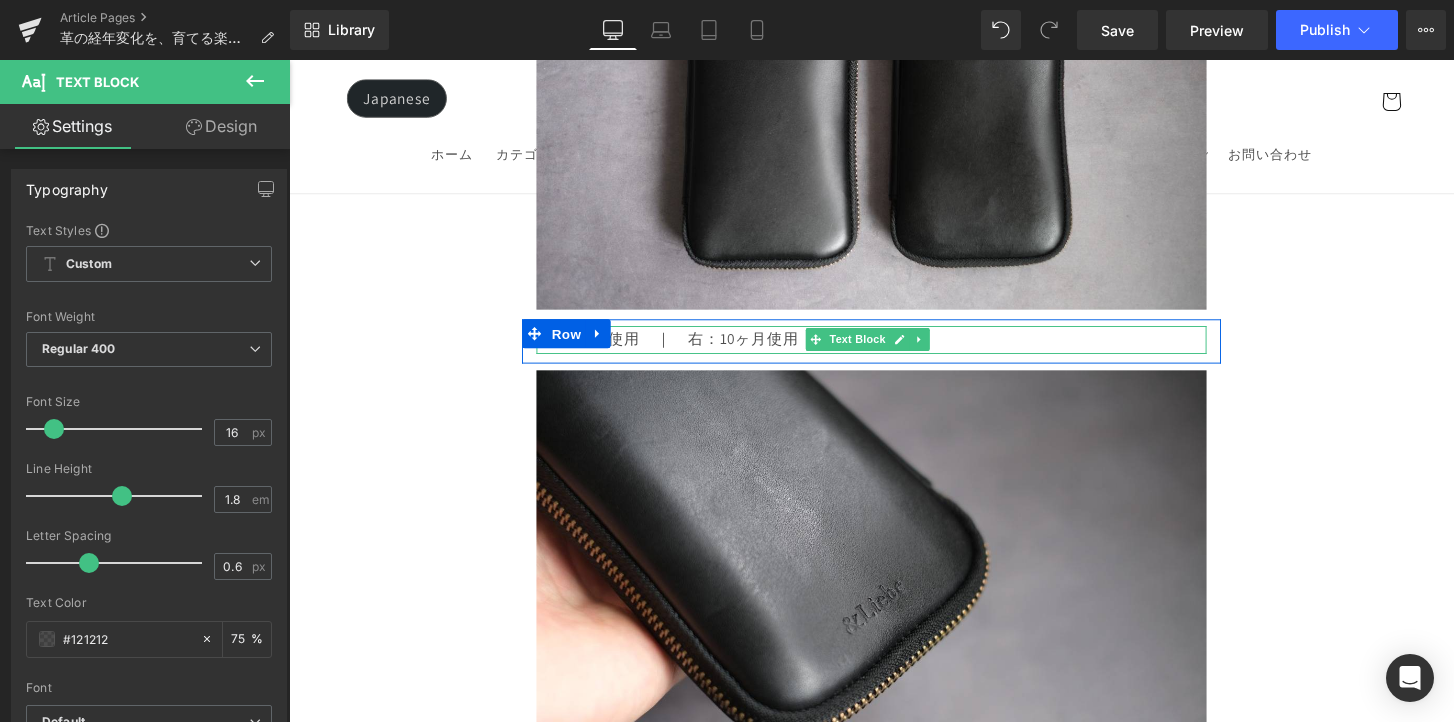 click on "左：1ヶ月使用　｜　右：10ヶ月使用" at bounding box center [894, 350] 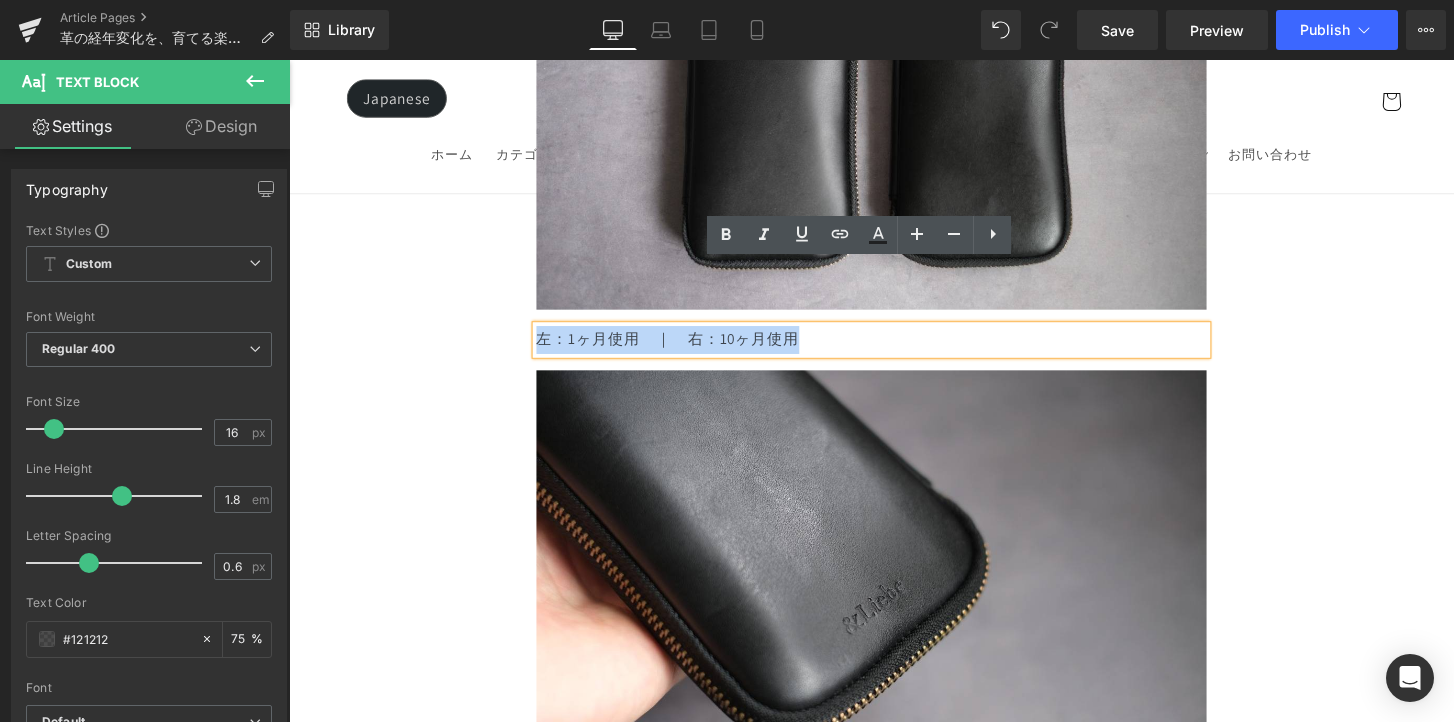 drag, startPoint x: 843, startPoint y: 288, endPoint x: 543, endPoint y: 296, distance: 300.10666 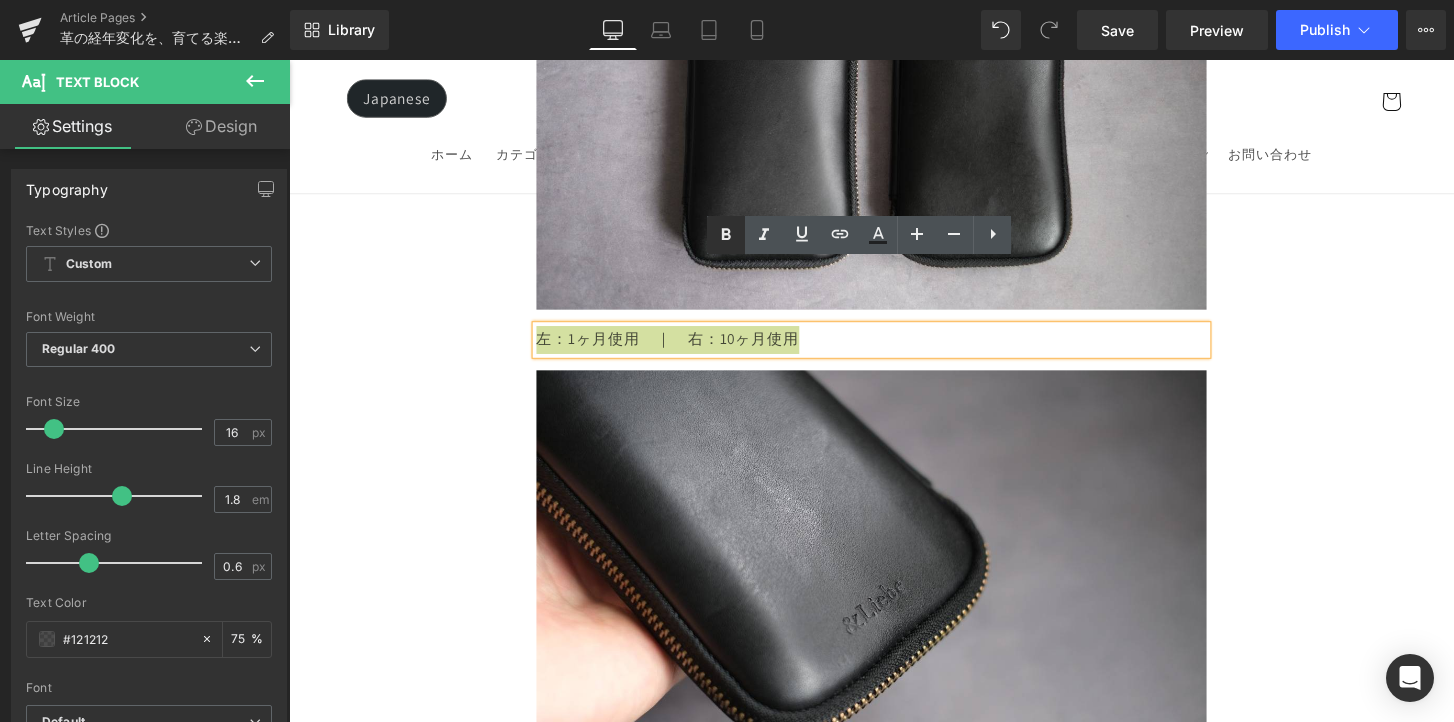 click 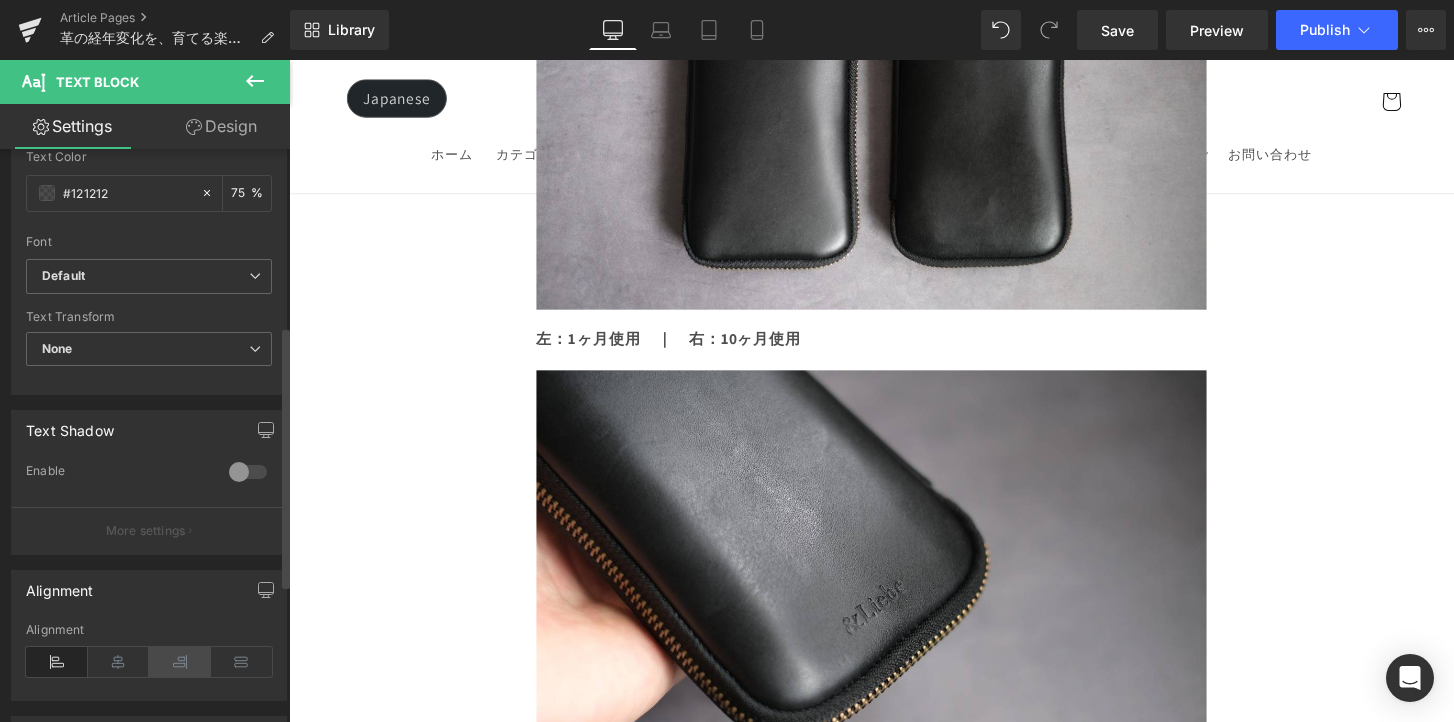 scroll, scrollTop: 577, scrollLeft: 0, axis: vertical 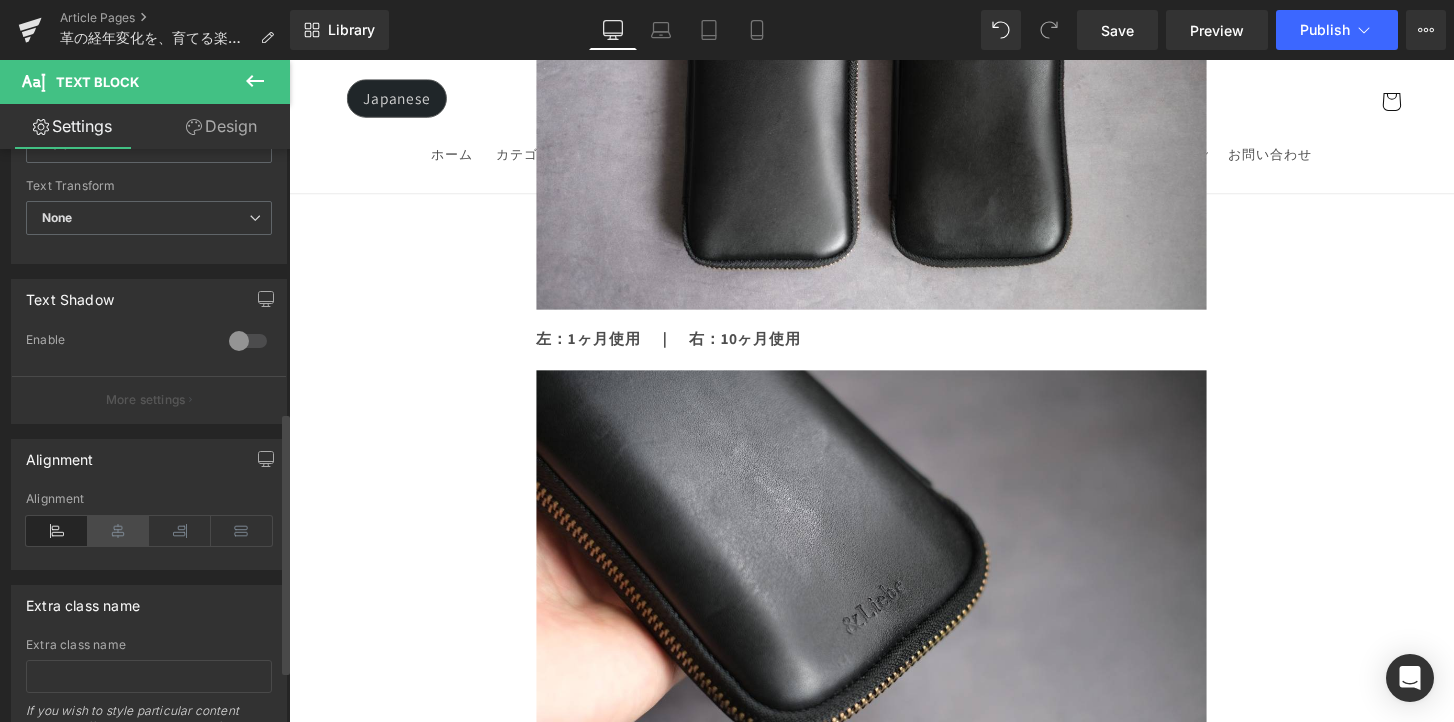 click at bounding box center [119, 531] 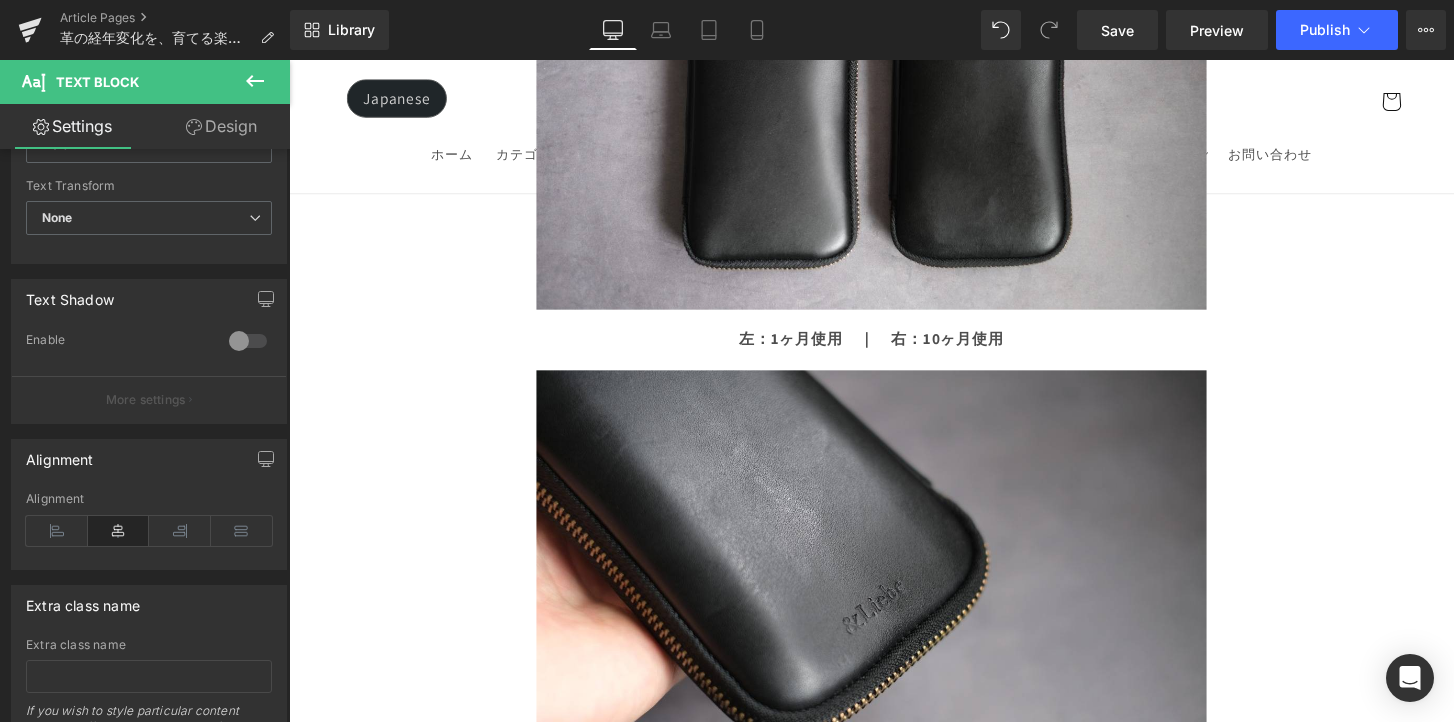 click on "Image         Row
革は育てるもの 経年変化という贅沢な時間
Heading         Row
革製品に触れていると、ふとした瞬間に「これは自分だけのものだ」と感じることがあります。
それは、使う人の手の温もりや、過ごした時間が、そのまま革に刻まれていくからかもしれません。 最初はまだ固くて、どこかよそよそしかった革が、
毎日の中で少しずつ馴染み、色づき、艶を増していく。 その変化は決して急がせることができない、
けれど確かに積み重なる、静かで贅沢な時間。 気づけば、世界にひとつだけの“自分だけの革”に育っている。 このブログでは、エイジングの魅力や楽しみ方、色や艶の変化の仕方、そして革を美しく育てるコツをご紹介していきます。
Text Block         Row         Row" at bounding box center (894, 5107) 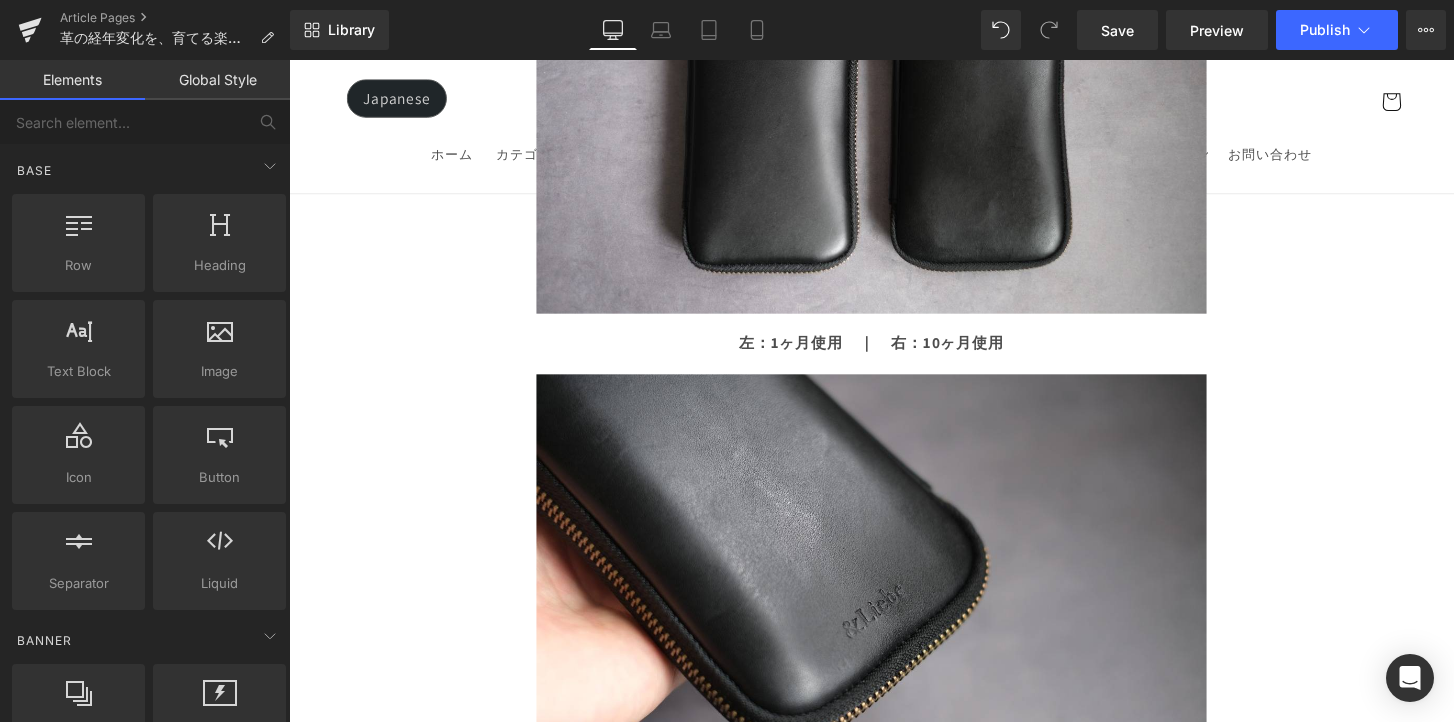 scroll, scrollTop: 5979, scrollLeft: 0, axis: vertical 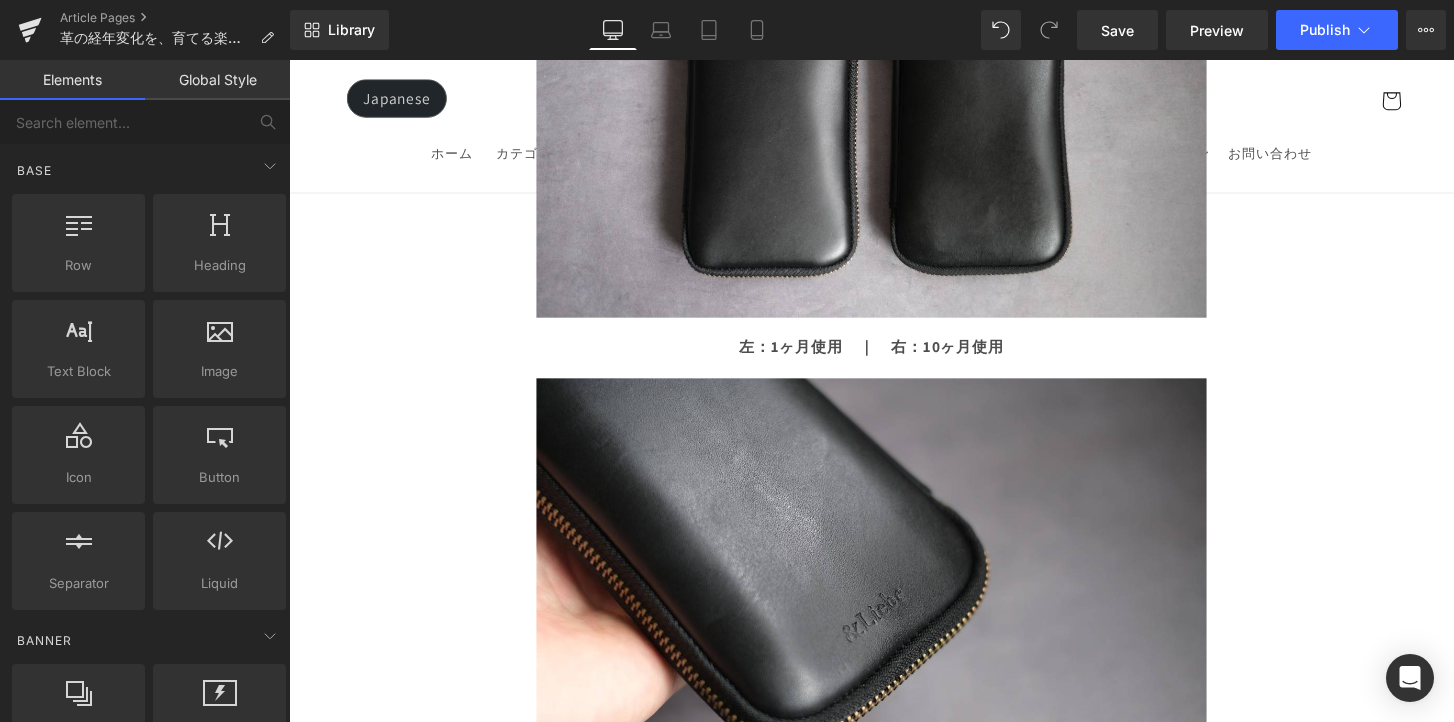 click on "左：1ヶ月使用　｜　右：10ヶ月使用
Text Block" at bounding box center [894, 359] 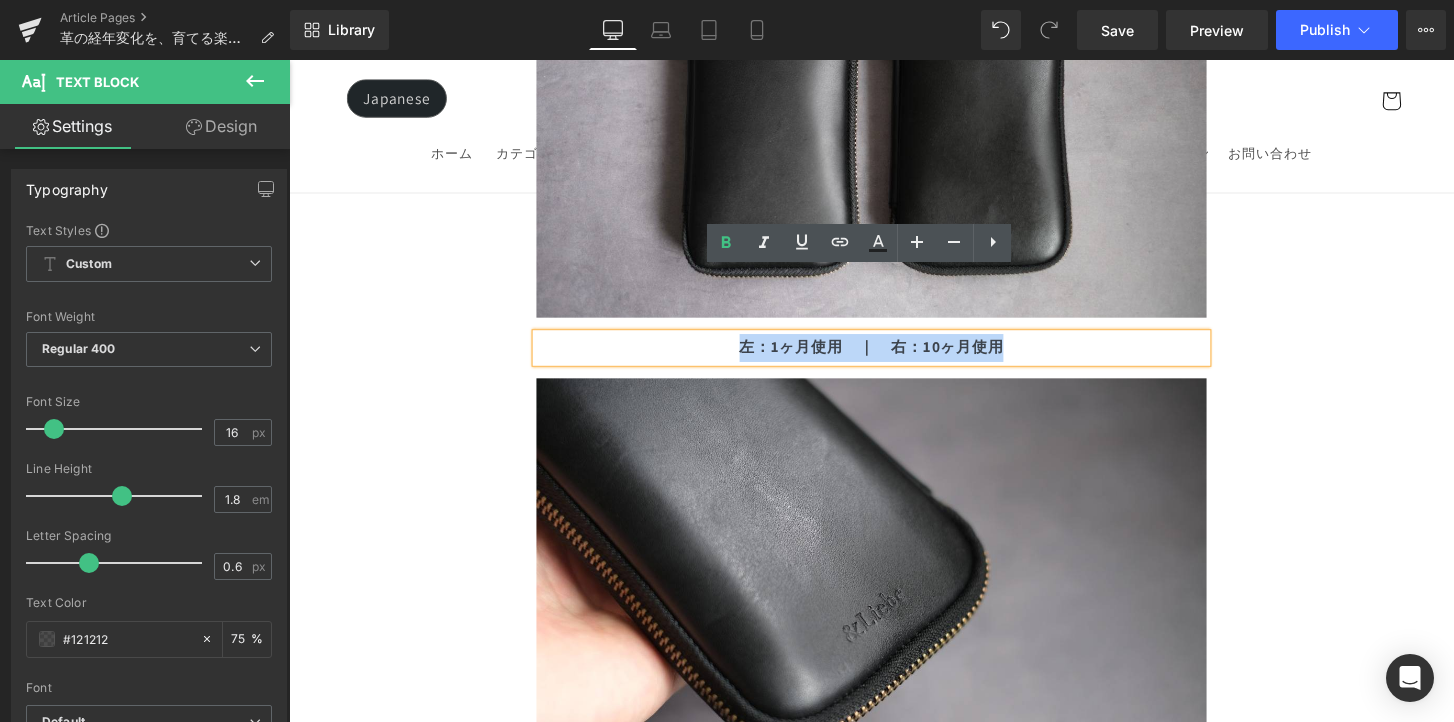 drag, startPoint x: 1037, startPoint y: 296, endPoint x: 742, endPoint y: 295, distance: 295.0017 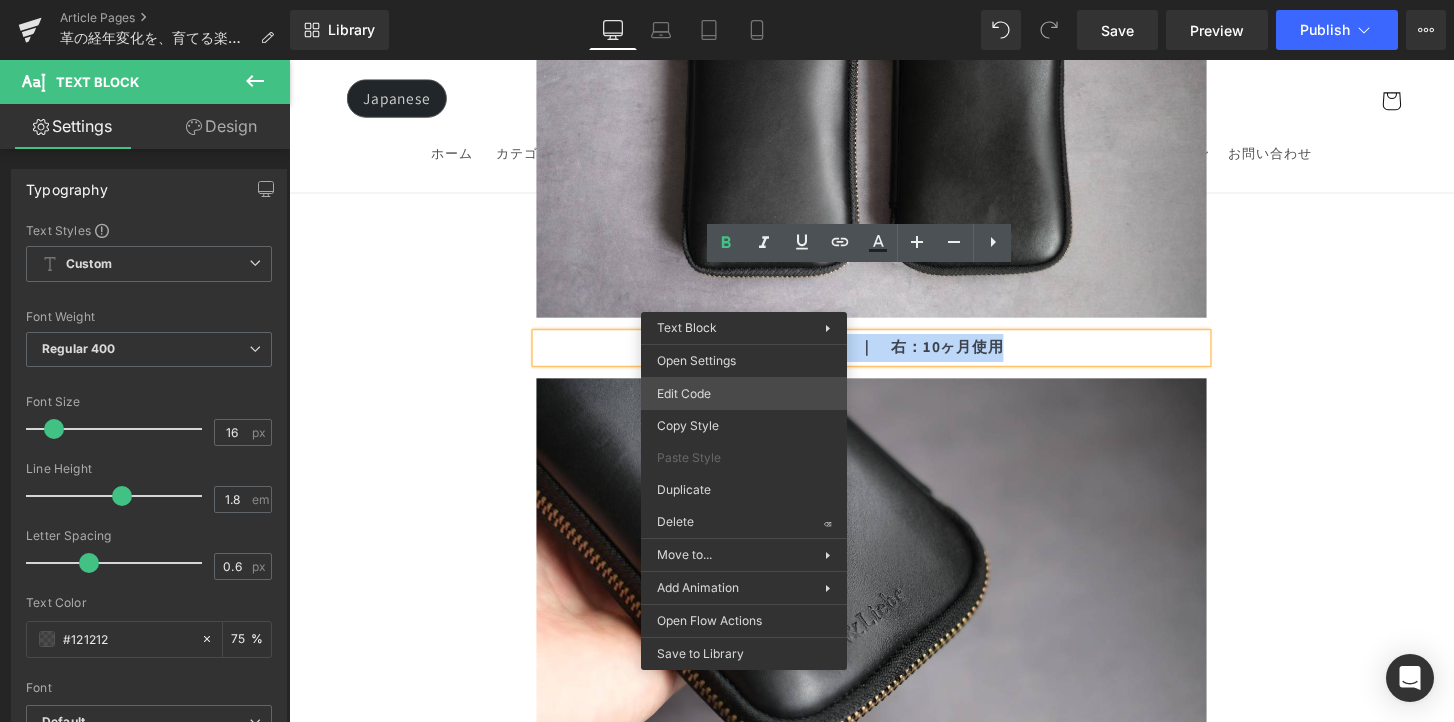 click on "Text Block  You are previewing how the   will restyle your page. You can not edit Elements in Preset Preview Mode.  Article Pages 革の経年変化を、育てる楽しみへ。 Library Desktop Desktop Laptop Tablet Mobile Save Preview Publish Scheduled View Live Page View with current Template Save Template to Library Schedule Publish  Optimize  Publish Settings Shortcuts  Your page can’t be published   You've reached the maximum number of published pages on your plan  (54/999999).  You need to upgrade your plan or unpublish all your pages to get 1 publish slot.   Unpublish pages   Upgrade plan  Elements Global Style Base Row  rows, columns, layouts, div Heading  headings, titles, h1,h2,h3,h4,h5,h6 Text Block  texts, paragraphs, contents, blocks Image  images, photos, alts, uploads Icon  icons, symbols Button  button, call to action, cta Separator  separators, dividers, horizontal lines Liquid  liquid, custom code, html, javascript, css, reviews, apps, applications, embeded, iframe Banner Parallax  Stack" at bounding box center (727, 0) 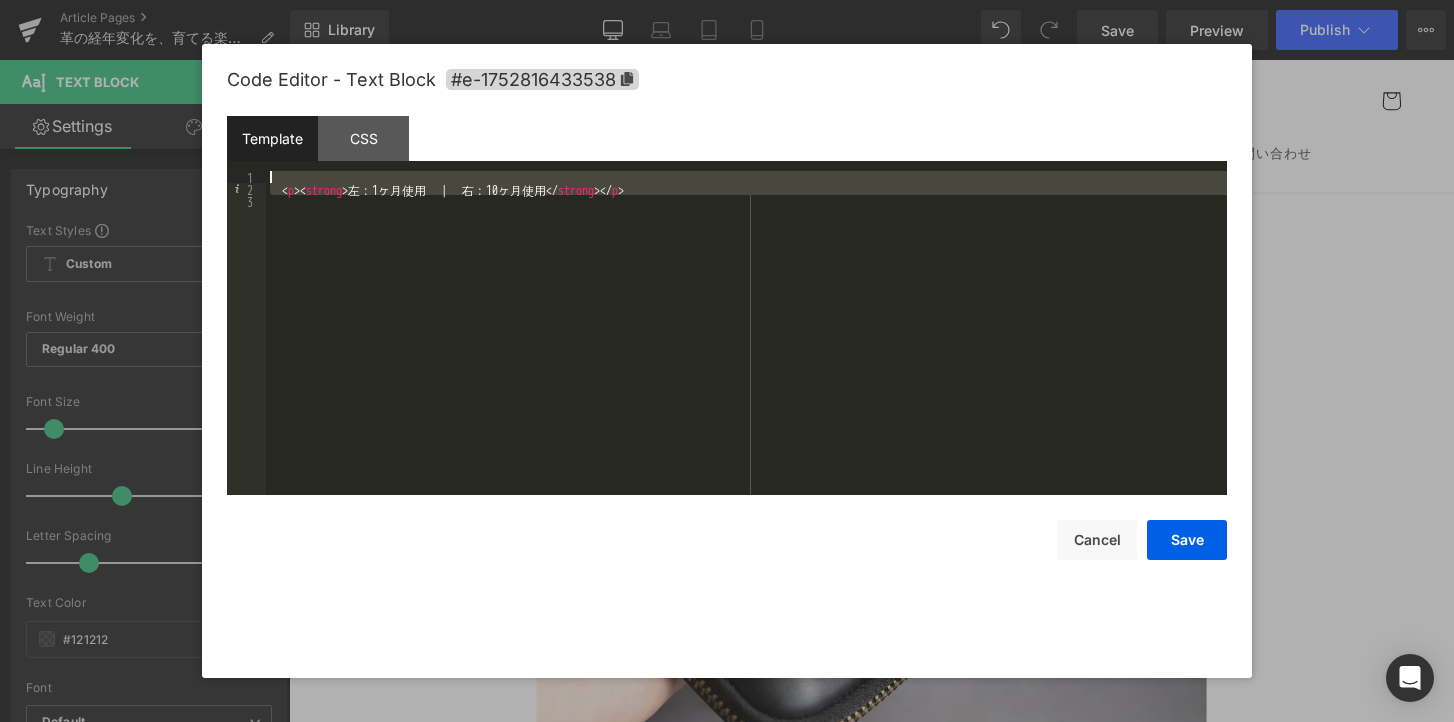 drag, startPoint x: 517, startPoint y: 185, endPoint x: 312, endPoint y: 185, distance: 205 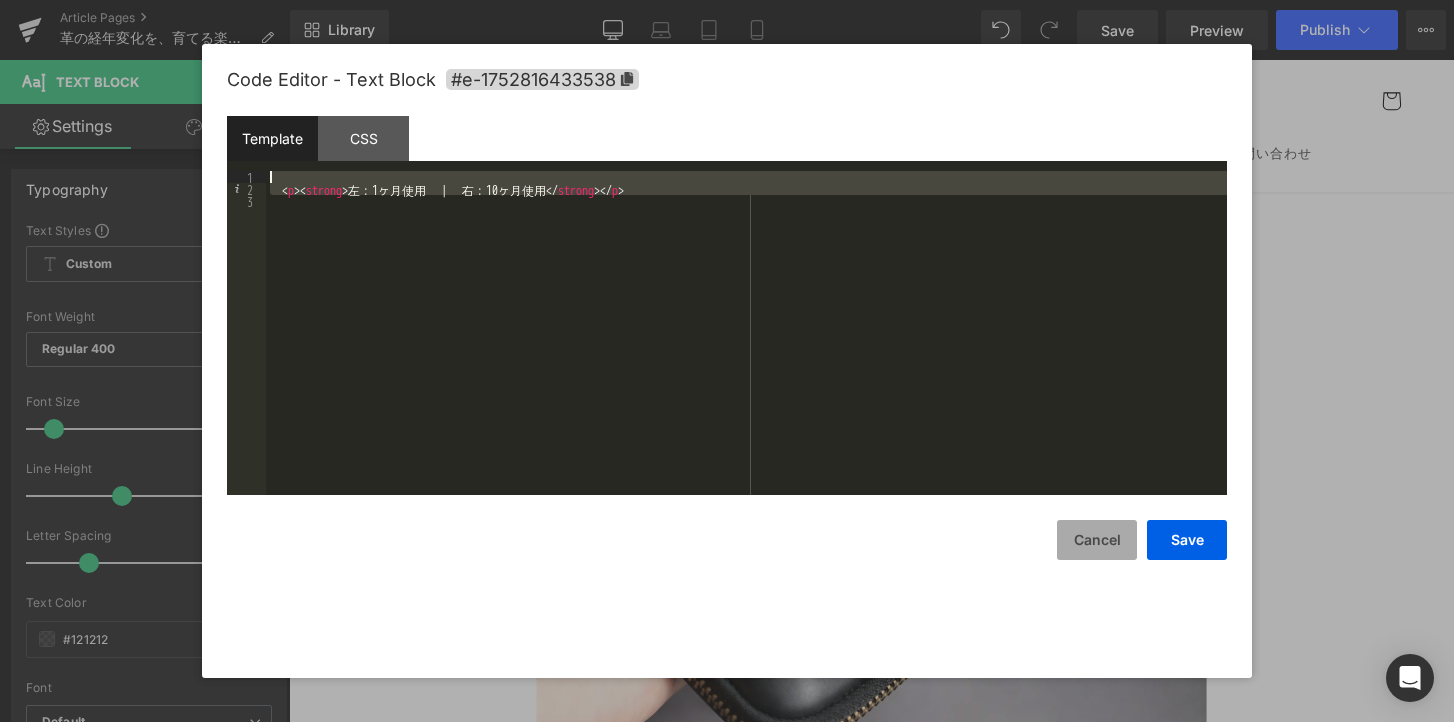 click on "Cancel" at bounding box center (1097, 540) 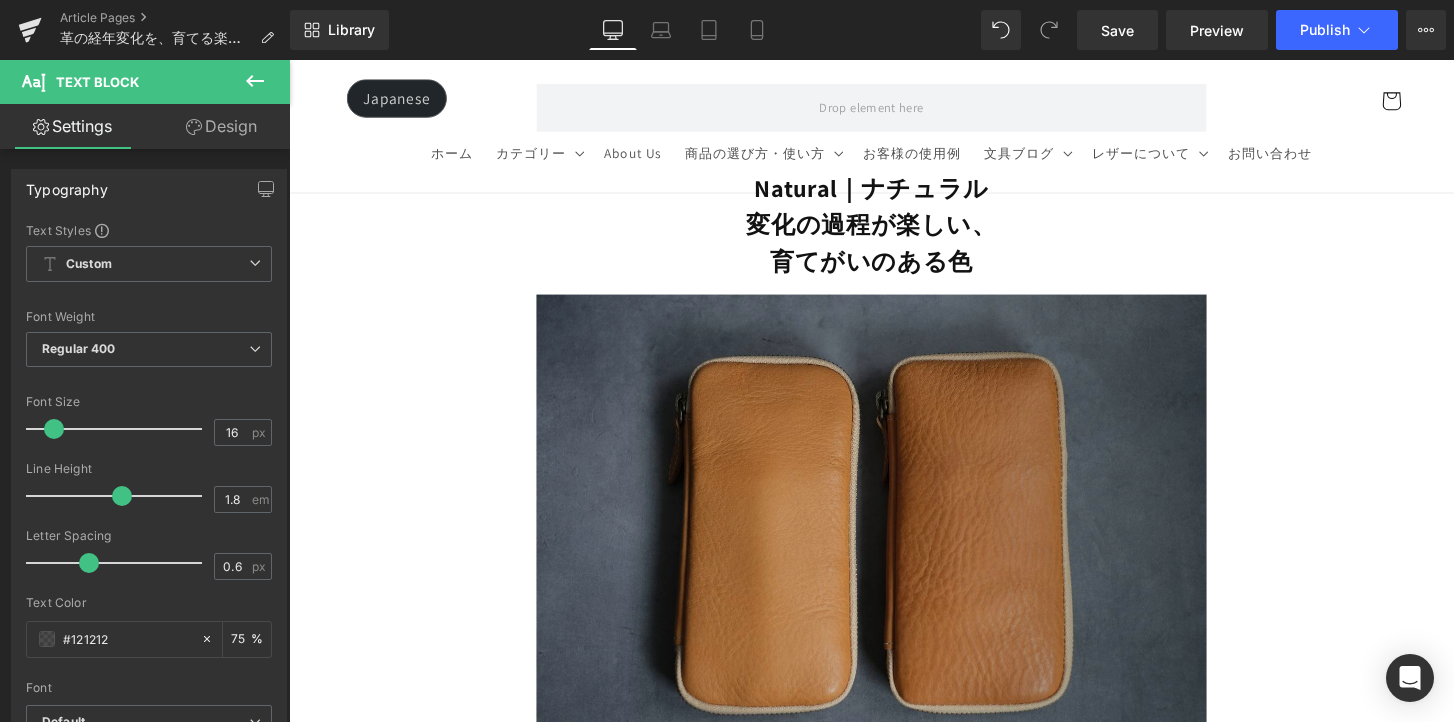scroll, scrollTop: 7283, scrollLeft: 0, axis: vertical 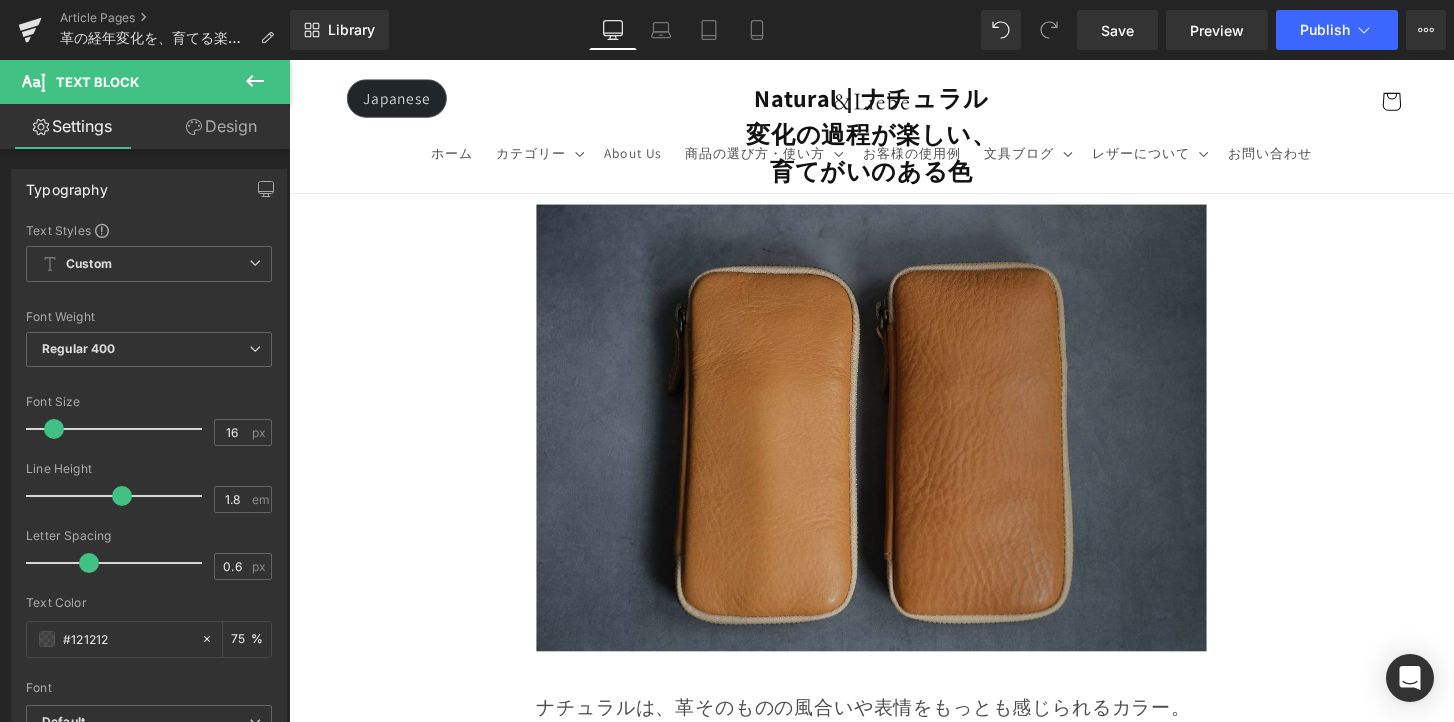 click at bounding box center (894, 442) 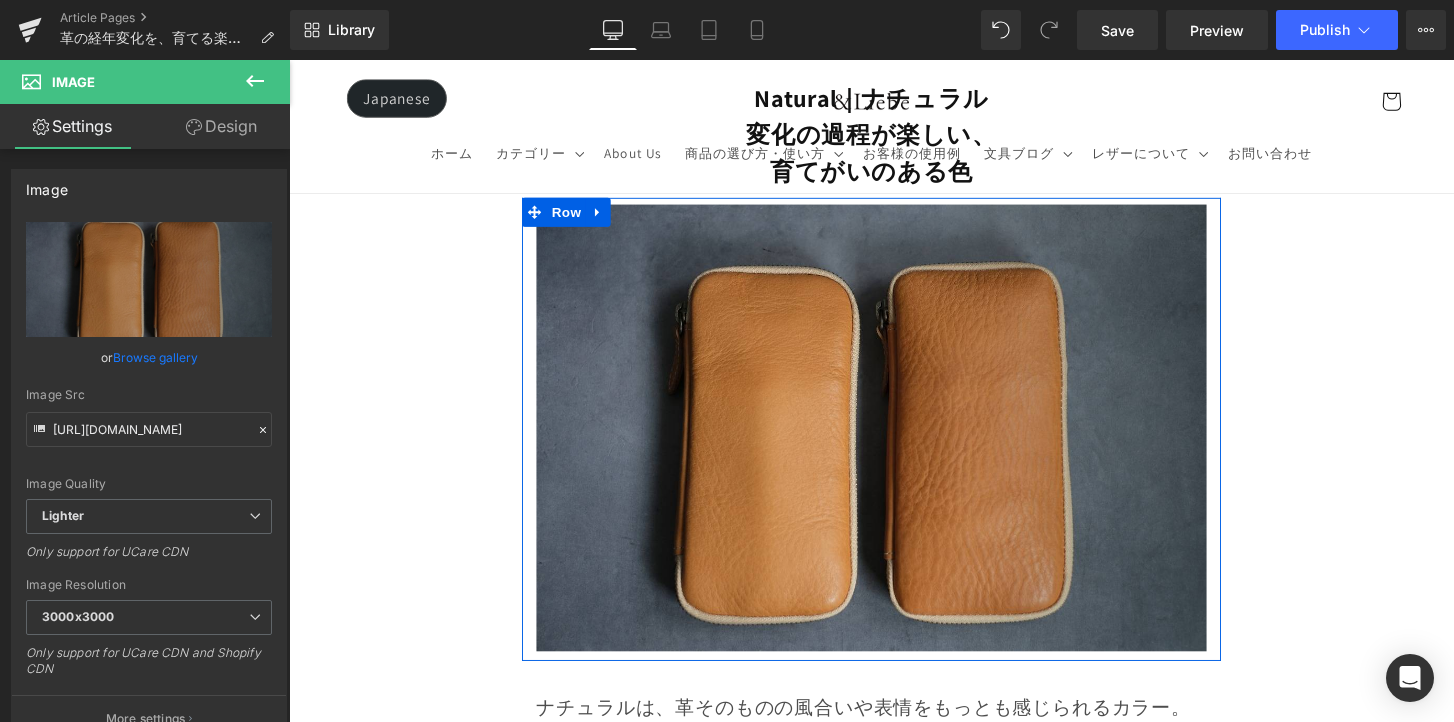 click 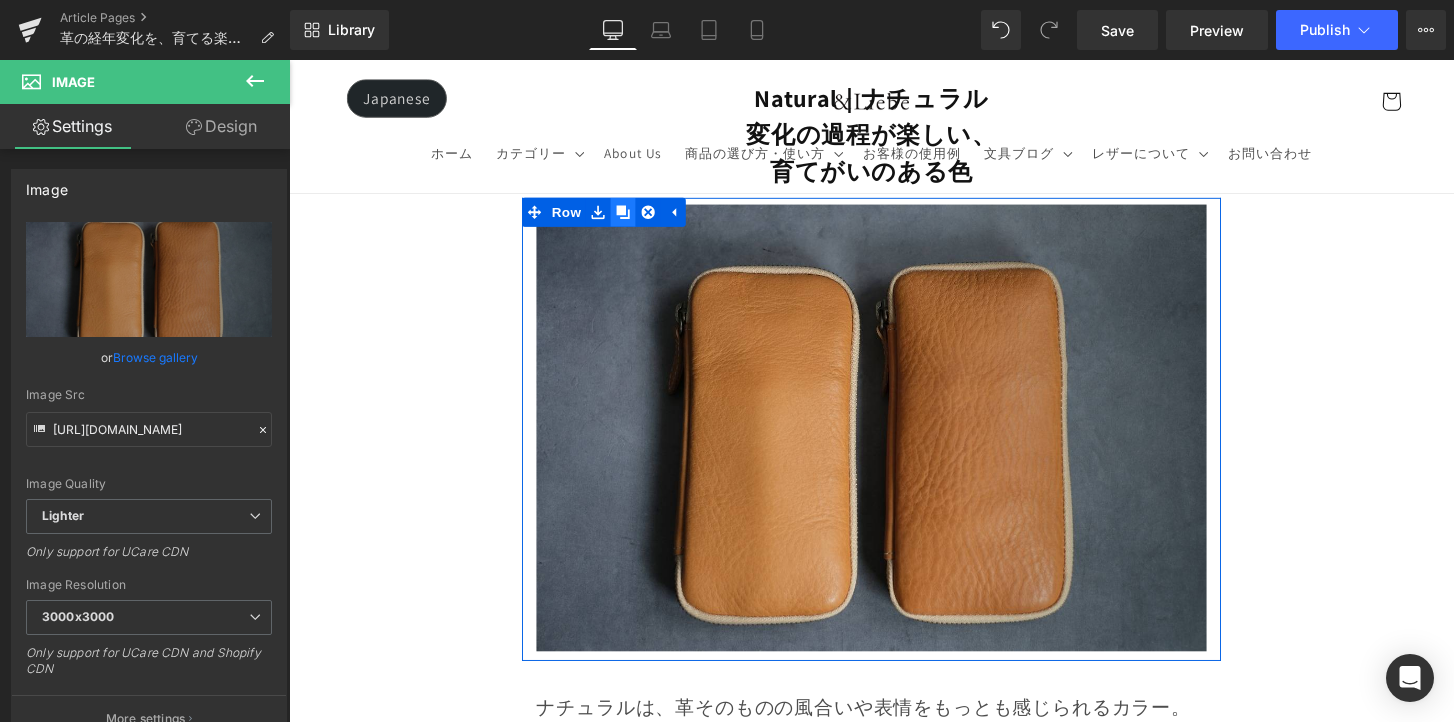 click at bounding box center [636, 218] 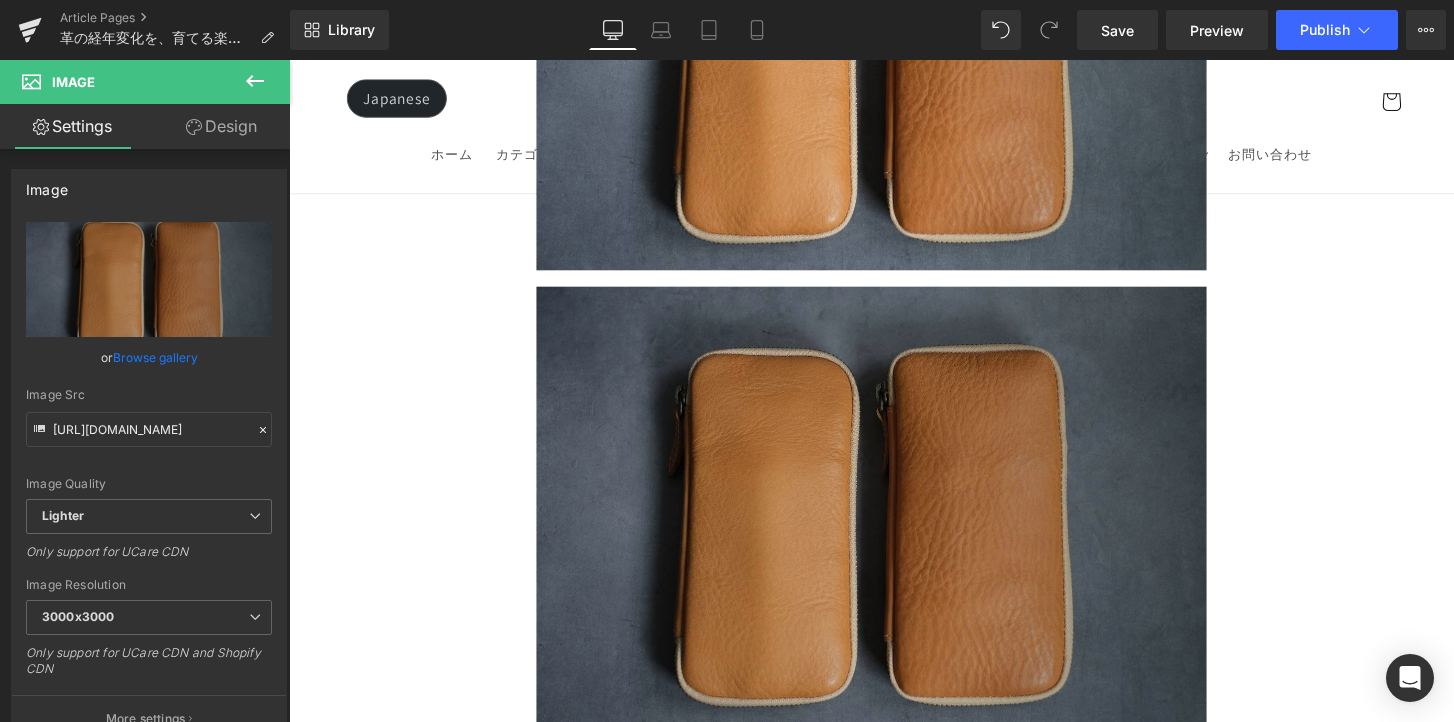 scroll, scrollTop: 7749, scrollLeft: 0, axis: vertical 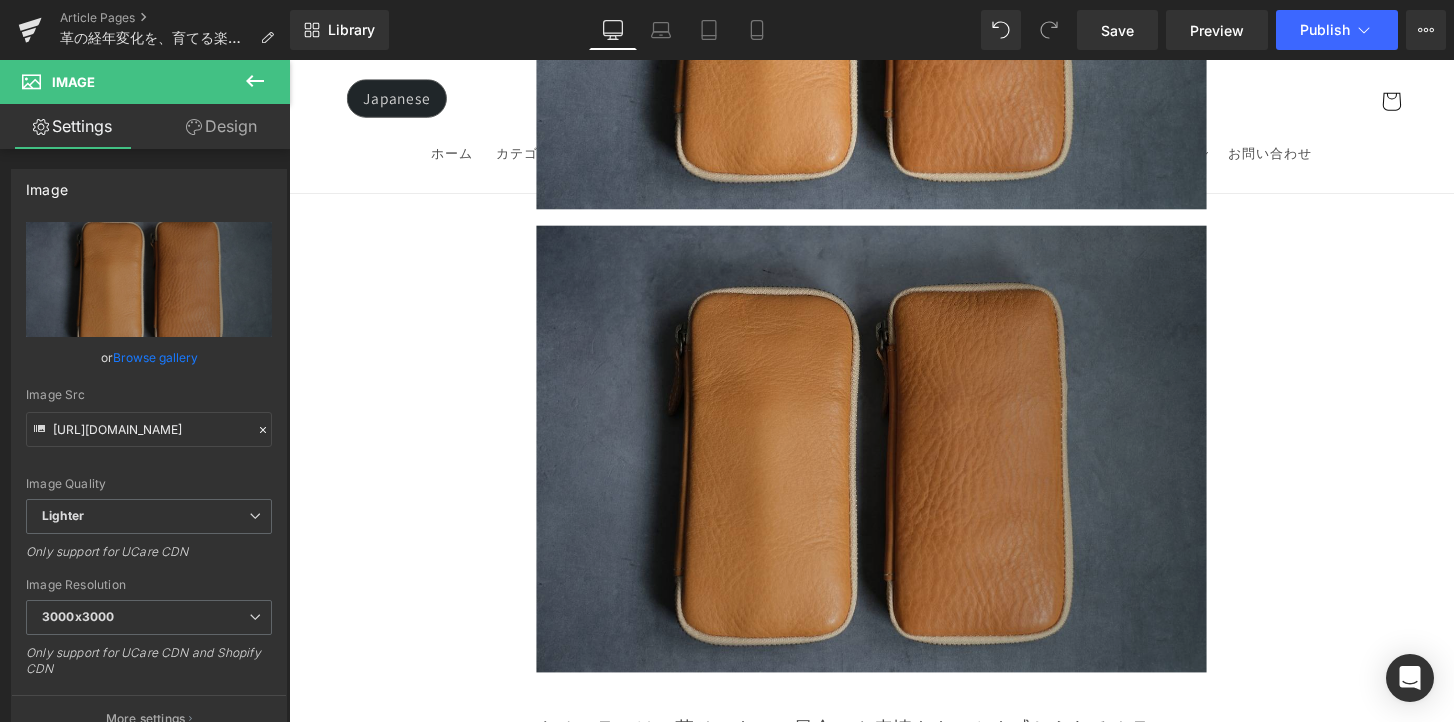 click at bounding box center (894, 464) 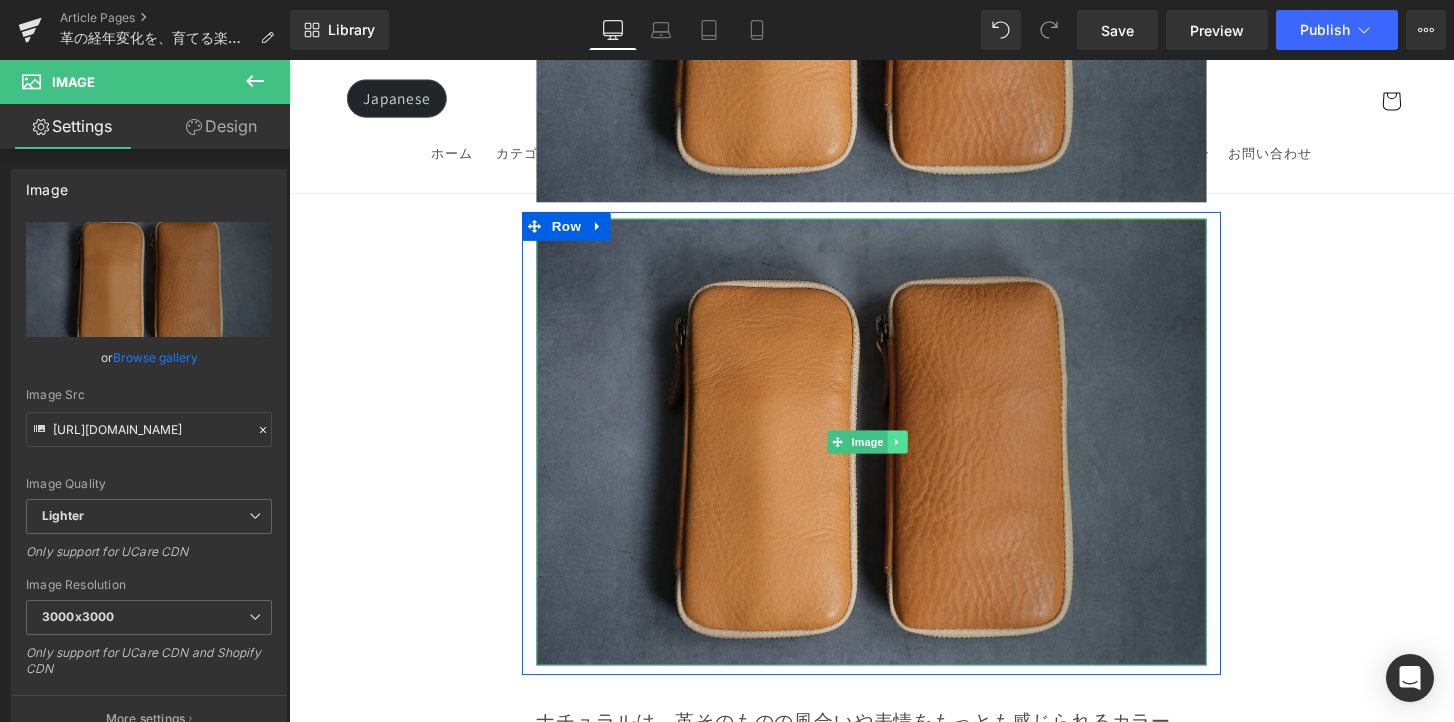 click 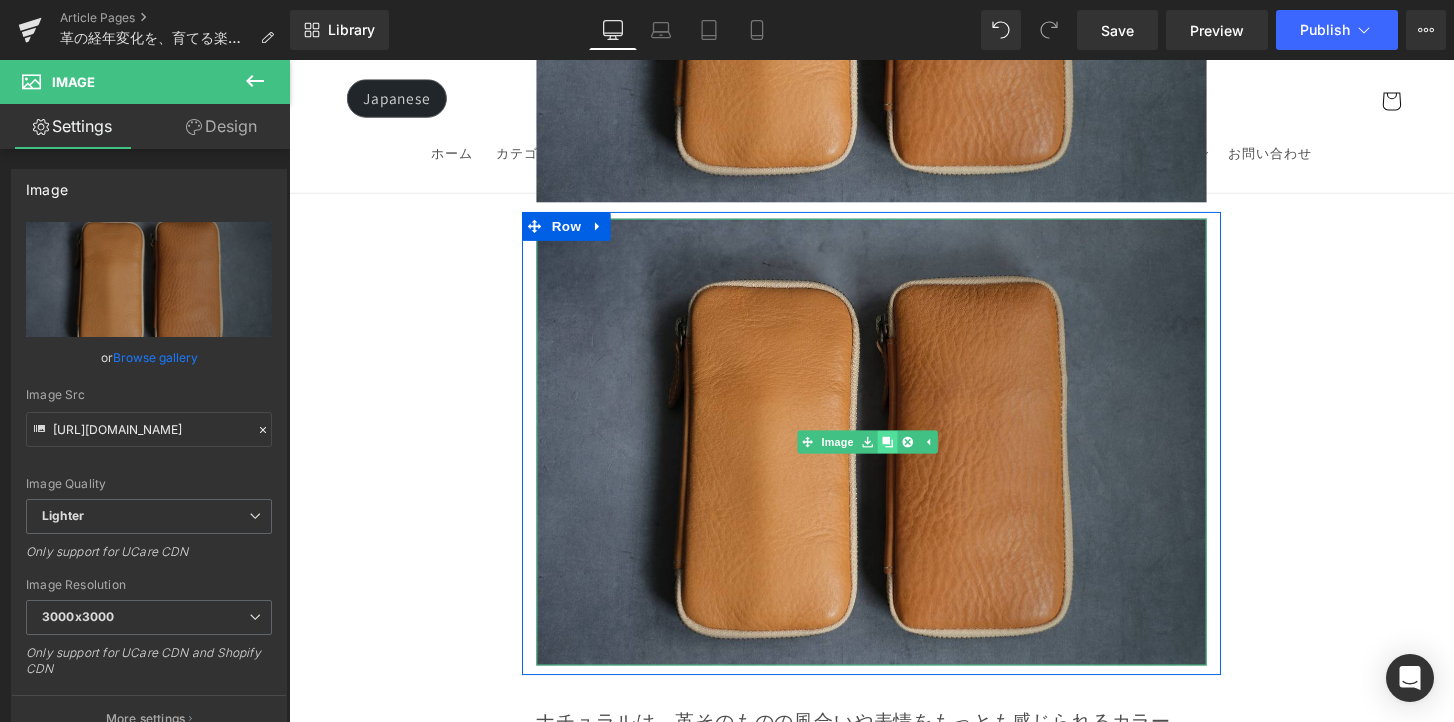 click 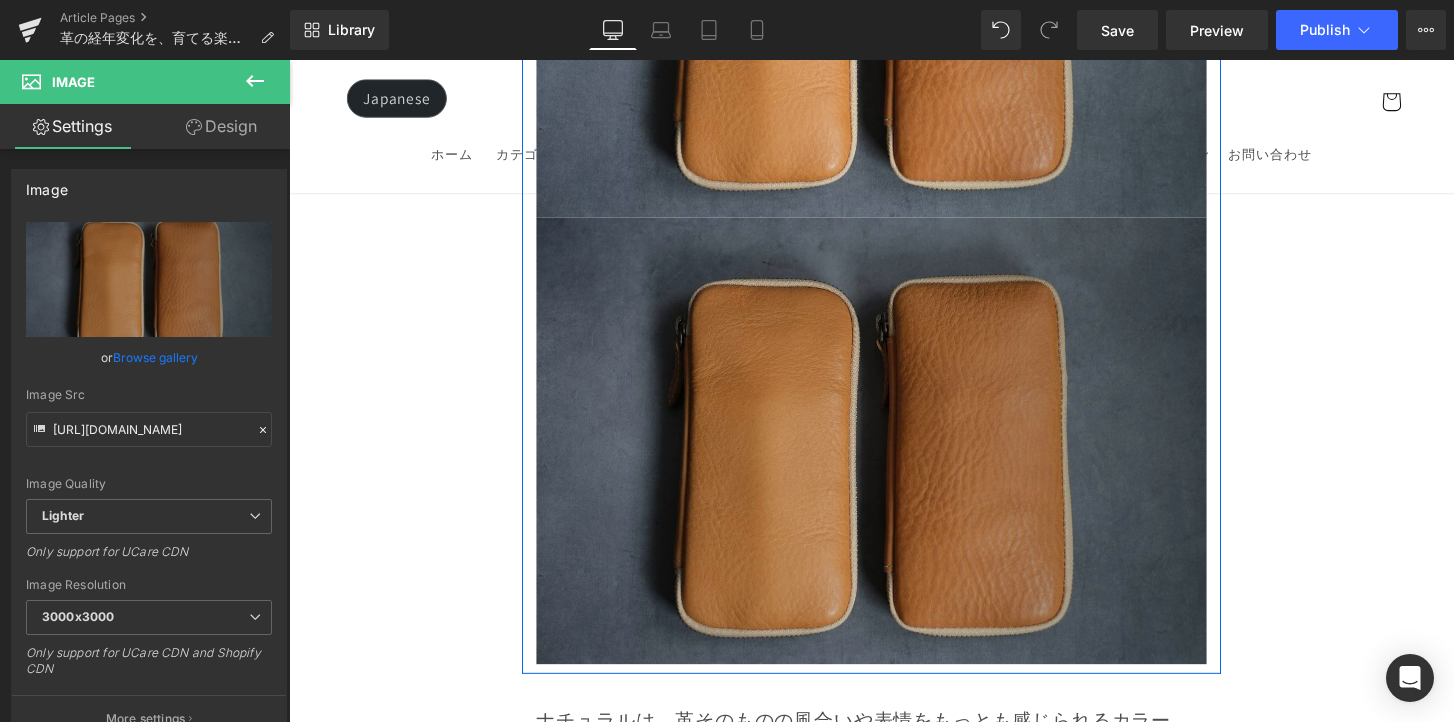 scroll, scrollTop: 7791, scrollLeft: 0, axis: vertical 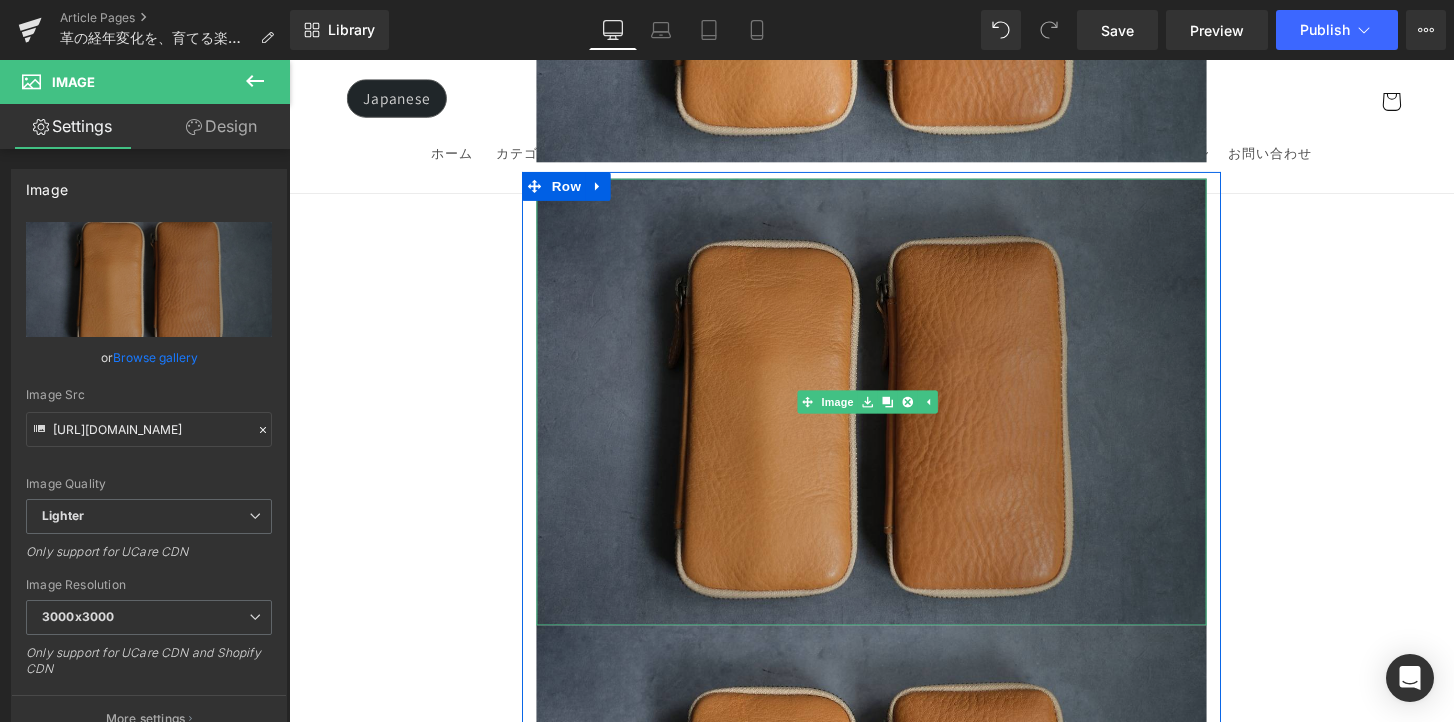 click at bounding box center (894, 415) 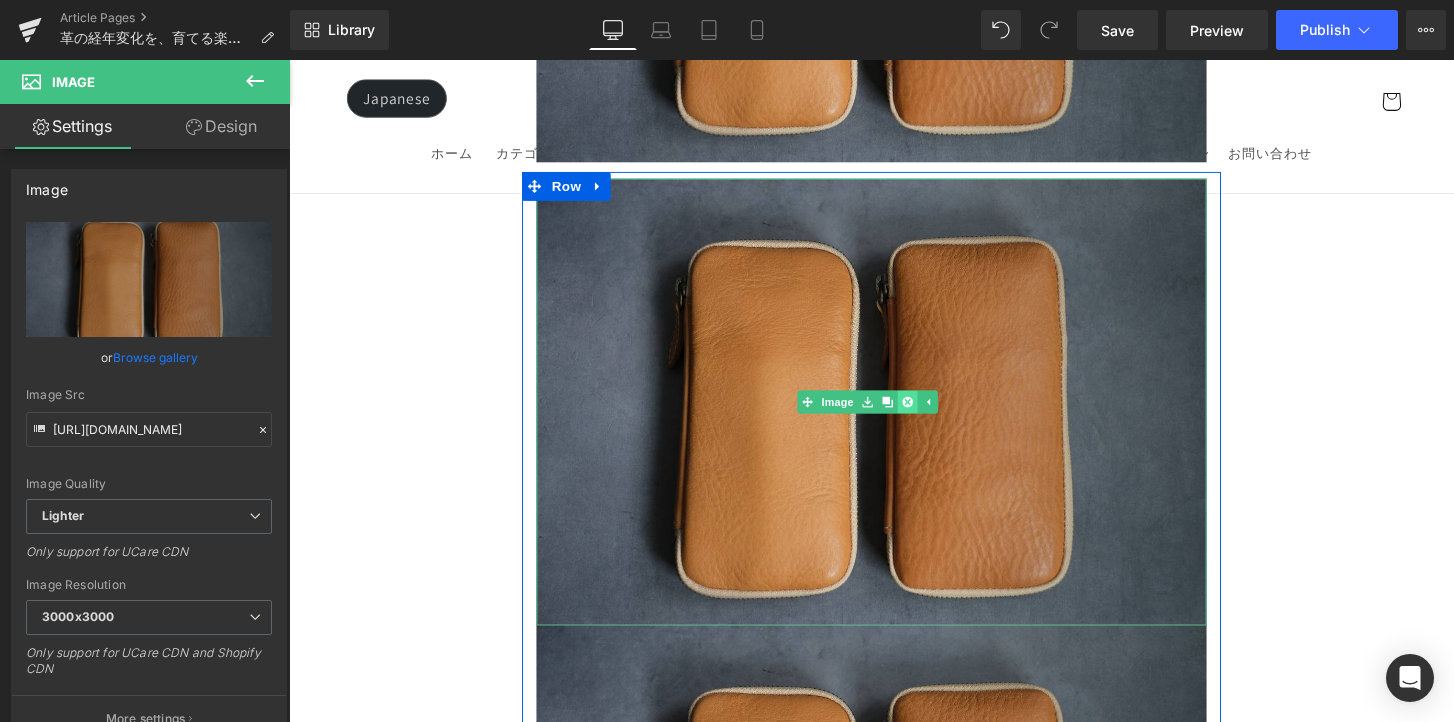 click at bounding box center (931, 415) 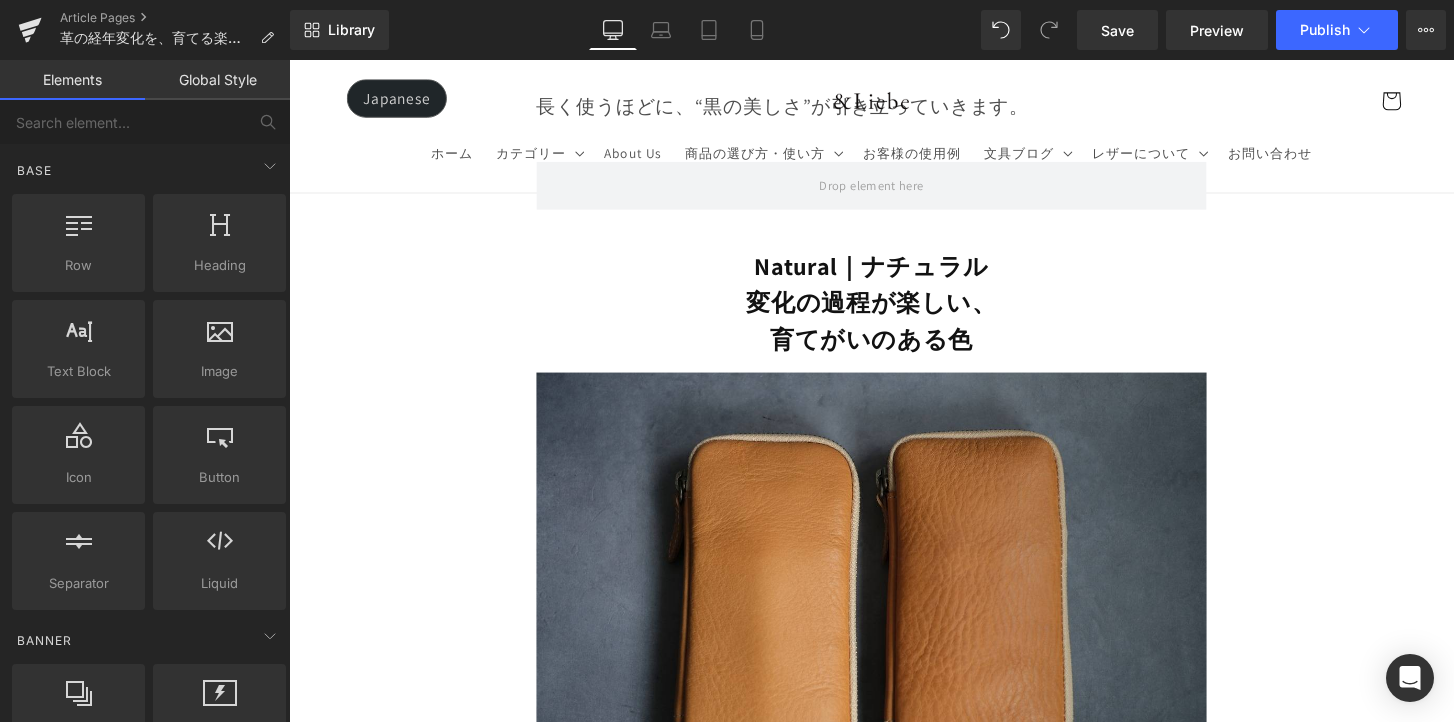 scroll, scrollTop: 7537, scrollLeft: 0, axis: vertical 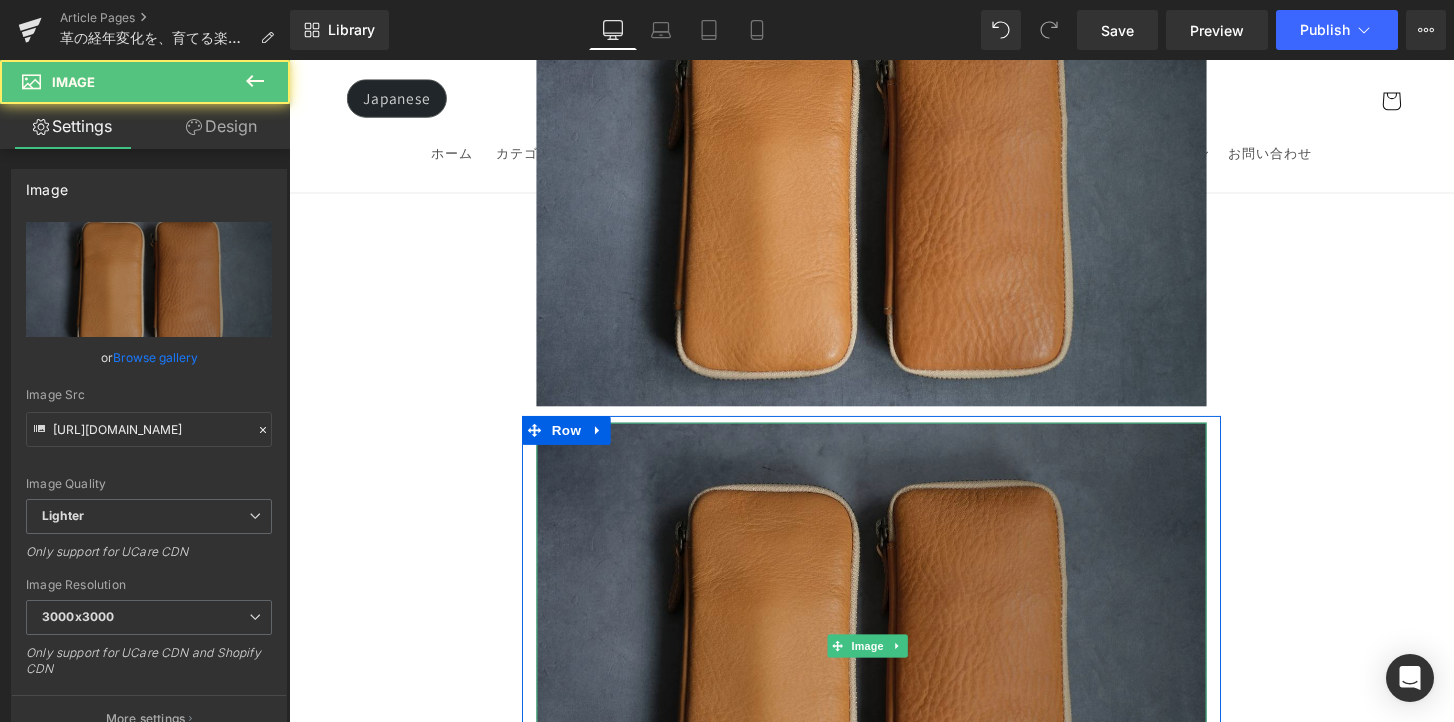 click at bounding box center (894, 669) 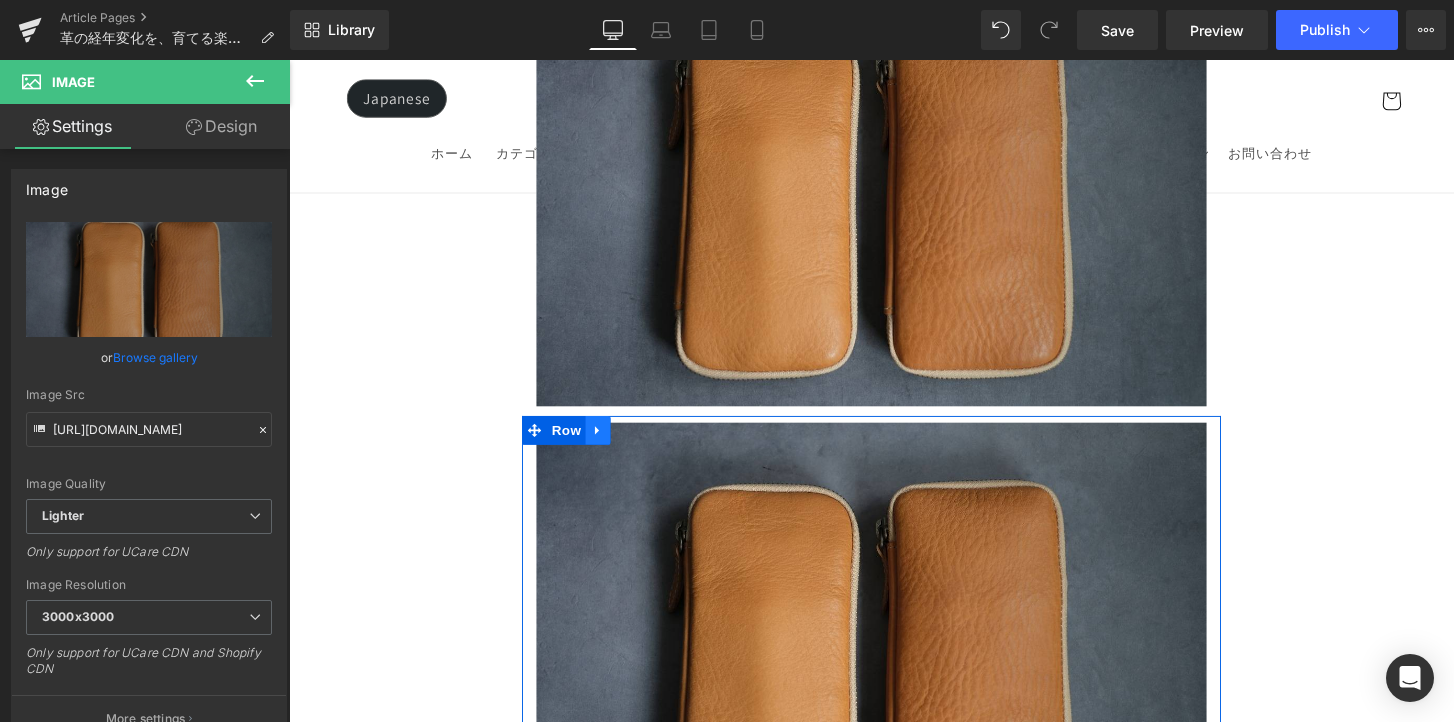 click at bounding box center (610, 445) 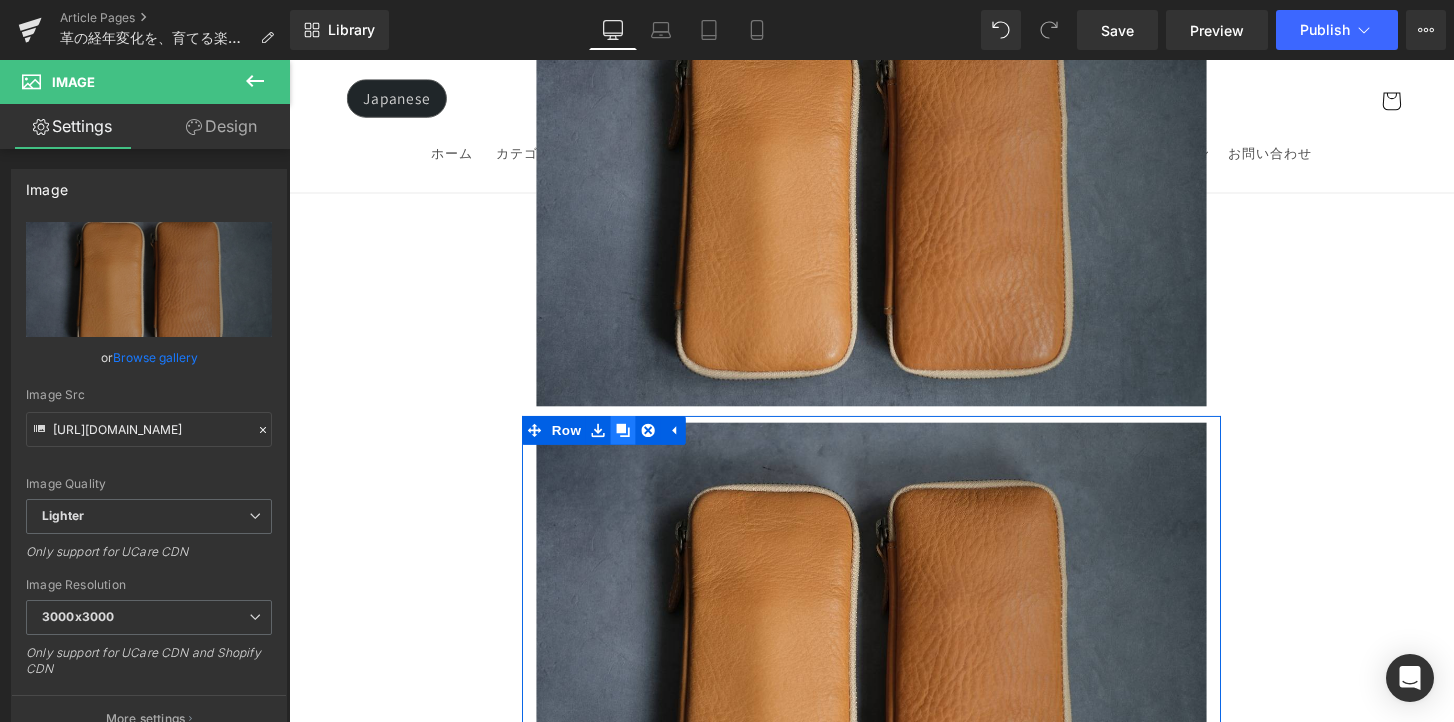 click 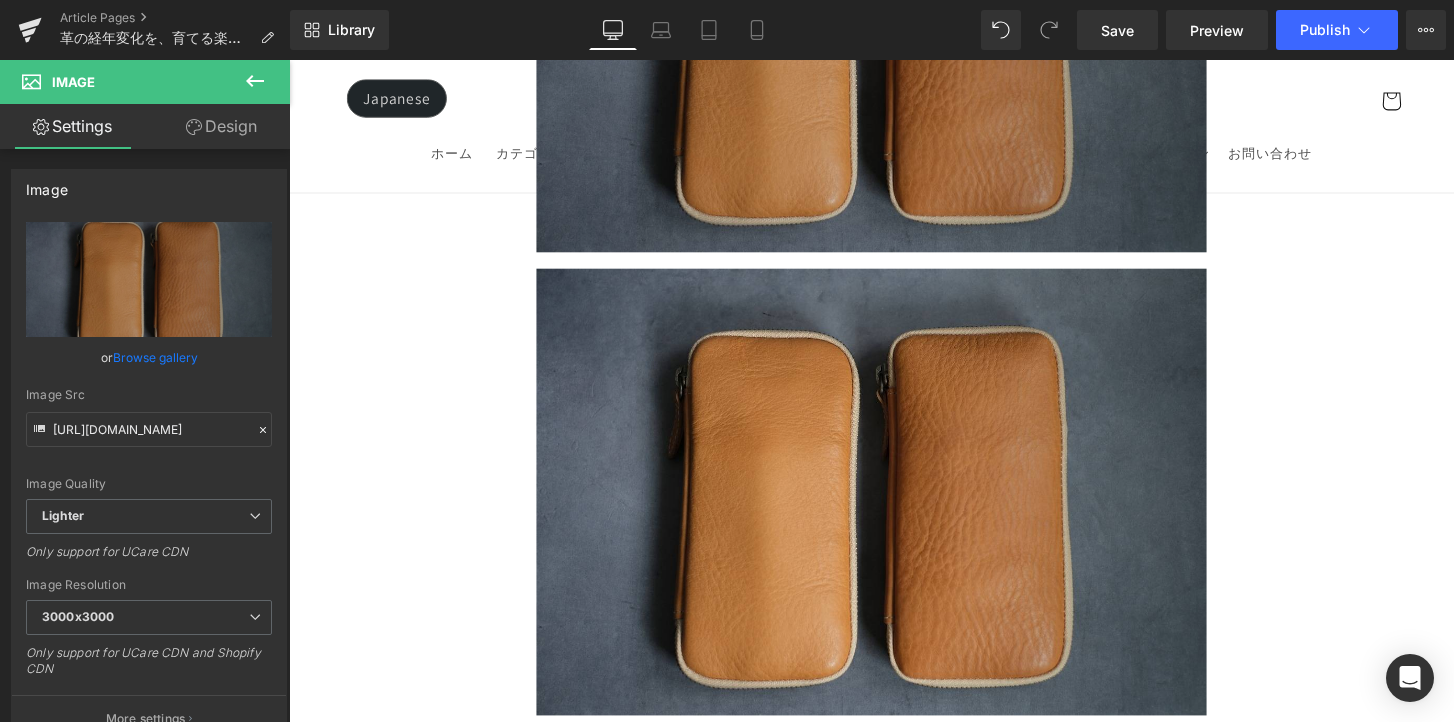 scroll, scrollTop: 7521, scrollLeft: 0, axis: vertical 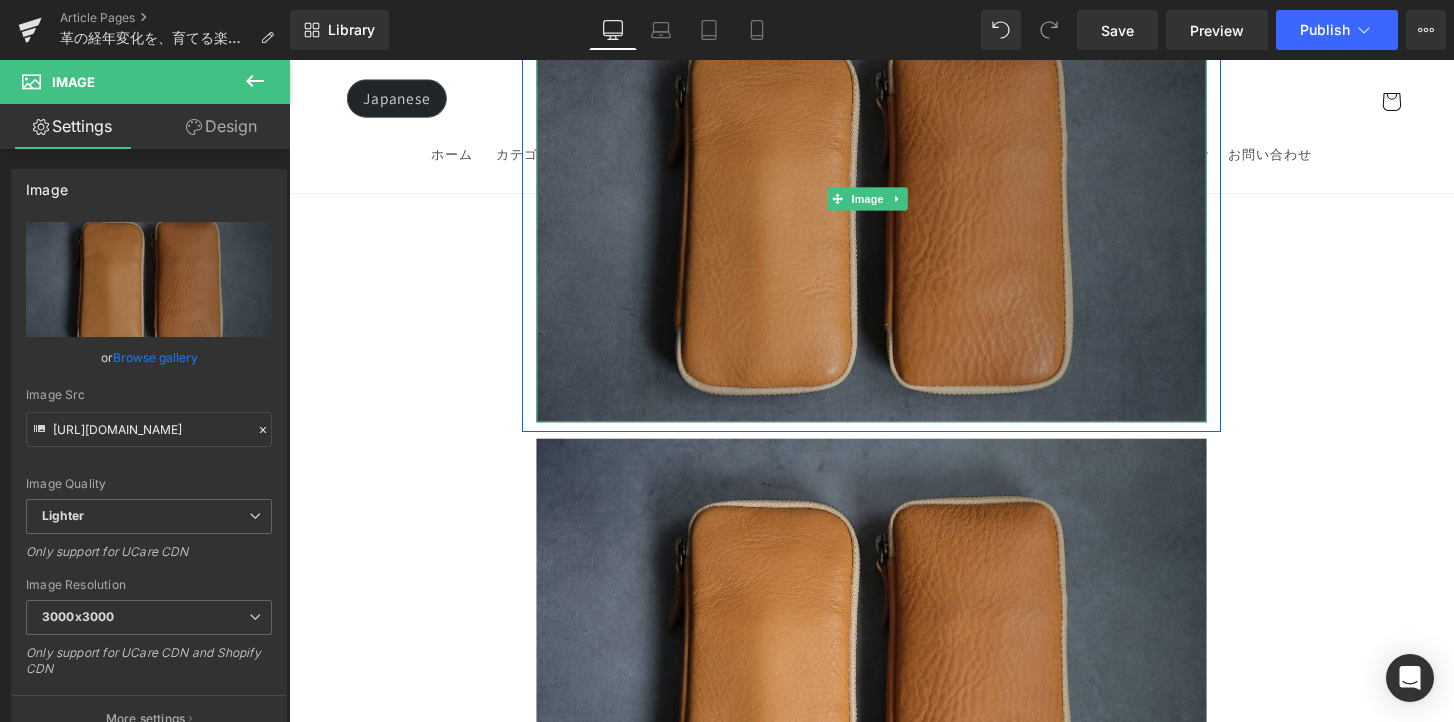 click at bounding box center [894, 204] 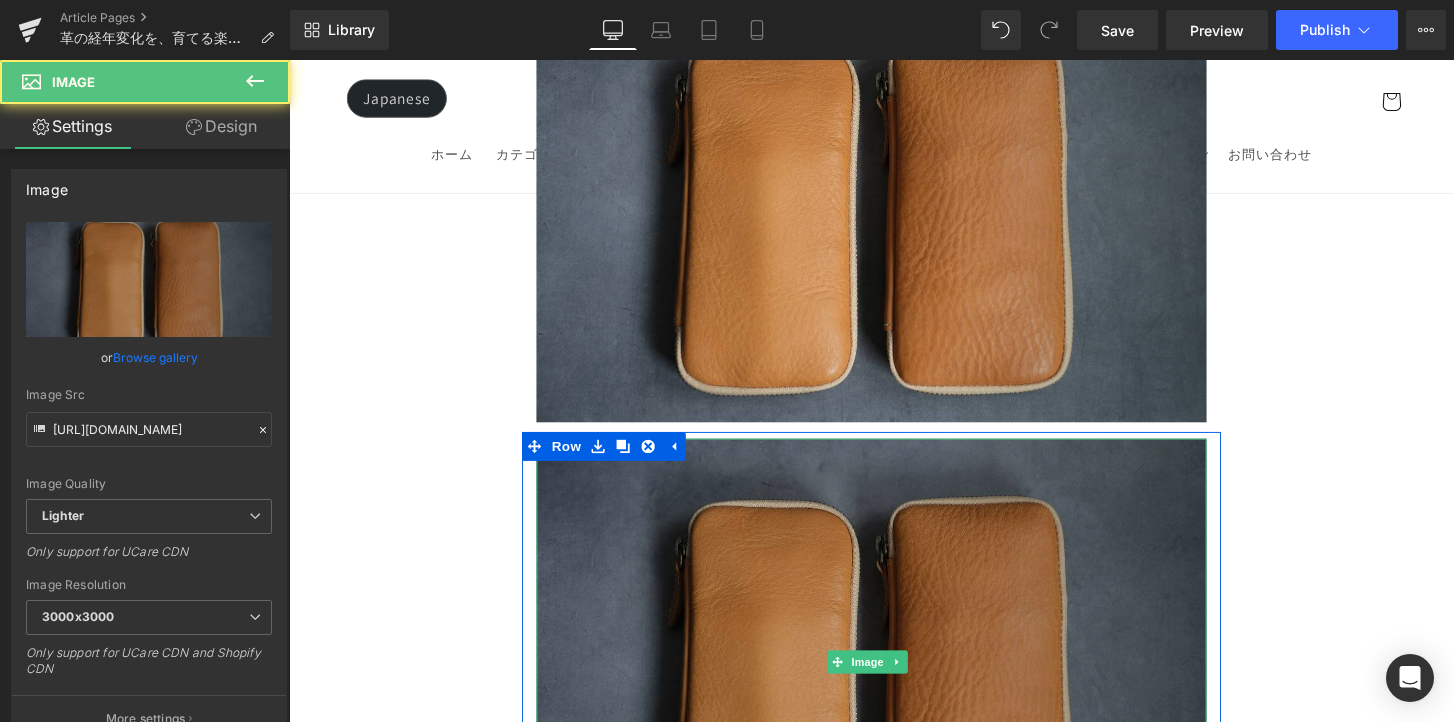 click at bounding box center [894, 685] 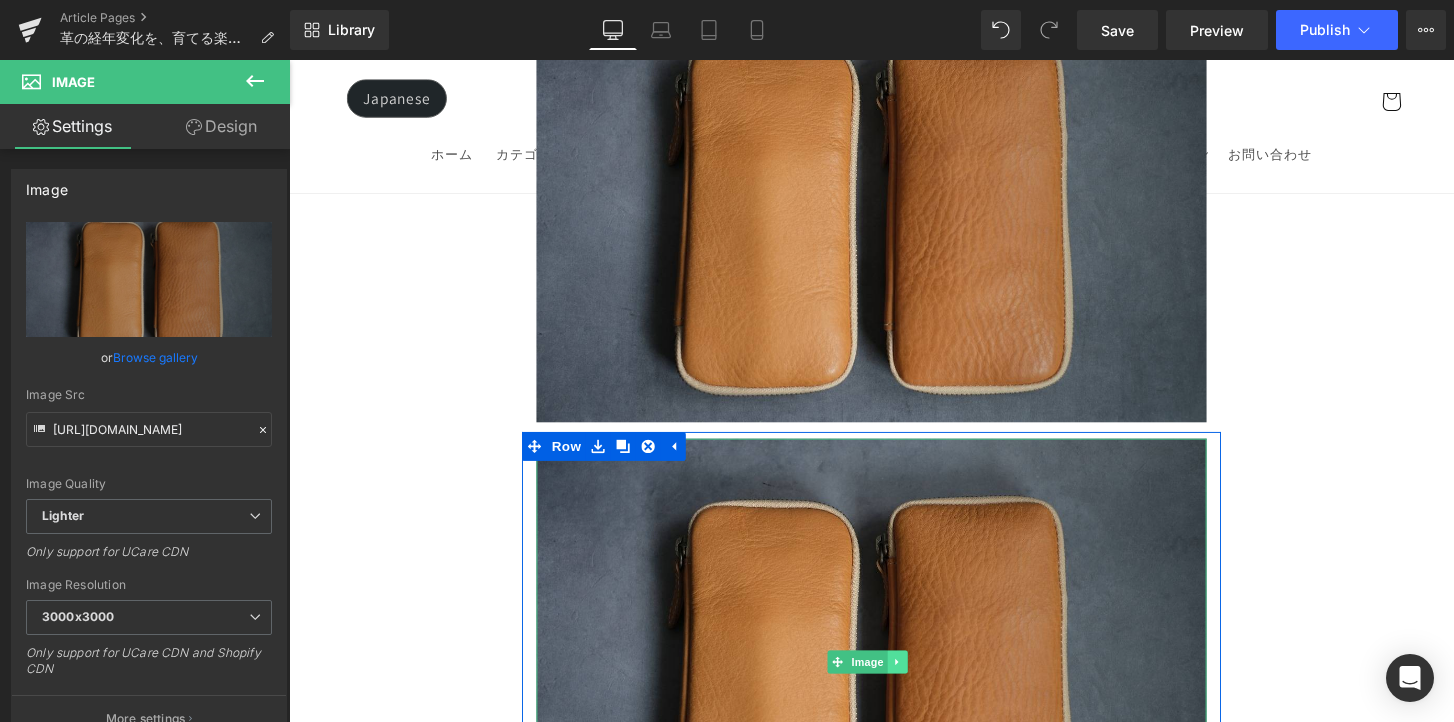 click 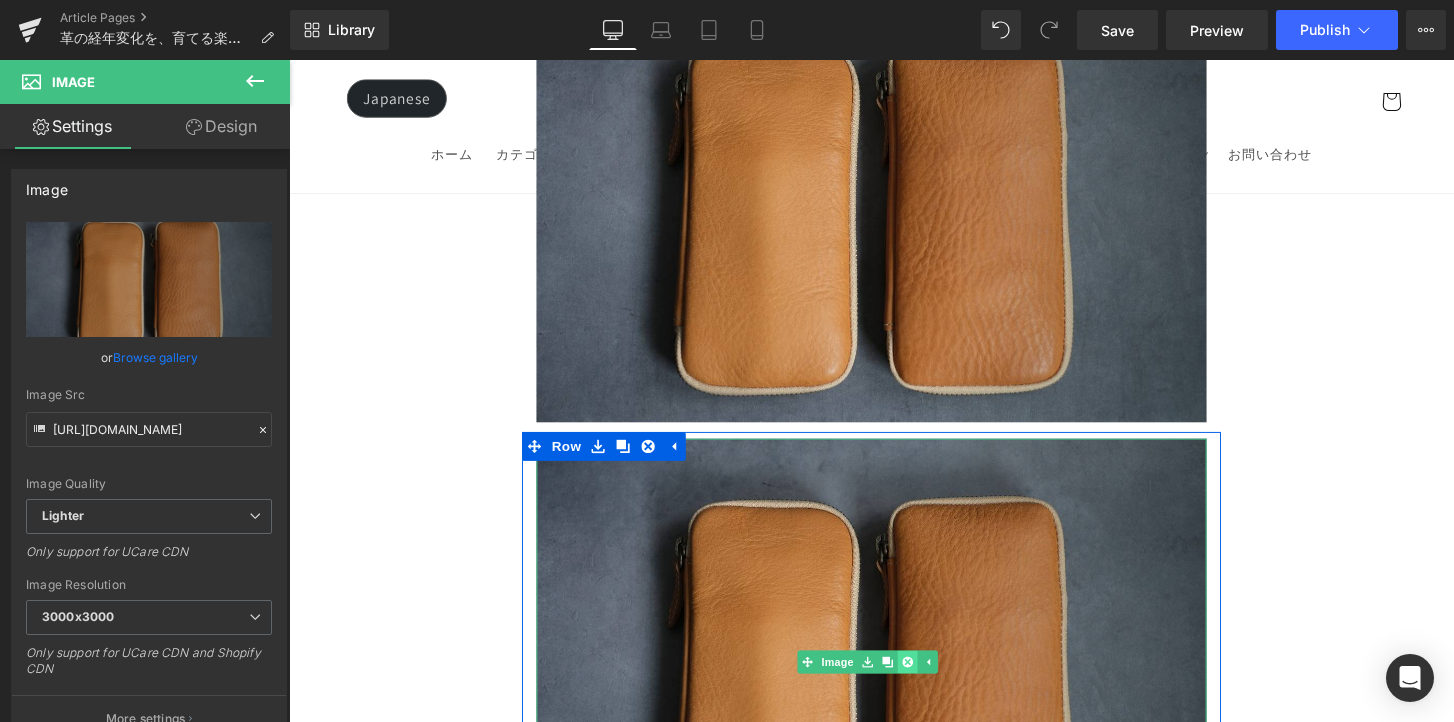 click 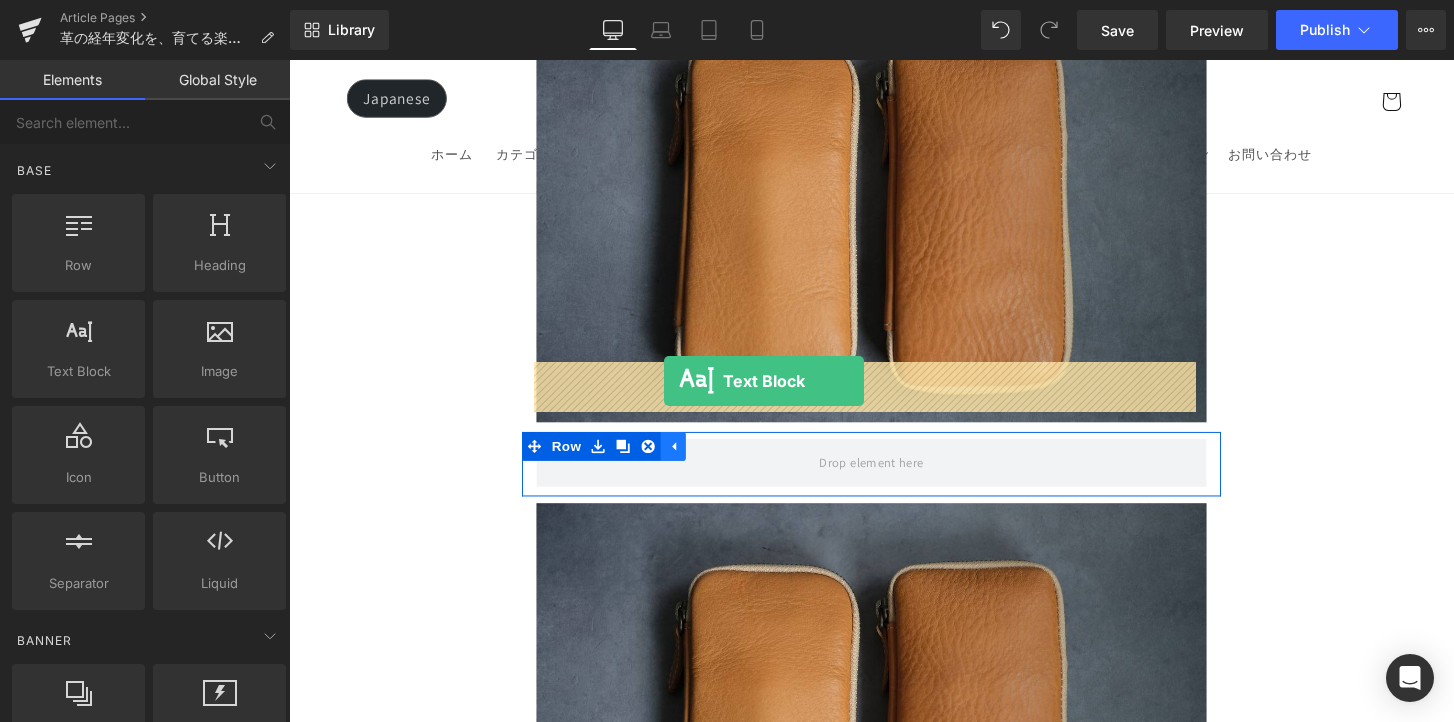 drag, startPoint x: 413, startPoint y: 389, endPoint x: 680, endPoint y: 392, distance: 267.01685 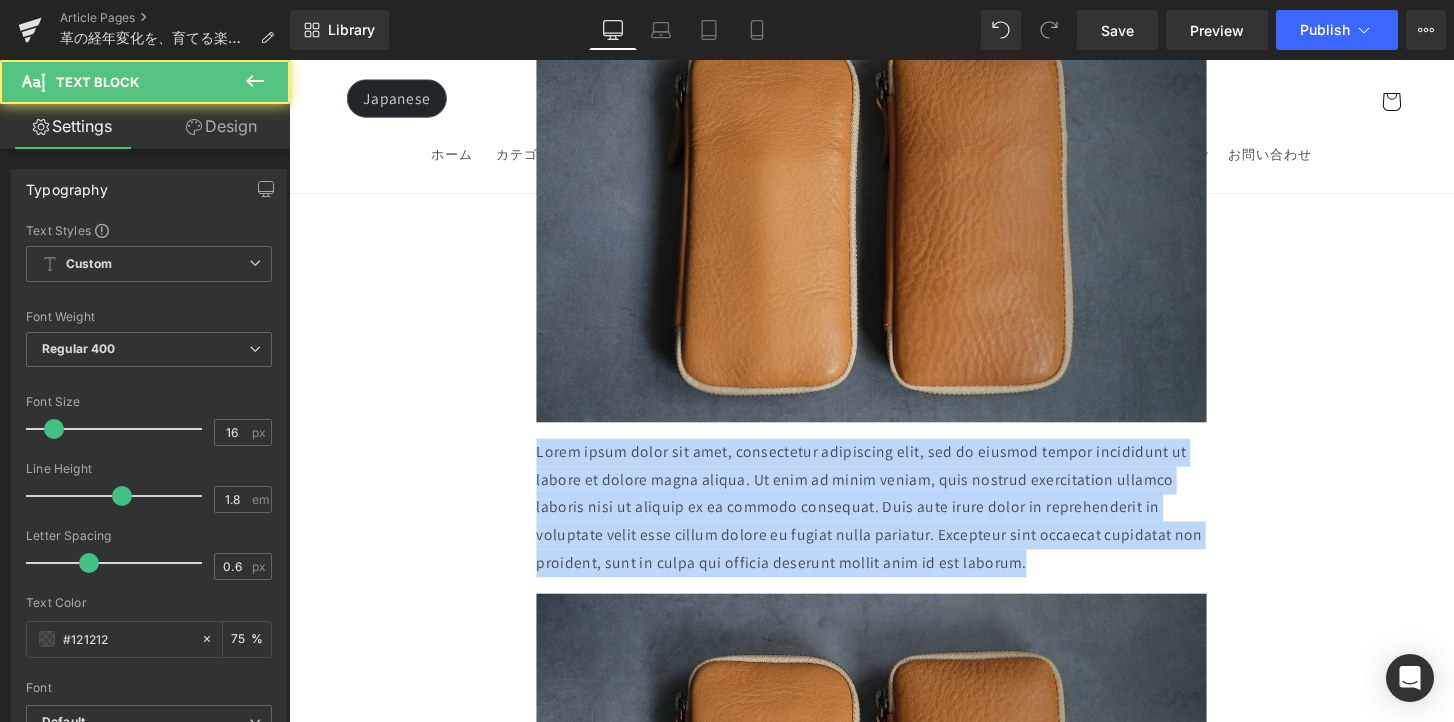 drag, startPoint x: 1062, startPoint y: 504, endPoint x: 484, endPoint y: 397, distance: 587.82056 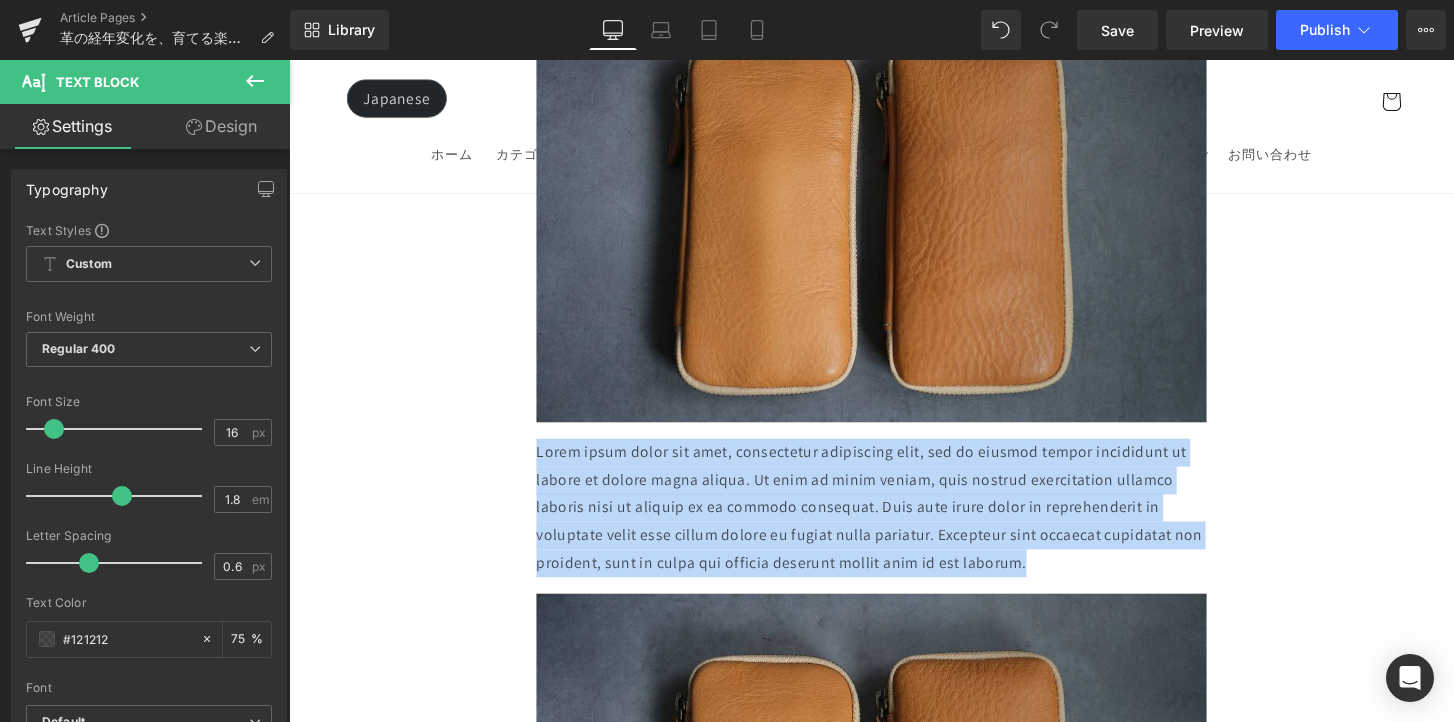 type 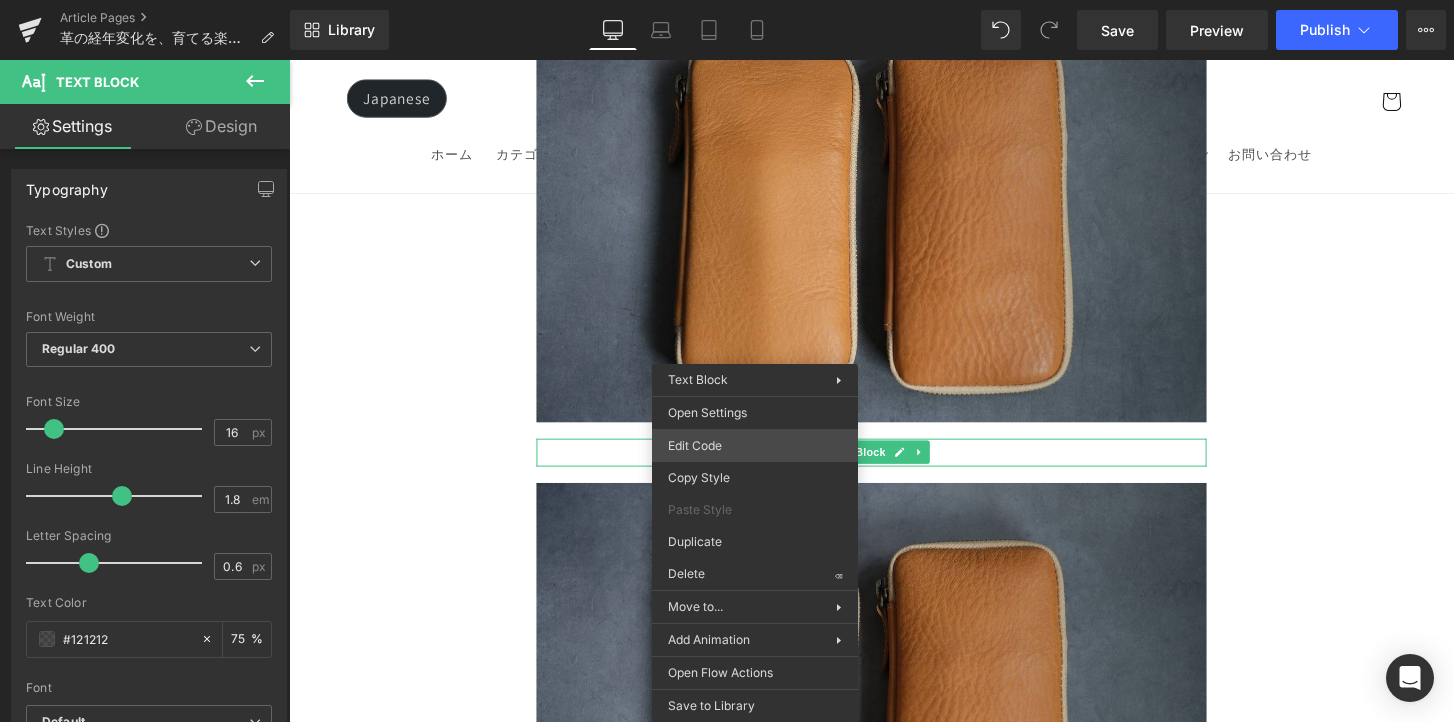 click on "Text Block  You are previewing how the   will restyle your page. You can not edit Elements in Preset Preview Mode.  Article Pages 革の経年変化を、育てる楽しみへ。 Library Desktop Desktop Laptop Tablet Mobile Save Preview Publish Scheduled View Live Page View with current Template Save Template to Library Schedule Publish  Optimize  Publish Settings Shortcuts  Your page can’t be published   You've reached the maximum number of published pages on your plan  (54/999999).  You need to upgrade your plan or unpublish all your pages to get 1 publish slot.   Unpublish pages   Upgrade plan  Elements Global Style Base Row  rows, columns, layouts, div Heading  headings, titles, h1,h2,h3,h4,h5,h6 Text Block  texts, paragraphs, contents, blocks Image  images, photos, alts, uploads Icon  icons, symbols Button  button, call to action, cta Separator  separators, dividers, horizontal lines Liquid  liquid, custom code, html, javascript, css, reviews, apps, applications, embeded, iframe Banner Parallax  Stack" at bounding box center [727, 0] 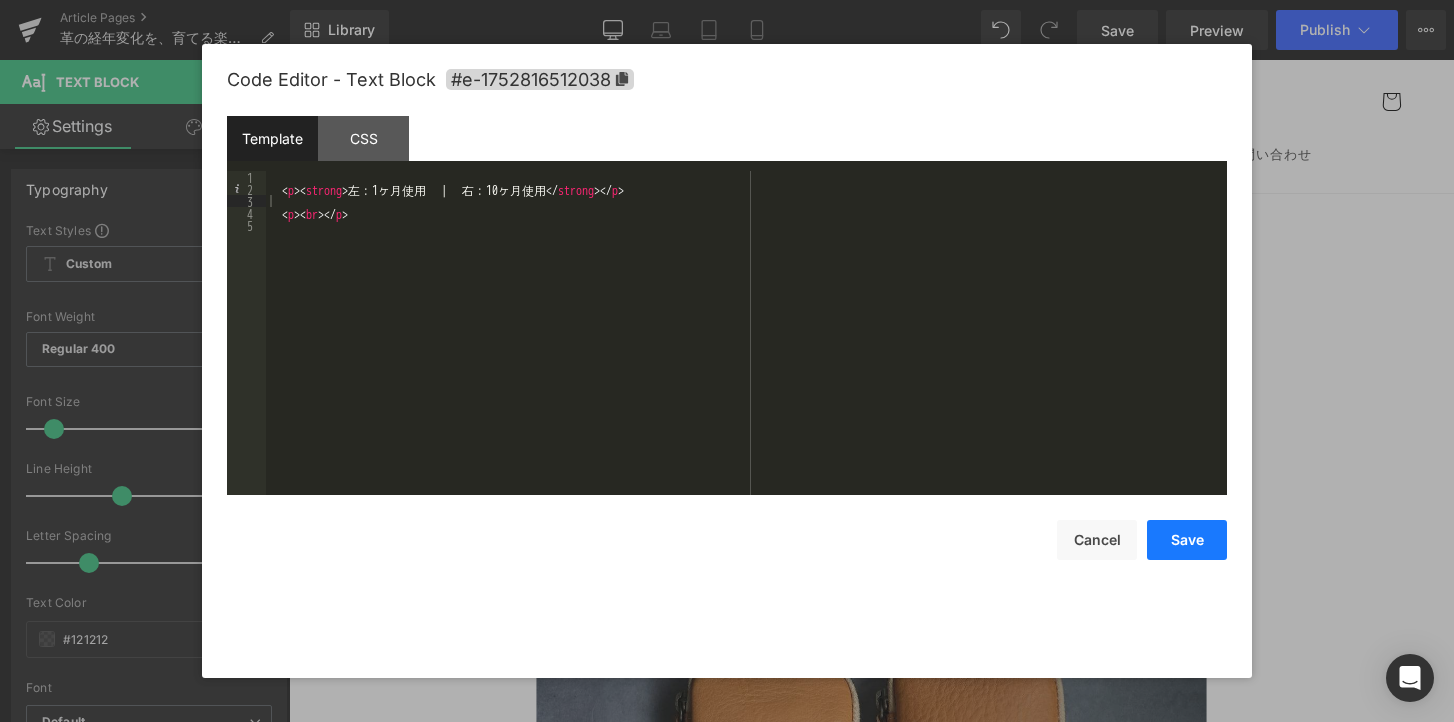 click on "Save" at bounding box center [1187, 540] 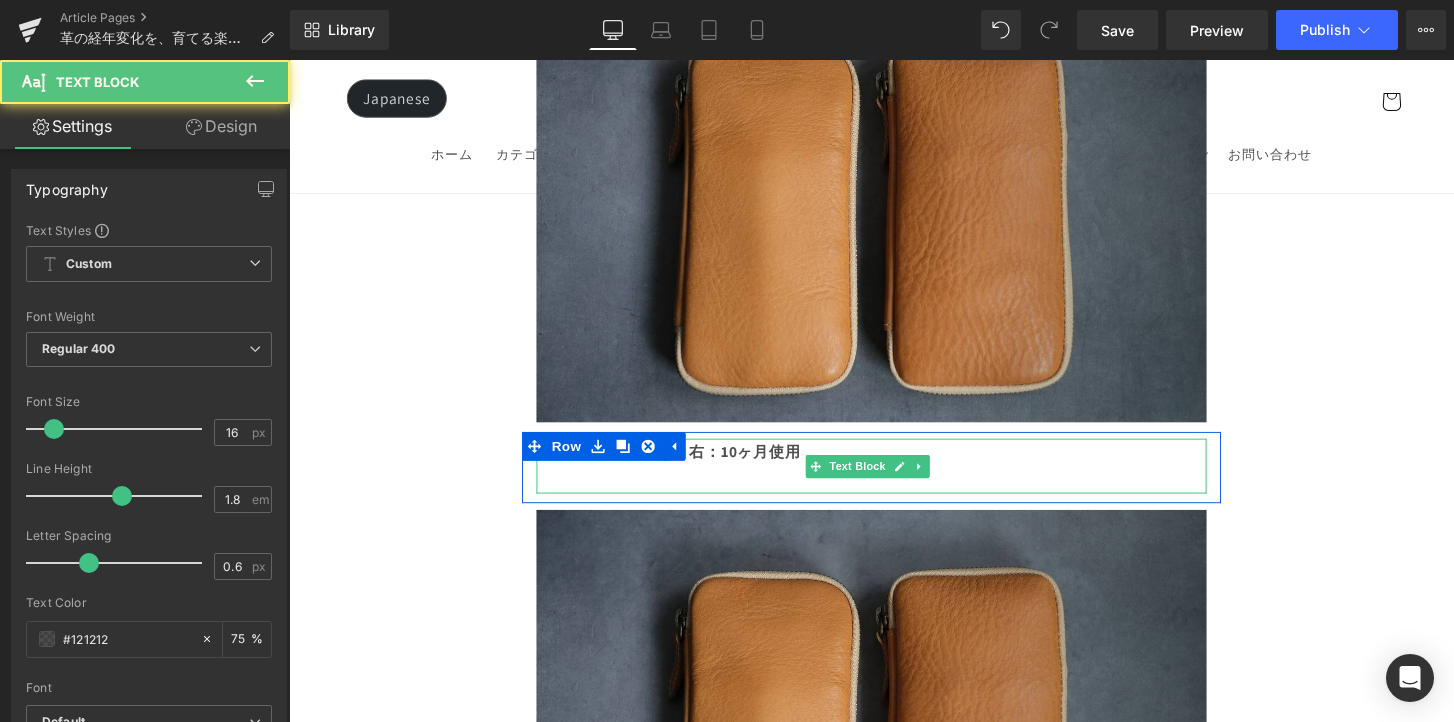 click at bounding box center [894, 496] 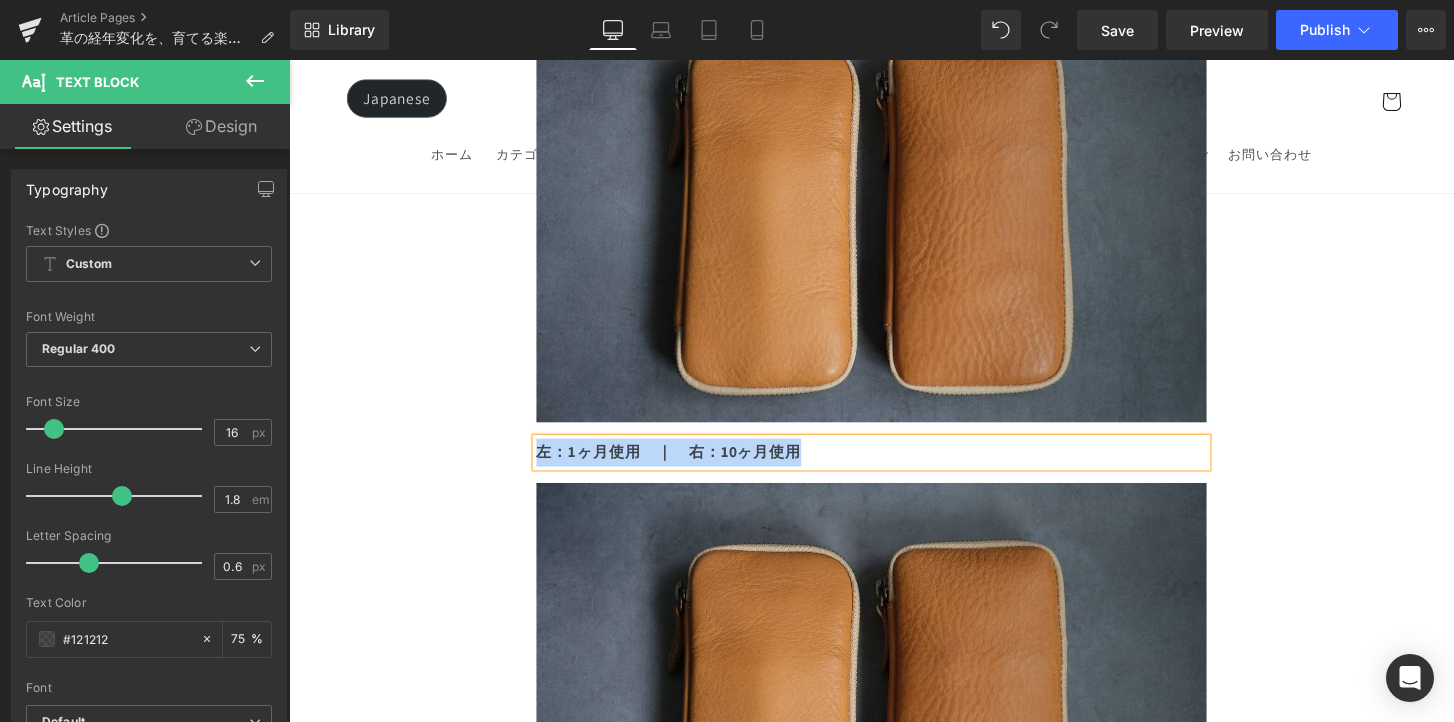 drag, startPoint x: 837, startPoint y: 395, endPoint x: 517, endPoint y: 393, distance: 320.00626 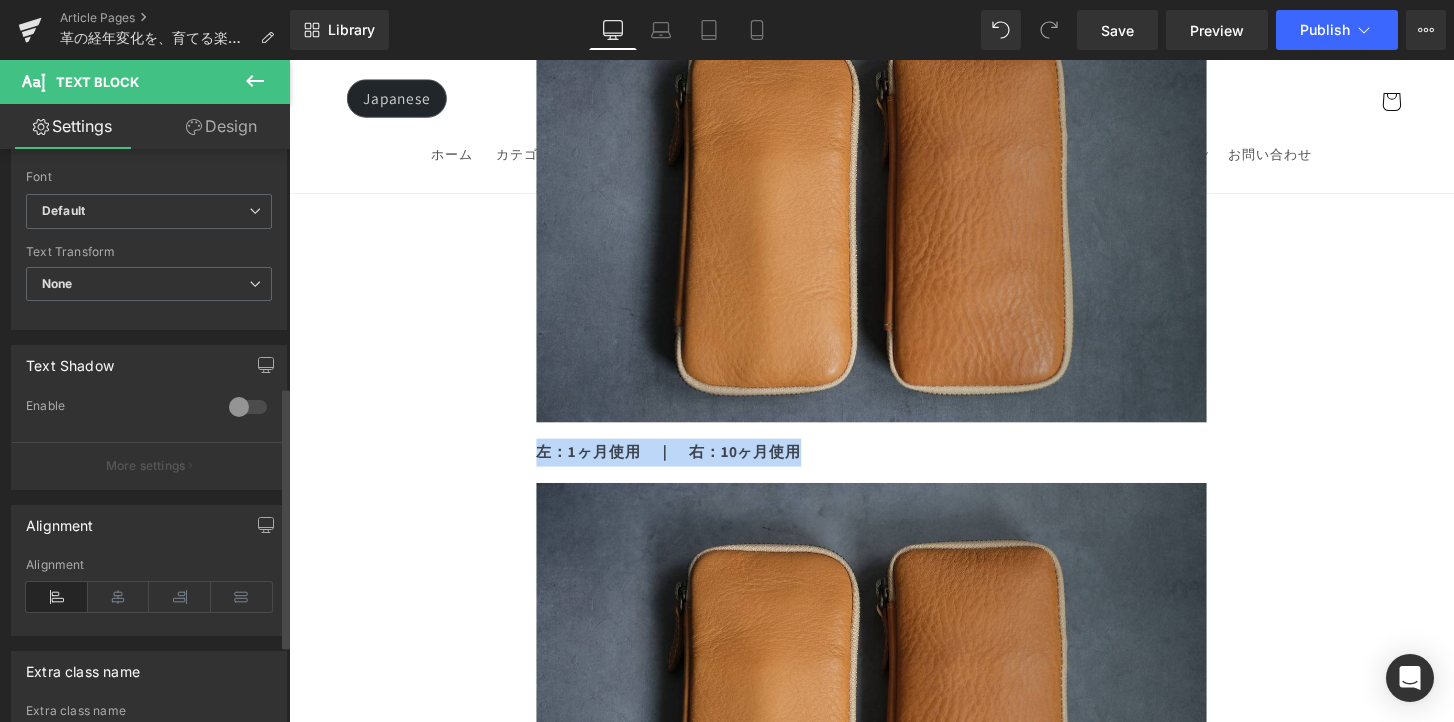 scroll, scrollTop: 521, scrollLeft: 0, axis: vertical 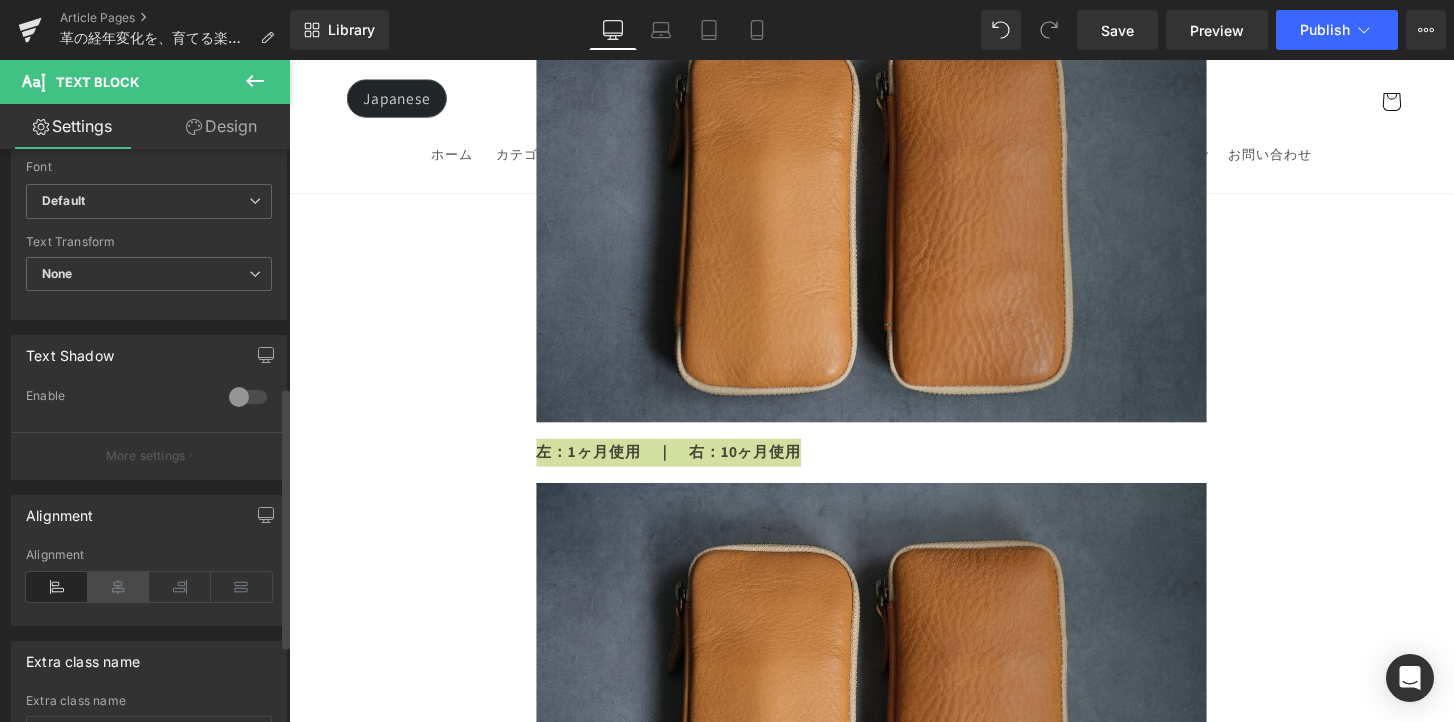 click at bounding box center (119, 587) 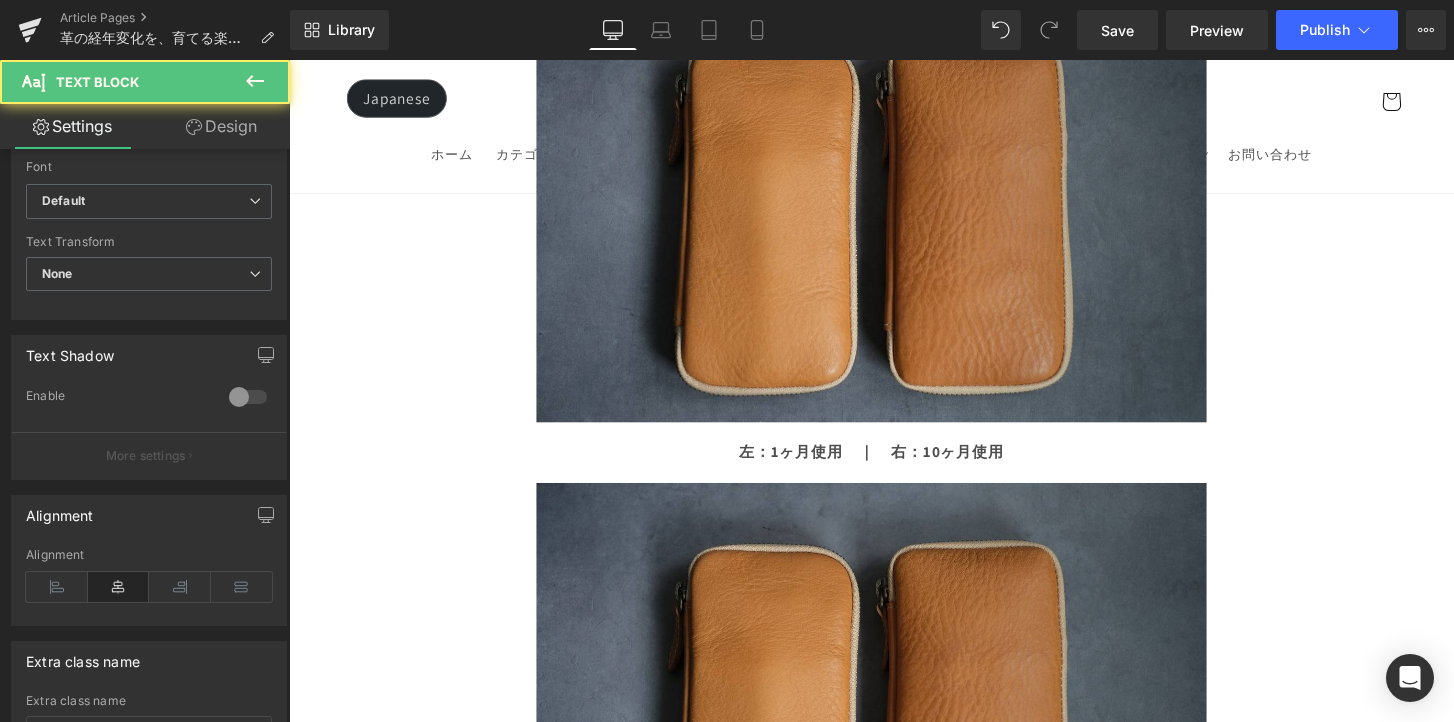 click on "左：1ヶ月使用　｜　右：10ヶ月使用" at bounding box center [894, 466] 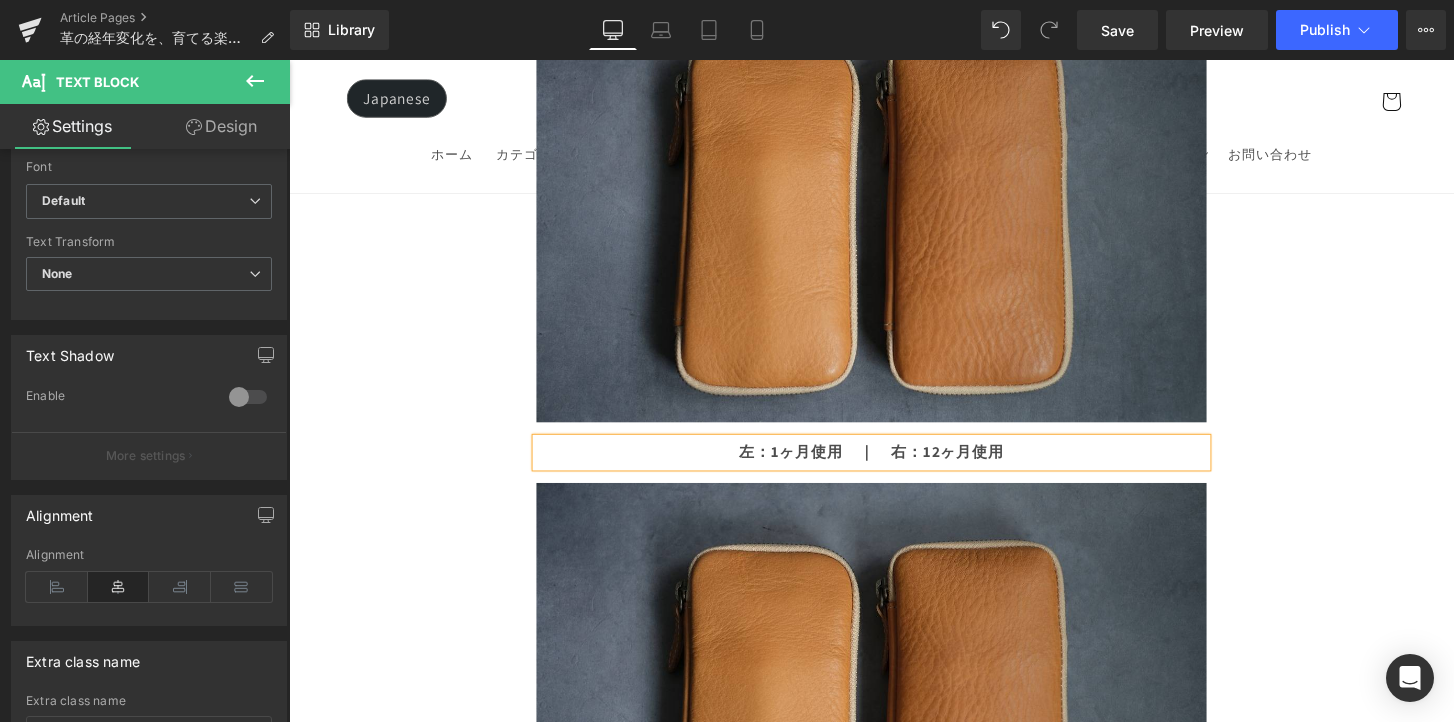 click on "Image         Row
革は育てるもの 経年変化という贅沢な時間
Heading         Row
革製品に触れていると、ふとした瞬間に「これは自分だけのものだ」と感じることがあります。
それは、使う人の手の温もりや、過ごした時間が、そのまま革に刻まれていくからかもしれません。 最初はまだ固くて、どこかよそよそしかった革が、
毎日の中で少しずつ馴染み、色づき、艶を増していく。 その変化は決して急がせることができない、
けれど確かに積み重なる、静かで贅沢な時間。 気づけば、世界にひとつだけの“自分だけの革”に育っている。 このブログでは、エイジングの魅力や楽しみ方、色や艶の変化の仕方、そして革を美しく育てるコツをご紹介していきます。
Text Block         Row         Row" at bounding box center (894, 3838) 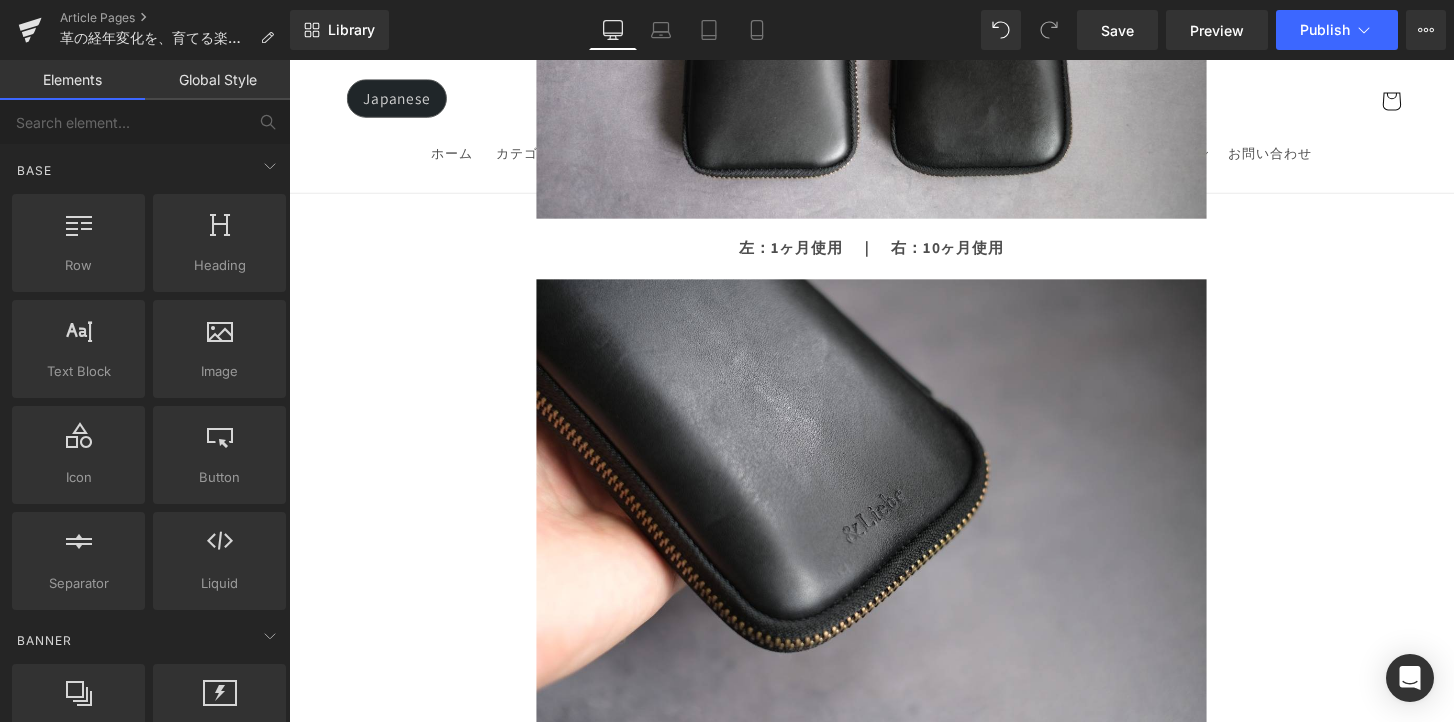 scroll, scrollTop: 5820, scrollLeft: 0, axis: vertical 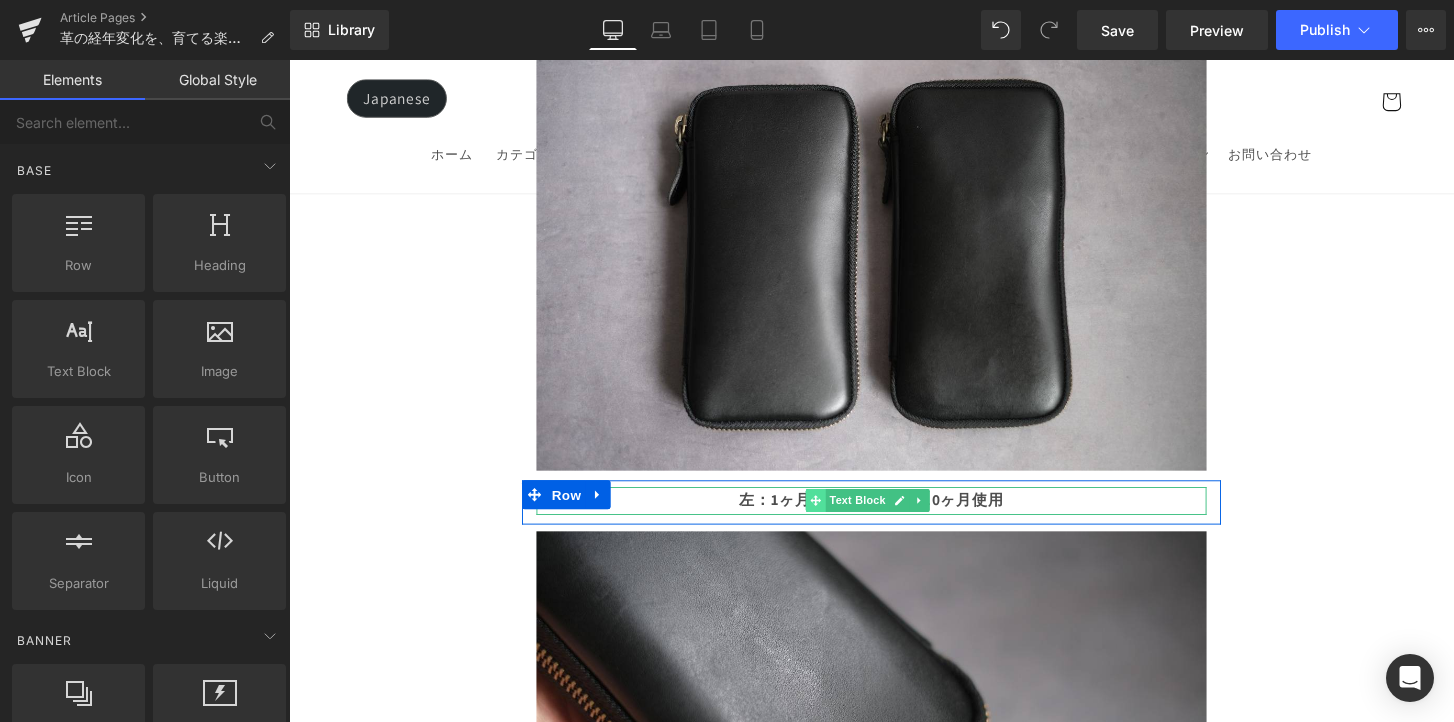 click at bounding box center [835, 518] 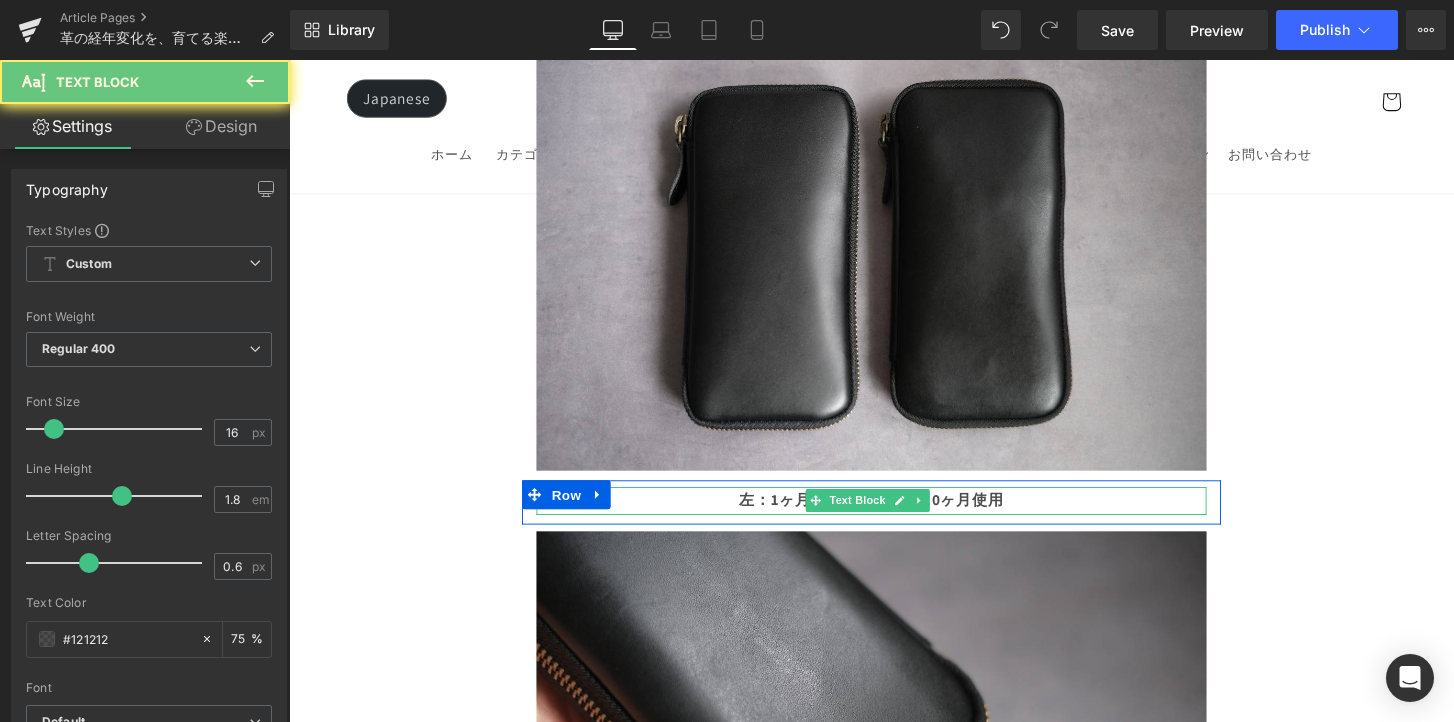click on "左：1ヶ月使用　｜　右：10ヶ月使用" at bounding box center [894, 517] 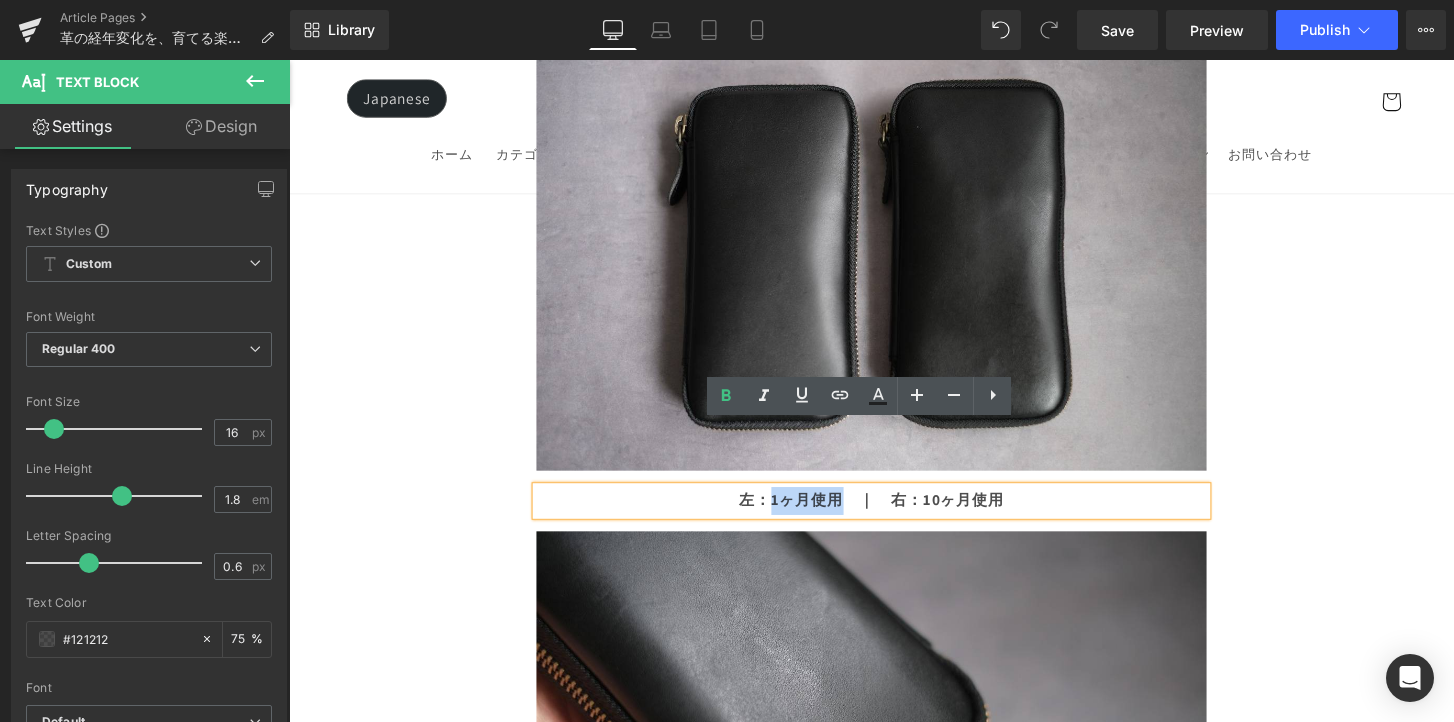 drag, startPoint x: 853, startPoint y: 452, endPoint x: 787, endPoint y: 455, distance: 66.068146 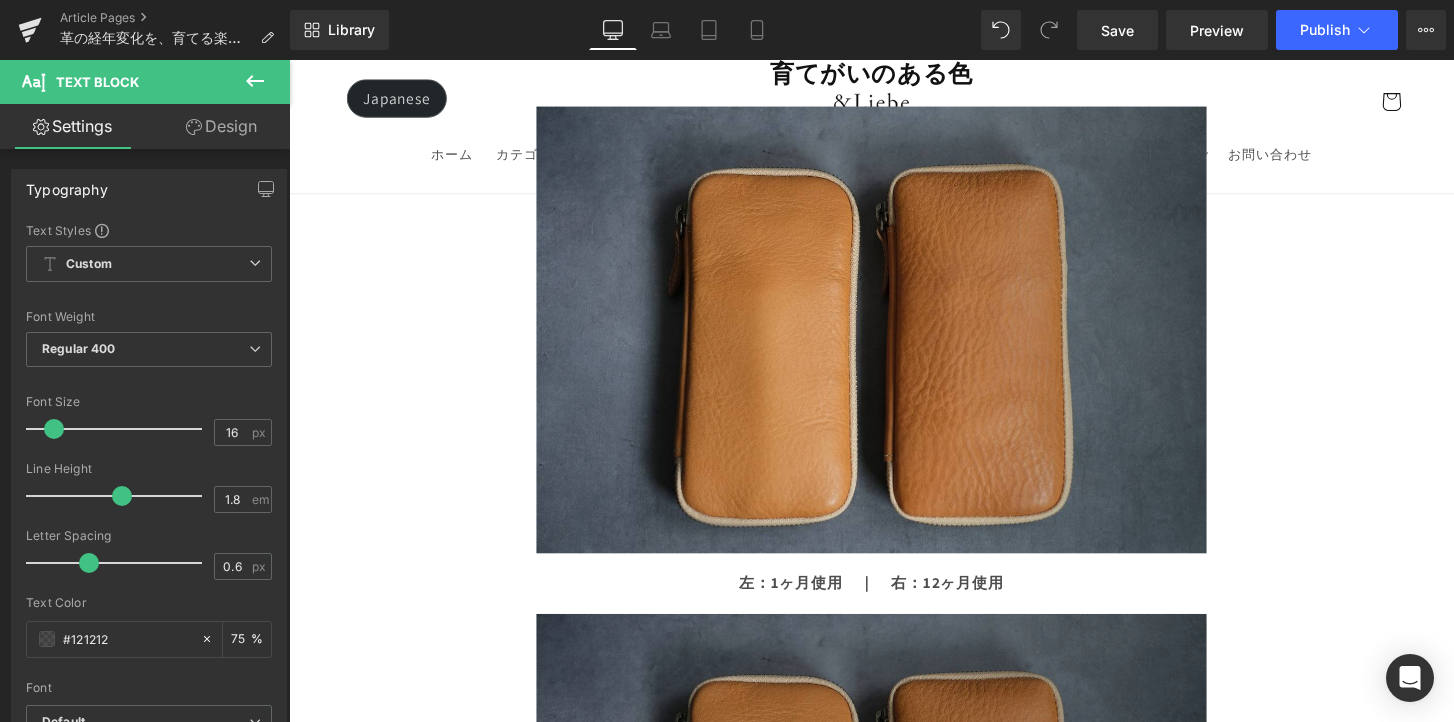 scroll, scrollTop: 7468, scrollLeft: 0, axis: vertical 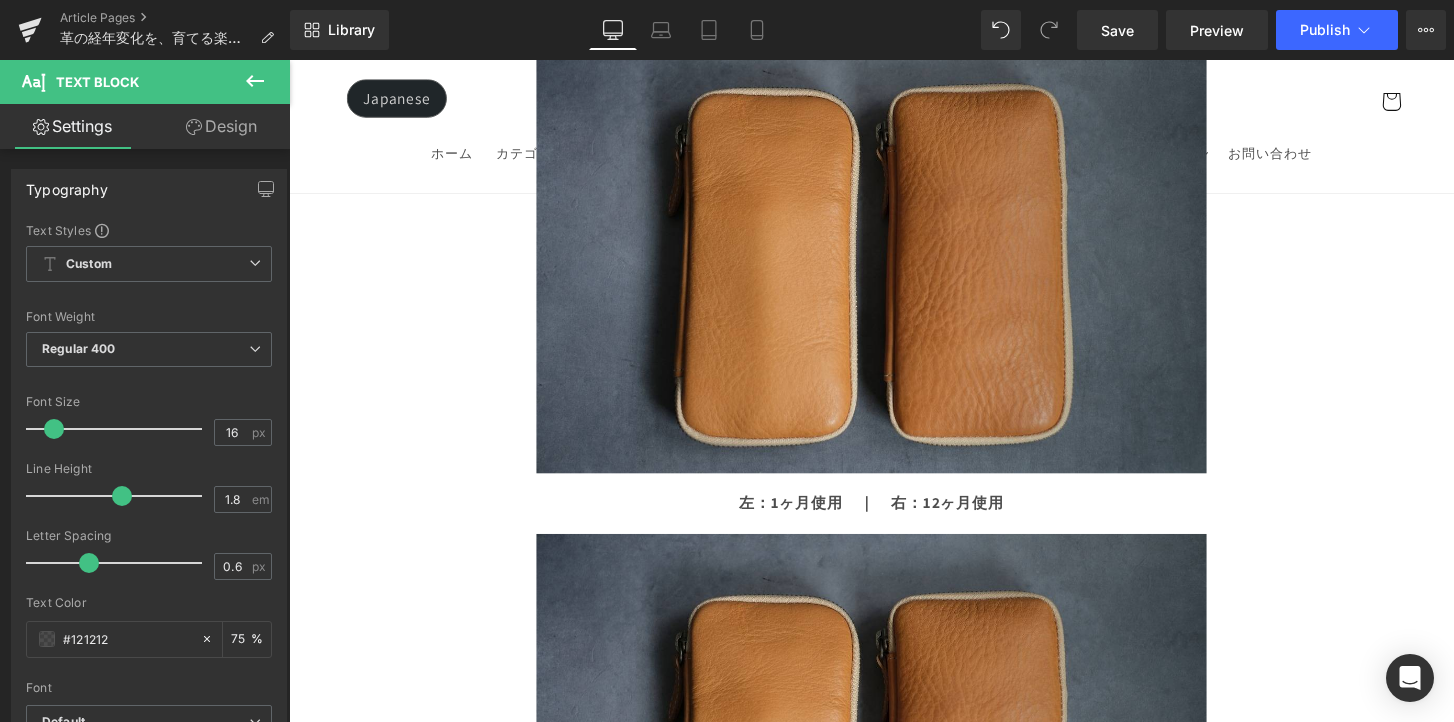 click 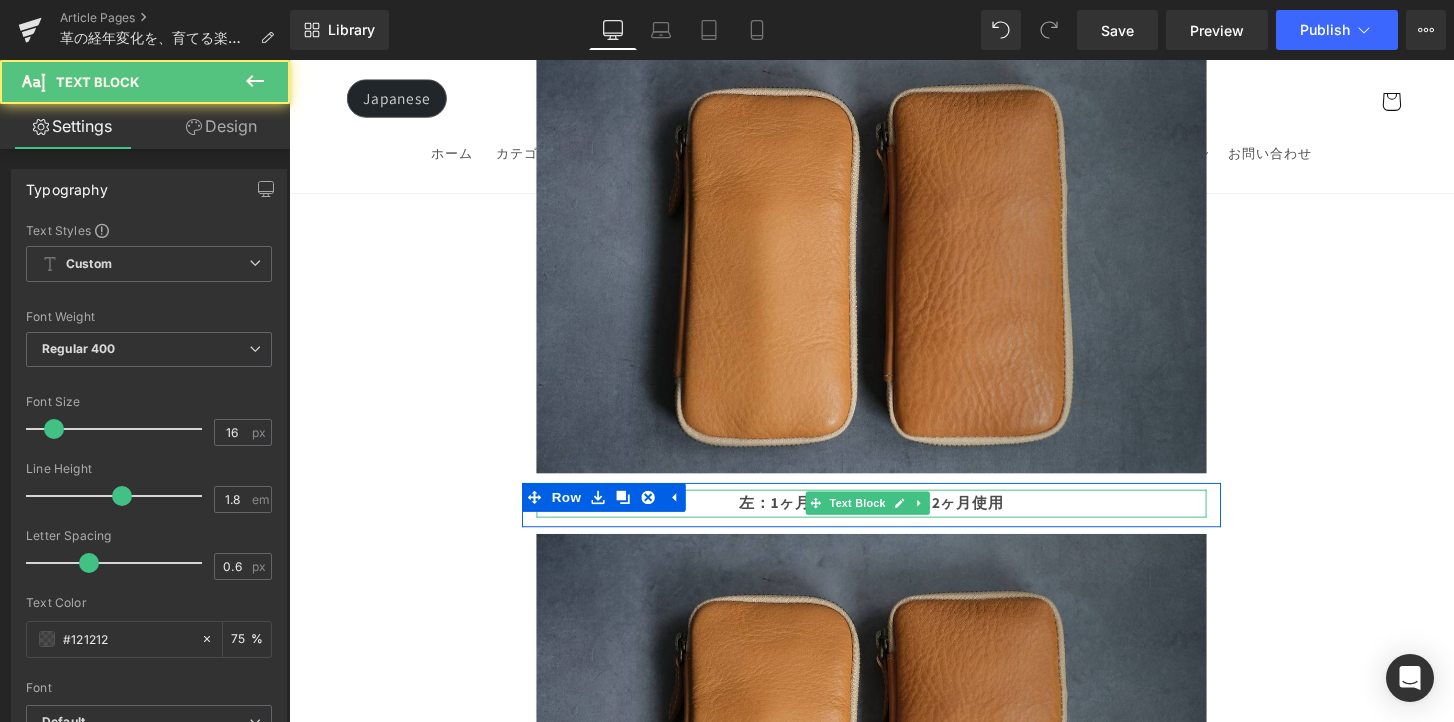 click on "左：1ヶ月使用　｜　右：12ヶ月使用" at bounding box center (894, 519) 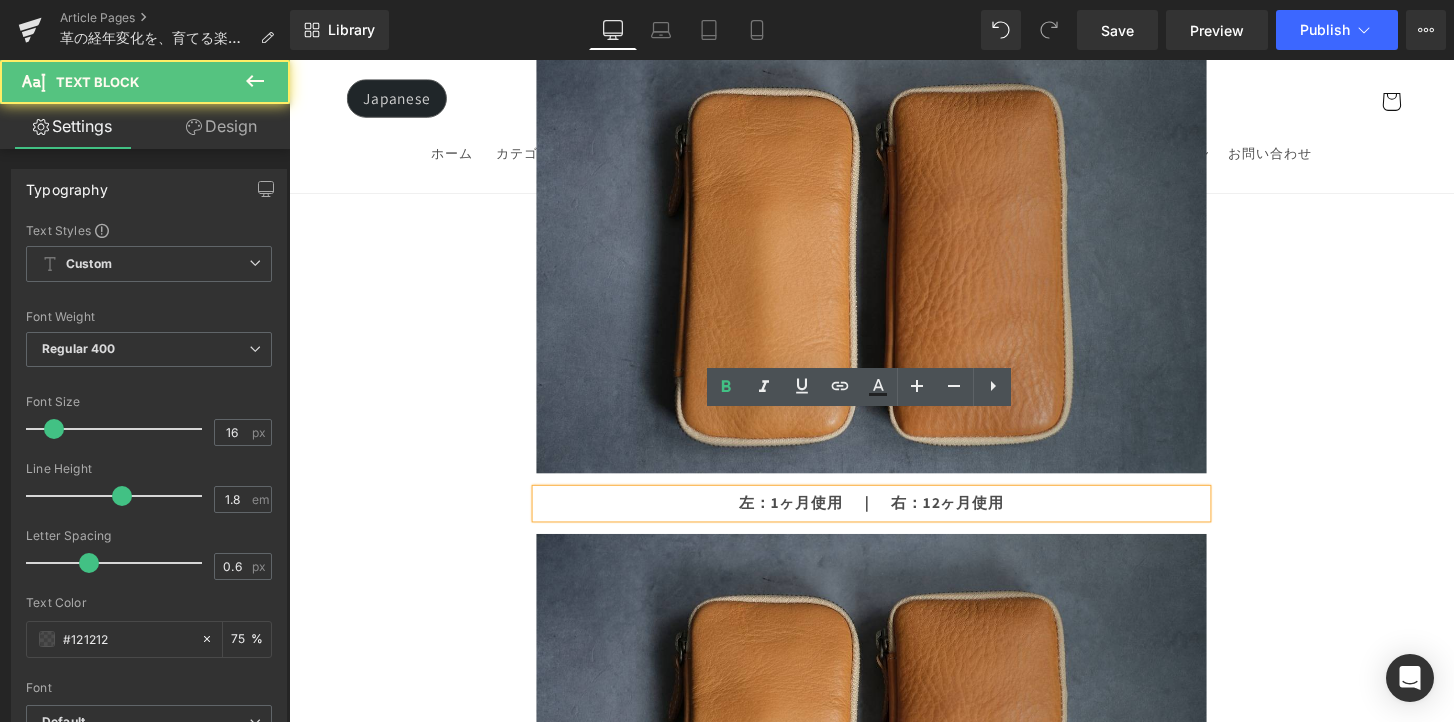 click on "左：1ヶ月使用　｜　右：12ヶ月使用" at bounding box center (894, 519) 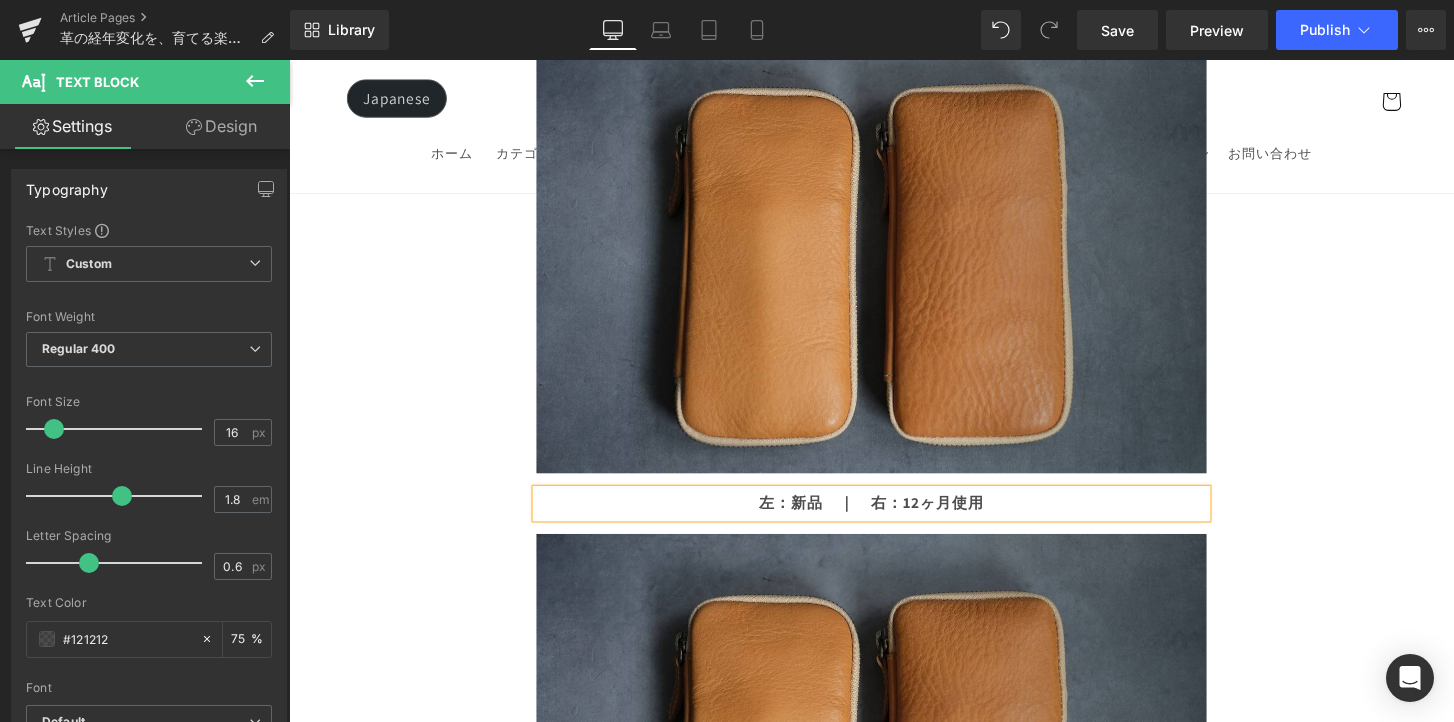 click on "Image         Row
革は育てるもの 経年変化という贅沢な時間
Heading         Row
革製品に触れていると、ふとした瞬間に「これは自分だけのものだ」と感じることがあります。
それは、使う人の手の温もりや、過ごした時間が、そのまま革に刻まれていくからかもしれません。 最初はまだ固くて、どこかよそよそしかった革が、
毎日の中で少しずつ馴染み、色づき、艶を増していく。 その変化は決して急がせることができない、
けれど確かに積み重なる、静かで贅沢な時間。 気づけば、世界にひとつだけの“自分だけの革”に育っている。 このブログでは、エイジングの魅力や楽しみ方、色や艶の変化の仕方、そして革を美しく育てるコツをご紹介していきます。
Text Block         Row         Row" at bounding box center [894, 3891] 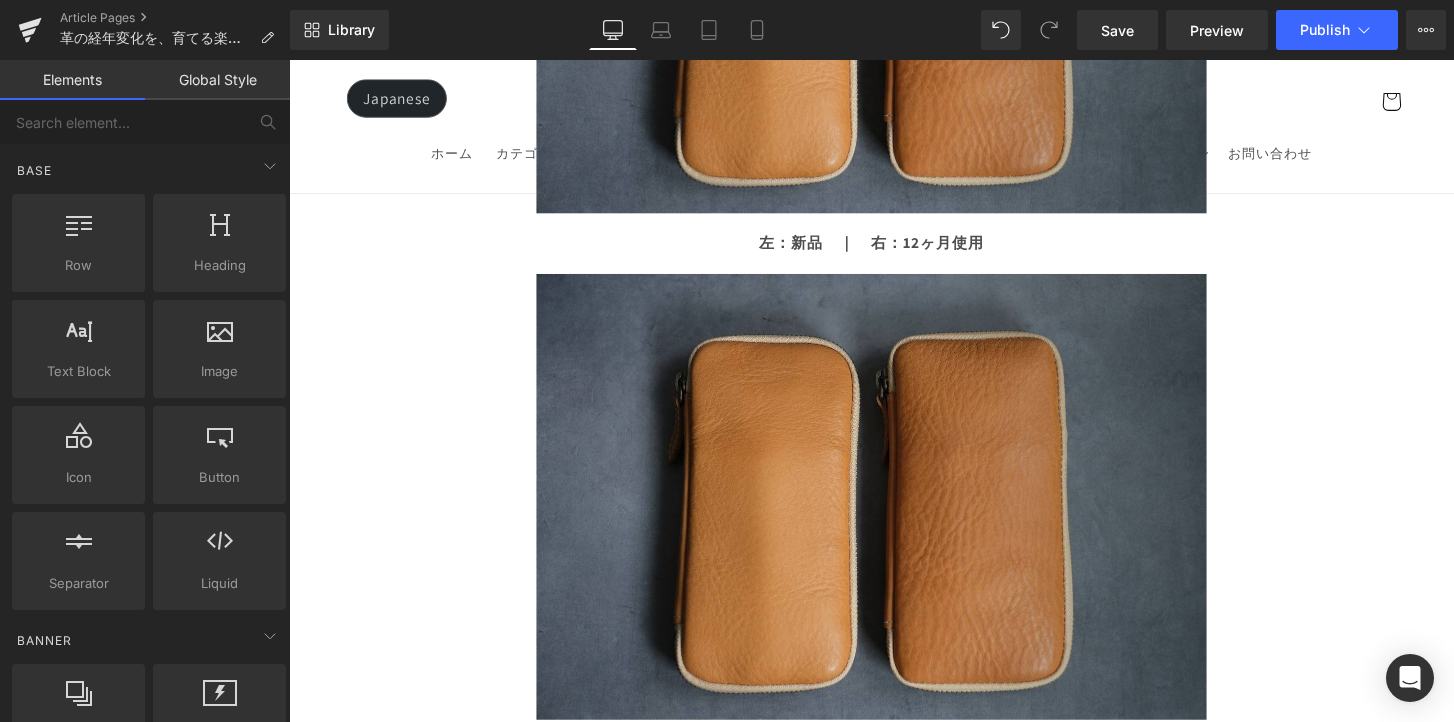 scroll, scrollTop: 7759, scrollLeft: 0, axis: vertical 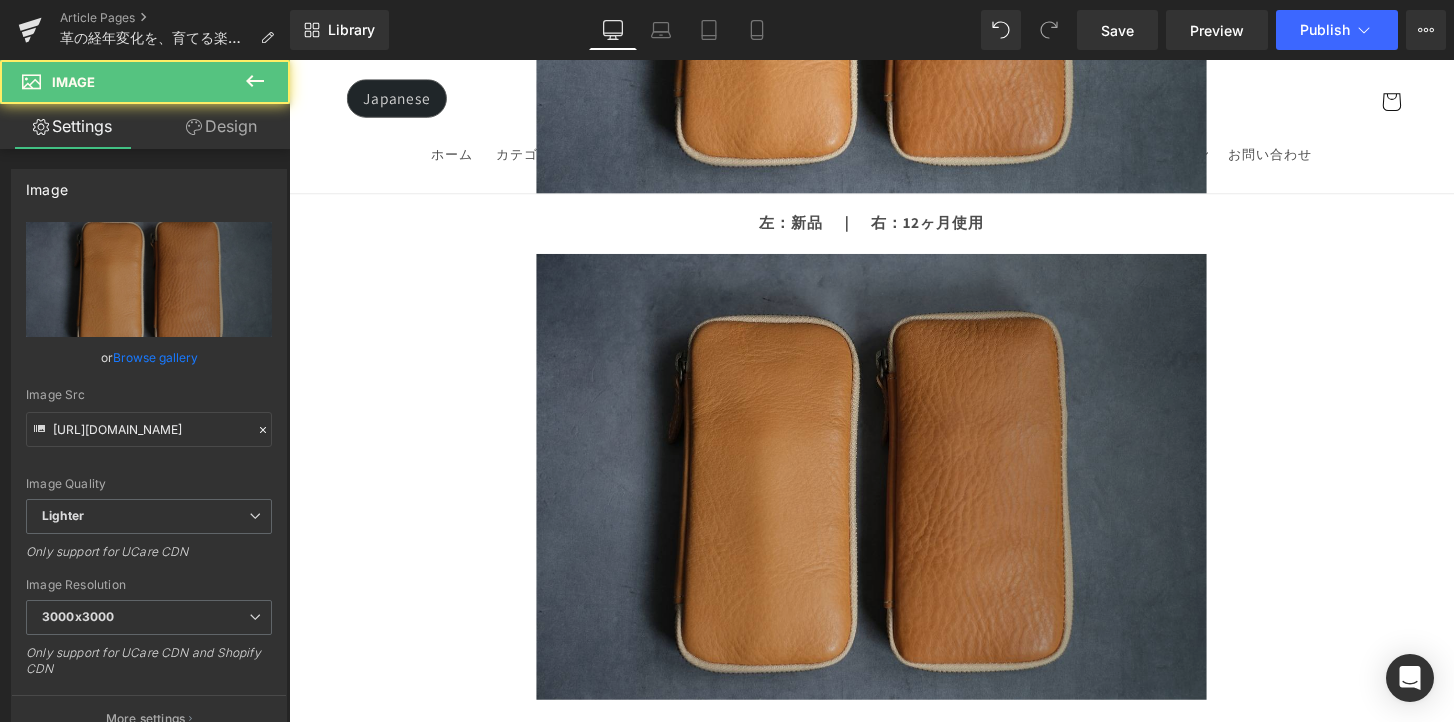 click at bounding box center [894, 493] 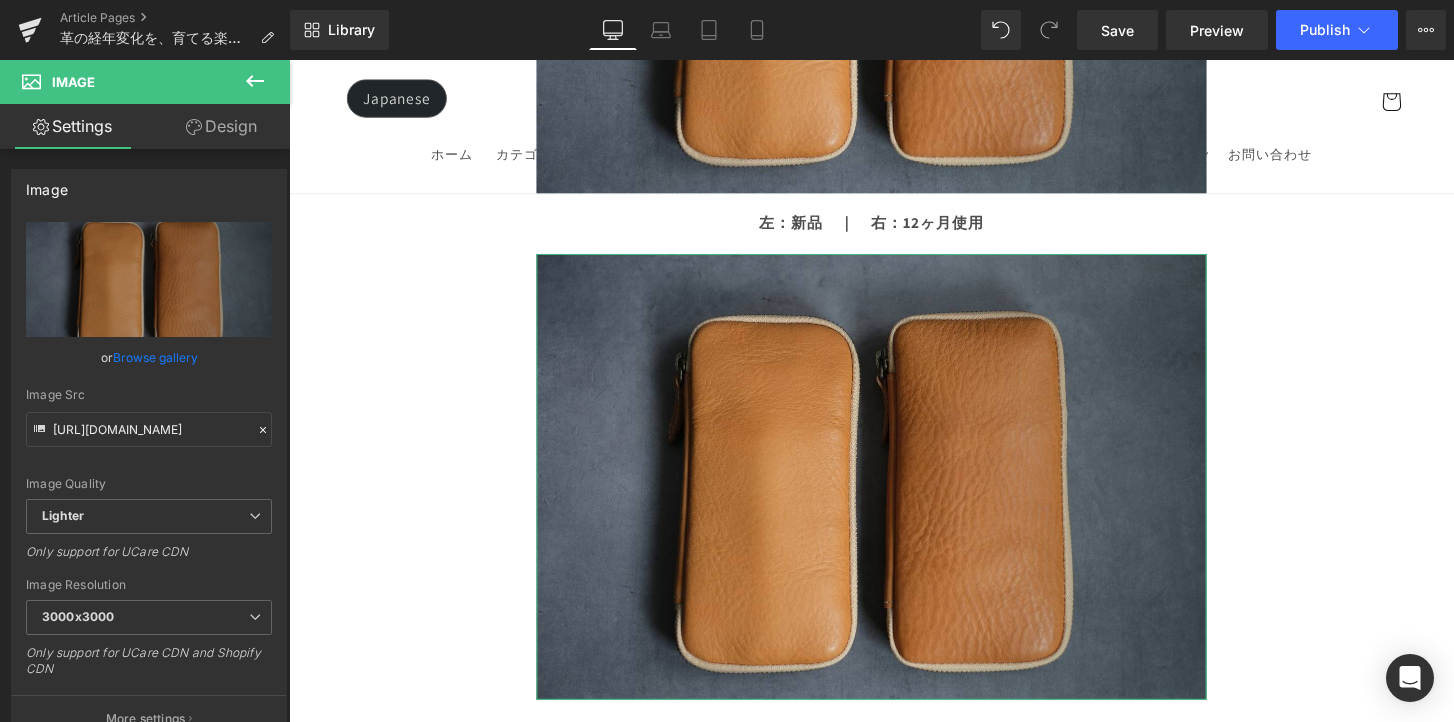 click on "Browse gallery" at bounding box center (155, 357) 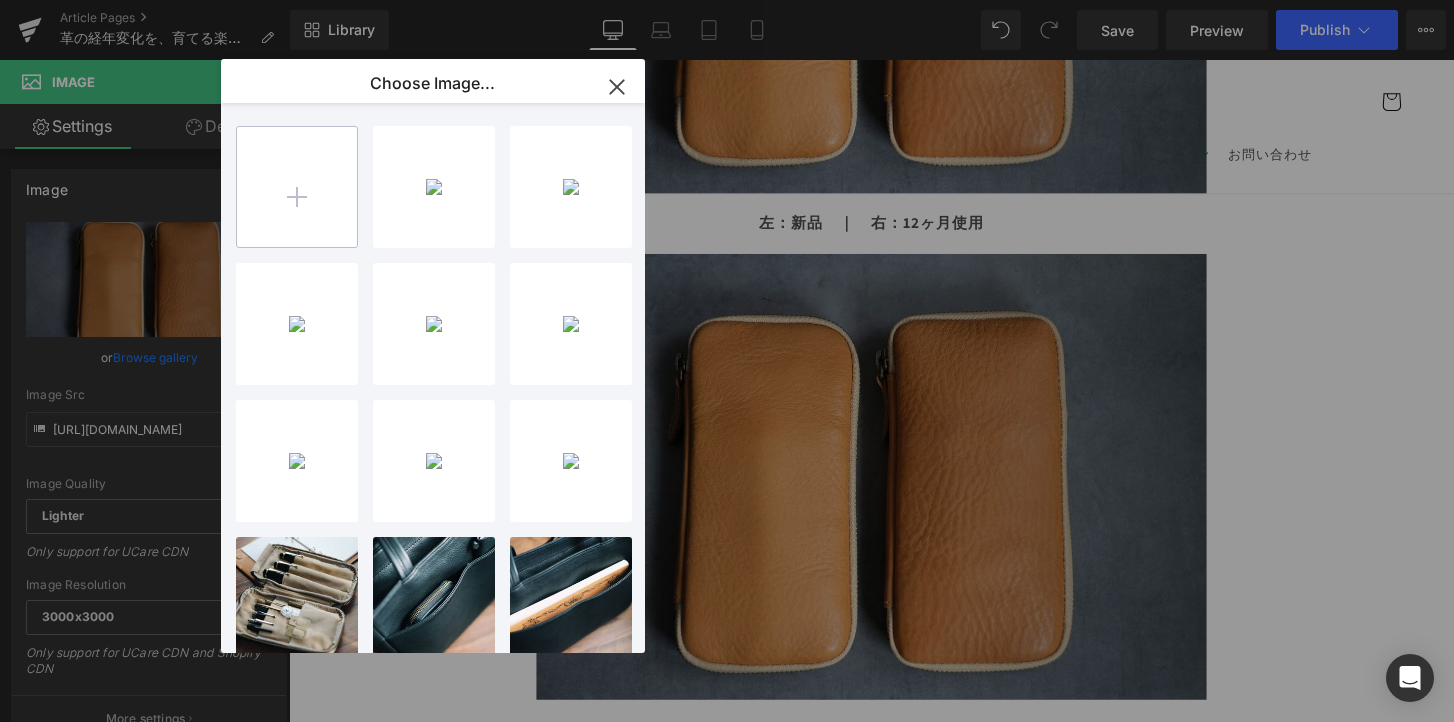 click at bounding box center [297, 187] 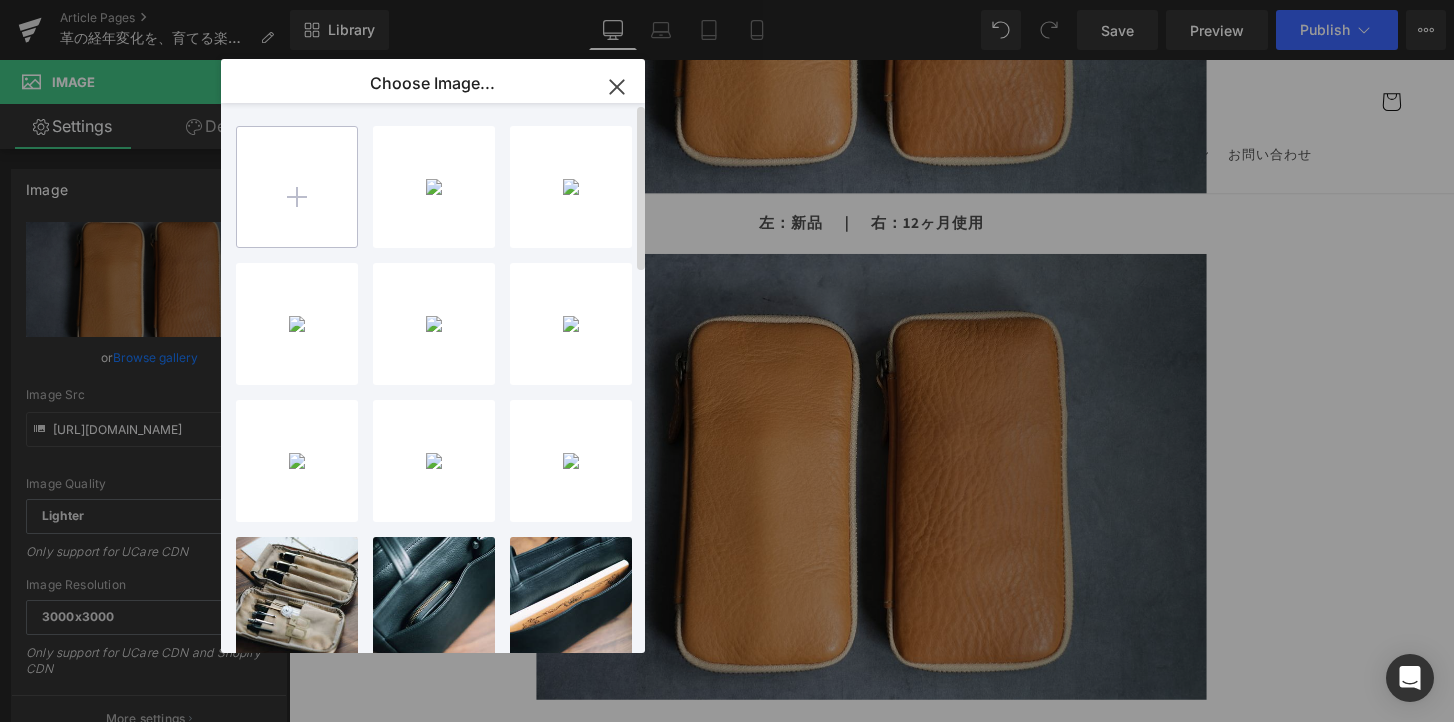 type on "C:\fakepath\8EE8D9A0-4518-40D0-9C45-AF49DB32E3DD-6812-000002A9A974AE4C.JPG" 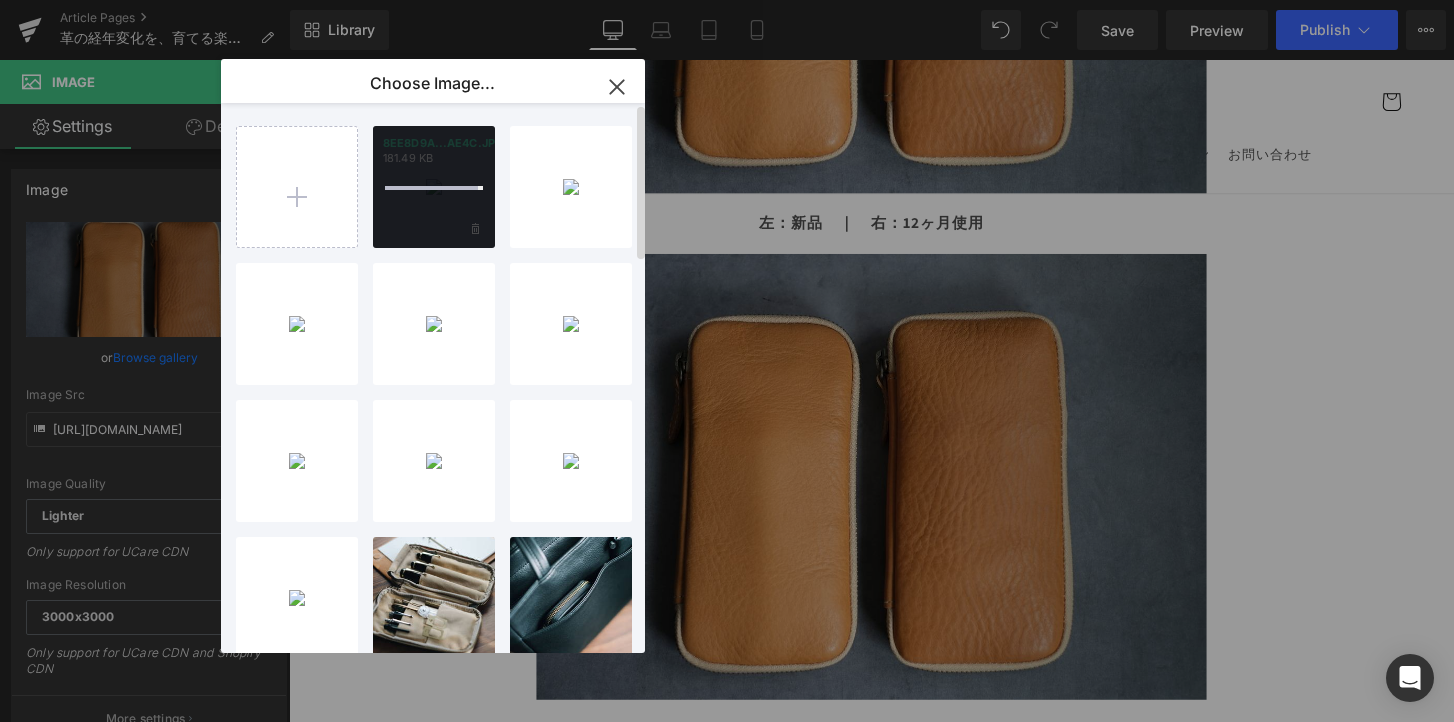 click at bounding box center [434, 187] 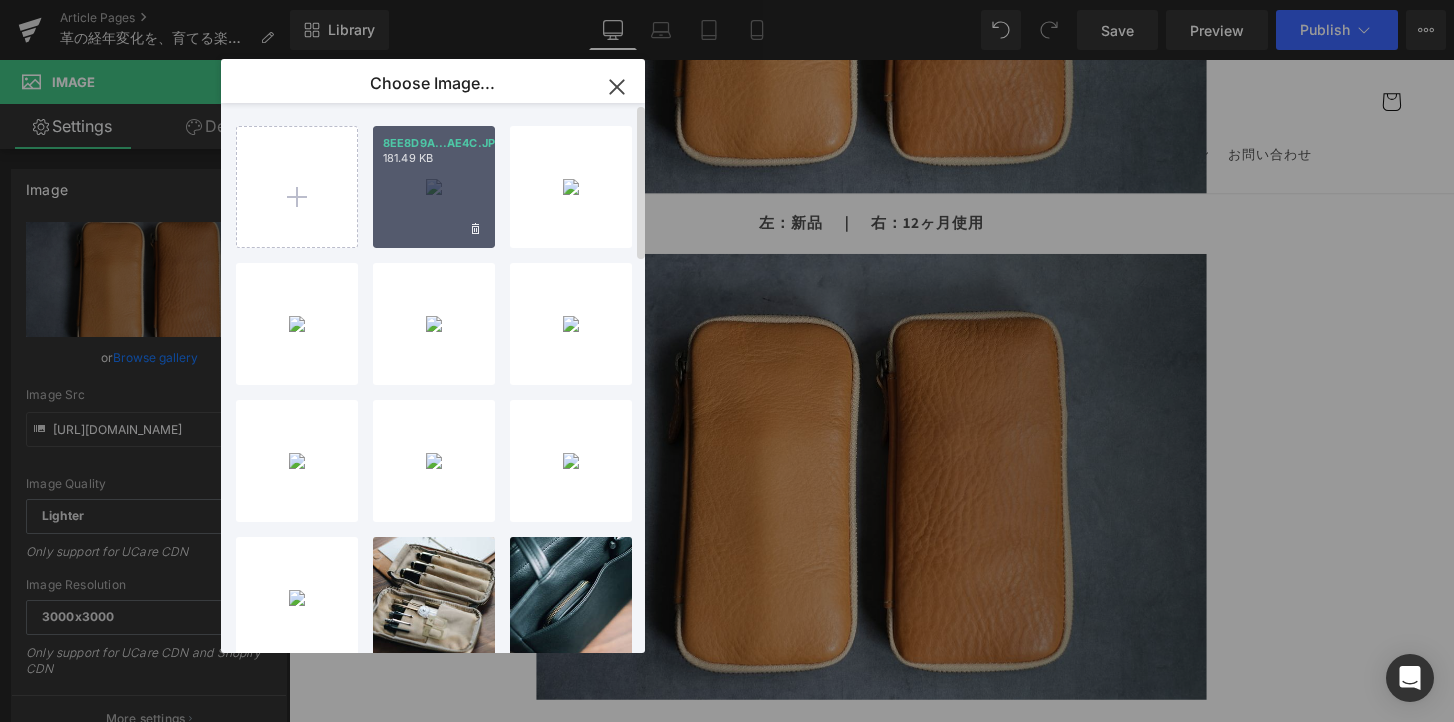 click on "8EE8D9A...AE4C.JPG 181.49 KB" at bounding box center [434, 187] 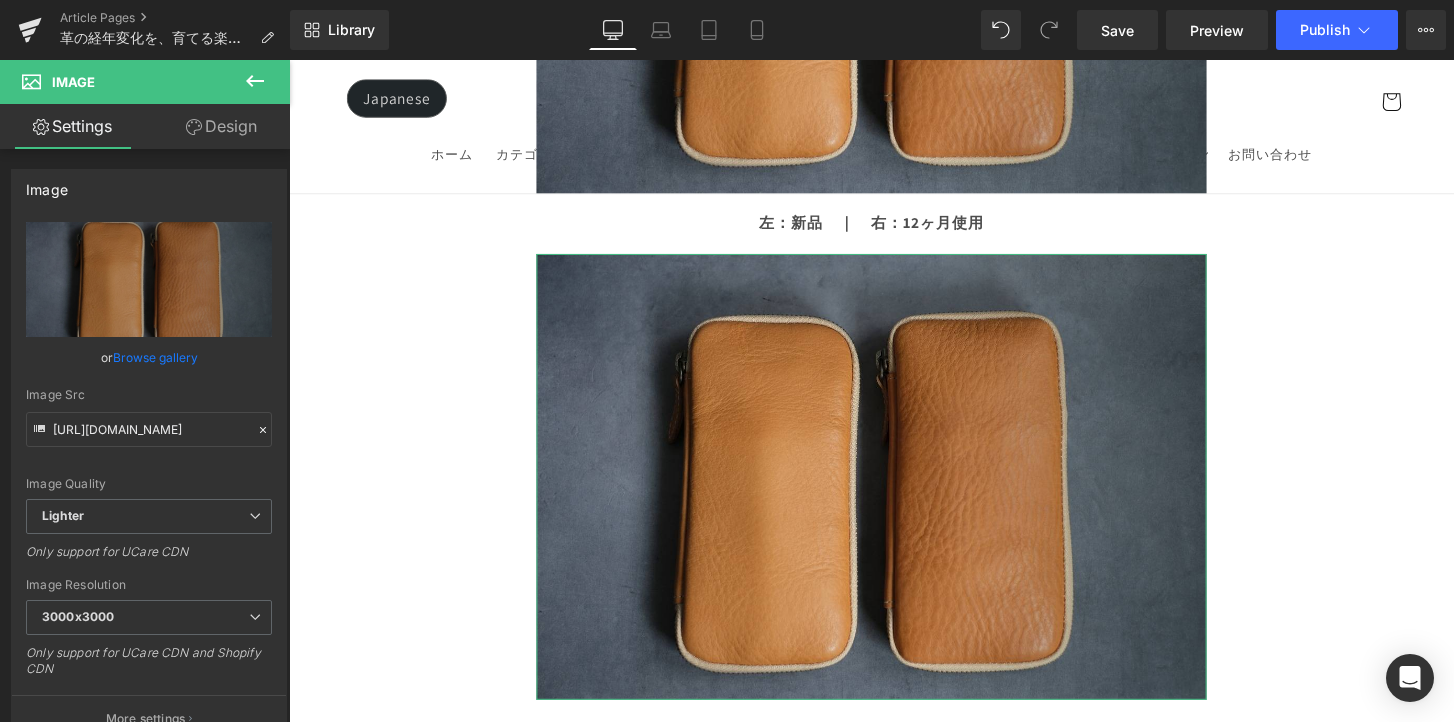 drag, startPoint x: 179, startPoint y: 359, endPoint x: 255, endPoint y: 304, distance: 93.813644 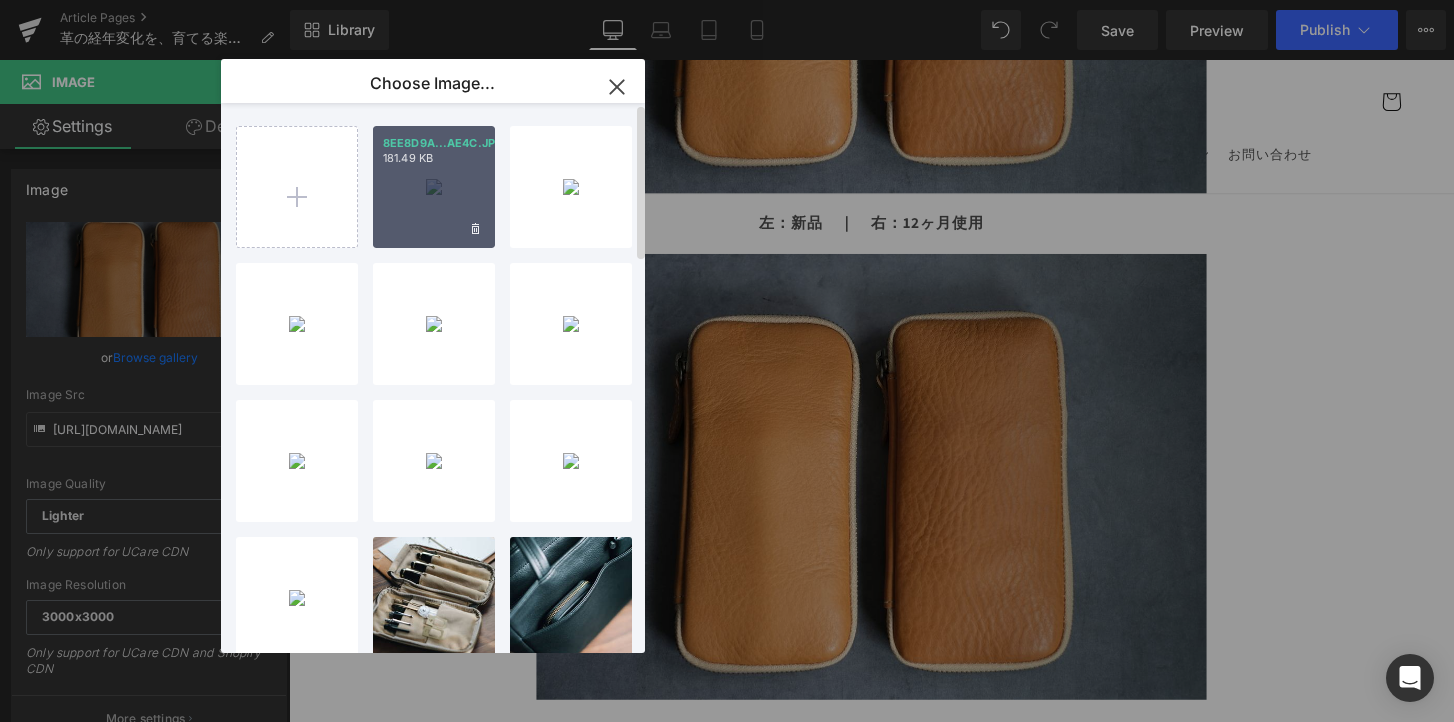 click on "8EE8D9A...AE4C.JPG 181.49 KB" at bounding box center (434, 187) 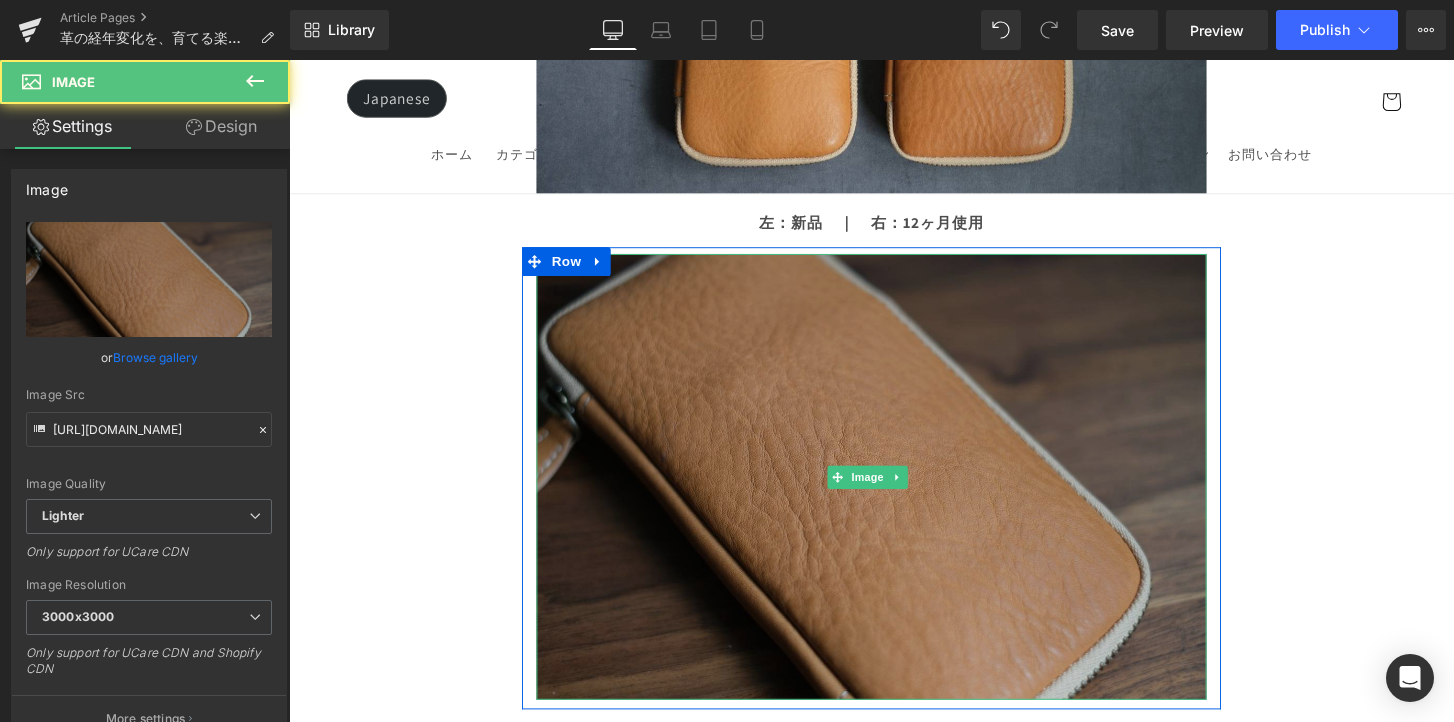 click at bounding box center (894, 493) 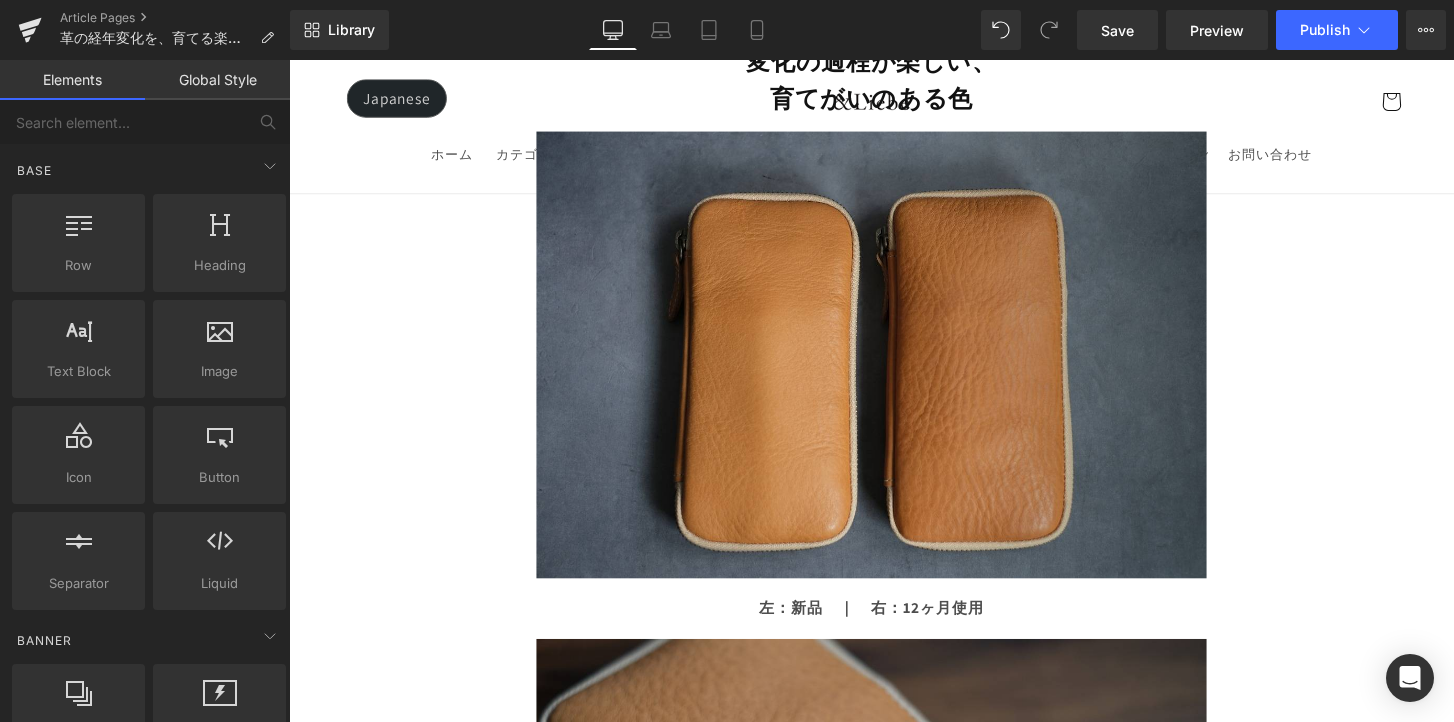 click on "Image         Row
革は育てるもの 経年変化という贅沢な時間
Heading         Row
革製品に触れていると、ふとした瞬間に「これは自分だけのものだ」と感じることがあります。
それは、使う人の手の温もりや、過ごした時間が、そのまま革に刻まれていくからかもしれません。 最初はまだ固くて、どこかよそよそしかった革が、
毎日の中で少しずつ馴染み、色づき、艶を増していく。 その変化は決して急がせることができない、
けれど確かに積み重なる、静かで贅沢な時間。 気づけば、世界にひとつだけの“自分だけの革”に育っている。 このブログでは、エイジングの魅力や楽しみ方、色や艶の変化の仕方、そして革を美しく育てるコツをご紹介していきます。
Text Block         Row         Row" at bounding box center (894, 4000) 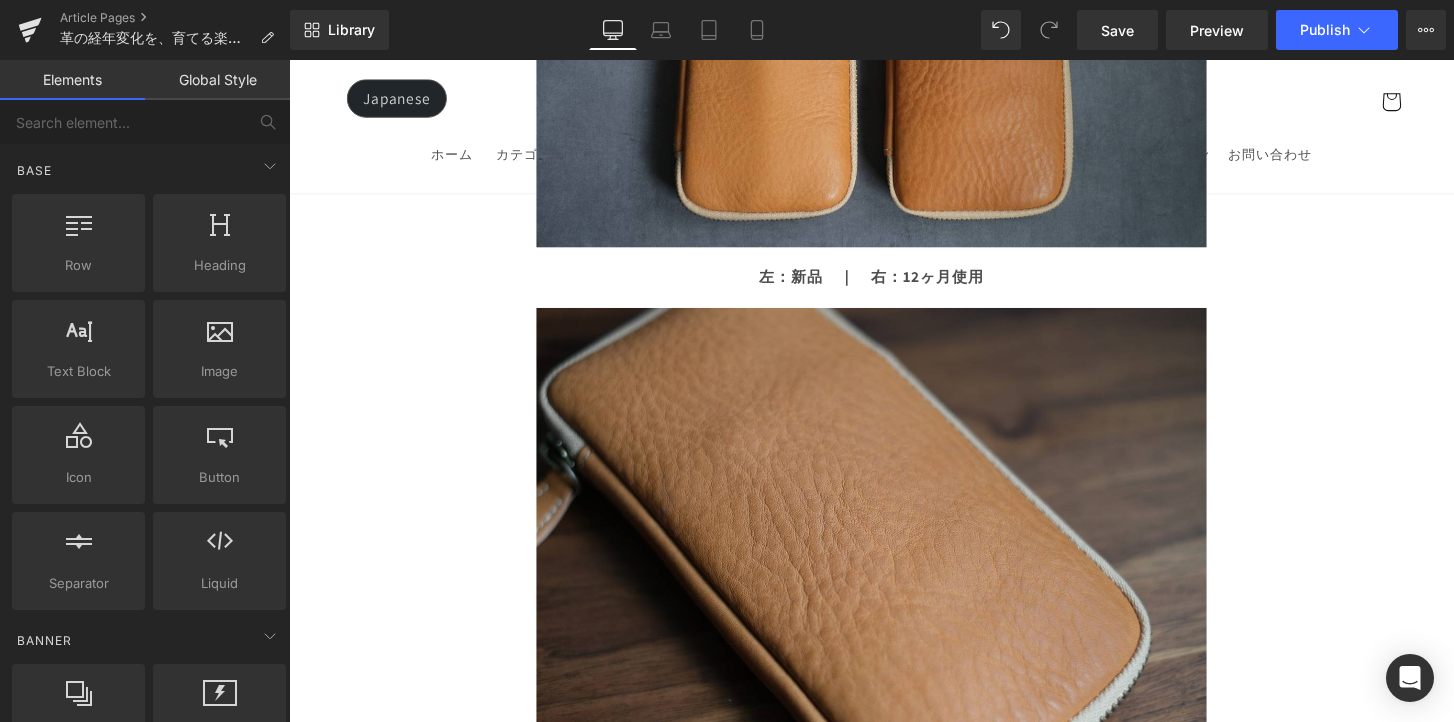 scroll, scrollTop: 7738, scrollLeft: 0, axis: vertical 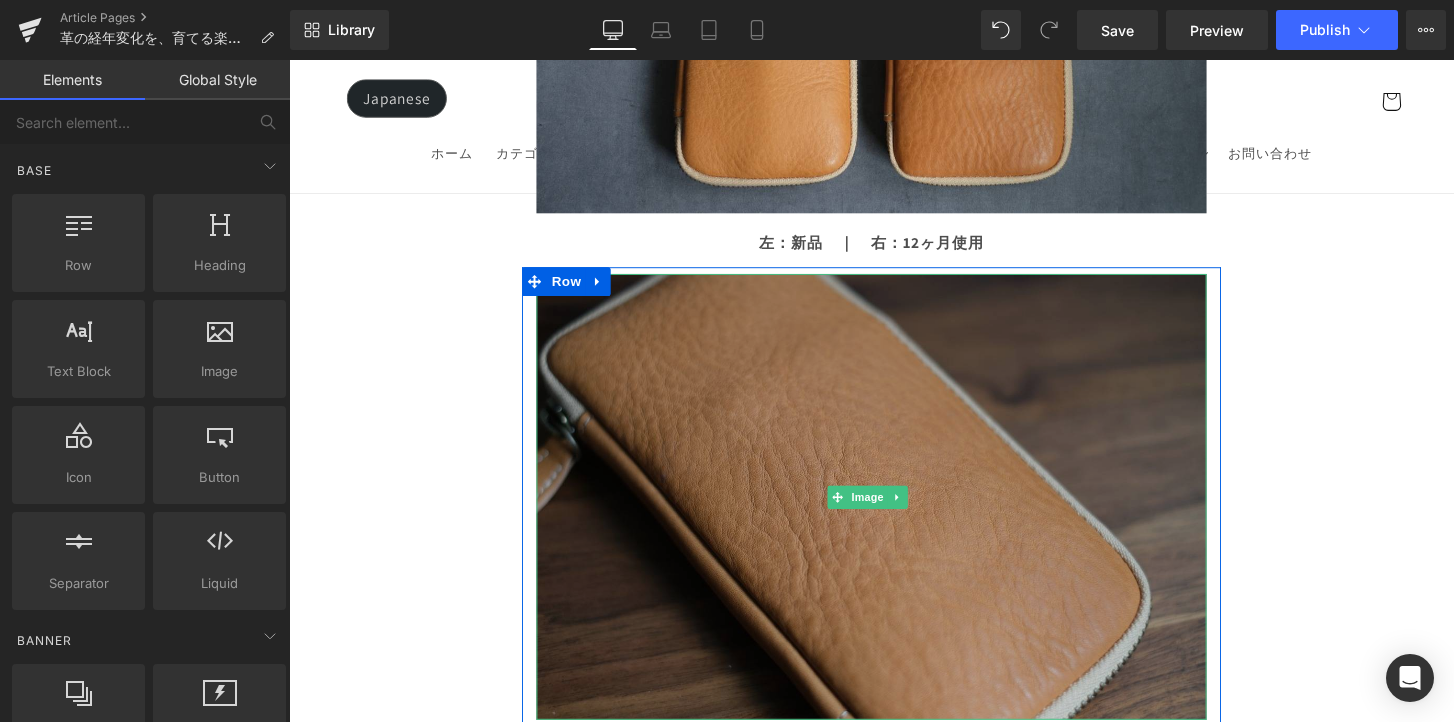 click at bounding box center [894, 514] 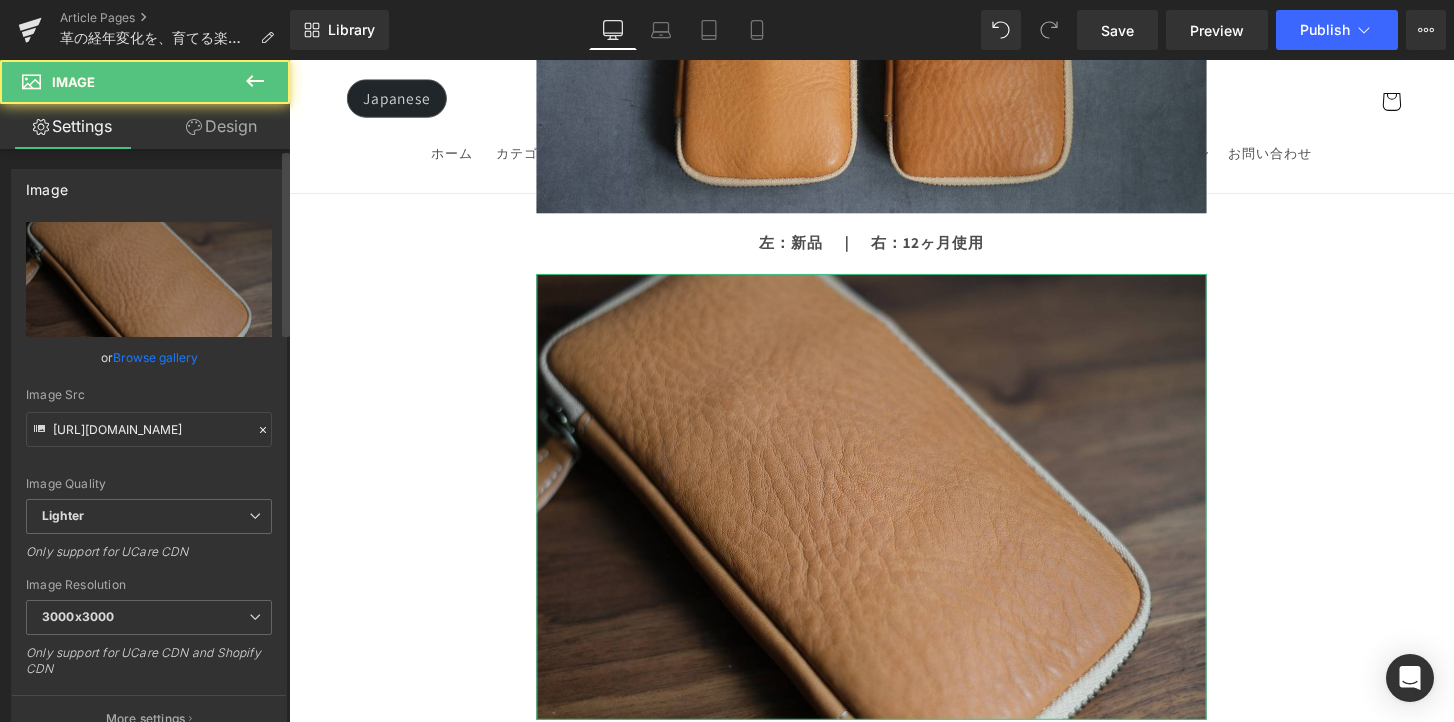 click on "Browse gallery" at bounding box center (155, 357) 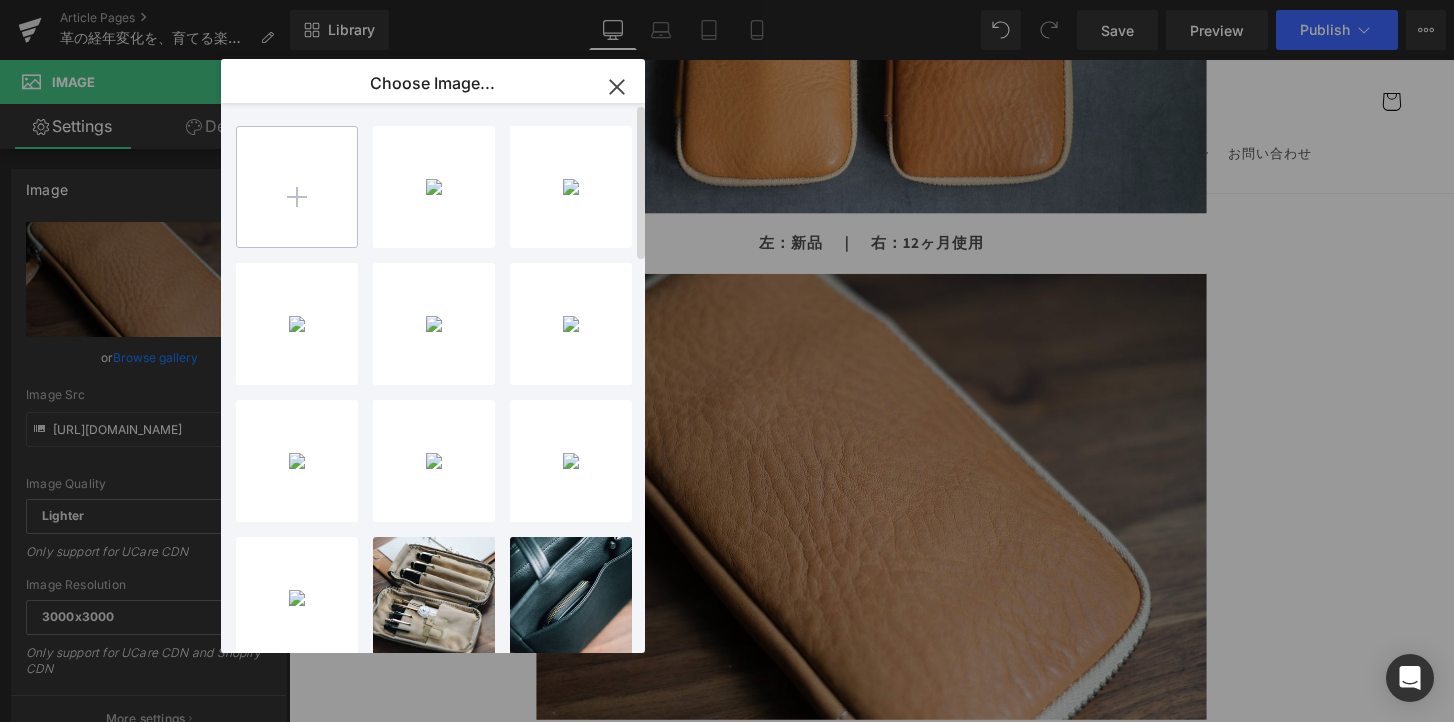 click at bounding box center (297, 187) 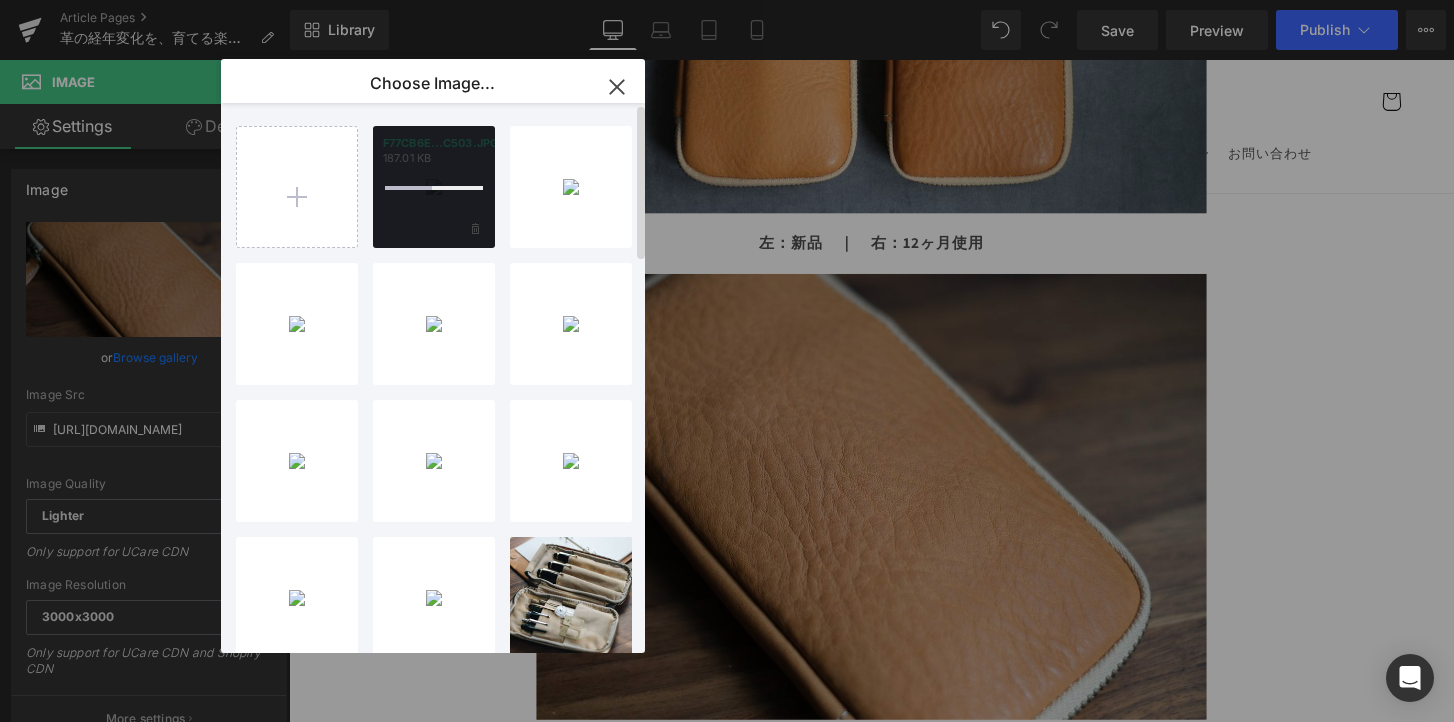 click at bounding box center [434, 187] 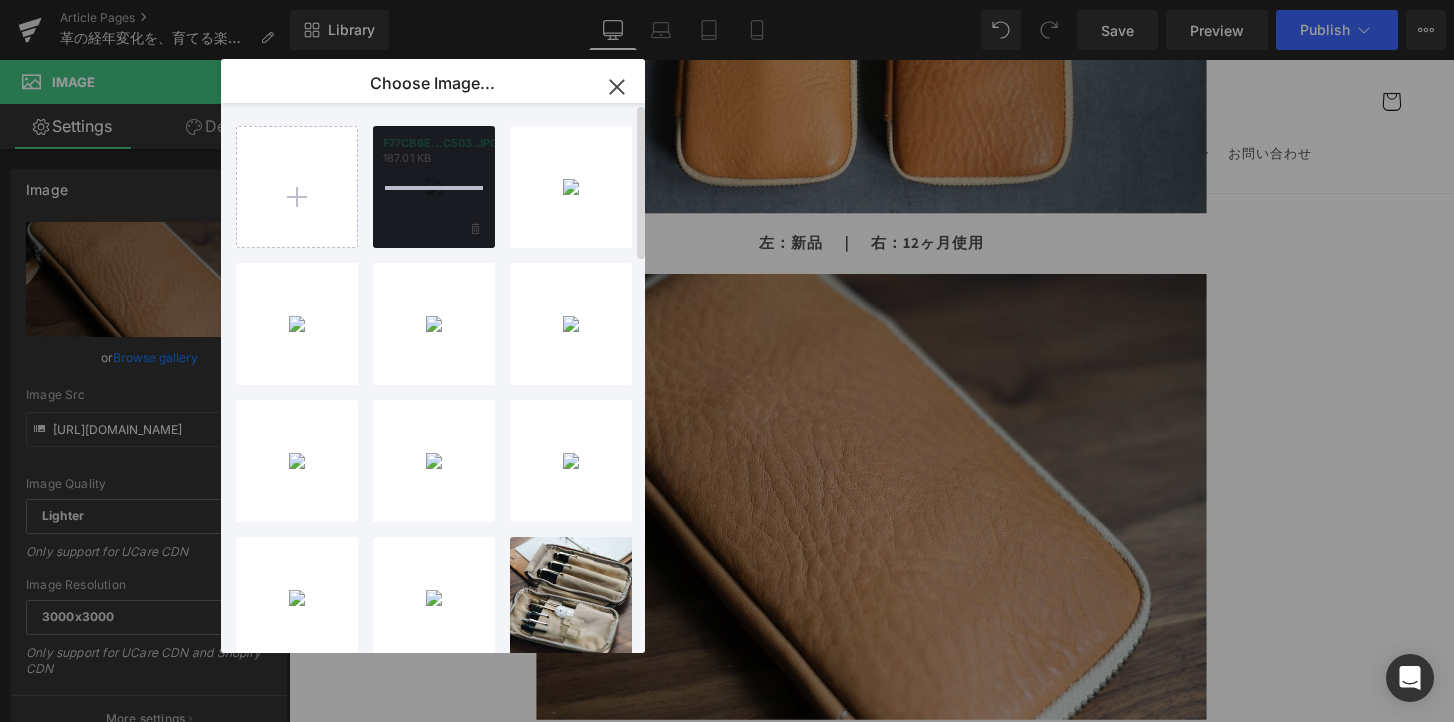 type 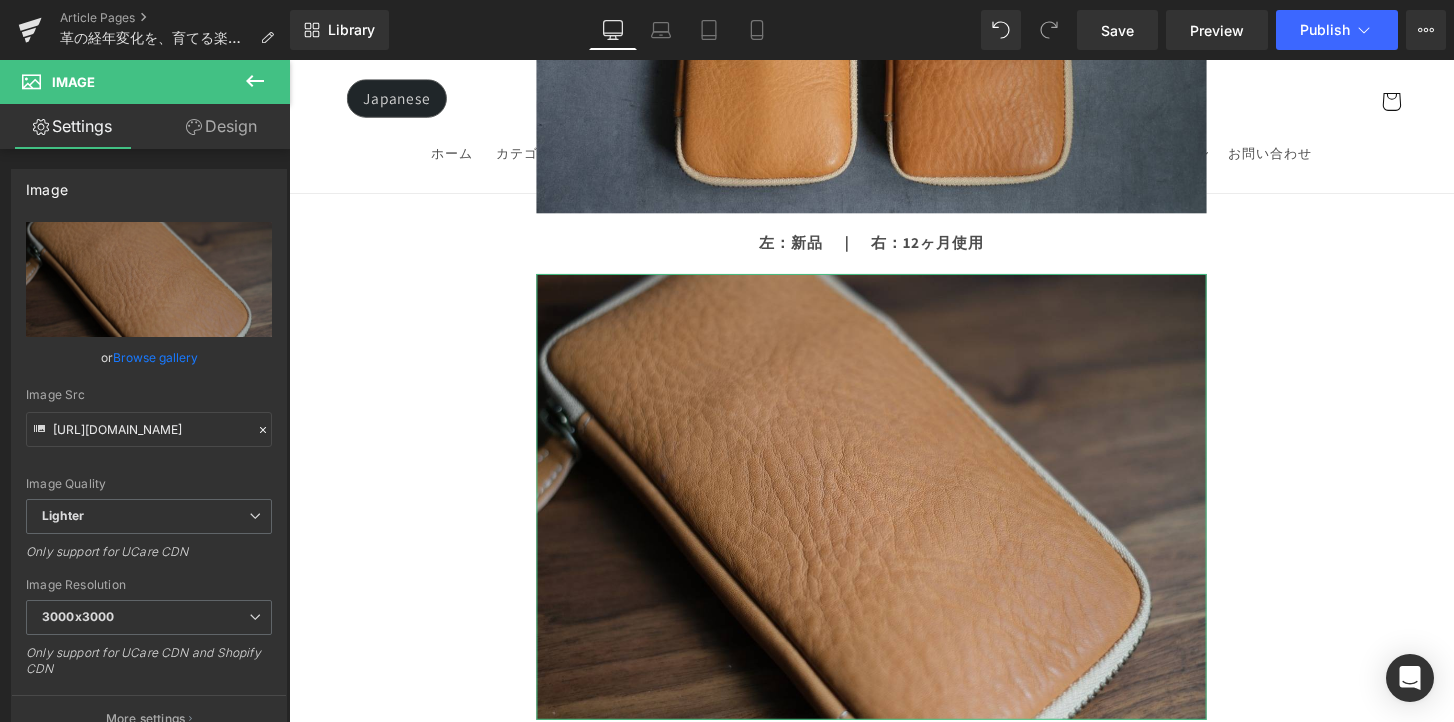 drag, startPoint x: 159, startPoint y: 355, endPoint x: 240, endPoint y: 284, distance: 107.71258 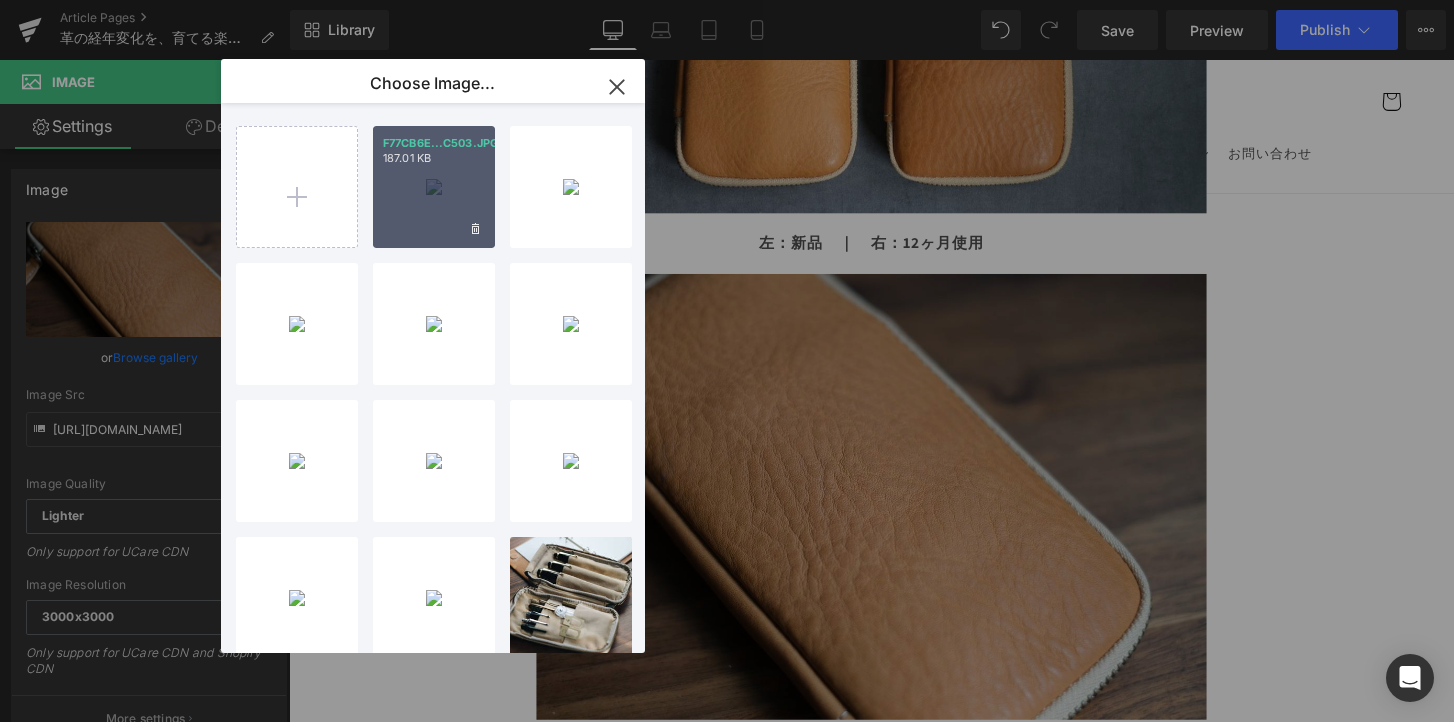 click on "F77CB6E...C503.JPG 187.01 KB" at bounding box center (434, 187) 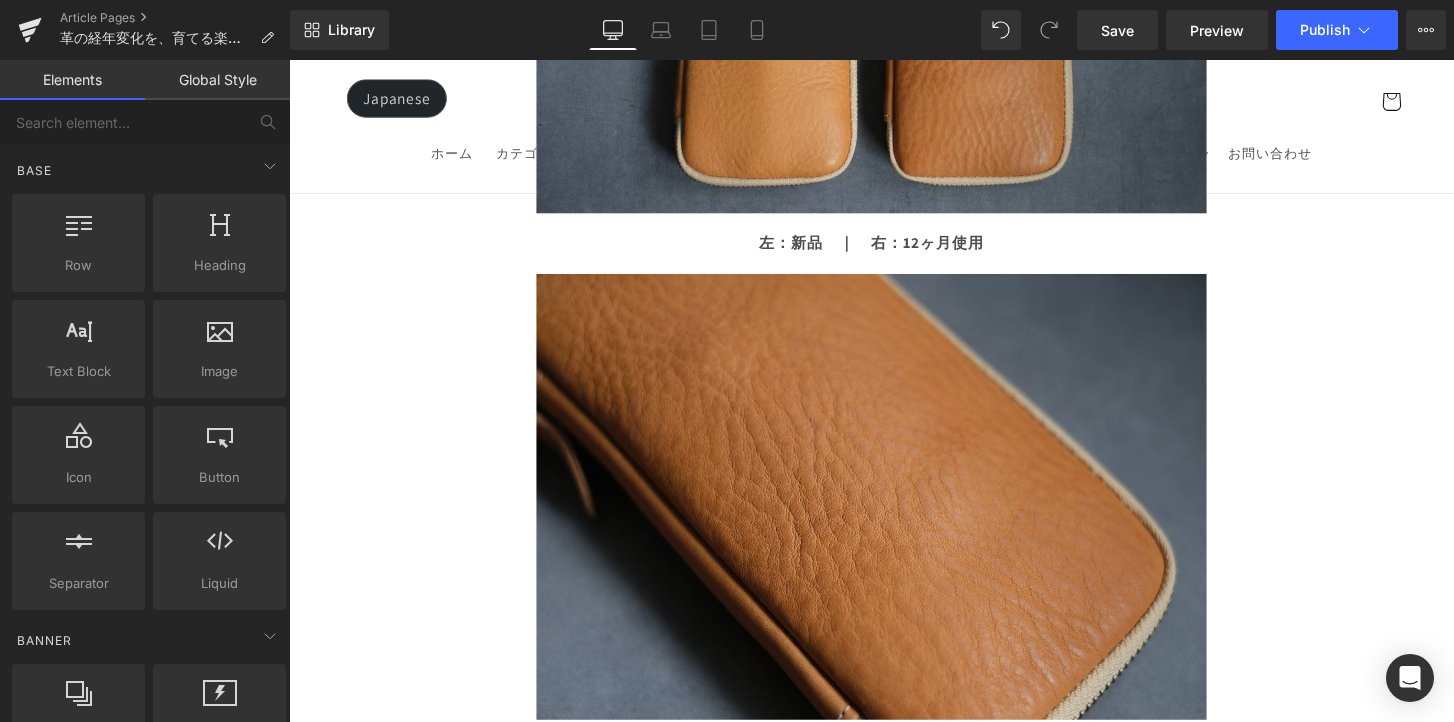 click on "Image         Row
革は育てるもの 経年変化という贅沢な時間
Heading         Row
革製品に触れていると、ふとした瞬間に「これは自分だけのものだ」と感じることがあります。
それは、使う人の手の温もりや、過ごした時間が、そのまま革に刻まれていくからかもしれません。 最初はまだ固くて、どこかよそよそしかった革が、
毎日の中で少しずつ馴染み、色づき、艶を増していく。 その変化は決して急がせることができない、
けれど確かに積み重なる、静かで贅沢な時間。 気づけば、世界にひとつだけの“自分だけの革”に育っている。 このブログでは、エイジングの魅力や楽しみ方、色や艶の変化の仕方、そして革を美しく育てるコツをご紹介していきます。
Text Block         Row         Row" at bounding box center [894, 3621] 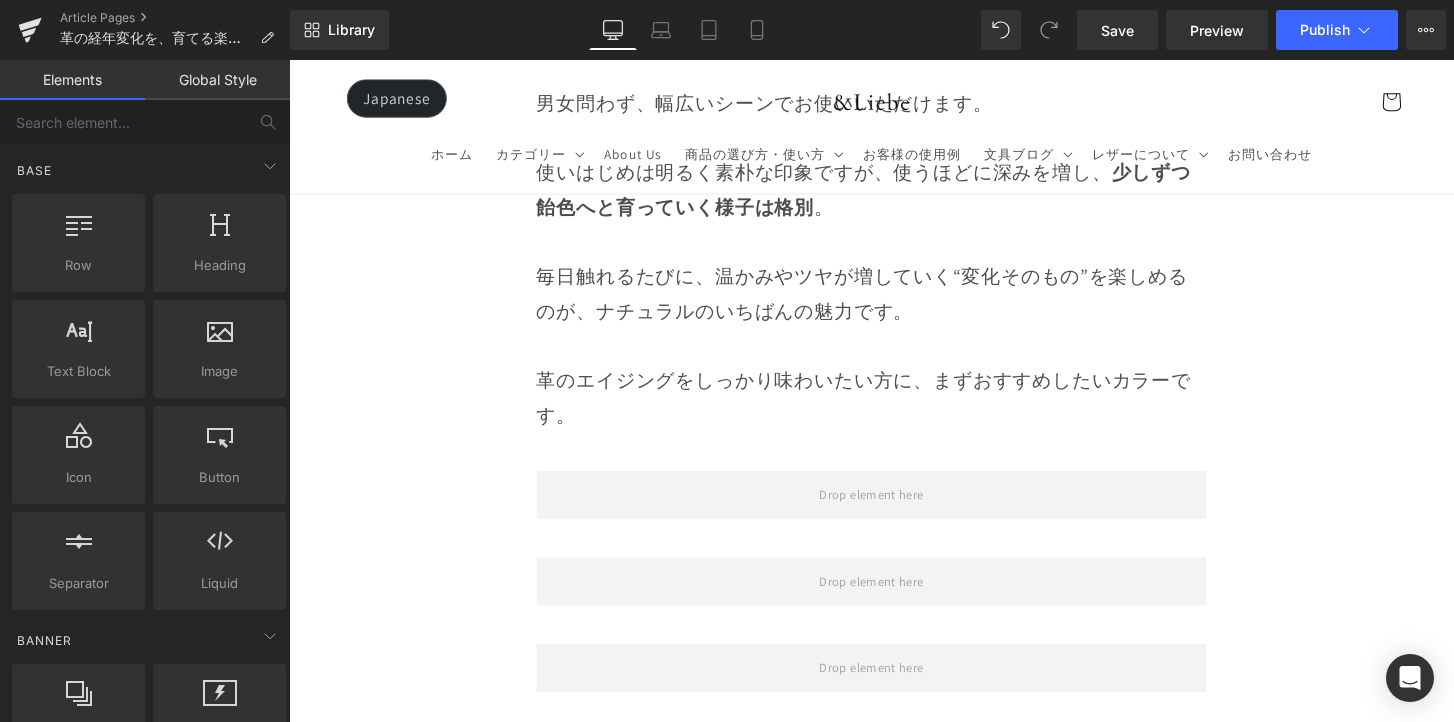 scroll, scrollTop: 8561, scrollLeft: 0, axis: vertical 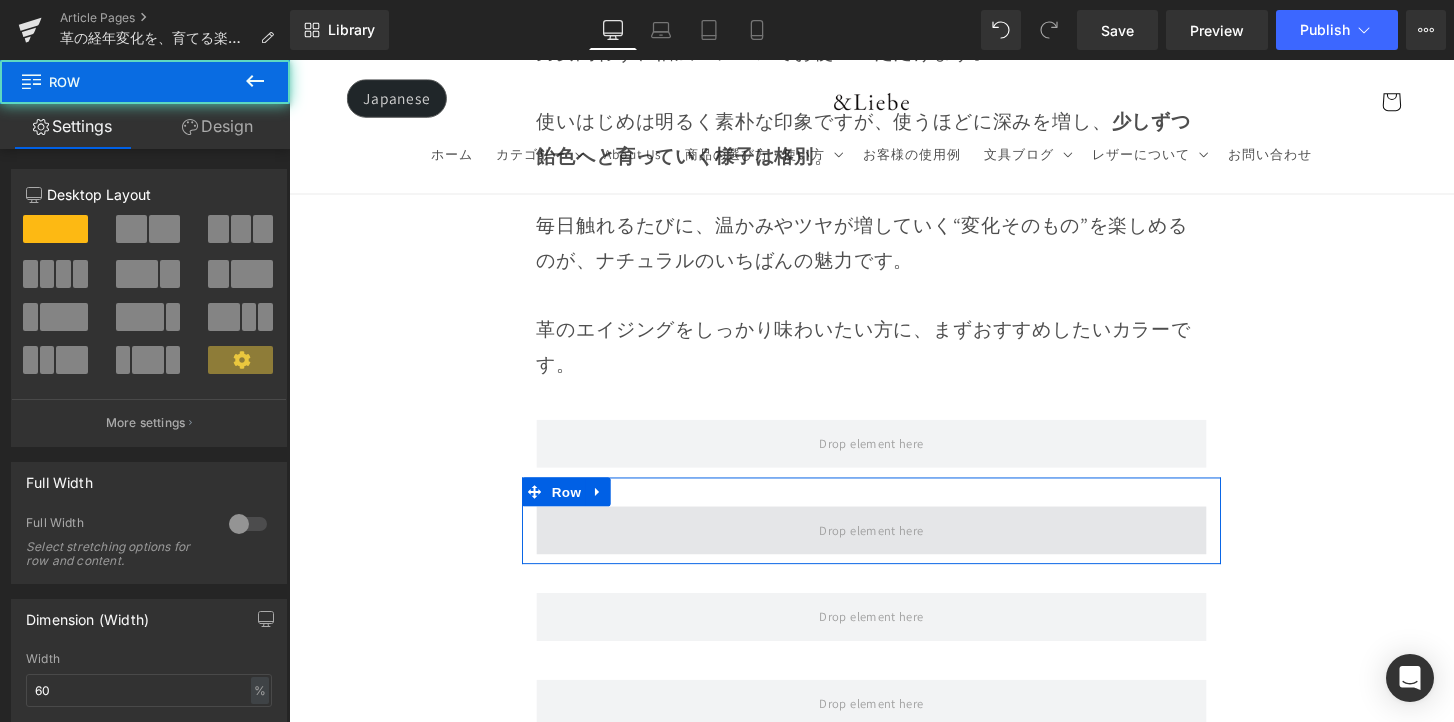 click at bounding box center (894, 549) 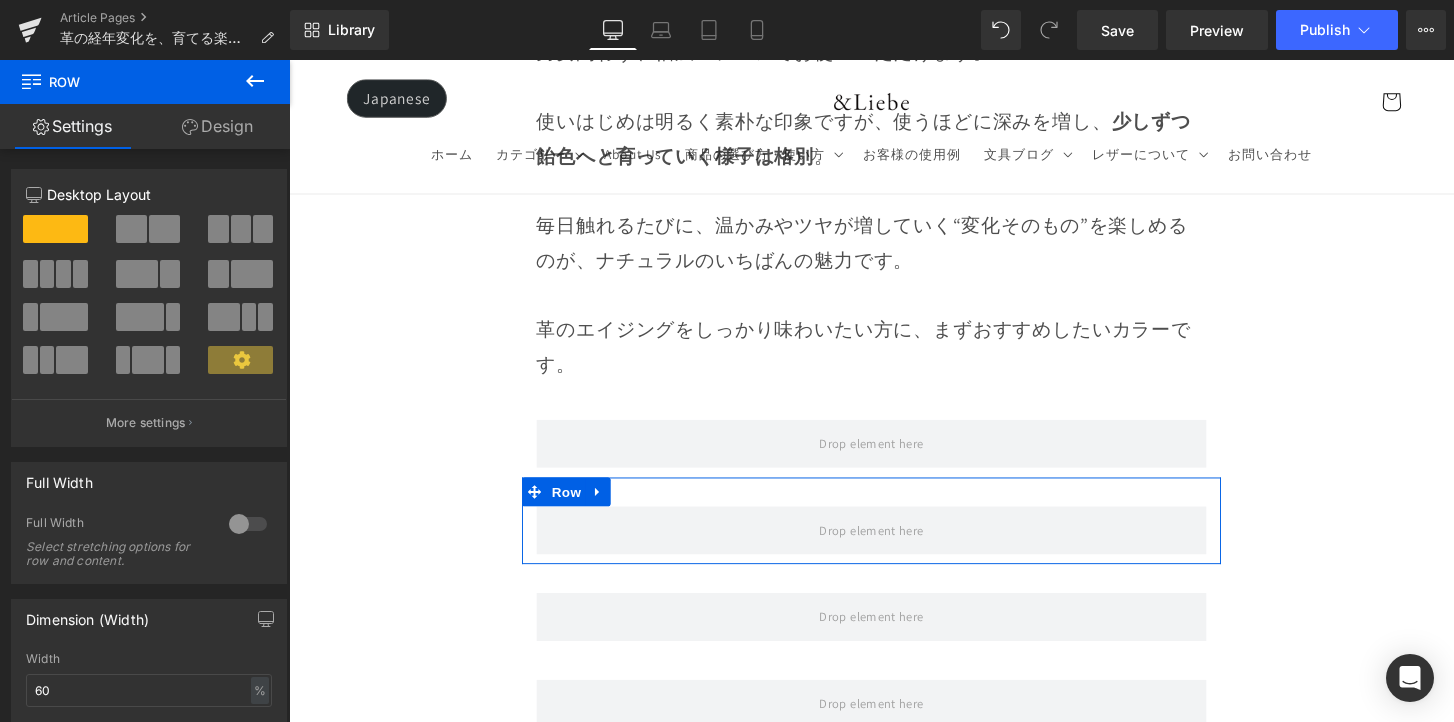 click at bounding box center (255, 82) 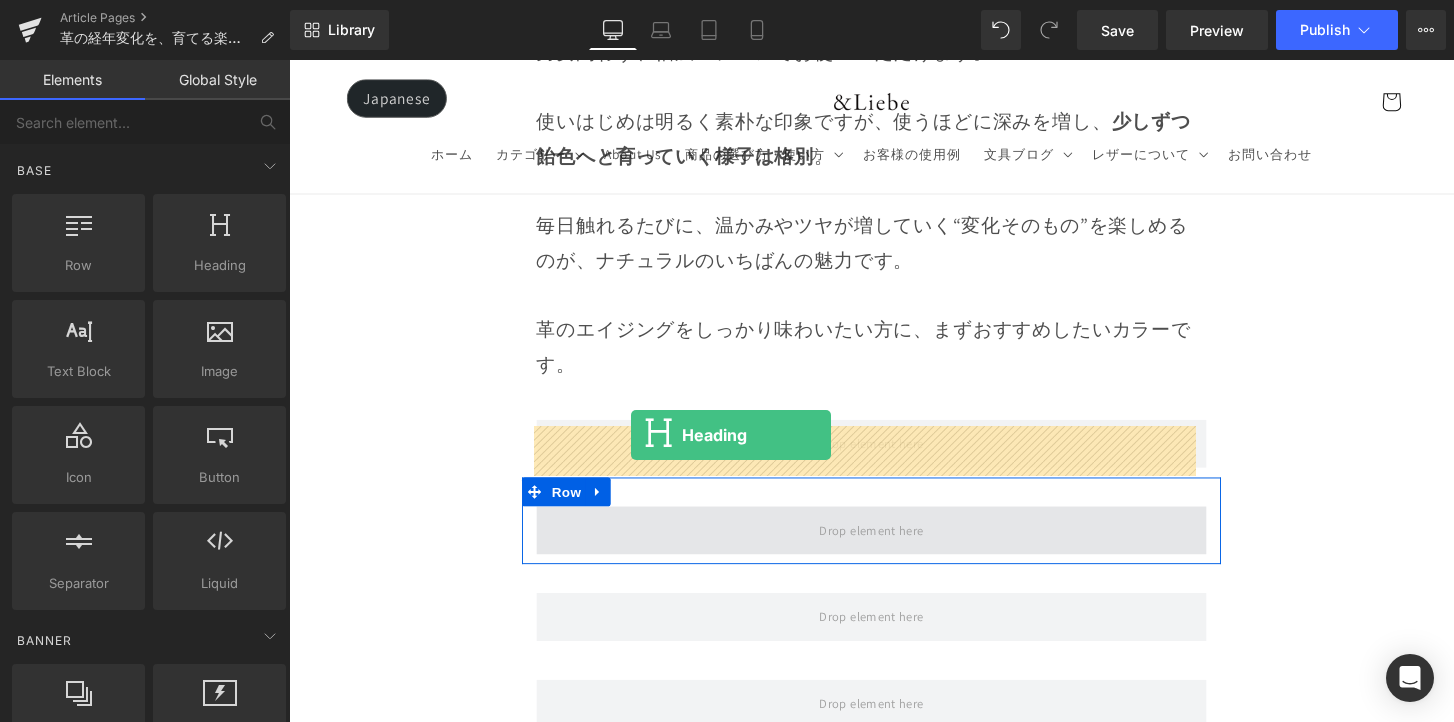 drag, startPoint x: 555, startPoint y: 346, endPoint x: 644, endPoint y: 449, distance: 136.12494 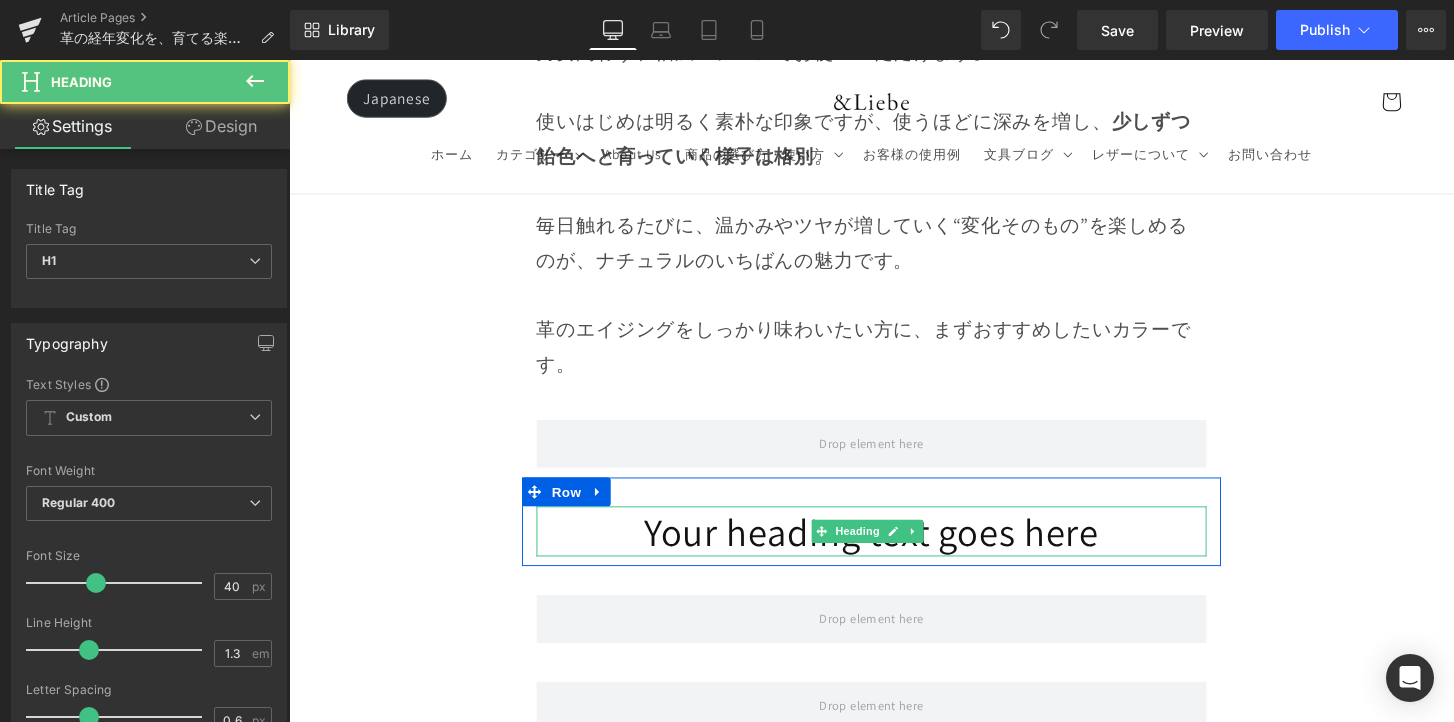 click on "Your heading text goes here" at bounding box center (894, 550) 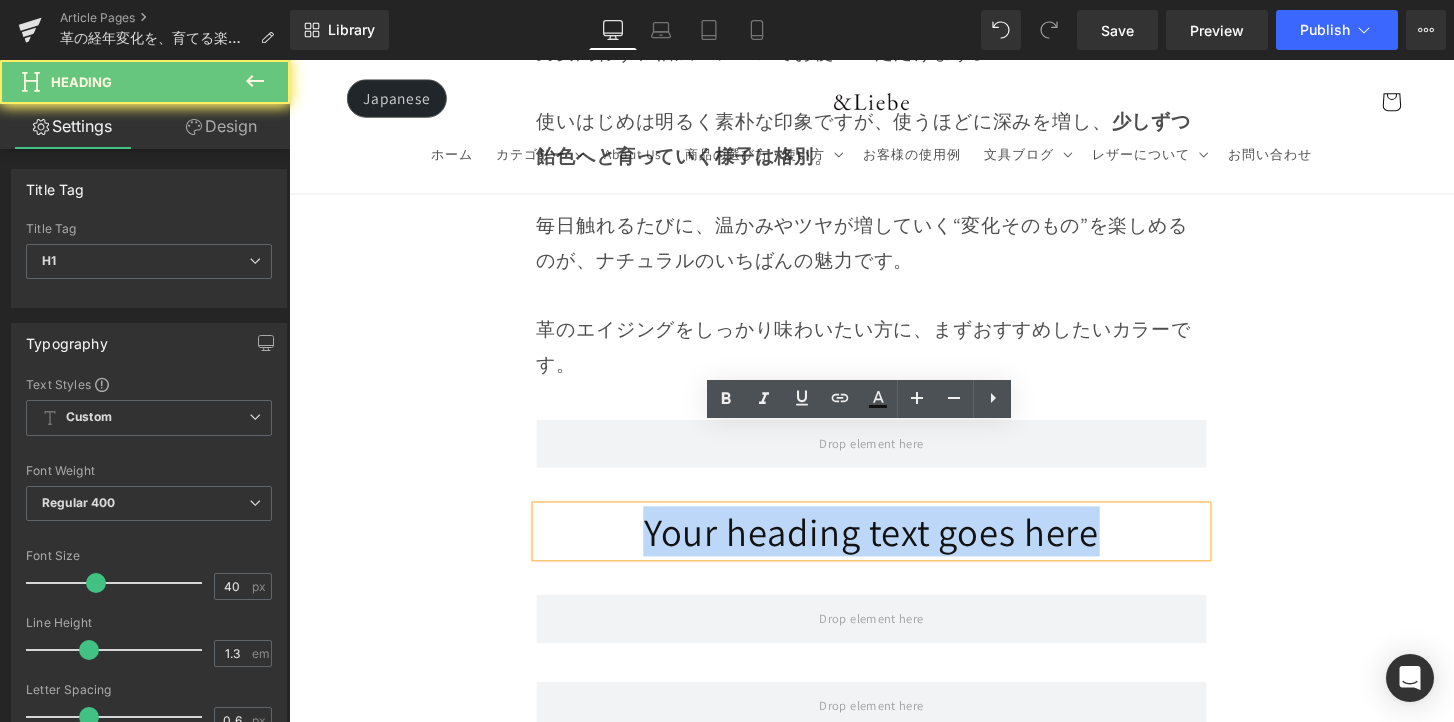 drag, startPoint x: 649, startPoint y: 477, endPoint x: 1121, endPoint y: 484, distance: 472.0519 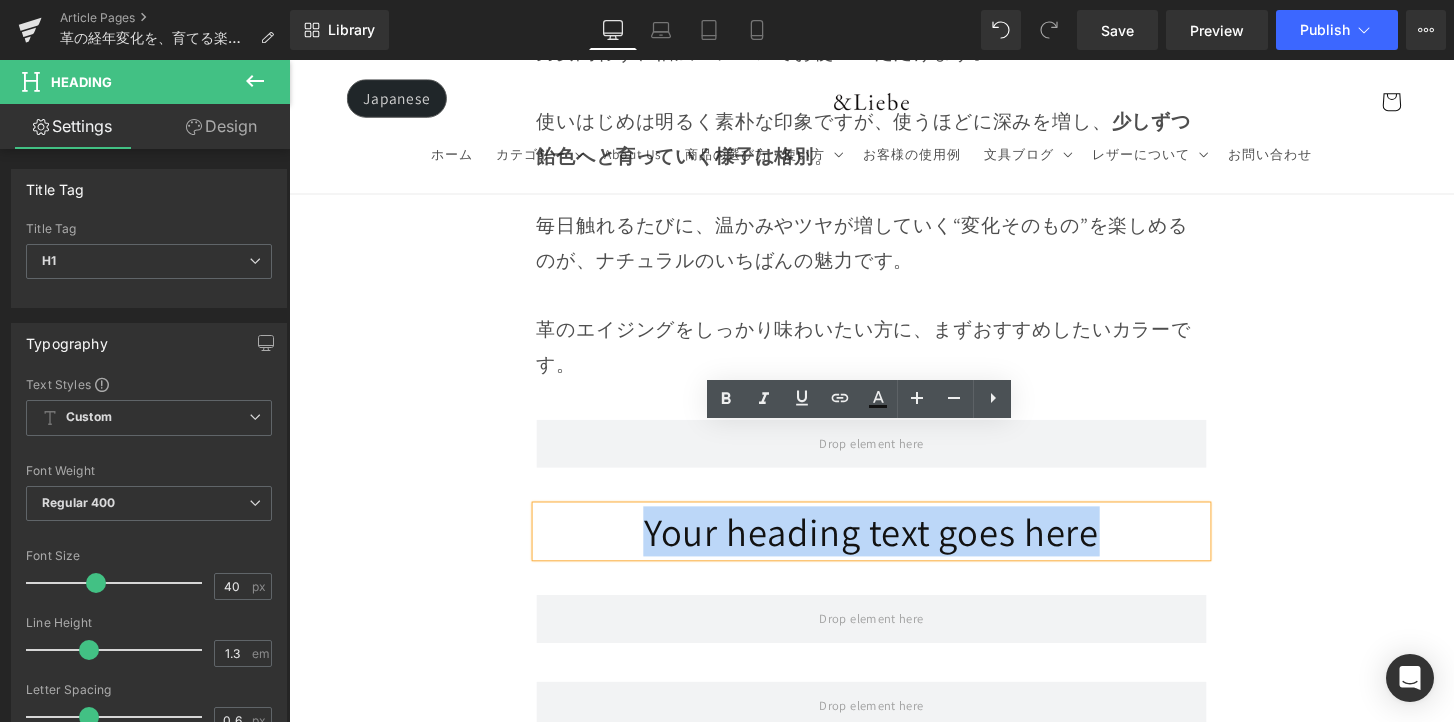 type 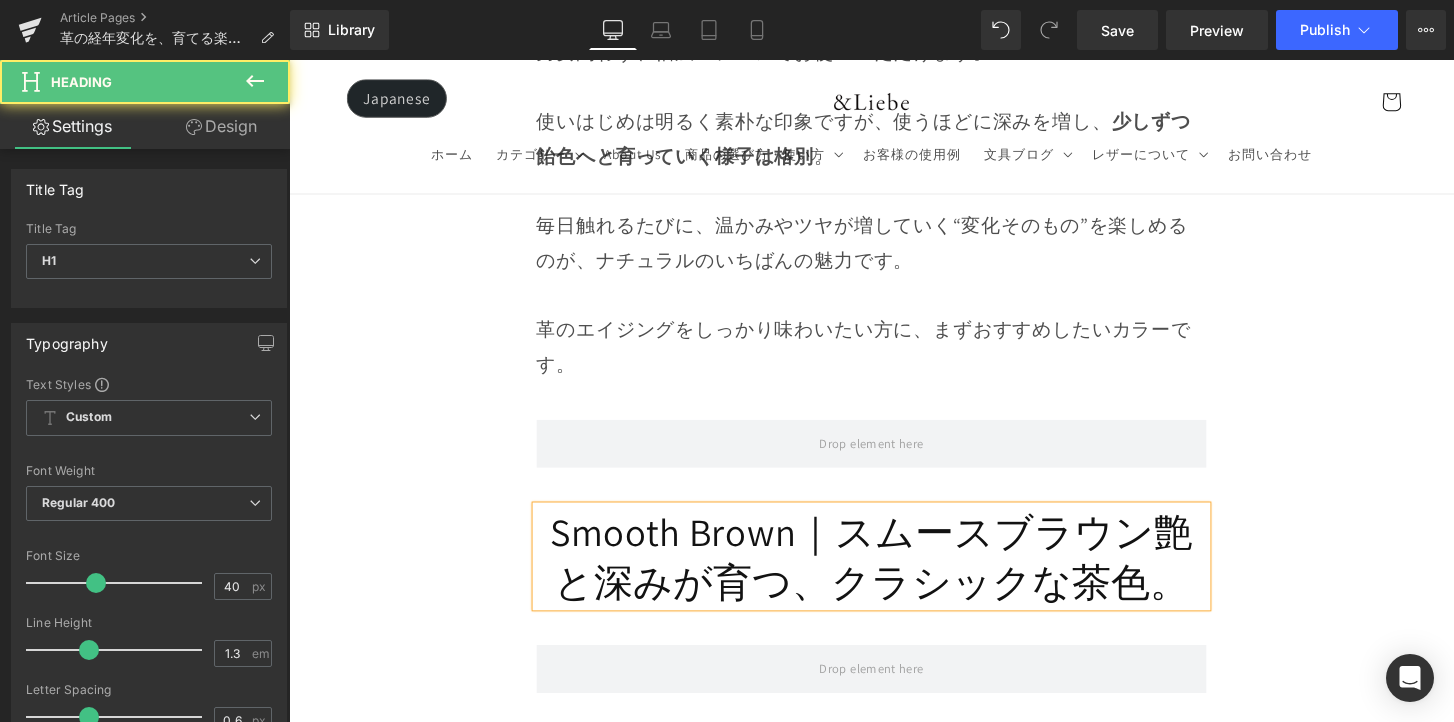 click on "Smooth Brown｜スムースブラウン艶と深みが育つ、クラシックな茶色。" at bounding box center [894, 576] 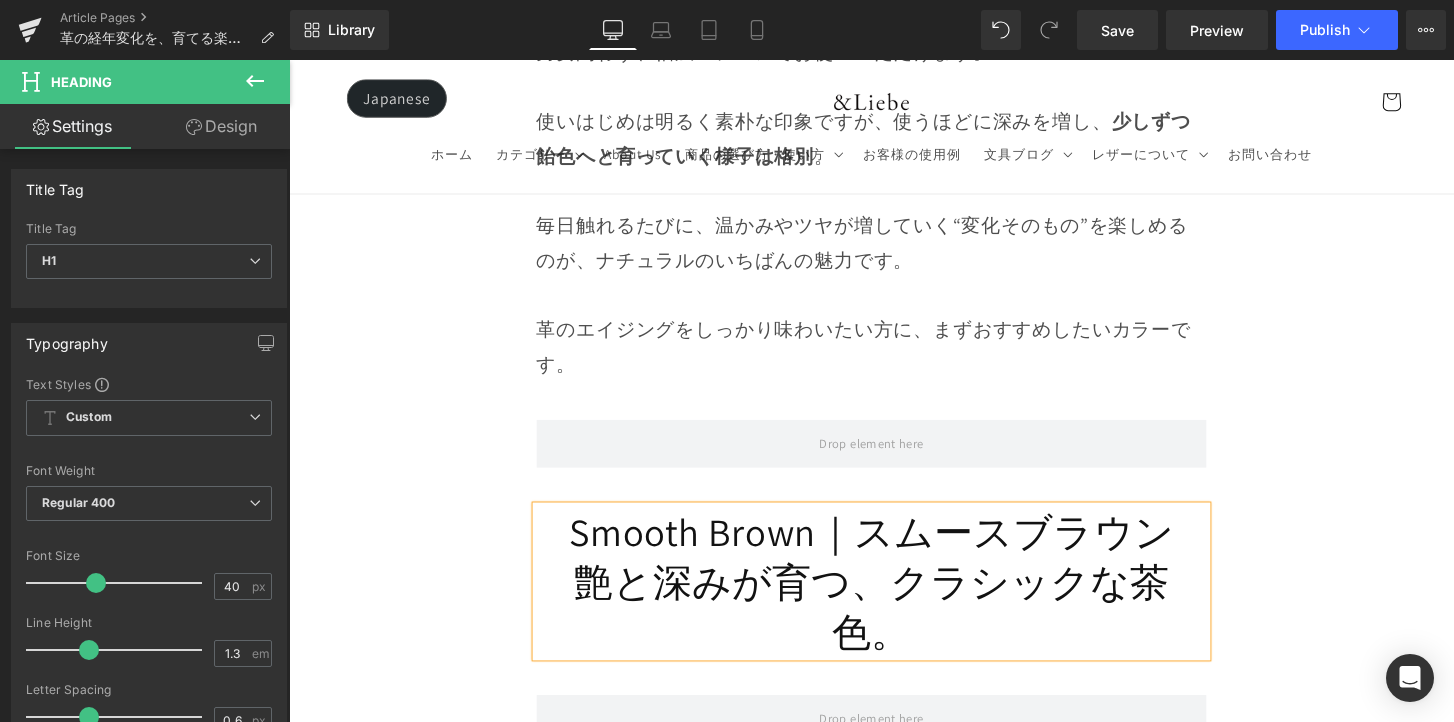 click on "艶と深みが育つ、クラシックな茶色。" at bounding box center (894, 628) 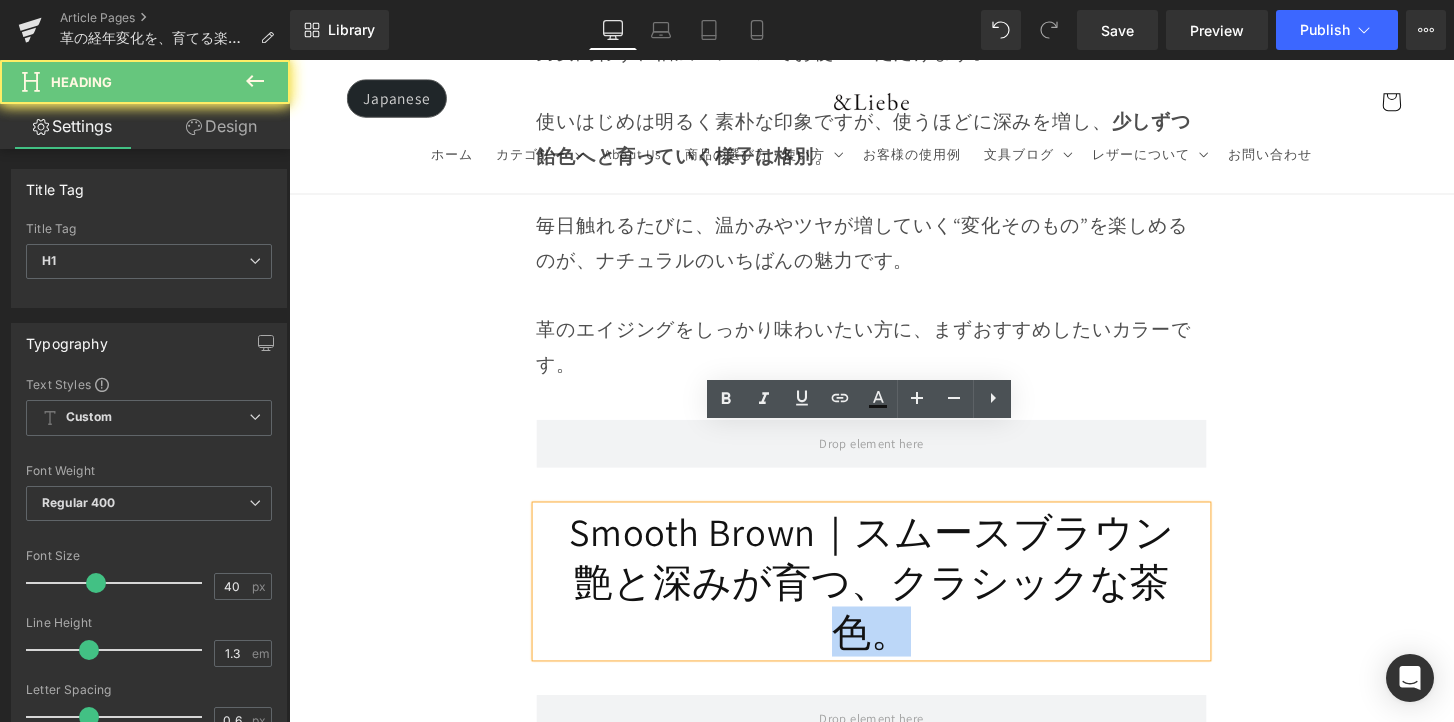 drag, startPoint x: 909, startPoint y: 575, endPoint x: 847, endPoint y: 576, distance: 62.008064 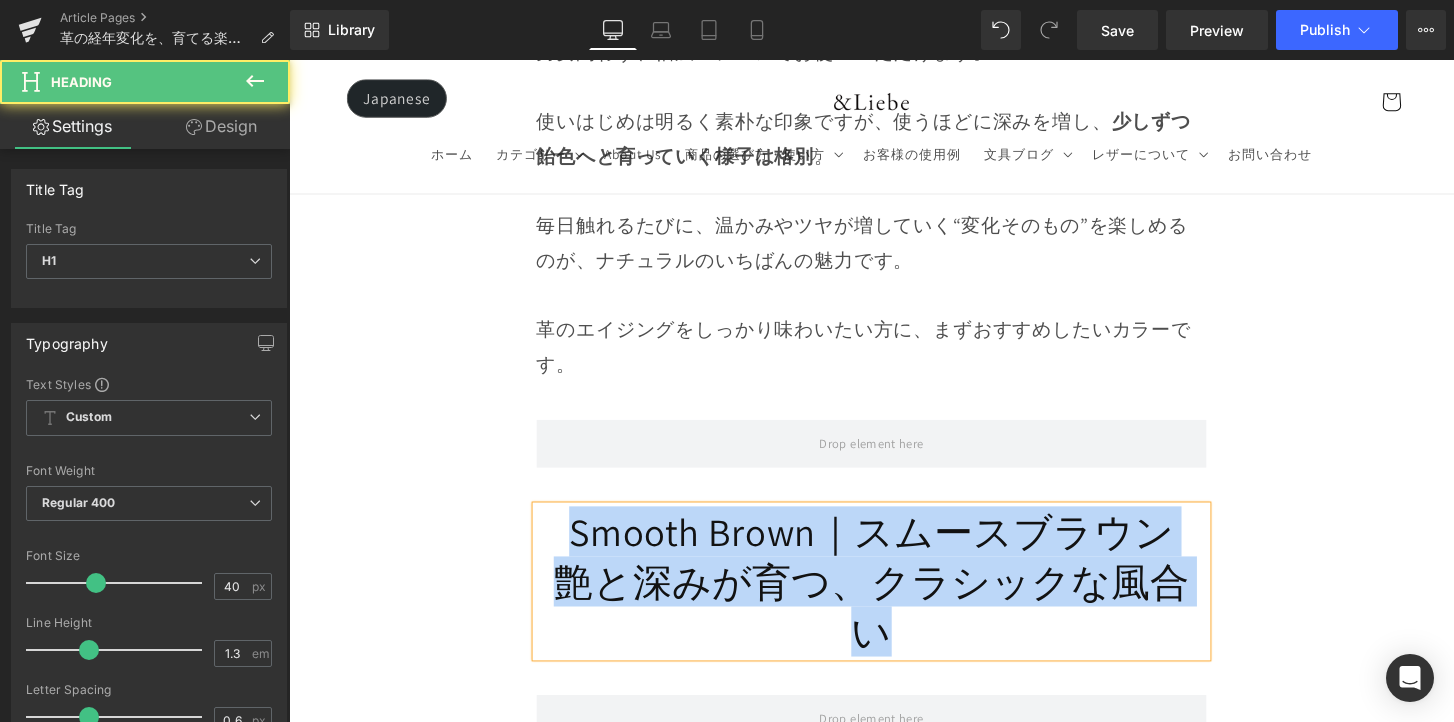 drag, startPoint x: 788, startPoint y: 543, endPoint x: 497, endPoint y: 455, distance: 304.0148 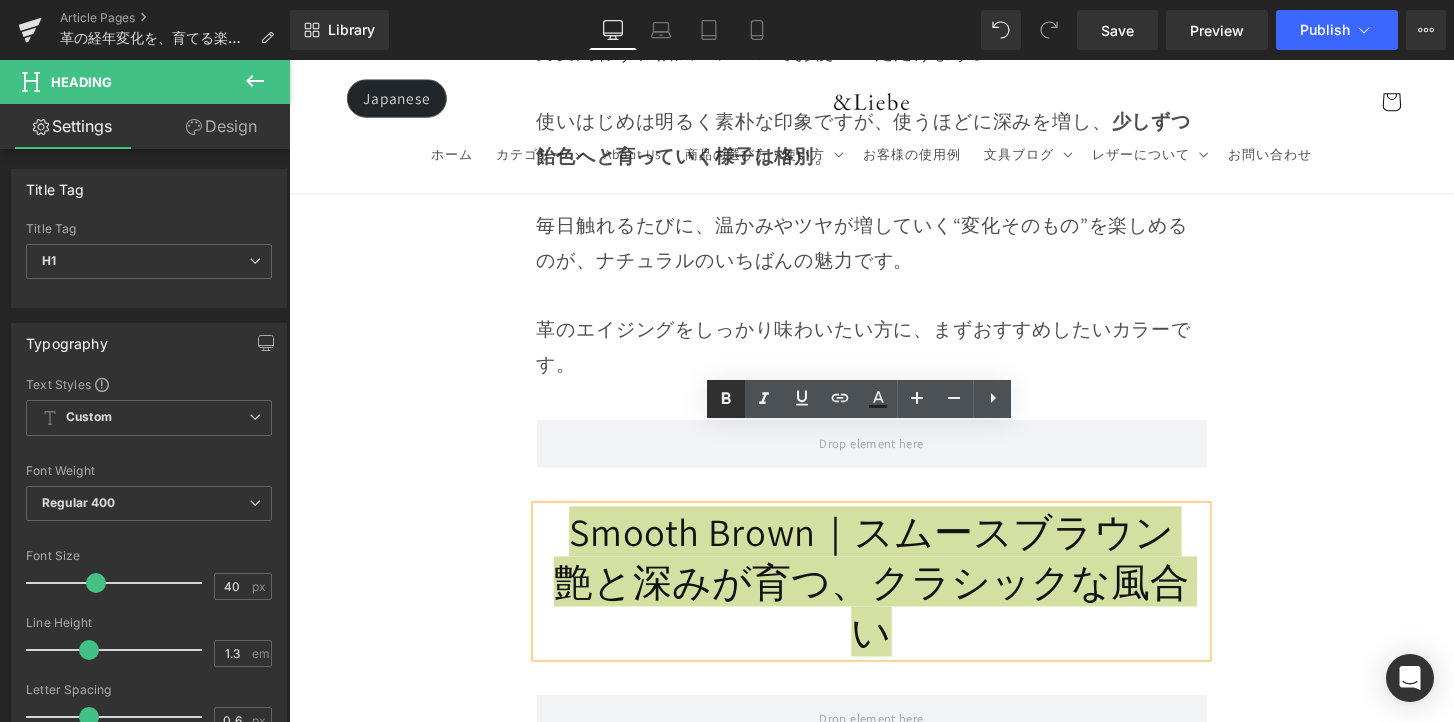 click 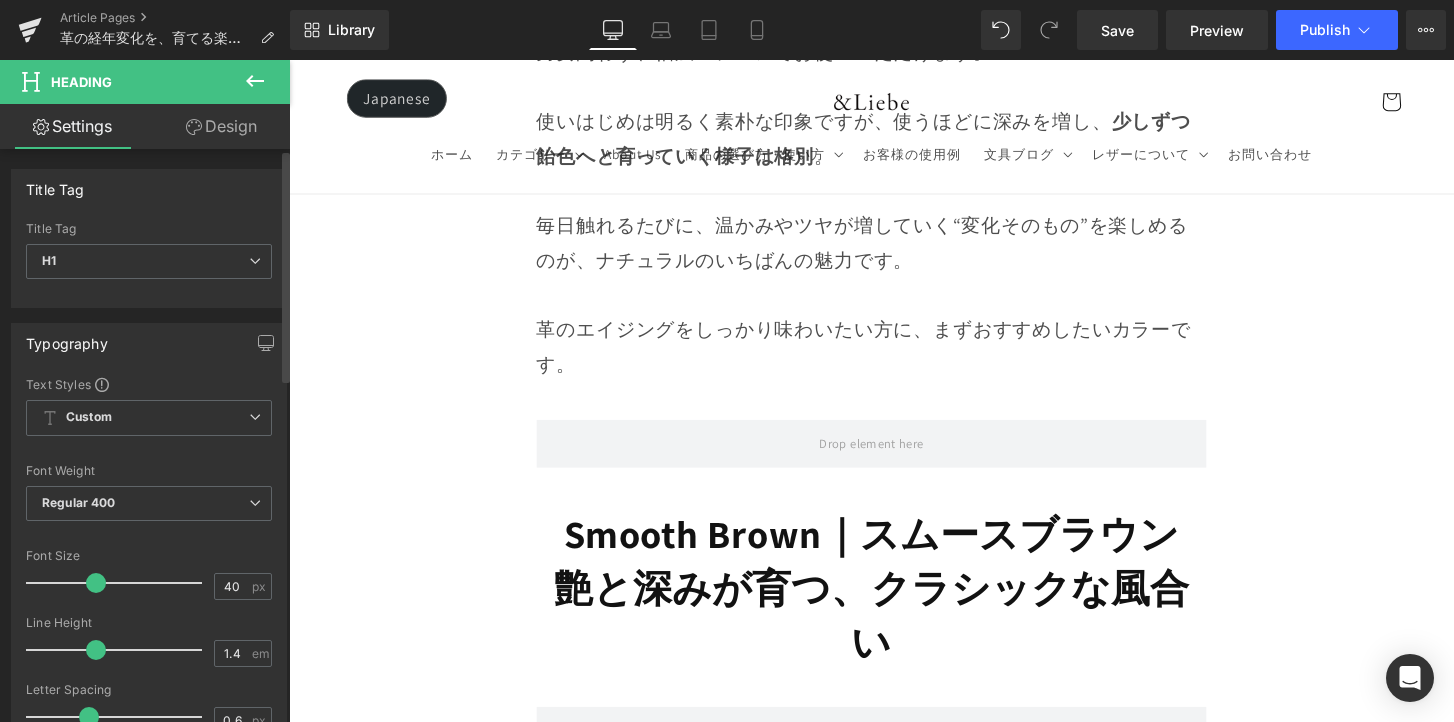 type on "1.5" 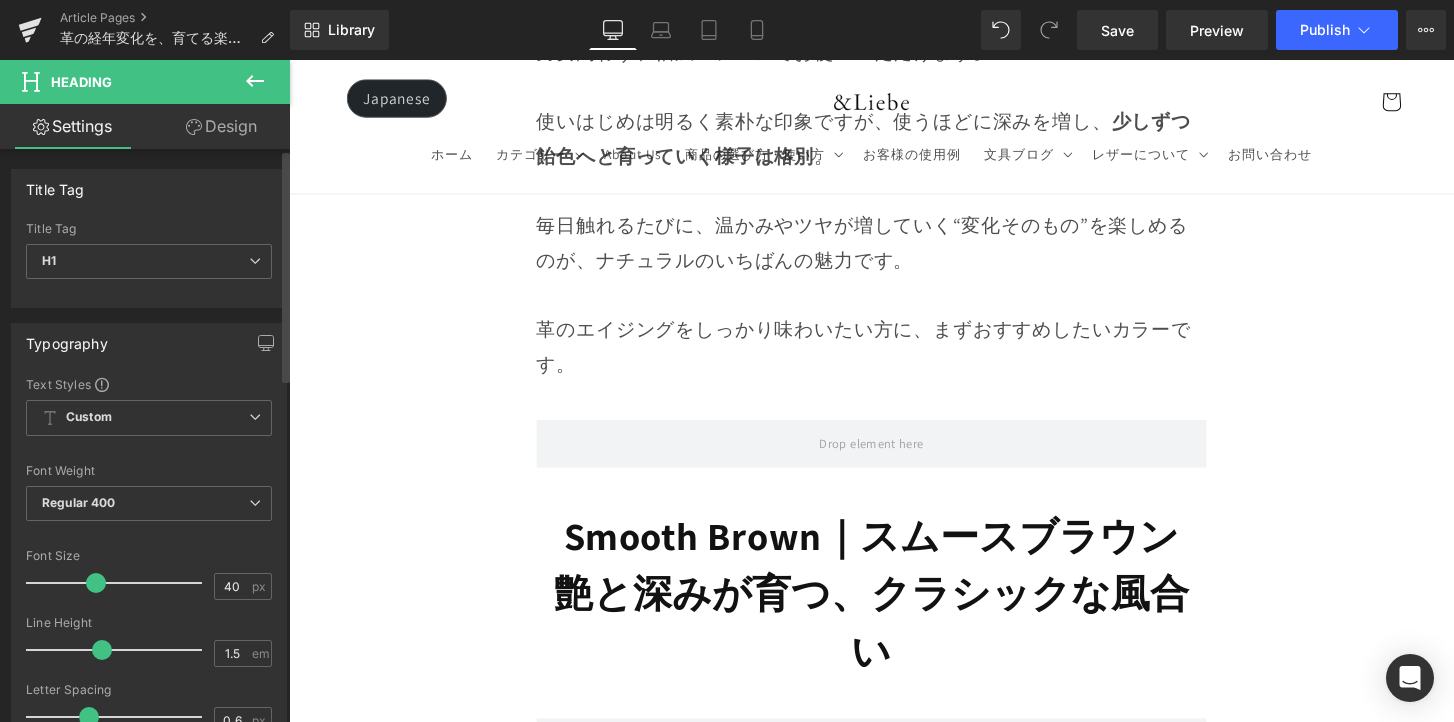 drag, startPoint x: 91, startPoint y: 647, endPoint x: 102, endPoint y: 651, distance: 11.7046995 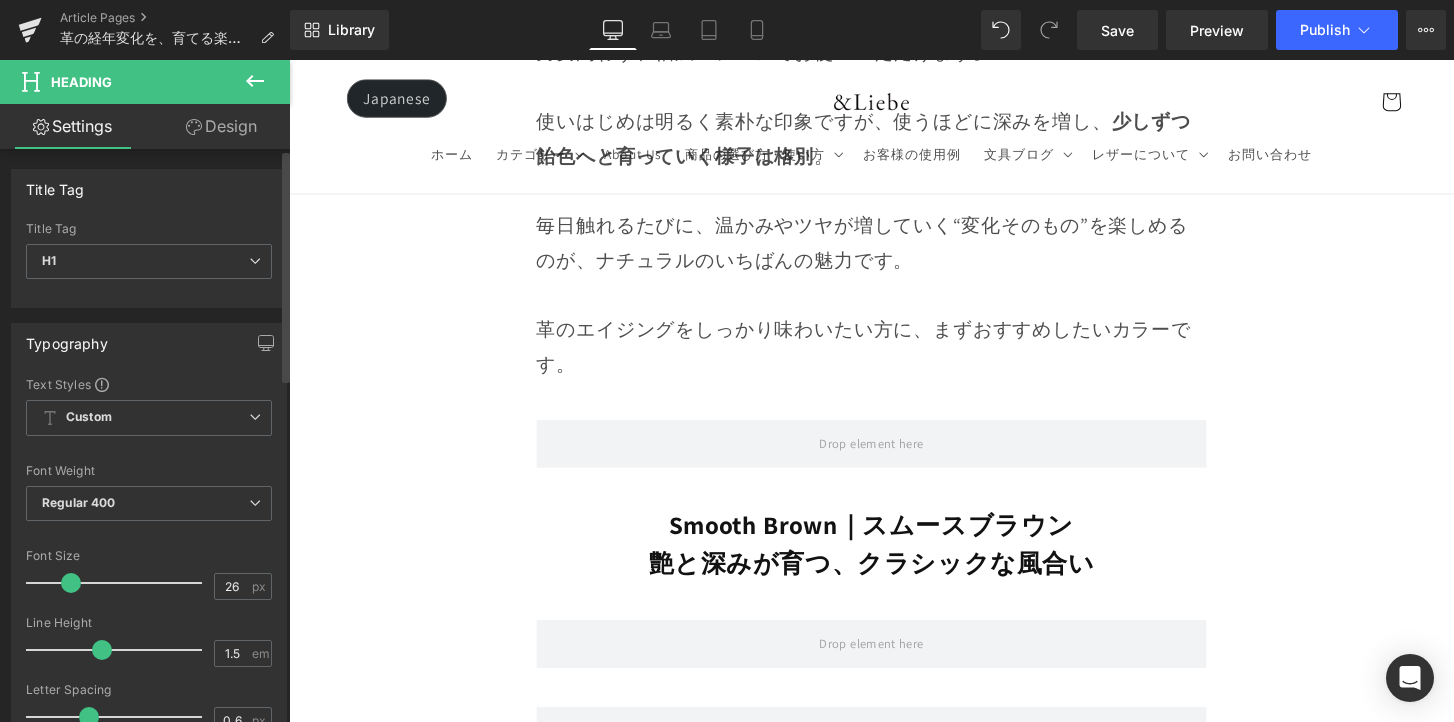 type on "25" 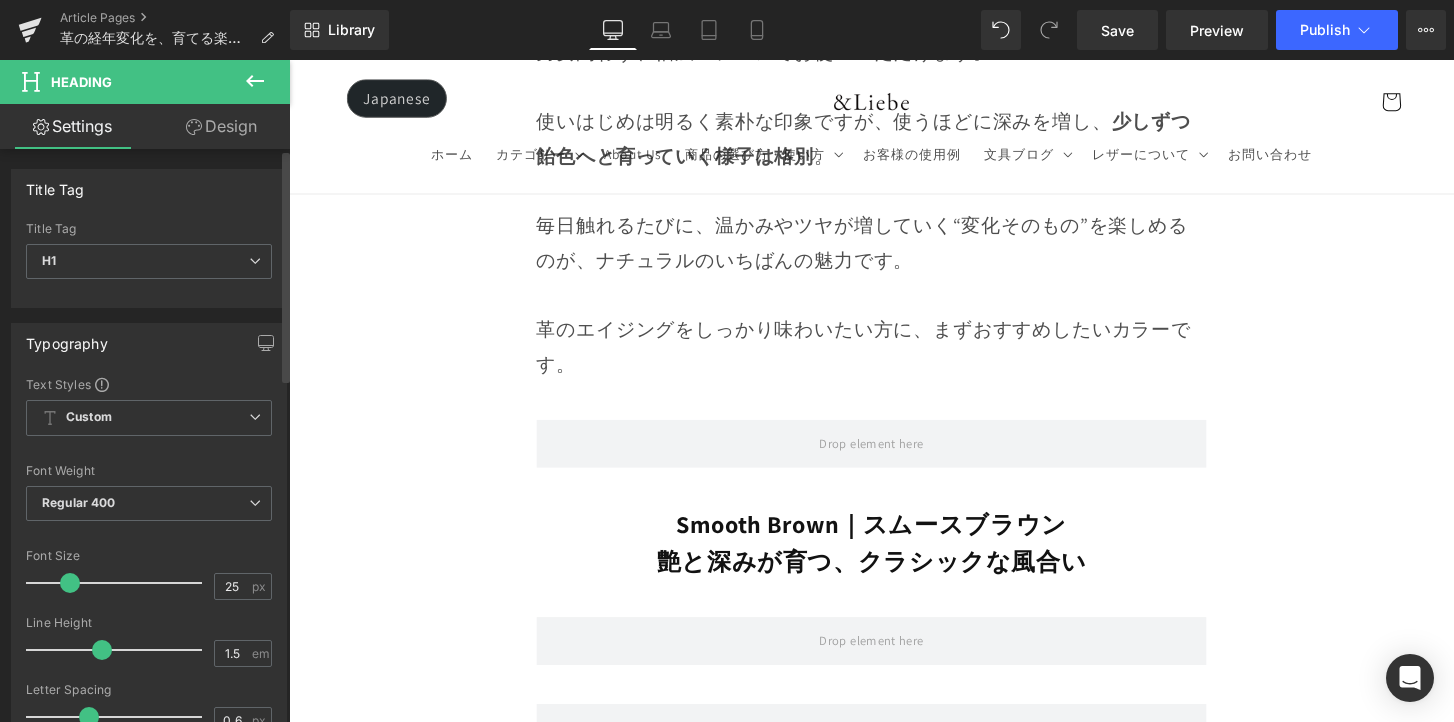 drag, startPoint x: 96, startPoint y: 588, endPoint x: 72, endPoint y: 593, distance: 24.5153 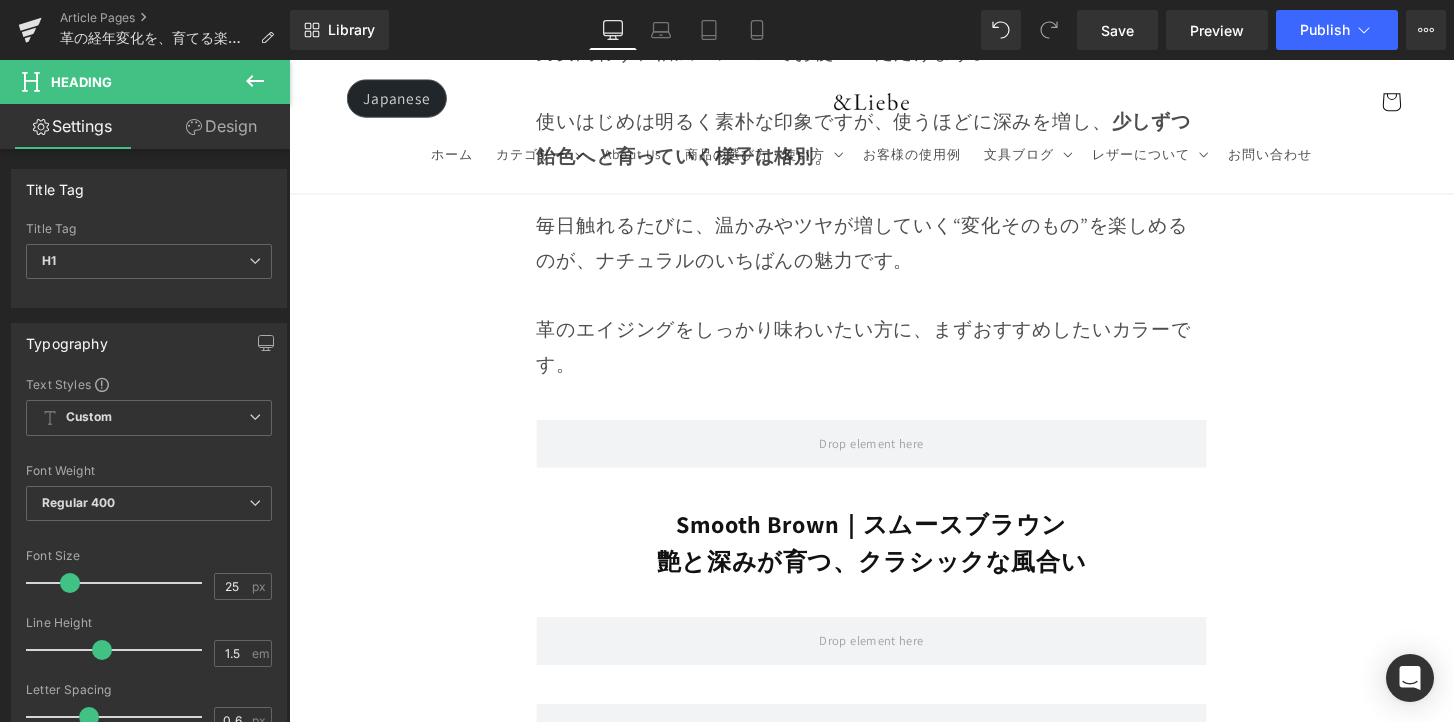 click on "Image         Row
革は育てるもの 経年変化という贅沢な時間
Heading         Row
革製品に触れていると、ふとした瞬間に「これは自分だけのものだ」と感じることがあります。
それは、使う人の手の温もりや、過ごした時間が、そのまま革に刻まれていくからかもしれません。 最初はまだ固くて、どこかよそよそしかった革が、
毎日の中で少しずつ馴染み、色づき、艶を増していく。 その変化は決して急がせることができない、
けれど確かに積み重なる、静かで贅沢な時間。 気づけば、世界にひとつだけの“自分だけの革”に育っている。 このブログでは、エイジングの魅力や楽しみ方、色や艶の変化の仕方、そして革を美しく育てるコツをご紹介していきます。
Text Block         Row         Row" at bounding box center [894, 2810] 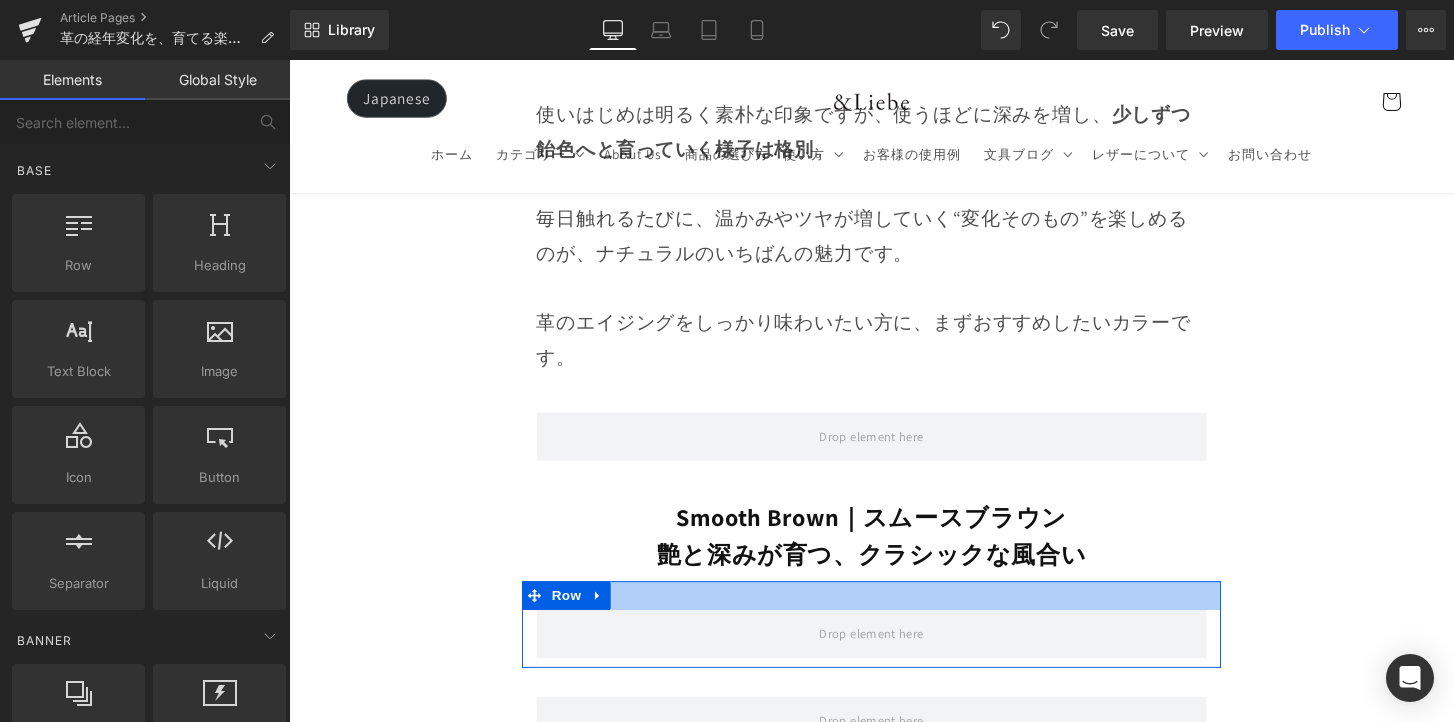 scroll, scrollTop: 8716, scrollLeft: 0, axis: vertical 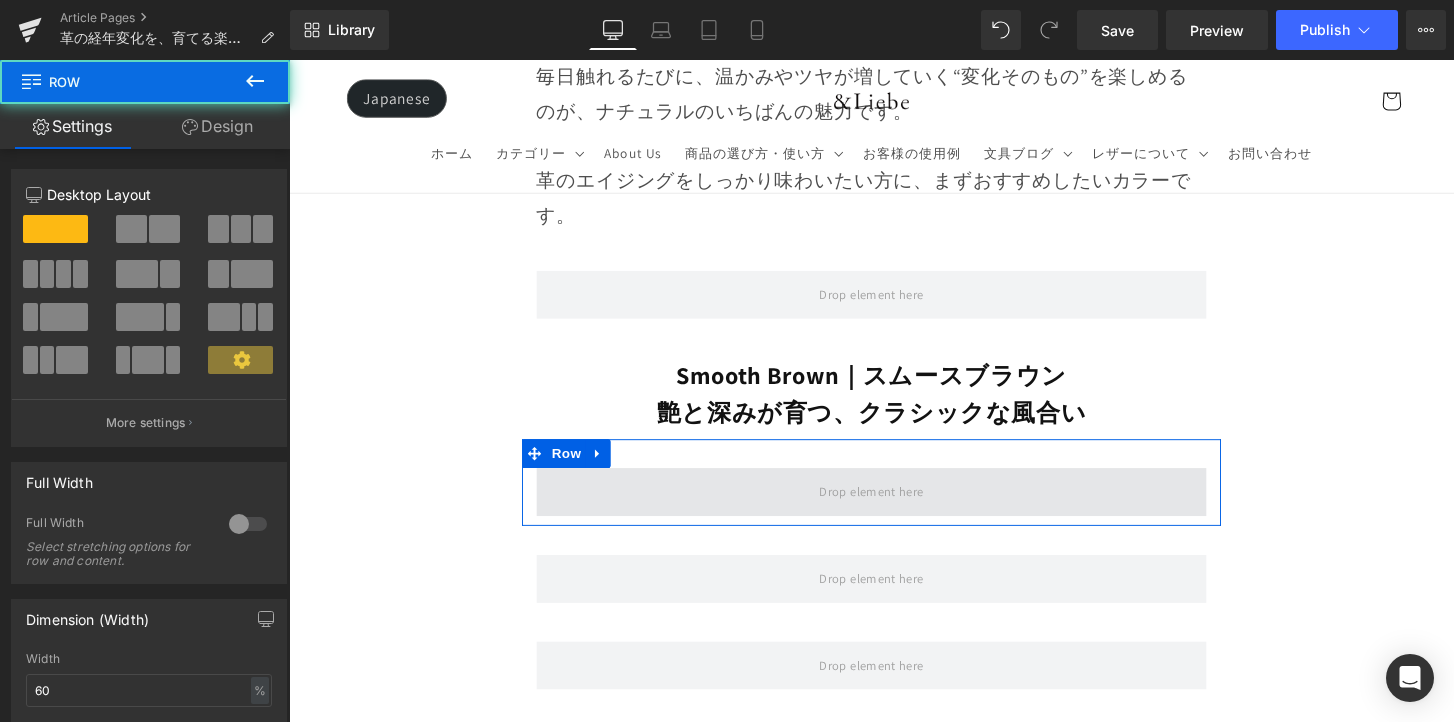 click at bounding box center (894, 509) 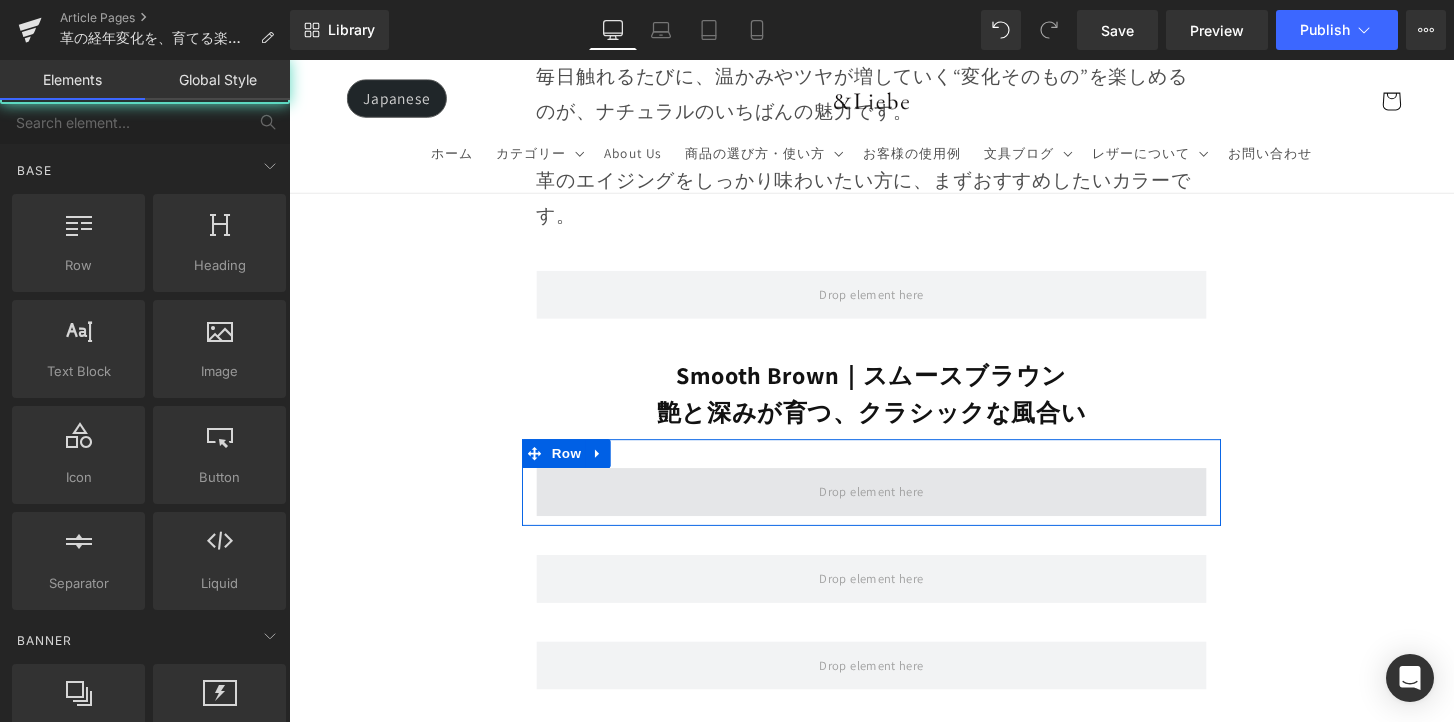 click at bounding box center [894, 509] 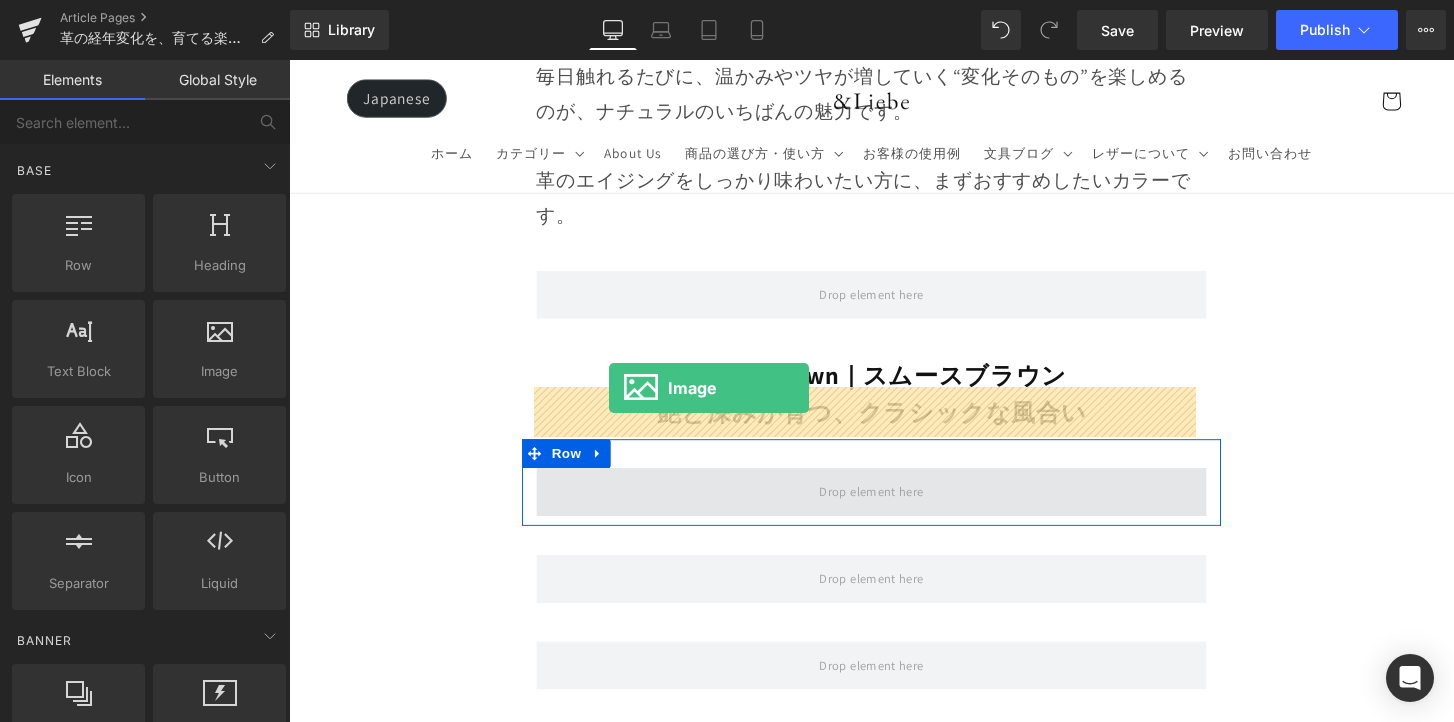 drag, startPoint x: 494, startPoint y: 404, endPoint x: 621, endPoint y: 401, distance: 127.03543 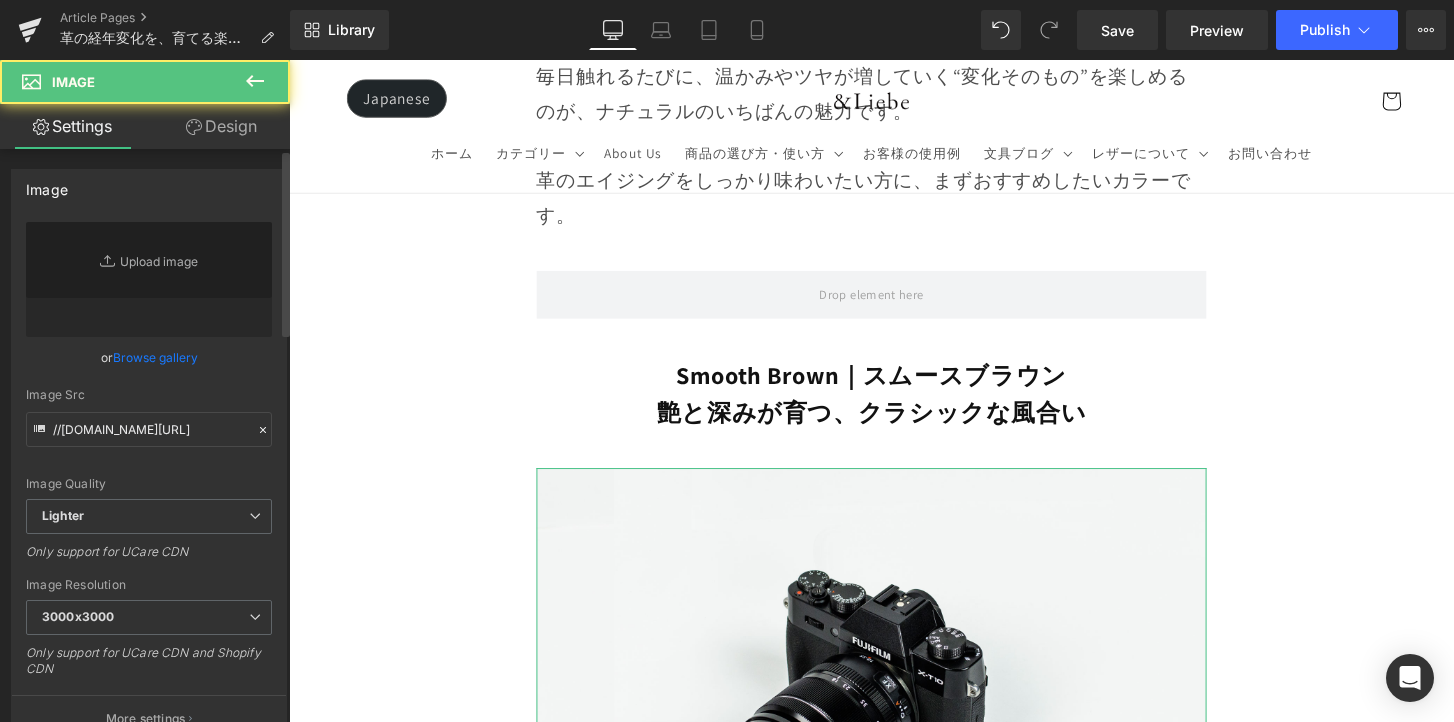 click on "Browse gallery" at bounding box center (155, 357) 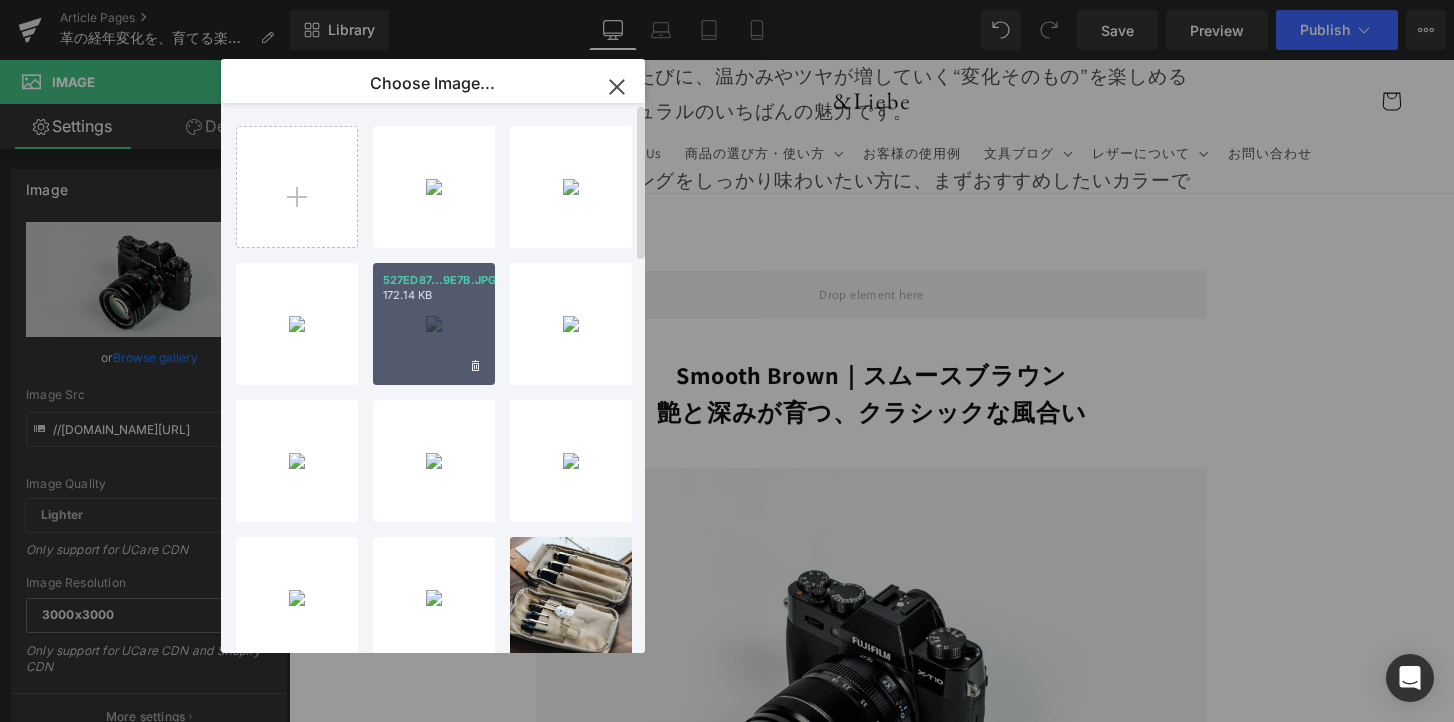 click on "527ED87...9E7B.JPG 172.14 KB" at bounding box center (434, 324) 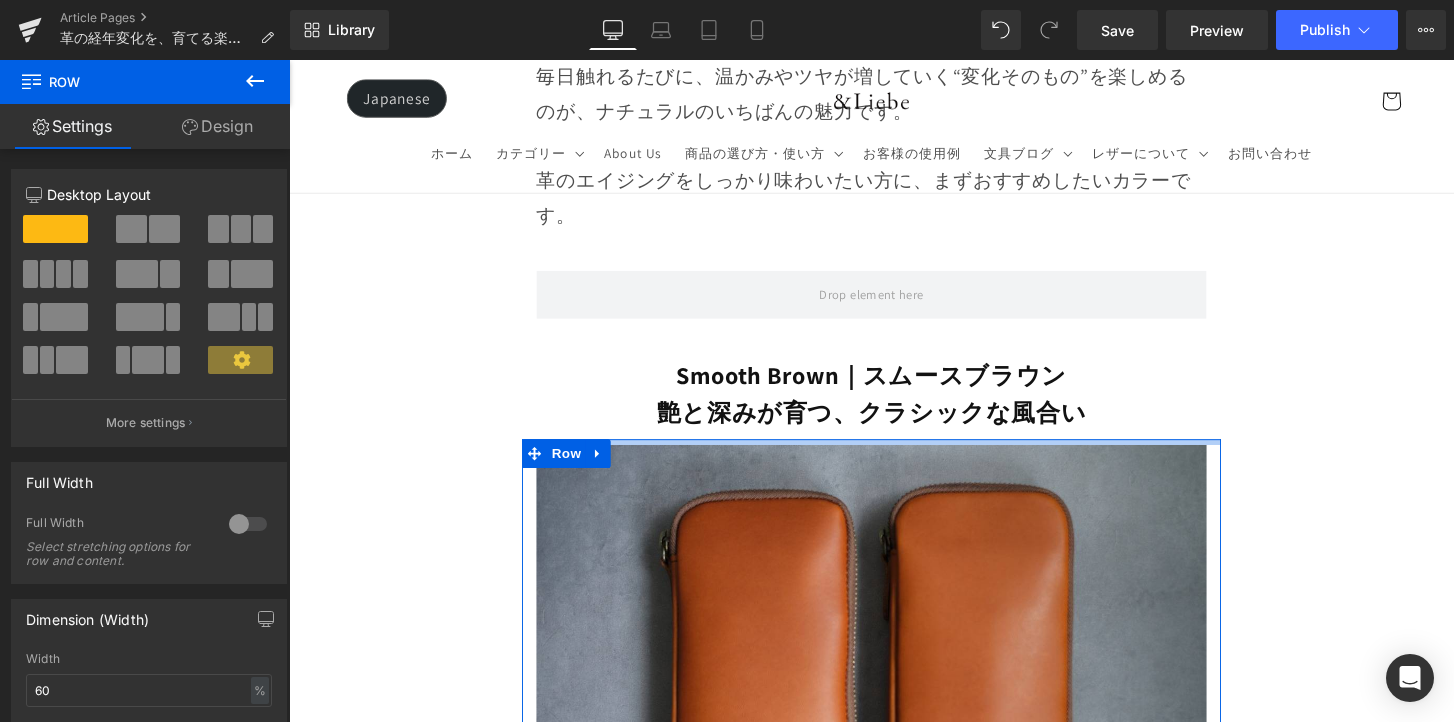 drag, startPoint x: 855, startPoint y: 371, endPoint x: 844, endPoint y: 355, distance: 19.416489 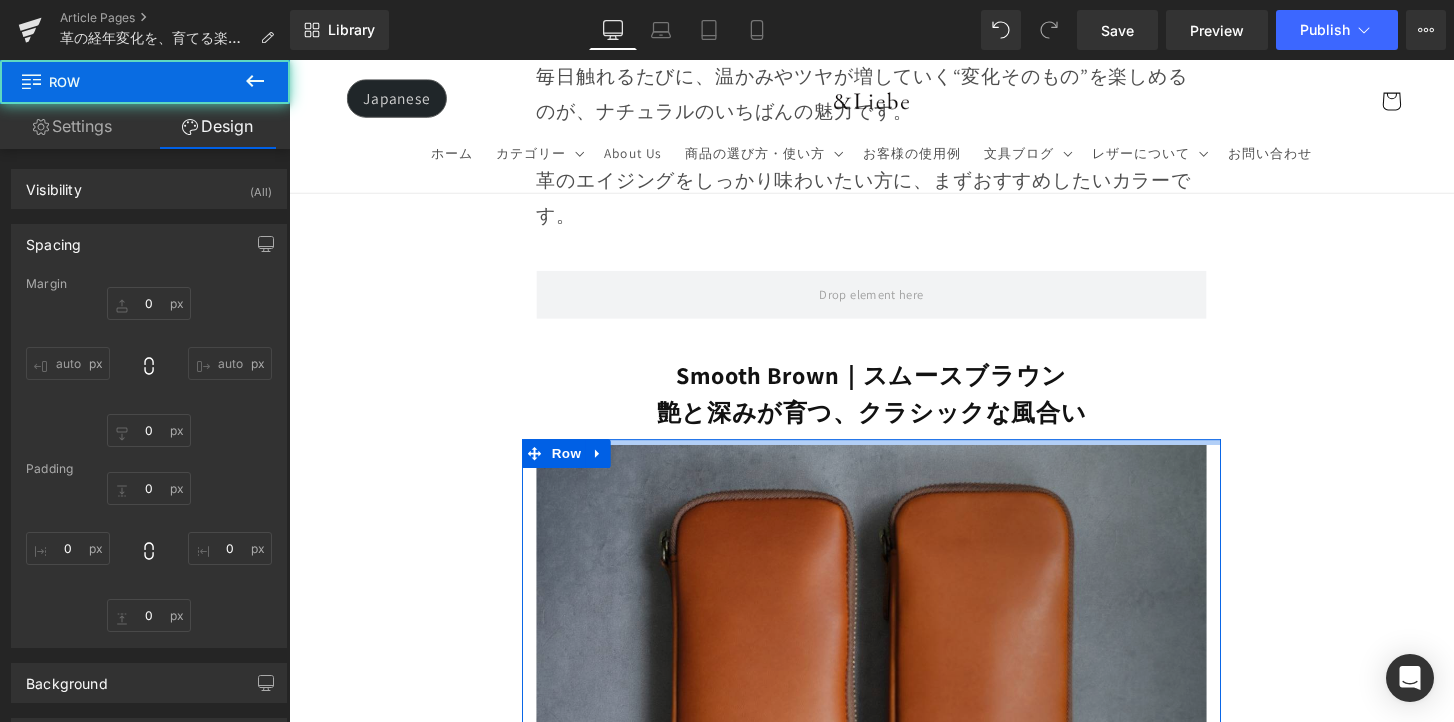 type on "0" 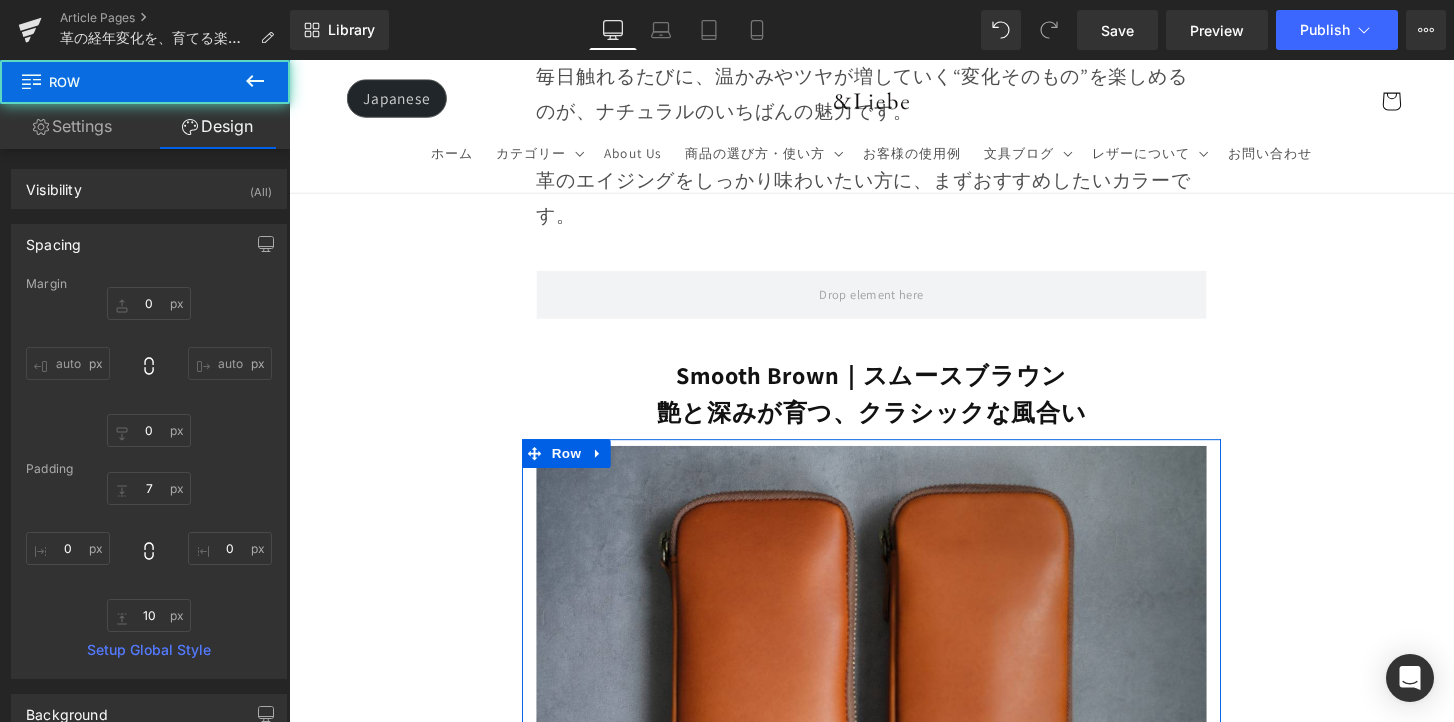 click on "Image         Row
革は育てるもの 経年変化という贅沢な時間
Heading         Row
革製品に触れていると、ふとした瞬間に「これは自分だけのものだ」と感じることがあります。
それは、使う人の手の温もりや、過ごした時間が、そのまま革に刻まれていくからかもしれません。 最初はまだ固くて、どこかよそよそしかった革が、
毎日の中で少しずつ馴染み、色づき、艶を増していく。 その変化は決して急がせることができない、
けれど確かに積み重なる、静かで贅沢な時間。 気づけば、世界にひとつだけの“自分だけの革”に育っている。 このブログでは、エイジングの魅力や楽しみ方、色や艶の変化の仕方、そして革を美しく育てるコツをご紹介していきます。
Text Block         Row         Row" at bounding box center (894, 2851) 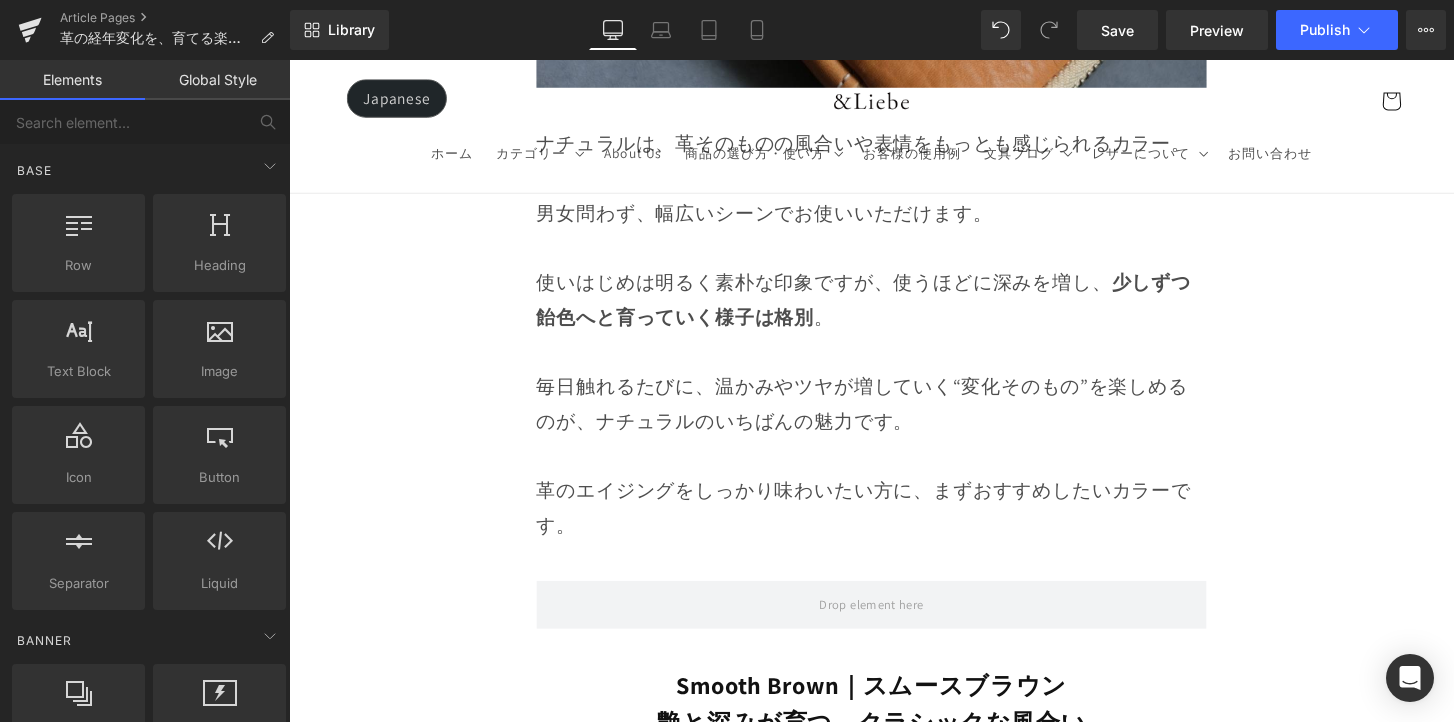 scroll, scrollTop: 7679, scrollLeft: 0, axis: vertical 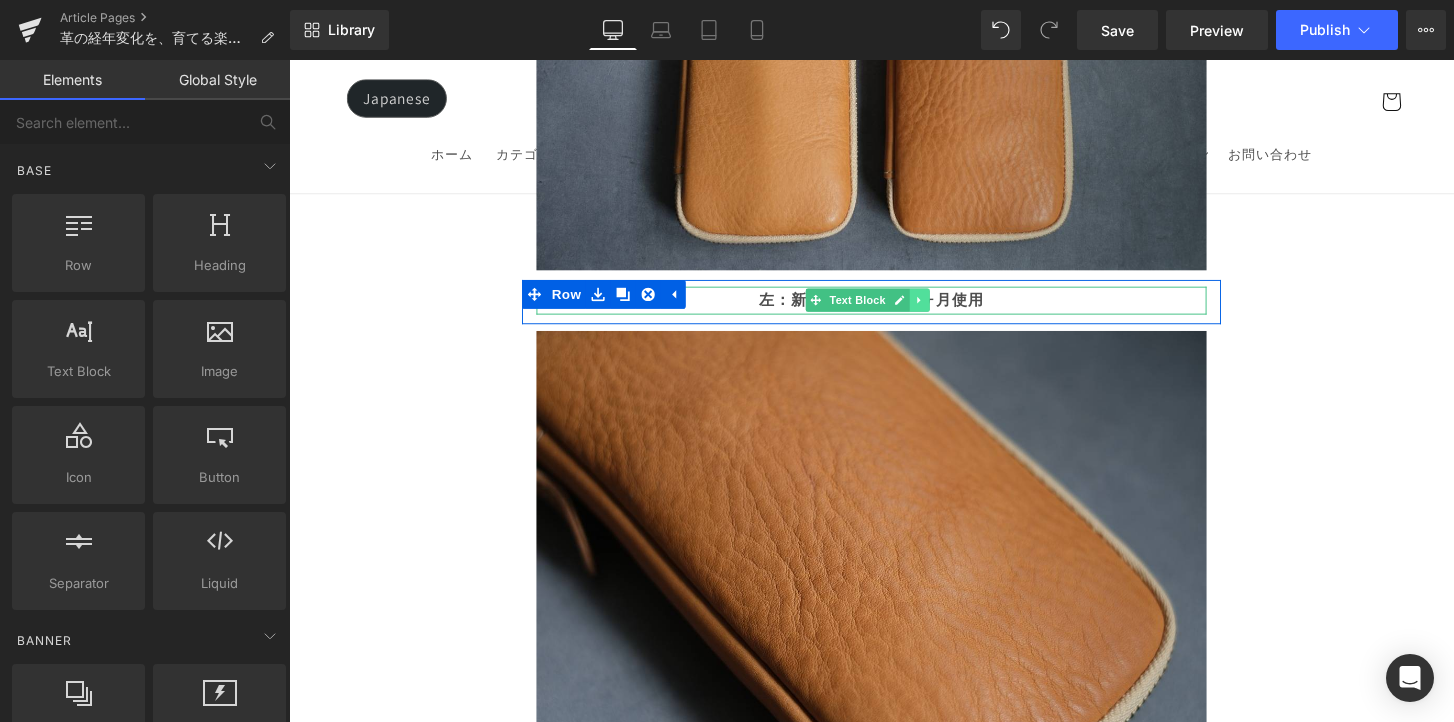 click 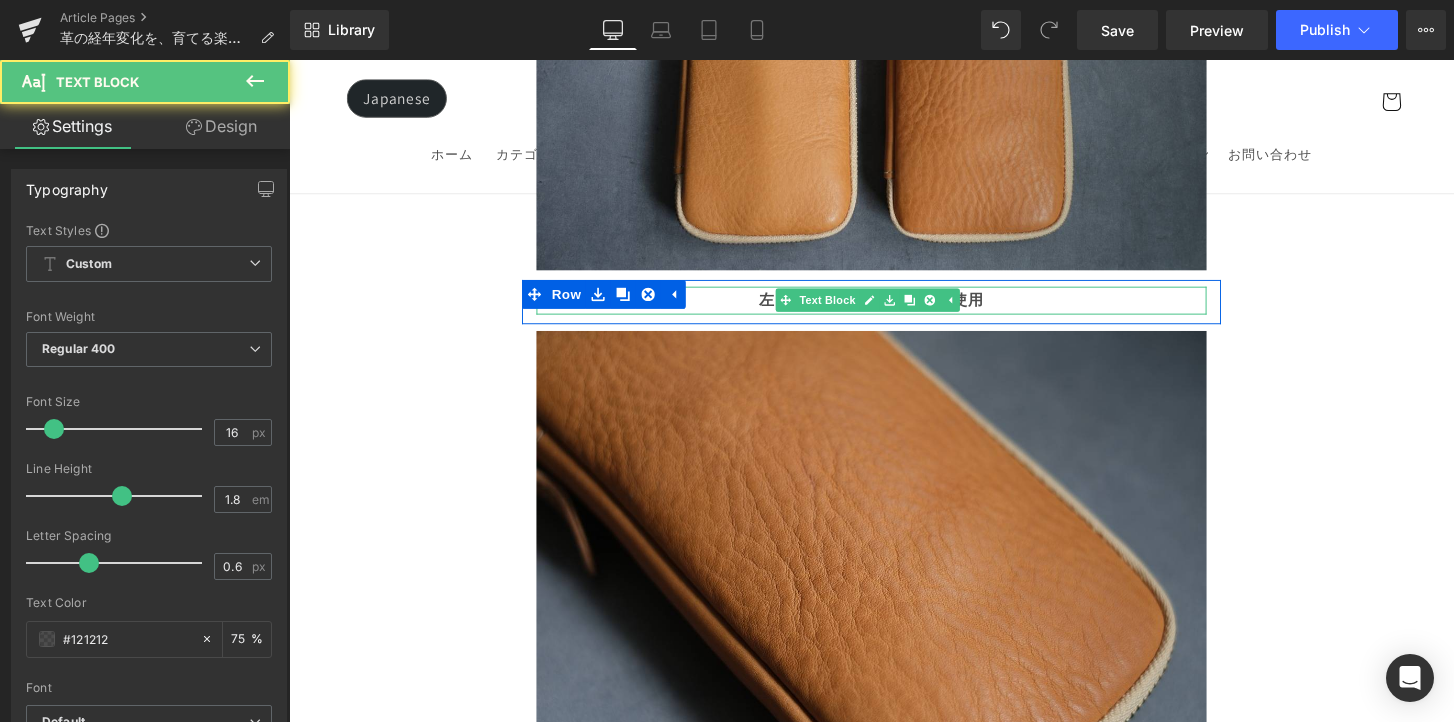 click on "左：新品　｜　右：12ヶ月使用" at bounding box center [894, 309] 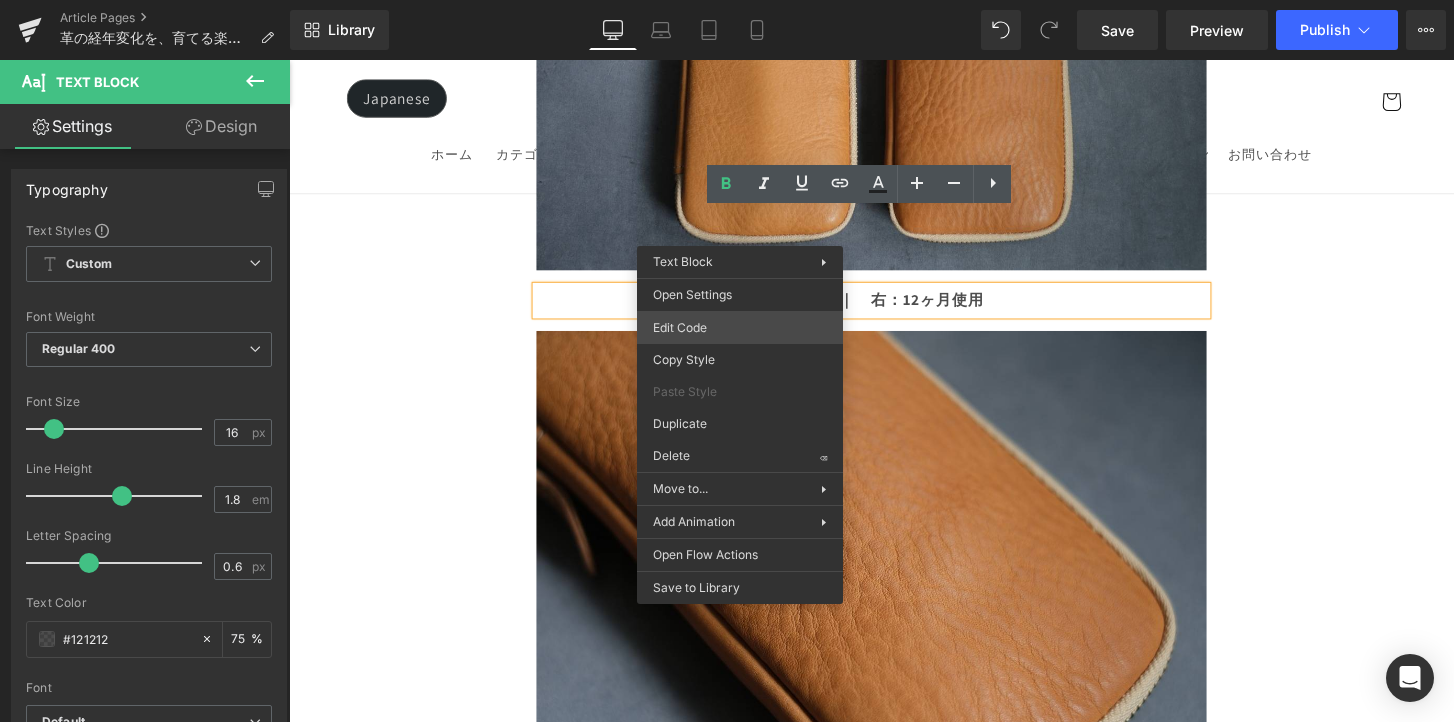 click on "Image  You are previewing how the   will restyle your page. You can not edit Elements in Preset Preview Mode.  Article Pages 革の経年変化を、育てる楽しみへ。 Library Desktop Desktop Laptop Tablet Mobile Save Preview Publish Scheduled View Live Page View with current Template Save Template to Library Schedule Publish  Optimize  Publish Settings Shortcuts  Your page can’t be published   You've reached the maximum number of published pages on your plan  (54/999999).  You need to upgrade your plan or unpublish all your pages to get 1 publish slot.   Unpublish pages   Upgrade plan  Elements Global Style Base Row  rows, columns, layouts, div Heading  headings, titles, h1,h2,h3,h4,h5,h6 Text Block  texts, paragraphs, contents, blocks Image  images, photos, alts, uploads Icon  icons, symbols Button  button, call to action, cta Separator  separators, dividers, horizontal lines Liquid  liquid, custom code, html, javascript, css, reviews, apps, applications, embeded, iframe Banner Parallax  Stack List" at bounding box center [727, 0] 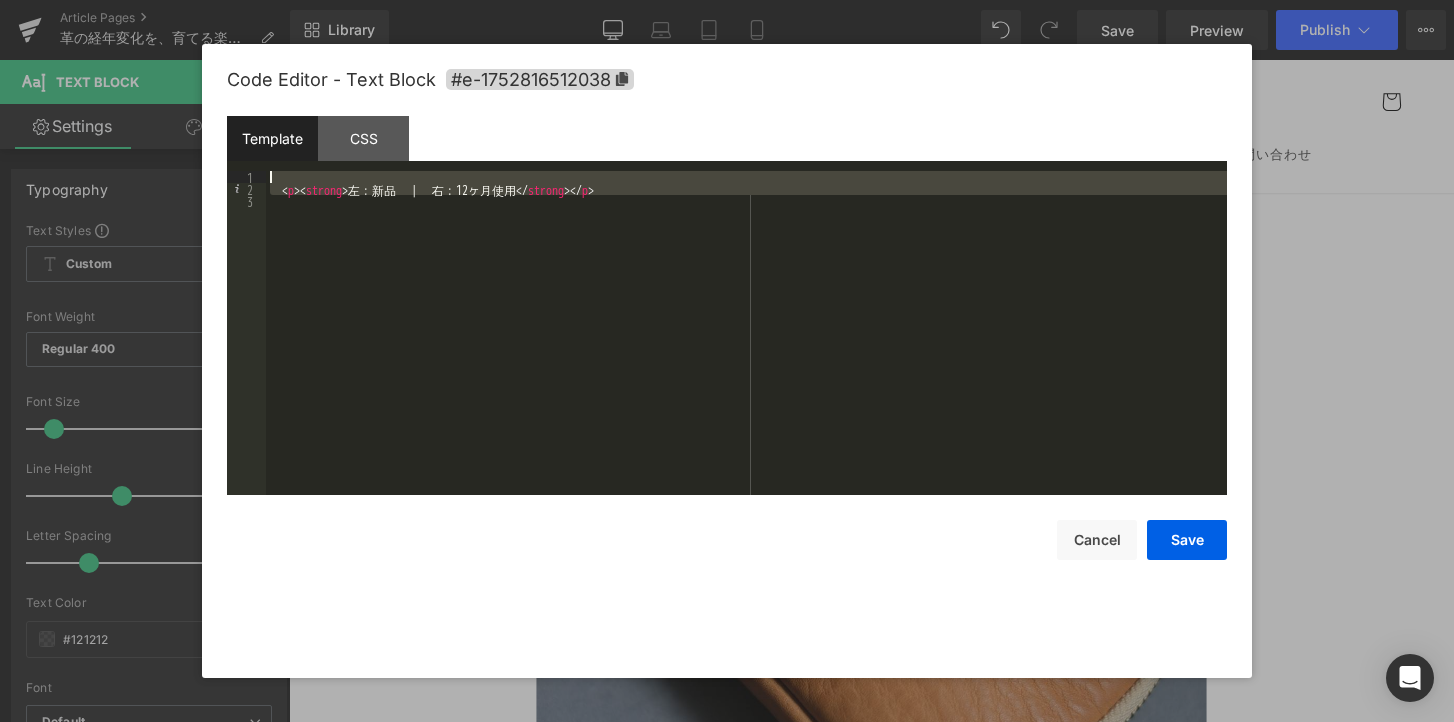 drag, startPoint x: 585, startPoint y: 194, endPoint x: 240, endPoint y: 163, distance: 346.38995 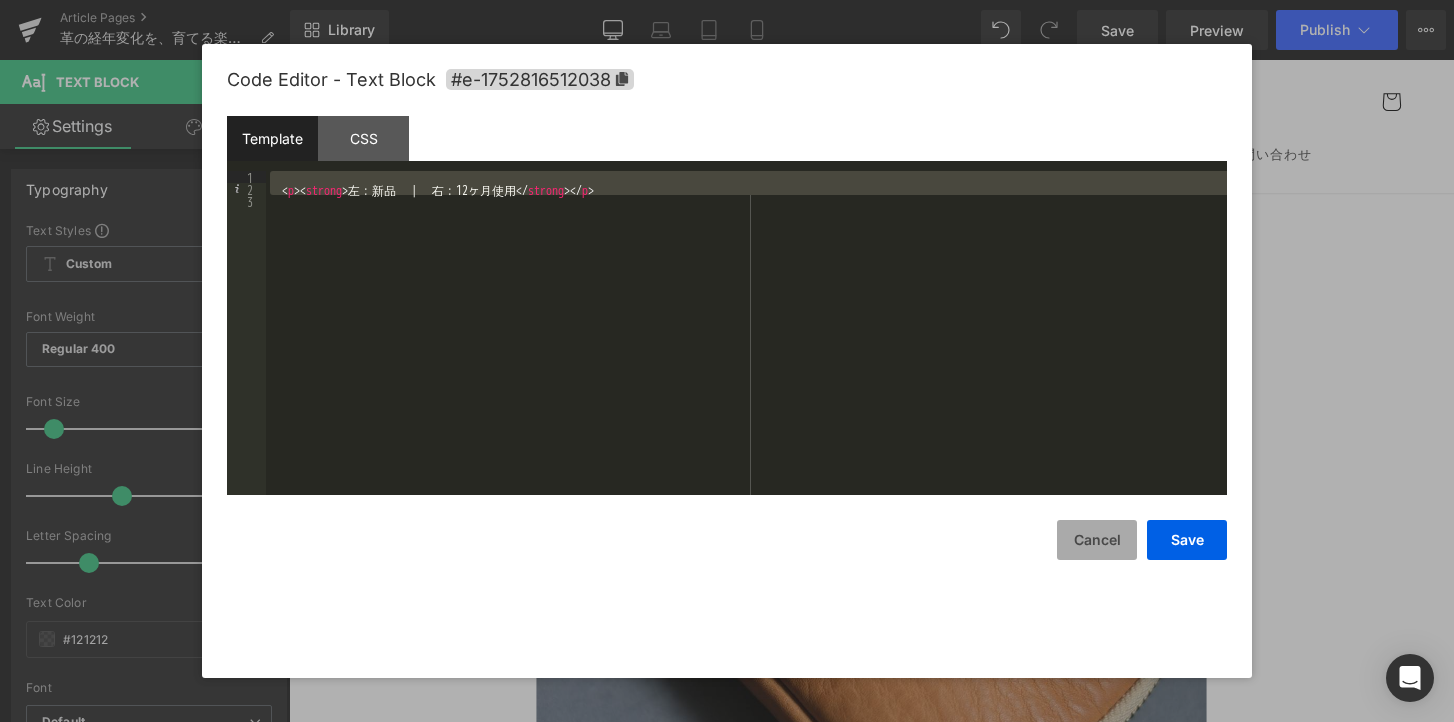 click on "Cancel" at bounding box center (1097, 540) 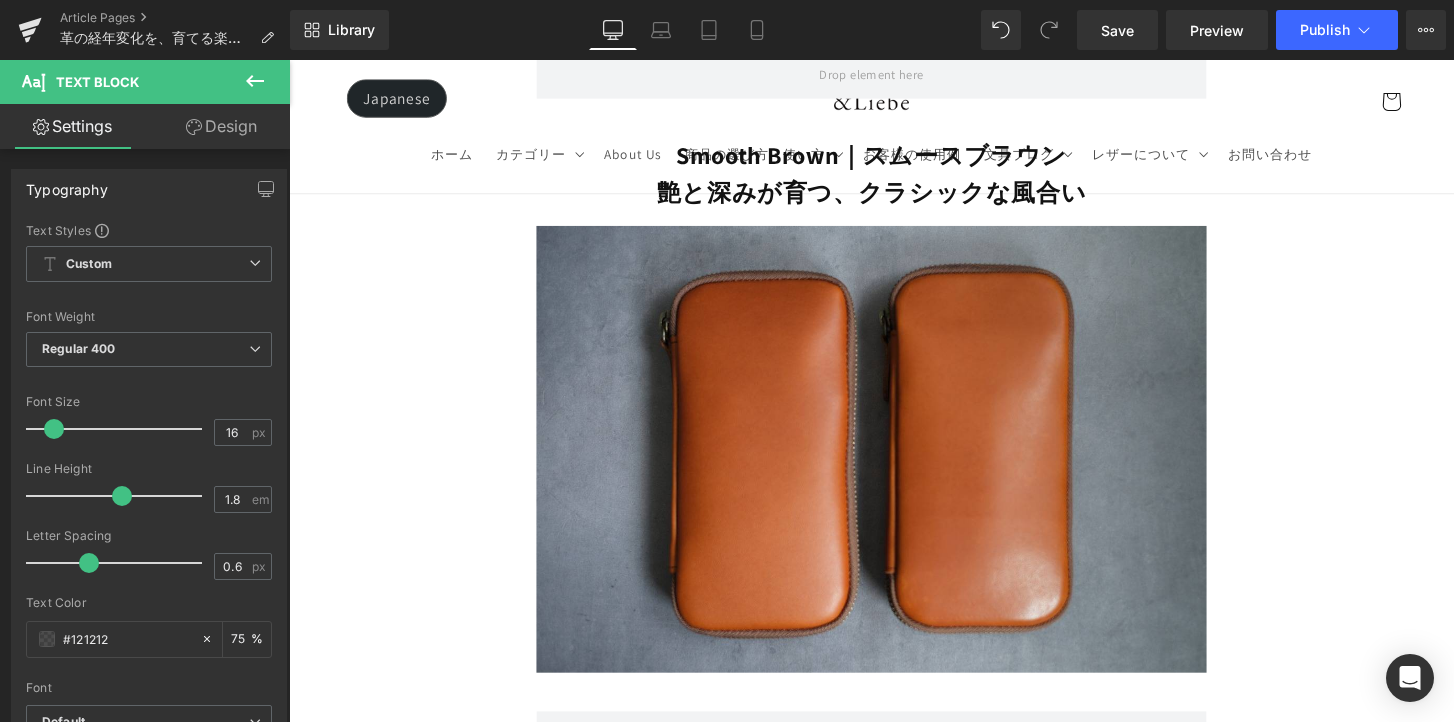 scroll, scrollTop: 8994, scrollLeft: 0, axis: vertical 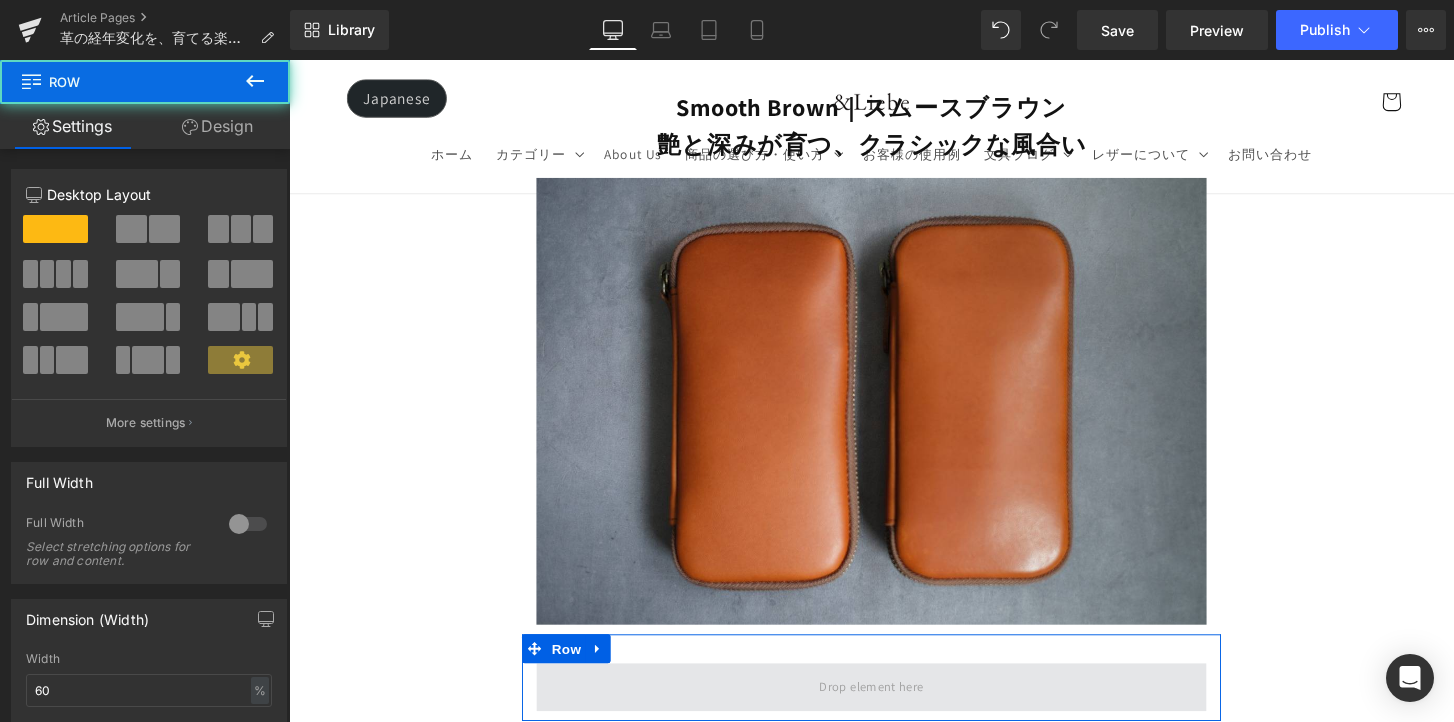 click at bounding box center [894, 712] 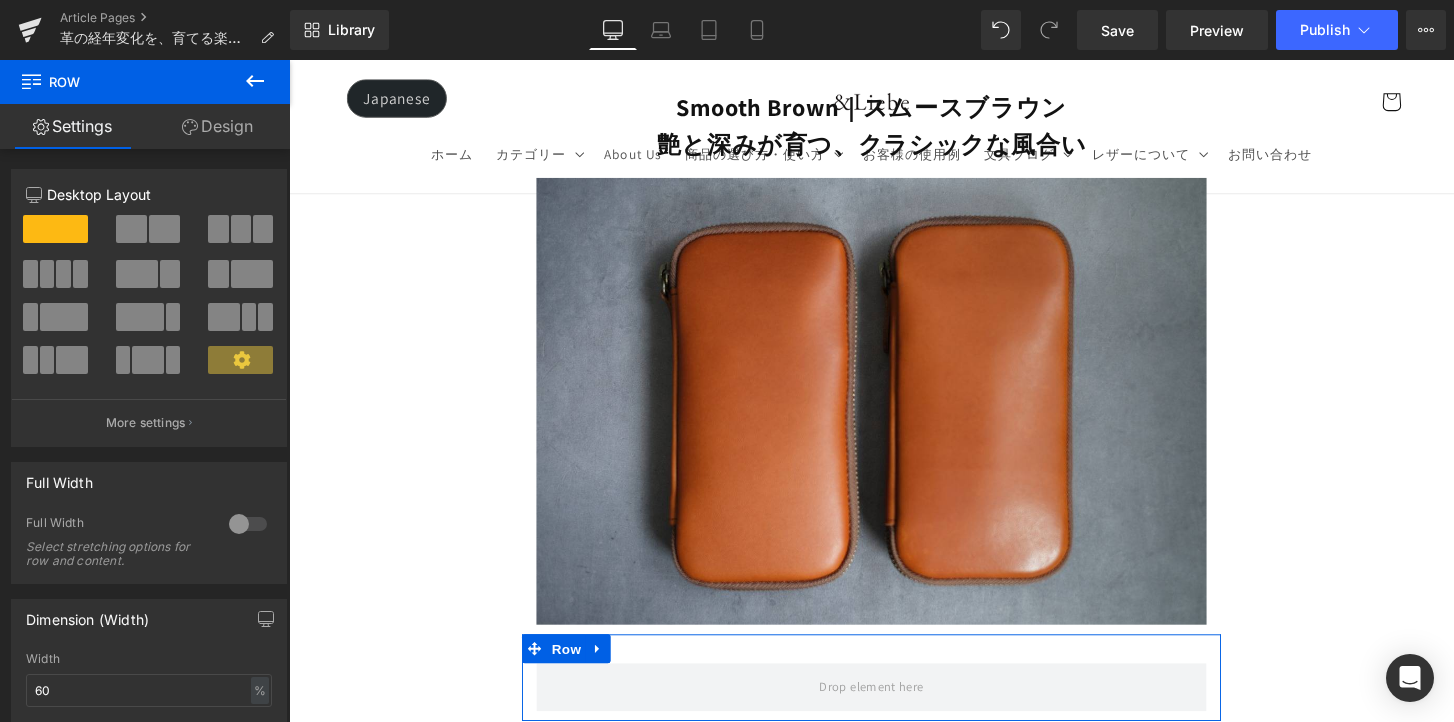 click on "Design" at bounding box center (217, 126) 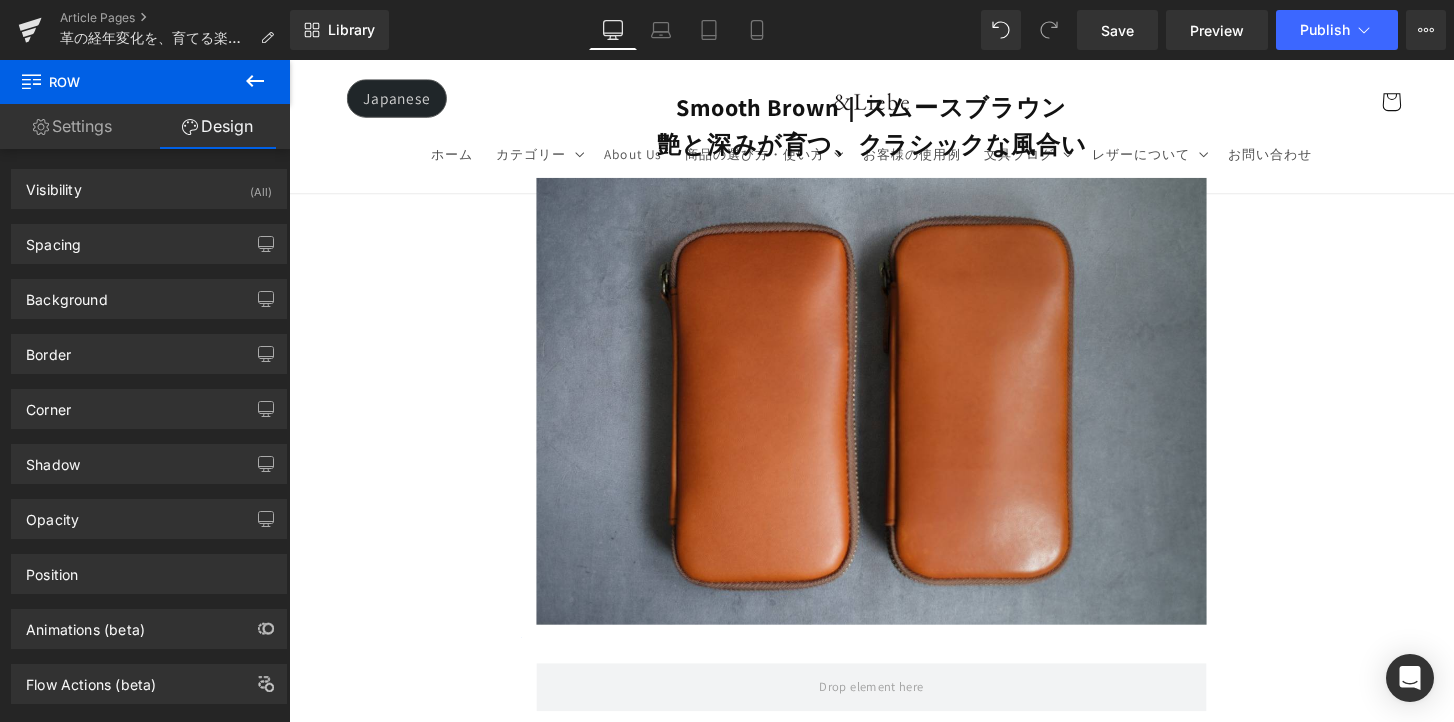 click 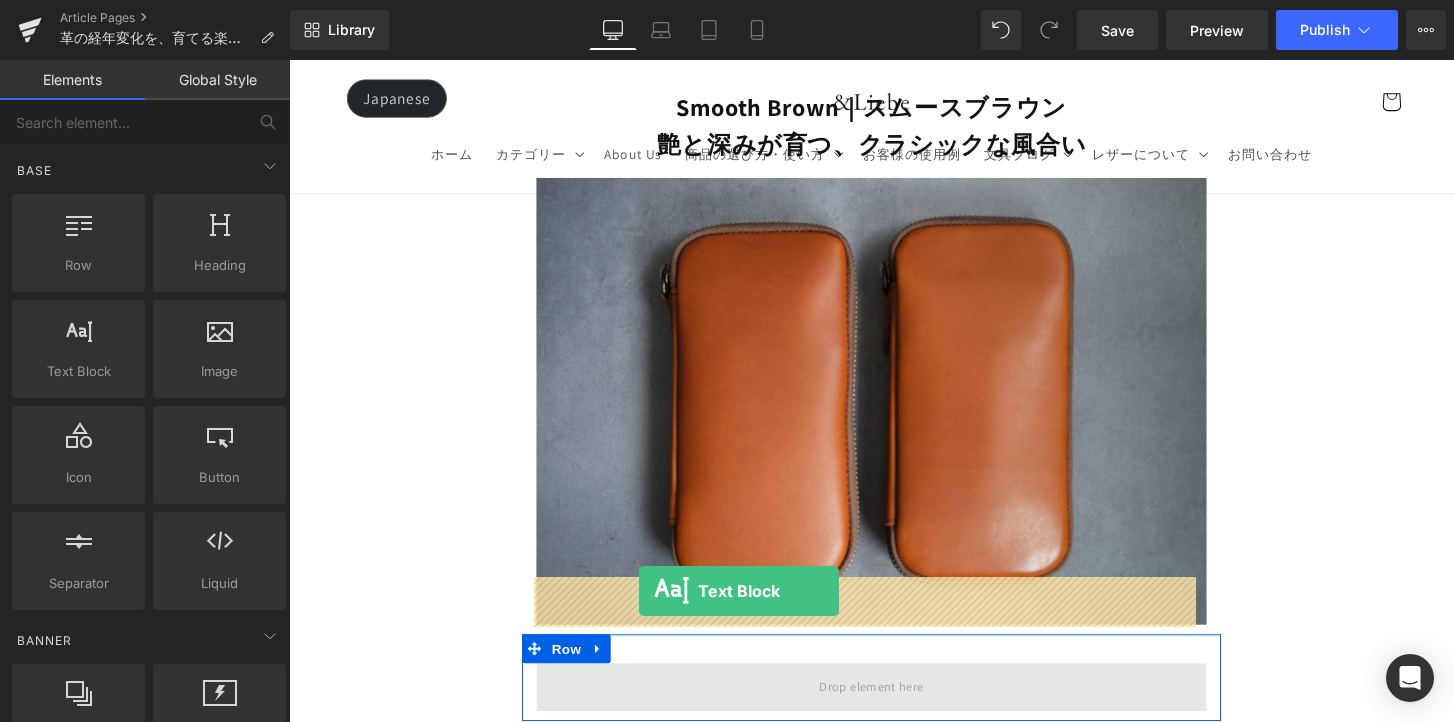 drag, startPoint x: 385, startPoint y: 415, endPoint x: 652, endPoint y: 612, distance: 331.81018 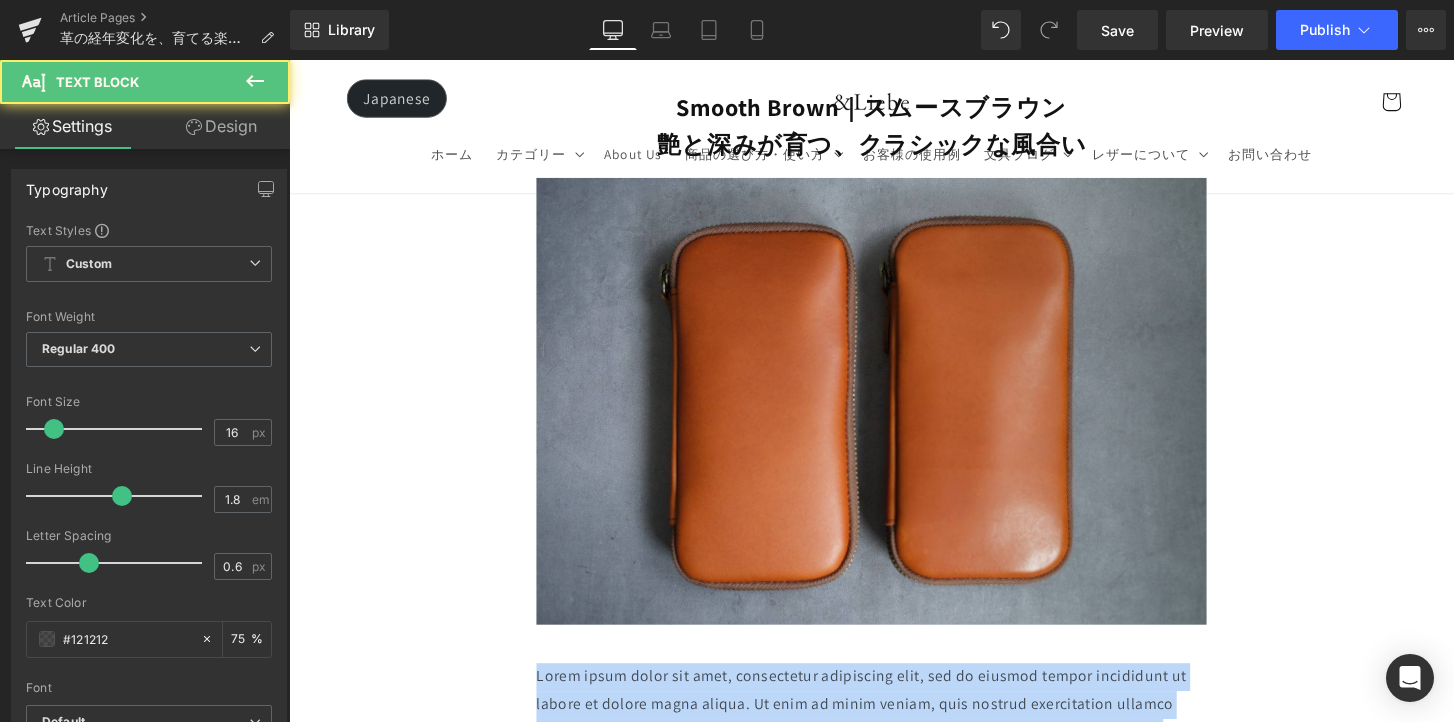 drag, startPoint x: 1088, startPoint y: 733, endPoint x: 485, endPoint y: 614, distance: 614.62994 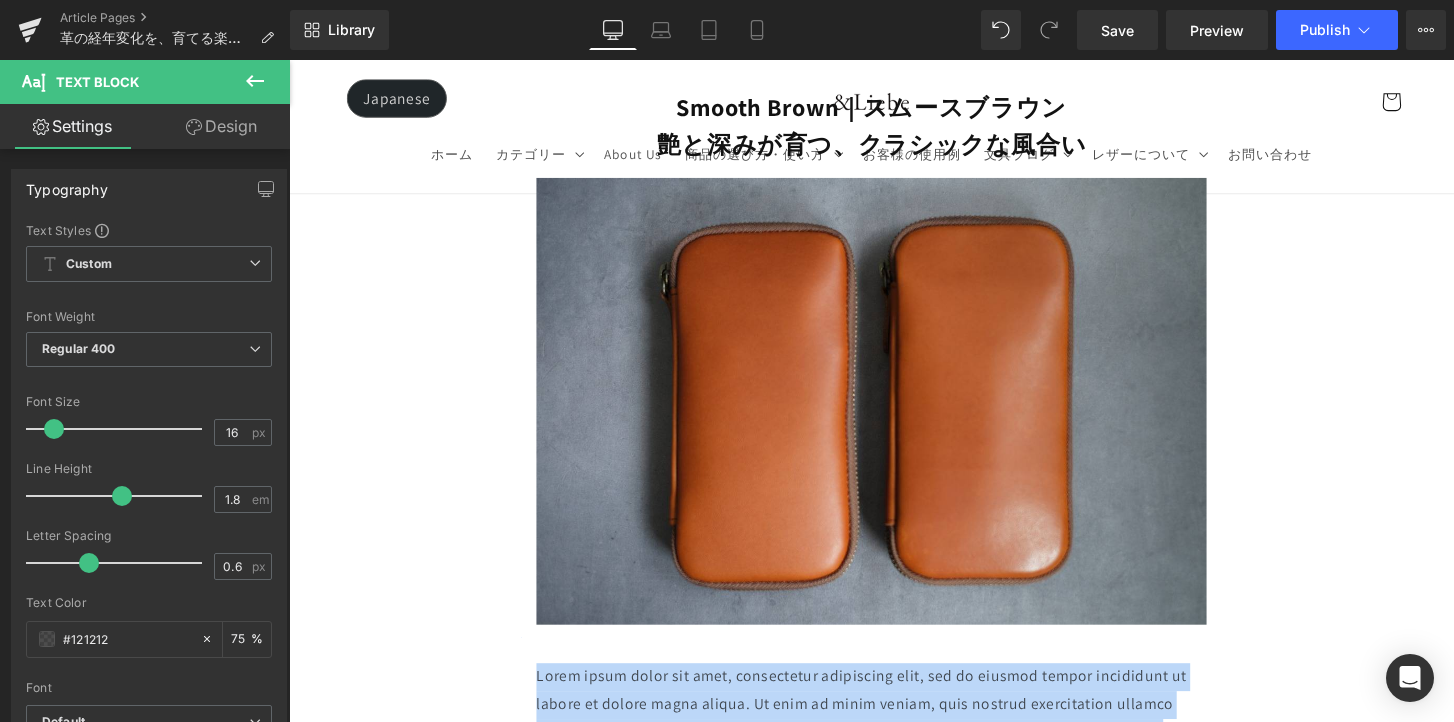 type 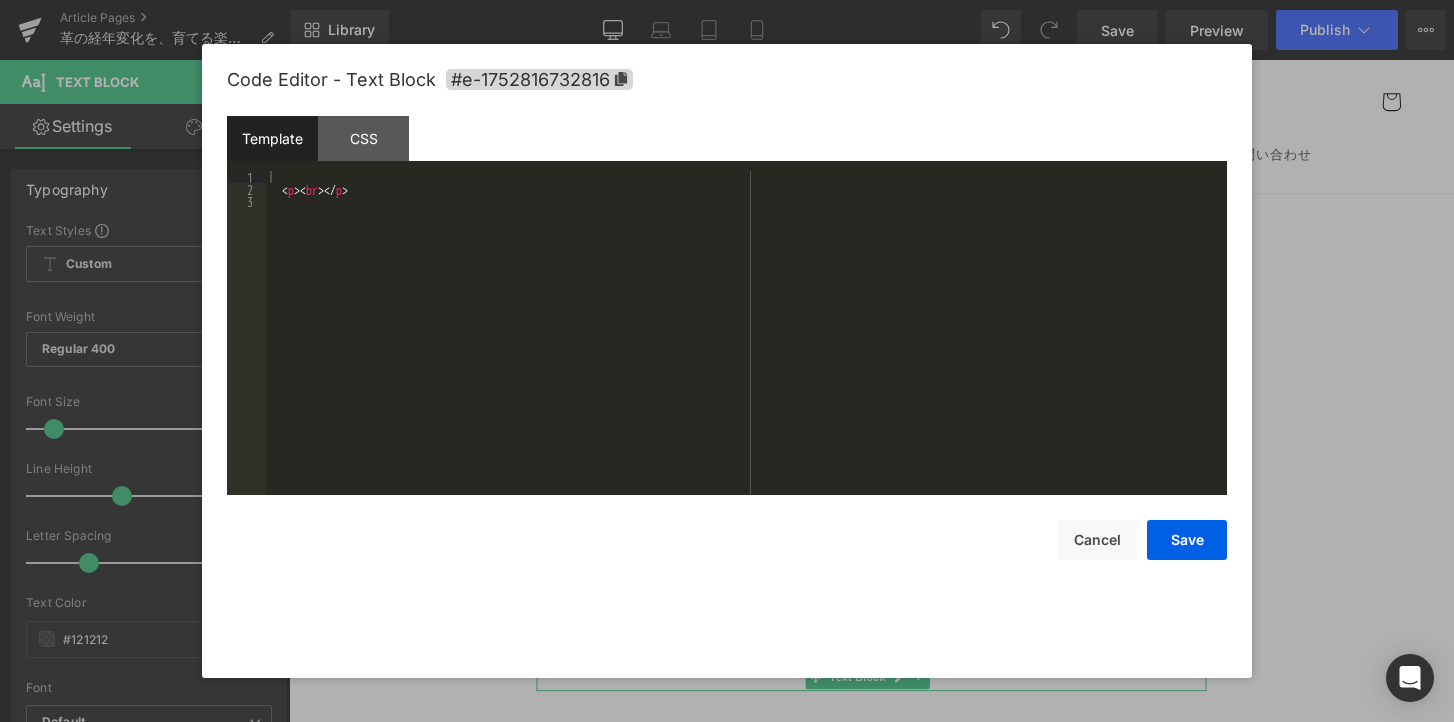 click on "Text Block  You are previewing how the   will restyle your page. You can not edit Elements in Preset Preview Mode.  Article Pages 革の経年変化を、育てる楽しみへ。 Library Desktop Desktop Laptop Tablet Mobile Save Preview Publish Scheduled View Live Page View with current Template Save Template to Library Schedule Publish  Optimize  Publish Settings Shortcuts  Your page can’t be published   You've reached the maximum number of published pages on your plan  (54/999999).  You need to upgrade your plan or unpublish all your pages to get 1 publish slot.   Unpublish pages   Upgrade plan  Elements Global Style Base Row  rows, columns, layouts, div Heading  headings, titles, h1,h2,h3,h4,h5,h6 Text Block  texts, paragraphs, contents, blocks Image  images, photos, alts, uploads Icon  icons, symbols Button  button, call to action, cta Separator  separators, dividers, horizontal lines Liquid  liquid, custom code, html, javascript, css, reviews, apps, applications, embeded, iframe Banner Parallax  Stack" at bounding box center [727, 0] 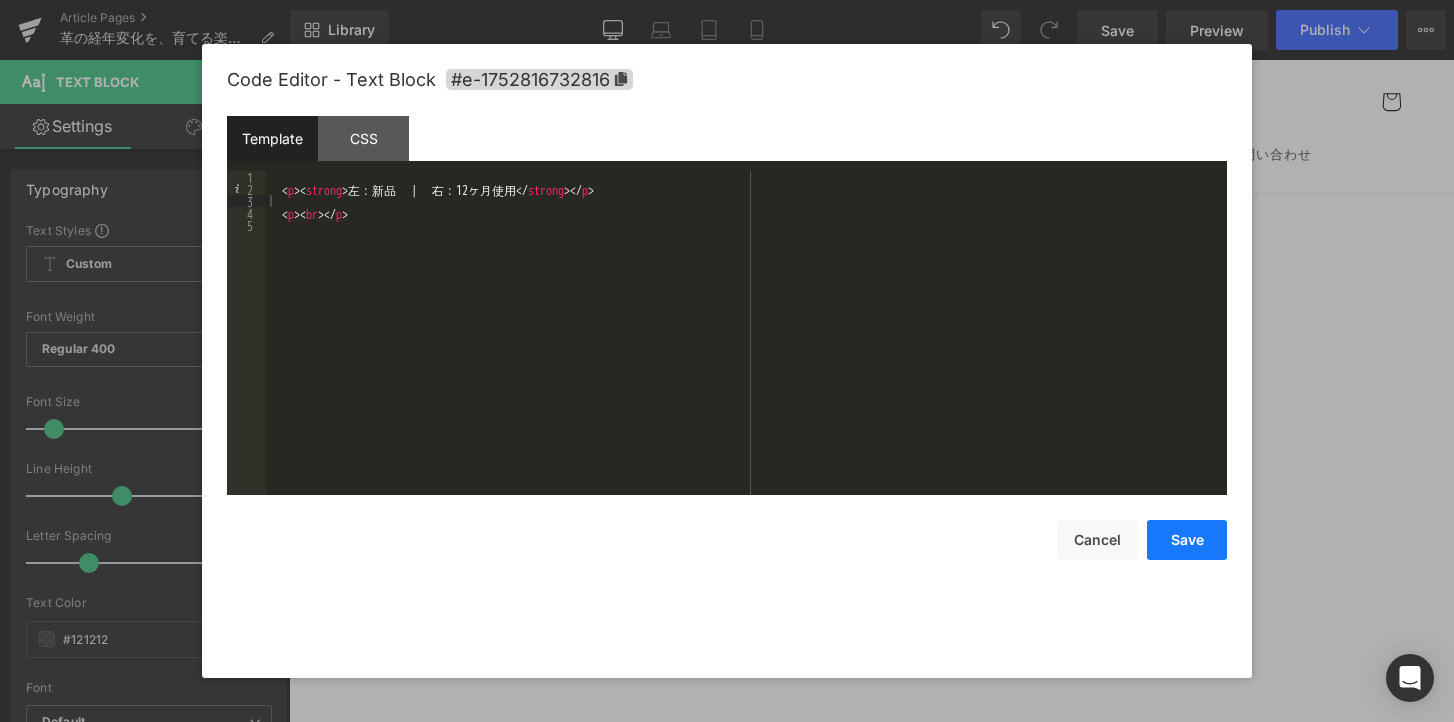 click on "Save" at bounding box center [1187, 540] 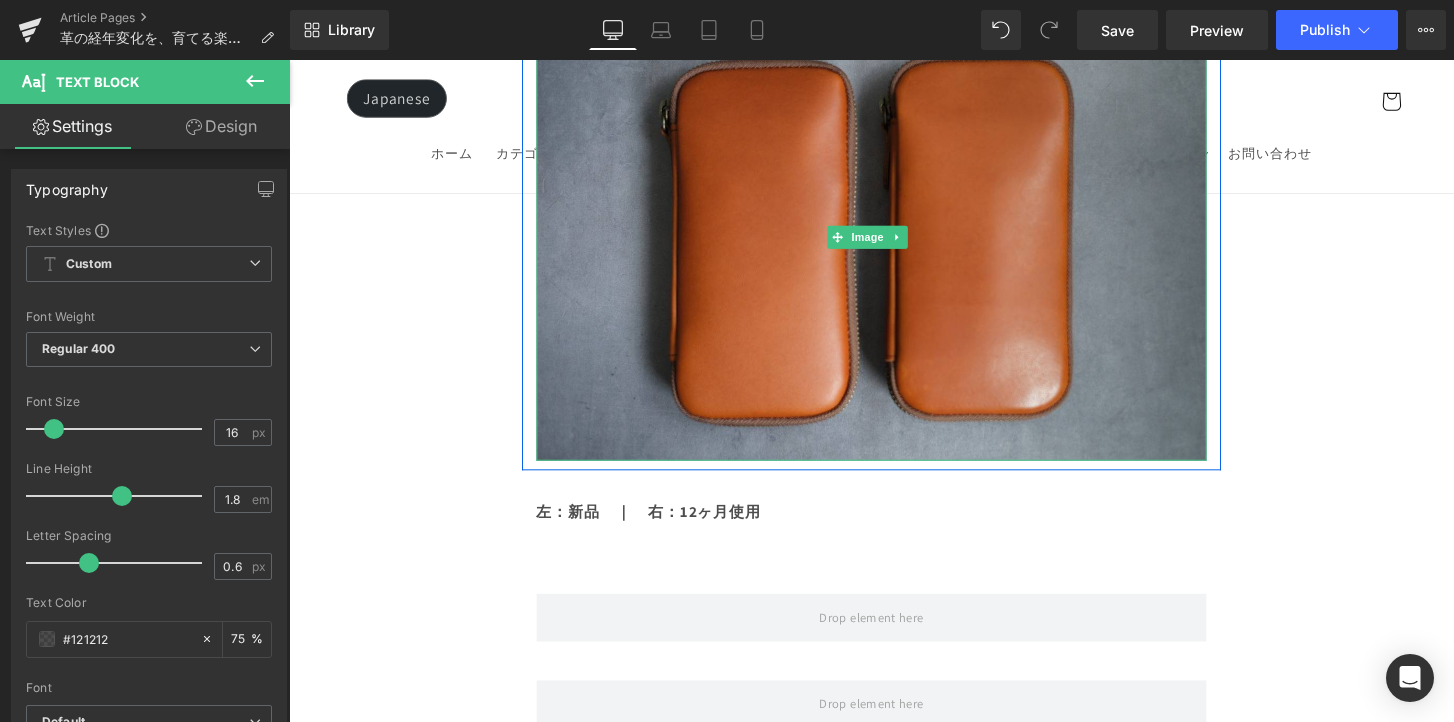 scroll, scrollTop: 9166, scrollLeft: 0, axis: vertical 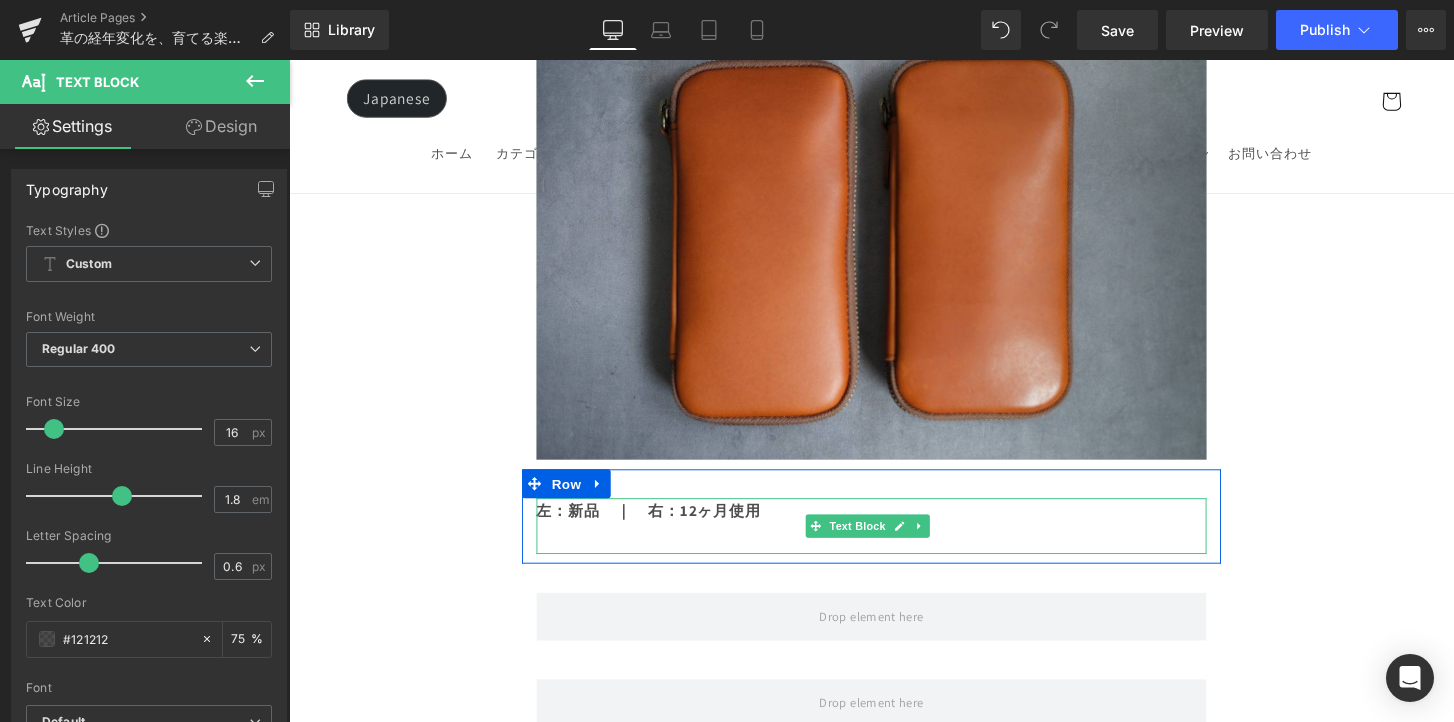 click at bounding box center (894, 558) 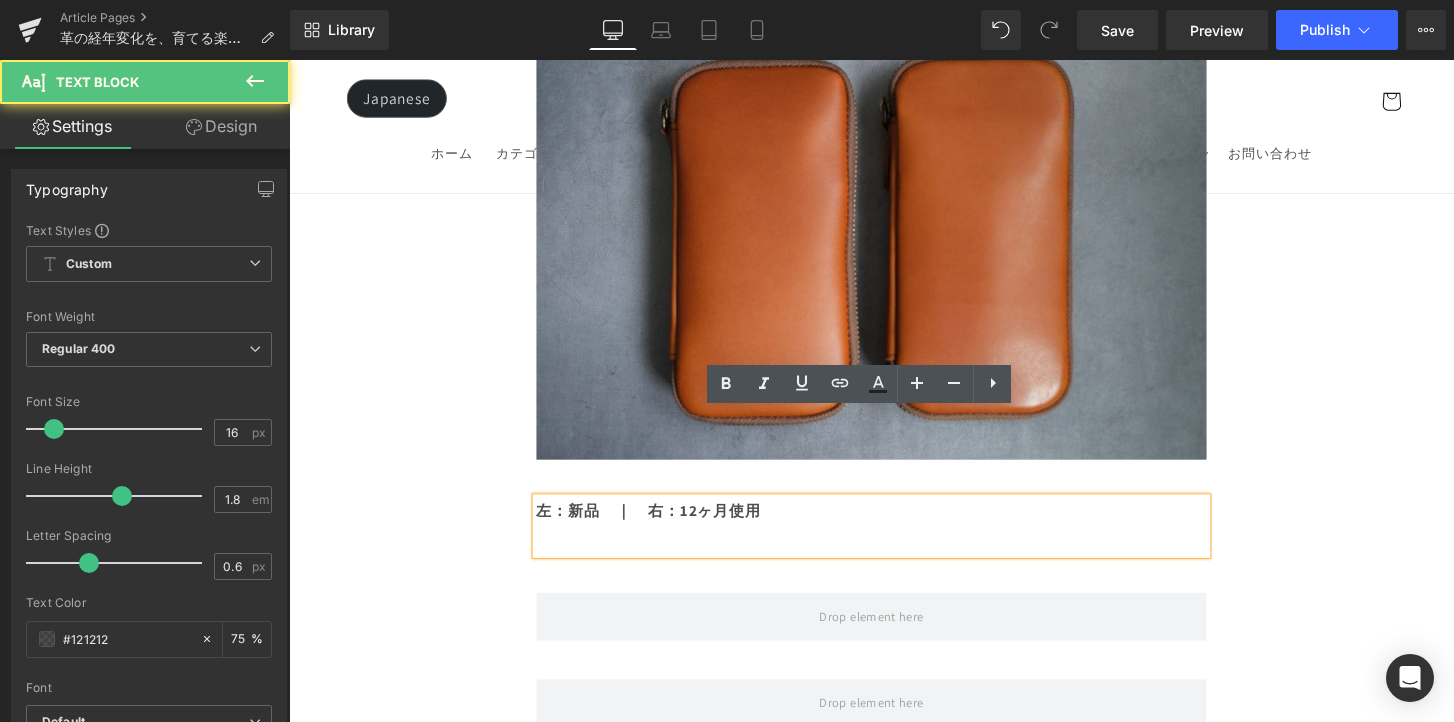 click at bounding box center [894, 558] 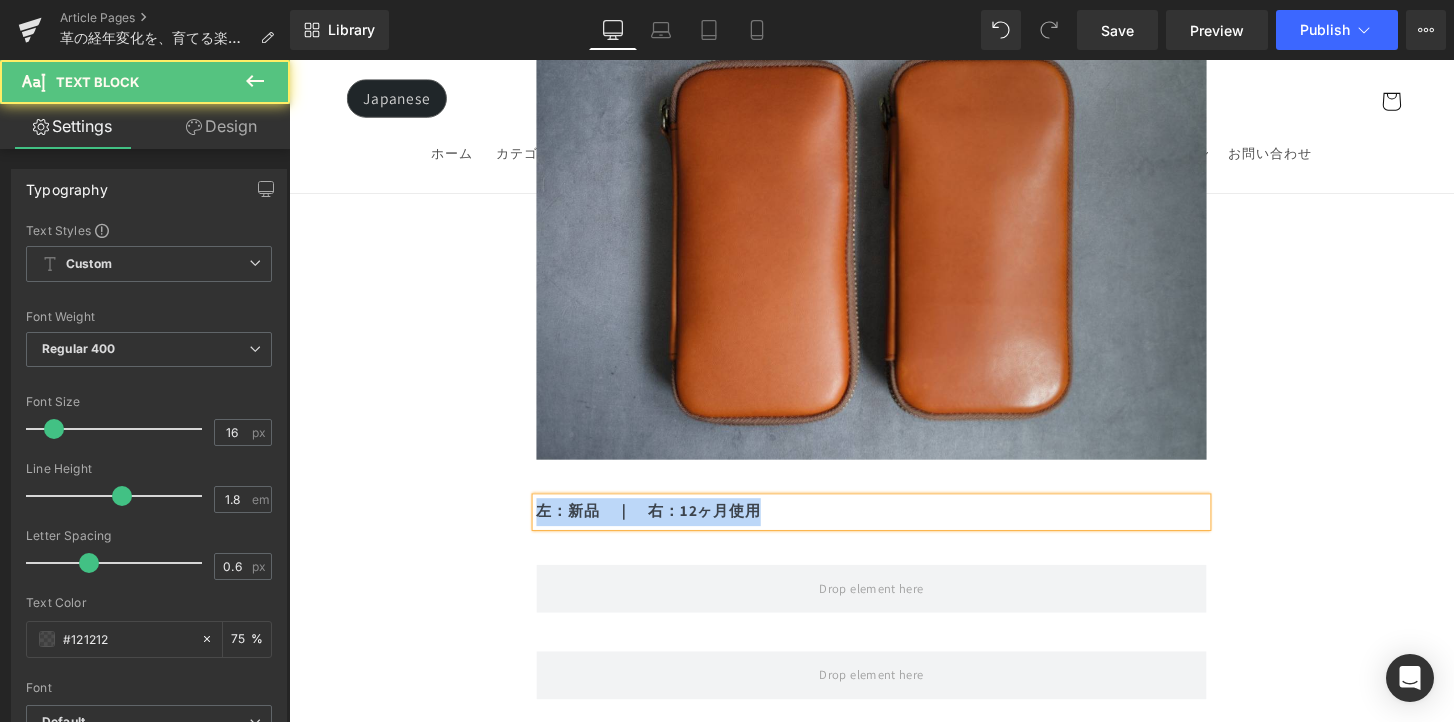 drag, startPoint x: 811, startPoint y: 444, endPoint x: 535, endPoint y: 444, distance: 276 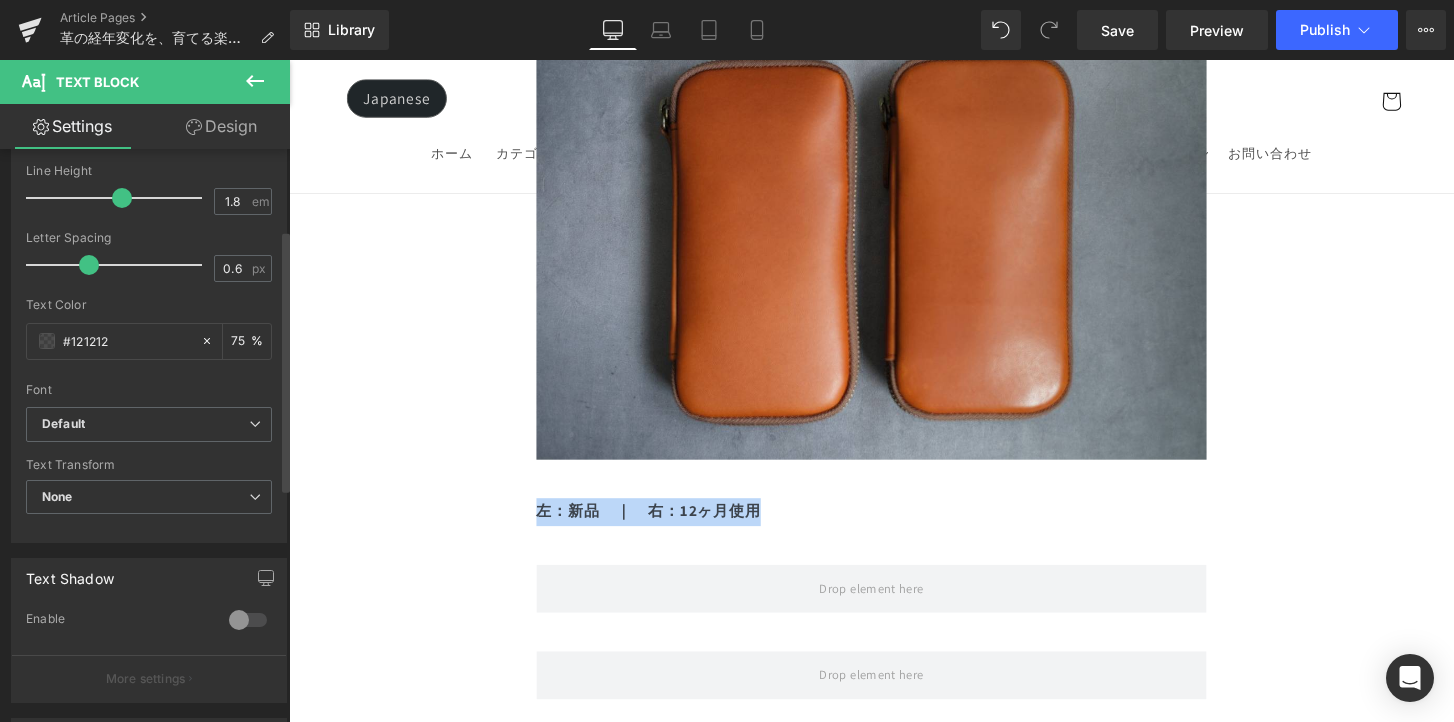 scroll, scrollTop: 570, scrollLeft: 0, axis: vertical 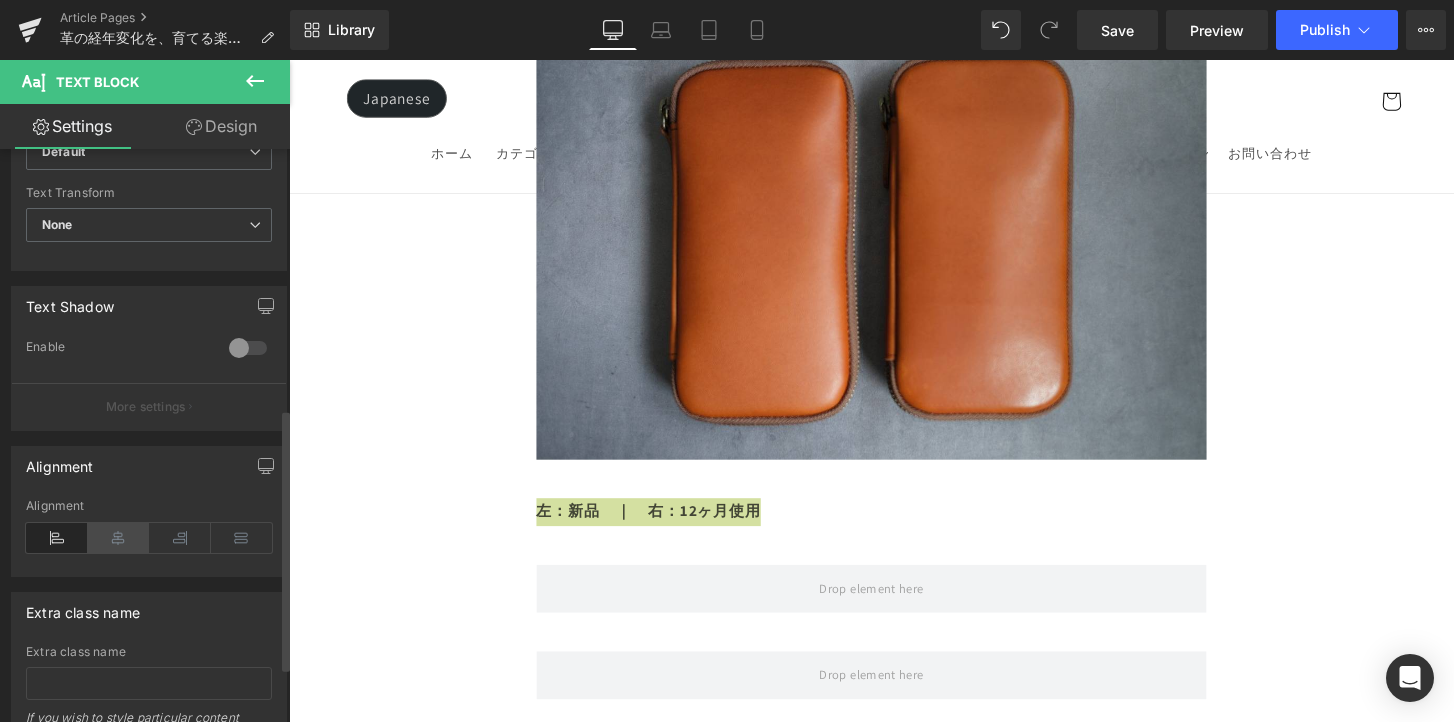 click at bounding box center (119, 538) 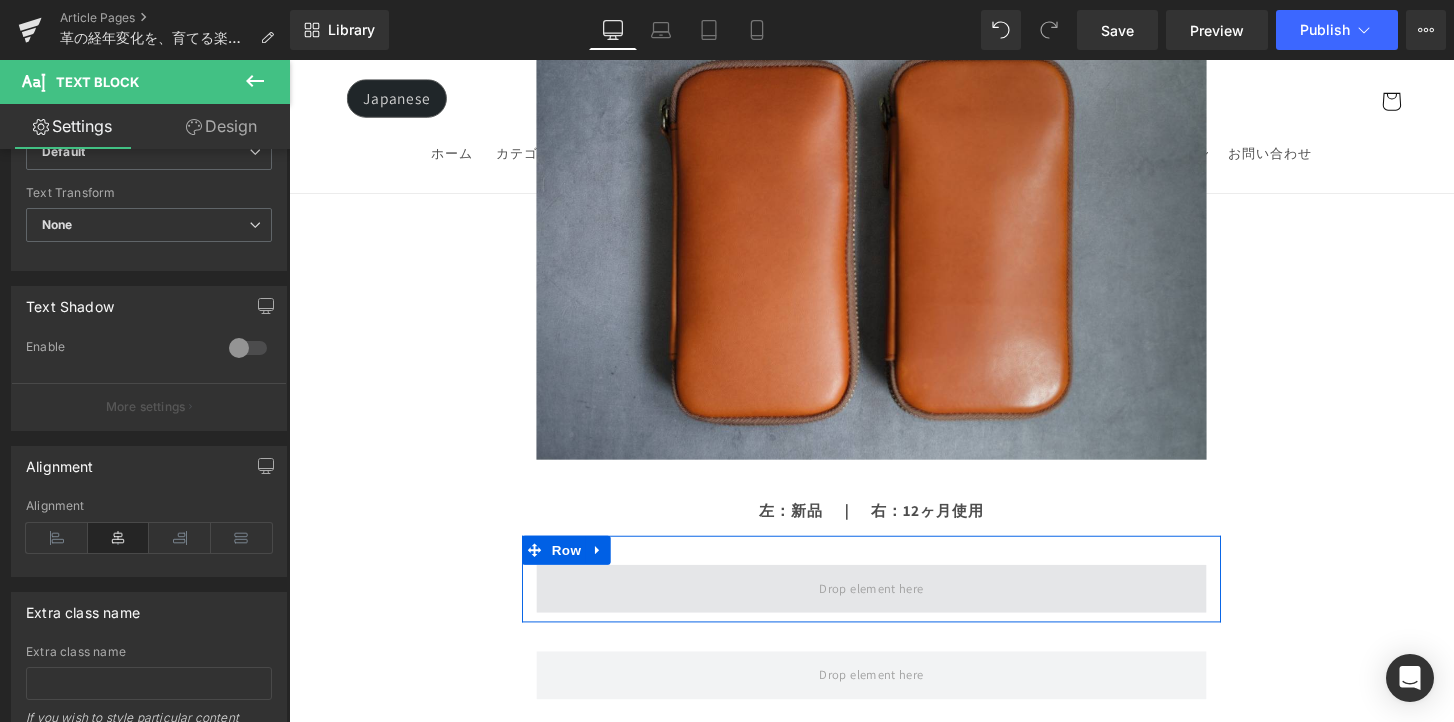 click at bounding box center (894, 609) 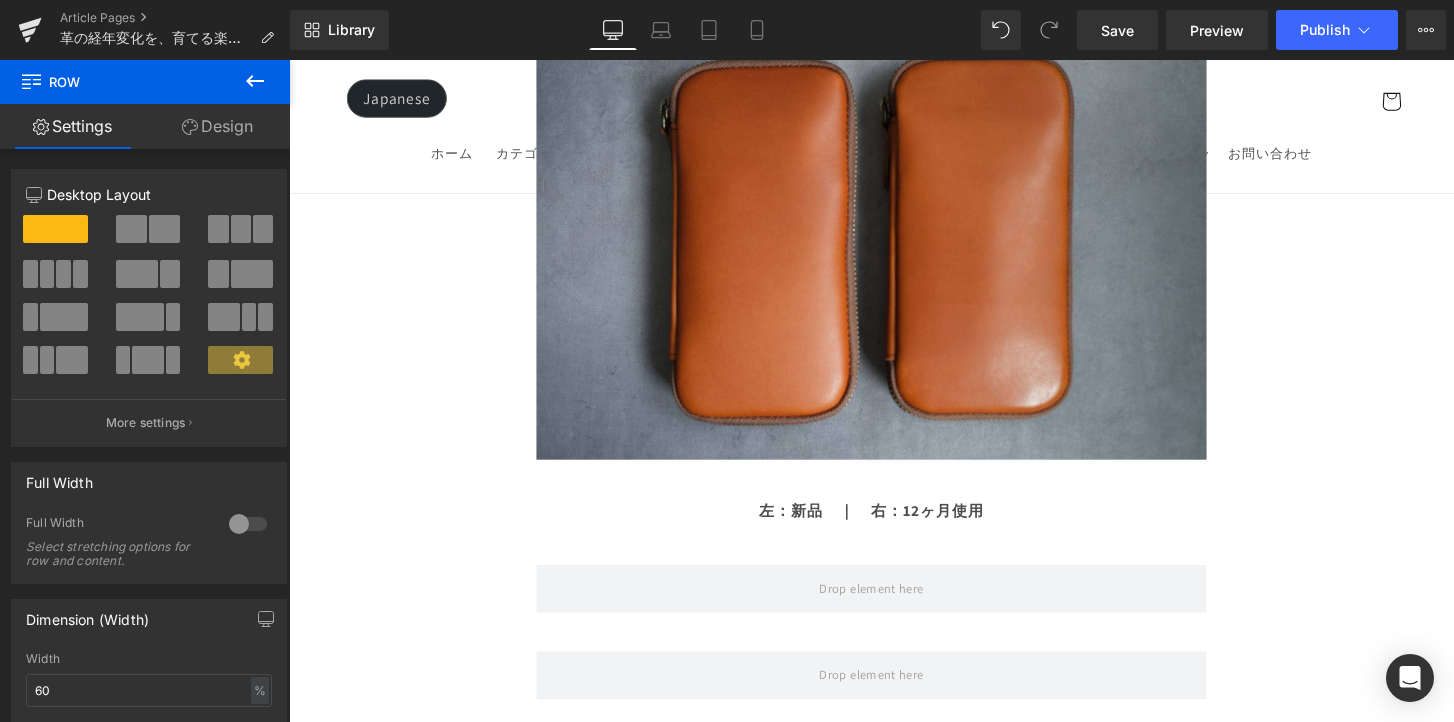 click at bounding box center [255, 82] 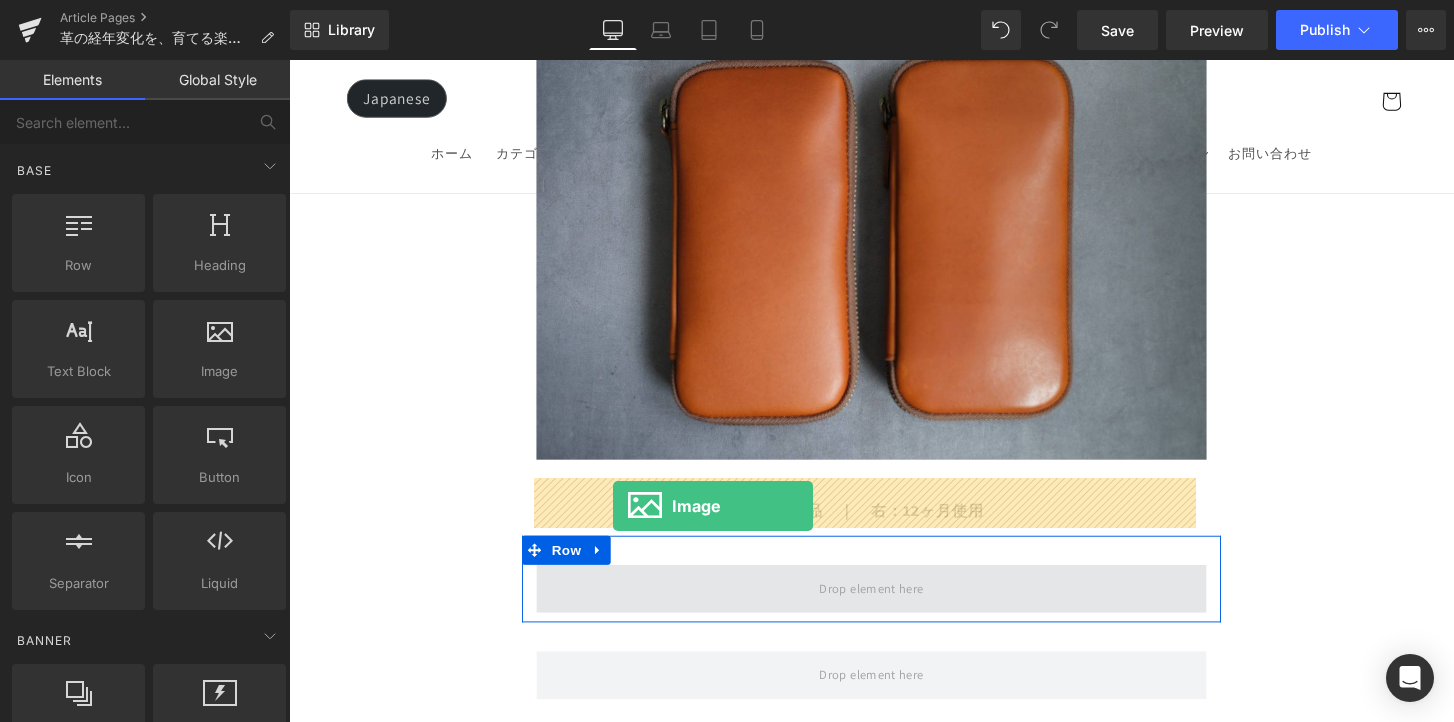 drag, startPoint x: 537, startPoint y: 421, endPoint x: 626, endPoint y: 523, distance: 135.36986 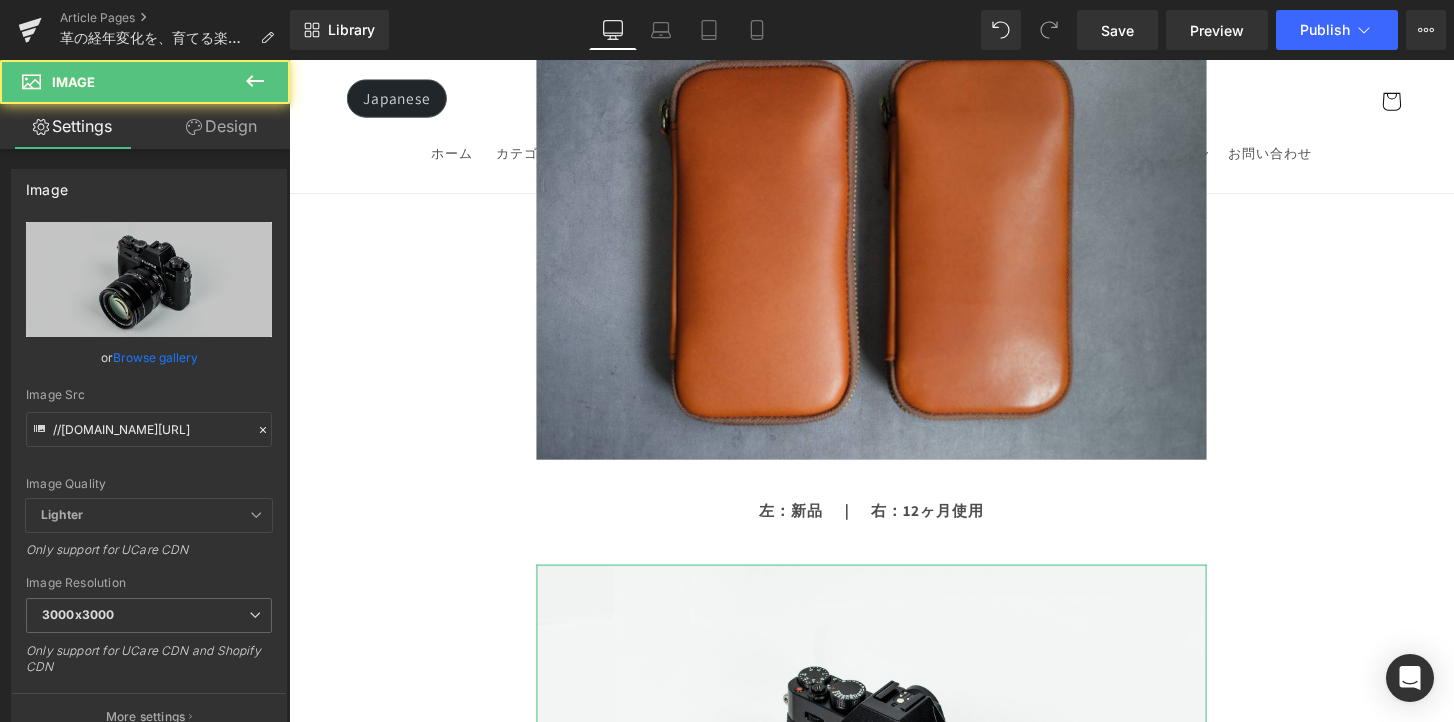 click on "Browse gallery" at bounding box center [155, 357] 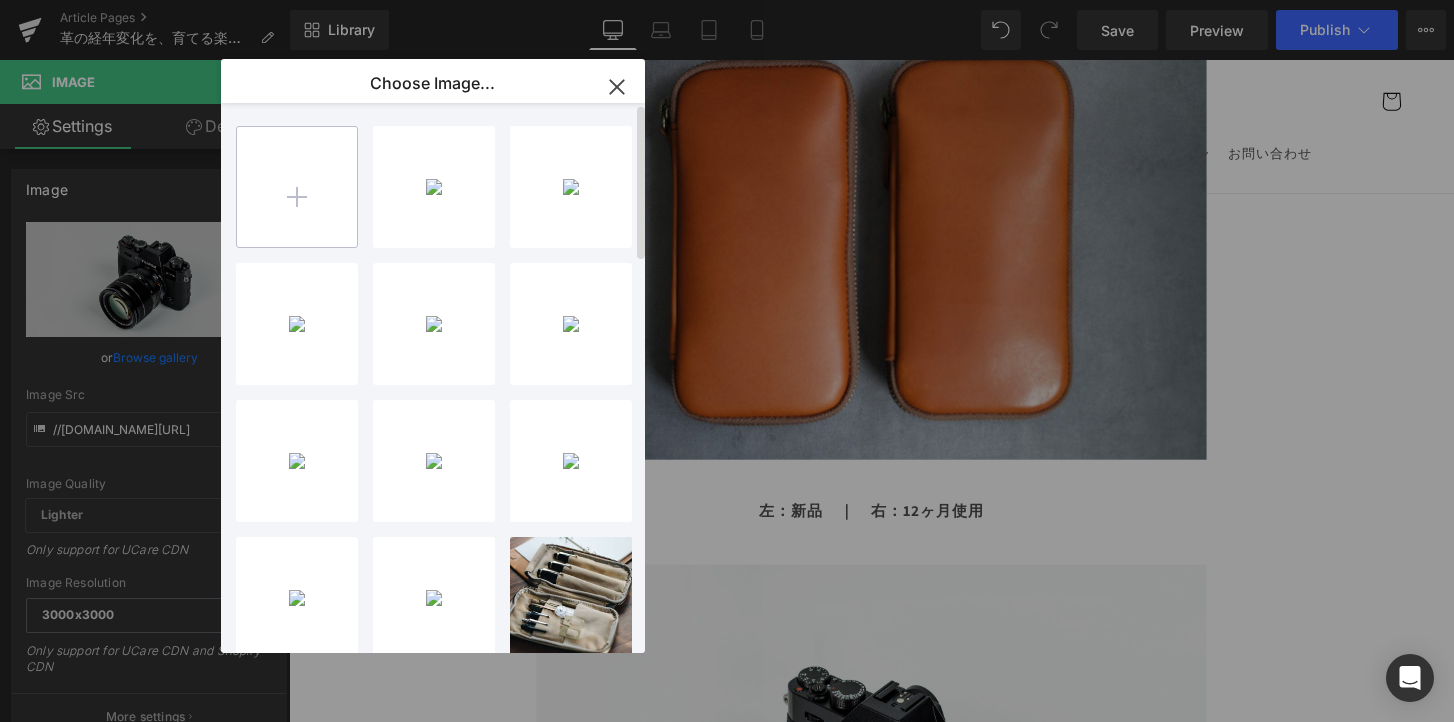 click at bounding box center (297, 187) 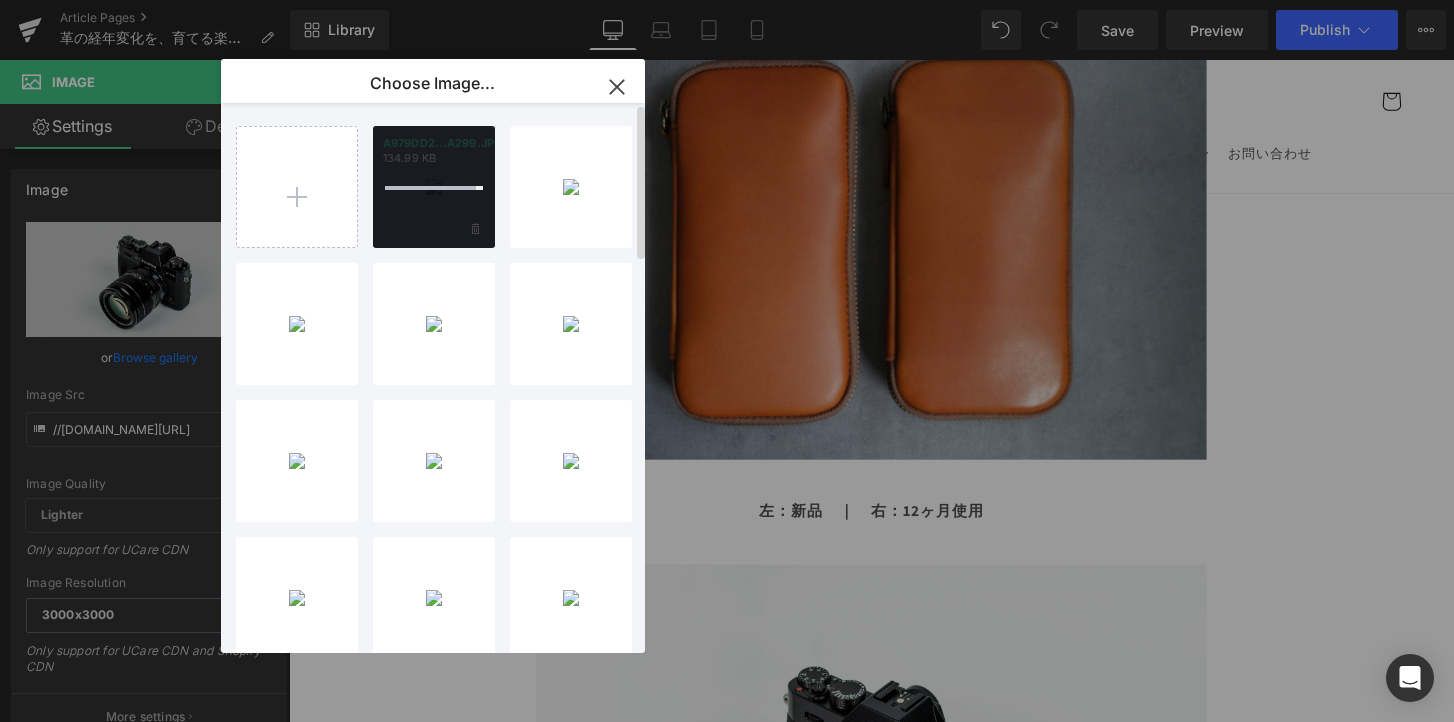 click at bounding box center (434, 187) 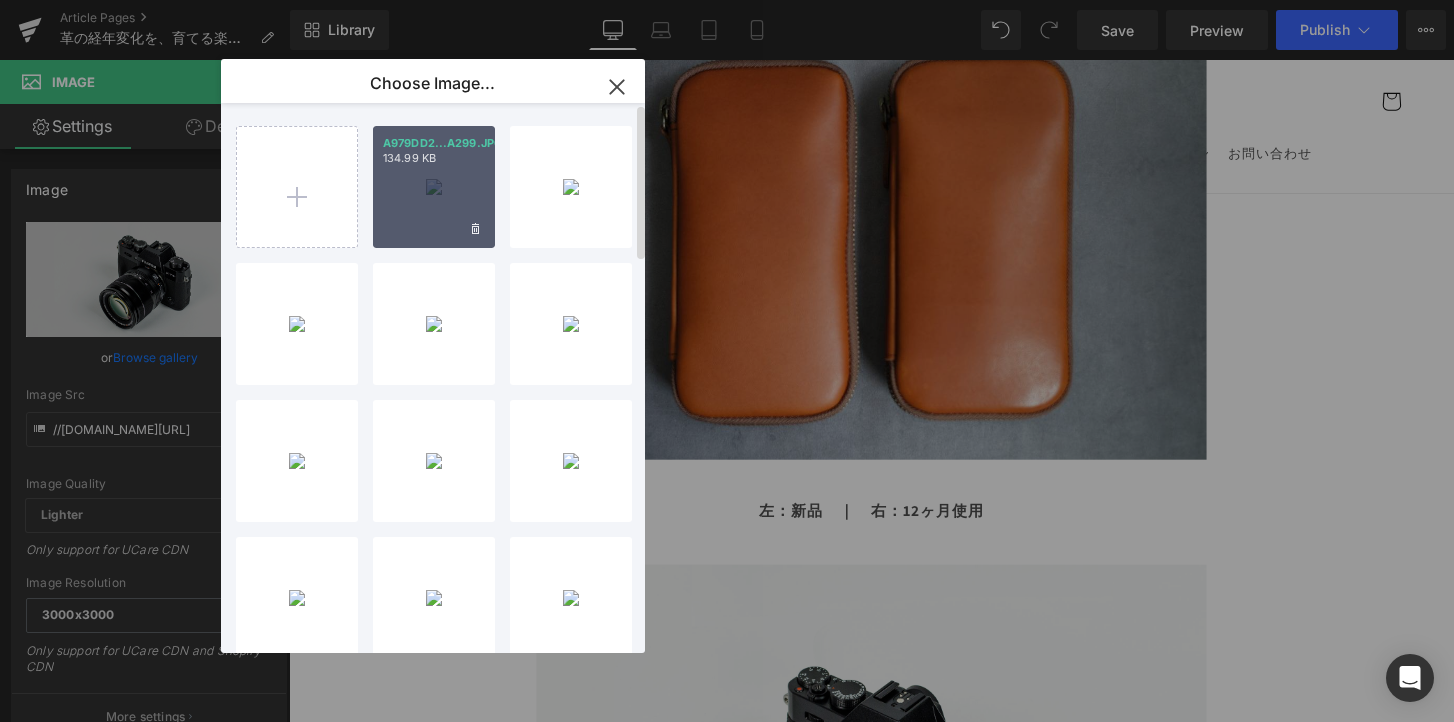click on "A979DD2...A299.JPG 134.99 KB" at bounding box center (434, 187) 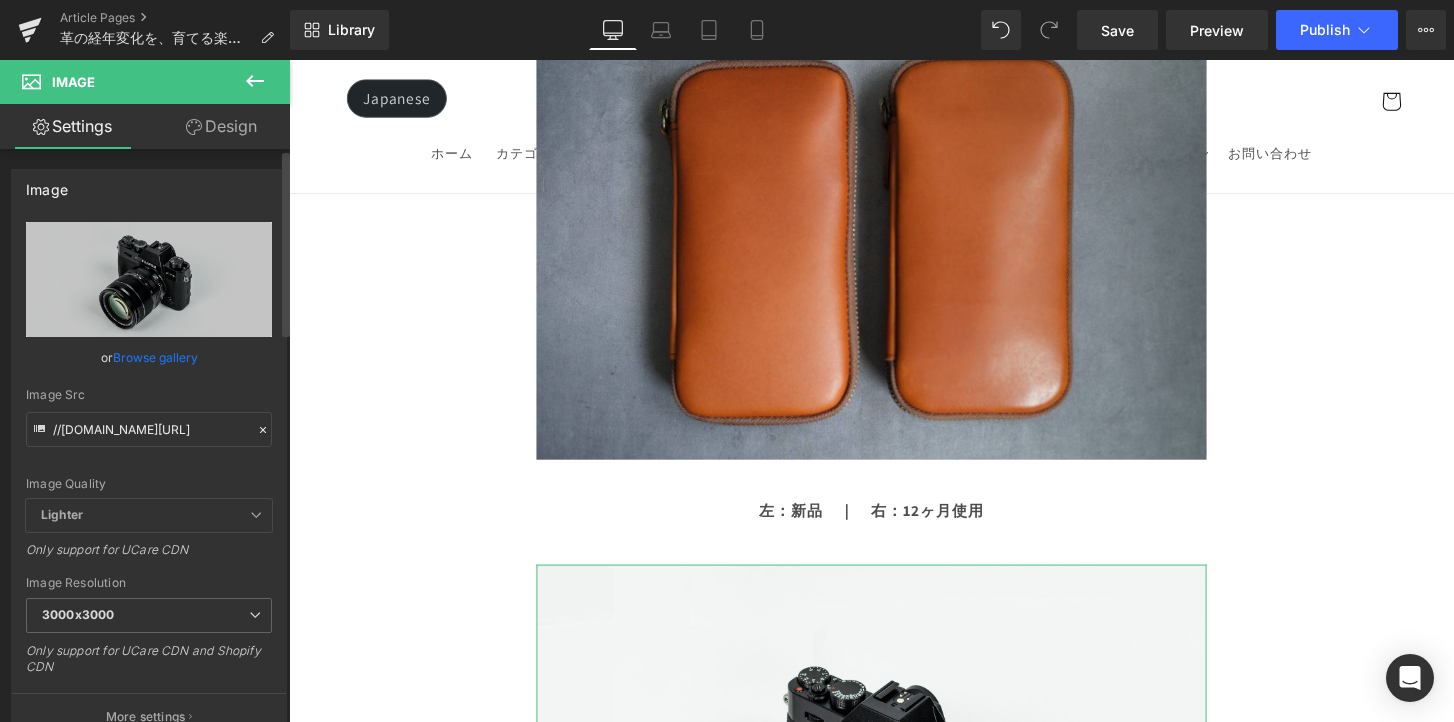 click on "Browse gallery" at bounding box center (155, 357) 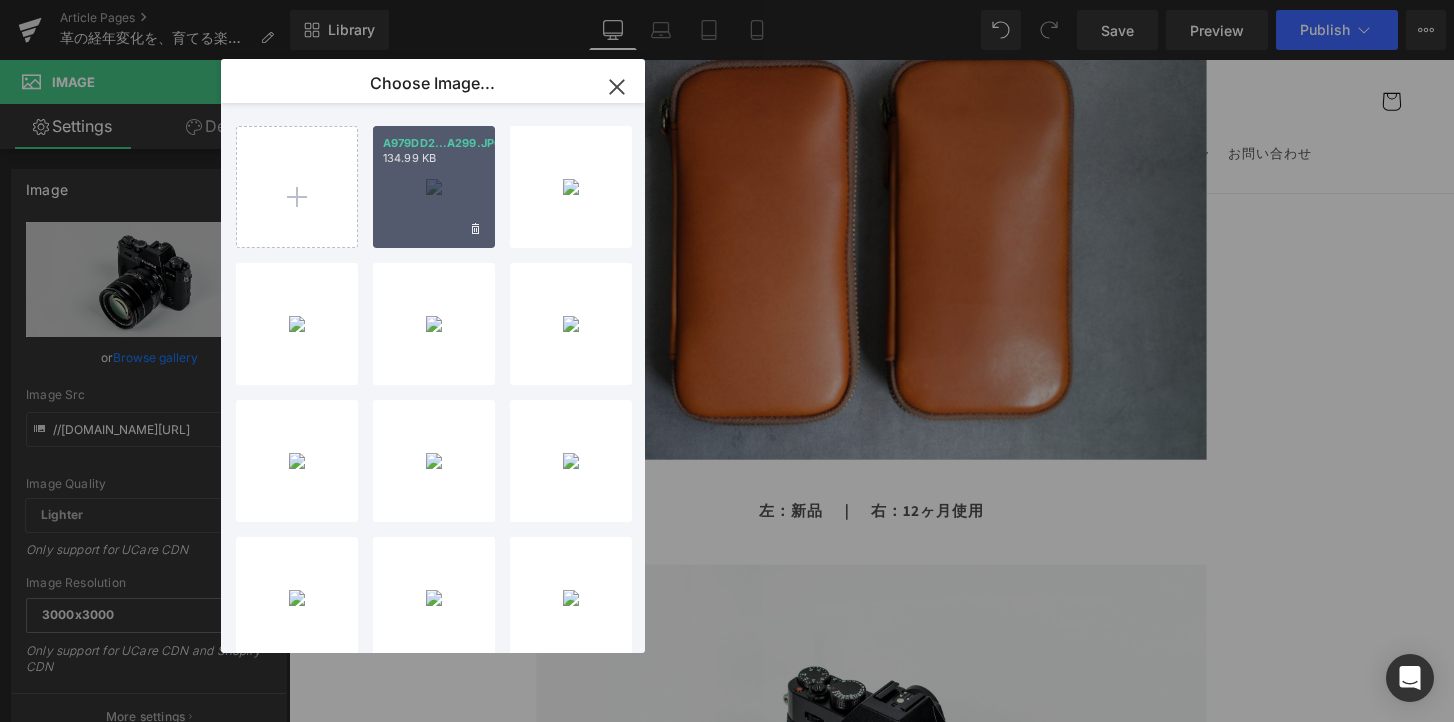 click on "A979DD2...A299.JPG 134.99 KB" at bounding box center (434, 187) 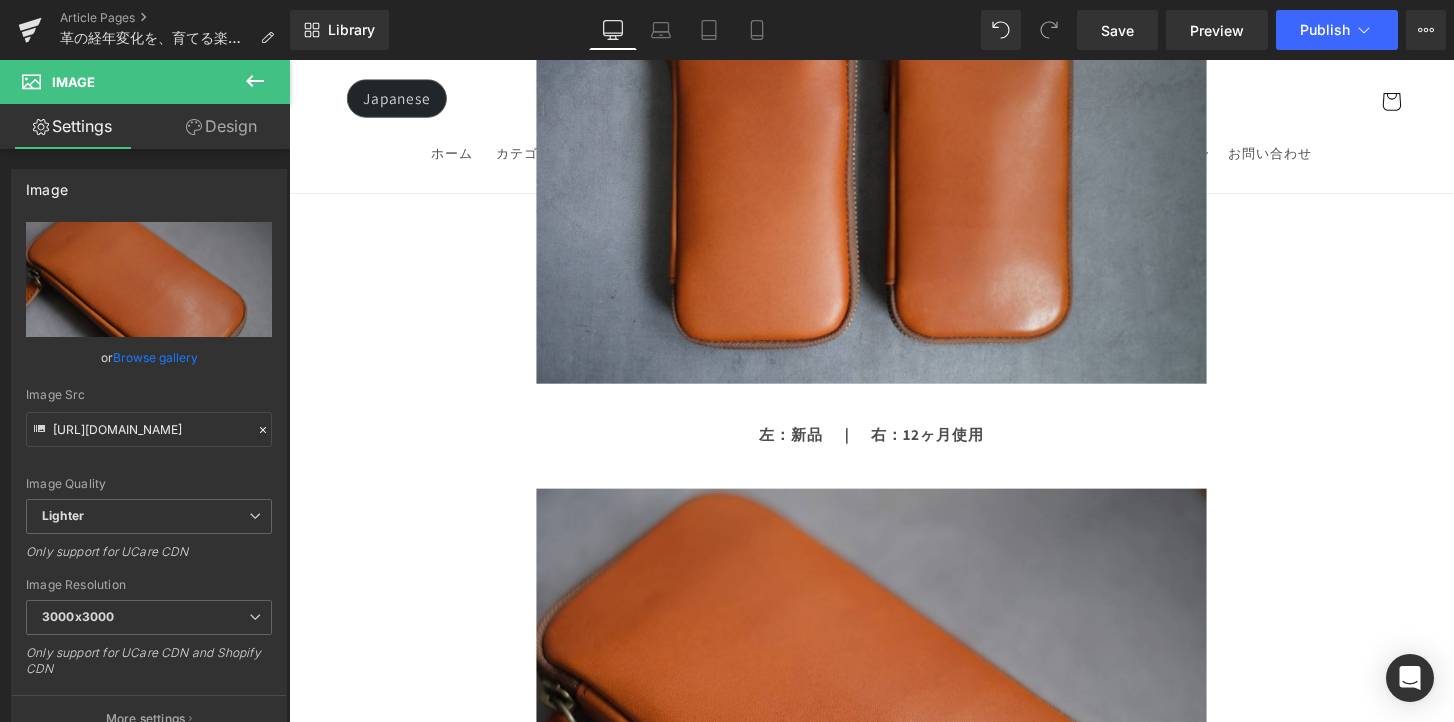 scroll, scrollTop: 9273, scrollLeft: 0, axis: vertical 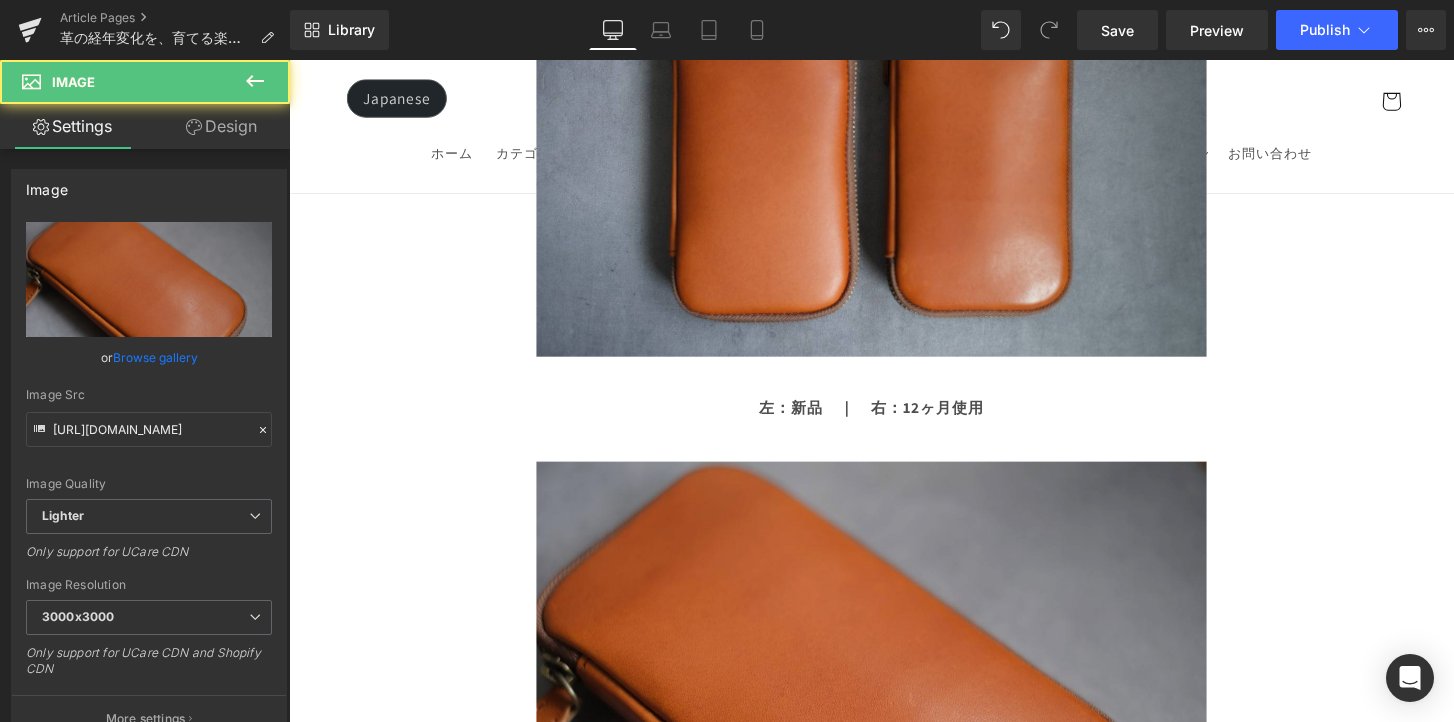 click at bounding box center [894, 709] 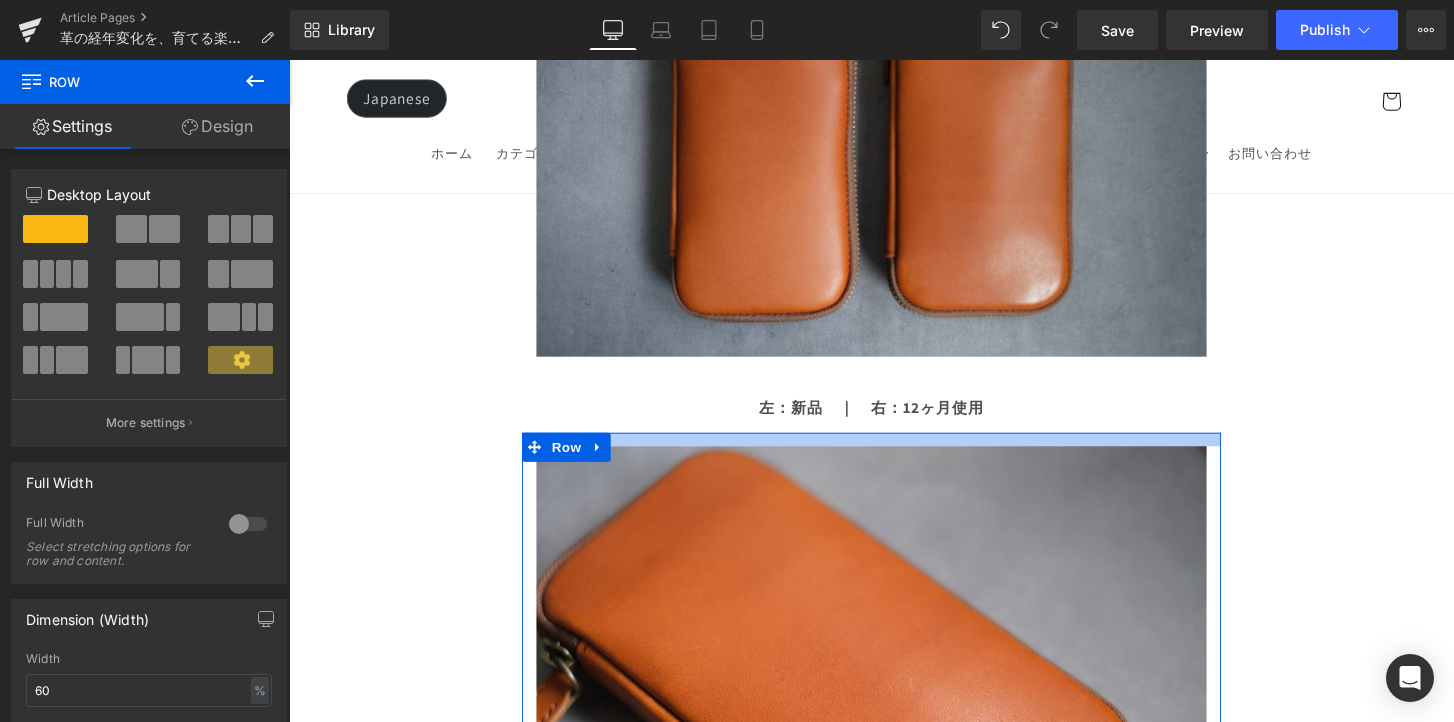 click on "Image         Row
革は育てるもの 経年変化という贅沢な時間
Heading         Row
革製品に触れていると、ふとした瞬間に「これは自分だけのものだ」と感じることがあります。
それは、使う人の手の温もりや、過ごした時間が、そのまま革に刻まれていくからかもしれません。 最初はまだ固くて、どこかよそよそしかった革が、
毎日の中で少しずつ馴染み、色づき、艶を増していく。 その変化は決して急がせることができない、
けれど確かに積み重なる、静かで贅沢な時間。 気づけば、世界にひとつだけの“自分だけの革”に育っている。 このブログでは、エイジングの魅力や楽しみ方、色や艶の変化の仕方、そして革を美しく育てるコツをご紹介していきます。
Text Block         Row         Row" at bounding box center (894, 2482) 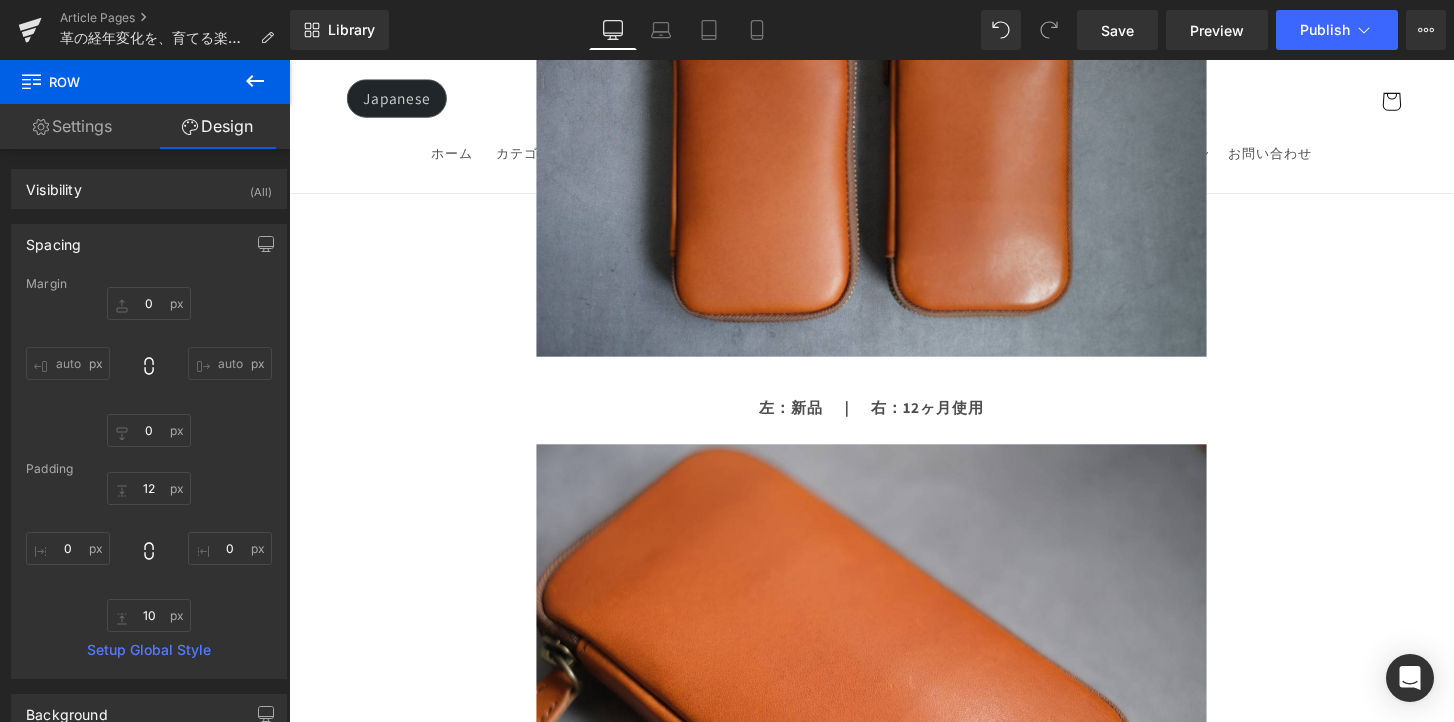 click on "Image         Row
革は育てるもの 経年変化という贅沢な時間
Heading         Row
革製品に触れていると、ふとした瞬間に「これは自分だけのものだ」と感じることがあります。
それは、使う人の手の温もりや、過ごした時間が、そのまま革に刻まれていくからかもしれません。 最初はまだ固くて、どこかよそよそしかった革が、
毎日の中で少しずつ馴染み、色づき、艶を増していく。 その変化は決して急がせることができない、
けれど確かに積み重なる、静かで贅沢な時間。 気づけば、世界にひとつだけの“自分だけの革”に育っている。 このブログでは、エイジングの魅力や楽しみ方、色や艶の変化の仕方、そして革を美しく育てるコツをご紹介していきます。
Text Block         Row         Row" at bounding box center [894, 2481] 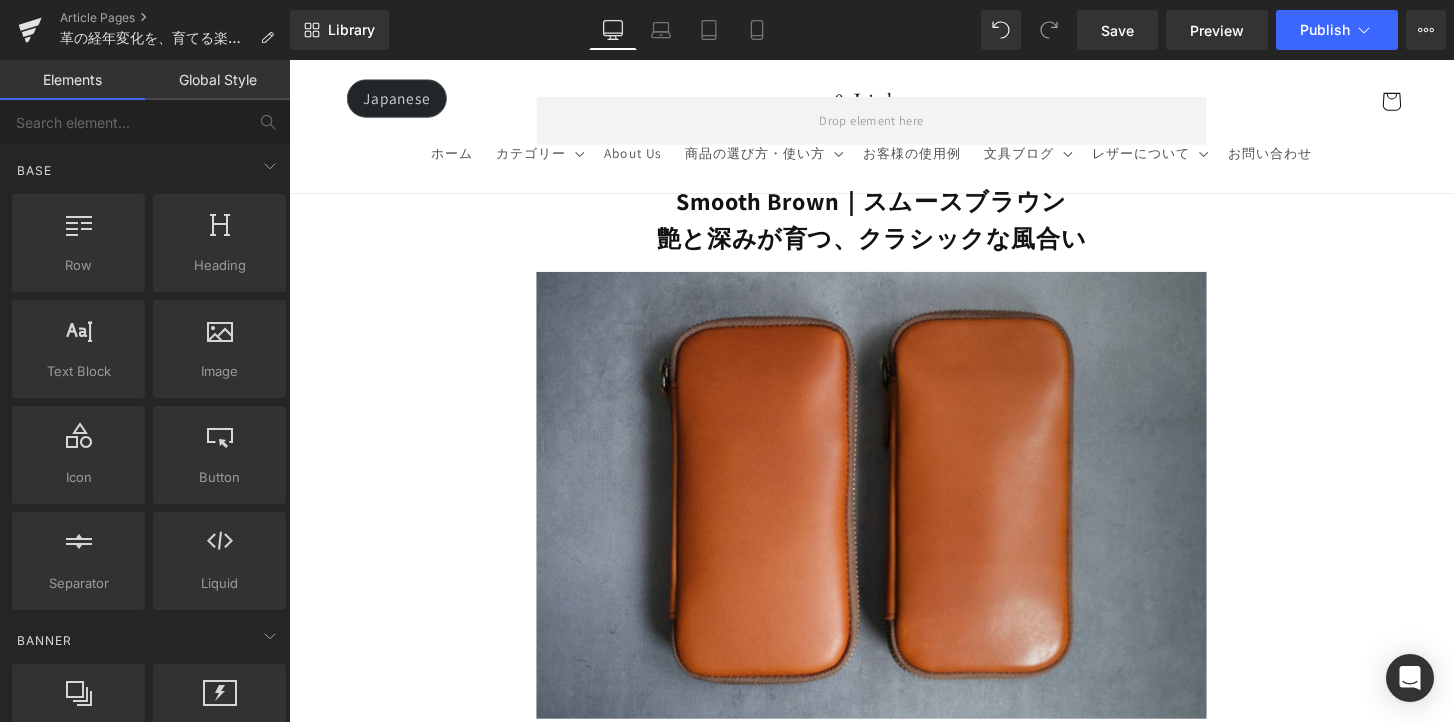 scroll, scrollTop: 9130, scrollLeft: 0, axis: vertical 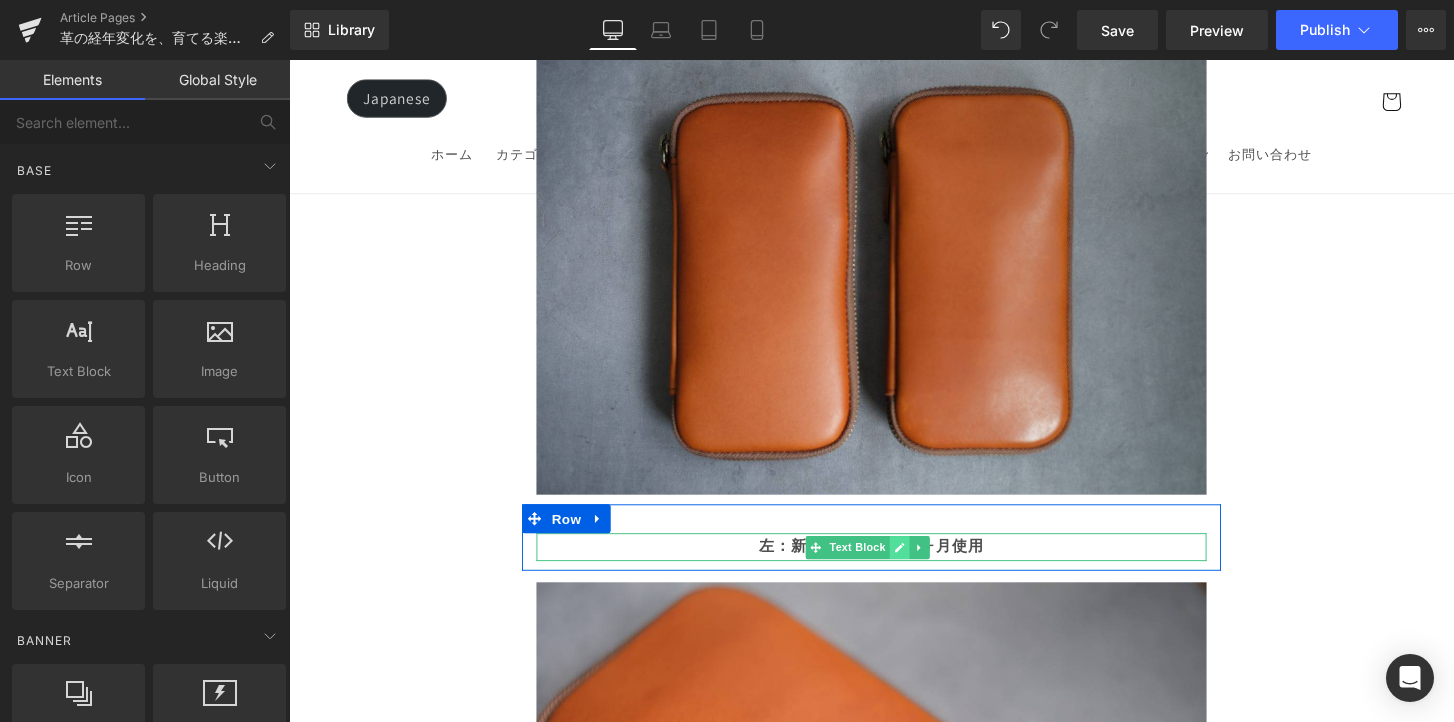 click at bounding box center (922, 566) 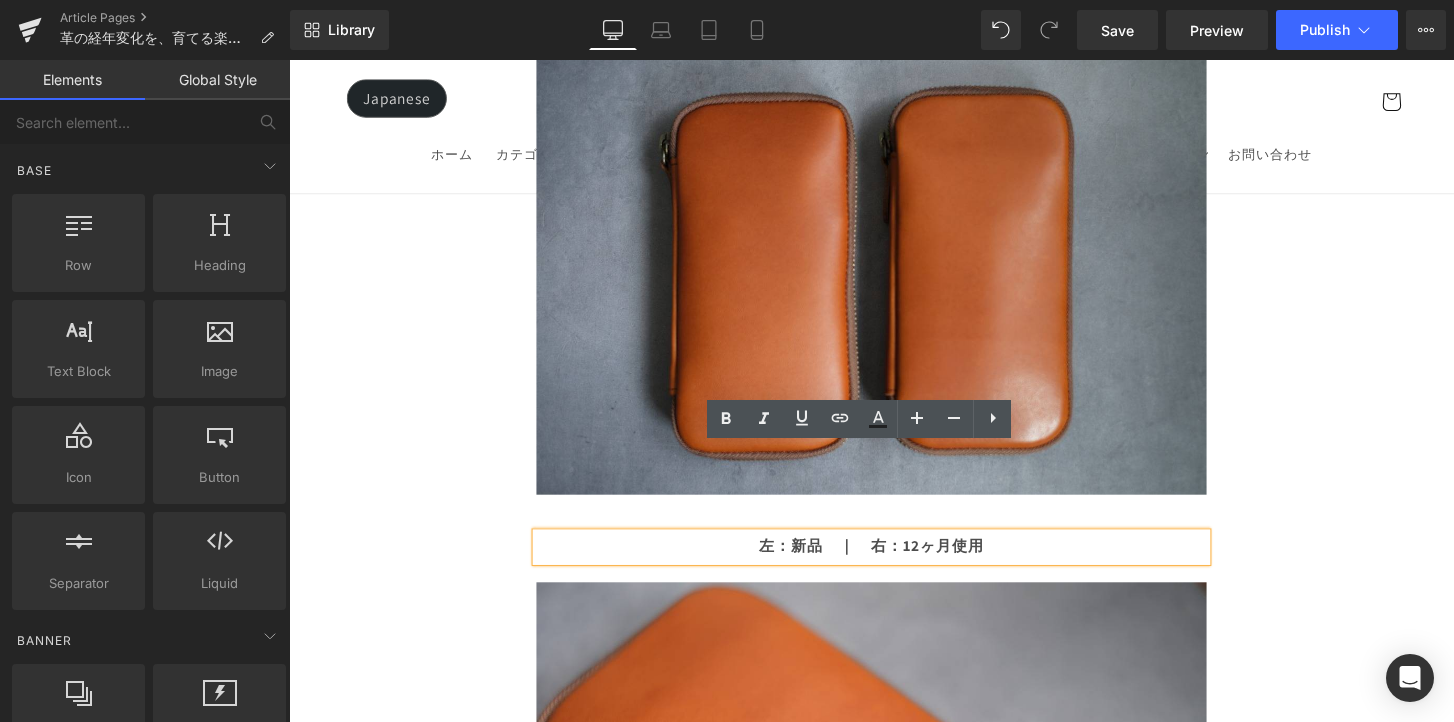 click on "左：新品　｜　右：12ヶ月使用" at bounding box center (894, 564) 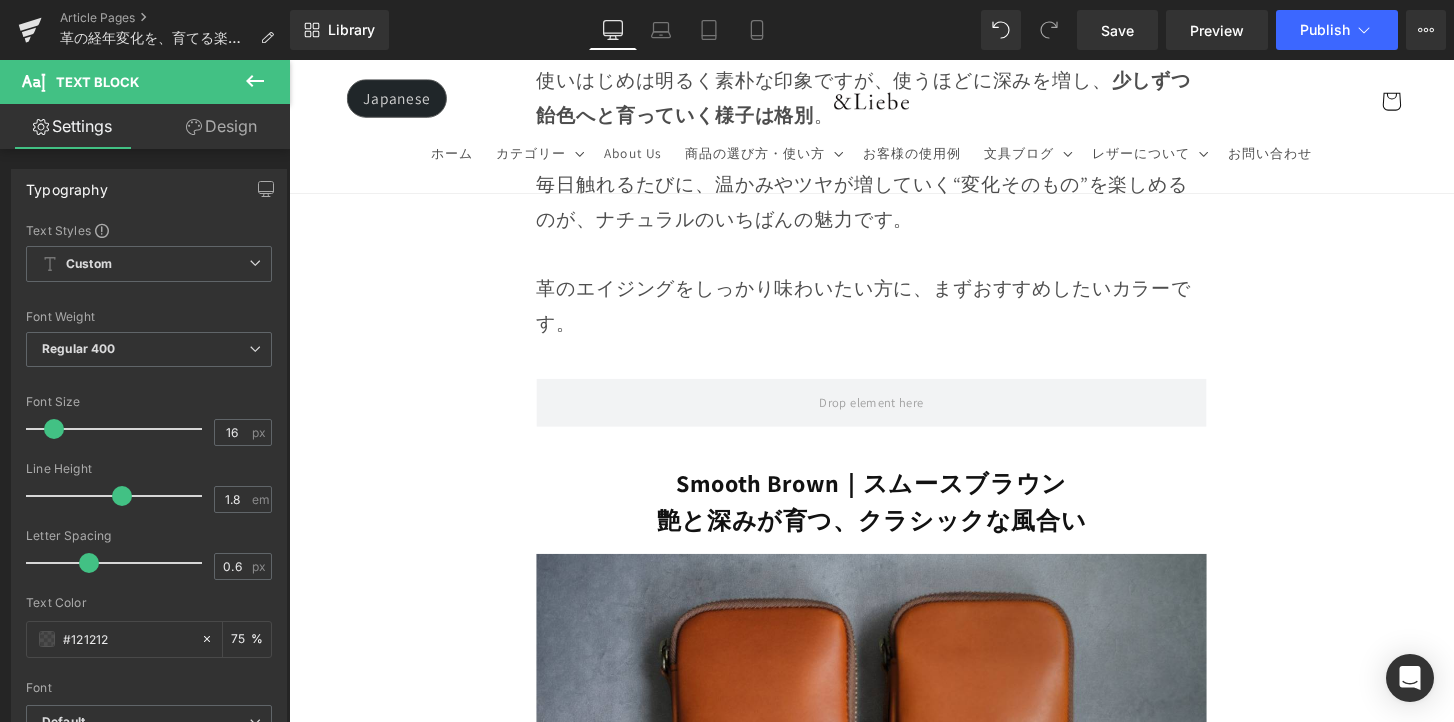 scroll, scrollTop: 9048, scrollLeft: 0, axis: vertical 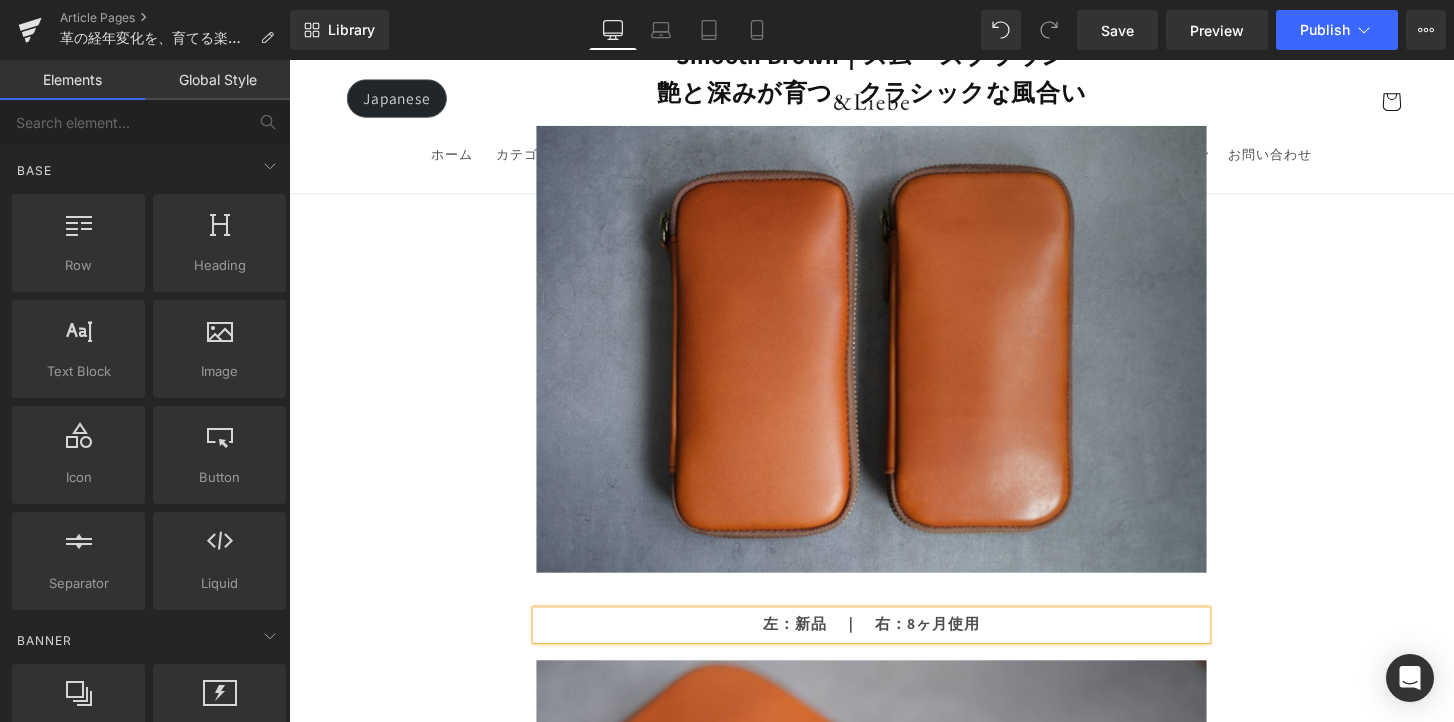 click on "Image         Row
革は育てるもの 経年変化という贅沢な時間
Heading         Row
革製品に触れていると、ふとした瞬間に「これは自分だけのものだ」と感じることがあります。
それは、使う人の手の温もりや、過ごした時間が、そのまま革に刻まれていくからかもしれません。 最初はまだ固くて、どこかよそよそしかった革が、
毎日の中で少しずつ馴染み、色づき、艶を増していく。 その変化は決して急がせることができない、
けれど確かに積み重なる、静かで贅沢な時間。 気づけば、世界にひとつだけの“自分だけの革”に育っている。 このブログでは、エイジングの魅力や楽しみ方、色や艶の変化の仕方、そして革を美しく育てるコツをご紹介していきます。
Text Block         Row         Row" at bounding box center [894, 2706] 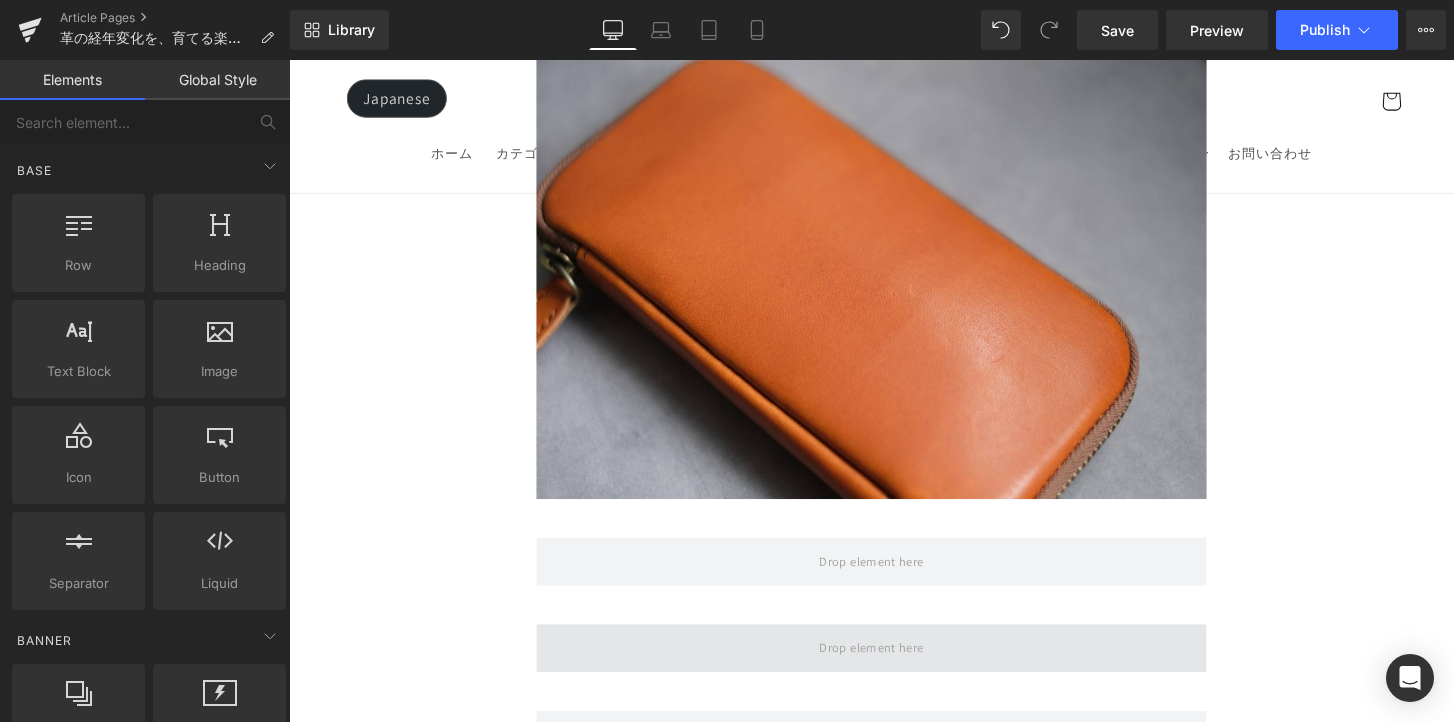 scroll, scrollTop: 9809, scrollLeft: 0, axis: vertical 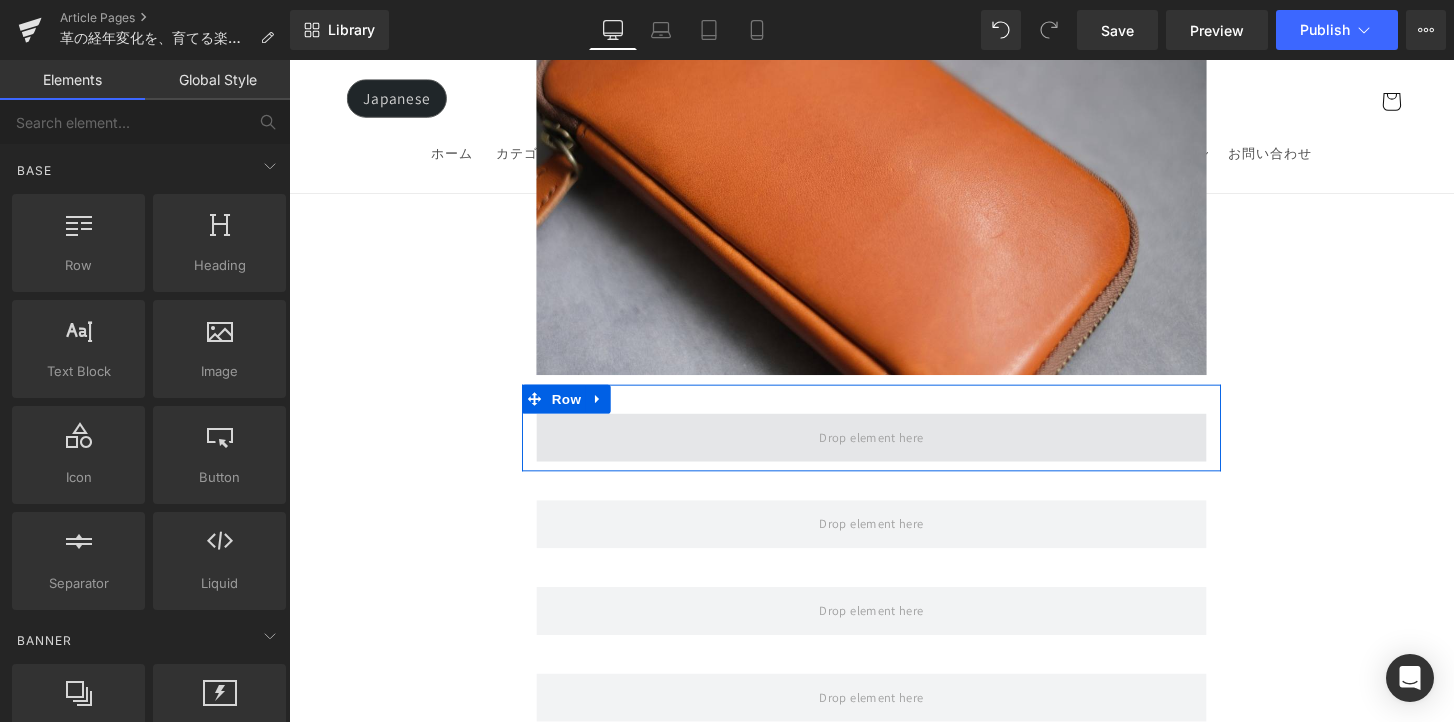 click at bounding box center [894, 451] 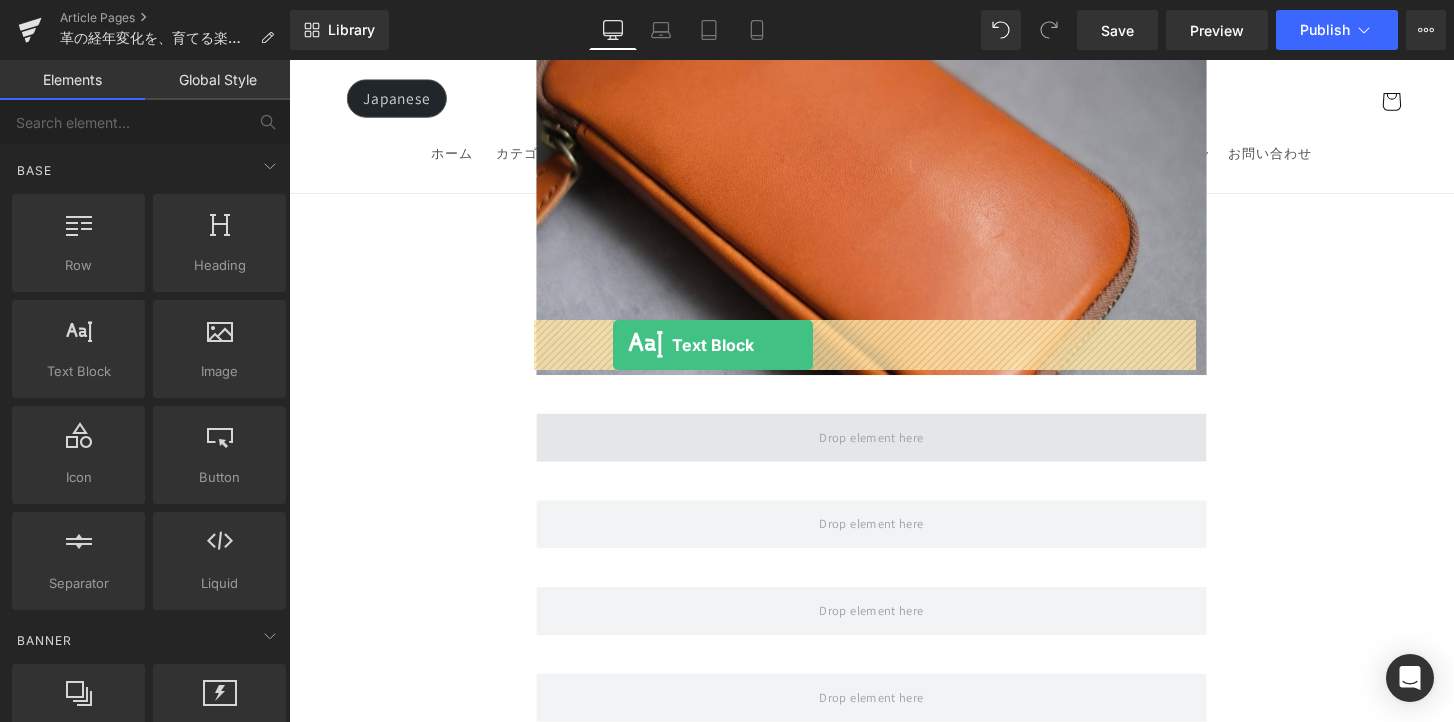 drag, startPoint x: 448, startPoint y: 410, endPoint x: 628, endPoint y: 355, distance: 188.2153 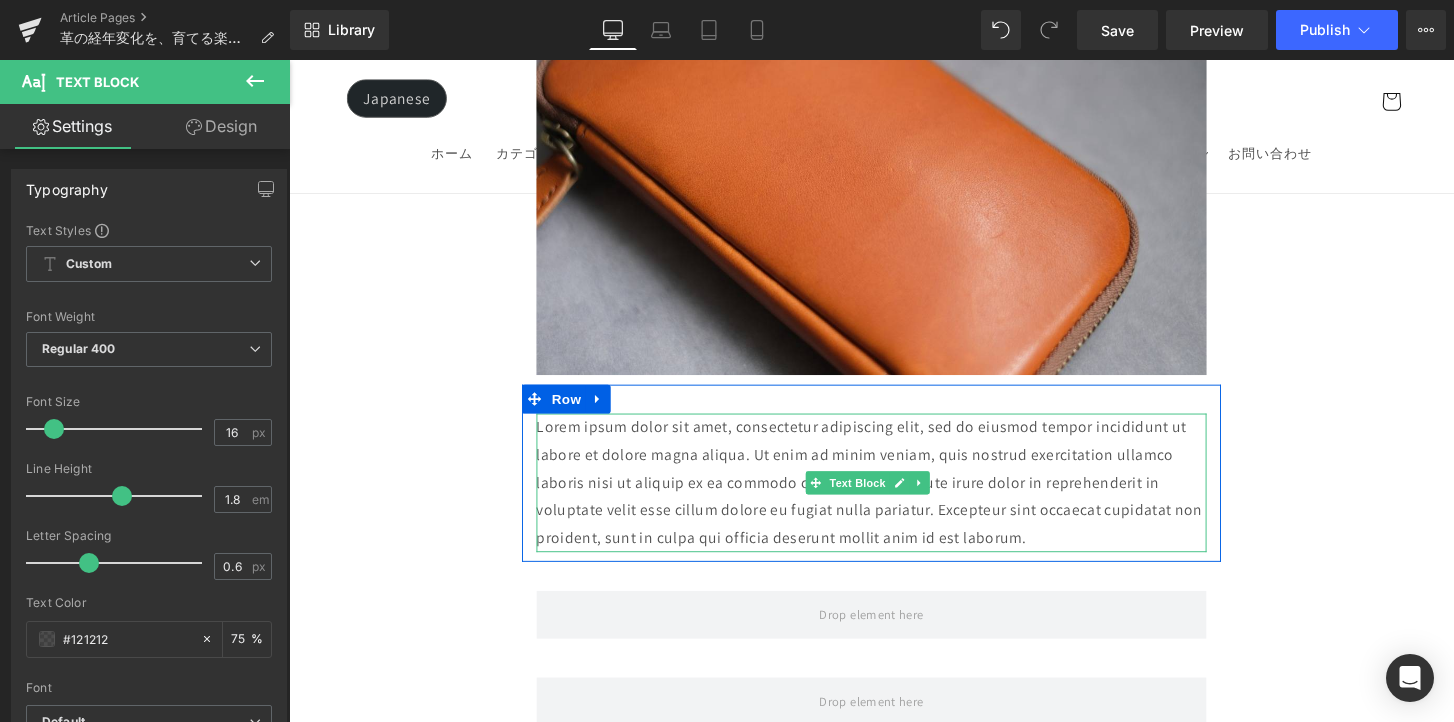 click on "Lorem ipsum dolor sit amet, consectetur adipiscing elit, sed do eiusmod tempor incididunt ut labore et dolore magna aliqua. Ut enim ad minim veniam, quis nostrud exercitation ullamco laboris nisi ut aliquip ex ea commodo consequat. Duis aute irure dolor in reprehenderit in voluptate velit esse cillum dolore eu fugiat nulla pariatur. Excepteur sint occaecat cupidatat non proident, sunt in culpa qui officia deserunt mollit anim id est laborum." at bounding box center (894, 499) 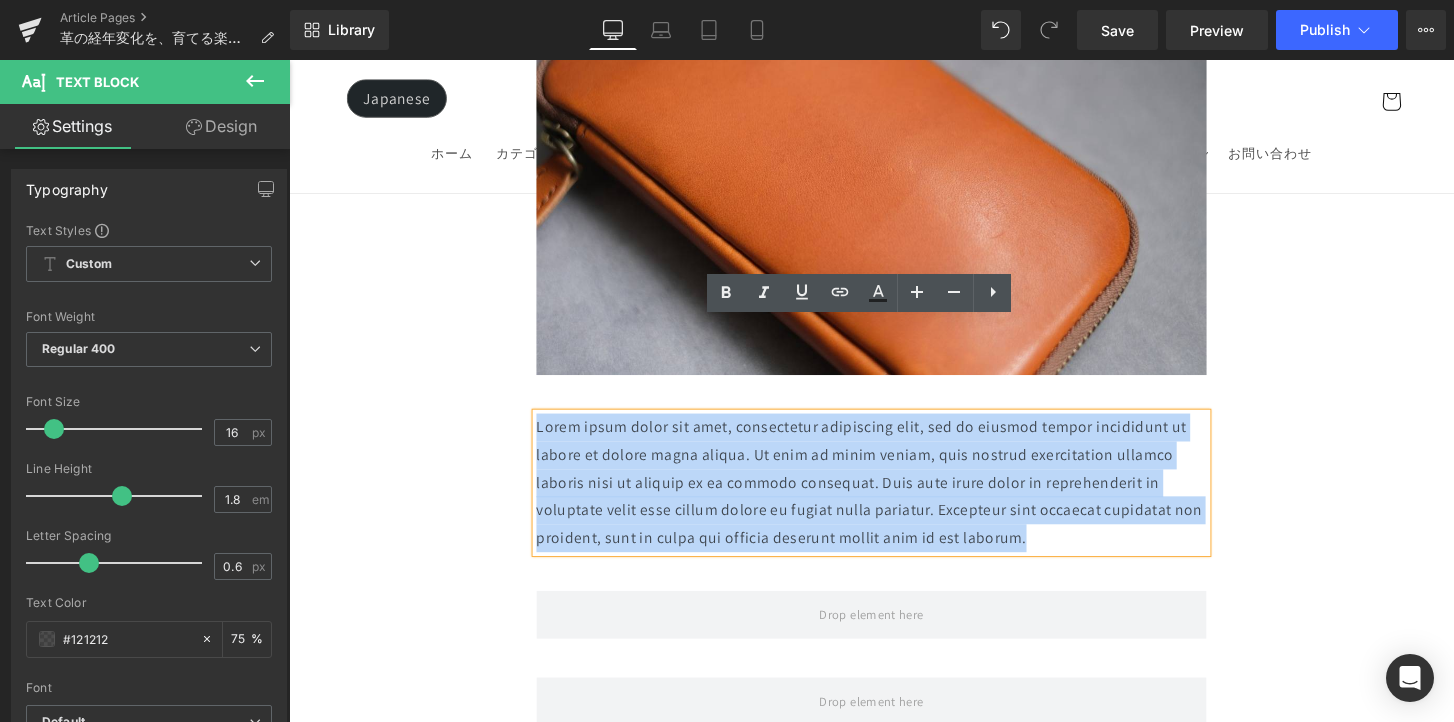 drag, startPoint x: 989, startPoint y: 440, endPoint x: 539, endPoint y: 324, distance: 464.71066 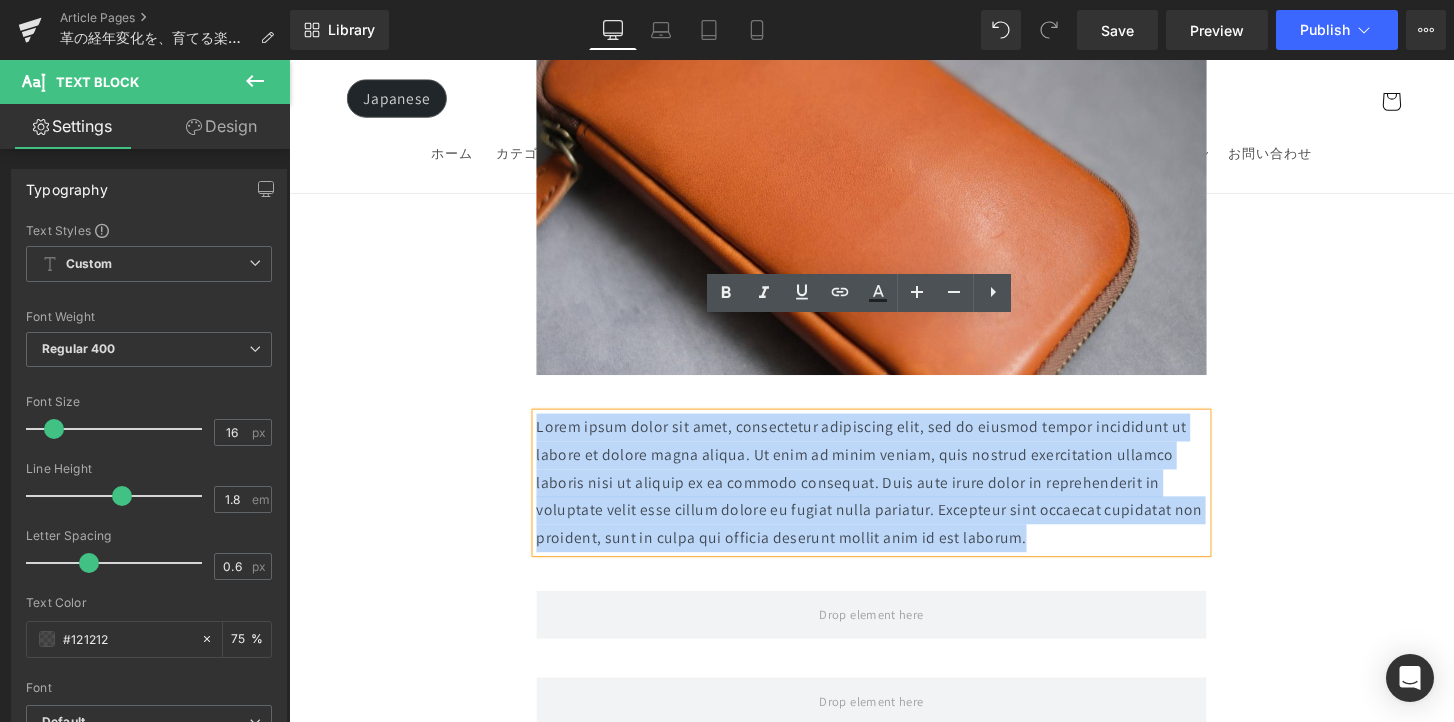 type 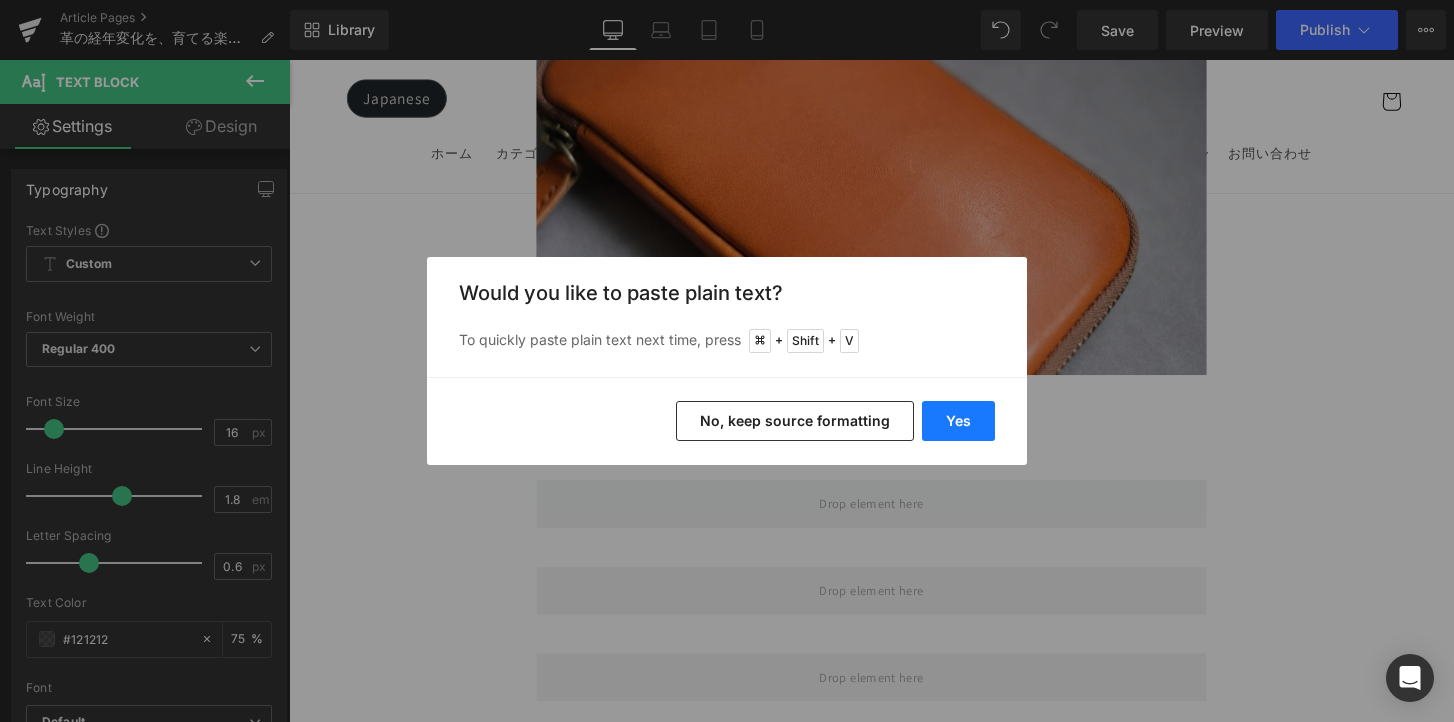 click on "Yes" at bounding box center [958, 421] 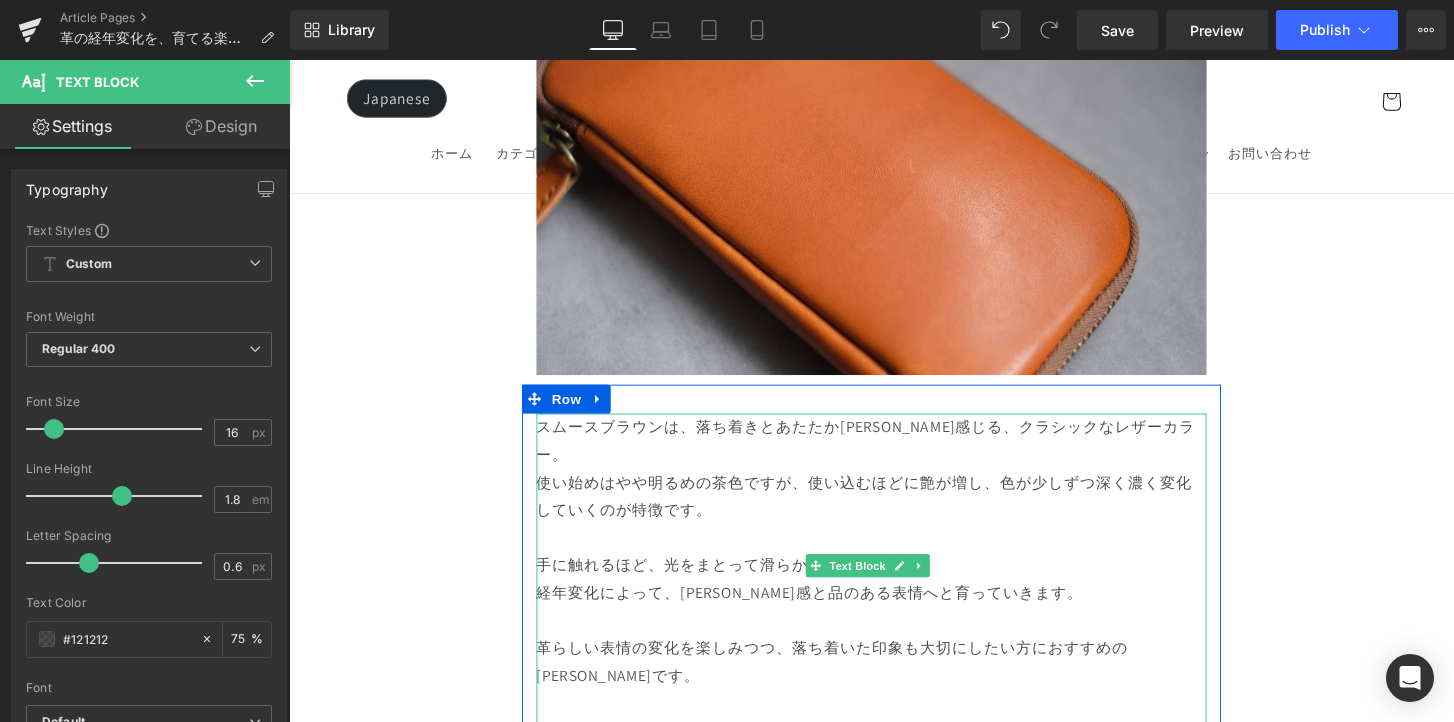 click at bounding box center (894, 758) 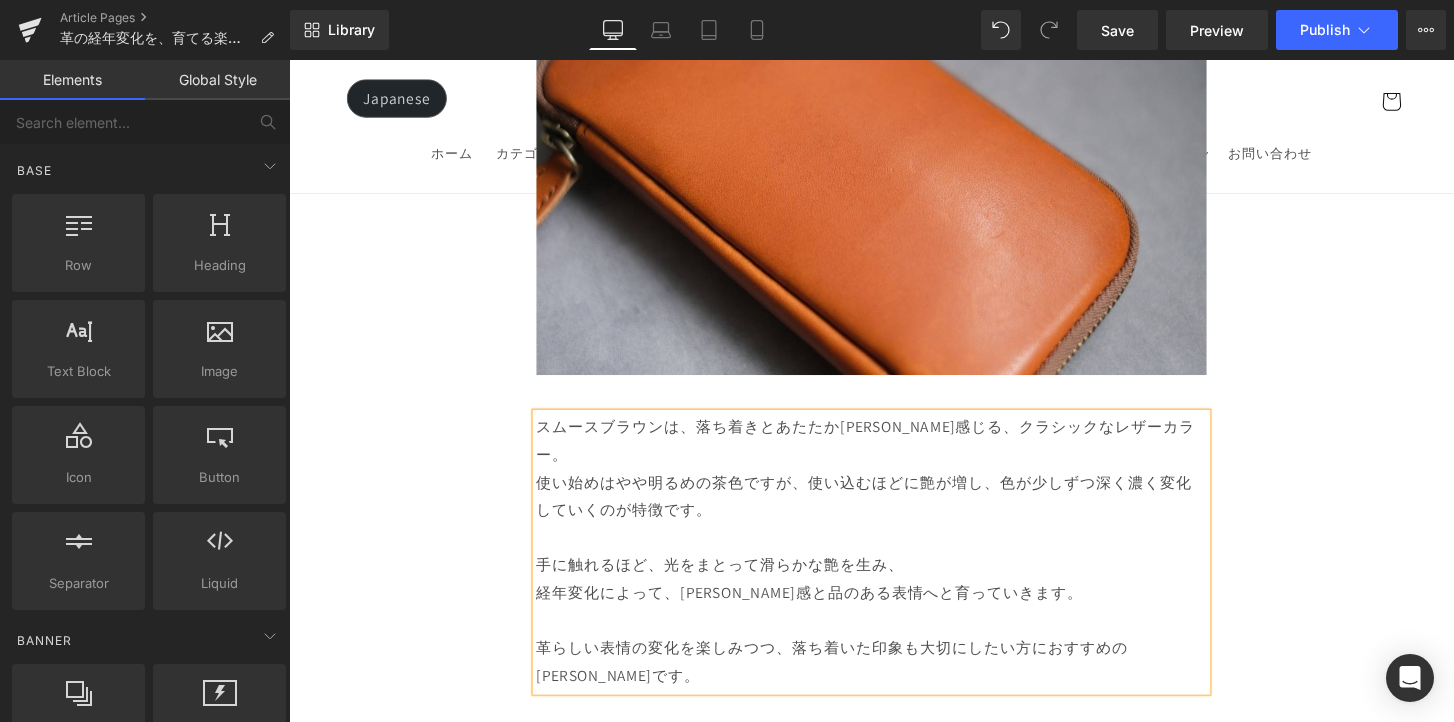 click on "Image         Row
革は育てるもの 経年変化という贅沢な時間
Heading         Row
革製品に触れていると、ふとした瞬間に「これは自分だけのものだ」と感じることがあります。
それは、使う人の手の温もりや、過ごした時間が、そのまま革に刻まれていくからかもしれません。 最初はまだ固くて、どこかよそよそしかった革が、
毎日の中で少しずつ馴染み、色づき、艶を増していく。 その変化は決して急がせることができない、
けれど確かに積み重なる、静かで贅沢な時間。 気づけば、世界にひとつだけの“自分だけの革”に育っている。 このブログでは、エイジングの魅力や楽しみ方、色や艶の変化の仕方、そして革を美しく育てるコツをご紹介していきます。
Text Block         Row         Row" at bounding box center [894, 2064] 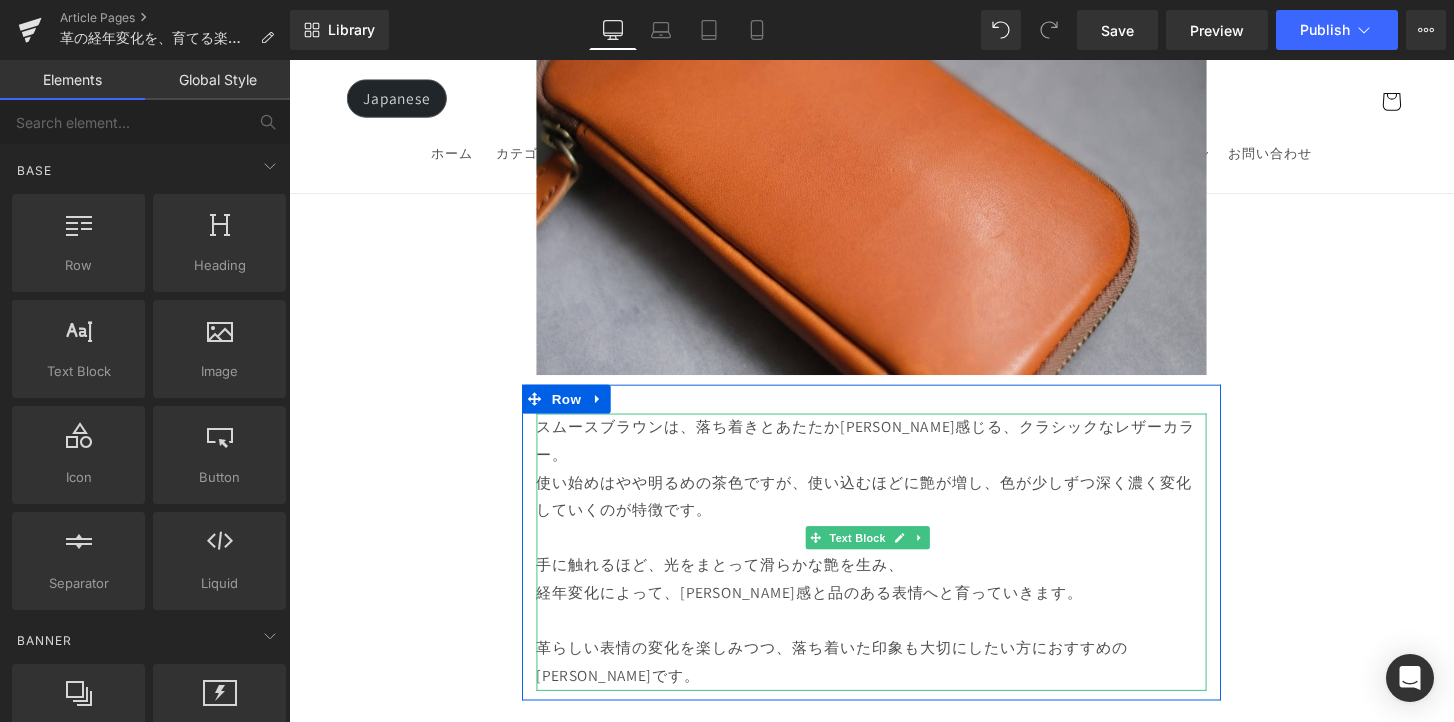 click on "手に触れるほど、光をまとって滑らかな艶を生み、" at bounding box center (894, 585) 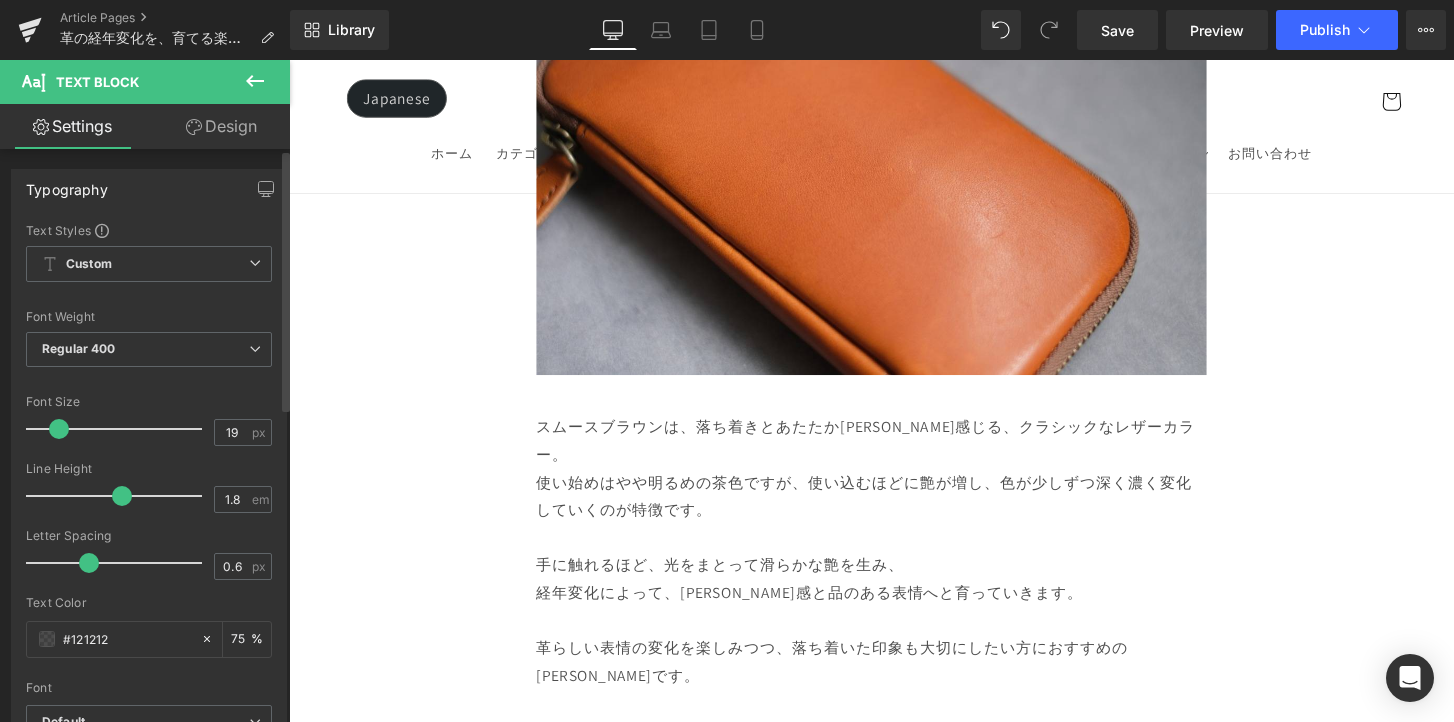 type on "20" 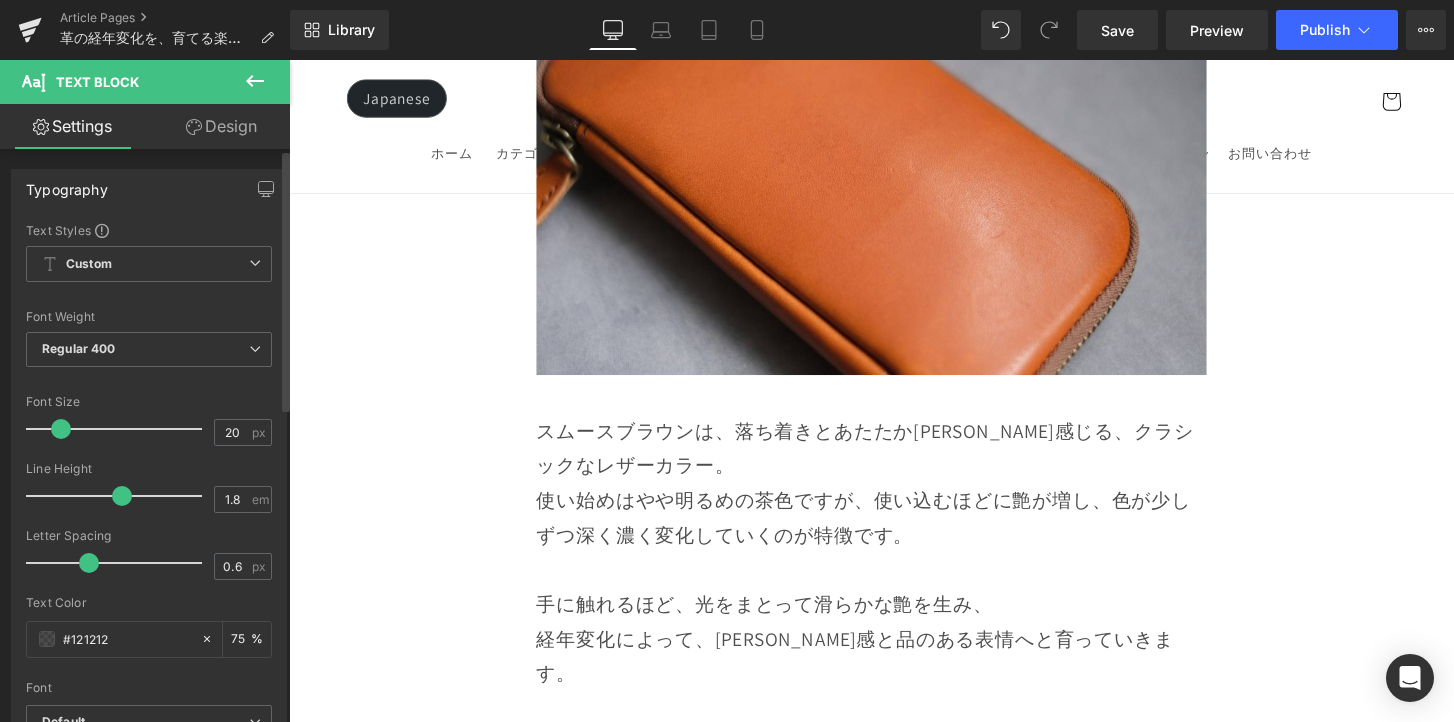 click at bounding box center (61, 429) 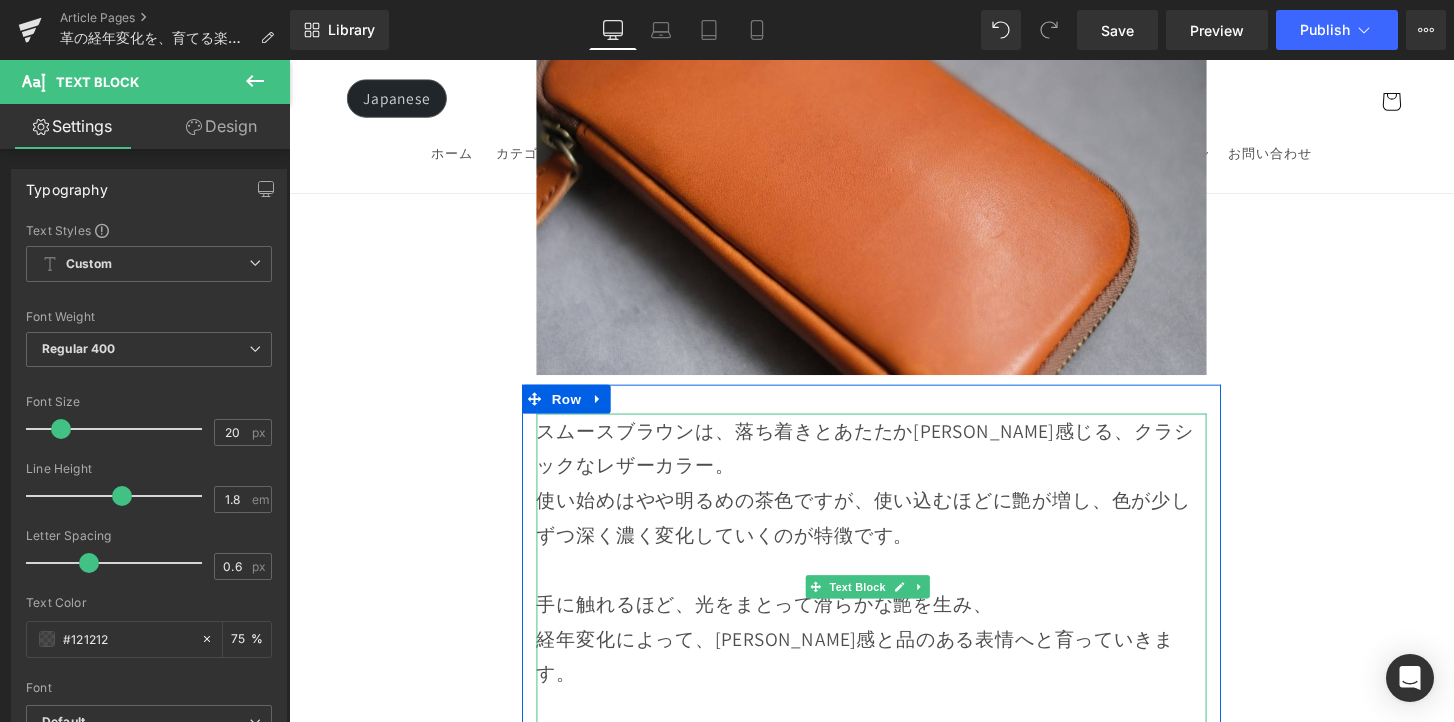 click on "スムースブラウンは、落ち着きとあたたか[PERSON_NAME]感じる、クラシックなレザーカラー。" at bounding box center [894, 463] 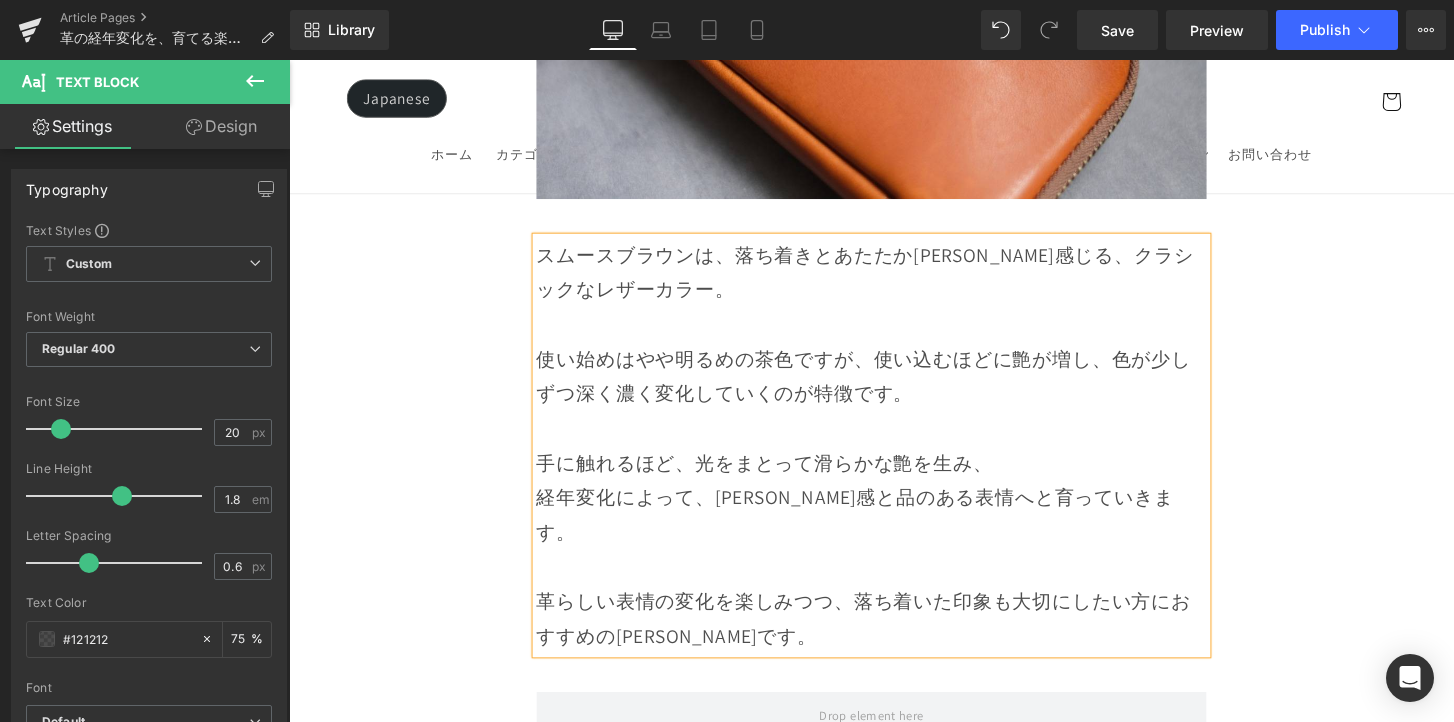 scroll, scrollTop: 10028, scrollLeft: 0, axis: vertical 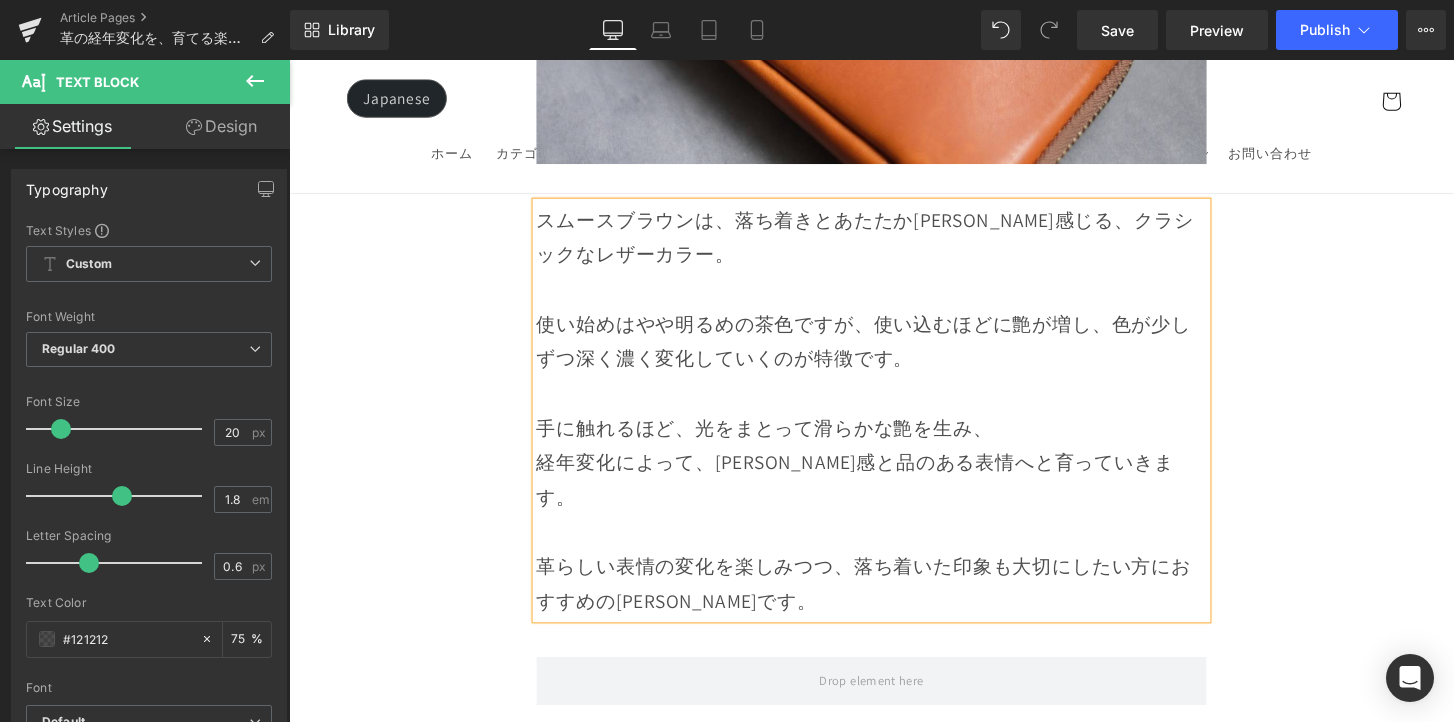 click on "Image         Row
革は育てるもの 経年変化という贅沢な時間
Heading         Row
革製品に触れていると、ふとした瞬間に「これは自分だけのものだ」と感じることがあります。
それは、使う人の手の温もりや、過ごした時間が、そのまま革に刻まれていくからかもしれません。 最初はまだ固くて、どこかよそよそしかった革が、
毎日の中で少しずつ馴染み、色づき、艶を増していく。 その変化は決して急がせることができない、
けれど確かに積み重なる、静かで贅沢な時間。 気づけば、世界にひとつだけの“自分だけの革”に育っている。 このブログでは、エイジングの魅力や楽しみ方、色や艶の変化の仕方、そして革を美しく育てるコツをご紹介していきます。
Text Block         Row         Row" at bounding box center [894, 1917] 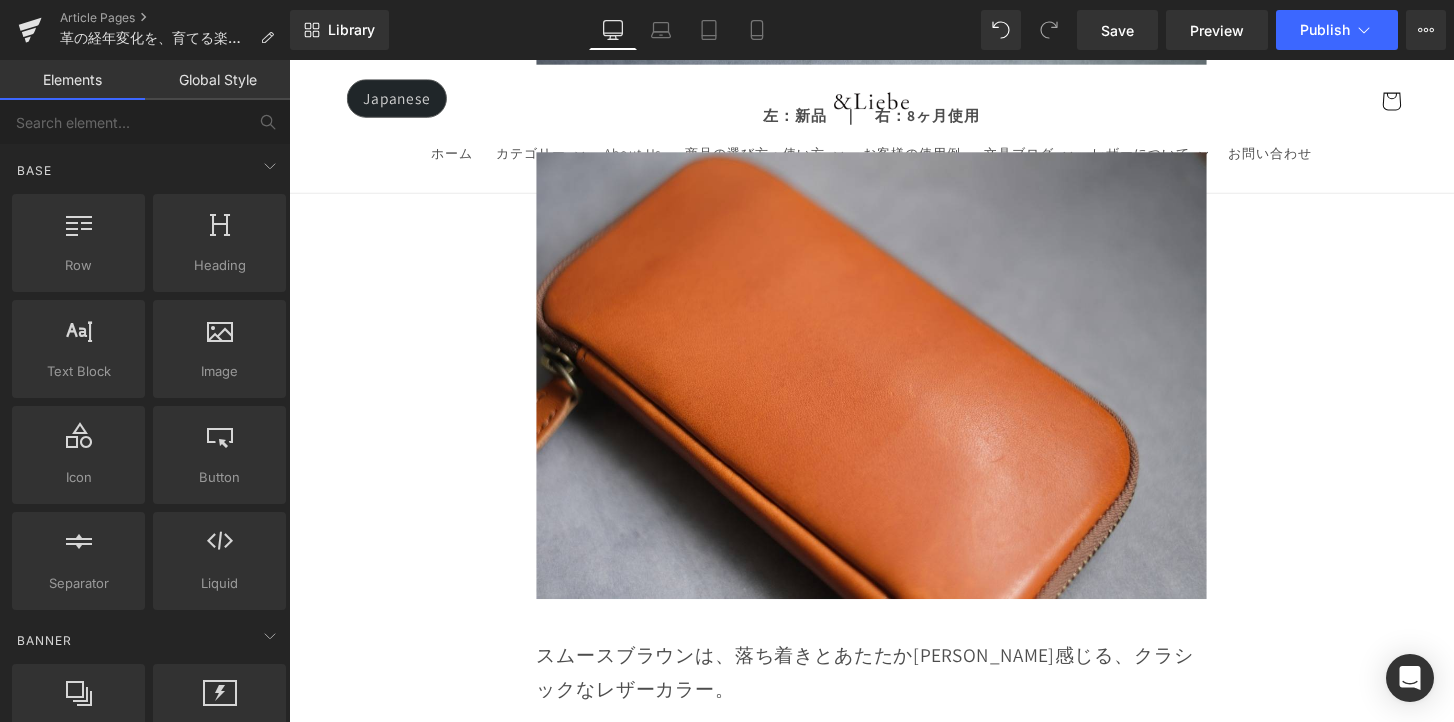 scroll, scrollTop: 8860, scrollLeft: 0, axis: vertical 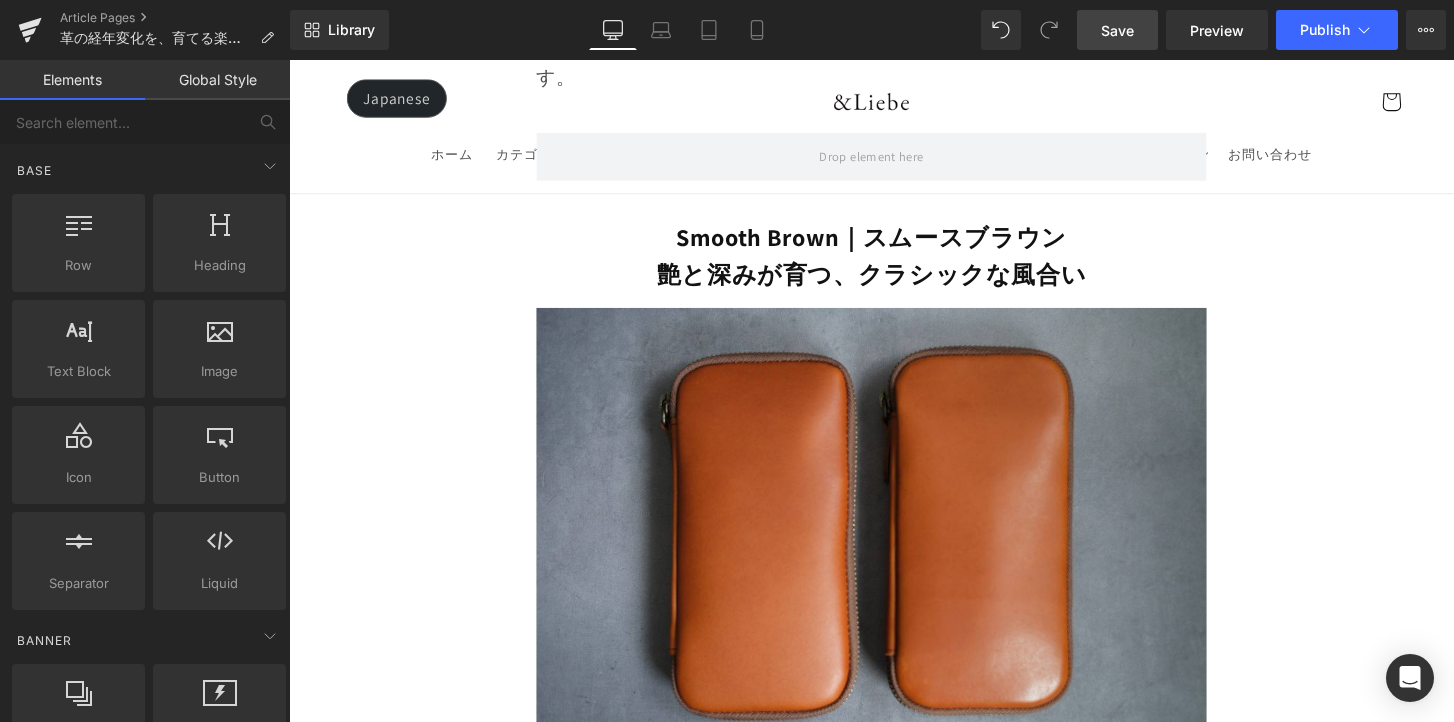 click on "Save" at bounding box center [1117, 30] 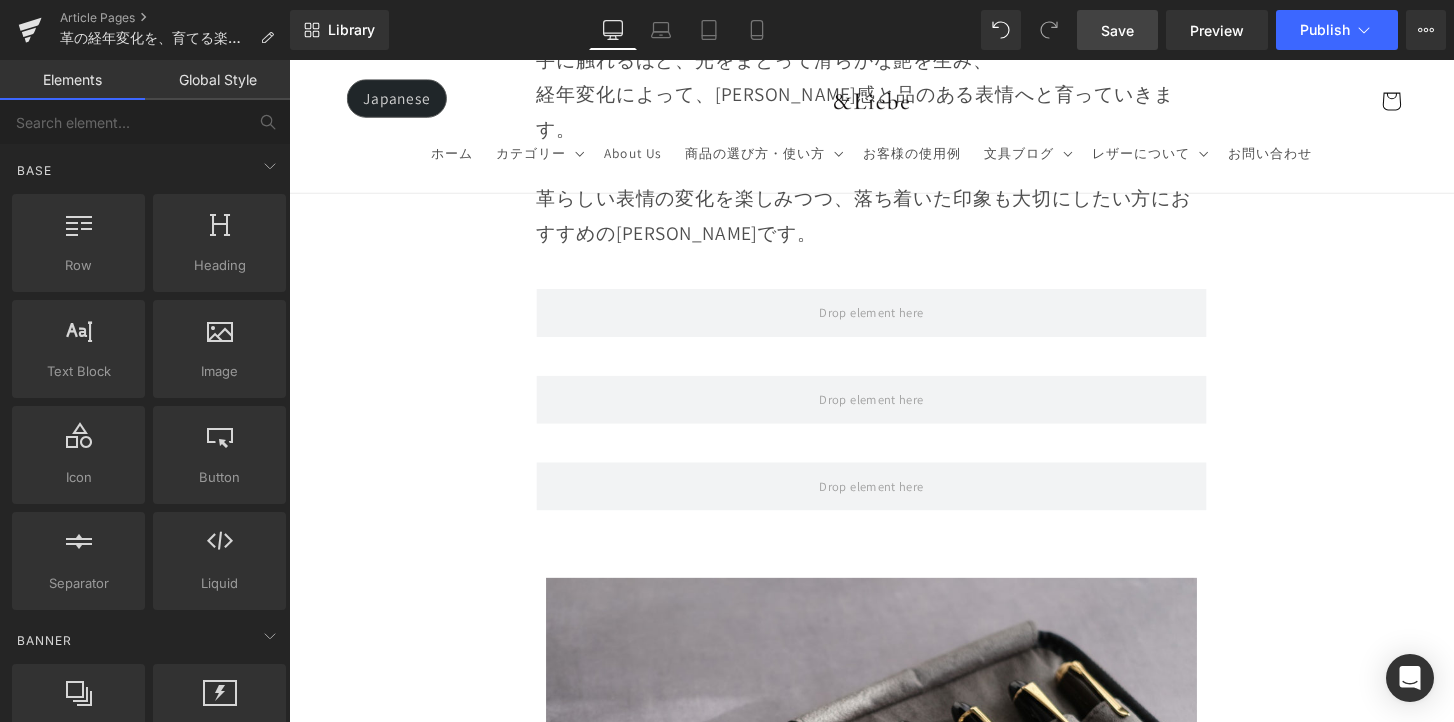 scroll, scrollTop: 10420, scrollLeft: 0, axis: vertical 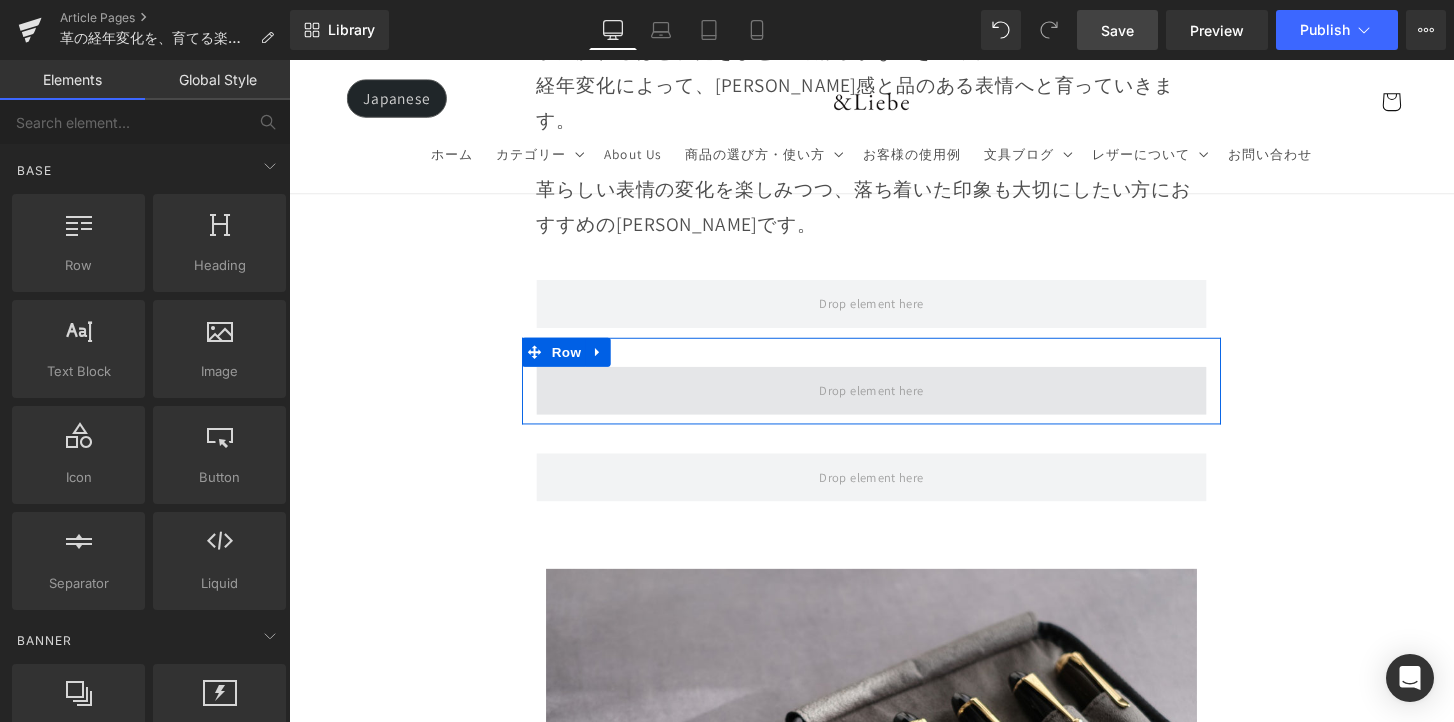 click at bounding box center [894, 403] 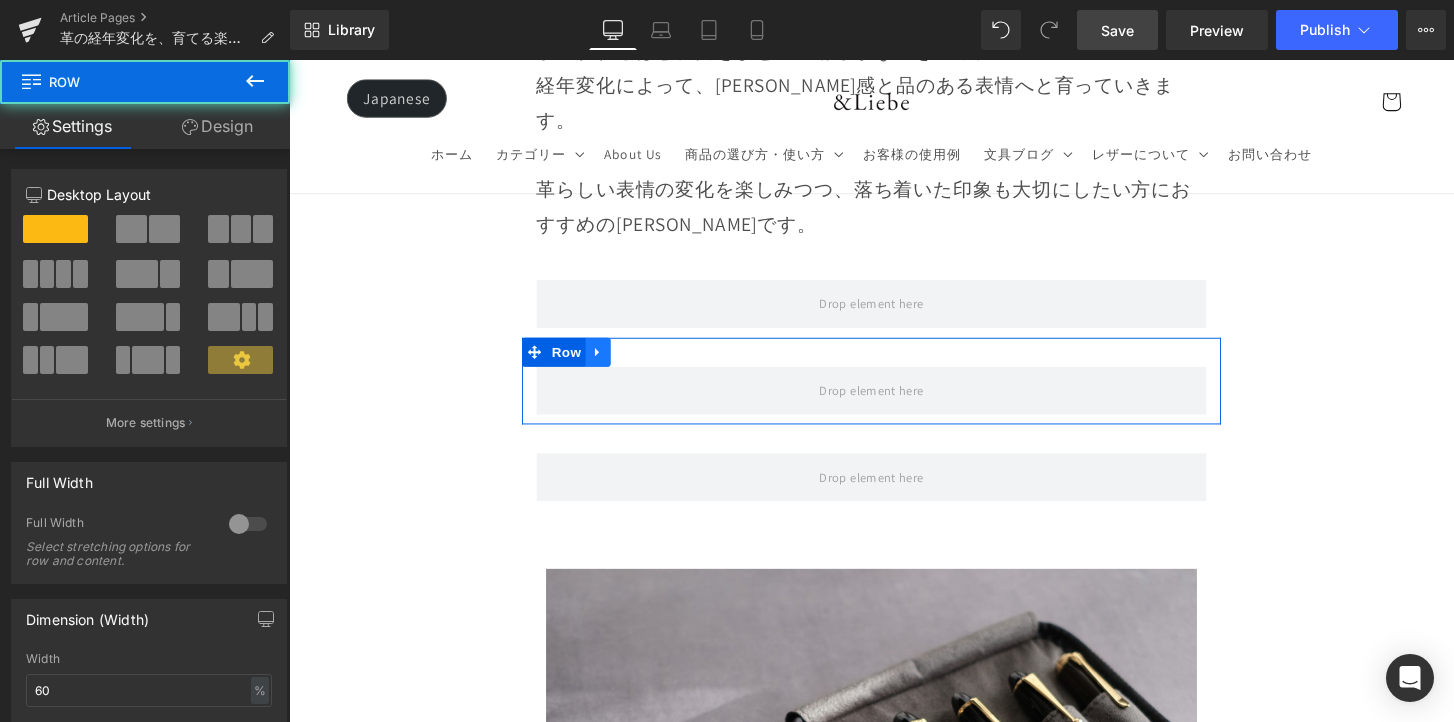 click 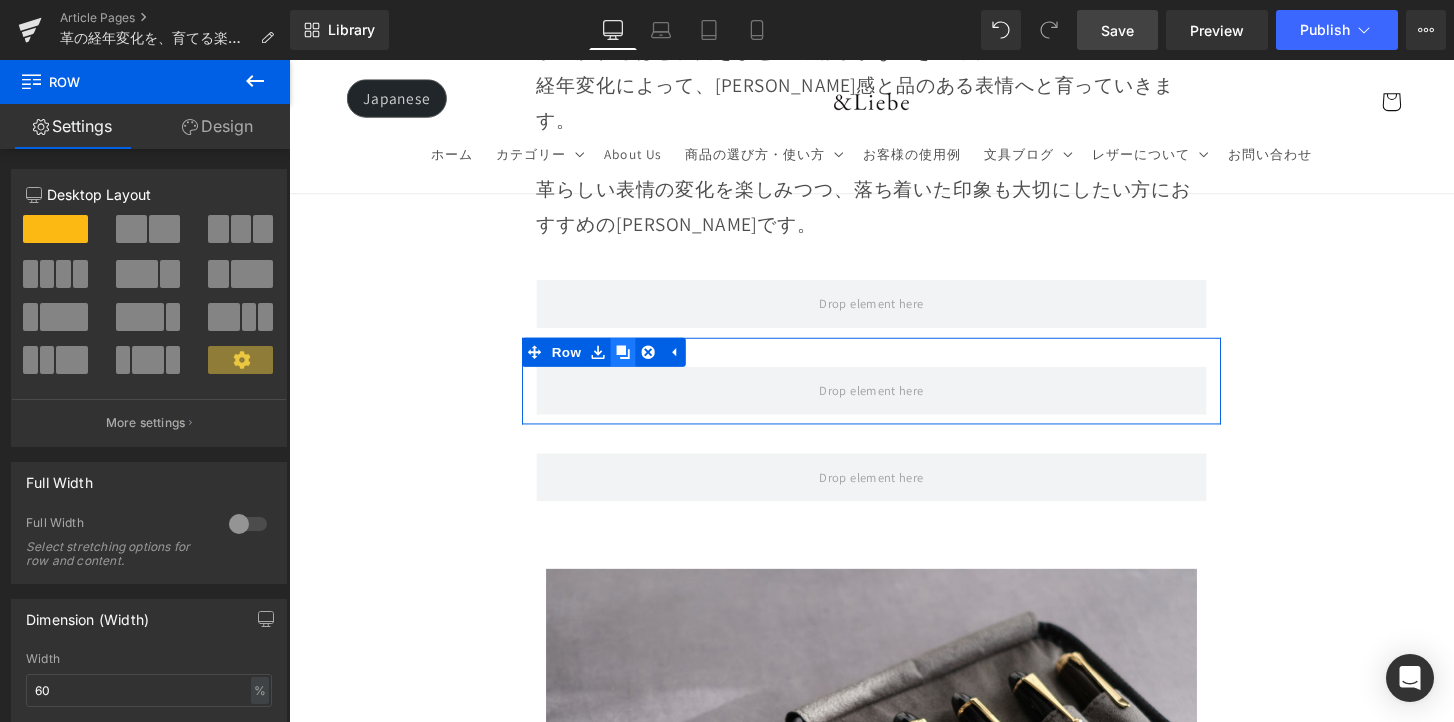 click 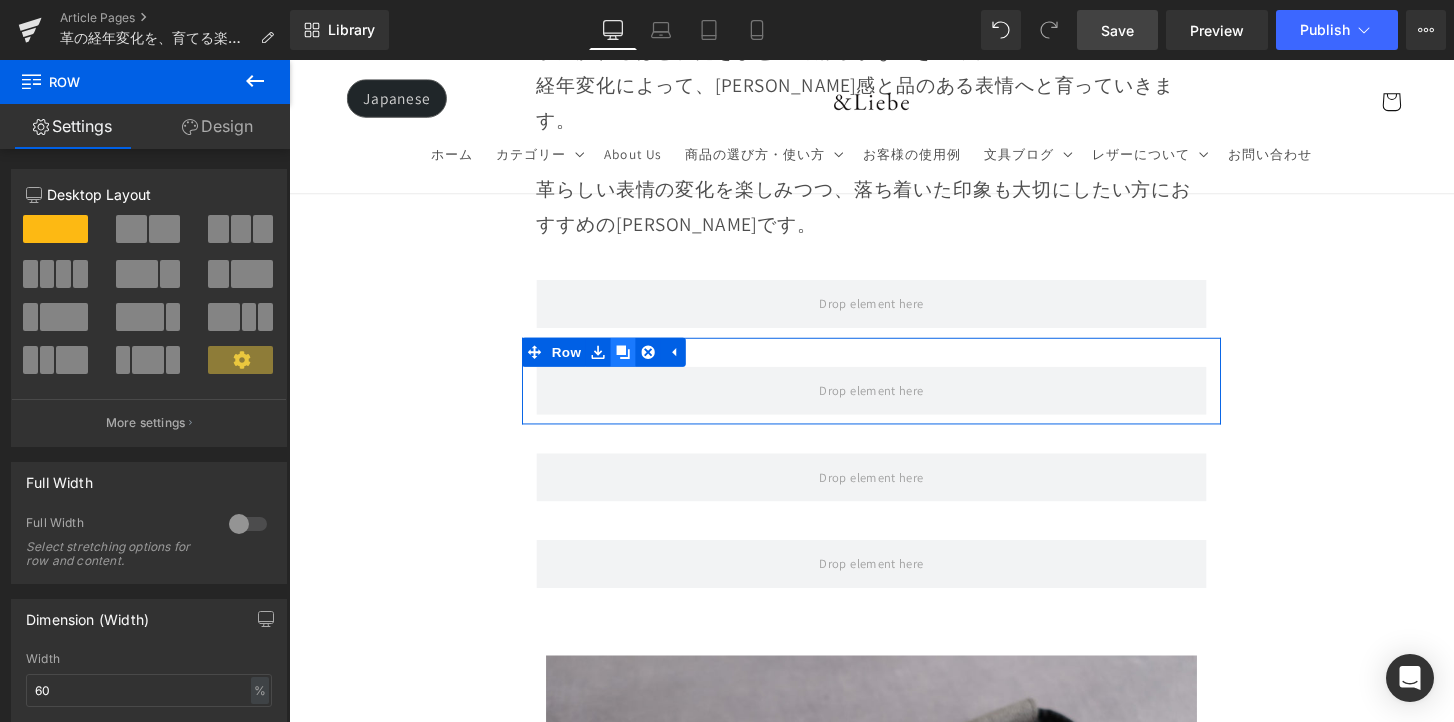click 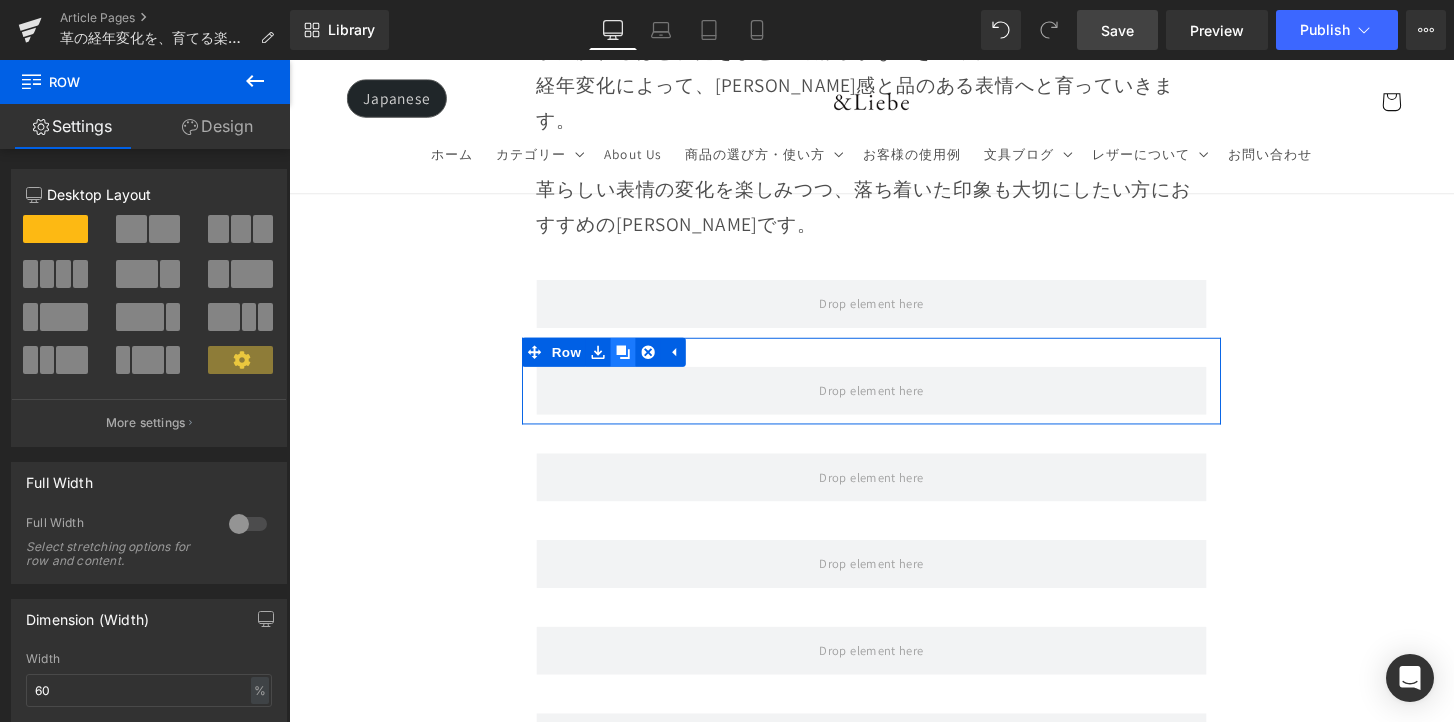 click 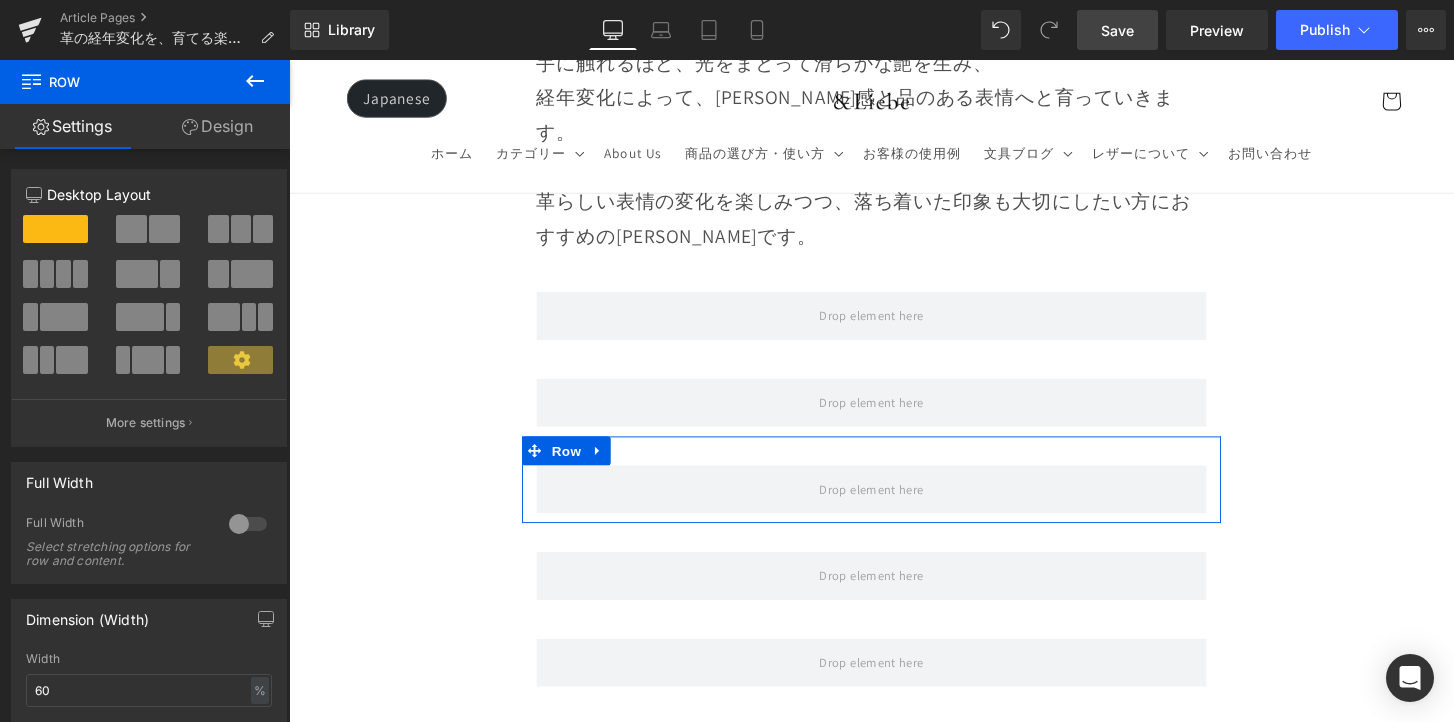 scroll, scrollTop: 10387, scrollLeft: 0, axis: vertical 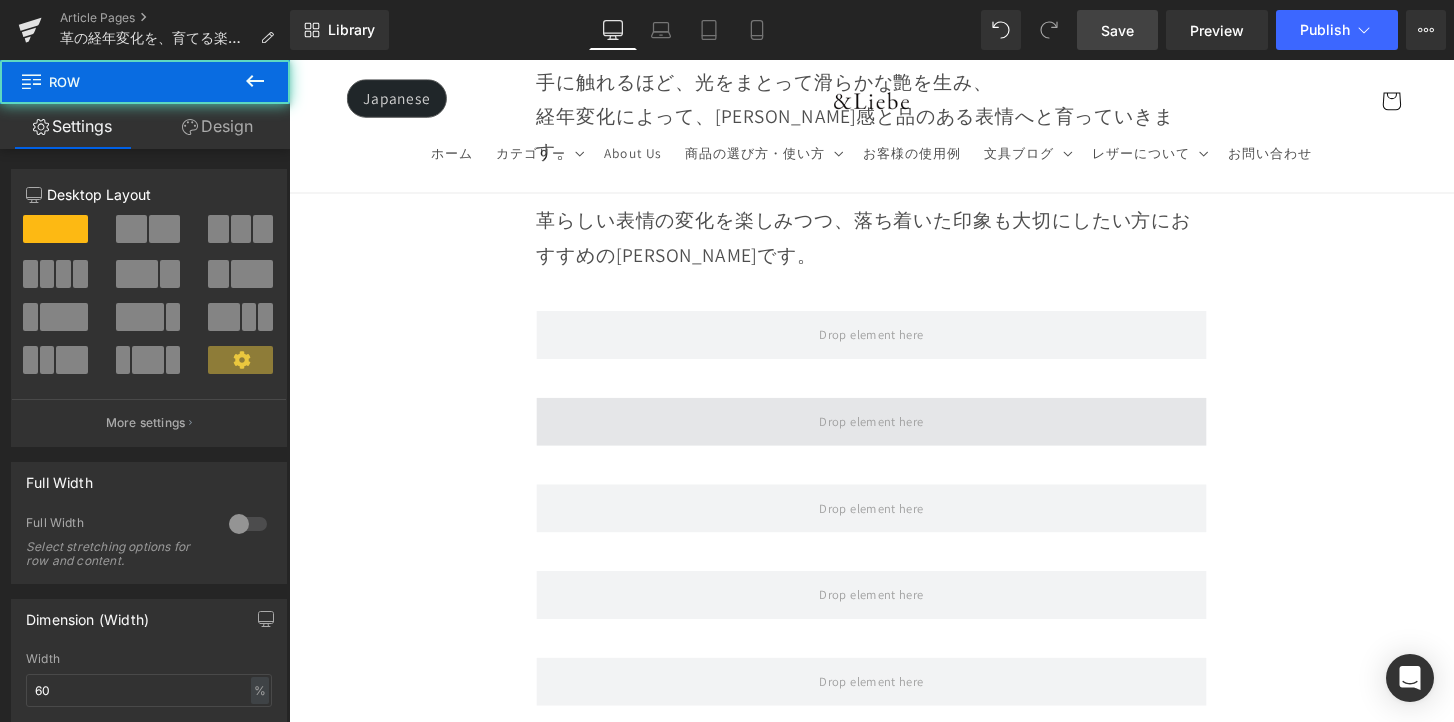 click at bounding box center [894, 436] 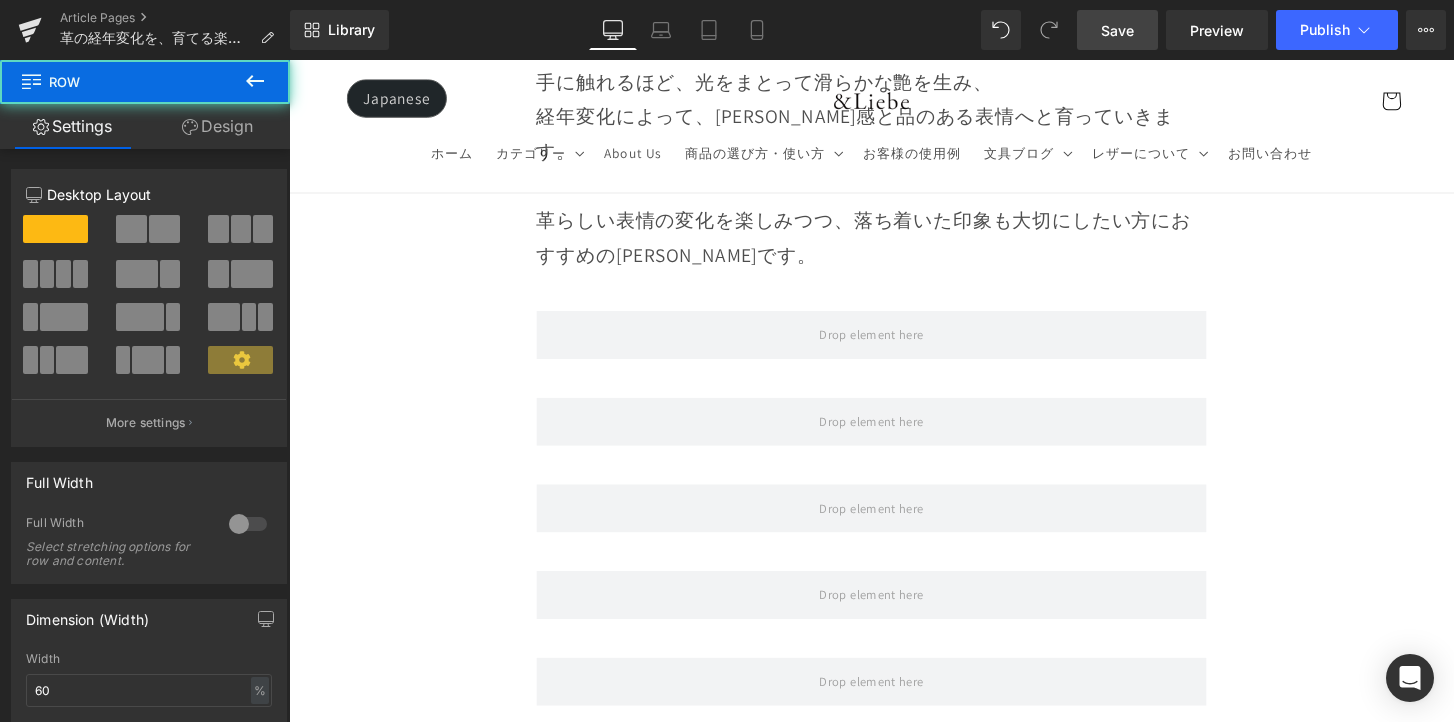 click at bounding box center (255, 82) 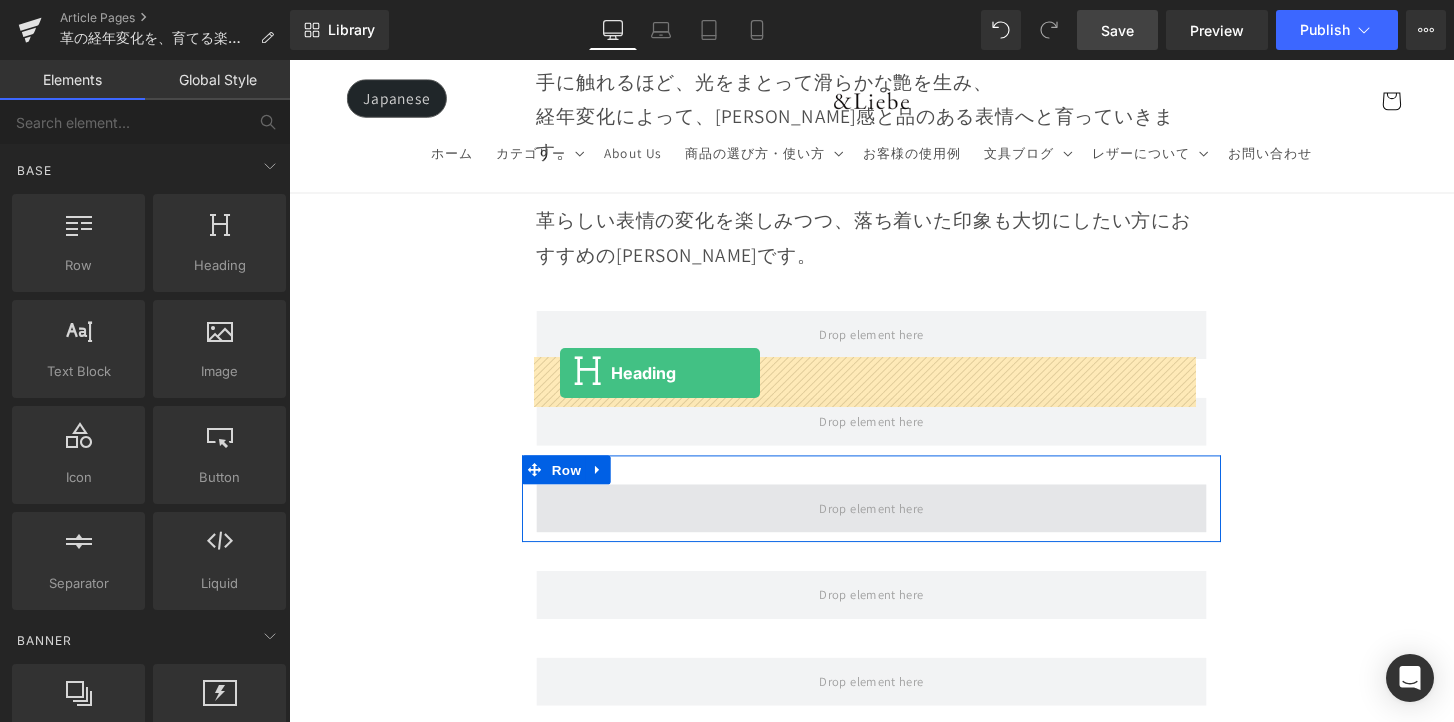 drag, startPoint x: 529, startPoint y: 325, endPoint x: 570, endPoint y: 385, distance: 72.67049 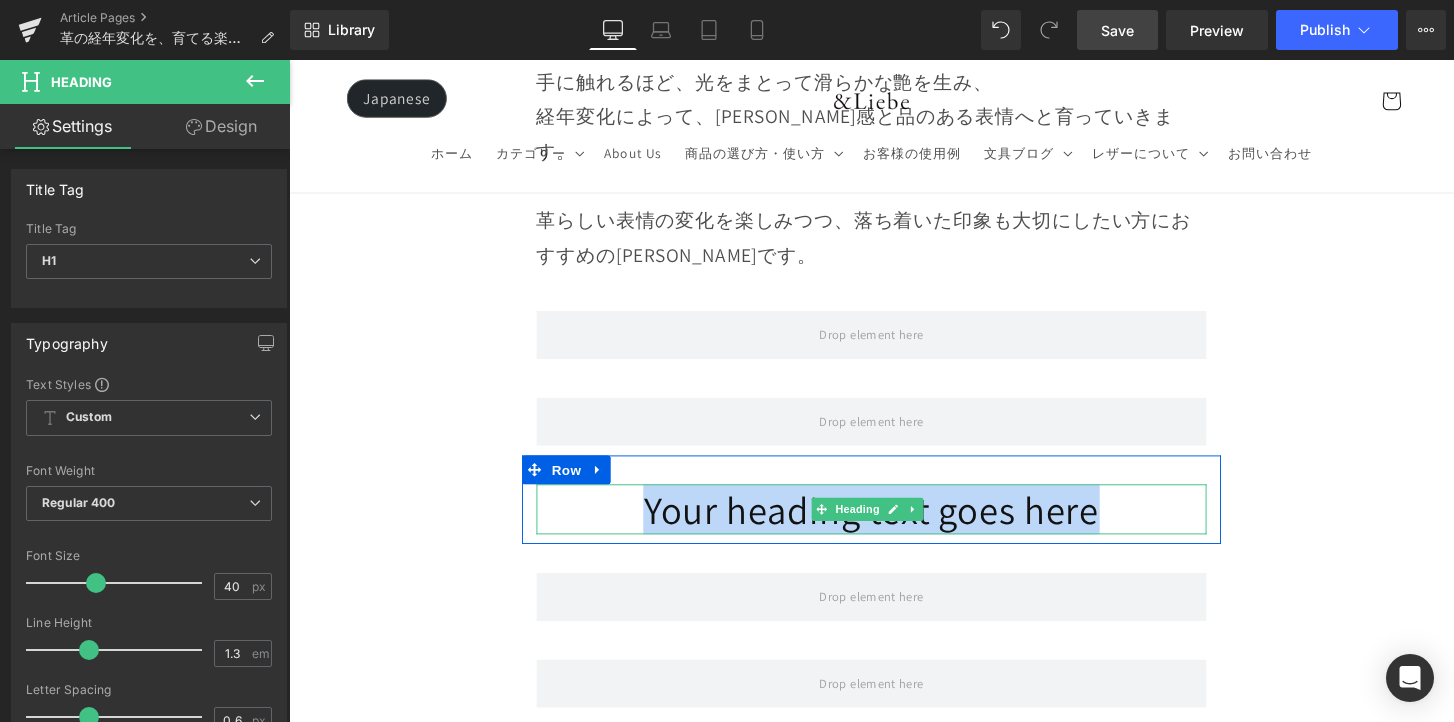 drag, startPoint x: 1126, startPoint y: 386, endPoint x: 570, endPoint y: 398, distance: 556.12946 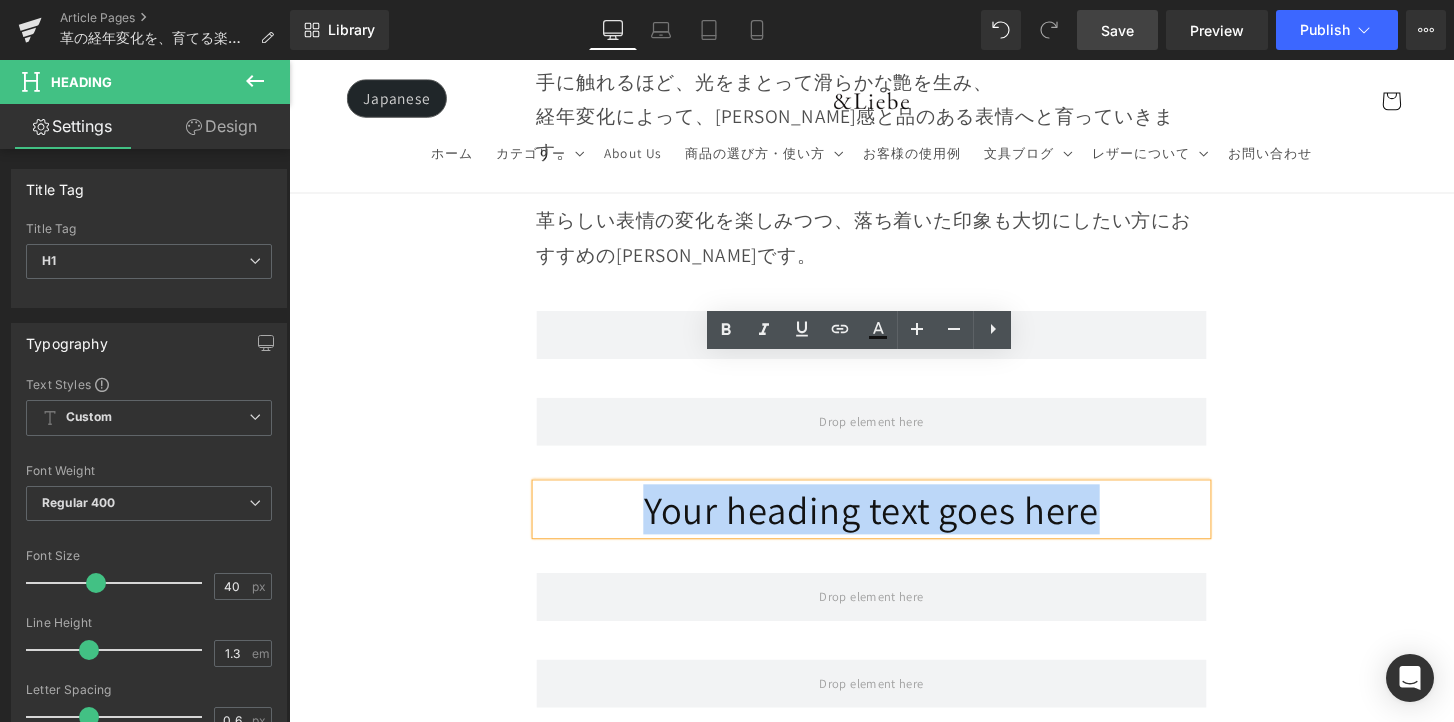 type 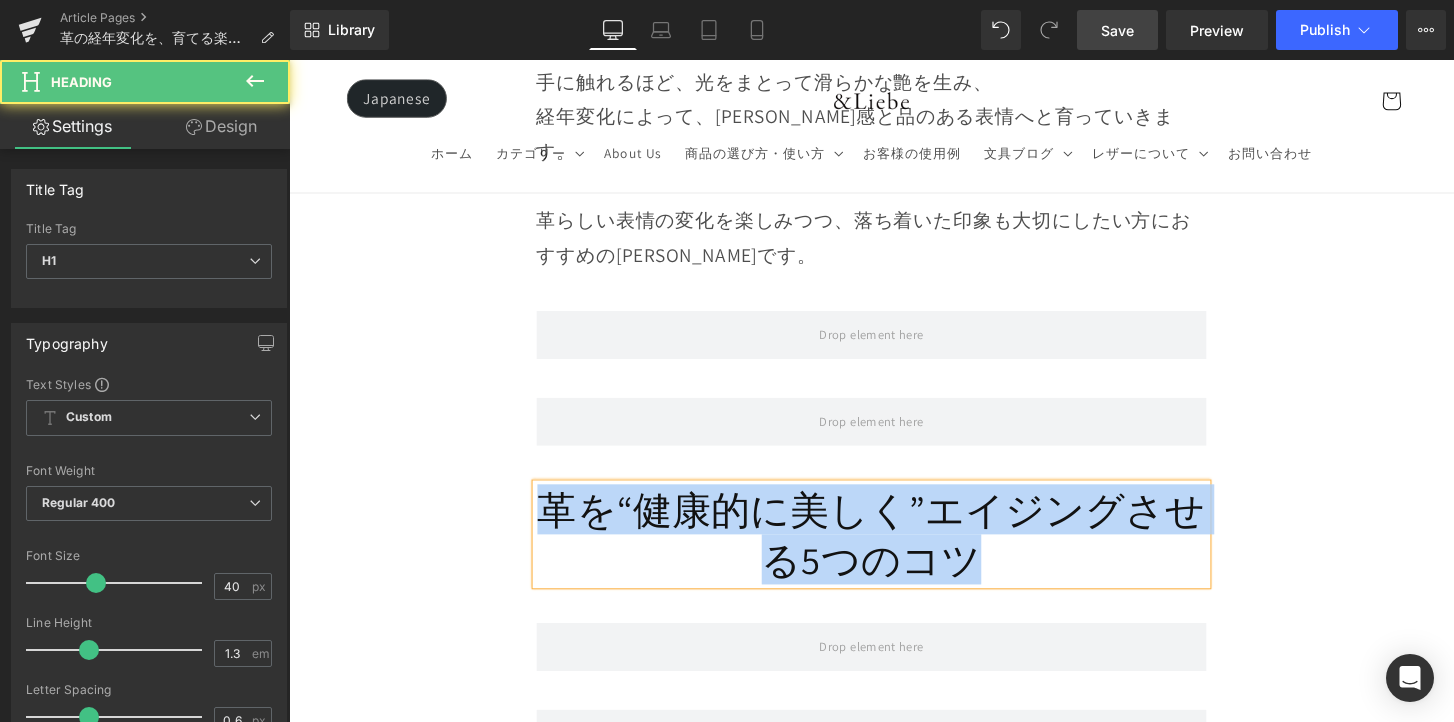drag, startPoint x: 1069, startPoint y: 445, endPoint x: 484, endPoint y: 397, distance: 586.96594 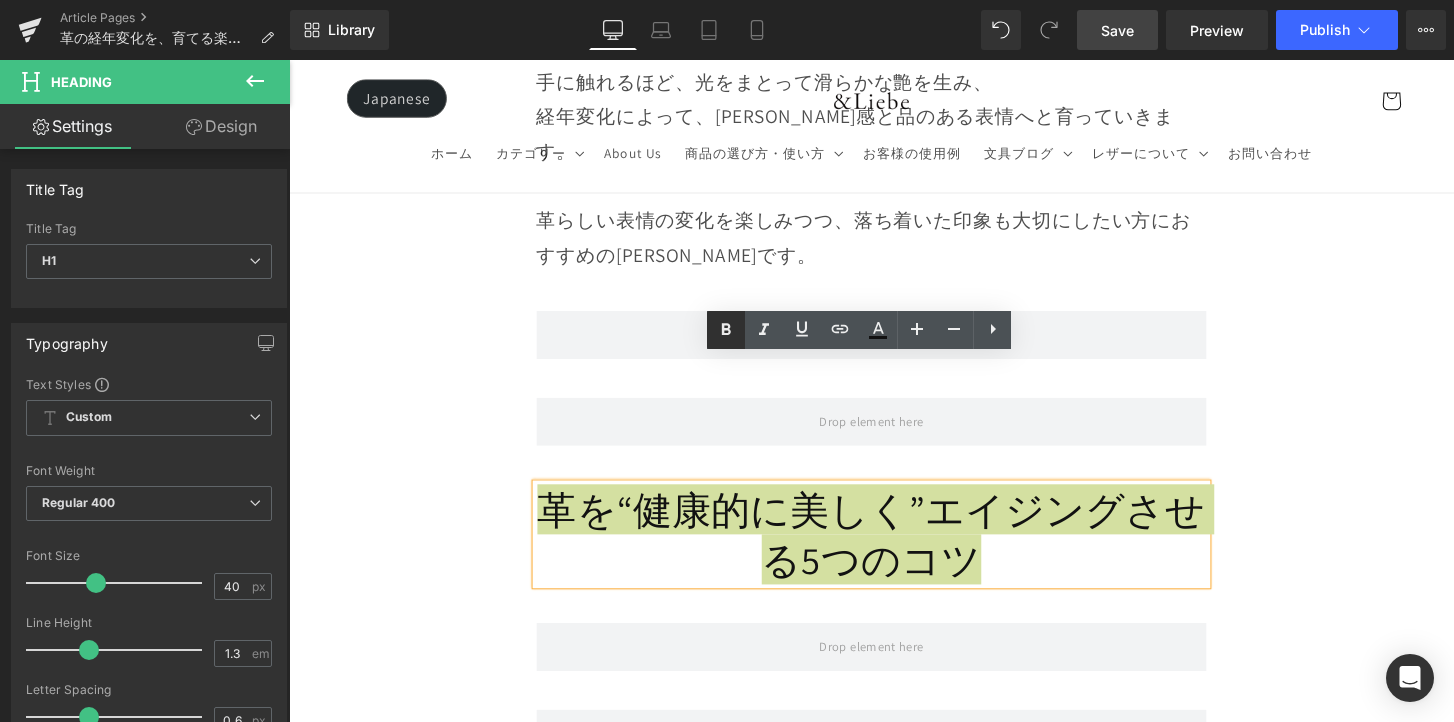 click 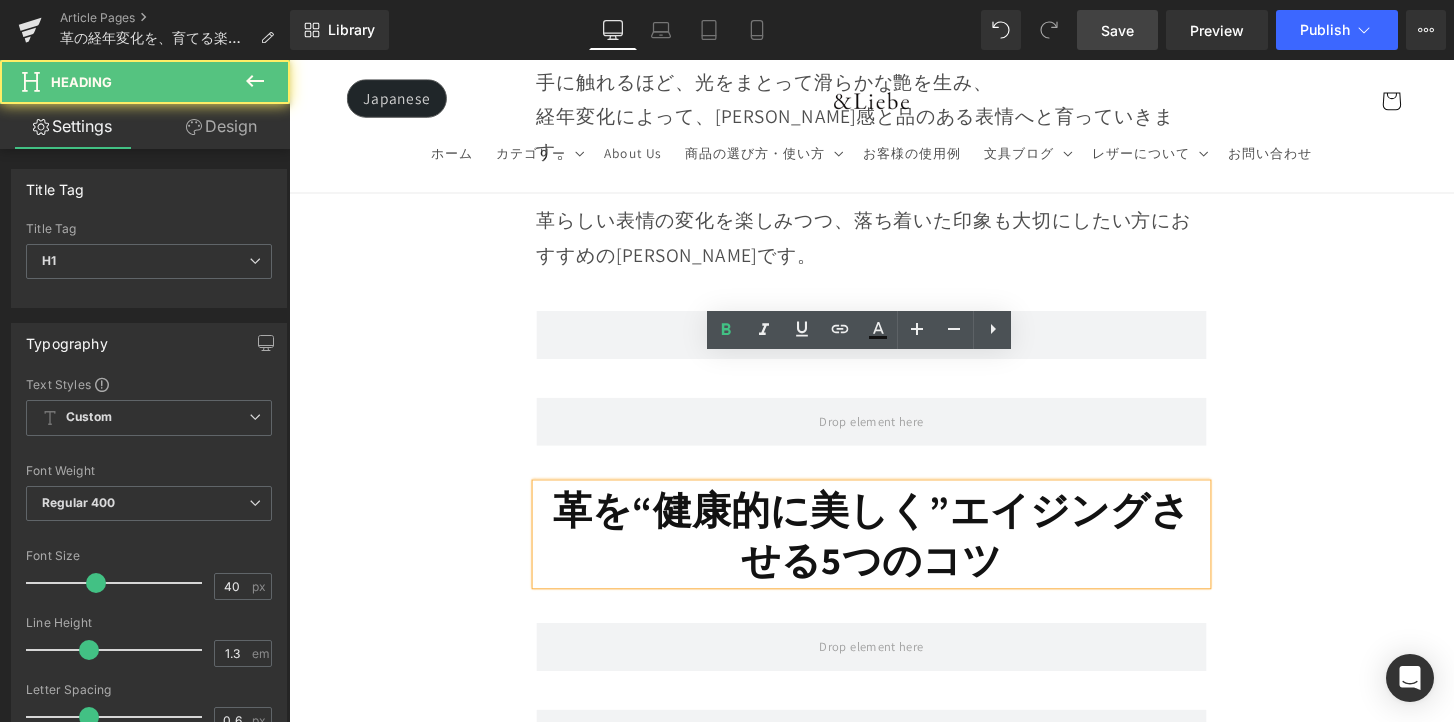click on "革を“健康的に美しく”エイジングさせる5つのコツ" at bounding box center [894, 553] 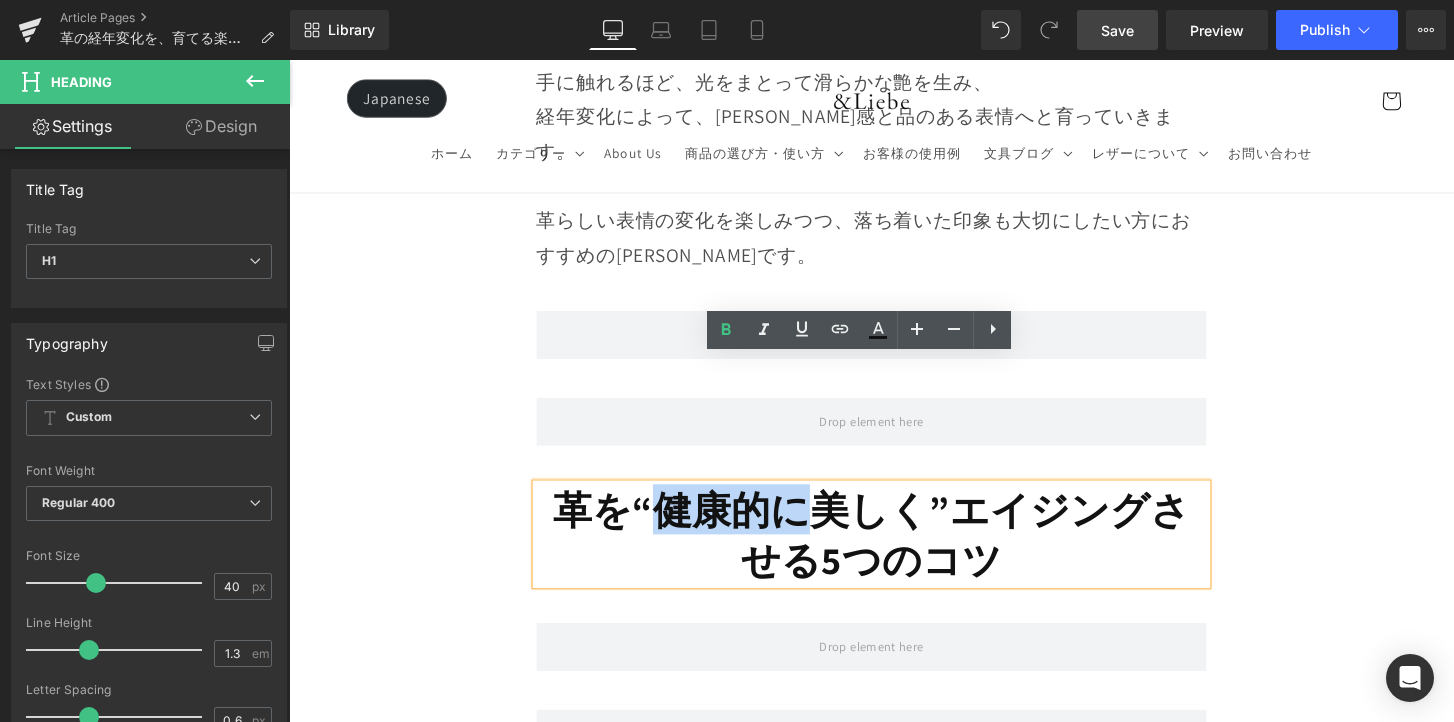 drag, startPoint x: 815, startPoint y: 395, endPoint x: 673, endPoint y: 399, distance: 142.05632 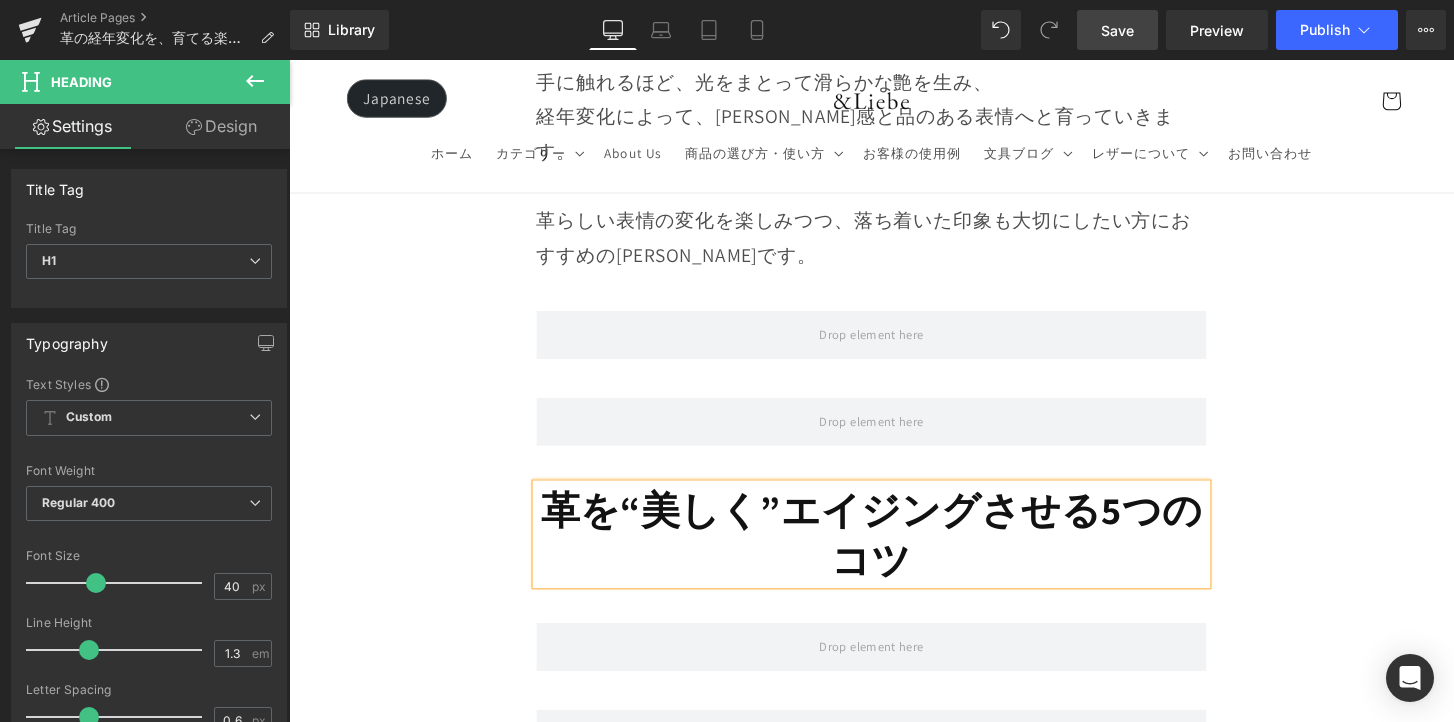 click on "革を“美しく”エイジングさせる5つのコツ" at bounding box center (894, 553) 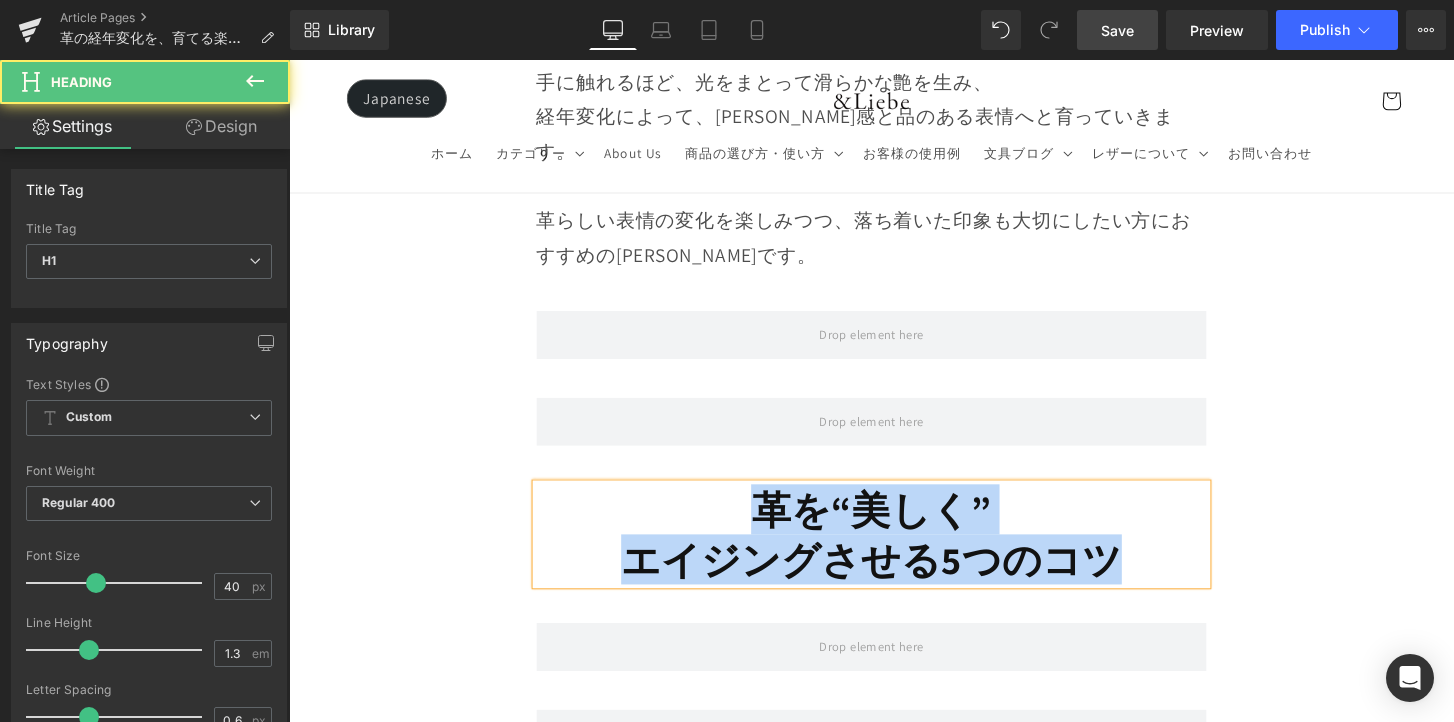 drag, startPoint x: 847, startPoint y: 426, endPoint x: 1195, endPoint y: 453, distance: 349.04584 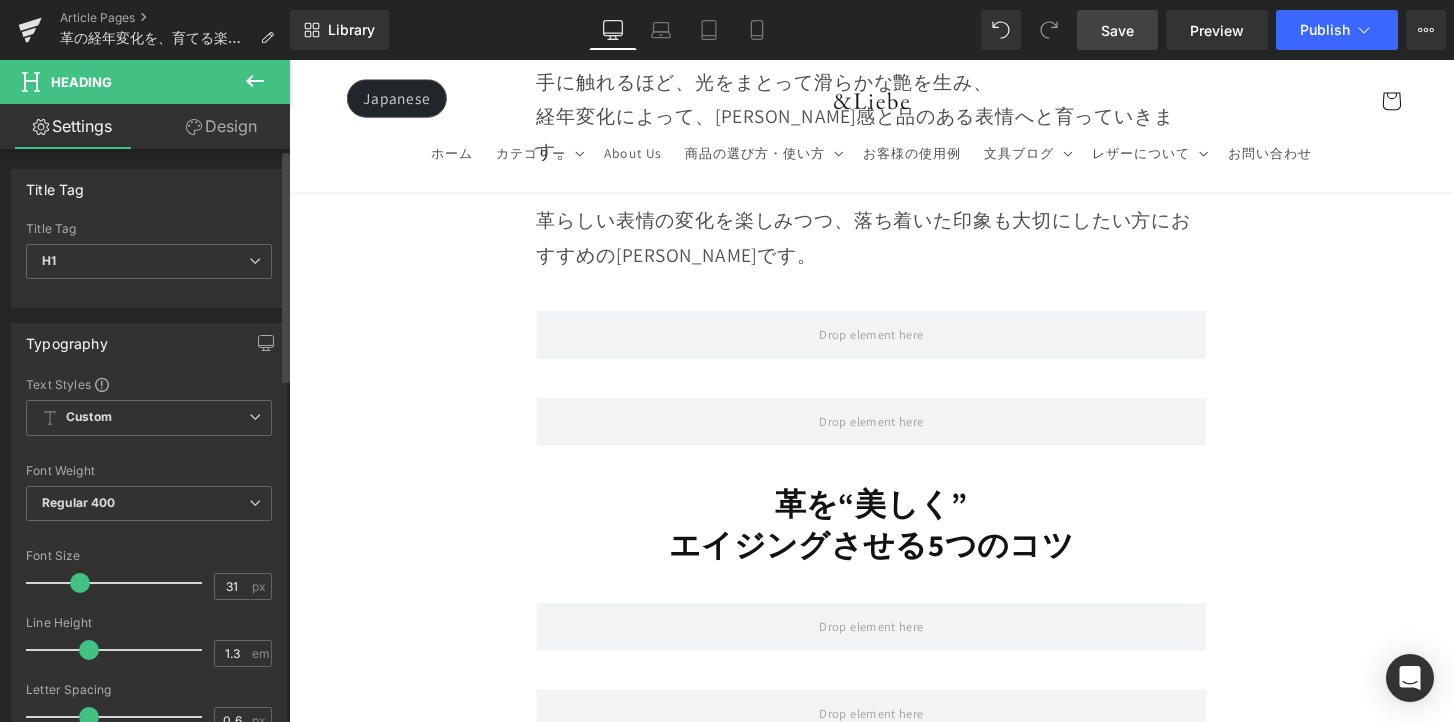 type on "30" 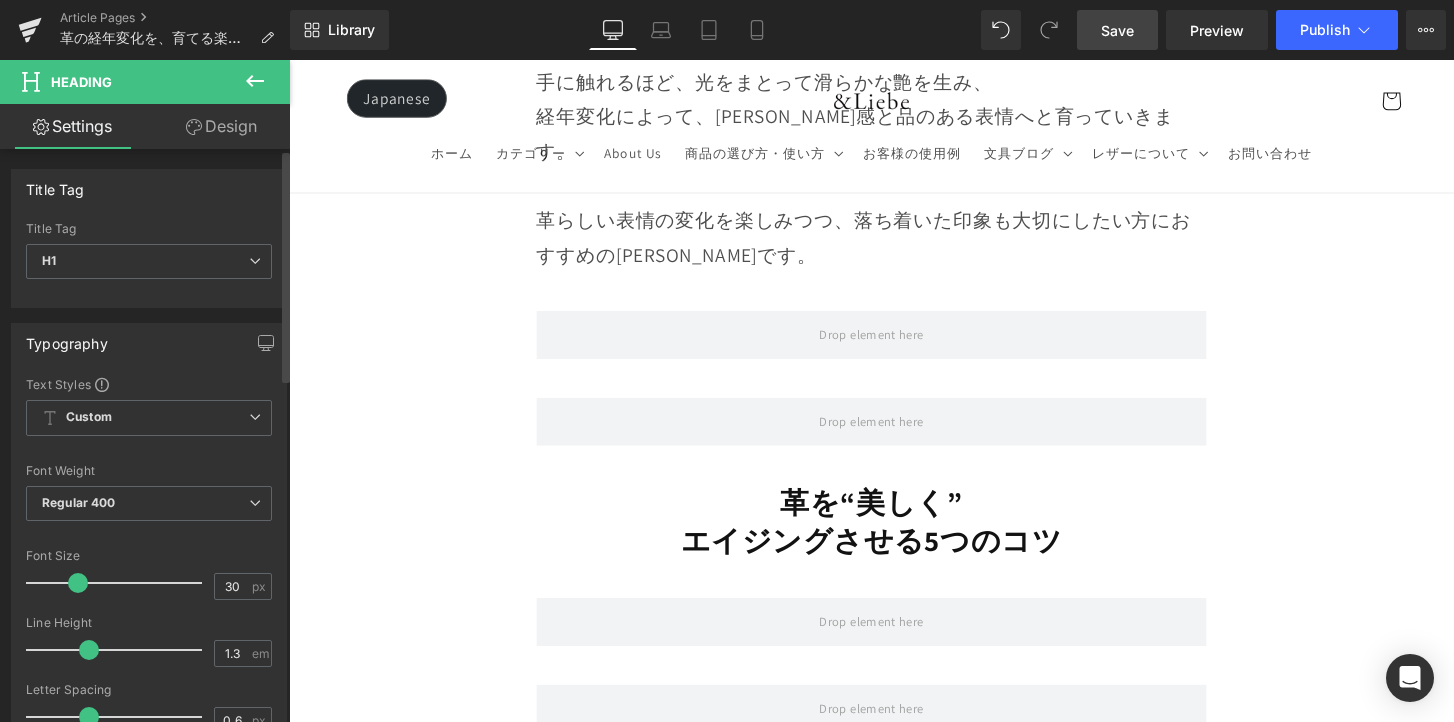 drag, startPoint x: 96, startPoint y: 579, endPoint x: 83, endPoint y: 584, distance: 13.928389 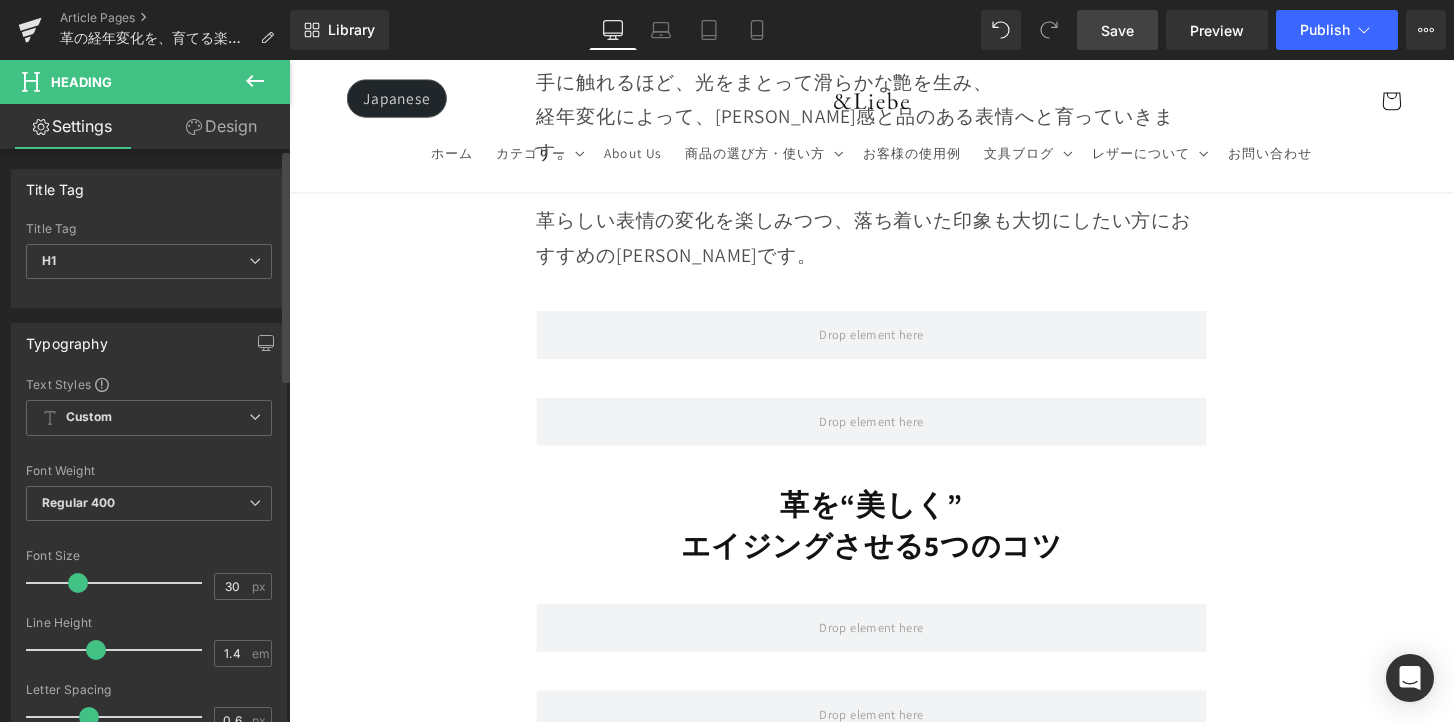 type on "1.5" 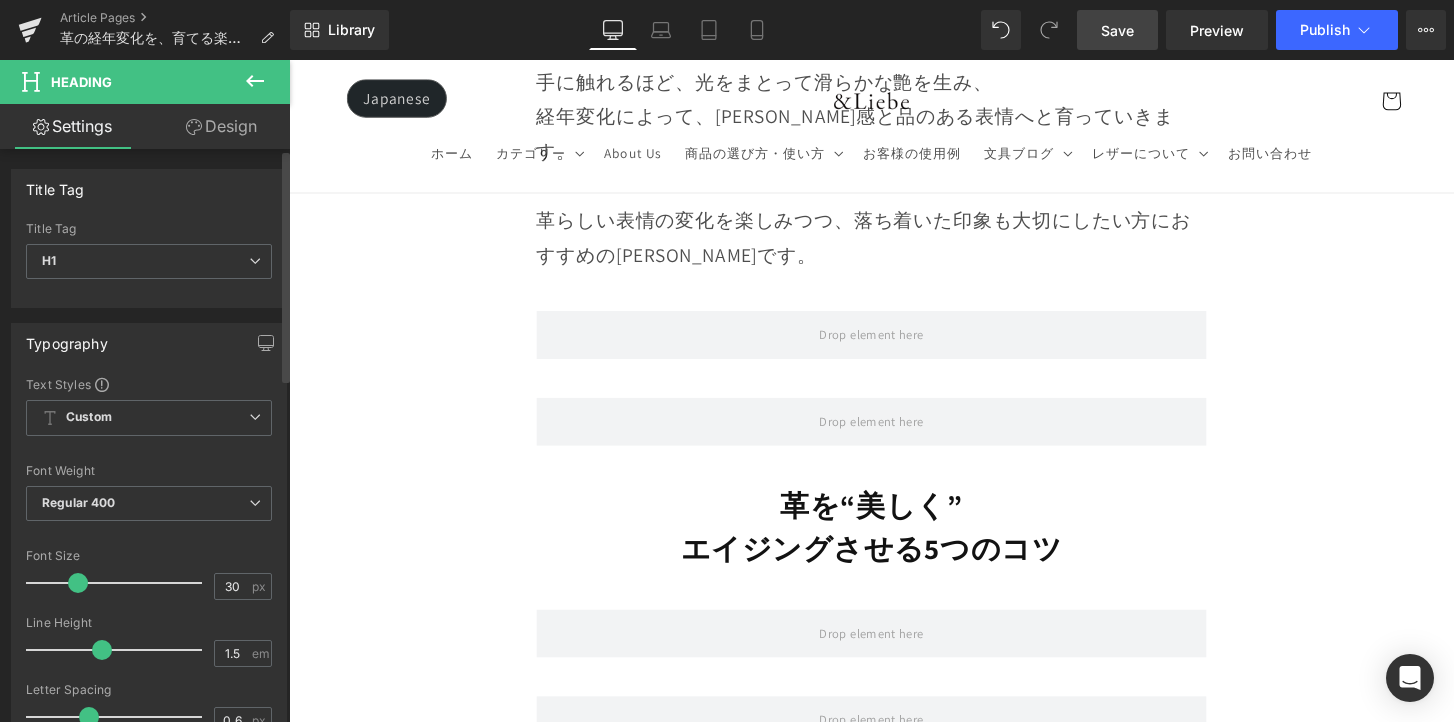 drag, startPoint x: 87, startPoint y: 645, endPoint x: 96, endPoint y: 652, distance: 11.401754 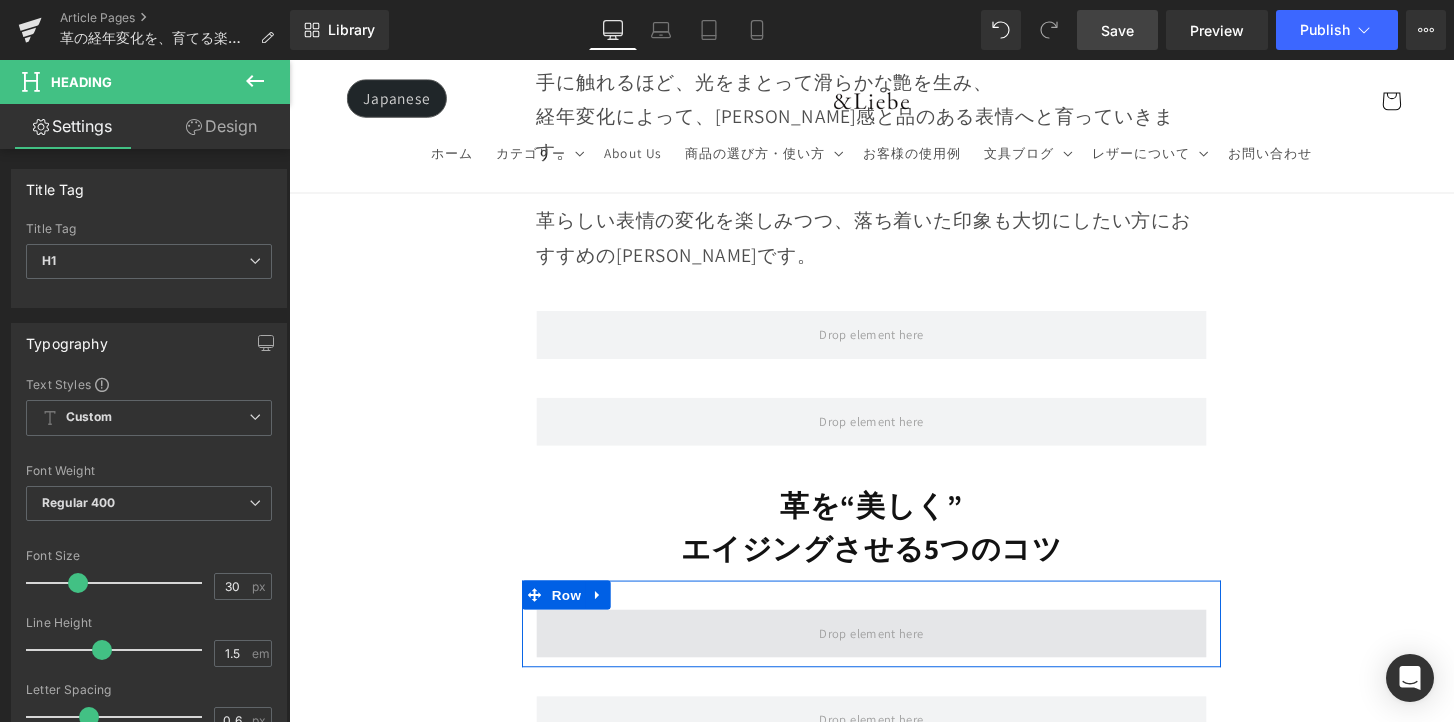 click at bounding box center [894, 655] 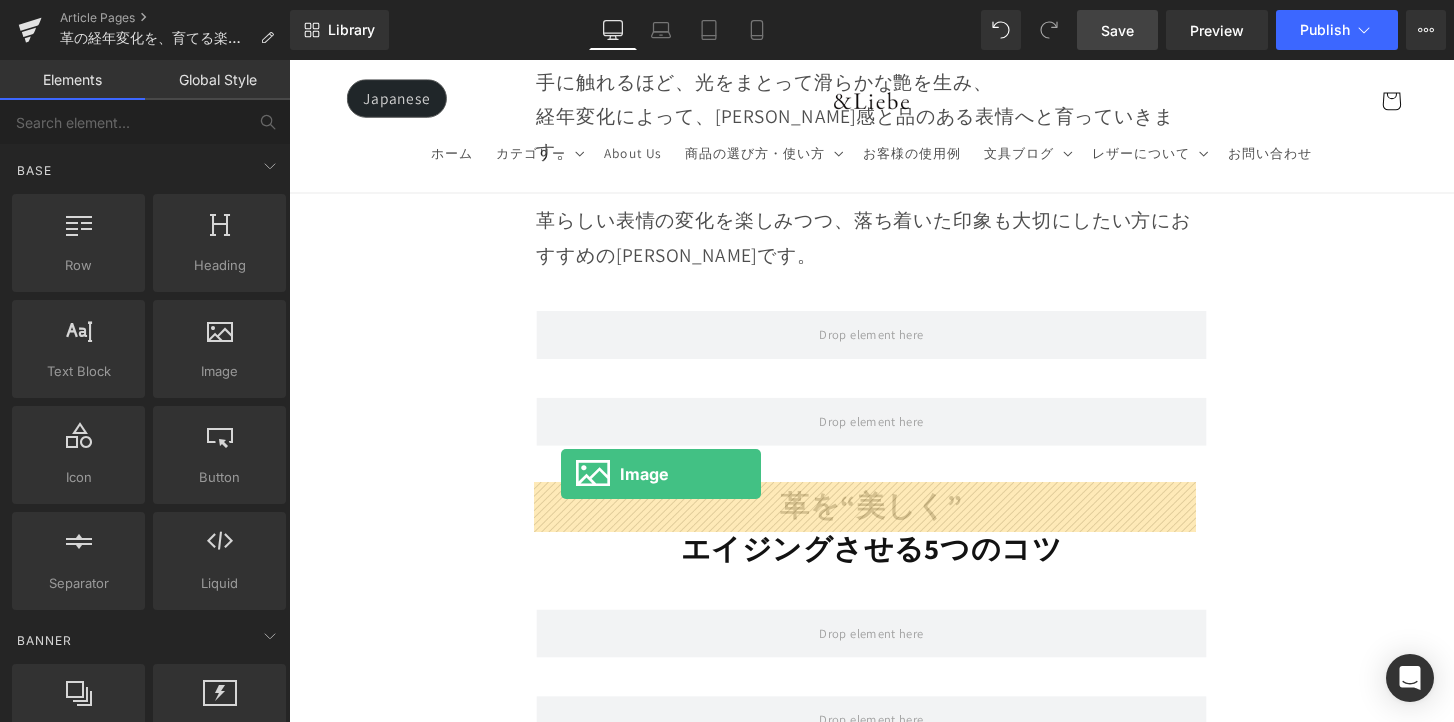drag, startPoint x: 552, startPoint y: 441, endPoint x: 571, endPoint y: 491, distance: 53.488316 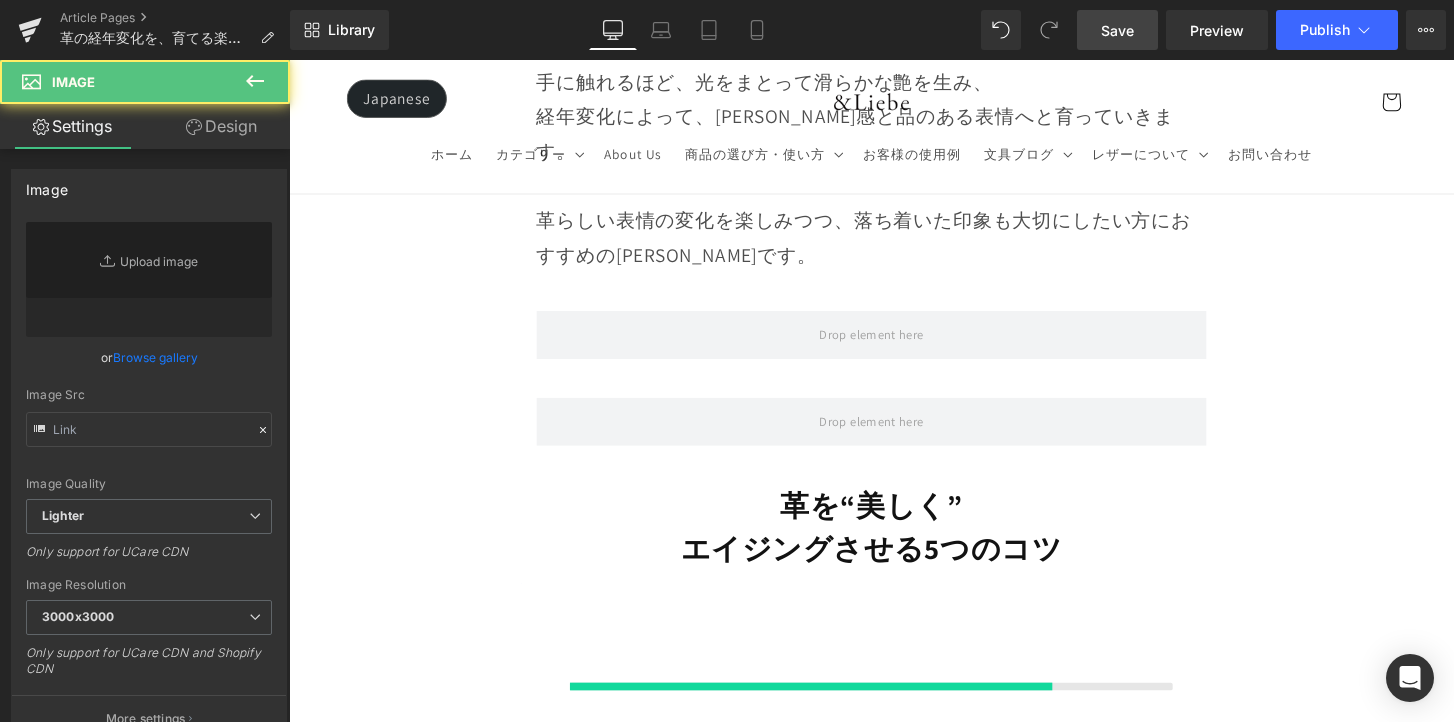 type on "//[DOMAIN_NAME][URL]" 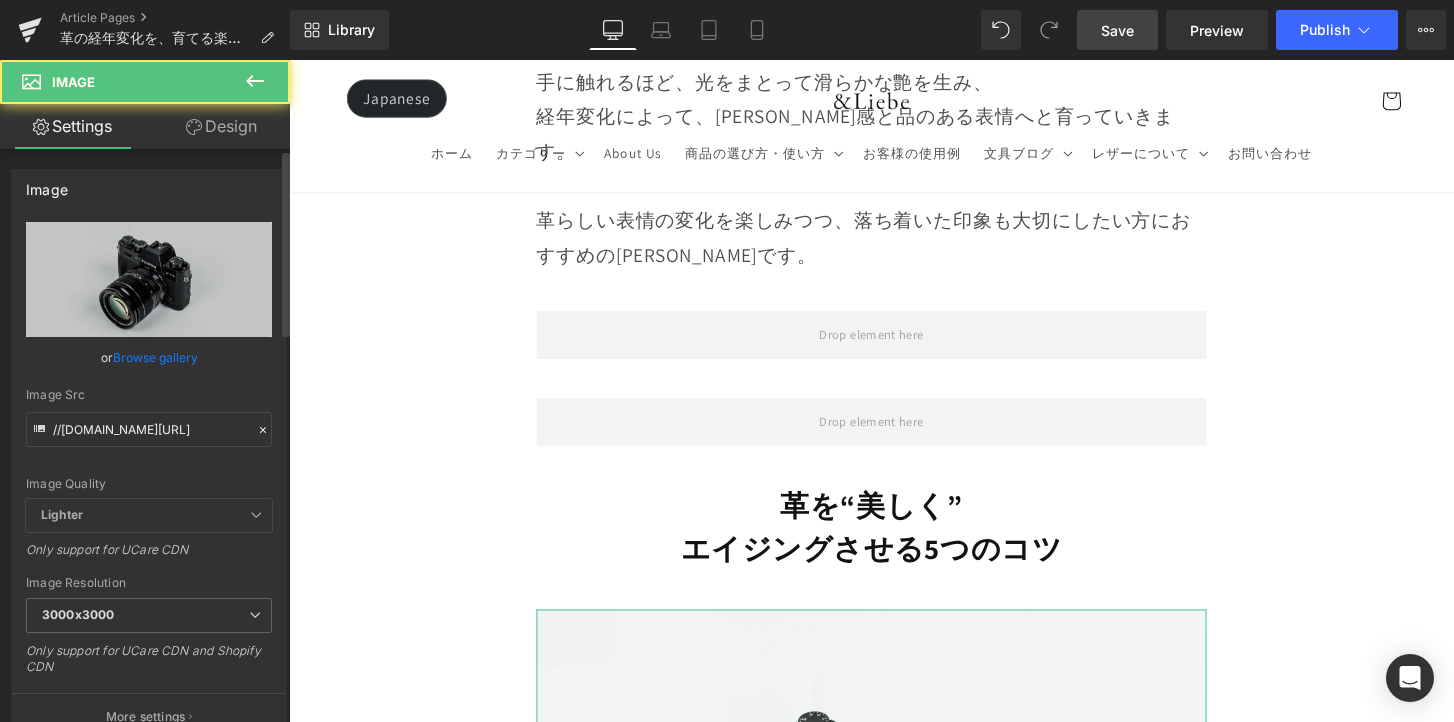 click on "Browse gallery" at bounding box center [155, 357] 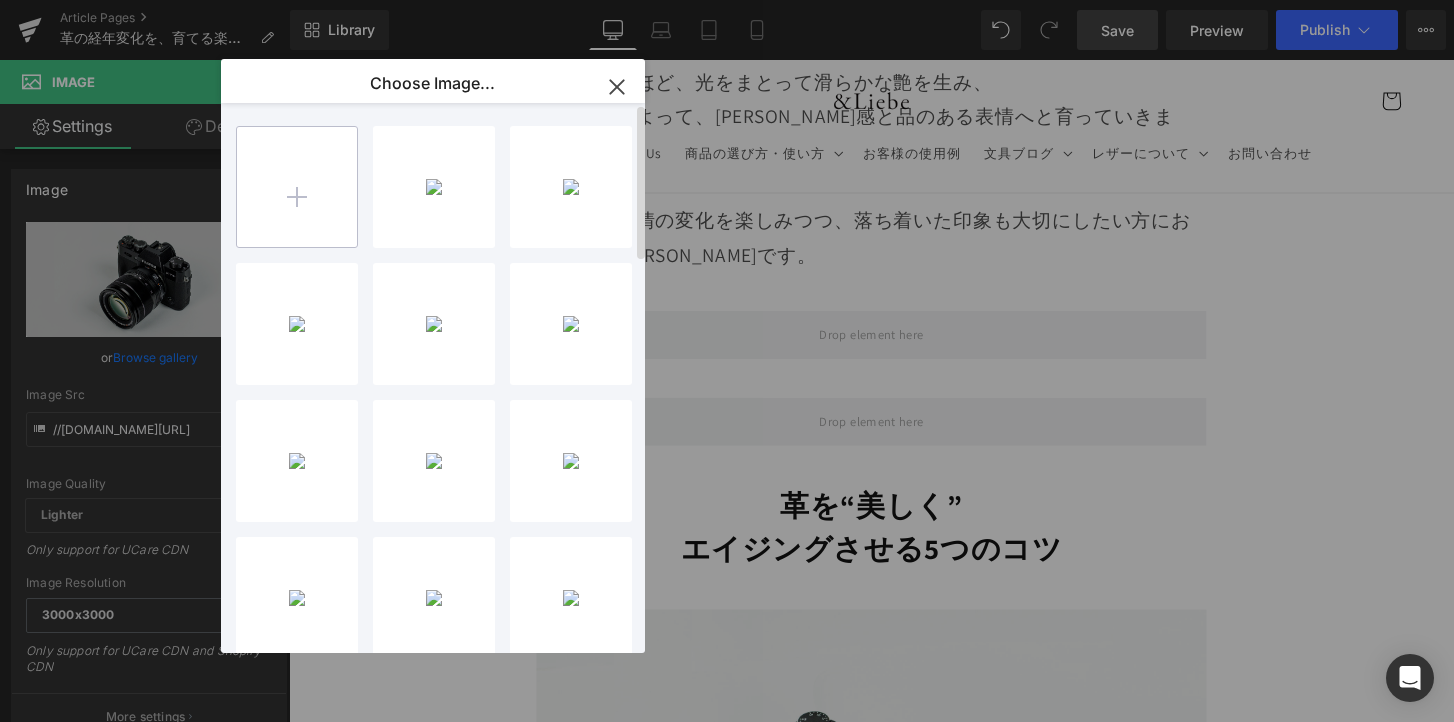 click at bounding box center (297, 187) 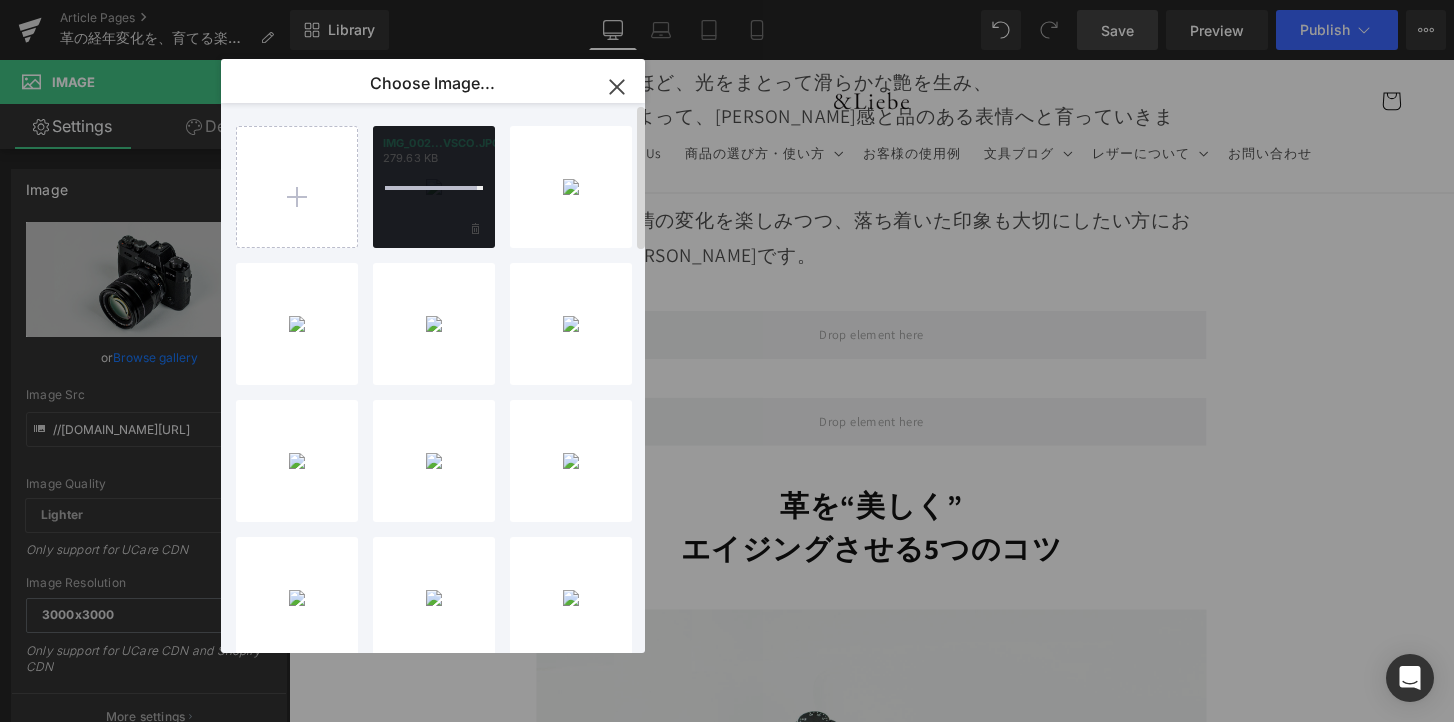 type 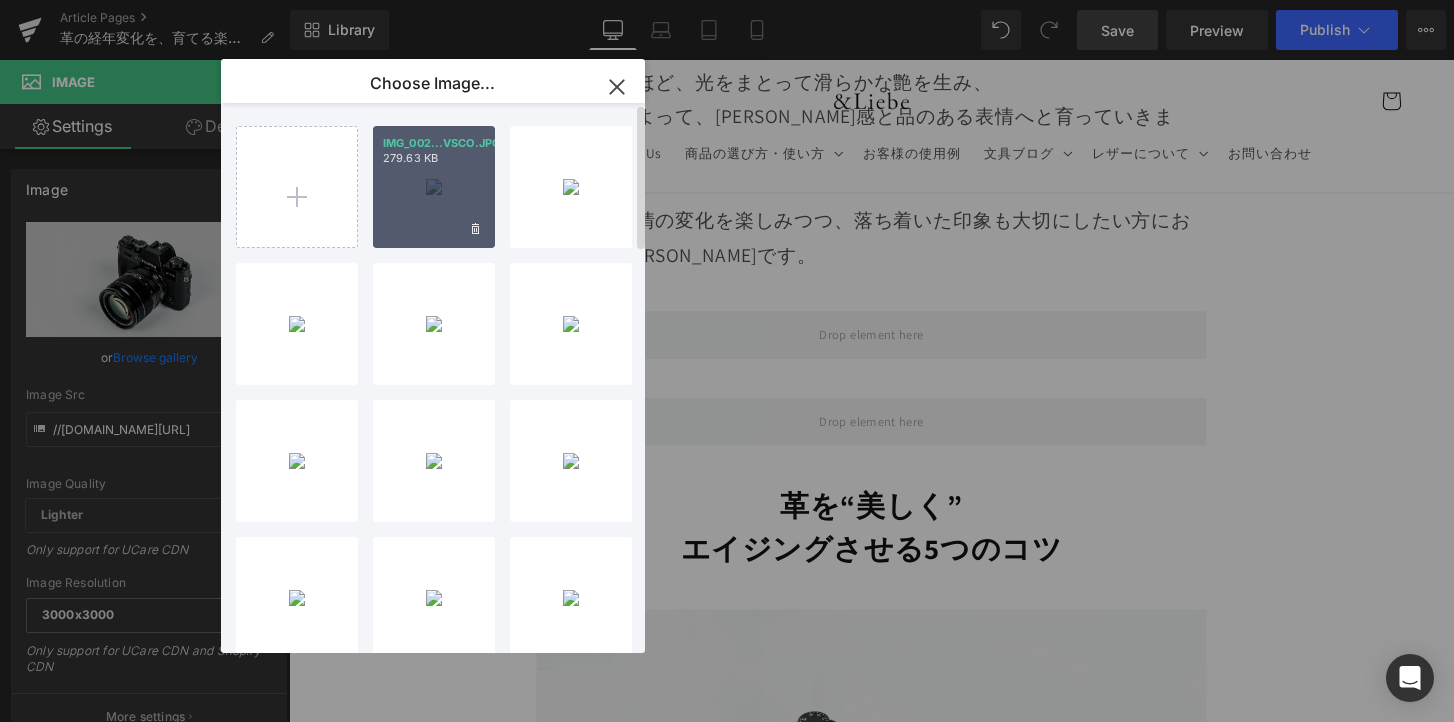 click on "IMG_002...VSCO.JPG 279.63 KB" at bounding box center [434, 187] 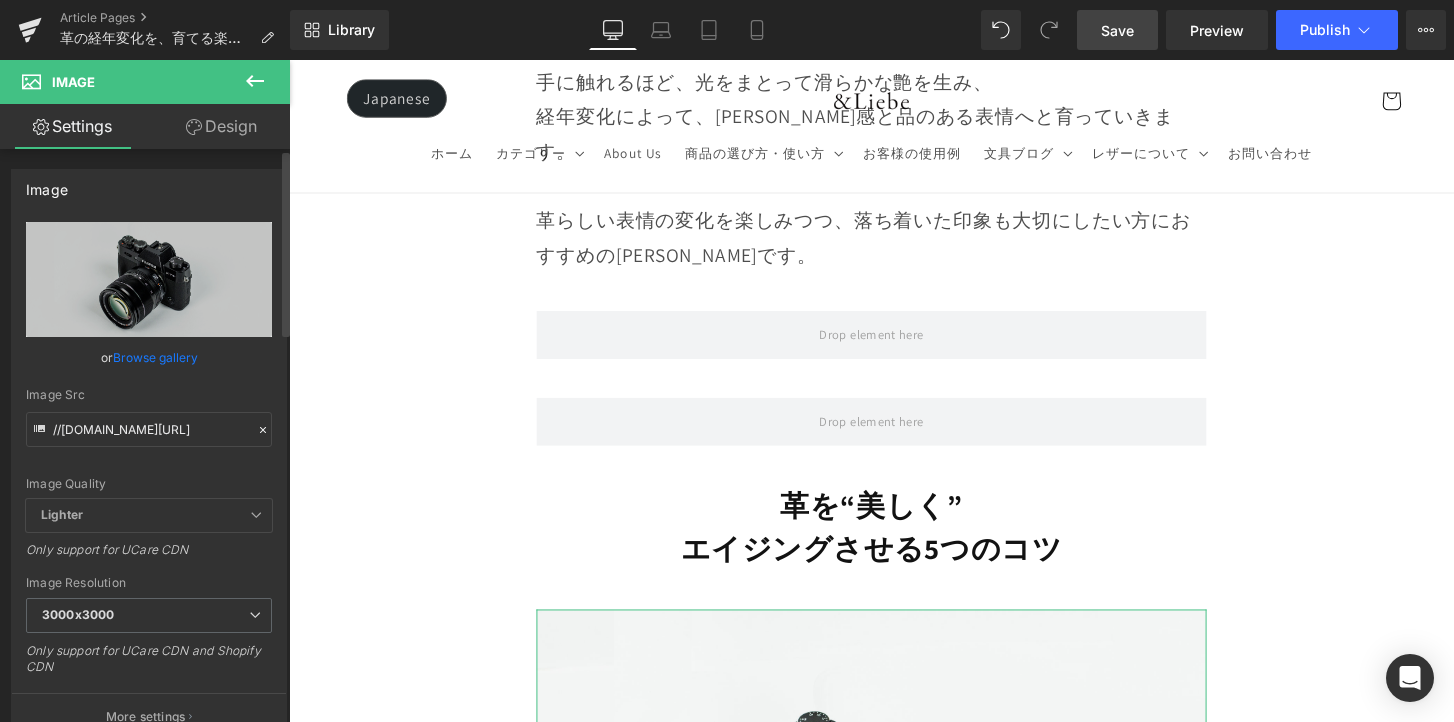 click on "or  Browse gallery" at bounding box center [149, 357] 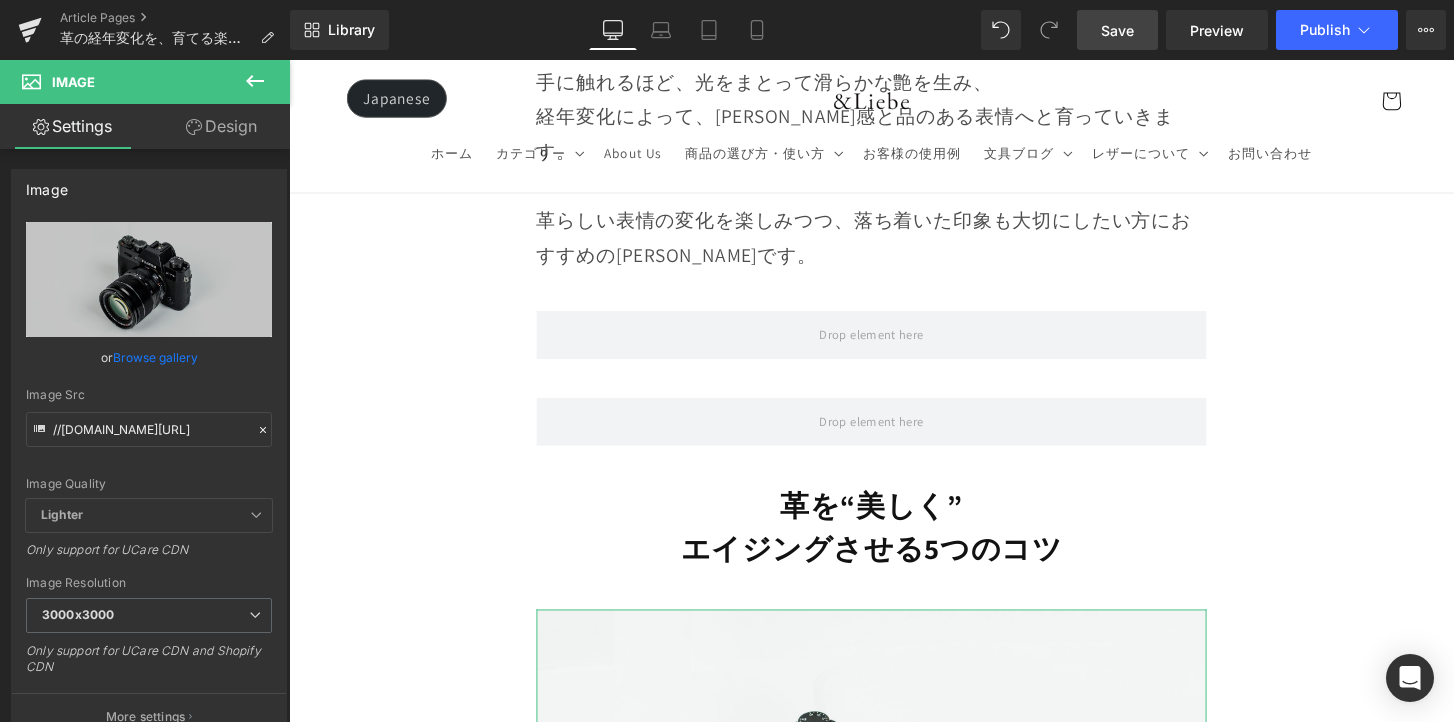 drag, startPoint x: 163, startPoint y: 344, endPoint x: 187, endPoint y: 311, distance: 40.804413 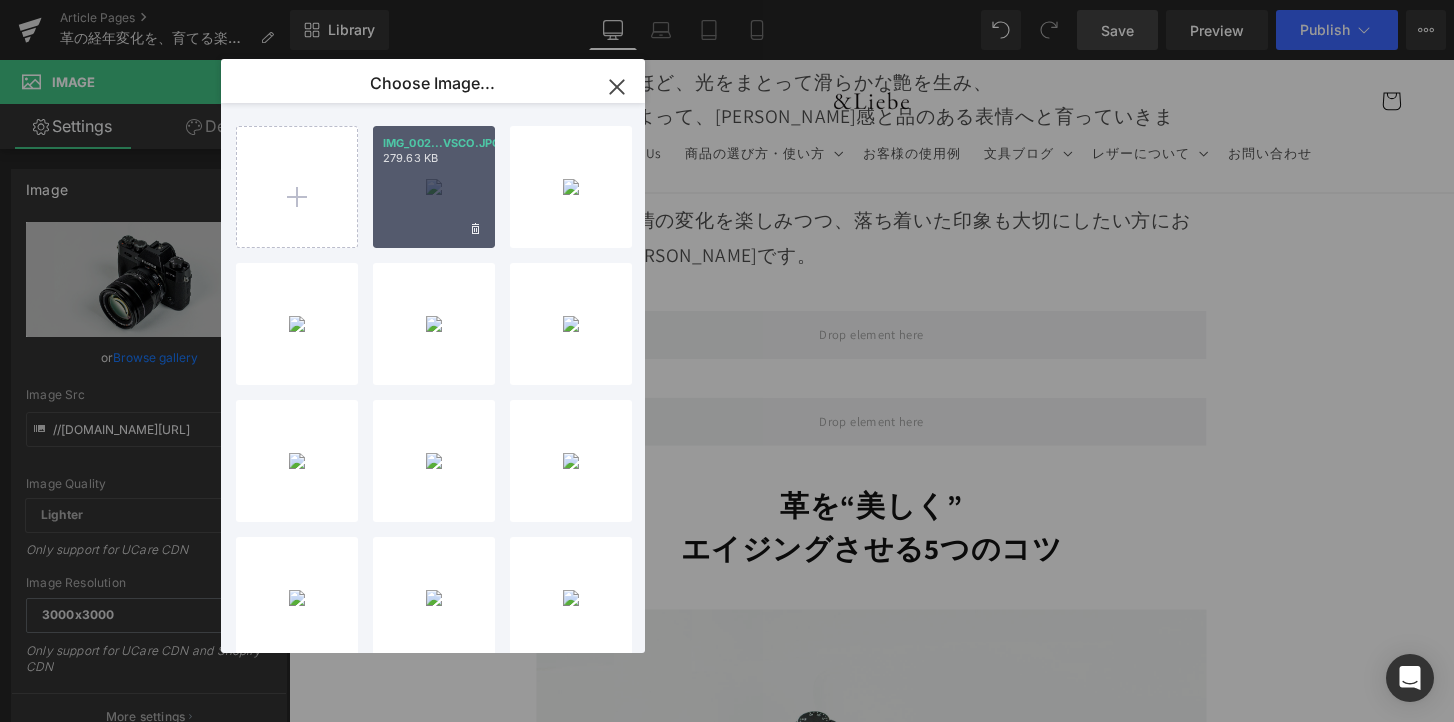 click on "IMG_002...VSCO.JPG 279.63 KB" at bounding box center (434, 187) 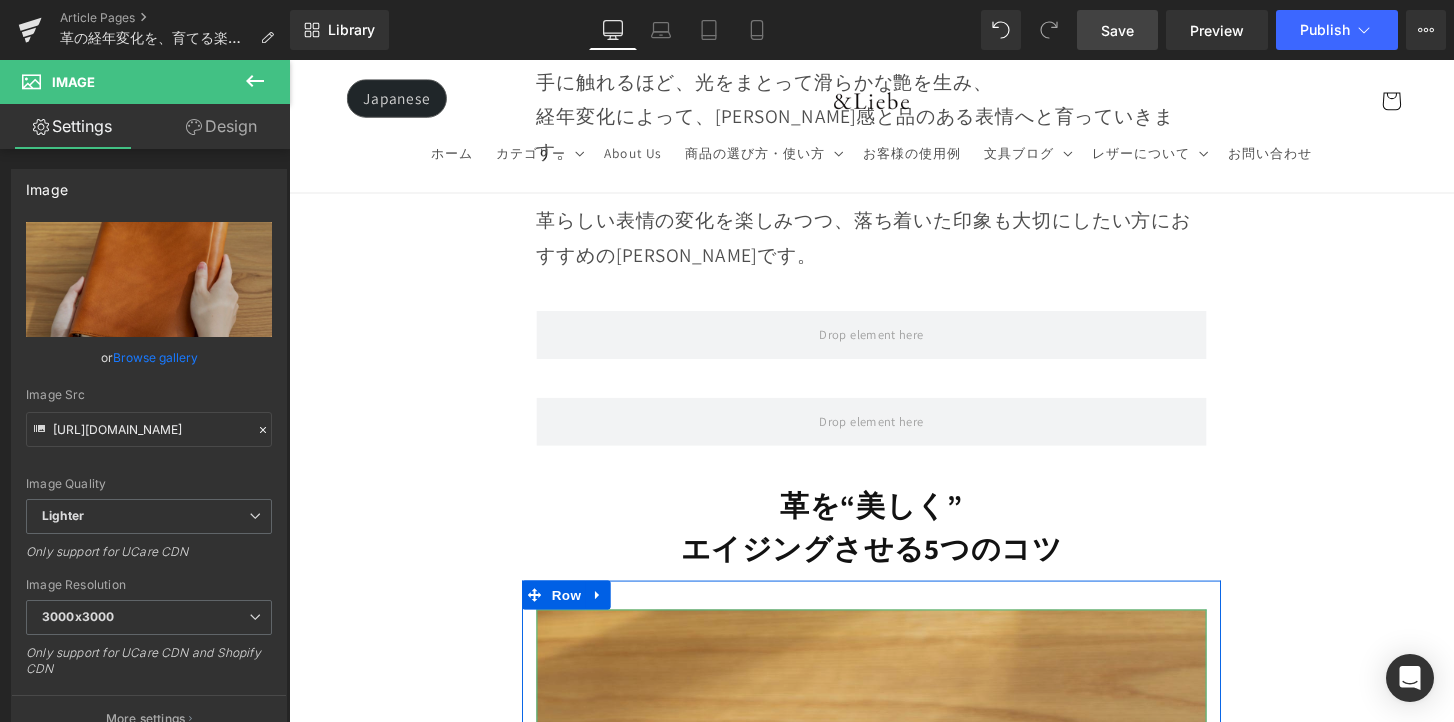 click at bounding box center [894, 978] 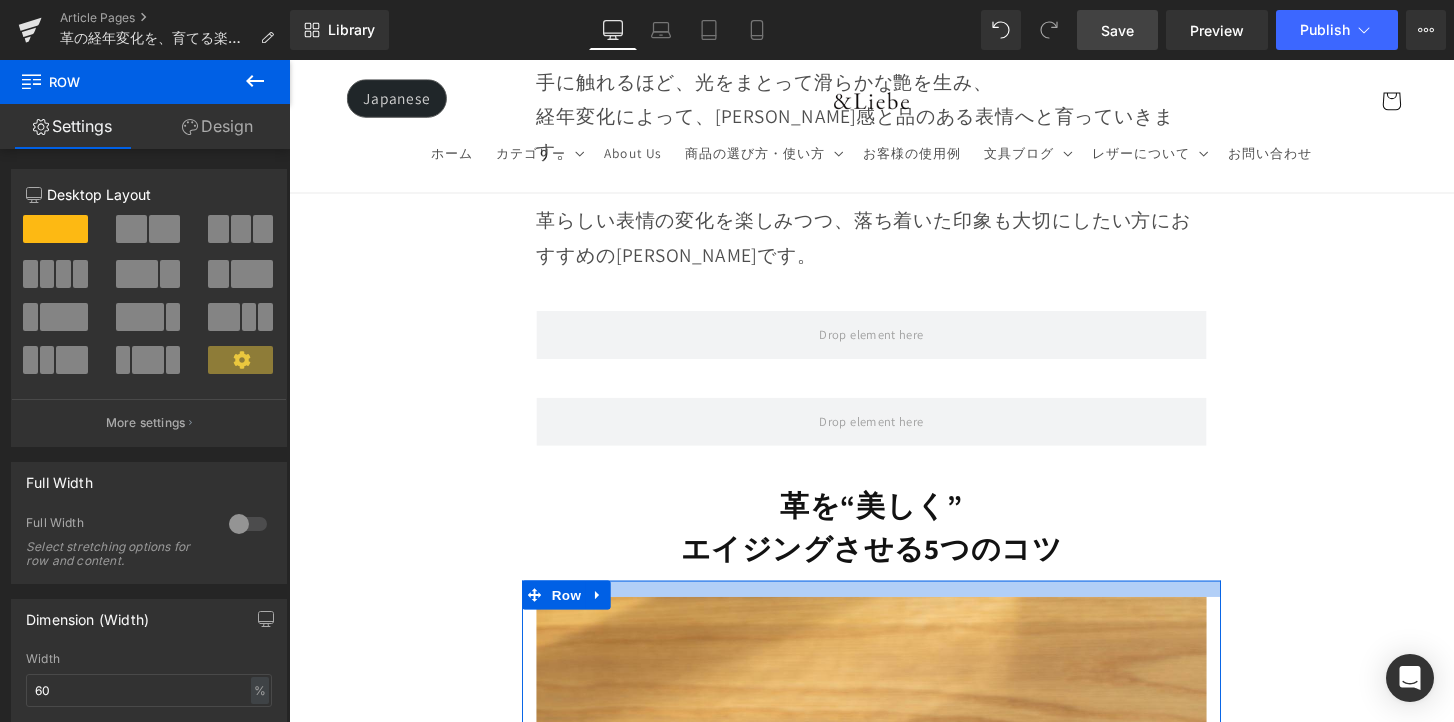 drag, startPoint x: 932, startPoint y: 464, endPoint x: 895, endPoint y: 454, distance: 38.327538 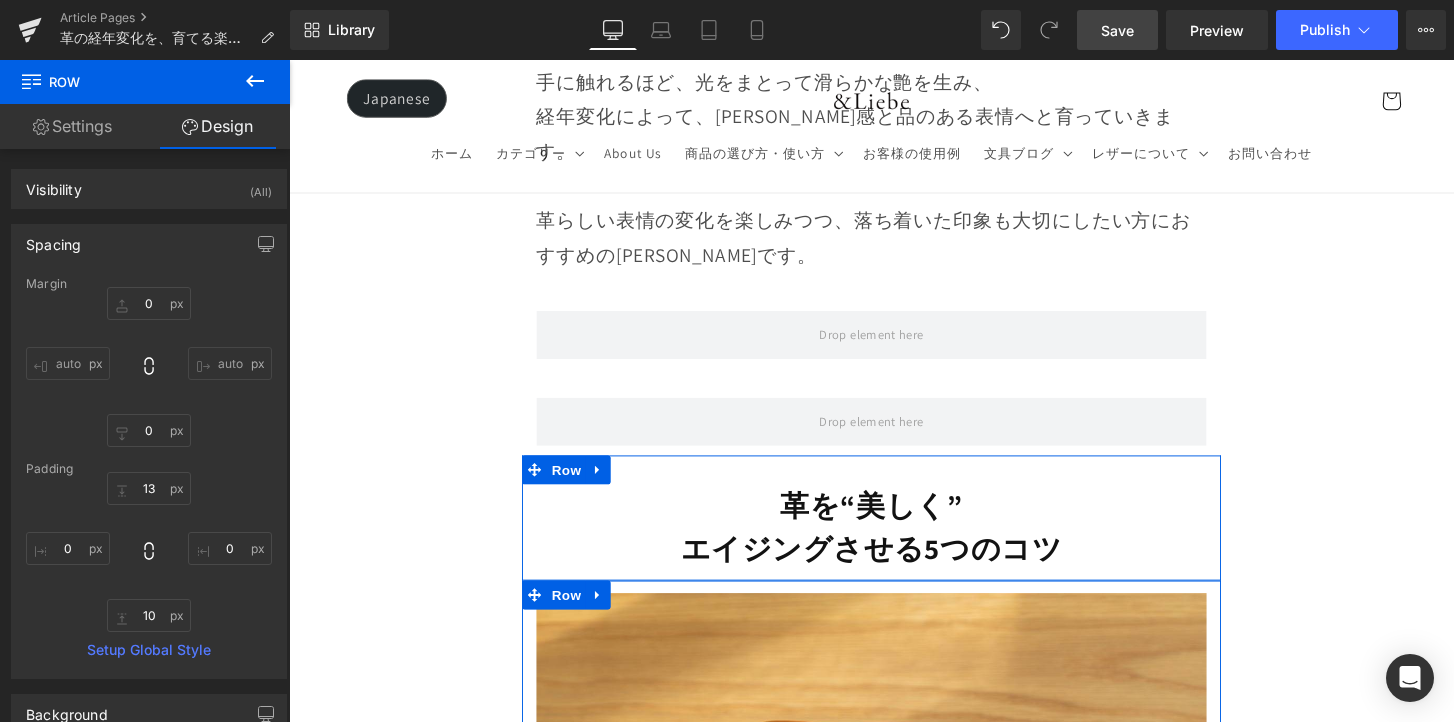 click on "革を“美しく” エイジングさせる5つのコツ
Heading" at bounding box center [894, 546] 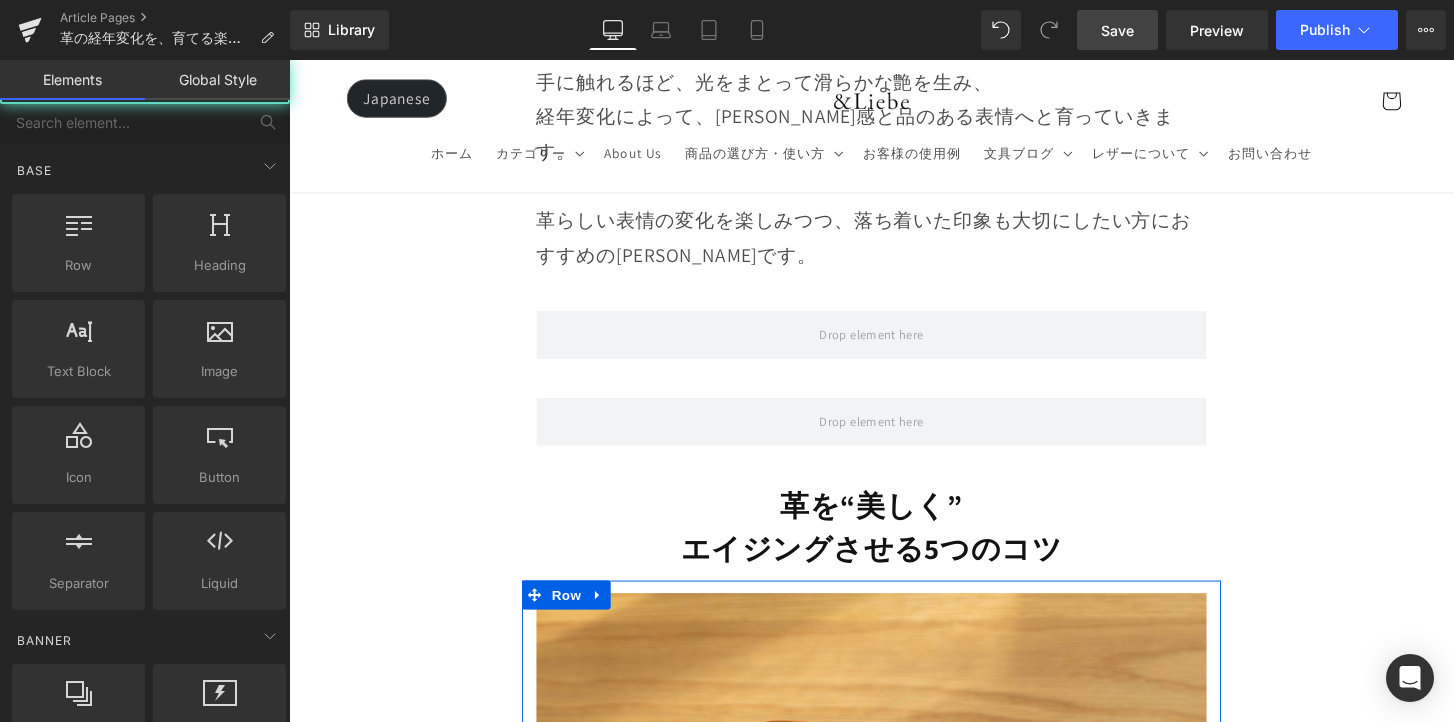 click on "Image         Row
革は育てるもの 経年変化という贅沢な時間
Heading         Row
革製品に触れていると、ふとした瞬間に「これは自分だけのものだ」と感じることがあります。
それは、使う人の手の温もりや、過ごした時間が、そのまま革に刻まれていくからかもしれません。 最初はまだ固くて、どこかよそよそしかった革が、
毎日の中で少しずつ馴染み、色づき、艶を増していく。 その変化は決して急がせることができない、
けれど確かに積み重なる、静かで贅沢な時間。 気づけば、世界にひとつだけの“自分だけの革”に育っている。 このブログでは、エイジングの魅力や楽しみ方、色や艶の変化の仕方、そして革を美しく育てるコツをご紹介していきます。
Text Block         Row         Row" at bounding box center (894, 2071) 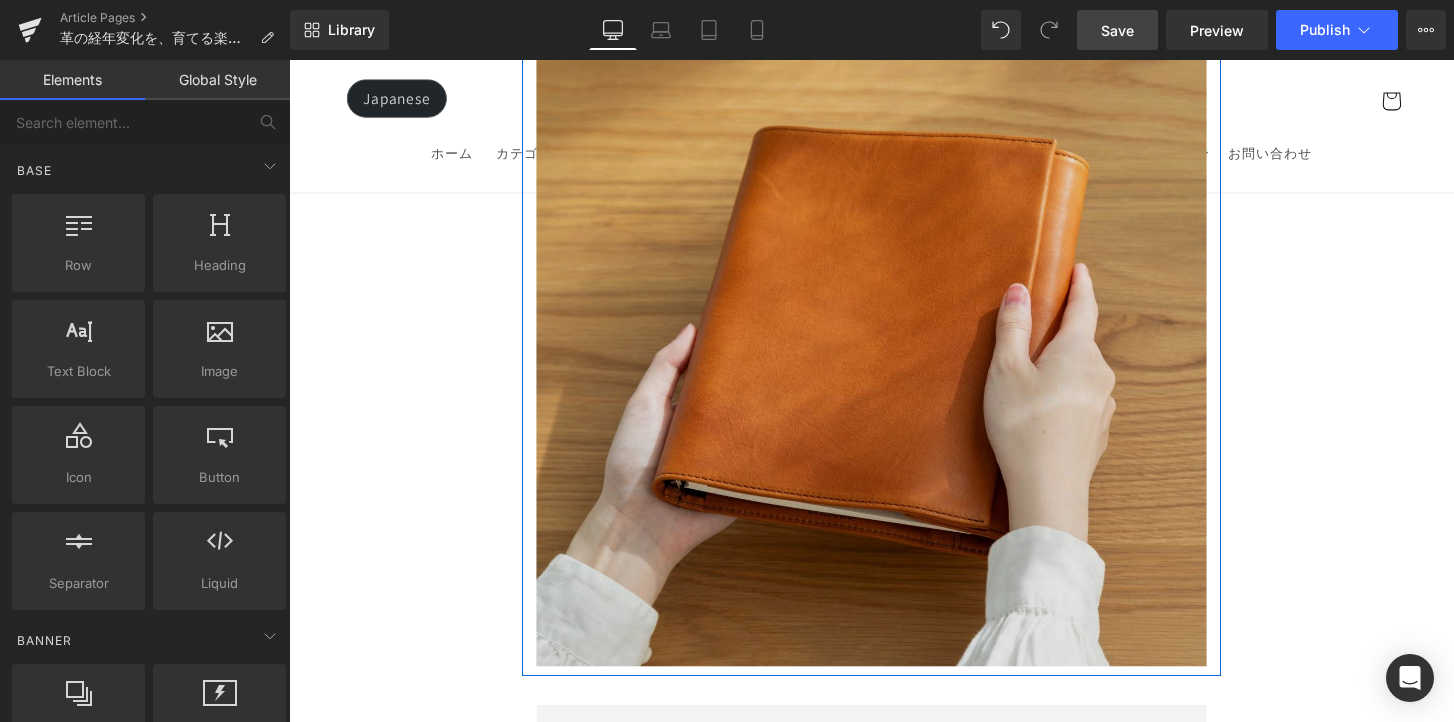 scroll, scrollTop: 11012, scrollLeft: 0, axis: vertical 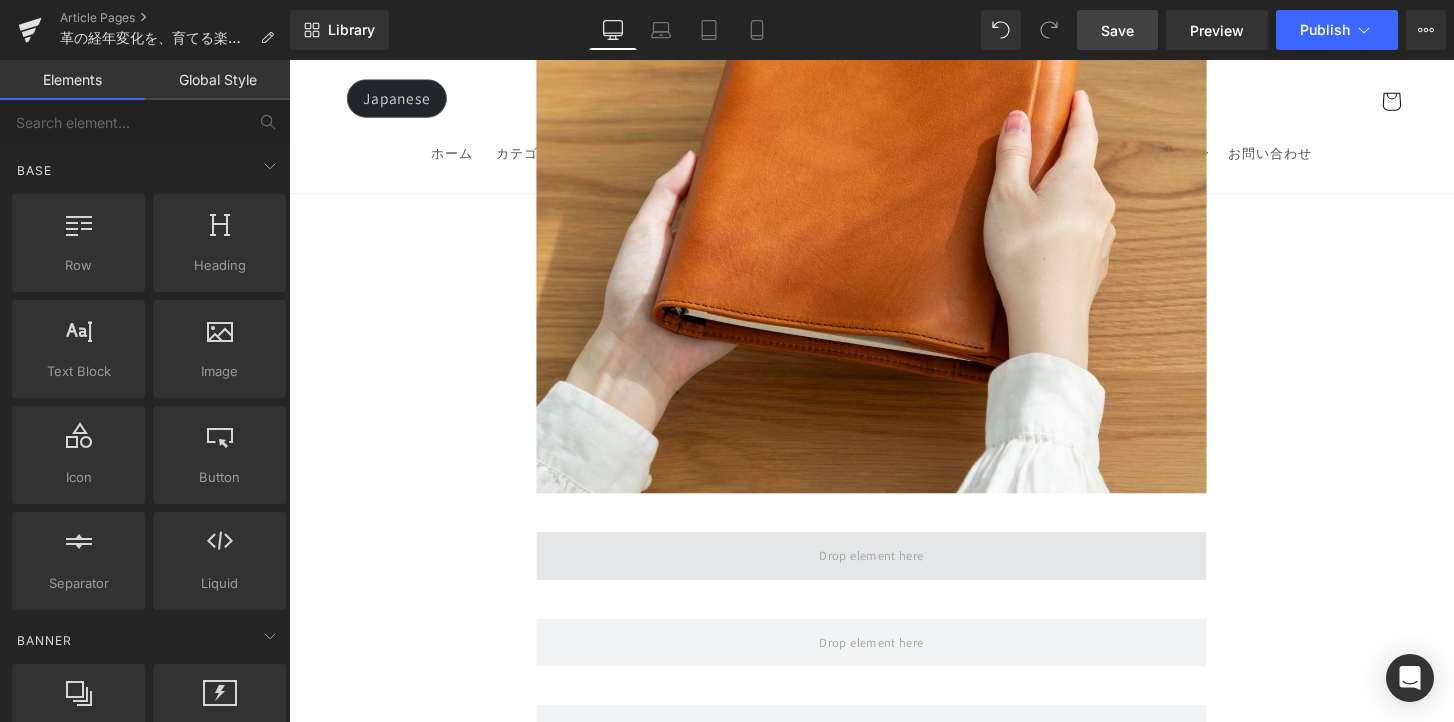 click at bounding box center [894, 574] 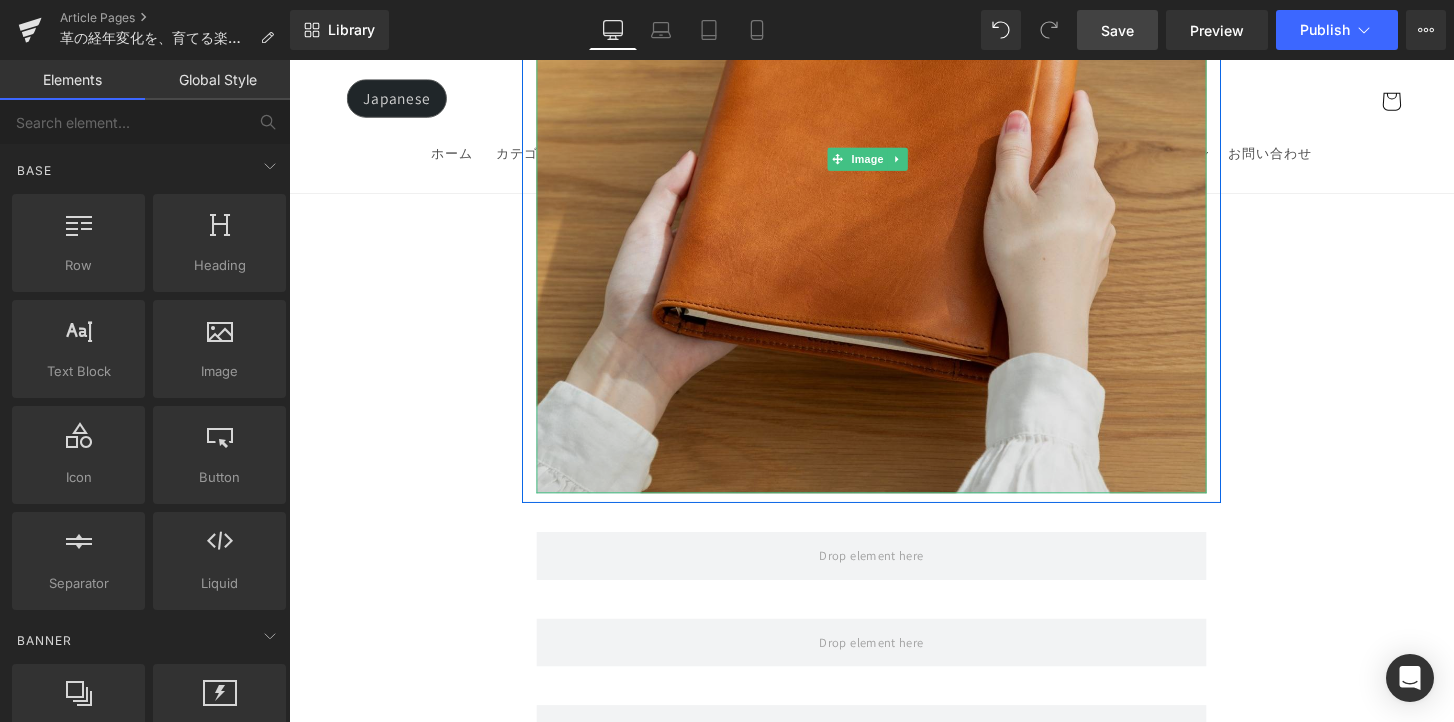 scroll, scrollTop: 11359, scrollLeft: 0, axis: vertical 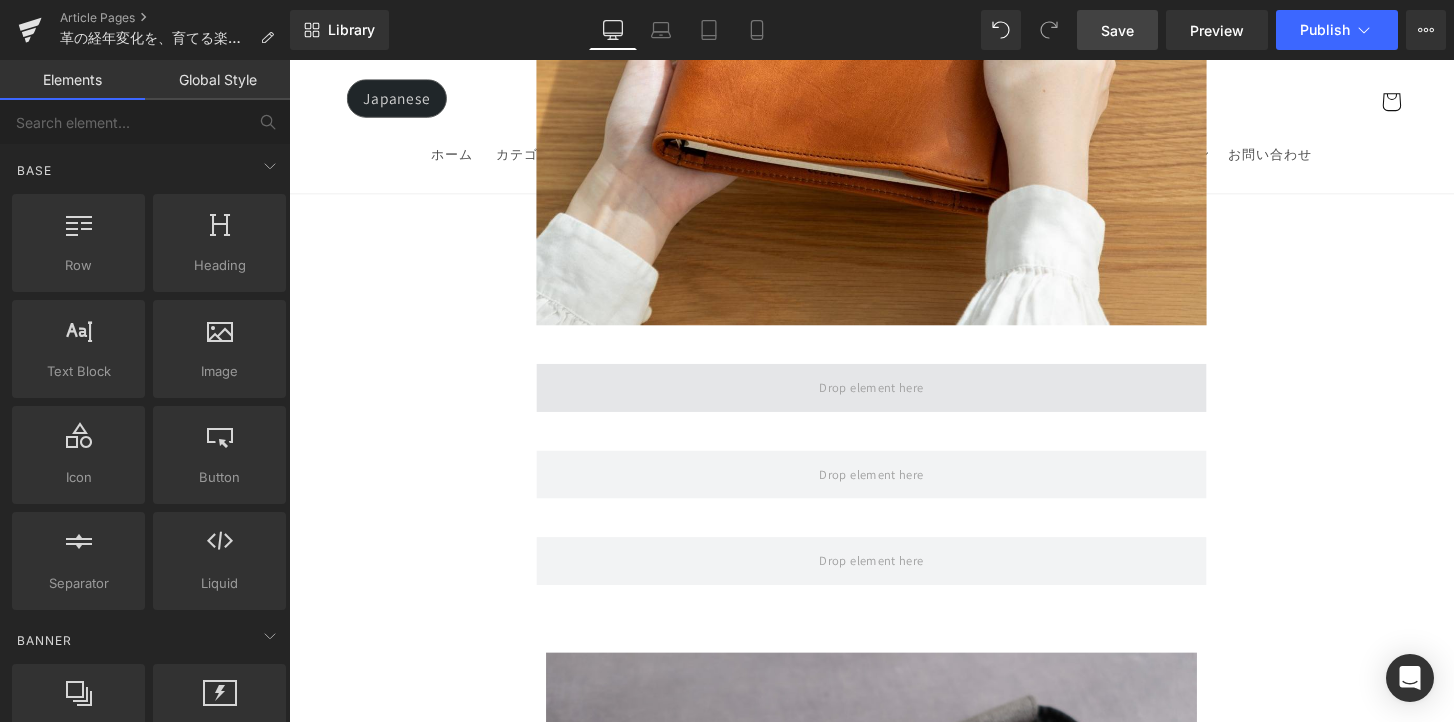 click at bounding box center (894, 400) 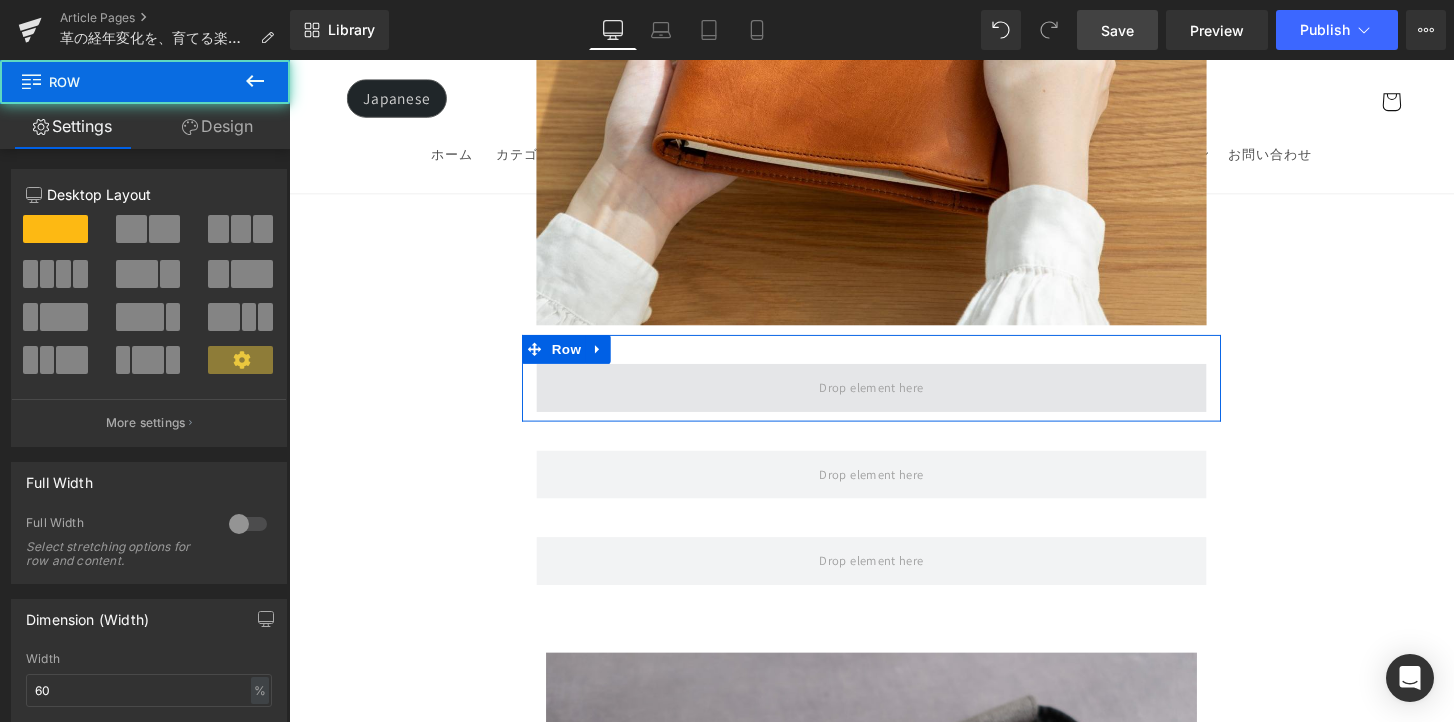 click at bounding box center [894, 401] 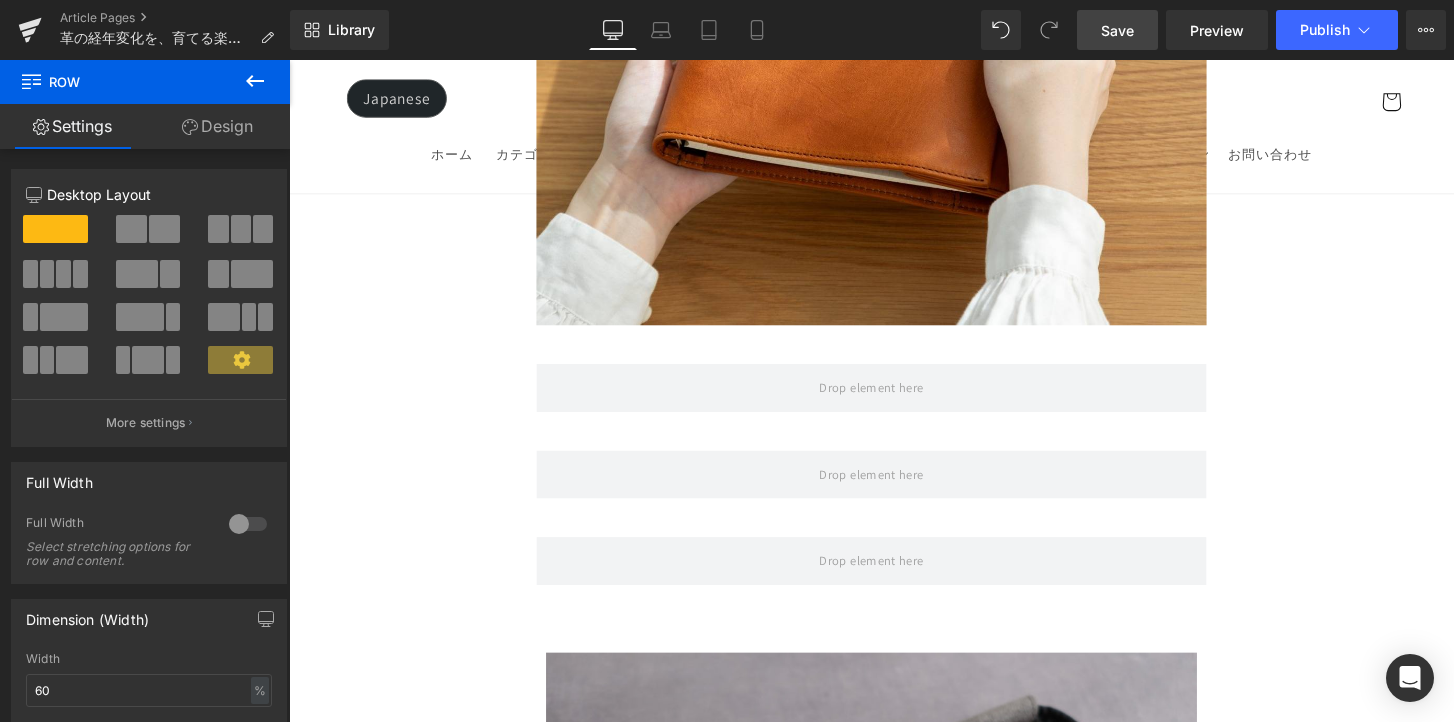 click 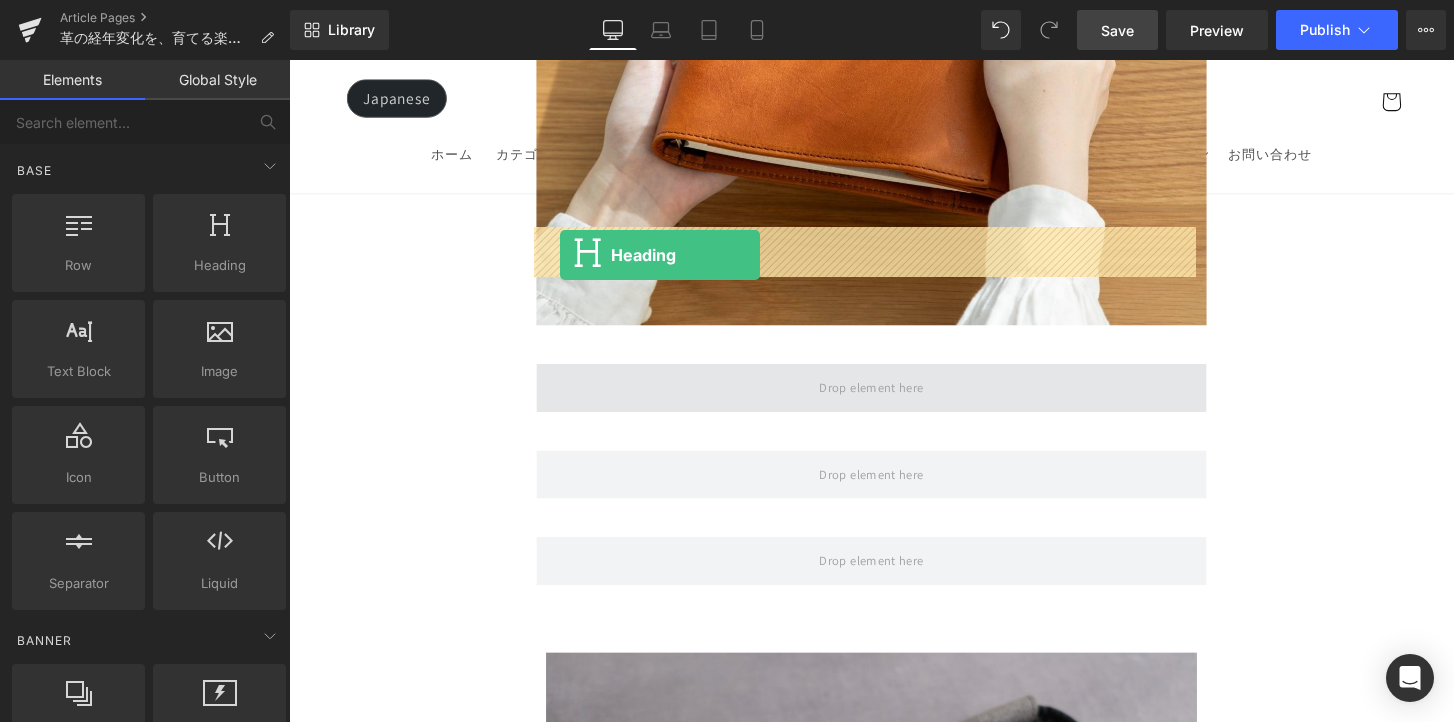 drag, startPoint x: 540, startPoint y: 332, endPoint x: 570, endPoint y: 263, distance: 75.23962 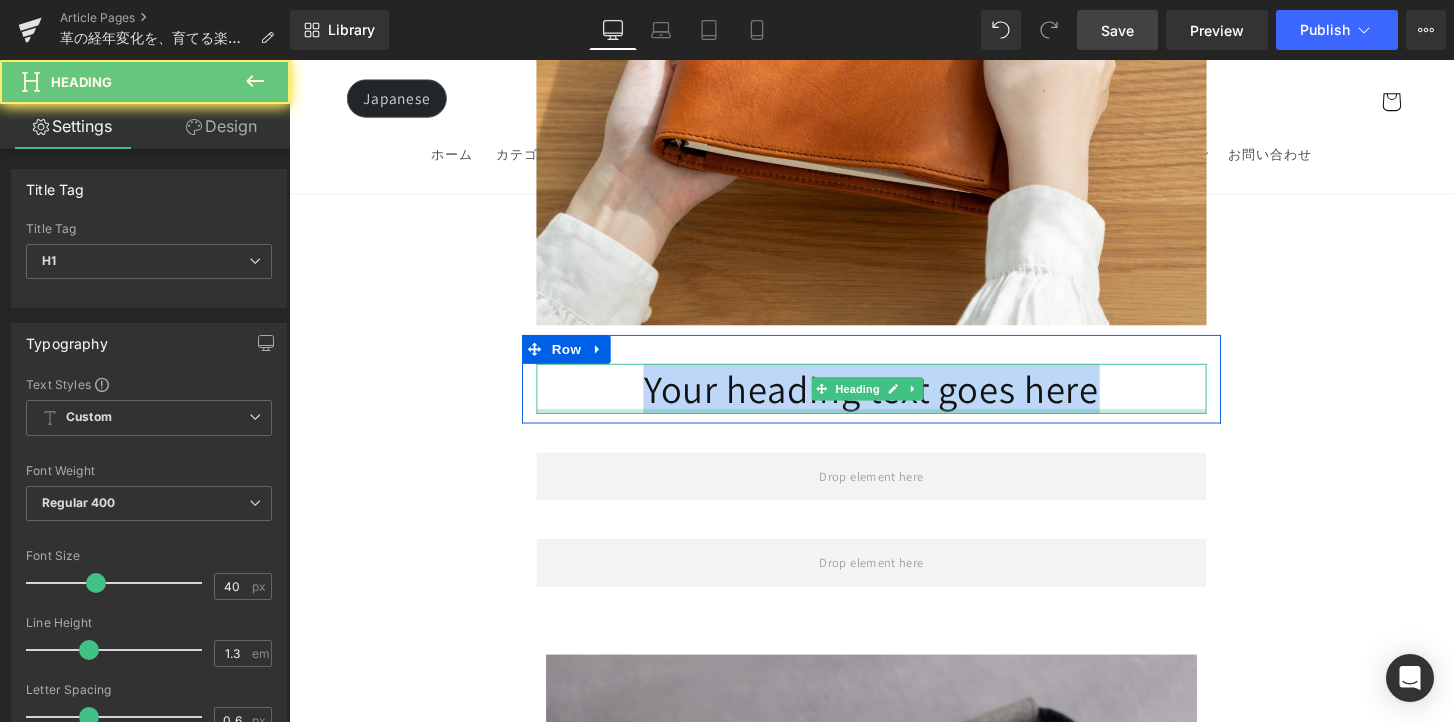 drag, startPoint x: 608, startPoint y: 272, endPoint x: 1118, endPoint y: 281, distance: 510.0794 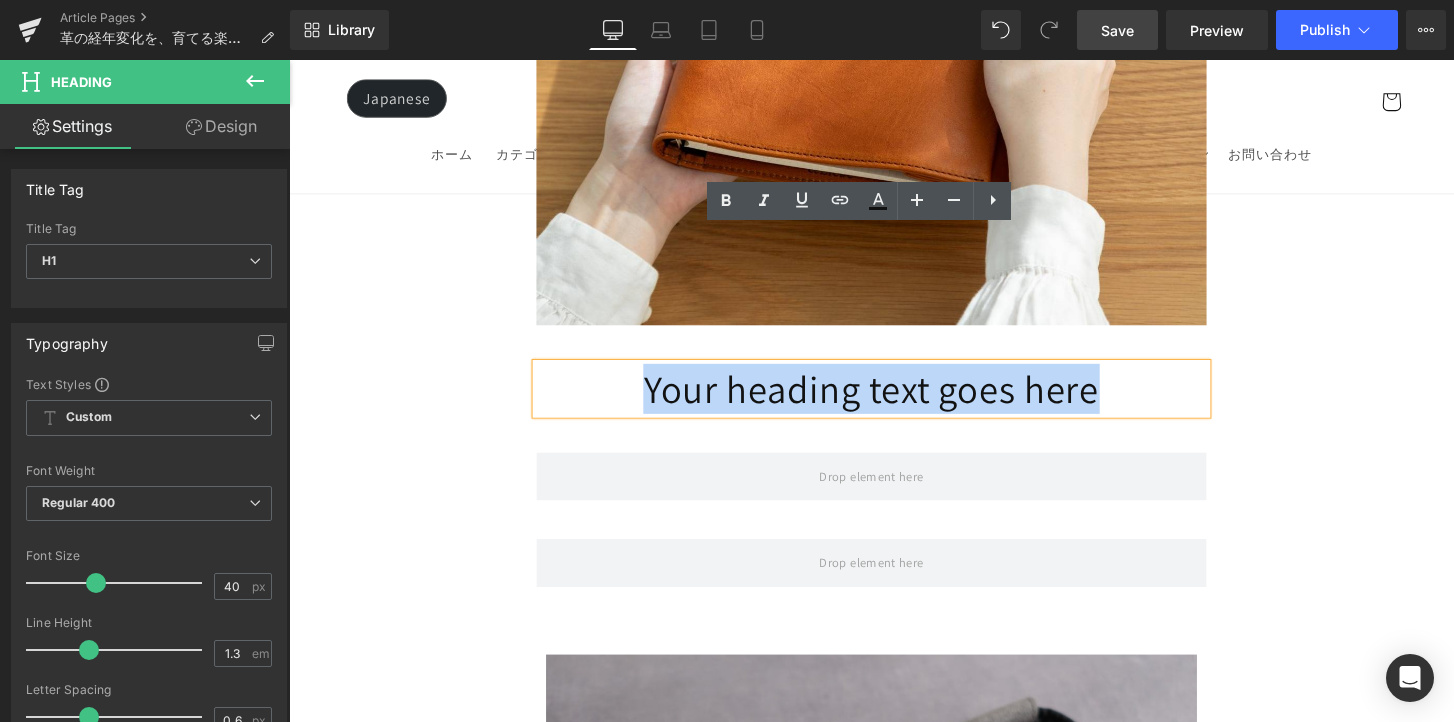 type 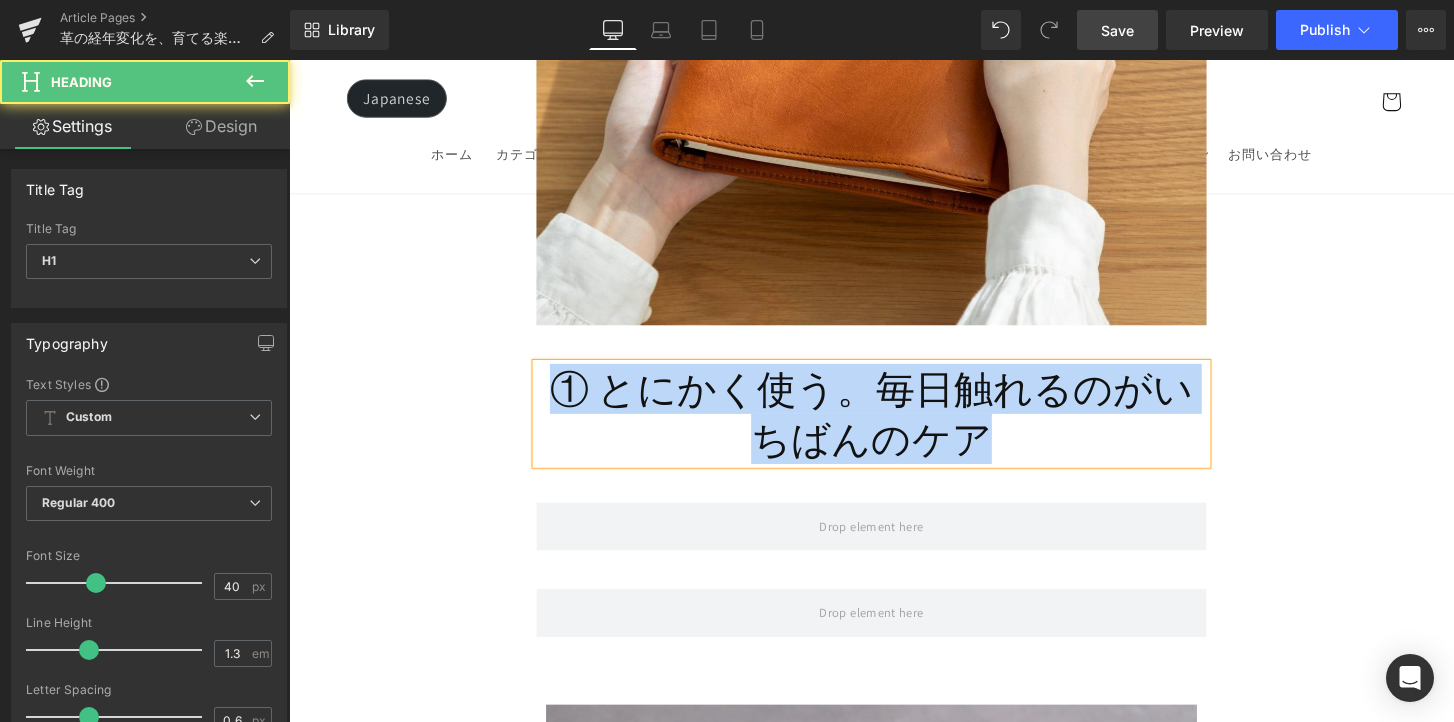 drag, startPoint x: 1111, startPoint y: 334, endPoint x: 472, endPoint y: 274, distance: 641.8107 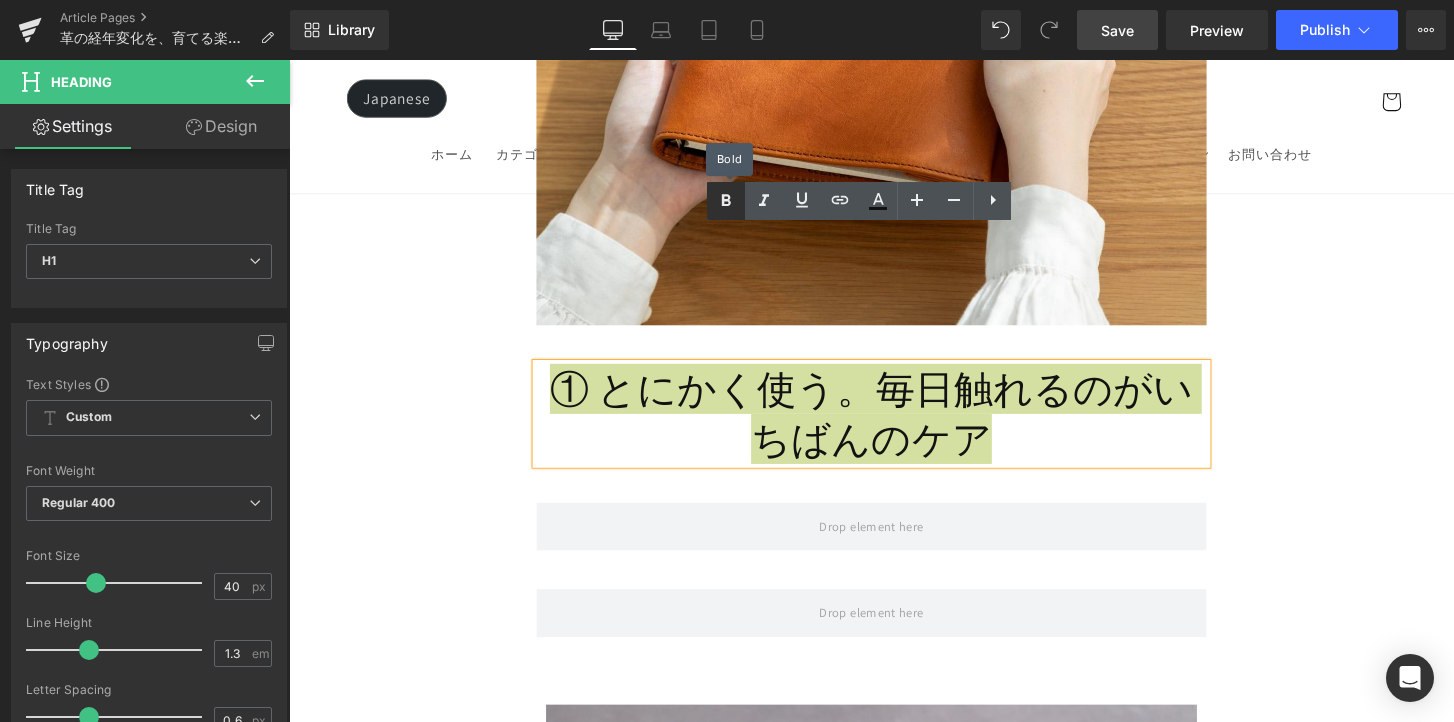 click at bounding box center (726, 201) 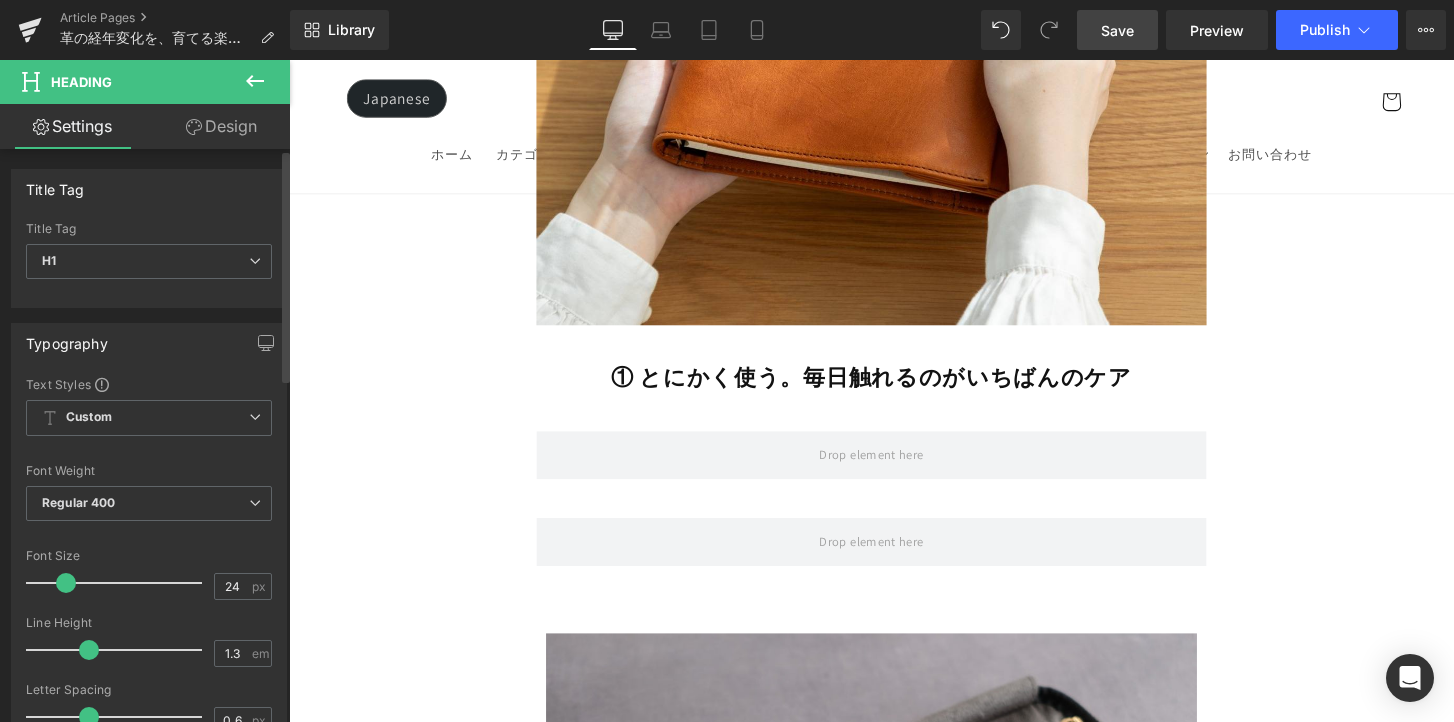 type on "25" 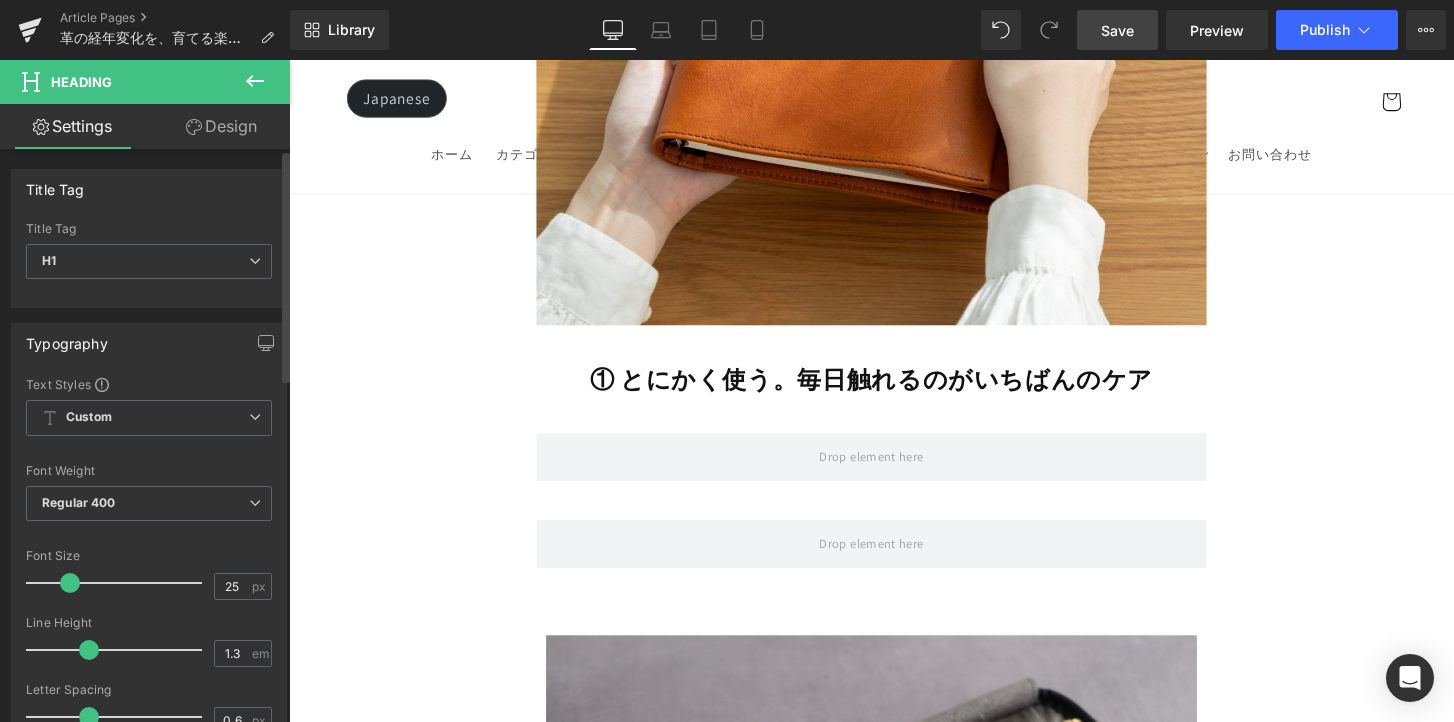 drag, startPoint x: 89, startPoint y: 591, endPoint x: 66, endPoint y: 601, distance: 25.079872 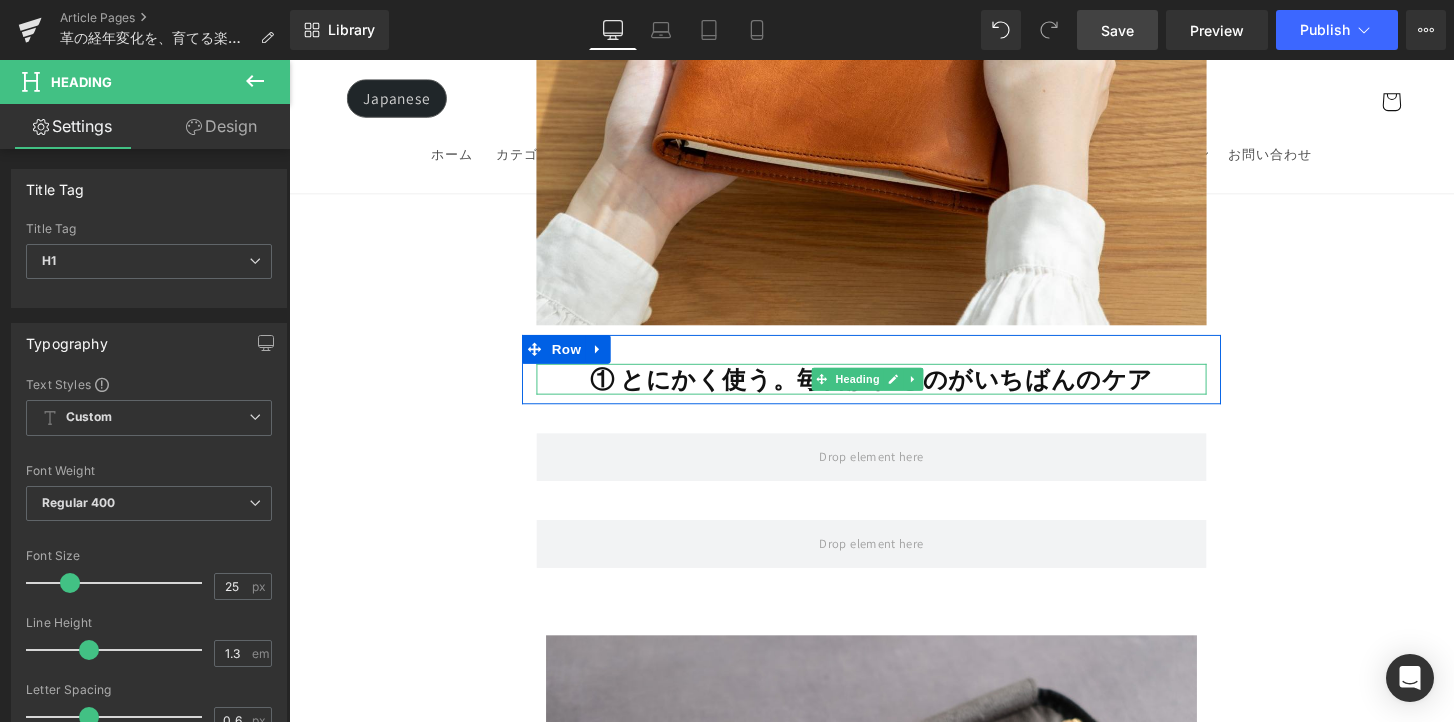 click on "① とにかく使う。毎日触れるのがいちばんのケア" at bounding box center [894, 391] 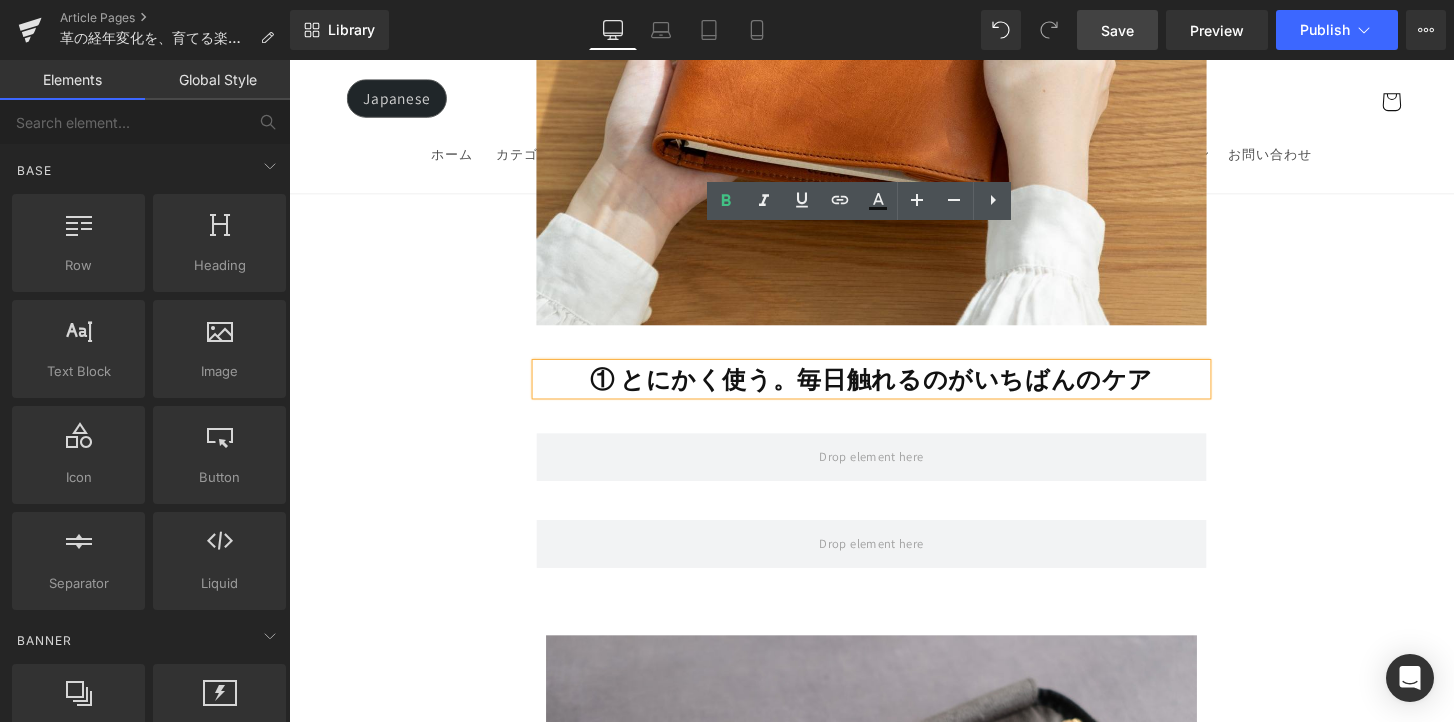 click on "Image         Row
革は育てるもの 経年変化という贅沢な時間
Heading         Row
革製品に触れていると、ふとした瞬間に「これは自分だけのものだ」と感じることがあります。
それは、使う人の手の温もりや、過ごした時間が、そのまま革に刻まれていくからかもしれません。 最初はまだ固くて、どこかよそよそしかった革が、
毎日の中で少しずつ馴染み、色づき、艶を増していく。 その変化は決して急がせることができない、
けれど確かに積み重なる、静かで贅沢な時間。 気づけば、世界にひとつだけの“自分だけの革”に育っている。 このブログでは、エイジングの魅力や楽しみ方、色や艶の変化の仕方、そして革を美しく育てるコツをご紹介していきます。
Text Block         Row         Row" at bounding box center (894, 1091) 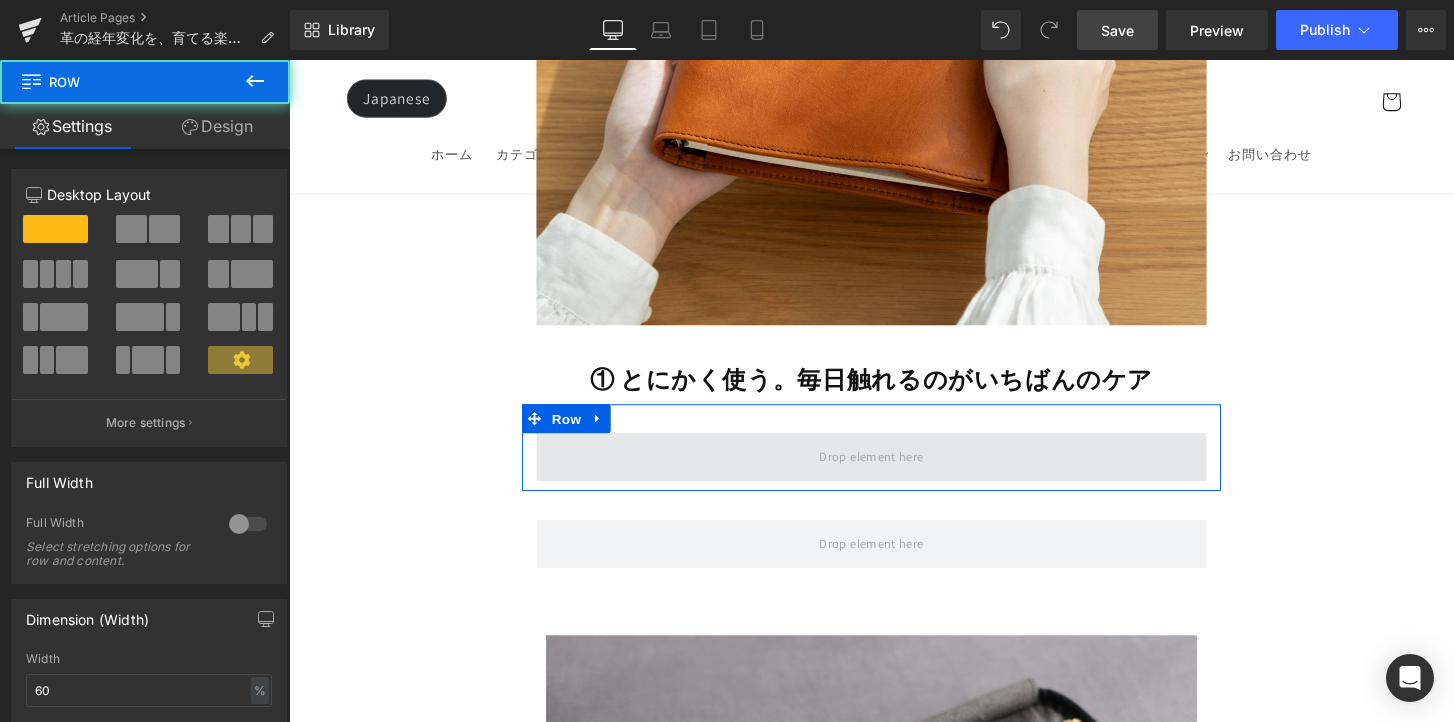 click at bounding box center (894, 473) 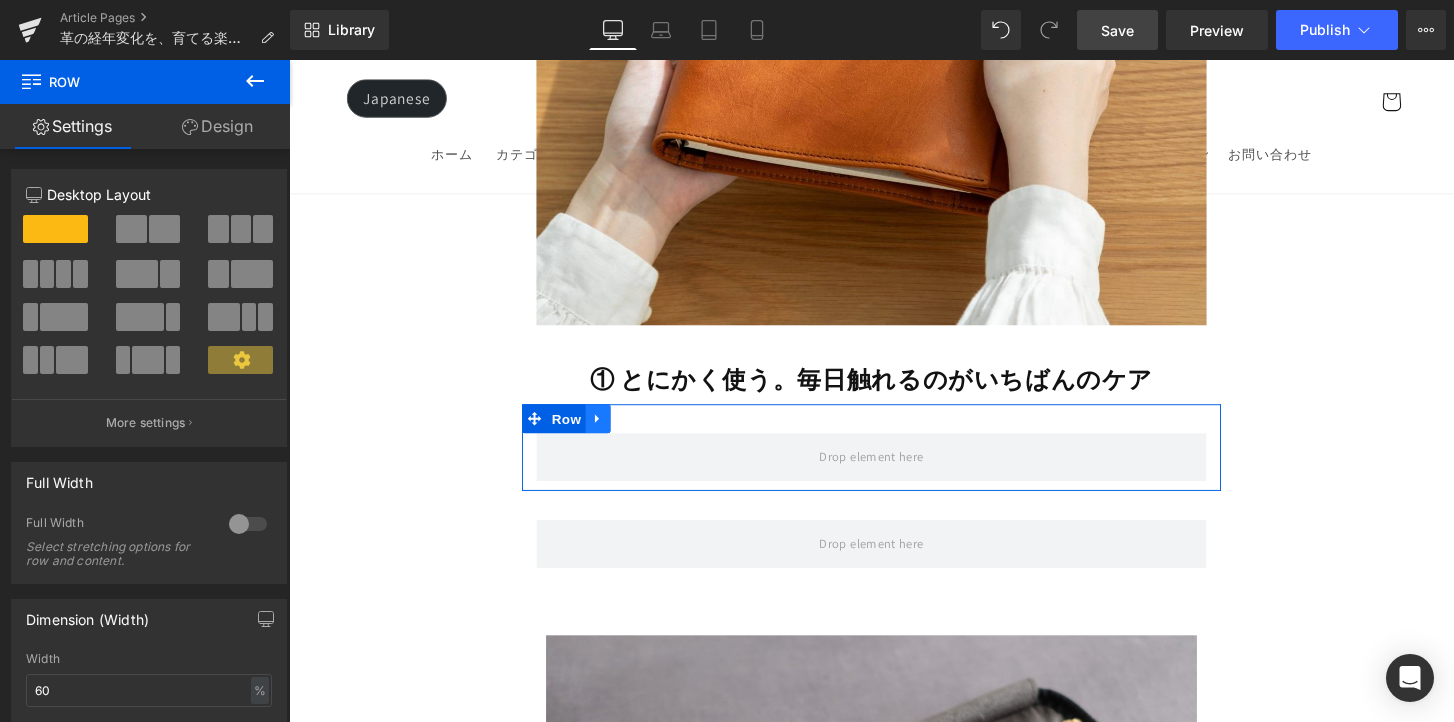 click 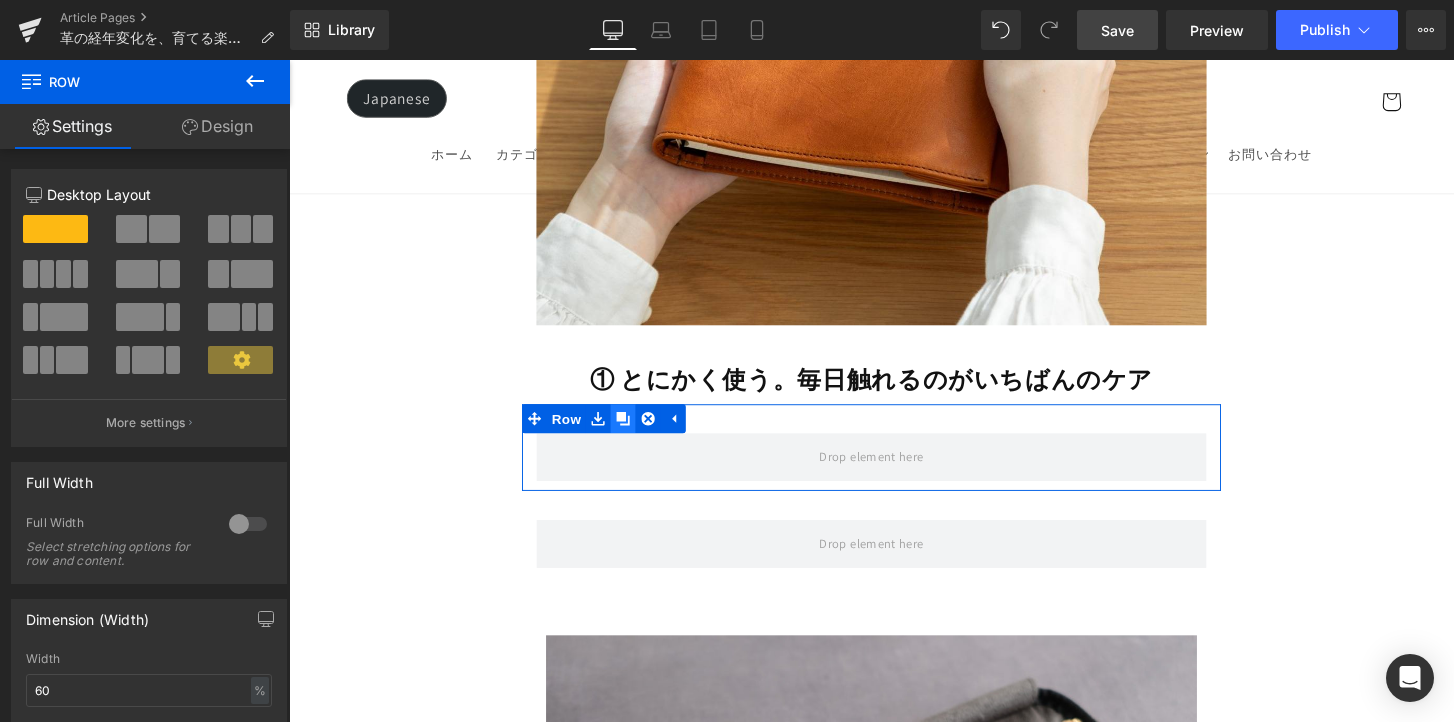 click 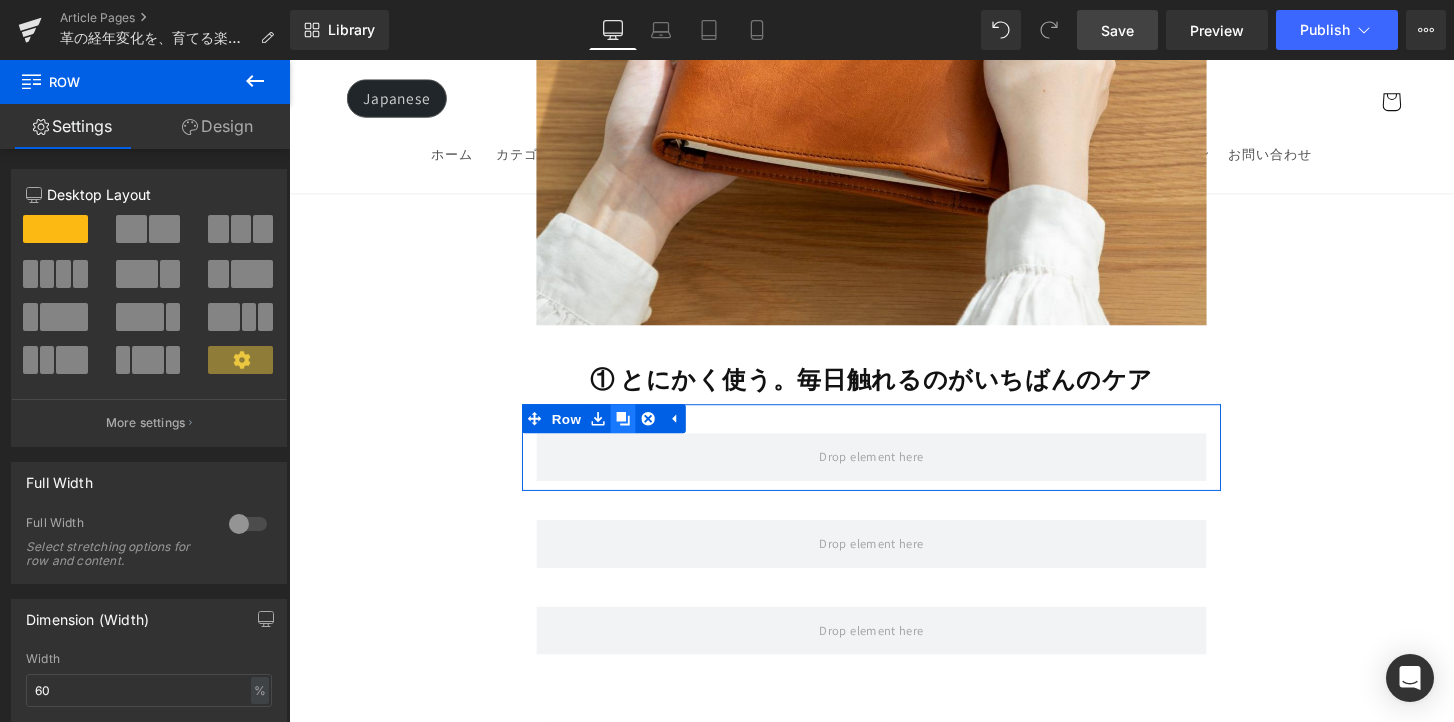 click 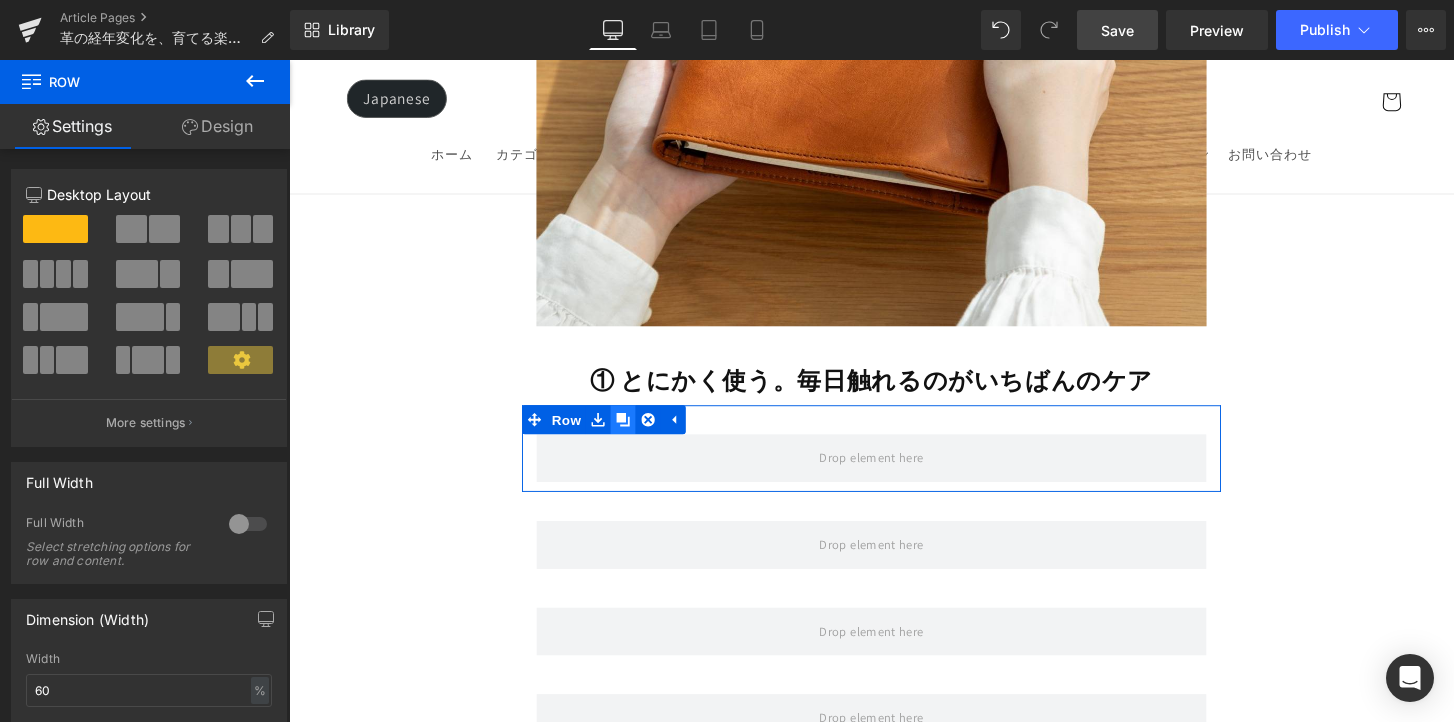click 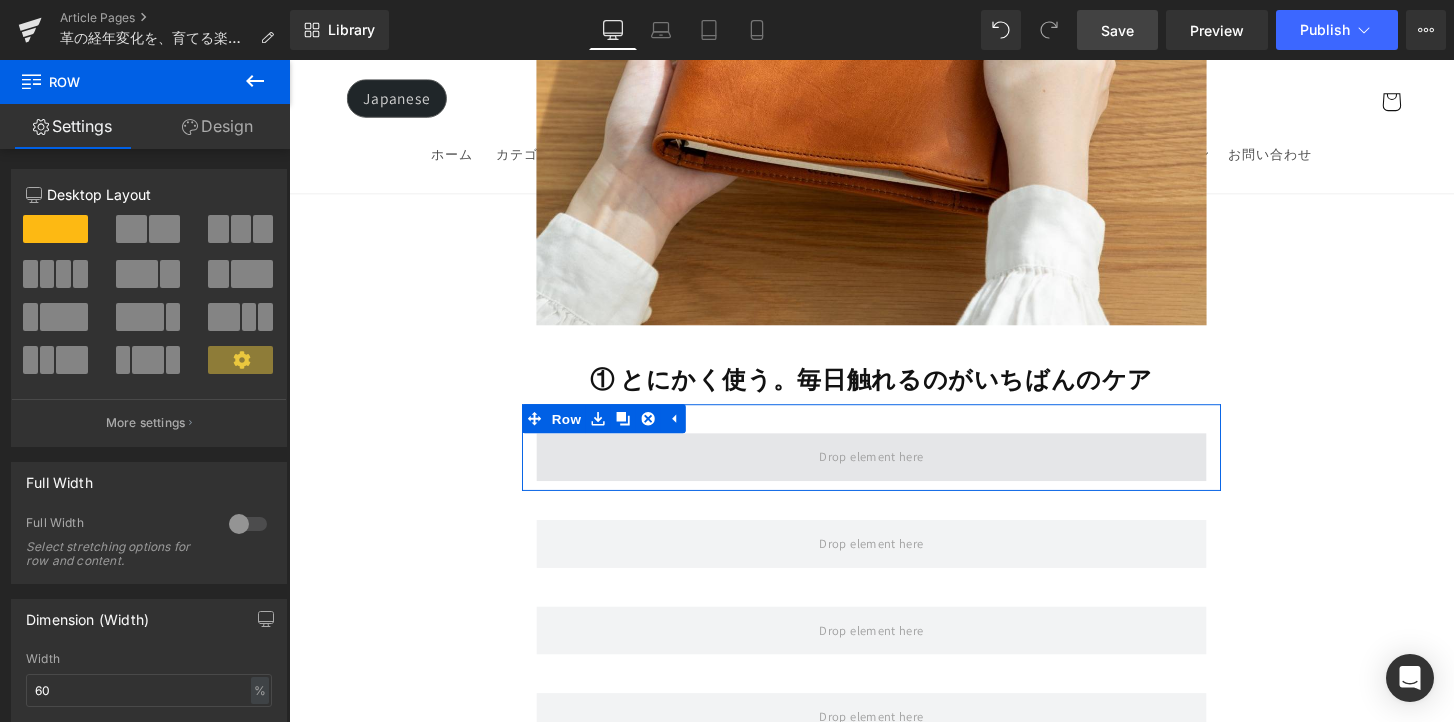 click at bounding box center (894, 473) 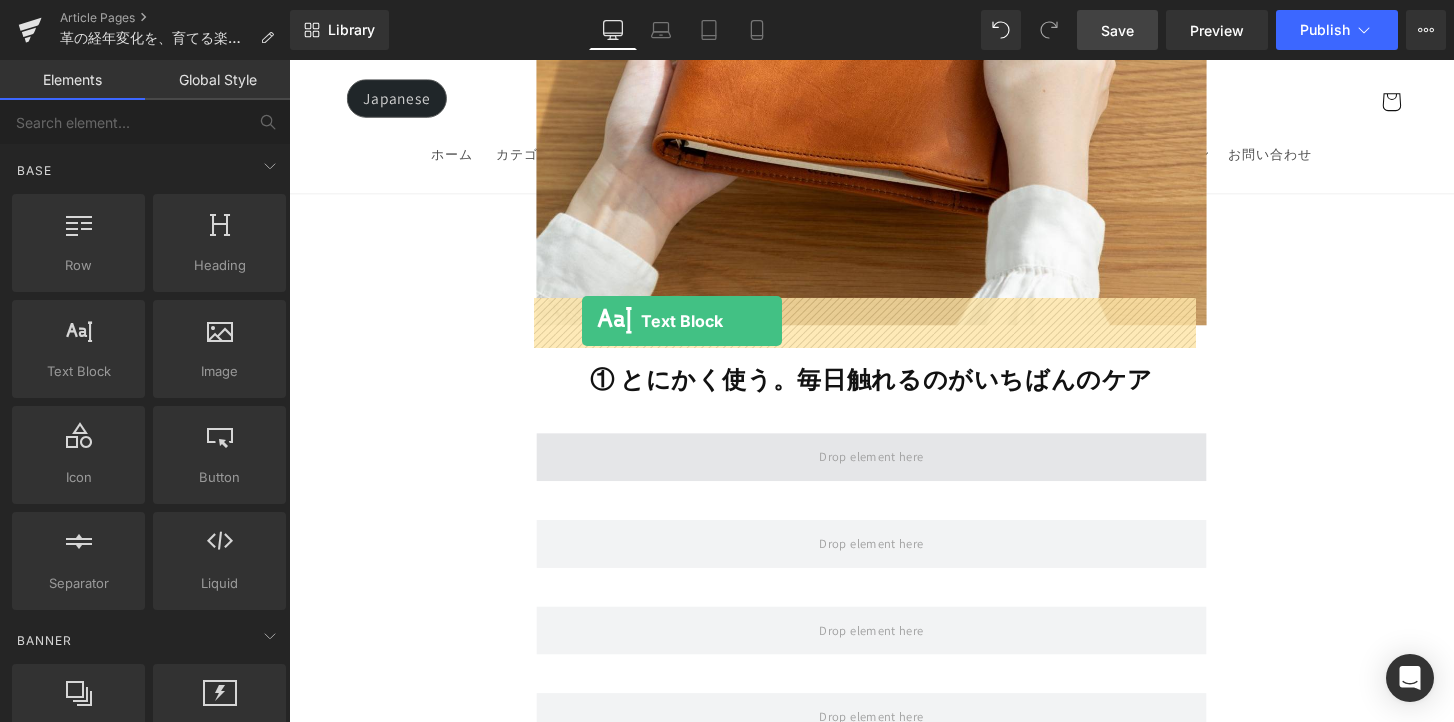 drag, startPoint x: 513, startPoint y: 420, endPoint x: 593, endPoint y: 331, distance: 119.67038 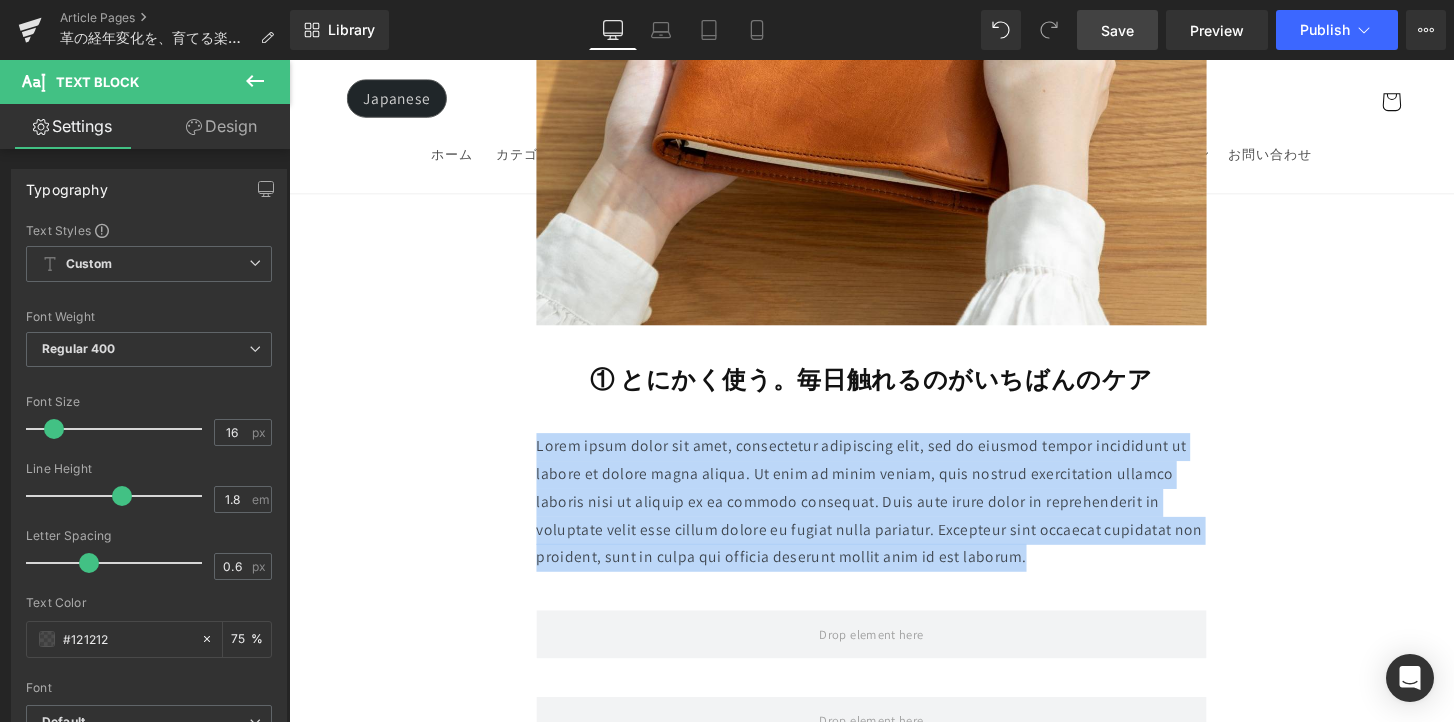drag, startPoint x: 1063, startPoint y: 432, endPoint x: 521, endPoint y: 314, distance: 554.6963 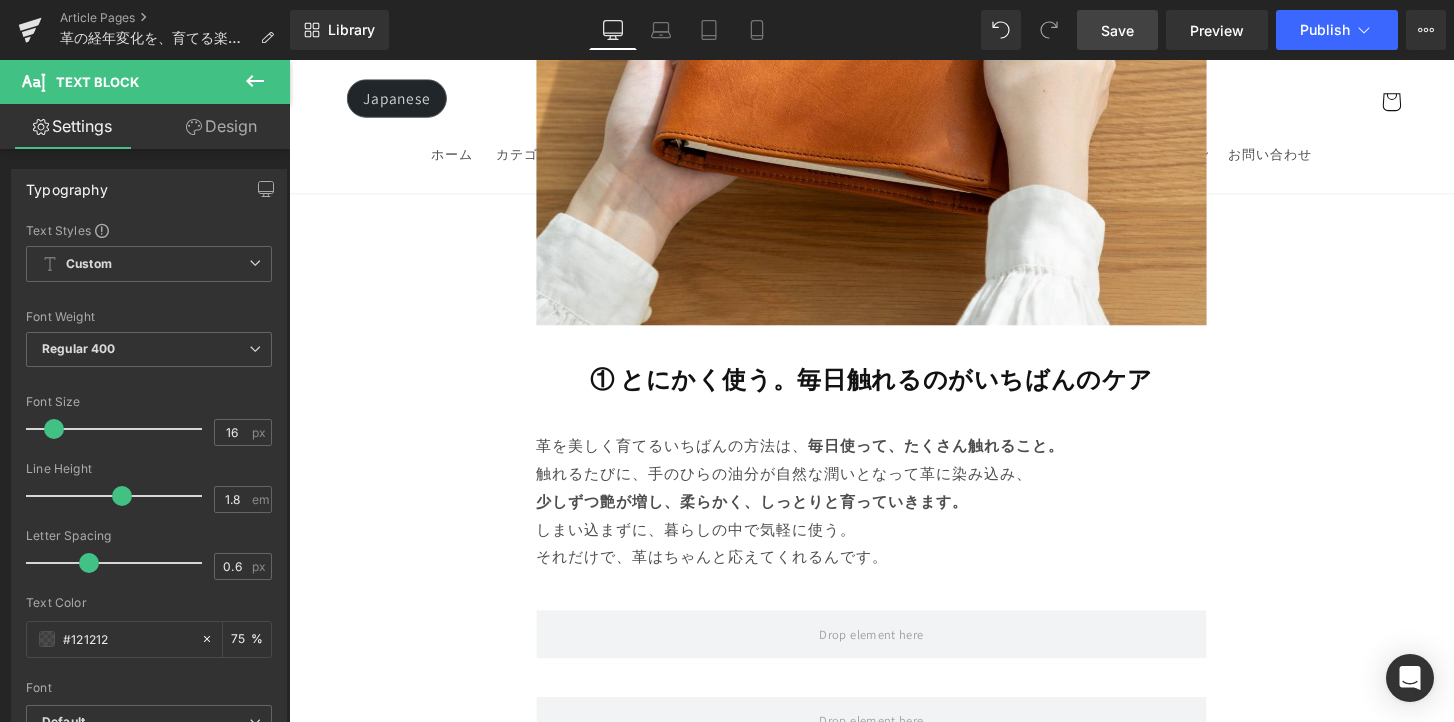 click on "Image         Row
革は育てるもの 経年変化という贅沢な時間
Heading         Row
革製品に触れていると、ふとした瞬間に「これは自分だけのものだ」と感じることがあります。
それは、使う人の手の温もりや、過ごした時間が、そのまま革に刻まれていくからかもしれません。 最初はまだ固くて、どこかよそよそしかった革が、
毎日の中で少しずつ馴染み、色づき、艶を増していく。 その変化は決して急がせることができない、
けれど確かに積み重なる、静かで贅沢な時間。 気づけば、世界にひとつだけの“自分だけの革”に育っている。 このブログでは、エイジングの魅力や楽しみ方、色や艶の変化の仕方、そして革を美しく育てるコツをご紹介していきます。
Text Block         Row         Row" at bounding box center [894, 1318] 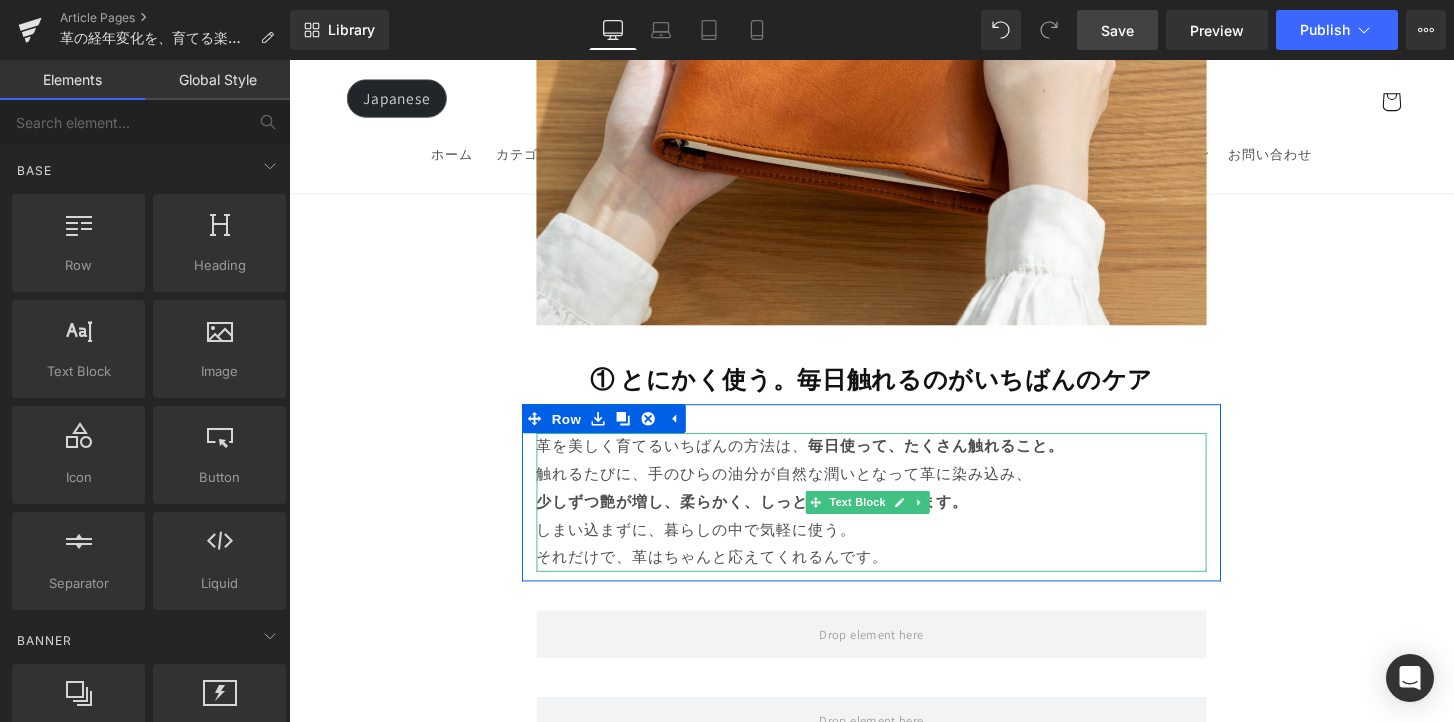 click on "触れるたびに、手のひらの油分が自然な潤いとなって革に染み込み、
少しずつ艶が増し、柔らかく、しっとりと育っていきます。" at bounding box center [894, 506] 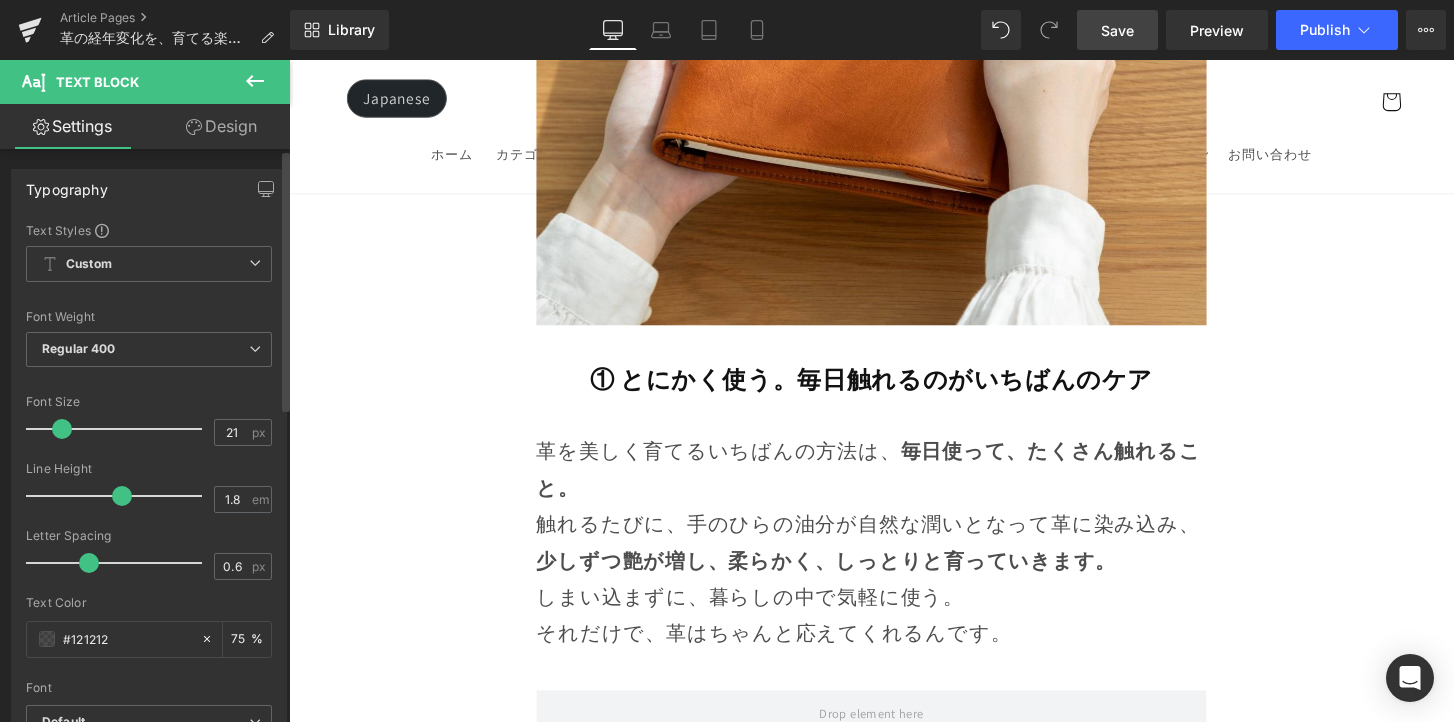 type on "20" 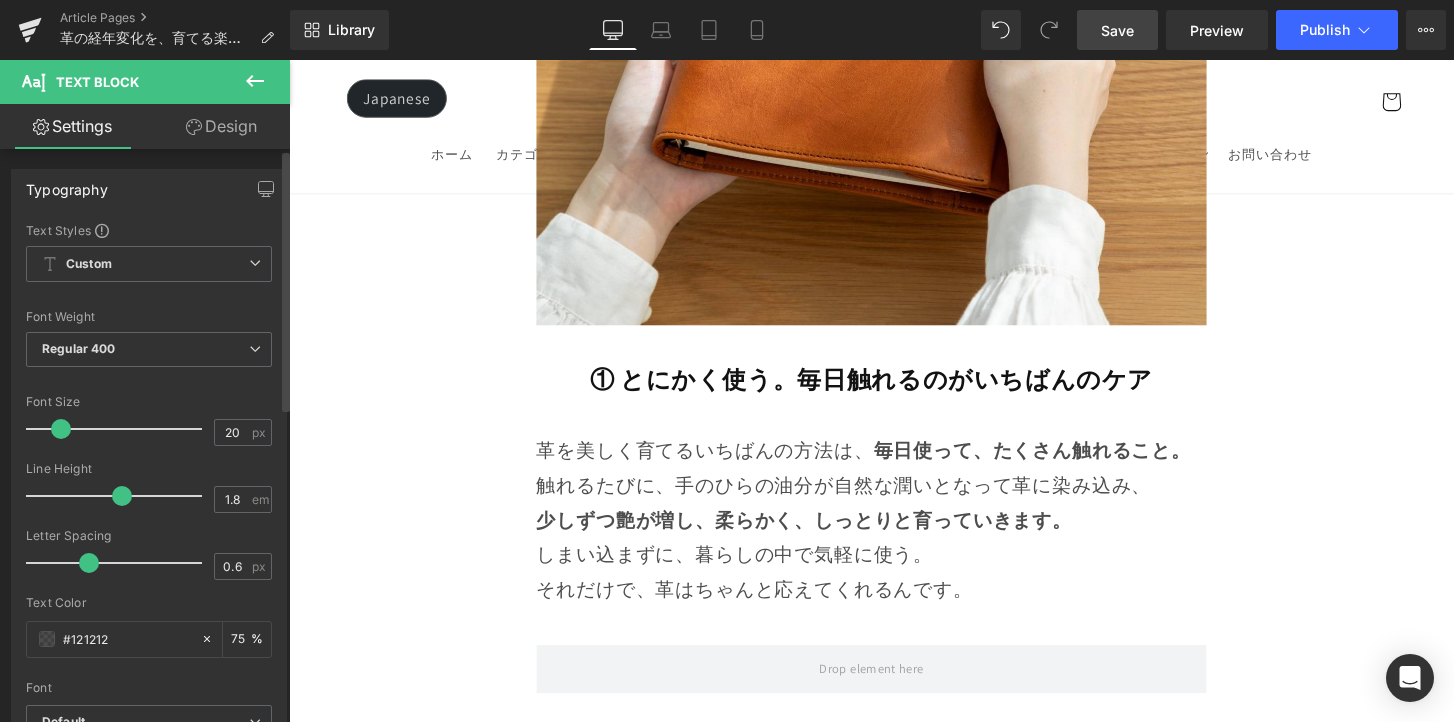 click at bounding box center (61, 429) 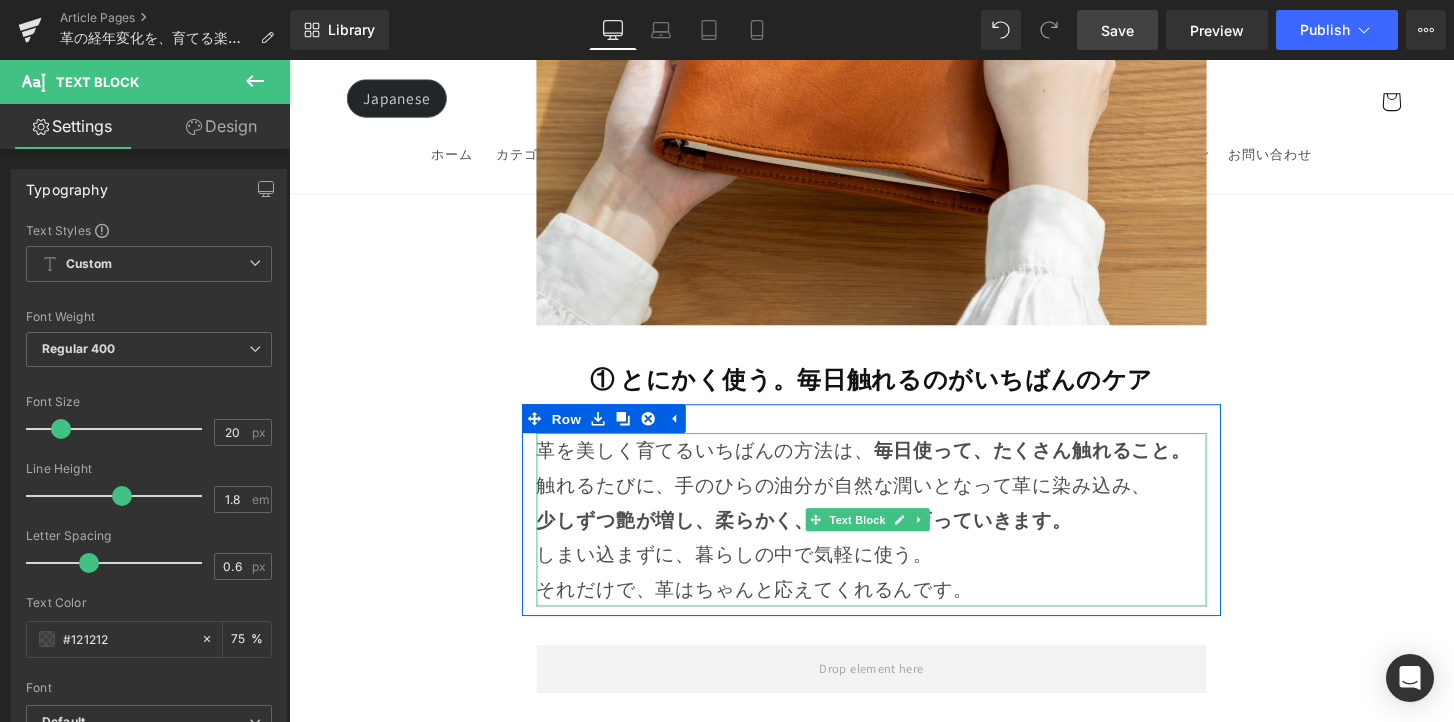 click on "毎日使って、たくさん触れること。" at bounding box center (1061, 466) 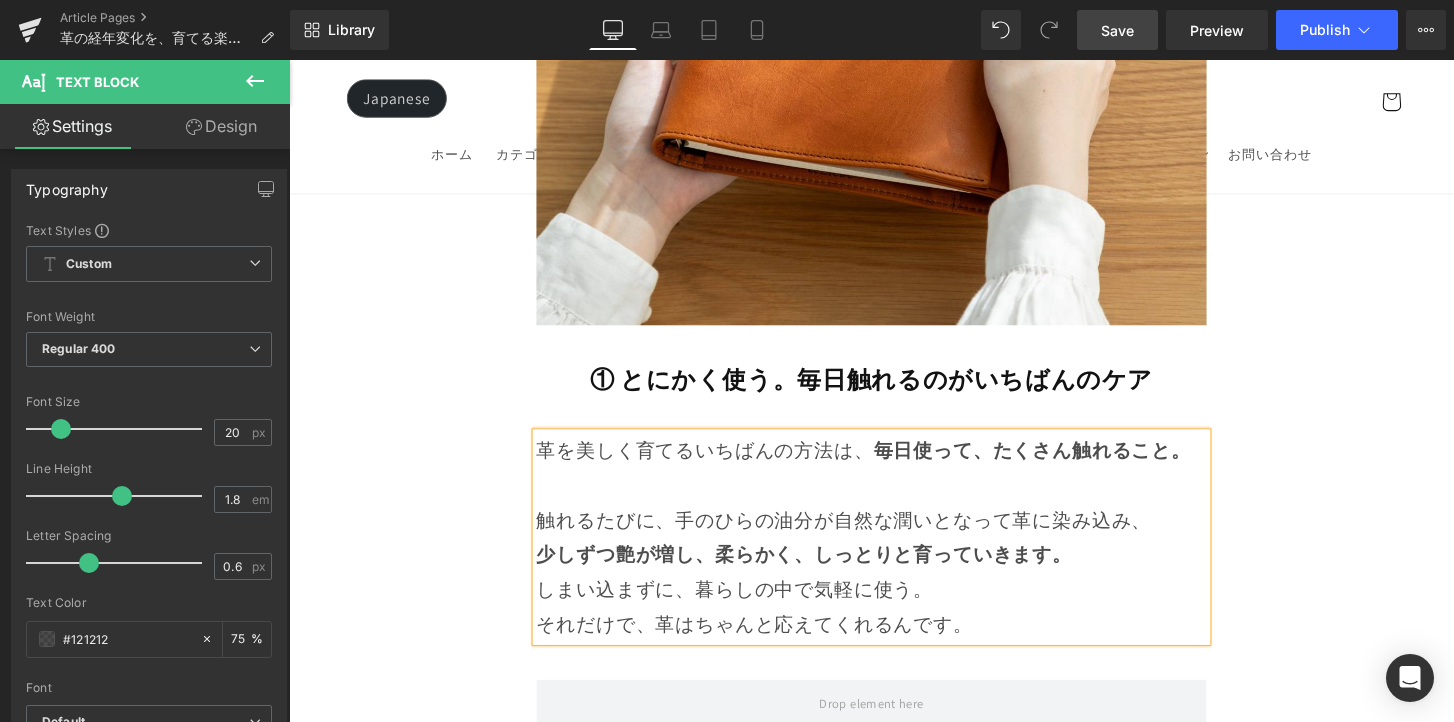 click on "触れるたびに、手のひらの油分が自然な潤いとなって革に染み込み、
少しずつ艶が増し、柔らかく、しっとりと育っていきます。" at bounding box center (894, 556) 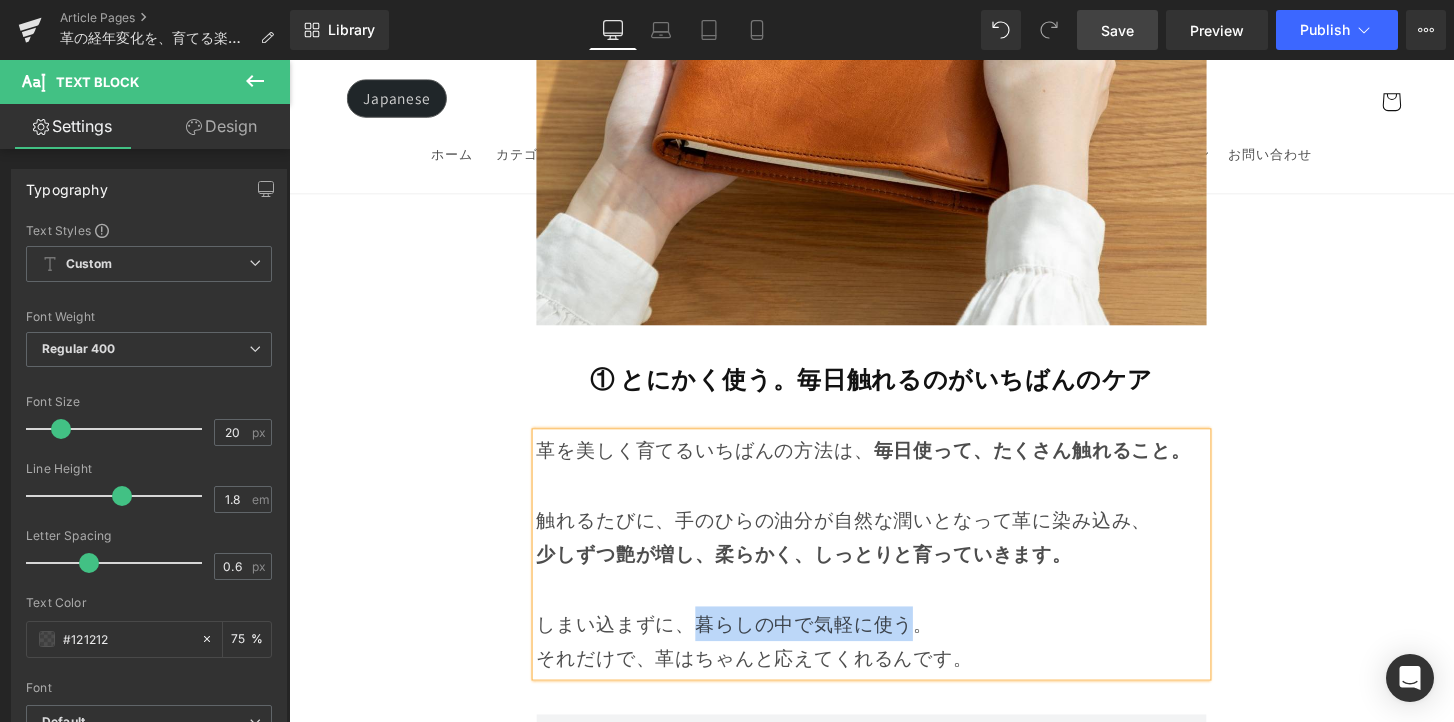 drag, startPoint x: 713, startPoint y: 507, endPoint x: 928, endPoint y: 513, distance: 215.08371 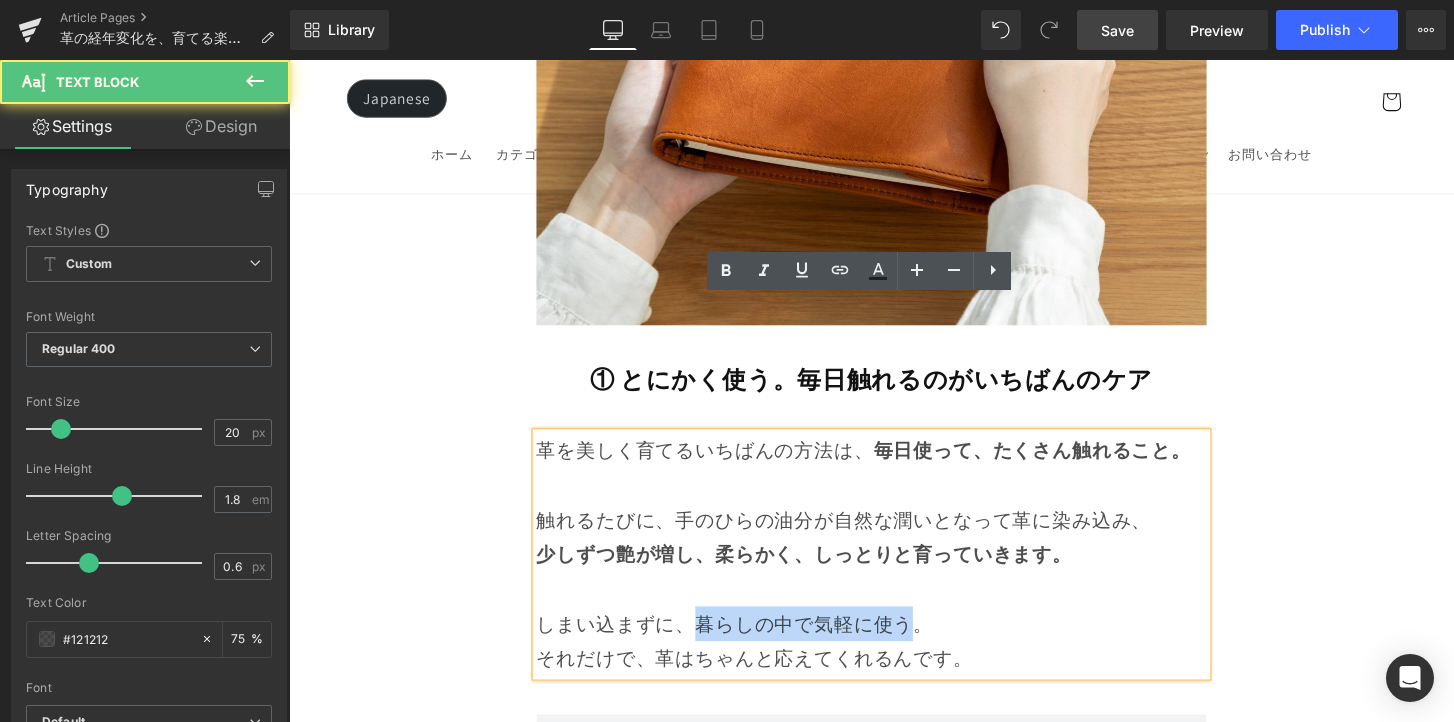 click on "しまい込まずに、暮らしの中で気軽に使う。
それだけで、革はちゃんと応えてくれるんです。" at bounding box center [894, 664] 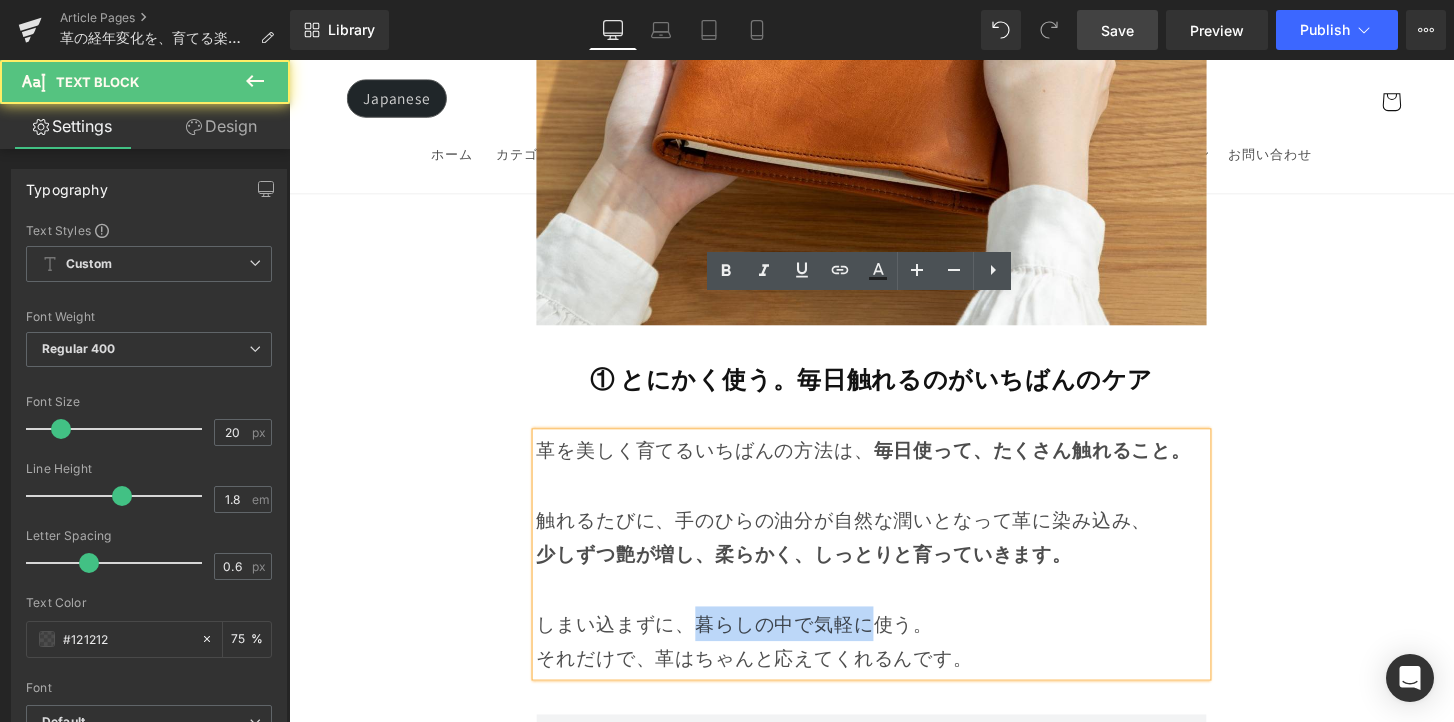 drag, startPoint x: 880, startPoint y: 509, endPoint x: 709, endPoint y: 508, distance: 171.00293 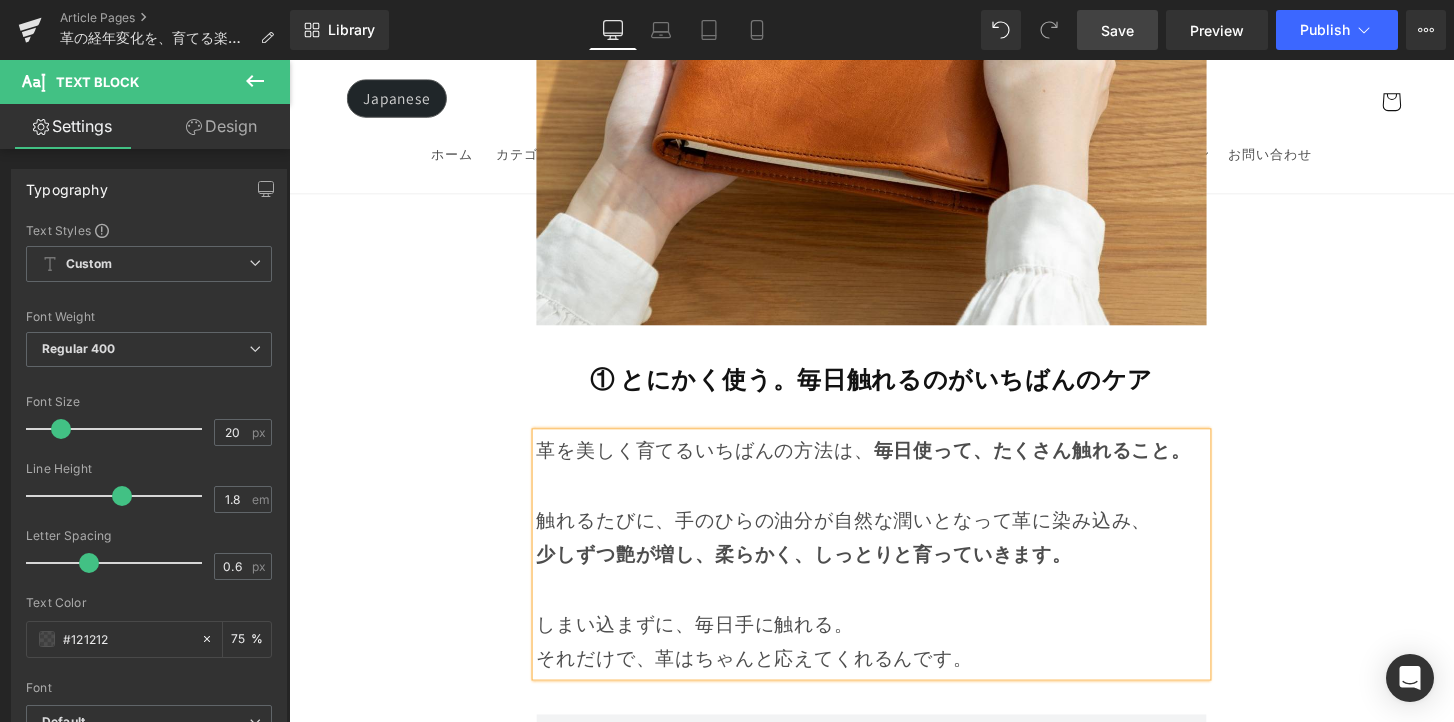 click on "Image         Row
革は育てるもの 経年変化という贅沢な時間
Heading         Row
革製品に触れていると、ふとした瞬間に「これは自分だけのものだ」と感じることがあります。
それは、使う人の手の温もりや、過ごした時間が、そのまま革に刻まれていくからかもしれません。 最初はまだ固くて、どこかよそよそしかった革が、
毎日の中で少しずつ馴染み、色づき、艶を増していく。 その変化は決して急がせることができない、
けれど確かに積み重なる、静かで贅沢な時間。 気づけば、世界にひとつだけの“自分だけの革”に育っている。 このブログでは、エイジングの魅力や楽しみ方、色や艶の変化の仕方、そして革を美しく育てるコツをご紹介していきます。
Text Block         Row         Row" at bounding box center (894, 1372) 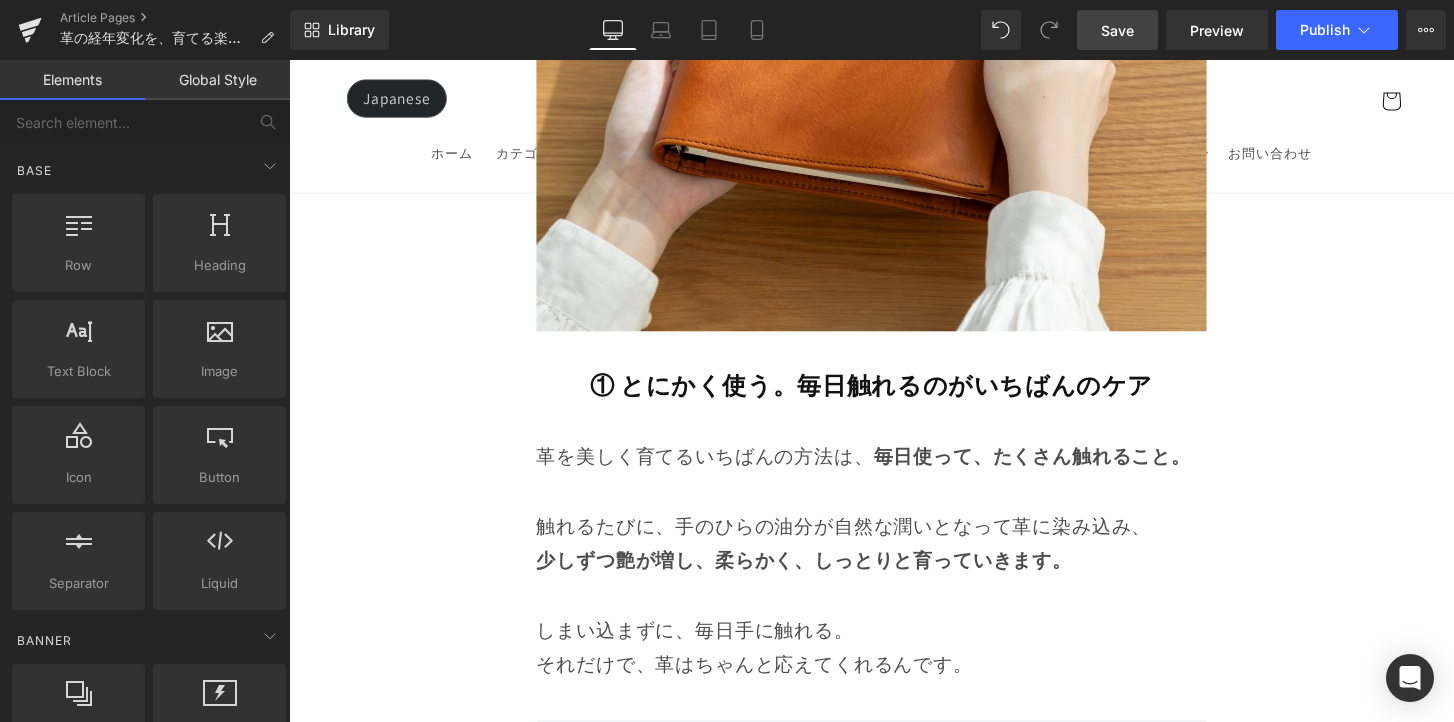 scroll, scrollTop: 11480, scrollLeft: 0, axis: vertical 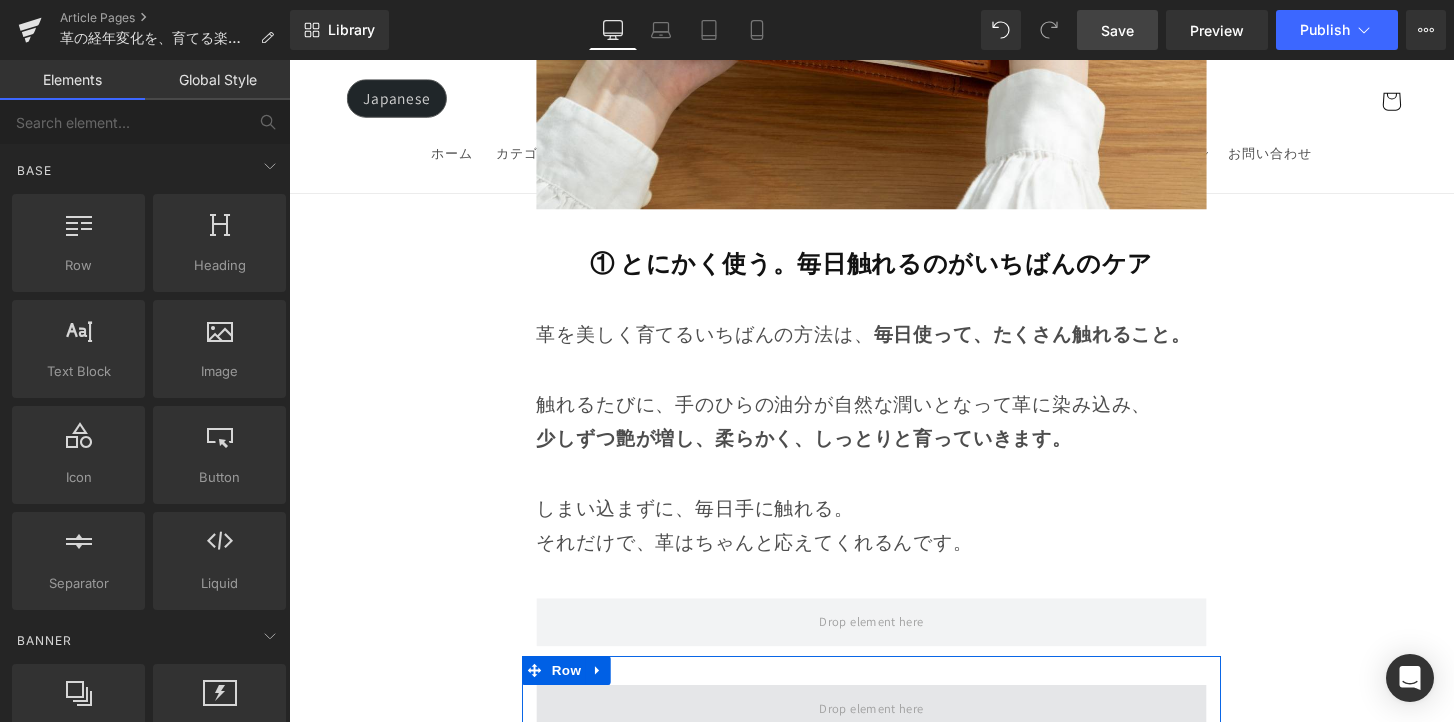 click at bounding box center [894, 734] 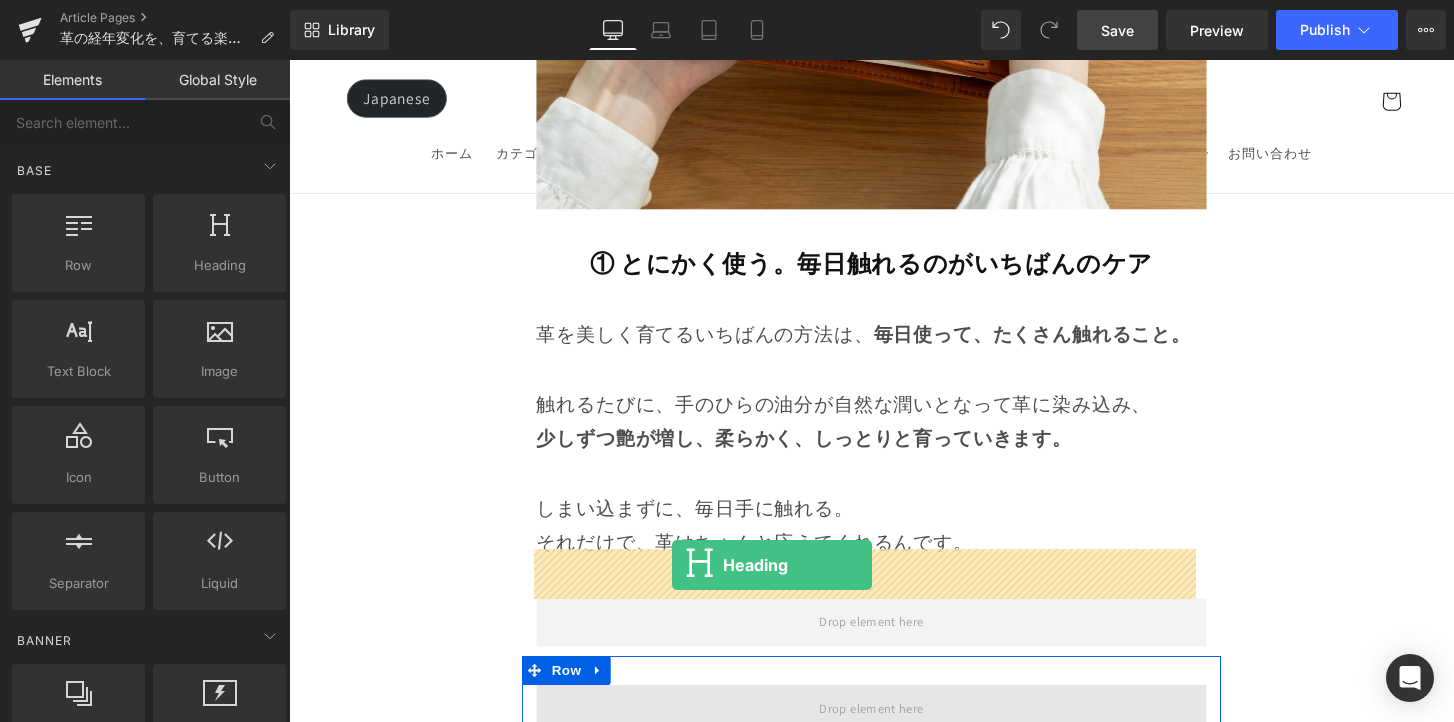 drag, startPoint x: 540, startPoint y: 349, endPoint x: 687, endPoint y: 584, distance: 277.18945 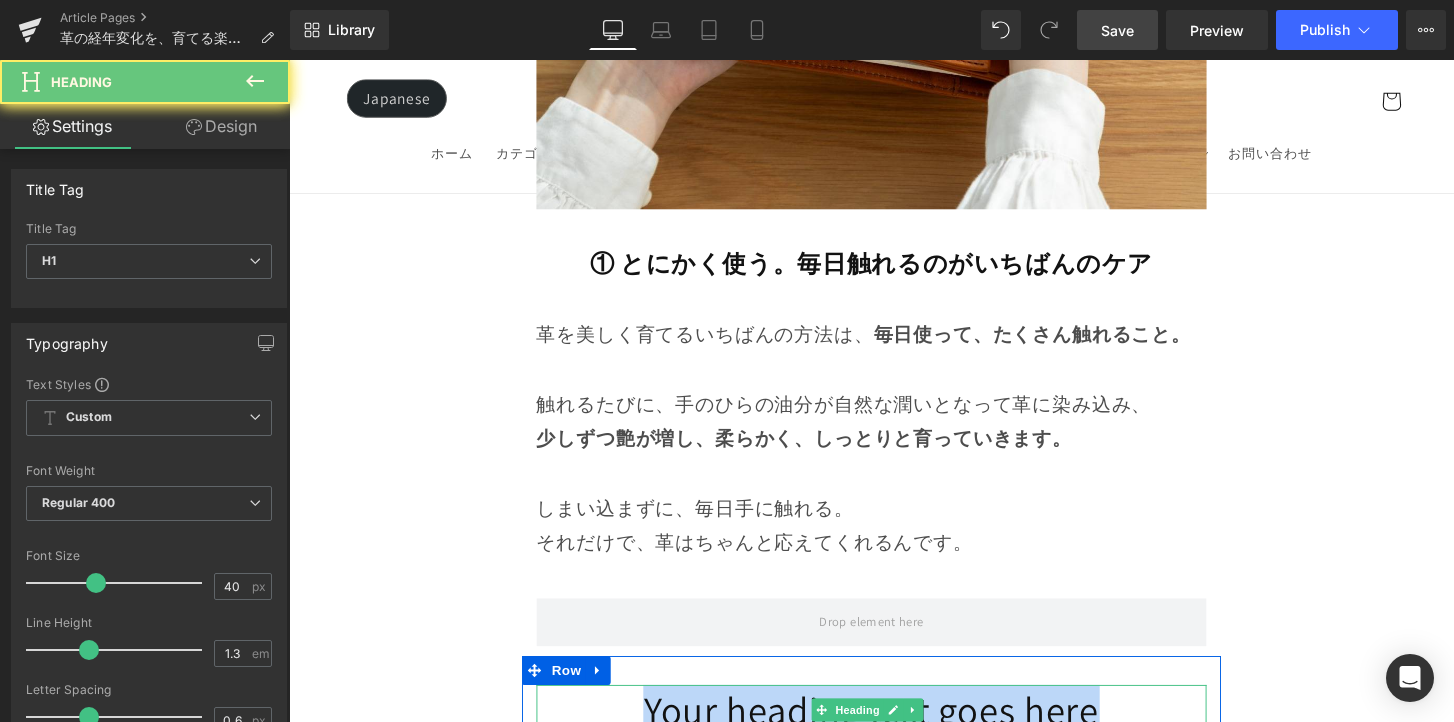 drag, startPoint x: 593, startPoint y: 594, endPoint x: 1129, endPoint y: 613, distance: 536.3367 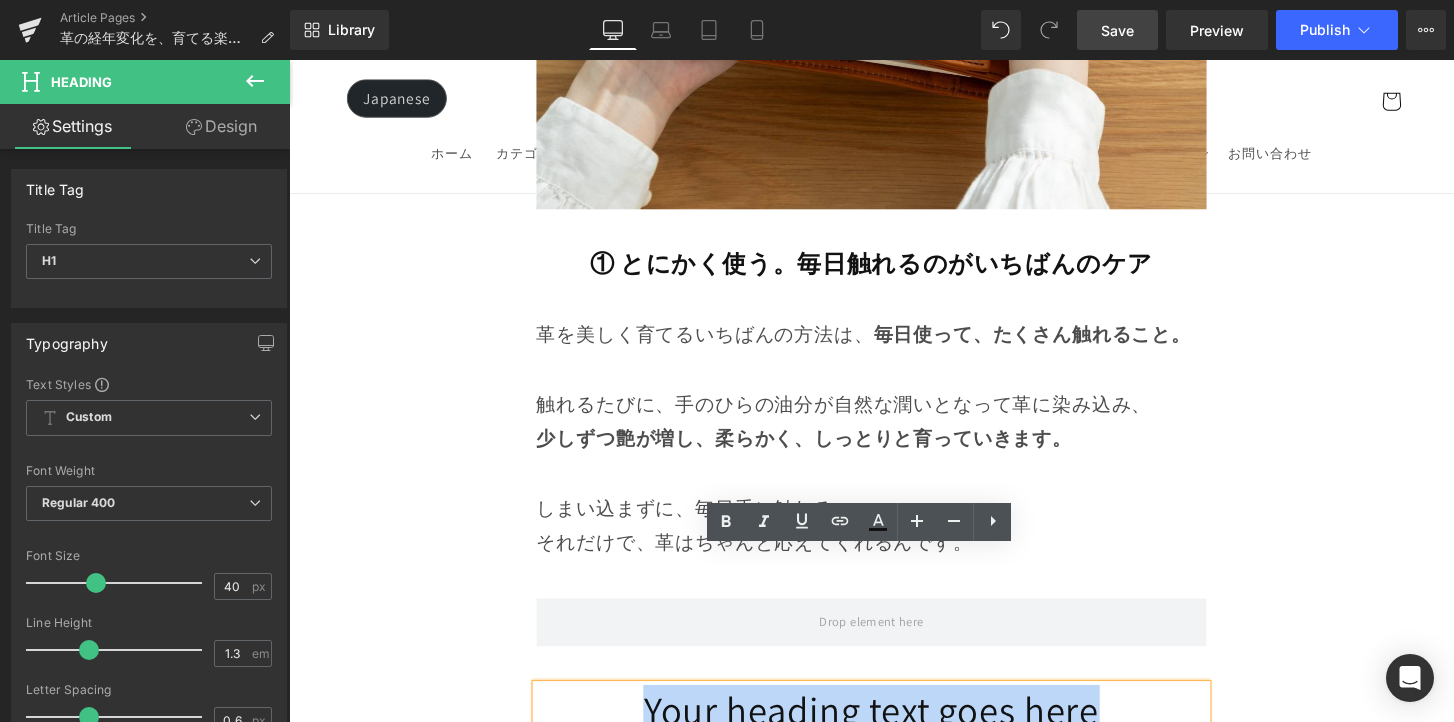 type 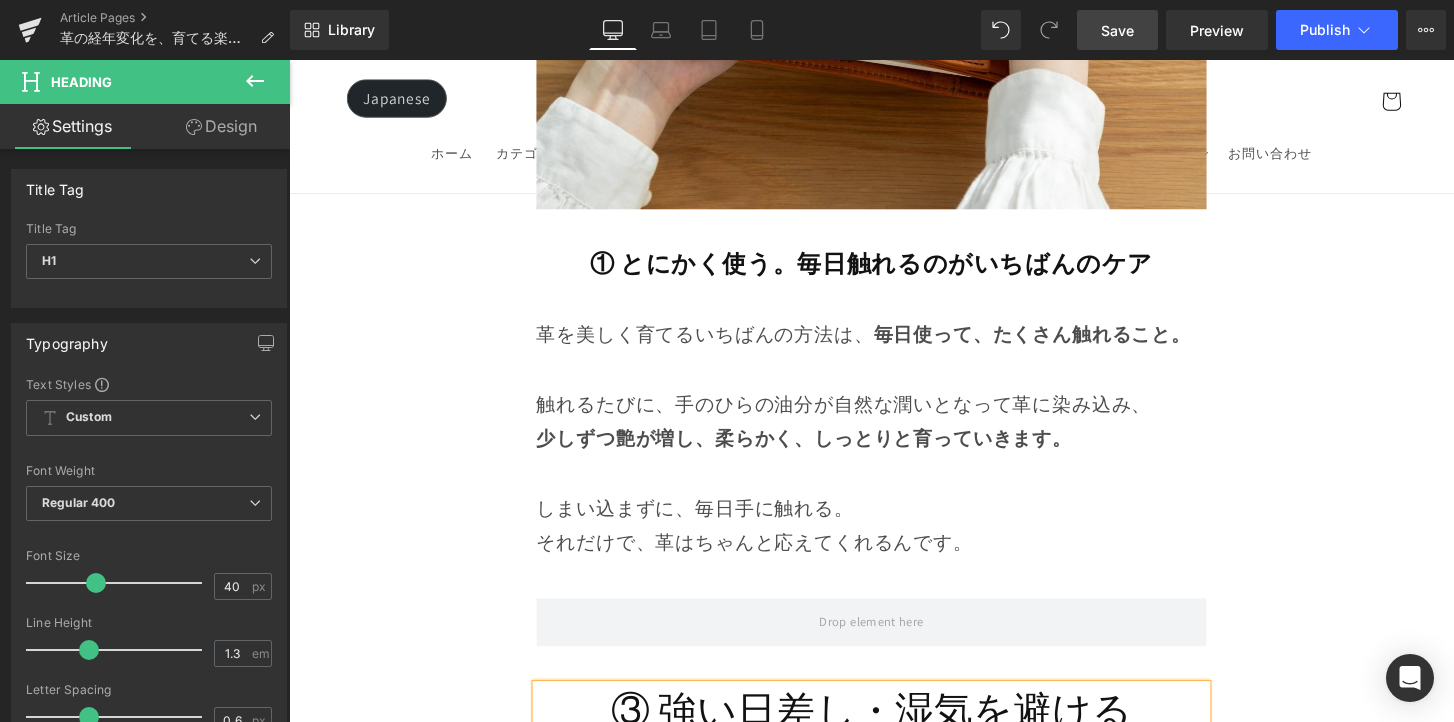 click on "③ 強い日差し・湿気を避ける" at bounding box center (894, 735) 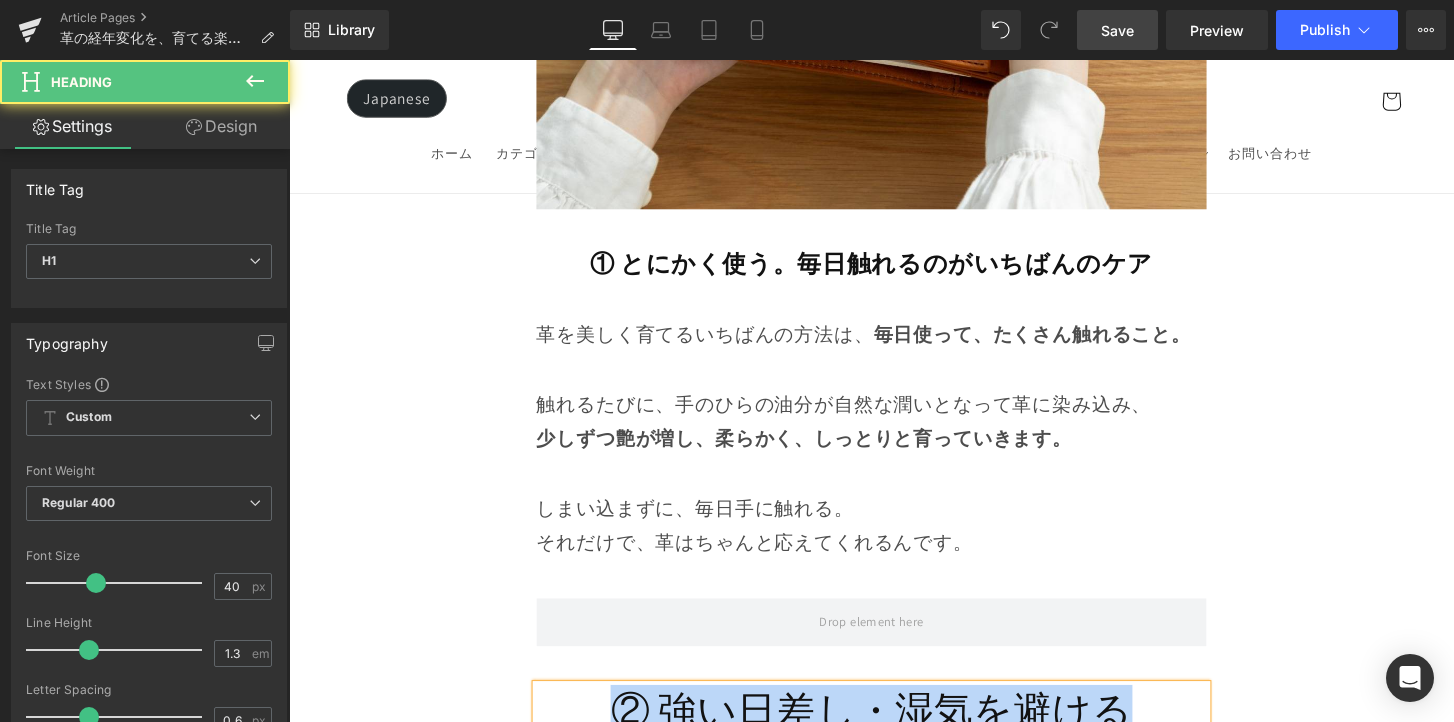 drag, startPoint x: 628, startPoint y: 595, endPoint x: 1192, endPoint y: 611, distance: 564.2269 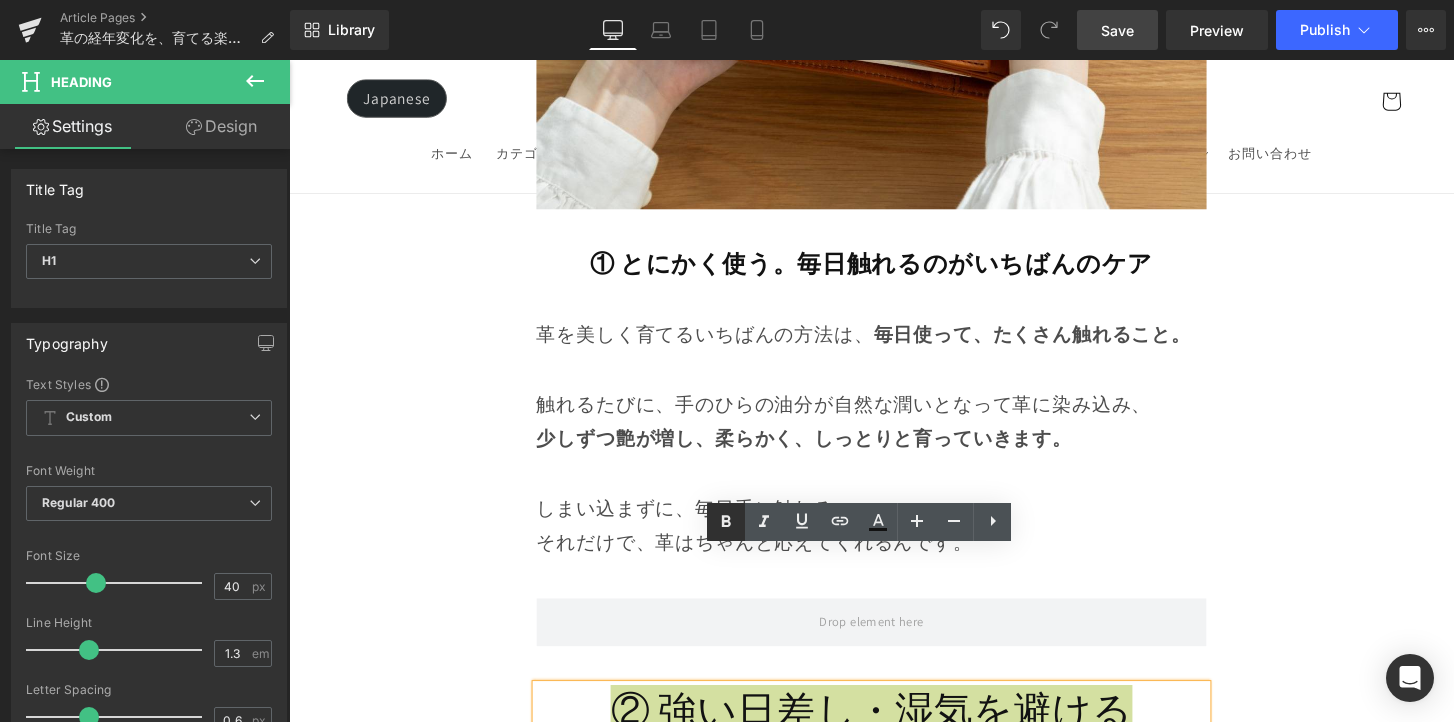 click 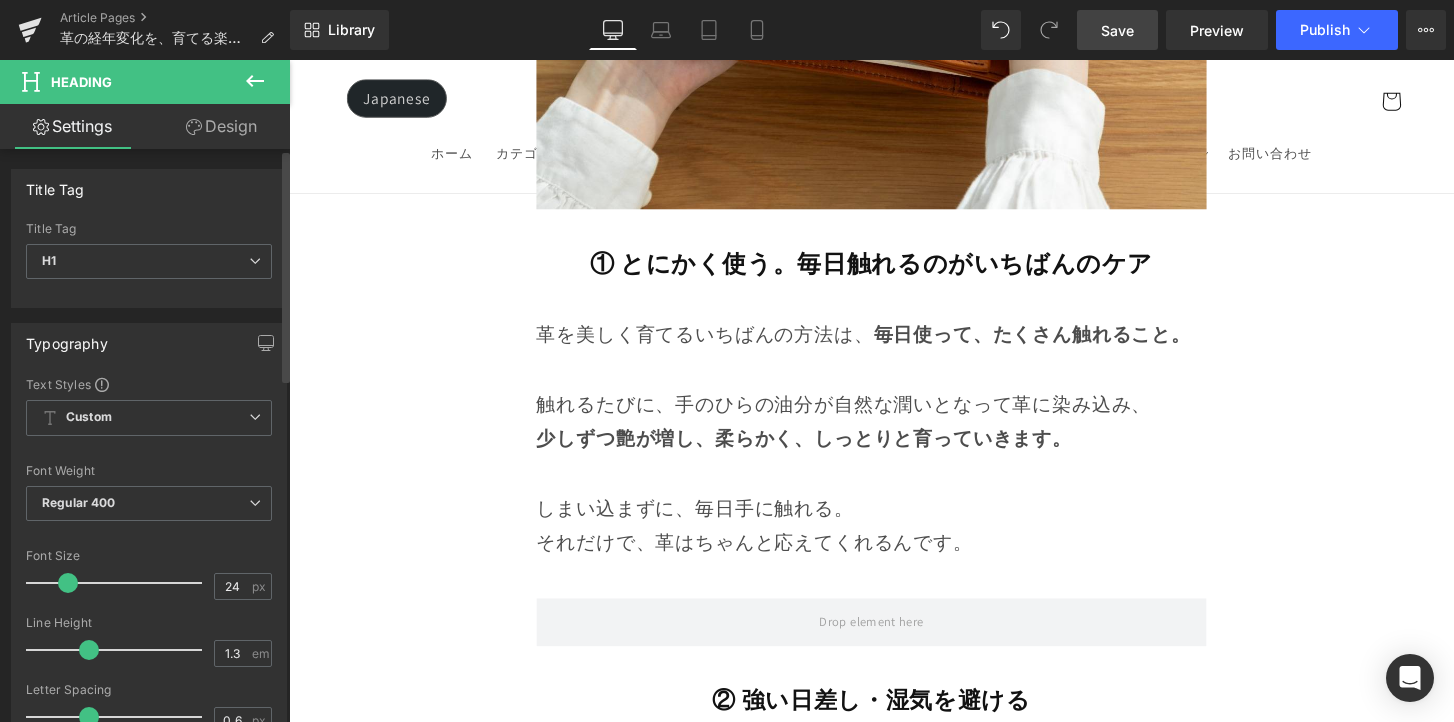 type on "25" 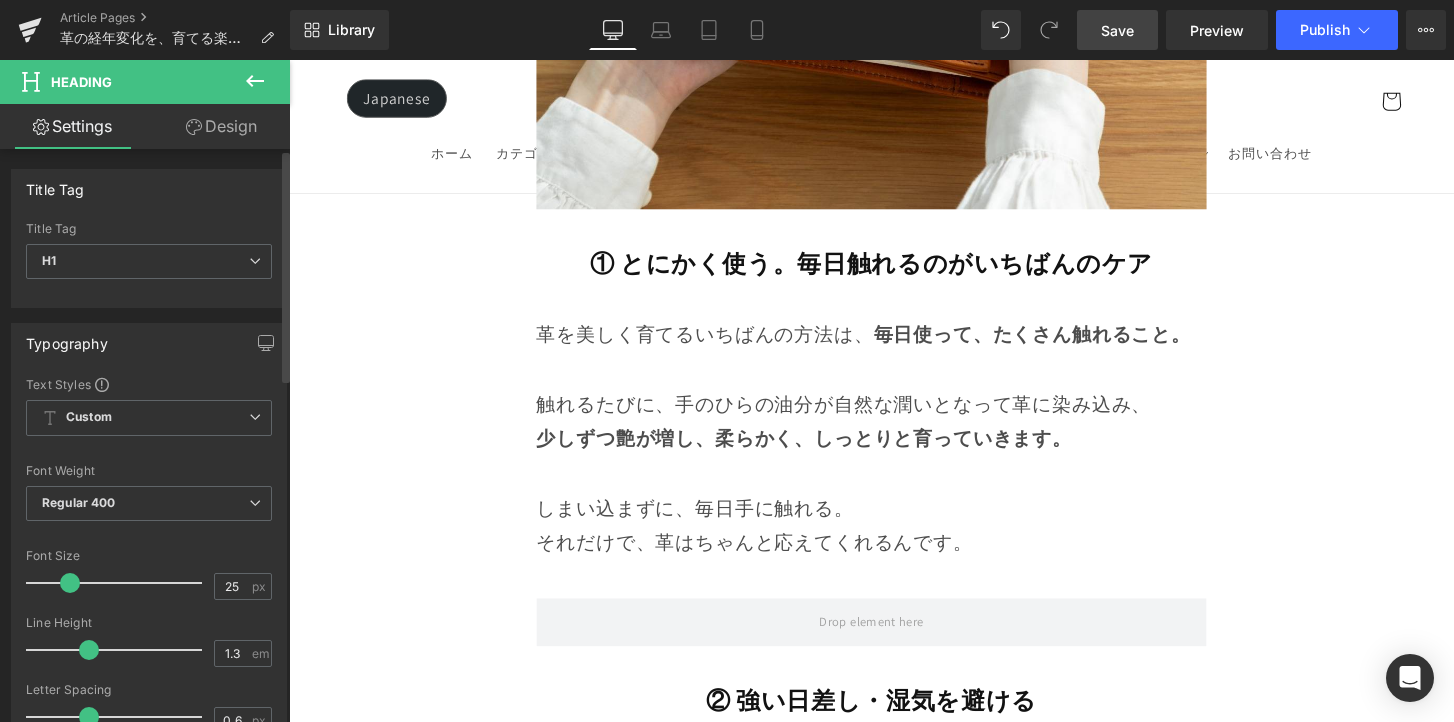 drag, startPoint x: 90, startPoint y: 584, endPoint x: 73, endPoint y: 591, distance: 18.384777 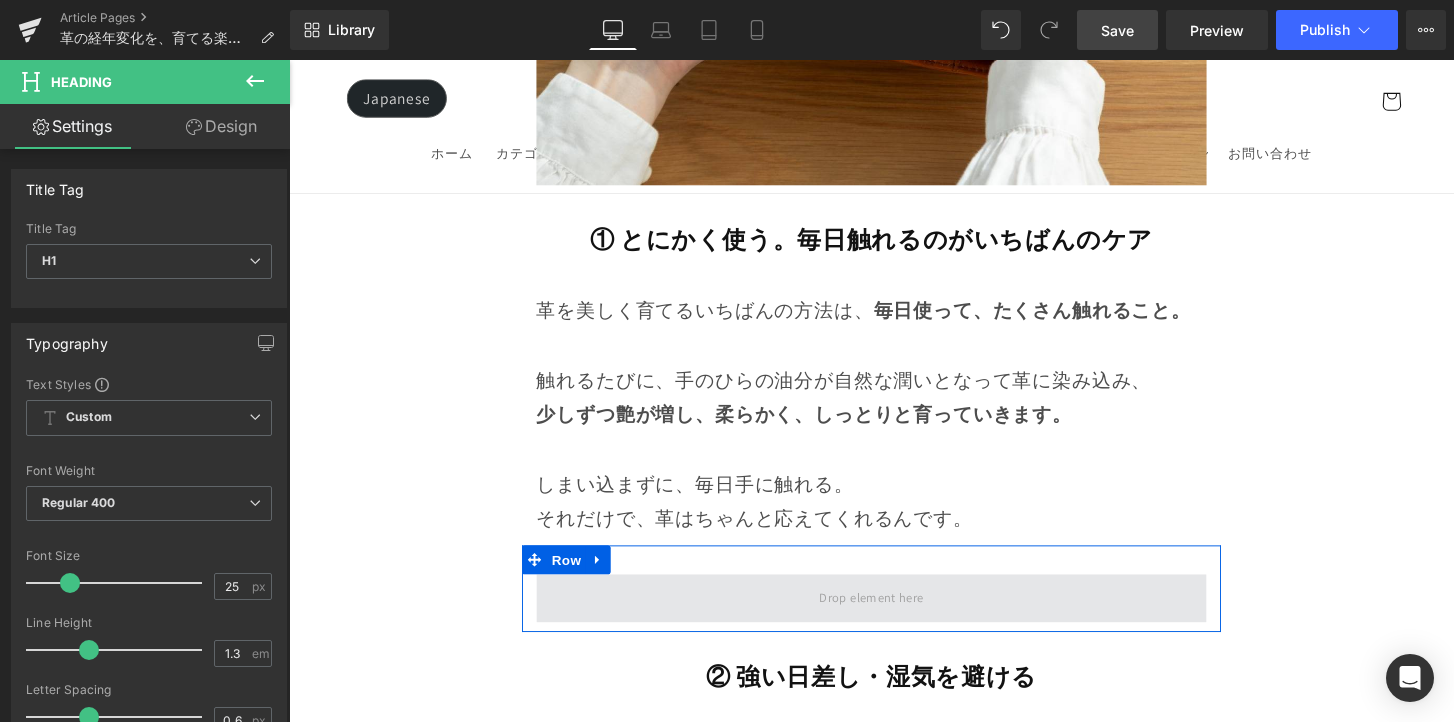 scroll, scrollTop: 11650, scrollLeft: 0, axis: vertical 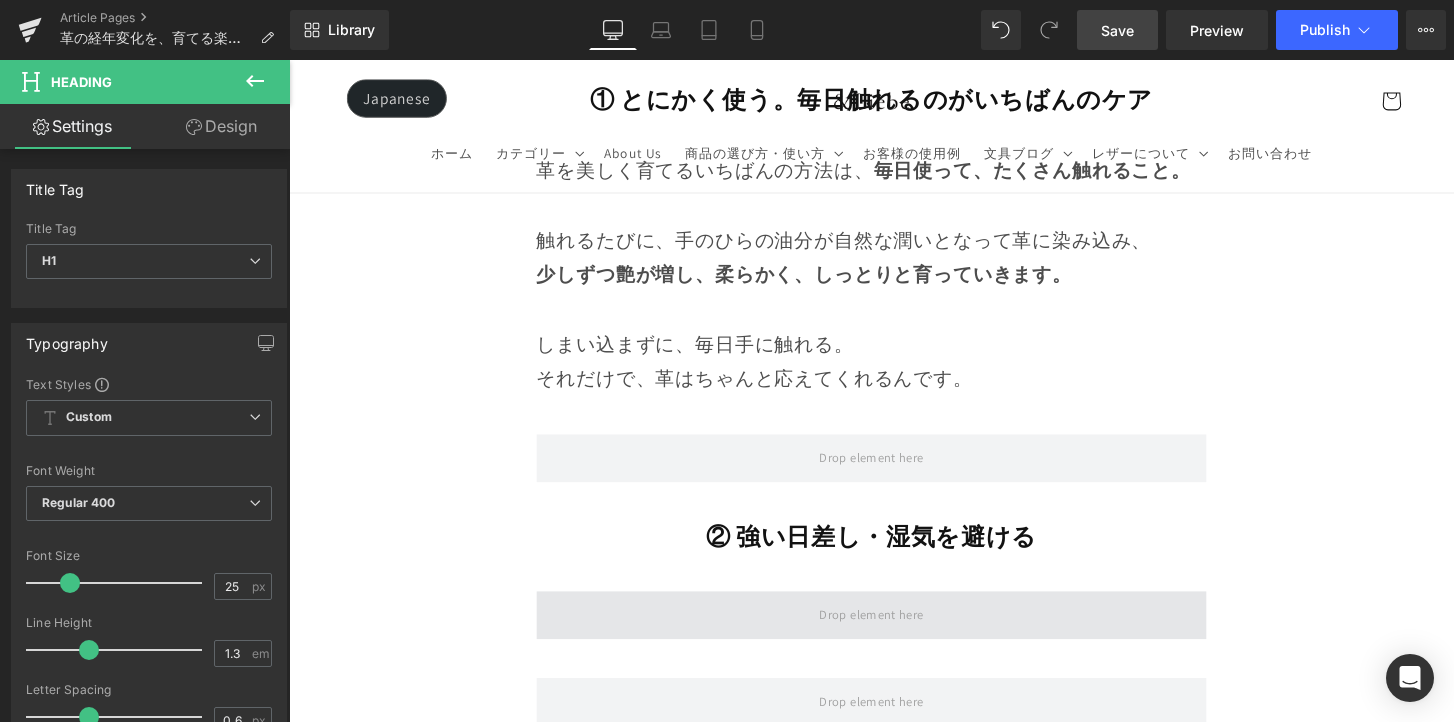 click at bounding box center [894, 636] 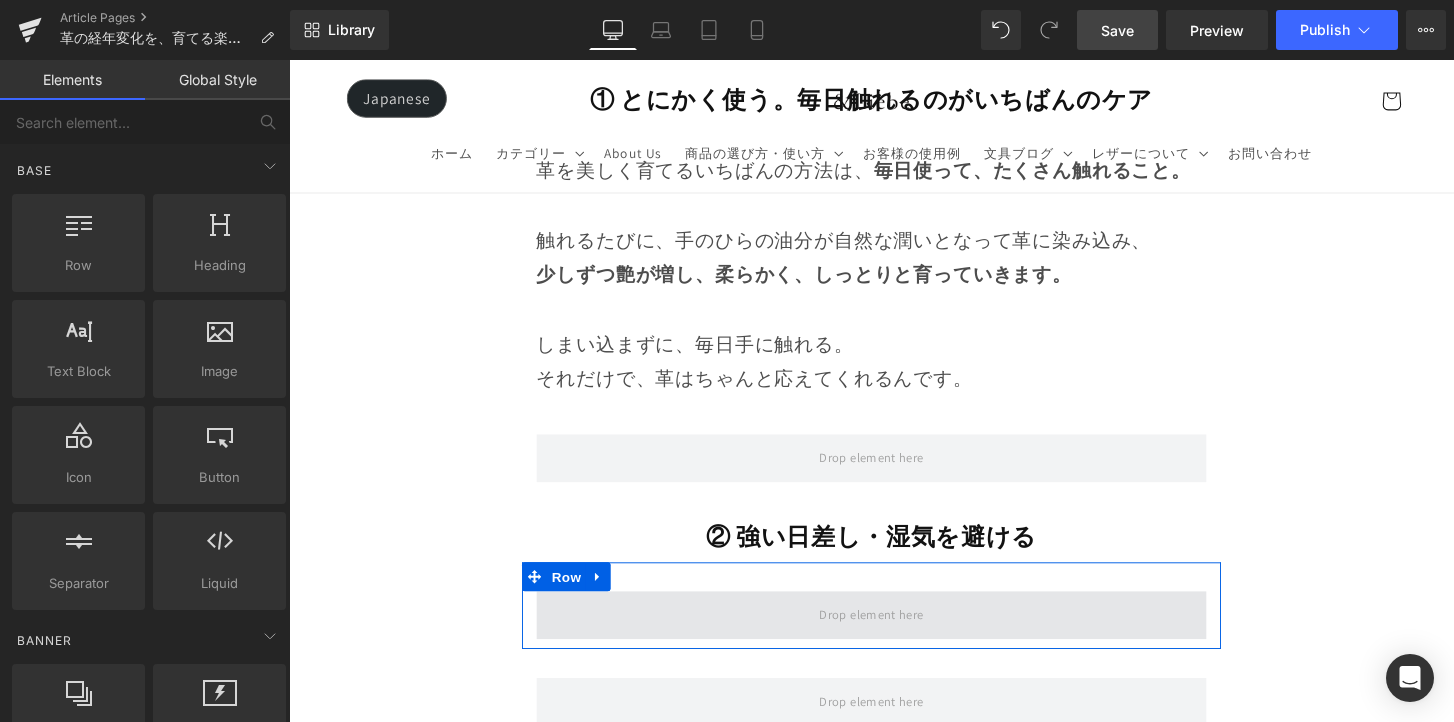 click at bounding box center (894, 637) 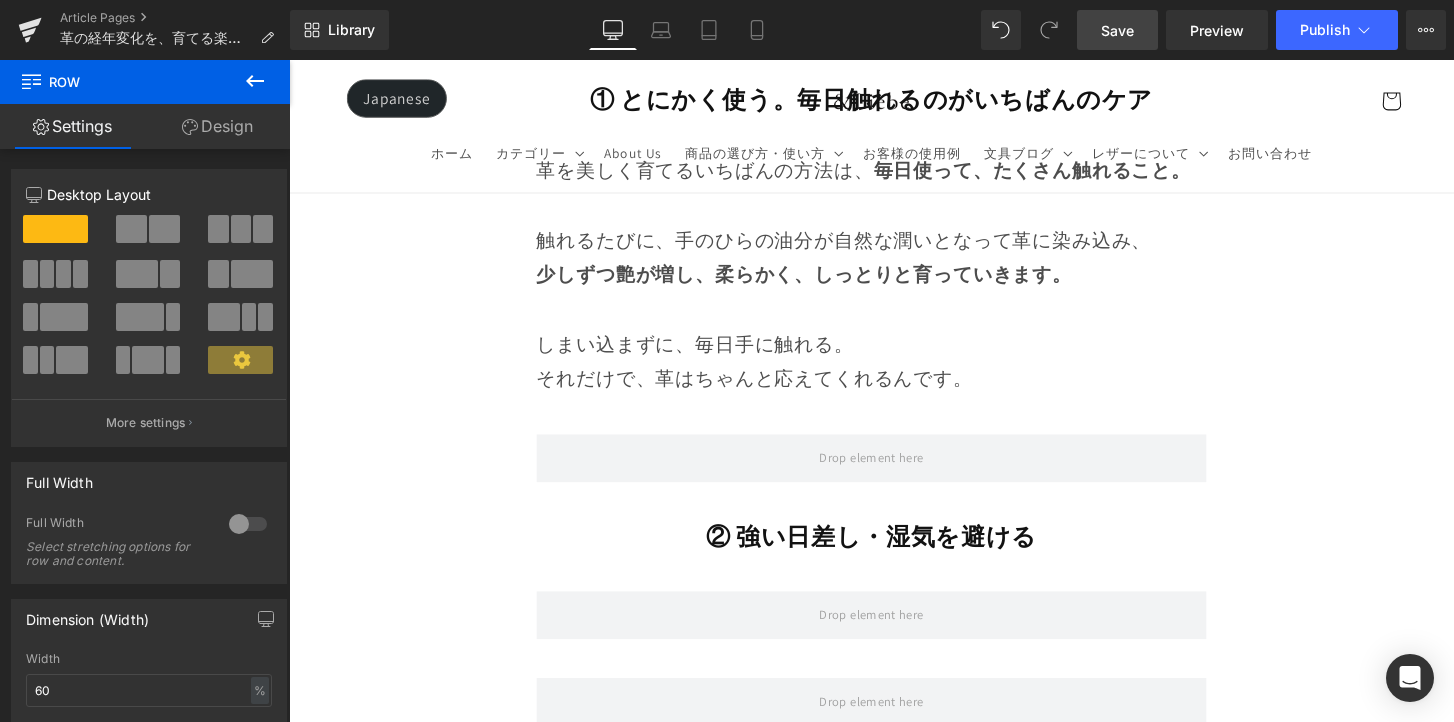 click 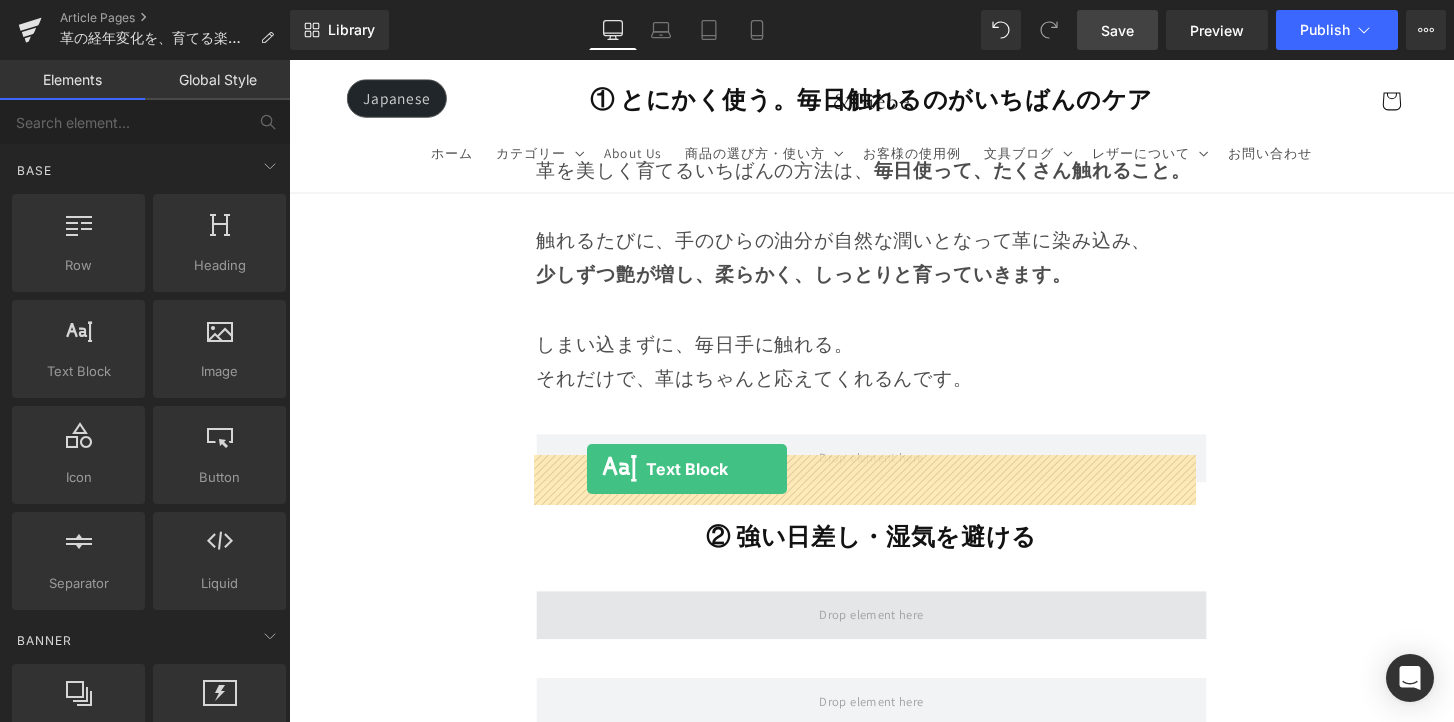 drag, startPoint x: 406, startPoint y: 405, endPoint x: 599, endPoint y: 485, distance: 208.92343 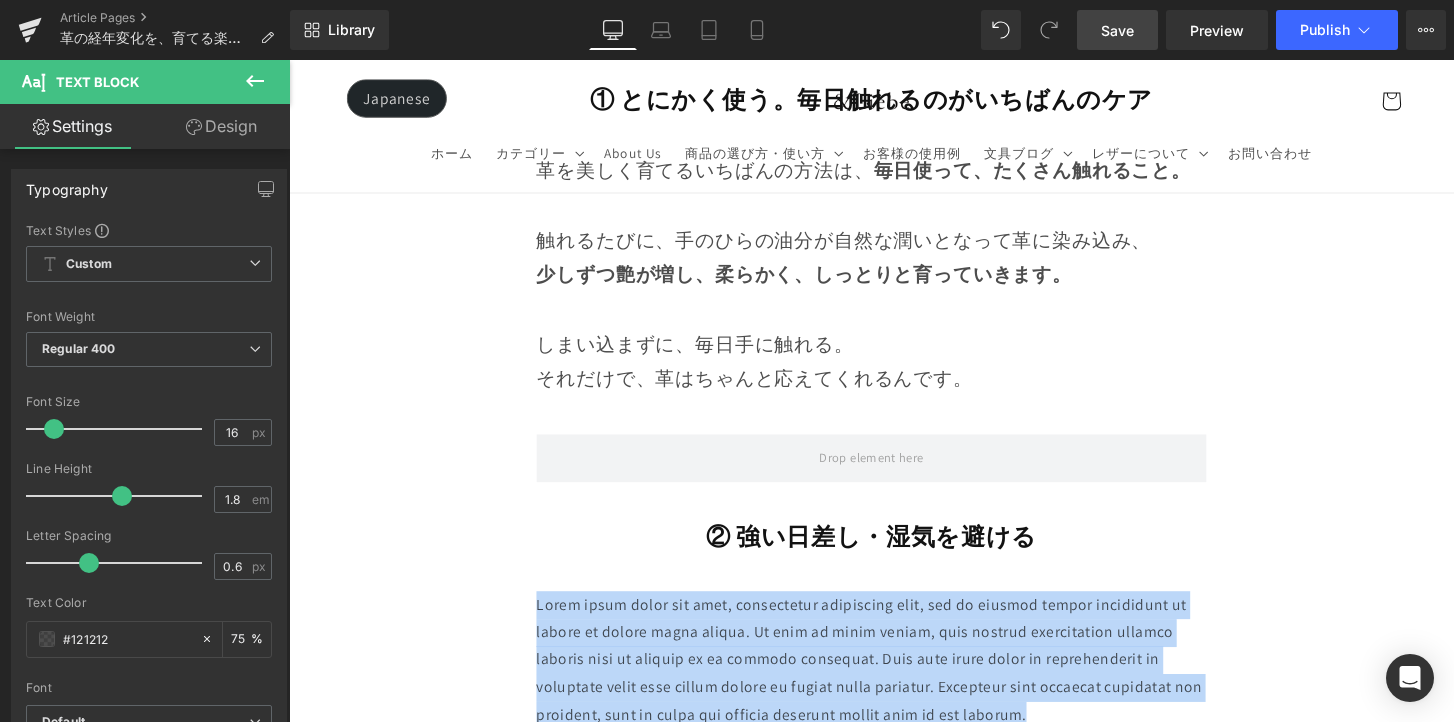 drag, startPoint x: 1073, startPoint y: 595, endPoint x: 517, endPoint y: 494, distance: 565.0991 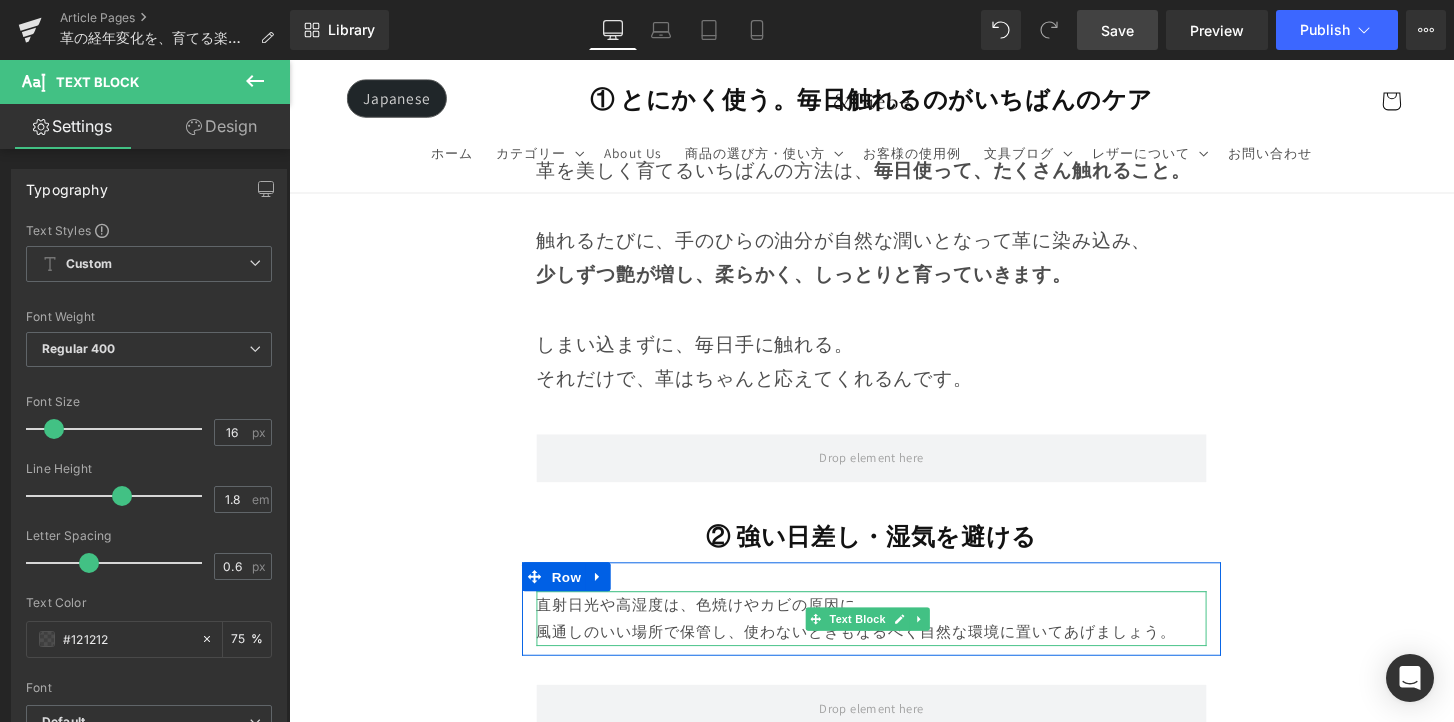 click on "直射日光や高湿度は、色焼けやカビの原因に。
風通しのいい場所で保管し、使わないときもなるべく自然な環境に置いてあげましょう。
Text Block" at bounding box center (894, 641) 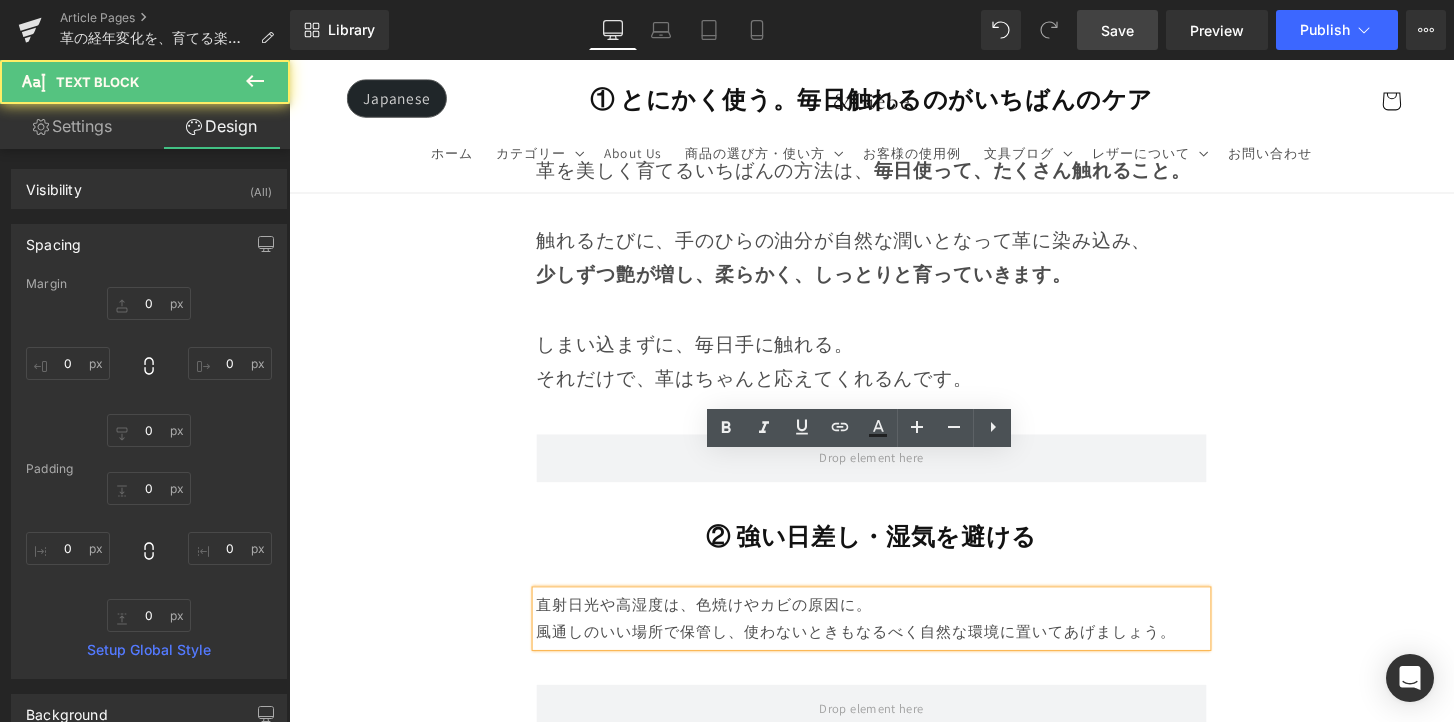 click on "直射日光や高湿度は、色焼けやカビの原因に。
風通しのいい場所で保管し、使わないときもなるべく自然な環境に置いてあげましょう。" at bounding box center [894, 641] 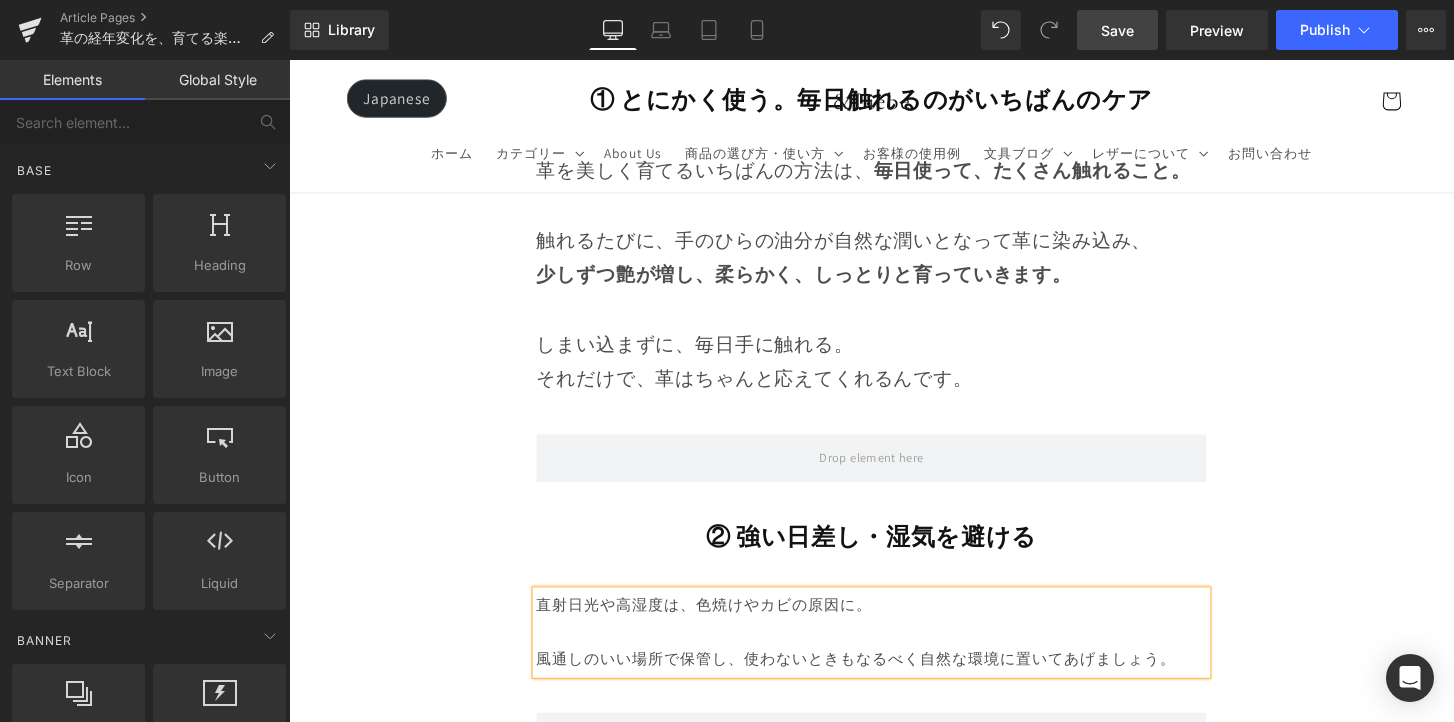 click on "Image         Row
革は育てるもの 経年変化という贅沢な時間
Heading         Row
革製品に触れていると、ふとした瞬間に「これは自分だけのものだ」と感じることがあります。
それは、使う人の手の温もりや、過ごした時間が、そのまま革に刻まれていくからかもしれません。 最初はまだ固くて、どこかよそよそしかった革が、
毎日の中で少しずつ馴染み、色づき、艶を増していく。 その変化は決して急がせることができない、
けれど確かに積み重なる、静かで贅沢な時間。 気づけば、世界にひとつだけの“自分だけの革”に育っている。 このブログでは、エイジングの魅力や楽しみ方、色や艶の変化の仕方、そして革を美しく育てるコツをご紹介していきます。
Text Block         Row         Row" at bounding box center (894, 1090) 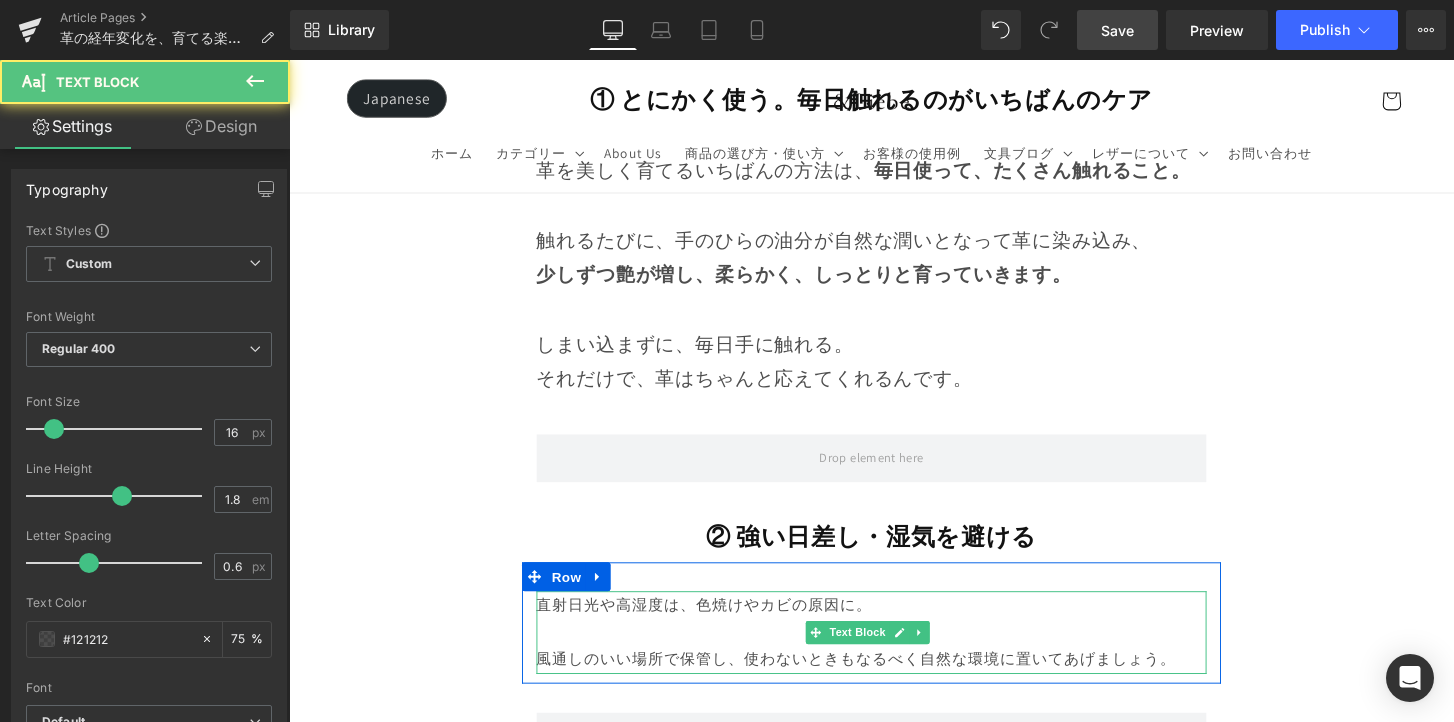 click on "風通しのいい場所で保管し、使わないときもなるべく自然な環境に置いてあげましょう。" at bounding box center [894, 670] 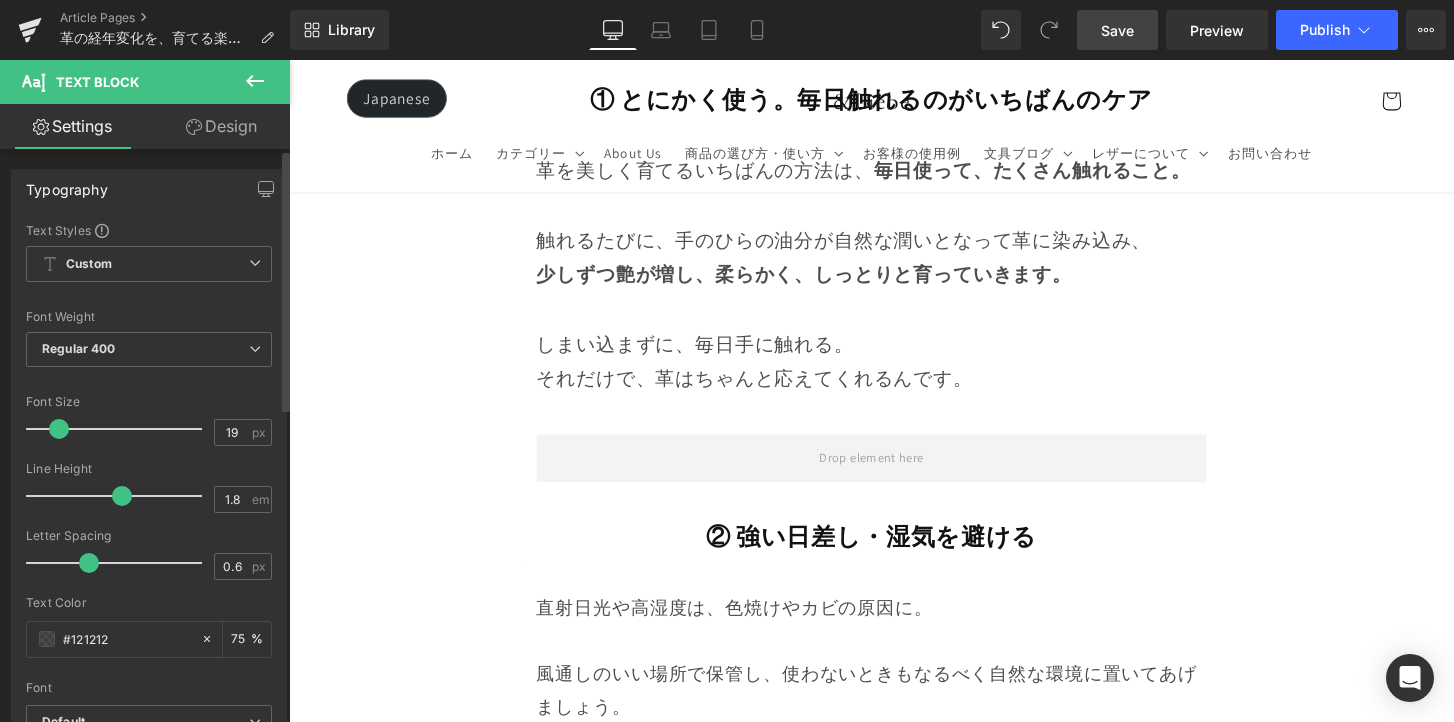 type on "20" 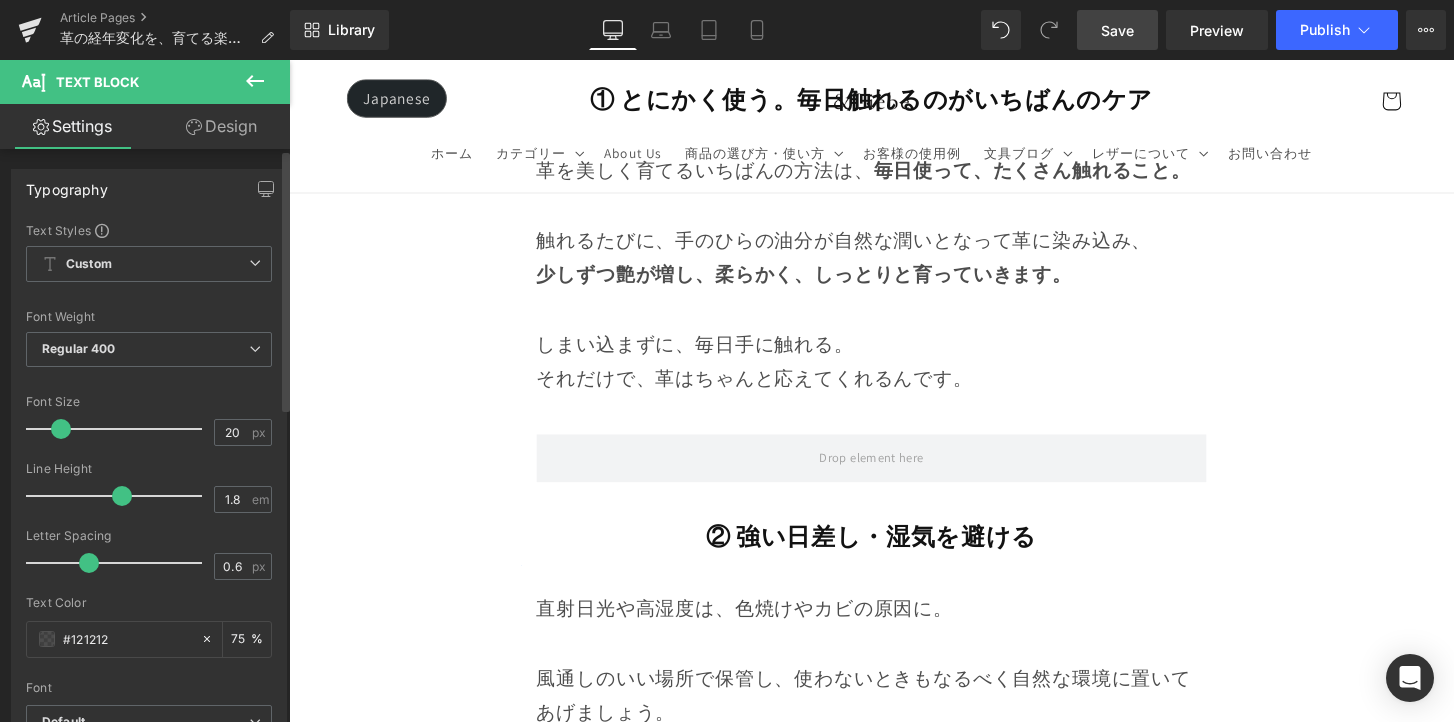 click at bounding box center (61, 429) 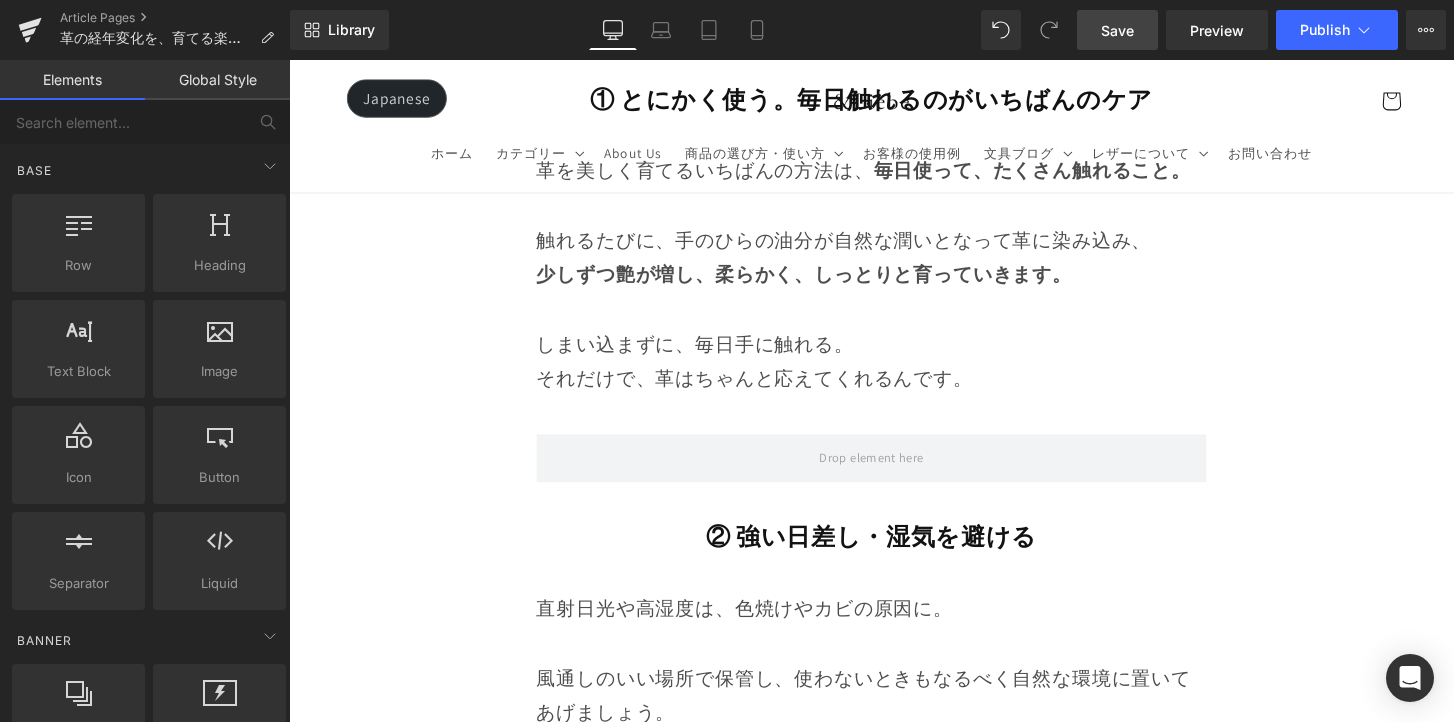 click on "Image         Row
革は育てるもの 経年変化という贅沢な時間
Heading         Row
革製品に触れていると、ふとした瞬間に「これは自分だけのものだ」と感じることがあります。
それは、使う人の手の温もりや、過ごした時間が、そのまま革に刻まれていくからかもしれません。 最初はまだ固くて、どこかよそよそしかった革が、
毎日の中で少しずつ馴染み、色づき、艶を増していく。 その変化は決して急がせることができない、
けれど確かに積み重なる、静かで贅沢な時間。 気づけば、世界にひとつだけの“自分だけの革”に育っている。 このブログでは、エイジングの魅力や楽しみ方、色や艶の変化の仕方、そして革を美しく育てるコツをご紹介していきます。
Text Block         Row         Row" at bounding box center (894, 1119) 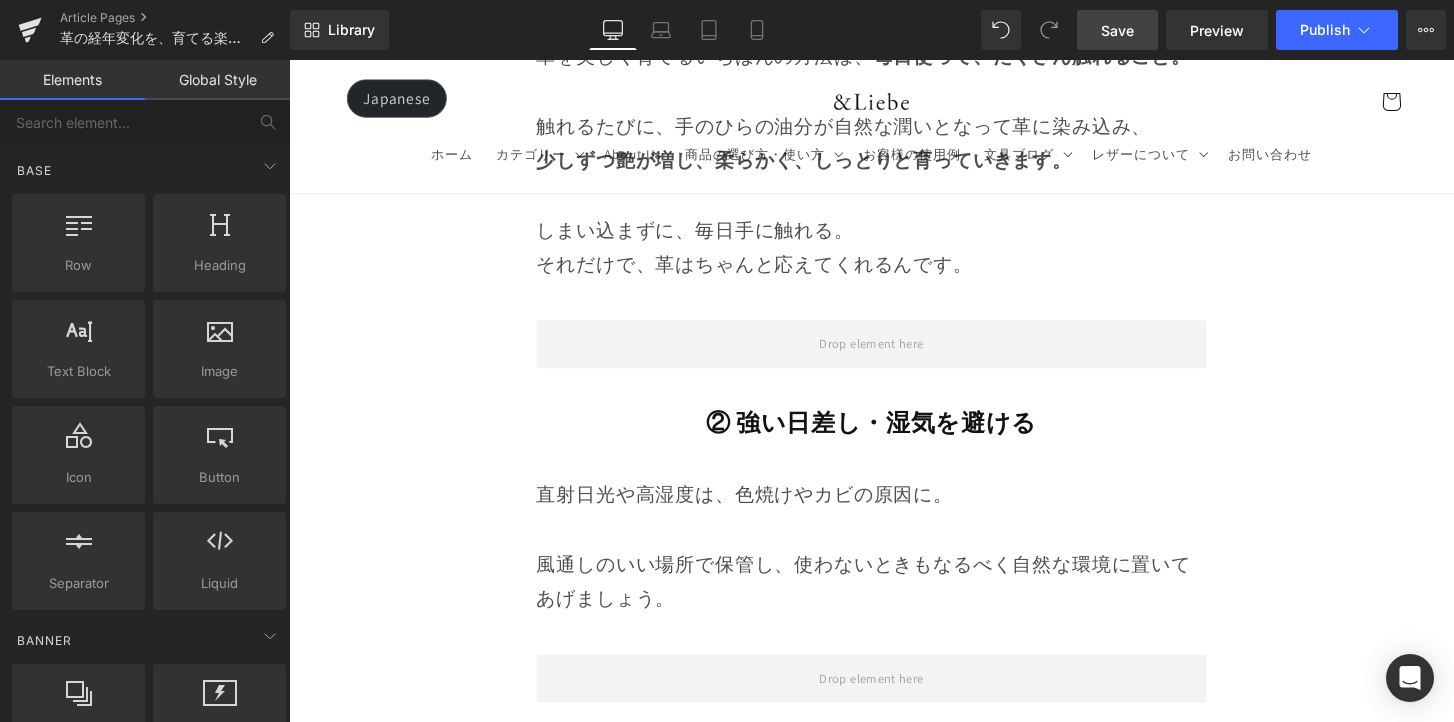 scroll, scrollTop: 11807, scrollLeft: 0, axis: vertical 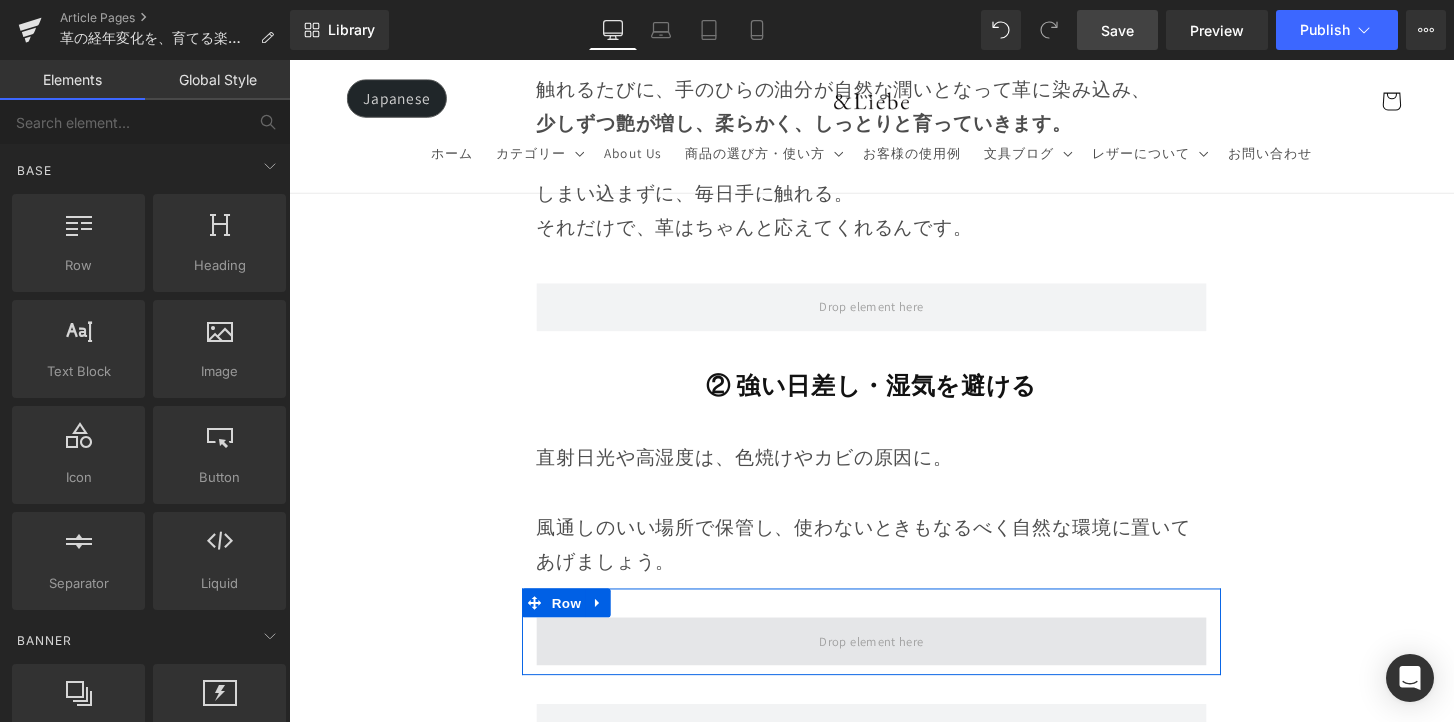 click at bounding box center (894, 664) 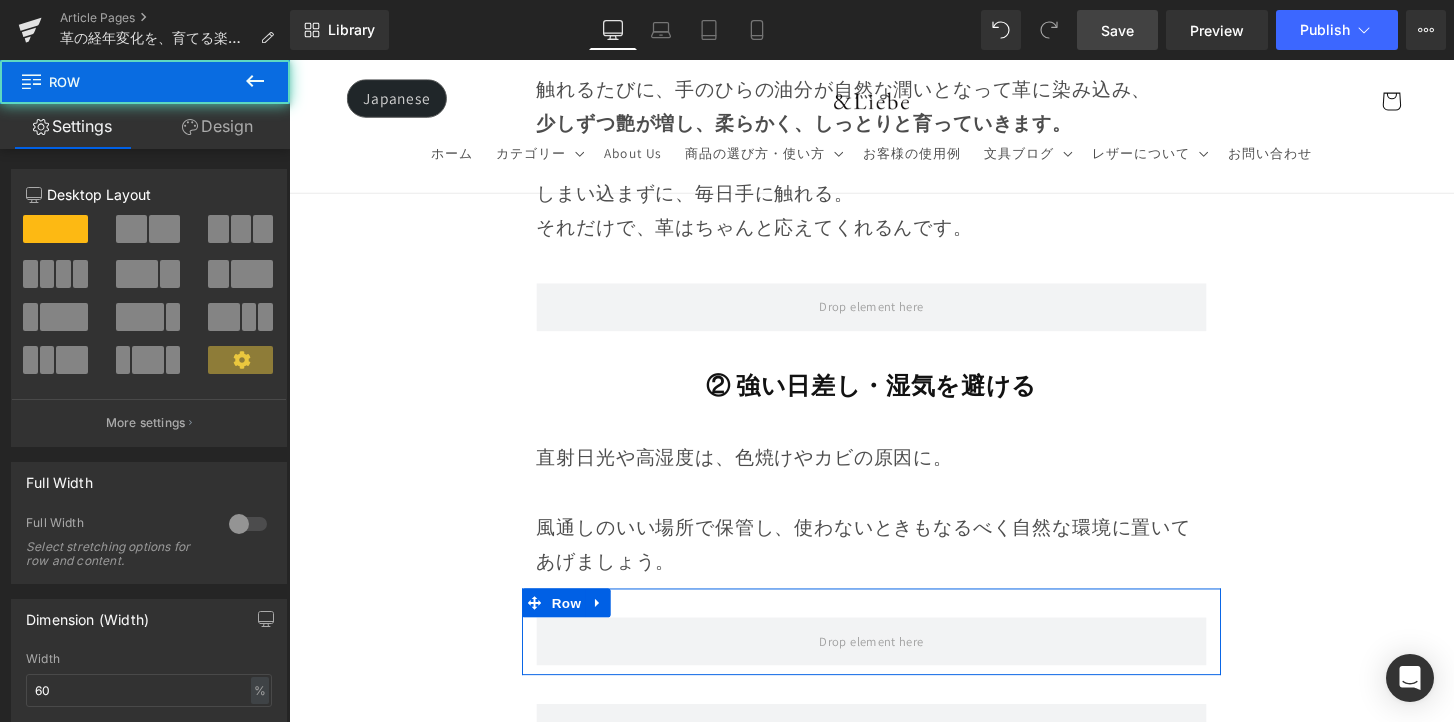 click at bounding box center [610, 624] 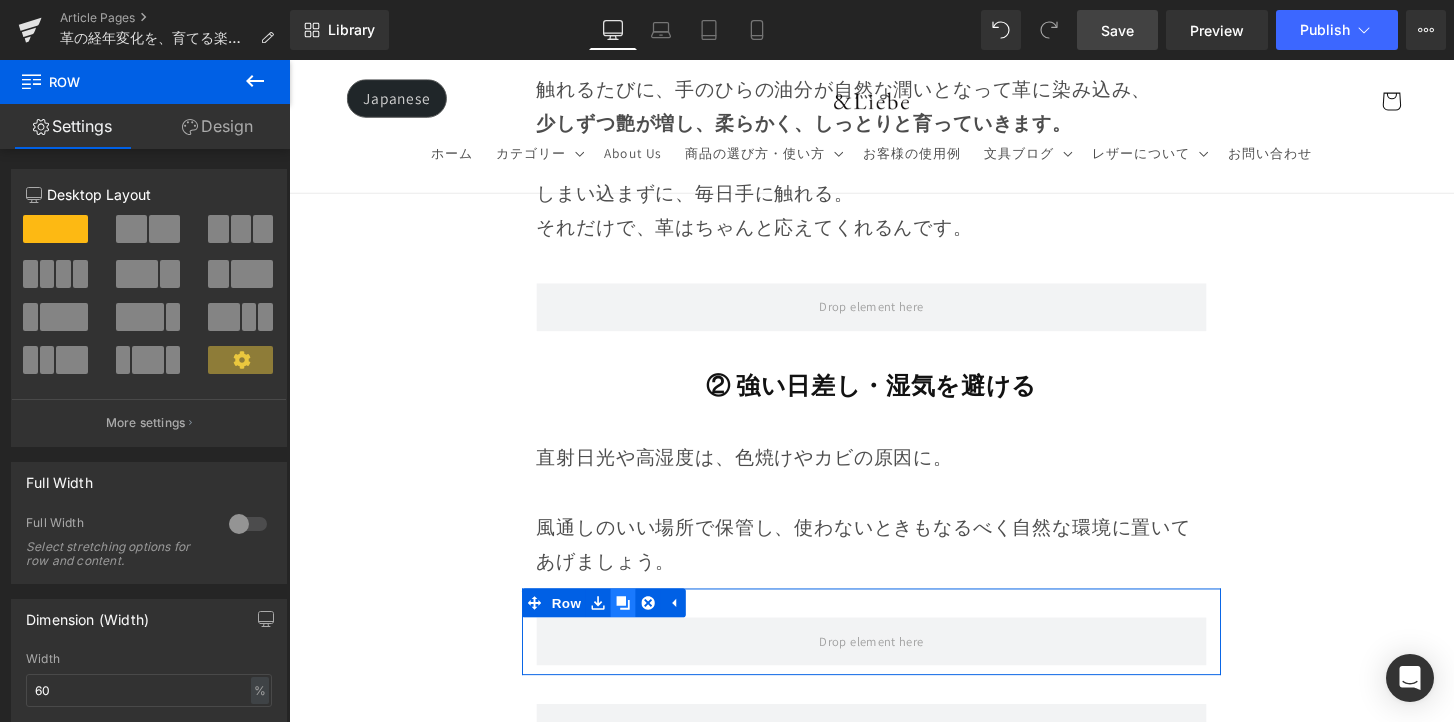click at bounding box center [636, 624] 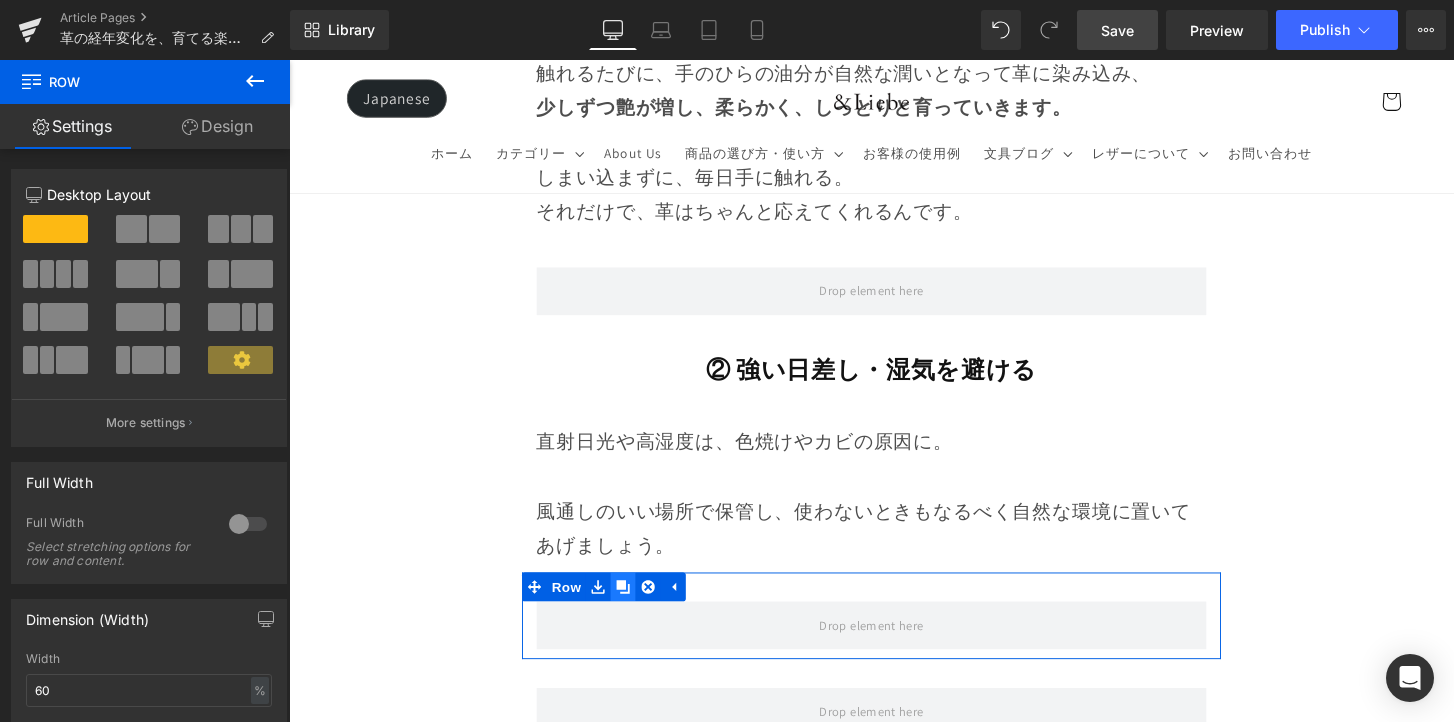 click on "Row" at bounding box center [894, 637] 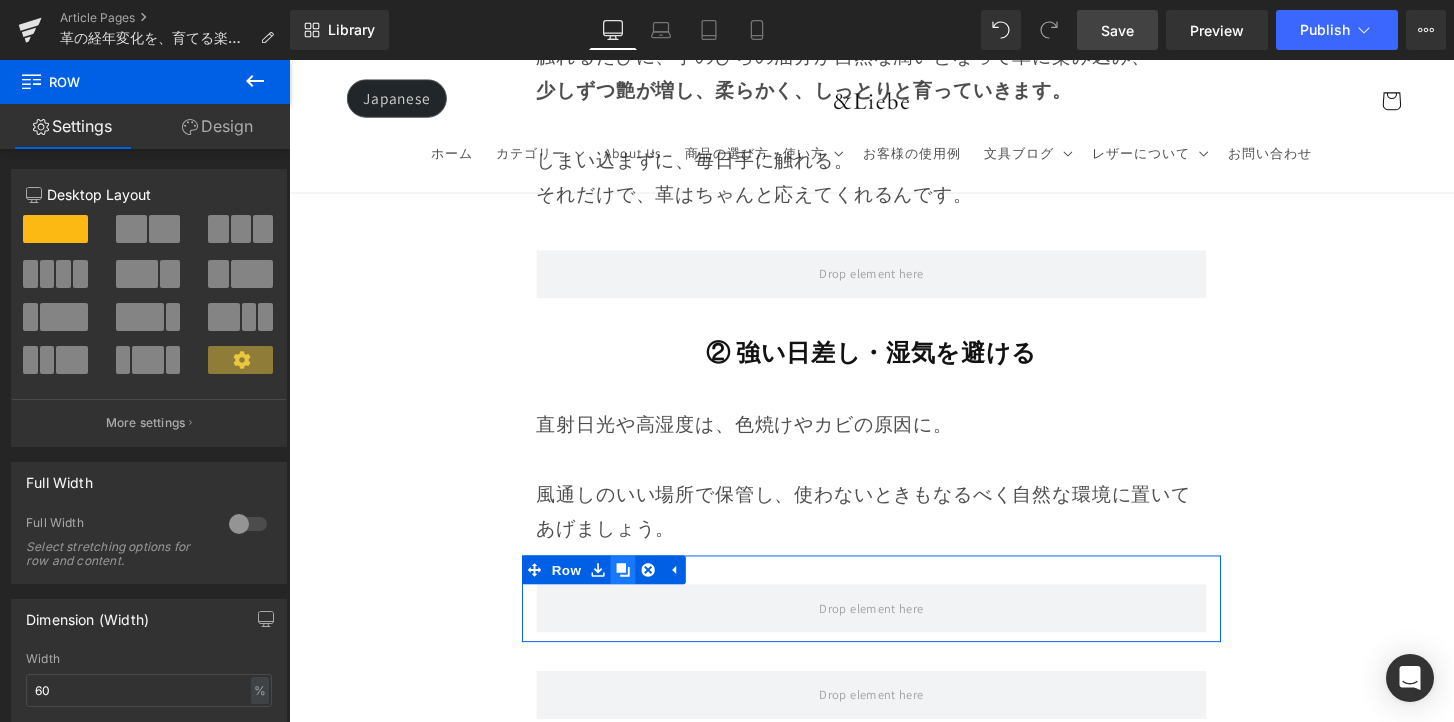 click on "Image         Row
革は育てるもの 経年変化という贅沢な時間
Heading         Row
革製品に触れていると、ふとした瞬間に「これは自分だけのものだ」と感じることがあります。
それは、使う人の手の温もりや、過ごした時間が、そのまま革に刻まれていくからかもしれません。 最初はまだ固くて、どこかよそよそしかった革が、
毎日の中で少しずつ馴染み、色づき、艶を増していく。 その変化は決して急がせることができない、
けれど確かに積み重なる、静かで贅沢な時間。 気づけば、世界にひとつだけの“自分だけの革”に育っている。 このブログでは、エイジングの魅力や楽しみ方、色や艶の変化の仕方、そして革を美しく育てるコツをご紹介していきます。
Text Block         Row         Row" at bounding box center [894, 973] 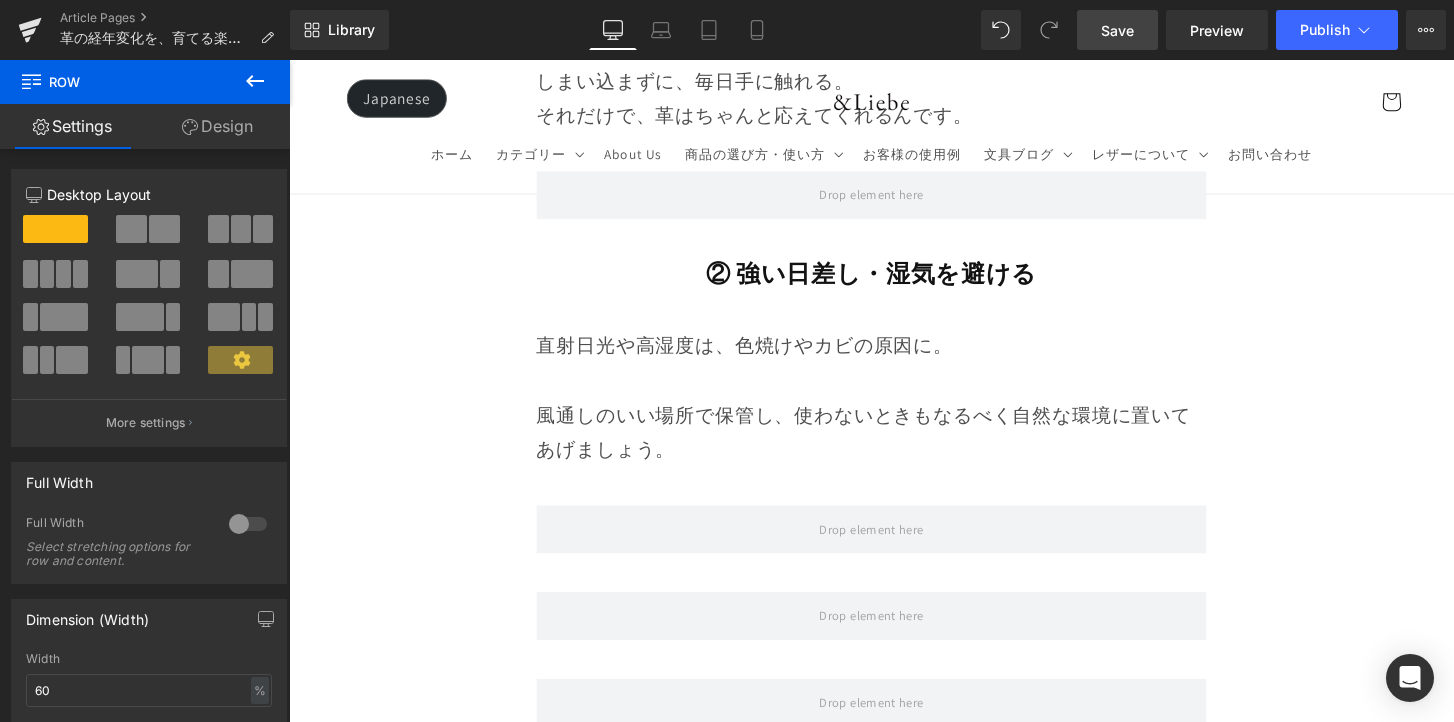 click on "Image         Row
革は育てるもの 経年変化という贅沢な時間
Heading         Row
革製品に触れていると、ふとした瞬間に「これは自分だけのものだ」と感じることがあります。
それは、使う人の手の温もりや、過ごした時間が、そのまま革に刻まれていくからかもしれません。 最初はまだ固くて、どこかよそよそしかった革が、
毎日の中で少しずつ馴染み、色づき、艶を増していく。 その変化は決して急がせることができない、
けれど確かに積み重なる、静かで贅沢な時間。 気づけば、世界にひとつだけの“自分だけの革”に育っている。 このブログでは、エイジングの魅力や楽しみ方、色や艶の変化の仕方、そして革を美しく育てるコツをご紹介していきます。
Text Block         Row         Row" at bounding box center (894, 891) 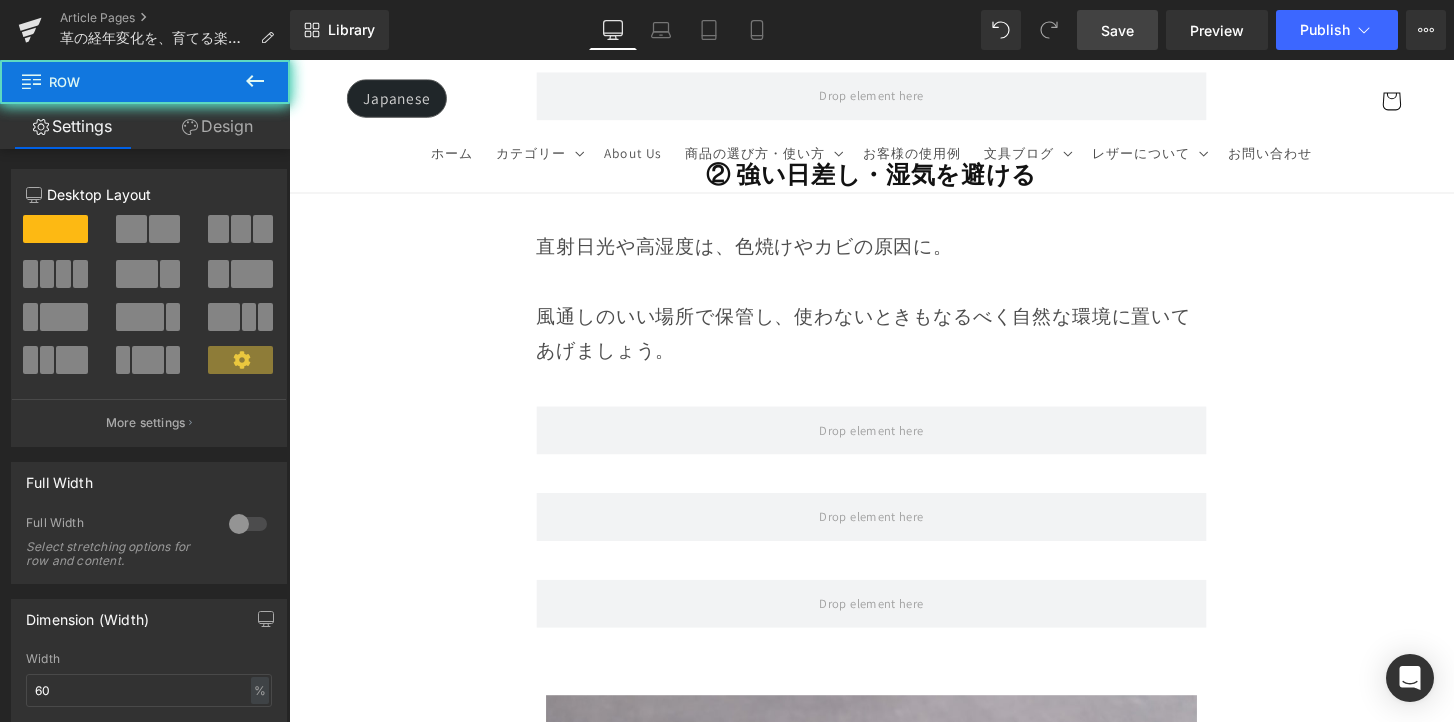 scroll, scrollTop: 12021, scrollLeft: 0, axis: vertical 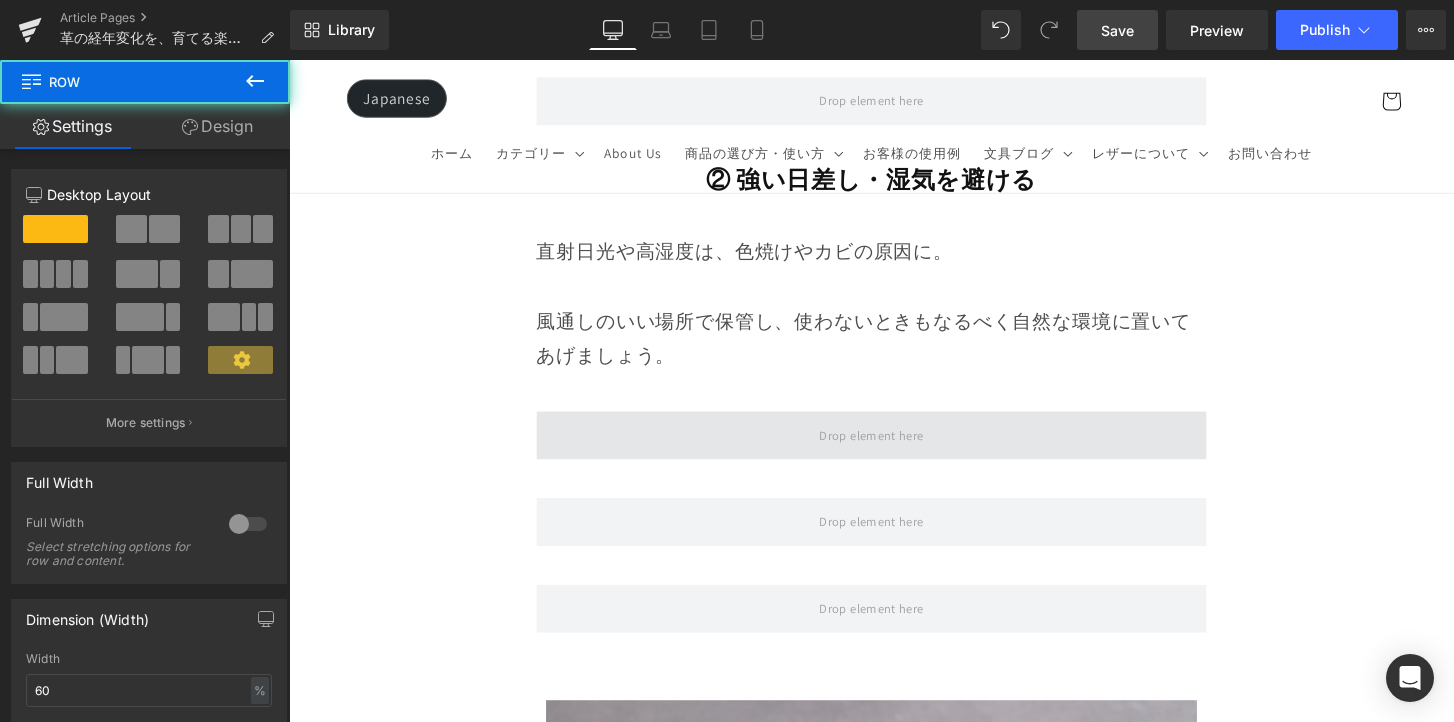 click at bounding box center [894, 450] 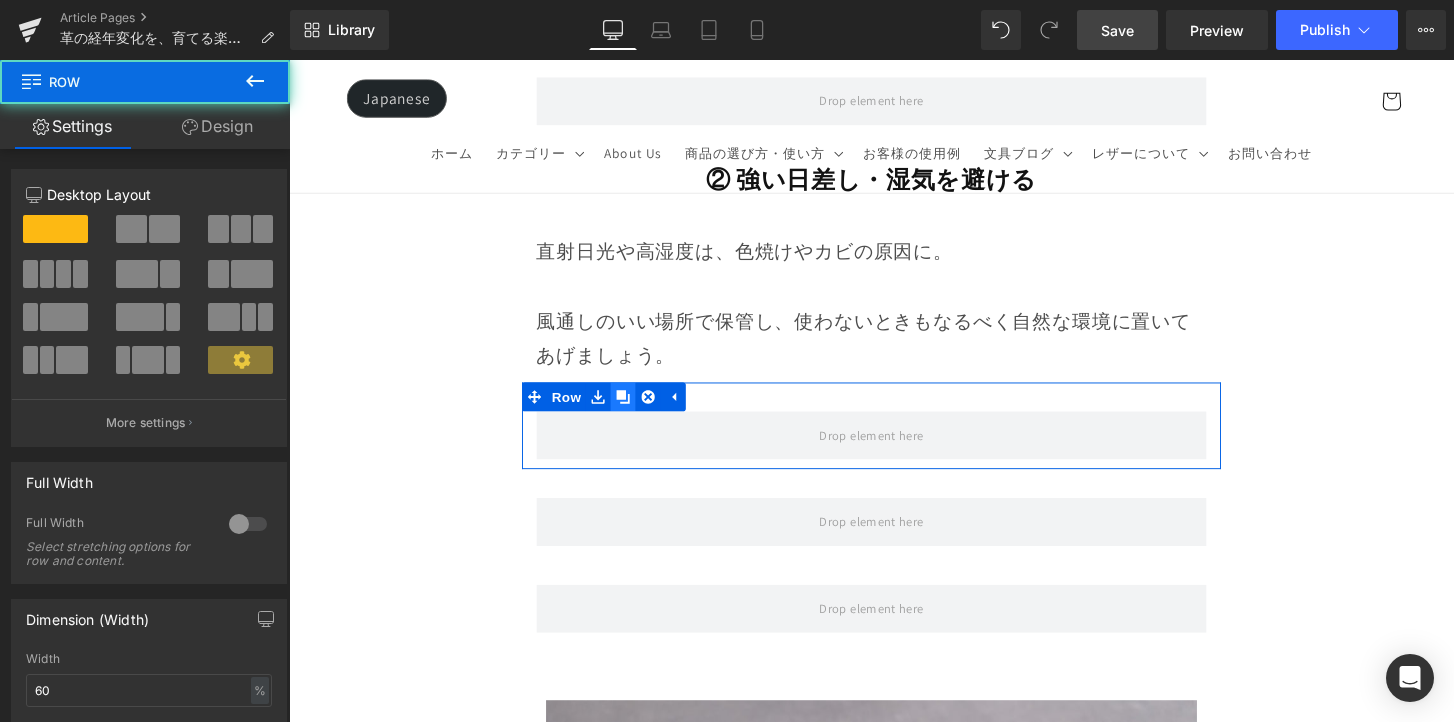 click 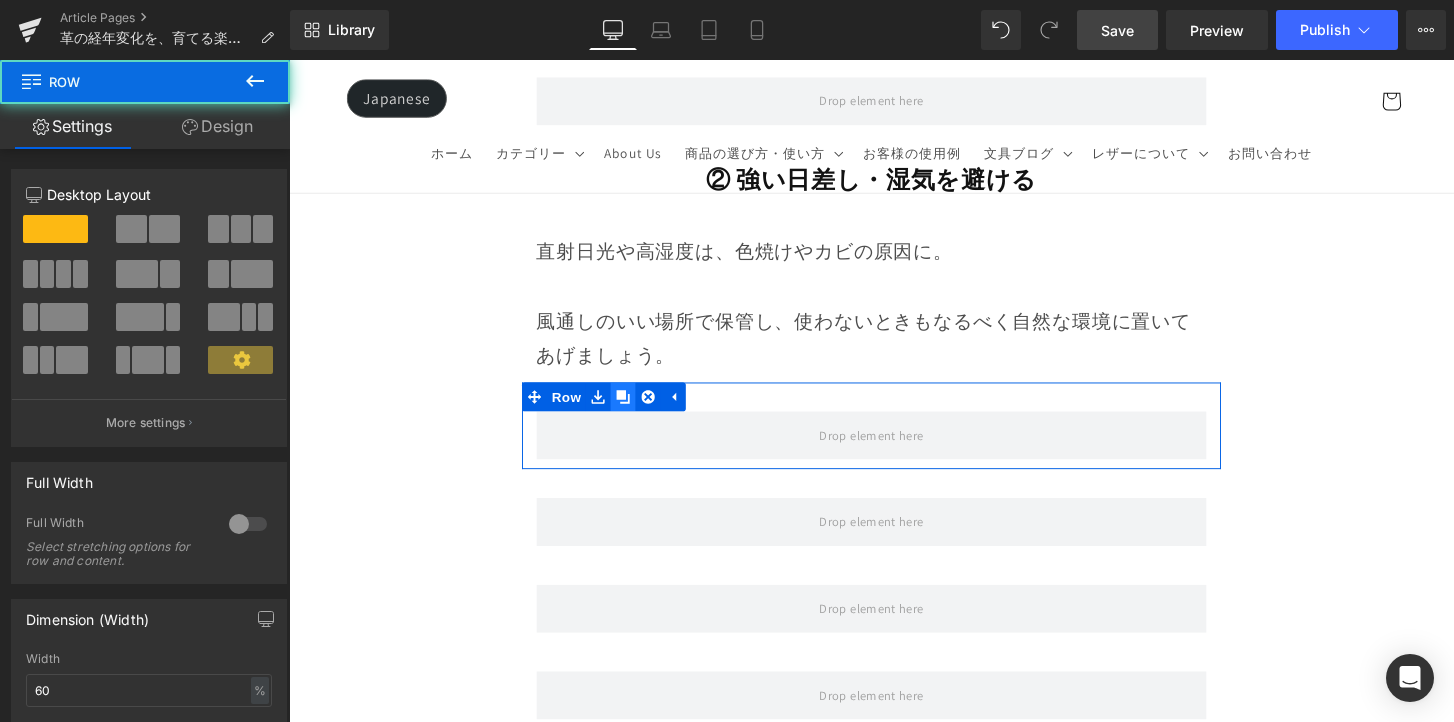 click 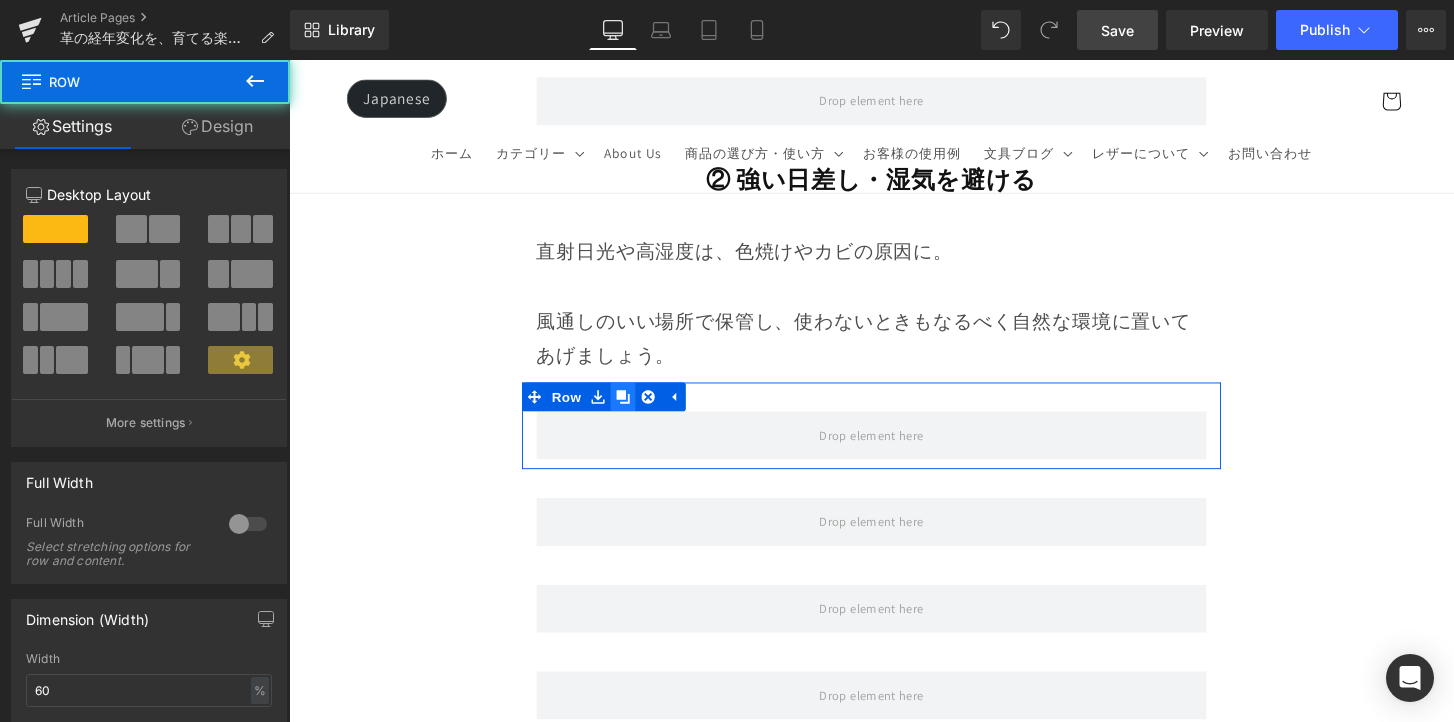 click 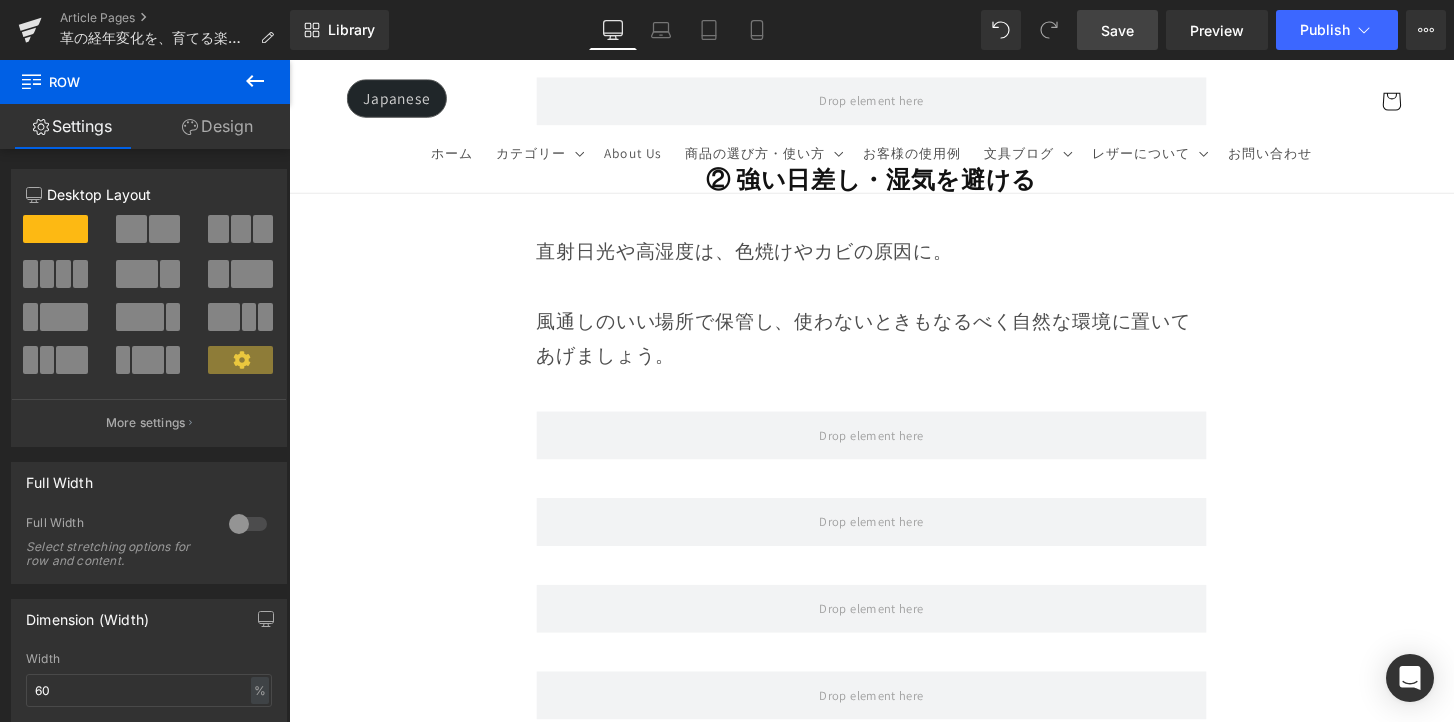 click on "Image         Row
革は育てるもの 経年変化という贅沢な時間
Heading         Row
革製品に触れていると、ふとした瞬間に「これは自分だけのものだ」と感じることがあります。
それは、使う人の手の温もりや、過ごした時間が、そのまま革に刻まれていくからかもしれません。 最初はまだ固くて、どこかよそよそしかった革が、
毎日の中で少しずつ馴染み、色づき、艶を増していく。 その変化は決して急がせることができない、
けれど確かに積み重なる、静かで贅沢な時間。 気づけば、世界にひとつだけの“自分だけの革”に育っている。 このブログでは、エイジングの魅力や楽しみ方、色や艶の変化の仕方、そして革を美しく育てるコツをご紹介していきます。
Text Block         Row         Row" at bounding box center (894, 973) 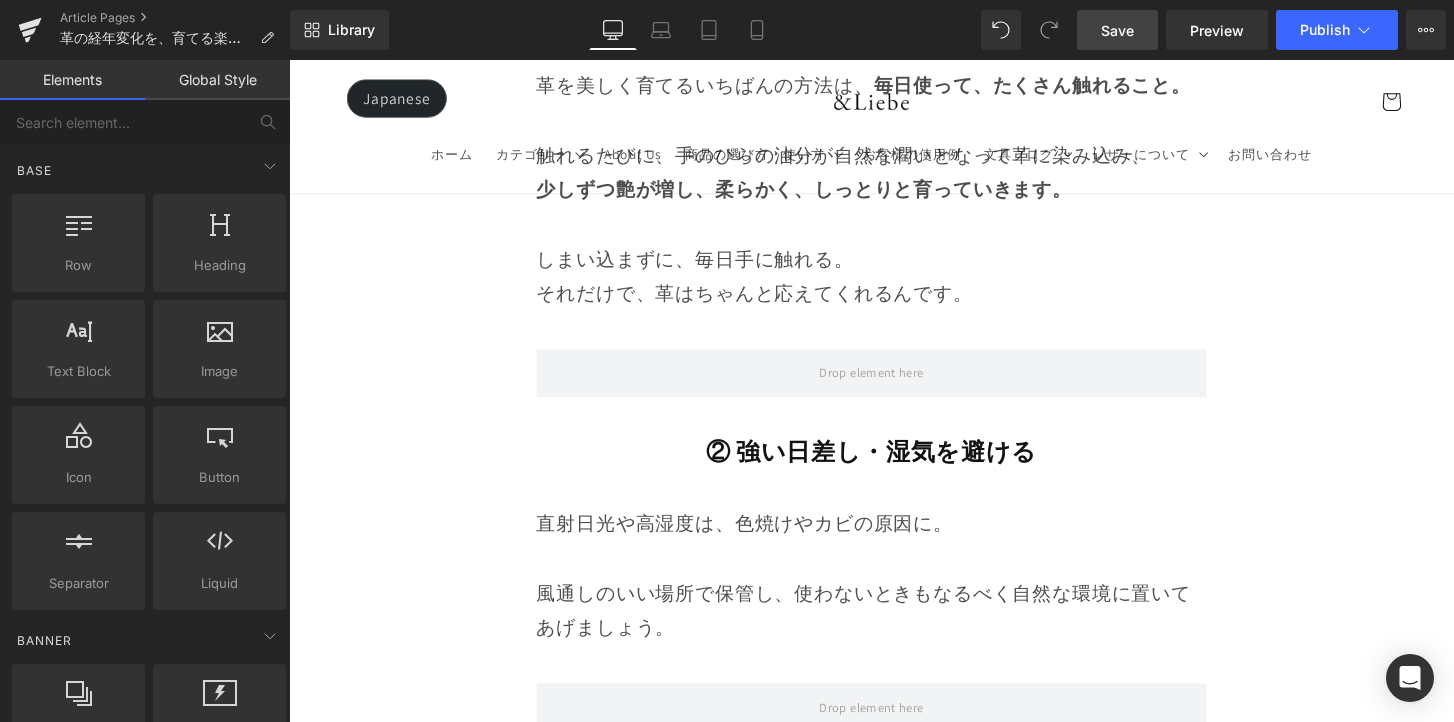 scroll, scrollTop: 11740, scrollLeft: 0, axis: vertical 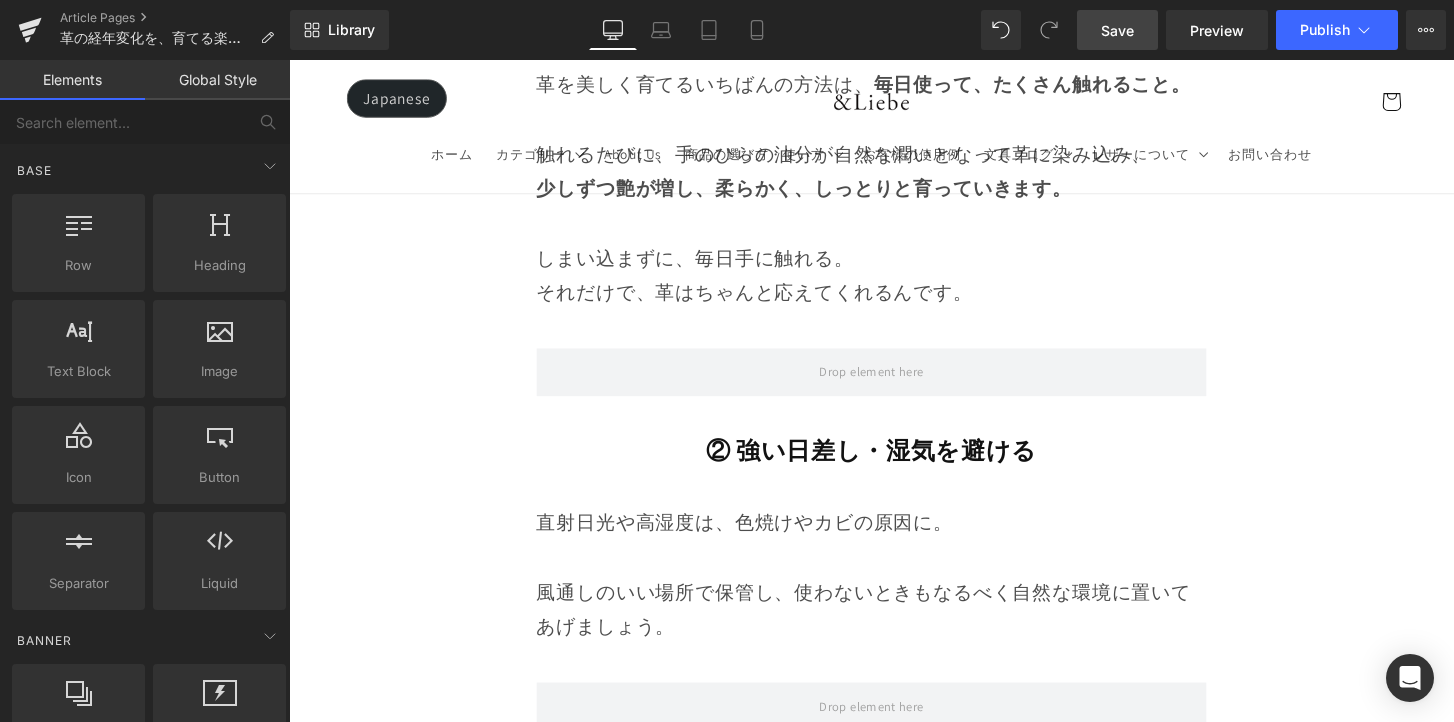 click 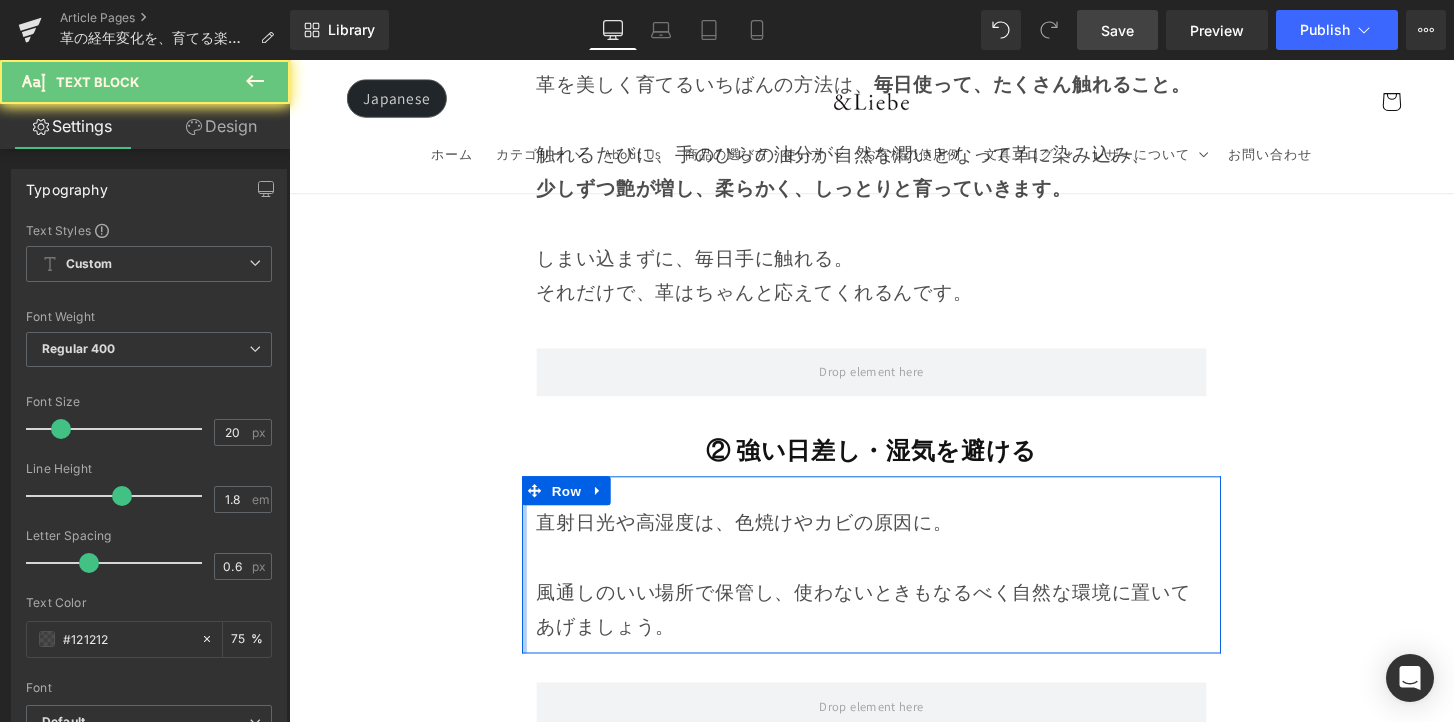drag, startPoint x: 686, startPoint y: 498, endPoint x: 530, endPoint y: 397, distance: 185.84132 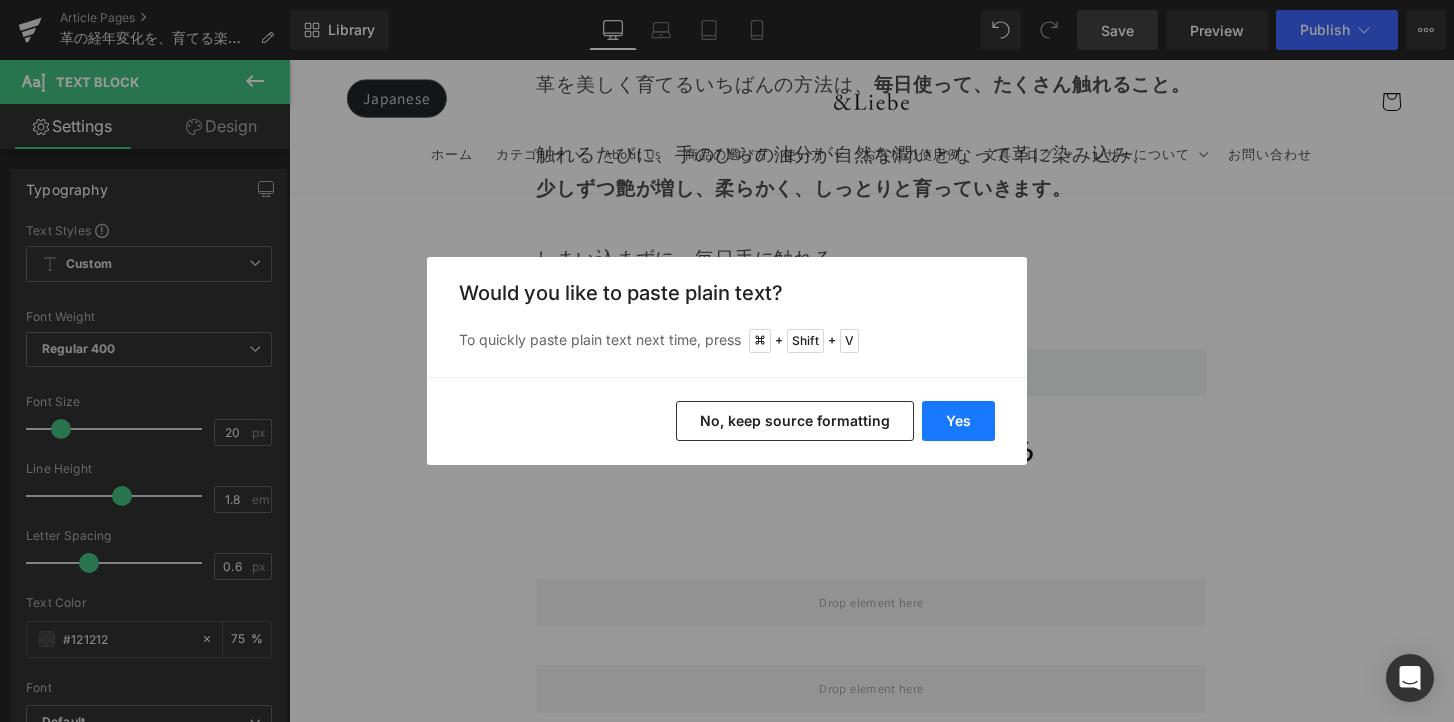 click on "Yes" at bounding box center [958, 421] 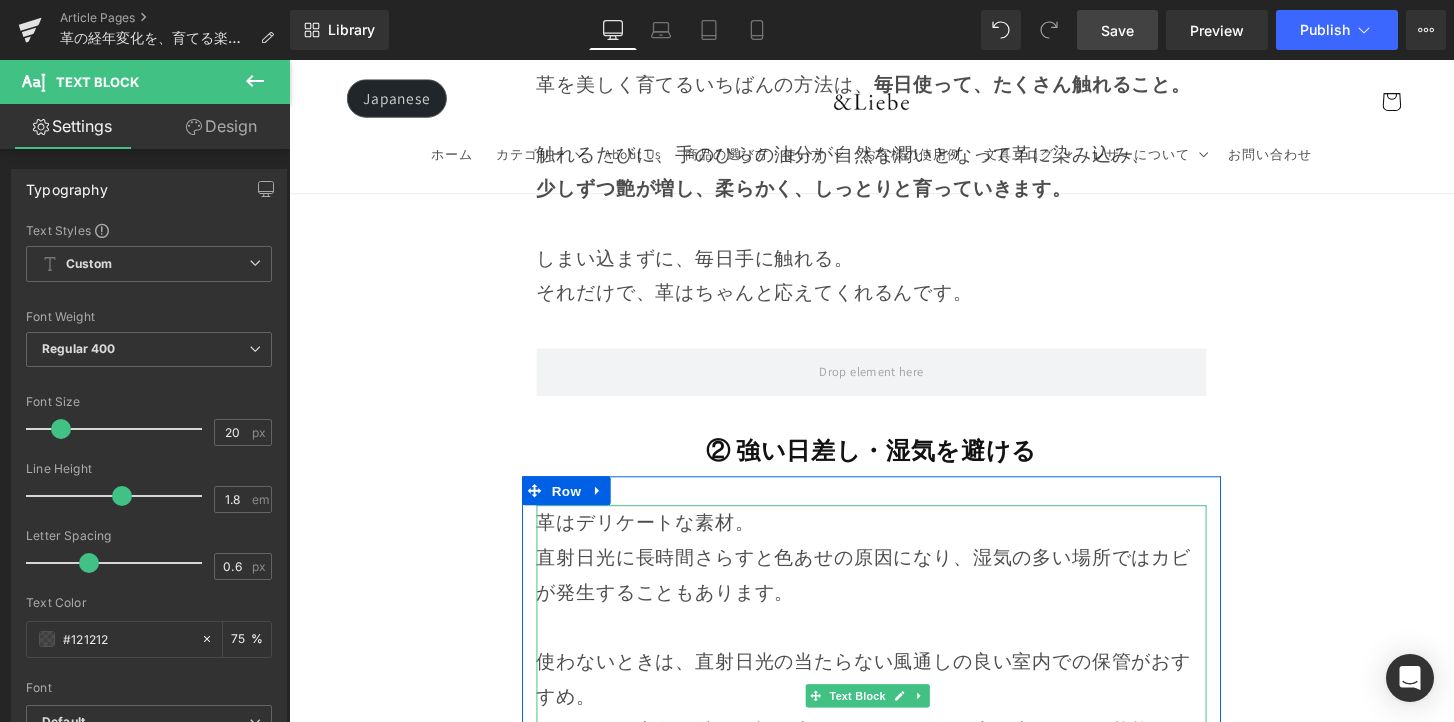 click on "直射日光に長時間さらすと色あせの原因になり、湿気の多い場所ではカビが発生することもあります。" at bounding box center [894, 594] 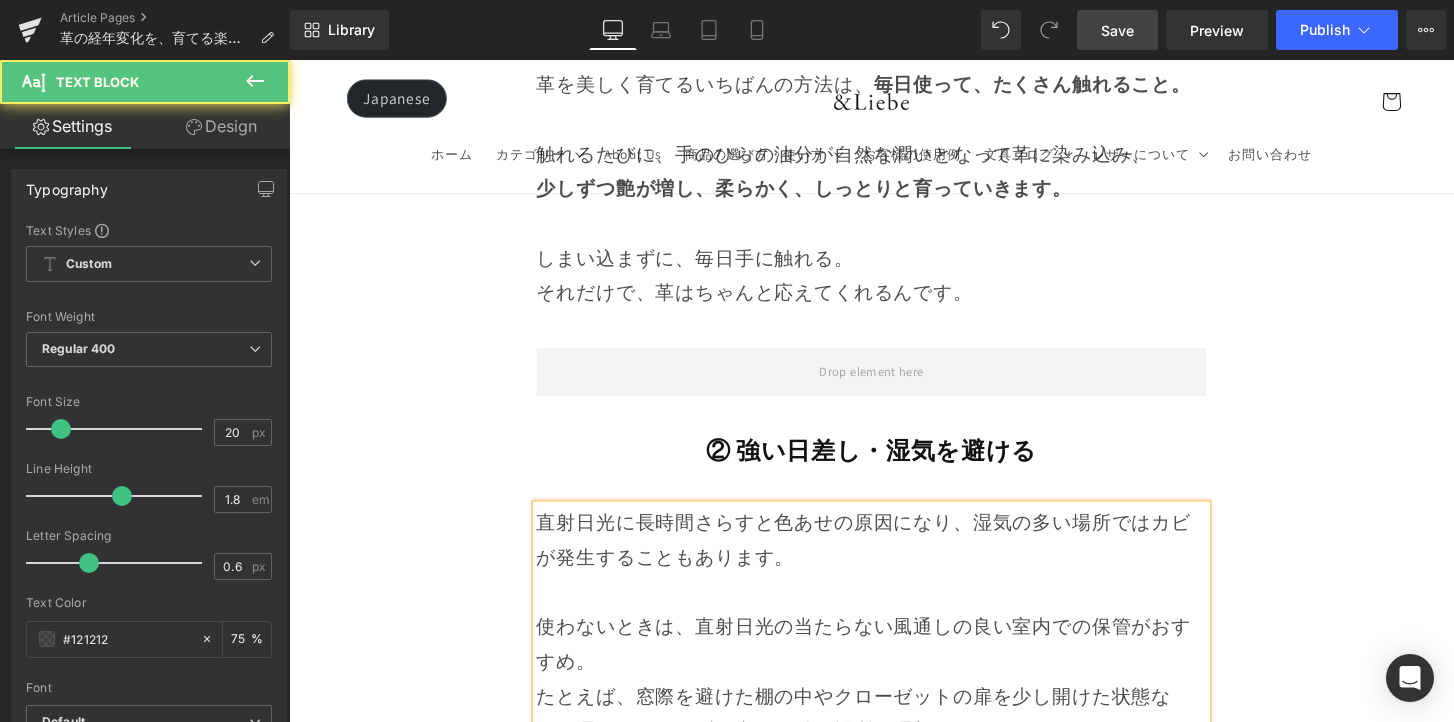 click on "使わないときは、直射日光の当たらない風通しの良い室内での保管がおすすめ。" at bounding box center (894, 666) 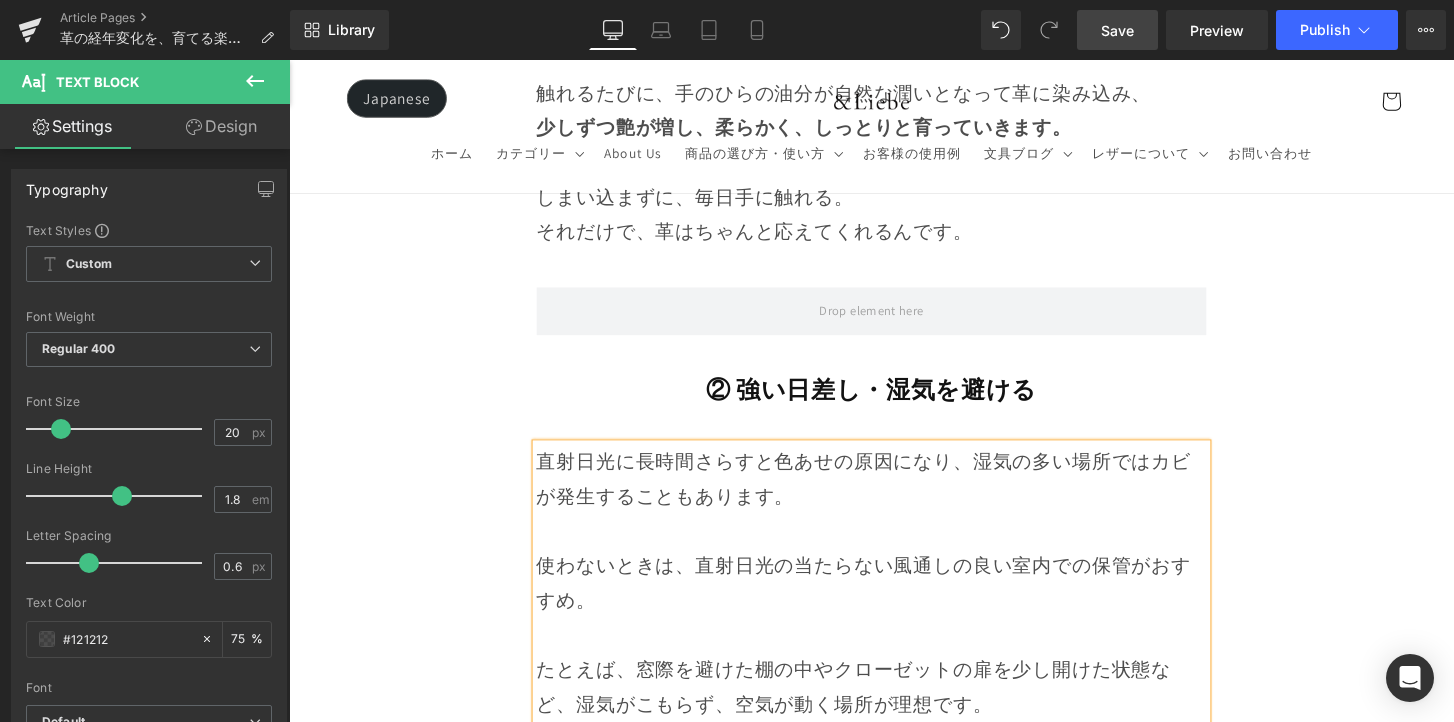 scroll, scrollTop: 11830, scrollLeft: 0, axis: vertical 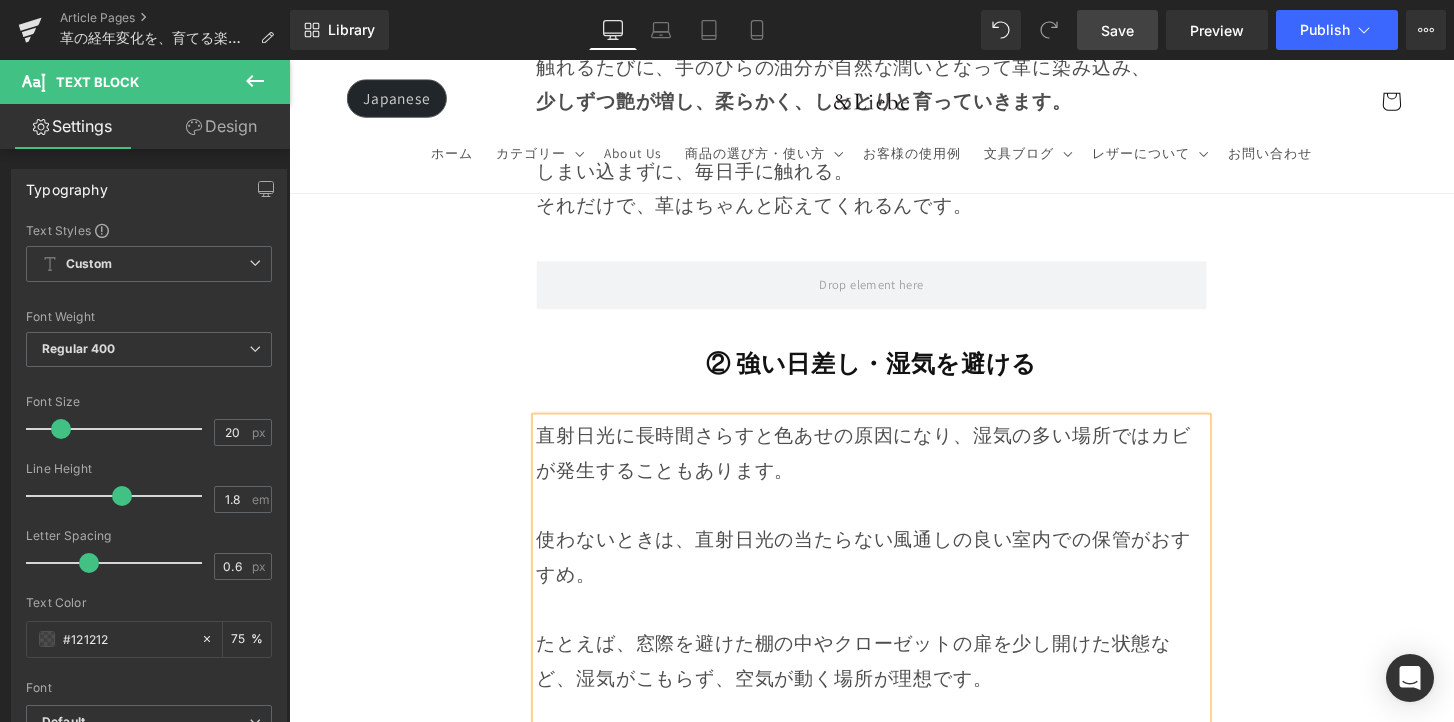 click on "Image         Row
革は育てるもの 経年変化という贅沢な時間
Heading         Row
革製品に触れていると、ふとした瞬間に「これは自分だけのものだ」と感じることがあります。
それは、使う人の手の温もりや、過ごした時間が、そのまま革に刻まれていくからかもしれません。 最初はまだ固くて、どこかよそよそしかった革が、
毎日の中で少しずつ馴染み、色づき、艶を増していく。 その変化は決して急がせることができない、
けれど確かに積み重なる、静かで贅沢な時間。 気づけば、世界にひとつだけの“自分だけの革”に育っている。 このブログでは、エイジングの魅力や楽しみ方、色や艶の変化の仕方、そして革を美しく育てるコツをご紹介していきます。
Text Block         Row         Row" at bounding box center (894, 1290) 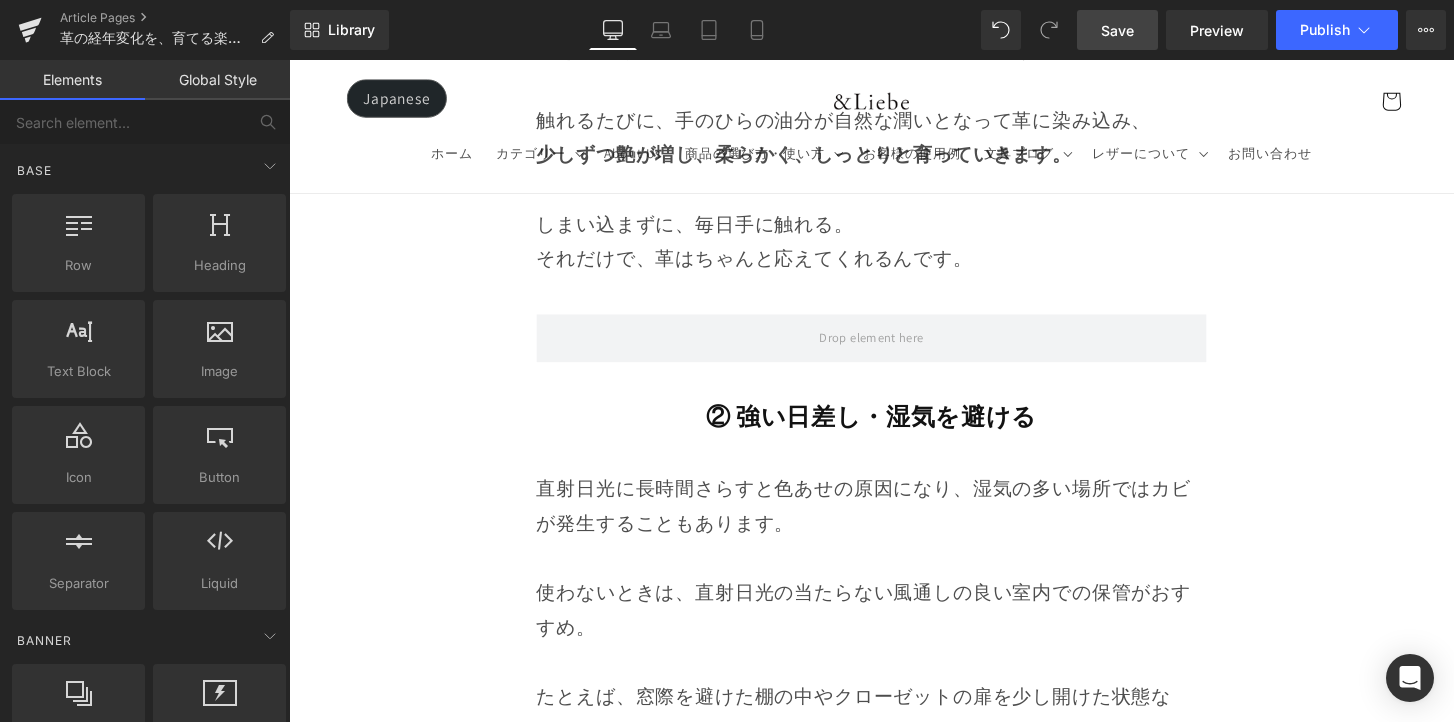 scroll, scrollTop: 11773, scrollLeft: 0, axis: vertical 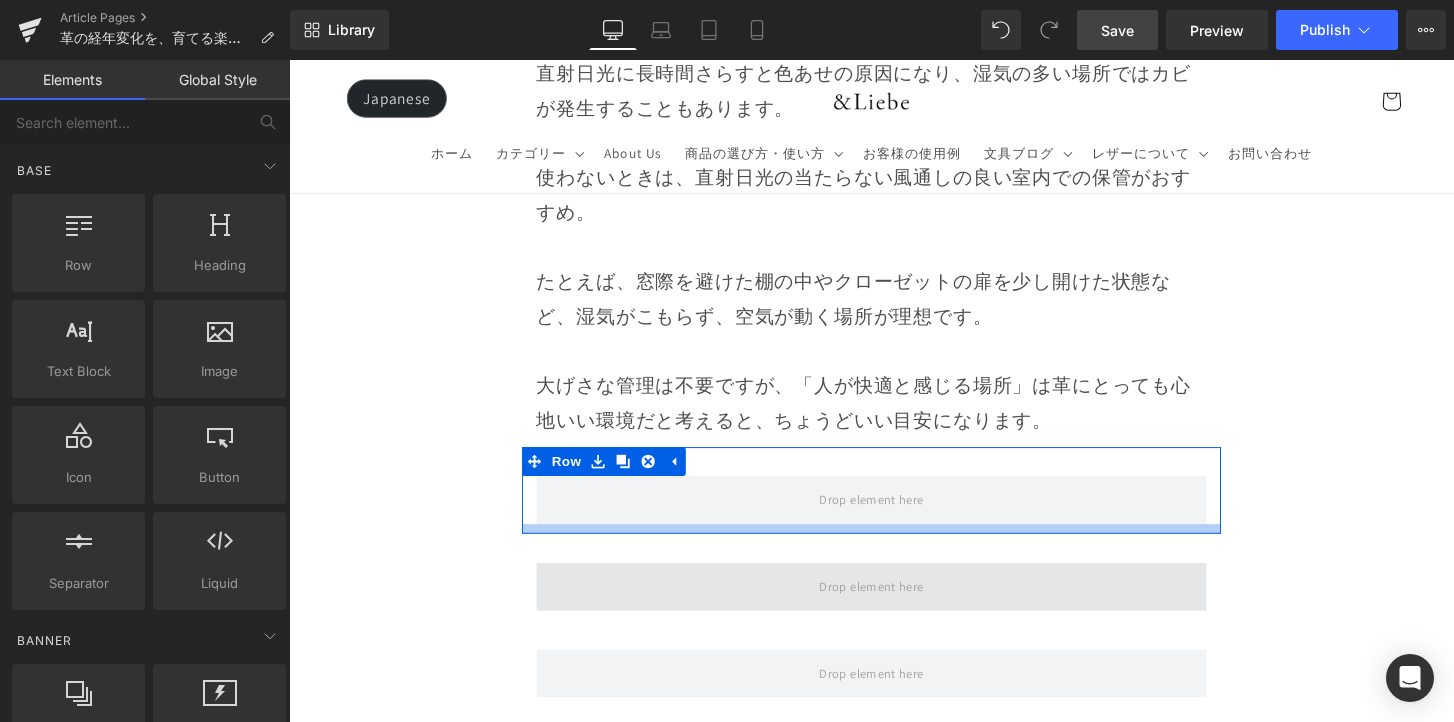 click at bounding box center (894, 607) 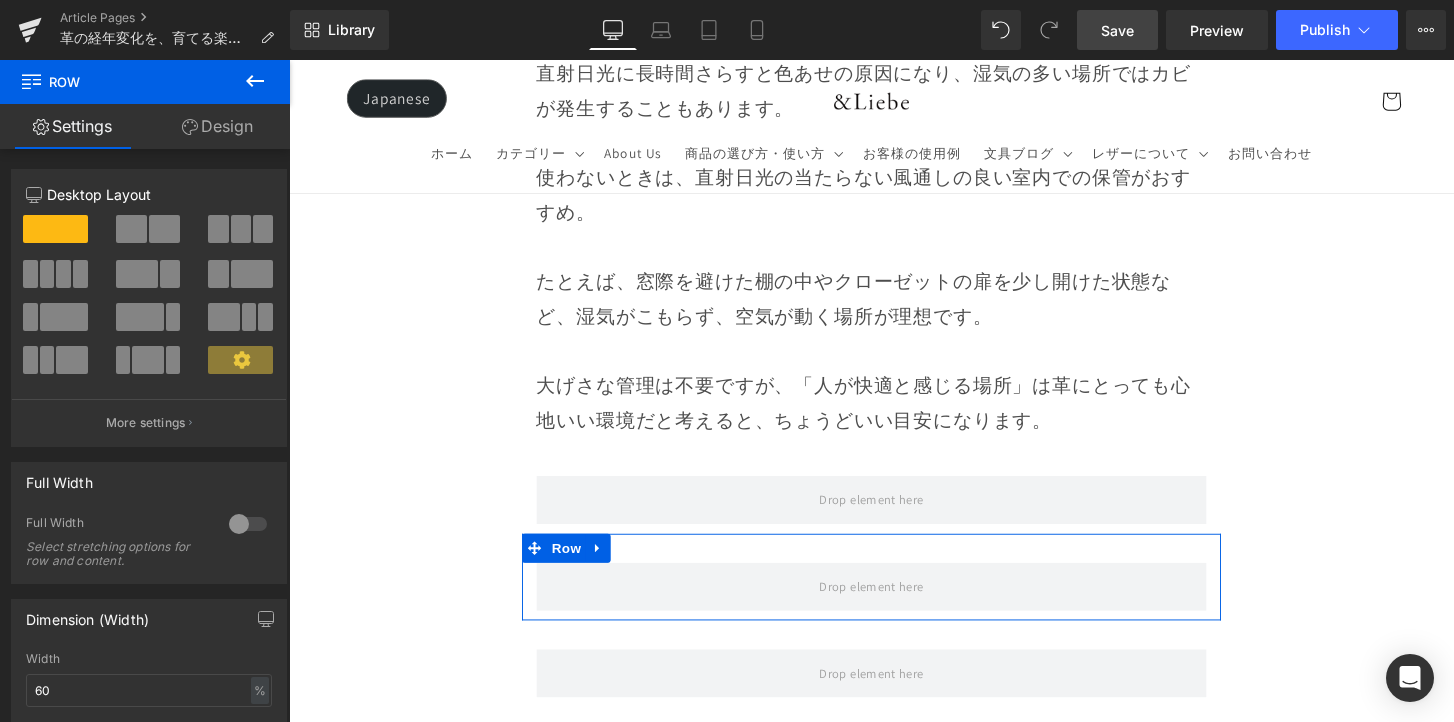 click at bounding box center [255, 82] 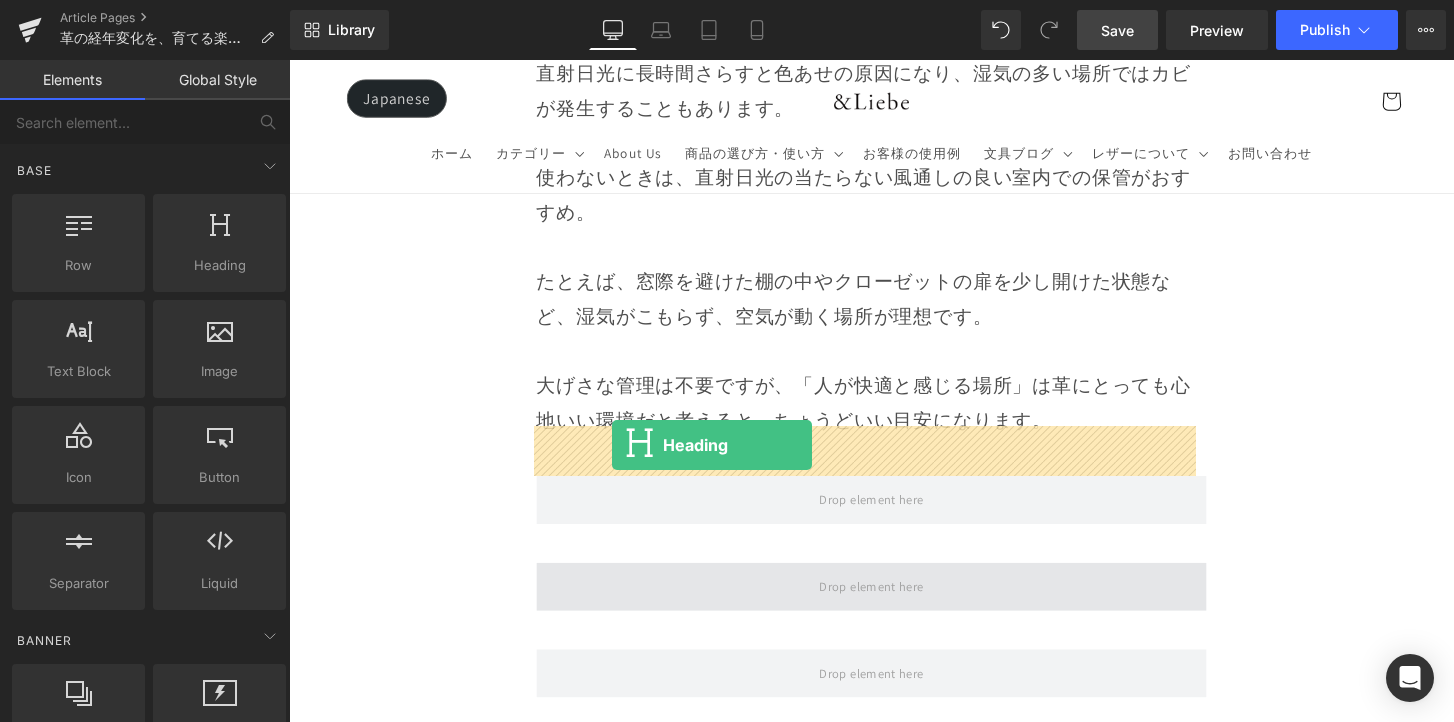 drag, startPoint x: 545, startPoint y: 359, endPoint x: 623, endPoint y: 460, distance: 127.61269 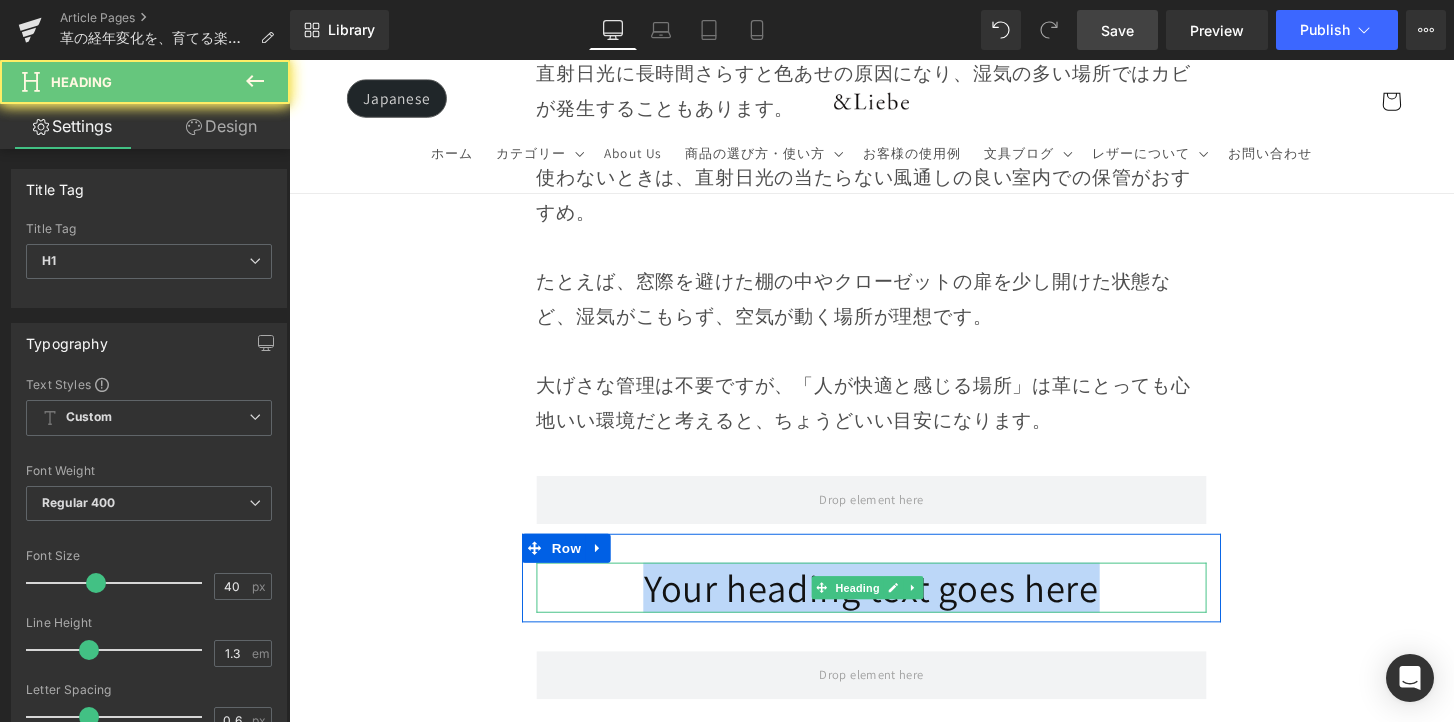 drag, startPoint x: 580, startPoint y: 468, endPoint x: 1218, endPoint y: 477, distance: 638.0635 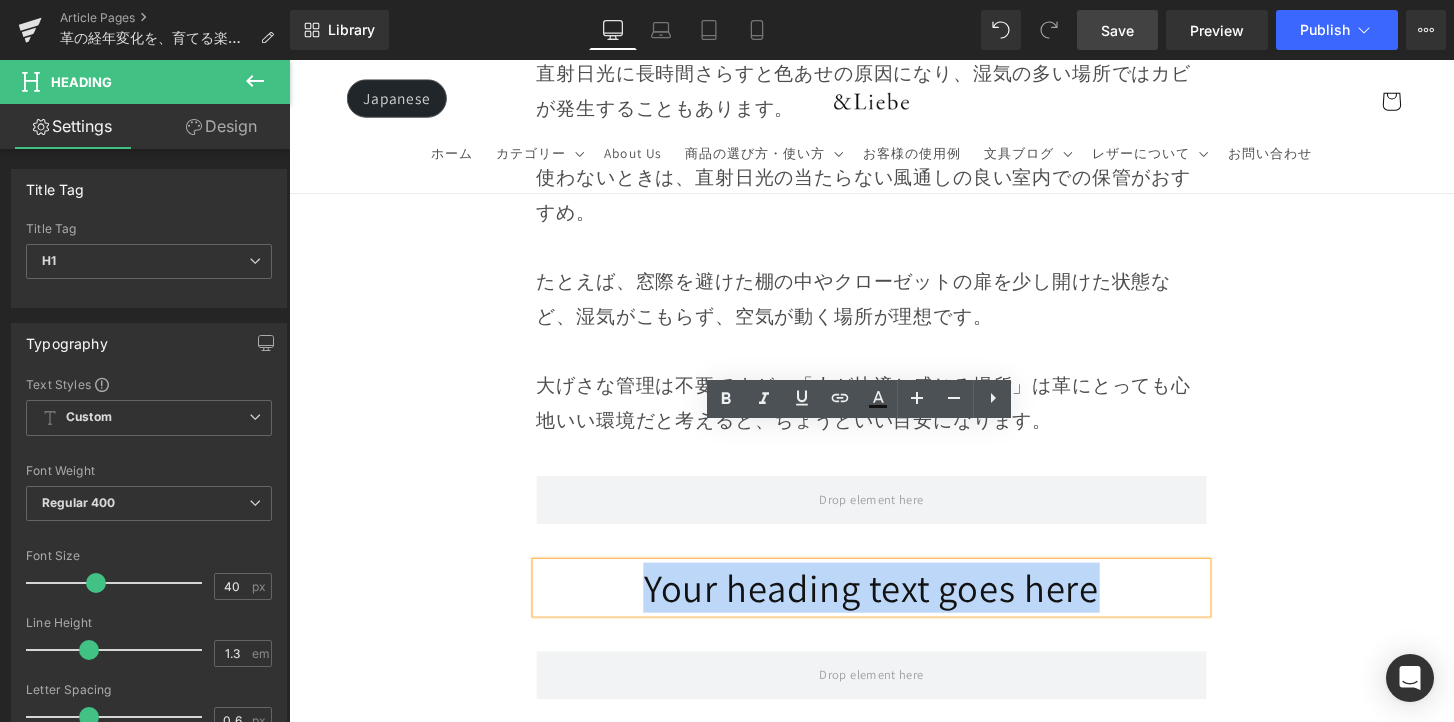 type 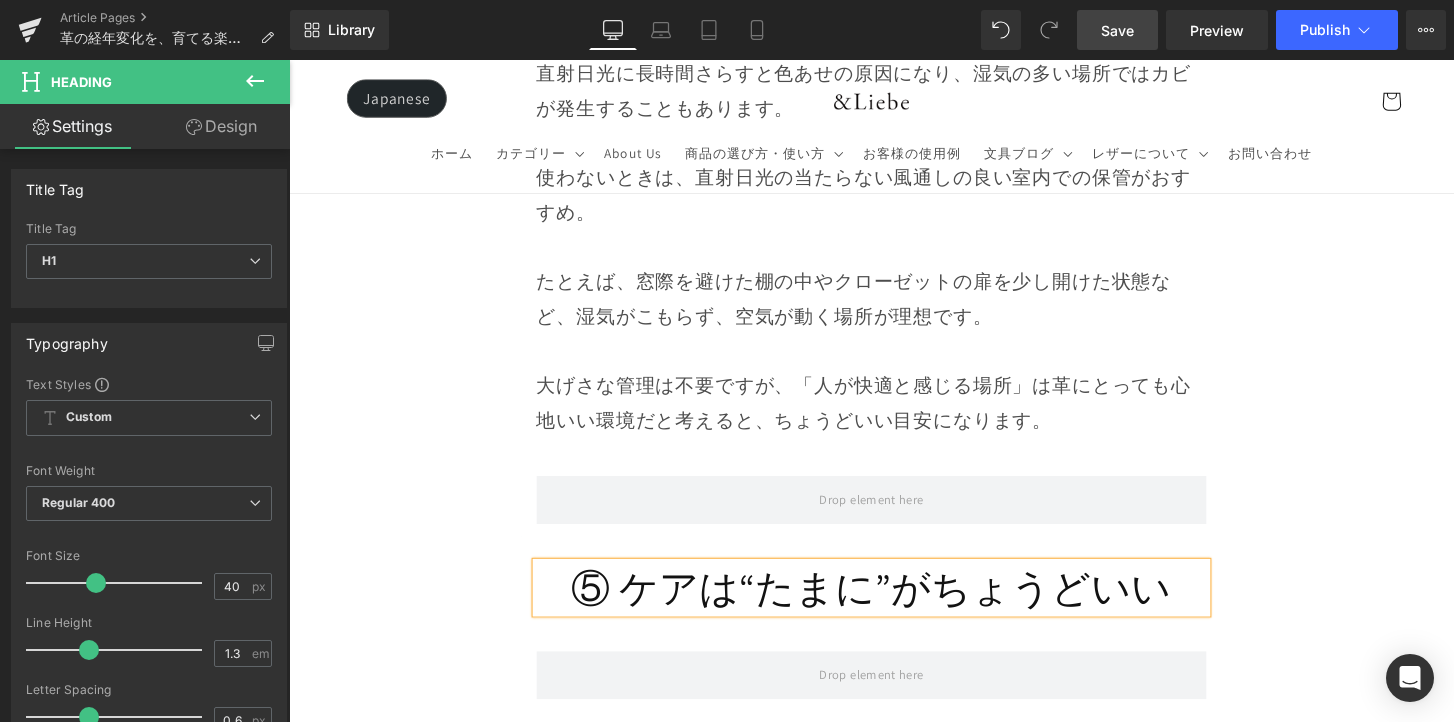 click on "⑤ ケアは“たまに”がちょうどいい" at bounding box center [894, 608] 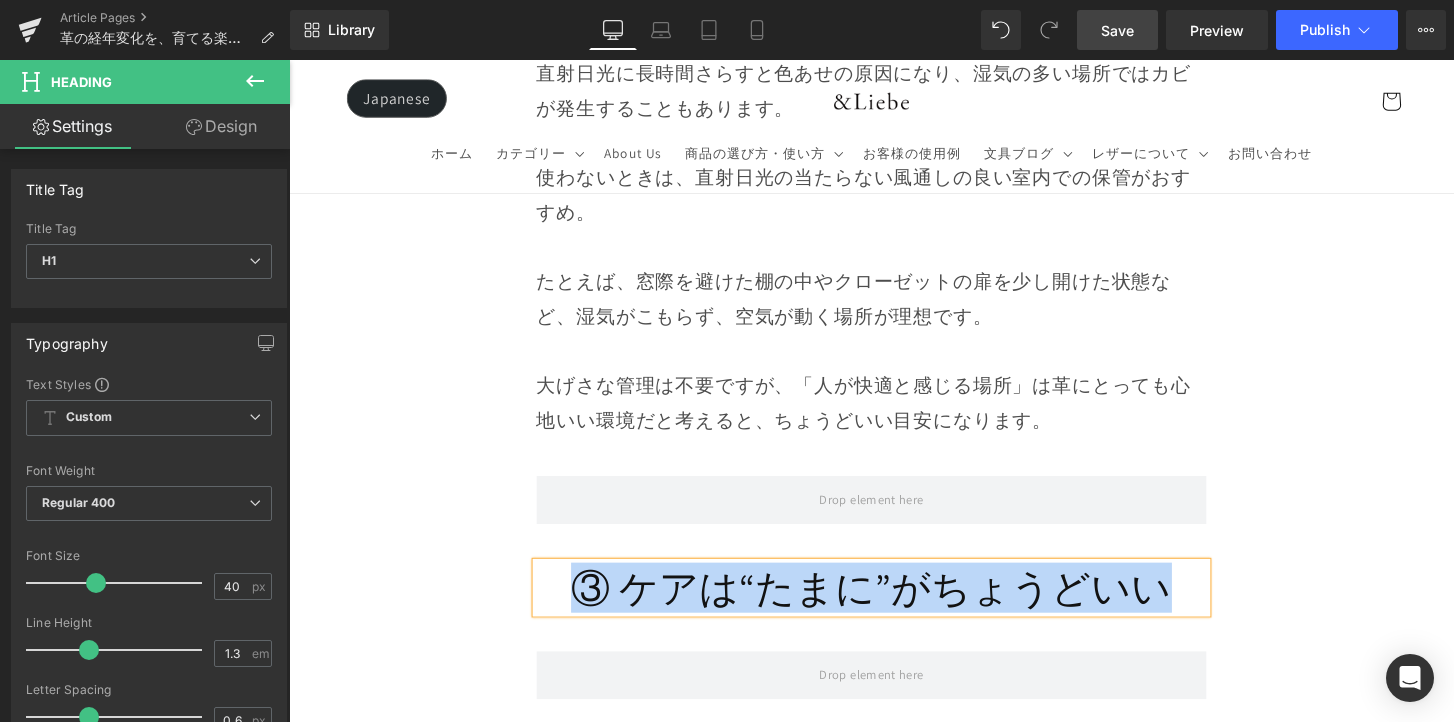 drag, startPoint x: 575, startPoint y: 457, endPoint x: 1202, endPoint y: 481, distance: 627.45917 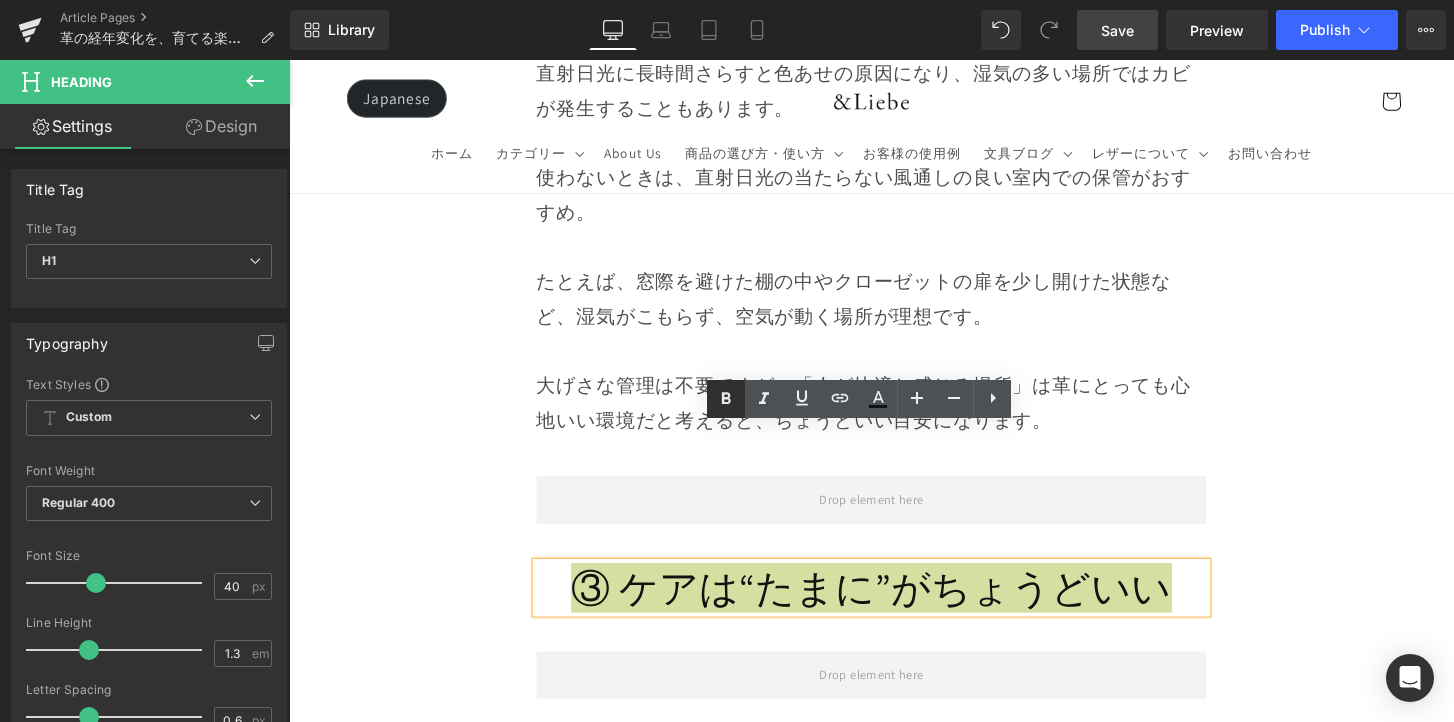 click 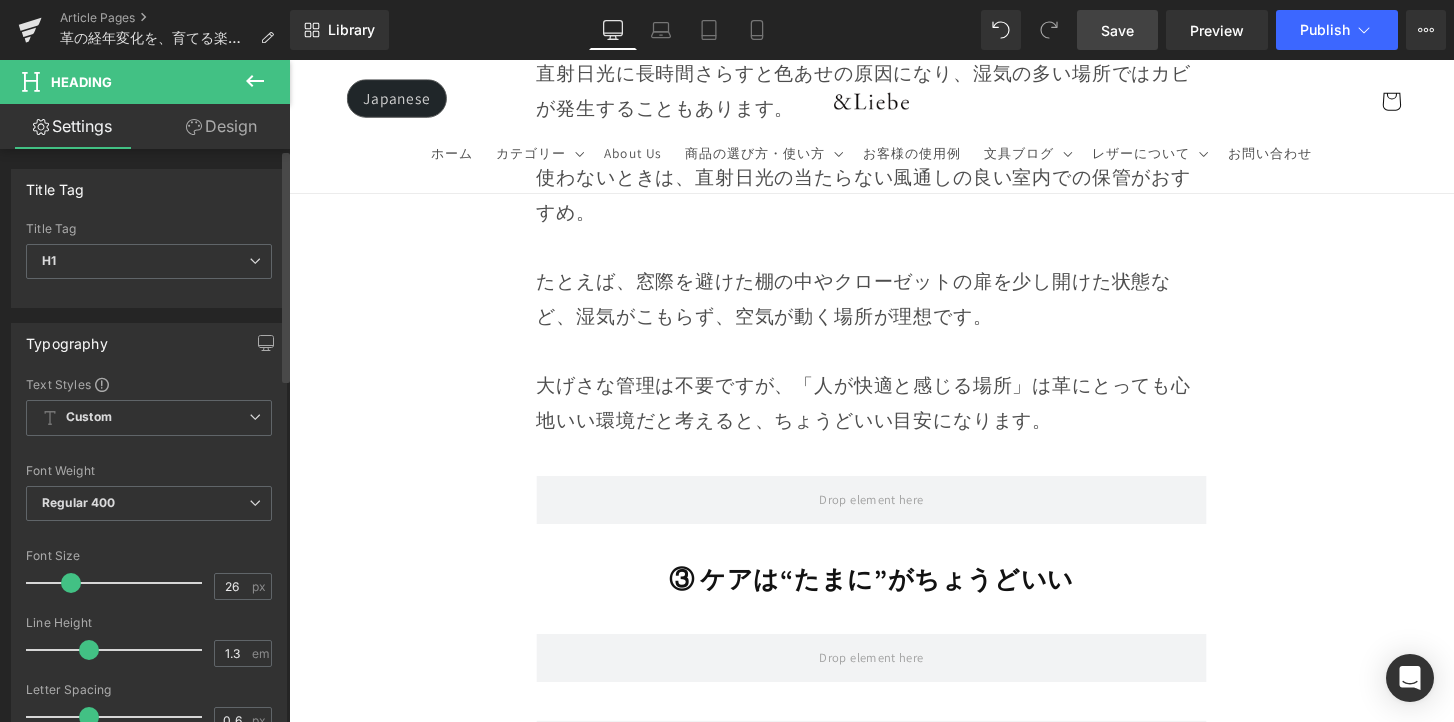 type on "25" 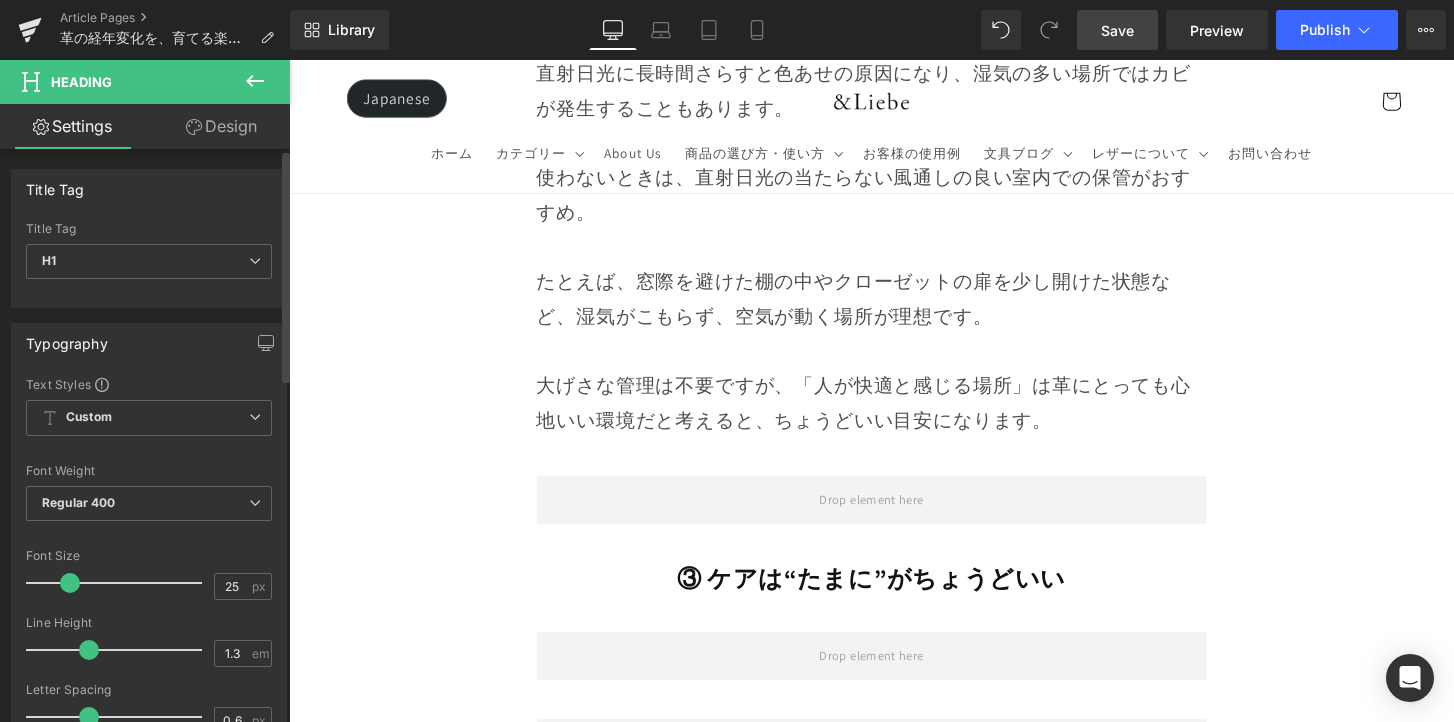 drag, startPoint x: 93, startPoint y: 585, endPoint x: 72, endPoint y: 593, distance: 22.472204 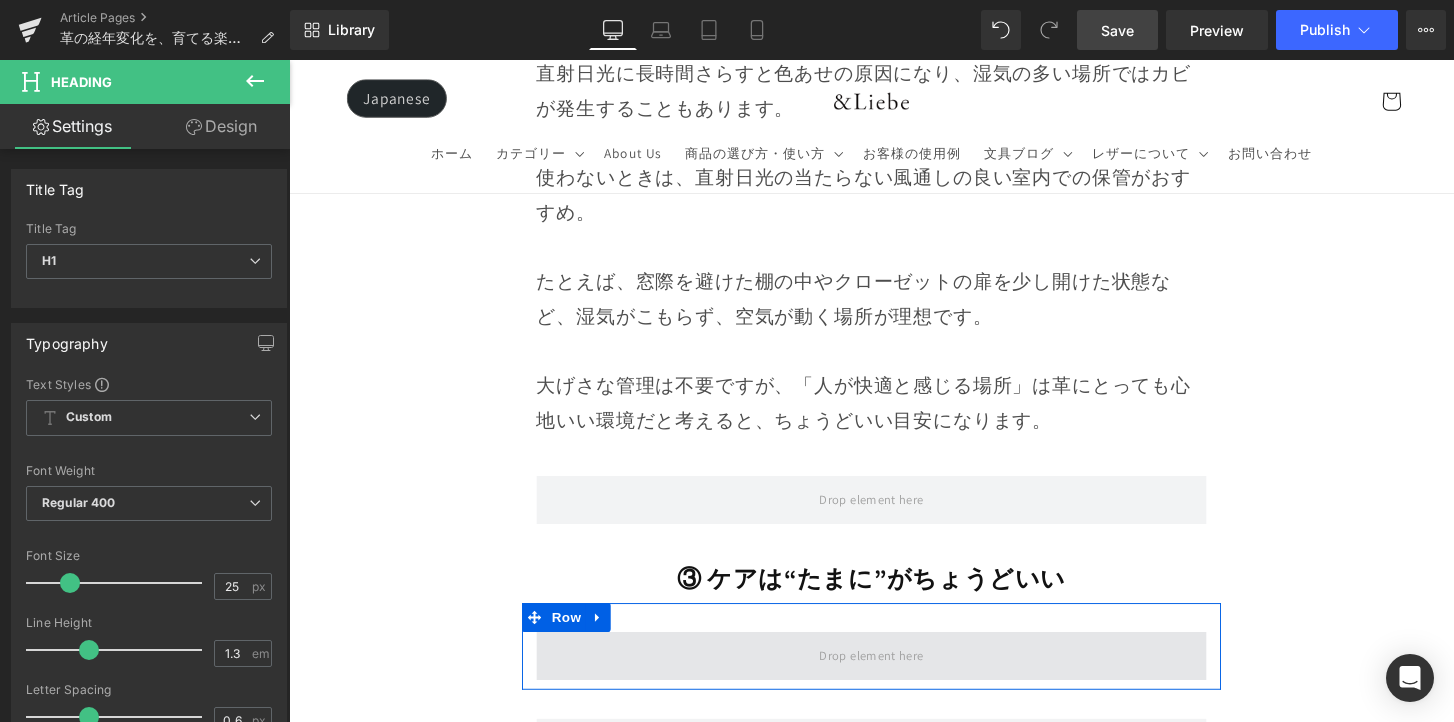 click at bounding box center [894, 679] 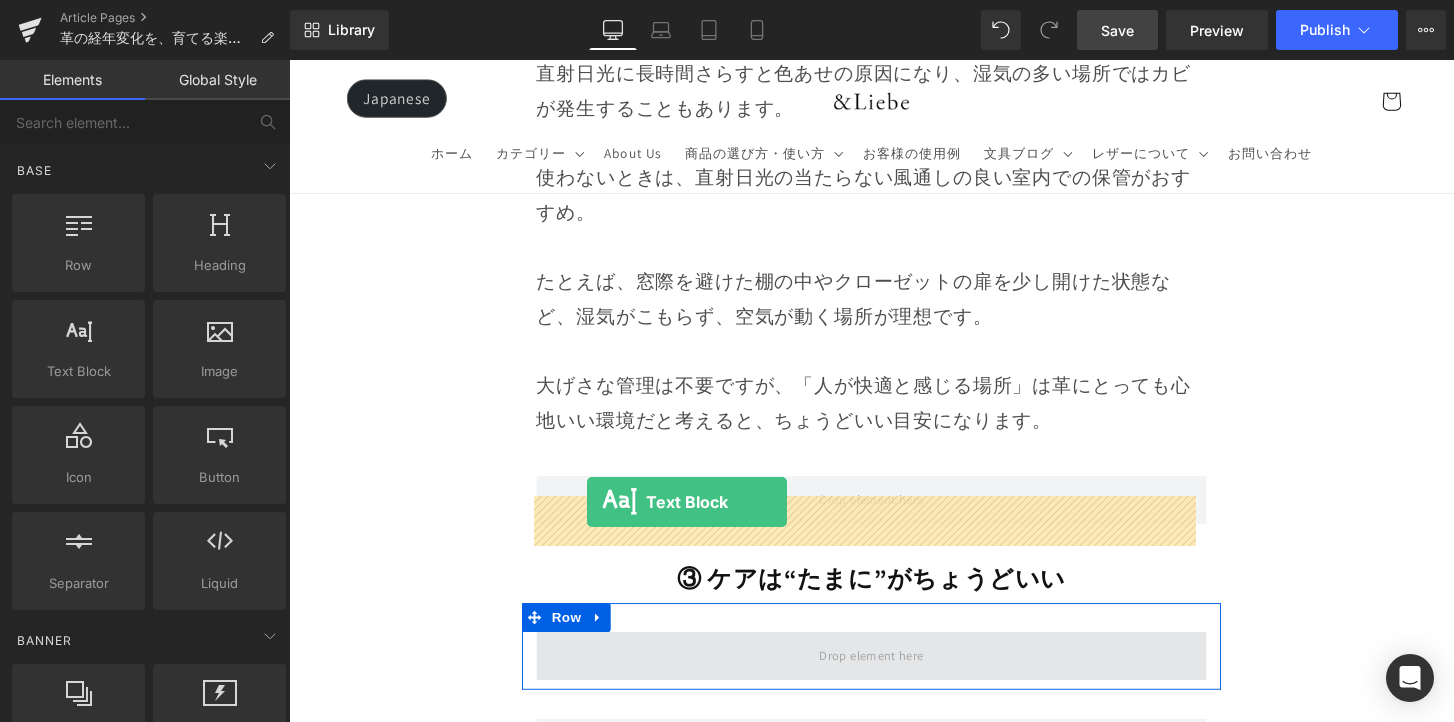 drag, startPoint x: 427, startPoint y: 397, endPoint x: 598, endPoint y: 519, distance: 210.05951 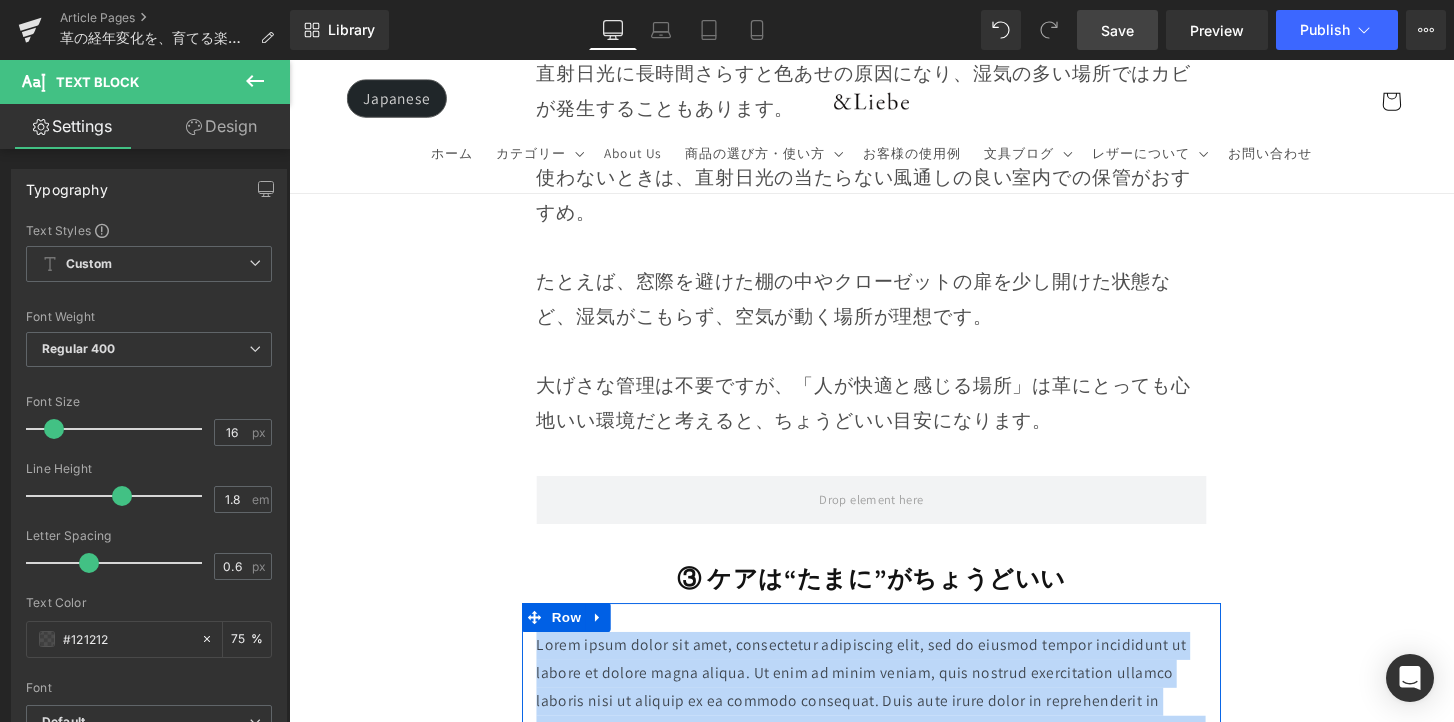 drag, startPoint x: 1066, startPoint y: 644, endPoint x: 541, endPoint y: 525, distance: 538.31775 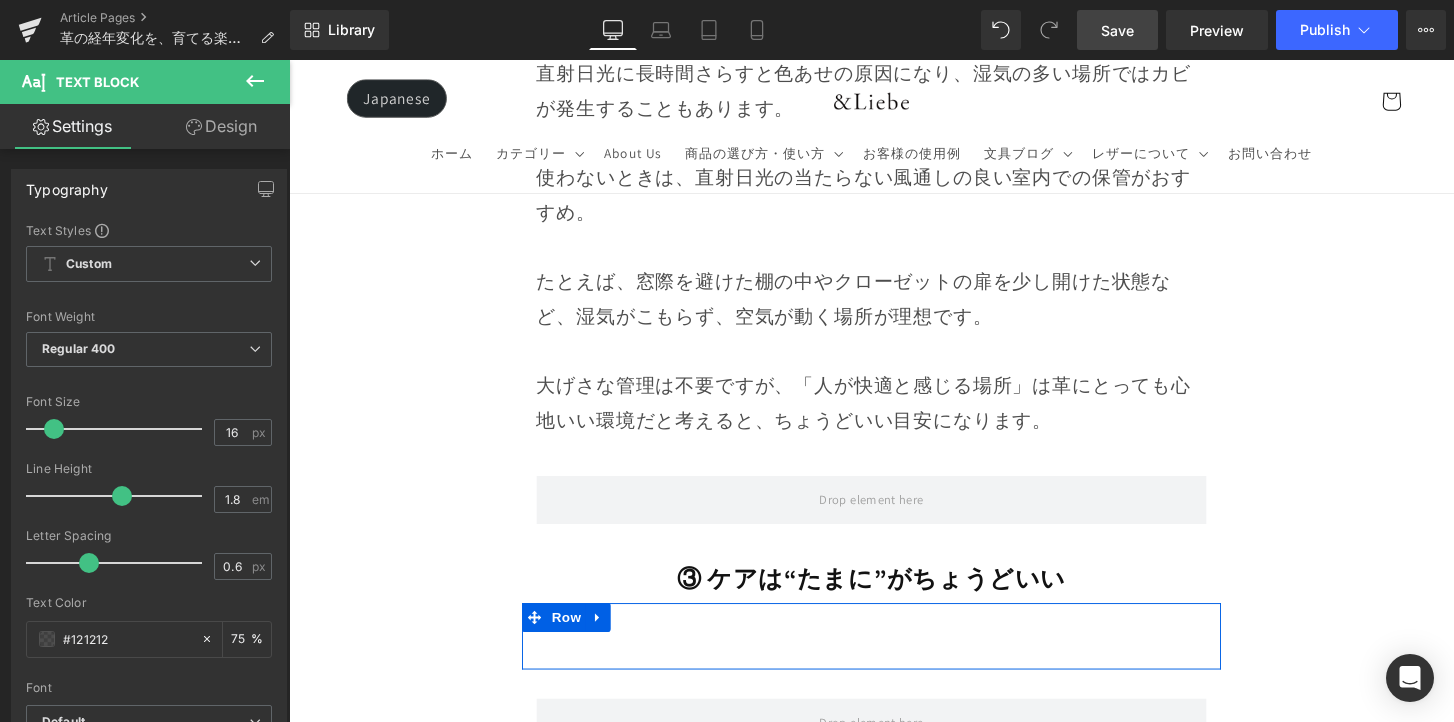 scroll, scrollTop: 12284, scrollLeft: 0, axis: vertical 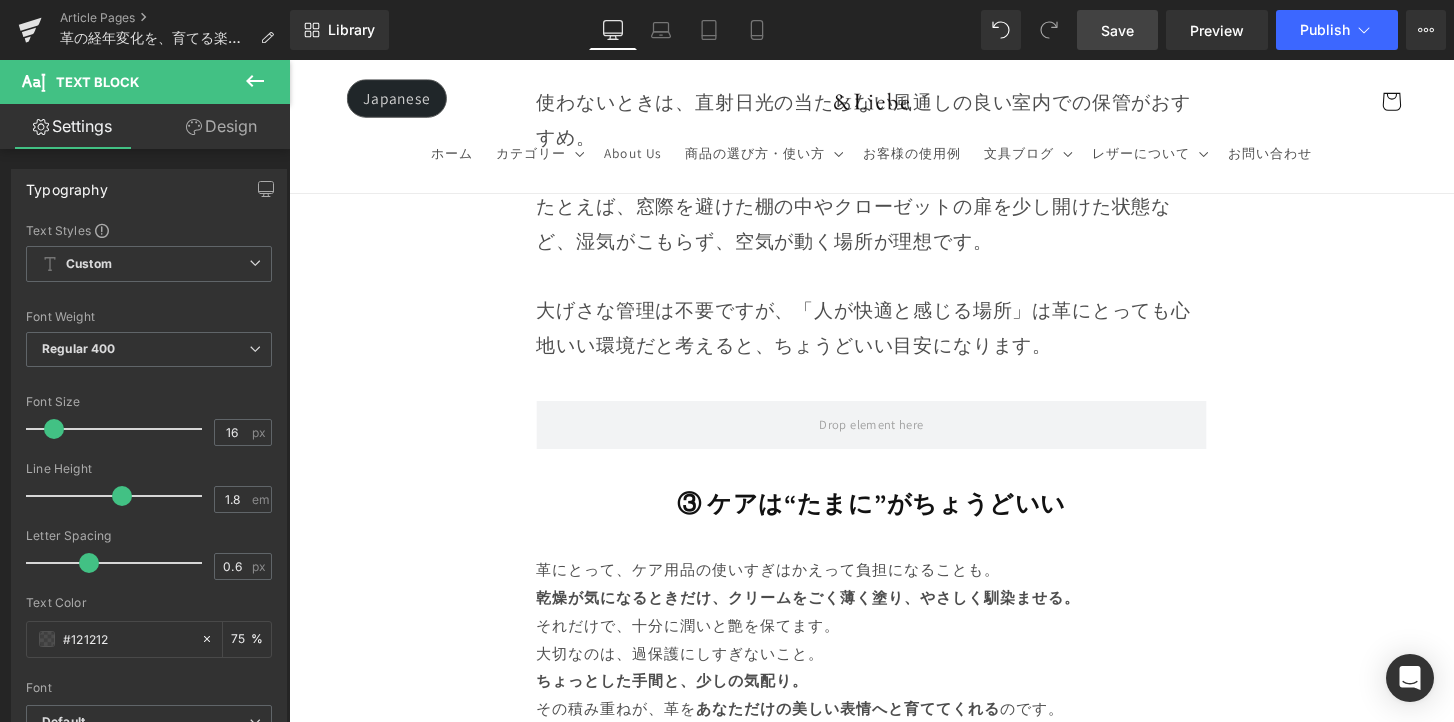 click on "Image         Row
革は育てるもの 経年変化という贅沢な時間
Heading         Row
革製品に触れていると、ふとした瞬間に「これは自分だけのものだ」と感じることがあります。
それは、使う人の手の温もりや、過ごした時間が、そのまま革に刻まれていくからかもしれません。 最初はまだ固くて、どこかよそよそしかった革が、
毎日の中で少しずつ馴染み、色づき、艶を増していく。 その変化は決して急がせることができない、
けれど確かに積み重なる、静かで贅沢な時間。 気づけば、世界にひとつだけの“自分だけの革”に育っている。 このブログでは、エイジングの魅力や楽しみ方、色や艶の変化の仕方、そして革を美しく育てるコツをご紹介していきます。
Text Block         Row         Row" at bounding box center [894, 960] 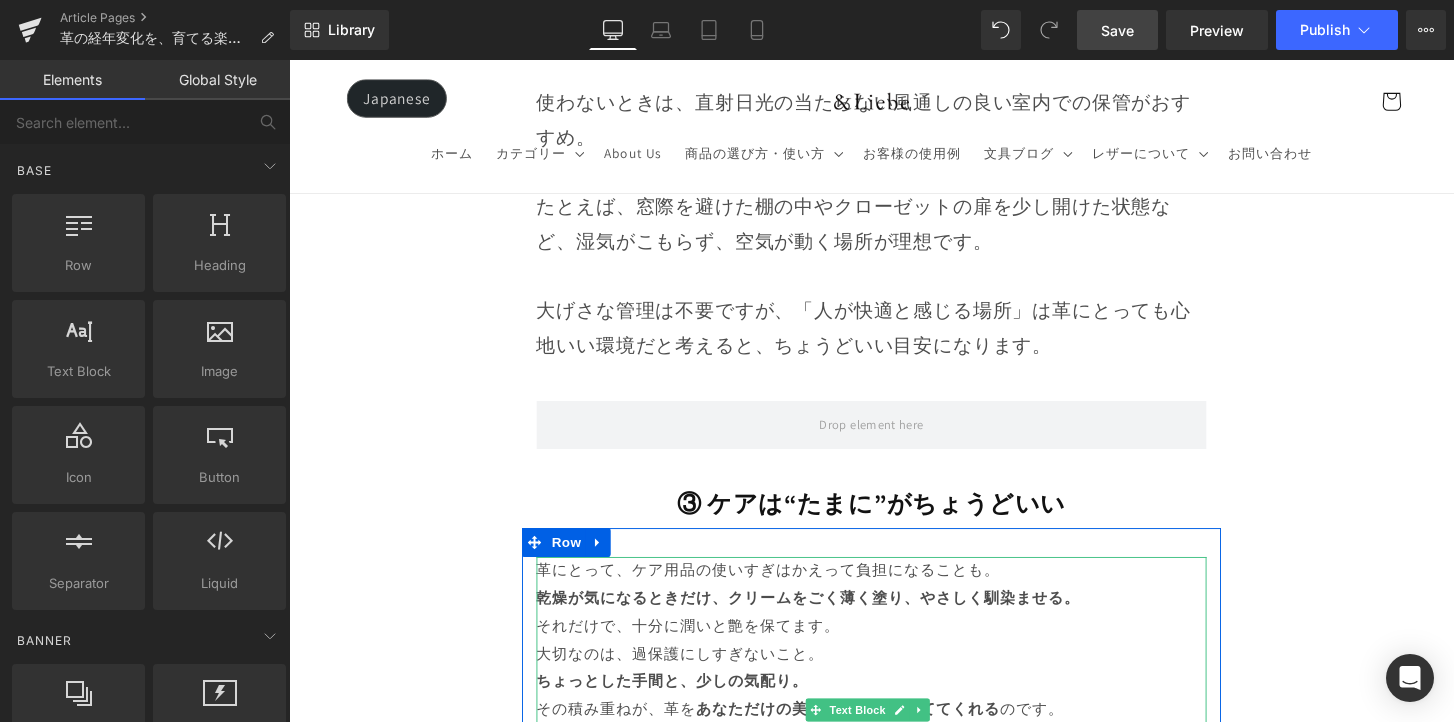 click on "大切なのは、過保護にしすぎないこと。
ちょっとした手間と、少しの気配り。
その積み重ねが、革を あなただけの美しい表情へと育ててくれる のです。" at bounding box center (894, 706) 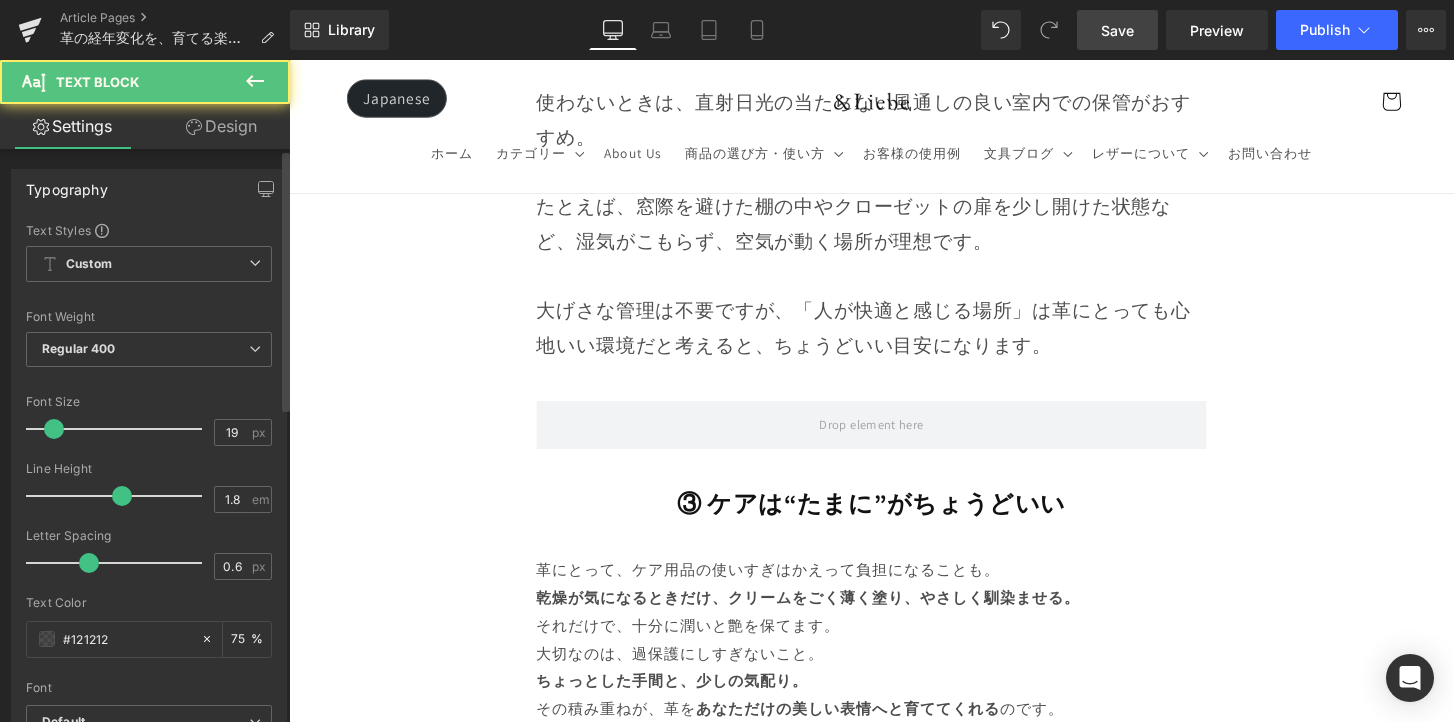 type on "20" 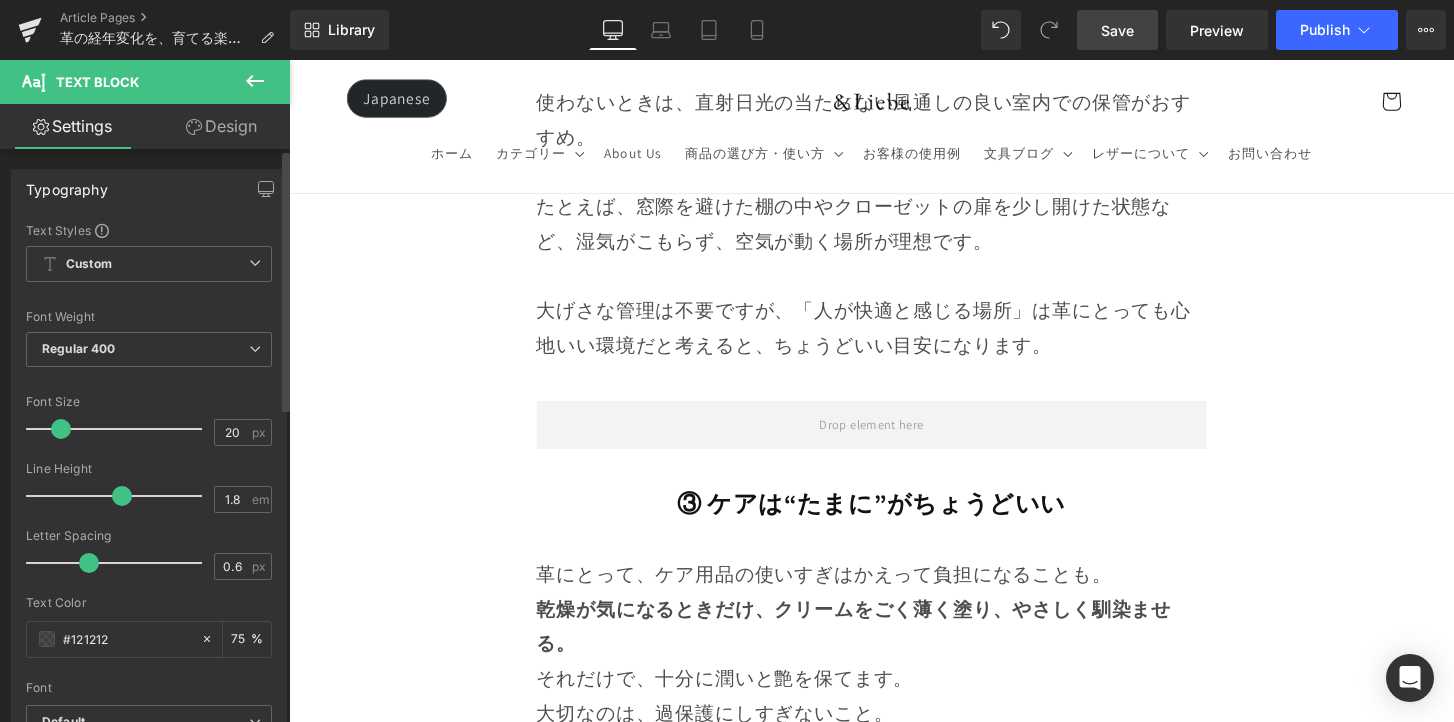 click at bounding box center [61, 429] 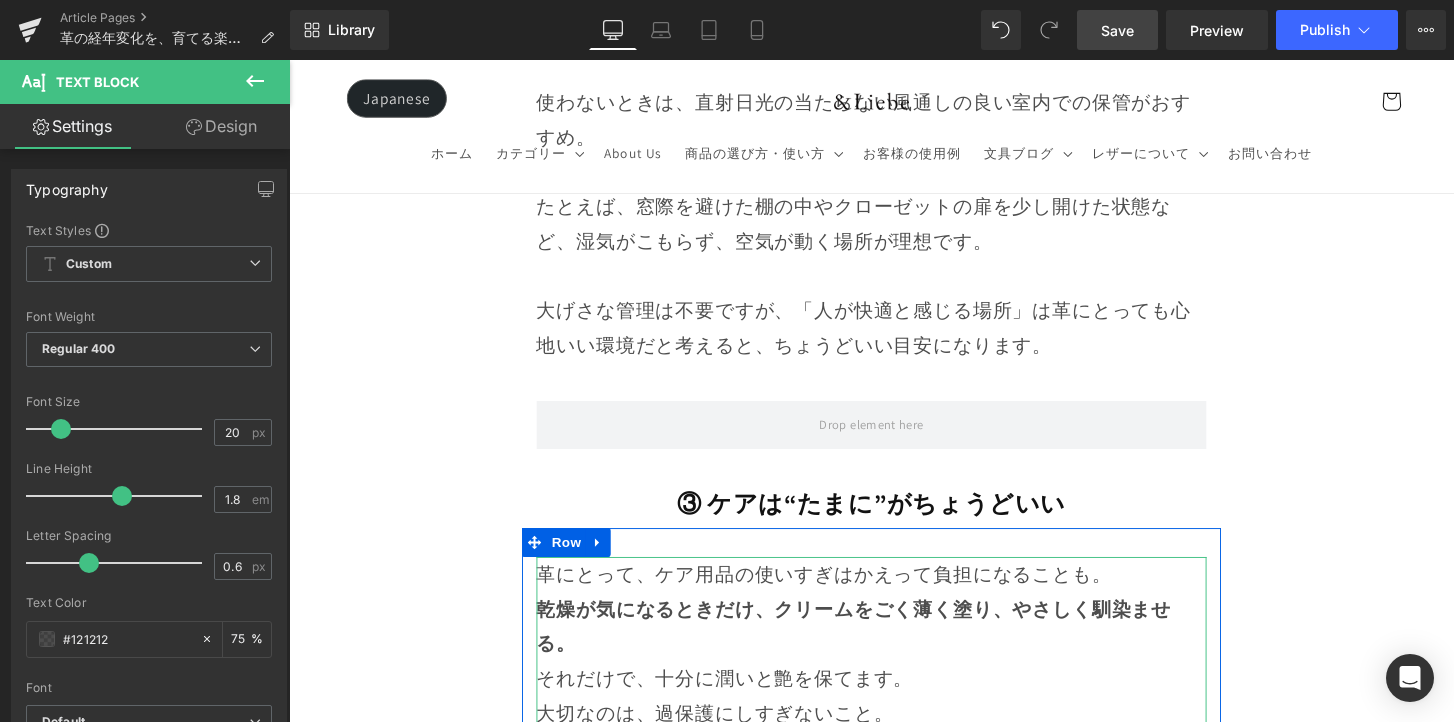 click on "革にとって、ケア用品の使いすぎはかえって負担になることも。
乾燥が気になるときだけ、クリームをごく薄く塗り、やさしく馴染ませる。
それだけで、十分に潤いと艶を保てます。" at bounding box center (894, 648) 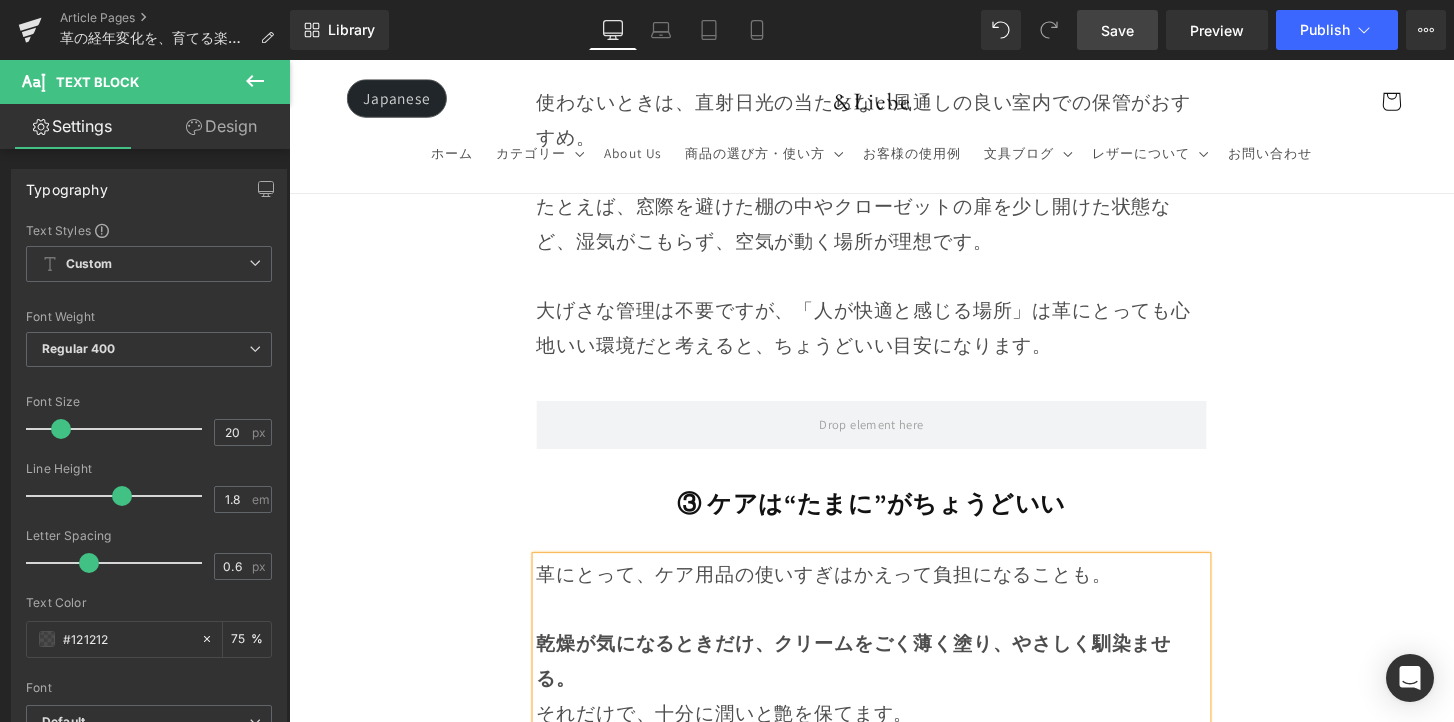 click on "乾燥が気になるときだけ、クリームをごく薄く塗り、やさしく馴染ませる。
それだけで、十分に潤いと艶を保てます。" at bounding box center (894, 684) 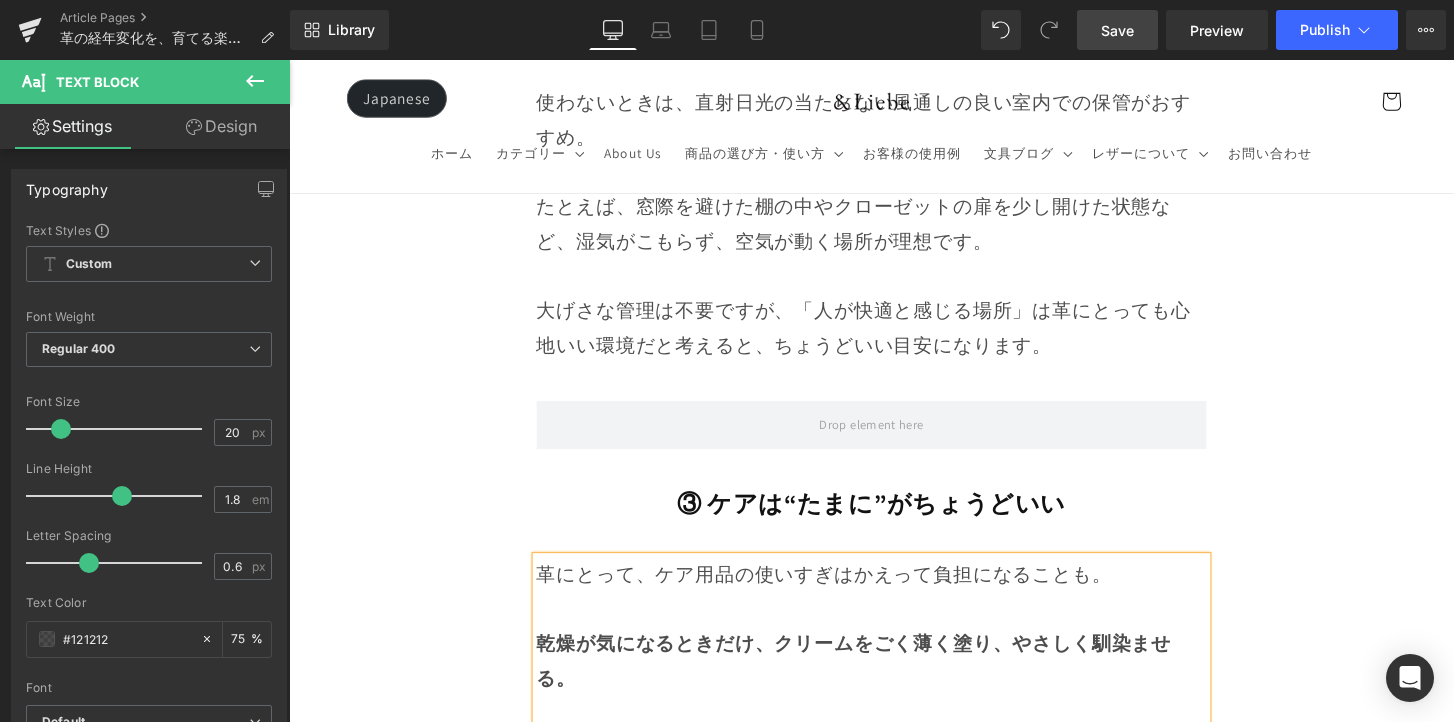 click on "それだけで、十分に潤いと艶を保てます。" at bounding box center [894, 756] 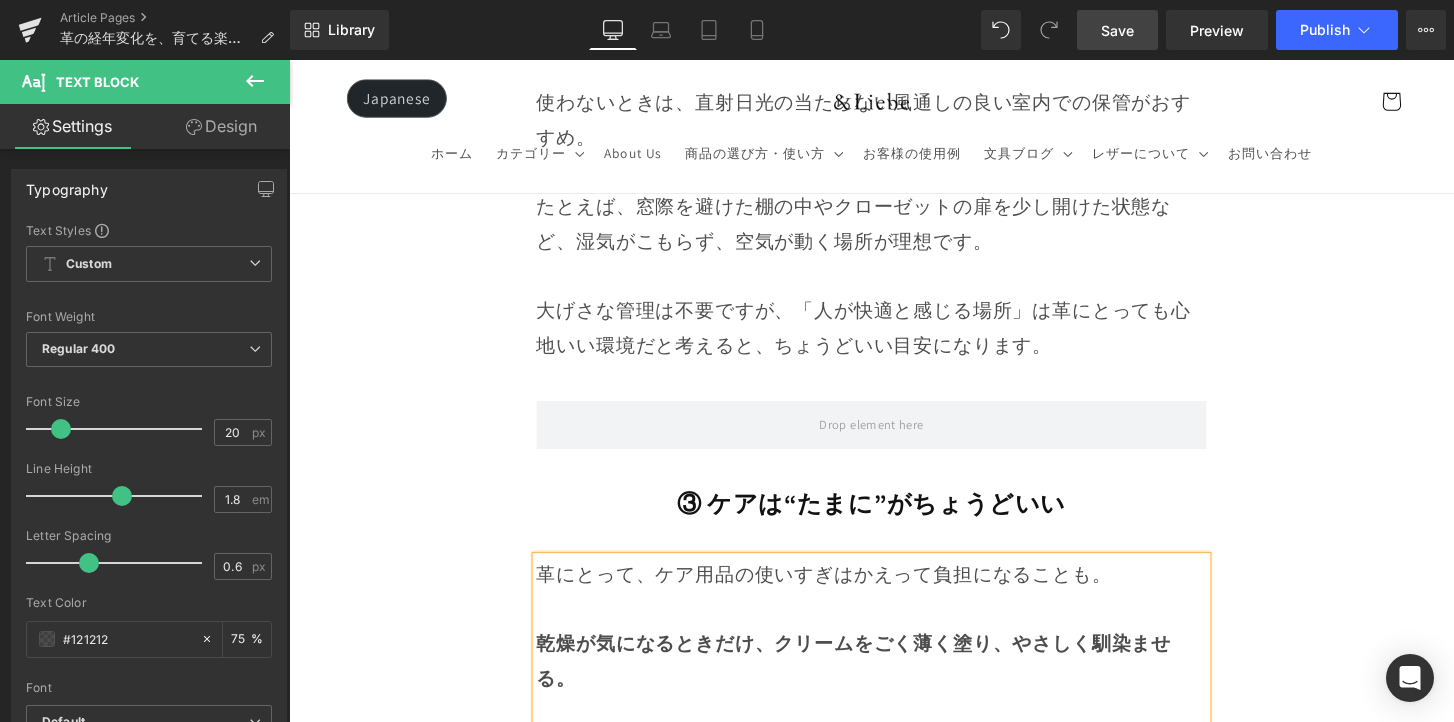 scroll, scrollTop: 12288, scrollLeft: 0, axis: vertical 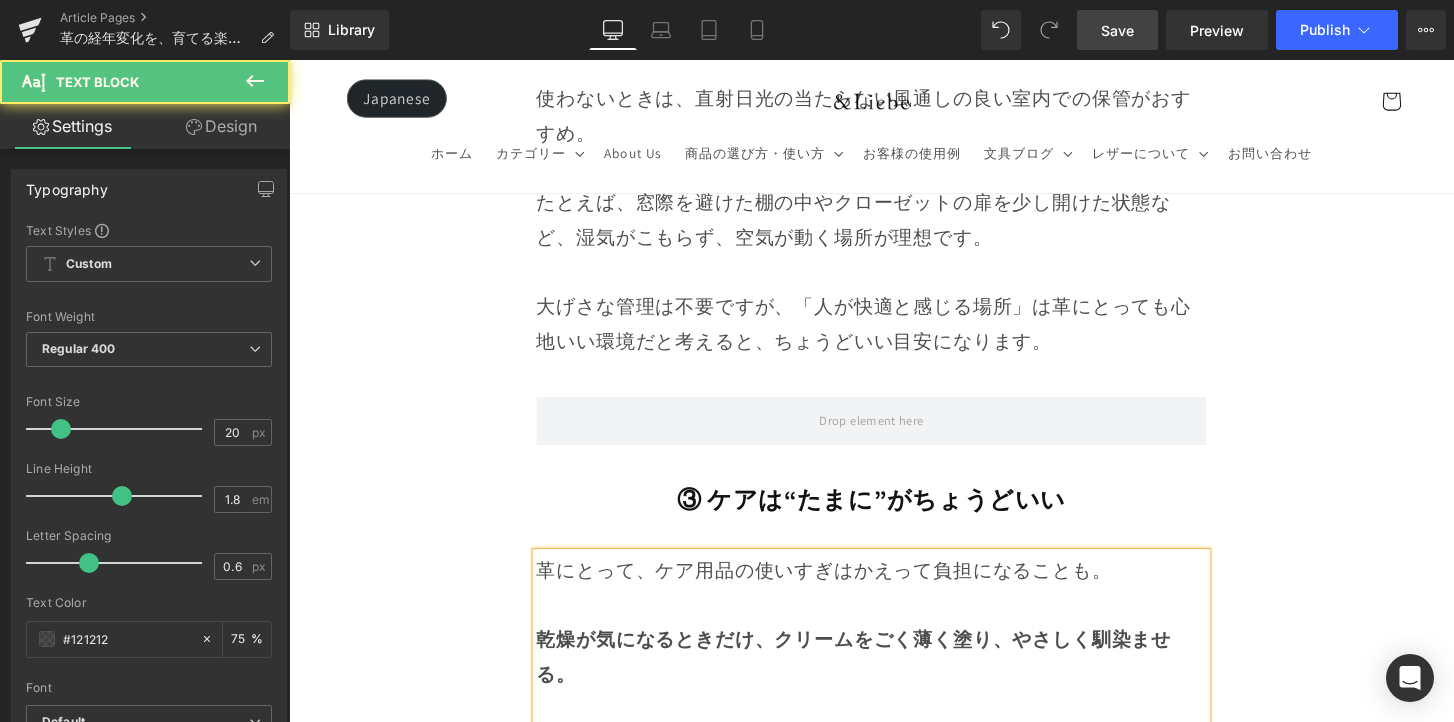 click on "大切なのは、過保護にしすぎないこと。
ちょっとした手間と、少しの気配り。
その積み重ねが、革を あなただけの美しい表情へと育ててくれる のです。" at bounding box center (894, 878) 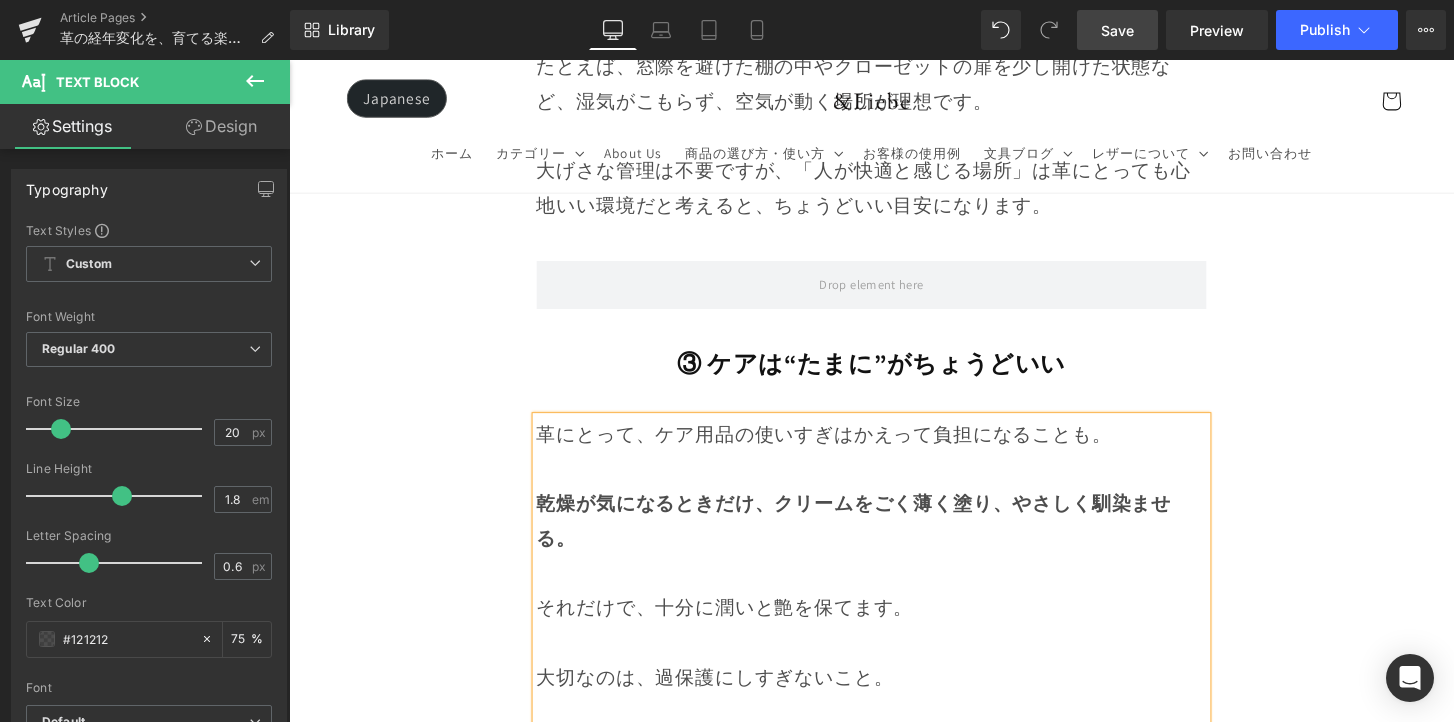 scroll, scrollTop: 12467, scrollLeft: 0, axis: vertical 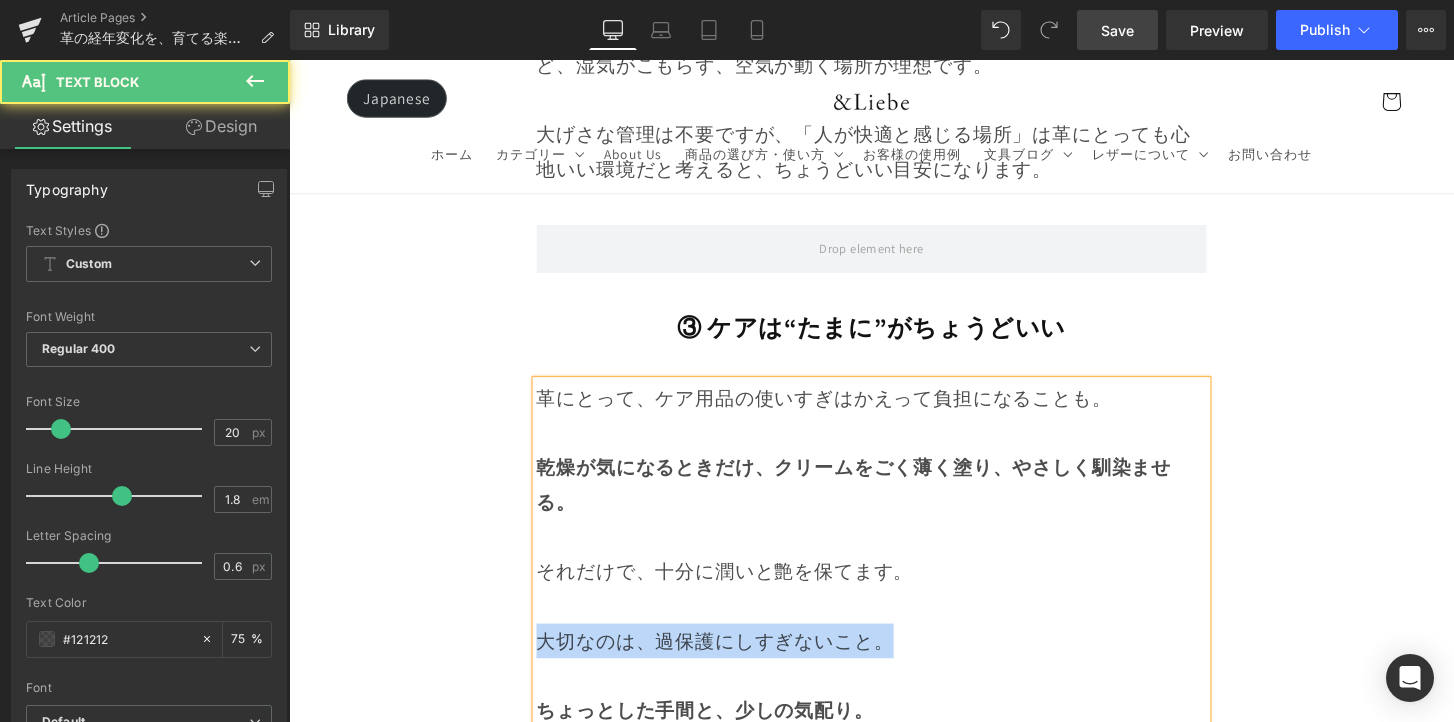 drag, startPoint x: 732, startPoint y: 522, endPoint x: 531, endPoint y: 531, distance: 201.20139 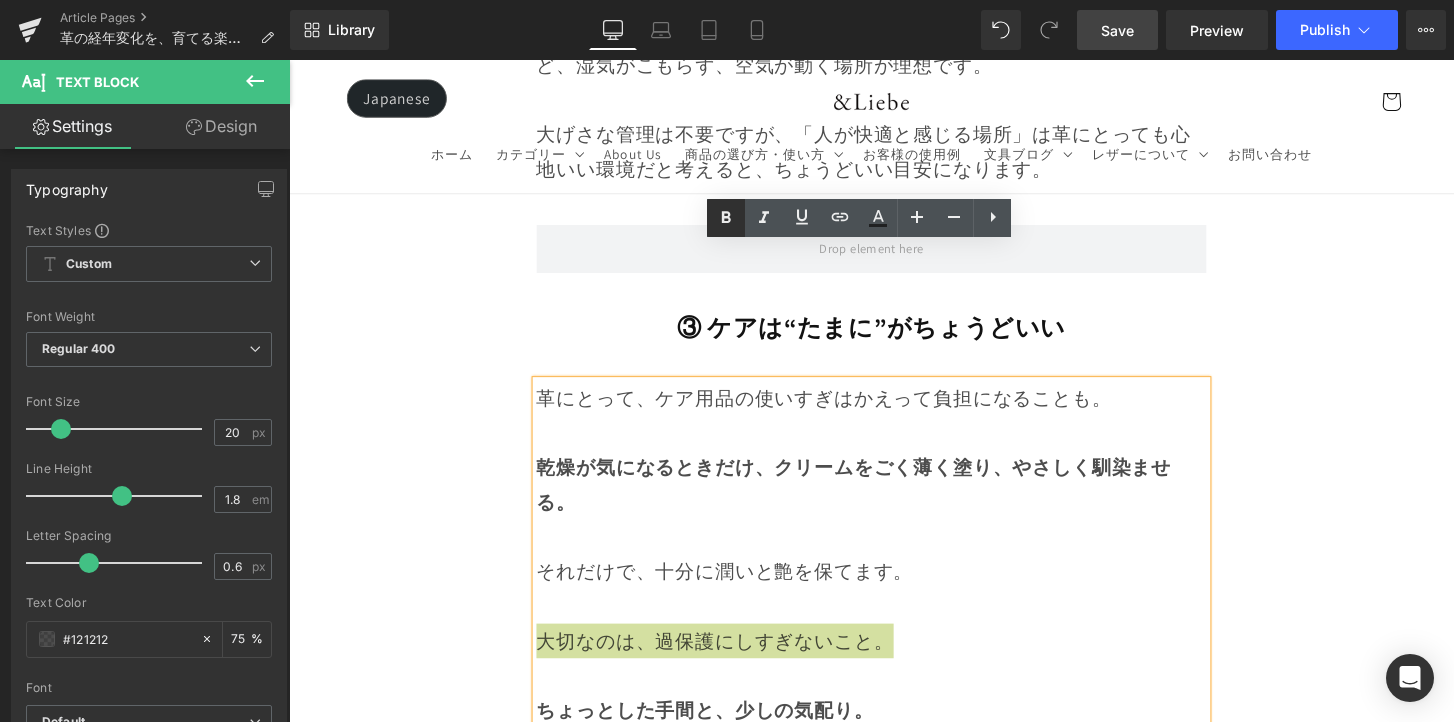 click 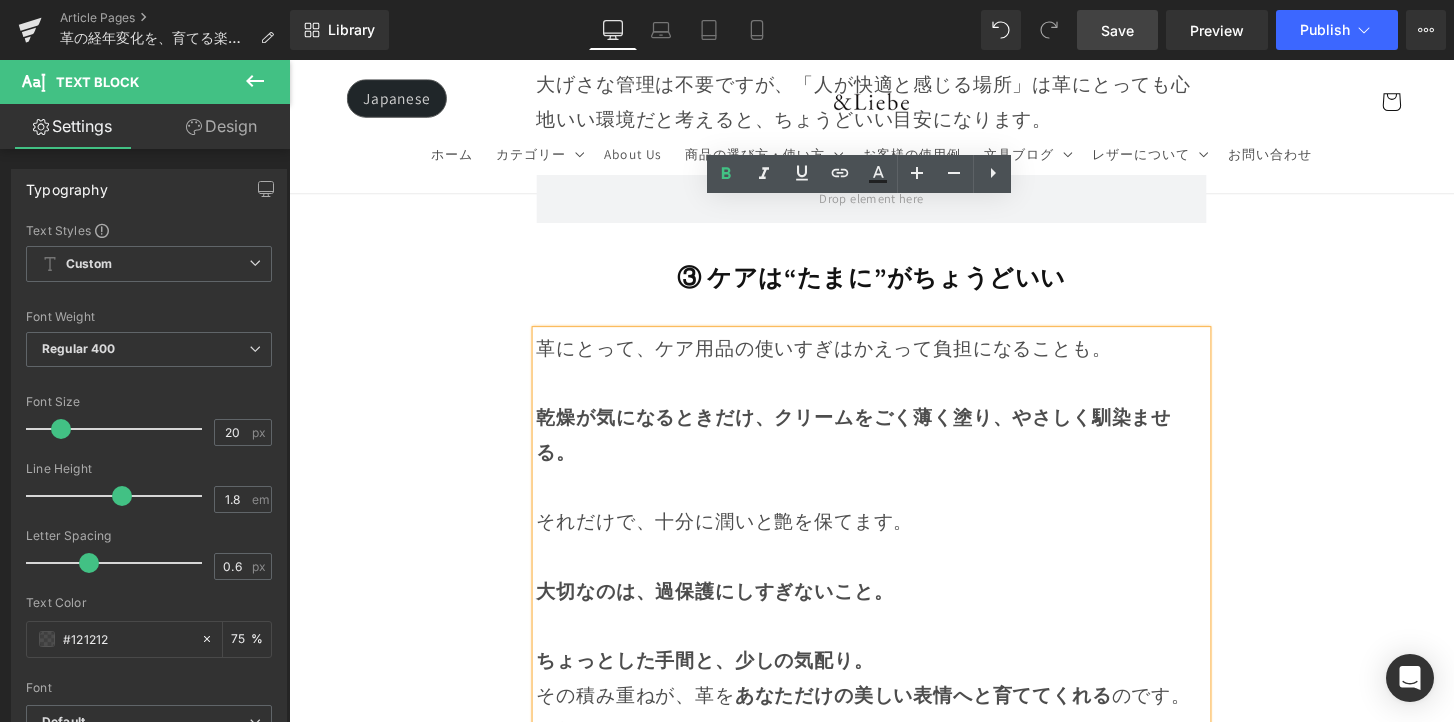 scroll, scrollTop: 12520, scrollLeft: 0, axis: vertical 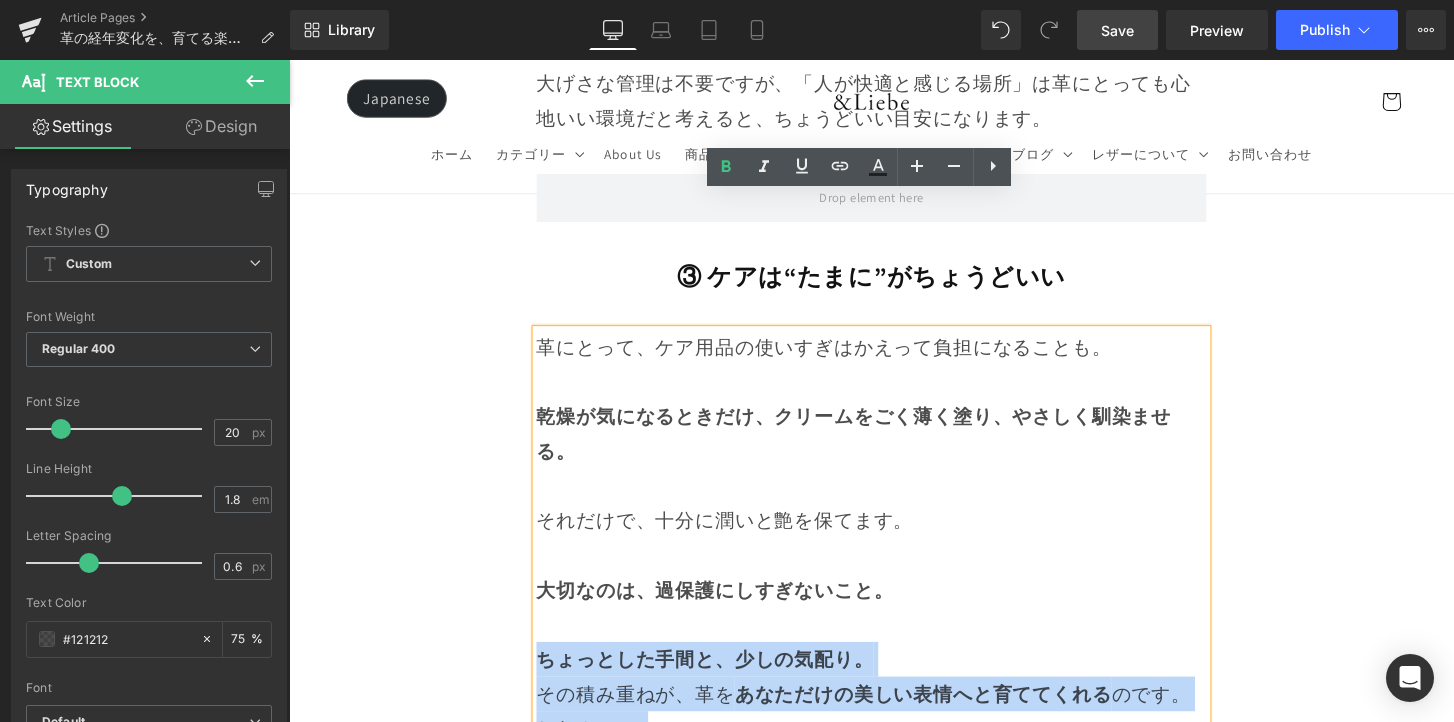 drag, startPoint x: 702, startPoint y: 610, endPoint x: 544, endPoint y: 551, distance: 168.65645 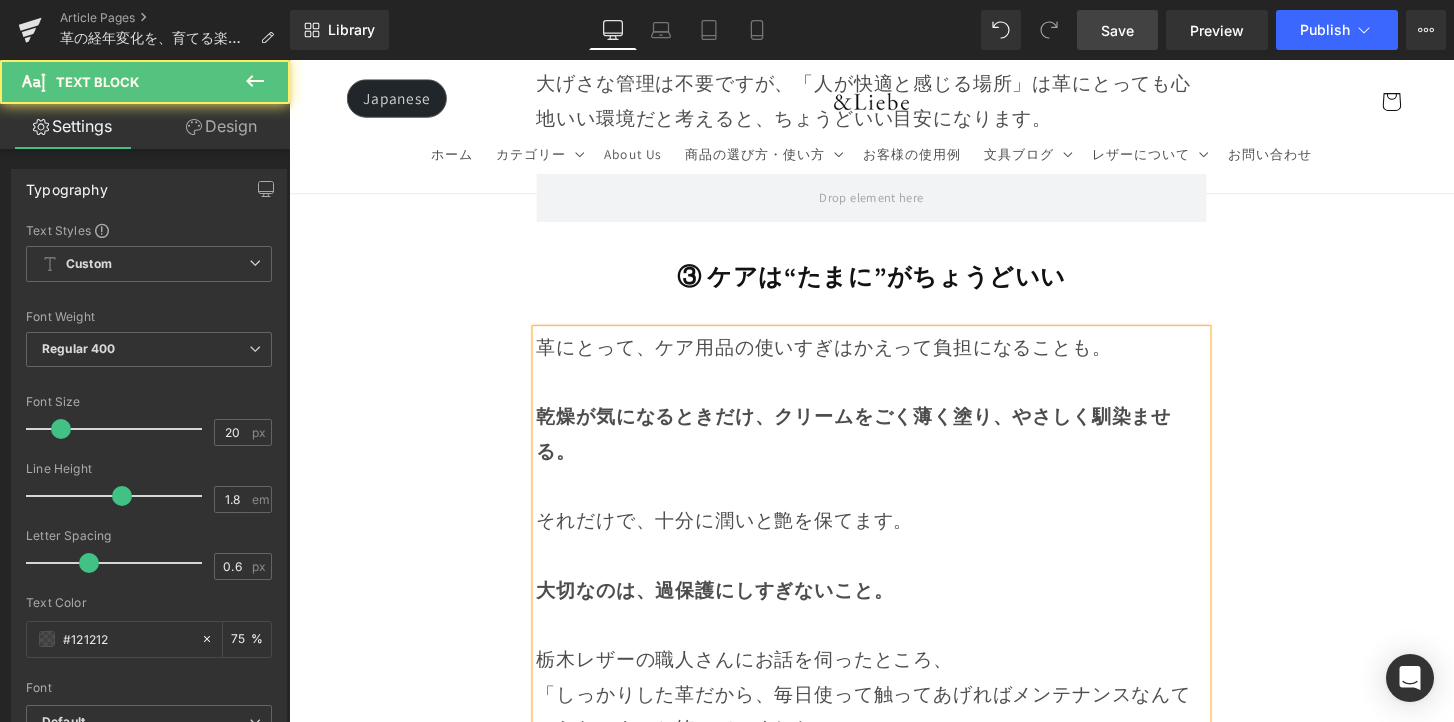 click on "栃木レザーの職人さんにお話を伺ったところ、
「しっかりした革だから、毎日使って触ってあげればメンテナンスなんていらないよ」と笑っていました。" at bounding box center [894, 718] 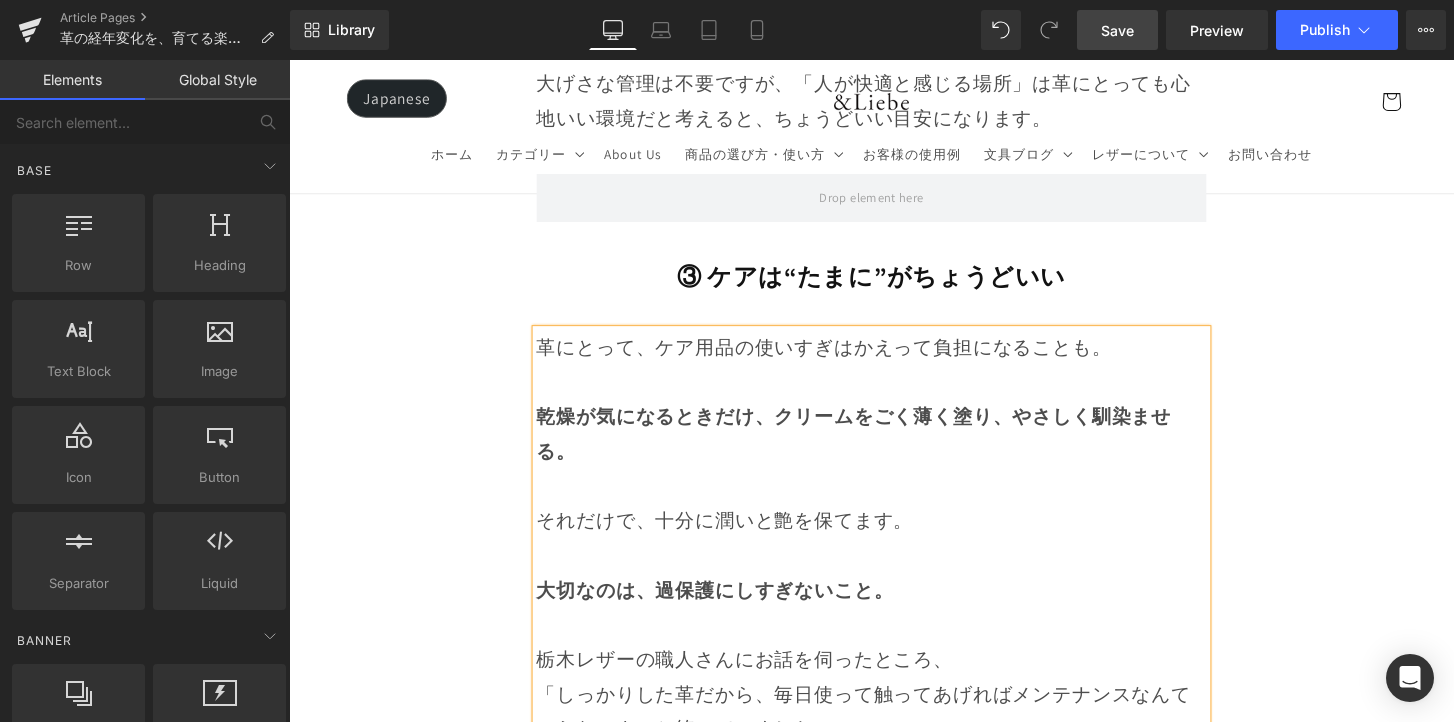 click on "Image         Row
革は育てるもの 経年変化という贅沢な時間
Heading         Row
革製品に触れていると、ふとした瞬間に「これは自分だけのものだ」と感じることがあります。
それは、使う人の手の温もりや、過ごした時間が、そのまま革に刻まれていくからかもしれません。 最初はまだ固くて、どこかよそよそしかった革が、
毎日の中で少しずつ馴染み、色づき、艶を増していく。 その変化は決して急がせることができない、
けれど確かに積み重なる、静かで贅沢な時間。 気づけば、世界にひとつだけの“自分だけの革”に育っている。 このブログでは、エイジングの魅力や楽しみ方、色や艶の変化の仕方、そして革を美しく育てるコツをご紹介していきます。
Text Block         Row         Row" at bounding box center (894, 818) 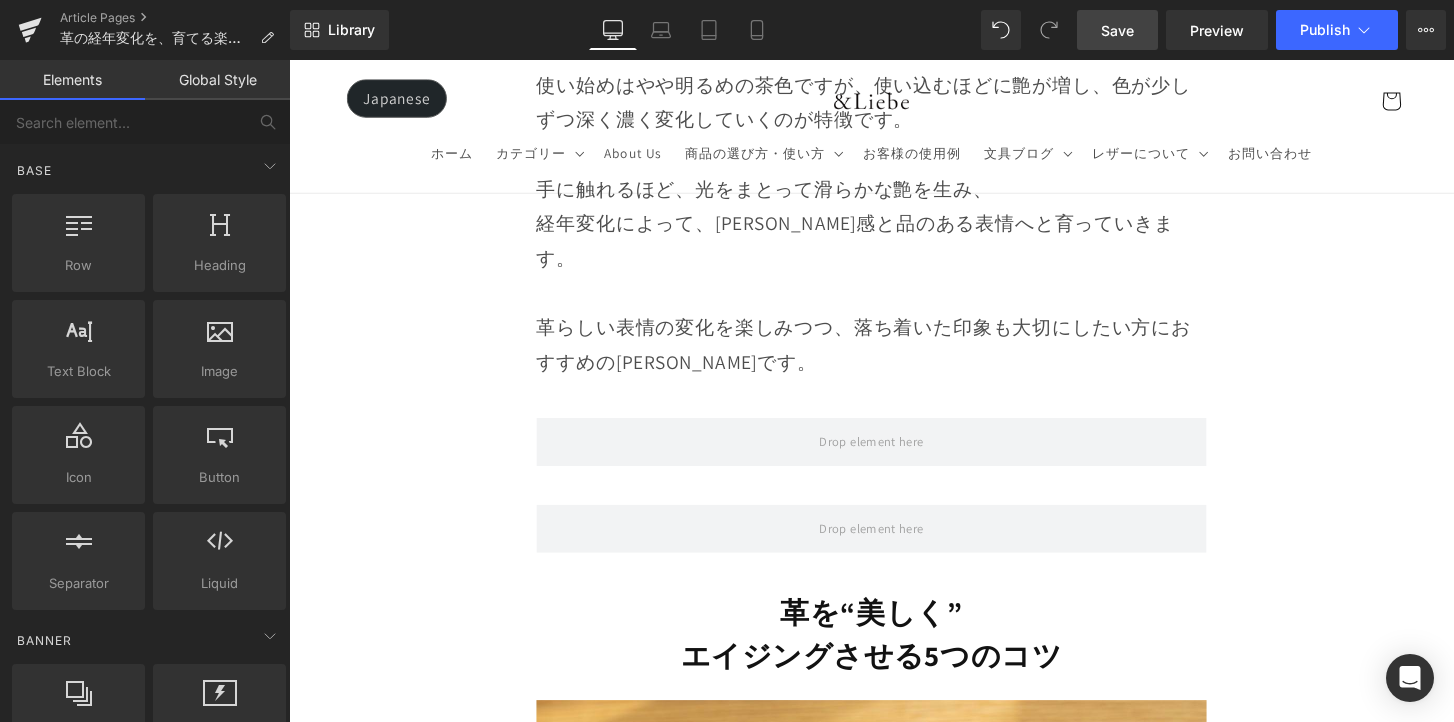 scroll, scrollTop: 9257, scrollLeft: 0, axis: vertical 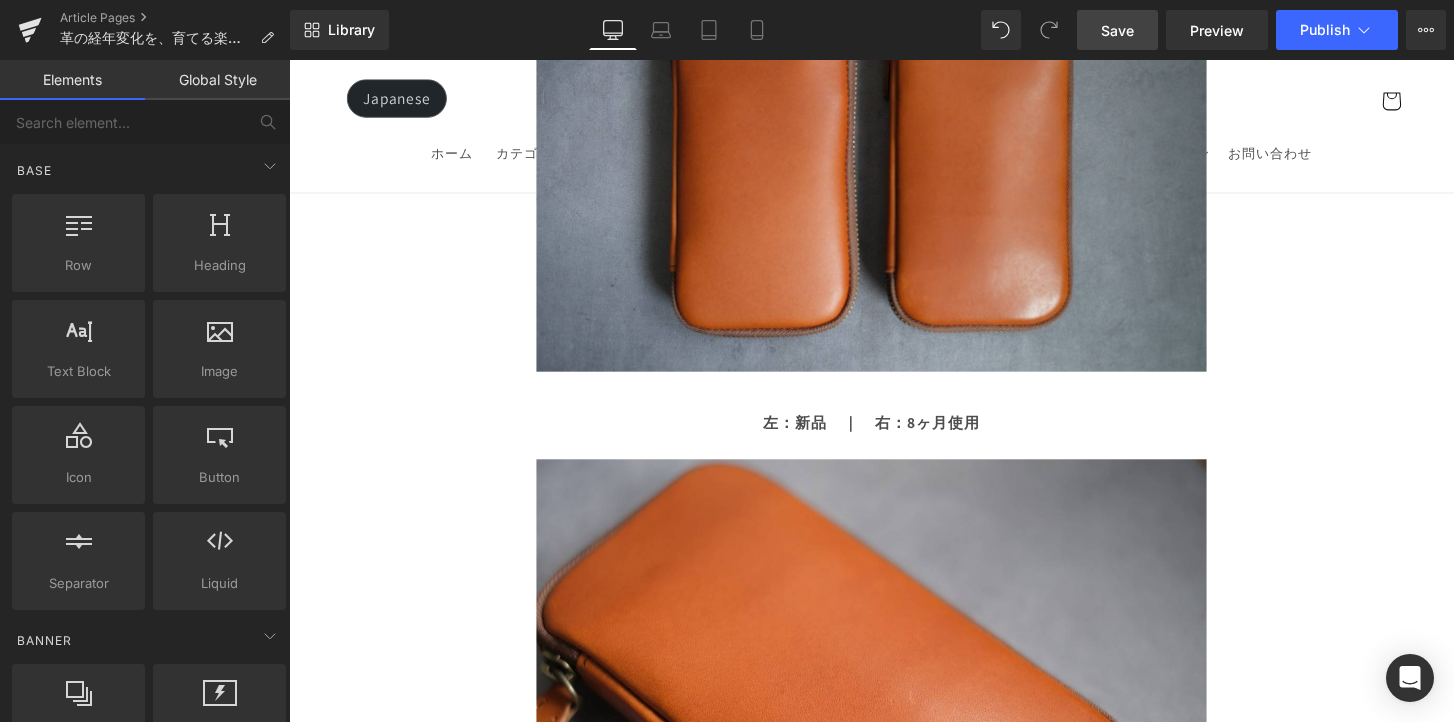 click on "Save" at bounding box center [1117, 30] 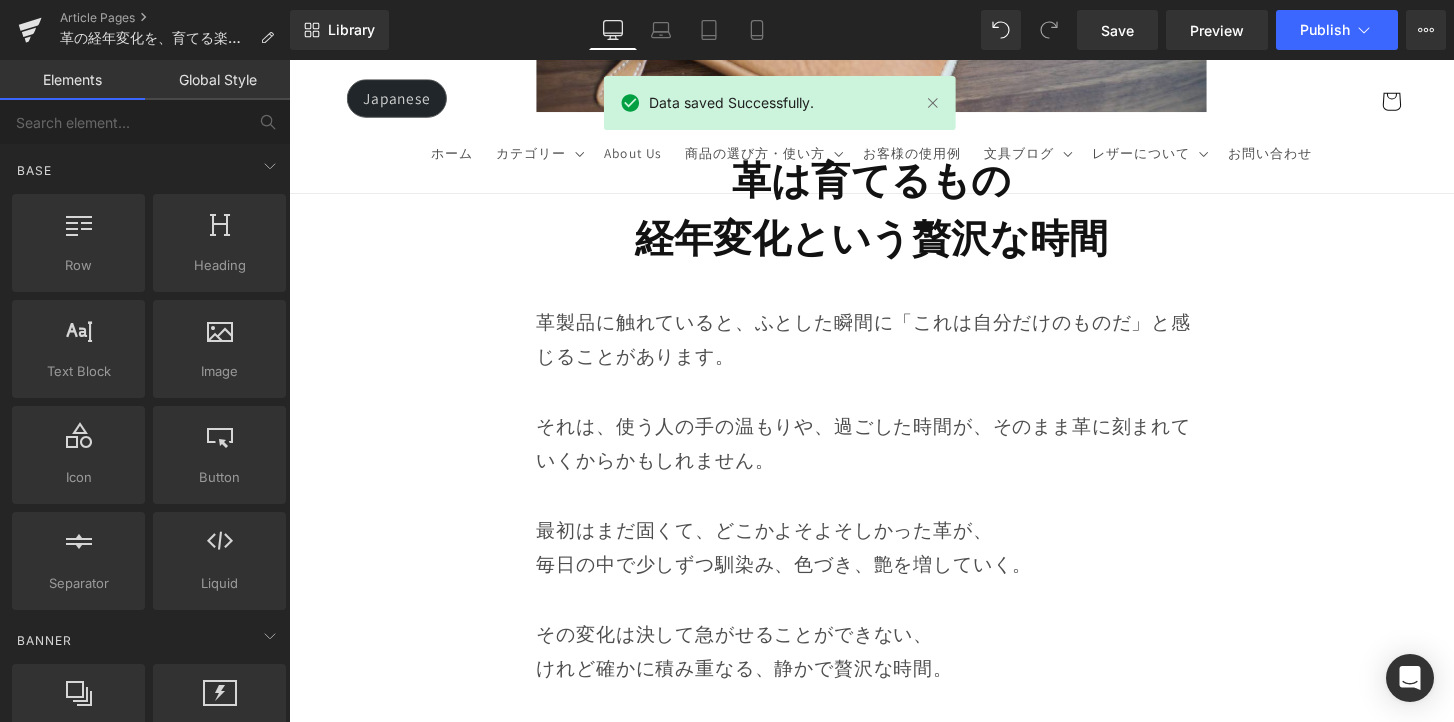 scroll, scrollTop: 612, scrollLeft: 0, axis: vertical 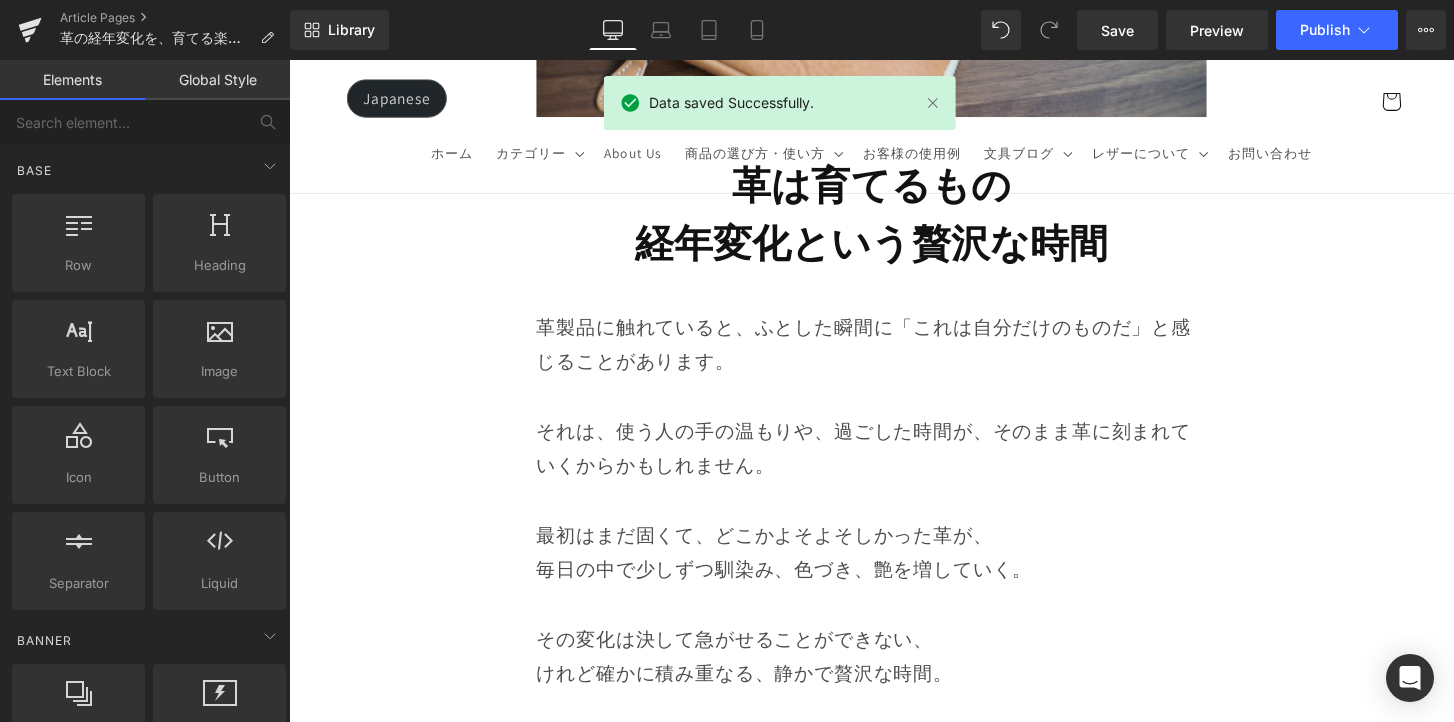 click on "経年変化という贅沢な時間" at bounding box center (893, 249) 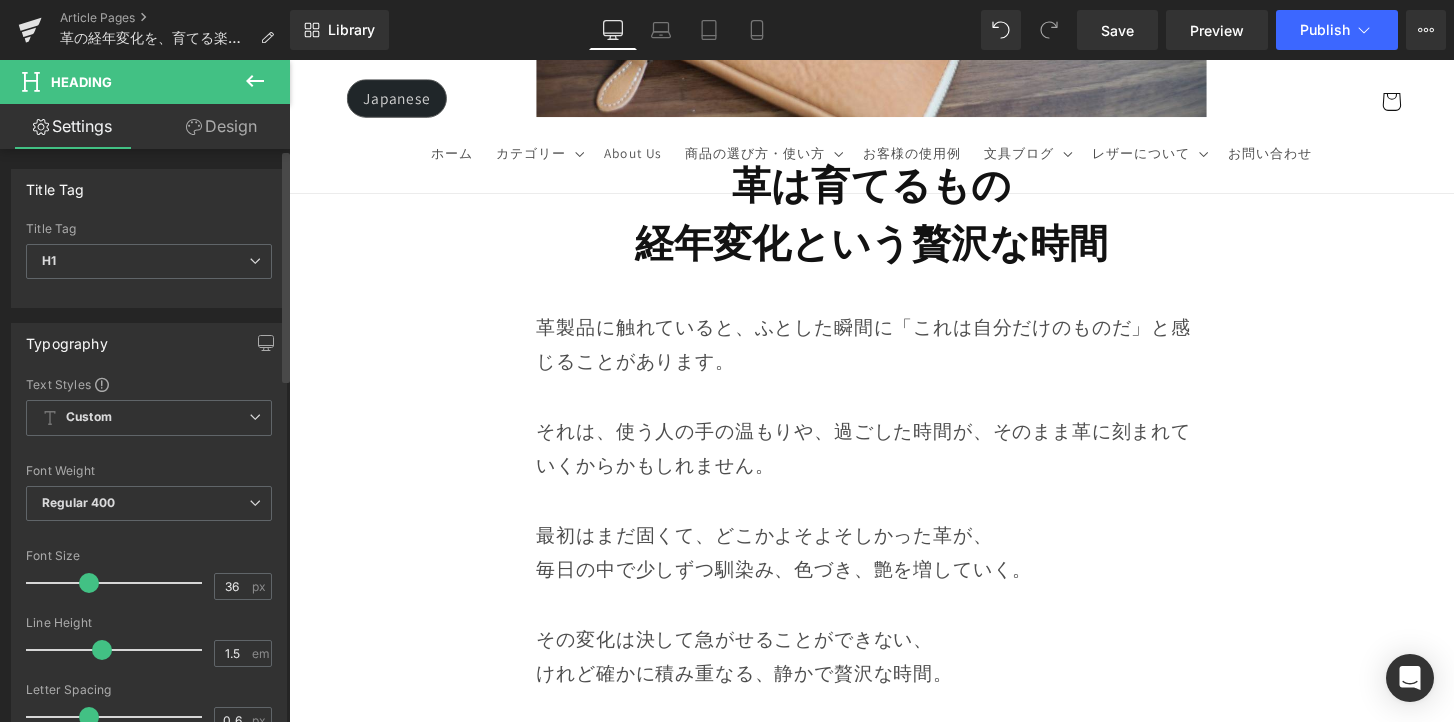type on "35" 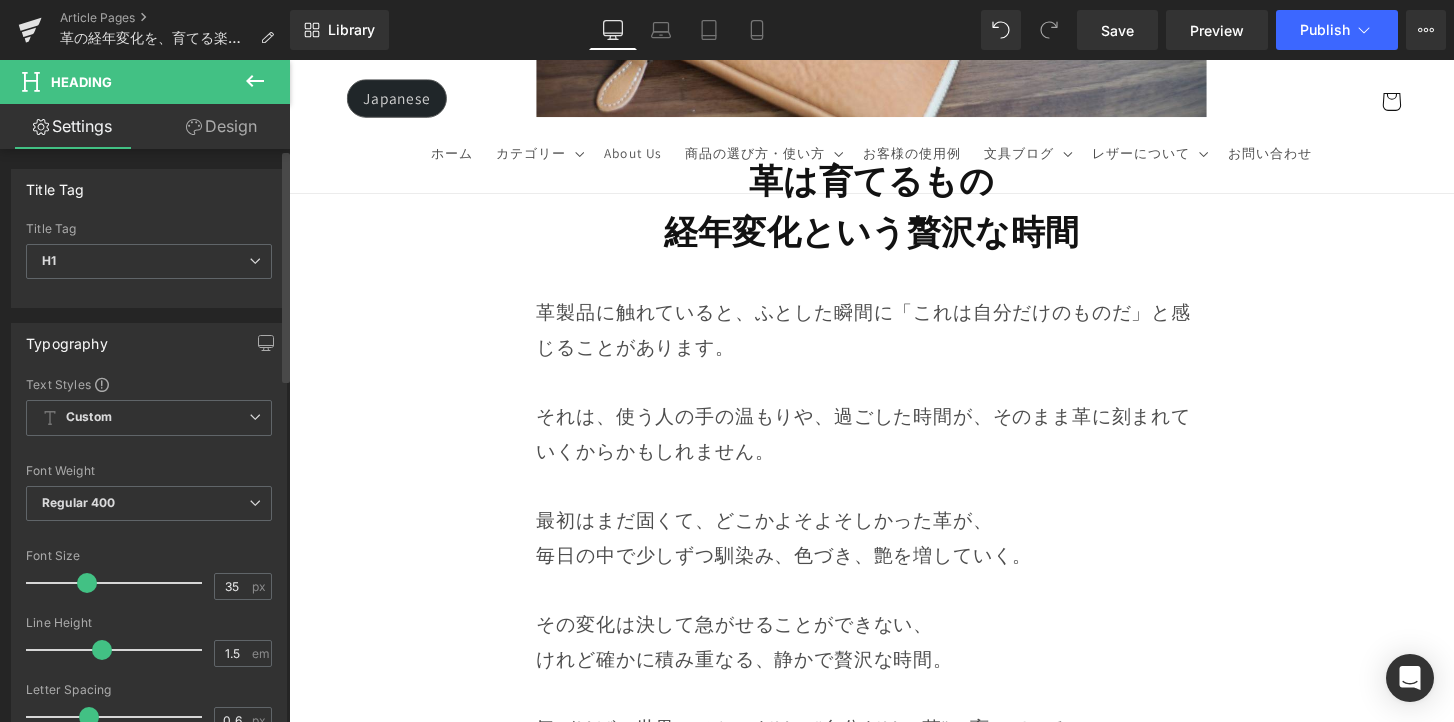 click at bounding box center [87, 583] 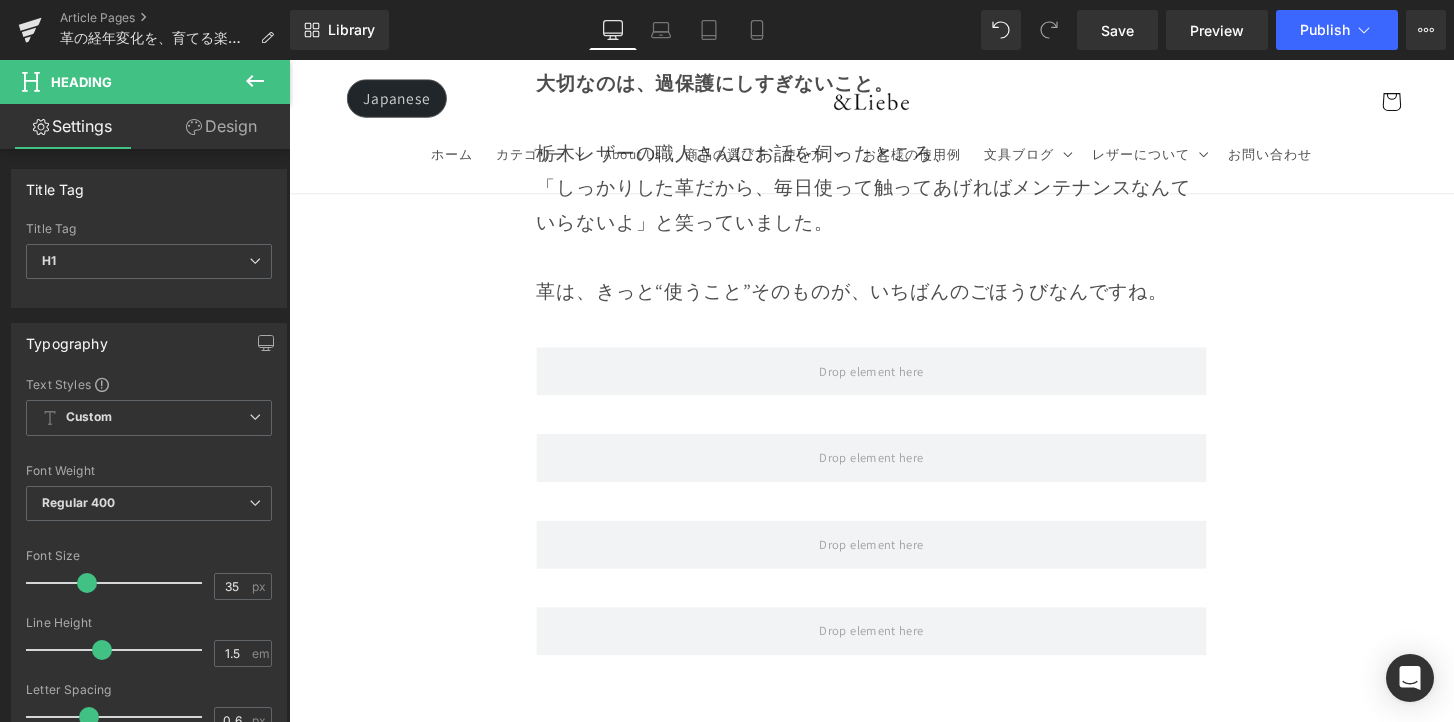 scroll, scrollTop: 12795, scrollLeft: 0, axis: vertical 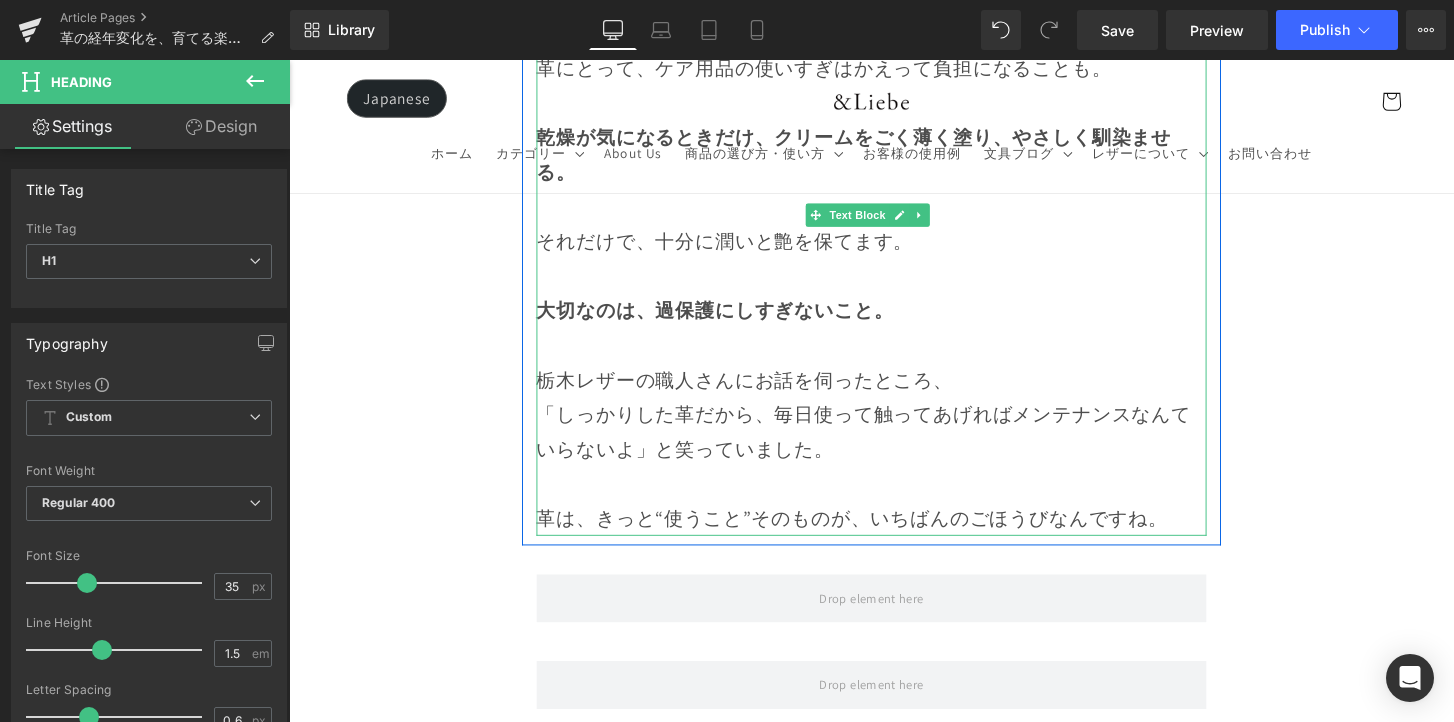 click at bounding box center (894, 500) 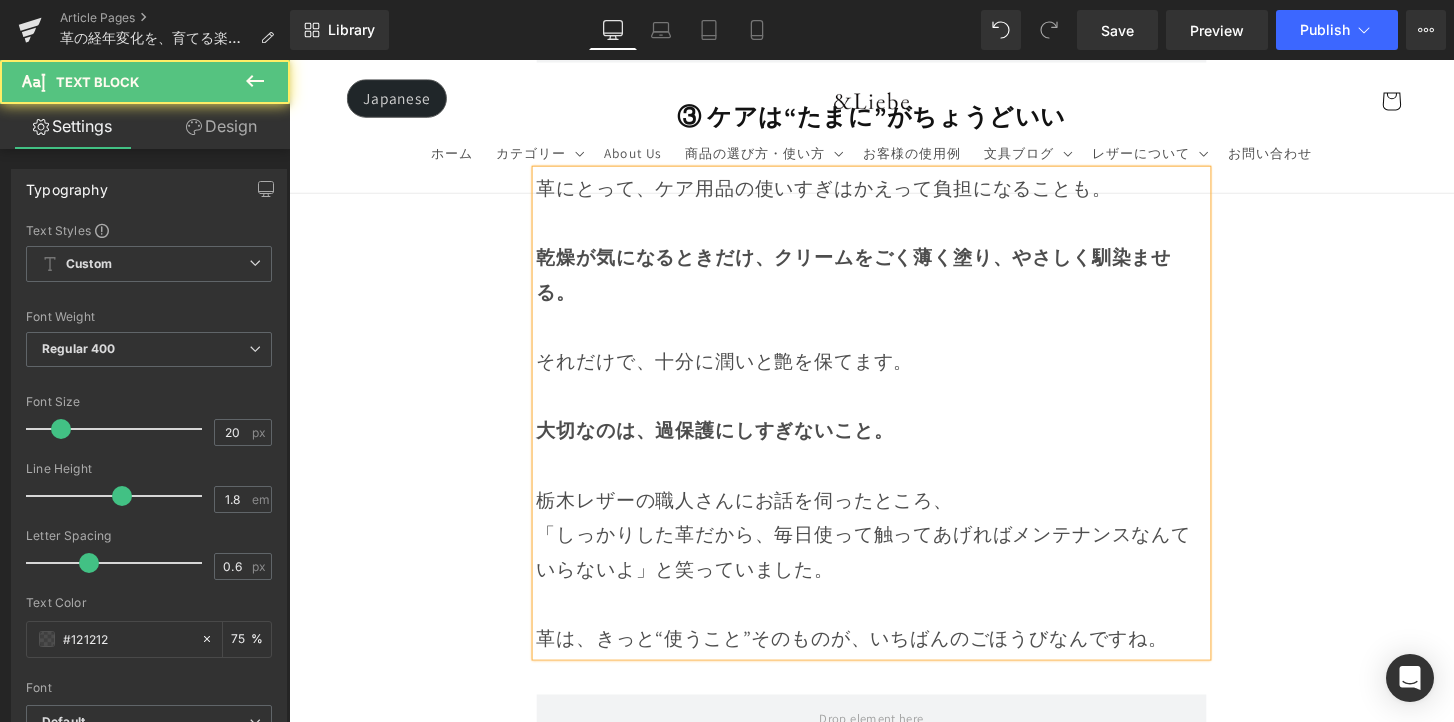 scroll, scrollTop: 12669, scrollLeft: 0, axis: vertical 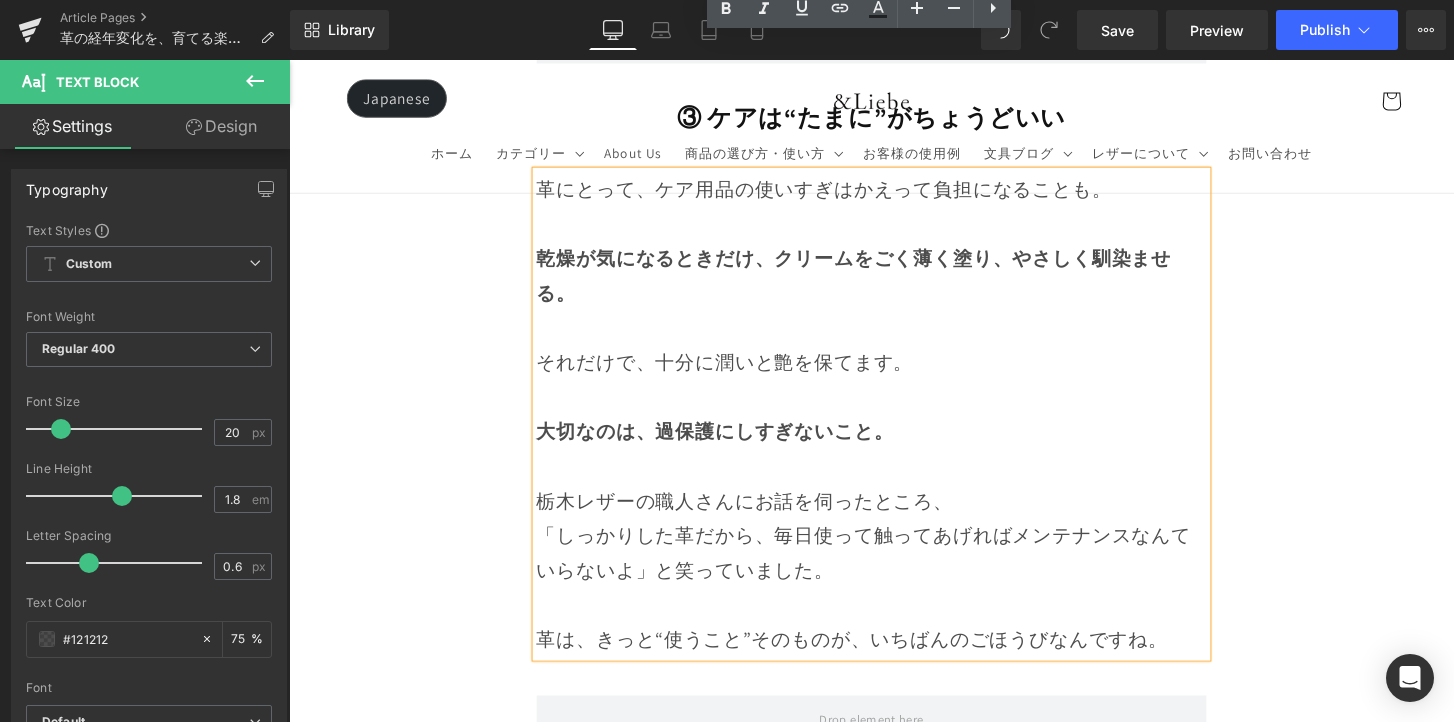 drag, startPoint x: 1130, startPoint y: 498, endPoint x: 613, endPoint y: 279, distance: 561.47125 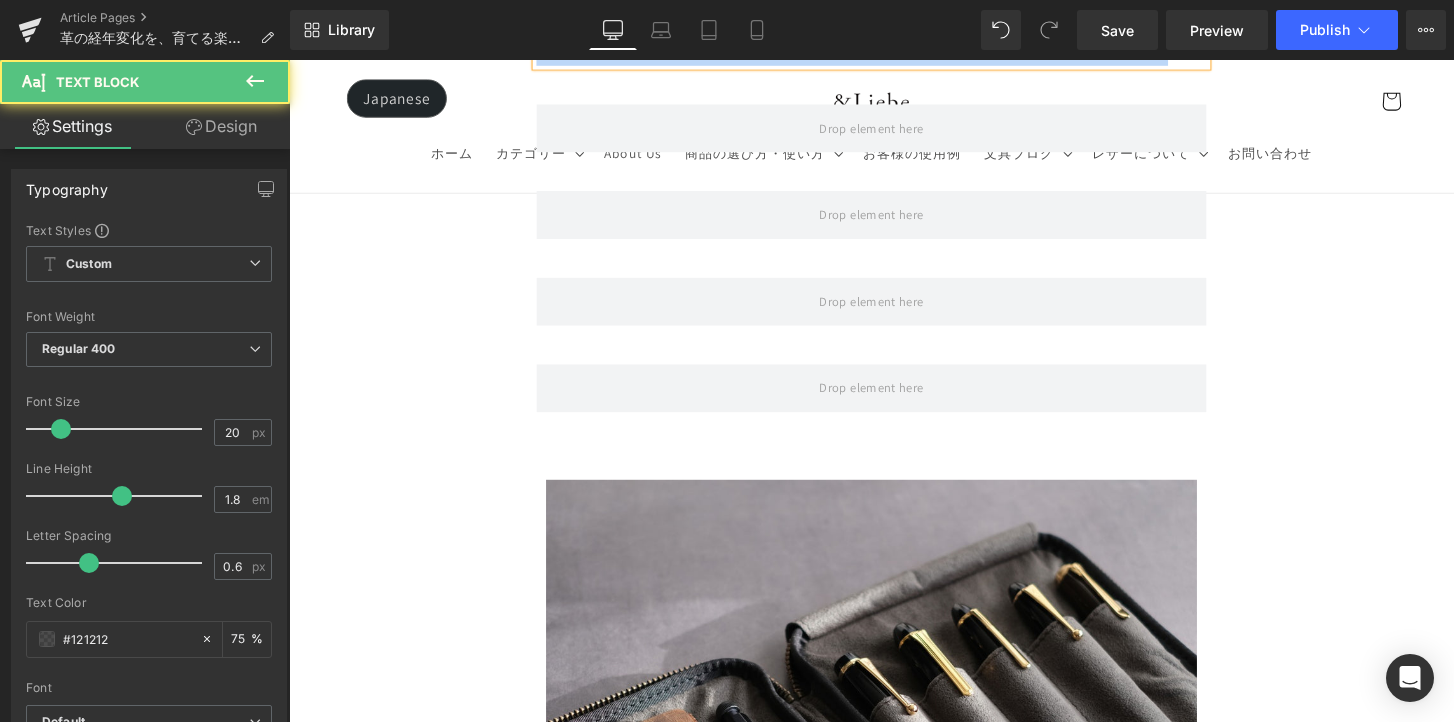 drag, startPoint x: 848, startPoint y: 610, endPoint x: 1043, endPoint y: 775, distance: 255.4408 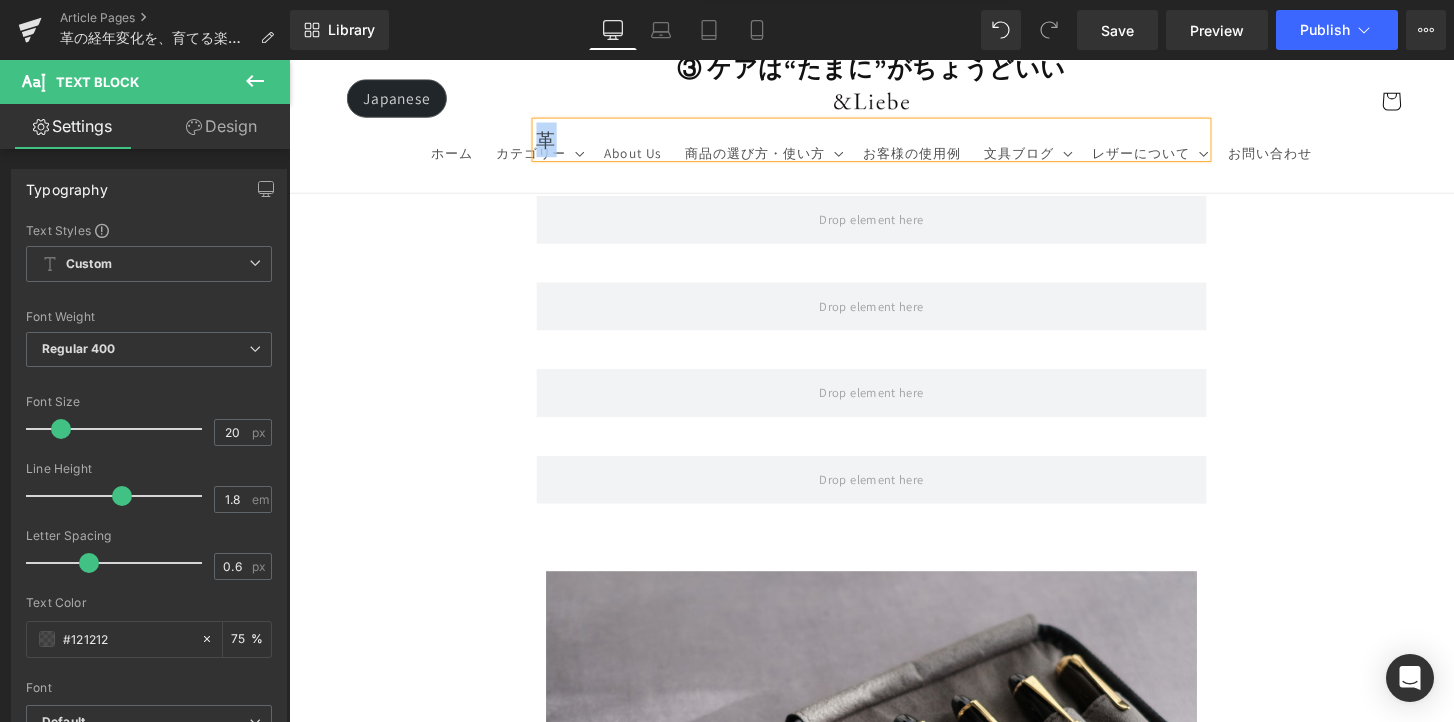 scroll, scrollTop: 12649, scrollLeft: 0, axis: vertical 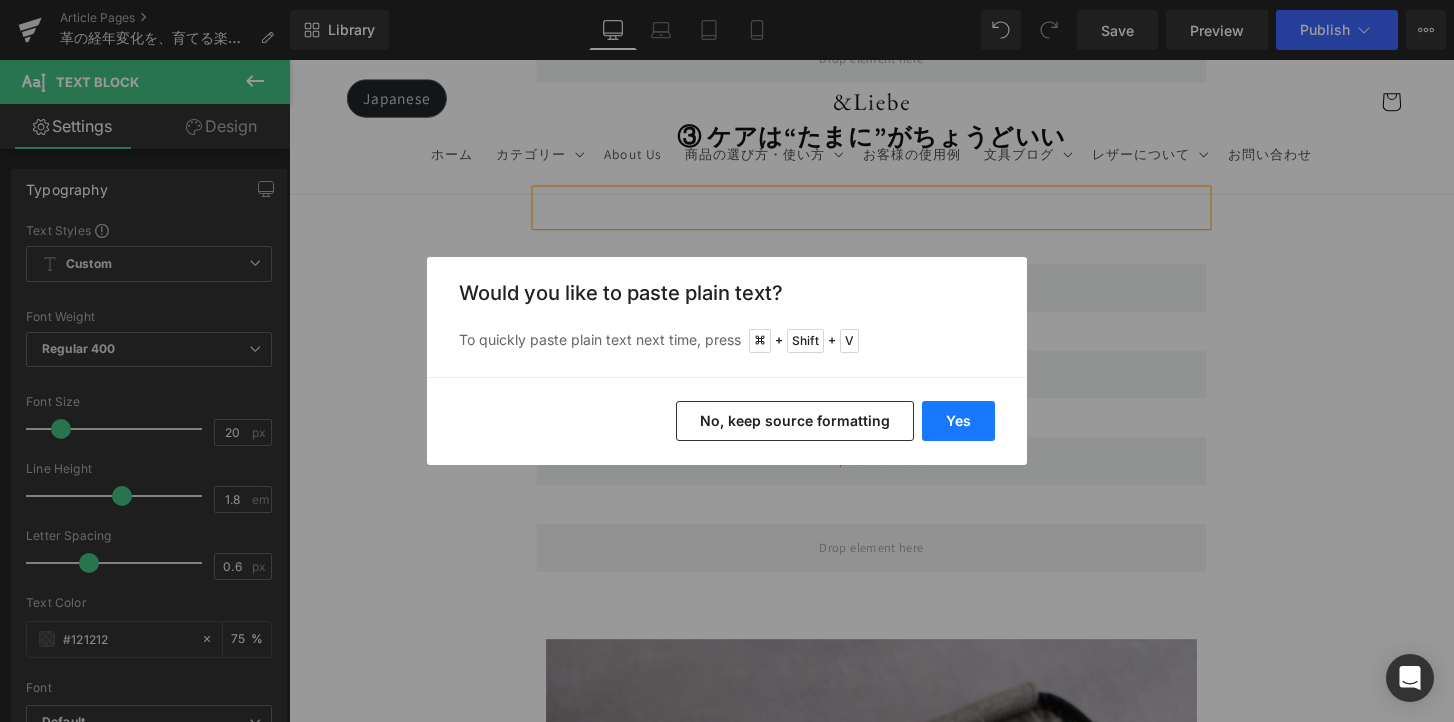 click on "Yes" at bounding box center (958, 421) 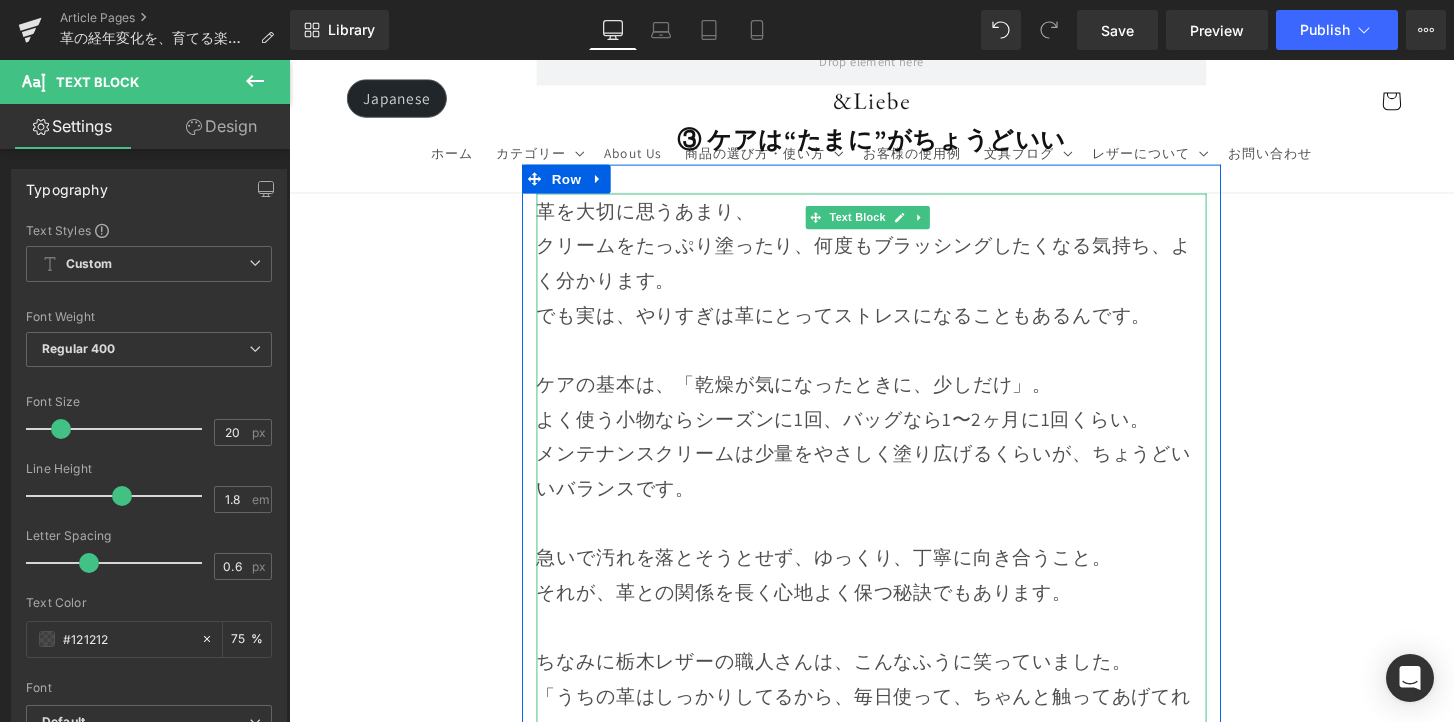 scroll, scrollTop: 12290, scrollLeft: 0, axis: vertical 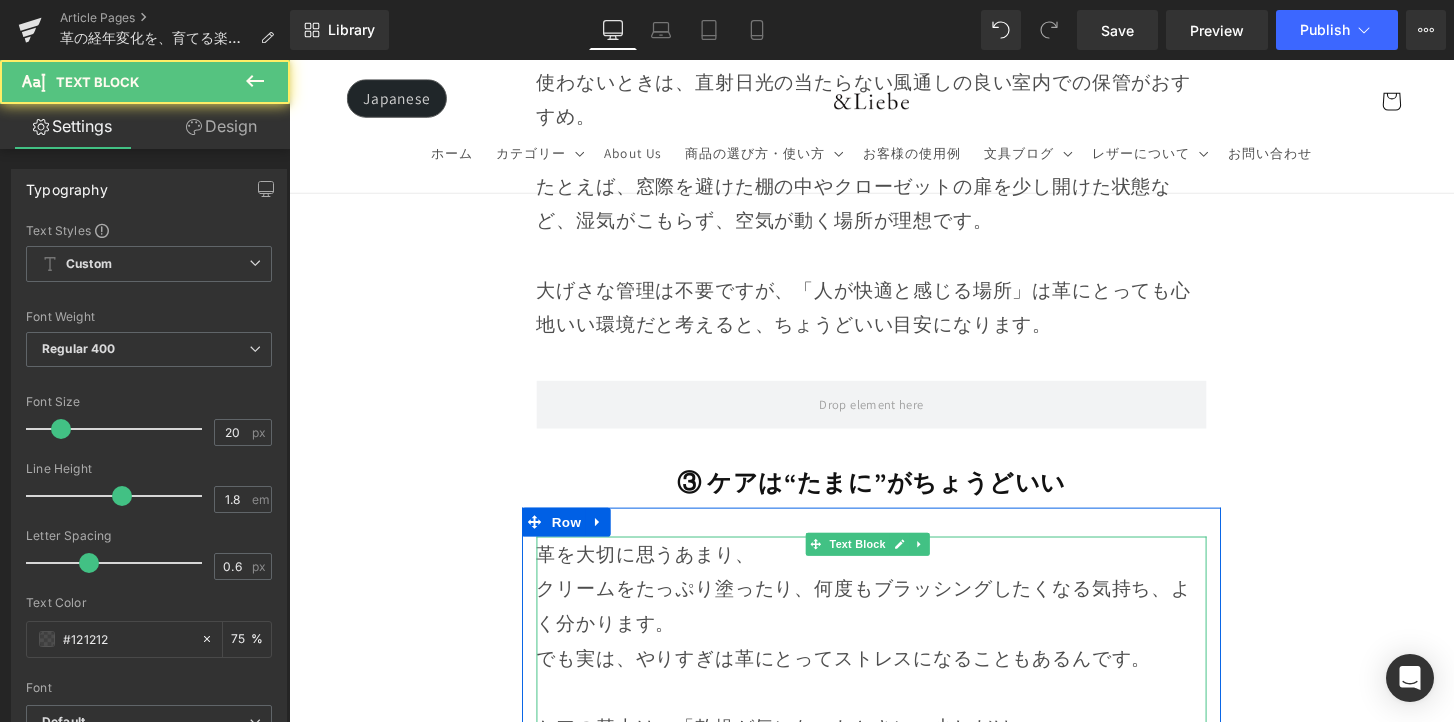 click on "クリームをたっぷり塗ったり、何度もブラッシングしたくなる気持ち、よく分かります。" at bounding box center (894, 627) 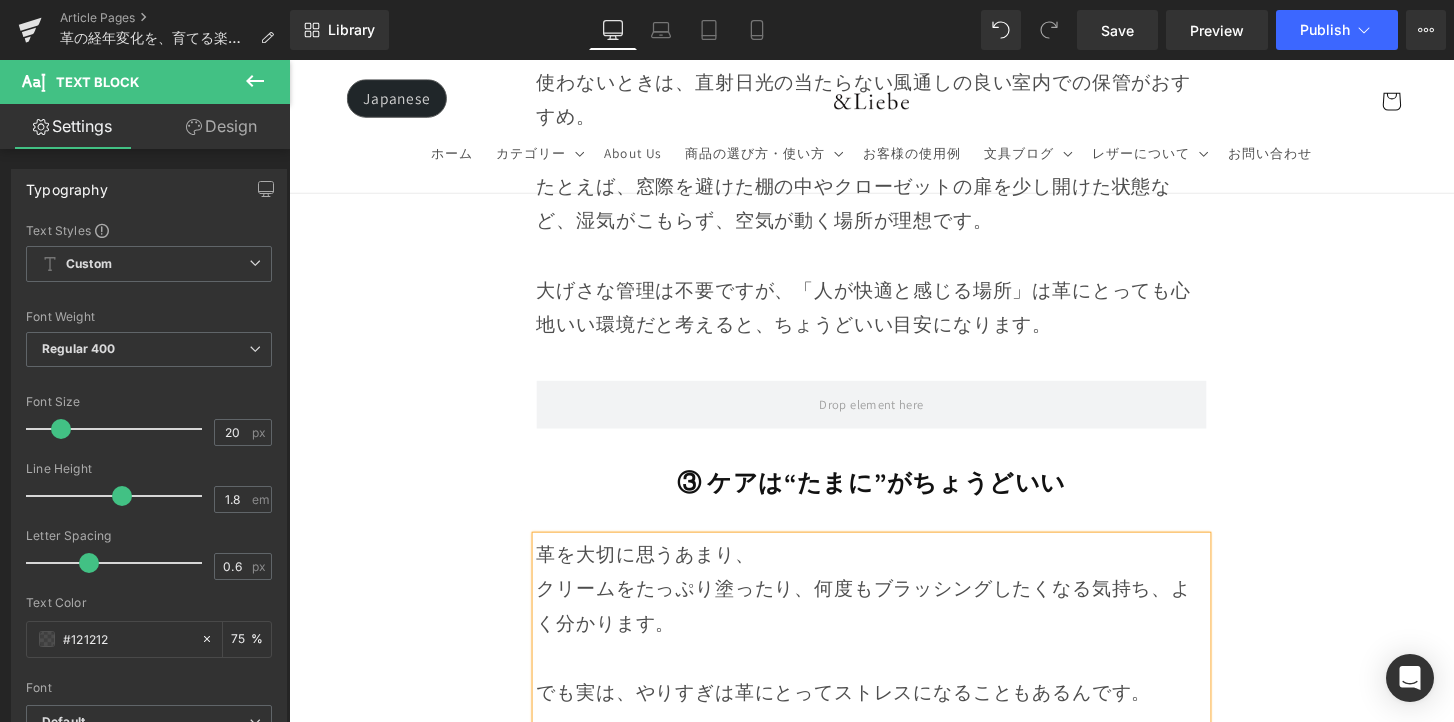 scroll, scrollTop: 12426, scrollLeft: 0, axis: vertical 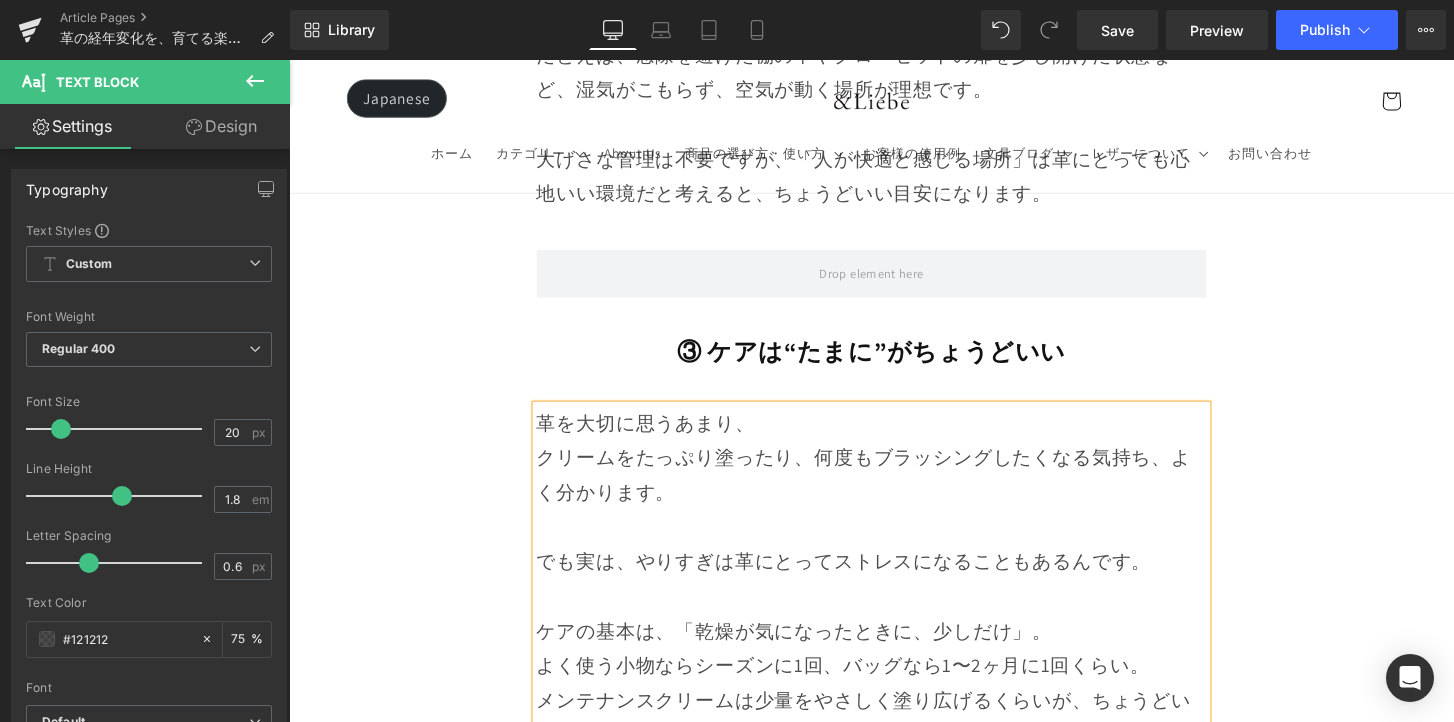 click on "ケアの基本は、「乾燥が気になったときに、少しだけ」。" at bounding box center [894, 653] 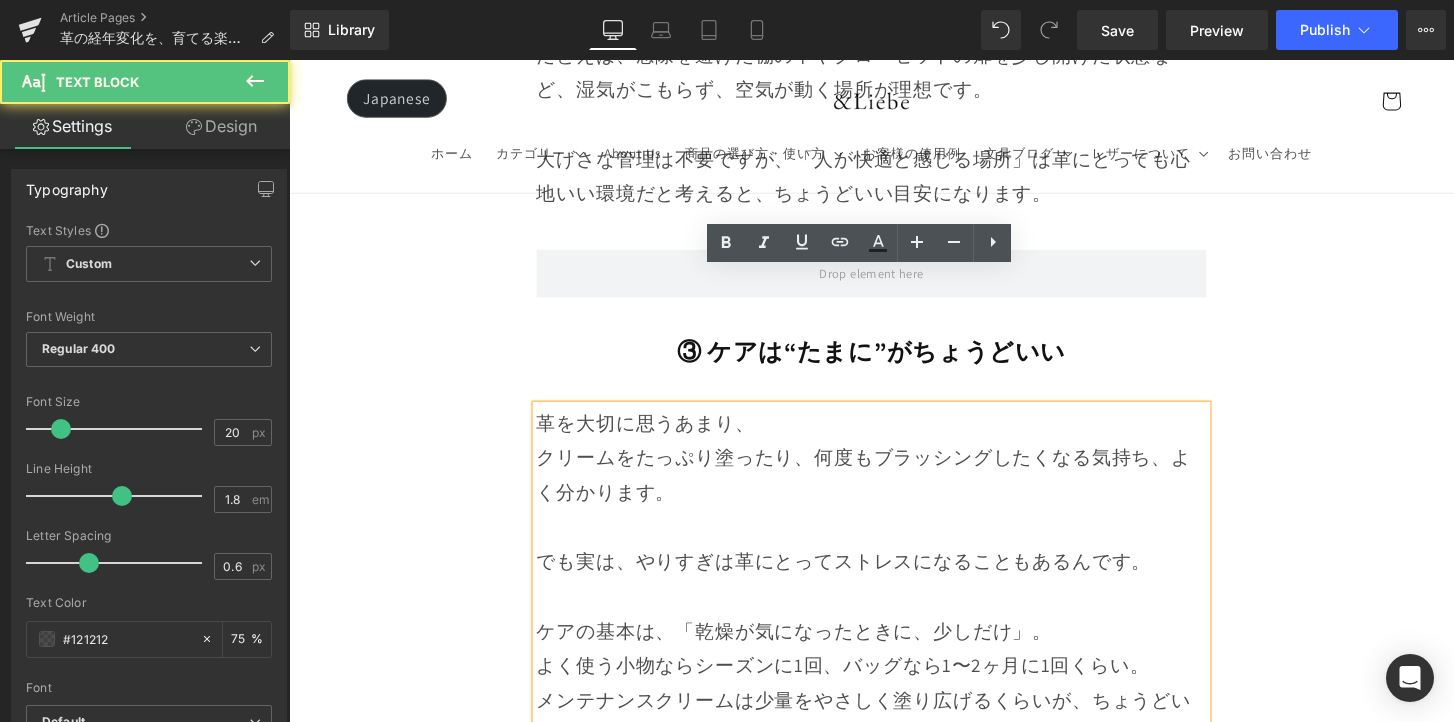 click on "ケアの基本は、「乾燥が気になったときに、少しだけ」。" at bounding box center (894, 653) 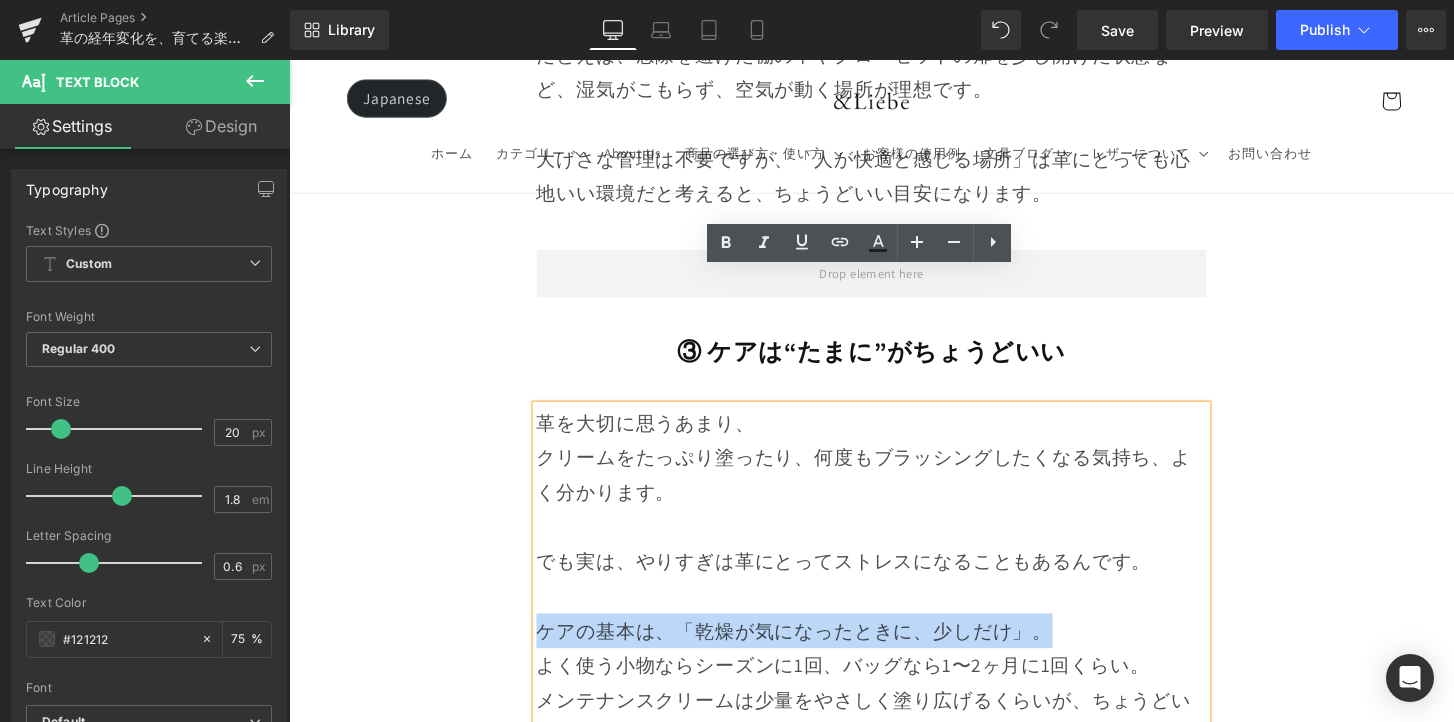 drag, startPoint x: 1047, startPoint y: 513, endPoint x: 478, endPoint y: 511, distance: 569.00354 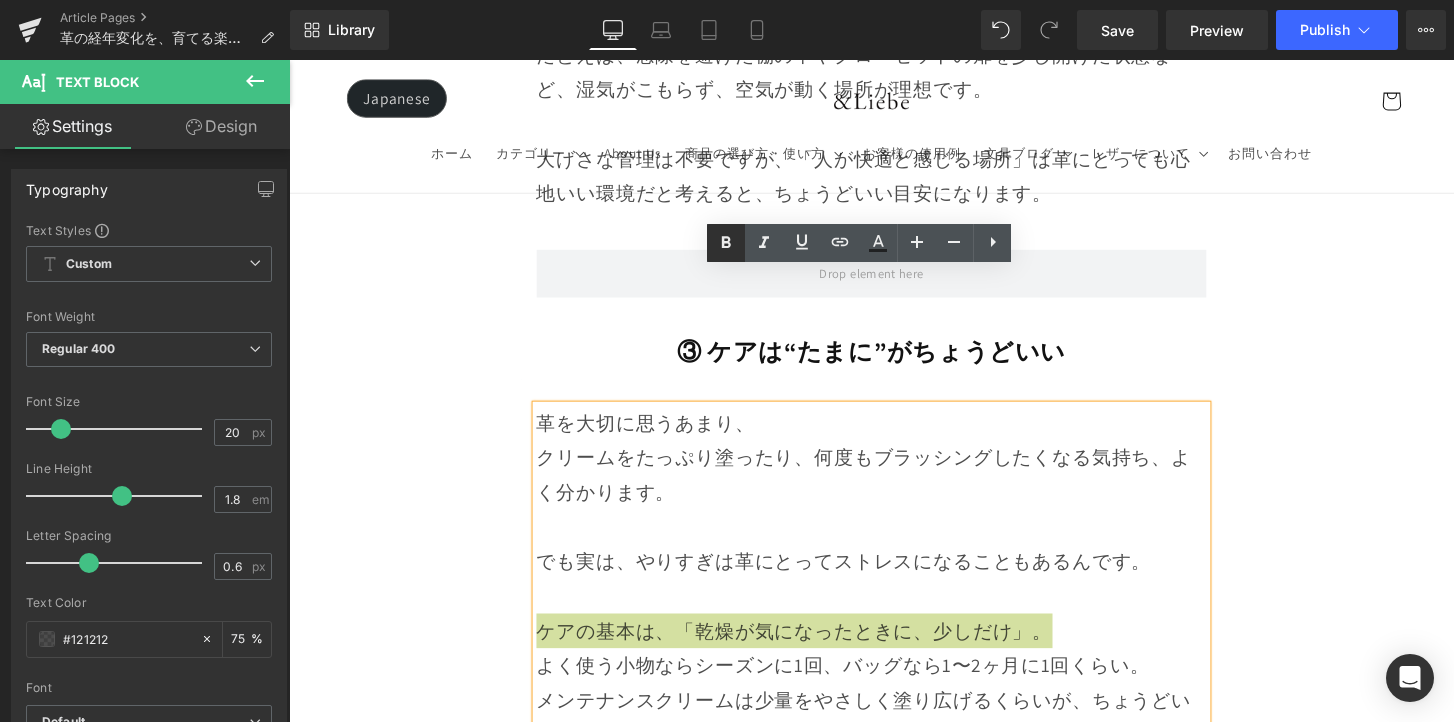 click 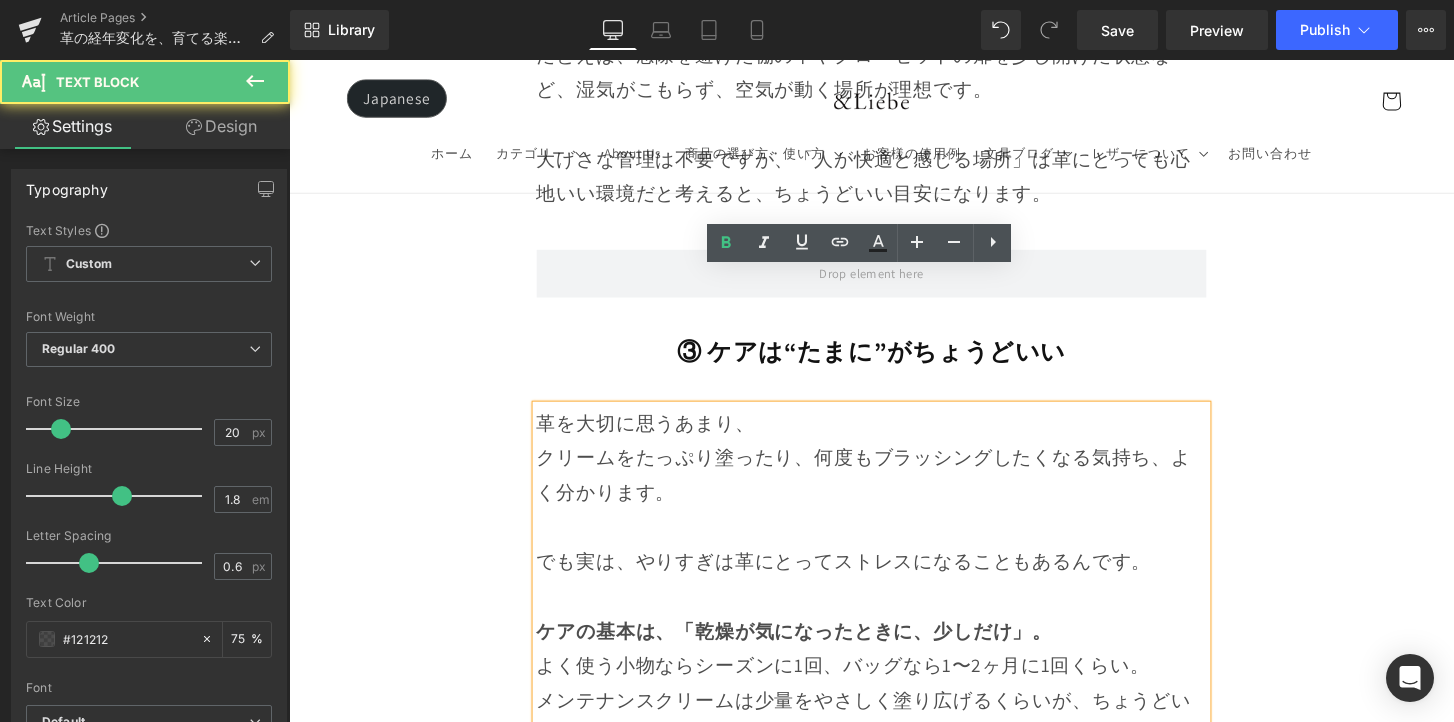 click on "ケアの基本は、「乾燥が気になったときに、少しだけ」。" at bounding box center [894, 653] 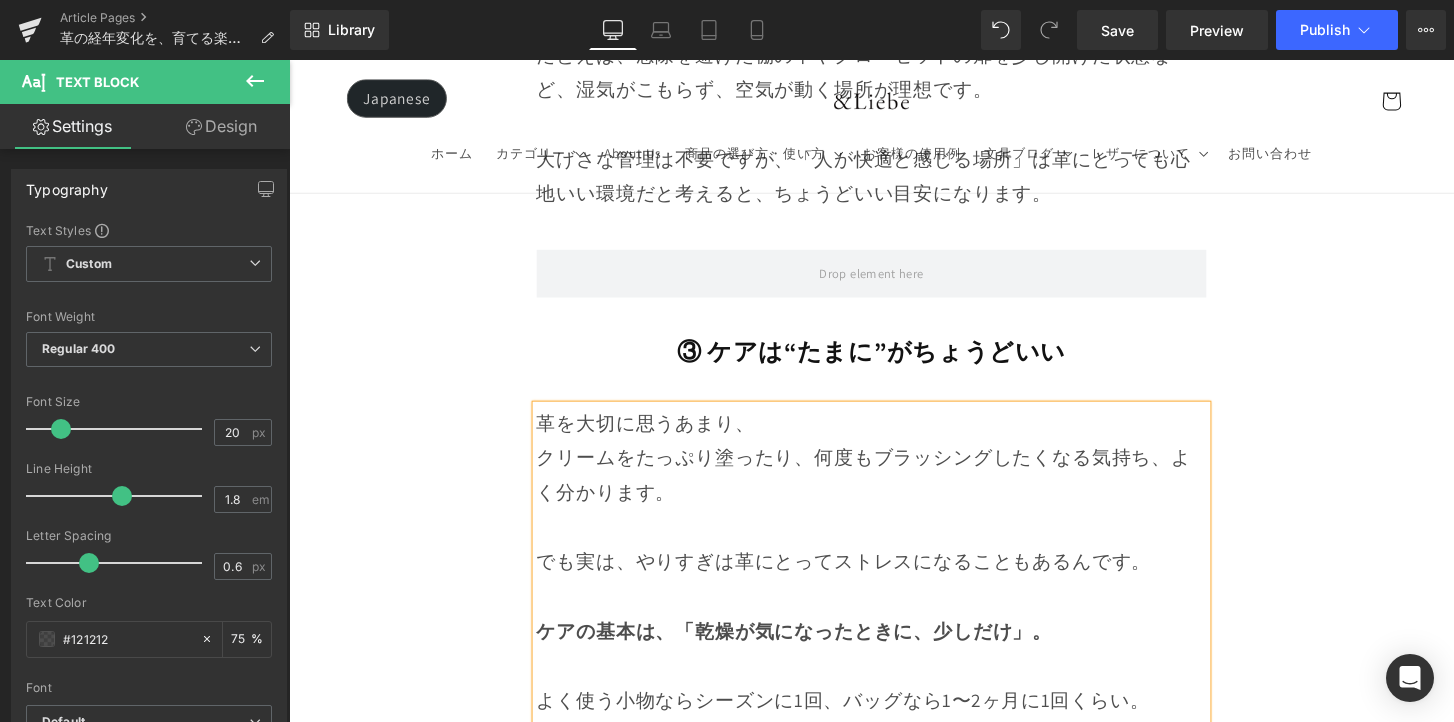 click on "よく使う小物ならシーズンに1回、バッグなら1〜2ヶ月に1回くらい。" at bounding box center (894, 725) 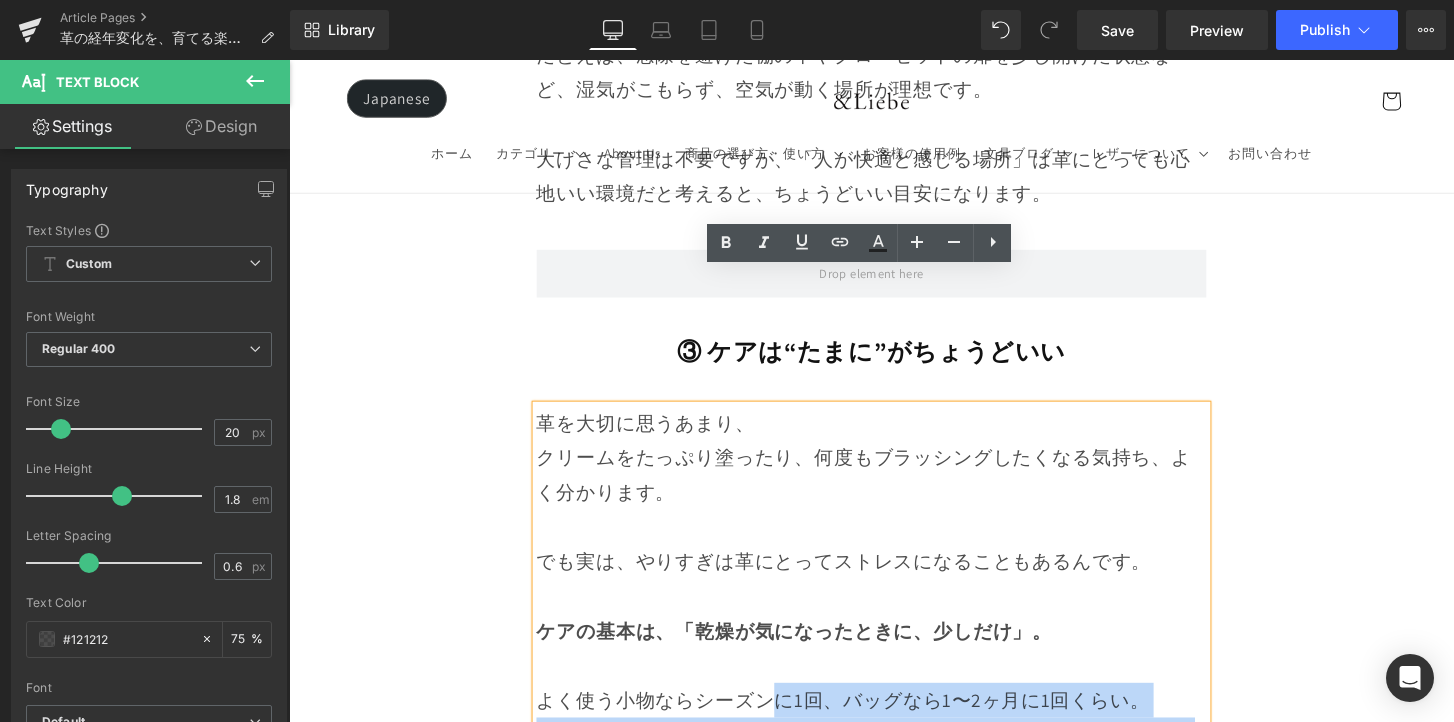 drag, startPoint x: 788, startPoint y: 583, endPoint x: 538, endPoint y: 587, distance: 250.032 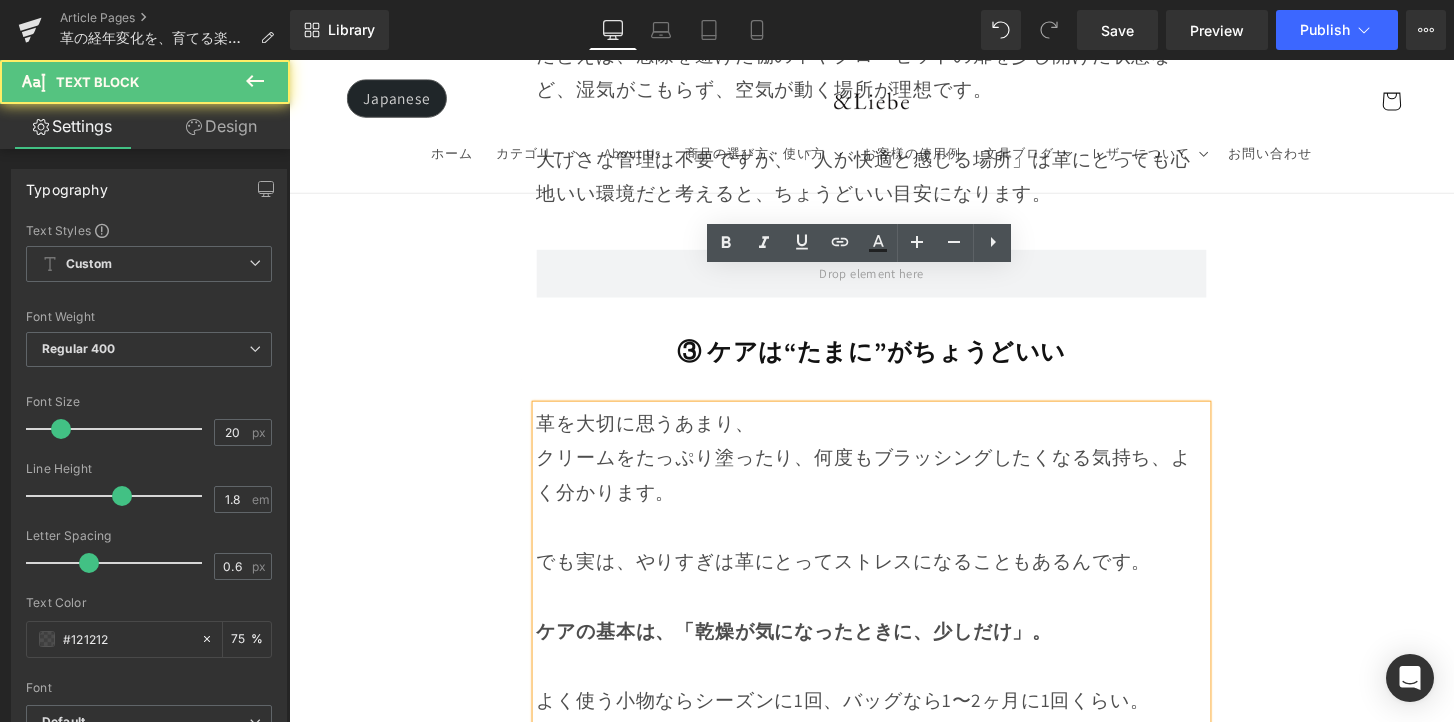 click on "よく使う小物ならシーズンに1回、バッグなら1〜2ヶ月に1回くらい。" at bounding box center (894, 725) 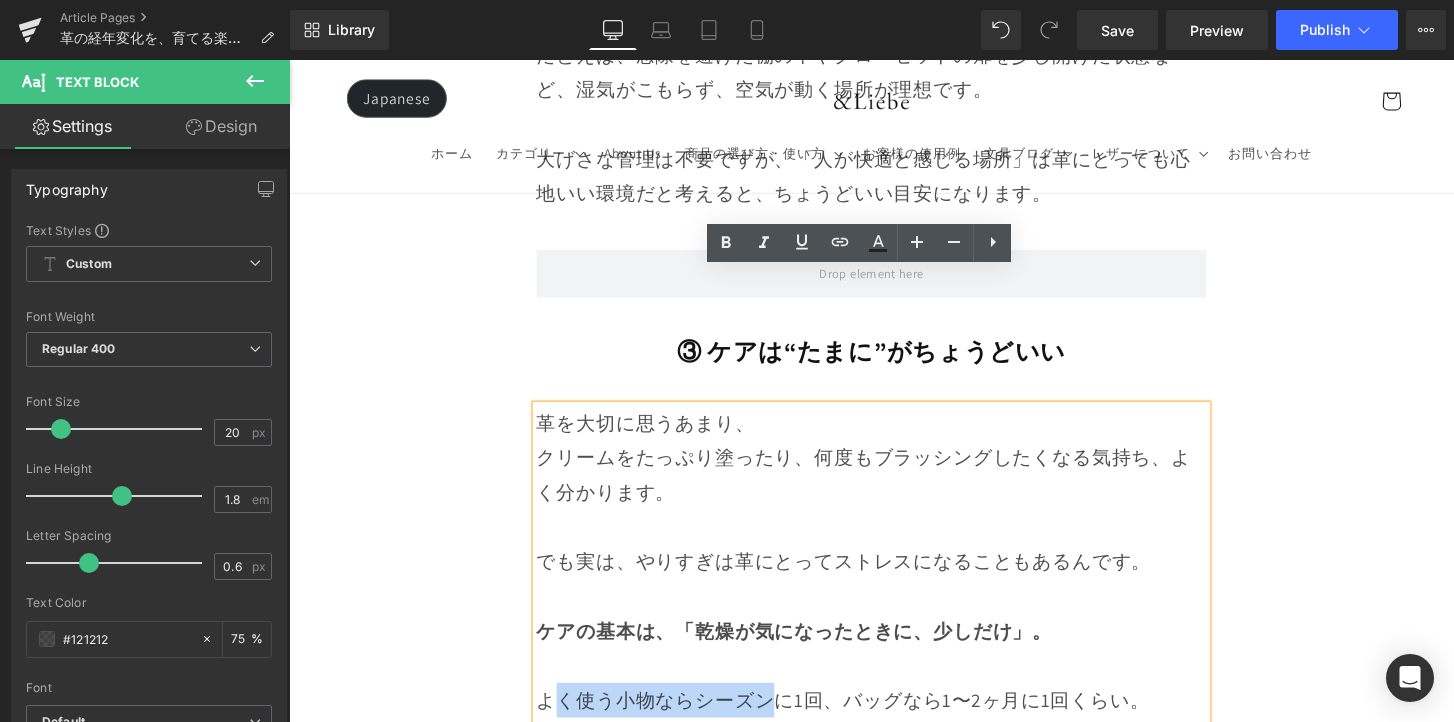 drag, startPoint x: 787, startPoint y: 584, endPoint x: 553, endPoint y: 584, distance: 234 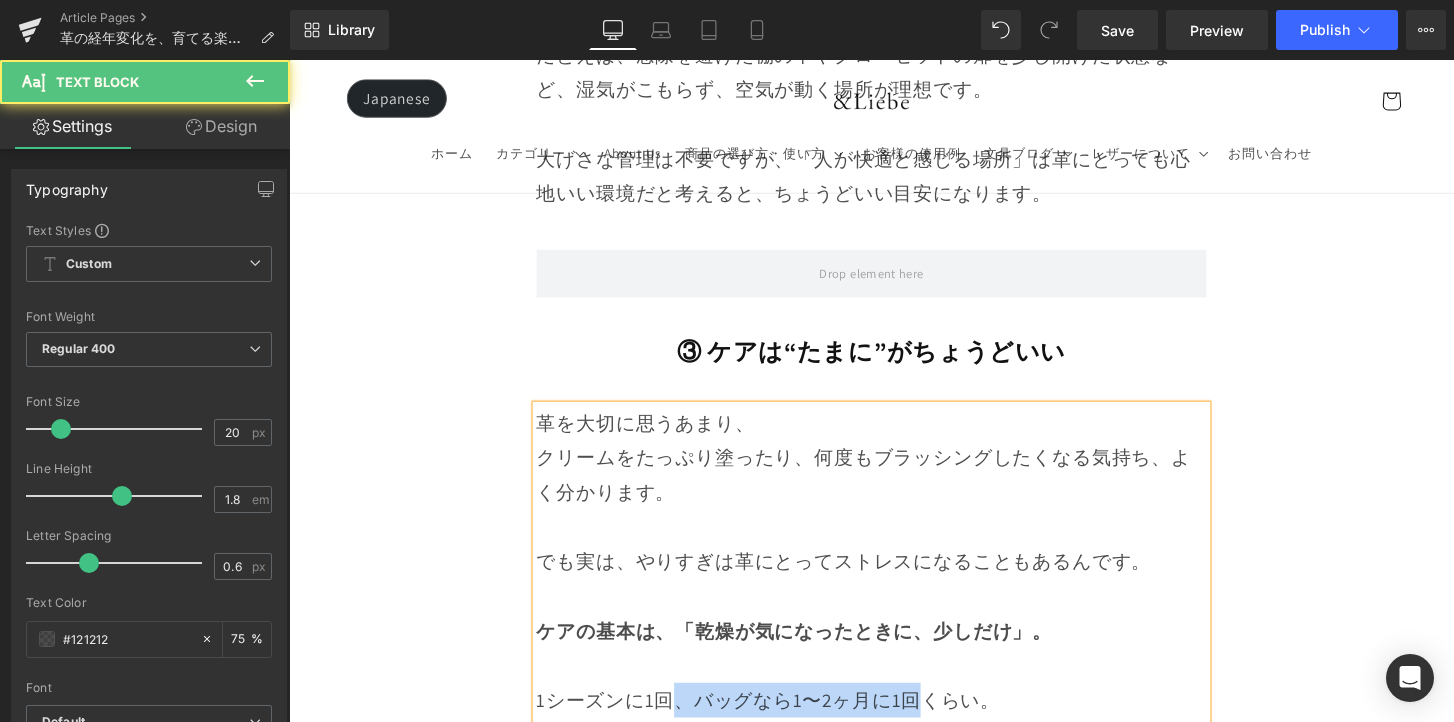drag, startPoint x: 687, startPoint y: 585, endPoint x: 914, endPoint y: 586, distance: 227.0022 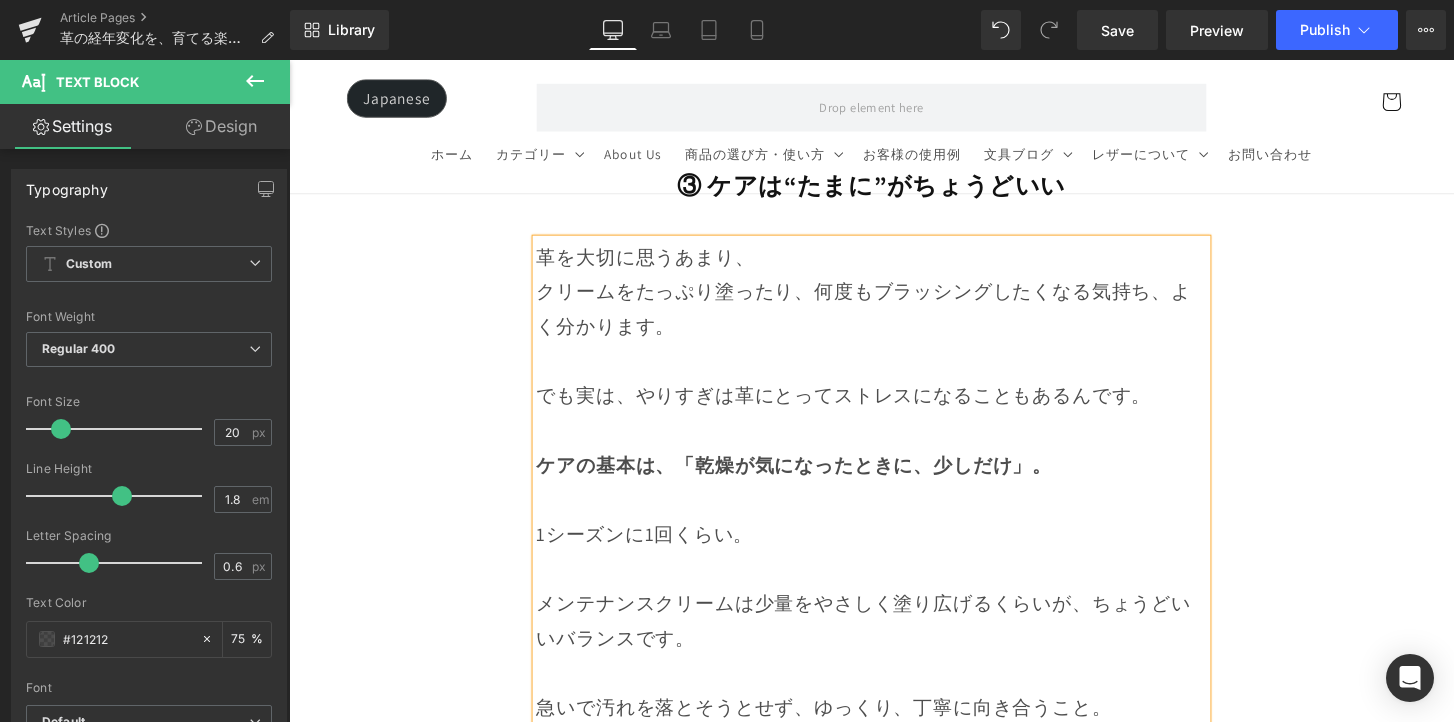 scroll, scrollTop: 12603, scrollLeft: 0, axis: vertical 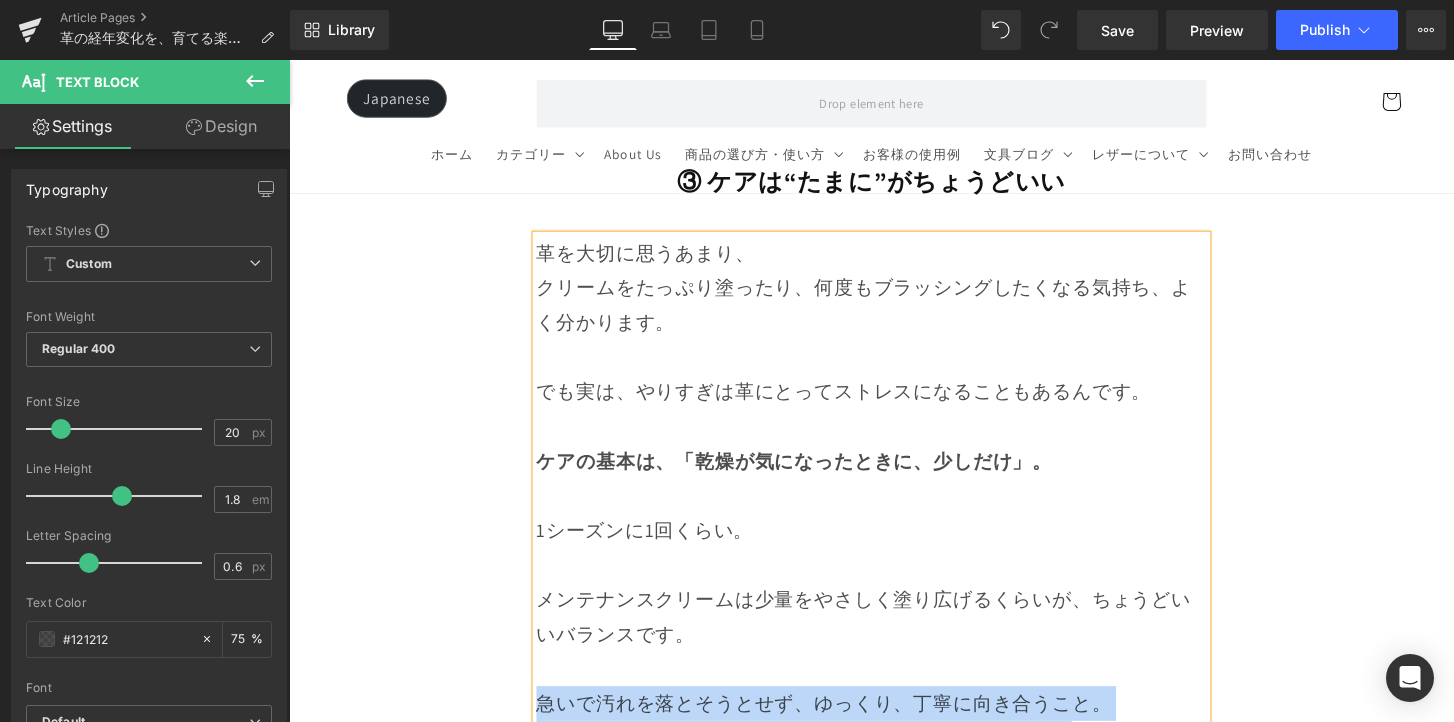 drag, startPoint x: 1117, startPoint y: 633, endPoint x: 516, endPoint y: 592, distance: 602.39685 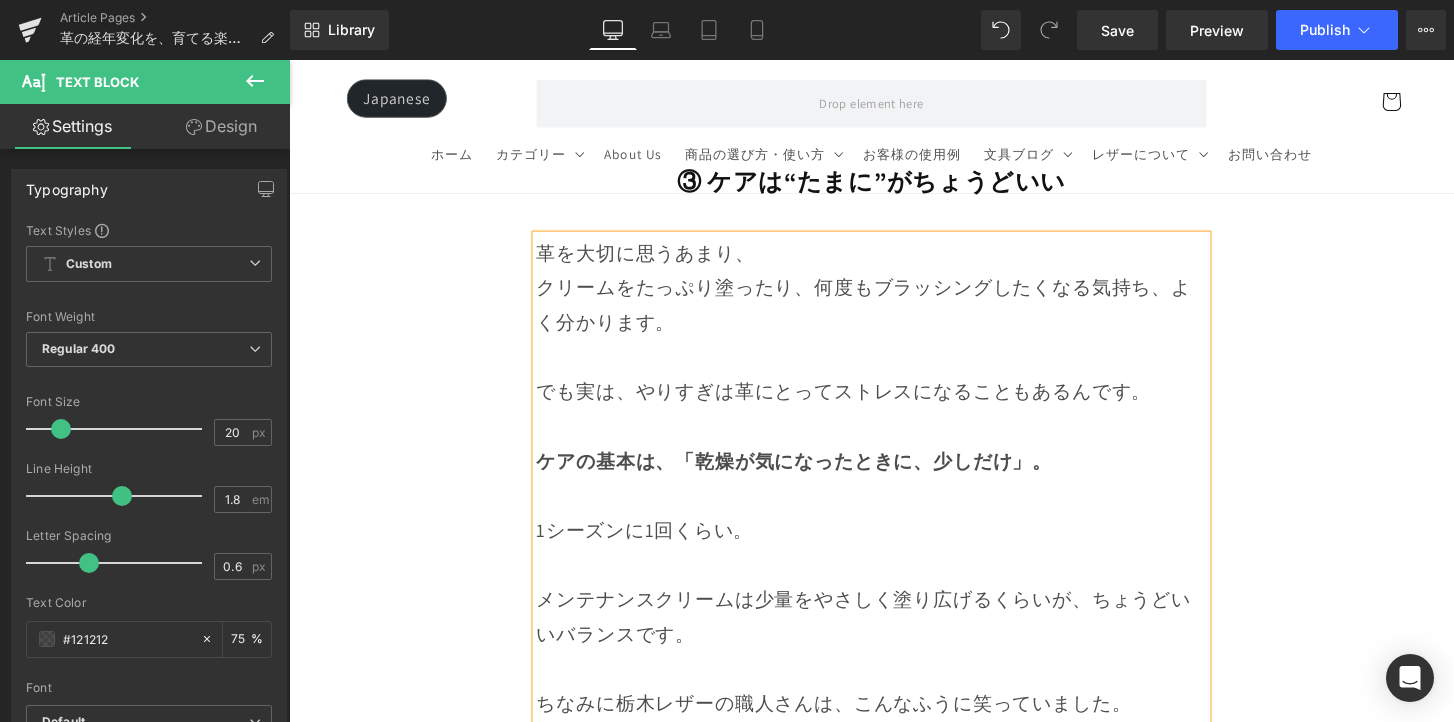 click on "ちなみに栃木レザーの職人さんは、こんなふうに笑っていました。" at bounding box center [894, 728] 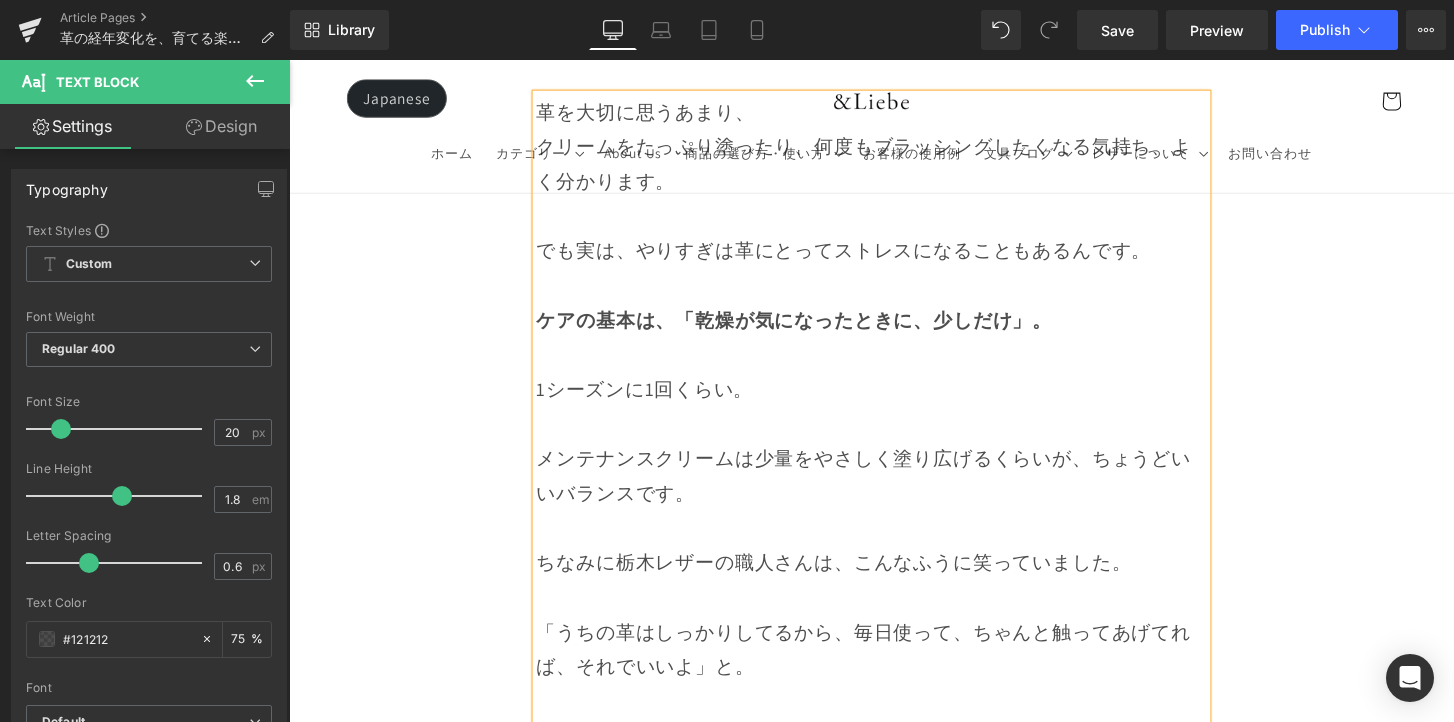 scroll, scrollTop: 12739, scrollLeft: 0, axis: vertical 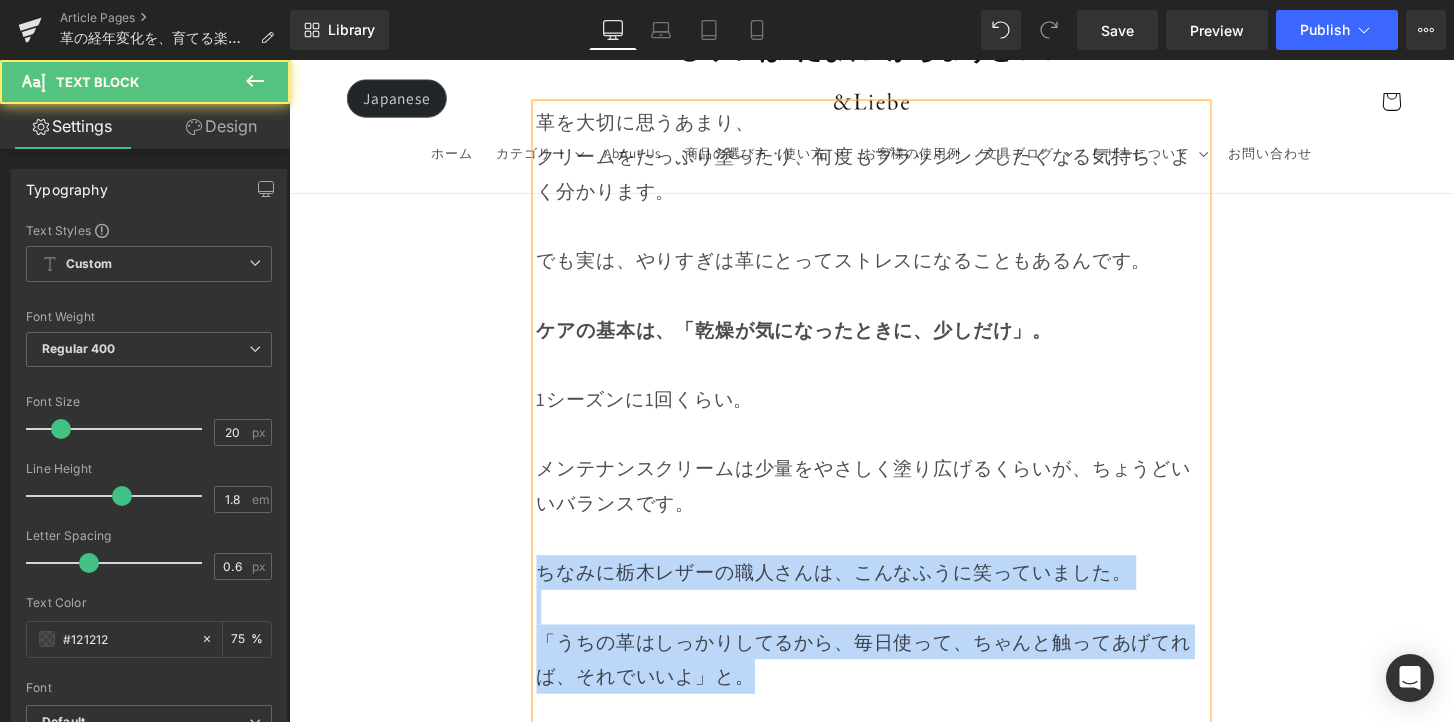 drag, startPoint x: 779, startPoint y: 565, endPoint x: 515, endPoint y: 466, distance: 281.95212 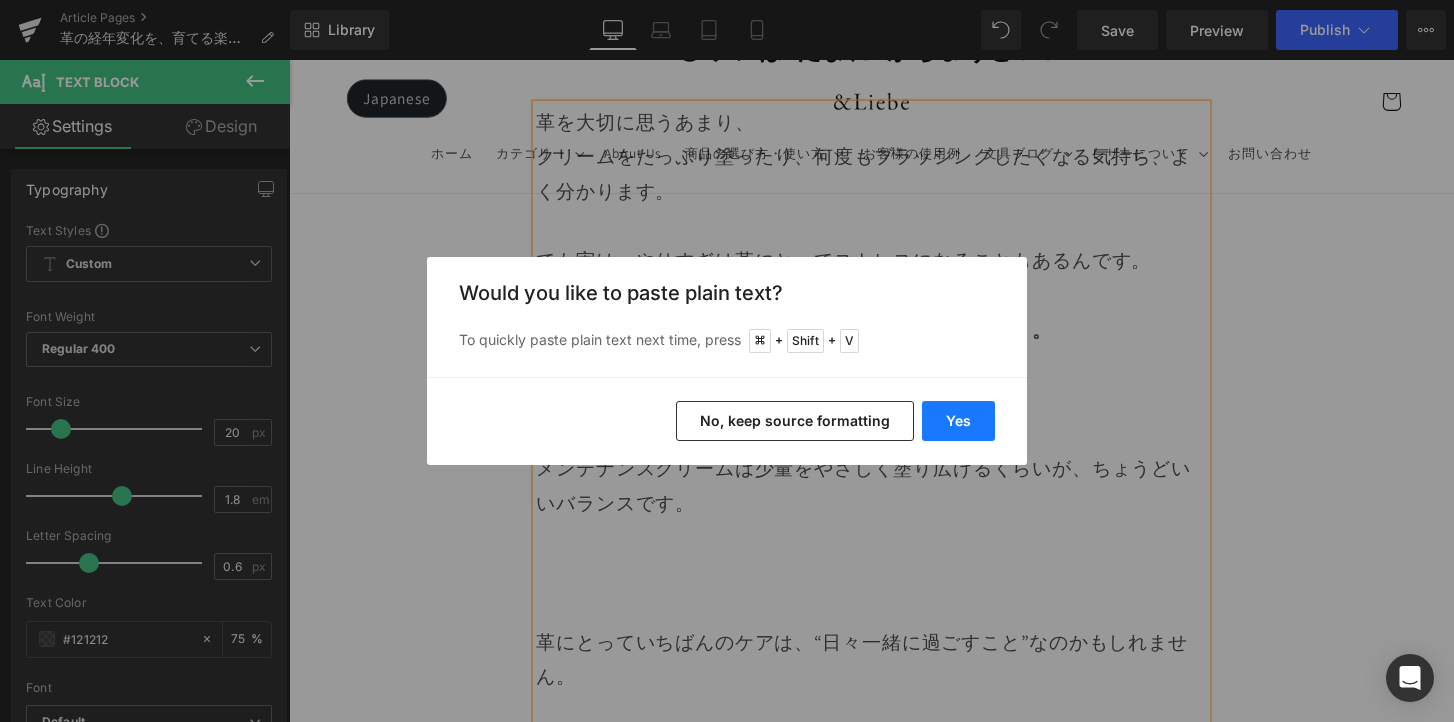 click on "Yes" at bounding box center [958, 421] 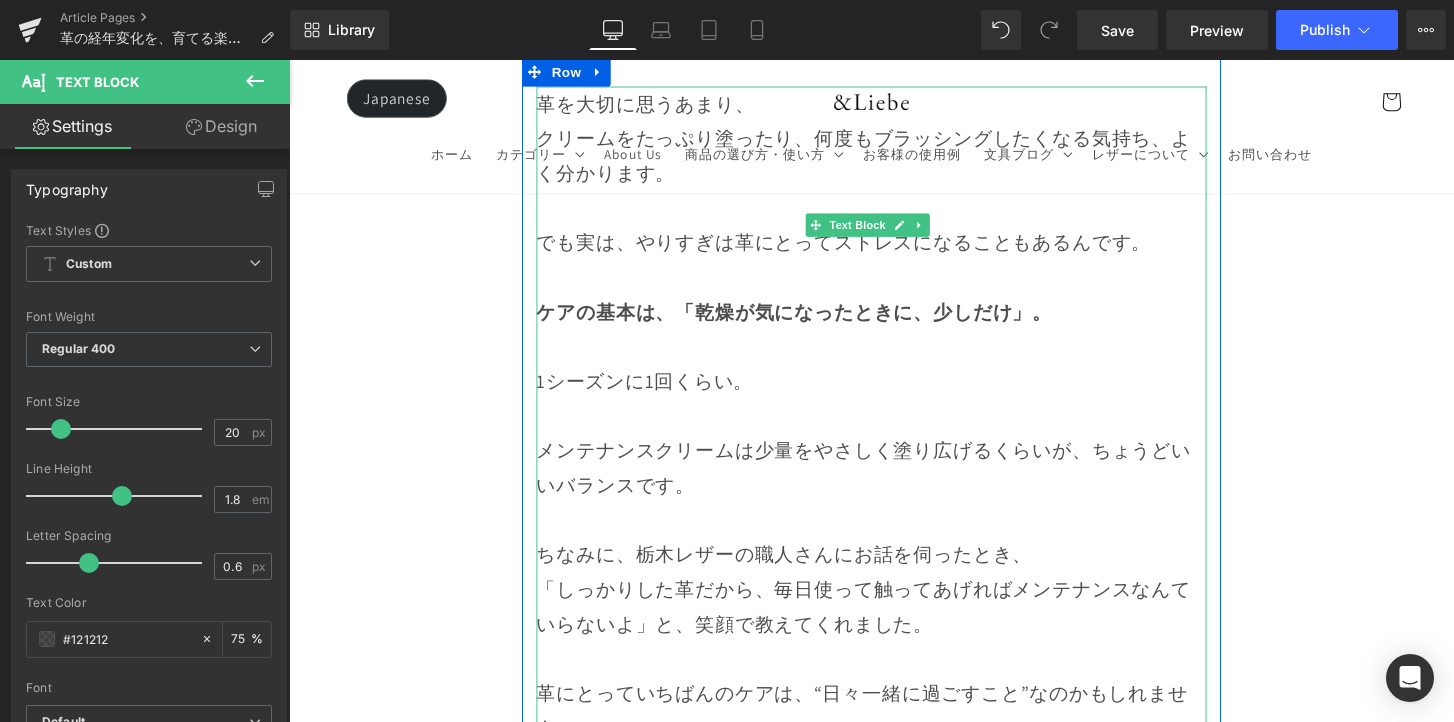 scroll, scrollTop: 12768, scrollLeft: 0, axis: vertical 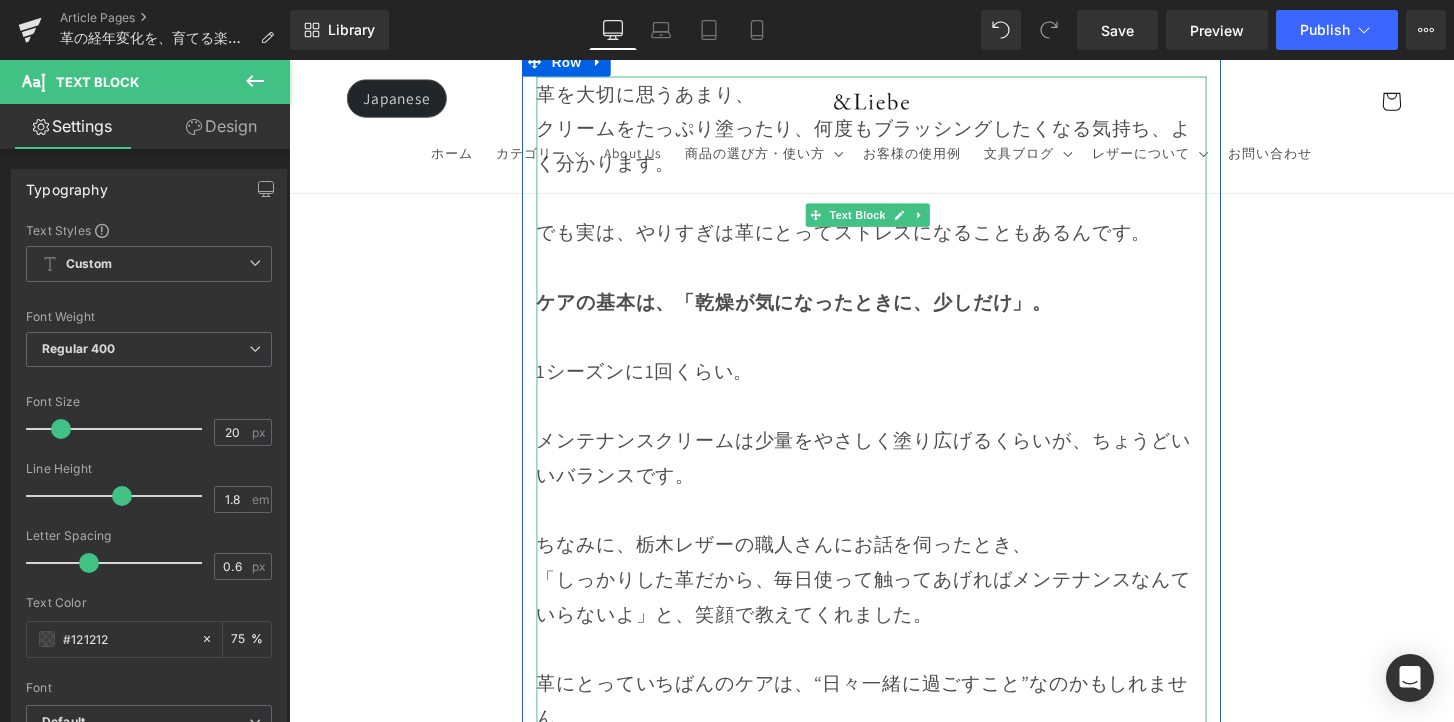 click at bounding box center [894, 815] 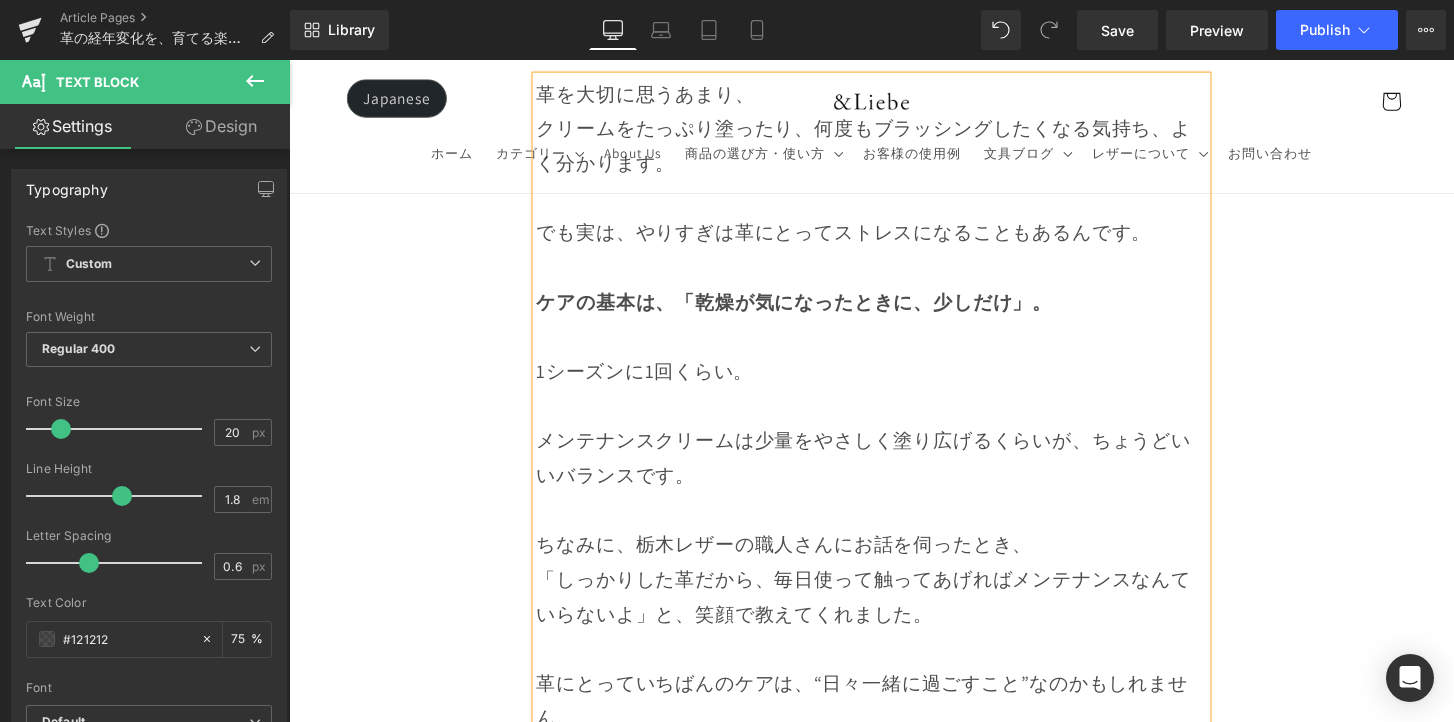 click on "Image         Row
革は育てるもの 経年変化という贅沢な時間
Heading         Row
革製品に触れていると、ふとした瞬間に「これは自分だけのものだ」と感じることがあります。
それは、使う人の手の温もりや、過ごした時間が、そのまま革に刻まれていくからかもしれません。 最初はまだ固くて、どこかよそよそしかった革が、
毎日の中で少しずつ馴染み、色づき、艶を増していく。 その変化は決して急がせることができない、
けれど確かに積み重なる、静かで贅沢な時間。 気づけば、世界にひとつだけの“自分だけの革”に育っている。 このブログでは、エイジングの魅力や楽しみ方、色や艶の変化の仕方、そして革を美しく育てるコツをご紹介していきます。
Text Block         Row         Row" at bounding box center (894, 653) 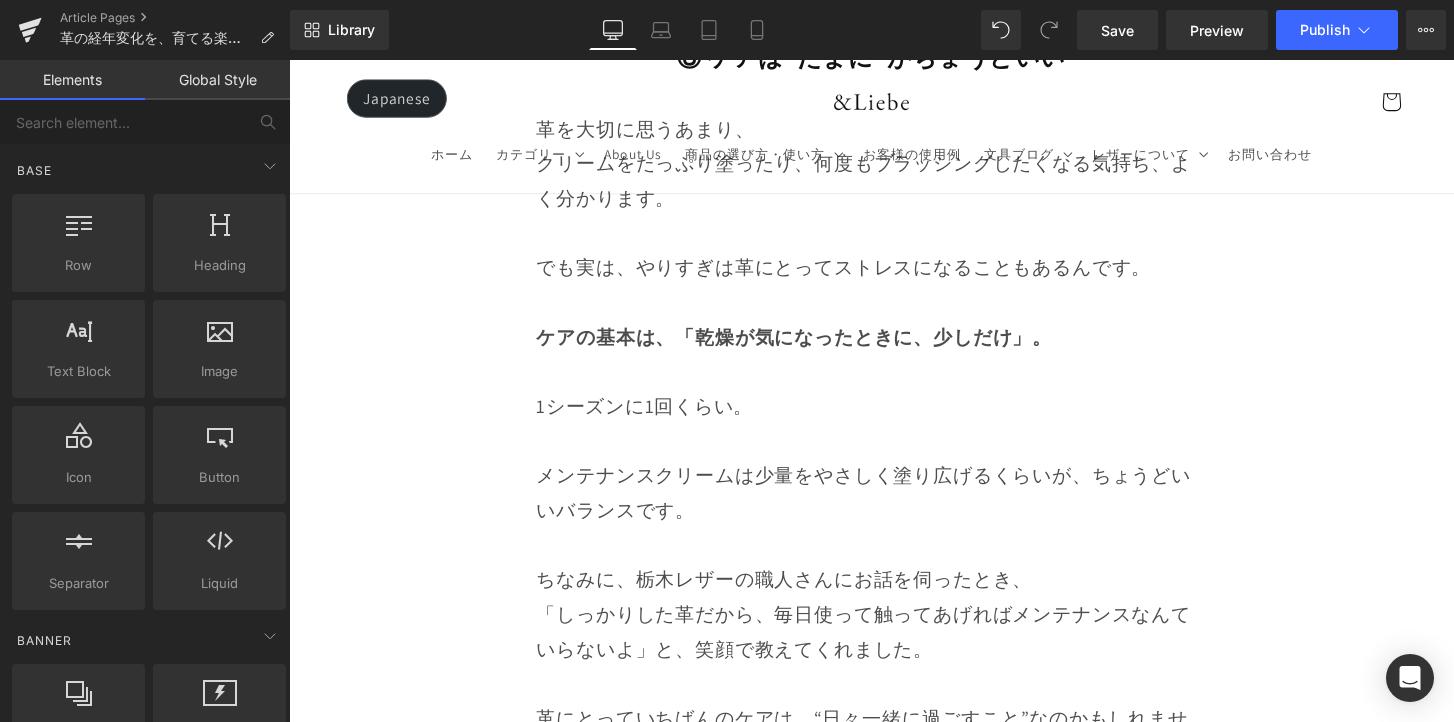 scroll, scrollTop: 12910, scrollLeft: 0, axis: vertical 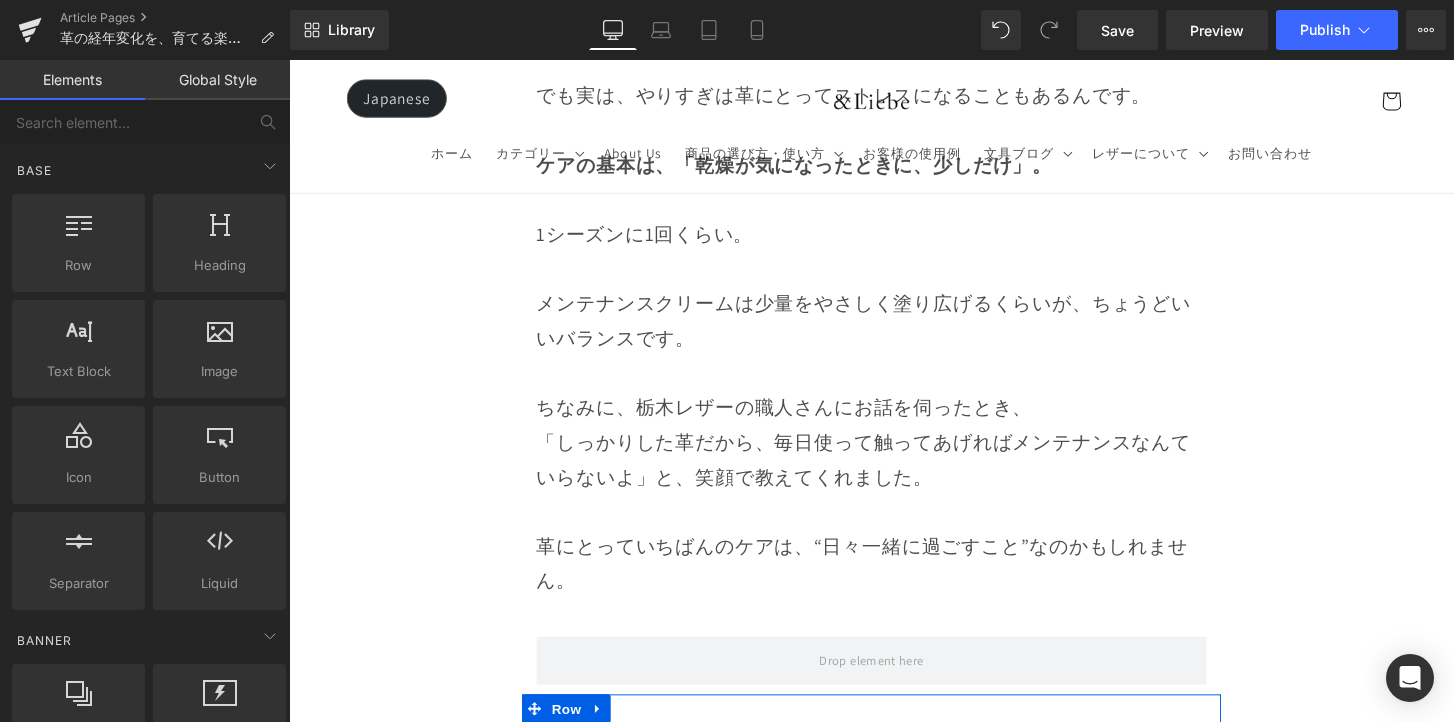 click at bounding box center [894, 774] 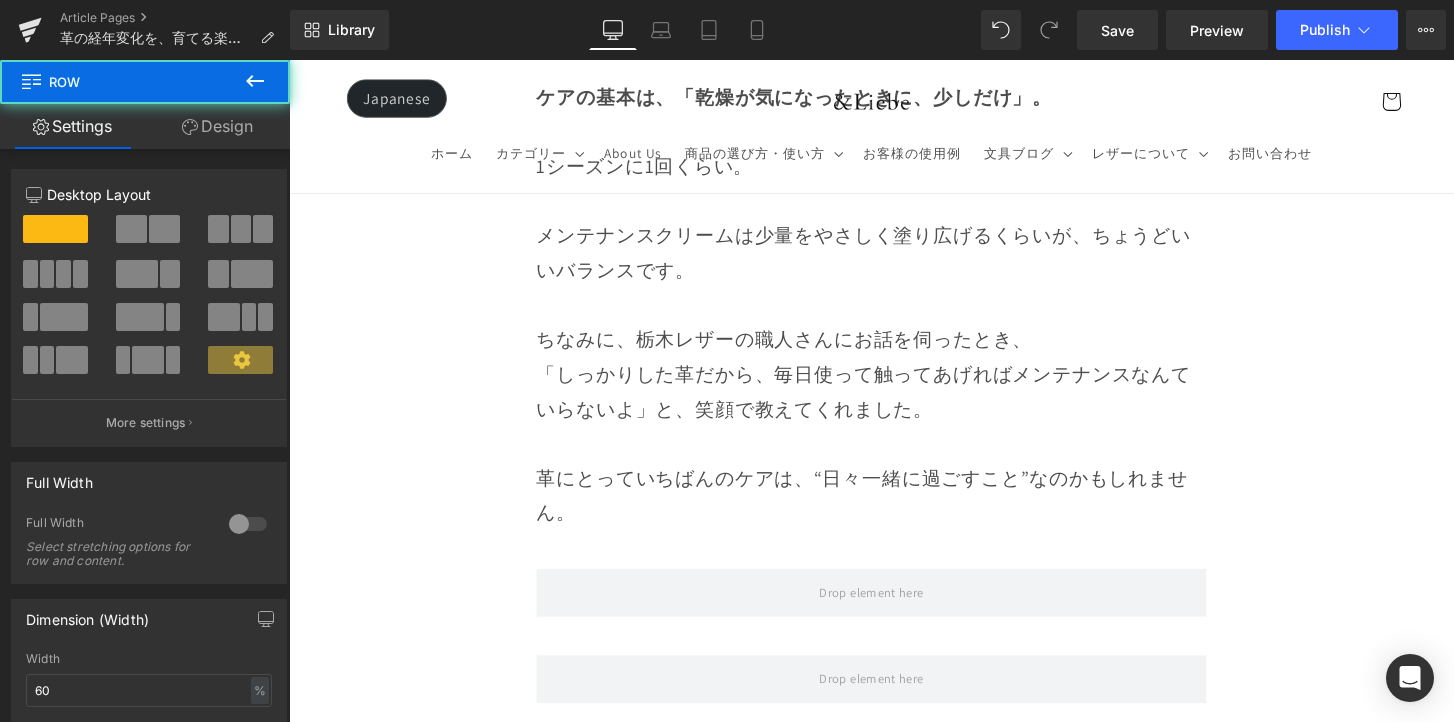 scroll, scrollTop: 12997, scrollLeft: 0, axis: vertical 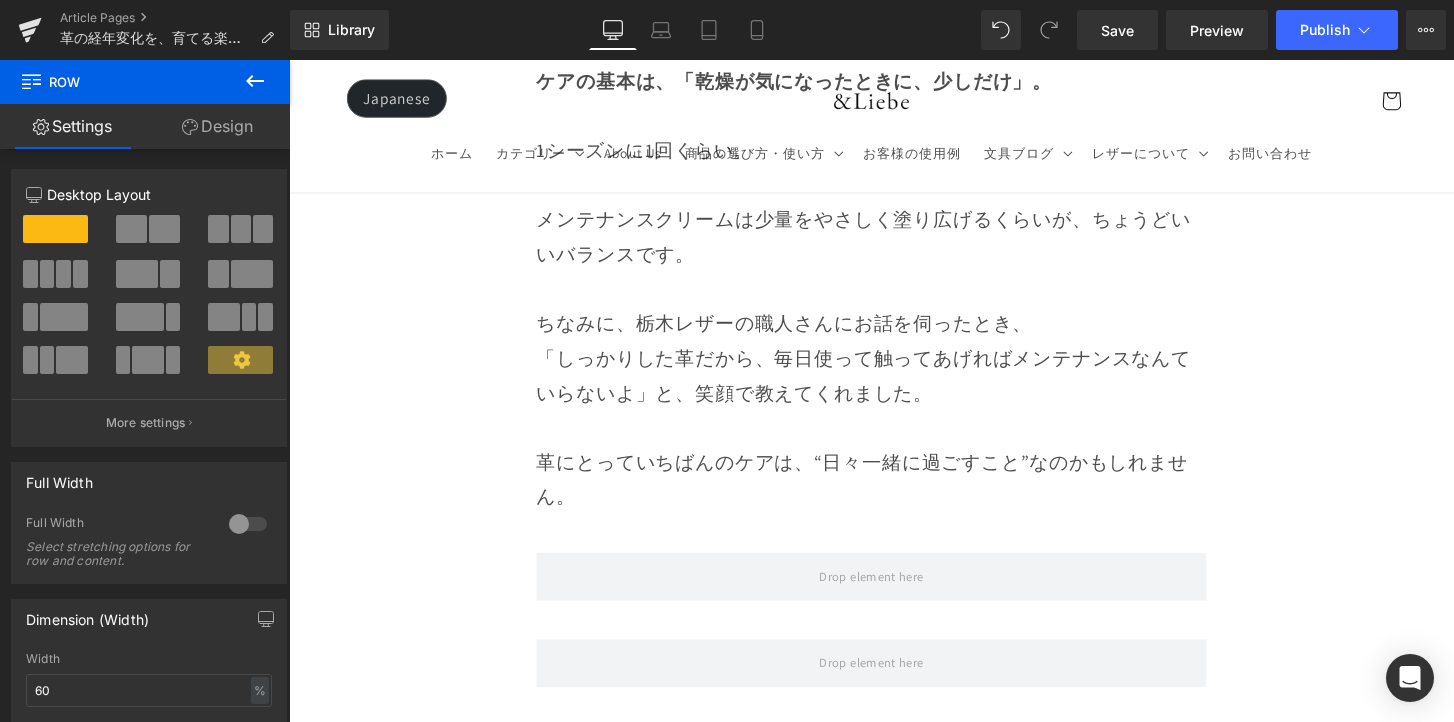 click at bounding box center (255, 82) 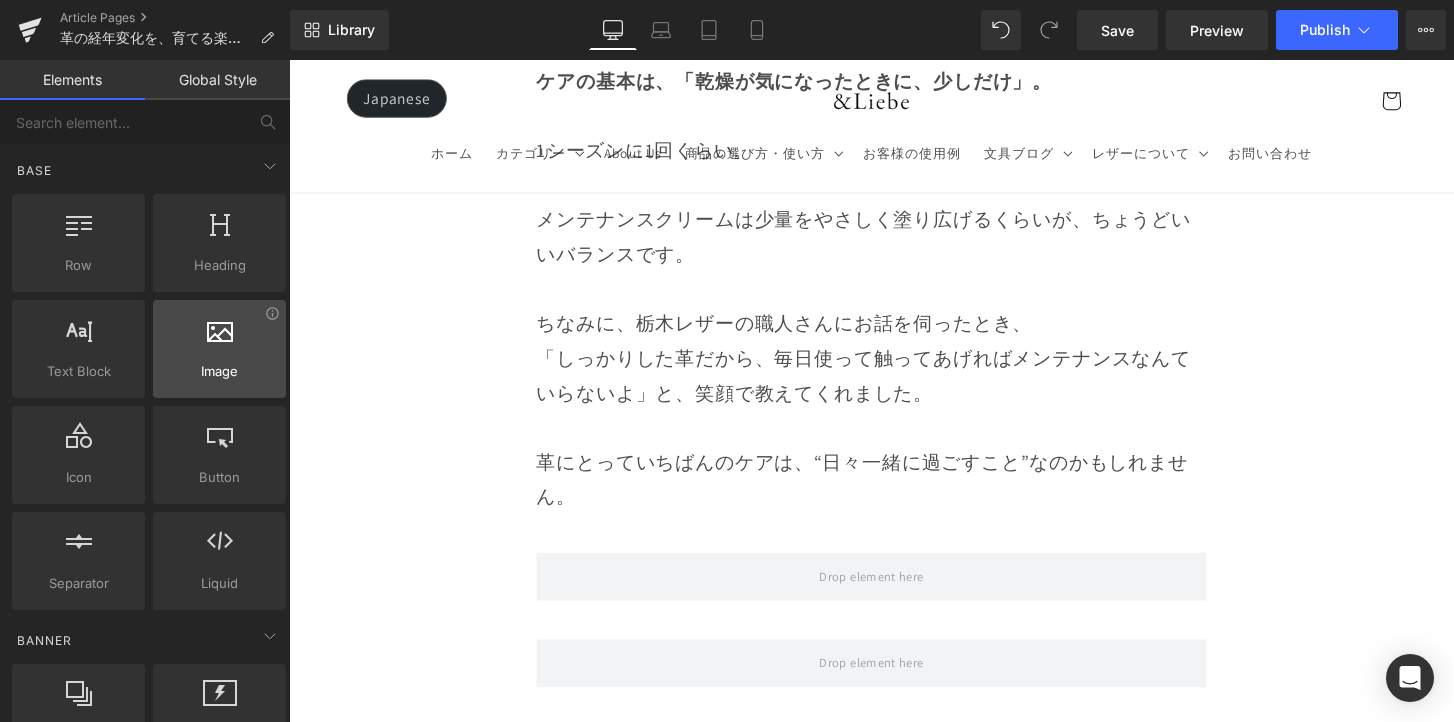 drag, startPoint x: 237, startPoint y: 342, endPoint x: 184, endPoint y: 323, distance: 56.302753 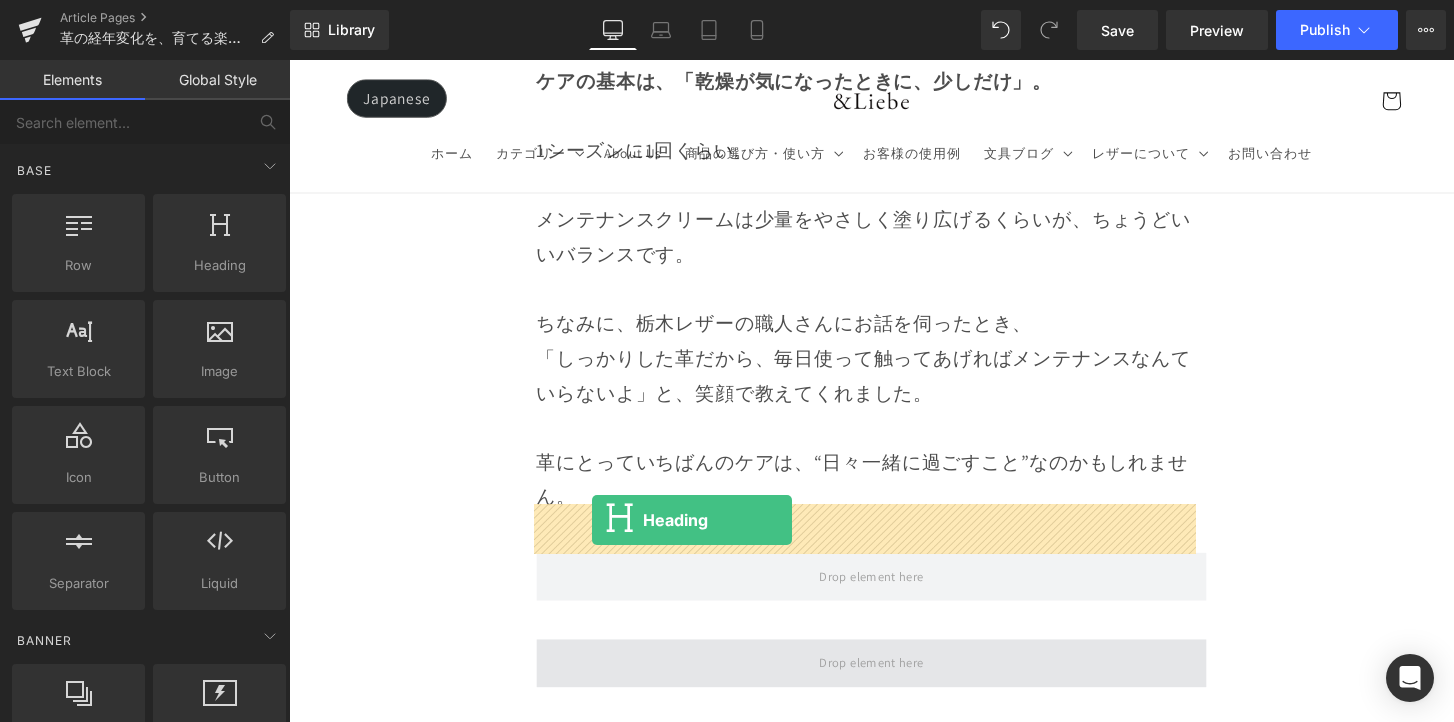 drag, startPoint x: 523, startPoint y: 328, endPoint x: 603, endPoint y: 538, distance: 224.72205 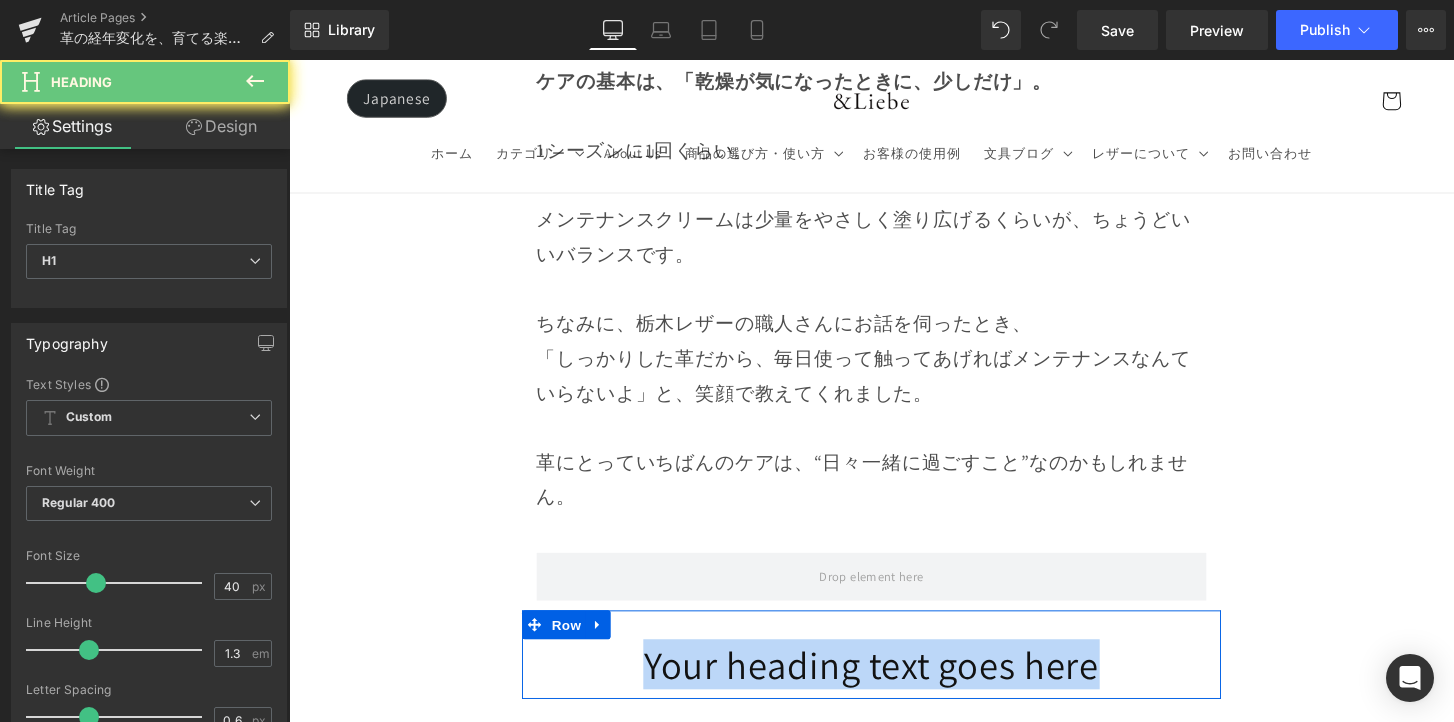 drag, startPoint x: 991, startPoint y: 567, endPoint x: 1174, endPoint y: 574, distance: 183.13383 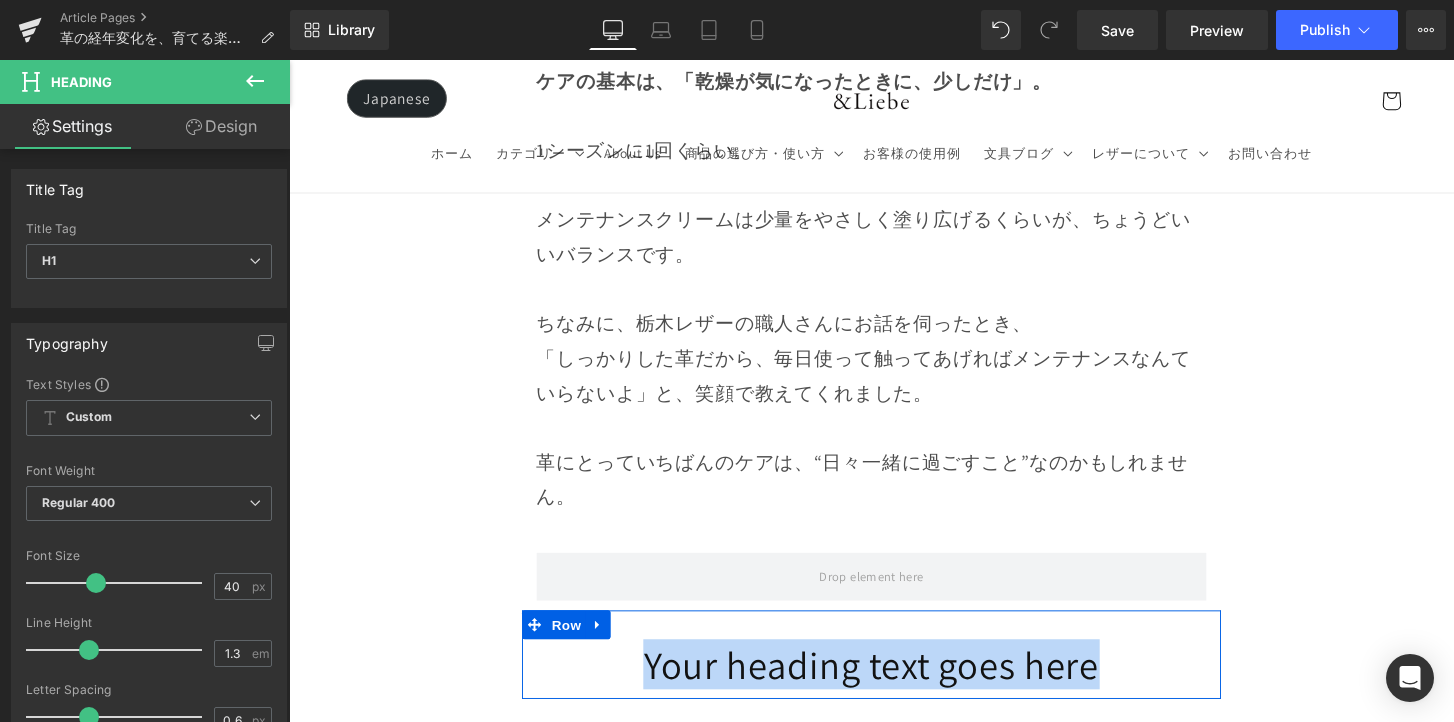type 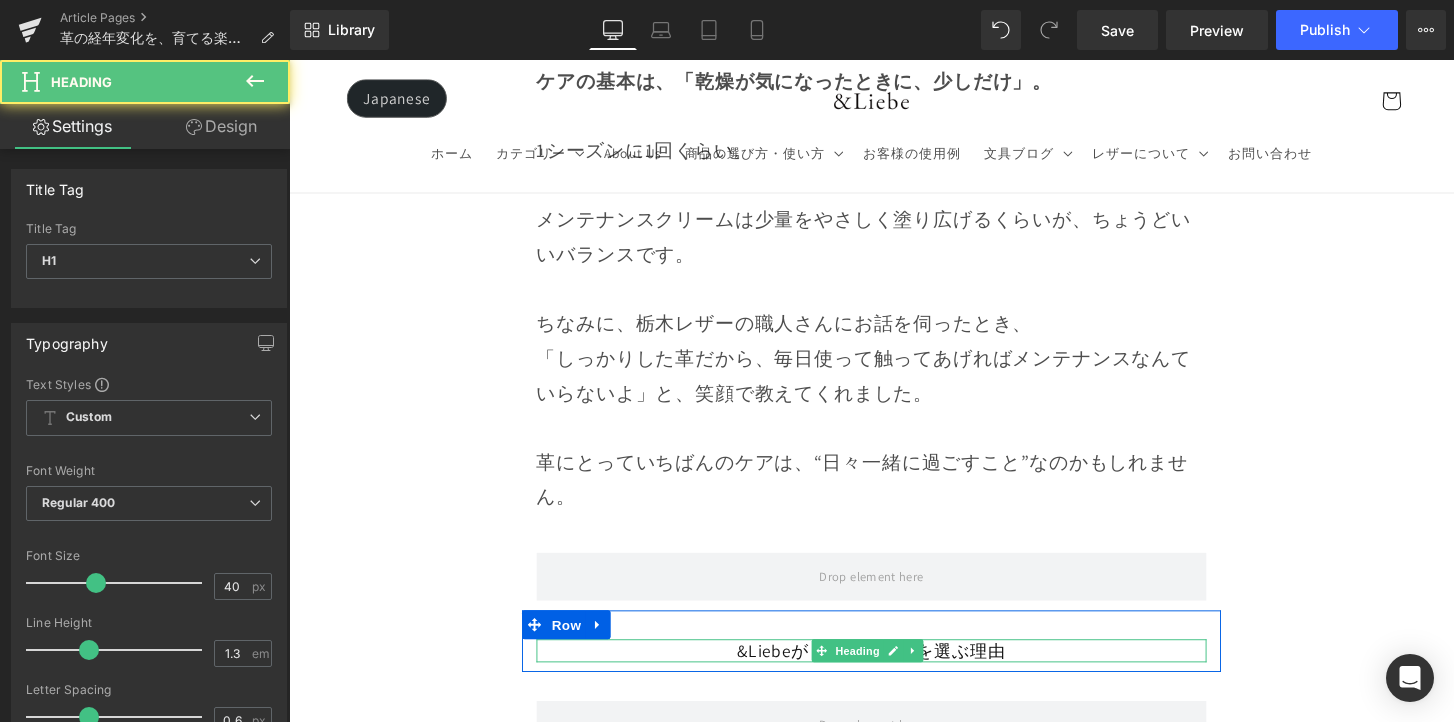 drag, startPoint x: 1033, startPoint y: 532, endPoint x: 664, endPoint y: 528, distance: 369.02167 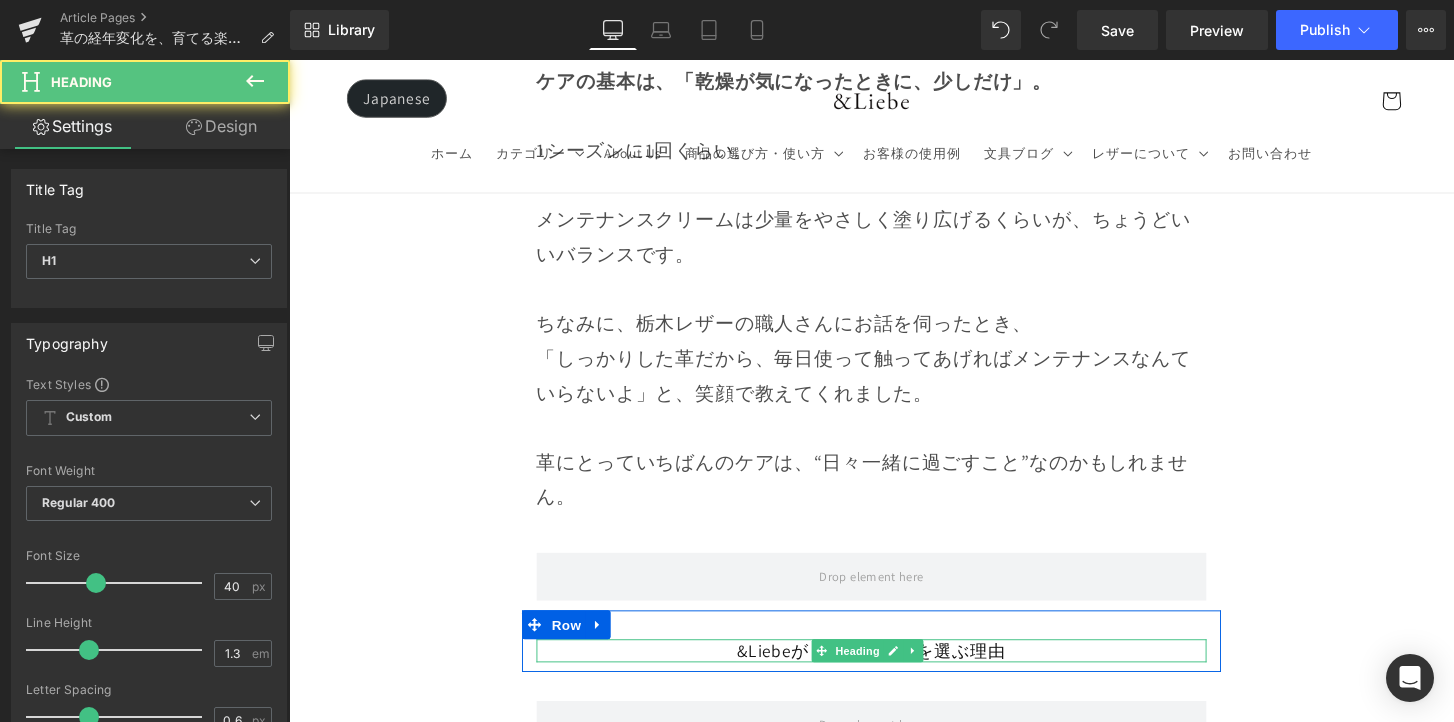 click on "&Liebeが「育てる革」を選ぶ理由" at bounding box center (894, 673) 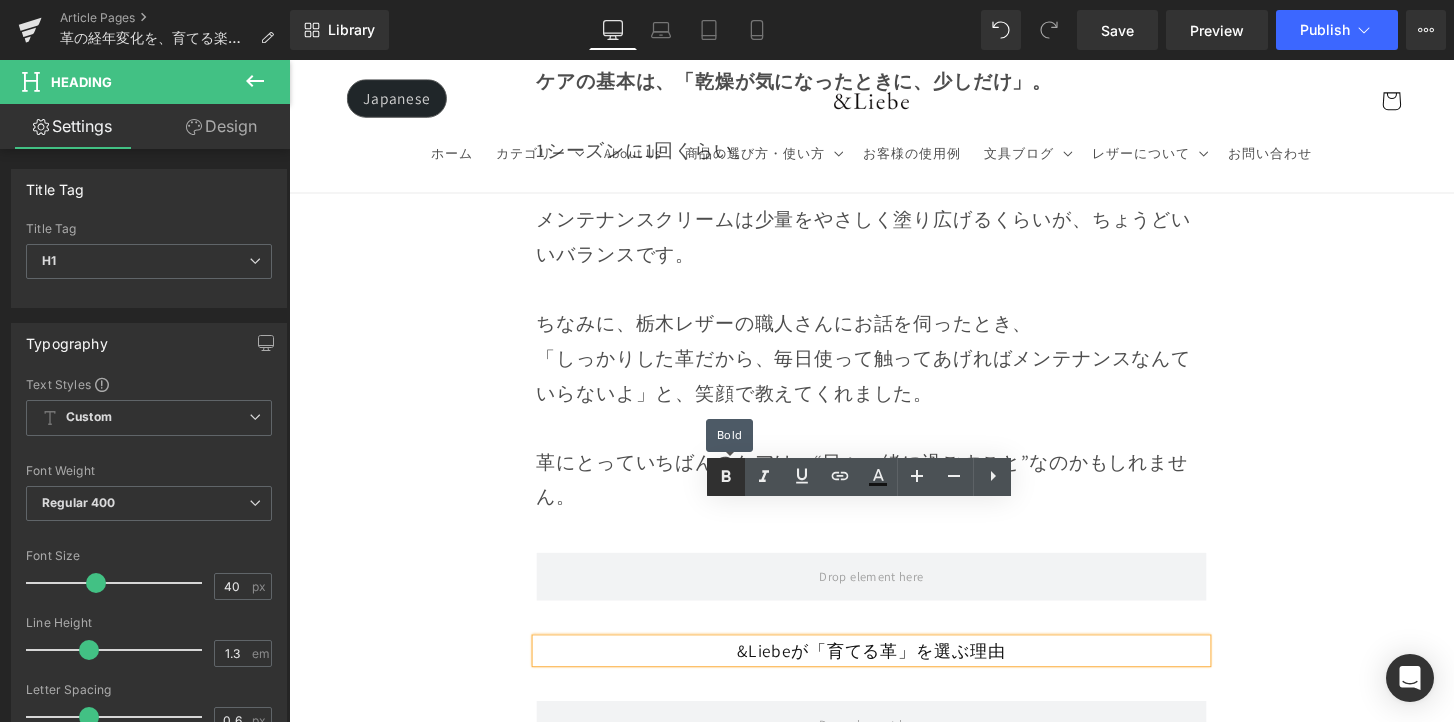 click at bounding box center (726, 477) 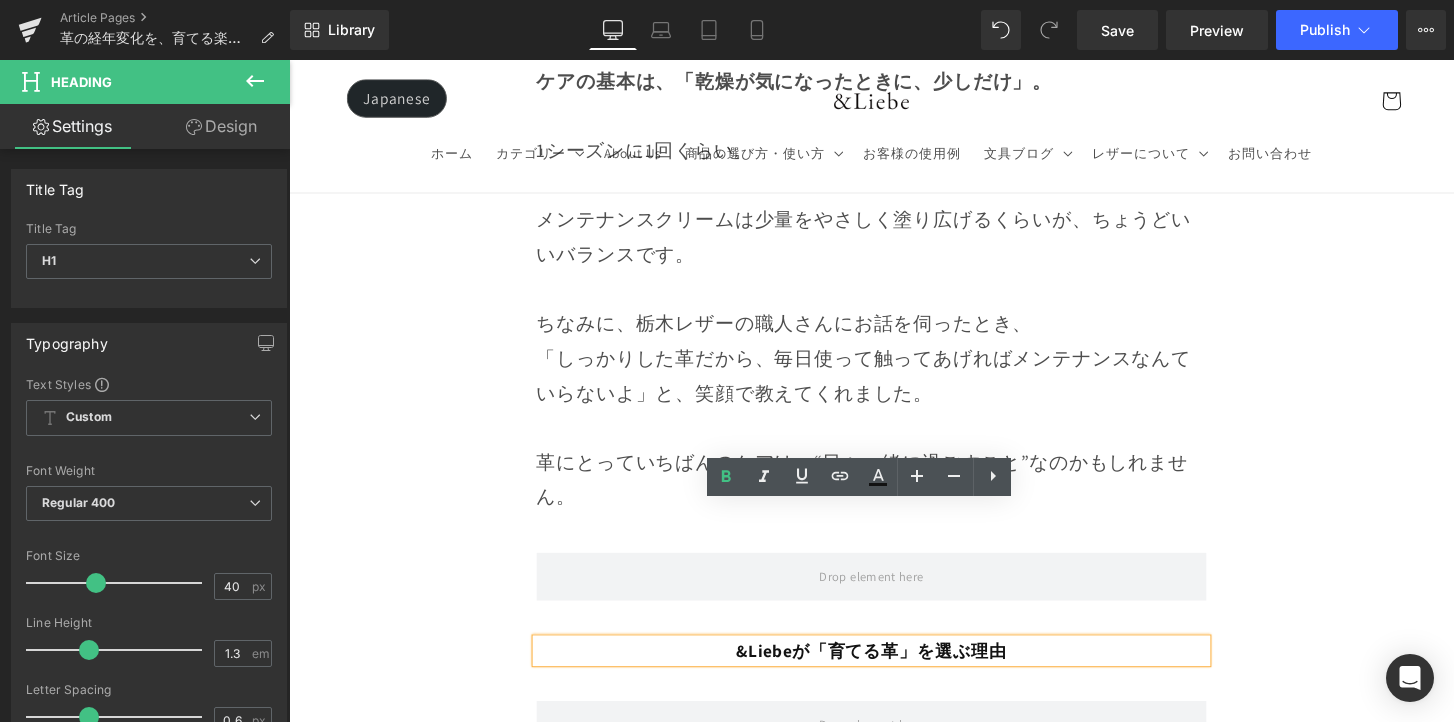 click on "&Liebeが「育てる革」を選ぶ理由" at bounding box center [894, 673] 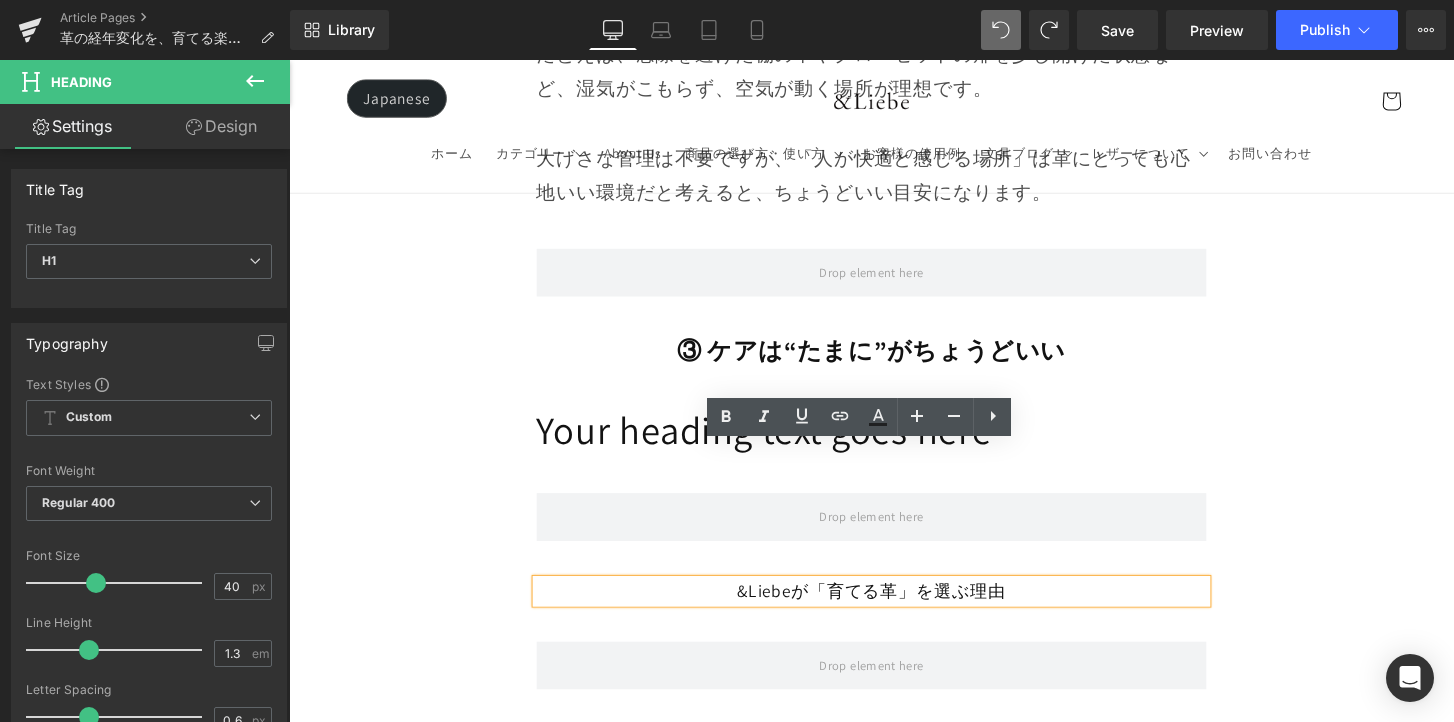 scroll, scrollTop: 12420, scrollLeft: 0, axis: vertical 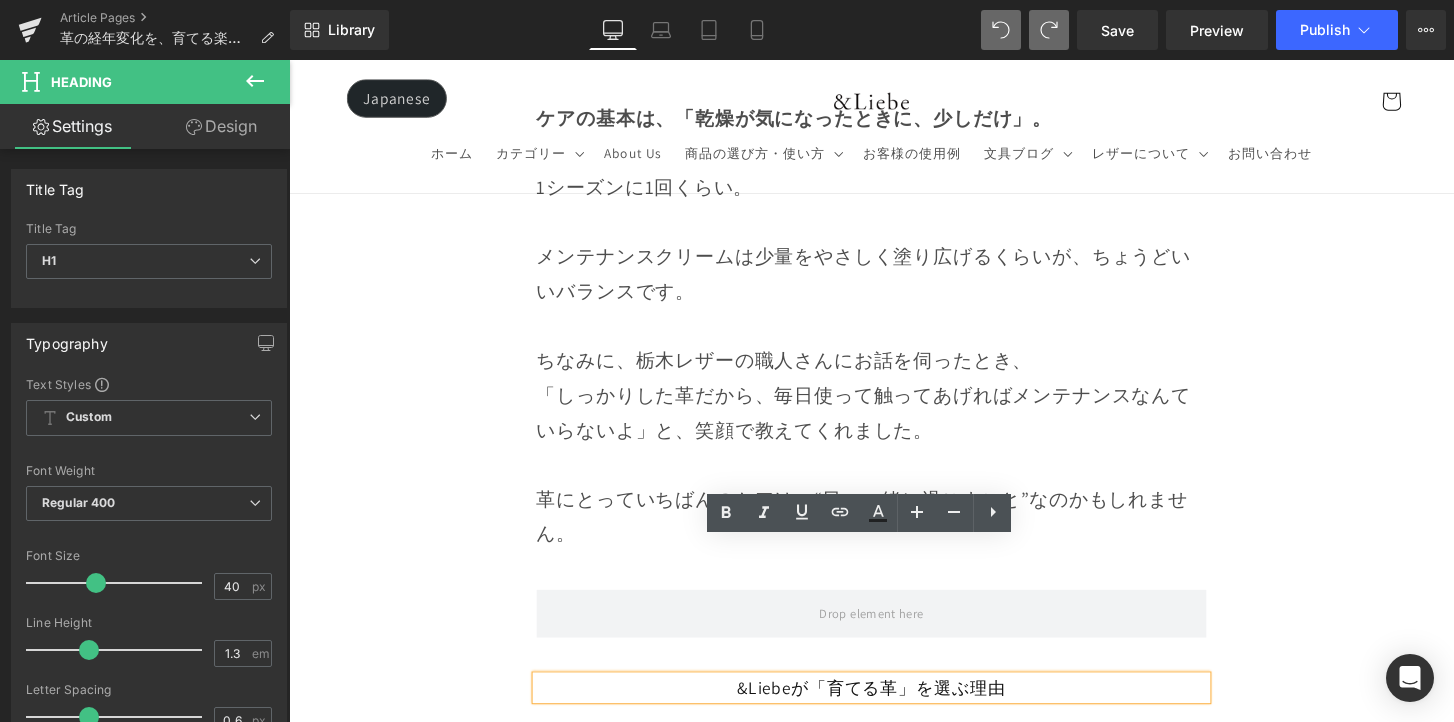 click at bounding box center [289, 60] 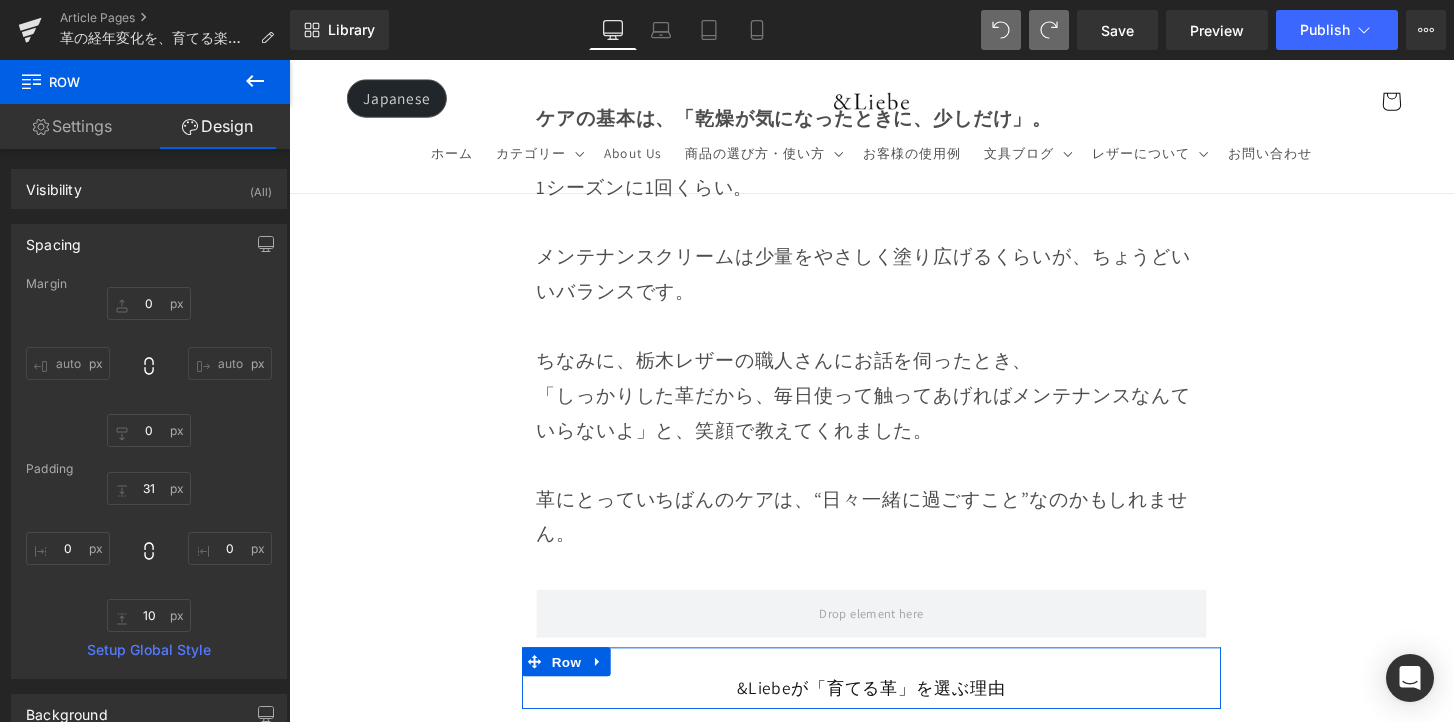 drag, startPoint x: 594, startPoint y: 542, endPoint x: 613, endPoint y: 543, distance: 19.026299 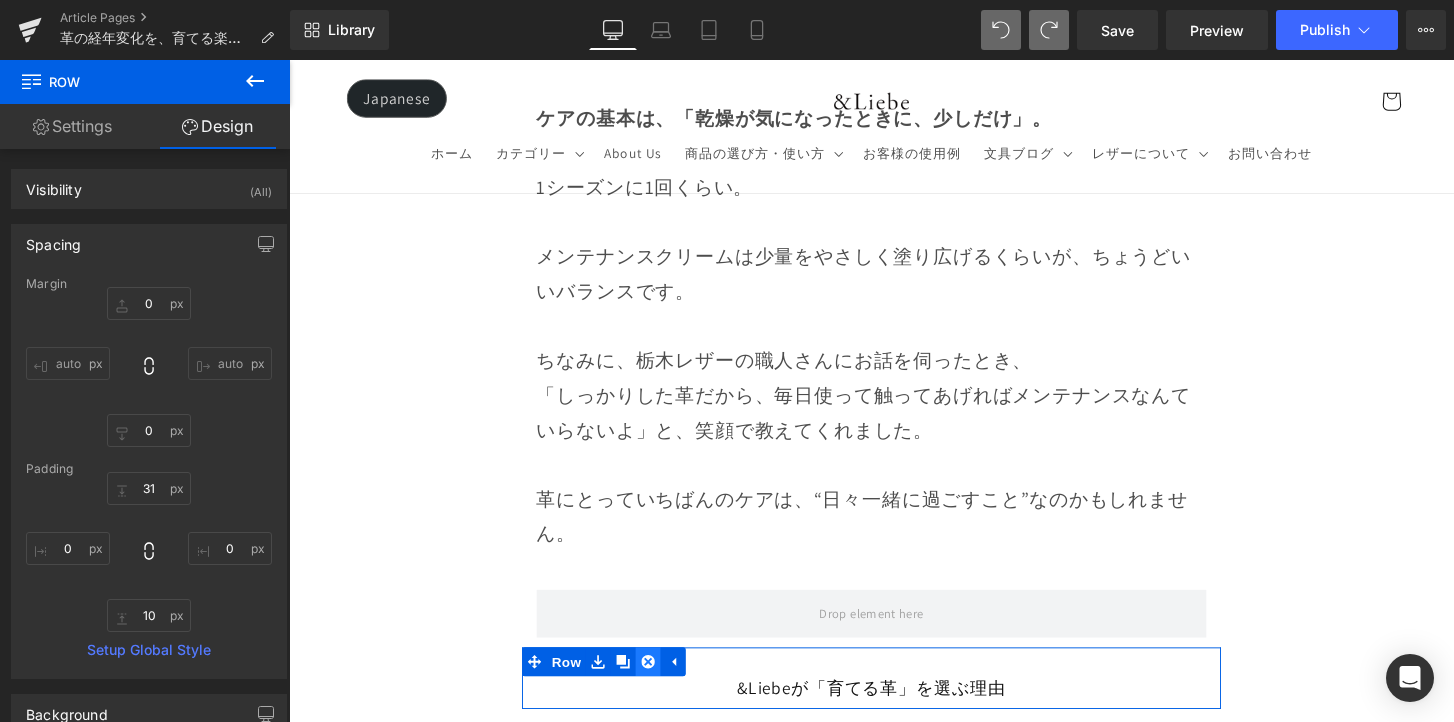 click 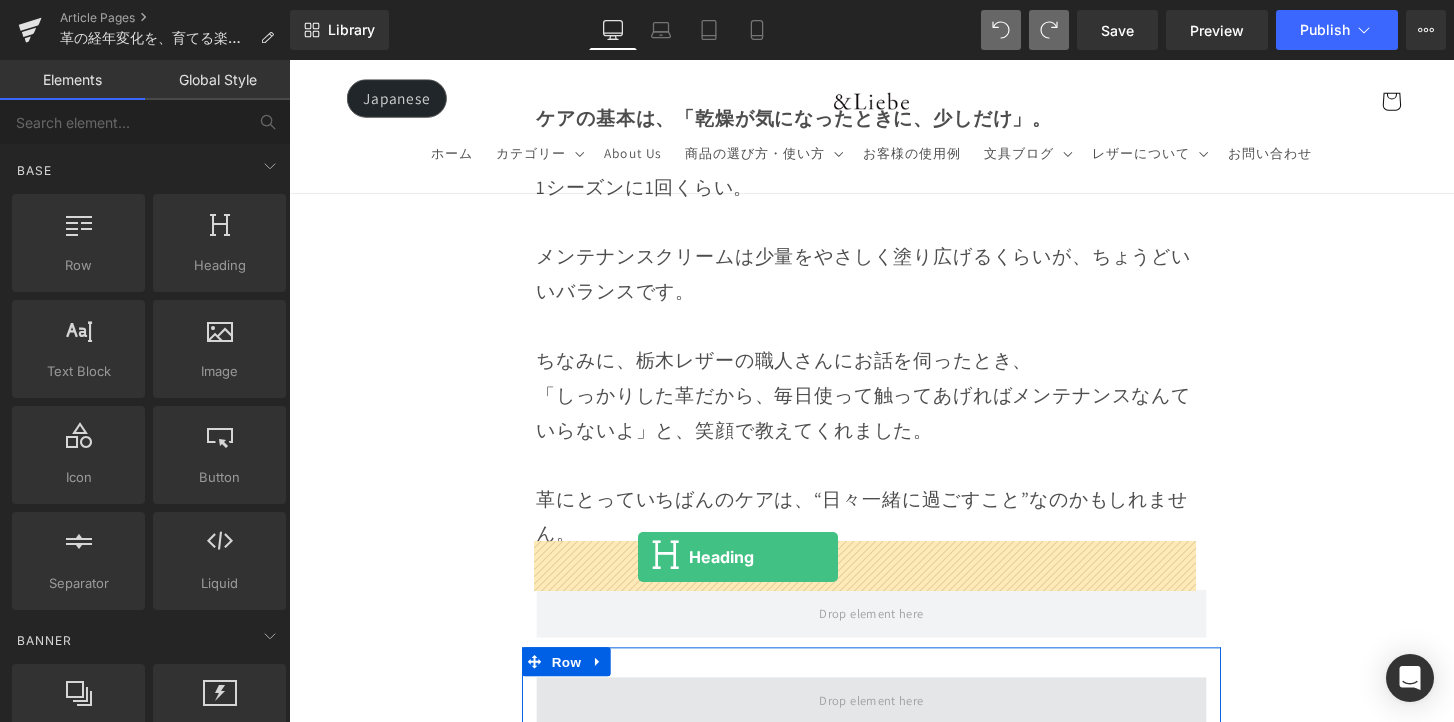 drag, startPoint x: 563, startPoint y: 344, endPoint x: 651, endPoint y: 576, distance: 248.129 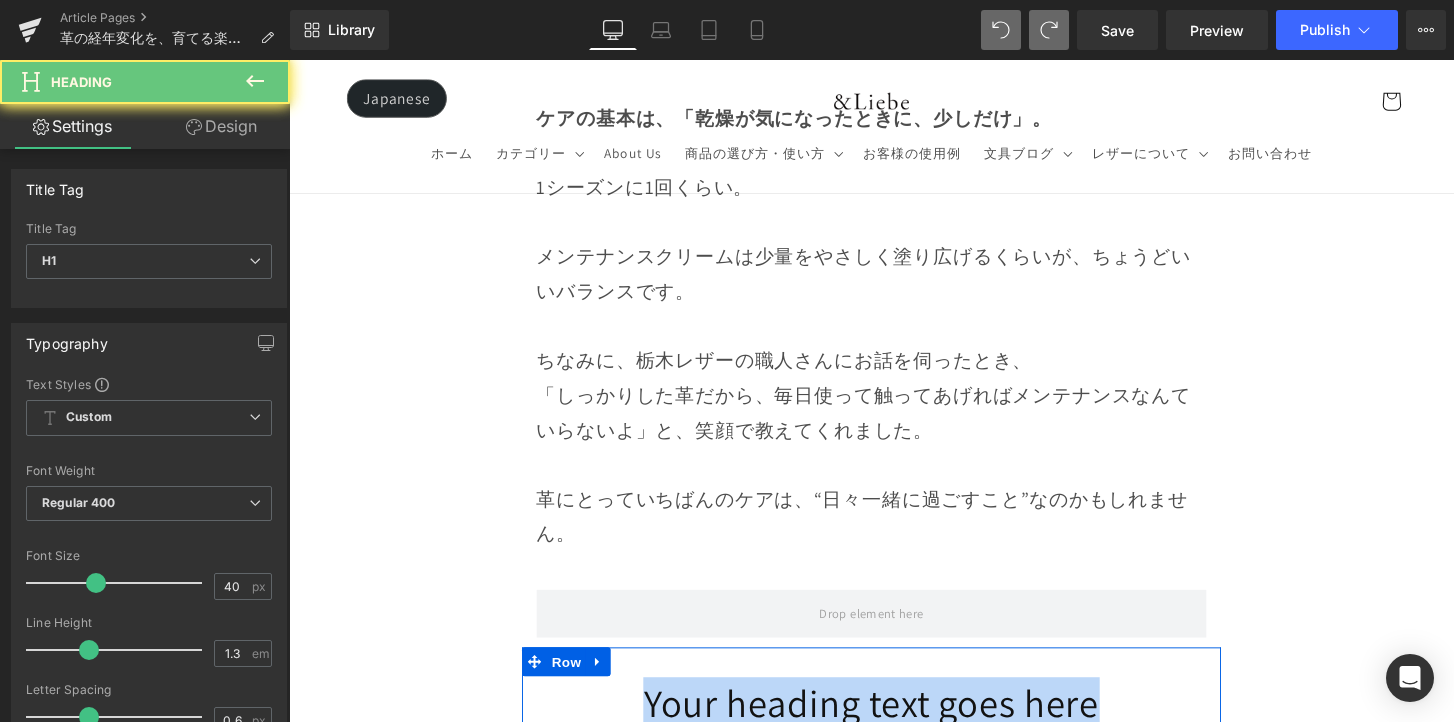 drag, startPoint x: 631, startPoint y: 577, endPoint x: 1160, endPoint y: 618, distance: 530.5865 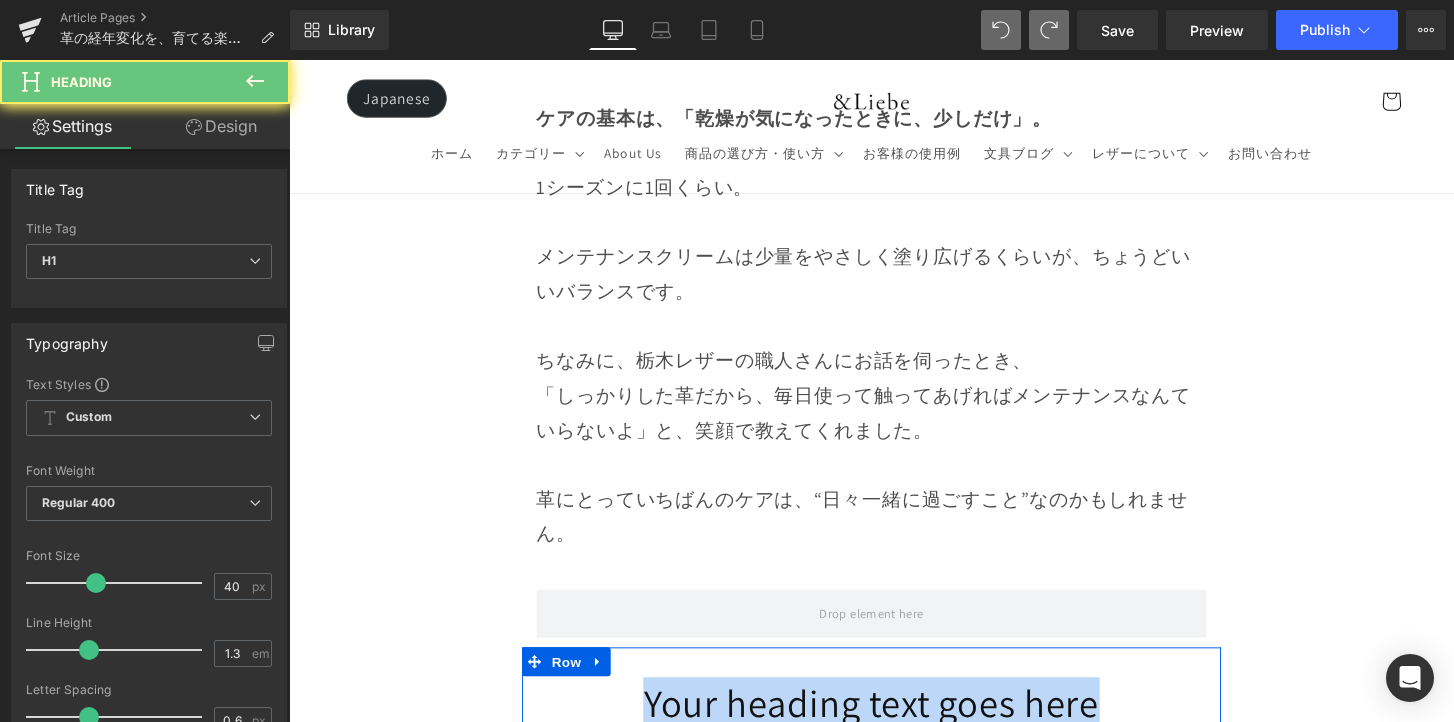 click on "Your heading text goes here
Heading         Row   31px" at bounding box center (894, 716) 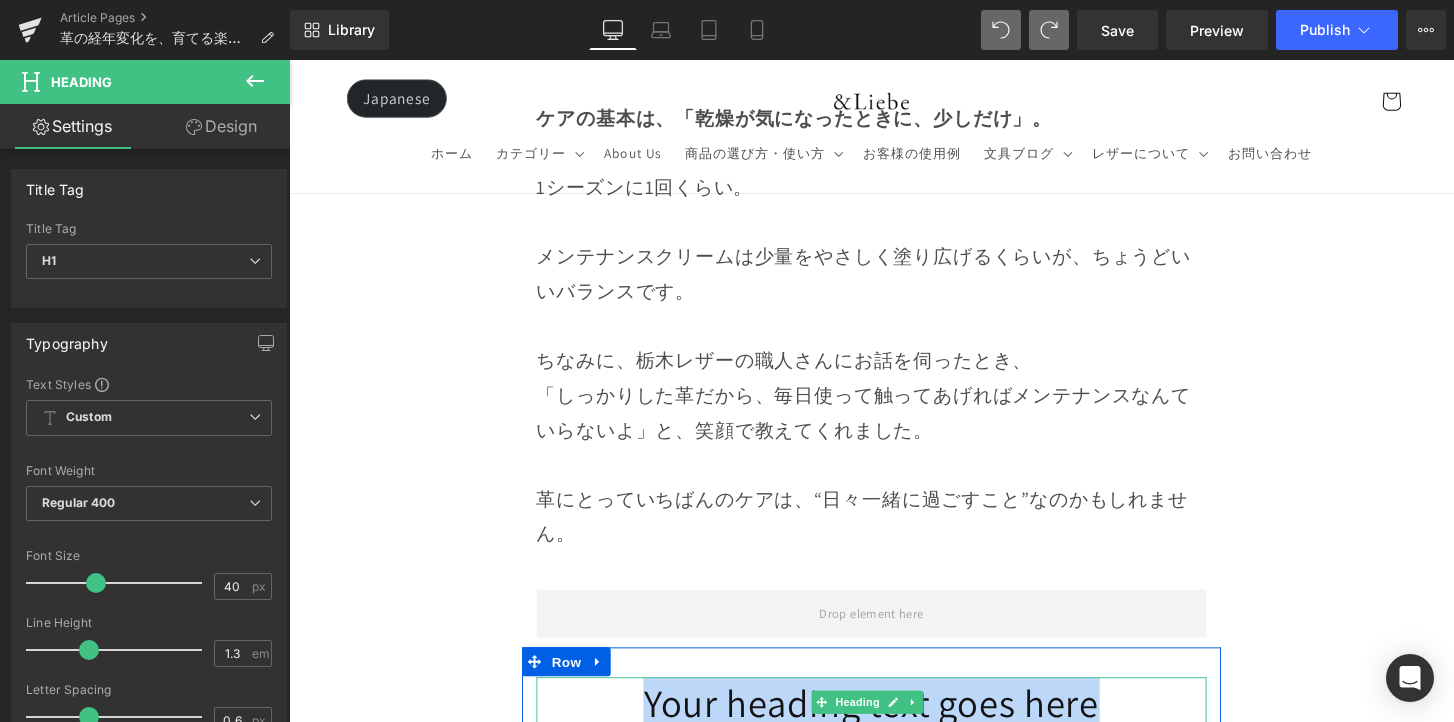 type 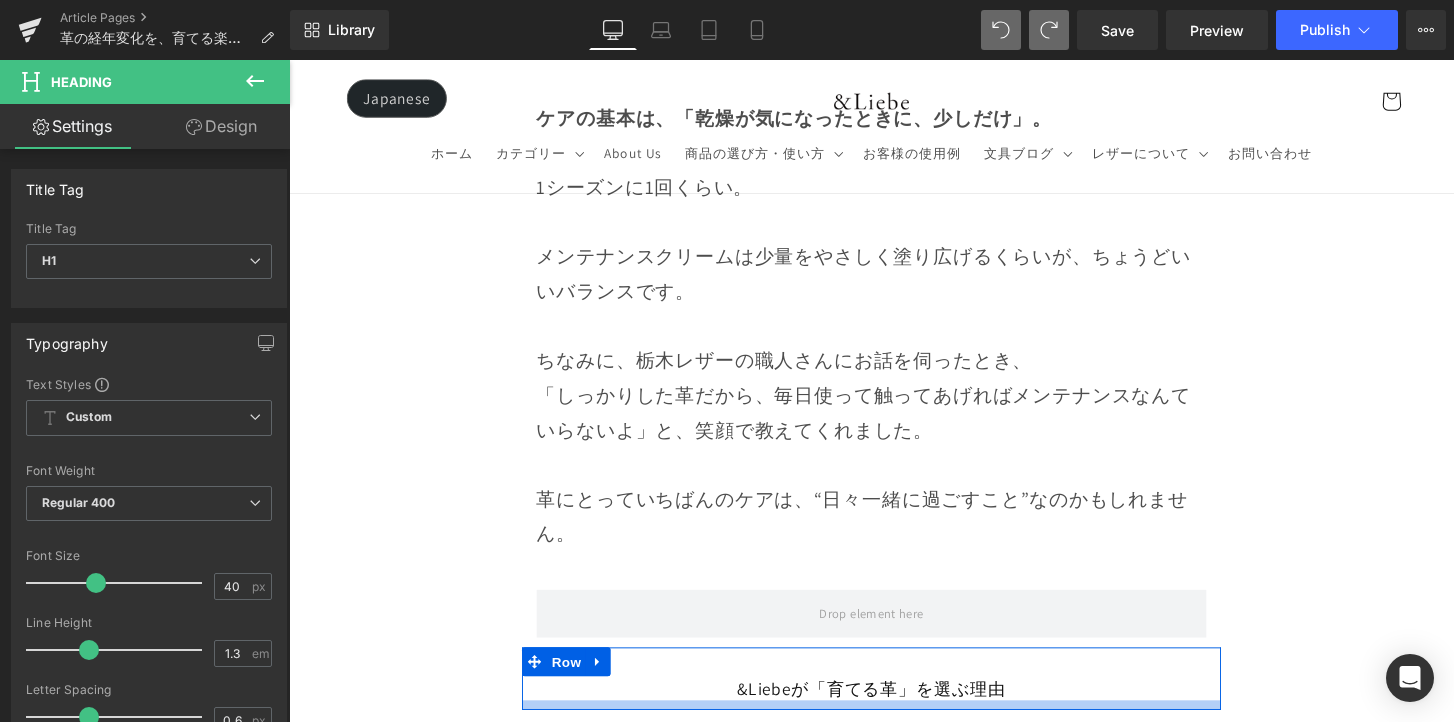 click at bounding box center [894, 730] 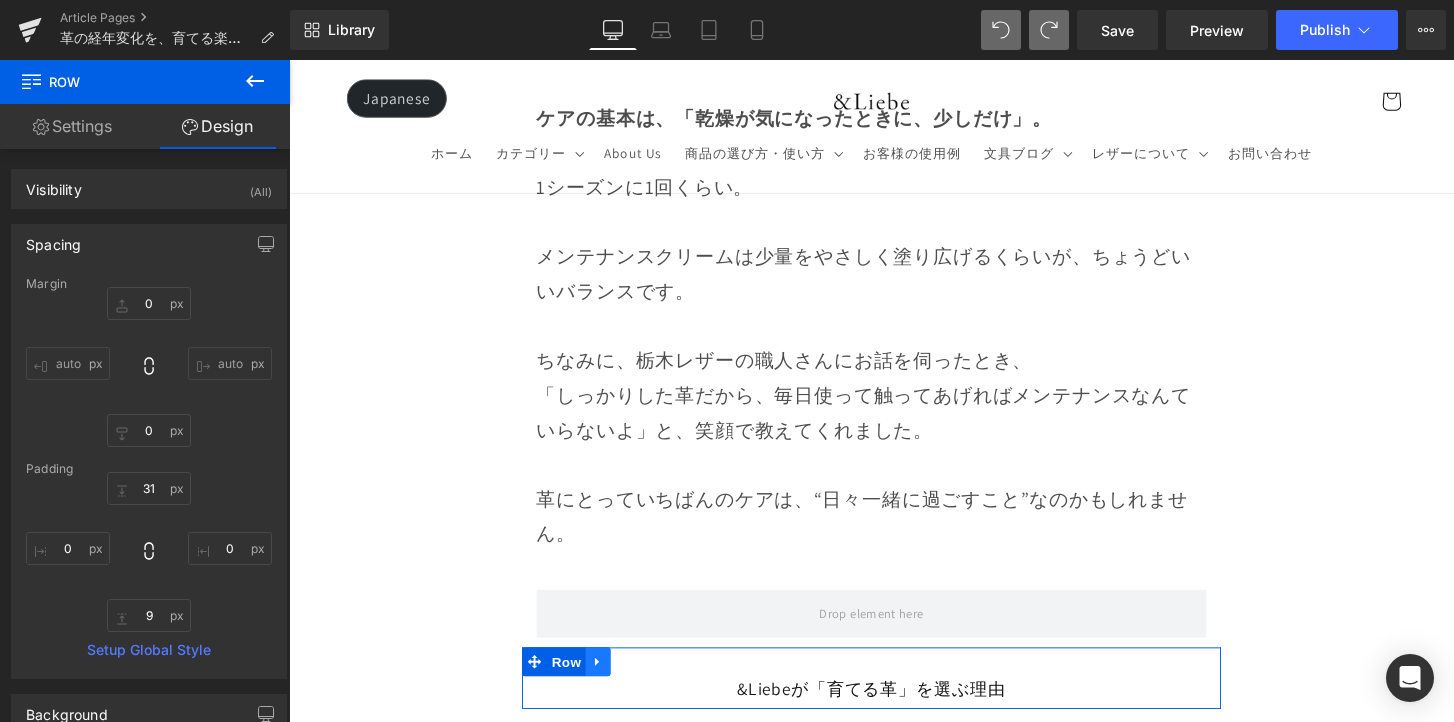 click 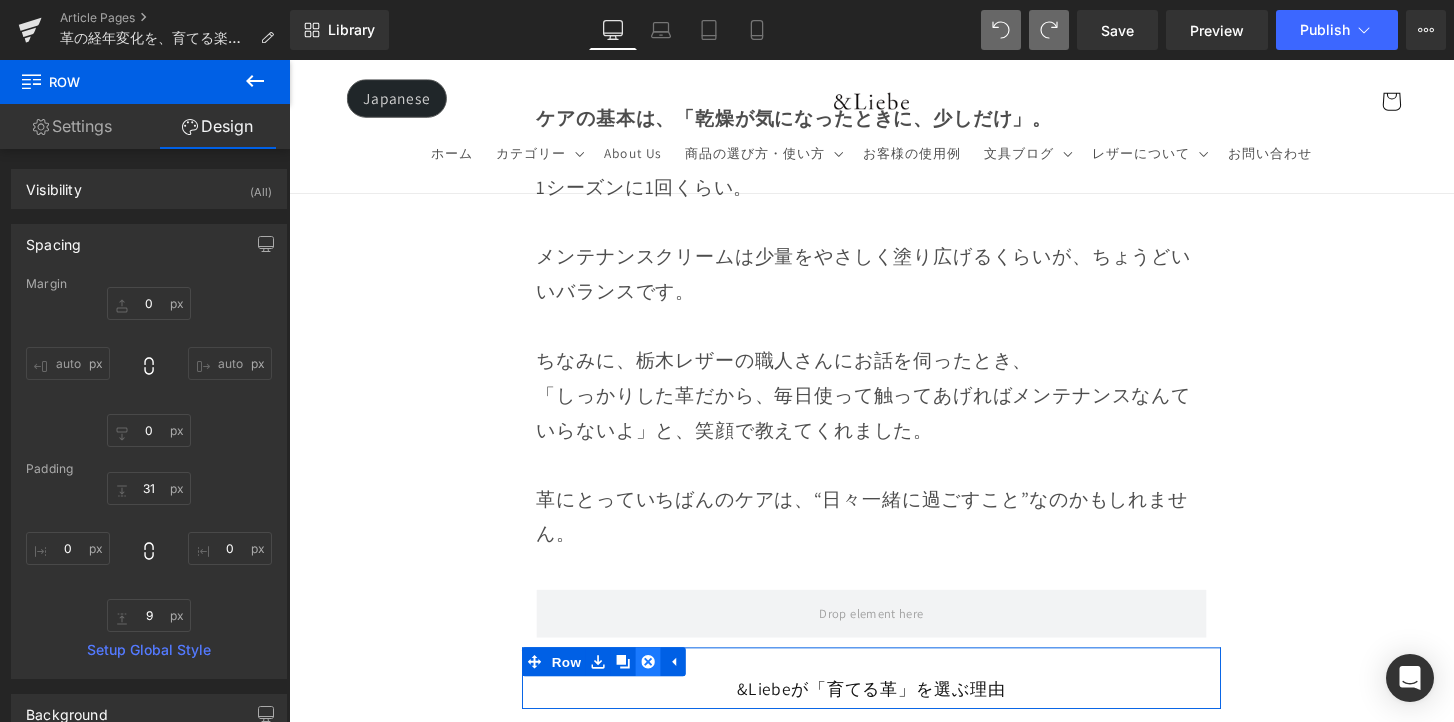 click 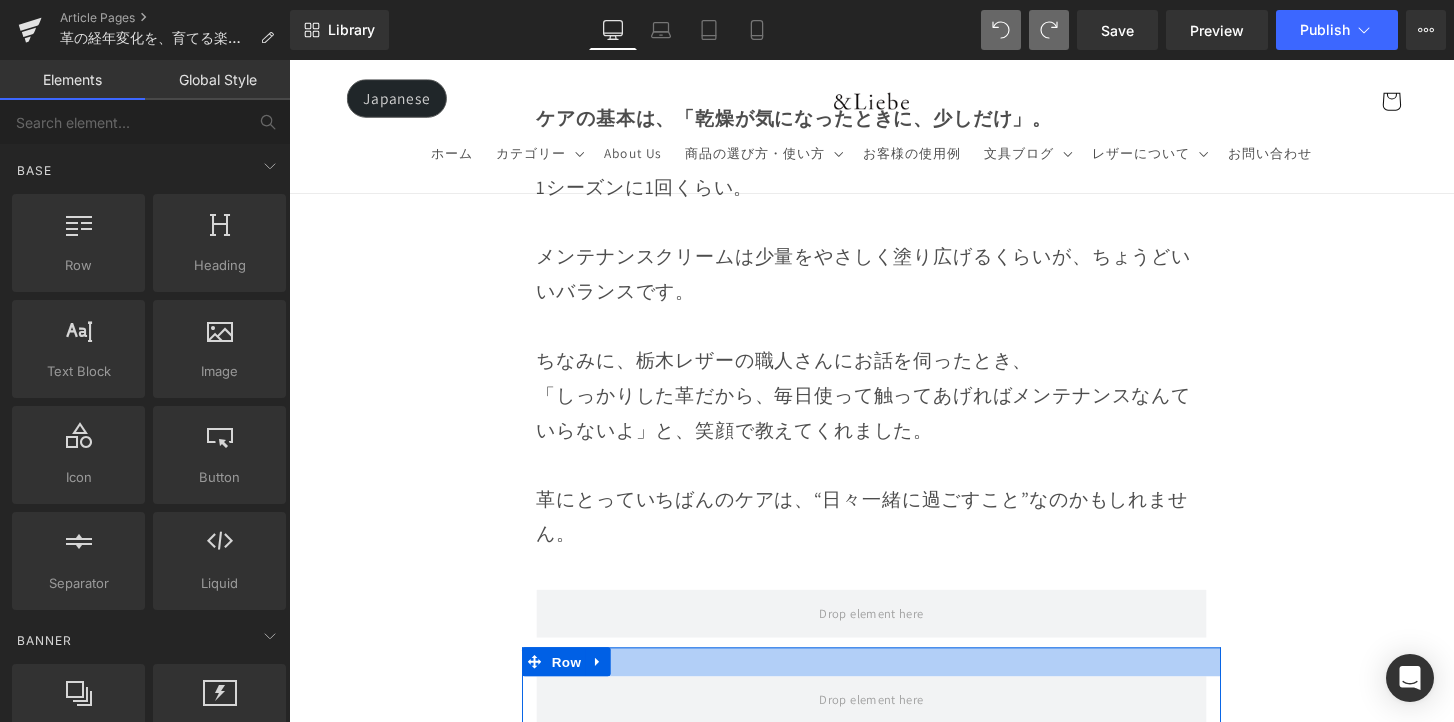 drag, startPoint x: 667, startPoint y: 557, endPoint x: 655, endPoint y: 555, distance: 12.165525 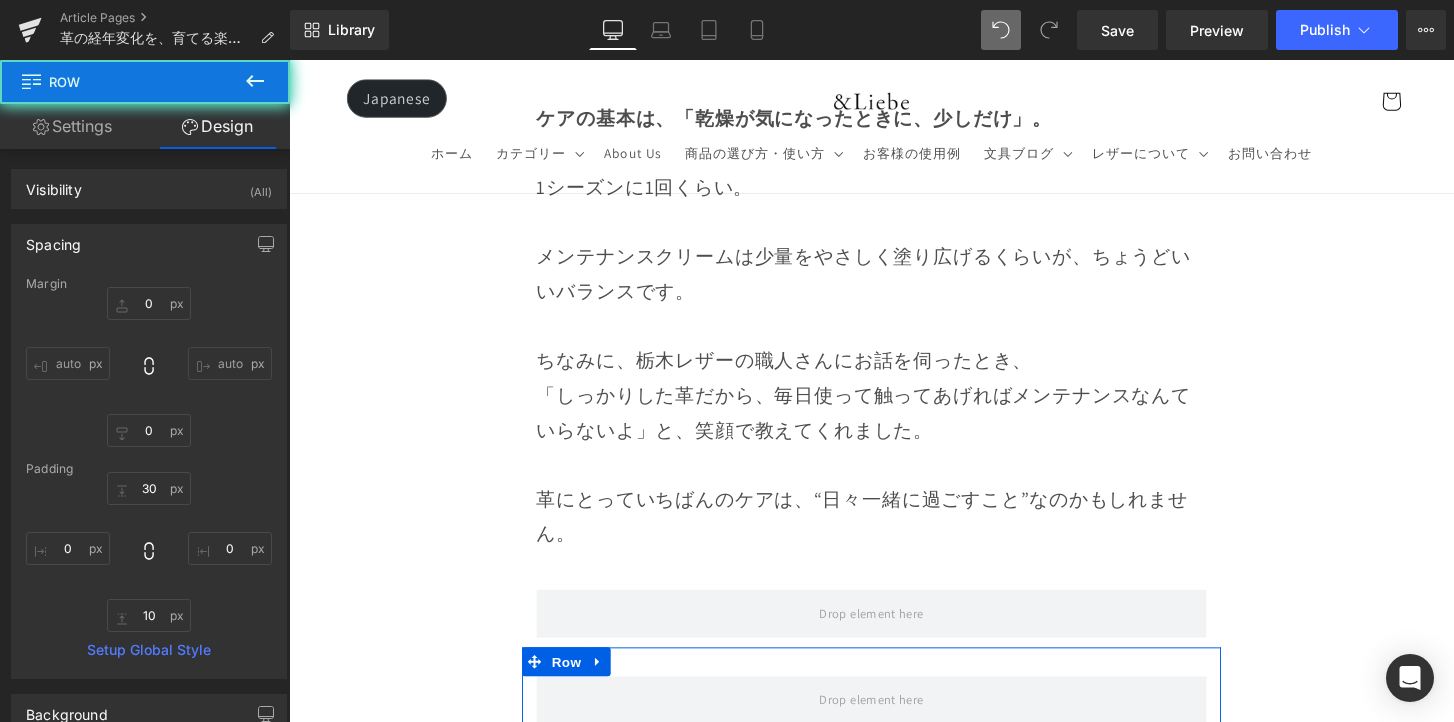 click 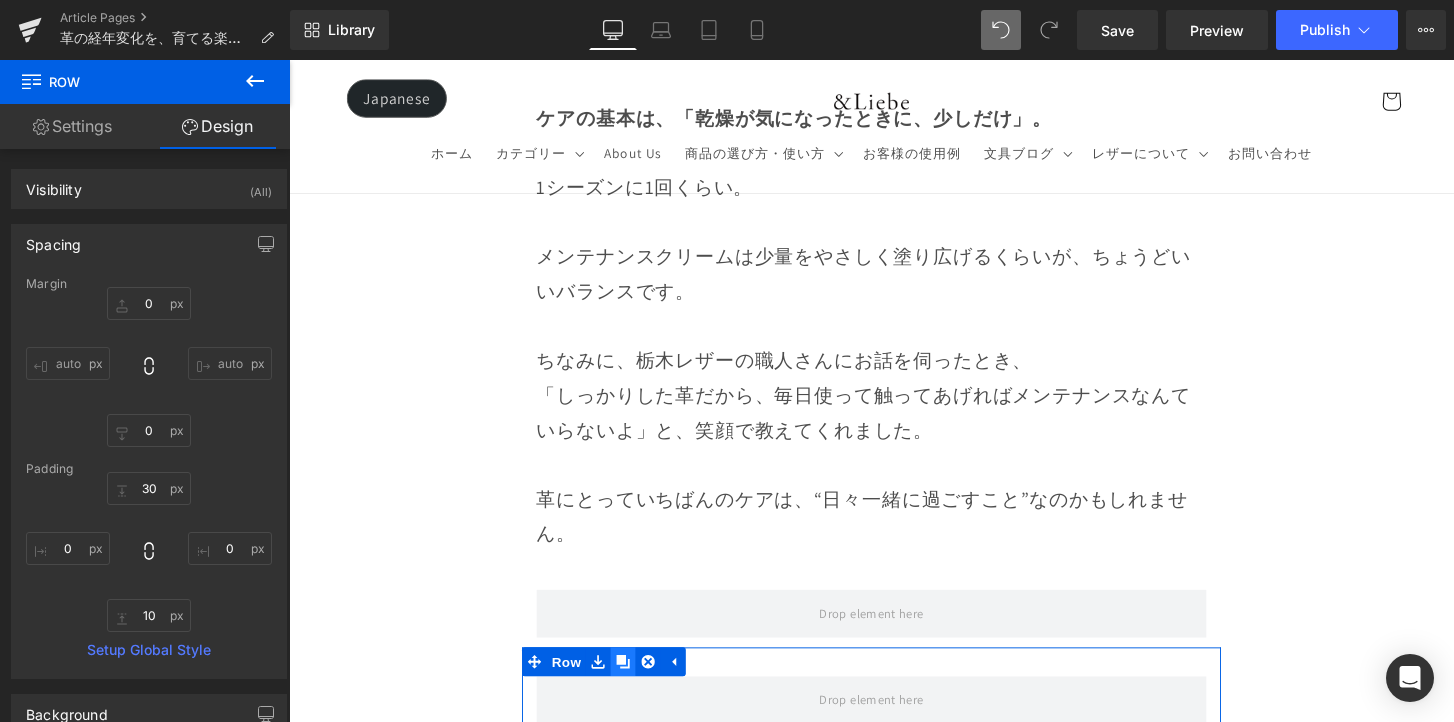 click 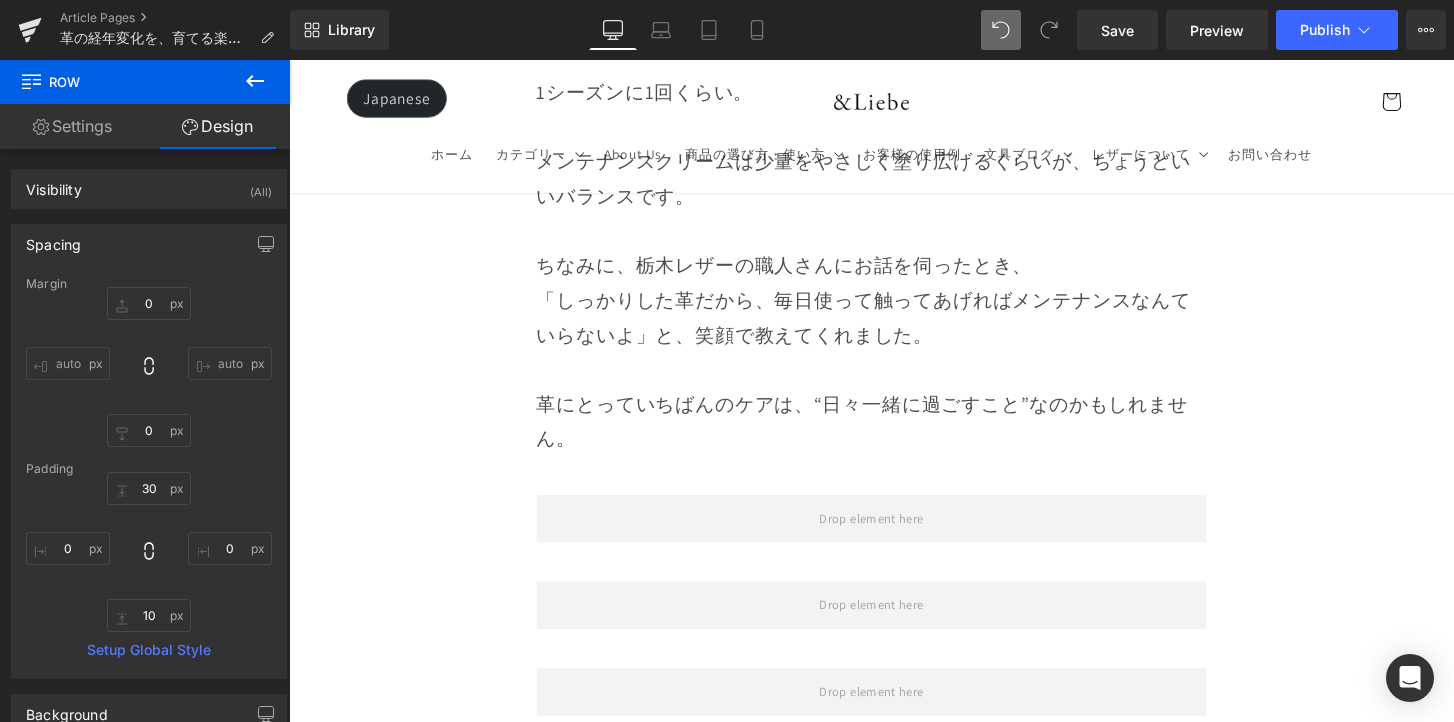 click on "Image         Row
革は育てるもの 経年変化という贅沢な時間
Heading         Row
革製品に触れていると、ふとした瞬間に「これは自分だけのものだ」と感じることがあります。
それは、使う人の手の温もりや、過ごした時間が、そのまま革に刻まれていくからかもしれません。 最初はまだ固くて、どこかよそよそしかった革が、
毎日の中で少しずつ馴染み、色づき、艶を増していく。 その変化は決して急がせることができない、
けれど確かに積み重なる、静かで贅沢な時間。 気づけば、世界にひとつだけの“自分だけの革”に育っている。 このブログでは、エイジングの魅力や楽しみ方、色や艶の変化の仕方、そして革を美しく育てるコツをご紹介していきます。
Text Block         Row         Row" at bounding box center (894, 318) 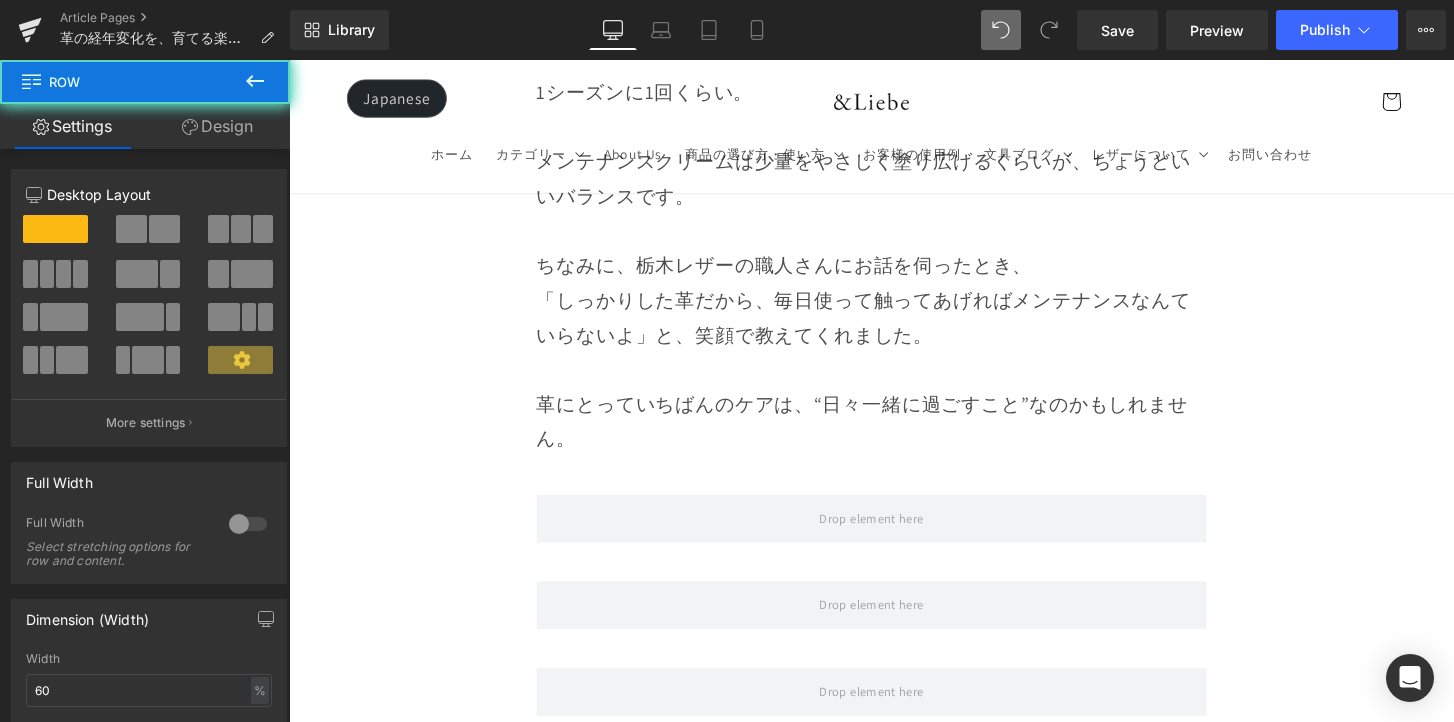 click on "Image         Row
革は育てるもの 経年変化という贅沢な時間
Heading         Row
革製品に触れていると、ふとした瞬間に「これは自分だけのものだ」と感じることがあります。
それは、使う人の手の温もりや、過ごした時間が、そのまま革に刻まれていくからかもしれません。 最初はまだ固くて、どこかよそよそしかった革が、
毎日の中で少しずつ馴染み、色づき、艶を増していく。 その変化は決して急がせることができない、
けれど確かに積み重なる、静かで贅沢な時間。 気づけば、世界にひとつだけの“自分だけの革”に育っている。 このブログでは、エイジングの魅力や楽しみ方、色や艶の変化の仕方、そして革を美しく育てるコツをご紹介していきます。
Text Block         Row         Row" at bounding box center (894, 318) 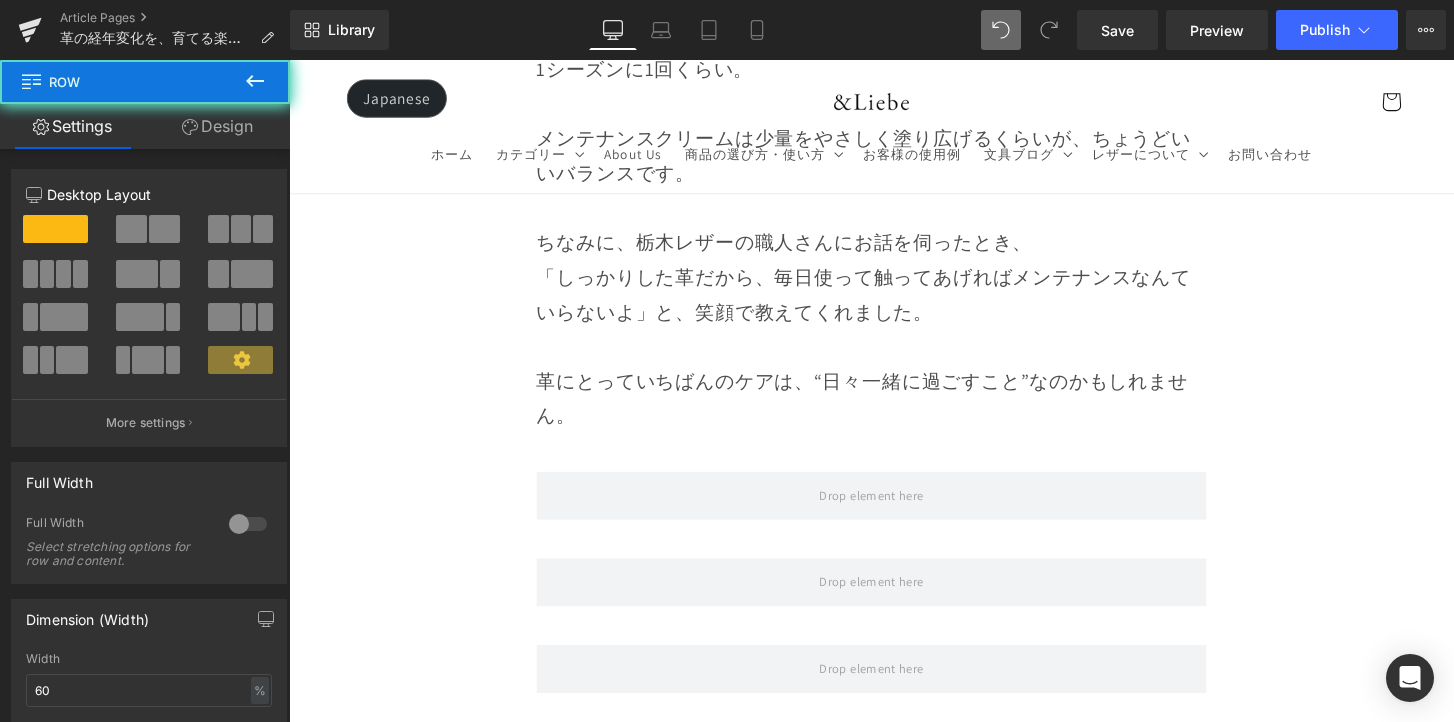scroll, scrollTop: 13010, scrollLeft: 0, axis: vertical 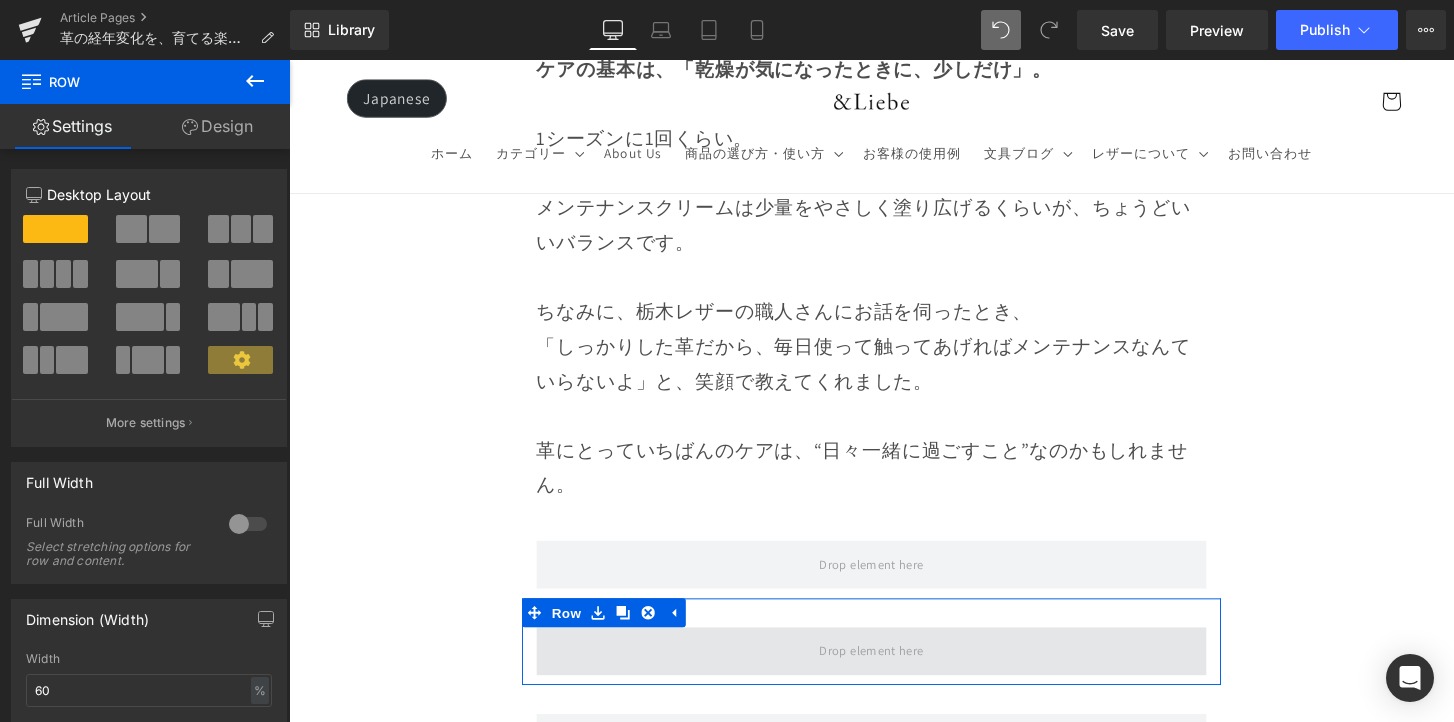 click at bounding box center [894, 674] 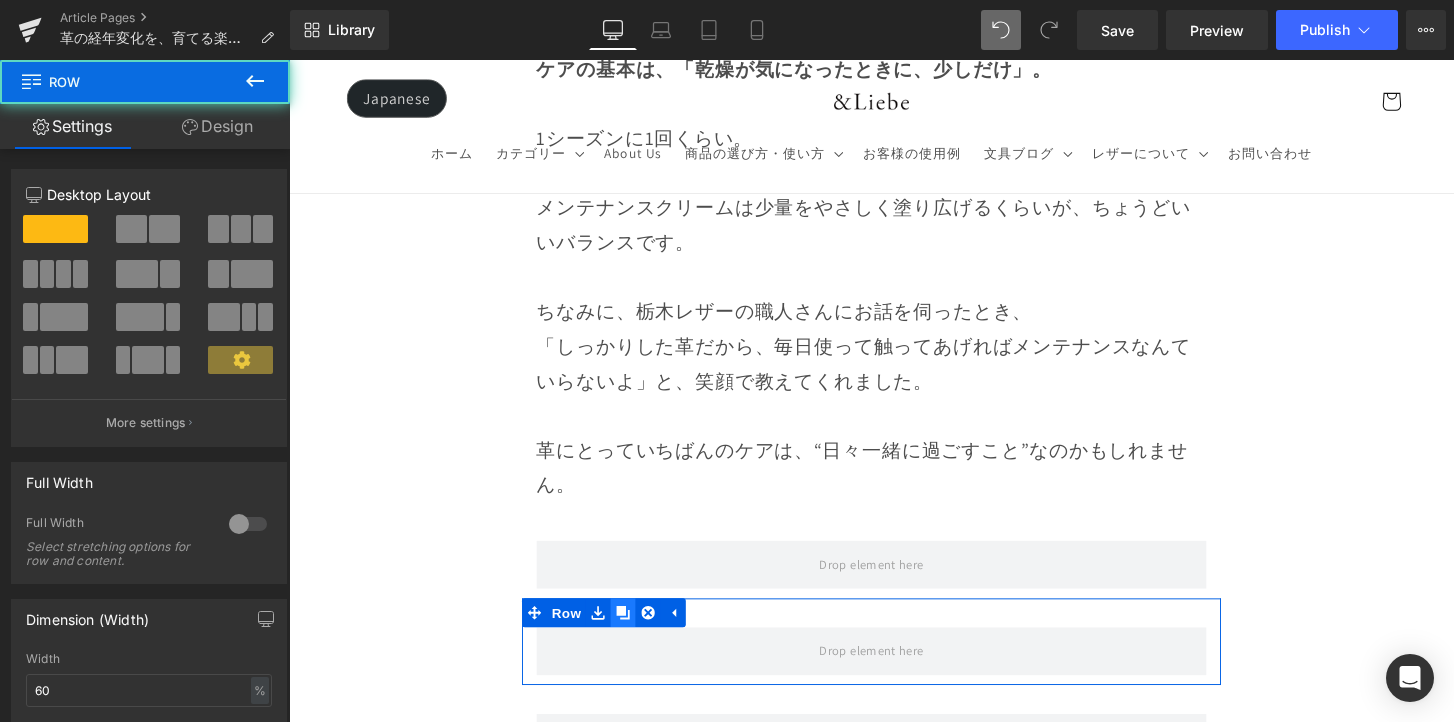 click 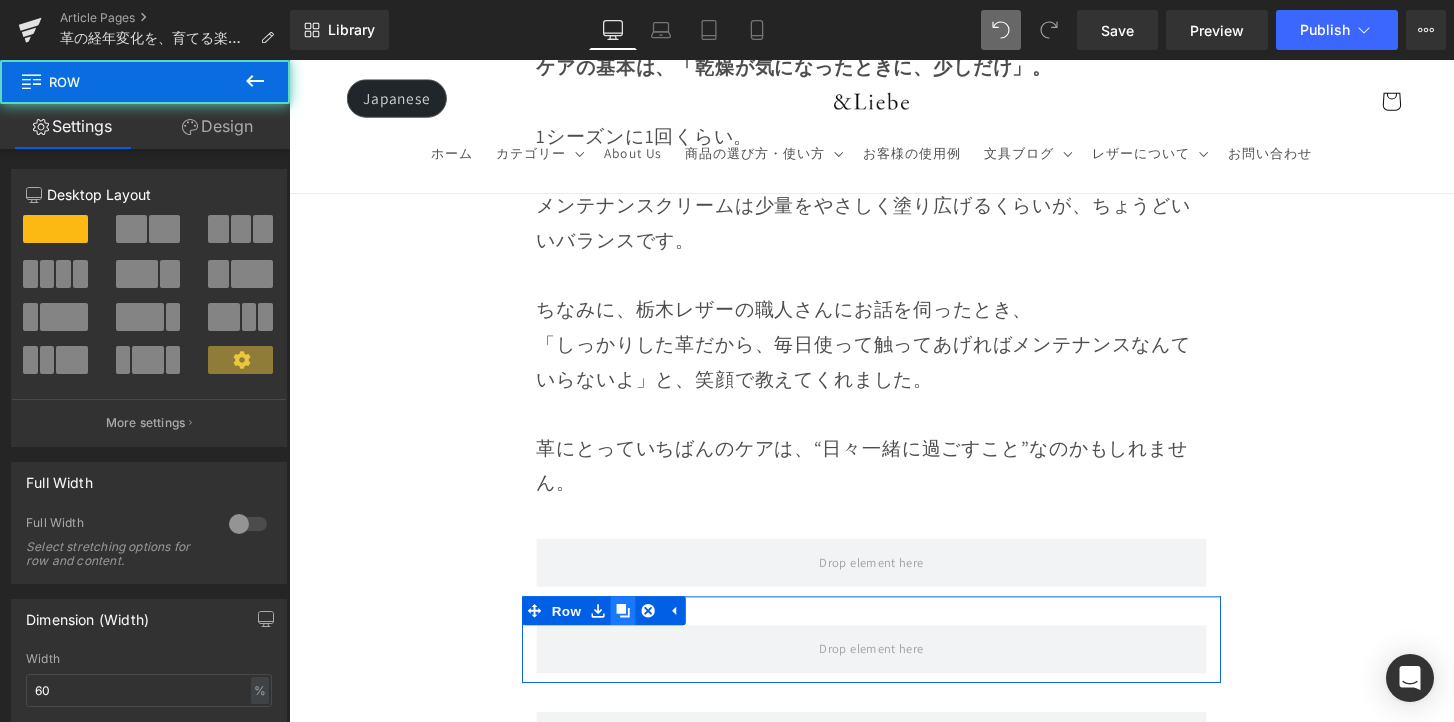 click on "Row" at bounding box center [894, 662] 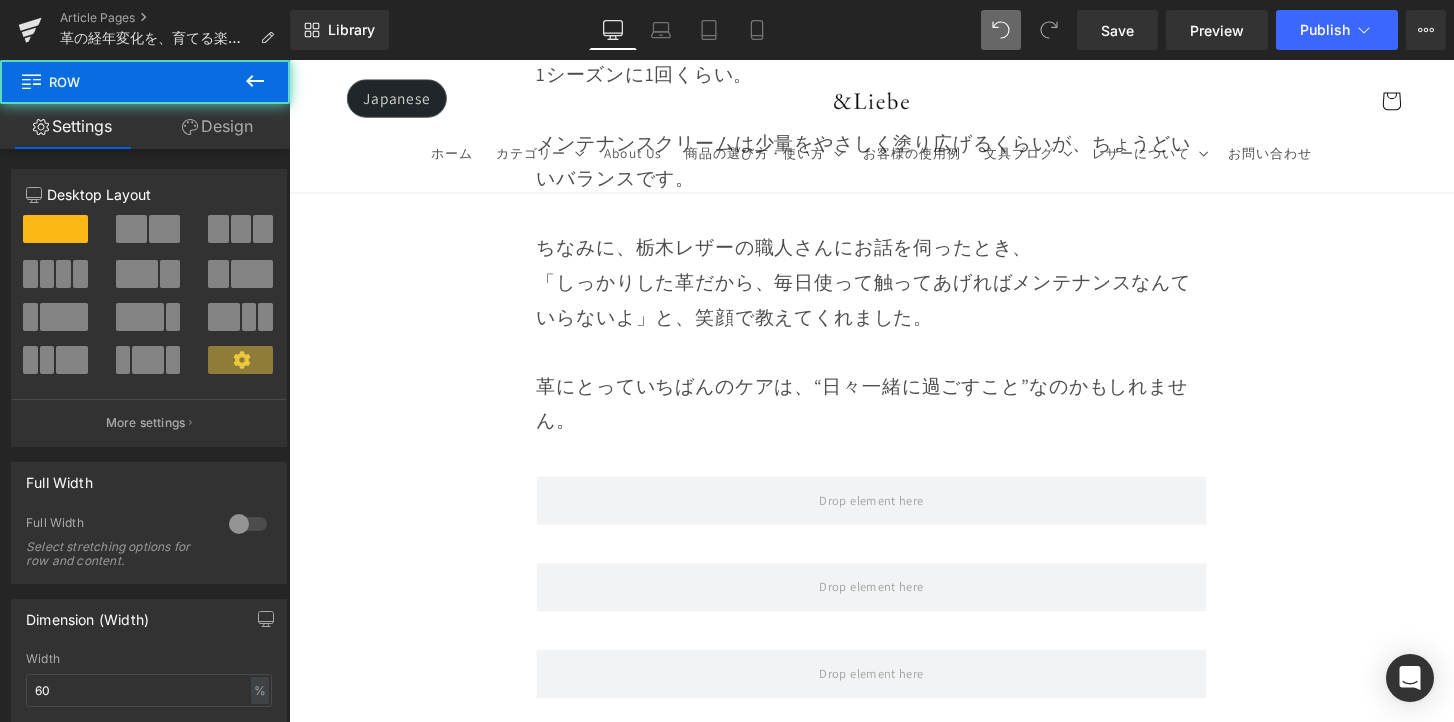 click on "Image         Row
革は育てるもの 経年変化という贅沢な時間
Heading         Row
革製品に触れていると、ふとした瞬間に「これは自分だけのものだ」と感じることがあります。
それは、使う人の手の温もりや、過ごした時間が、そのまま革に刻まれていくからかもしれません。 最初はまだ固くて、どこかよそよそしかった革が、
毎日の中で少しずつ馴染み、色づき、艶を増していく。 その変化は決して急がせることができない、
けれど確かに積み重なる、静かで贅沢な時間。 気づけば、世界にひとつだけの“自分だけの革”に育っている。 このブログでは、エイジングの魅力や楽しみ方、色や艶の変化の仕方、そして革を美しく育てるコツをご紹介していきます。
Text Block         Row         Row" at bounding box center (894, 345) 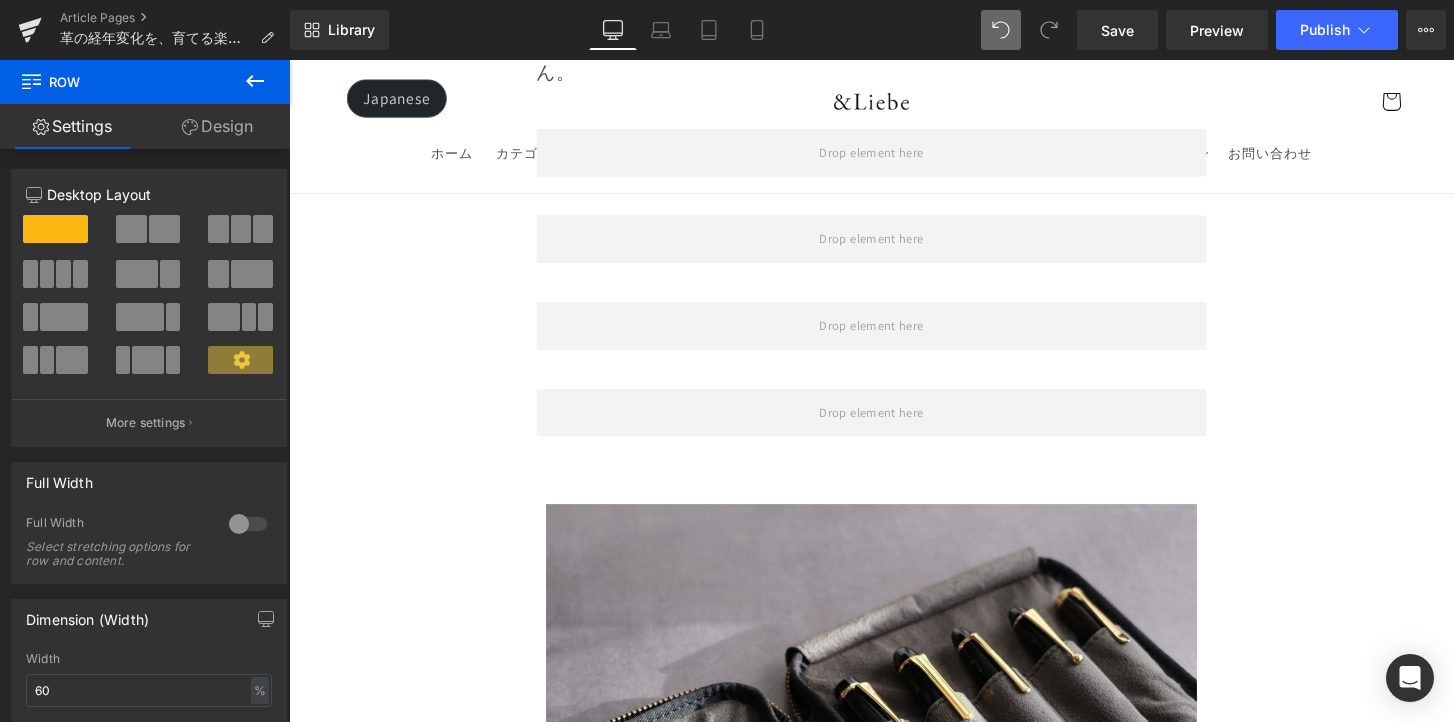 scroll, scrollTop: 13367, scrollLeft: 0, axis: vertical 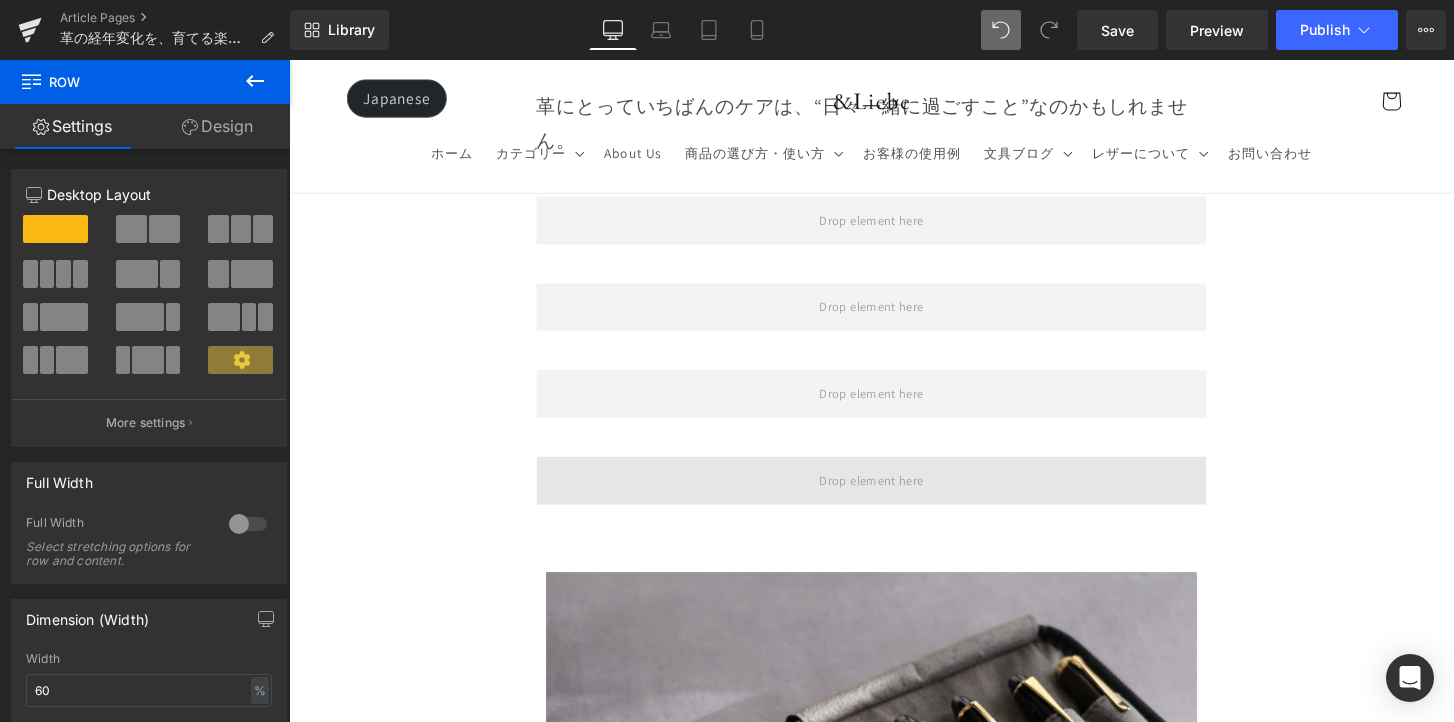 click at bounding box center (894, 497) 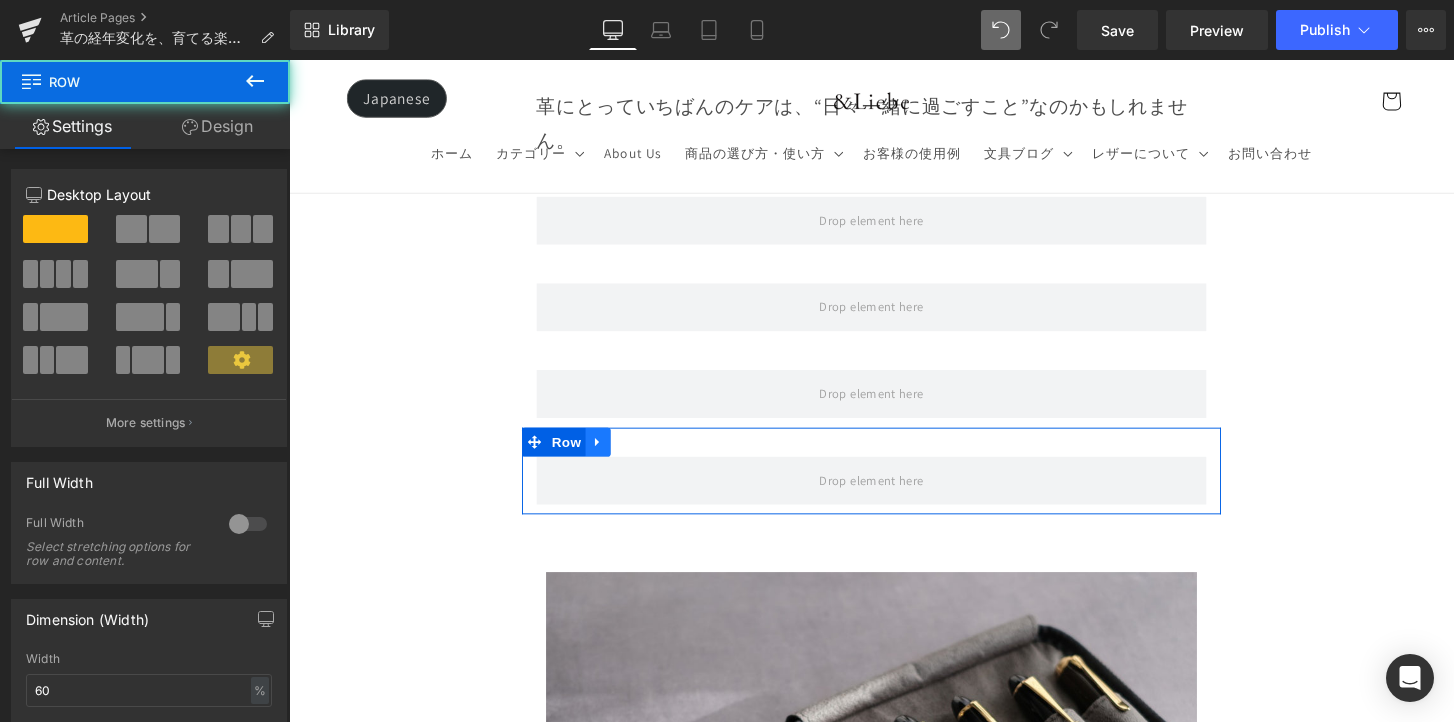 click 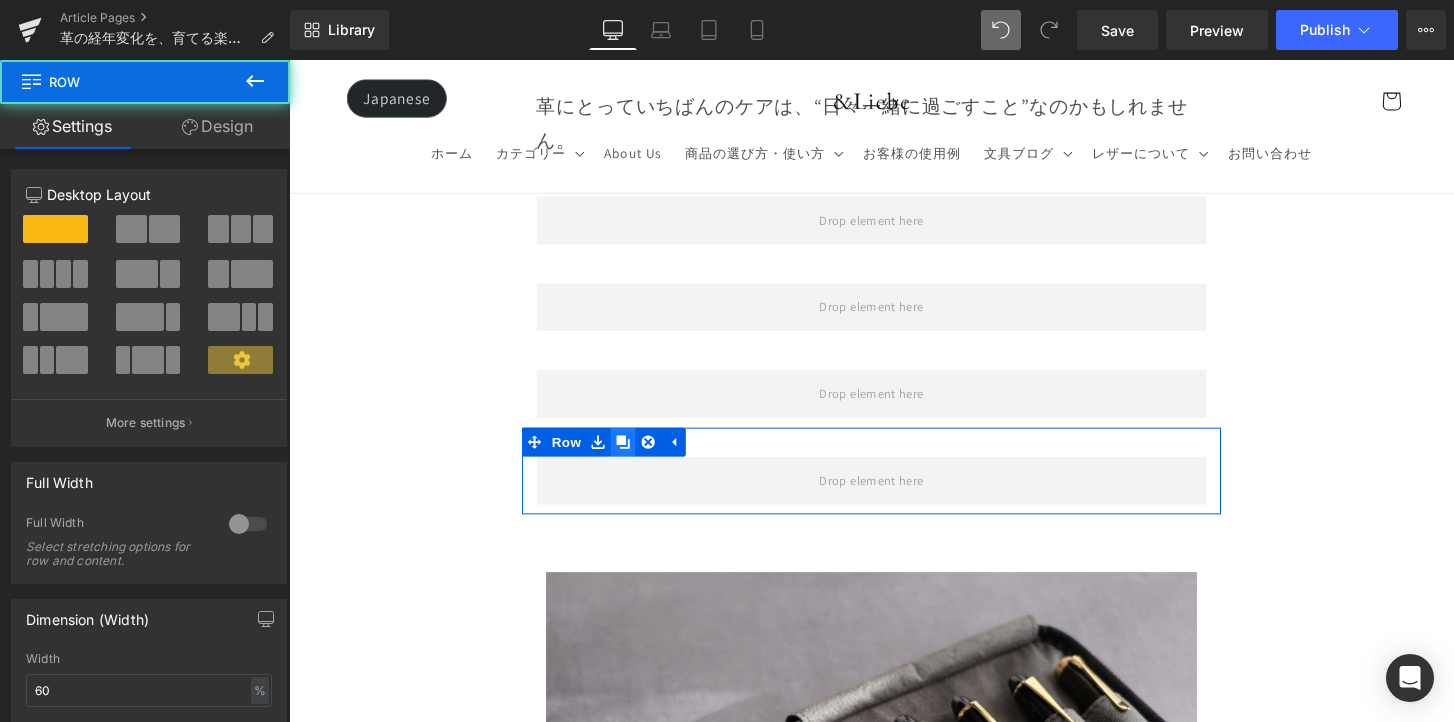 click 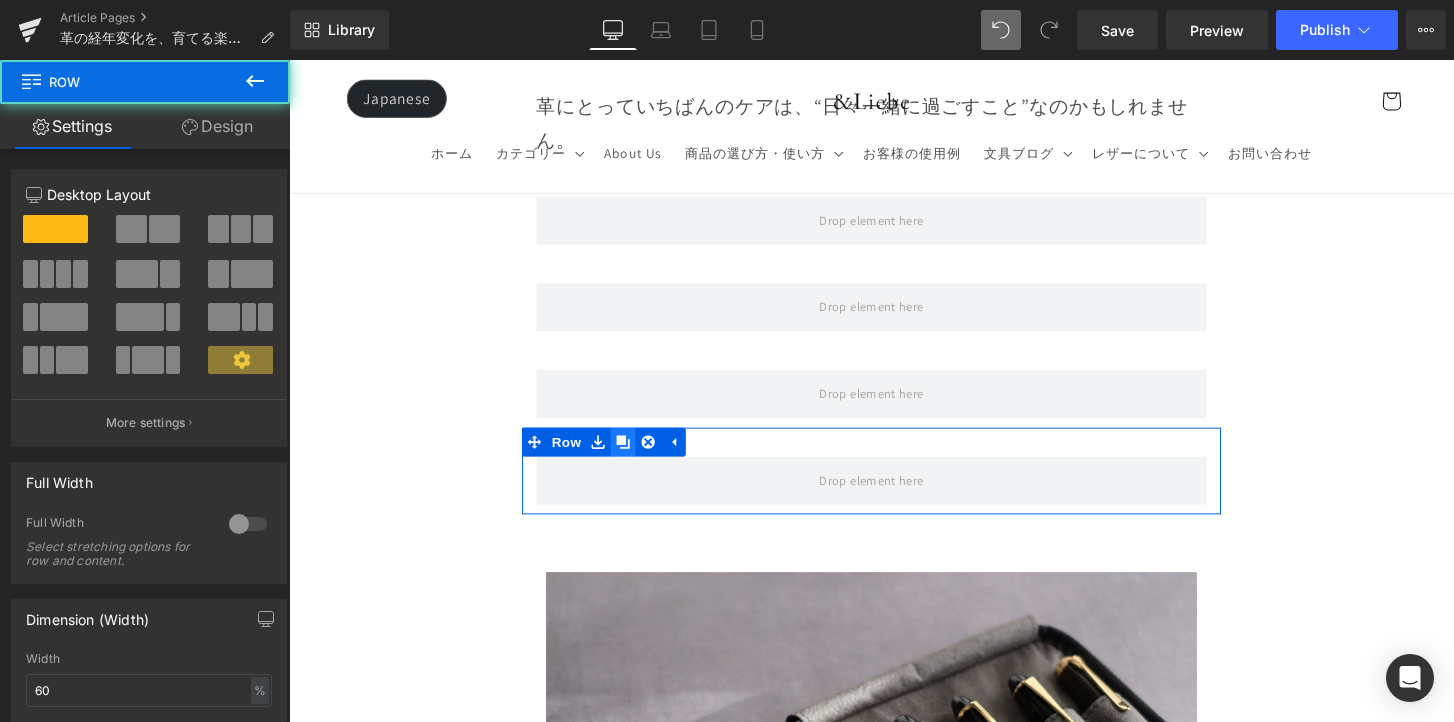 click 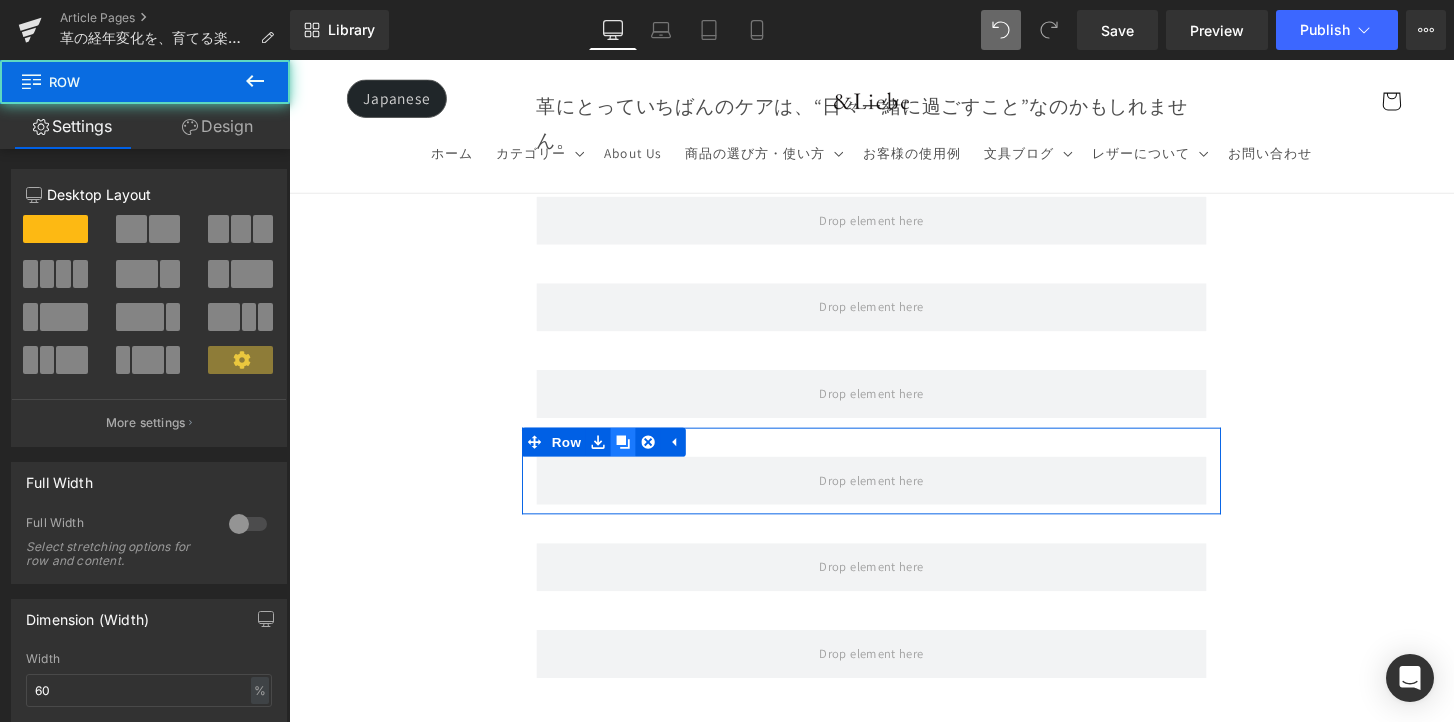 click 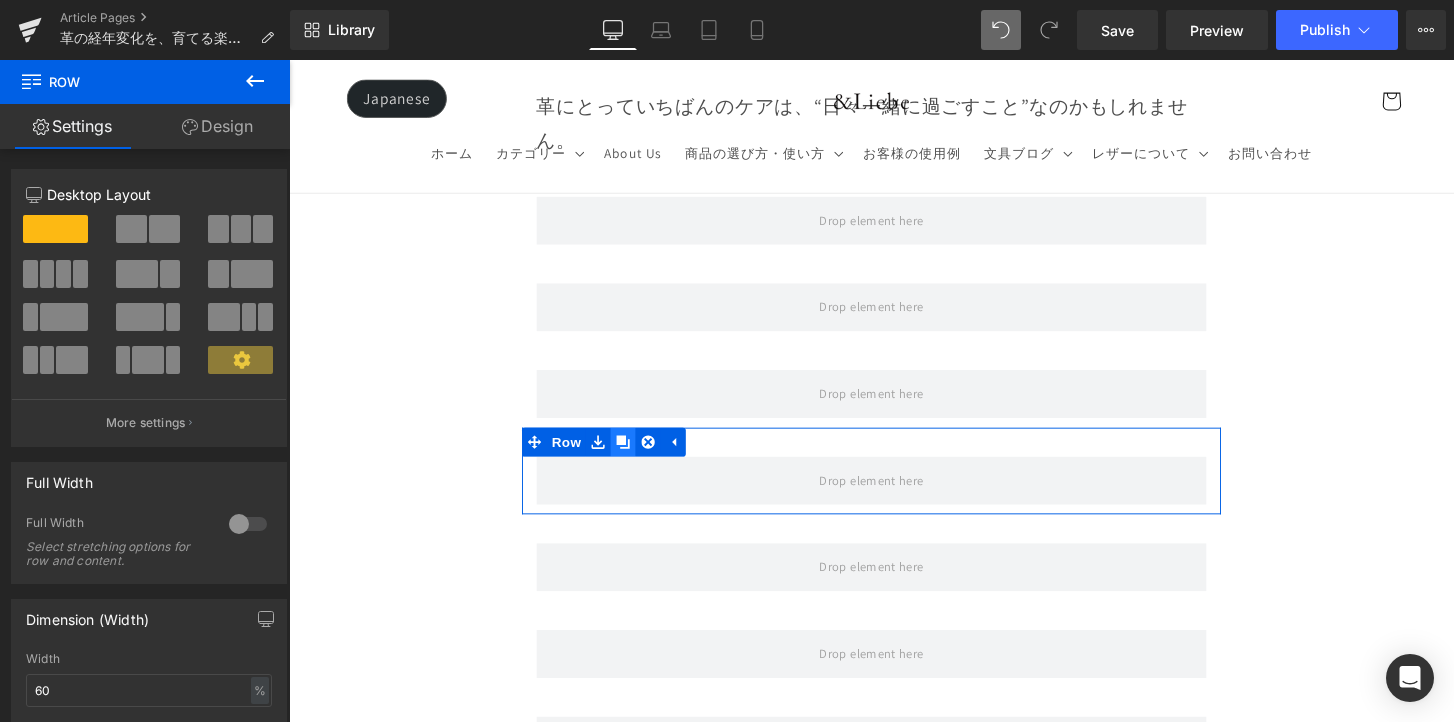click 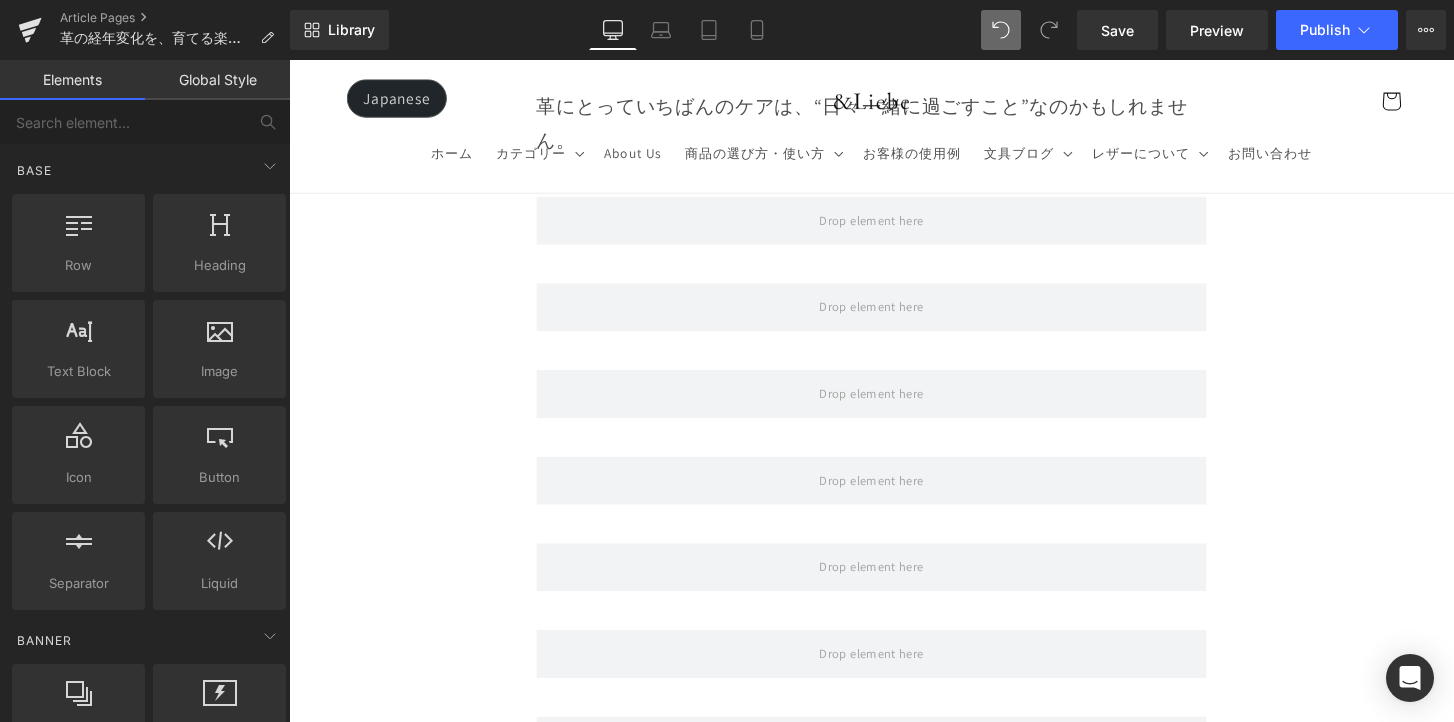 click on "Image         Row
革は育てるもの 経年変化という贅沢な時間
Heading         Row
革製品に触れていると、ふとした瞬間に「これは自分だけのものだ」と感じることがあります。
それは、使う人の手の温もりや、過ごした時間が、そのまま革に刻まれていくからかもしれません。 最初はまだ固くて、どこかよそよそしかった革が、
毎日の中で少しずつ馴染み、色づき、艶を増していく。 その変化は決して急がせることができない、
けれど確かに積み重なる、静かで贅沢な時間。 気づけば、世界にひとつだけの“自分だけの革”に育っている。 このブログでは、エイジングの魅力や楽しみ方、色や艶の変化の仕方、そして革を美しく育てるコツをご紹介していきます。
Text Block         Row         Row" at bounding box center (894, 279) 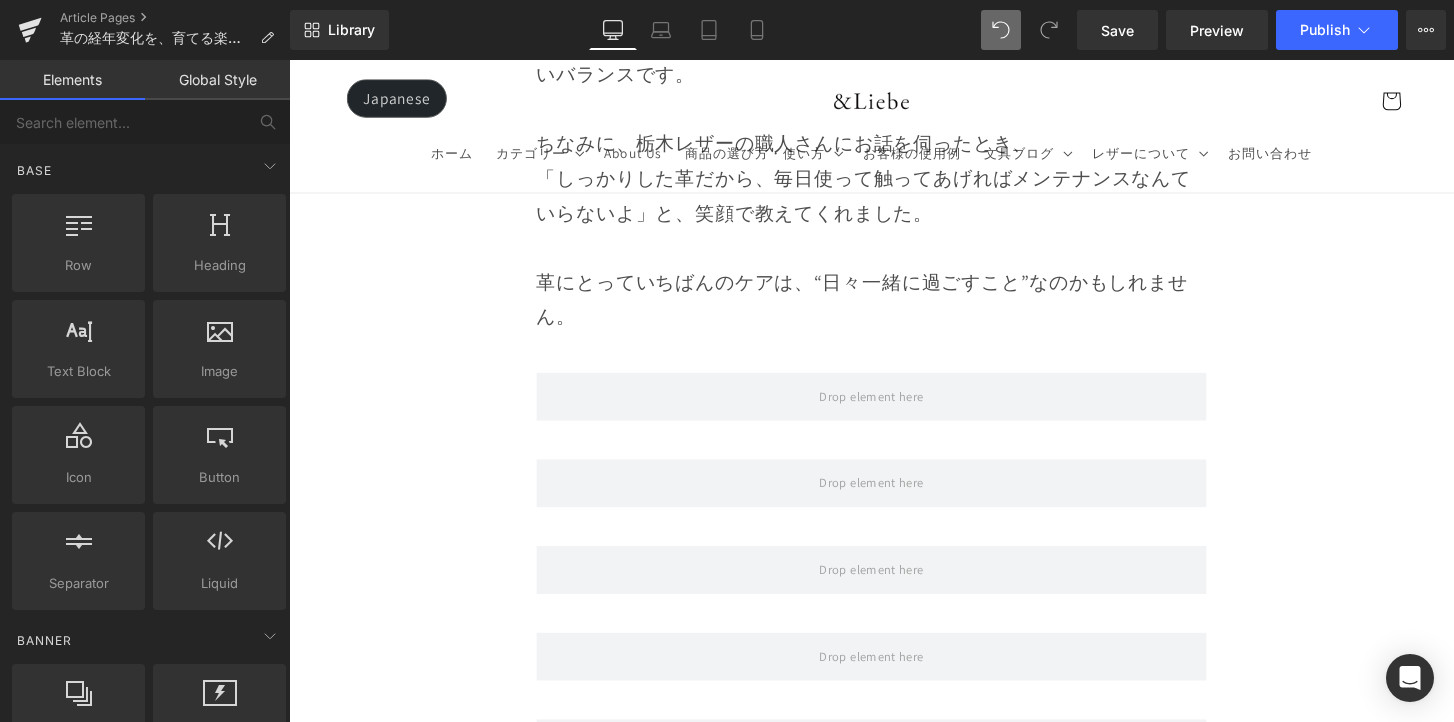 scroll, scrollTop: 13179, scrollLeft: 0, axis: vertical 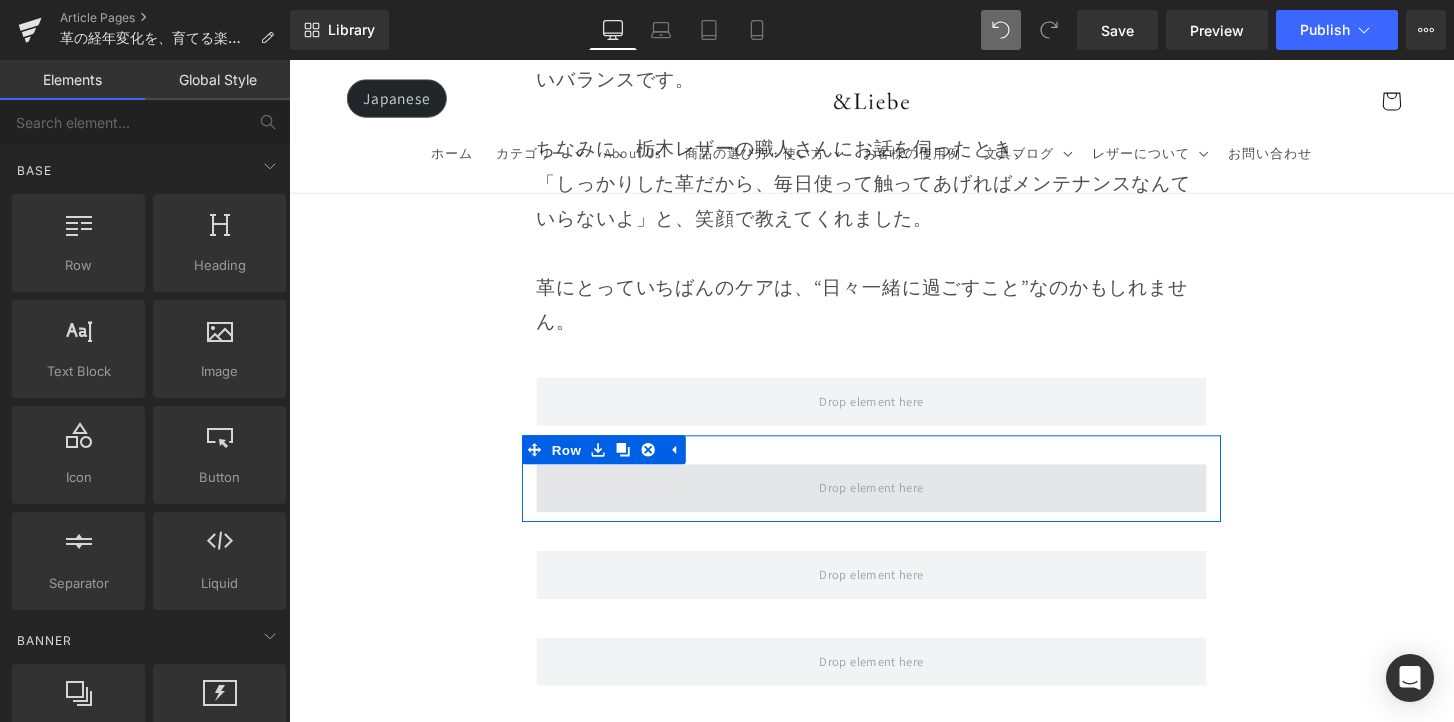 click at bounding box center [894, 505] 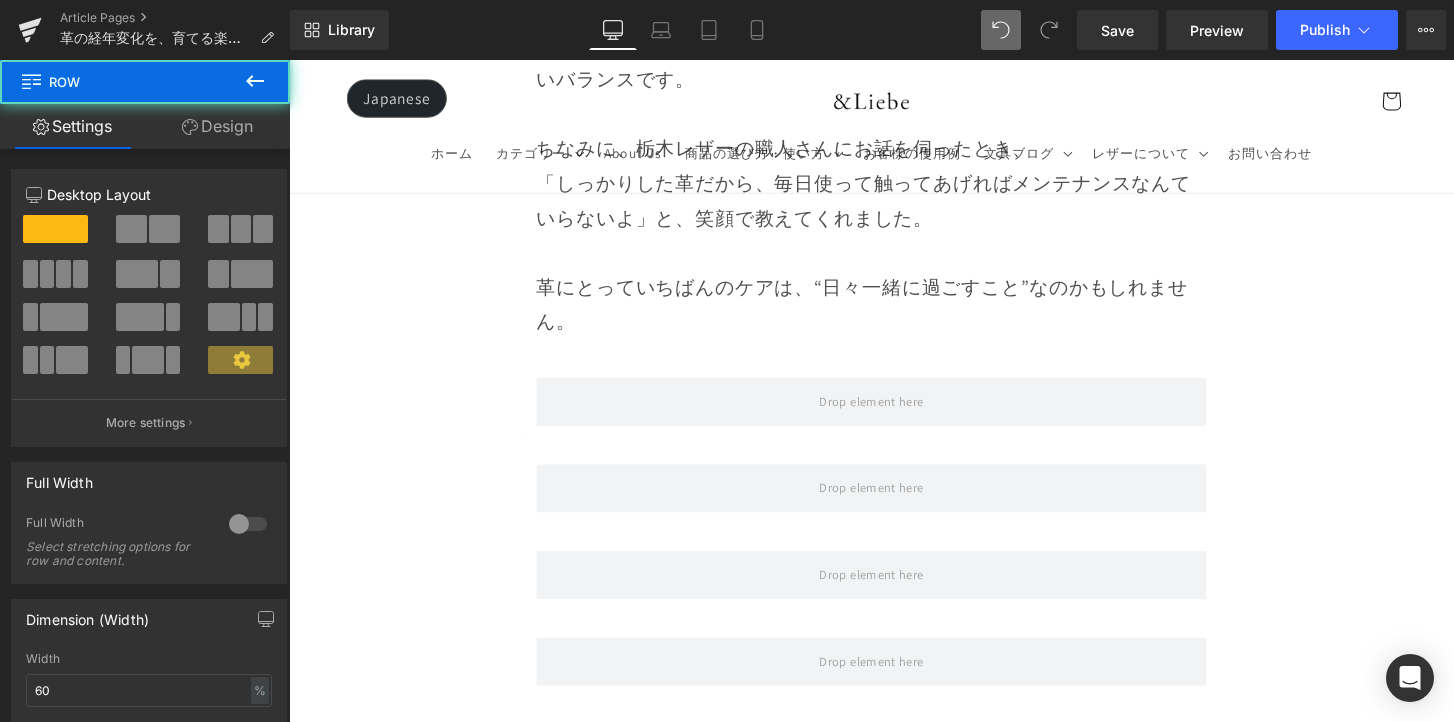 click 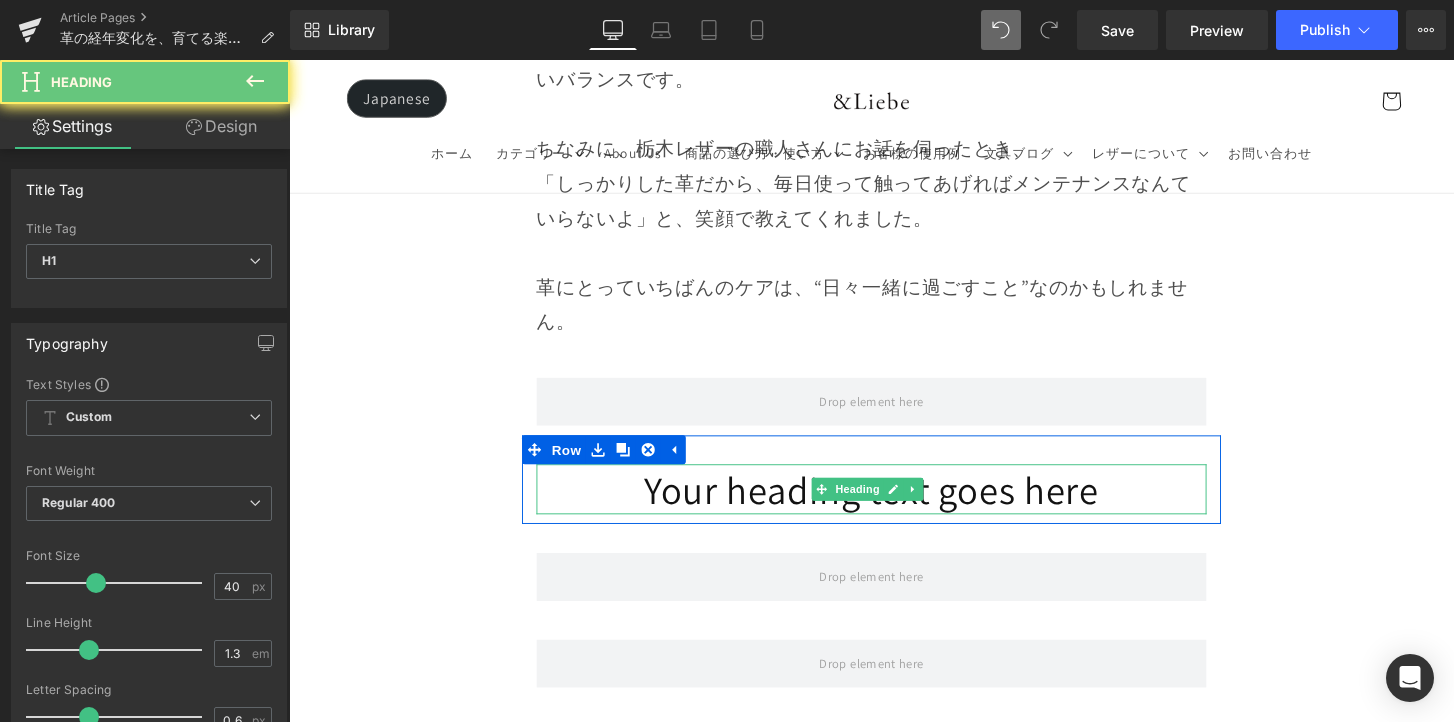 click on "Your heading text goes here" at bounding box center (894, 506) 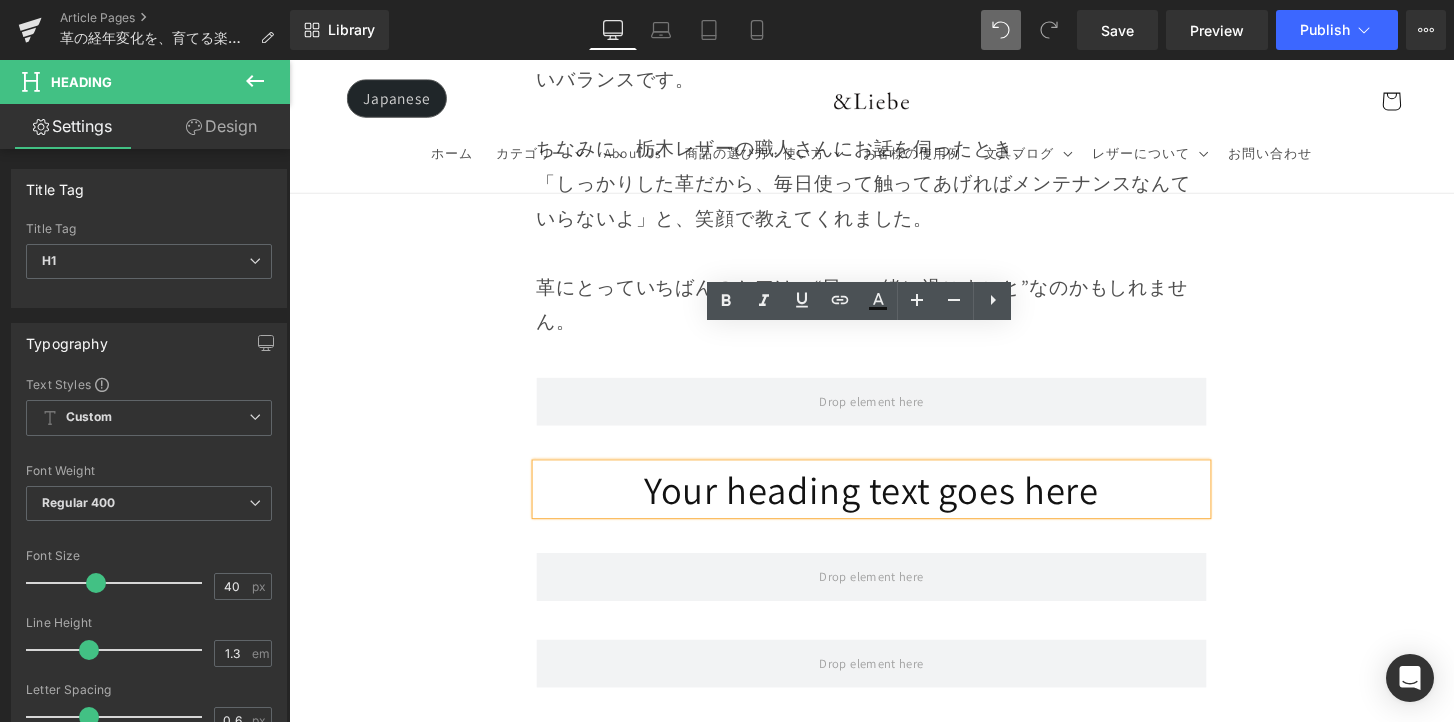paste 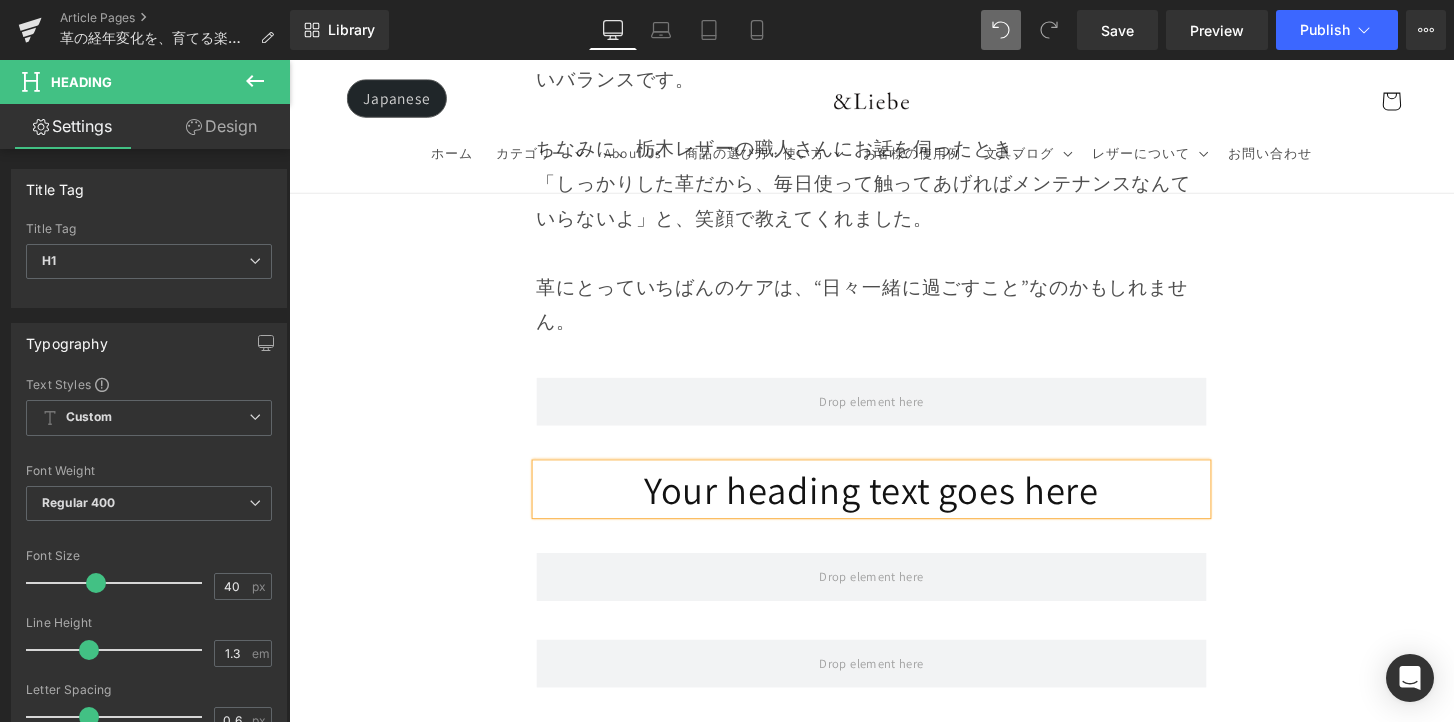 type 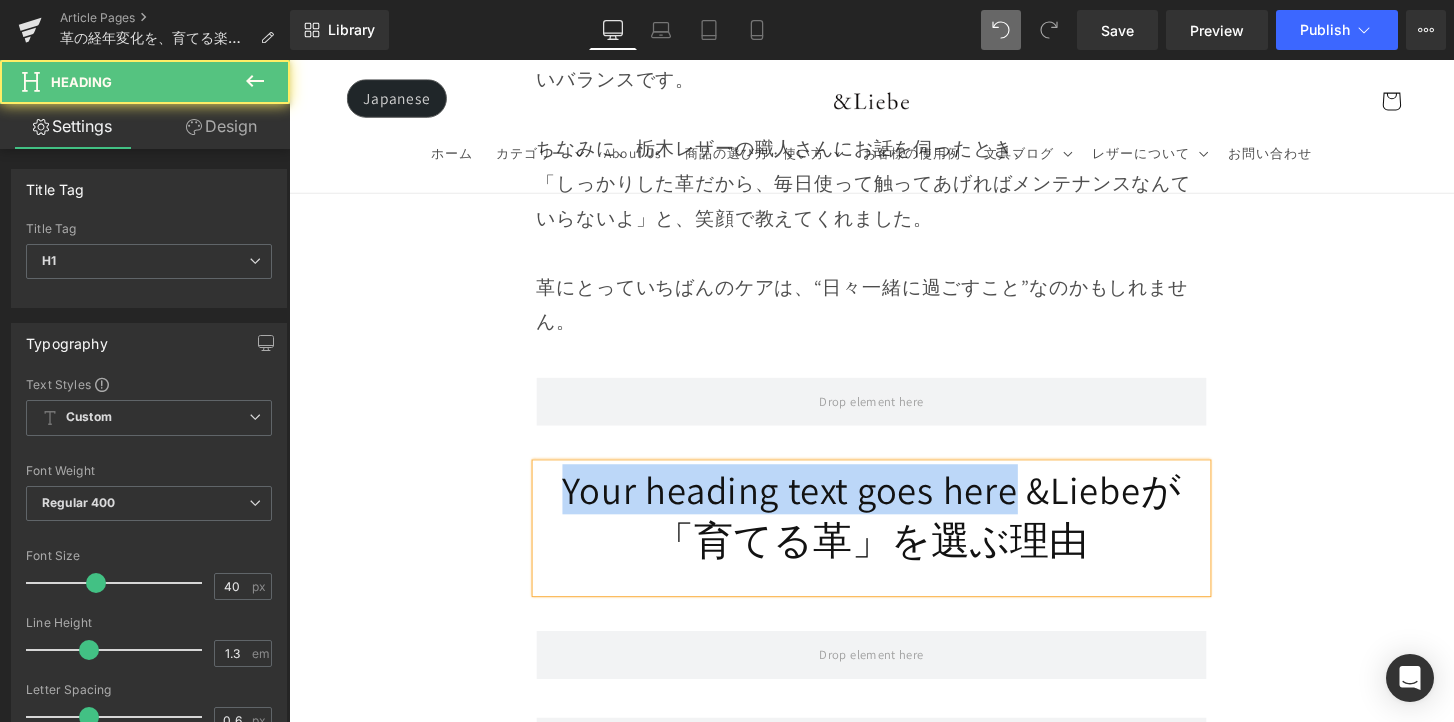 drag, startPoint x: 1024, startPoint y: 373, endPoint x: 570, endPoint y: 374, distance: 454.0011 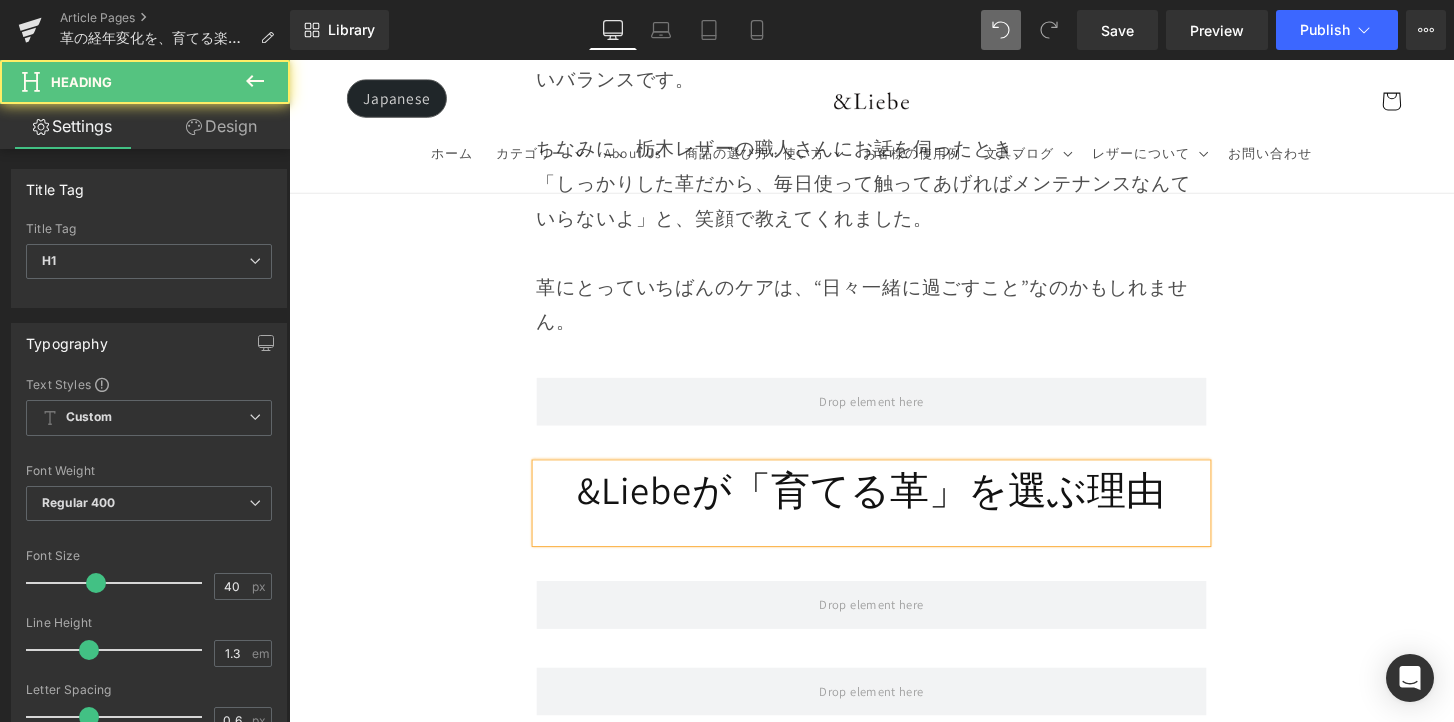 click at bounding box center [894, 546] 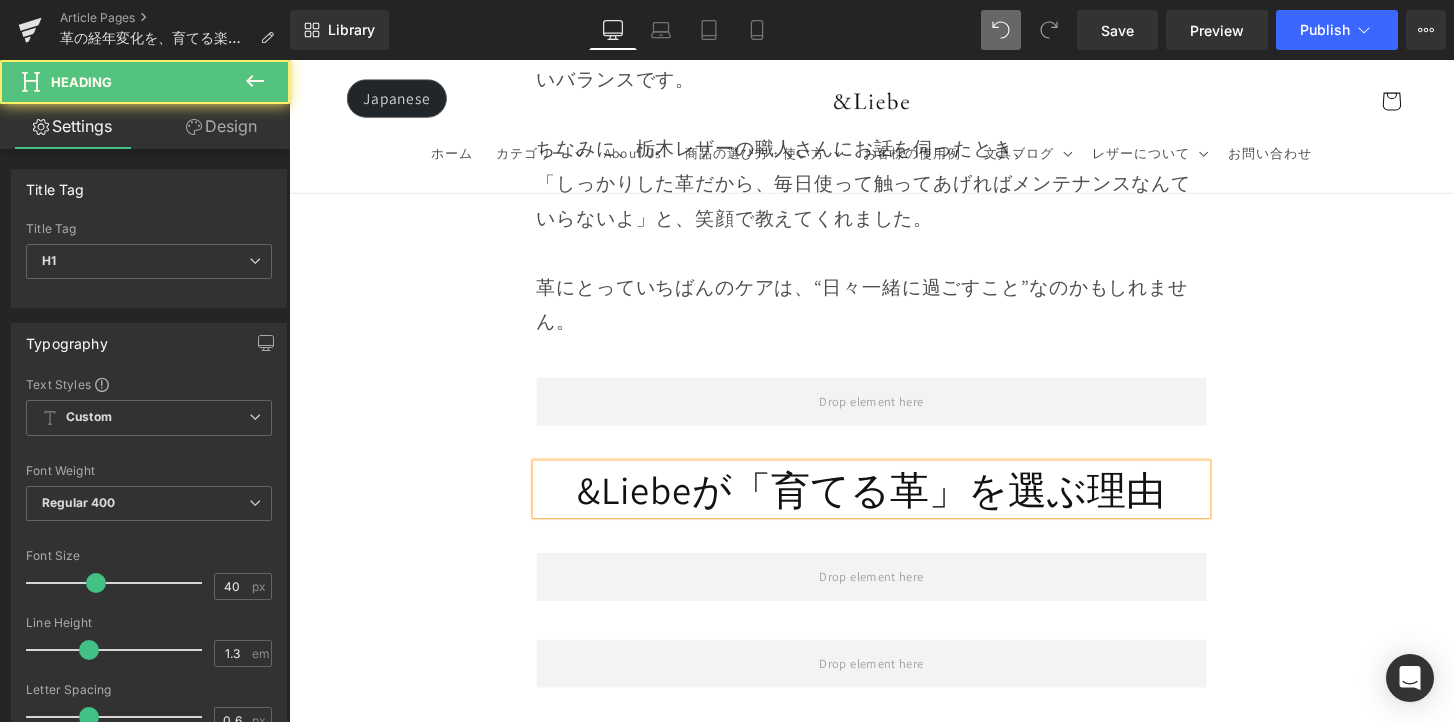 drag, startPoint x: 566, startPoint y: 365, endPoint x: 1138, endPoint y: 397, distance: 572.8944 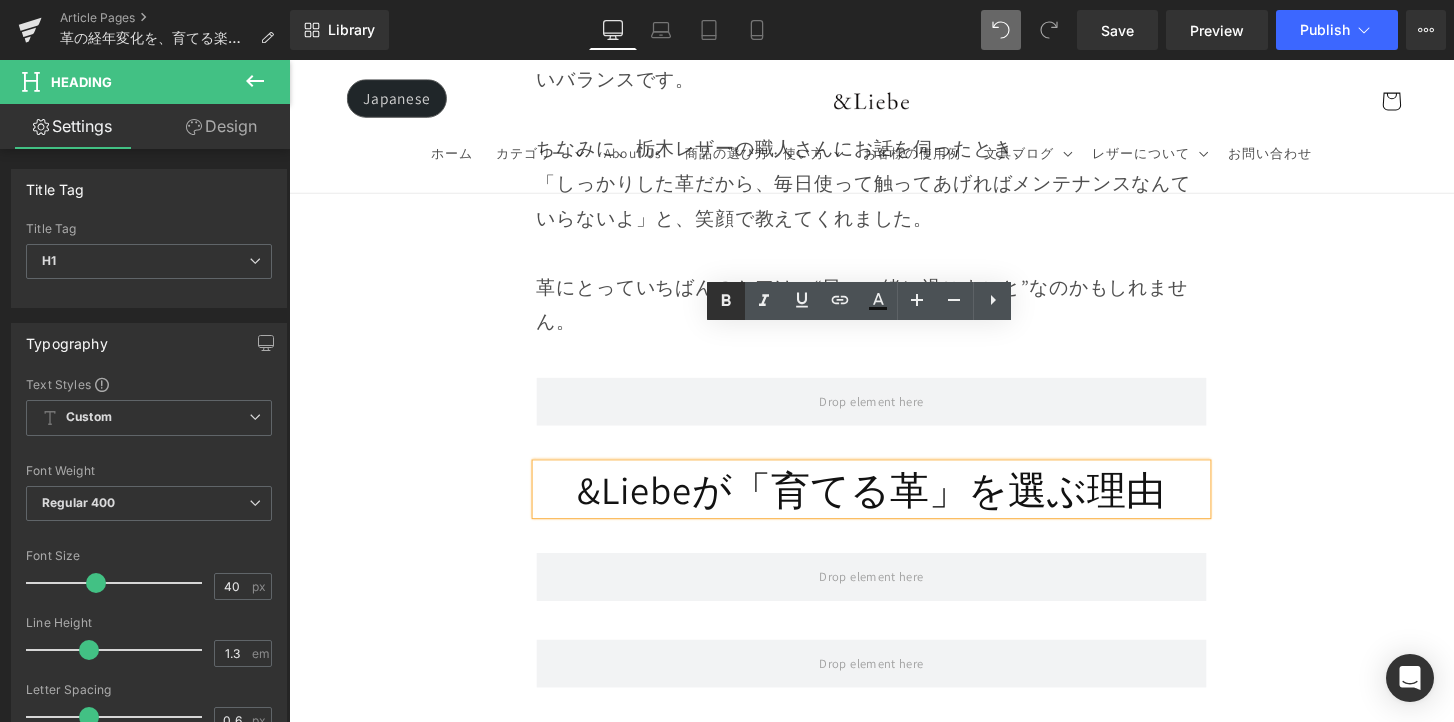 click 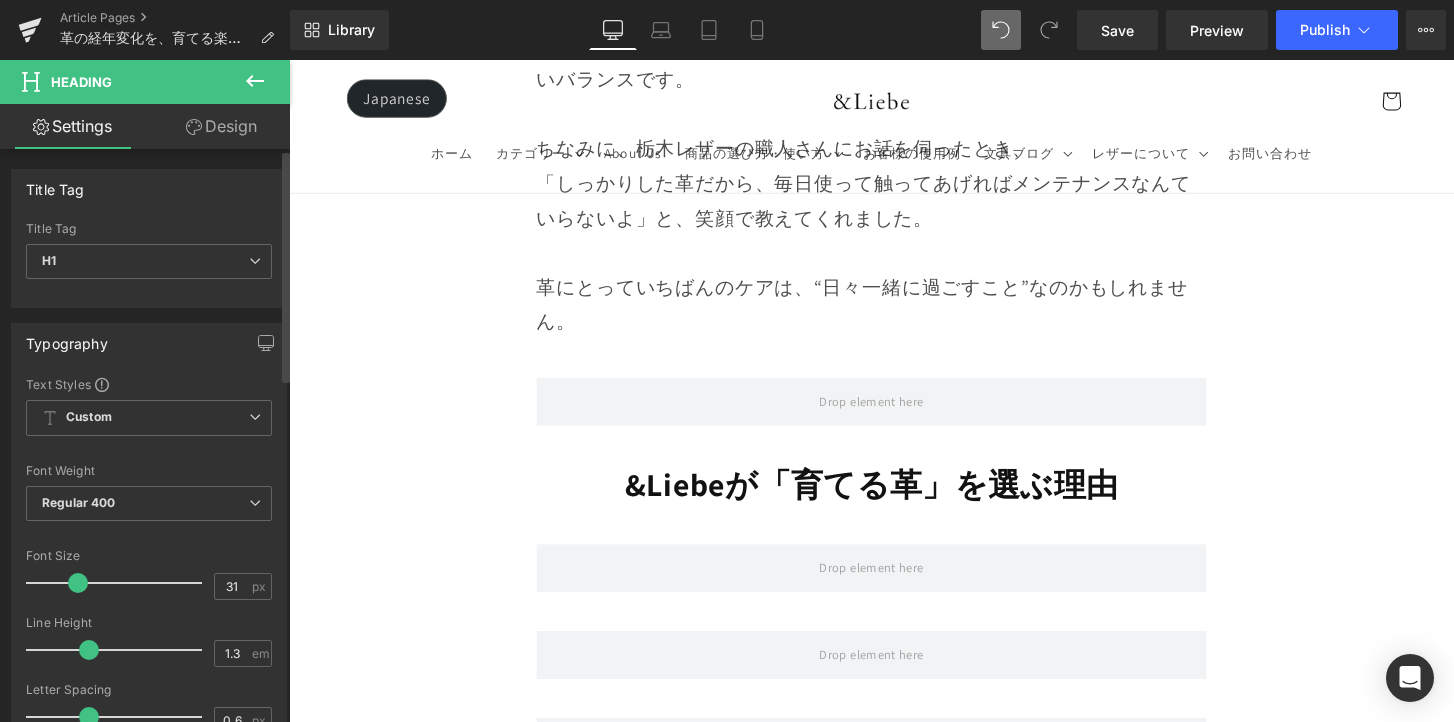 type on "30" 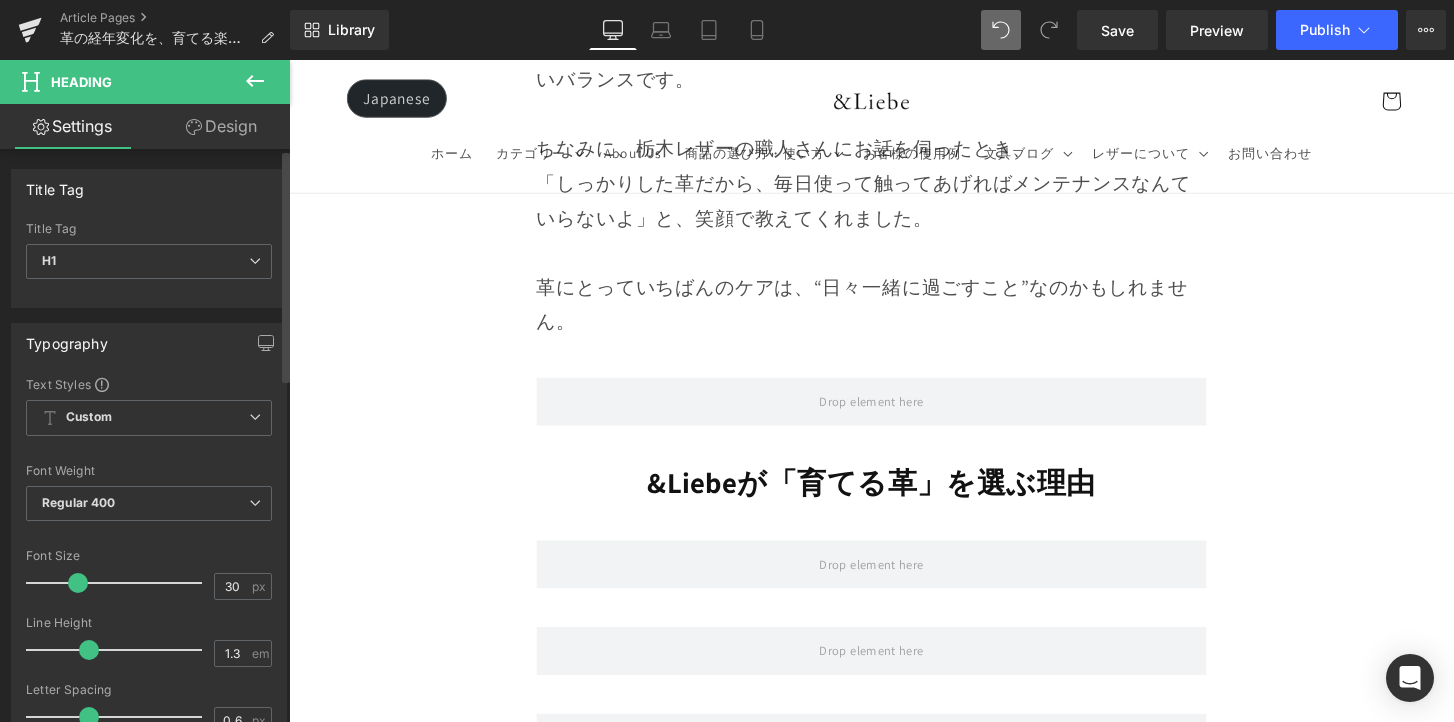 drag, startPoint x: 97, startPoint y: 585, endPoint x: 81, endPoint y: 591, distance: 17.088007 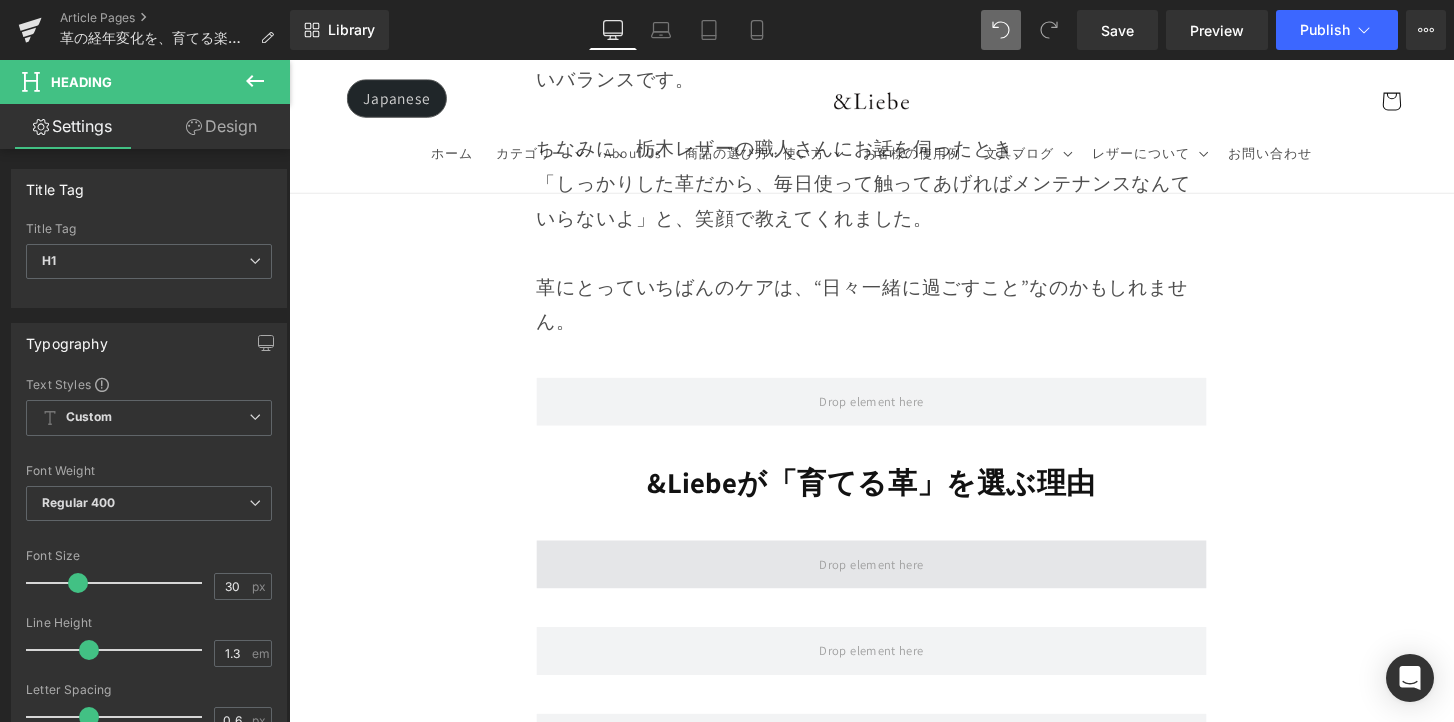 click at bounding box center [894, 584] 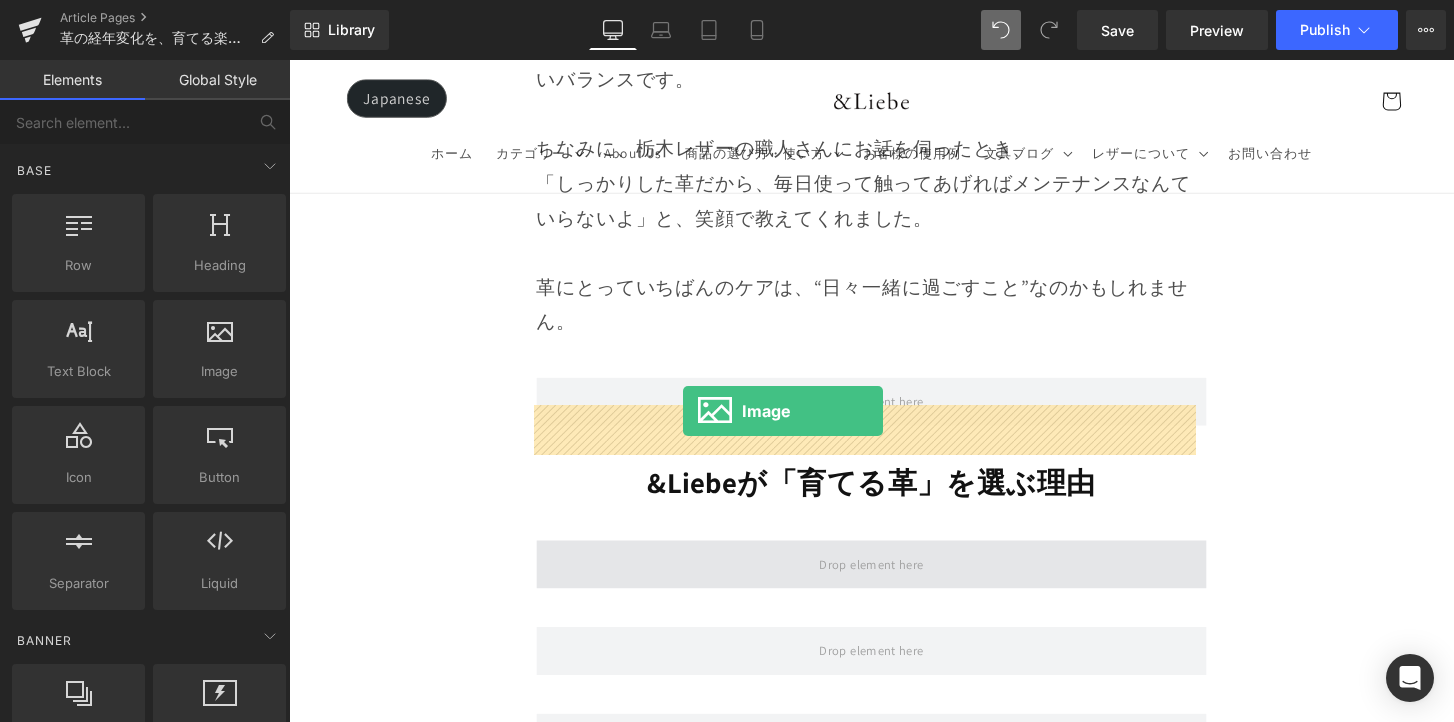 drag, startPoint x: 565, startPoint y: 427, endPoint x: 698, endPoint y: 425, distance: 133.01503 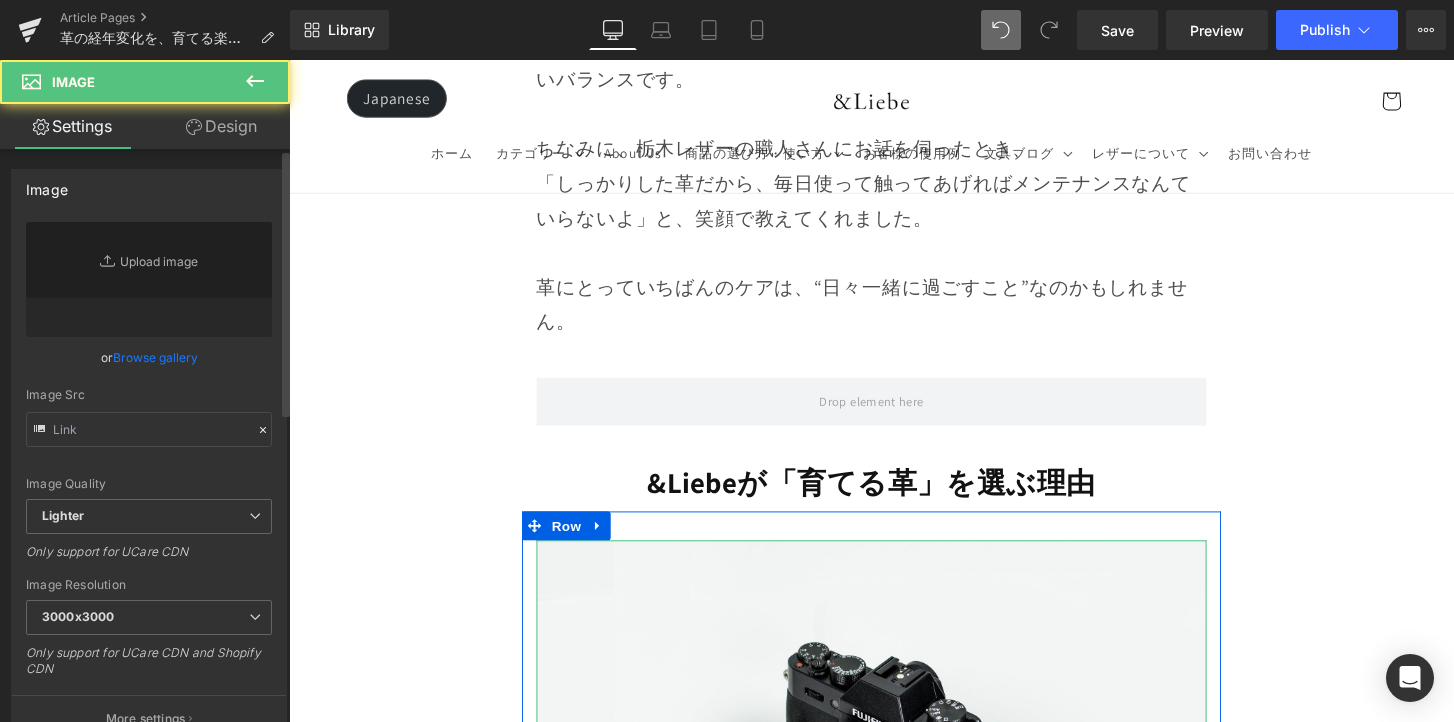 type on "//[DOMAIN_NAME][URL]" 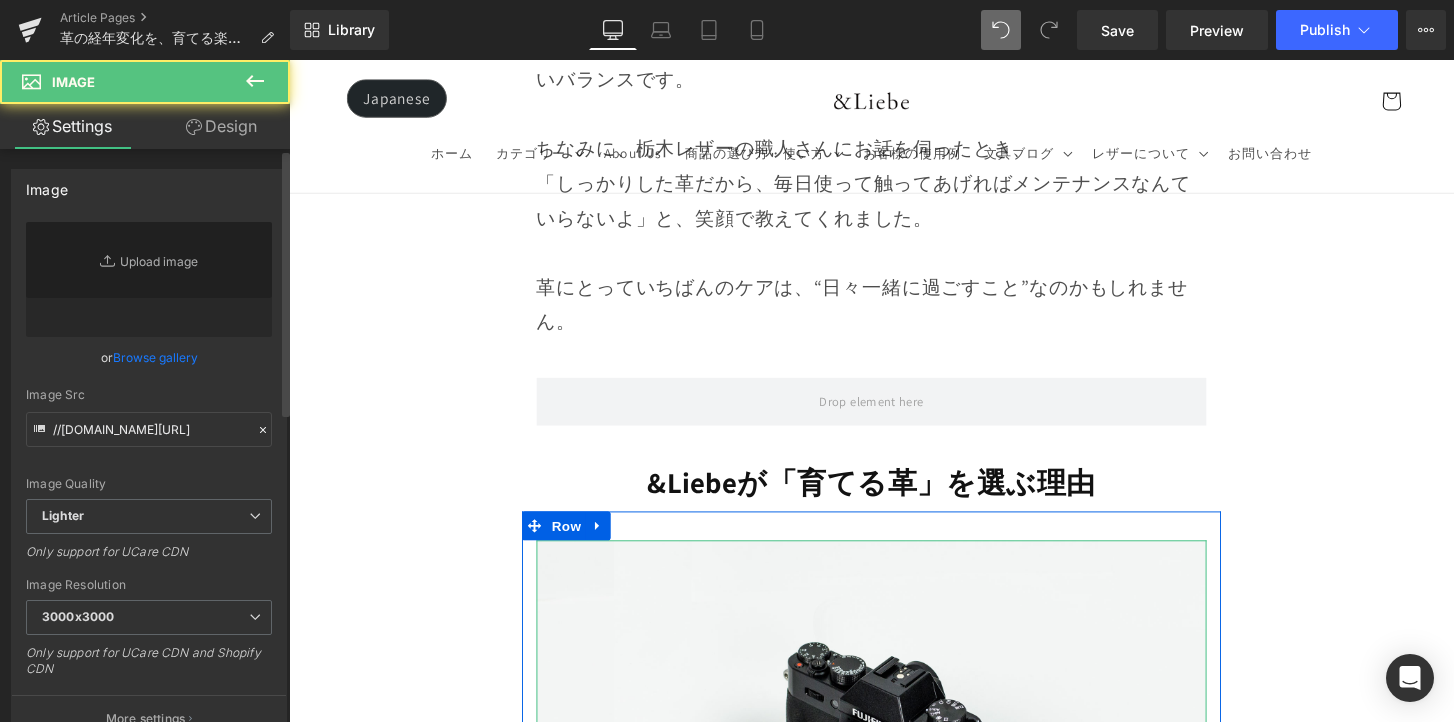 click on "Browse gallery" at bounding box center (155, 357) 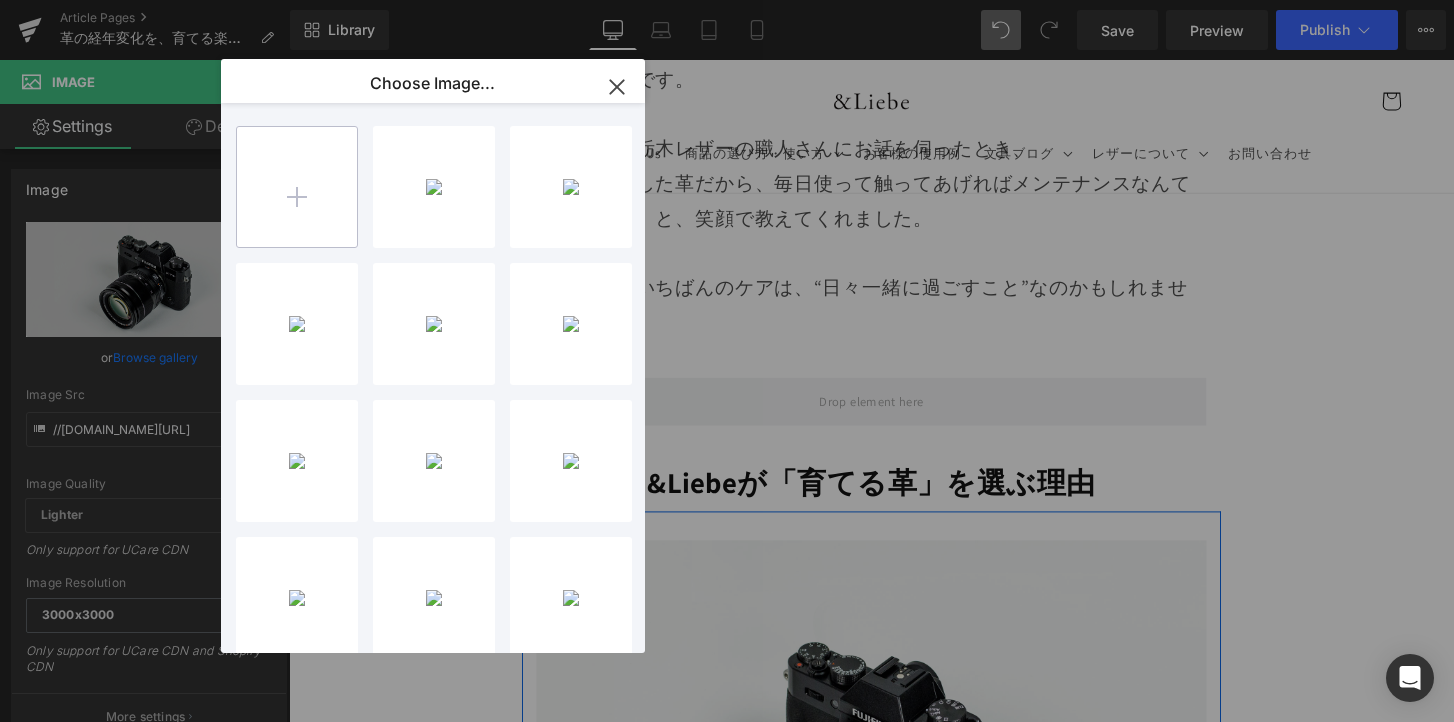 click at bounding box center (297, 187) 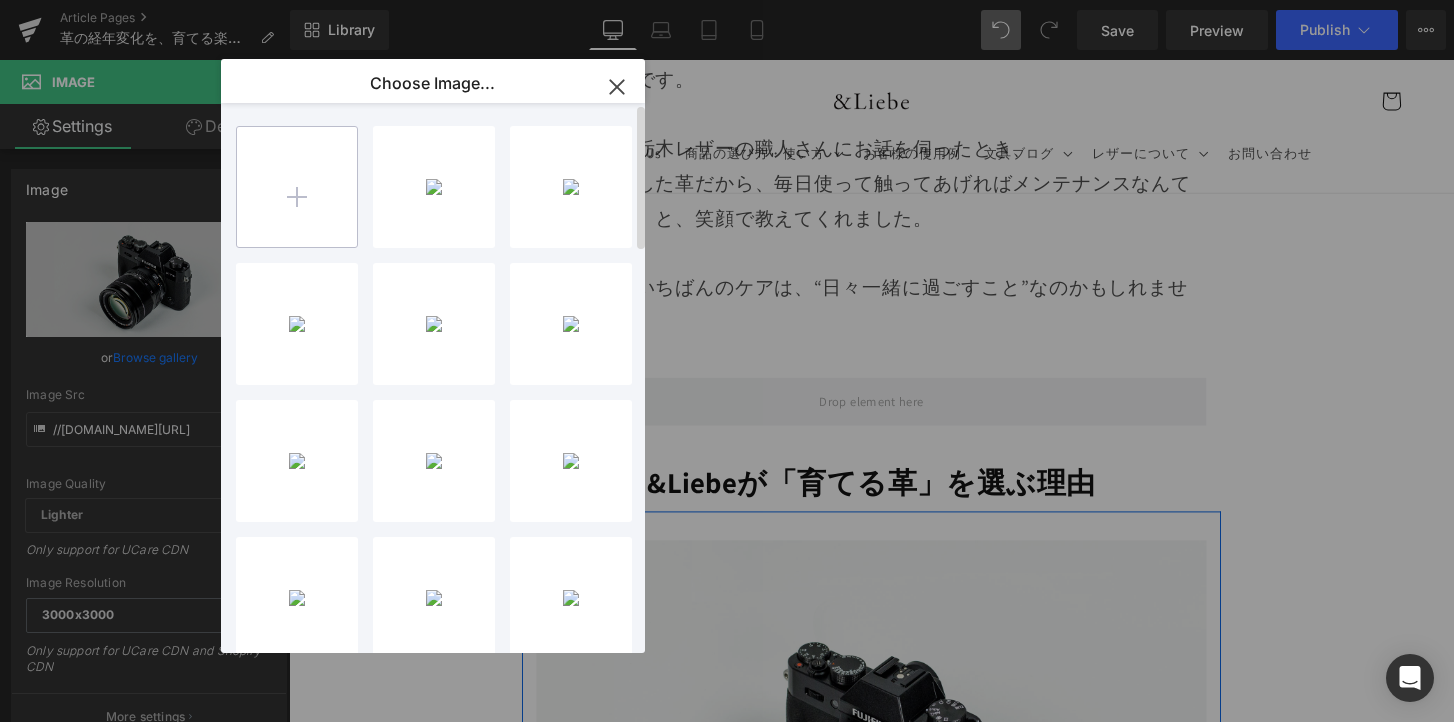 type on "C:\fakepath\名称未設定のデザイン (2).jpg" 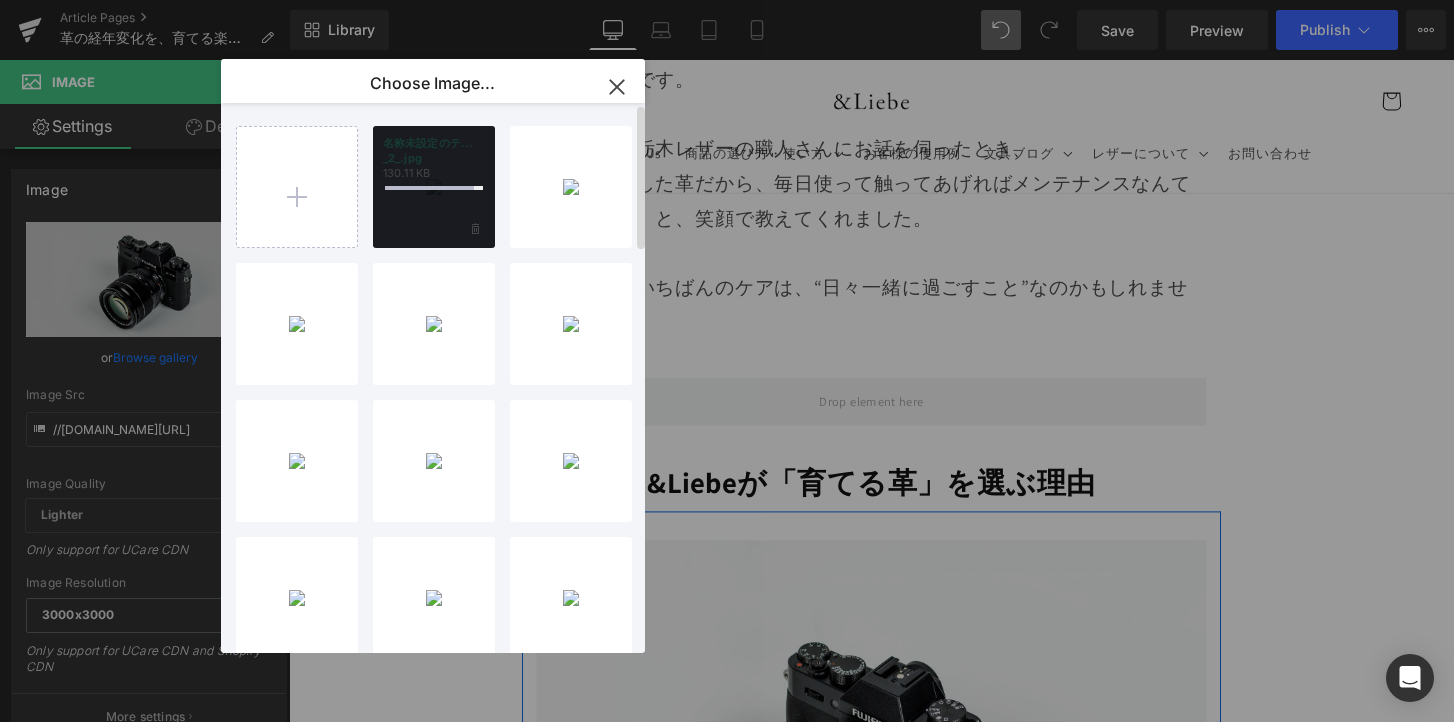 click at bounding box center [434, 187] 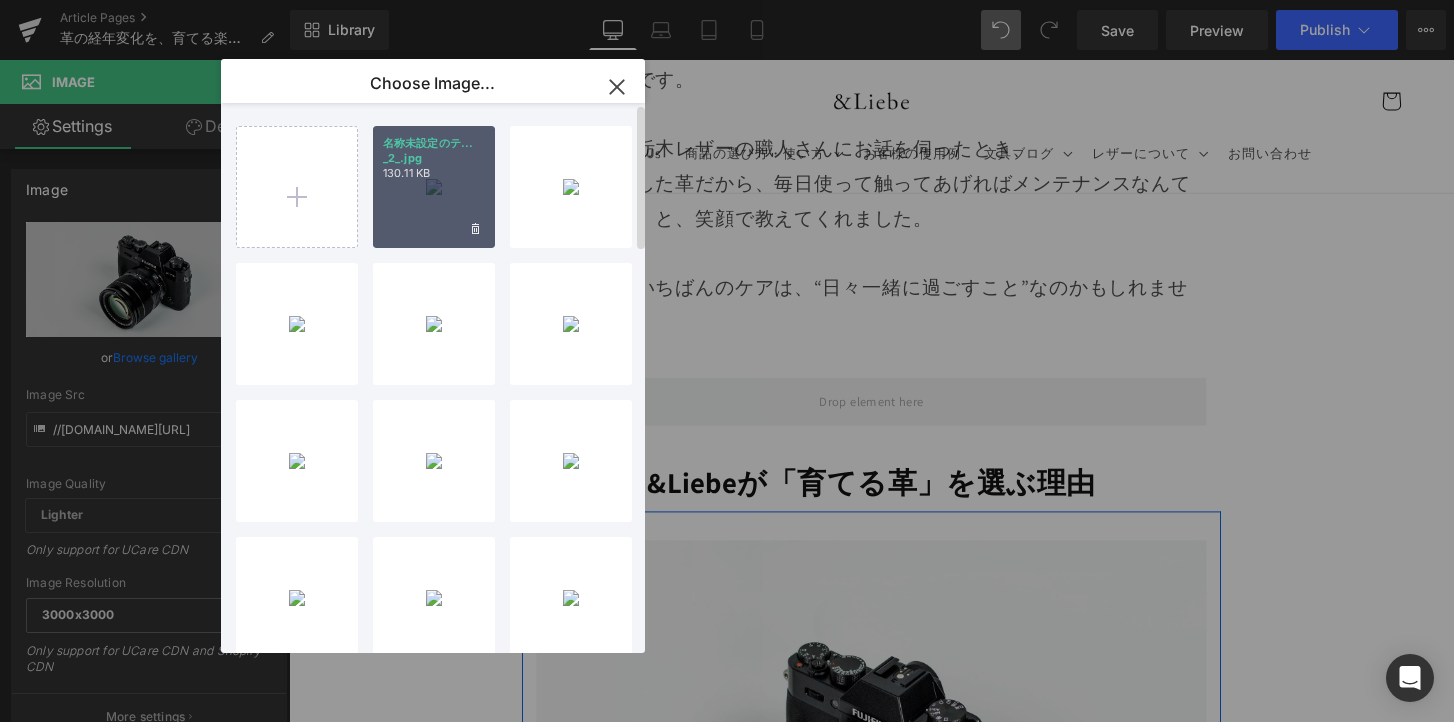 drag, startPoint x: 422, startPoint y: 181, endPoint x: 138, endPoint y: 126, distance: 289.27667 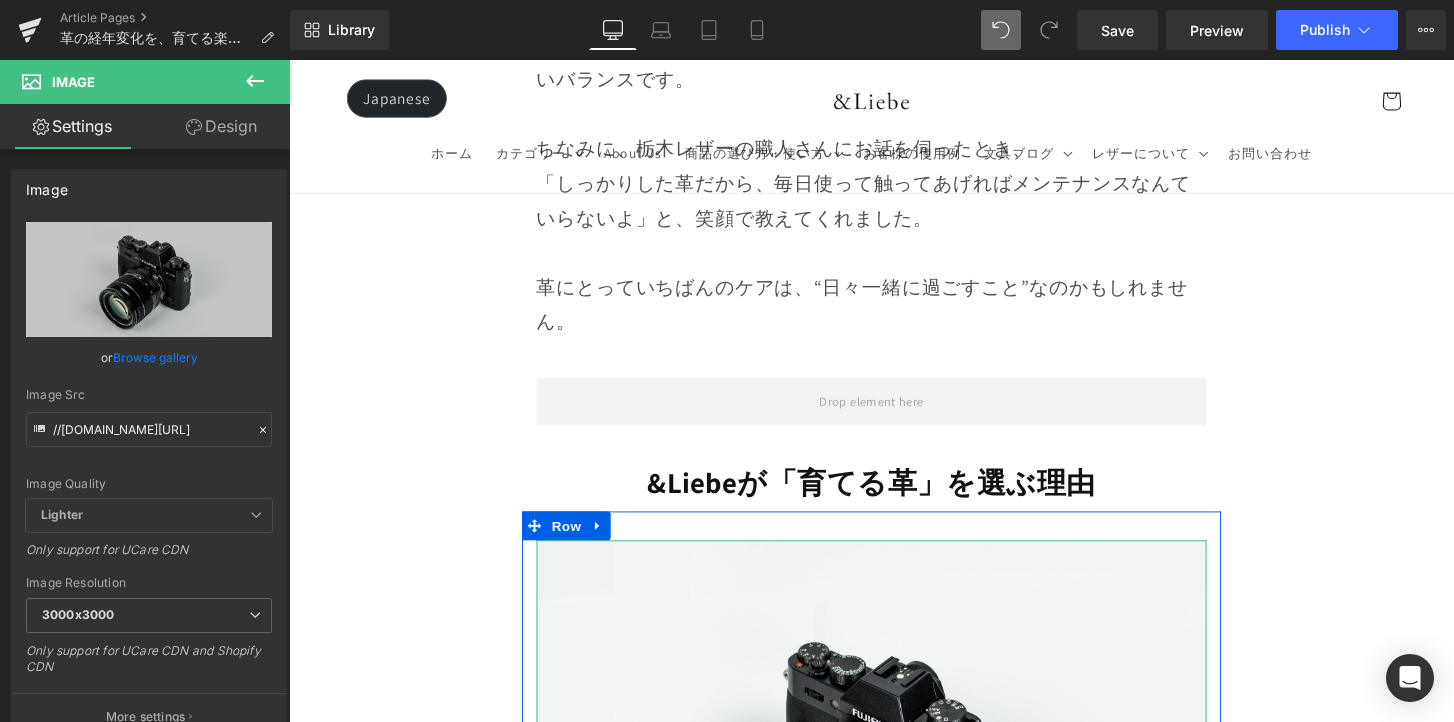 click on "Browse gallery" at bounding box center (155, 357) 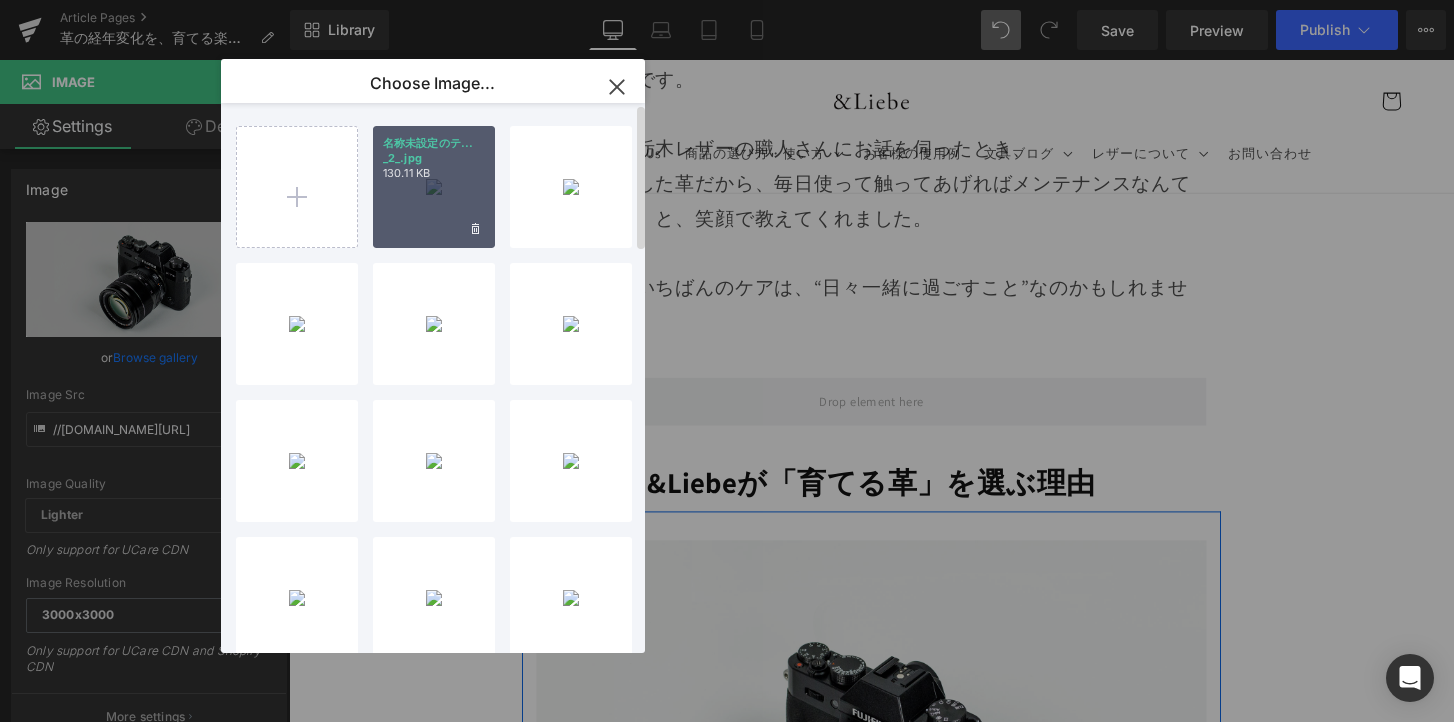 click on "名称未設定のテ... _2_.jpg 130.11 KB" at bounding box center (434, 187) 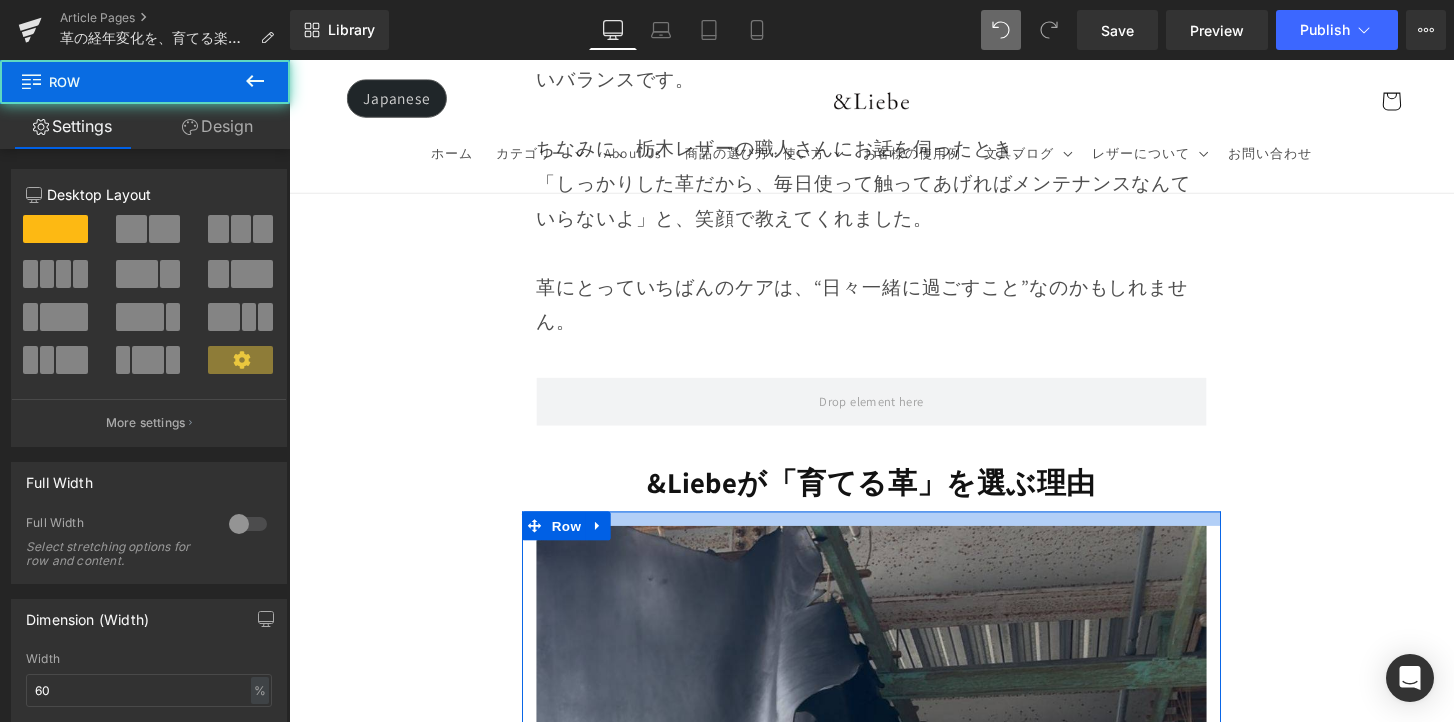 click on "Image         Row
革は育てるもの 経年変化という贅沢な時間
Heading         Row
革製品に触れていると、ふとした瞬間に「これは自分だけのものだ」と感じることがあります。
それは、使う人の手の温もりや、過ごした時間が、そのまま革に刻まれていくからかもしれません。 最初はまだ固くて、どこかよそよそしかった革が、
毎日の中で少しずつ馴染み、色づき、艶を増していく。 その変化は決して急がせることができない、
けれど確かに積み重なる、静かで贅沢な時間。 気づけば、世界にひとつだけの“自分だけの革”に育っている。 このブログでは、エイジングの魅力や楽しみ方、色や艶の変化の仕方、そして革を美しく育てるコツをご紹介していきます。
Text Block         Row         Row" at bounding box center (894, 864) 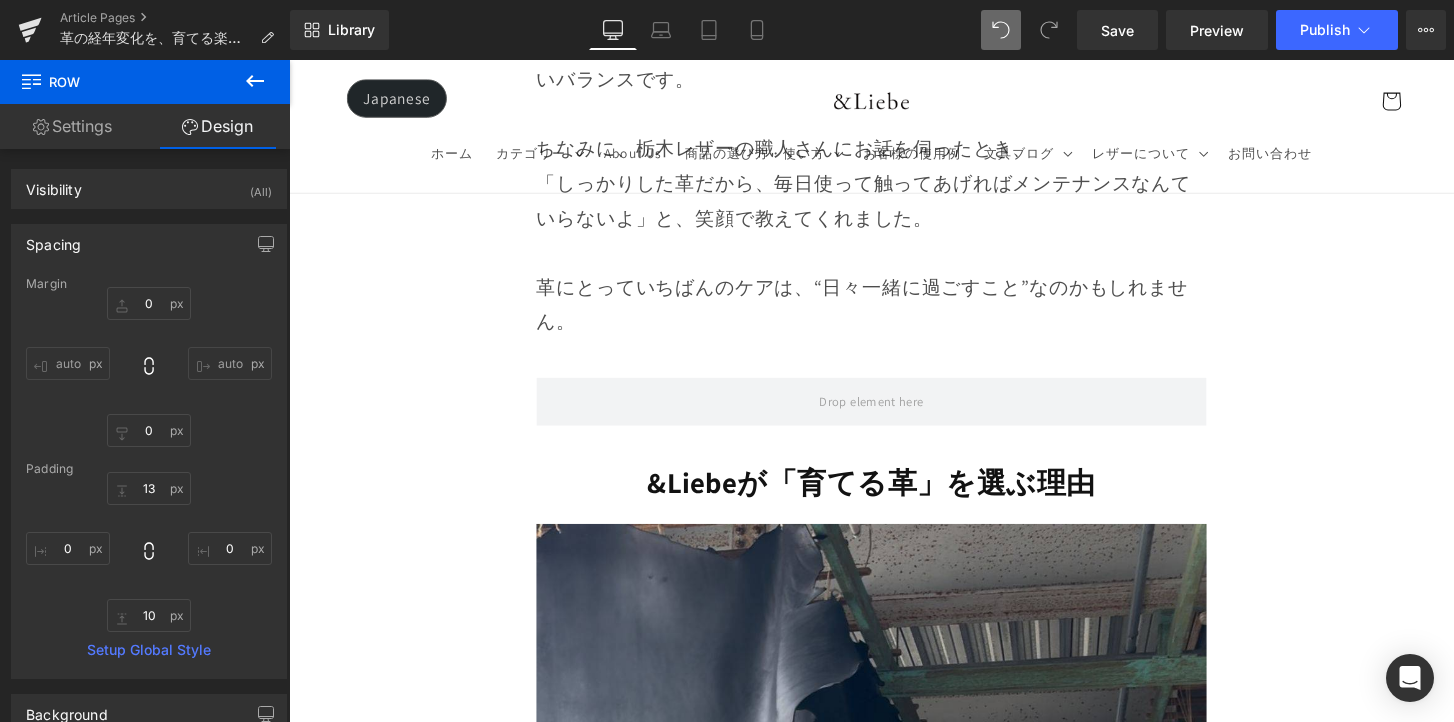 click on "Image         Row
革は育てるもの 経年変化という贅沢な時間
Heading         Row
革製品に触れていると、ふとした瞬間に「これは自分だけのものだ」と感じることがあります。
それは、使う人の手の温もりや、過ごした時間が、そのまま革に刻まれていくからかもしれません。 最初はまだ固くて、どこかよそよそしかった革が、
毎日の中で少しずつ馴染み、色づき、艶を増していく。 その変化は決して急がせることができない、
けれど確かに積み重なる、静かで贅沢な時間。 気づけば、世界にひとつだけの“自分だけの革”に育っている。 このブログでは、エイジングの魅力や楽しみ方、色や艶の変化の仕方、そして革を美しく育てるコツをご紹介していきます。
Text Block         Row         Row" at bounding box center [894, 863] 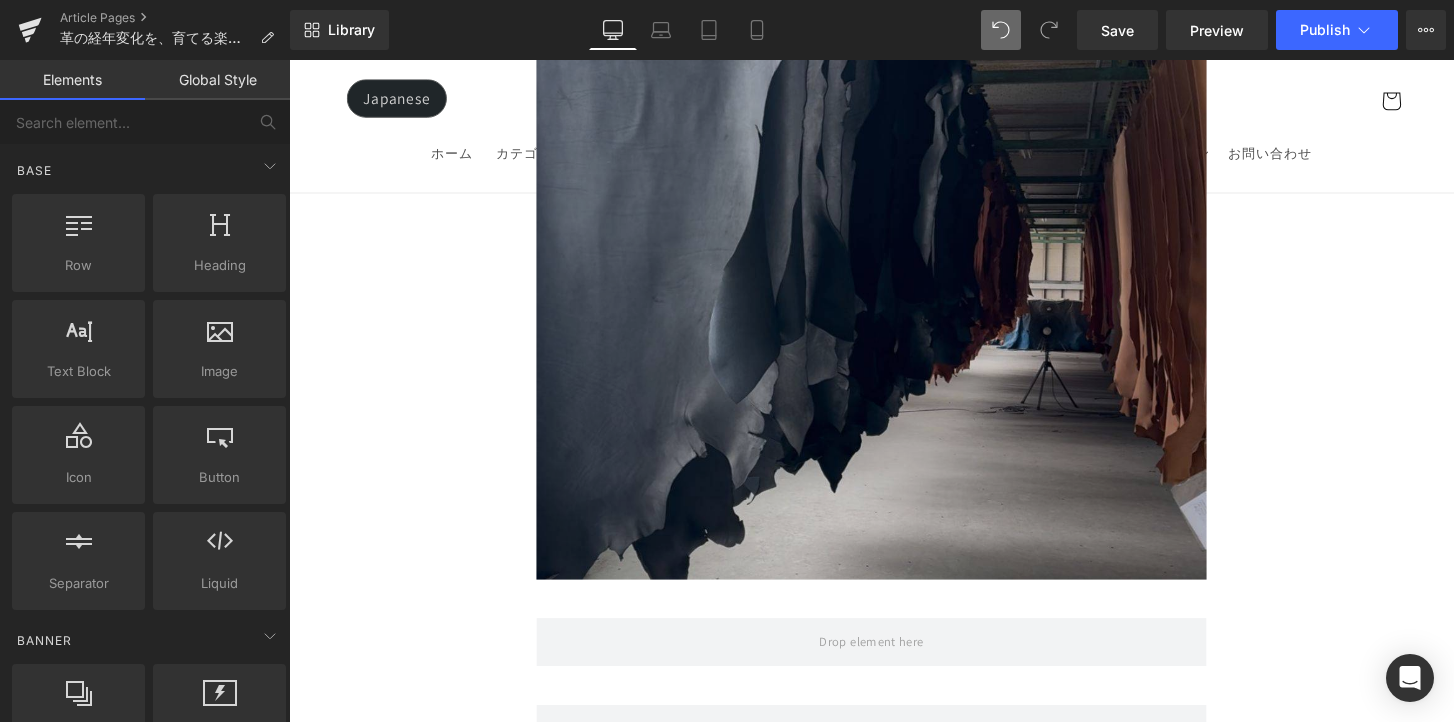 scroll, scrollTop: 13995, scrollLeft: 0, axis: vertical 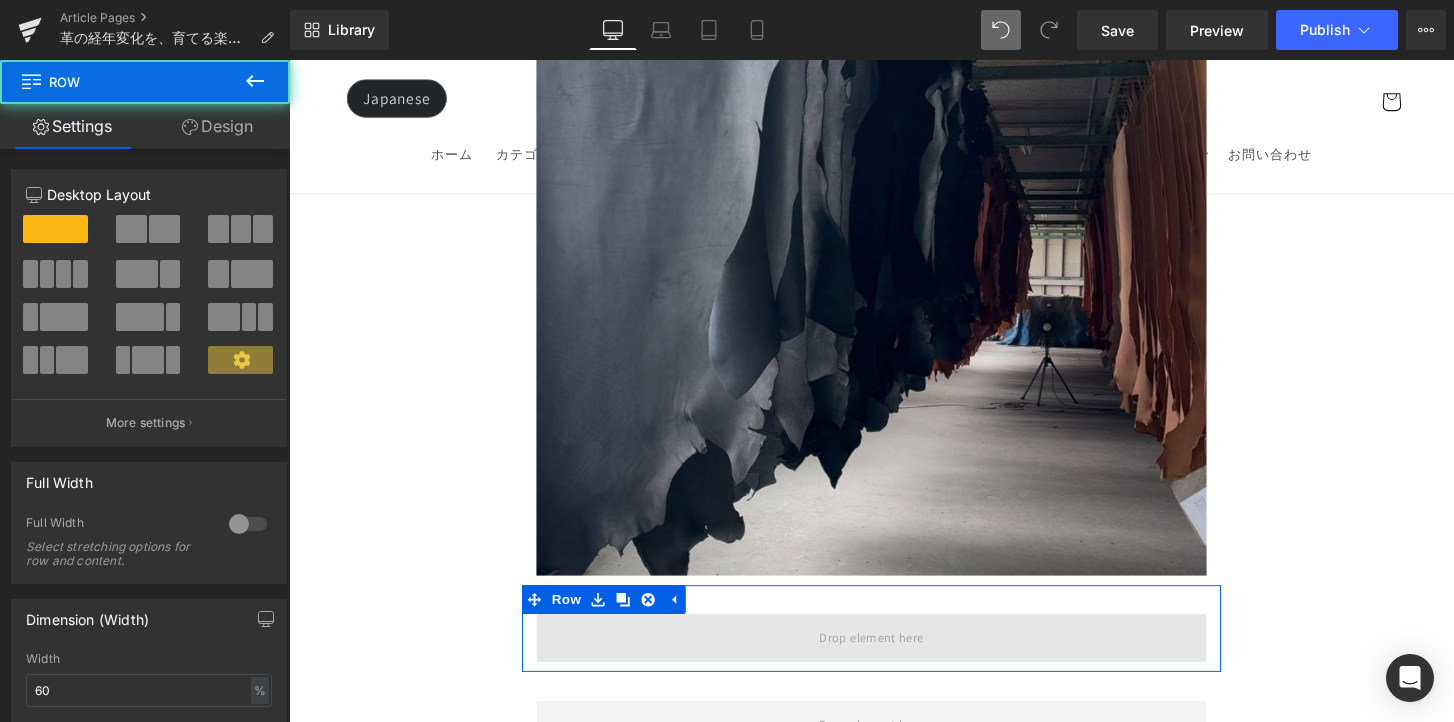 click at bounding box center [894, 661] 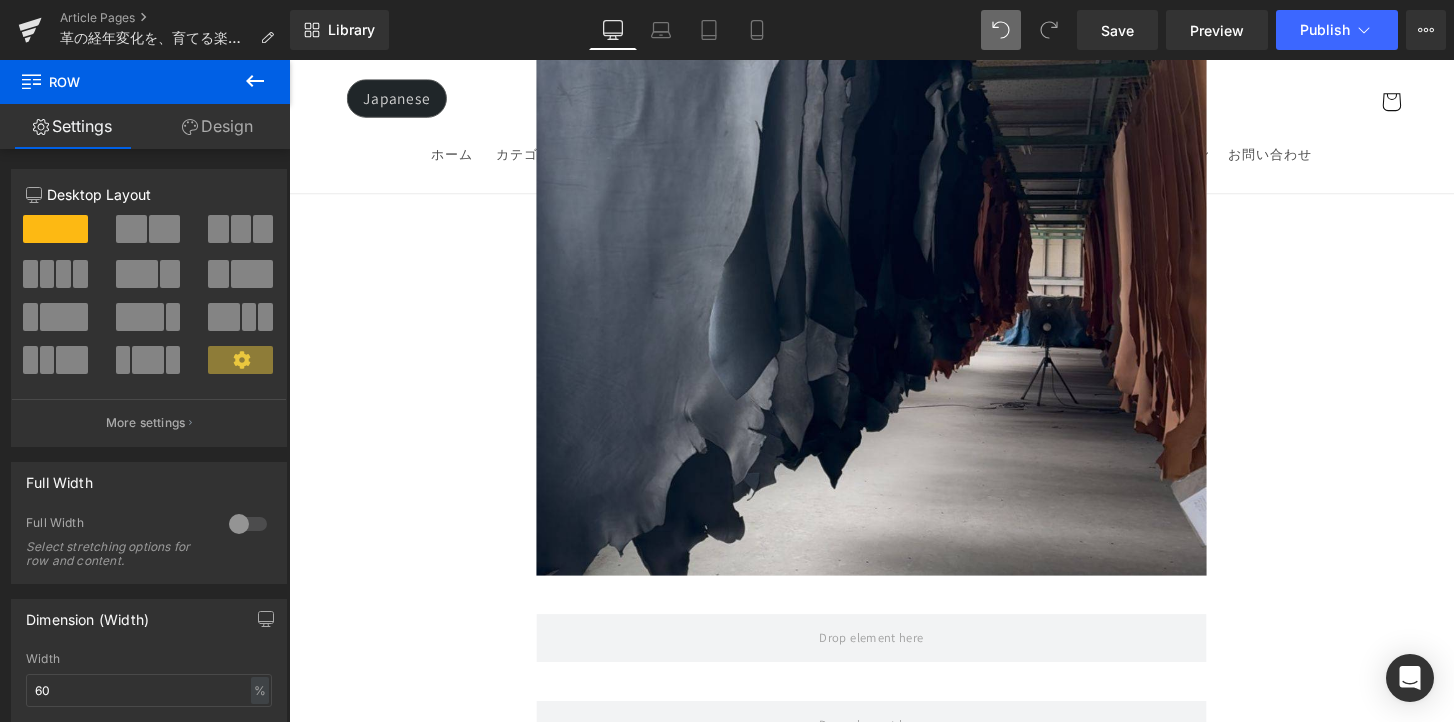 click at bounding box center [255, 82] 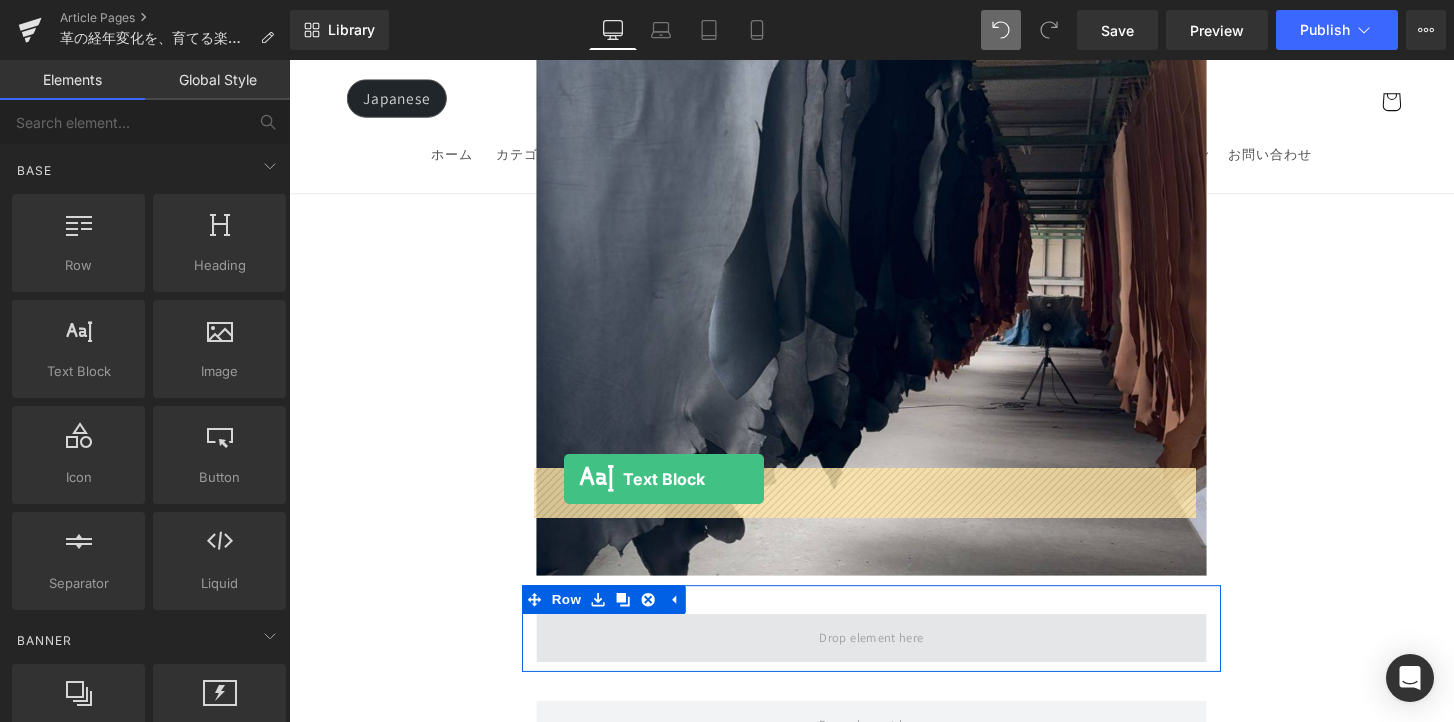 drag, startPoint x: 529, startPoint y: 488, endPoint x: 580, endPoint y: 497, distance: 51.78803 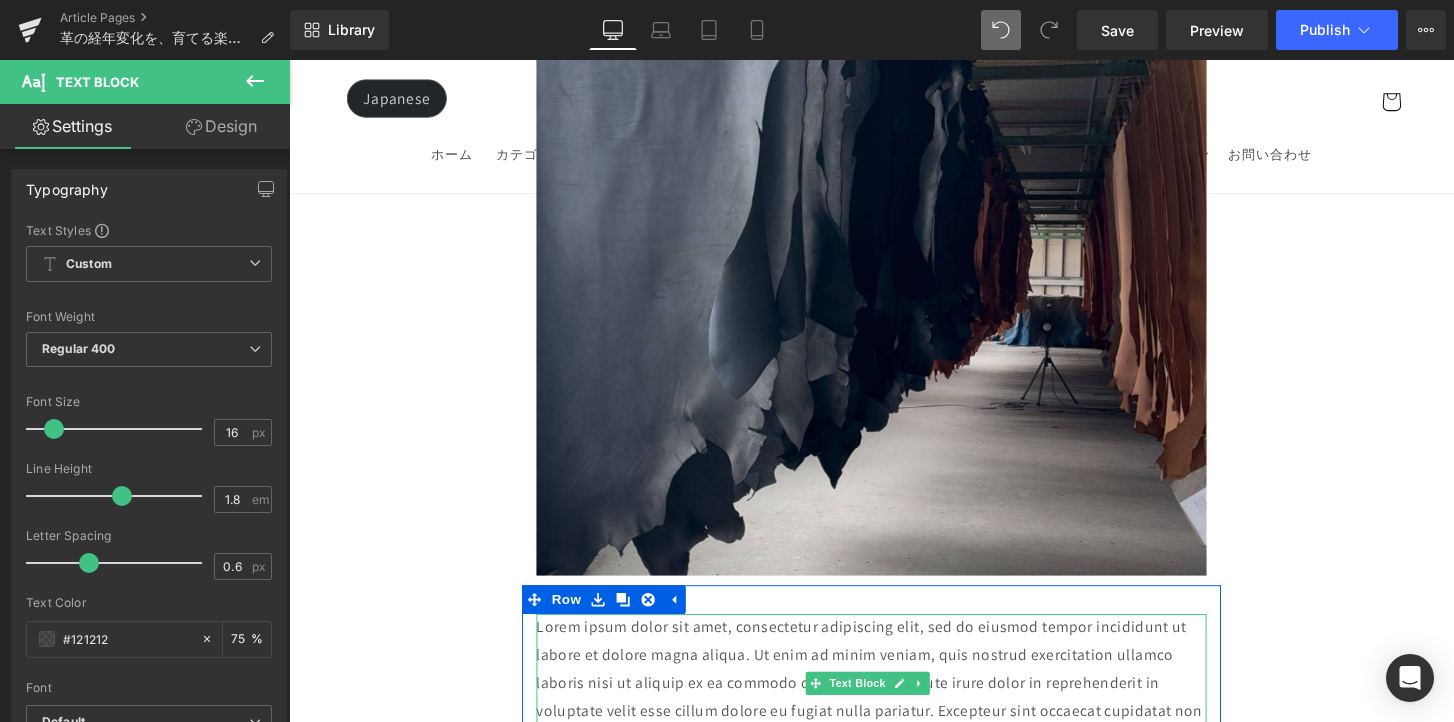 click on "Lorem ipsum dolor sit amet, consectetur adipiscing elit, sed do eiusmod tempor incididunt ut labore et dolore magna aliqua. Ut enim ad minim veniam, quis nostrud exercitation ullamco laboris nisi ut aliquip ex ea commodo consequat. Duis aute irure dolor in reprehenderit in voluptate velit esse cillum dolore eu fugiat nulla pariatur. Excepteur sint occaecat cupidatat non proident, sunt in culpa qui officia deserunt mollit anim id est laborum." at bounding box center (894, 708) 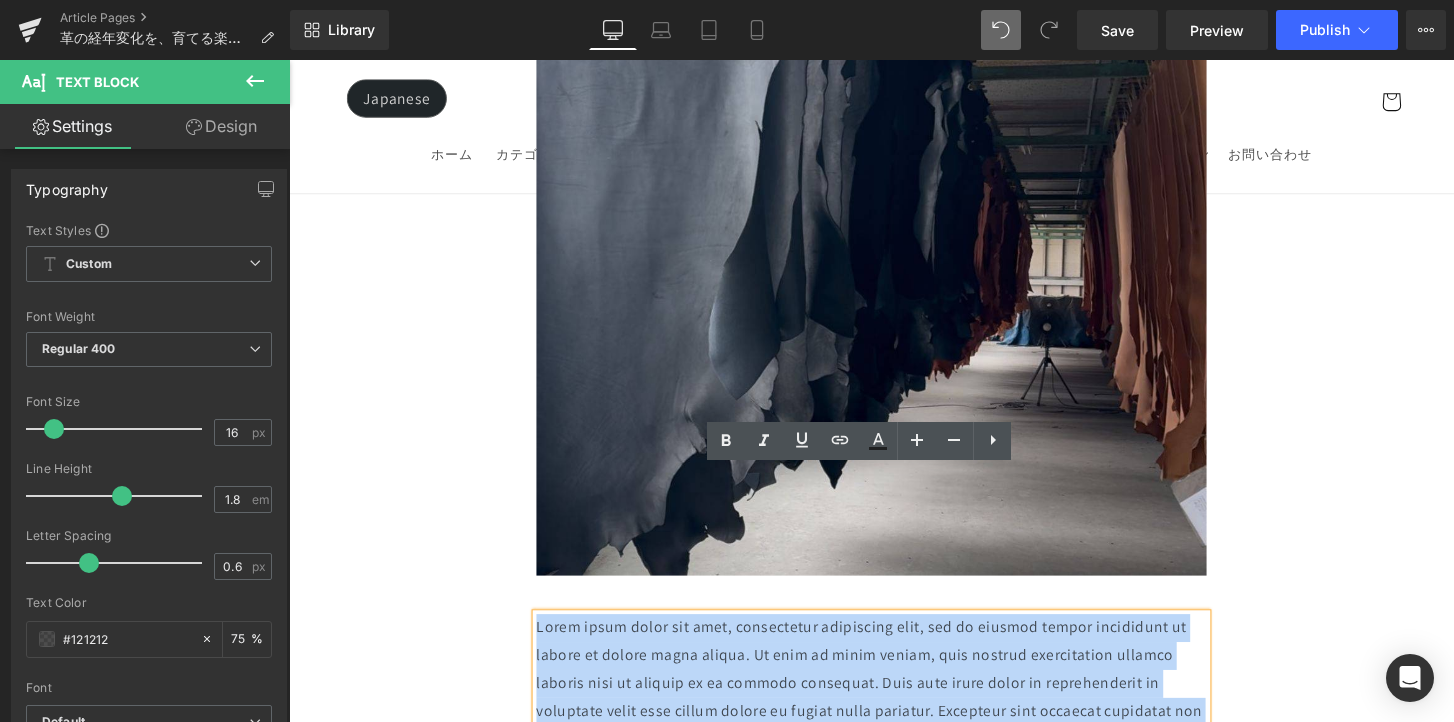 drag, startPoint x: 832, startPoint y: 565, endPoint x: 515, endPoint y: 500, distance: 323.59543 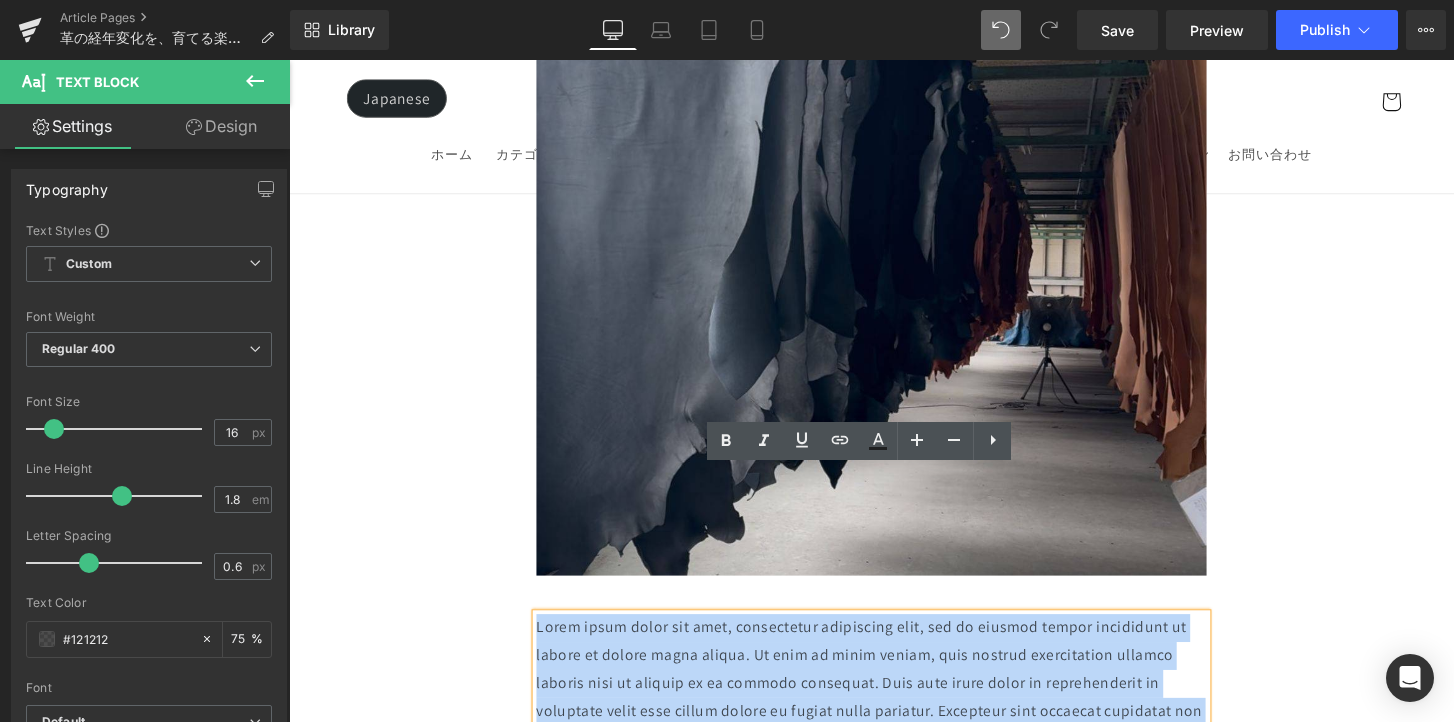type 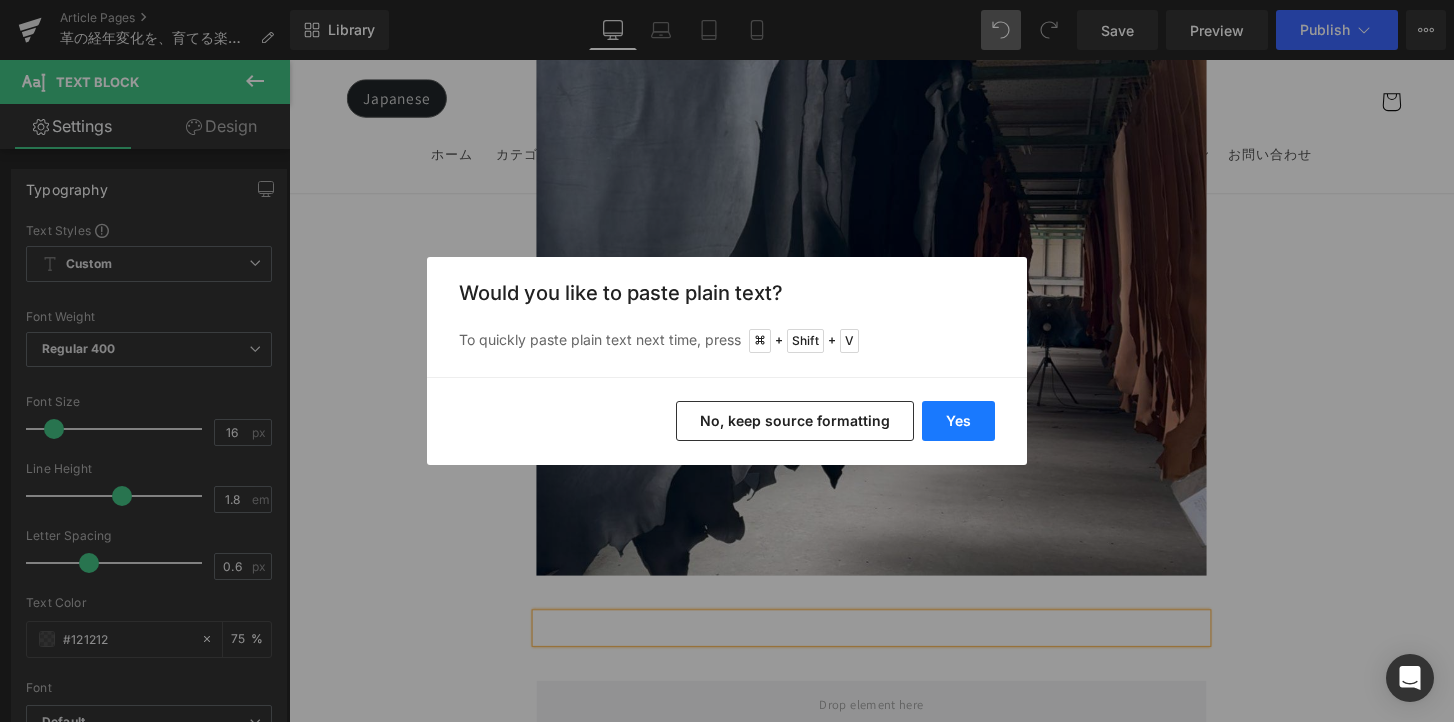 click on "Yes" at bounding box center [958, 421] 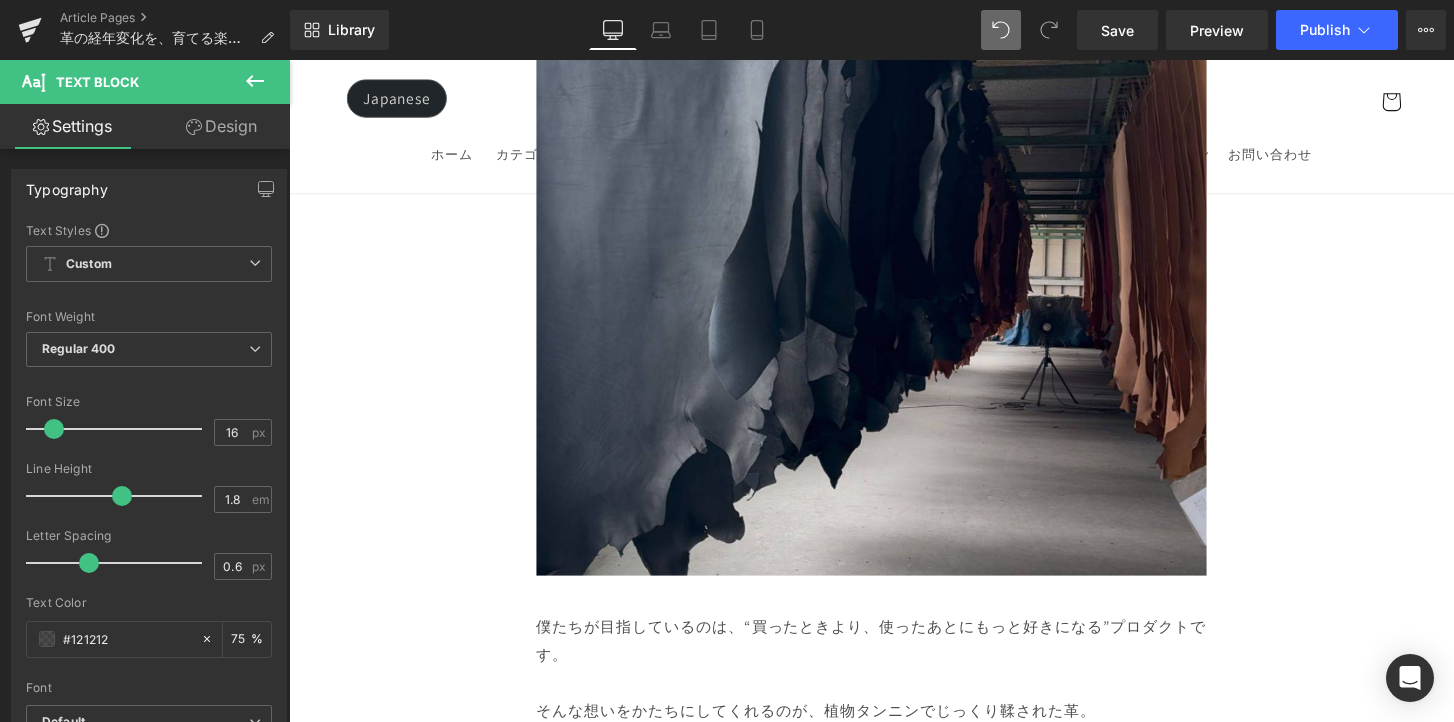 click on "Image         Row
革は育てるもの 経年変化という贅沢な時間
Heading         Row
革製品に触れていると、ふとした瞬間に「これは自分だけのものだ」と感じることがあります。
それは、使う人の手の温もりや、過ごした時間が、そのまま革に刻まれていくからかもしれません。 最初はまだ固くて、どこかよそよそしかった革が、
毎日の中で少しずつ馴染み、色づき、艶を増していく。 その変化は決して急がせることができない、
けれど確かに積み重なる、静かで贅沢な時間。 気づけば、世界にひとつだけの“自分だけの革”に育っている。 このブログでは、エイジングの魅力や楽しみ方、色や艶の変化の仕方、そして革を美しく育てるコツをご紹介していきます。
Text Block         Row         Row" at bounding box center [894, 180] 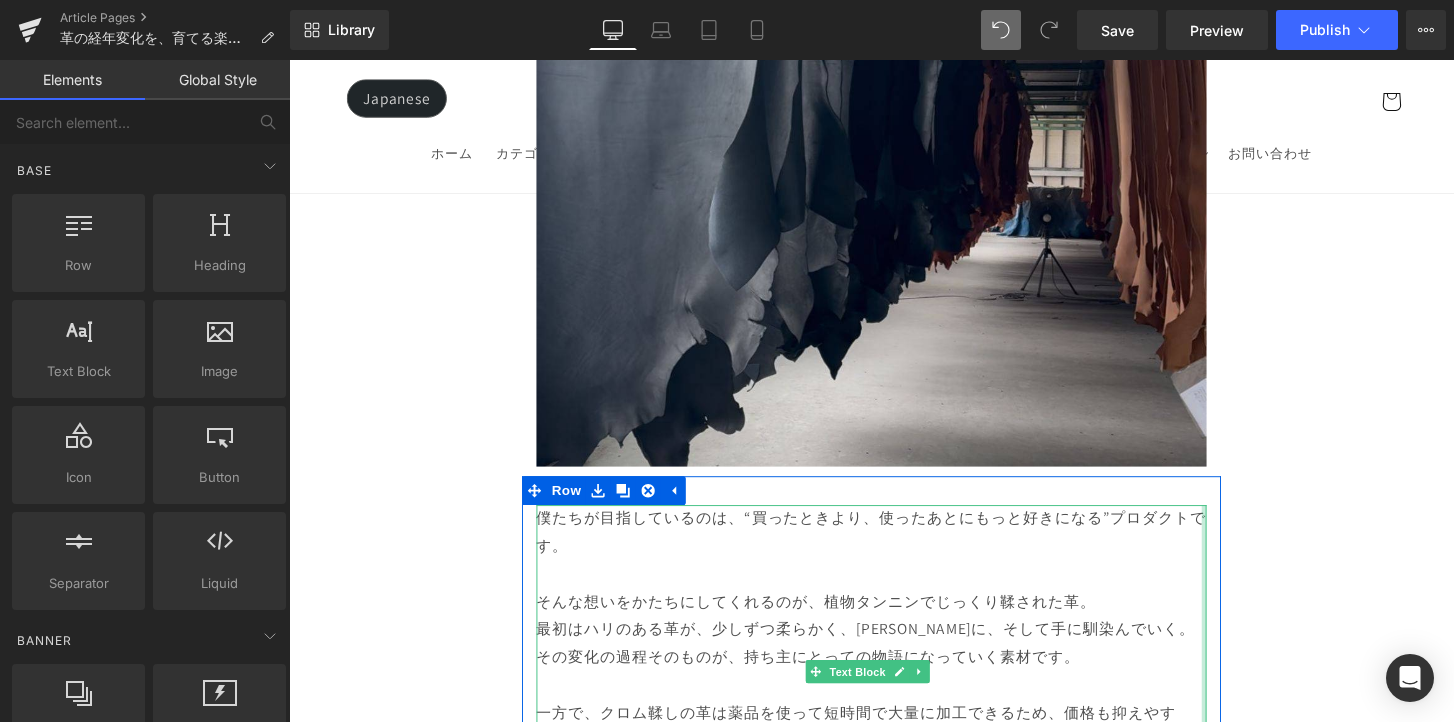scroll, scrollTop: 14376, scrollLeft: 0, axis: vertical 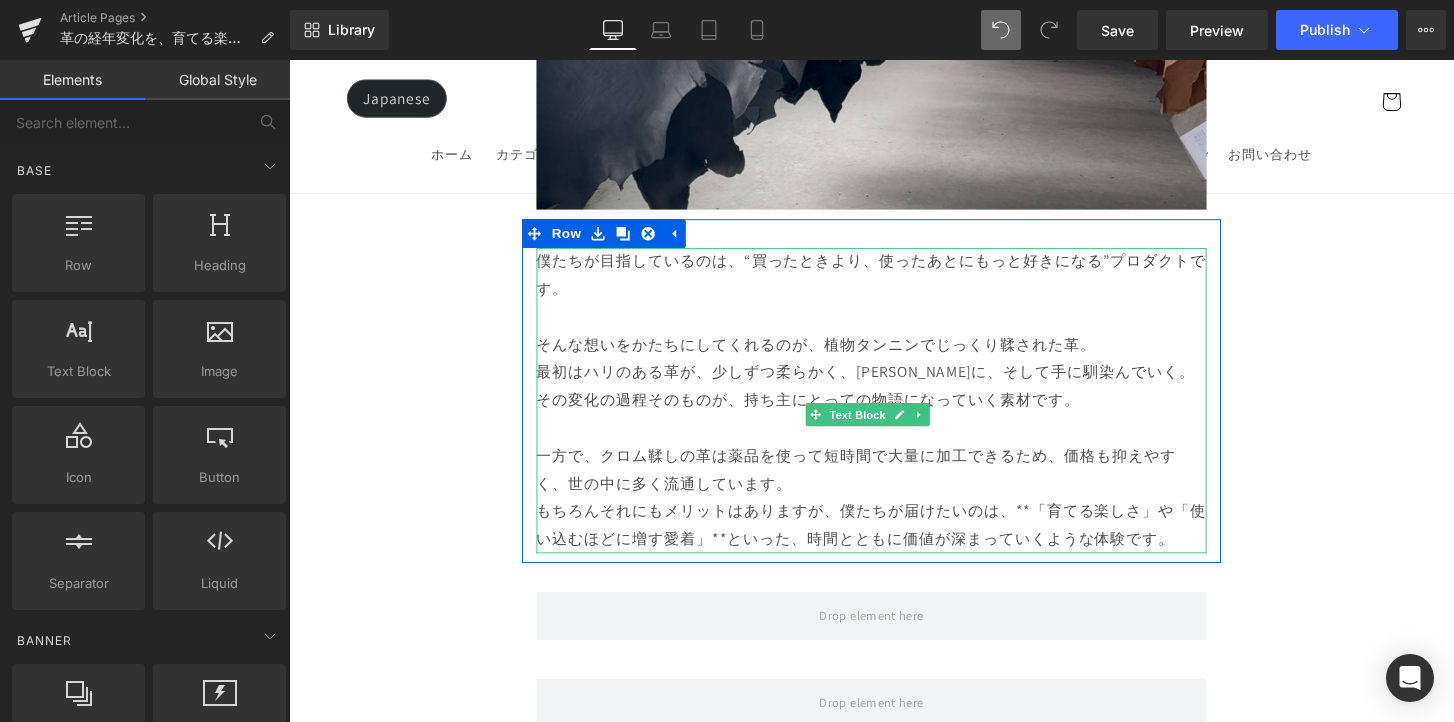 click on "もちろんそれにもメリットはありますが、僕たちが届けたいのは、**「育てる楽しさ」や「使い込むほどに増す愛着」**といった、時間とともに価値が深まっていくような体験です。" at bounding box center (894, 543) 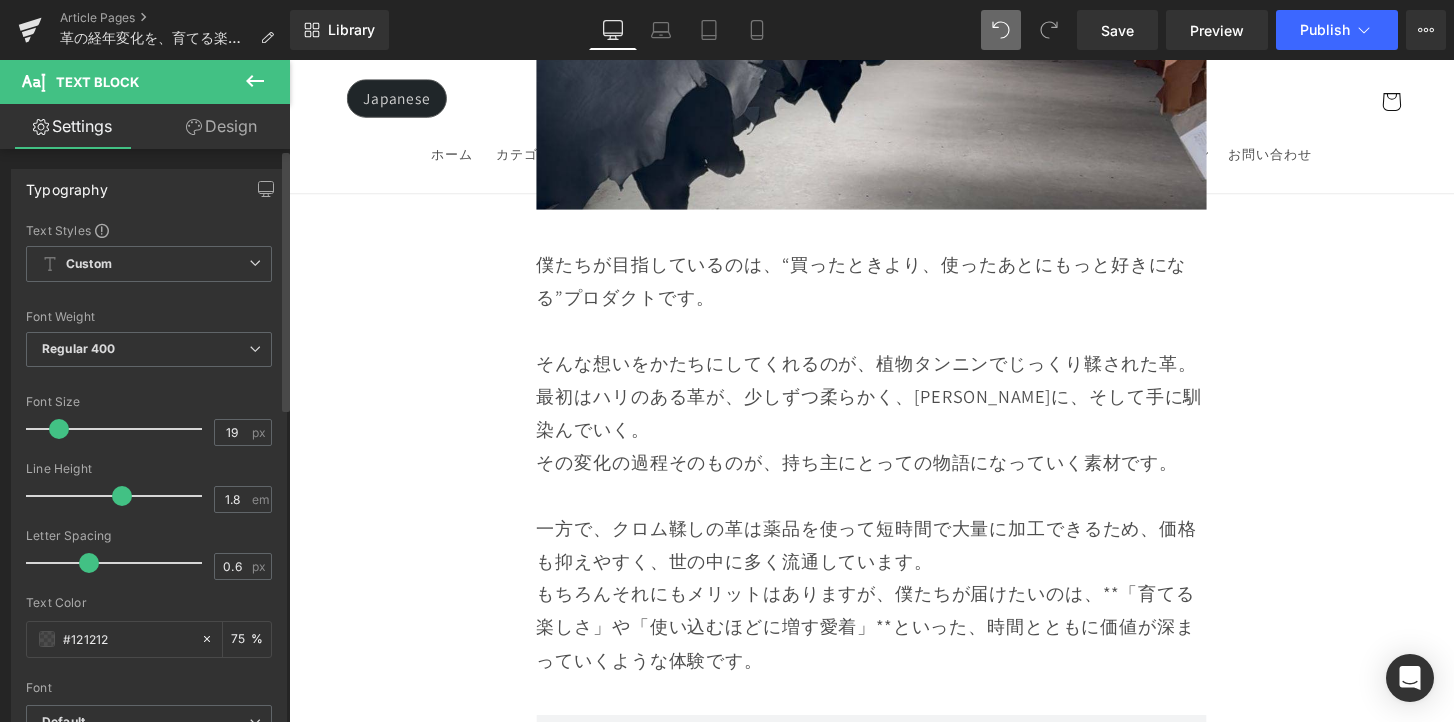 type on "20" 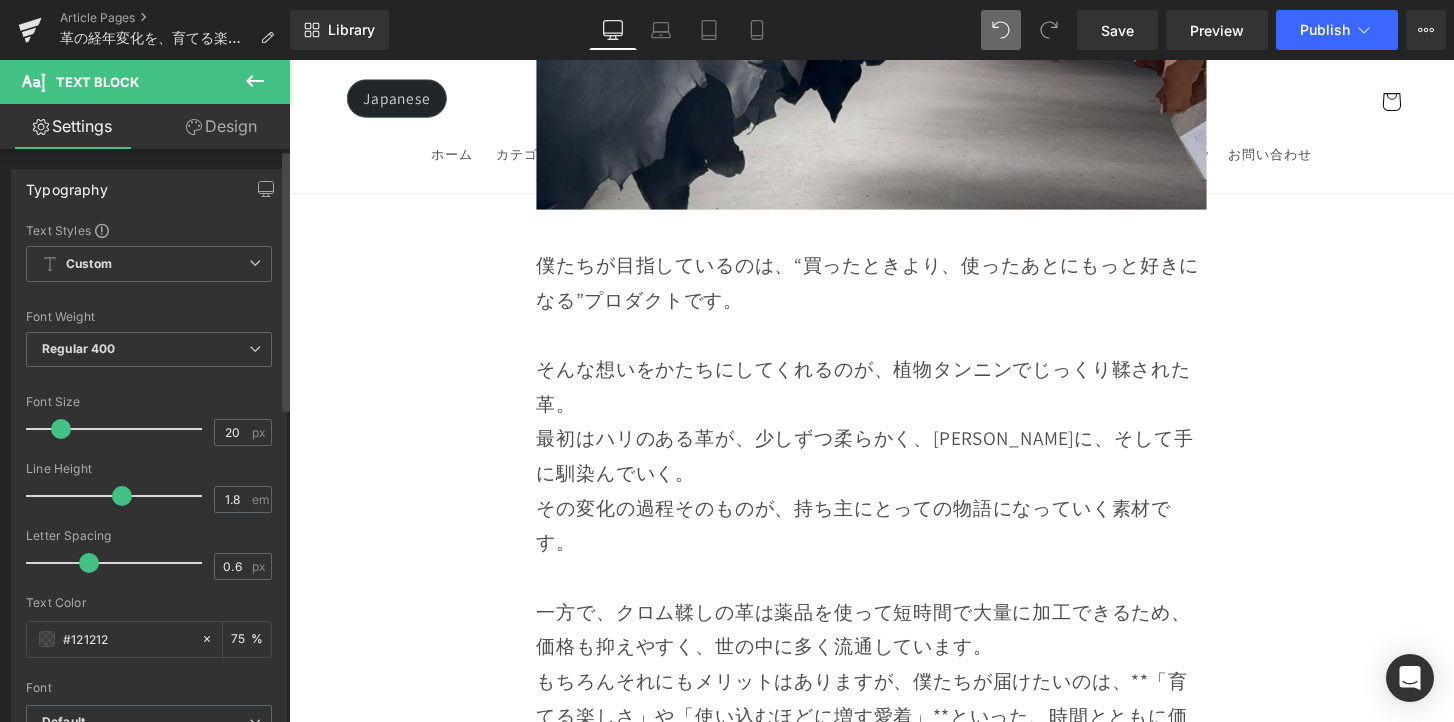click at bounding box center (61, 429) 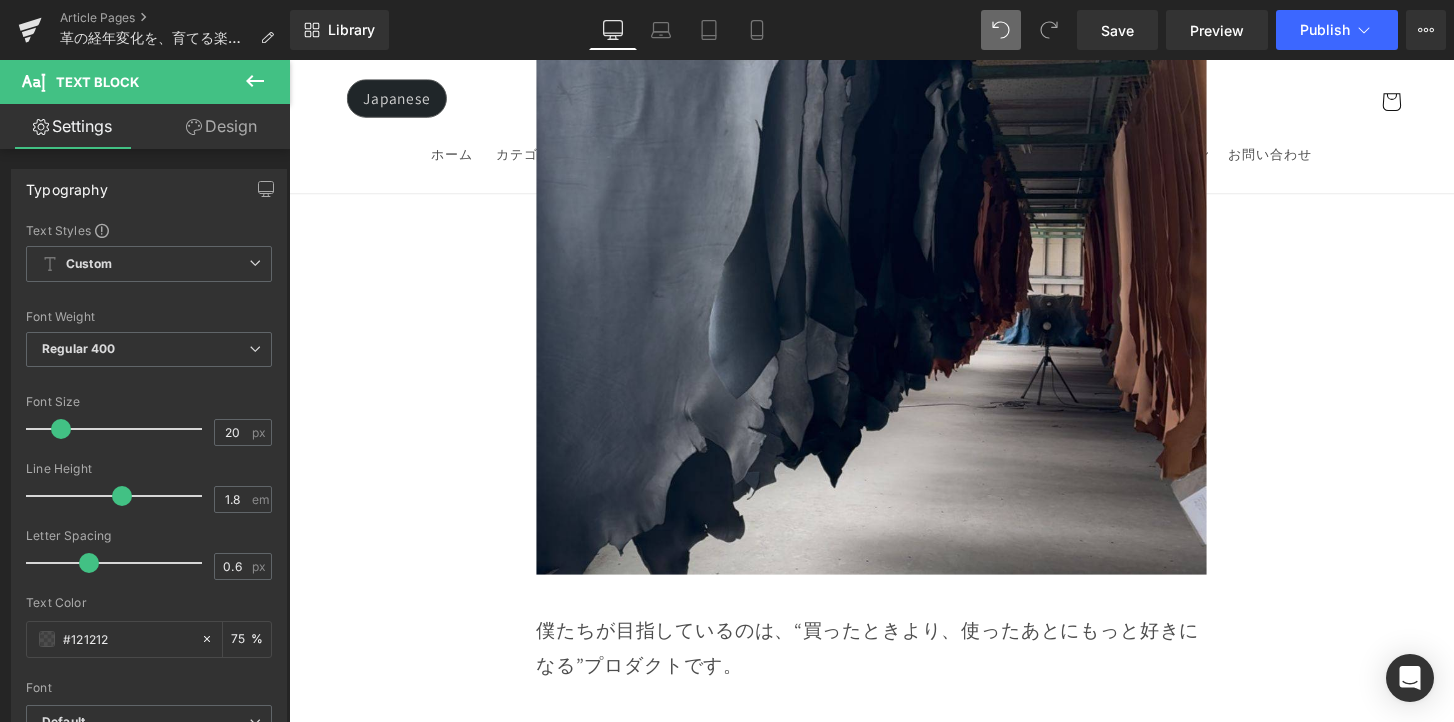 scroll, scrollTop: 14022, scrollLeft: 0, axis: vertical 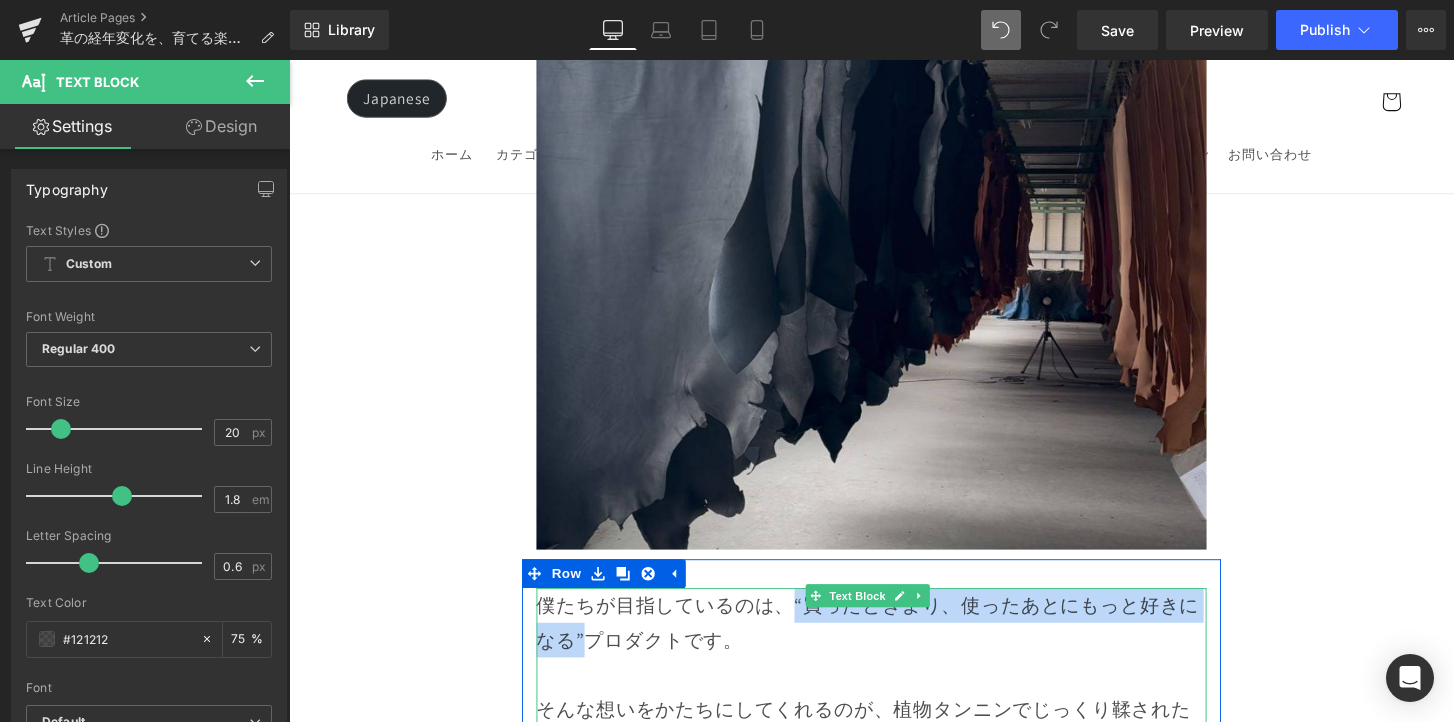 drag, startPoint x: 805, startPoint y: 472, endPoint x: 613, endPoint y: 513, distance: 196.32881 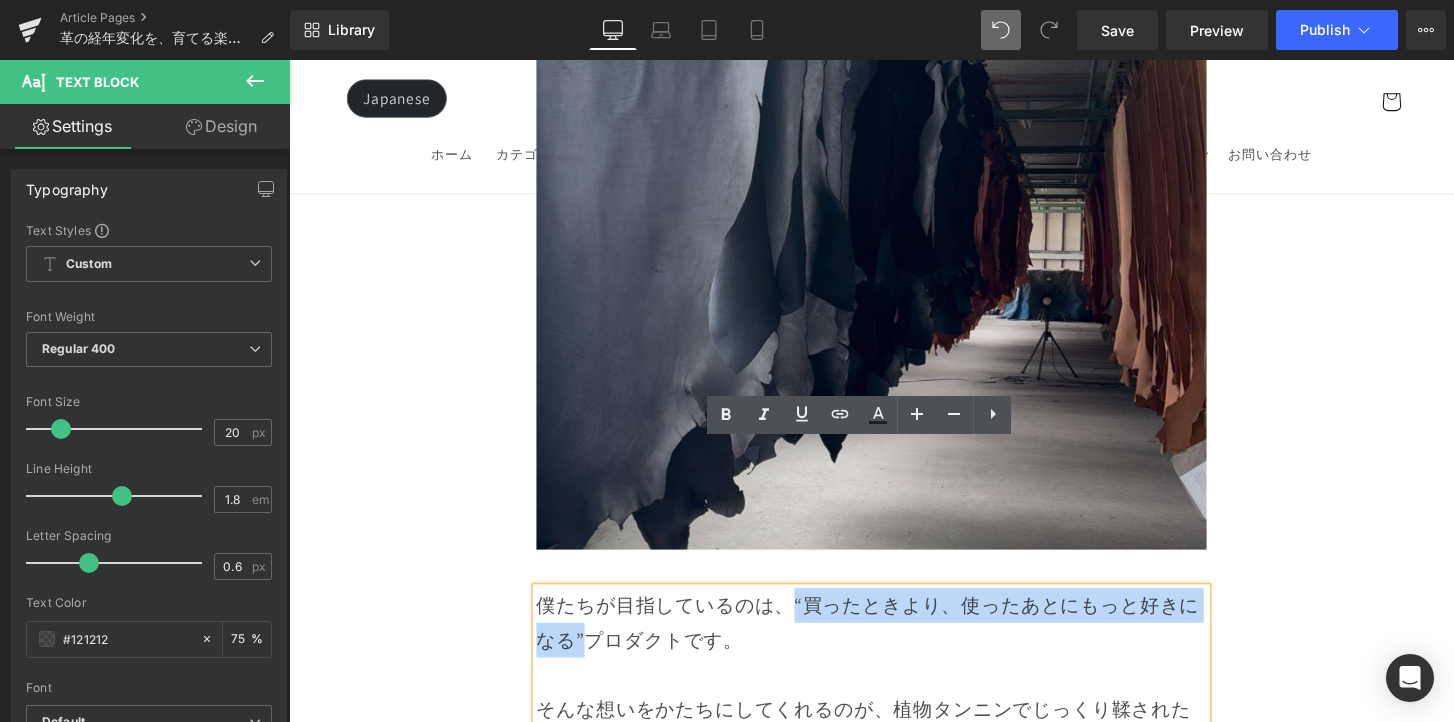 click on "僕たちが目指しているのは、“買ったときより、使ったあとにもっと好きになる”プロダクトです。" at bounding box center [894, 645] 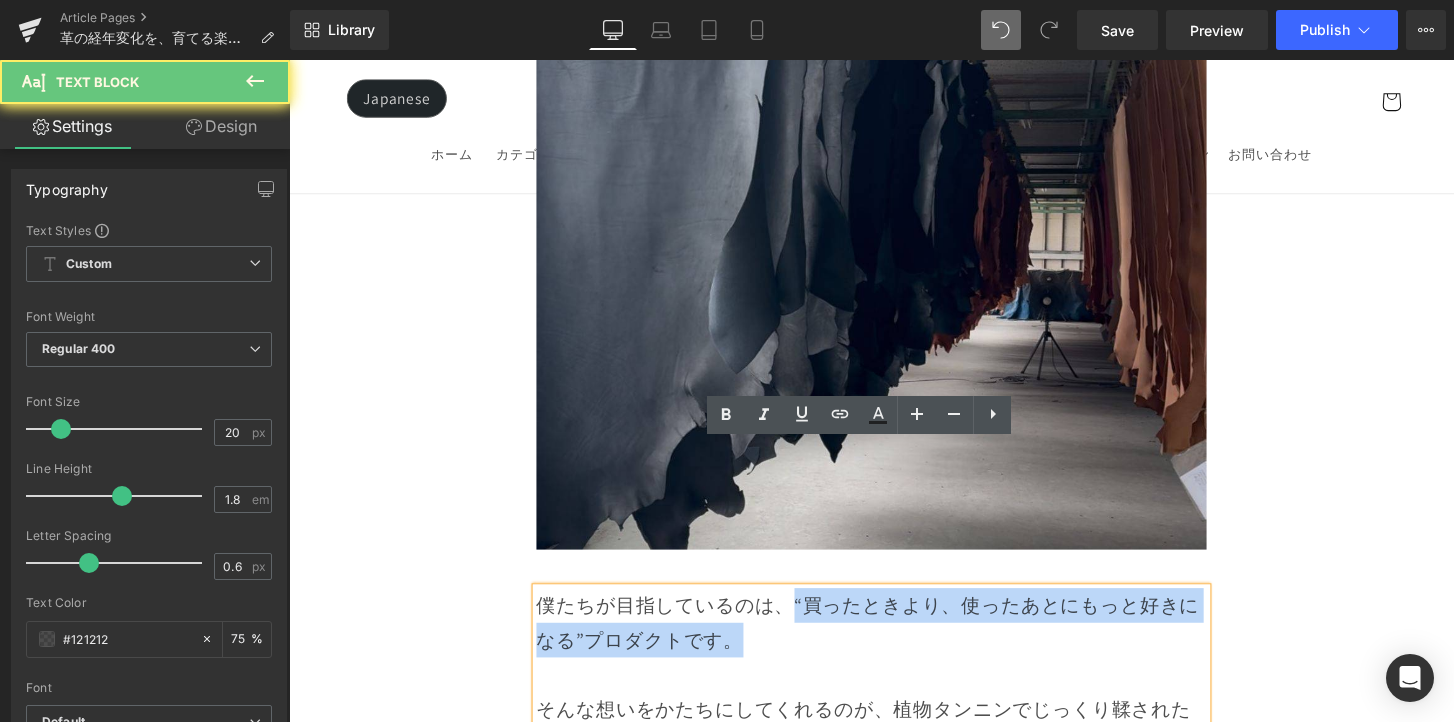 drag, startPoint x: 808, startPoint y: 474, endPoint x: 830, endPoint y: 503, distance: 36.40055 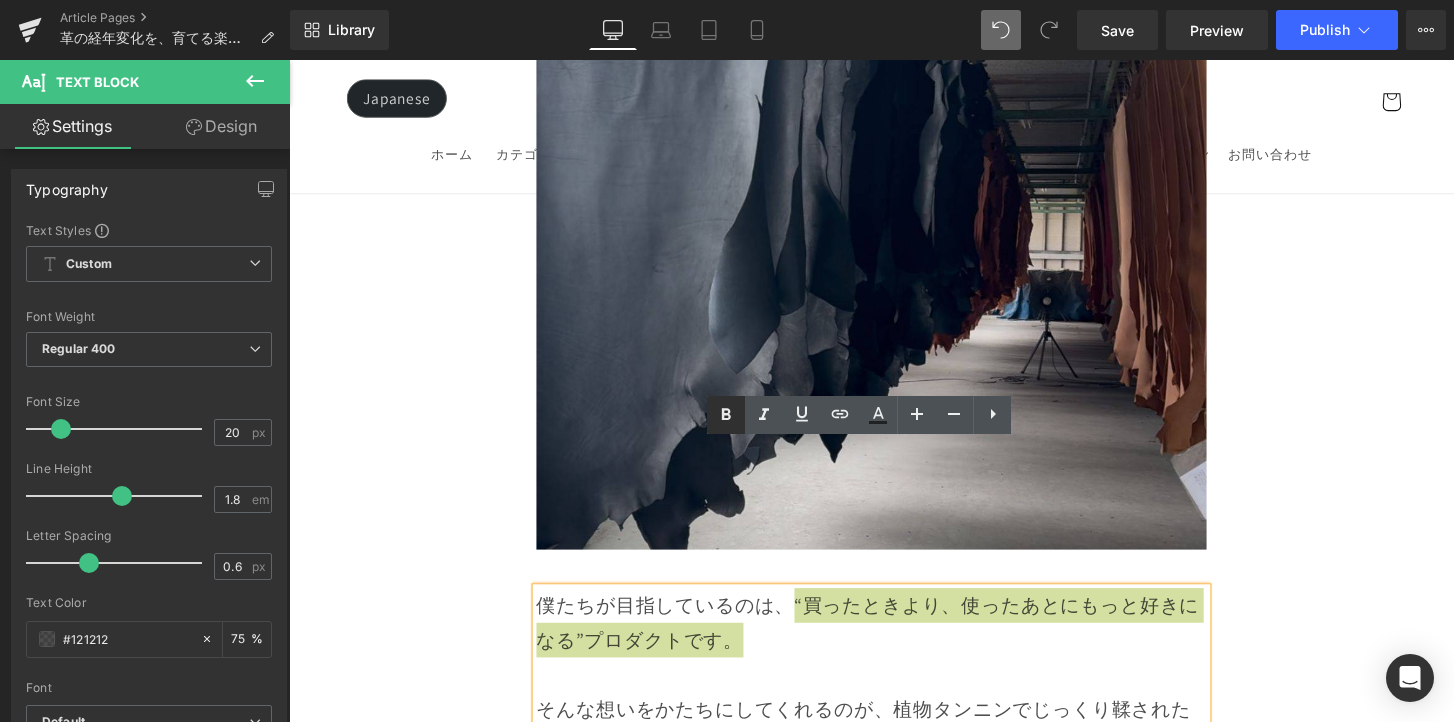 click 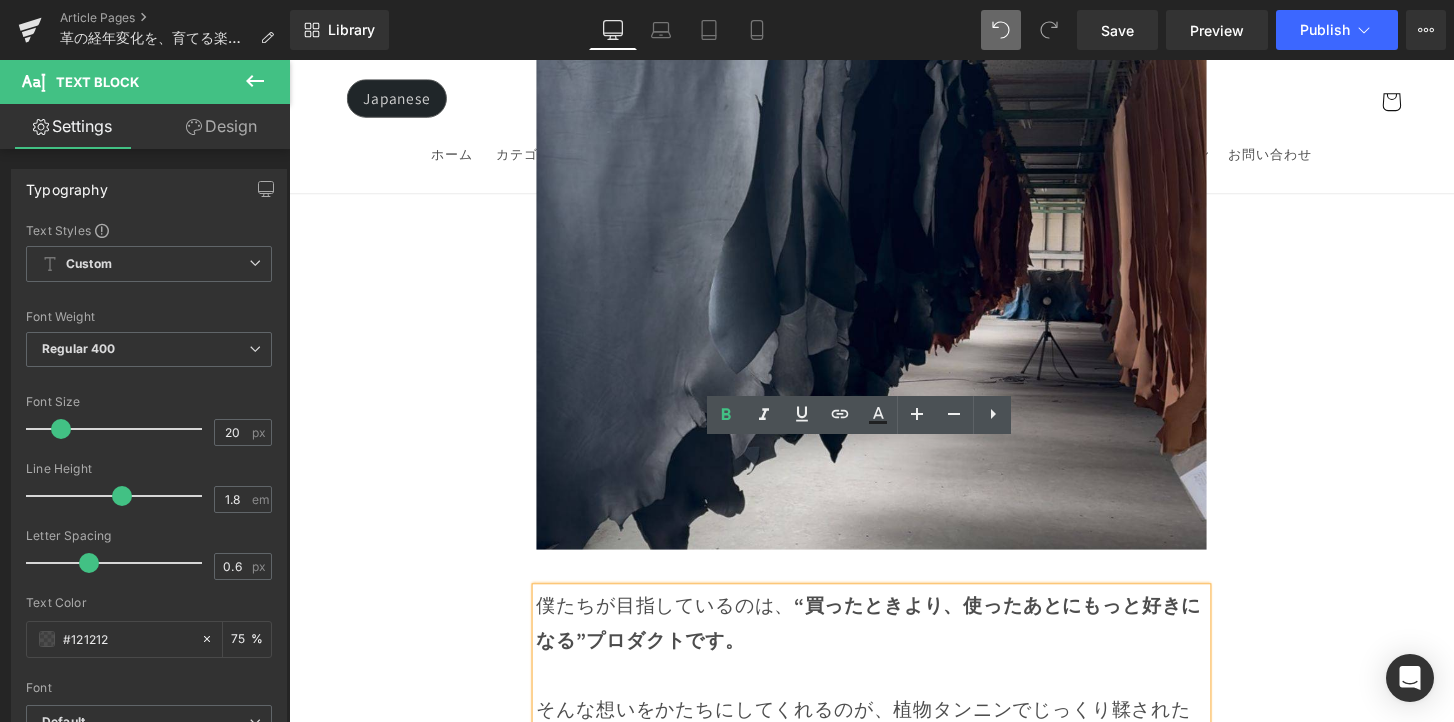 click at bounding box center [894, 699] 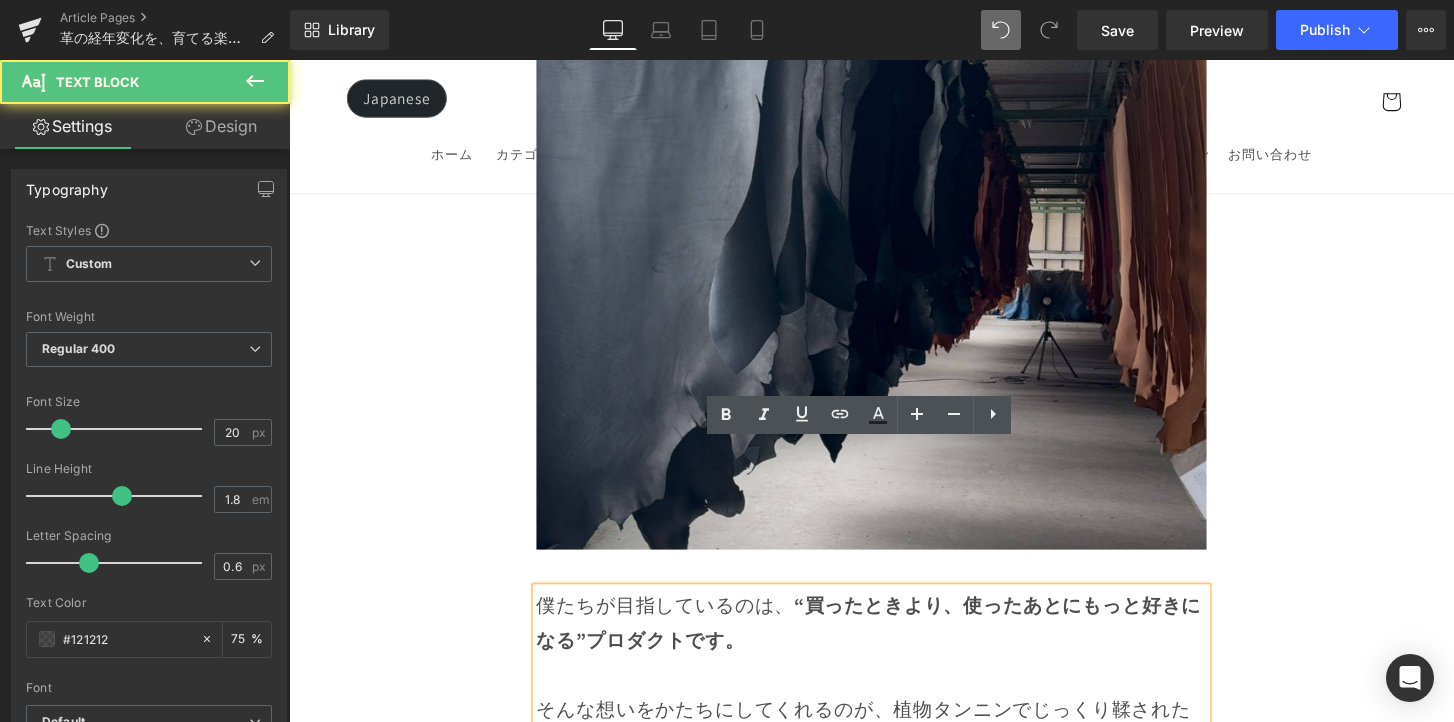 scroll, scrollTop: 14063, scrollLeft: 0, axis: vertical 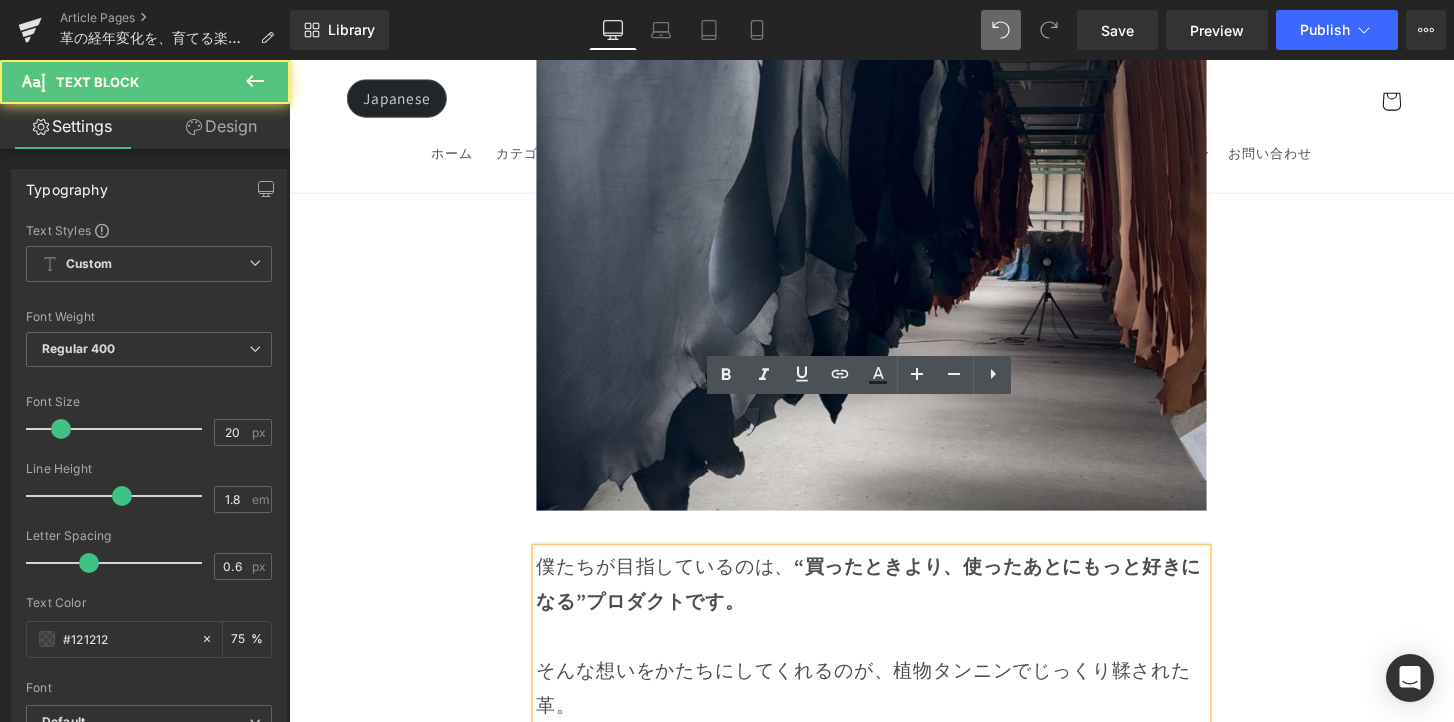 click on "そんな想いをかたちにしてくれるのが、植物タンニンでじっくり鞣された革。" at bounding box center (894, 712) 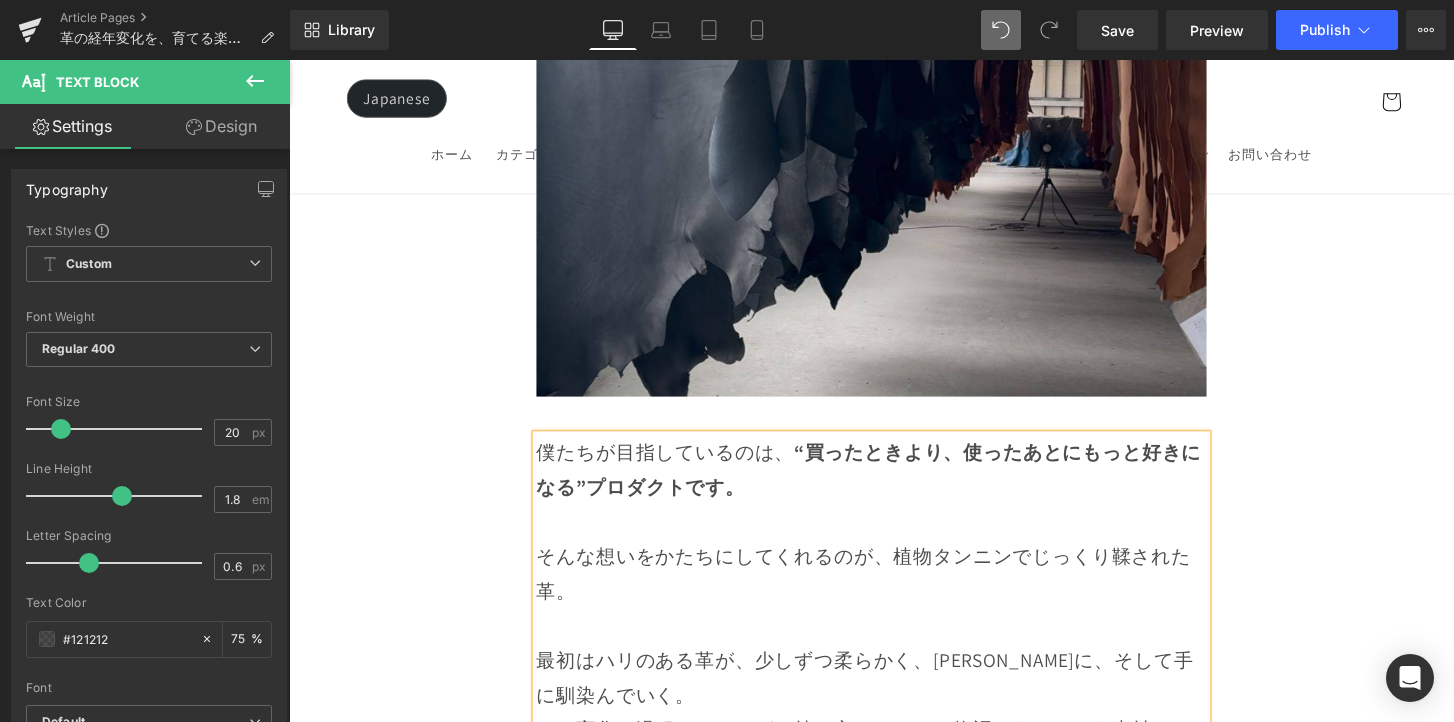 scroll, scrollTop: 14200, scrollLeft: 0, axis: vertical 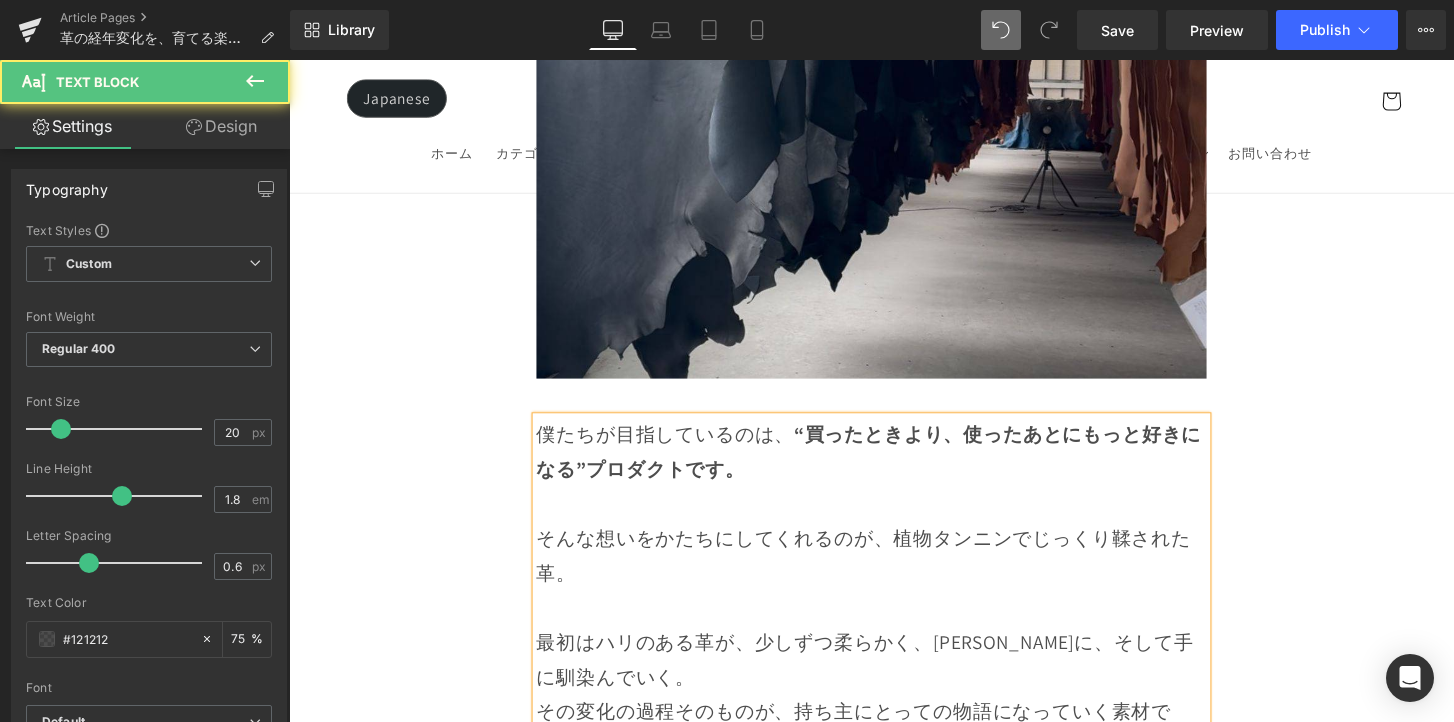 click on "最初はハリのある革が、少しずつ柔らかく、[PERSON_NAME]に、そして手に馴染んでいく。" at bounding box center (894, 683) 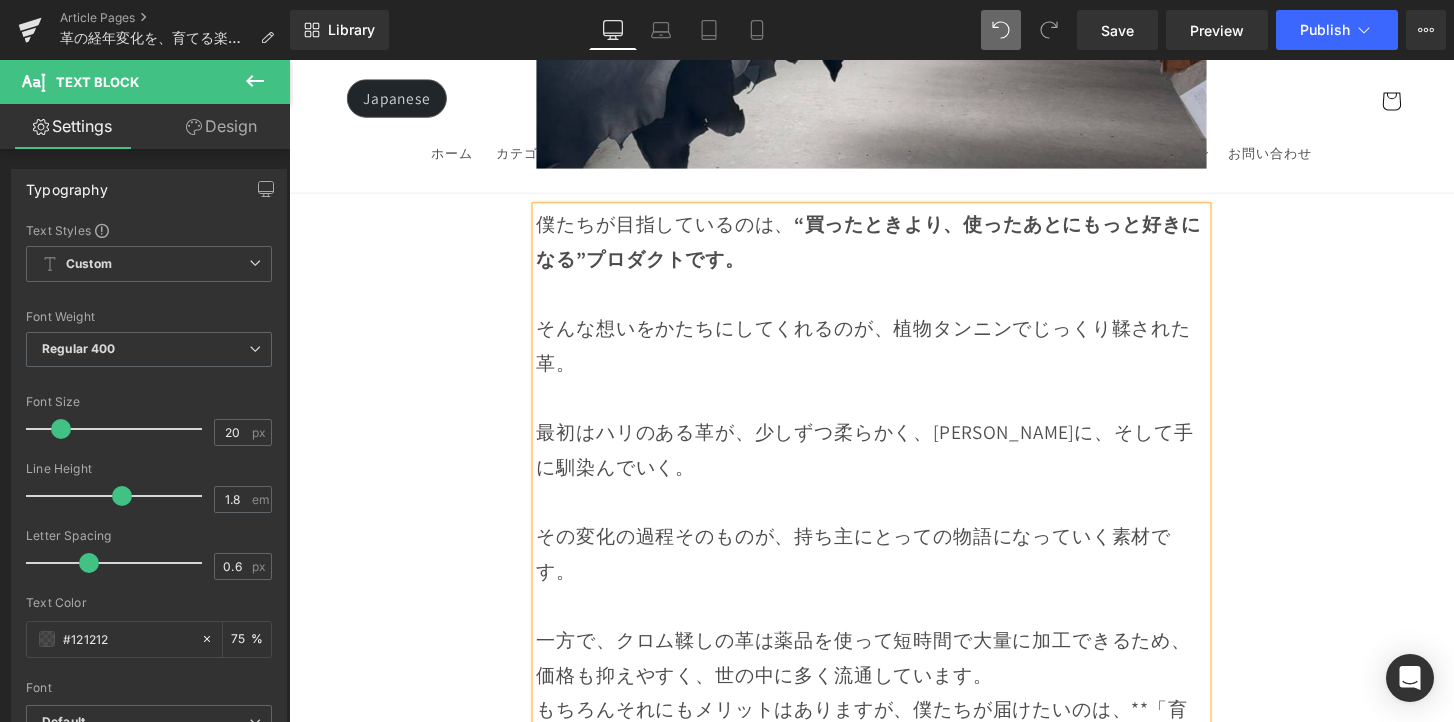 scroll, scrollTop: 14426, scrollLeft: 0, axis: vertical 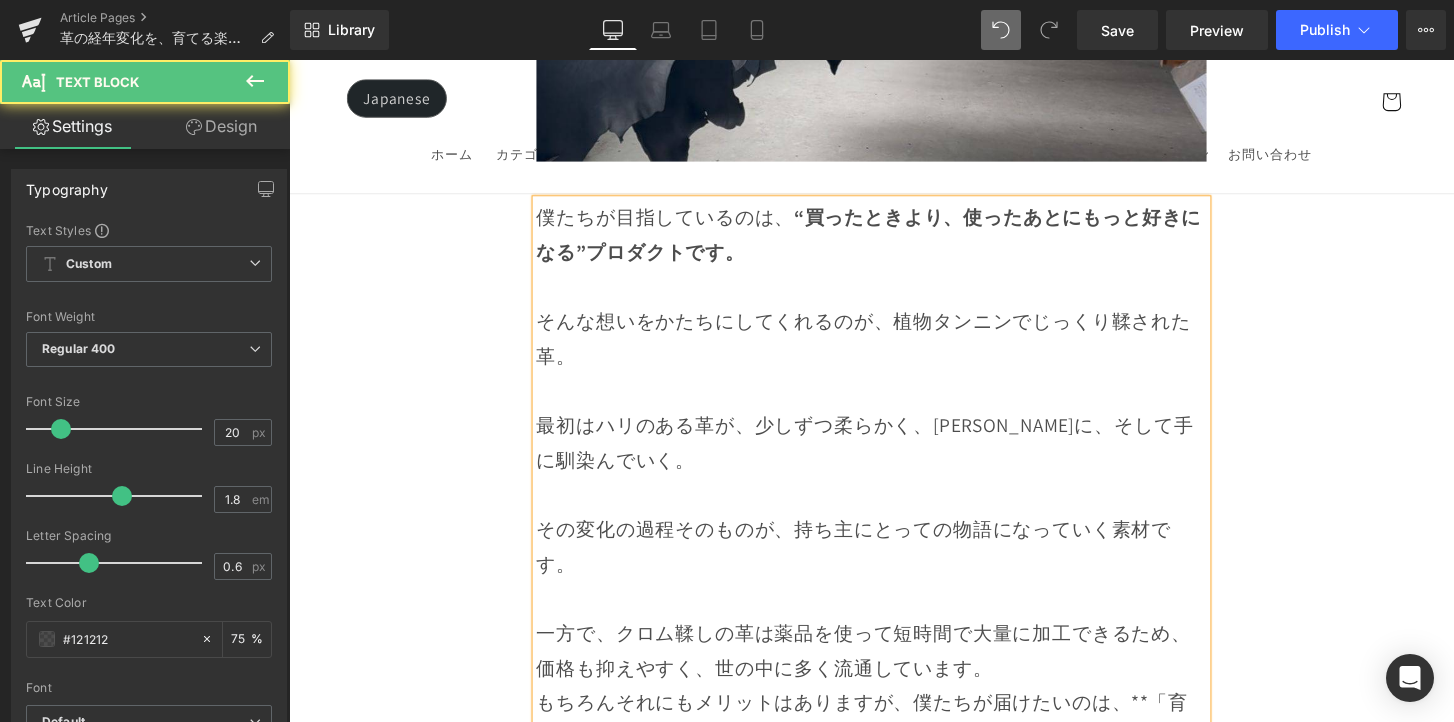 click on "一方で、クロム鞣しの革は薬品を使って短時間で大量に加工できるため、価格も抑えやすく、世の中に多く流通しています。" at bounding box center [894, 673] 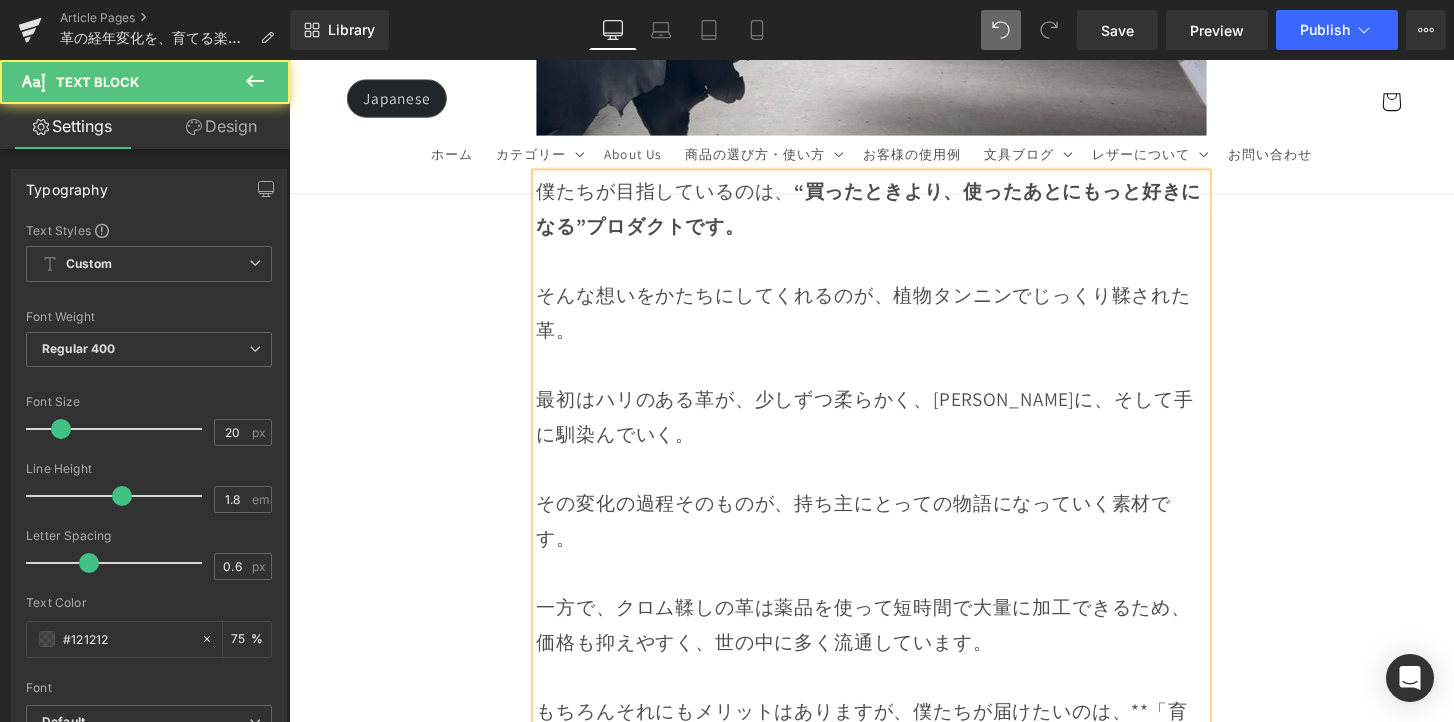 scroll, scrollTop: 14459, scrollLeft: 0, axis: vertical 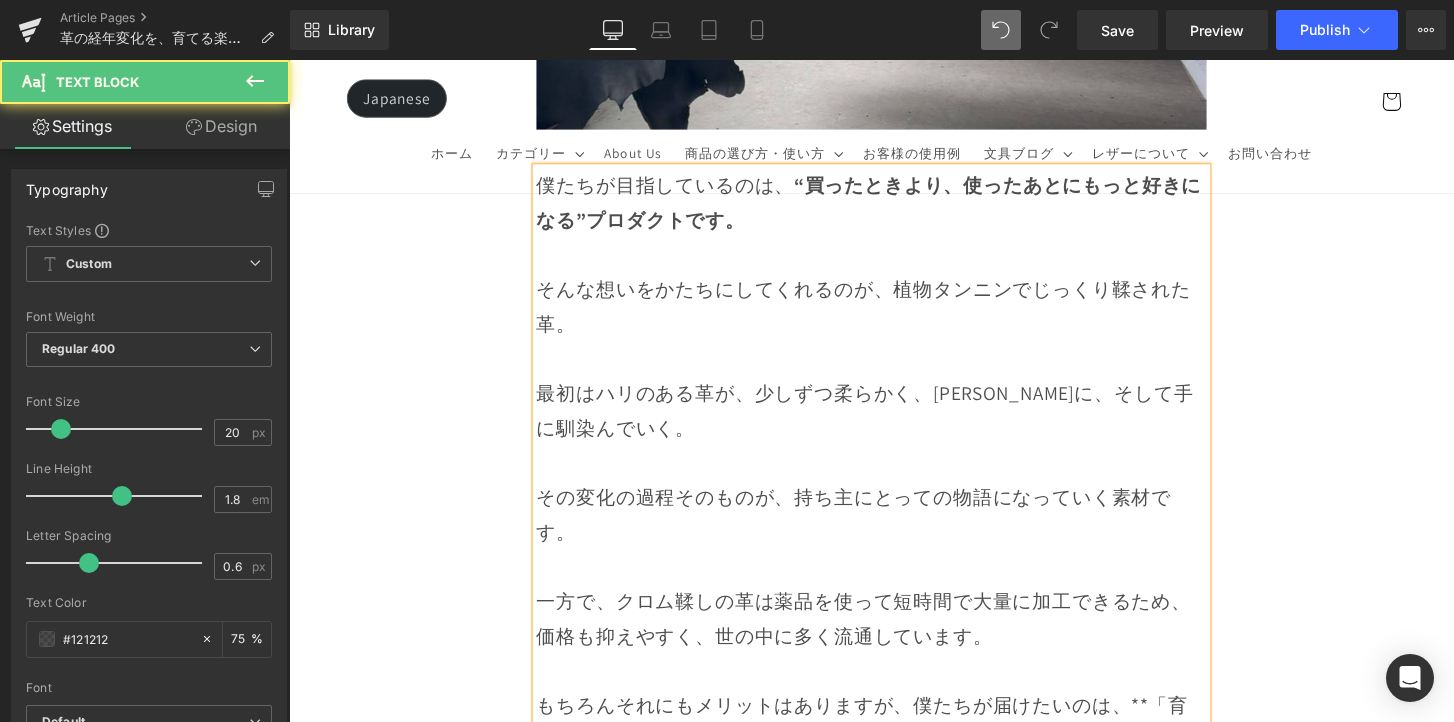 click on "もちろんそれにもメリットはありますが、僕たちが届けたいのは、**「育てる楽しさ」や「使い込むほどに増す愛着」**といった、時間とともに価値が深まっていくような体験です。" at bounding box center (894, 766) 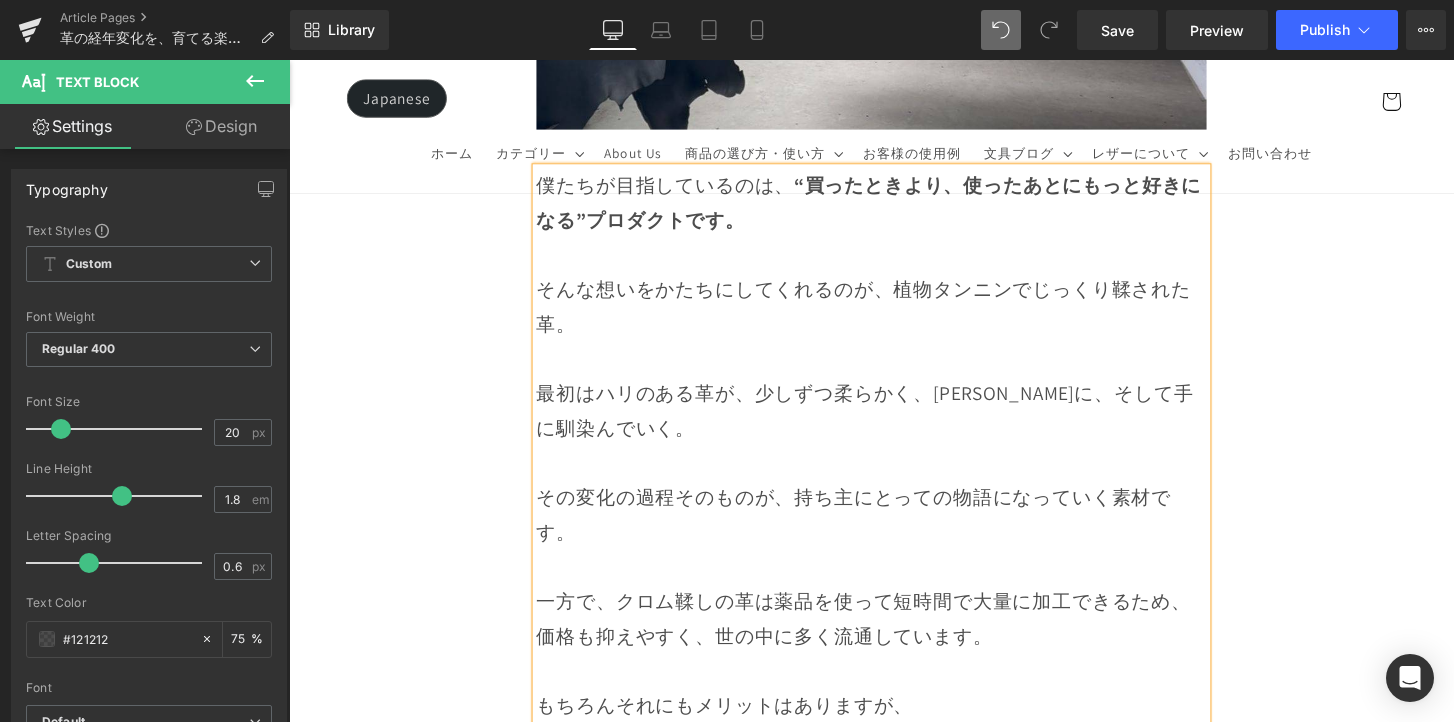click on "僕たちが届けたいのは、**「育てる楽しさ」や「使い込むほどに増す愛着」**といった、時間とともに価値が深まっていくような体験です。" at bounding box center [894, 784] 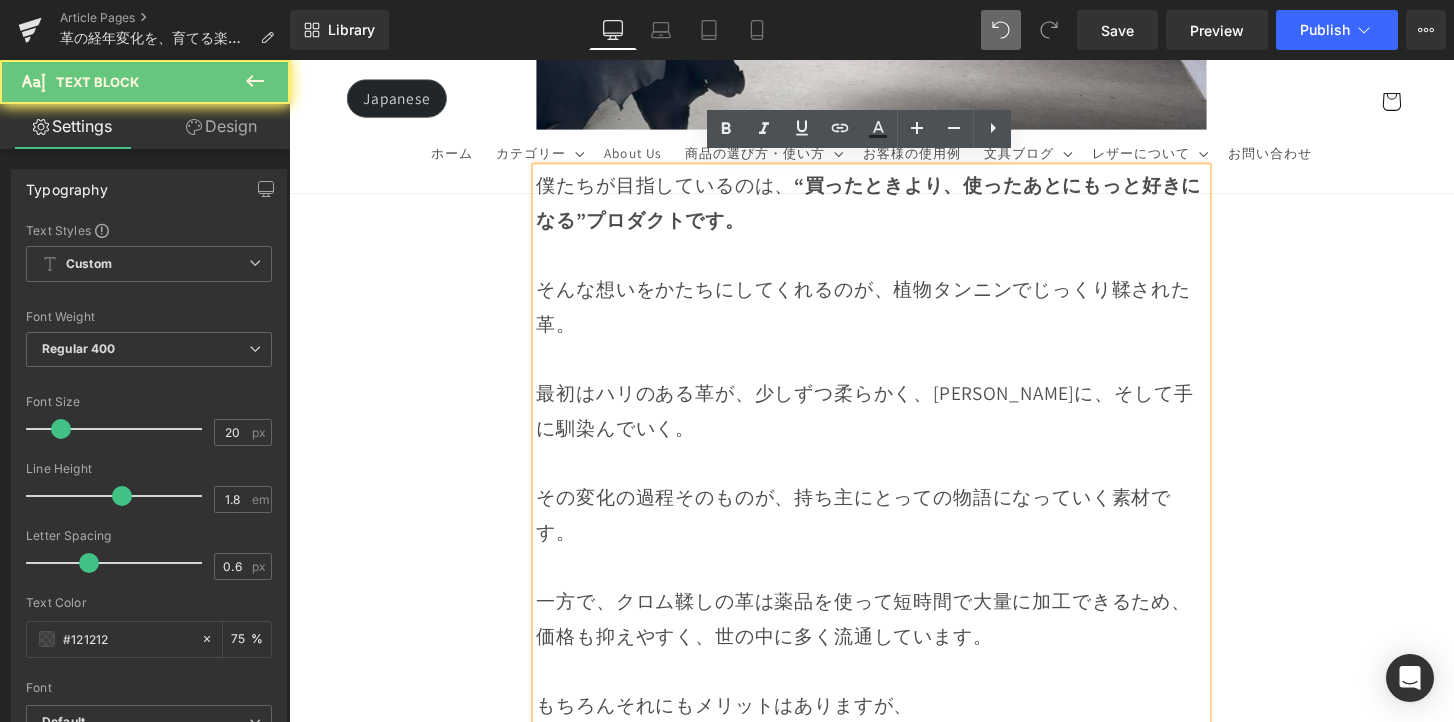 click on "僕たちが届けたいのは、**「育てる楽しさ」や「使い込むほどに増す愛着」**といった、時間とともに価値が深まっていくような体験です。" at bounding box center [894, 784] 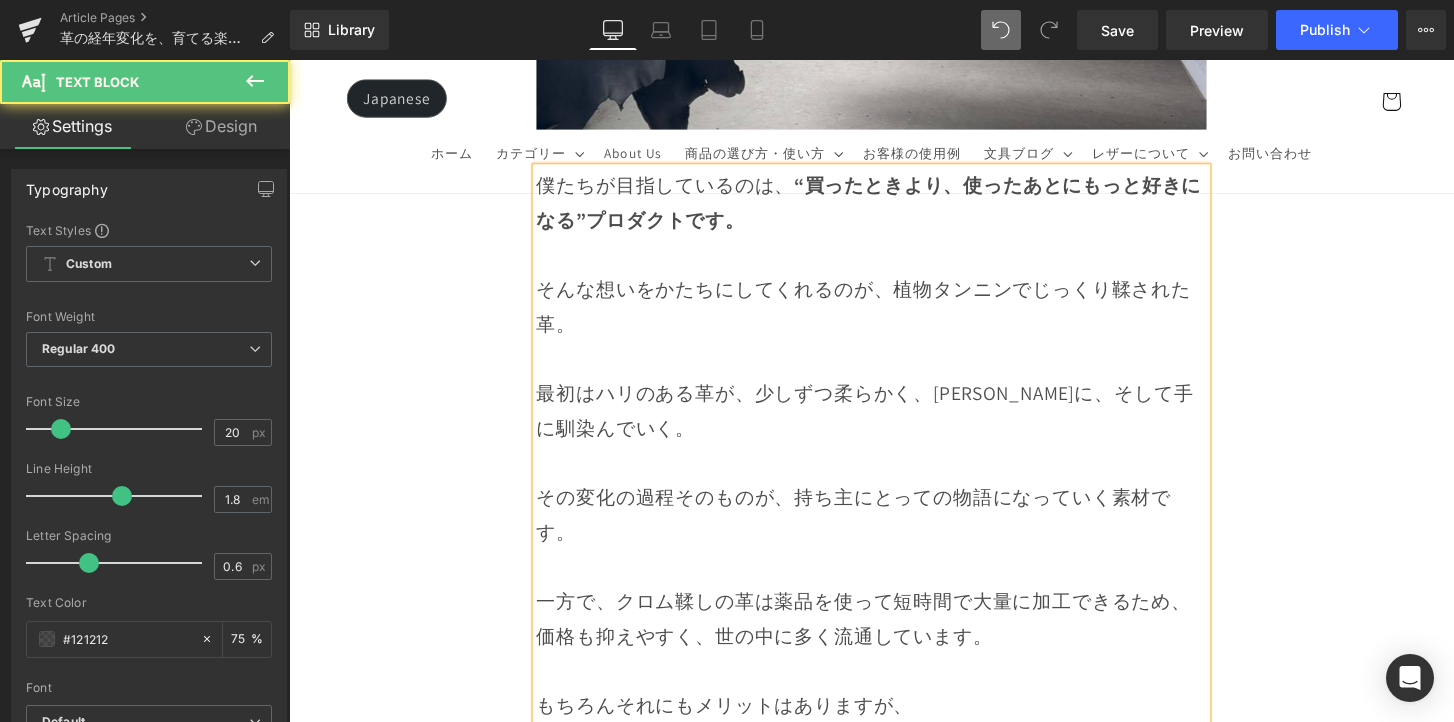 click on "僕たちが届けたいのは、「育てる楽しさ」や「使い込むほどに増す愛着」**といった、時間とともに価値が深まっていくような体験です。" at bounding box center [894, 784] 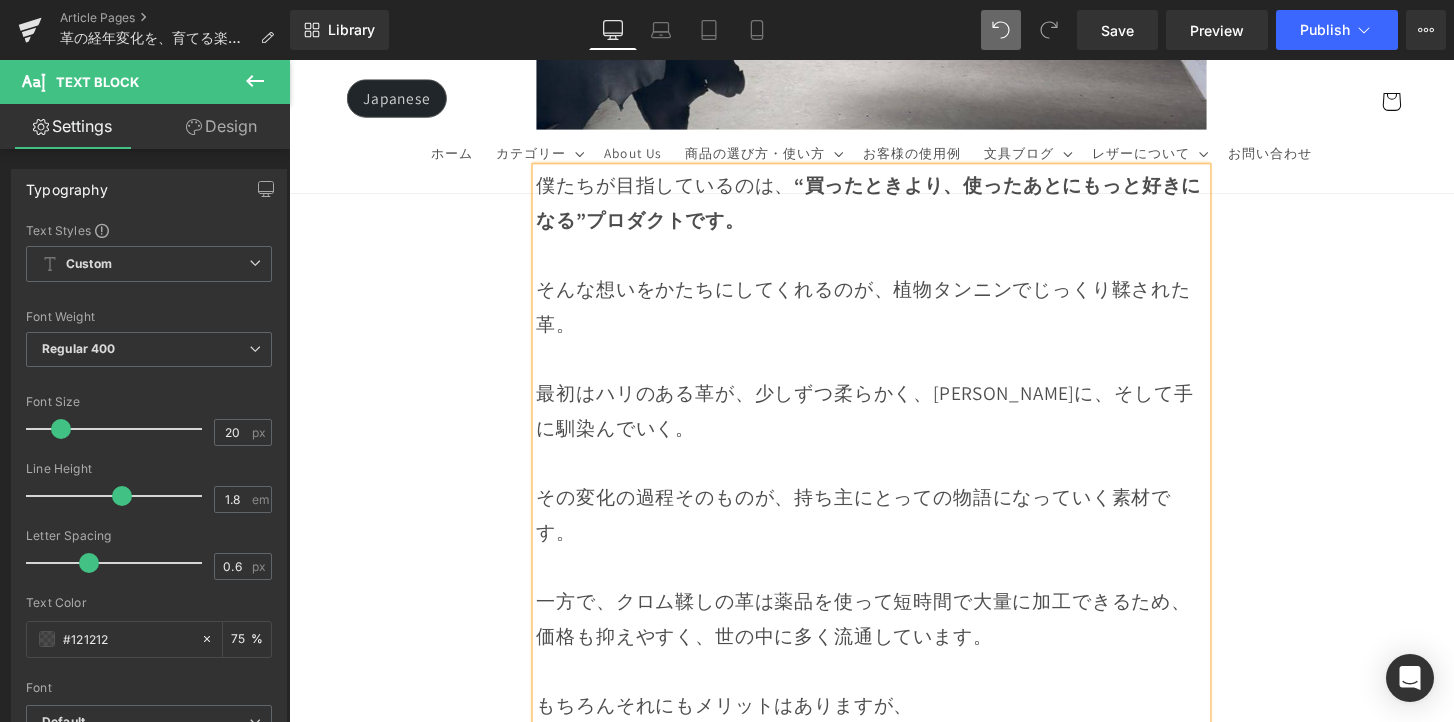 click on "Image         Row
革は育てるもの 経年変化という贅沢な時間
Heading         Row
革製品に触れていると、ふとした瞬間に「これは自分だけのものだ」と感じることがあります。
それは、使う人の手の温もりや、過ごした時間が、そのまま革に刻まれていくからかもしれません。 最初はまだ固くて、どこかよそよそしかった革が、
毎日の中で少しずつ馴染み、色づき、艶を増していく。 その変化は決して急がせることができない、
けれど確かに積み重なる、静かで贅沢な時間。 気づけば、世界にひとつだけの“自分だけの革”に育っている。 このブログでは、エイジングの魅力や楽しみ方、色や艶の変化の仕方、そして革を美しく育てるコツをご紹介していきます。
Text Block         Row         Row" at bounding box center (894, -118) 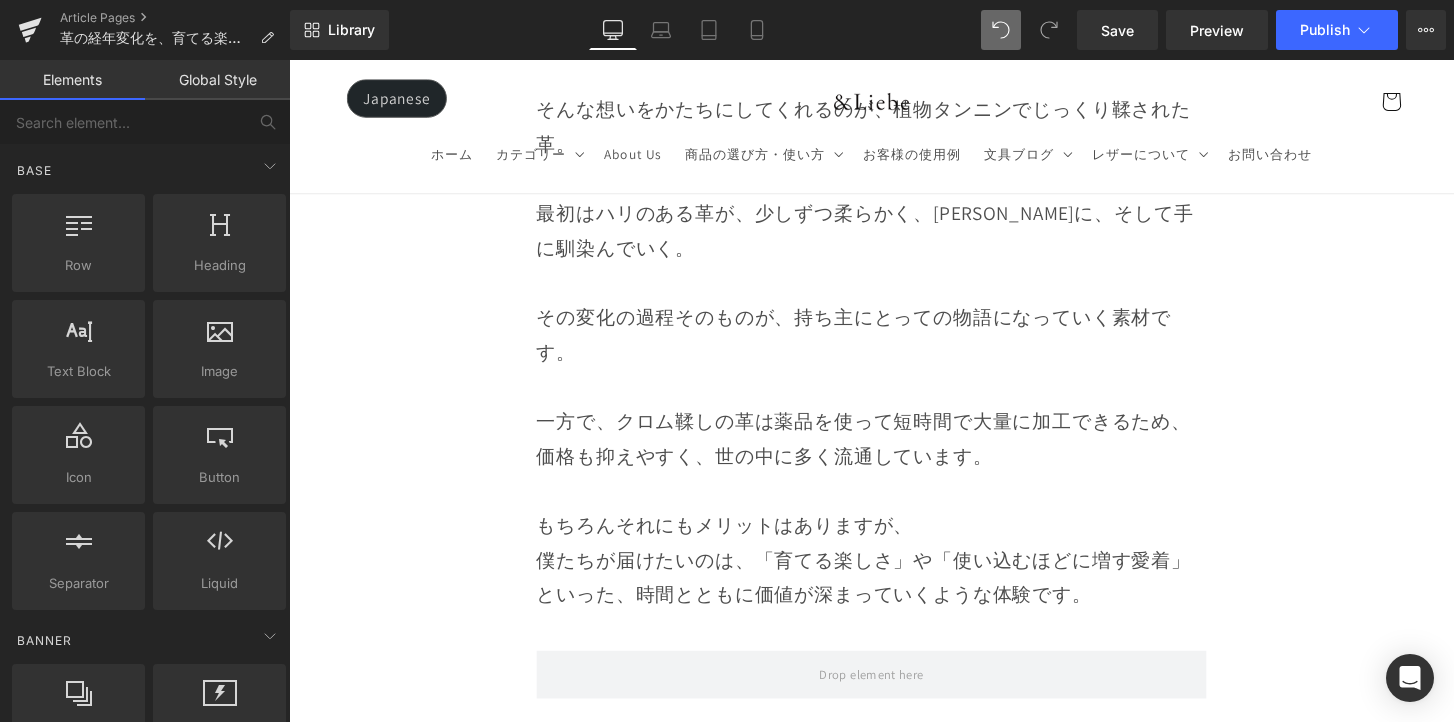 scroll, scrollTop: 14647, scrollLeft: 0, axis: vertical 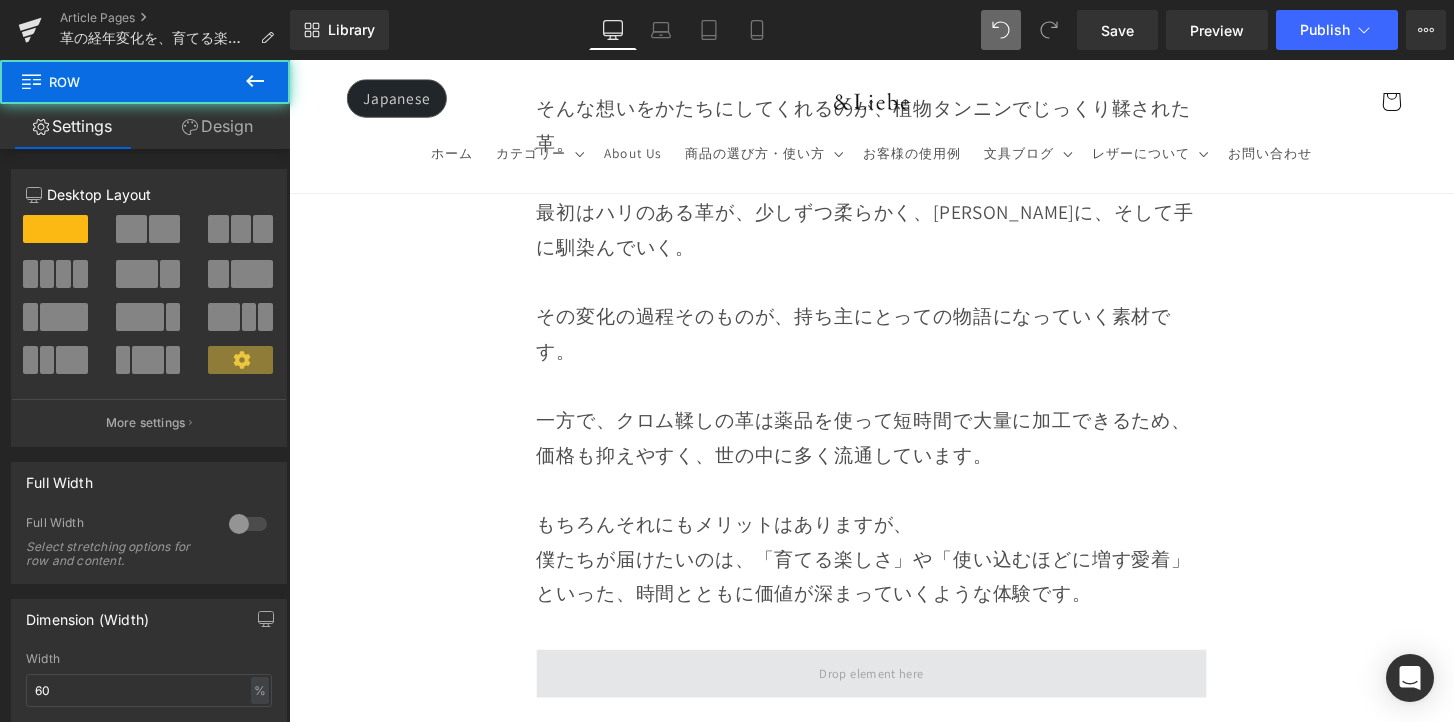 click at bounding box center [894, 697] 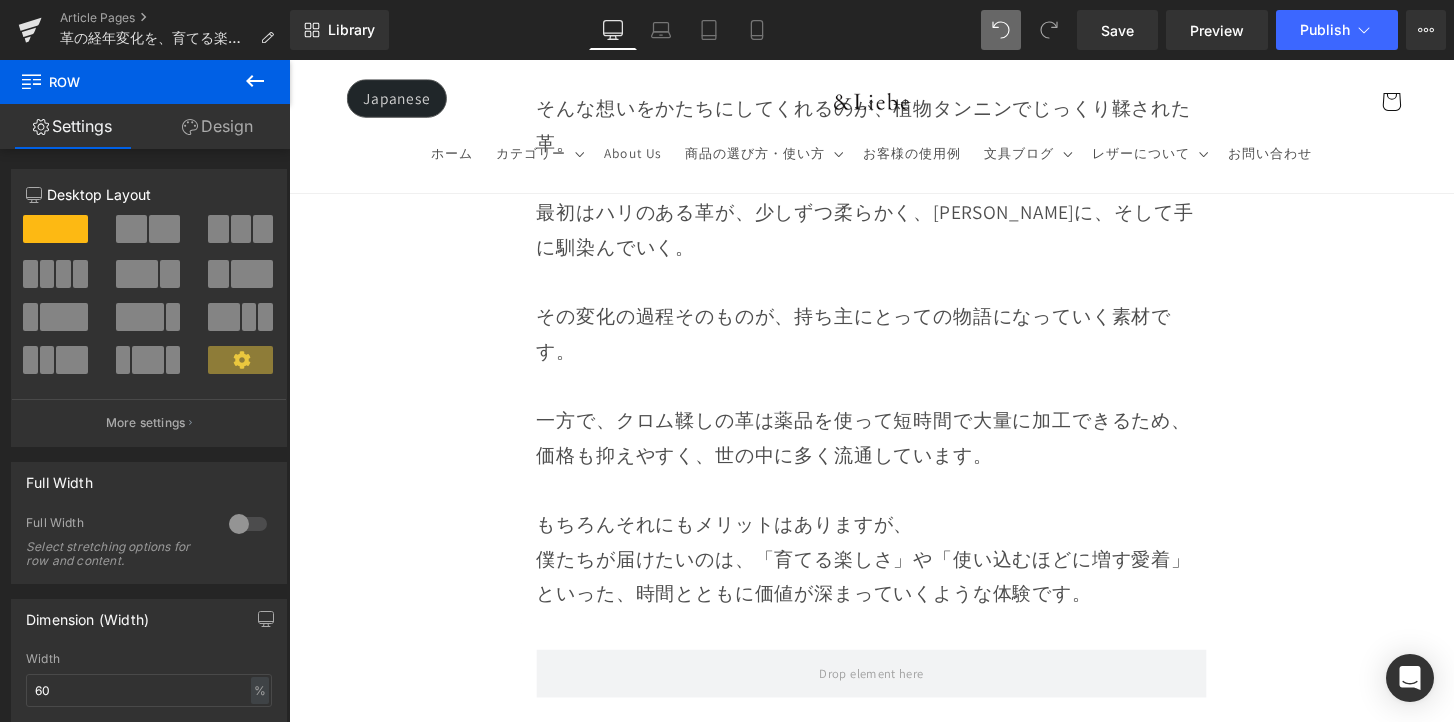click 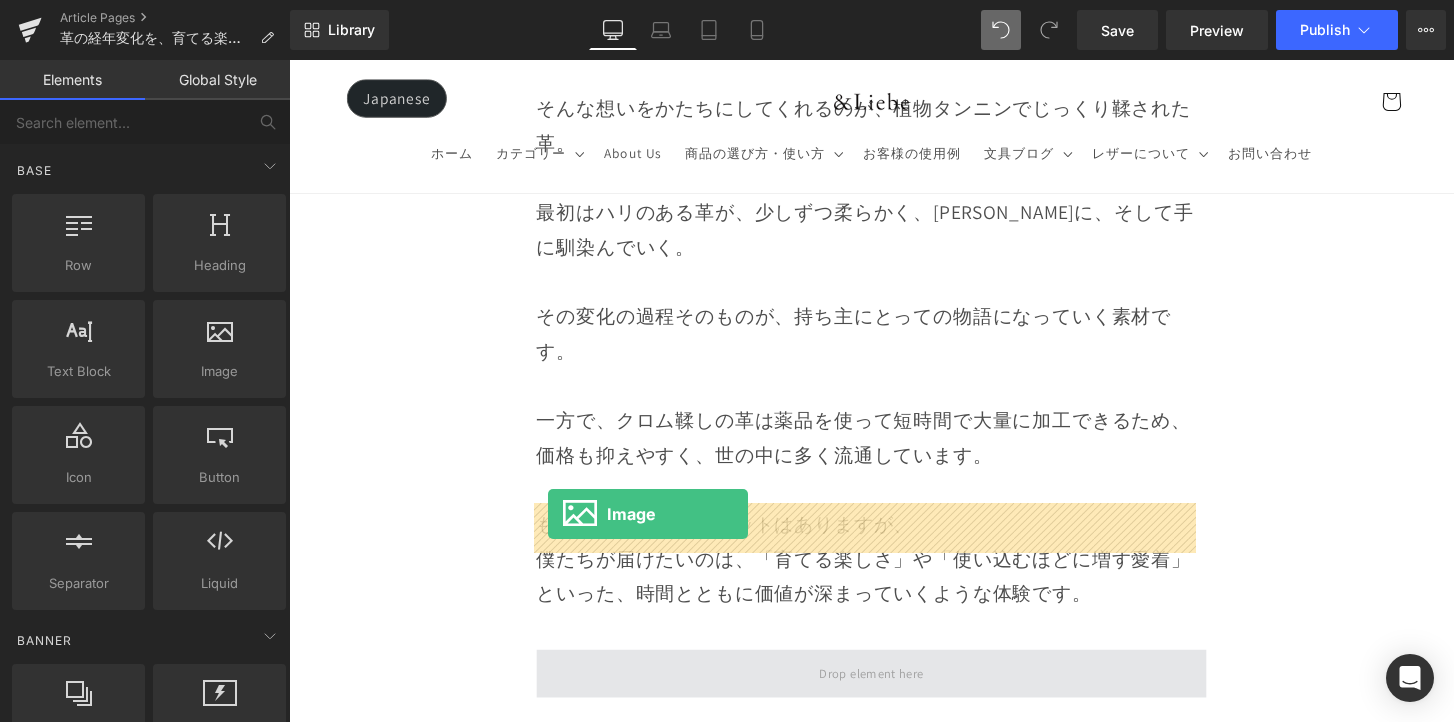 drag, startPoint x: 567, startPoint y: 458, endPoint x: 558, endPoint y: 531, distance: 73.552704 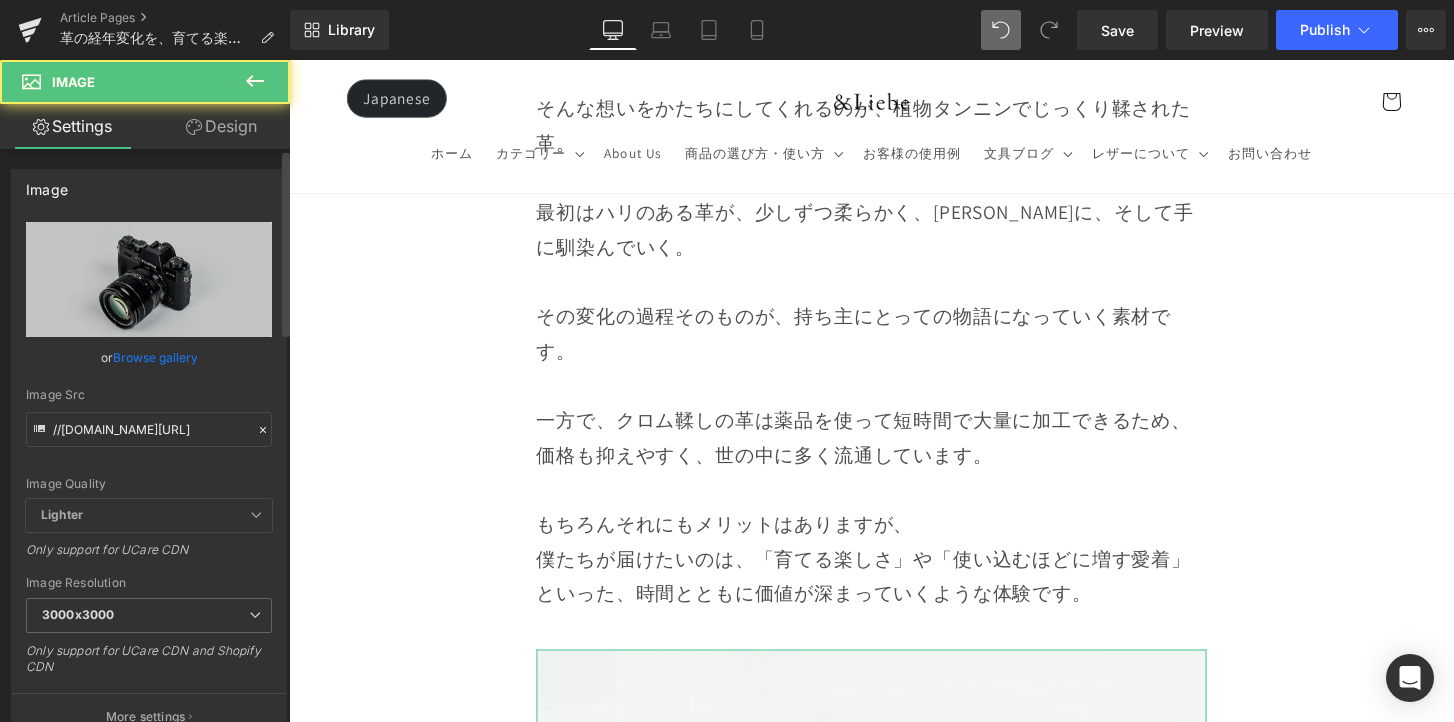 click on "Browse gallery" at bounding box center (155, 357) 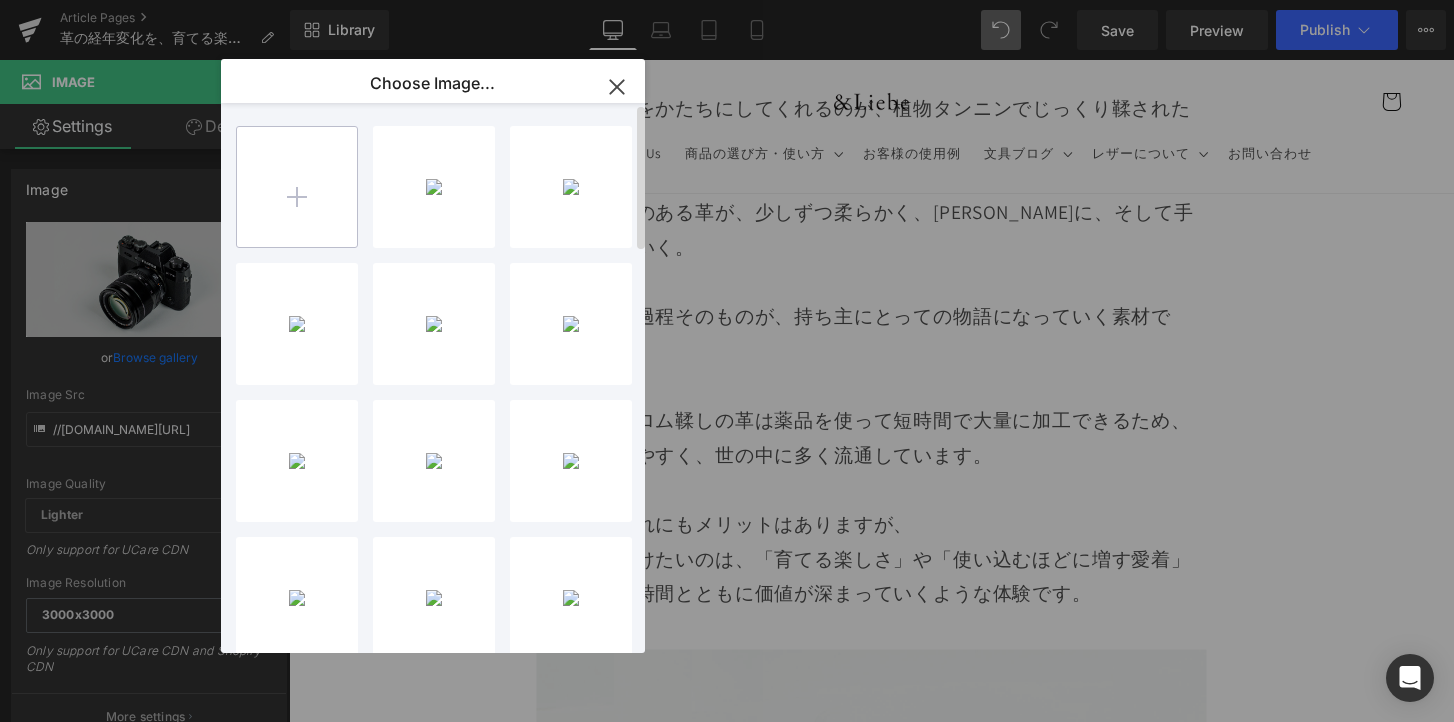 click at bounding box center [297, 187] 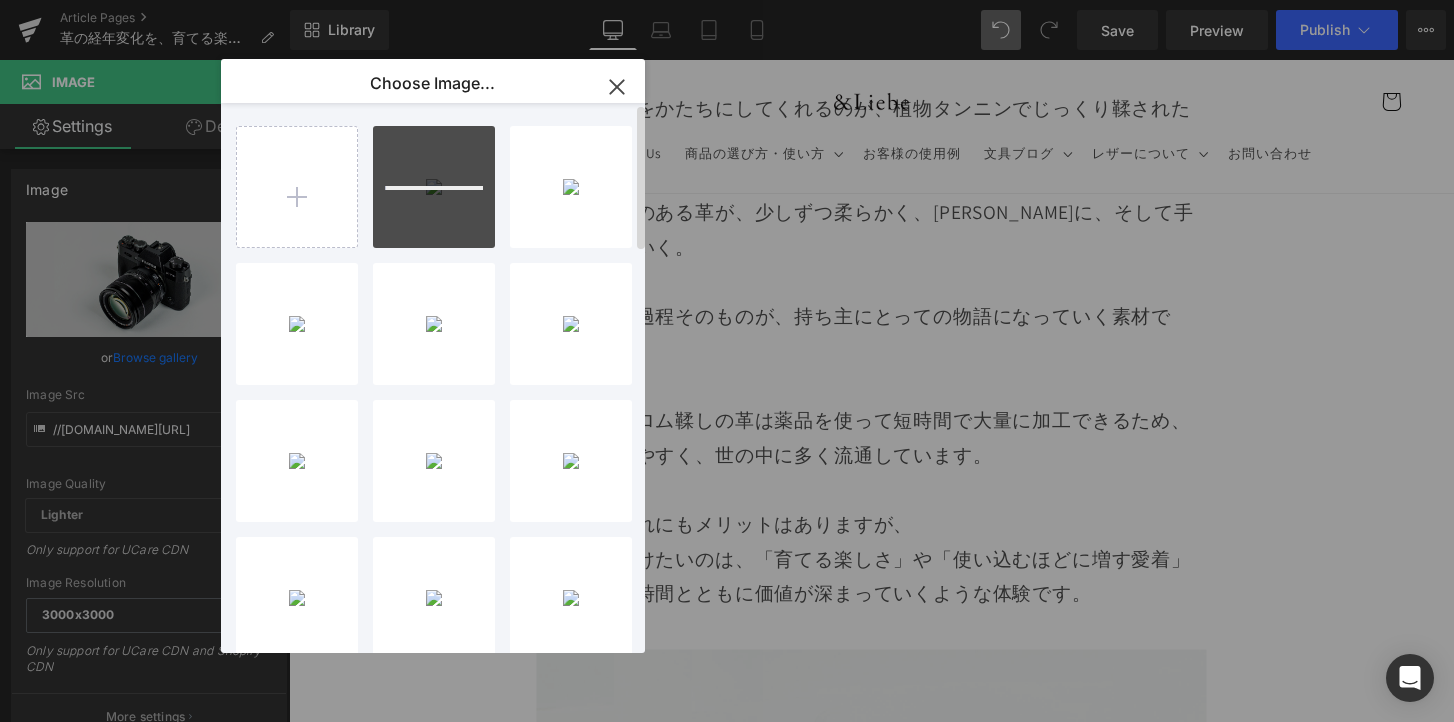 click at bounding box center [434, 187] 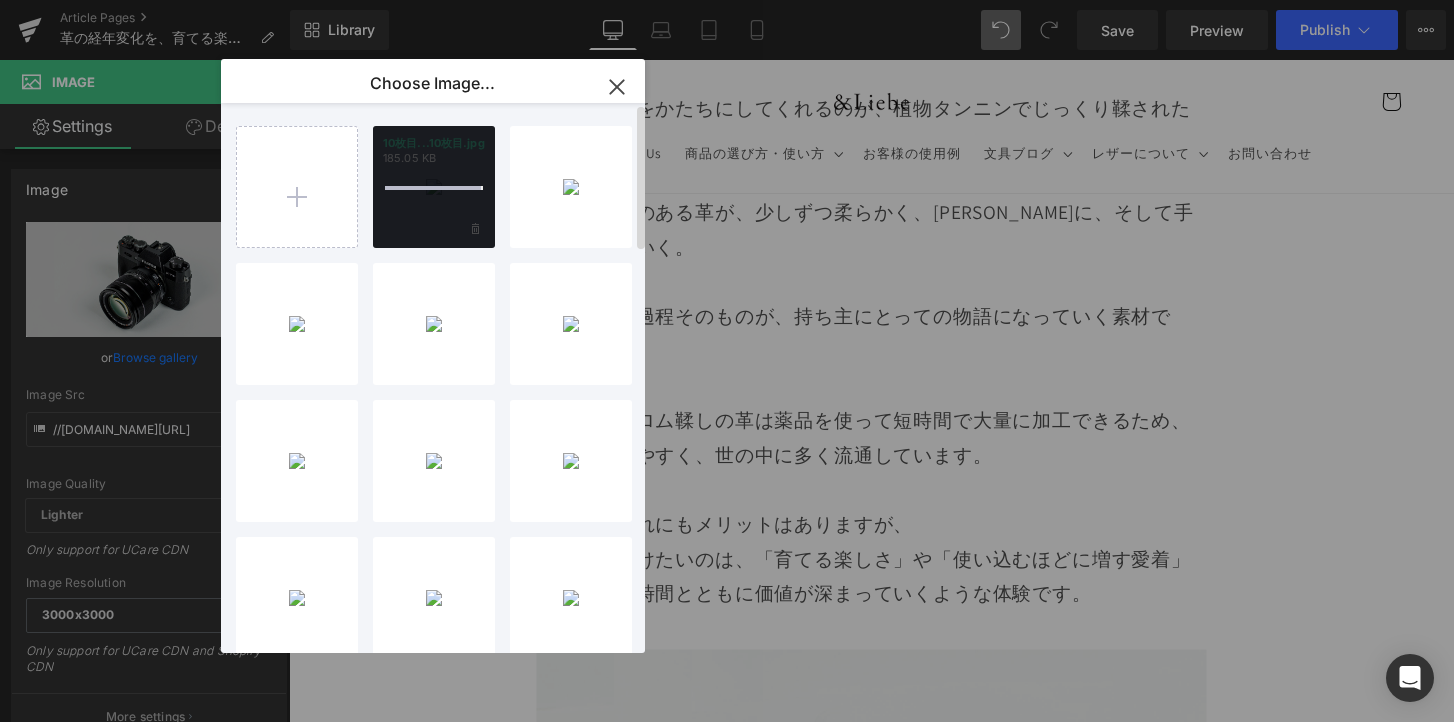 type 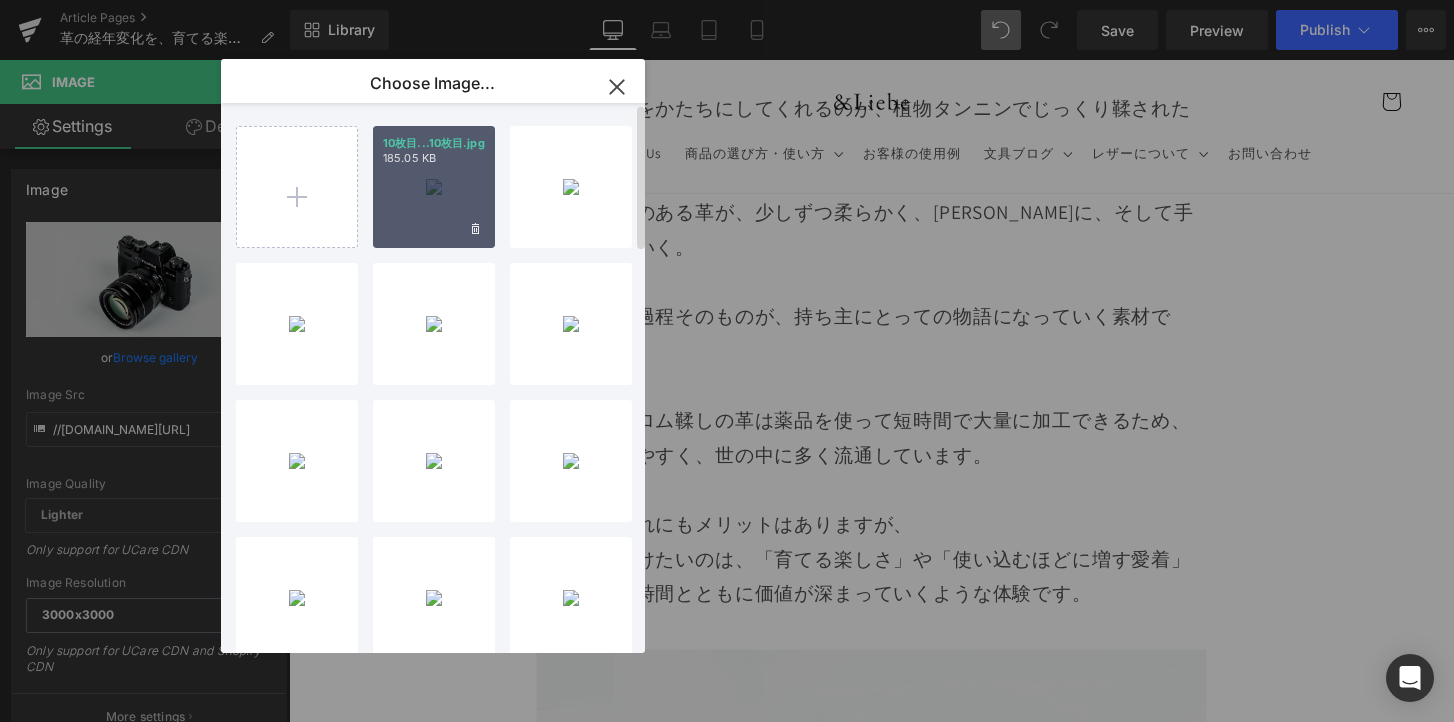 click on "10枚目...10枚目.jpg 185.05 KB" at bounding box center [434, 187] 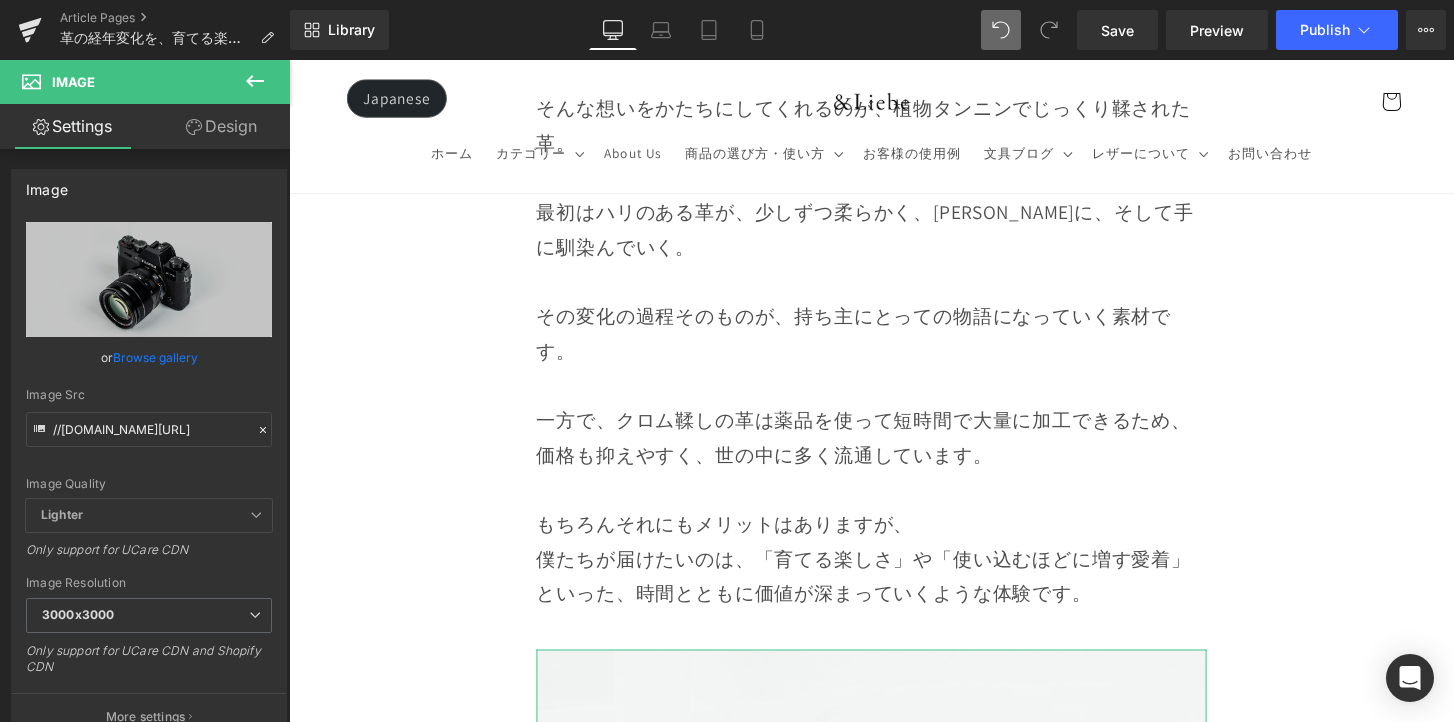 click on "Browse gallery" at bounding box center (155, 357) 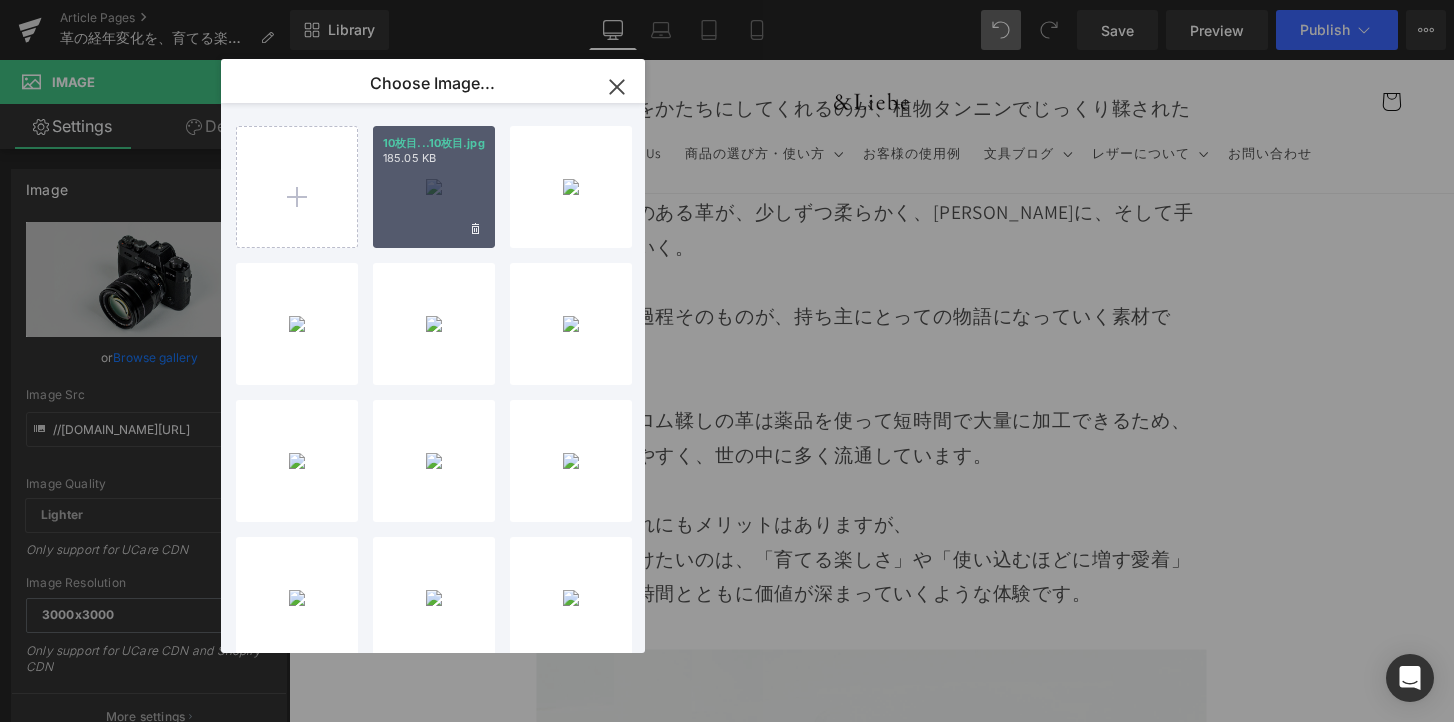 click on "10枚目...10枚目.jpg 185.05 KB" at bounding box center [434, 187] 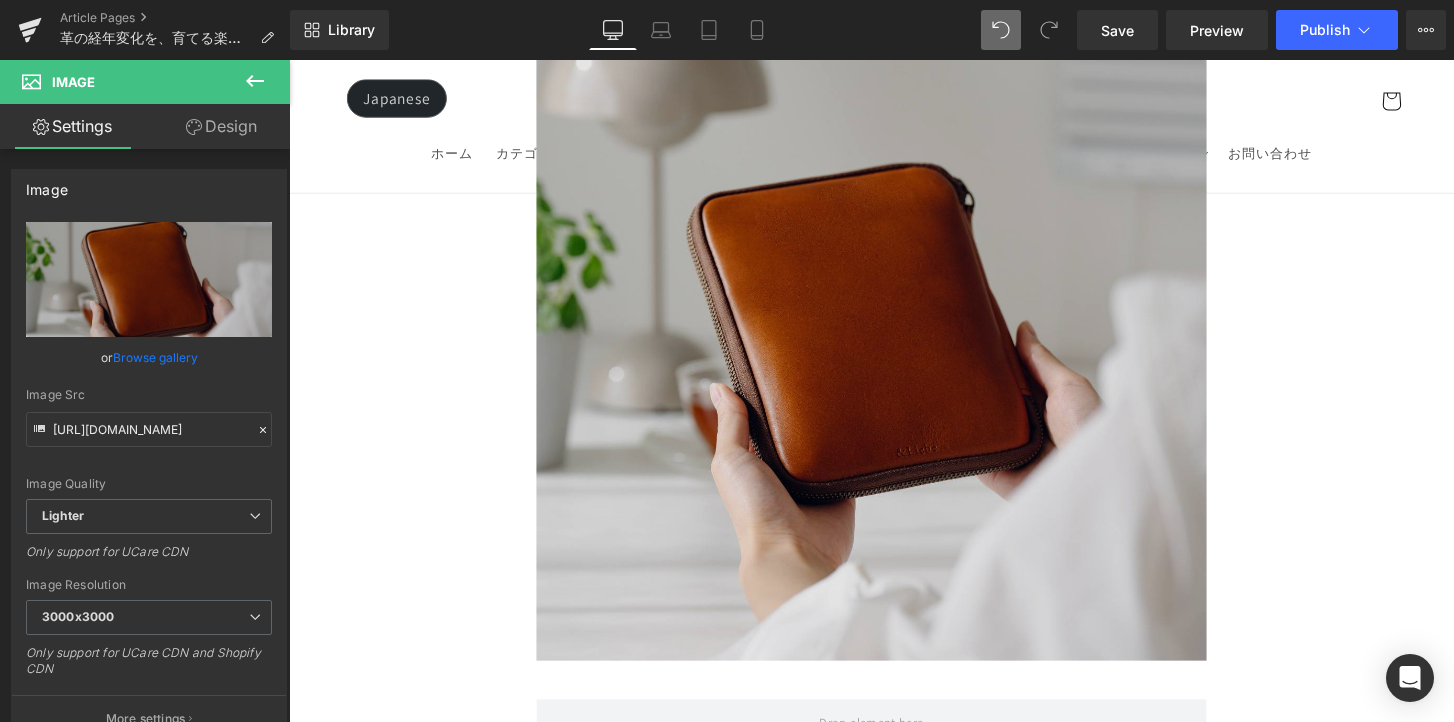 scroll, scrollTop: 15384, scrollLeft: 0, axis: vertical 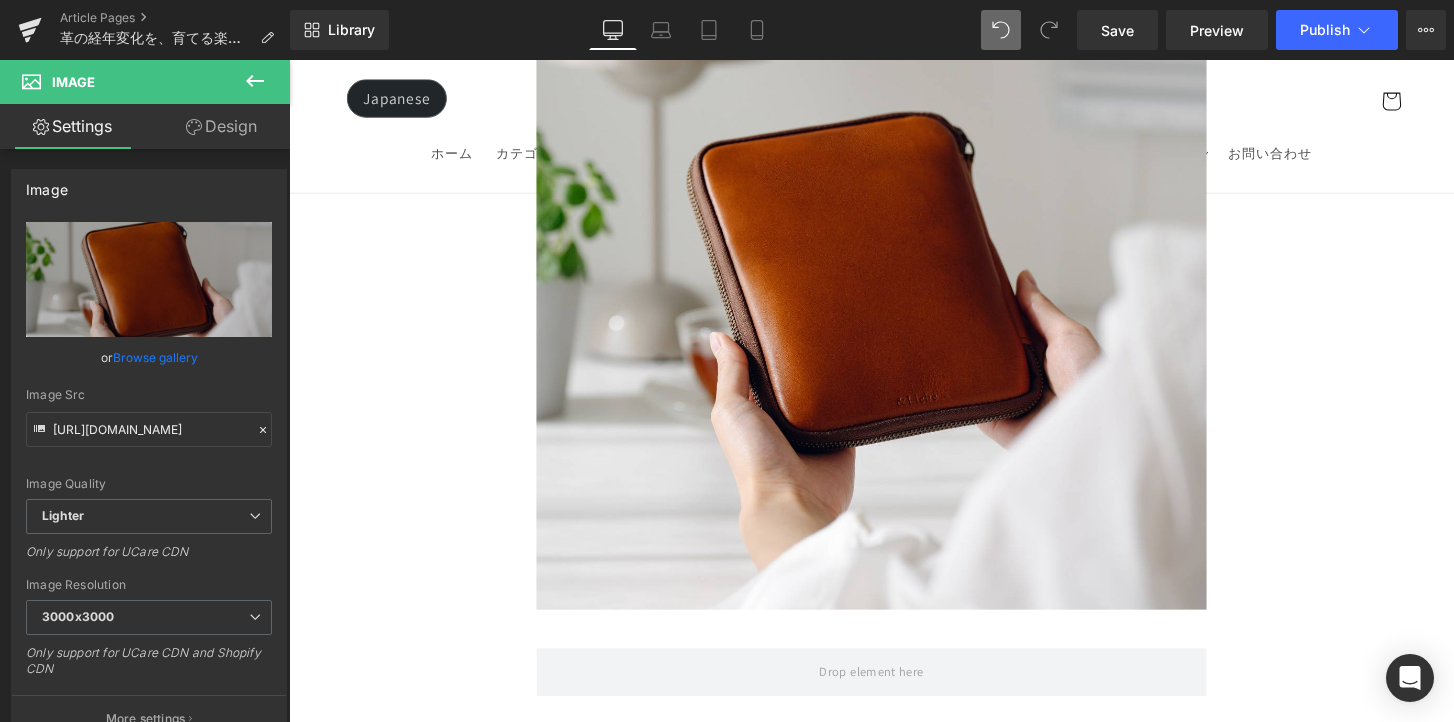 click at bounding box center (255, 82) 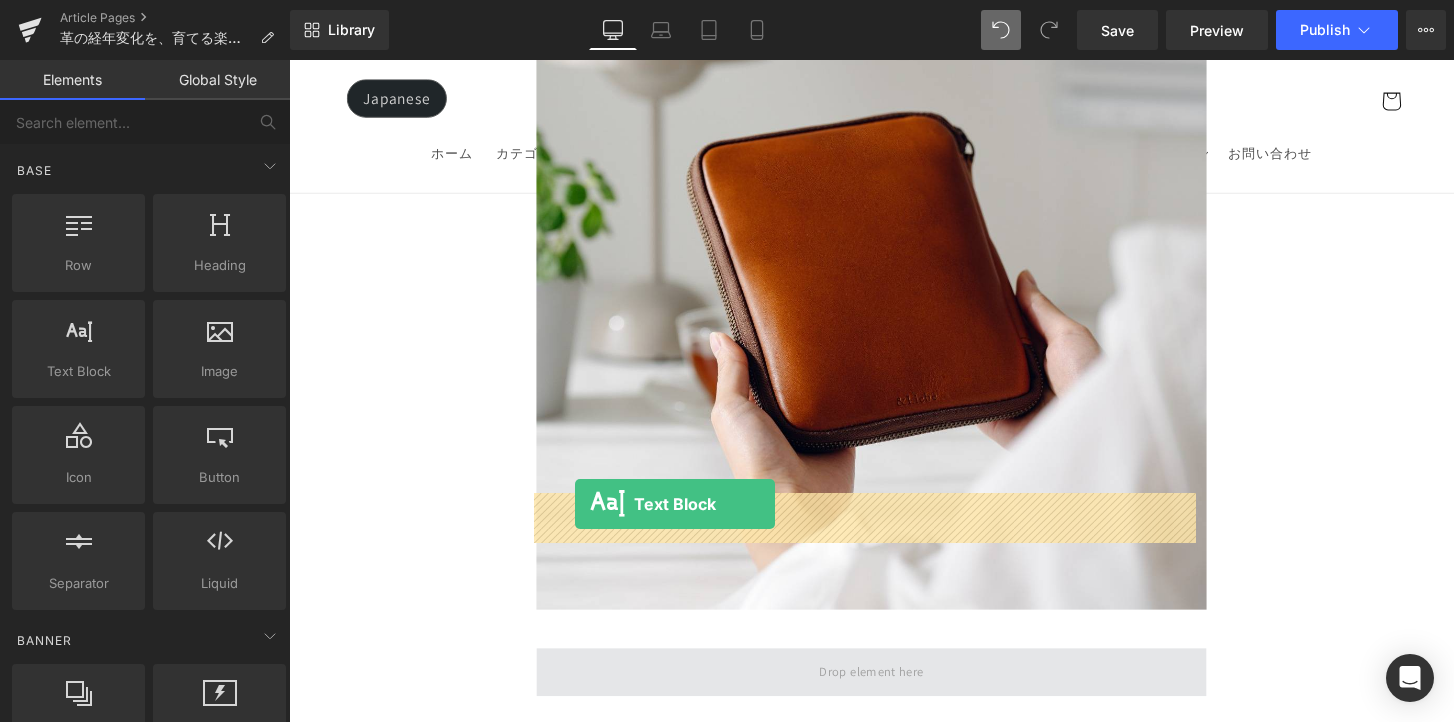 drag, startPoint x: 505, startPoint y: 470, endPoint x: 587, endPoint y: 522, distance: 97.097885 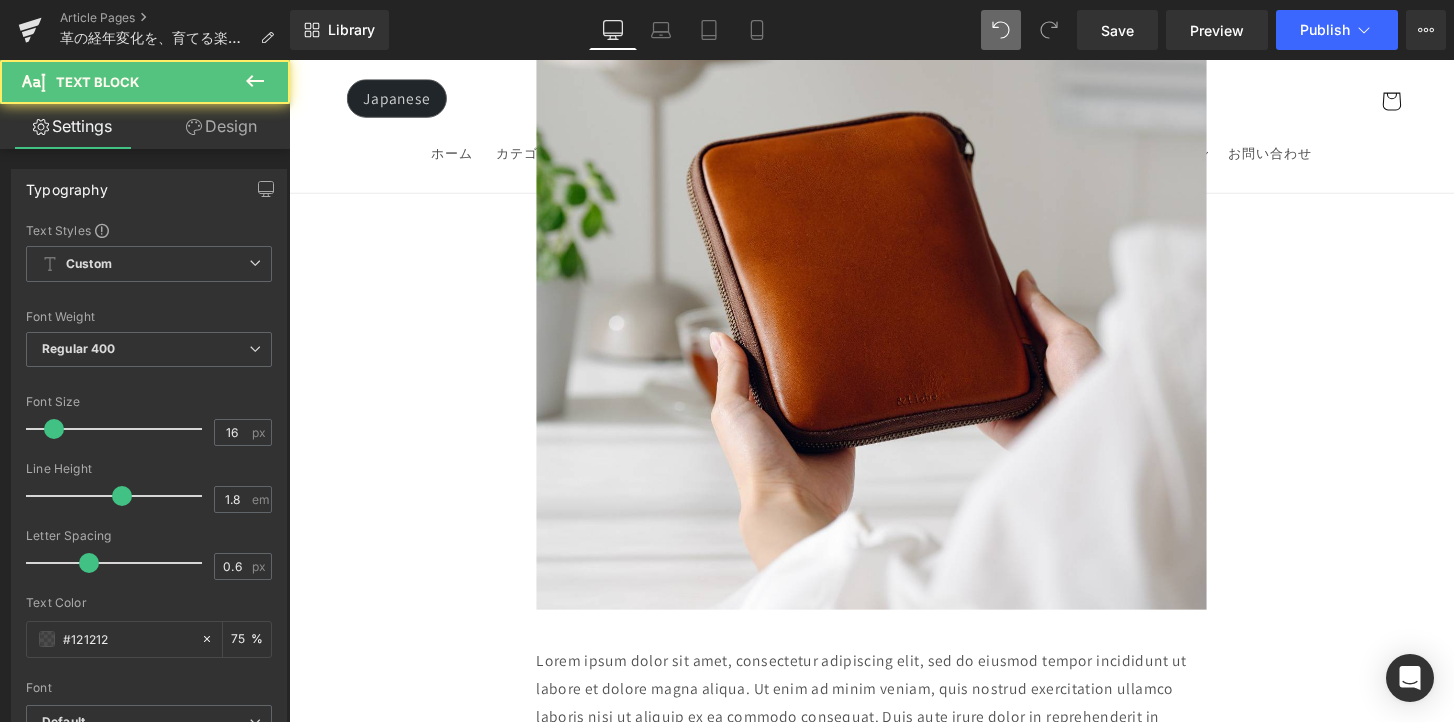 click on "Lorem ipsum dolor sit amet, consectetur adipiscing elit, sed do eiusmod tempor incididunt ut labore et dolore magna aliqua. Ut enim ad minim veniam, quis nostrud exercitation ullamco laboris nisi ut aliquip ex ea commodo consequat. Duis aute irure dolor in reprehenderit in voluptate velit esse cillum dolore eu fugiat nulla pariatur. Excepteur sint occaecat cupidatat non proident, sunt in culpa qui officia deserunt mollit anim id est laborum." at bounding box center (894, 743) 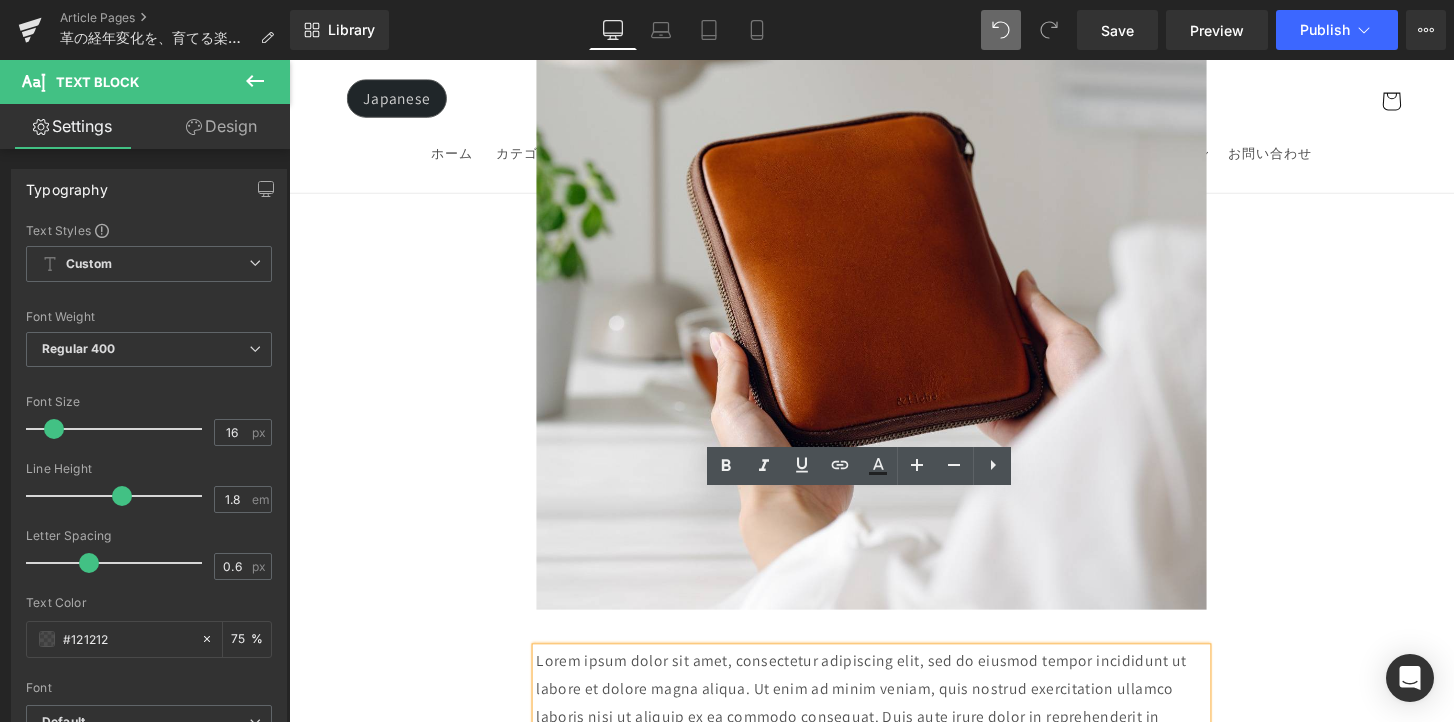 drag, startPoint x: 1044, startPoint y: 635, endPoint x: 543, endPoint y: 526, distance: 512.7202 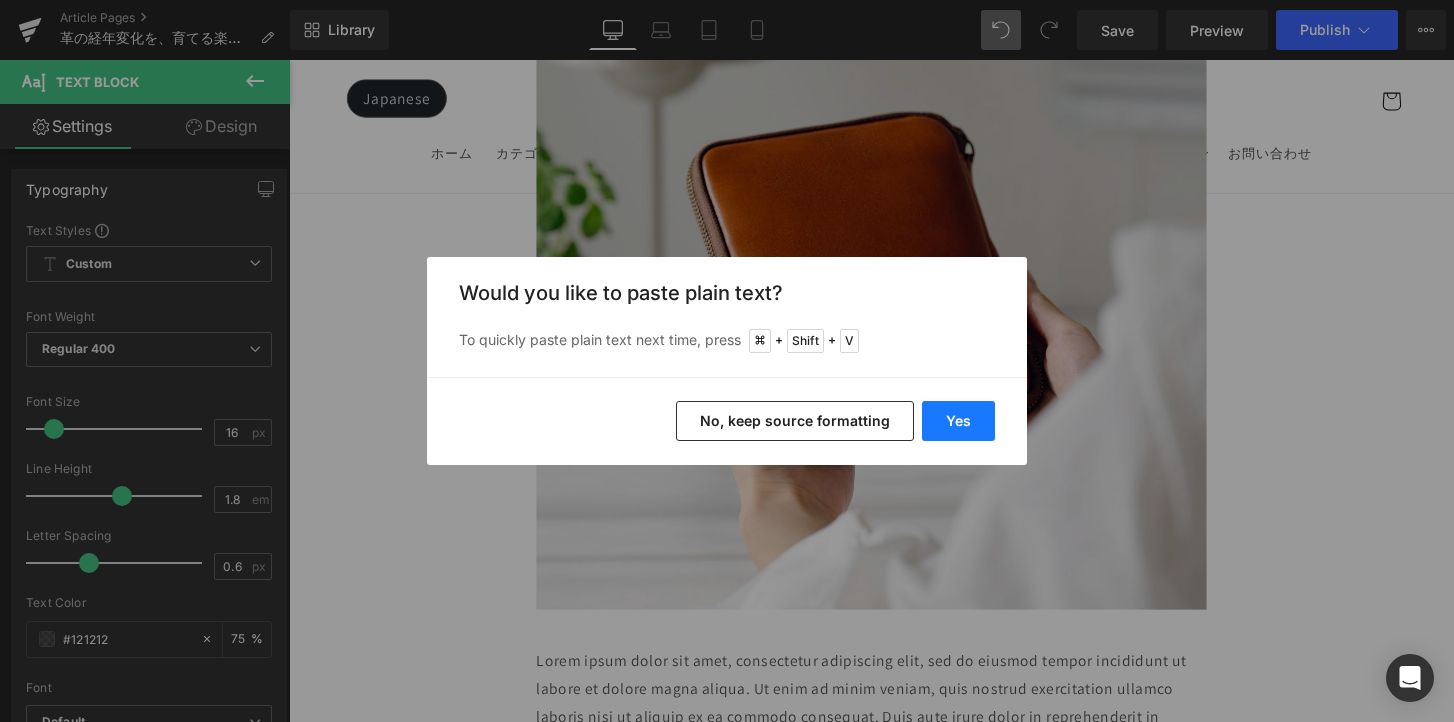 click on "Yes" at bounding box center (958, 421) 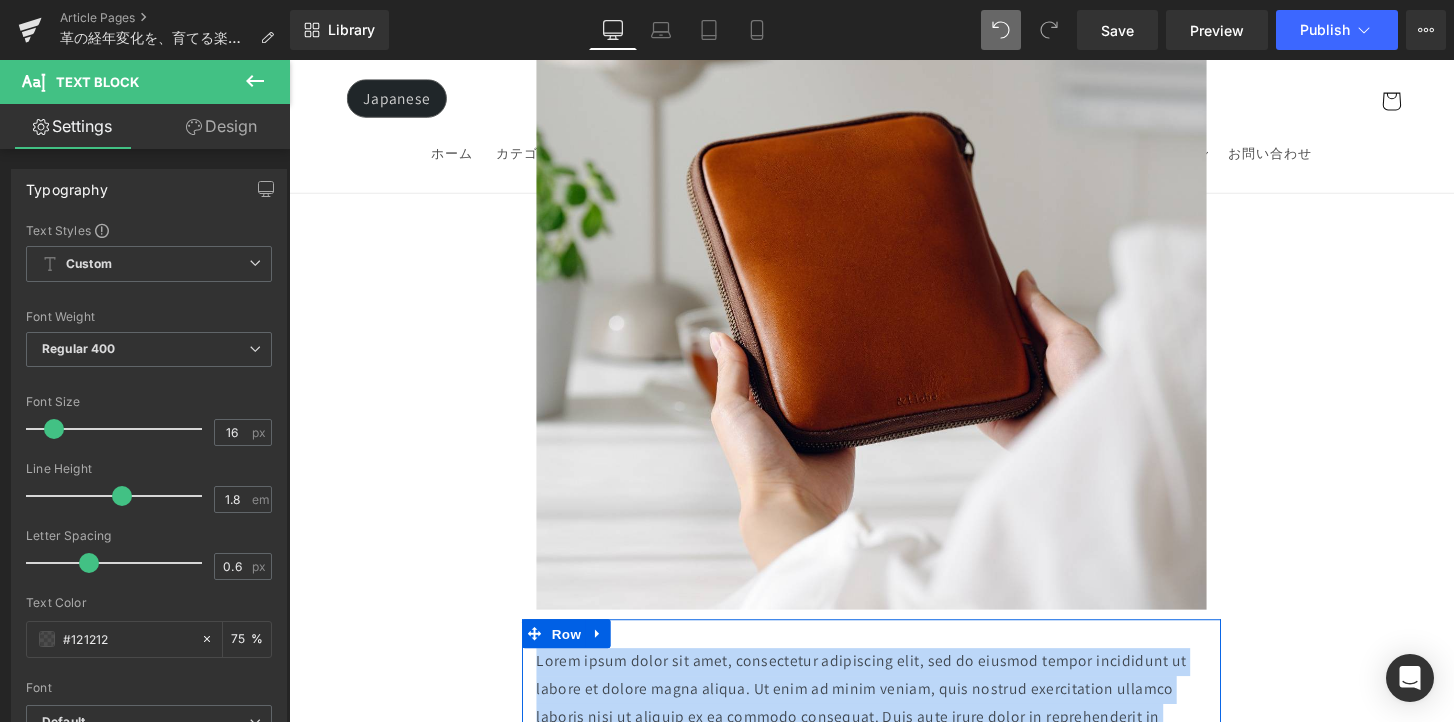 drag, startPoint x: 1045, startPoint y: 638, endPoint x: 540, endPoint y: 531, distance: 516.2112 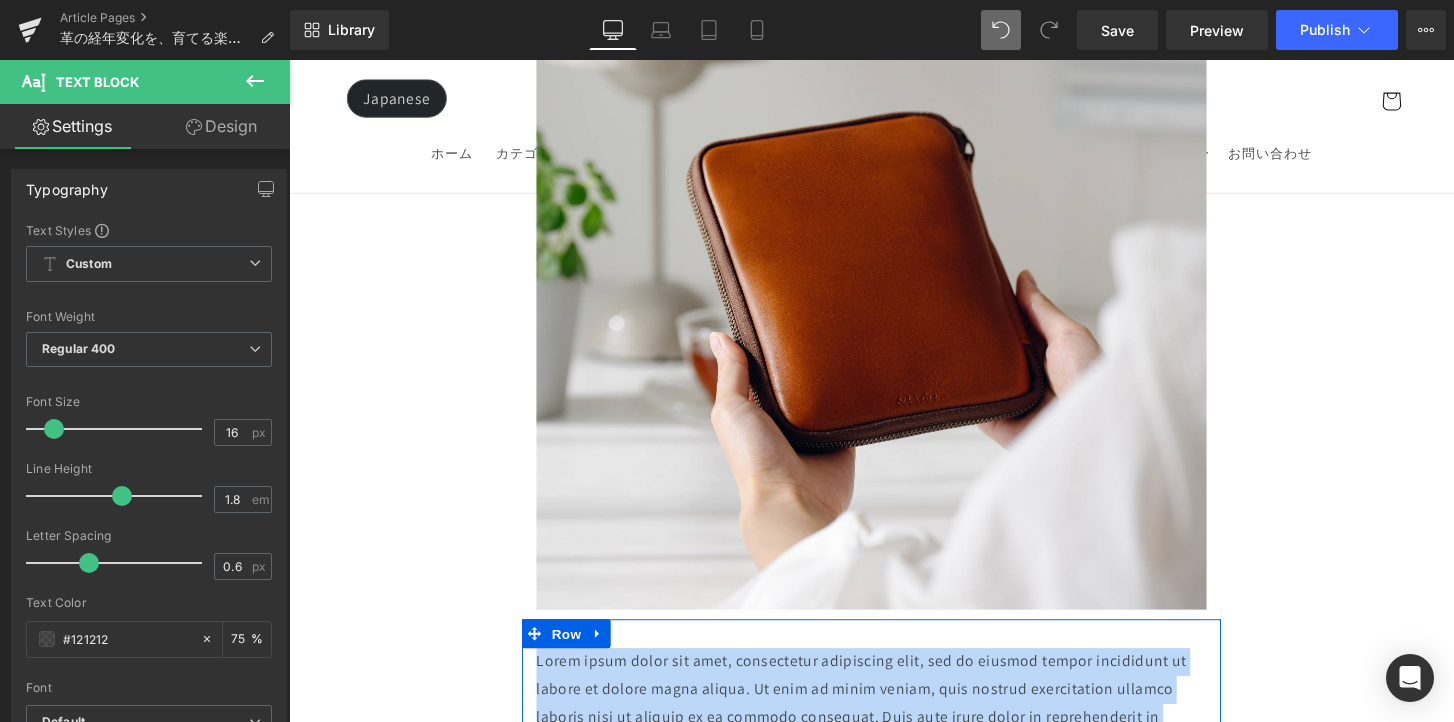 click on "Lorem ipsum dolor sit amet, consectetur adipiscing elit, sed do eiusmod tempor incididunt ut labore et dolore magna aliqua. Ut enim ad minim veniam, quis nostrud exercitation ullamco laboris nisi ut aliquip ex ea commodo consequat. Duis aute irure dolor in reprehenderit in voluptate velit esse cillum dolore eu fugiat nulla pariatur. Excepteur sint occaecat cupidatat non proident, sunt in culpa qui officia deserunt mollit anim id est laborumだから&Liebeでは、栃木レザーやペブルヌメといった、植物タンニンで鞣された革だけを選んでいます。 手にした瞬間からではなく、時間を重ねることでこそ完成していくプロダクトをつくること。 それが、僕たちのものづくりの原点であり、これからも大切にしていきたい信念です。
Text Block" at bounding box center [894, 858] 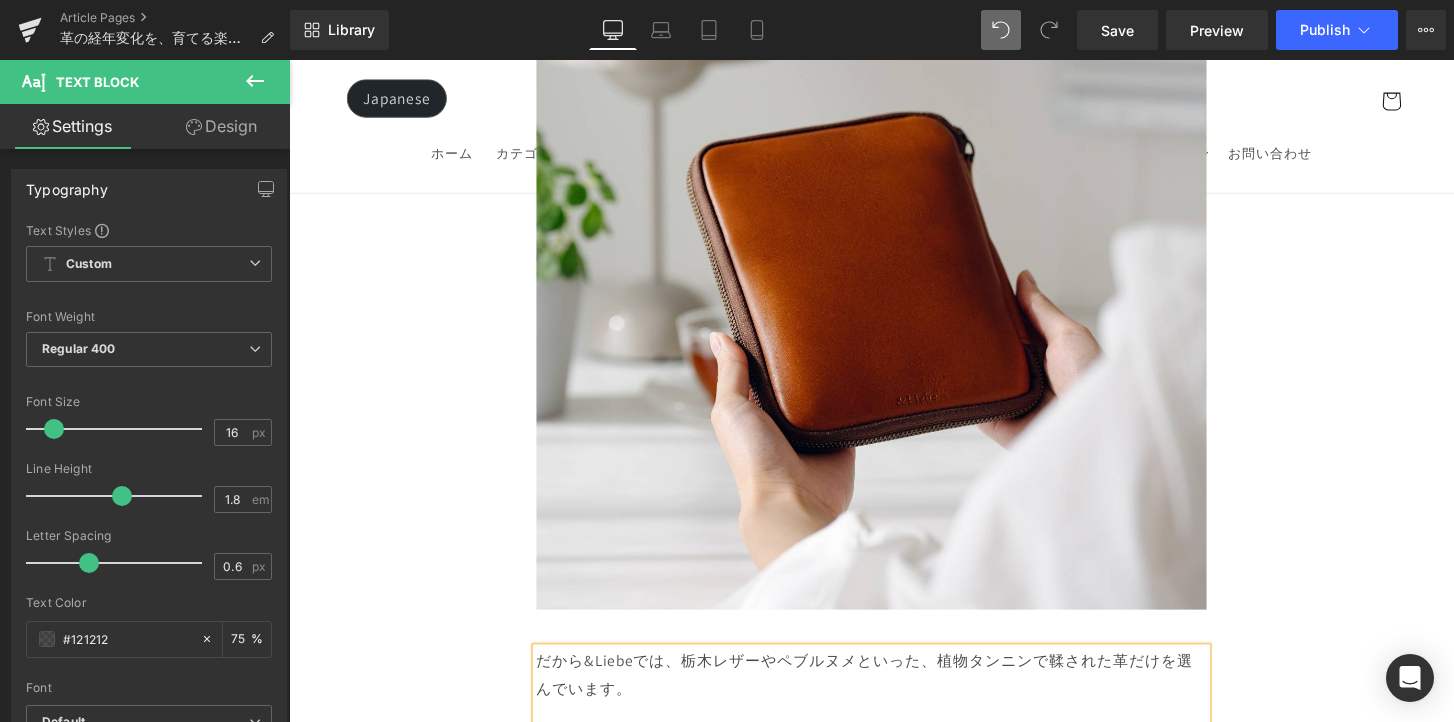 scroll, scrollTop: 15530, scrollLeft: 0, axis: vertical 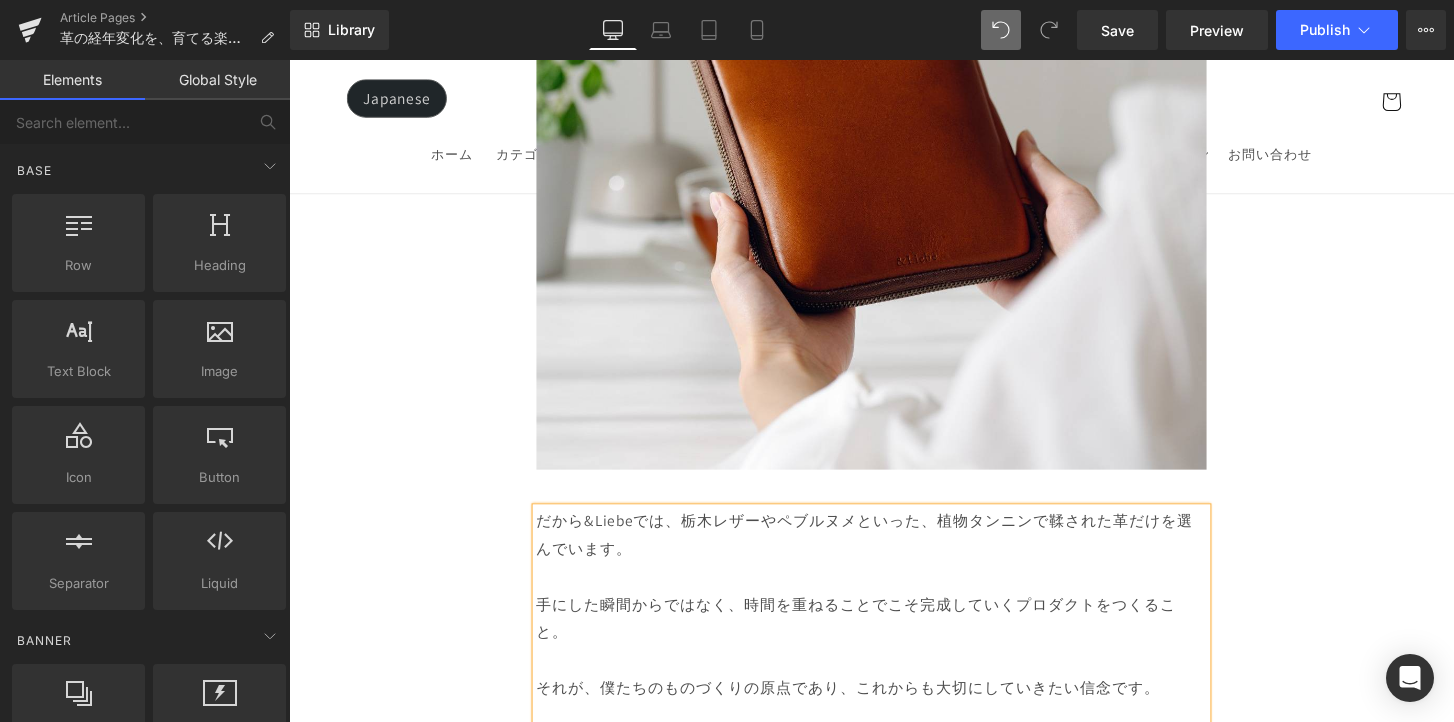 click on "Image         Row
革は育てるもの 経年変化という贅沢な時間
Heading         Row
革製品に触れていると、ふとした瞬間に「これは自分だけのものだ」と感じることがあります。
それは、使う人の手の温もりや、過ごした時間が、そのまま革に刻まれていくからかもしれません。 最初はまだ固くて、どこかよそよそしかった革が、
毎日の中で少しずつ馴染み、色づき、艶を増していく。 その変化は決して急がせることができない、
けれど確かに積み重なる、静かで贅沢な時間。 気づけば、世界にひとつだけの“自分だけの革”に育っている。 このブログでは、エイジングの魅力や楽しみ方、色や艶の変化の仕方、そして革を美しく育てるコツをご紹介していきます。
Text Block         Row         Row" at bounding box center (894, -762) 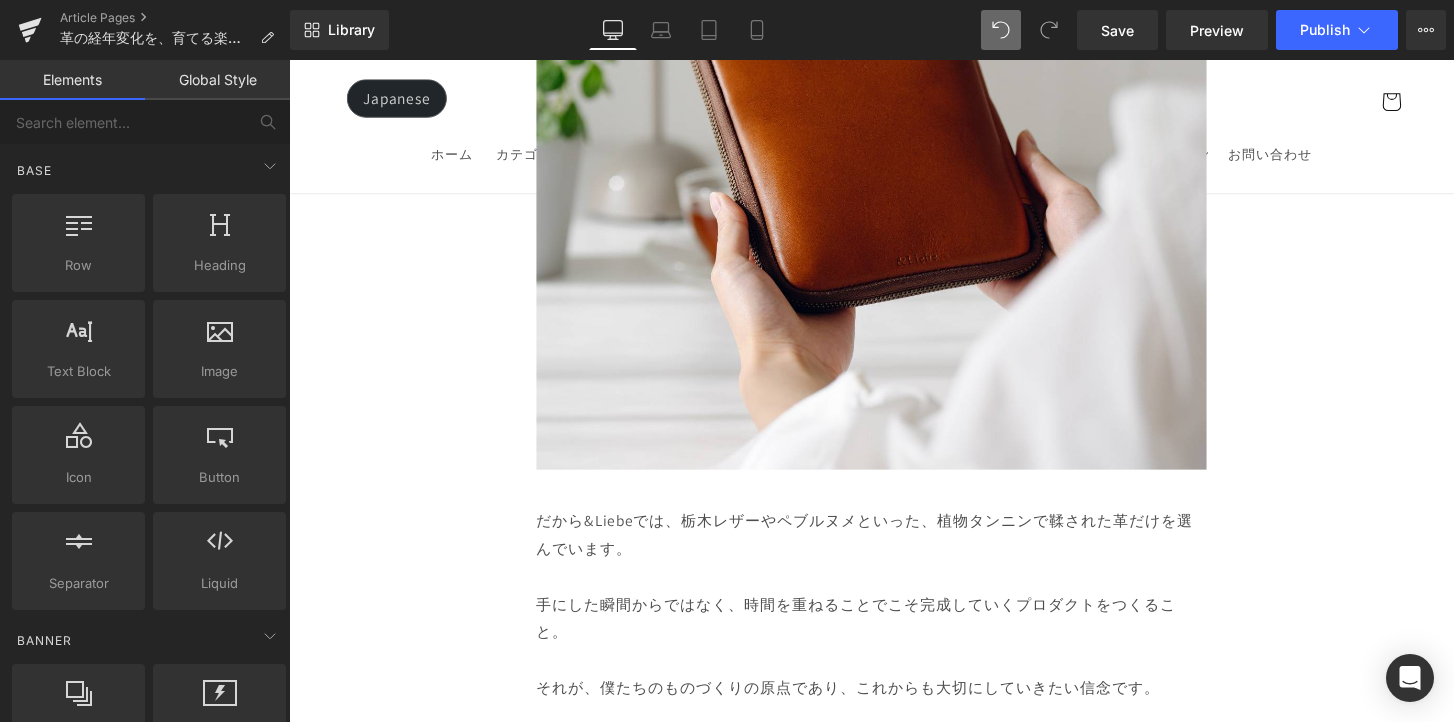 click at bounding box center (894, 770) 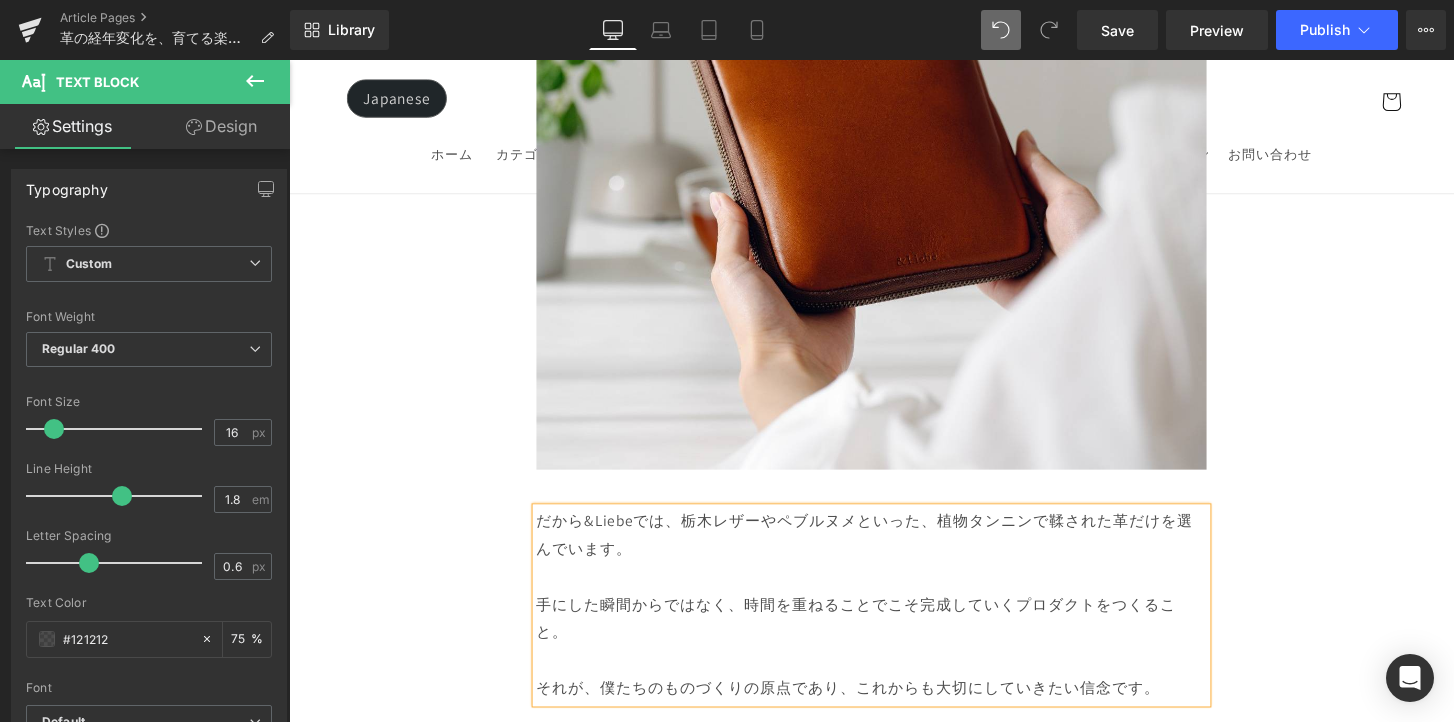 click on "Image         Row
革は育てるもの 経年変化という贅沢な時間
Heading         Row
革製品に触れていると、ふとした瞬間に「これは自分だけのものだ」と感じることがあります。
それは、使う人の手の温もりや、過ごした時間が、そのまま革に刻まれていくからかもしれません。 最初はまだ固くて、どこかよそよそしかった革が、
毎日の中で少しずつ馴染み、色づき、艶を増していく。 その変化は決して急がせることができない、
けれど確かに積み重なる、静かで贅沢な時間。 気づけば、世界にひとつだけの“自分だけの革”に育っている。 このブログでは、エイジングの魅力や楽しみ方、色や艶の変化の仕方、そして革を美しく育てるコツをご紹介していきます。
Text Block         Row         Row" at bounding box center (894, -791) 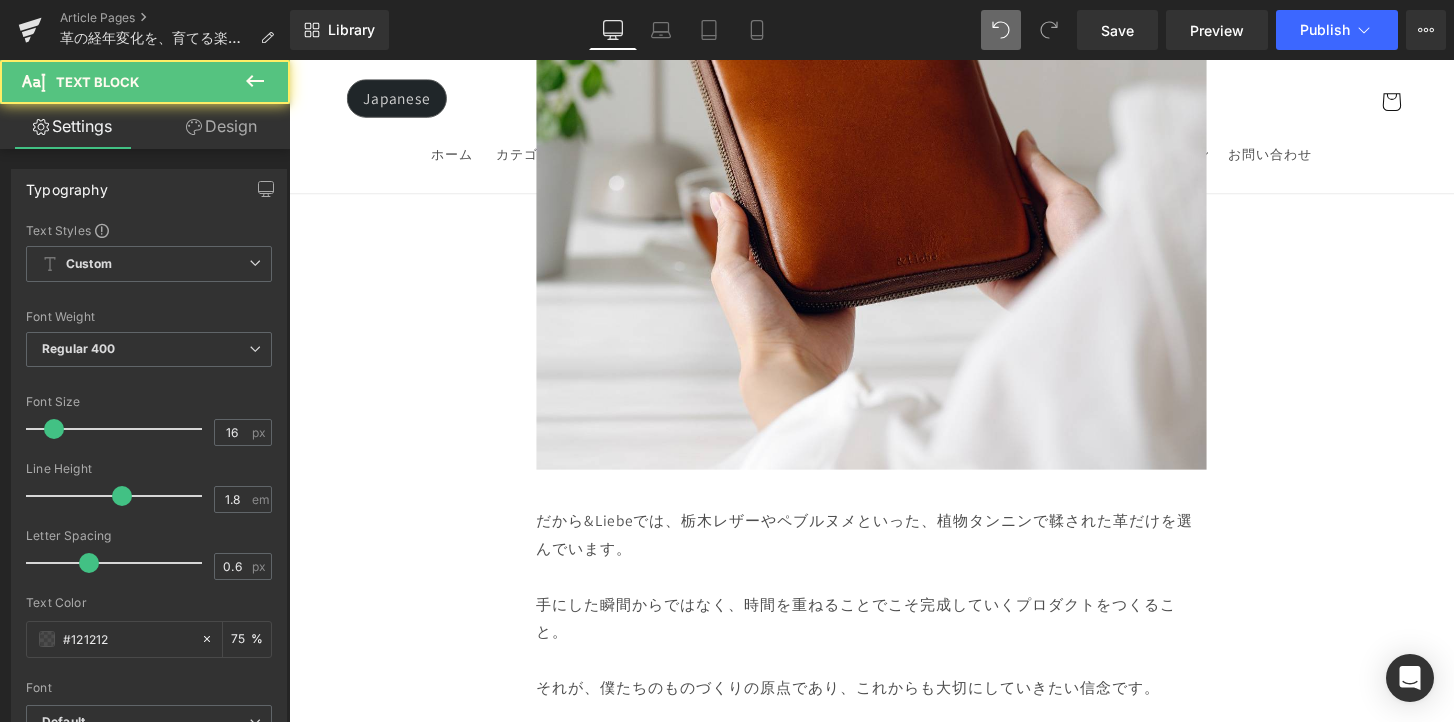 click at bounding box center [894, 683] 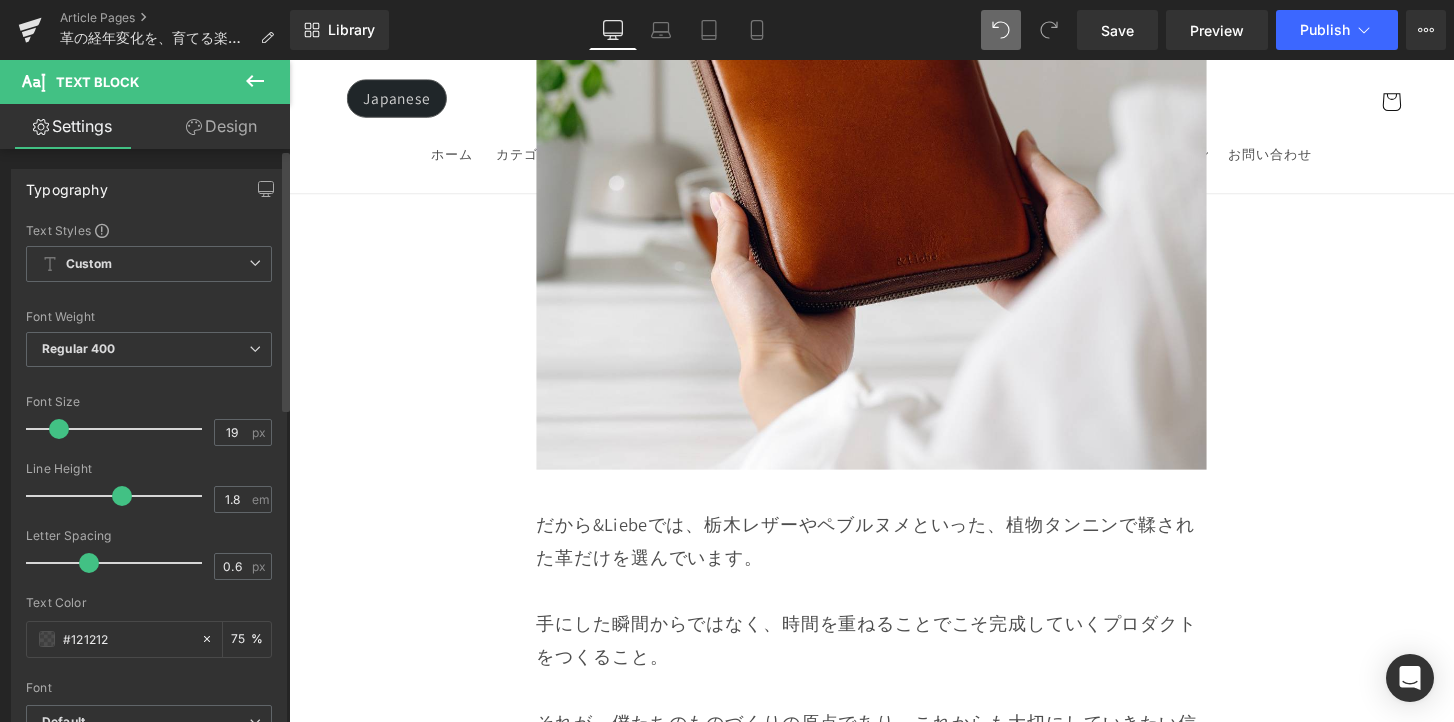 type on "20" 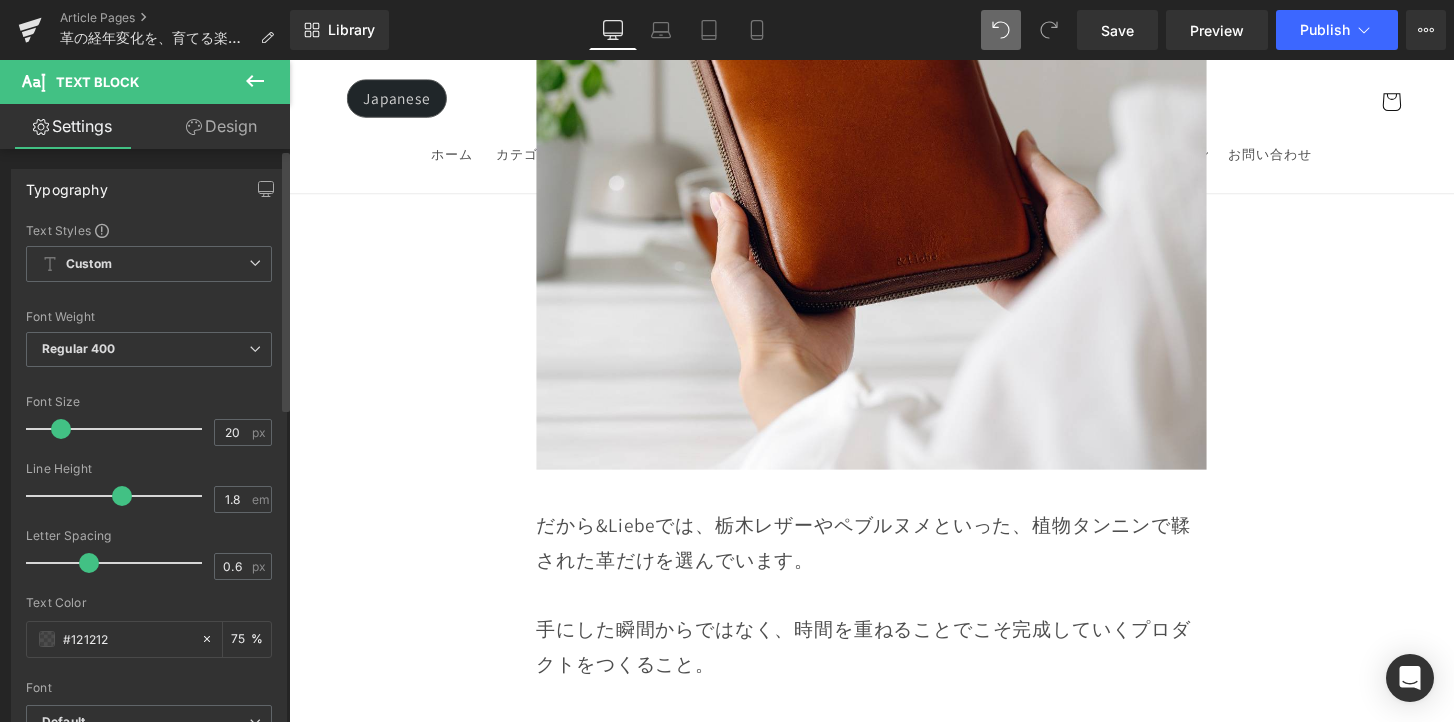 click at bounding box center (61, 429) 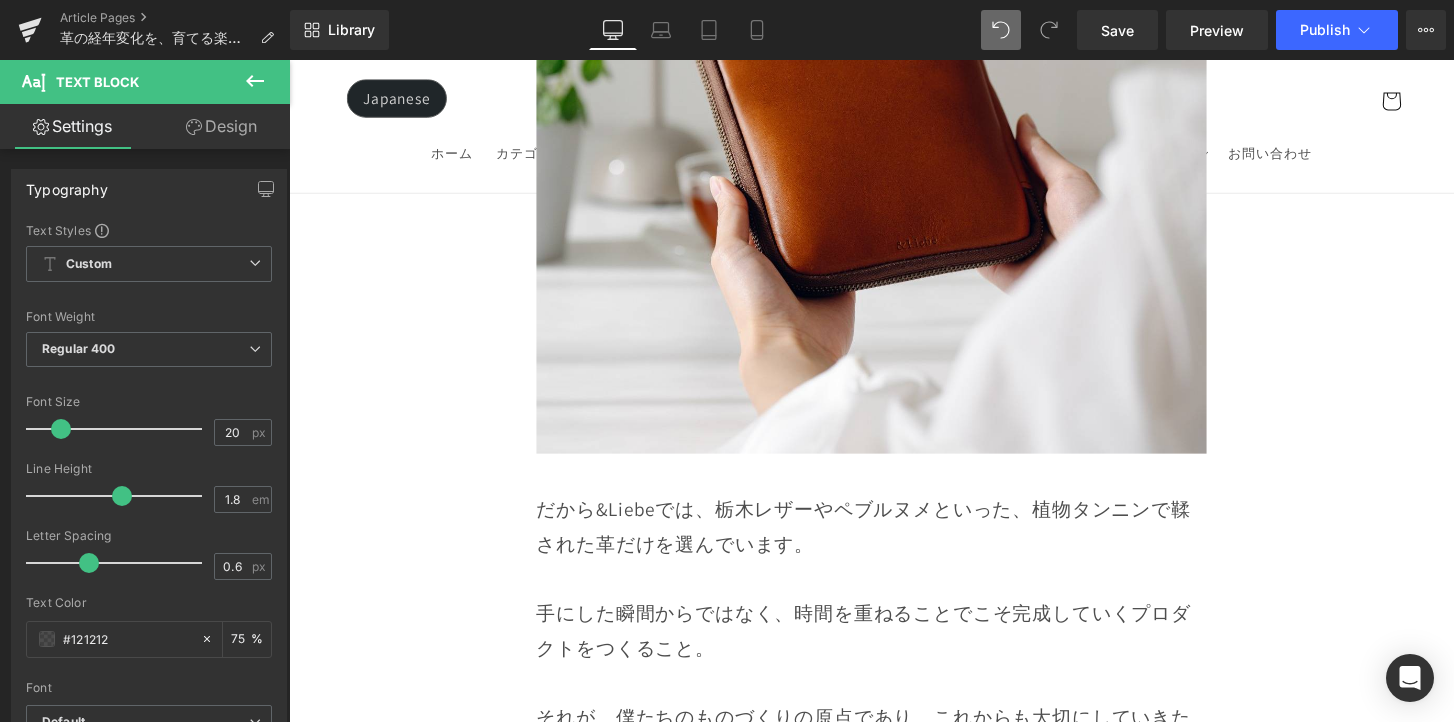 scroll, scrollTop: 15562, scrollLeft: 0, axis: vertical 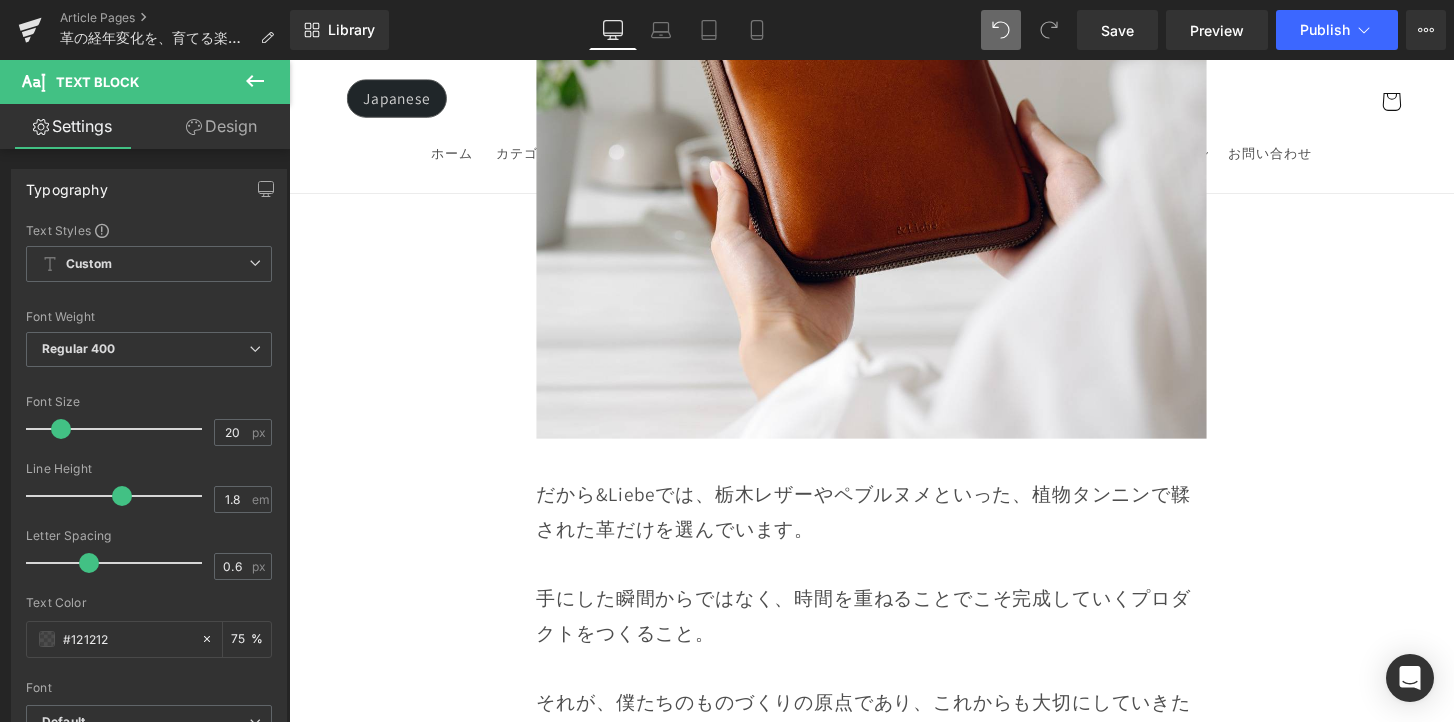 click on "だから&Liebeでは、栃木レザーやペブルヌメといった、植物タンニンで鞣された革だけを選んでいます。" at bounding box center [894, 529] 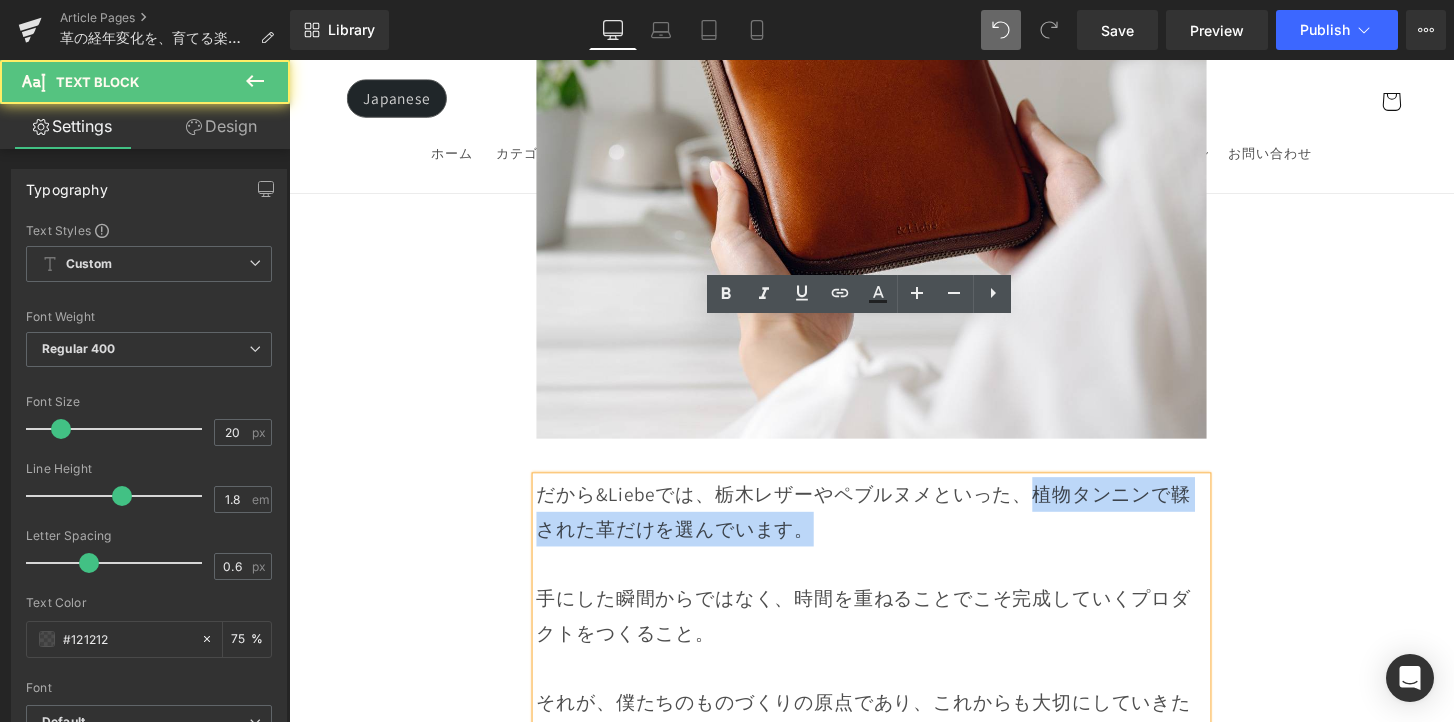 drag, startPoint x: 1061, startPoint y: 355, endPoint x: 1063, endPoint y: 376, distance: 21.095022 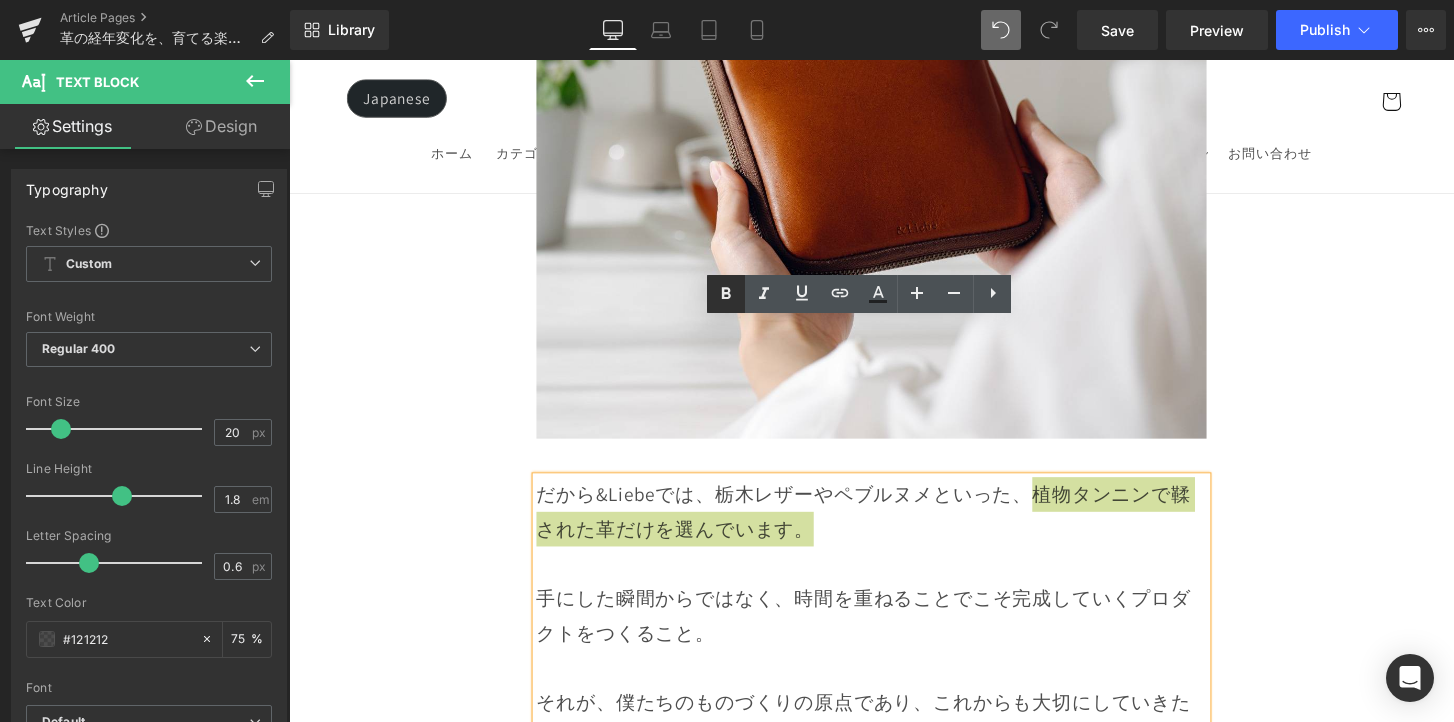 click 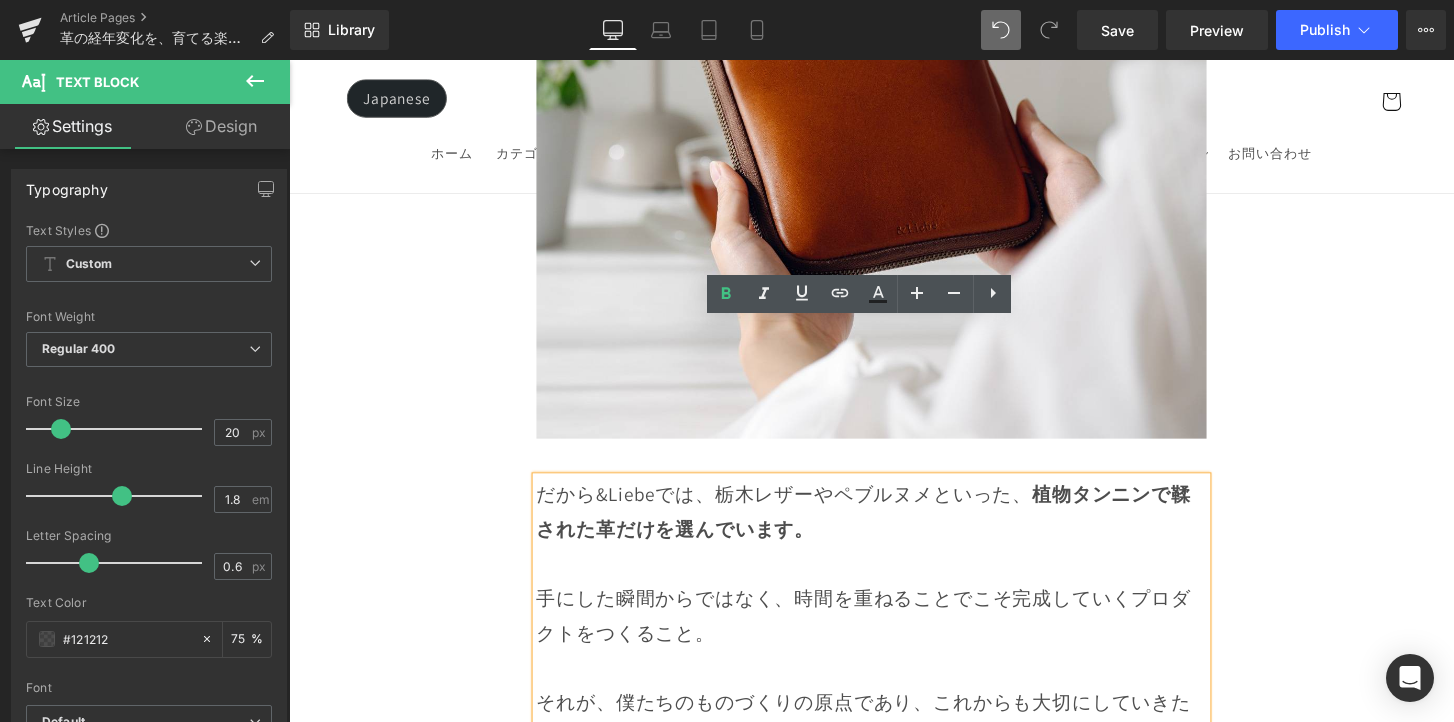 click on "Image         Row
革は育てるもの 経年変化という贅沢な時間
Heading         Row
革製品に触れていると、ふとした瞬間に「これは自分だけのものだ」と感じることがあります。
それは、使う人の手の温もりや、過ごした時間が、そのまま革に刻まれていくからかもしれません。 最初はまだ固くて、どこかよそよそしかった革が、
毎日の中で少しずつ馴染み、色づき、艶を増していく。 その変化は決して急がせることができない、
けれど確かに積み重なる、静かで贅沢な時間。 気づけば、世界にひとつだけの“自分だけの革”に育っている。 このブログでは、エイジングの魅力や楽しみ方、色や艶の変化の仕方、そして革を美しく育てるコツをご紹介していきます。
Text Block         Row         Row" at bounding box center [894, -779] 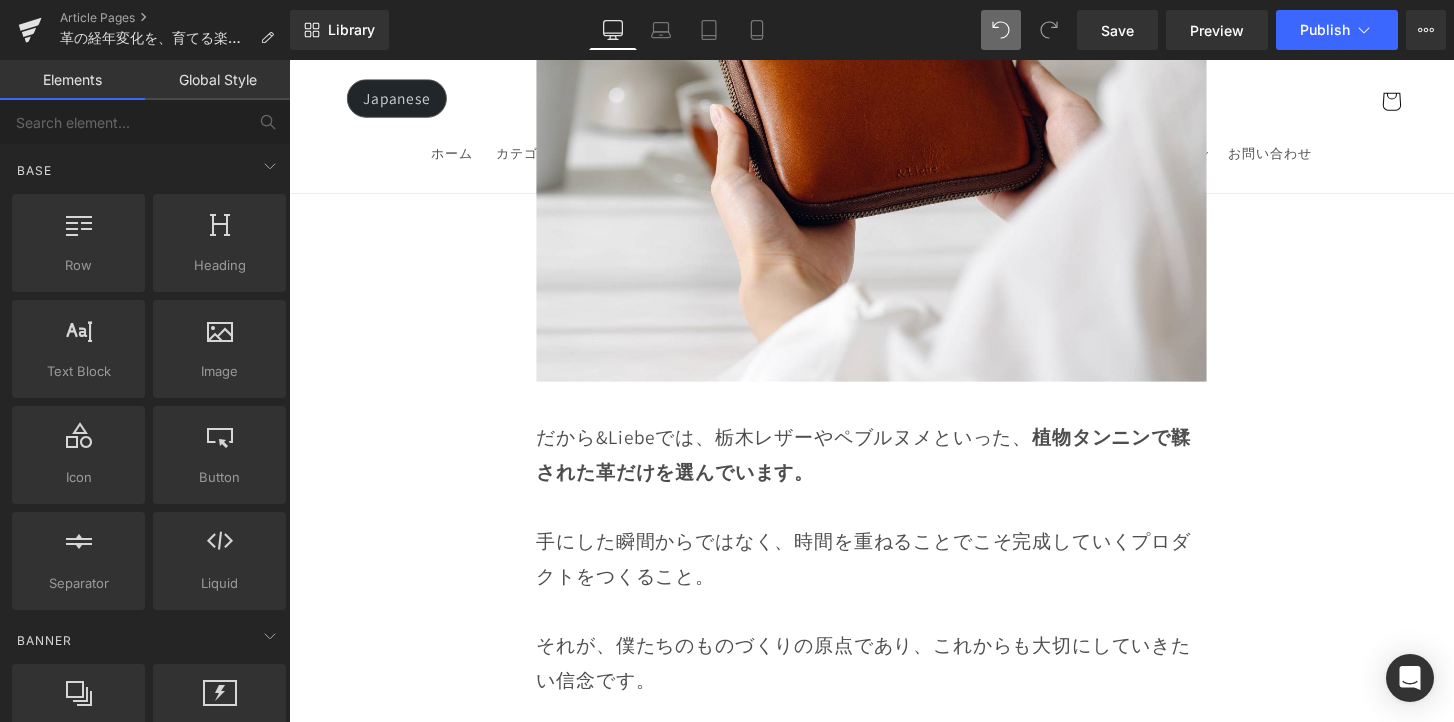 scroll, scrollTop: 15622, scrollLeft: 0, axis: vertical 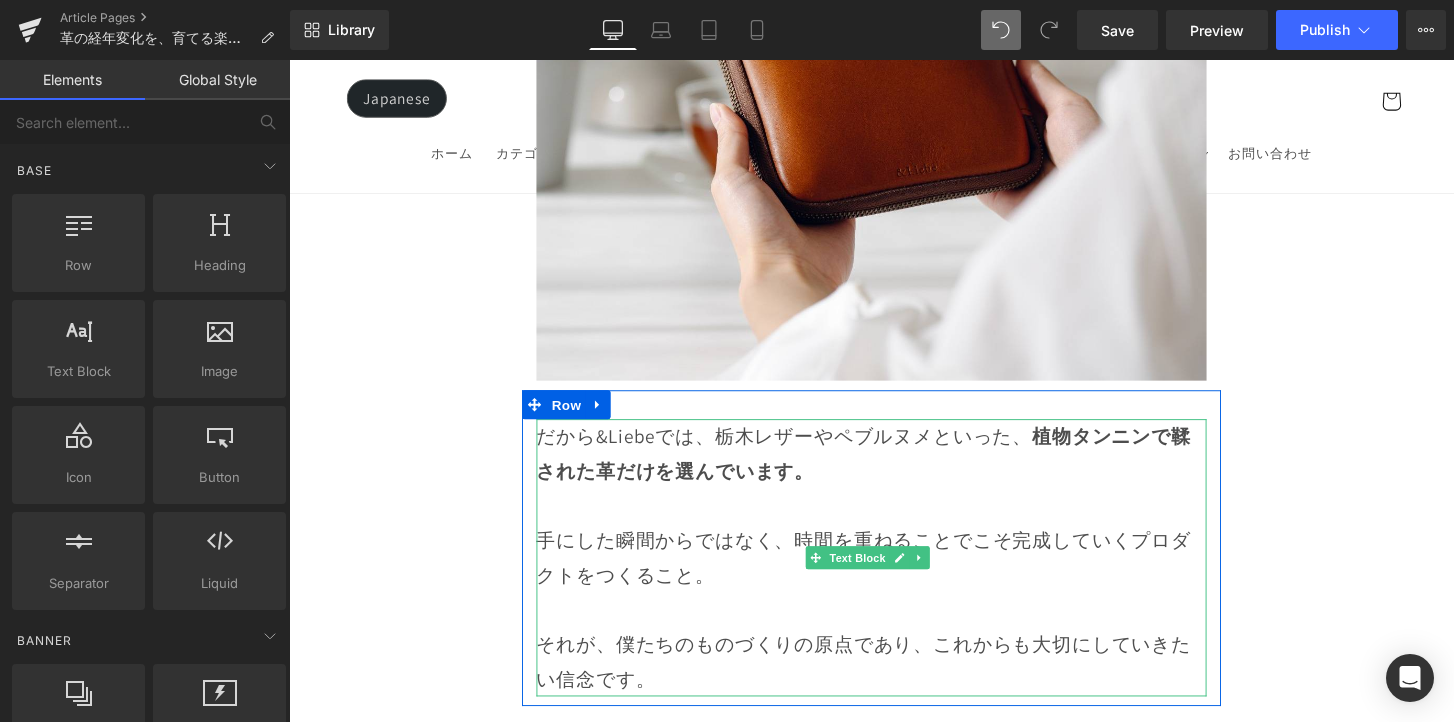click on "手にした瞬間からではなく、時間を重ねることでこそ完成していくプロダクトをつくること。" at bounding box center (894, 577) 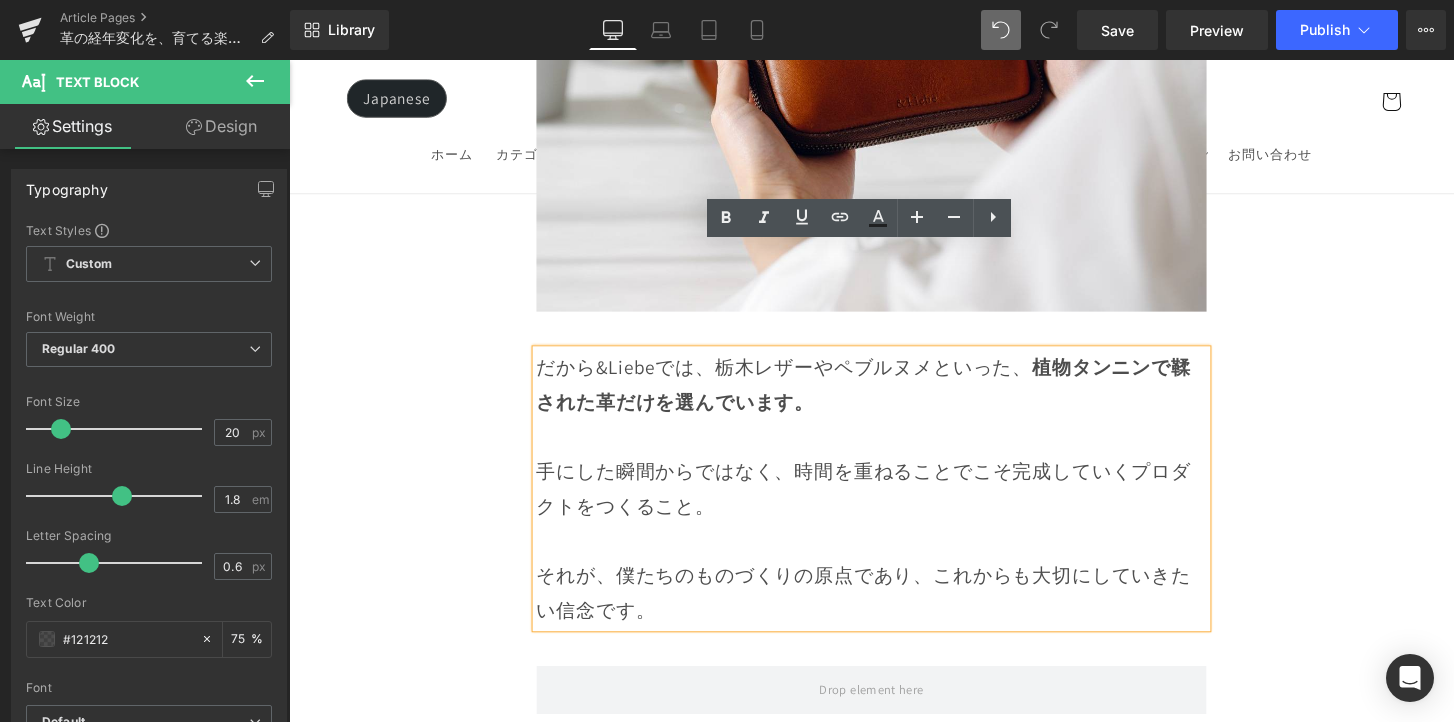 scroll, scrollTop: 15778, scrollLeft: 0, axis: vertical 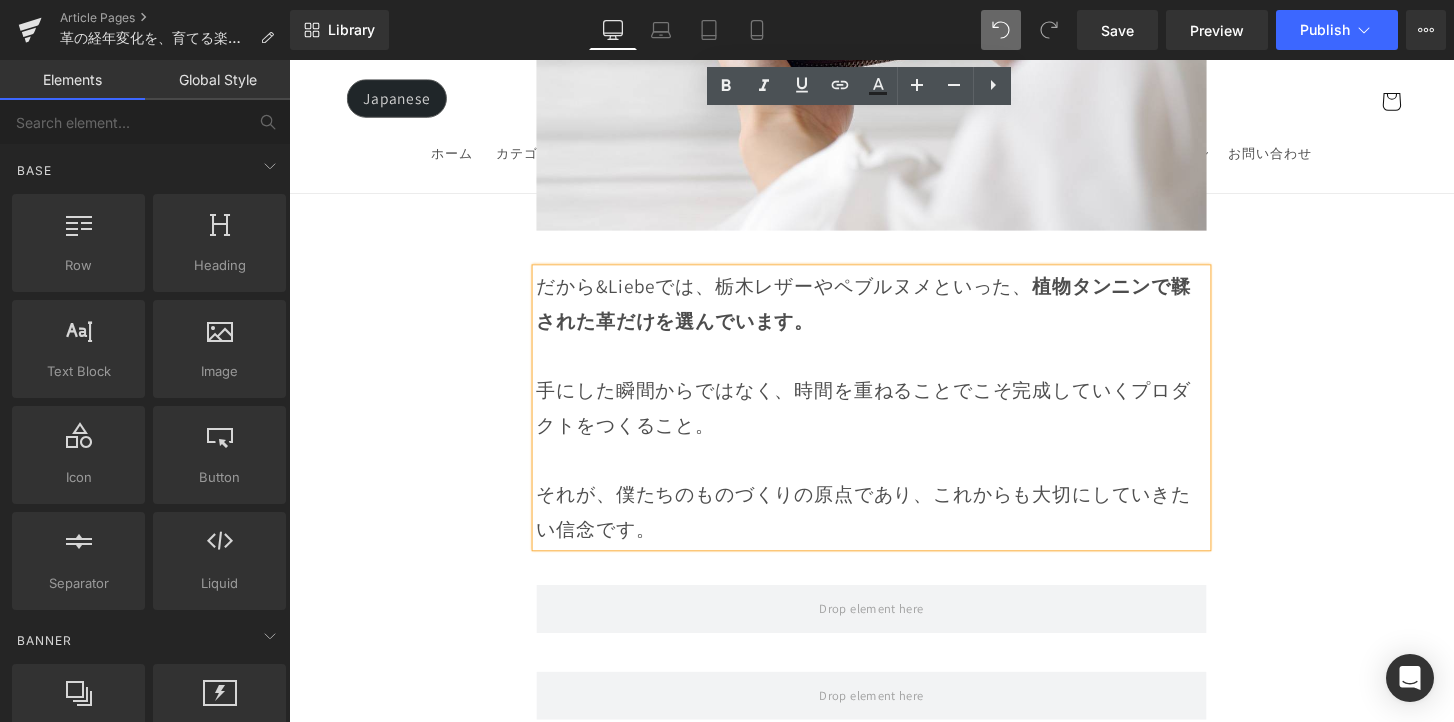 click on "Image         Row
革は育てるもの 経年変化という贅沢な時間
Heading         Row
革製品に触れていると、ふとした瞬間に「これは自分だけのものだ」と感じることがあります。
それは、使う人の手の温もりや、過ごした時間が、そのまま革に刻まれていくからかもしれません。 最初はまだ固くて、どこかよそよそしかった革が、
毎日の中で少しずつ馴染み、色づき、艶を増していく。 その変化は決して急がせることができない、
けれど確かに積み重なる、静かで贅沢な時間。 気づけば、世界にひとつだけの“自分だけの革”に育っている。 このブログでは、エイジングの魅力や楽しみ方、色や艶の変化の仕方、そして革を美しく育てるコツをご紹介していきます。
Text Block         Row         Row" at bounding box center (894, -995) 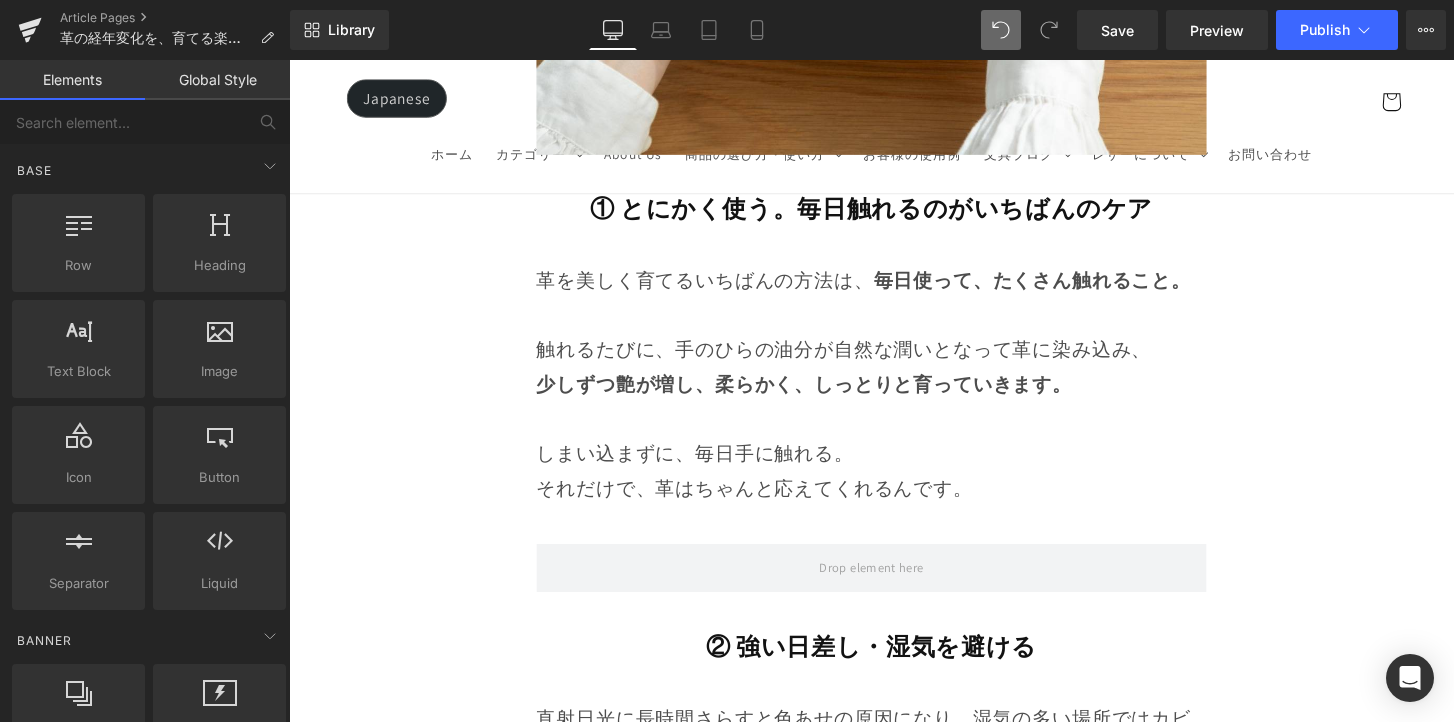 scroll, scrollTop: 11425, scrollLeft: 0, axis: vertical 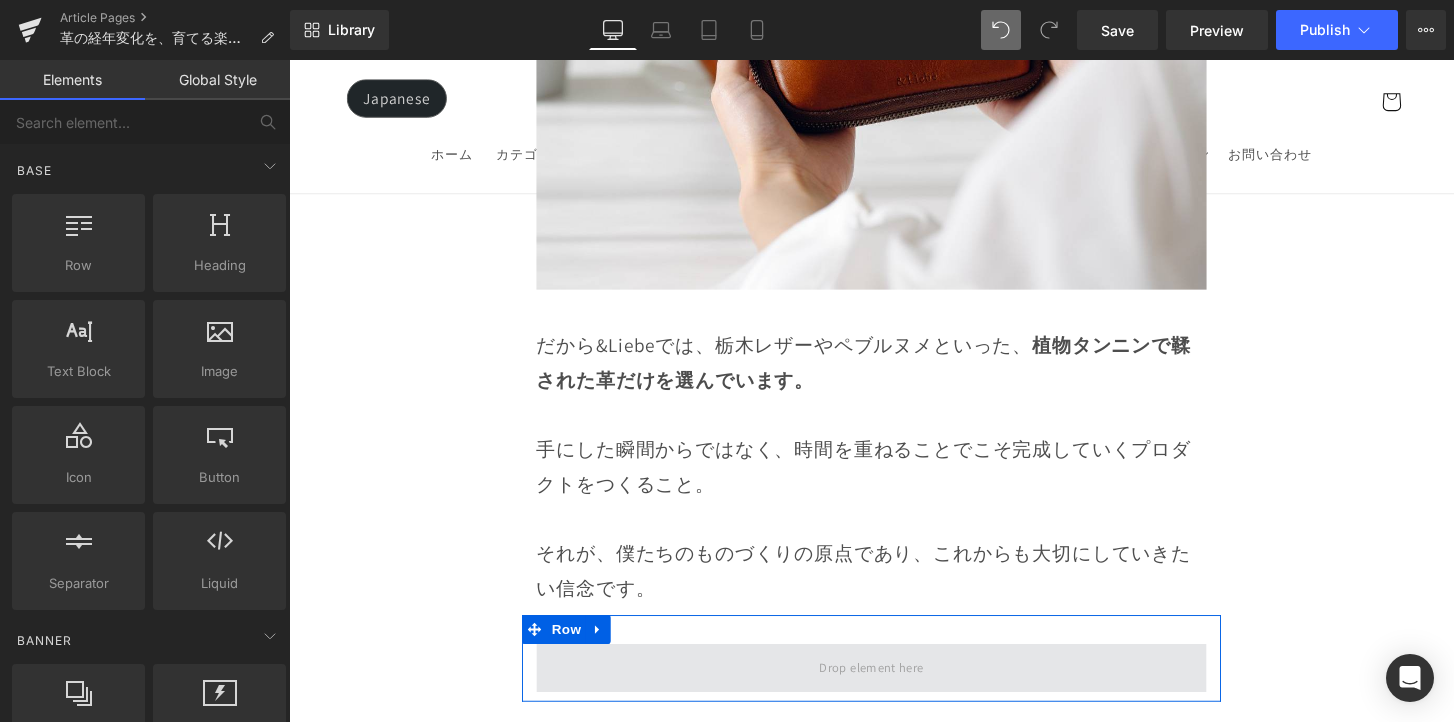 click at bounding box center (894, 691) 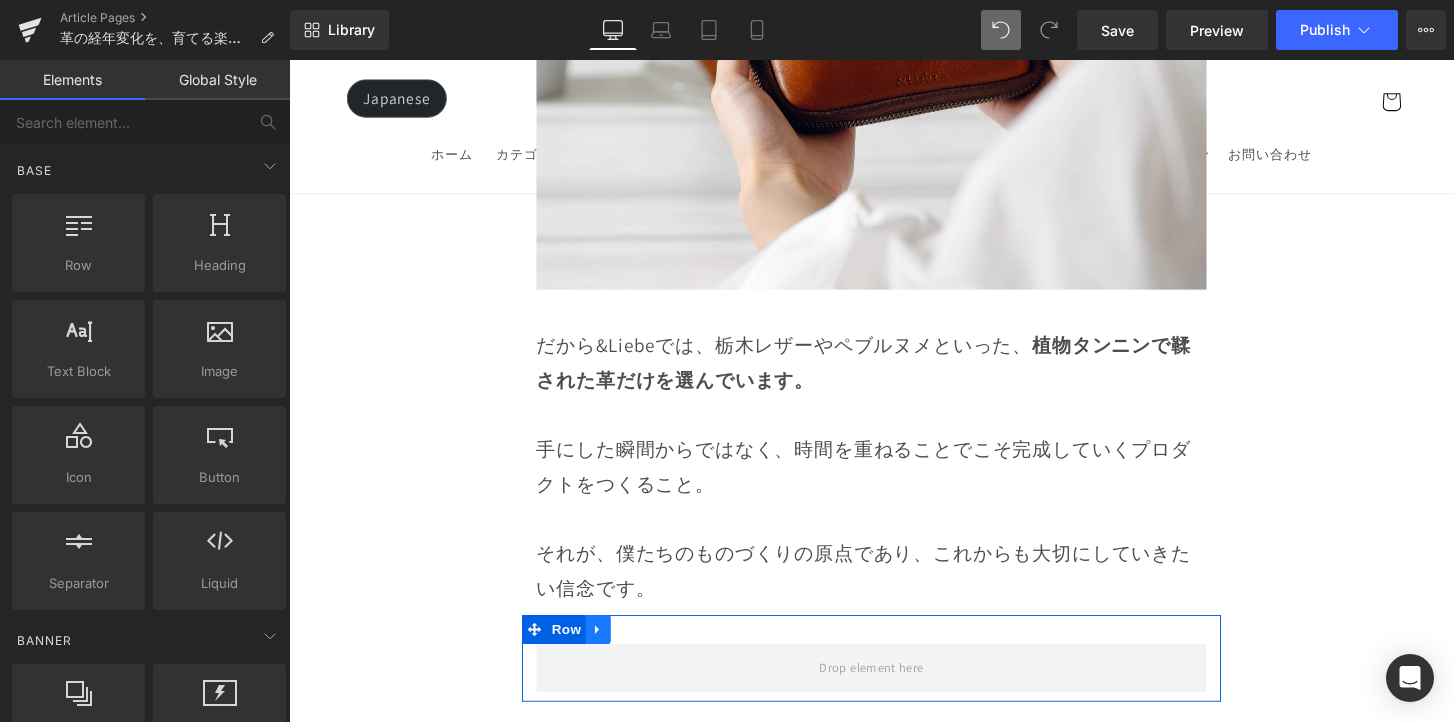 click 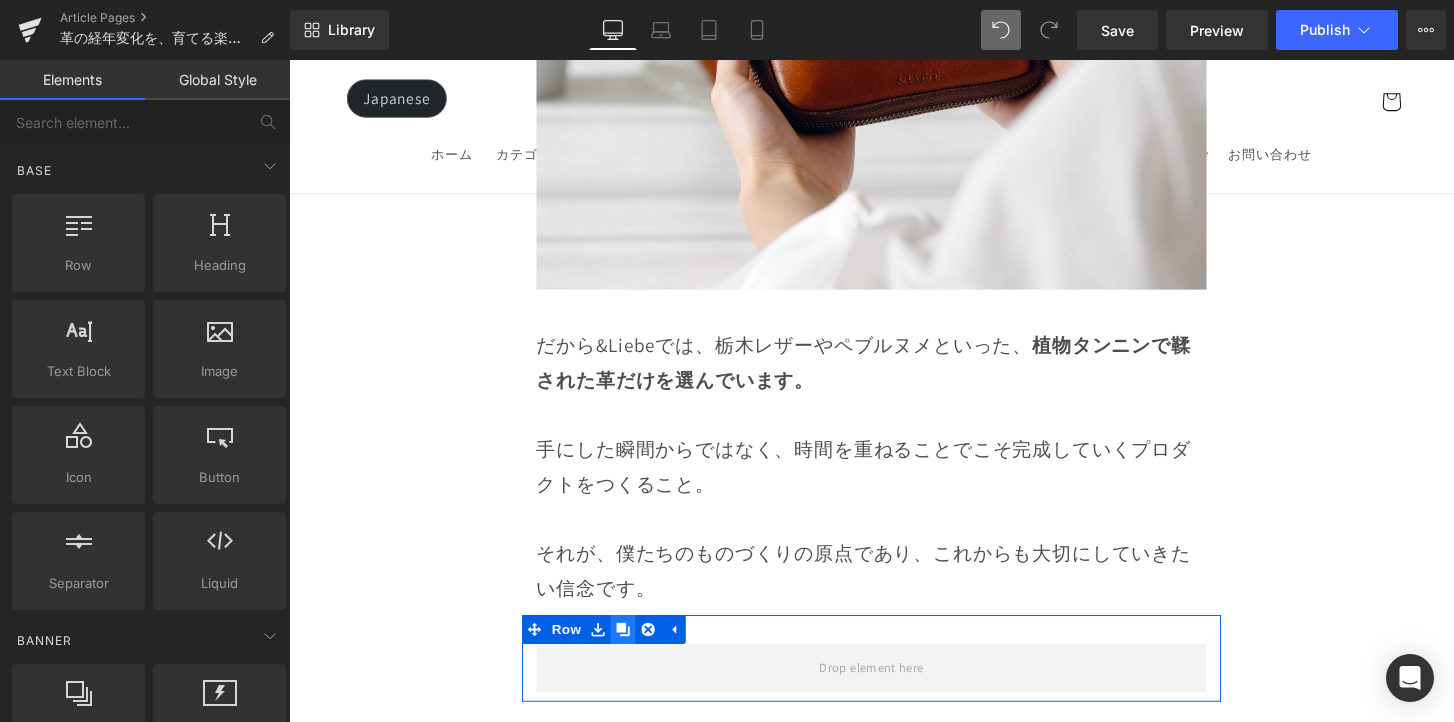 click 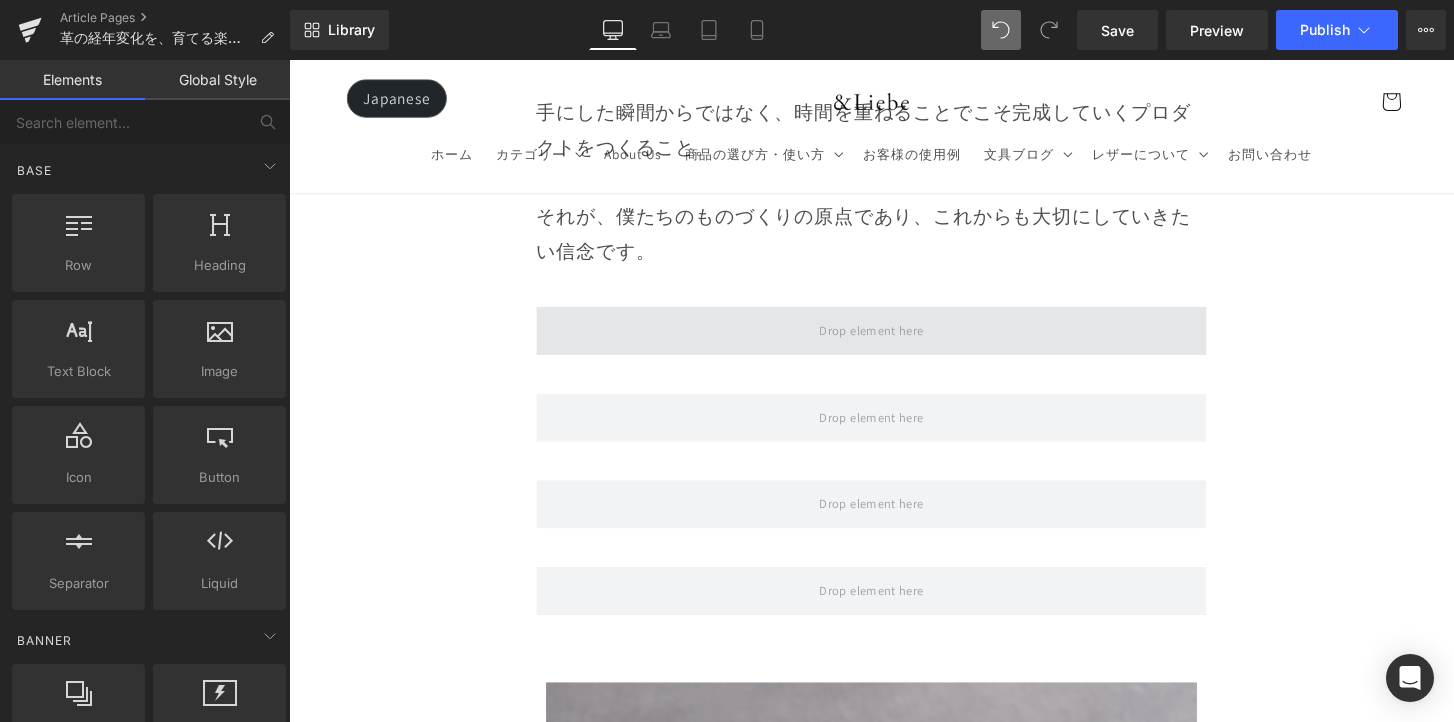 scroll, scrollTop: 15940, scrollLeft: 0, axis: vertical 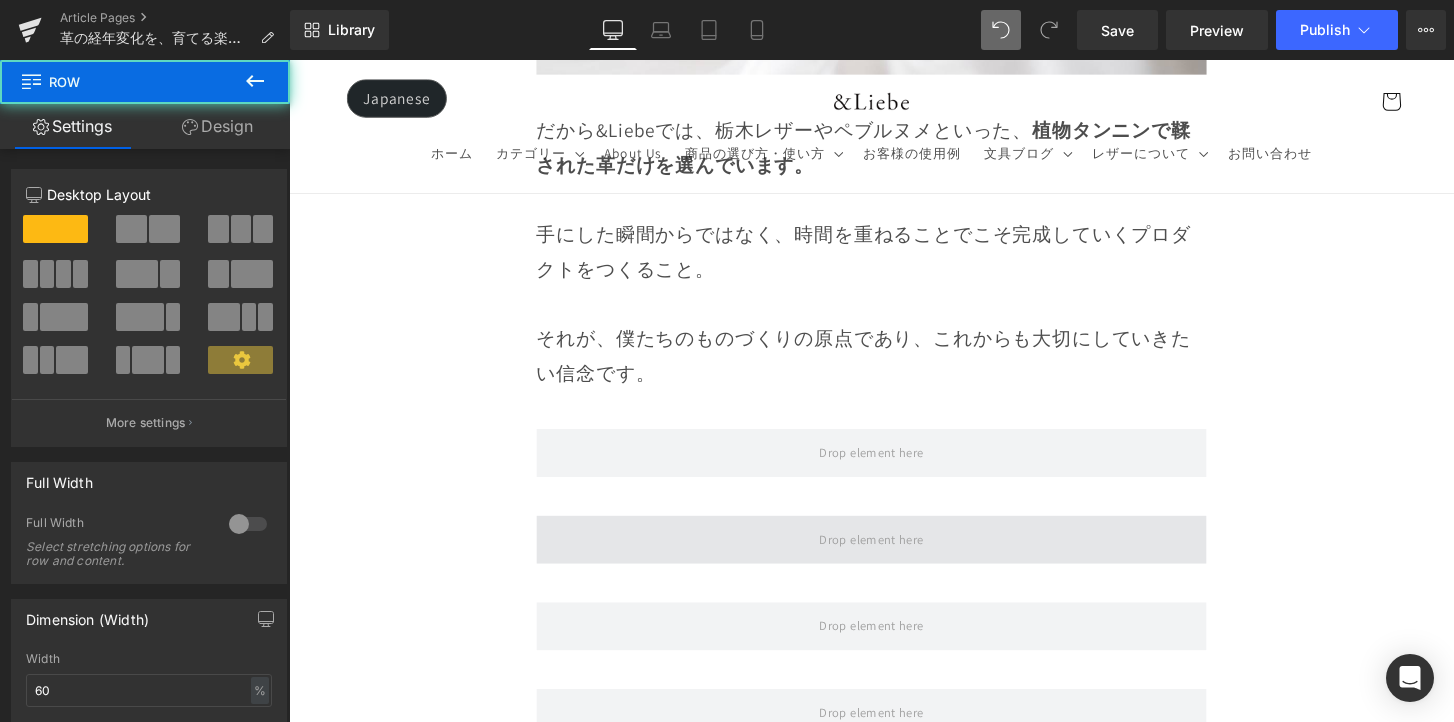 click at bounding box center (894, 558) 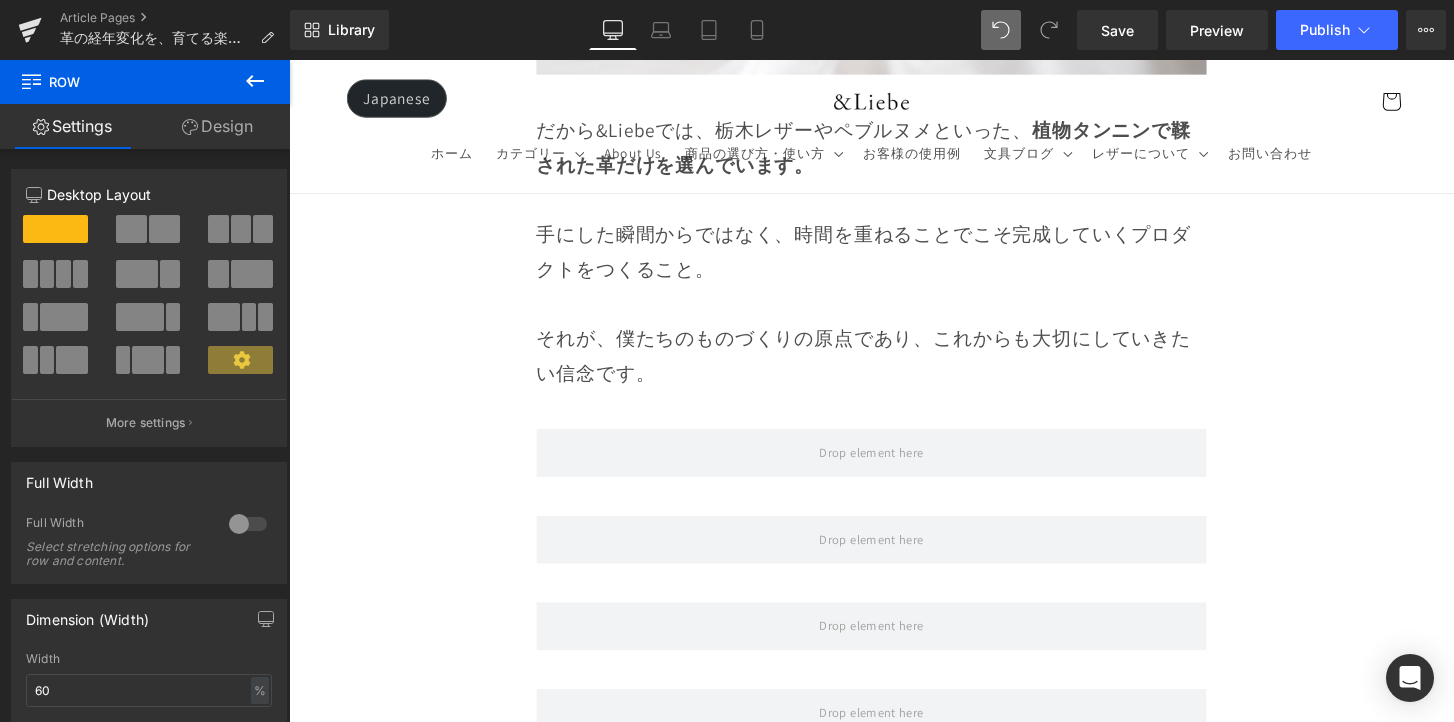 click 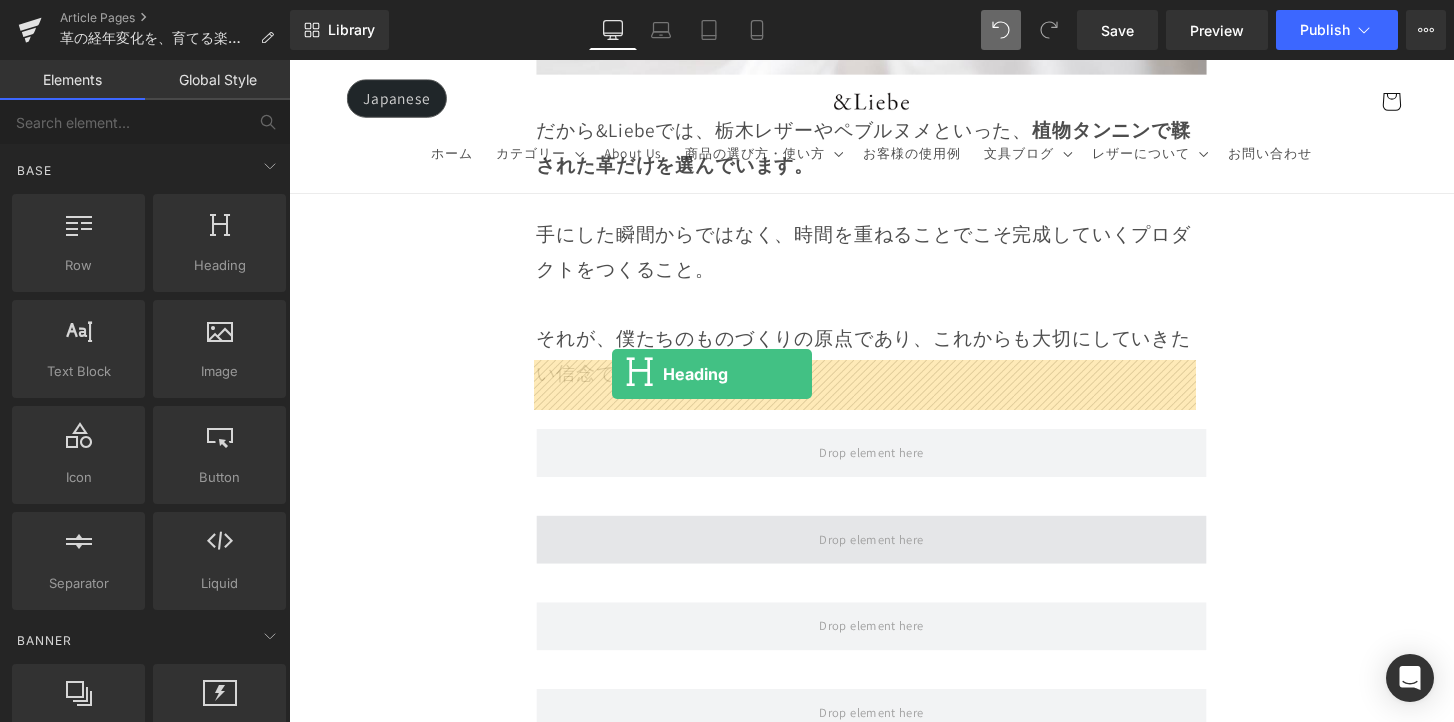 drag, startPoint x: 566, startPoint y: 381, endPoint x: 625, endPoint y: 386, distance: 59.211487 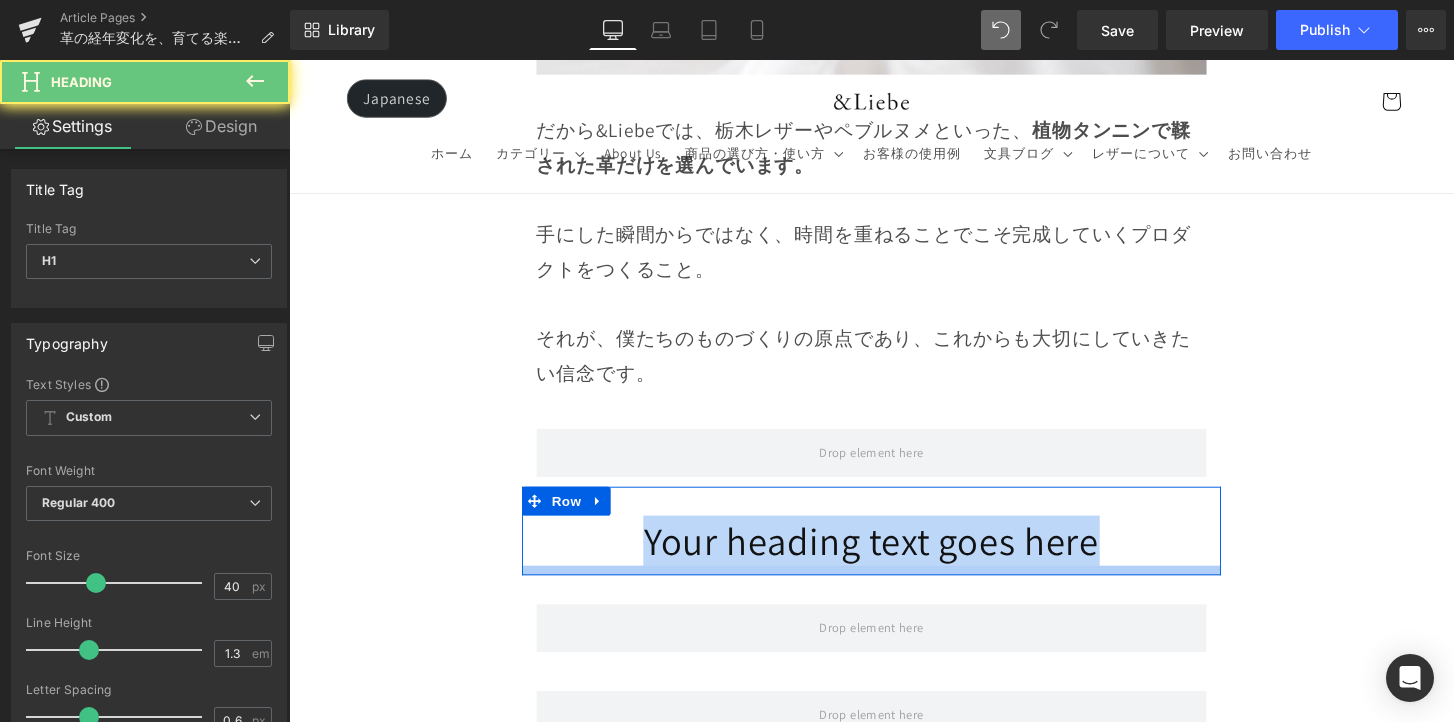 drag, startPoint x: 836, startPoint y: 423, endPoint x: 1101, endPoint y: 430, distance: 265.09244 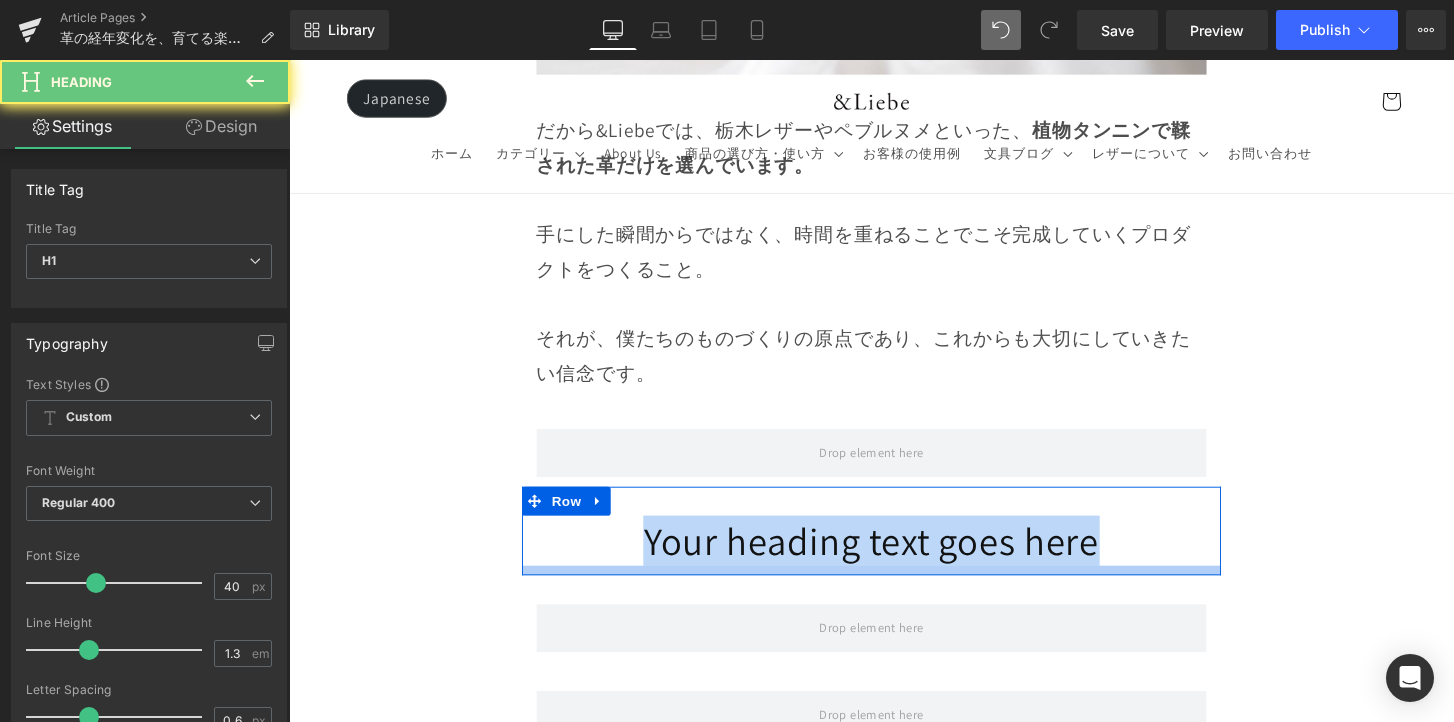 click on "Your heading text goes here
Heading         Row" at bounding box center (894, 549) 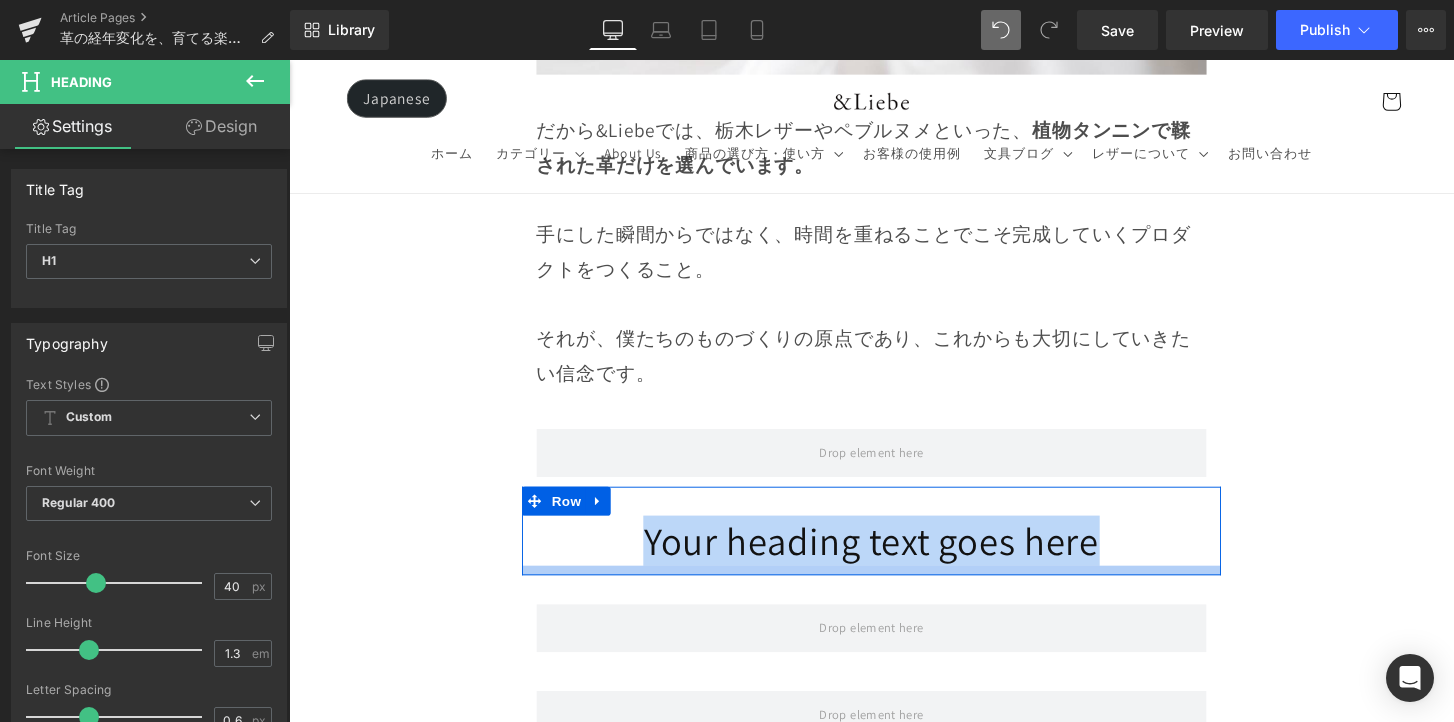 type 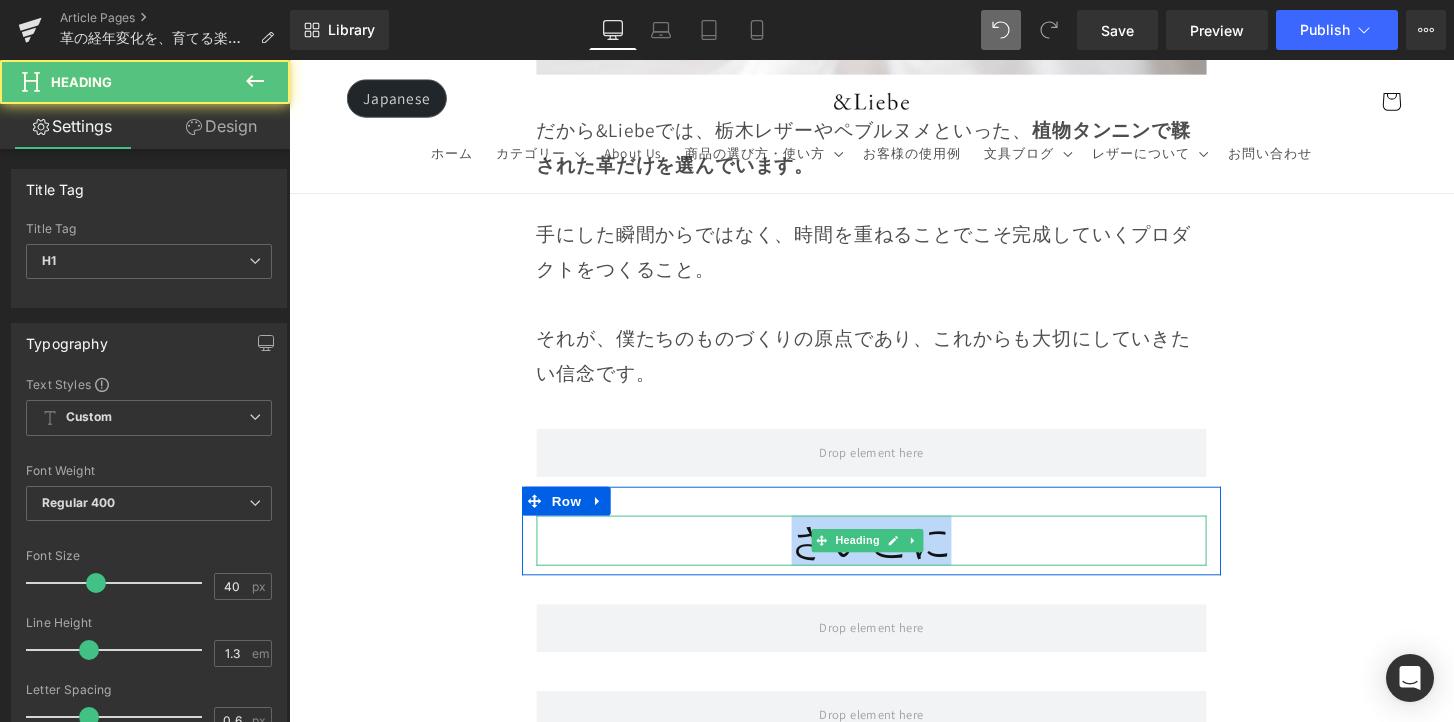 drag, startPoint x: 1033, startPoint y: 402, endPoint x: 727, endPoint y: 396, distance: 306.0588 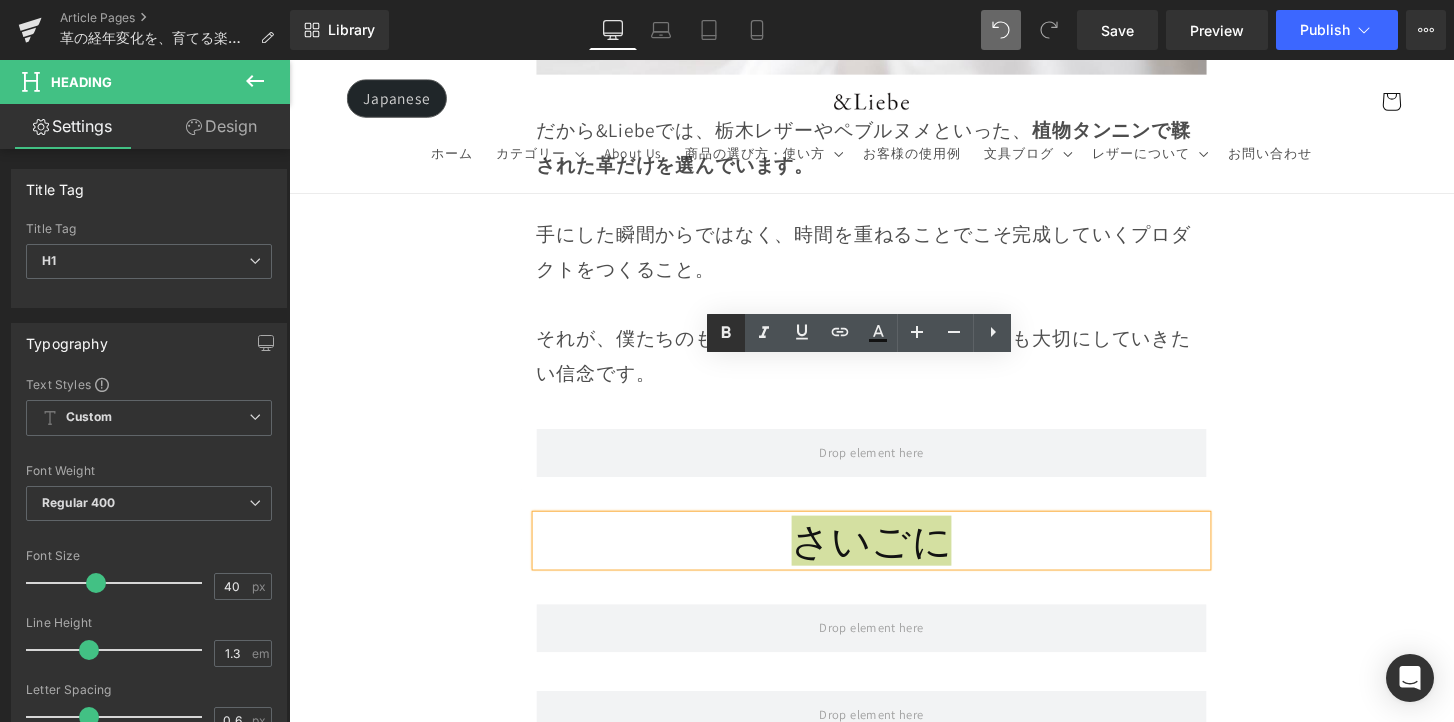 click 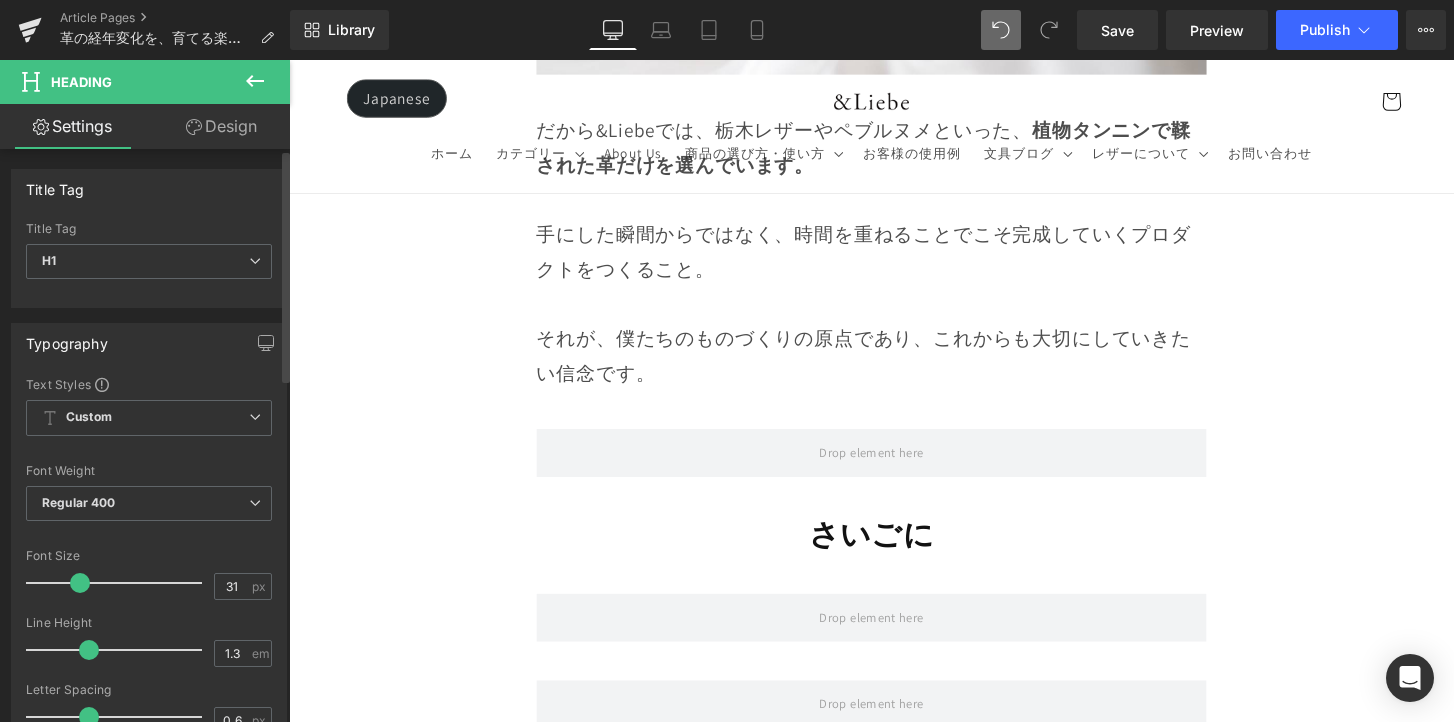 type on "30" 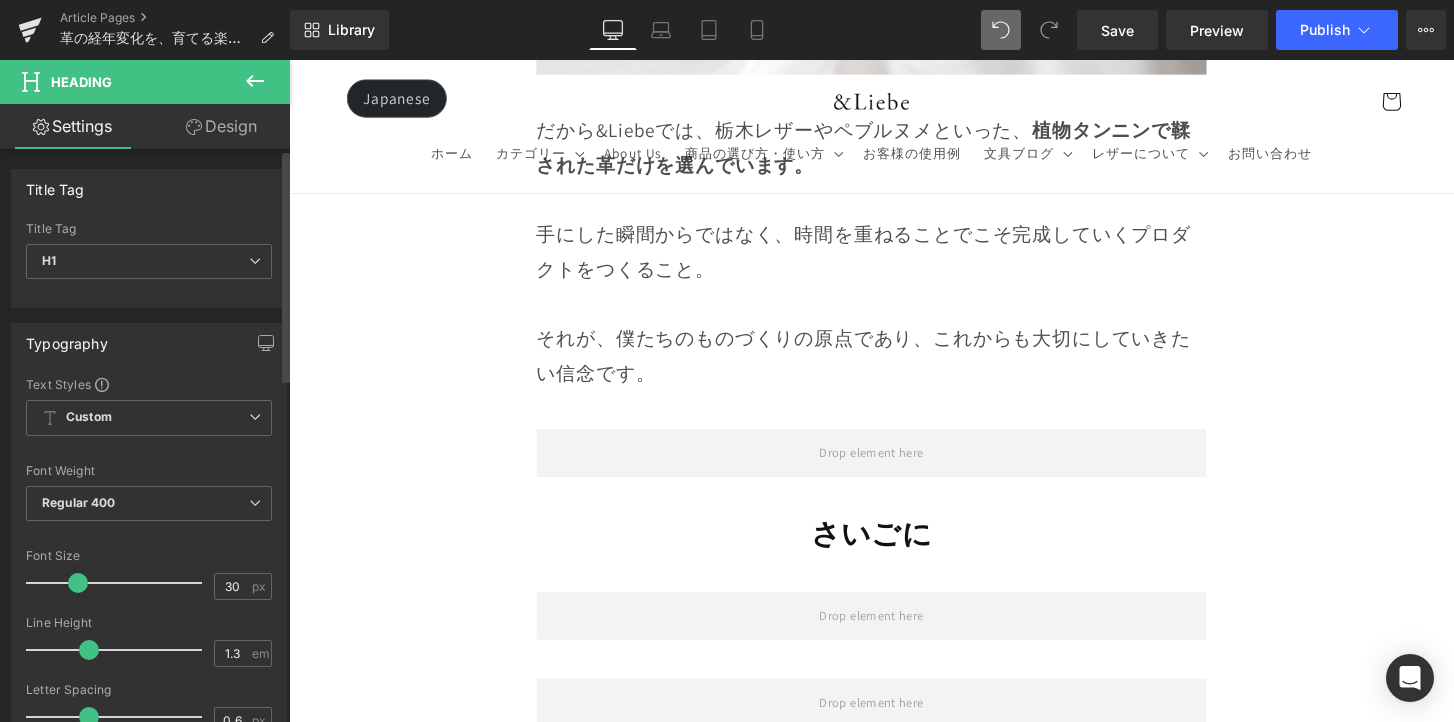drag, startPoint x: 94, startPoint y: 578, endPoint x: 78, endPoint y: 584, distance: 17.088007 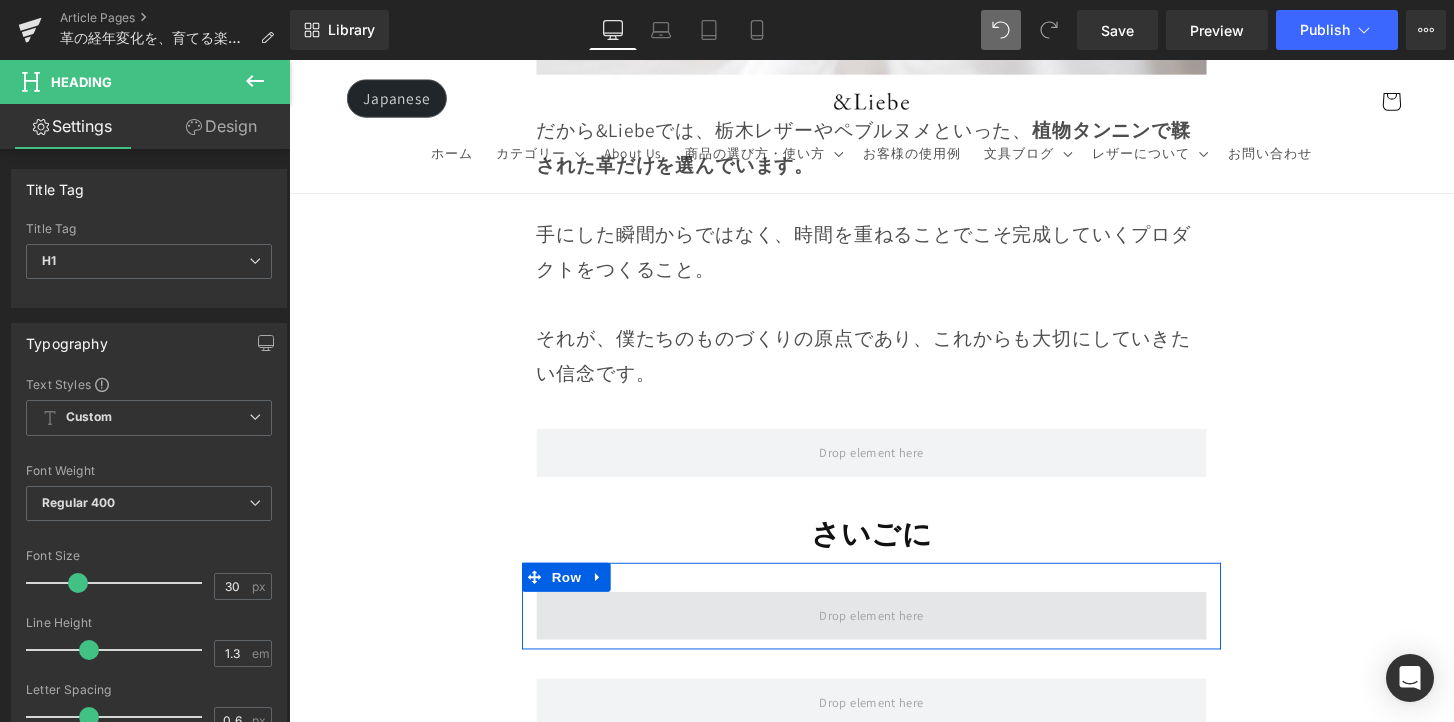click at bounding box center (894, 637) 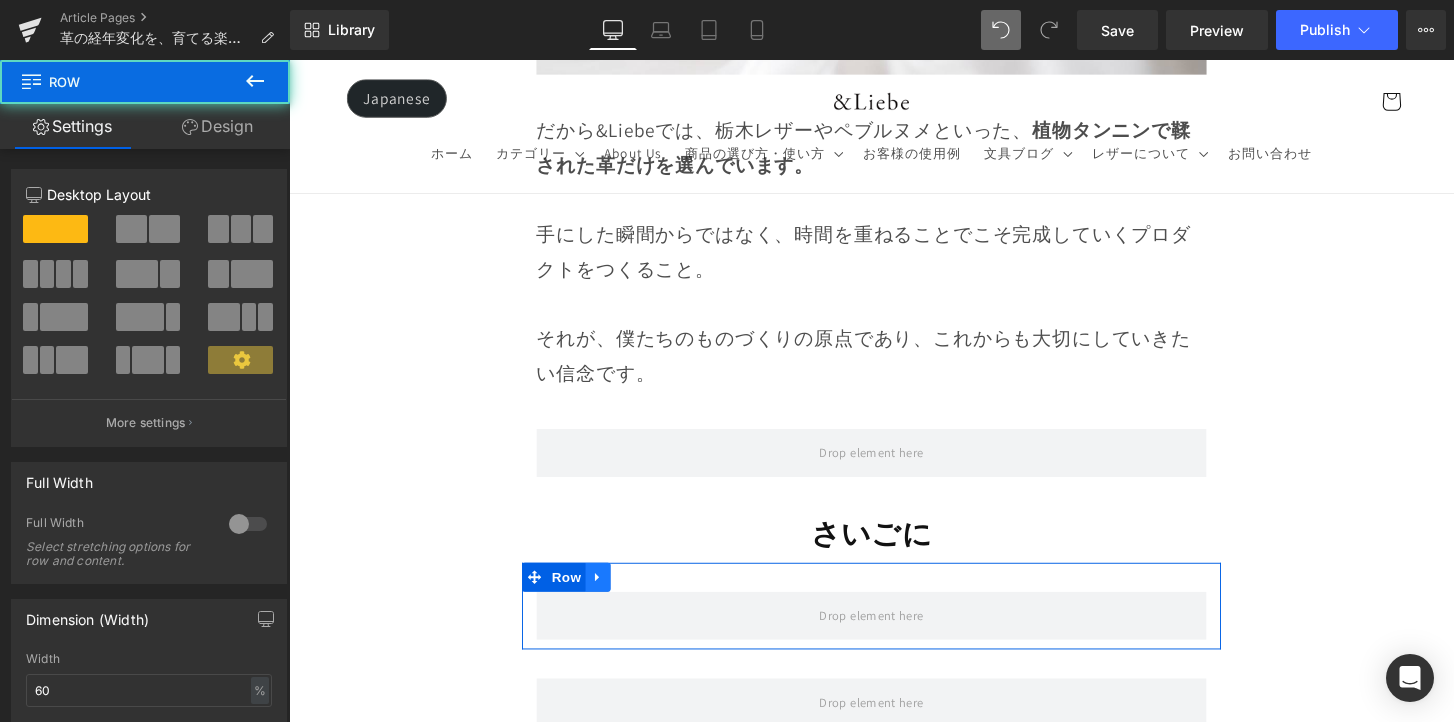 click at bounding box center (610, 597) 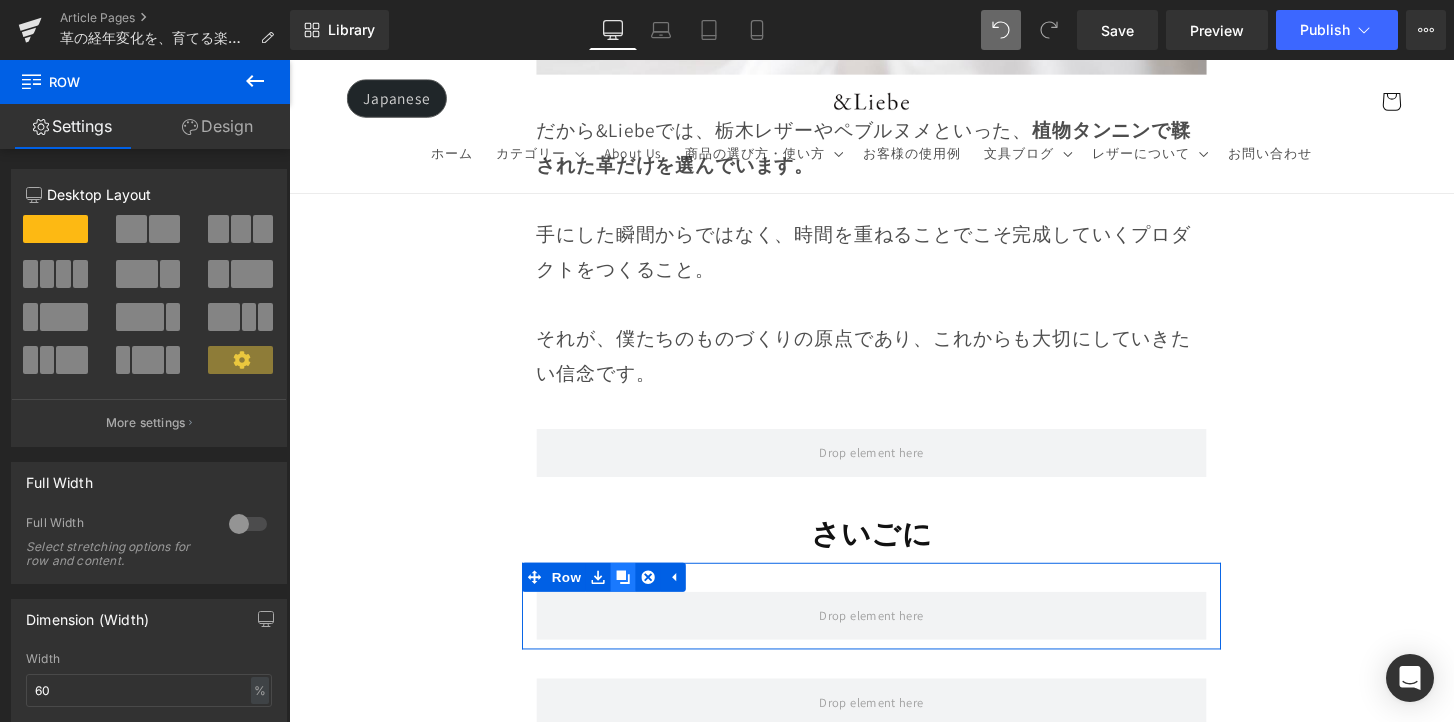 click 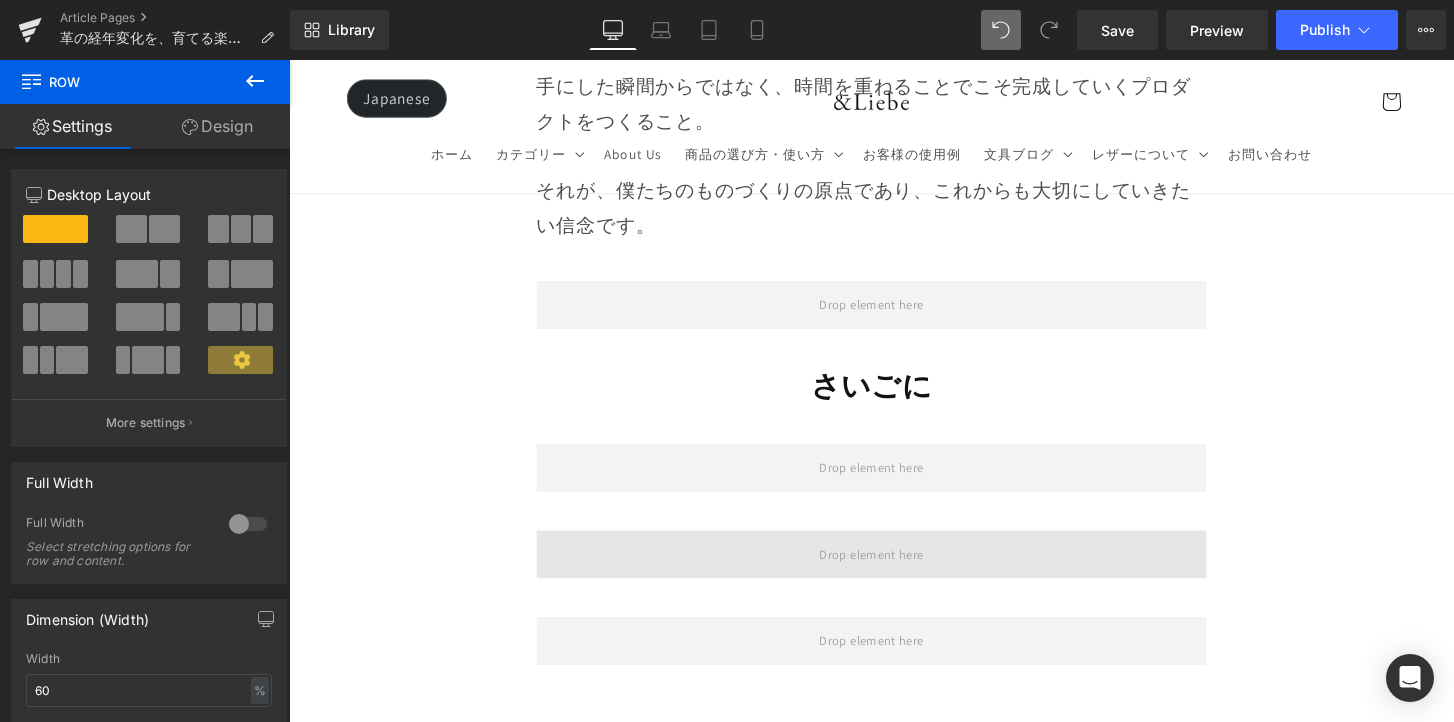 scroll, scrollTop: 15963, scrollLeft: 0, axis: vertical 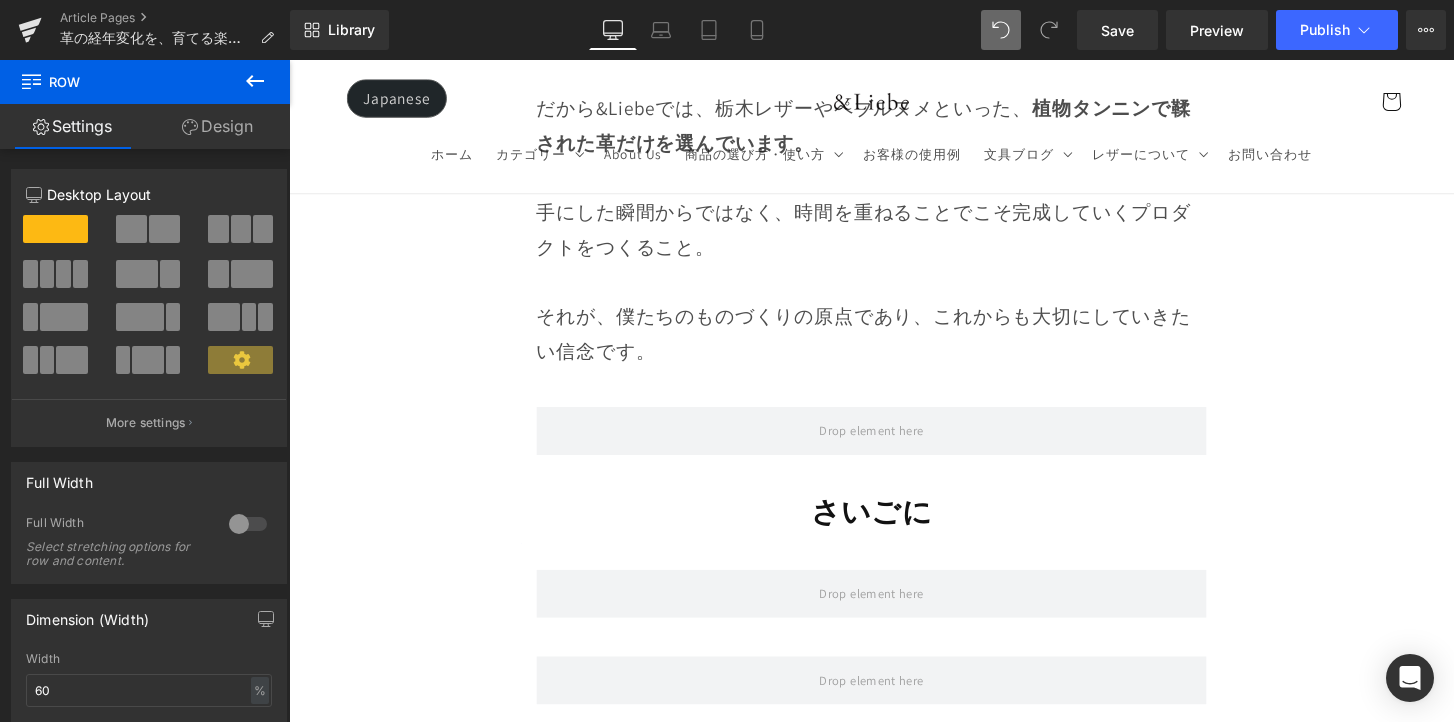 click at bounding box center [255, 82] 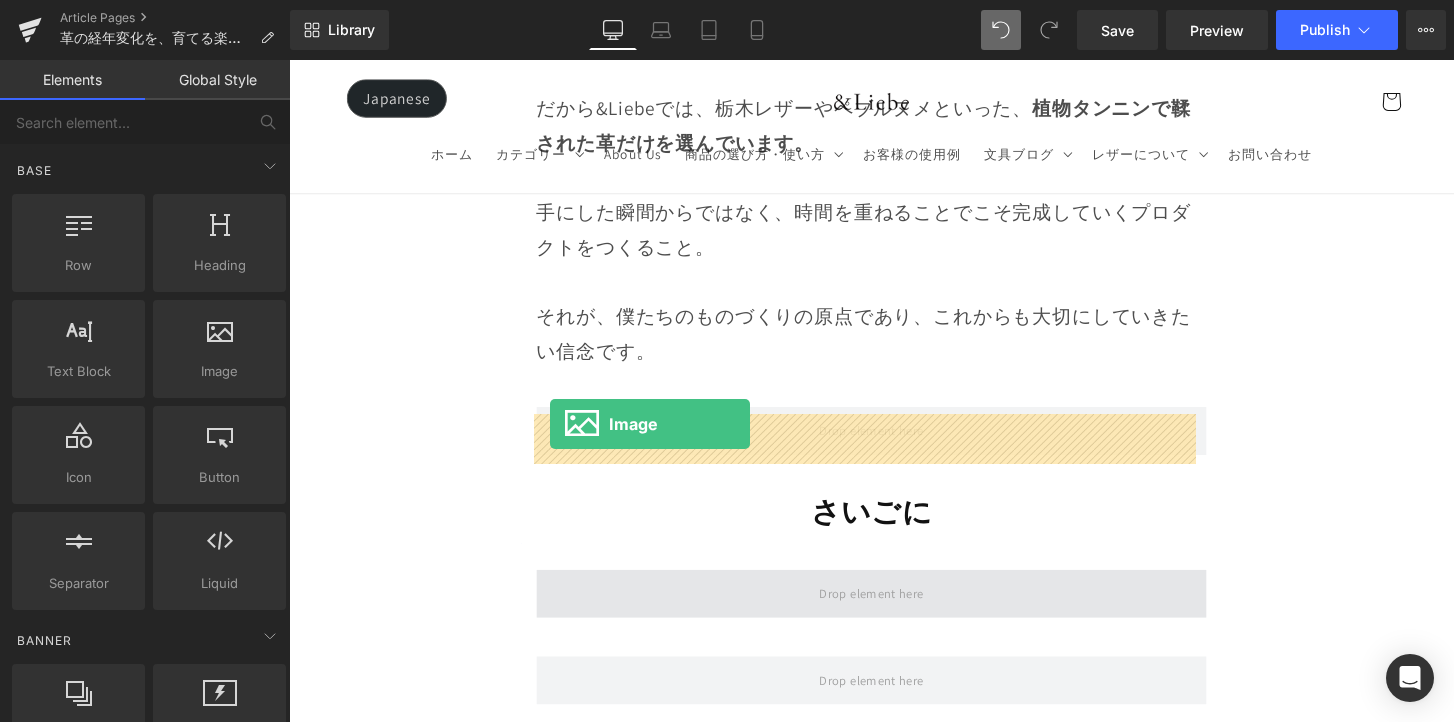 drag, startPoint x: 498, startPoint y: 408, endPoint x: 560, endPoint y: 438, distance: 68.8767 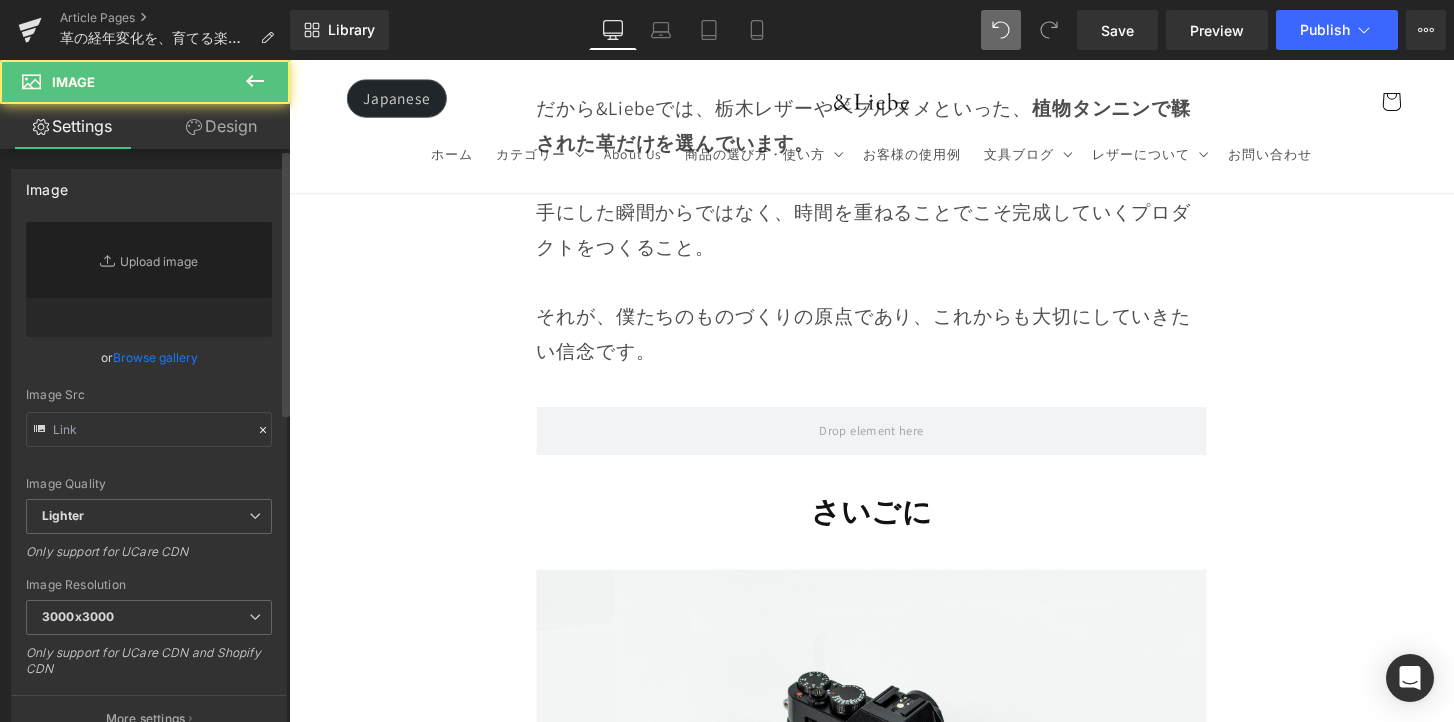 type on "//[DOMAIN_NAME][URL]" 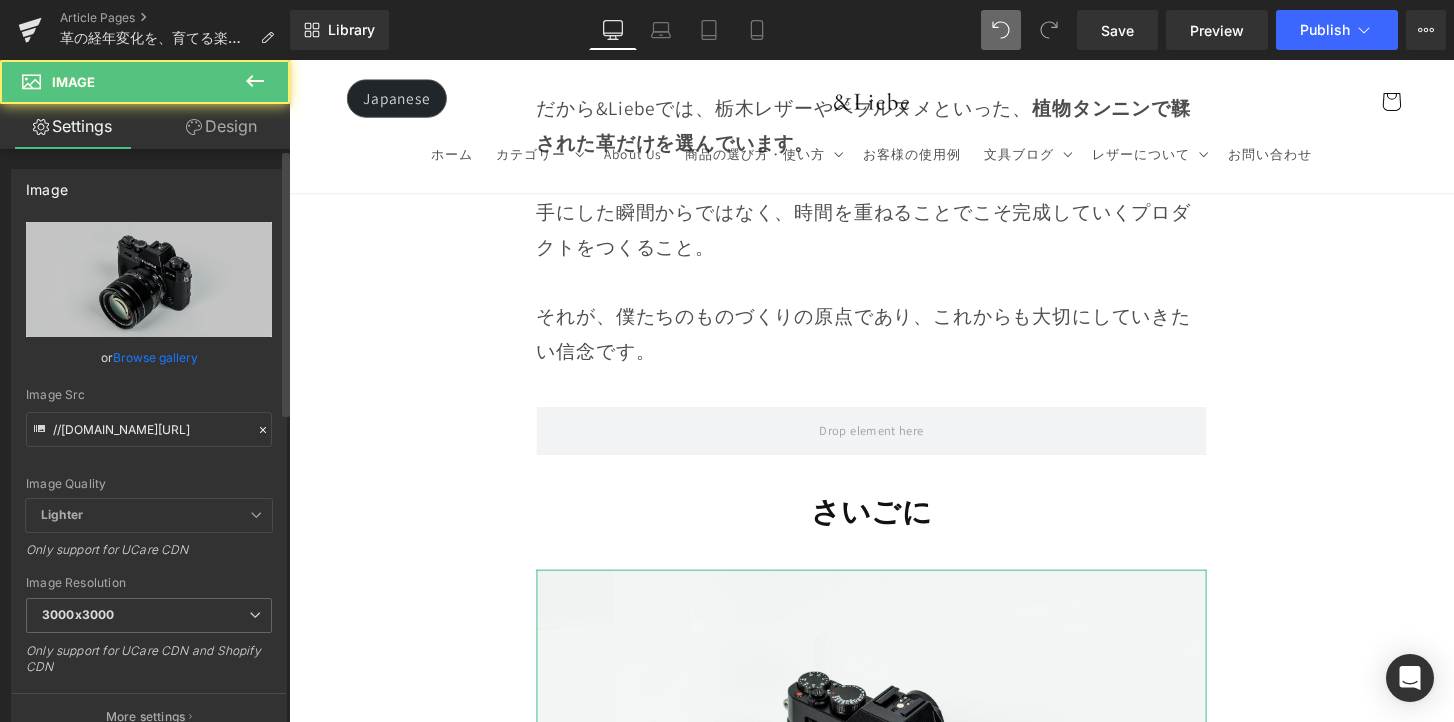click on "Browse gallery" at bounding box center [155, 357] 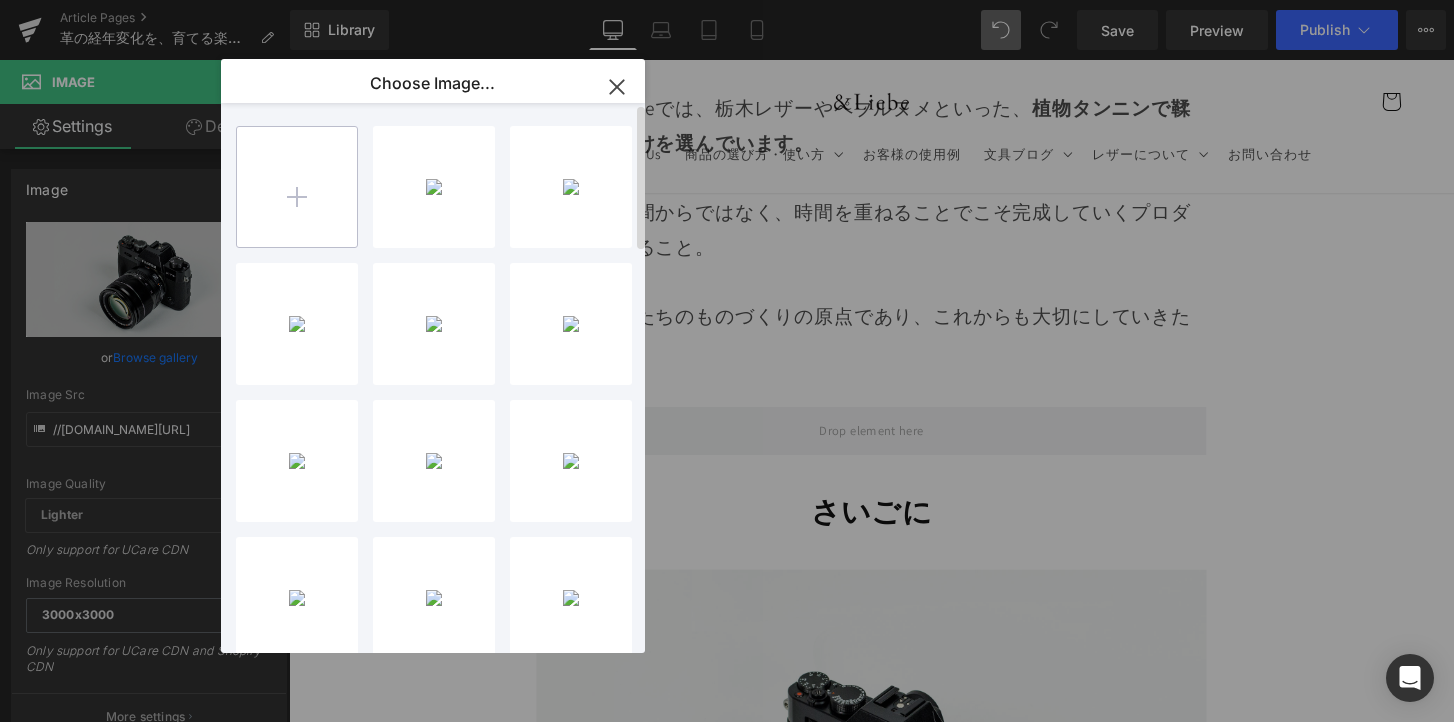 click at bounding box center [297, 187] 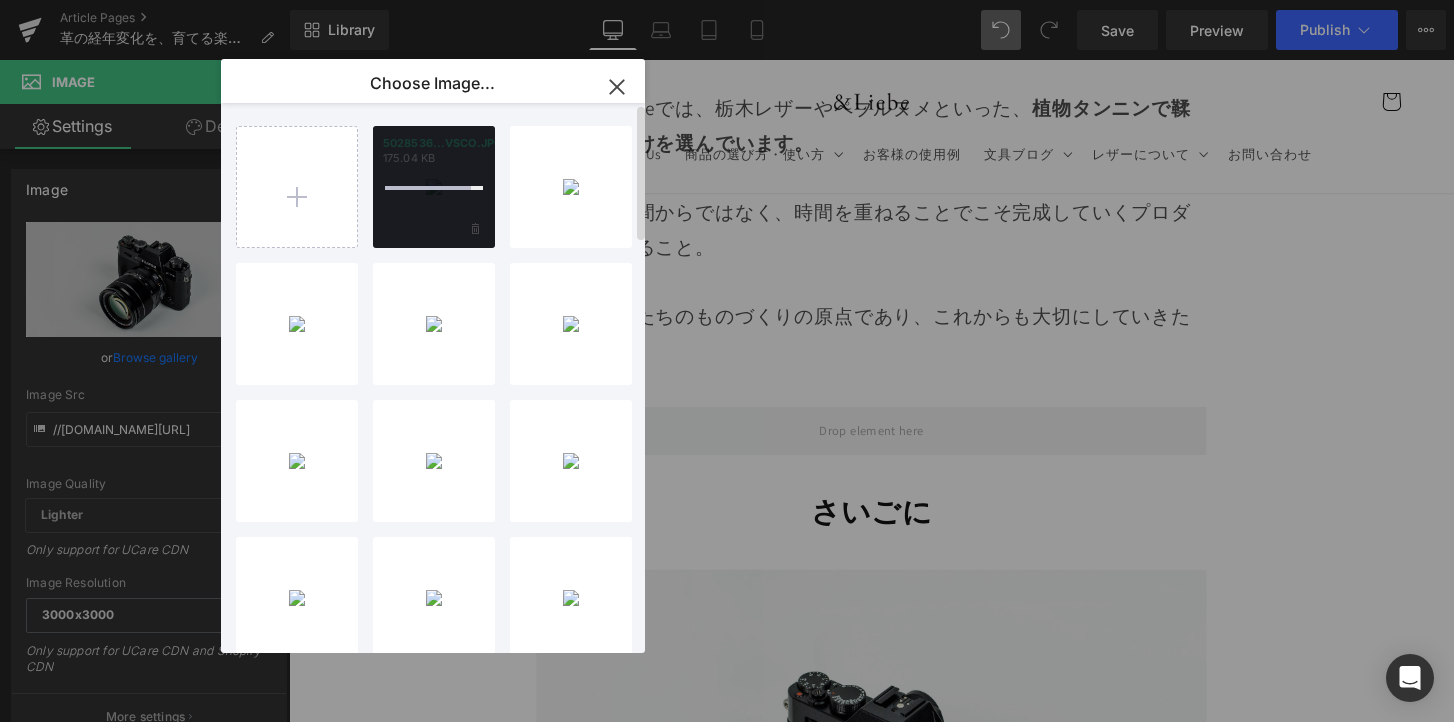 click at bounding box center [434, 187] 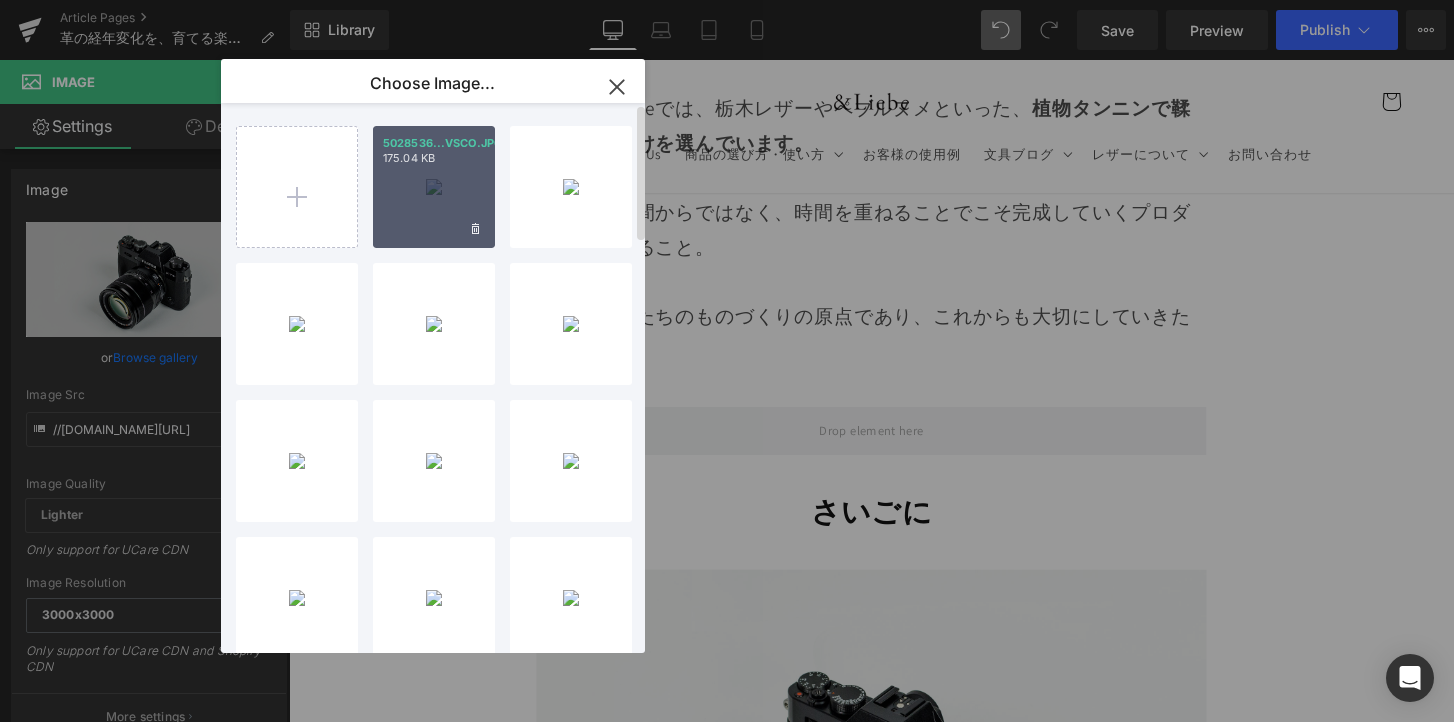 drag, startPoint x: 433, startPoint y: 199, endPoint x: 149, endPoint y: 150, distance: 288.1961 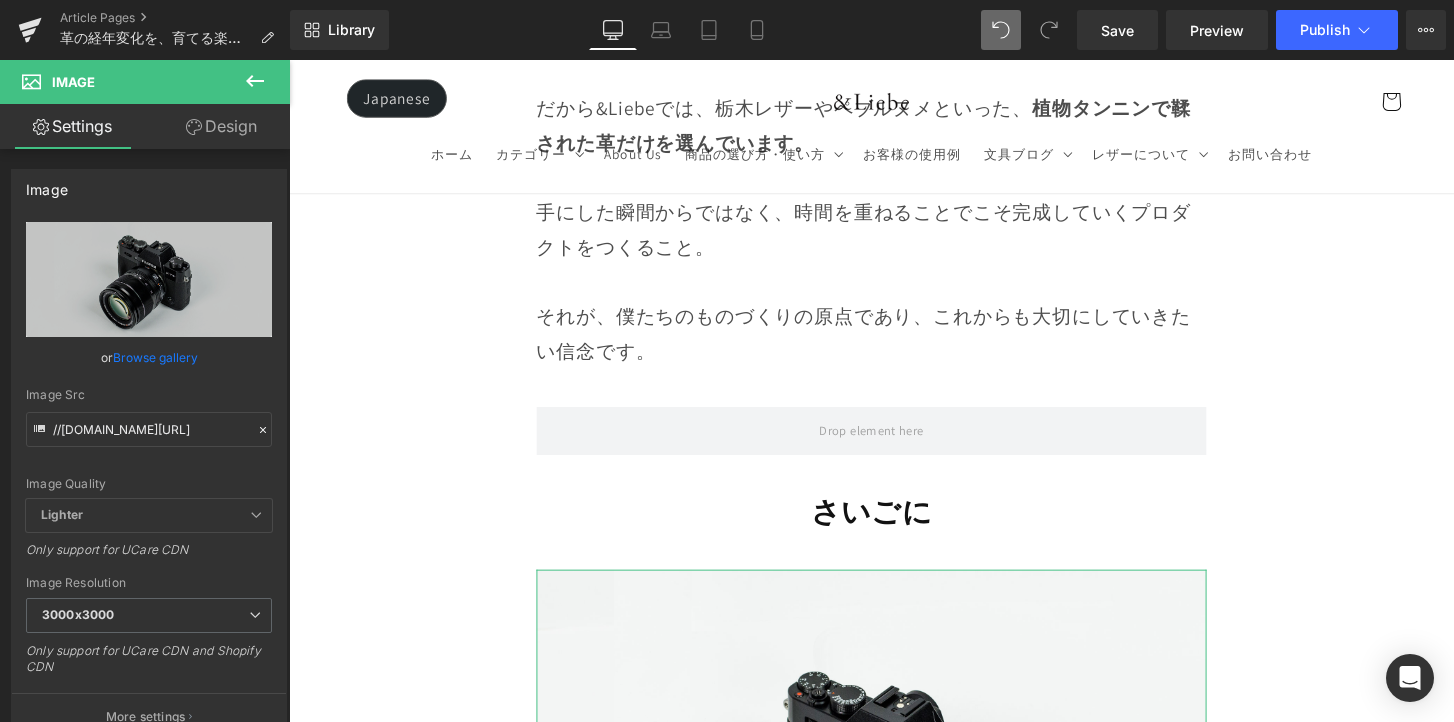 drag, startPoint x: 134, startPoint y: 359, endPoint x: 191, endPoint y: 337, distance: 61.09828 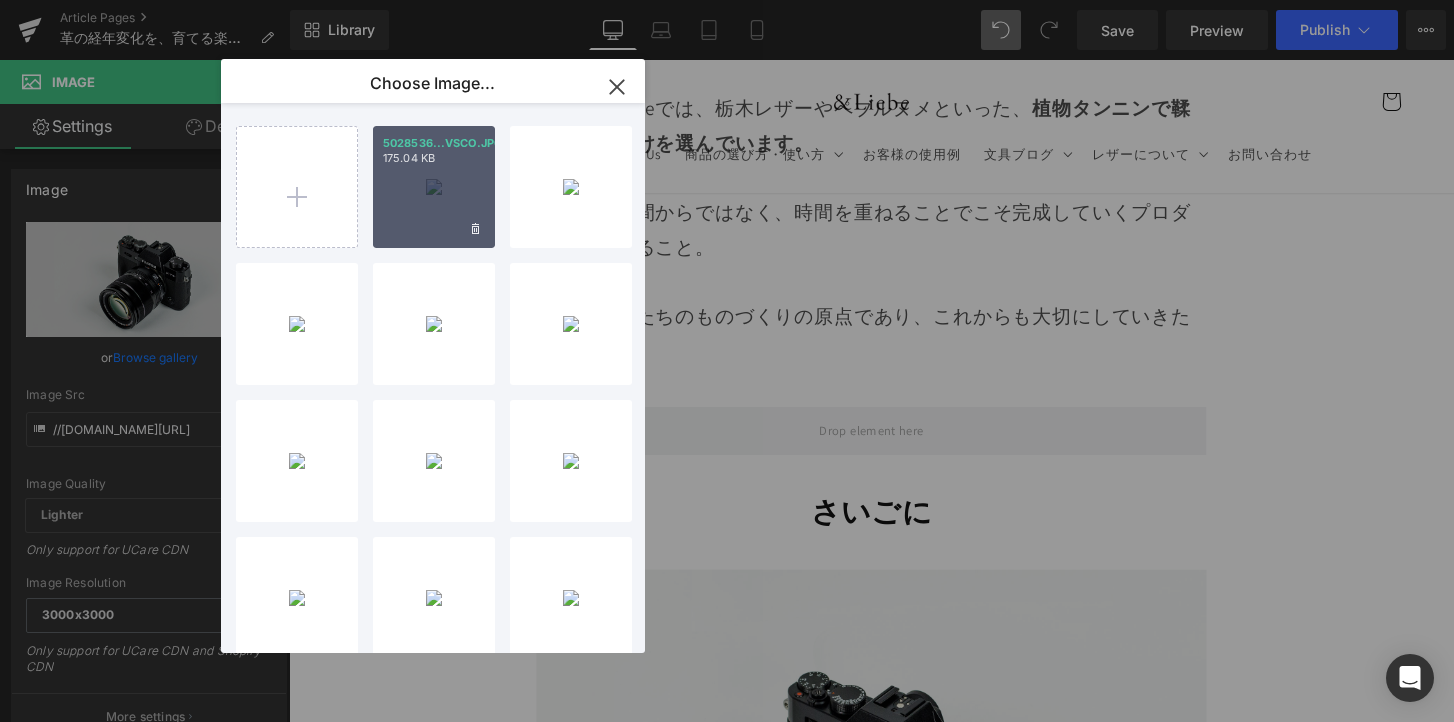 click on "5028536...VSCO.JPG 175.04 KB" at bounding box center (434, 187) 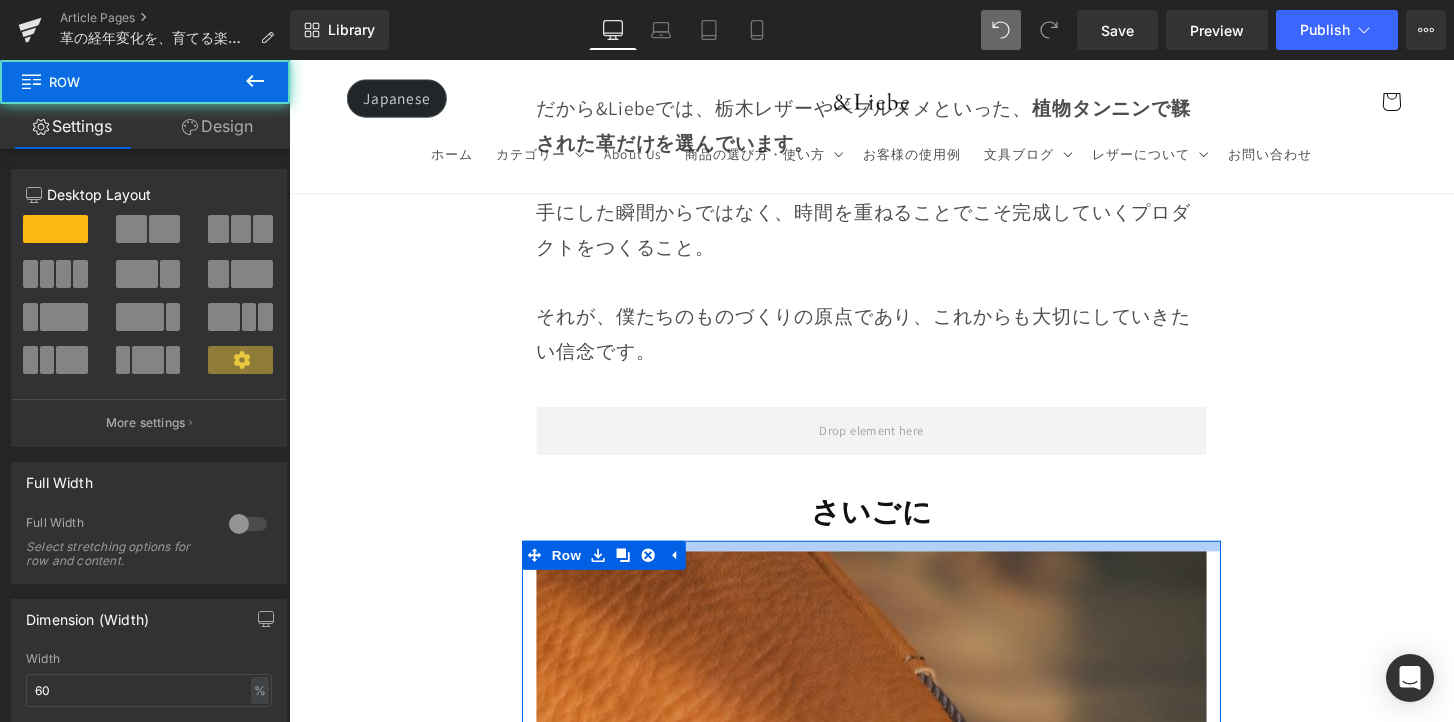 drag, startPoint x: 821, startPoint y: 398, endPoint x: 823, endPoint y: 379, distance: 19.104973 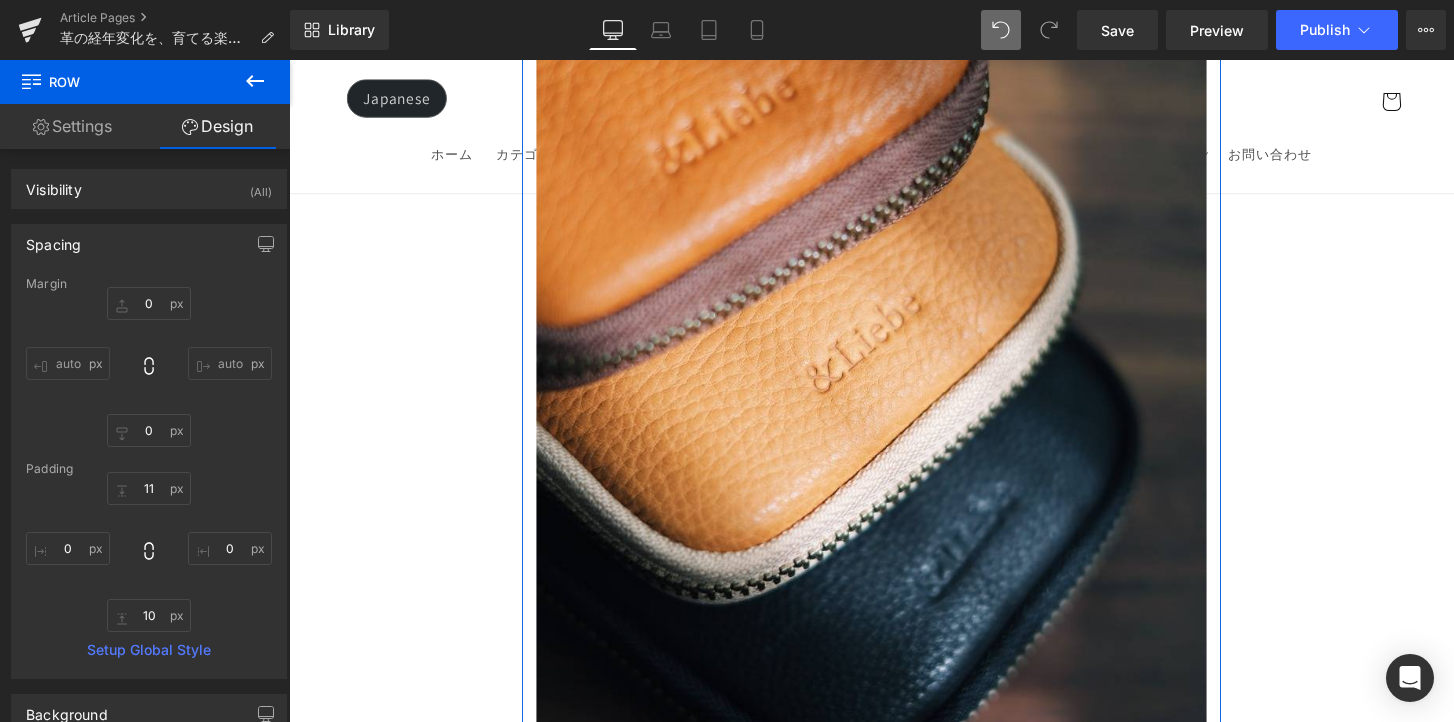 scroll, scrollTop: 17145, scrollLeft: 0, axis: vertical 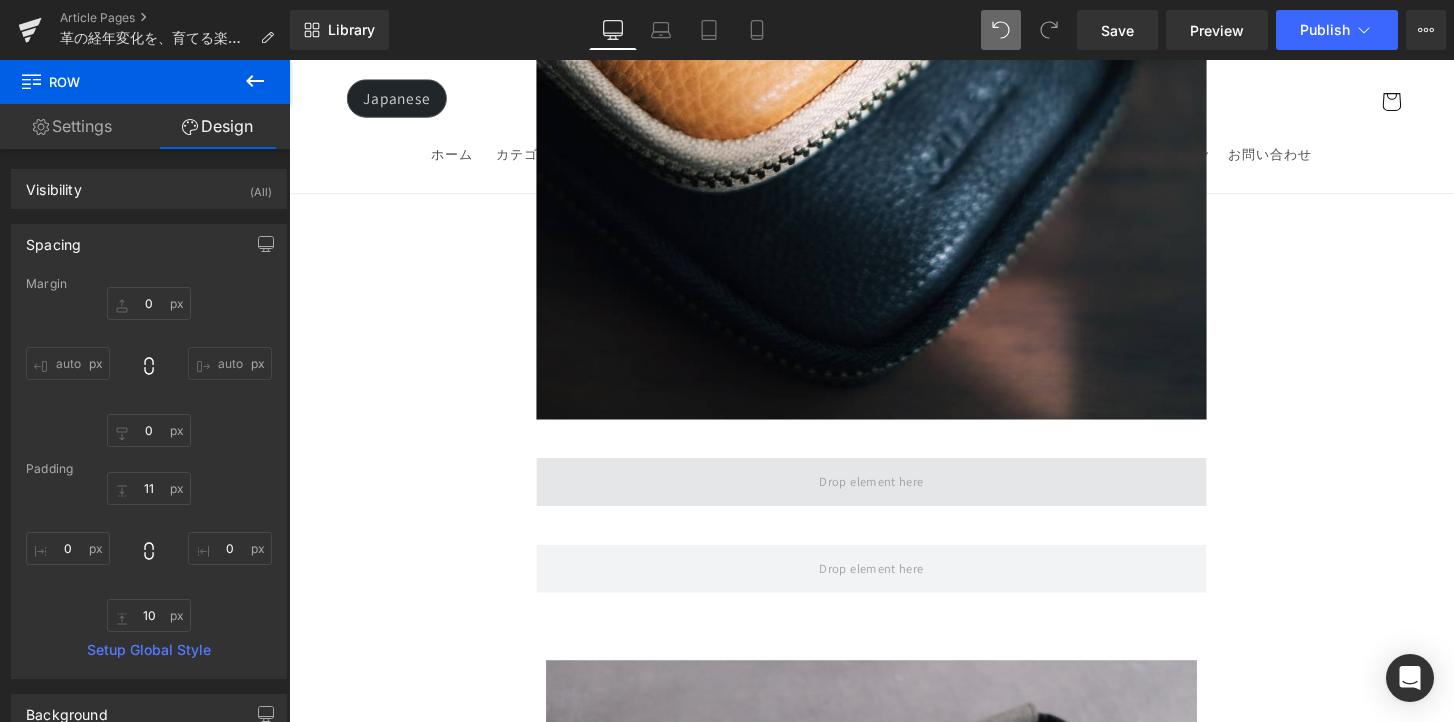 click at bounding box center (894, 498) 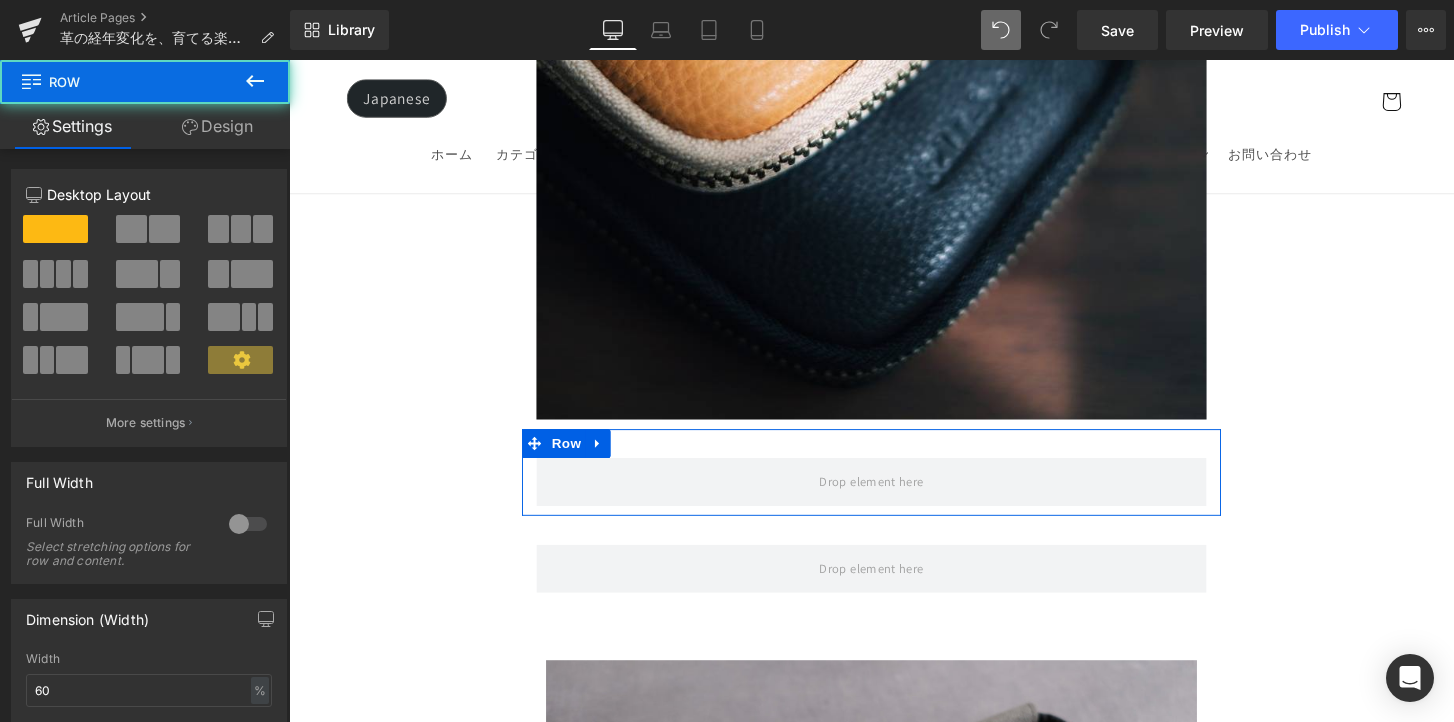 click 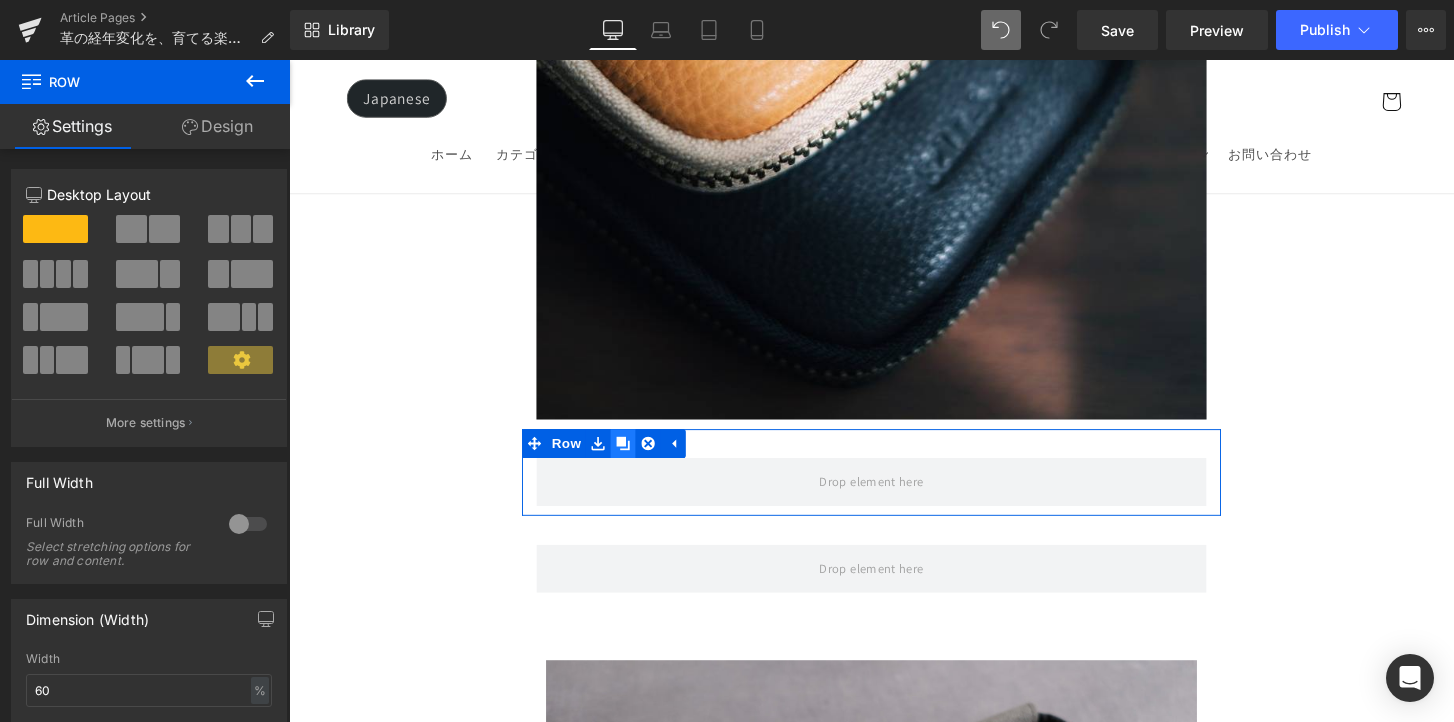 click 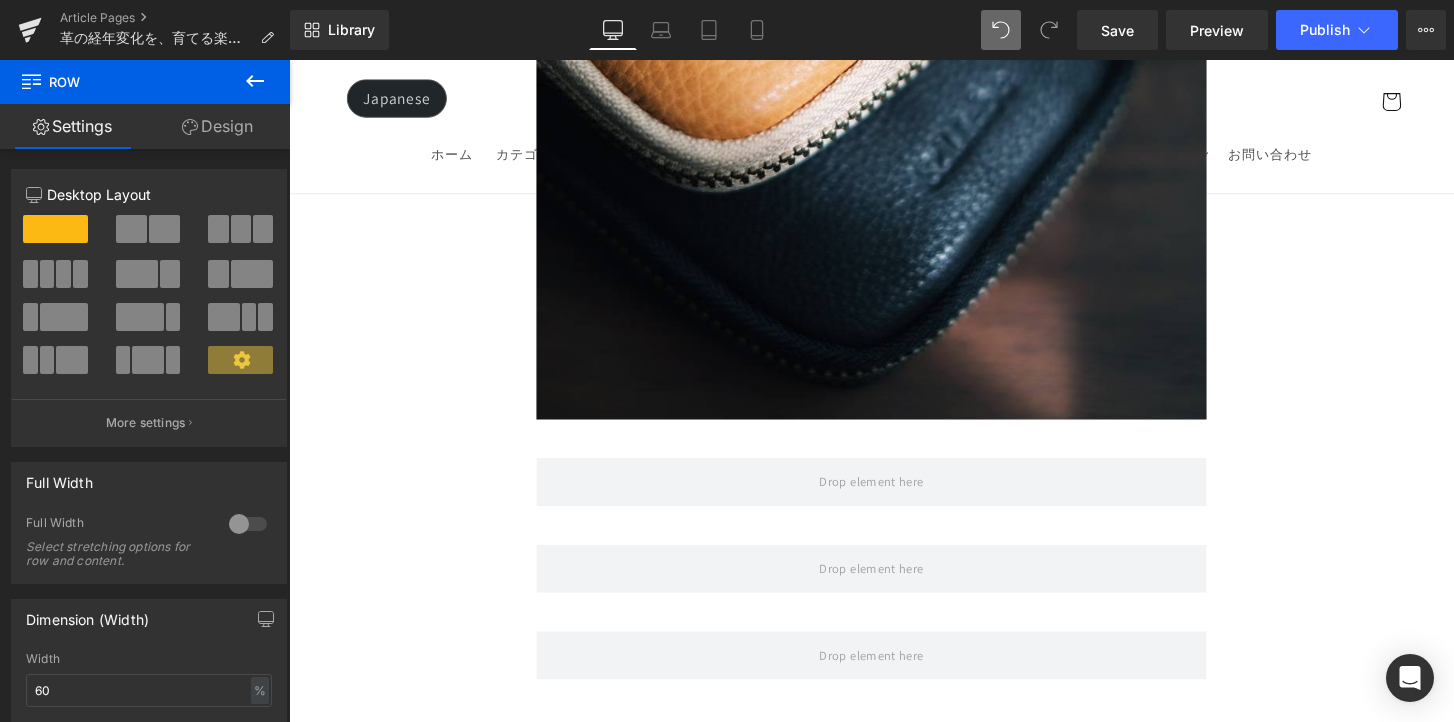drag, startPoint x: 248, startPoint y: 78, endPoint x: 268, endPoint y: 171, distance: 95.12623 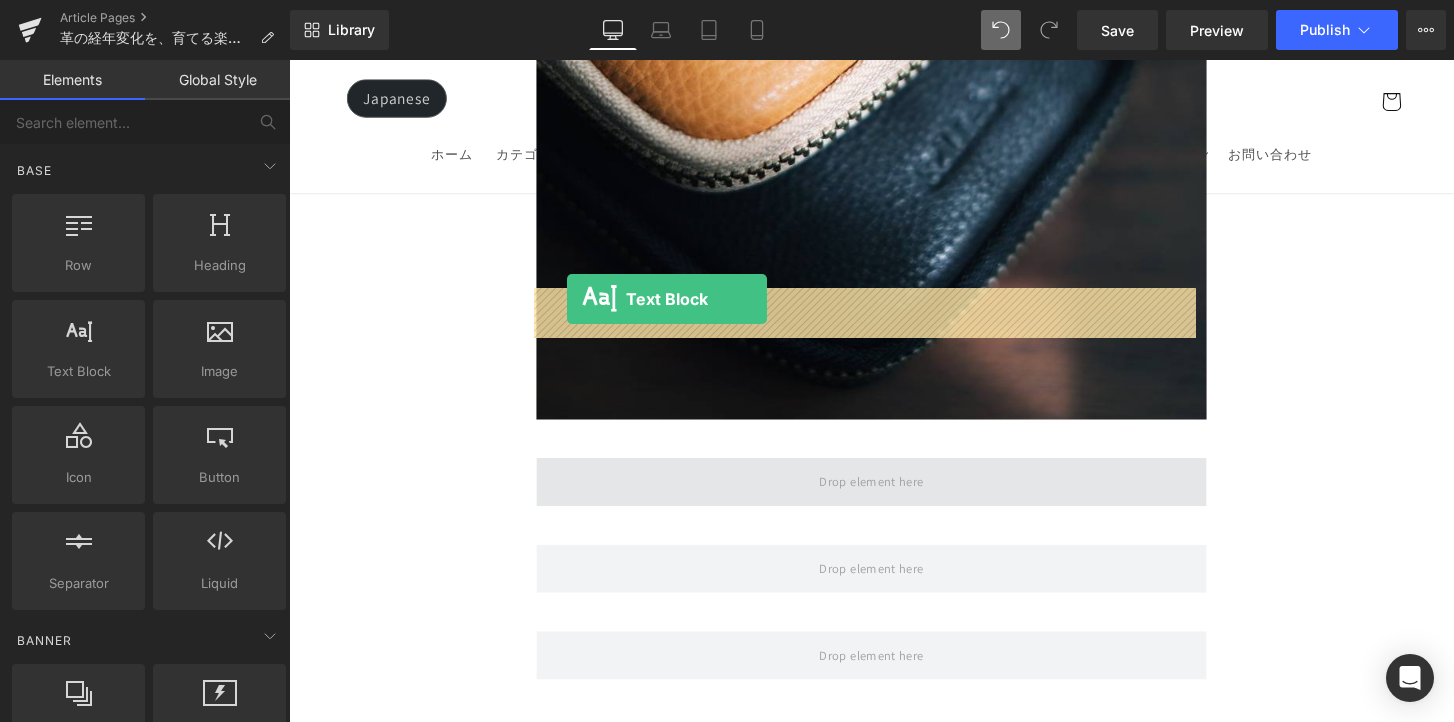 drag, startPoint x: 499, startPoint y: 382, endPoint x: 578, endPoint y: 308, distance: 108.245094 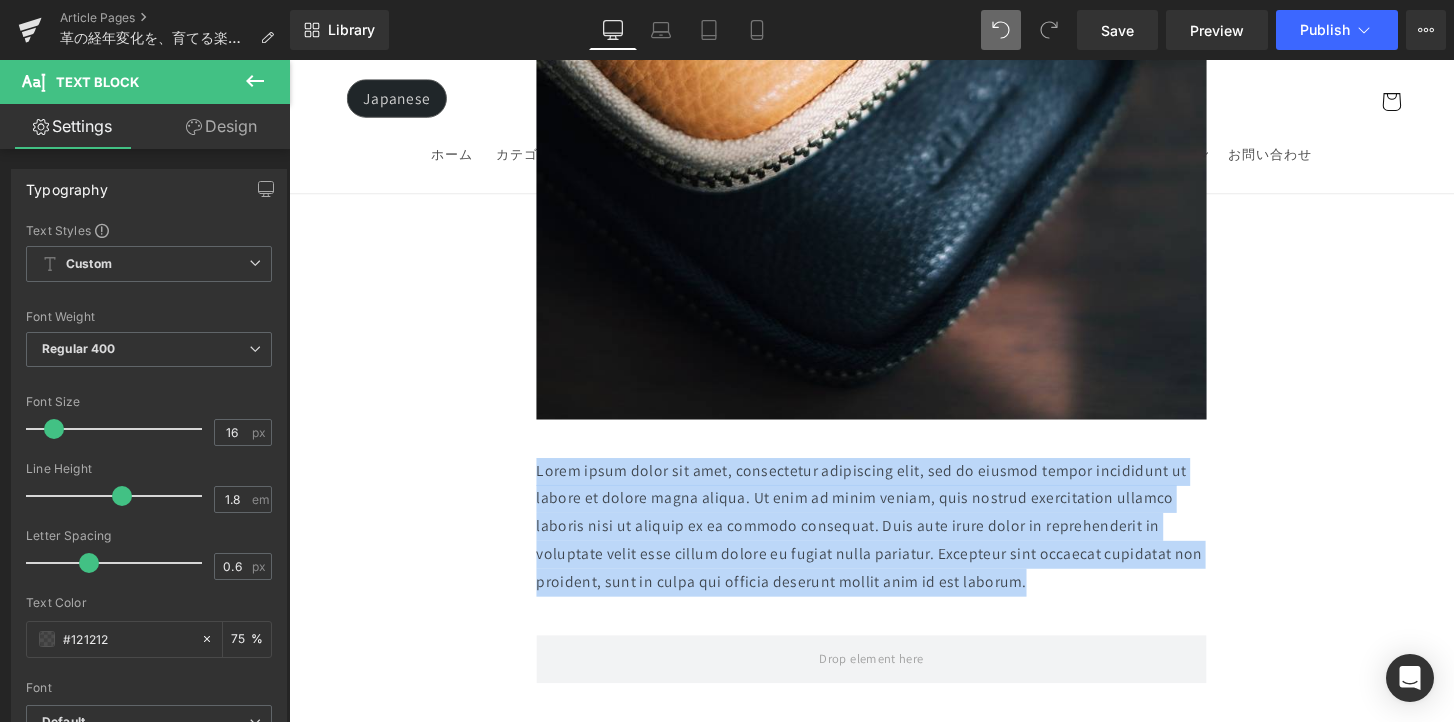 drag, startPoint x: 1073, startPoint y: 428, endPoint x: 495, endPoint y: 297, distance: 592.65924 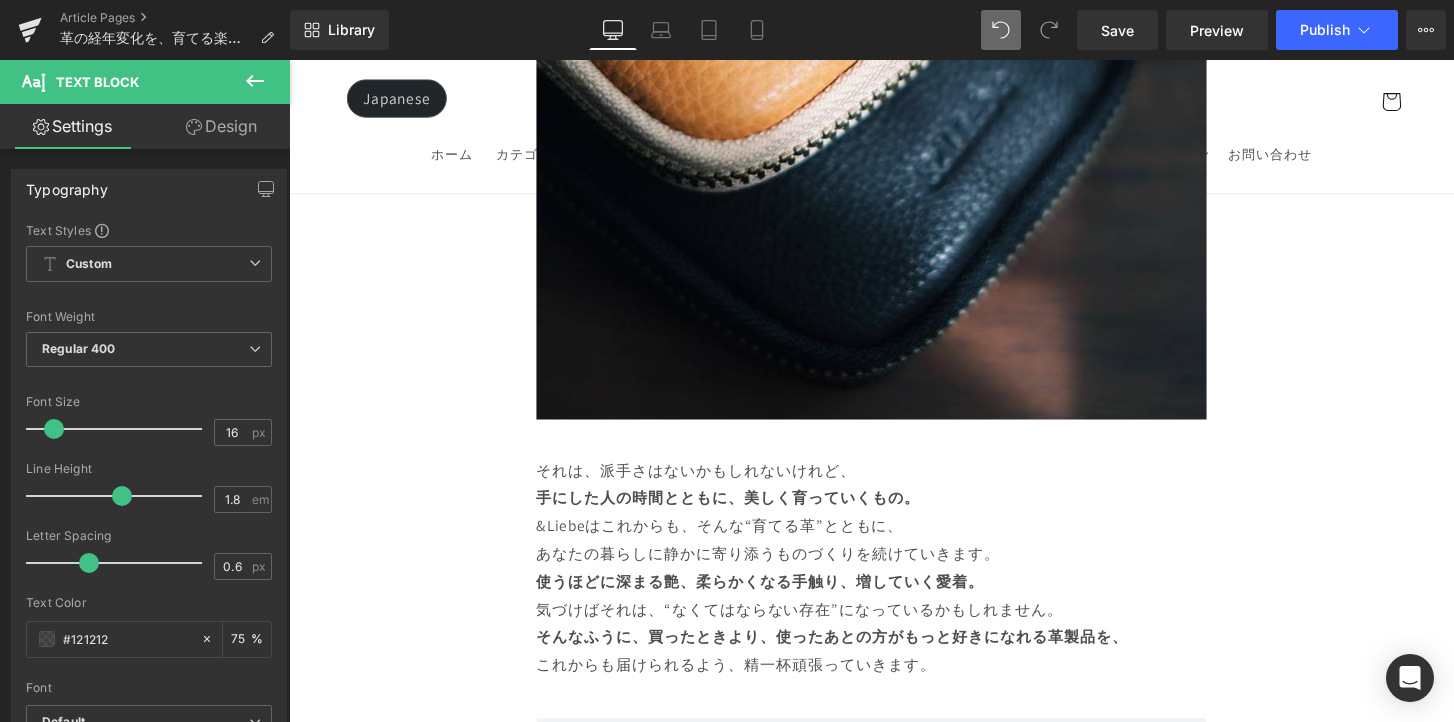 click on "Image         Row
革は育てるもの 経年変化という贅沢な時間
Heading         Row
革製品に触れていると、ふとした瞬間に「これは自分だけのものだ」と感じることがあります。
それは、使う人の手の温もりや、過ごした時間が、そのまま革に刻まれていくからかもしれません。 最初はまだ固くて、どこかよそよそしかった革が、
毎日の中で少しずつ馴染み、色づき、艶を増していく。 その変化は決して急がせることができない、
けれど確かに積み重なる、静かで贅沢な時間。 気づけば、世界にひとつだけの“自分だけの革”に育っている。 このブログでは、エイジングの魅力や楽しみ方、色や艶の変化の仕方、そして革を美しく育てるコツをご紹介していきます。
Text Block         Row         Row" at bounding box center [894, -1655] 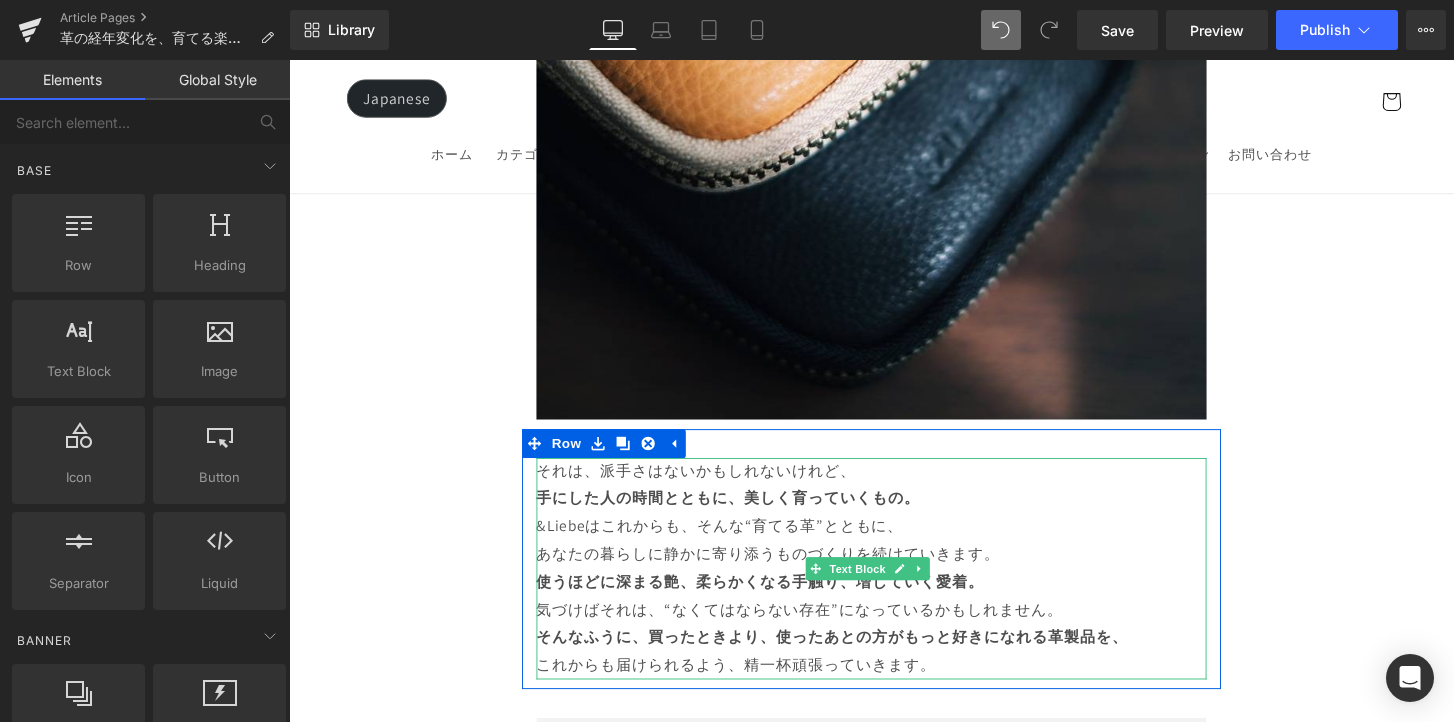 click on "&Liebeはこれからも、そんな“育てる革”とともに、
あなたの暮らしに静かに寄り添うものづくりを続けていきます。" at bounding box center [894, 559] 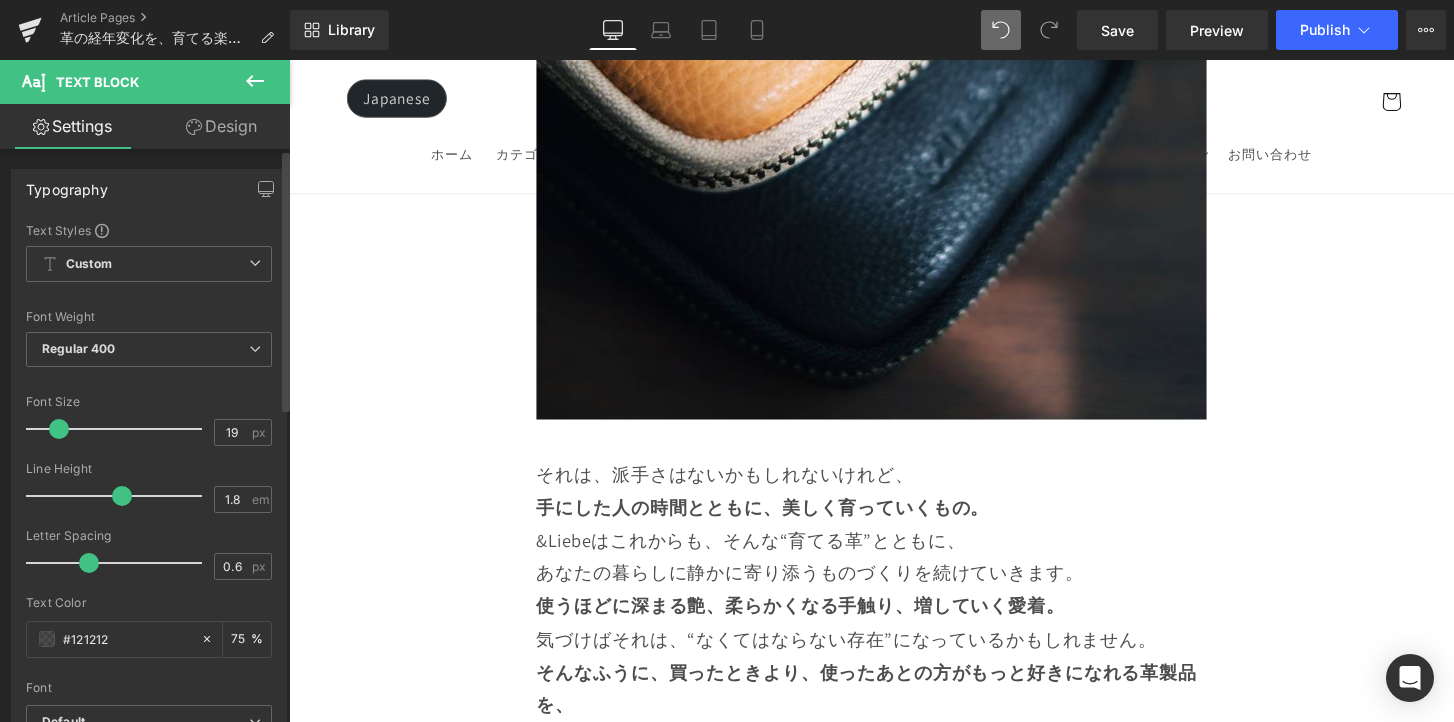 type on "20" 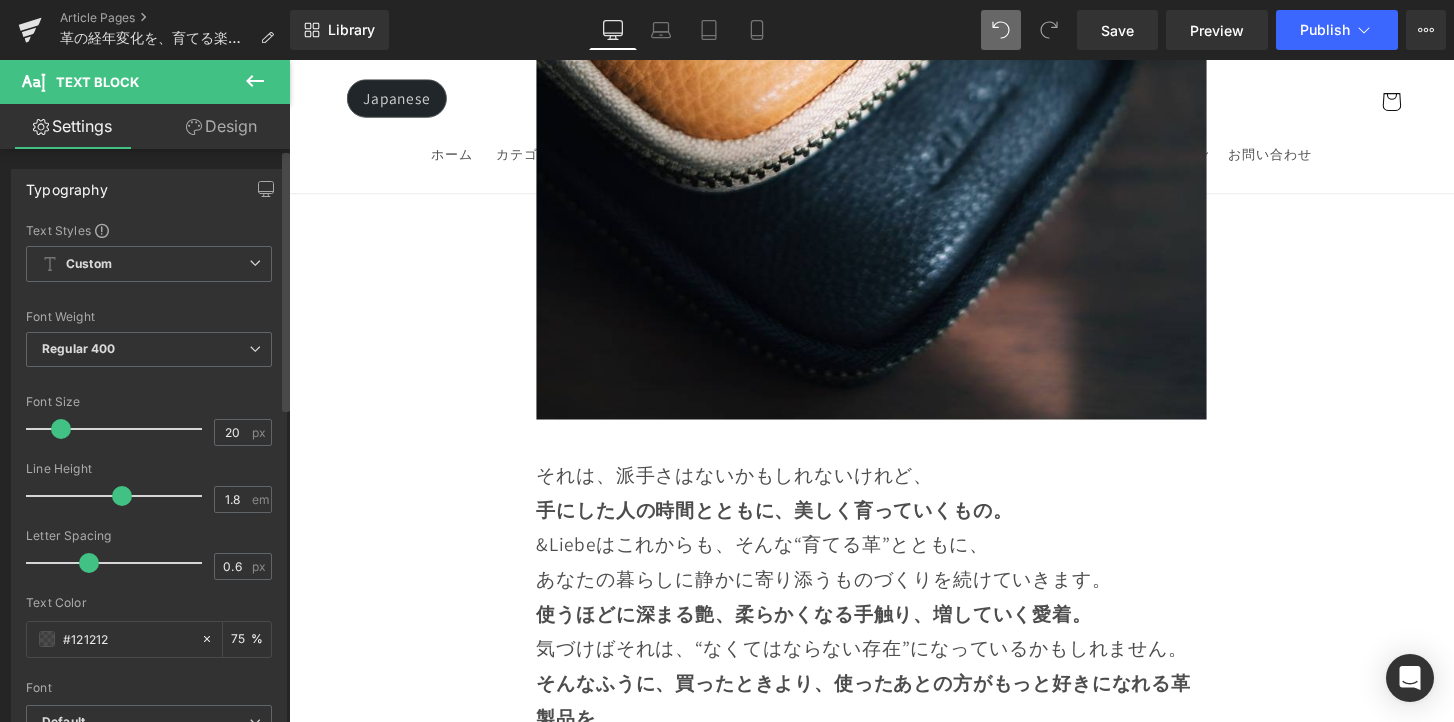 click at bounding box center [61, 429] 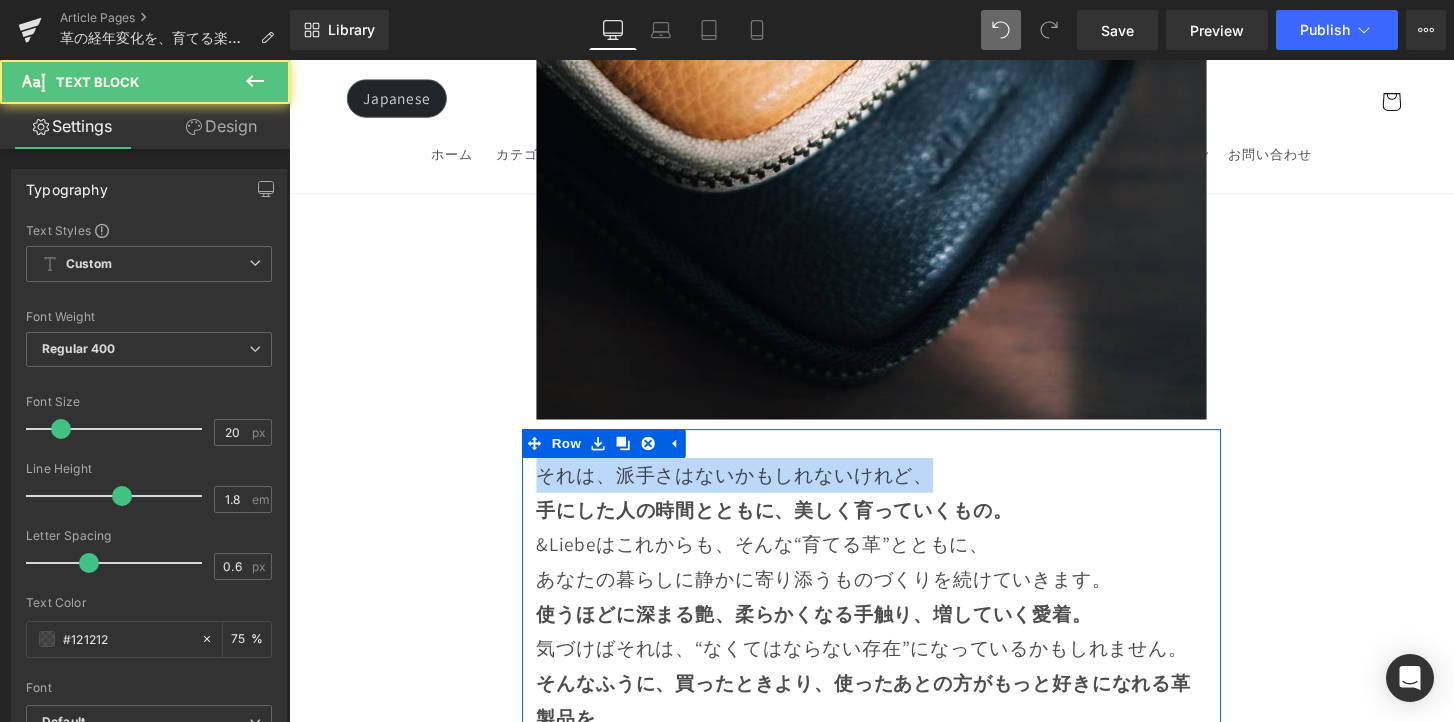 drag, startPoint x: 1003, startPoint y: 317, endPoint x: 537, endPoint y: 317, distance: 466 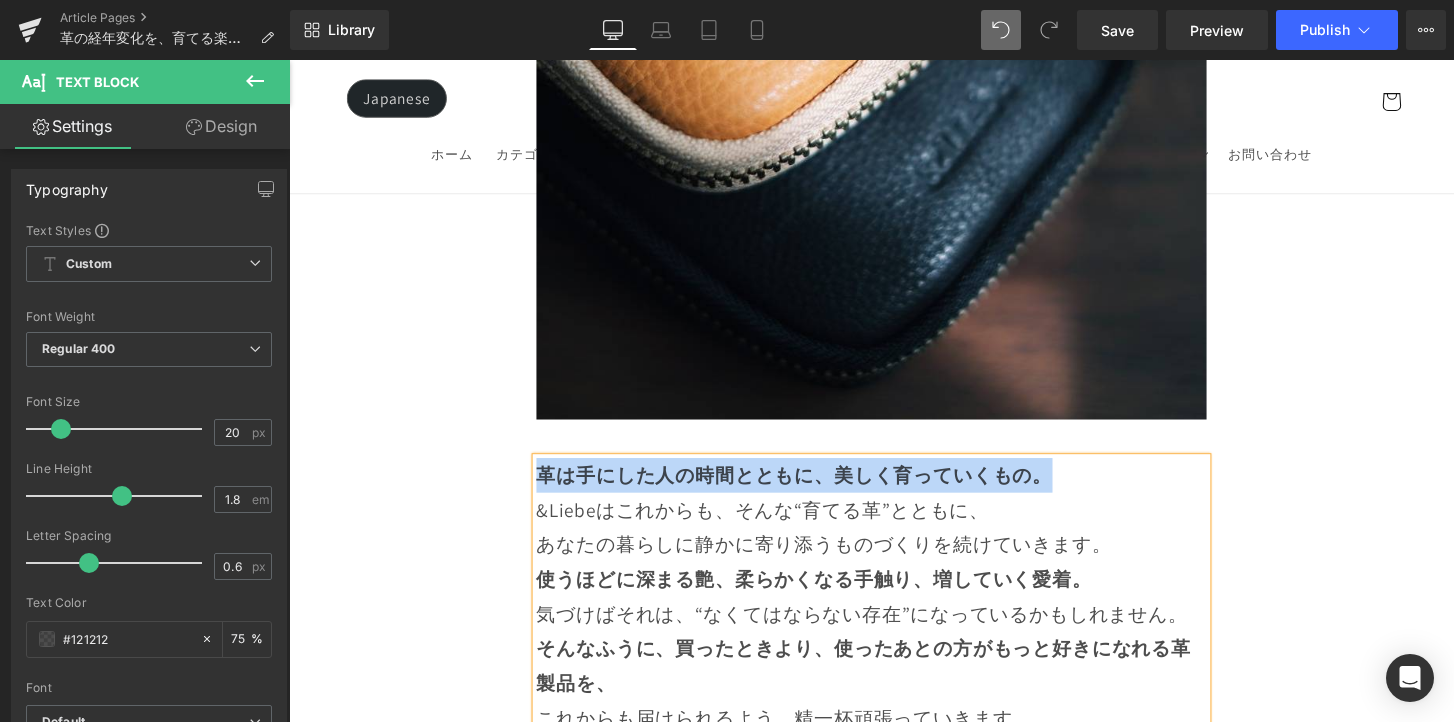 drag, startPoint x: 933, startPoint y: 307, endPoint x: 539, endPoint y: 285, distance: 394.61374 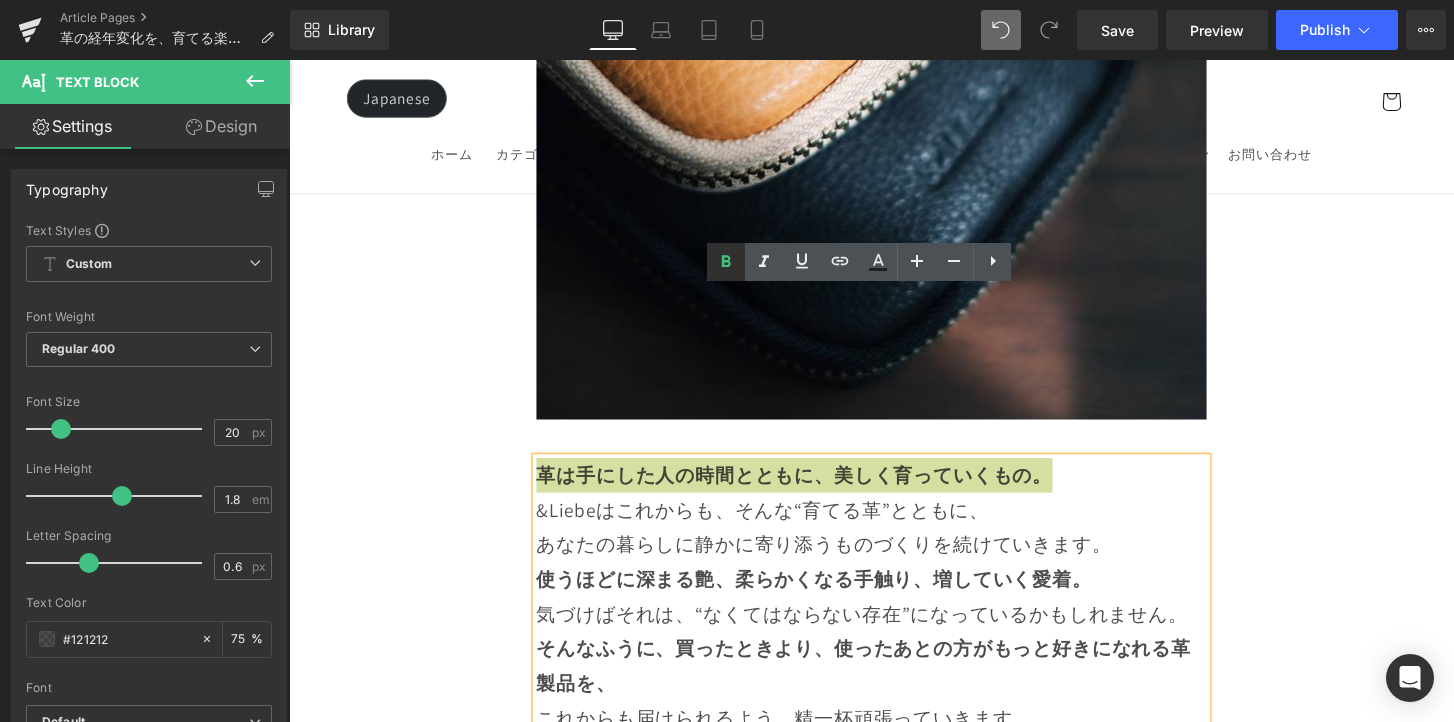 click 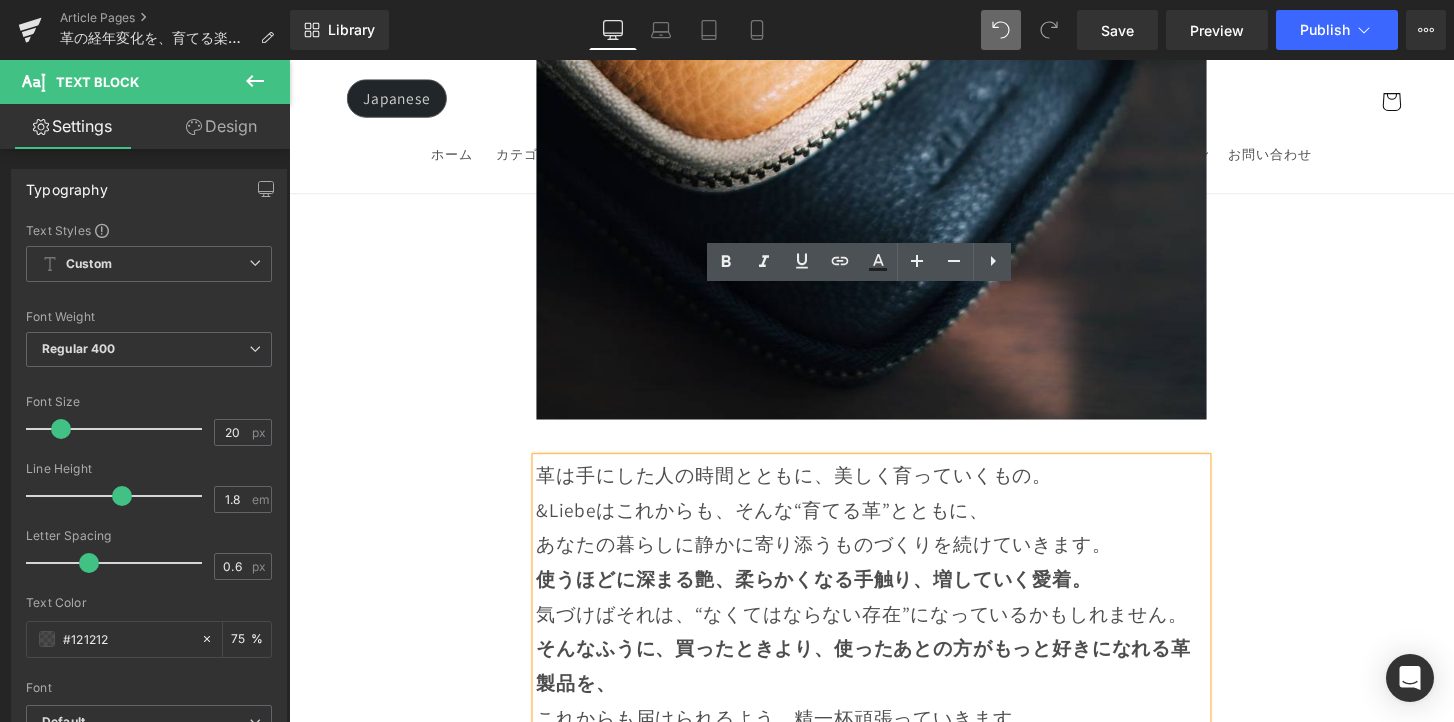 click on "革は手にした人の時間とともに、美しく育っていくもの。" at bounding box center [894, 491] 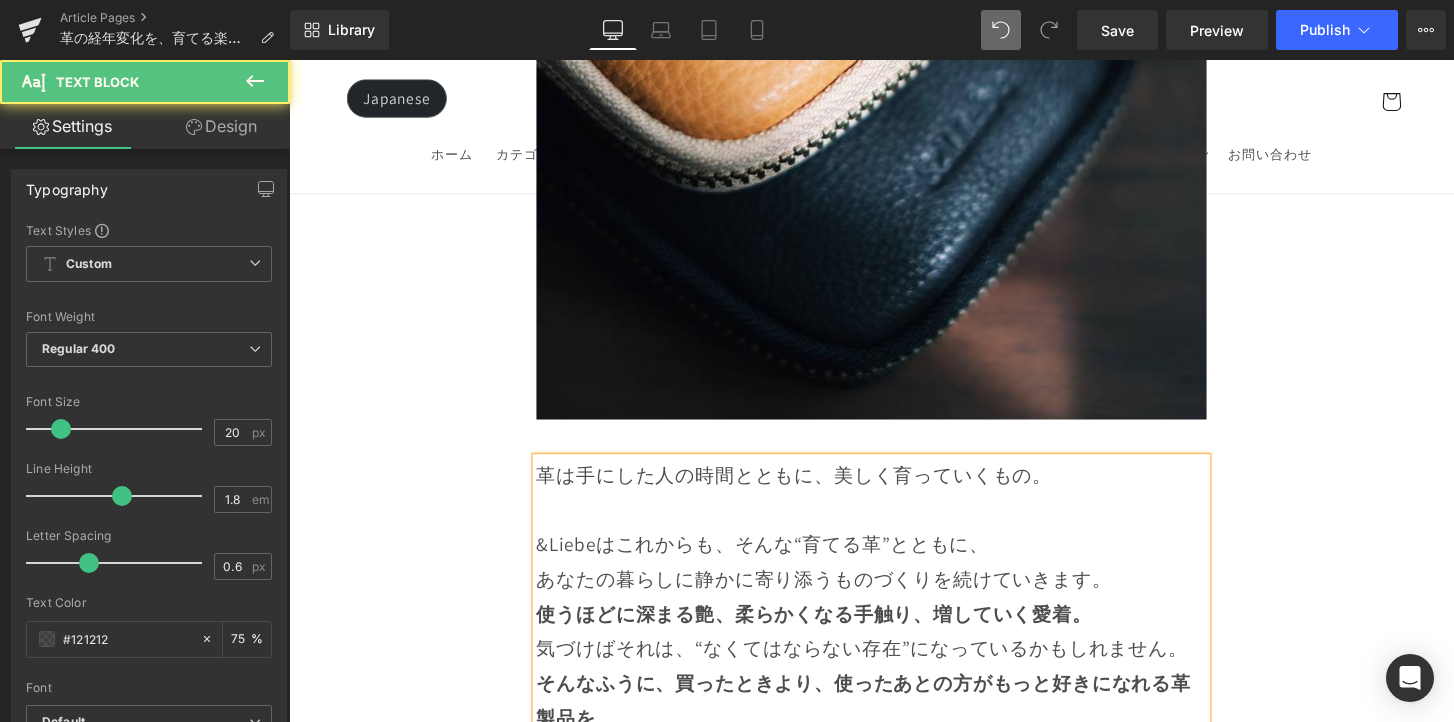 click on "&Liebeはこれからも、そんな“育てる革”とともに、
あなたの暮らしに静かに寄り添うものづくりを続けていきます。" at bounding box center [894, 581] 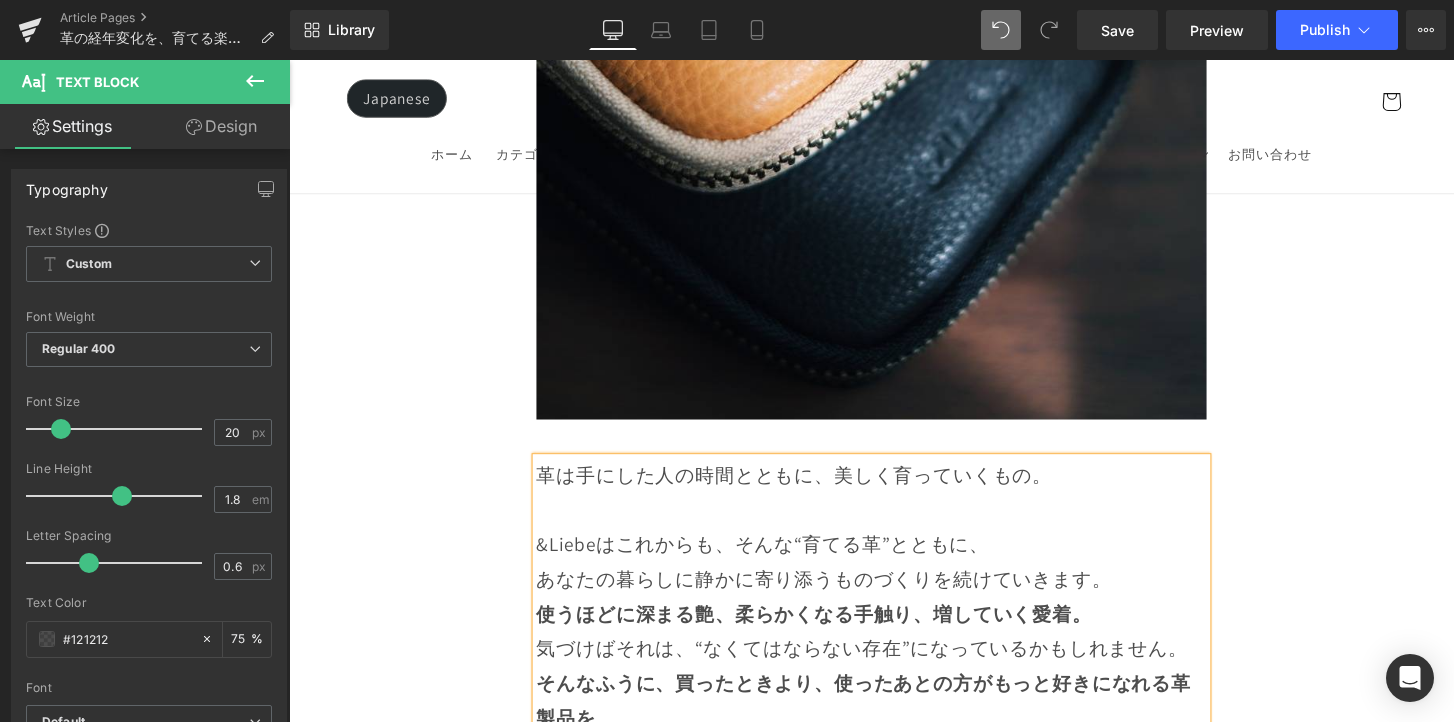 drag, startPoint x: 939, startPoint y: 430, endPoint x: 537, endPoint y: 397, distance: 403.3522 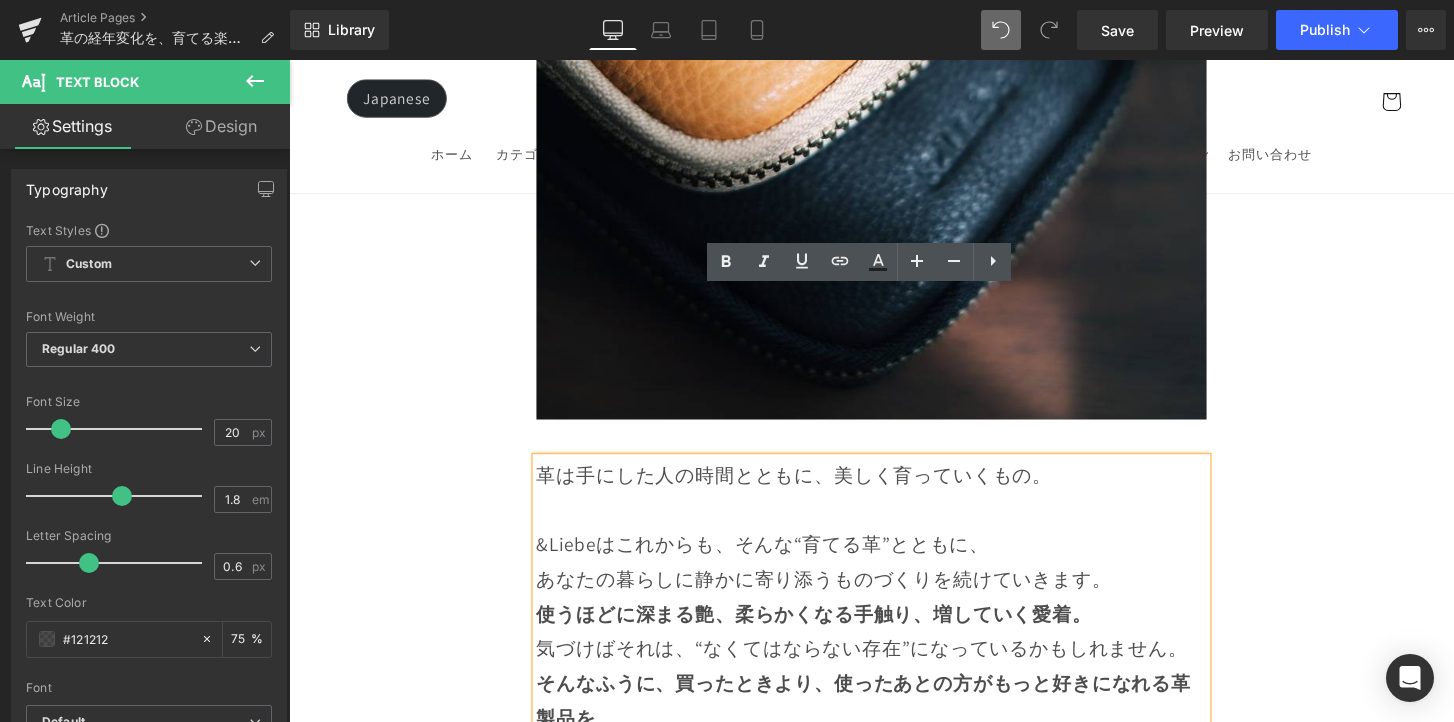 click on "あなたの暮らしに静かに寄り添うものづくりを続けていきます。" at bounding box center [894, 599] 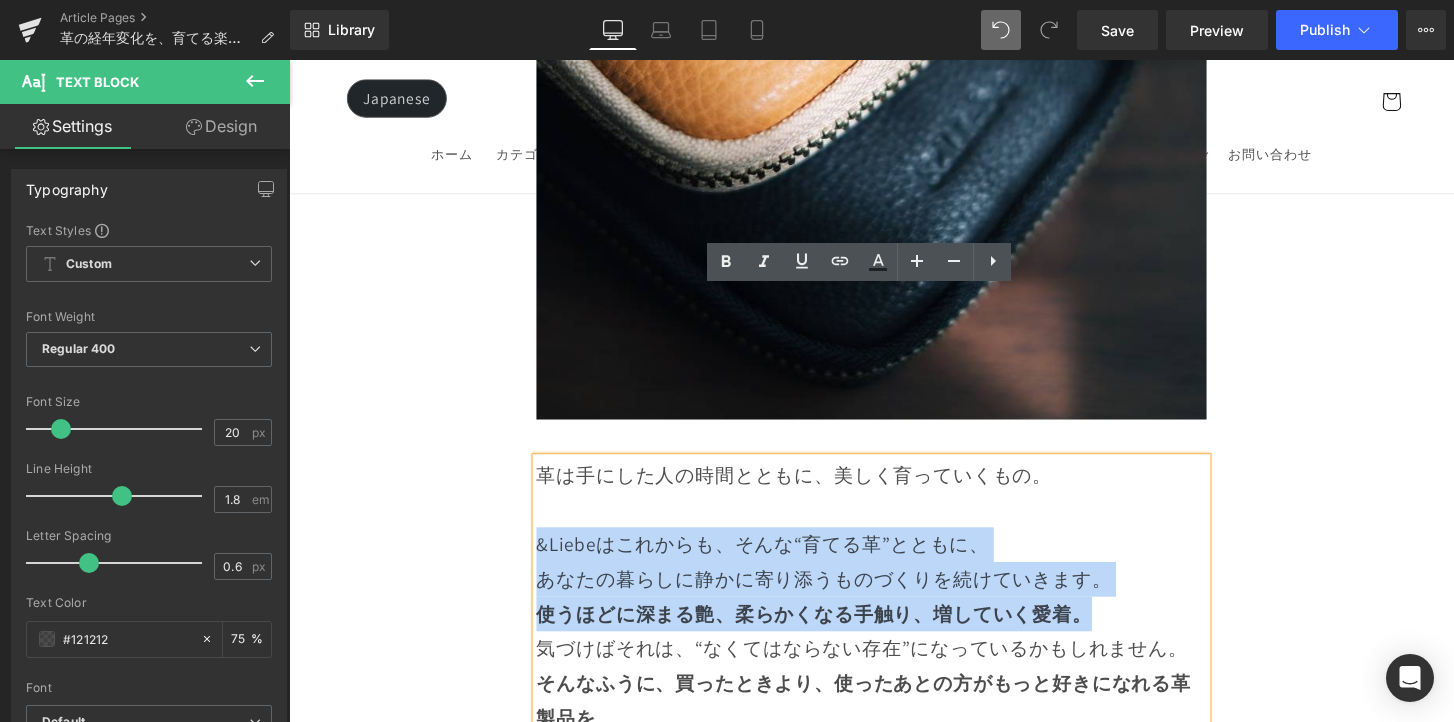 drag, startPoint x: 548, startPoint y: 387, endPoint x: 1128, endPoint y: 461, distance: 584.70166 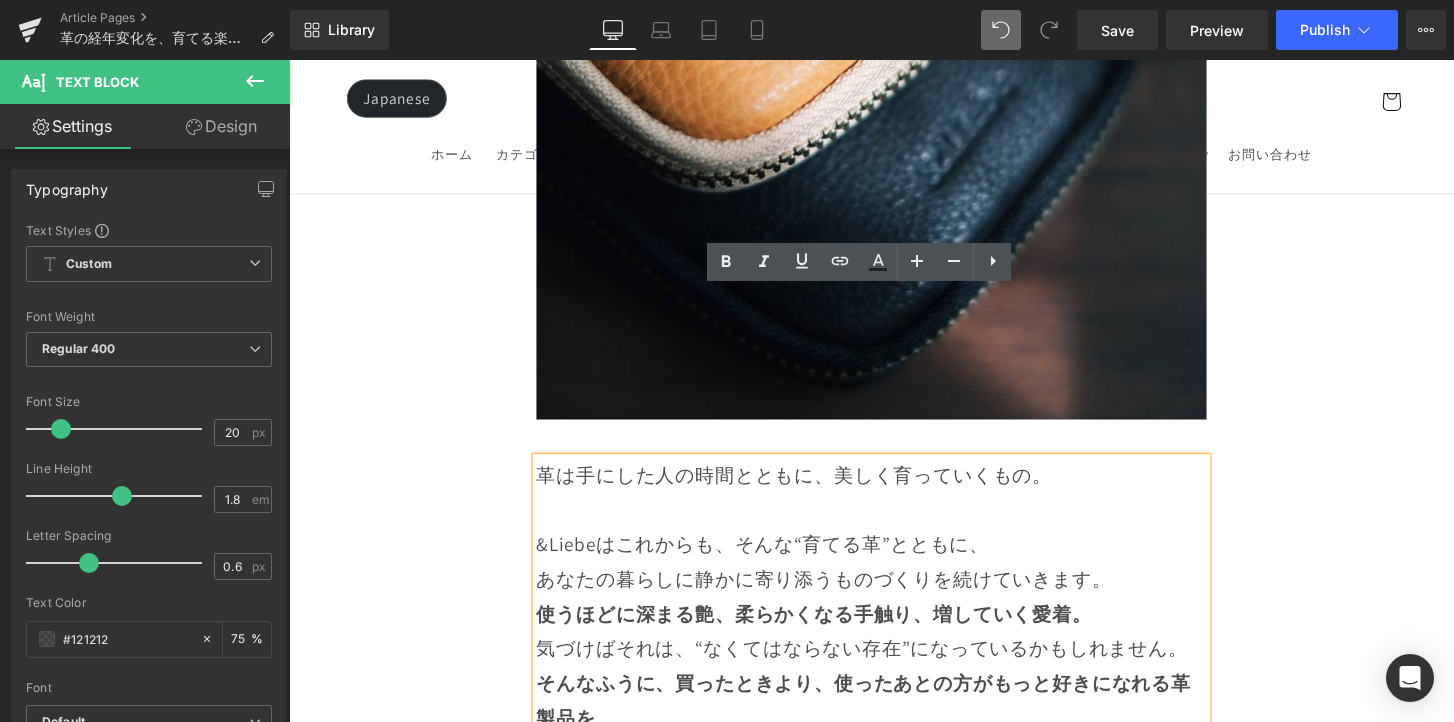 click on "そんなふうに、買ったときより、使ったあとの方がもっと好きになれる革製品を、" at bounding box center (886, 725) 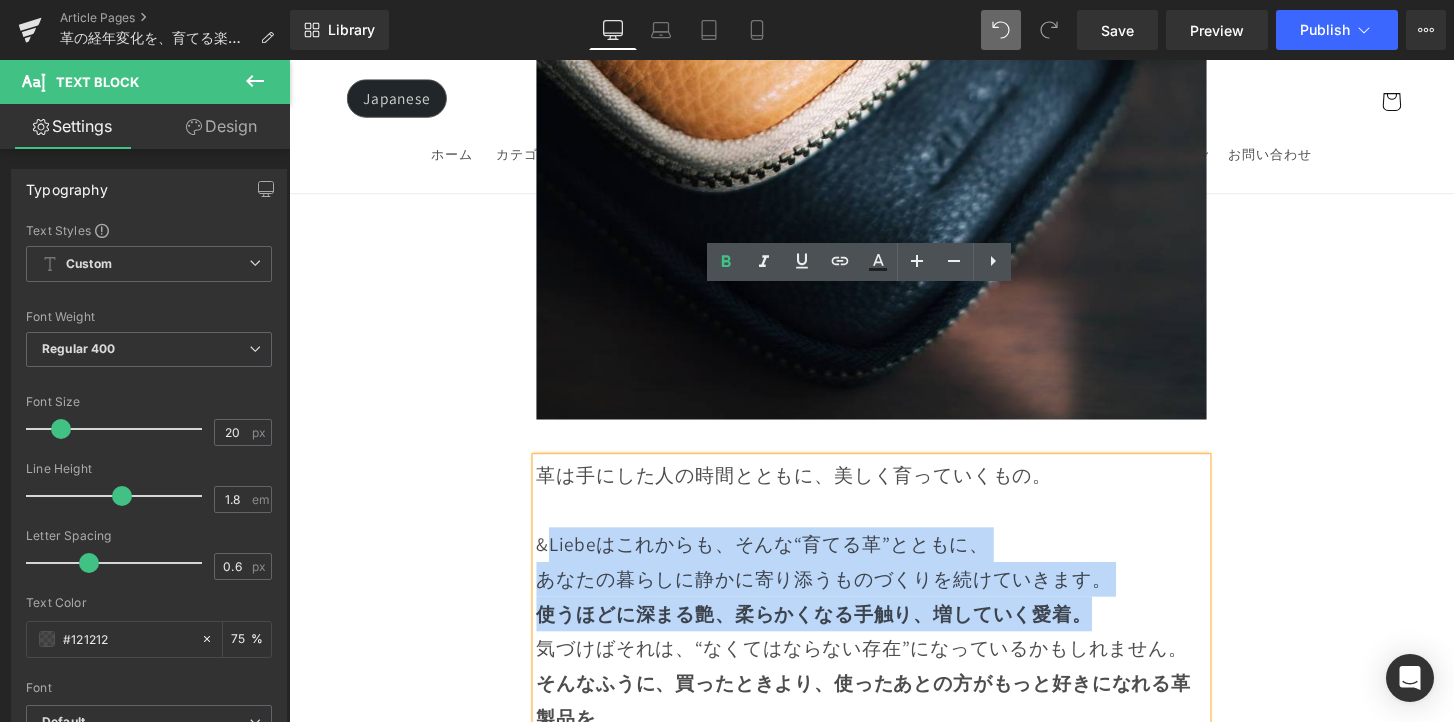 drag, startPoint x: 1164, startPoint y: 445, endPoint x: 572, endPoint y: 406, distance: 593.28326 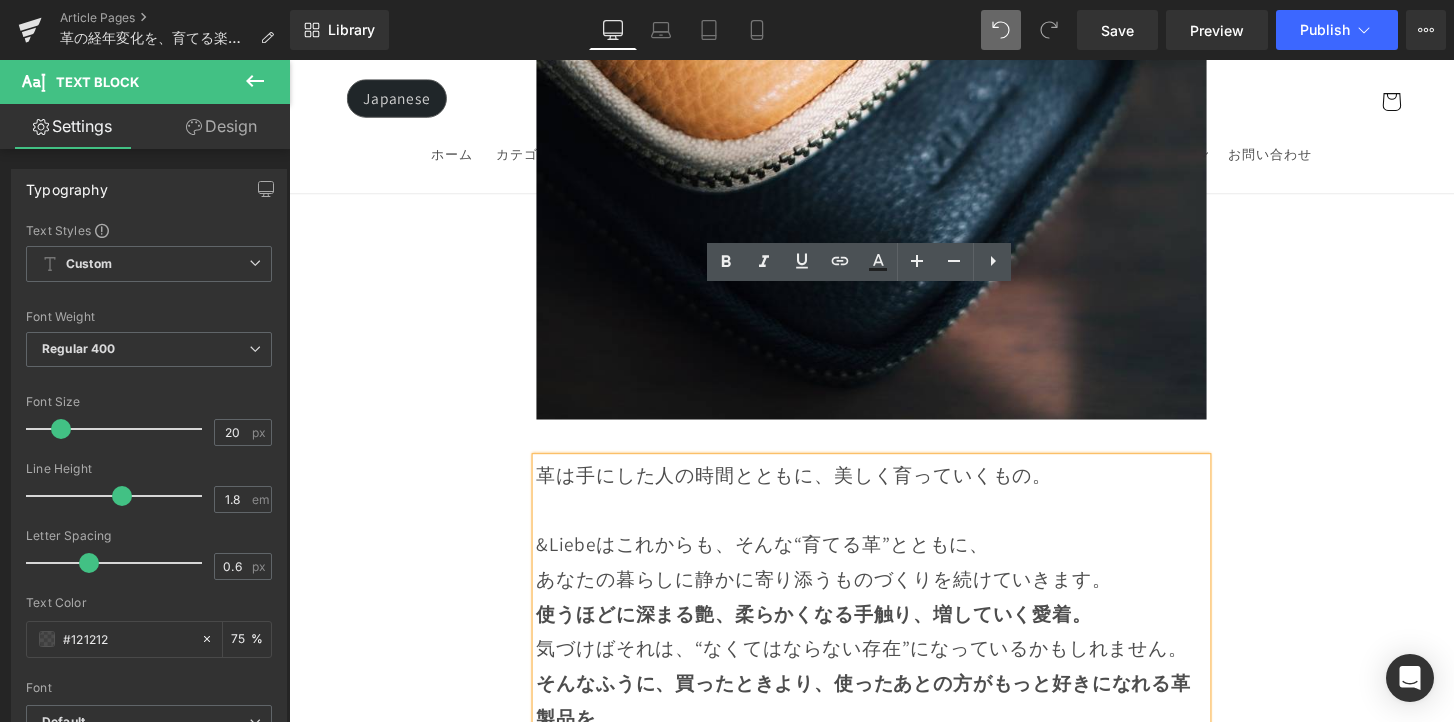 click on "あなたの暮らしに静かに寄り添うものづくりを続けていきます。" at bounding box center [894, 599] 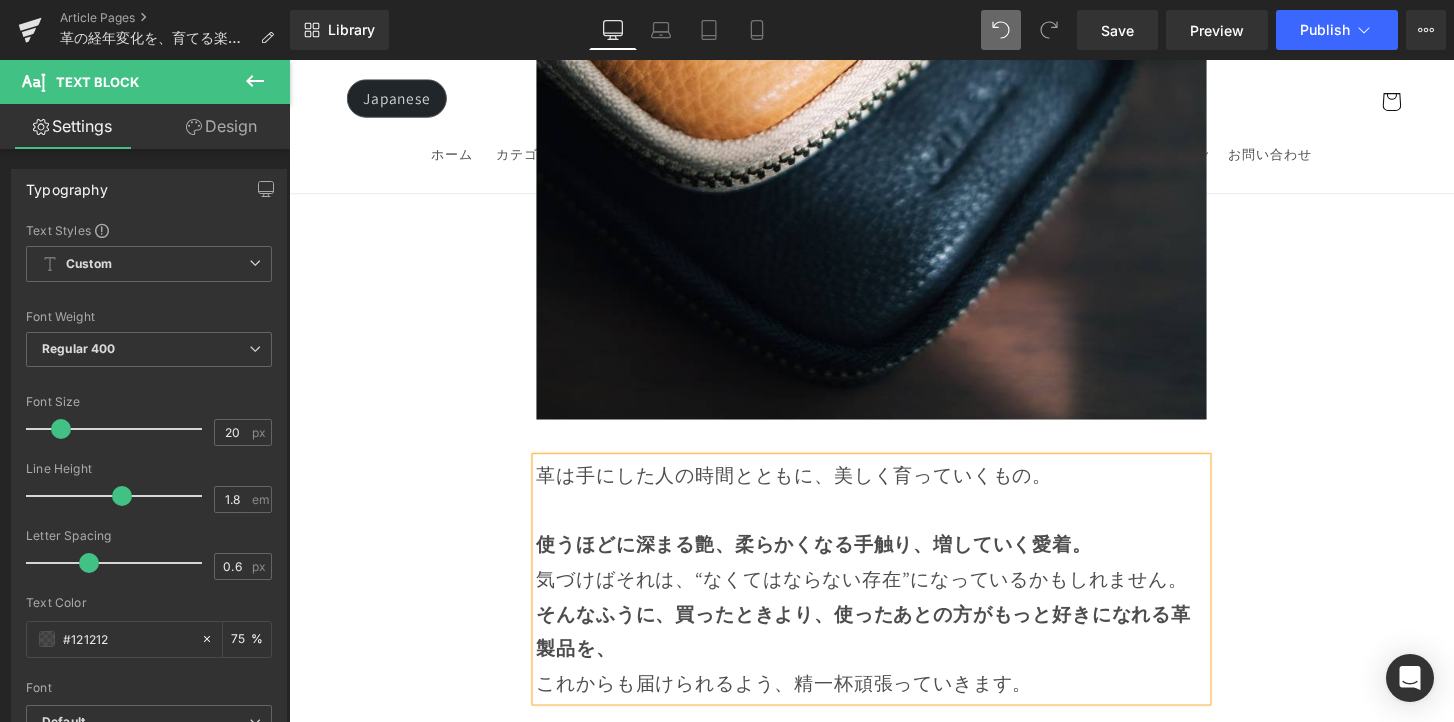 click on "使うほどに深まる艶、柔らかくなる手触り、増していく愛着。
気づけばそれは、“なくてはならない存在”になっているかもしれません。" at bounding box center [894, 581] 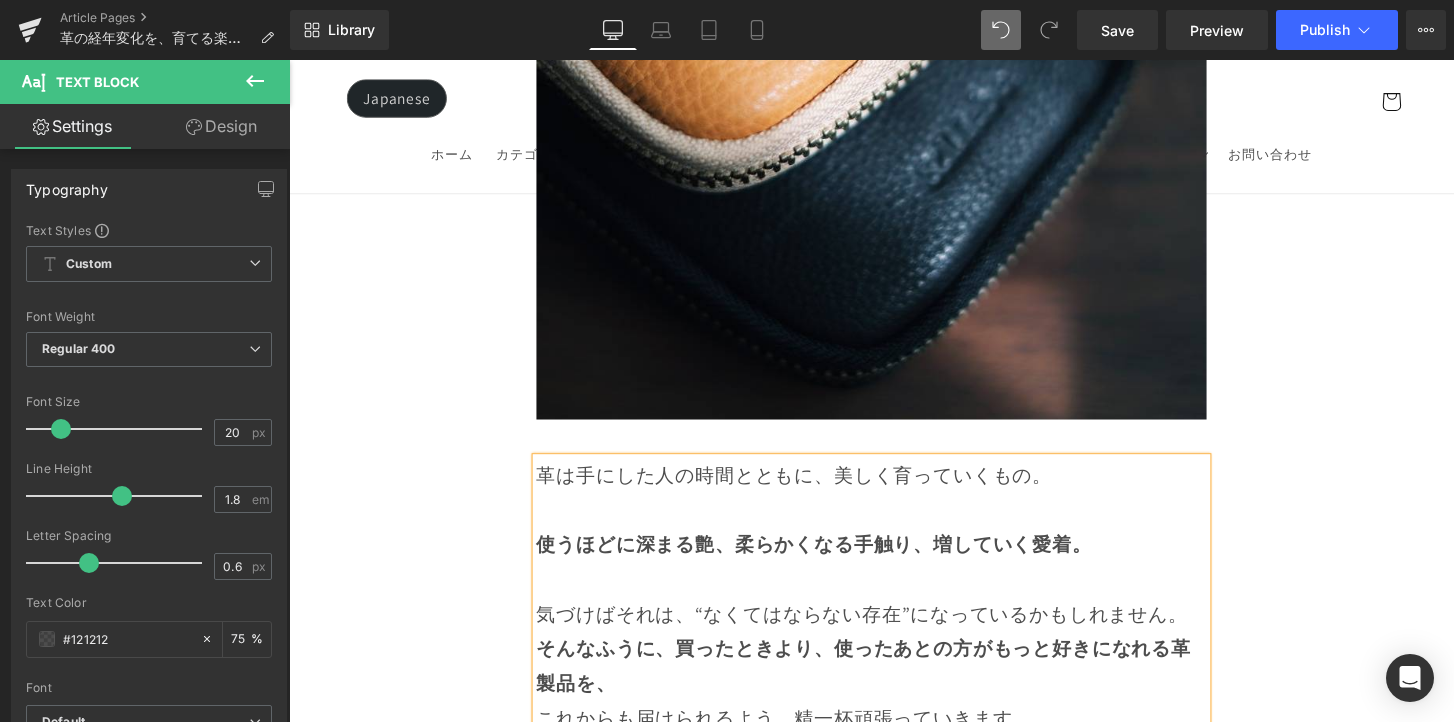 click on "気づけばそれは、“なくてはならない存在”になっているかもしれません。" at bounding box center [894, 617] 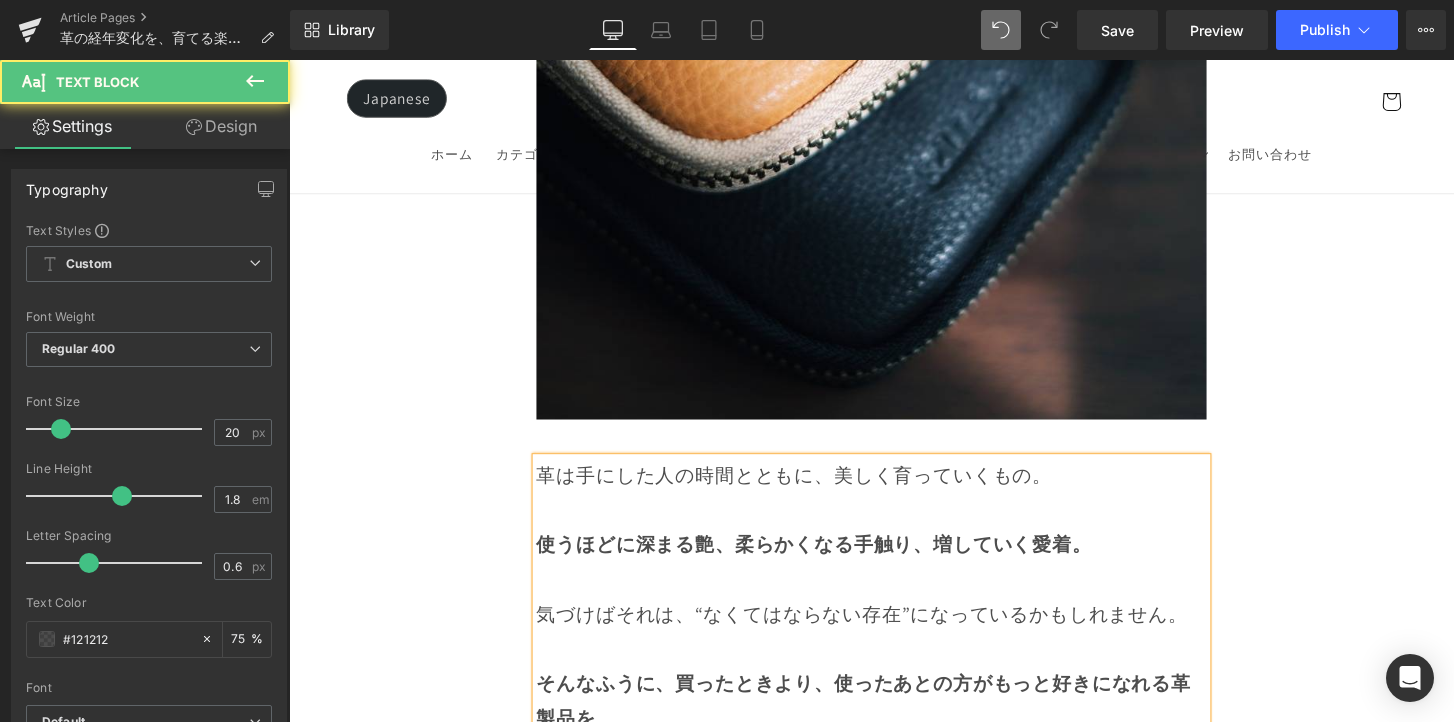 click on "そんなふうに、買ったときより、使ったあとの方がもっと好きになれる革製品を、
これからも届けられるよう、精一杯頑張っていきます。" at bounding box center (894, 743) 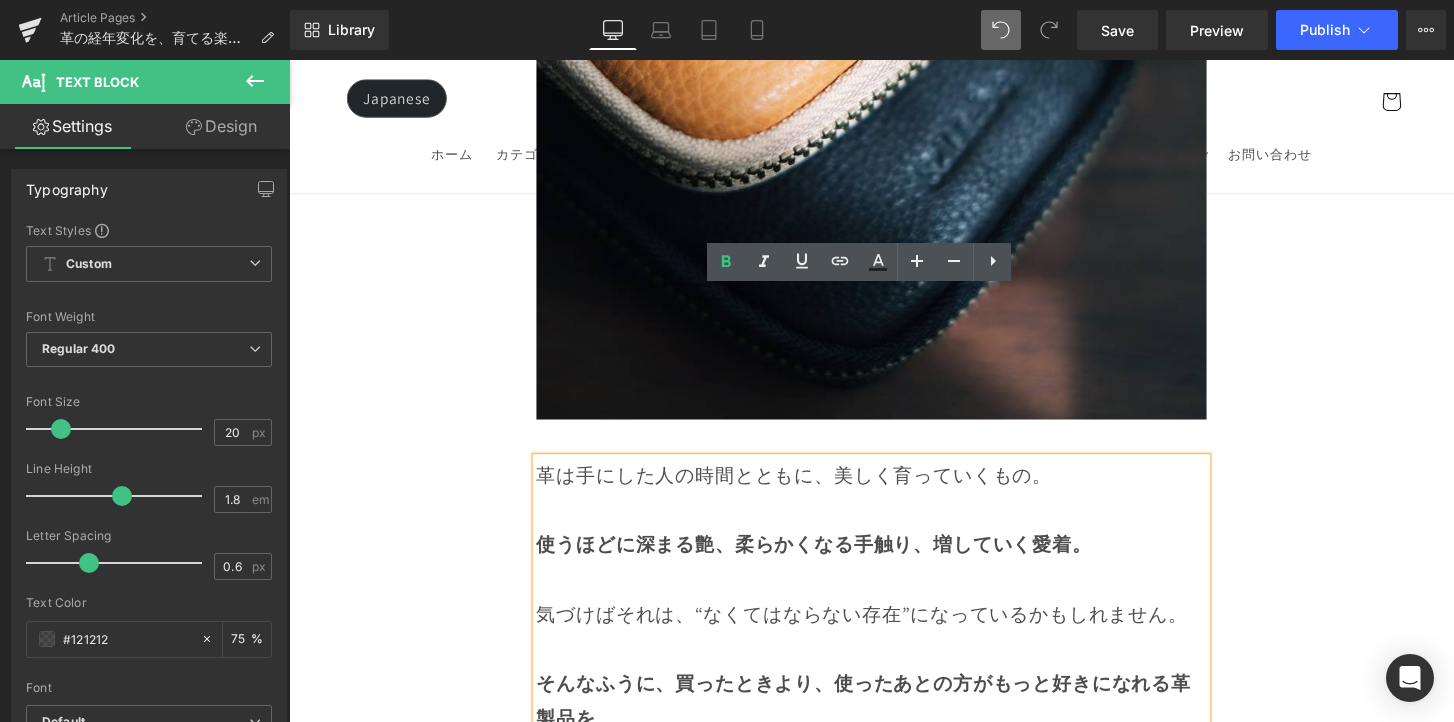 drag, startPoint x: 547, startPoint y: 600, endPoint x: 559, endPoint y: 600, distance: 12 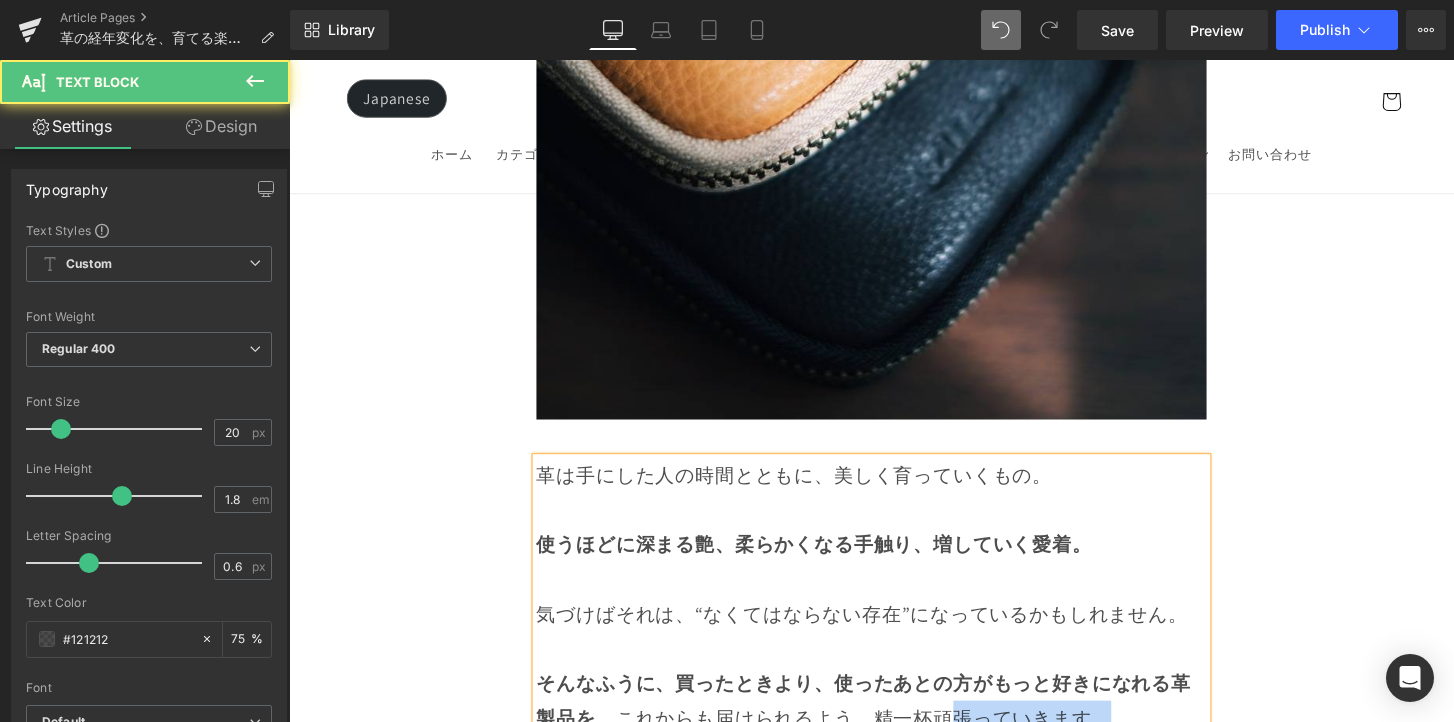 drag, startPoint x: 986, startPoint y: 568, endPoint x: 1146, endPoint y: 560, distance: 160.19987 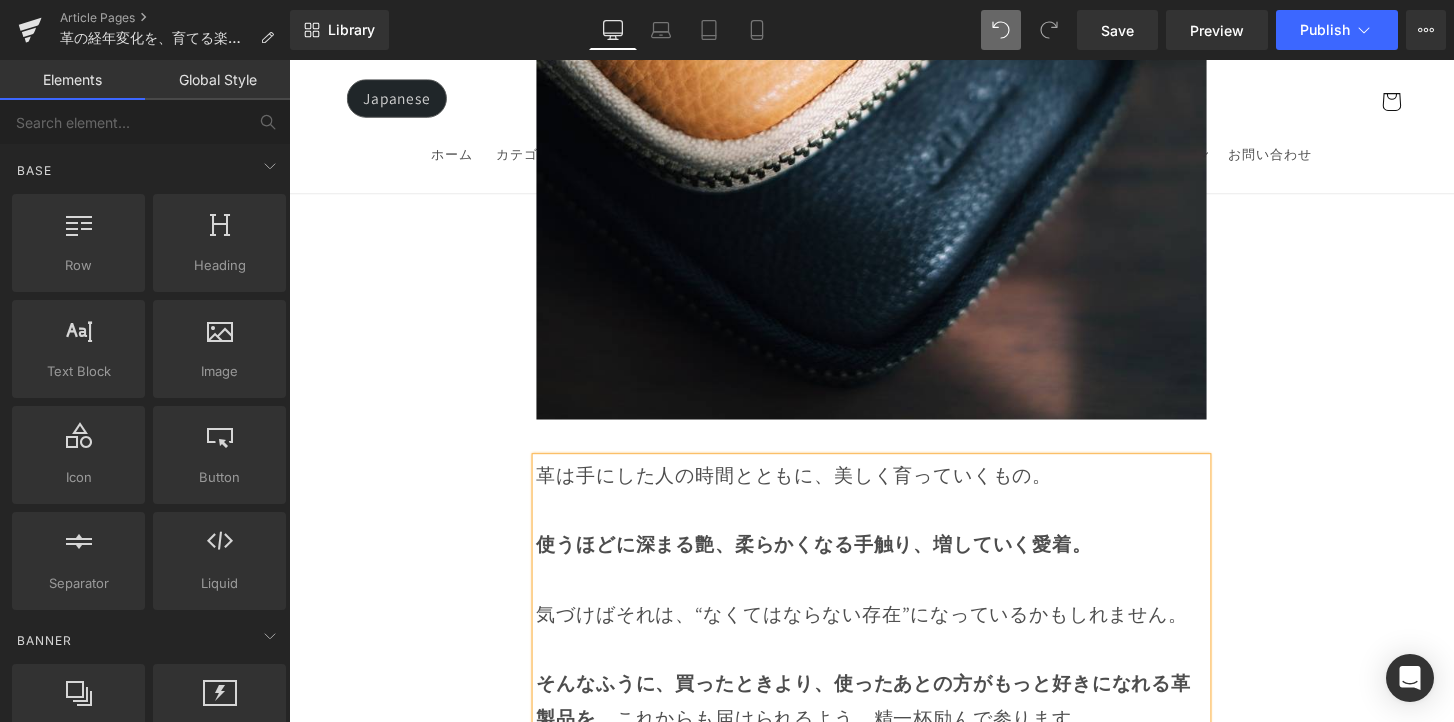 click on "Image         Row
革は育てるもの 経年変化という贅沢な時間
Heading         Row
革製品に触れていると、ふとした瞬間に「これは自分だけのものだ」と感じることがあります。
それは、使う人の手の温もりや、過ごした時間が、そのまま革に刻まれていくからかもしれません。 最初はまだ固くて、どこかよそよそしかった革が、
毎日の中で少しずつ馴染み、色づき、艶を増していく。 その変化は決して急がせることができない、
けれど確かに積み重なる、静かで贅沢な時間。 気づけば、世界にひとつだけの“自分だけの革”に育っている。 このブログでは、エイジングの魅力や楽しみ方、色や艶の変化の仕方、そして革を美しく育てるコツをご紹介していきます。
Text Block         Row         Row" at bounding box center (894, -1626) 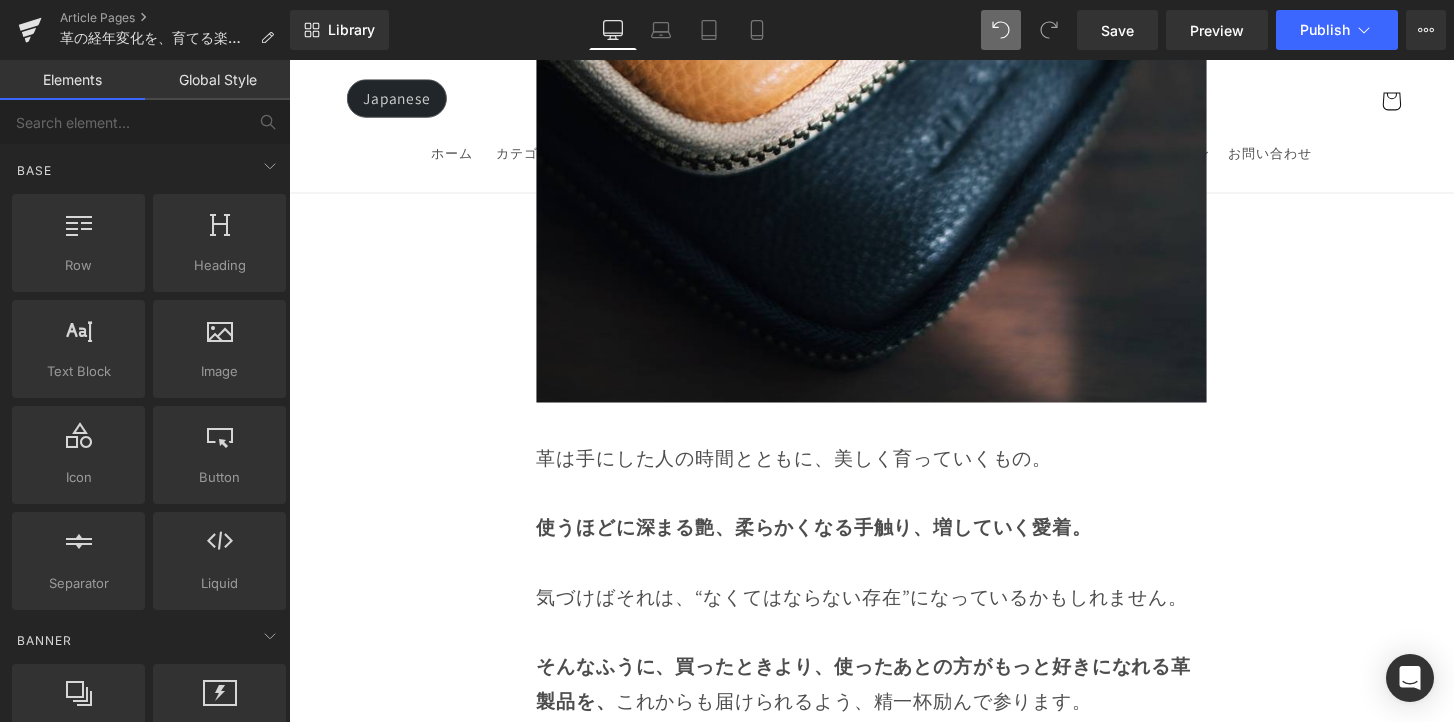 scroll, scrollTop: 17132, scrollLeft: 0, axis: vertical 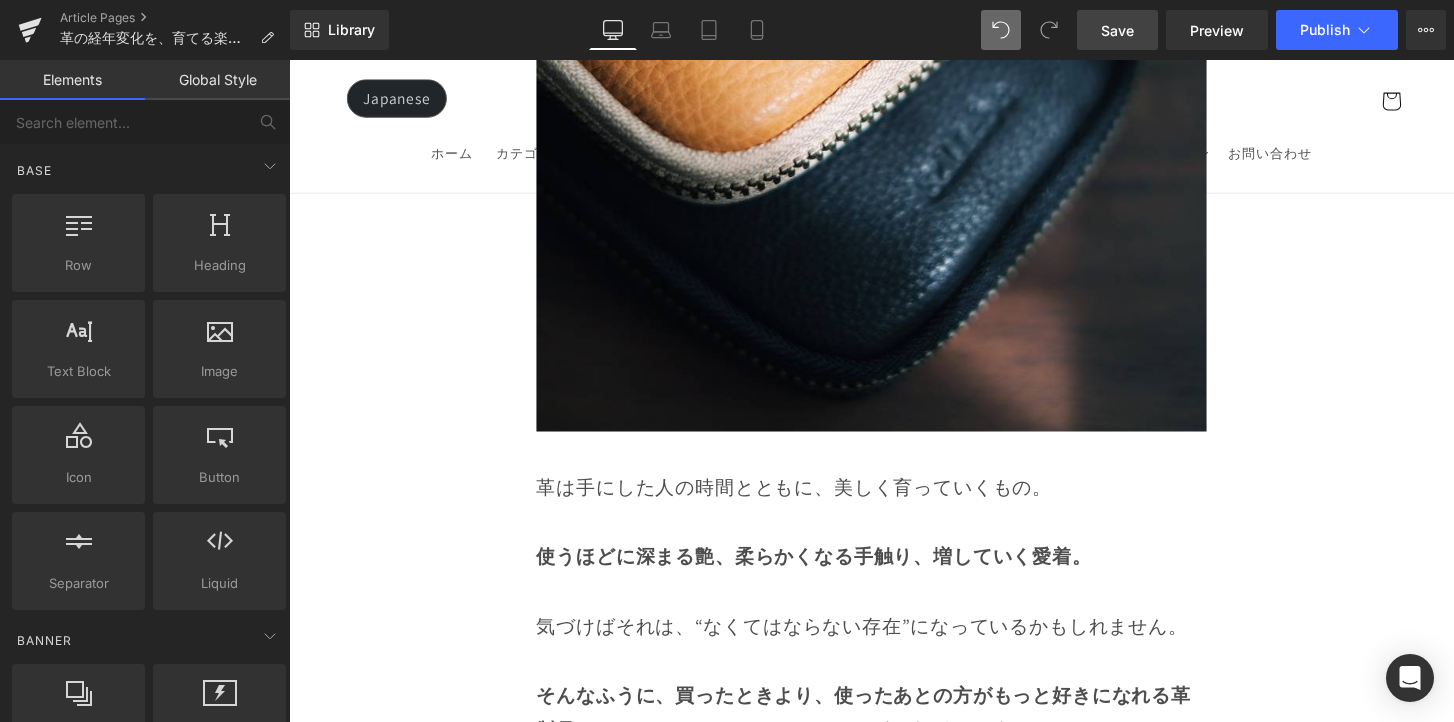 click on "Save" at bounding box center [1117, 30] 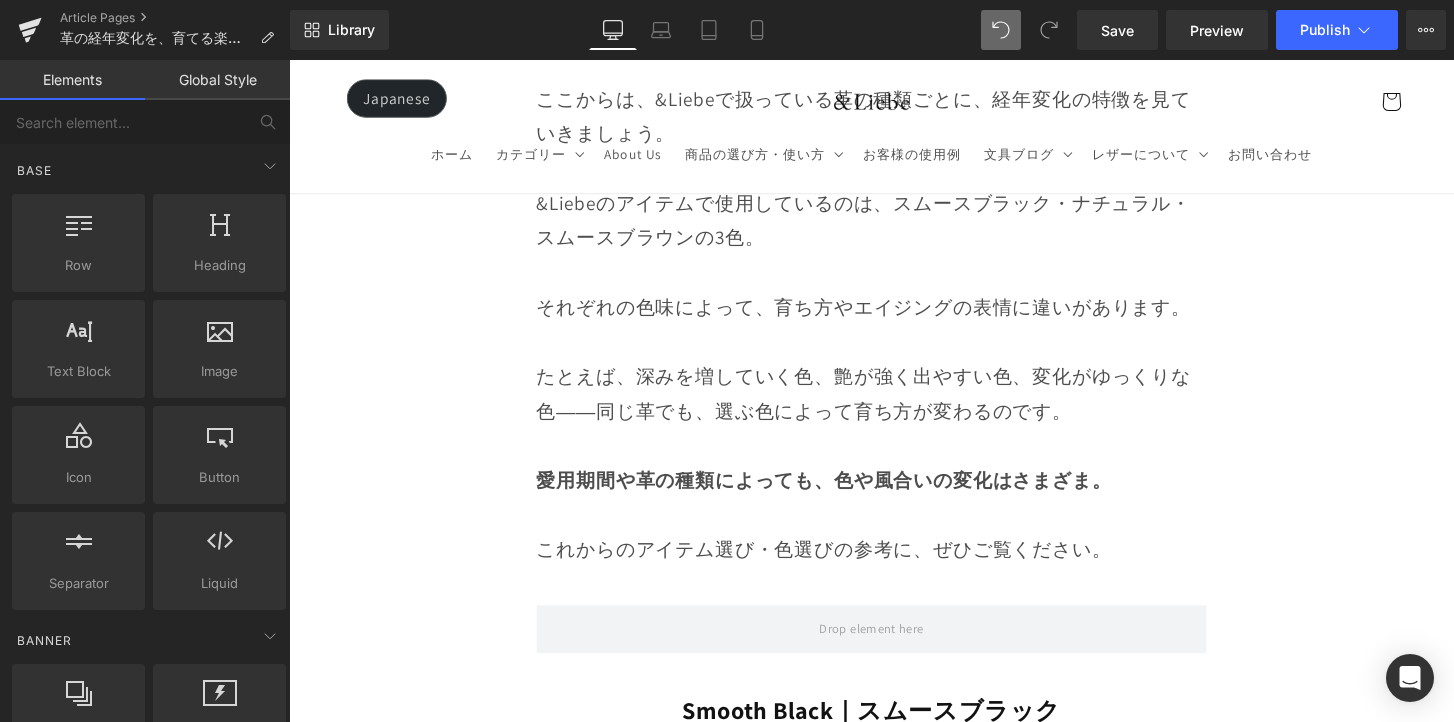 scroll, scrollTop: 3983, scrollLeft: 0, axis: vertical 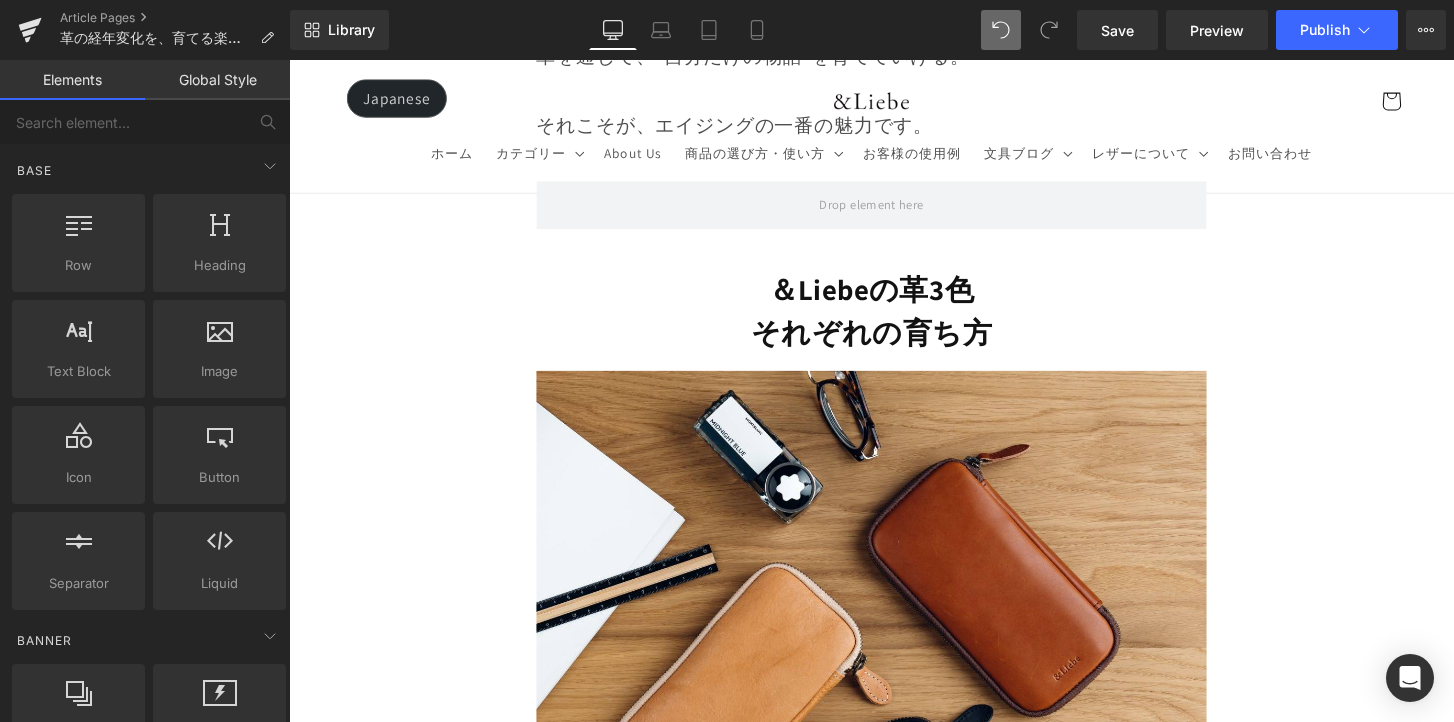 click 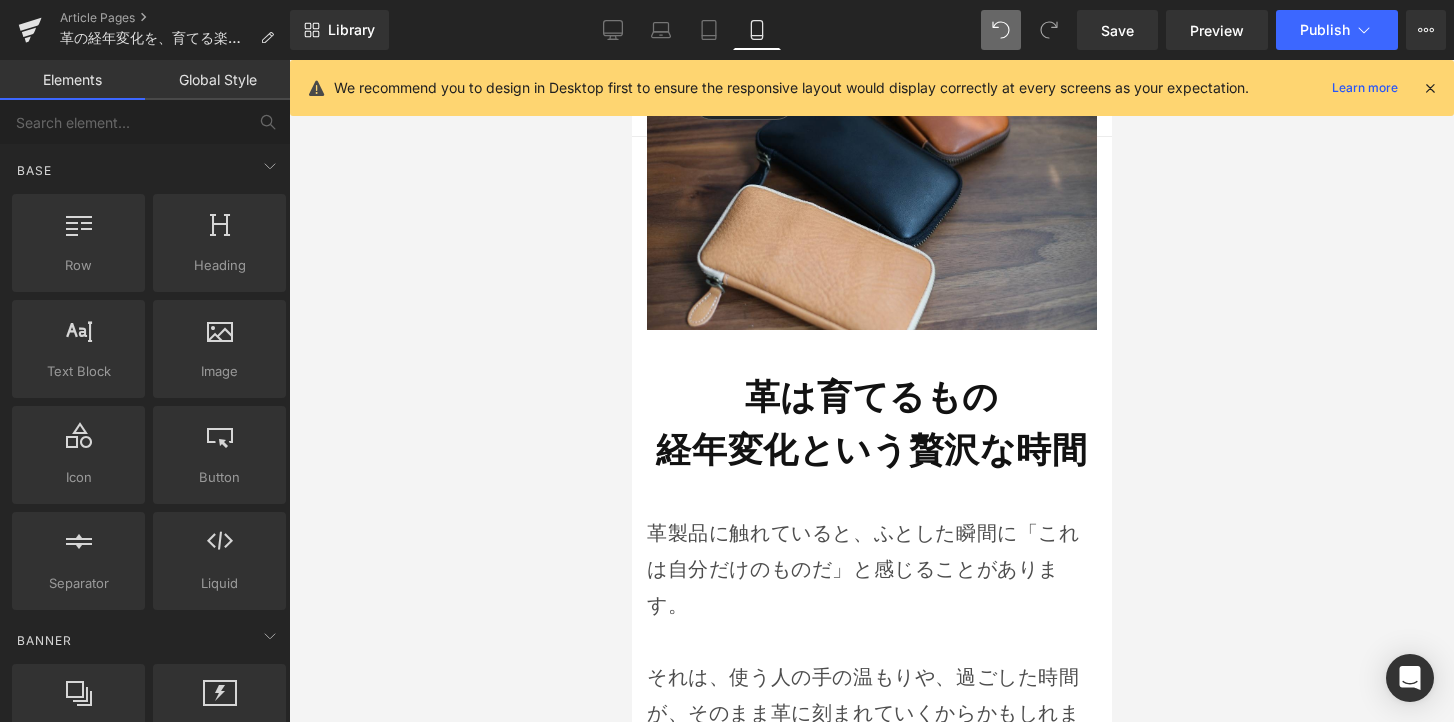 scroll, scrollTop: 0, scrollLeft: 0, axis: both 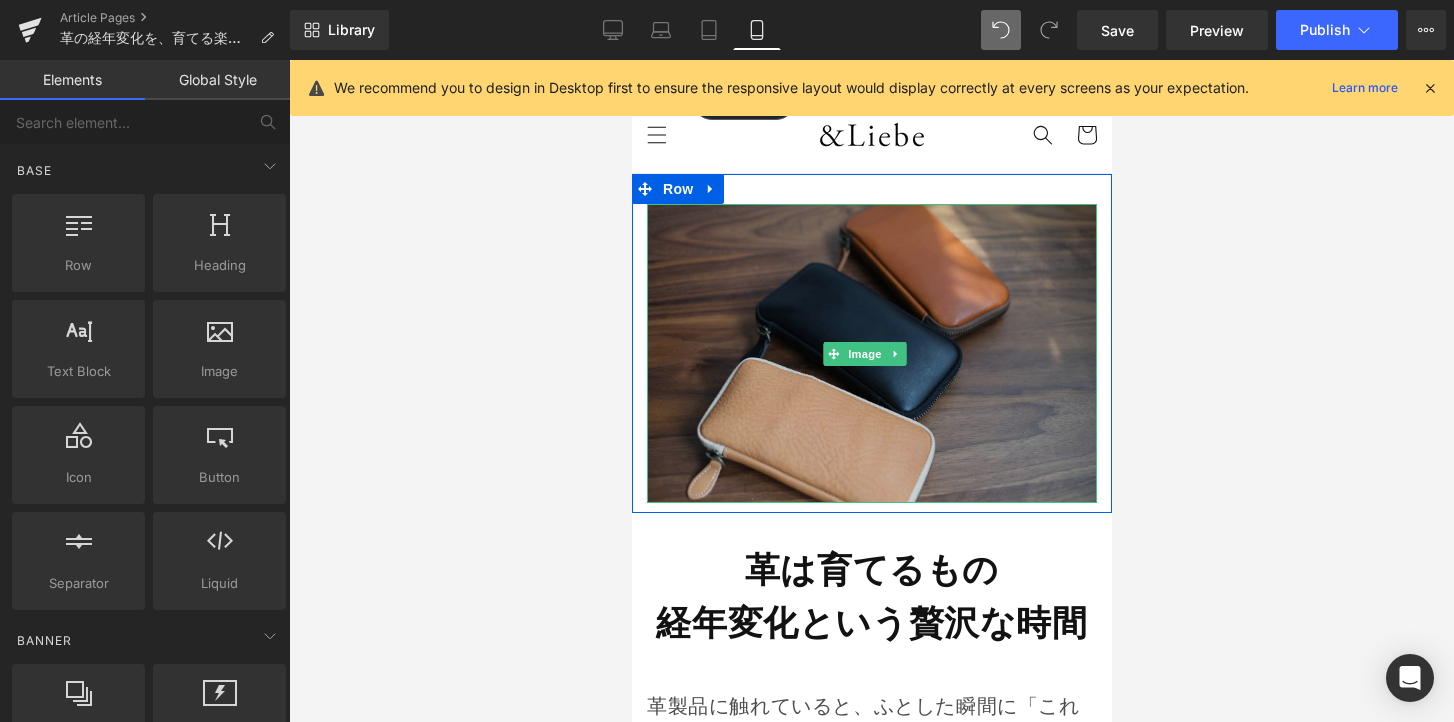 click at bounding box center (871, 354) 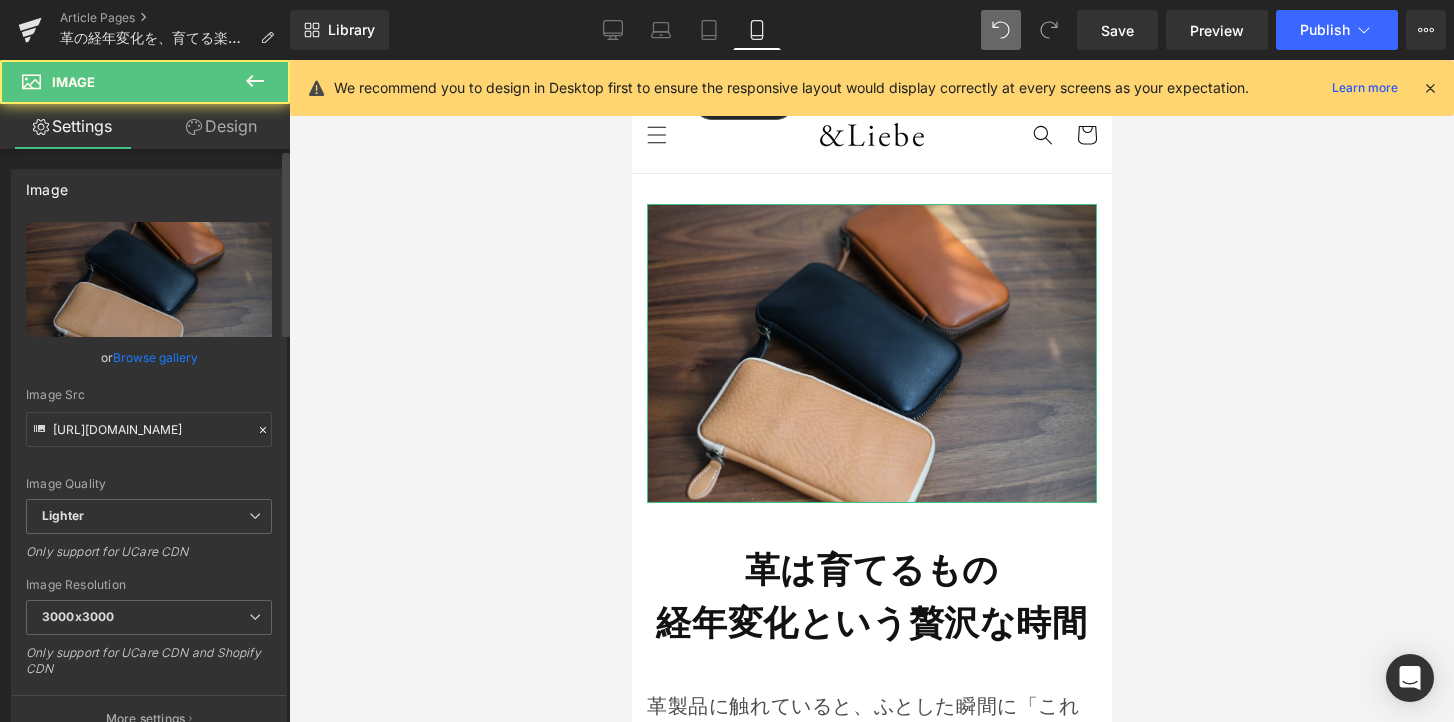 click on "Browse gallery" at bounding box center (155, 357) 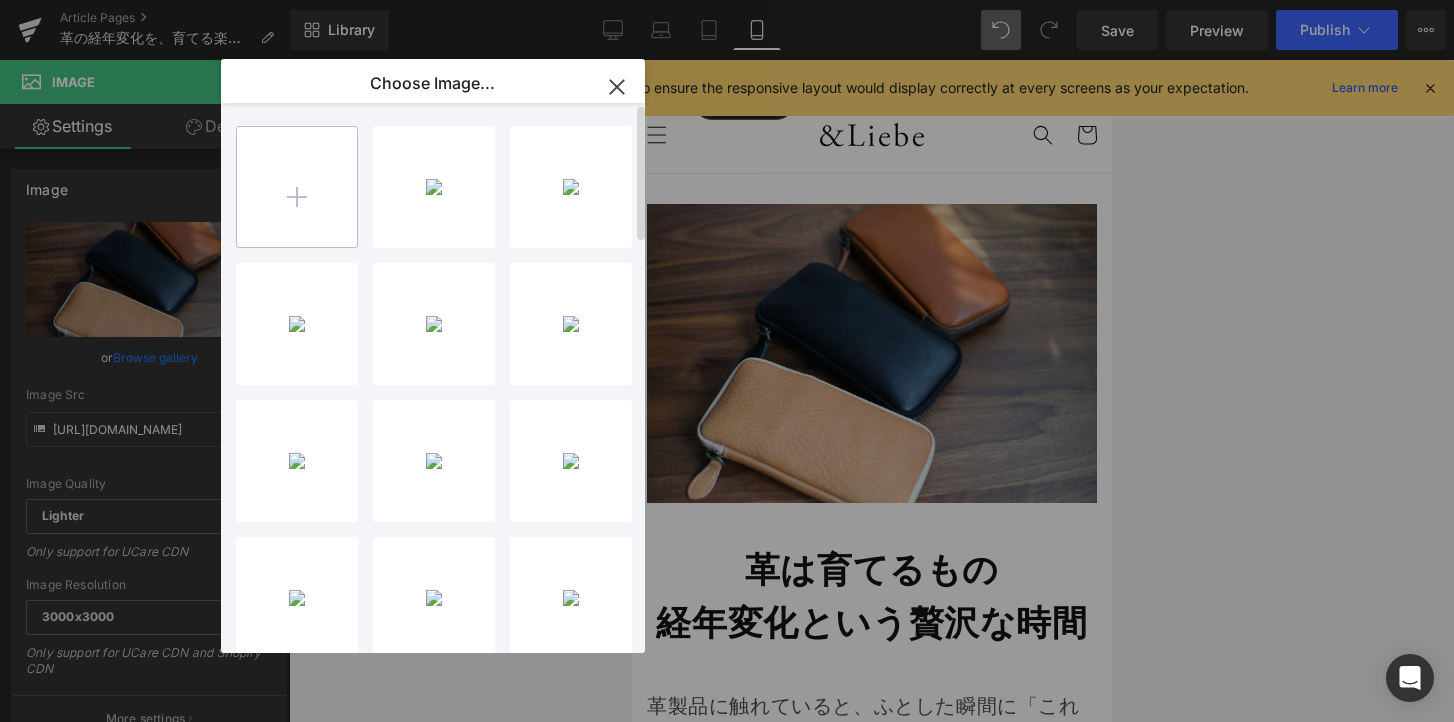 click at bounding box center (297, 187) 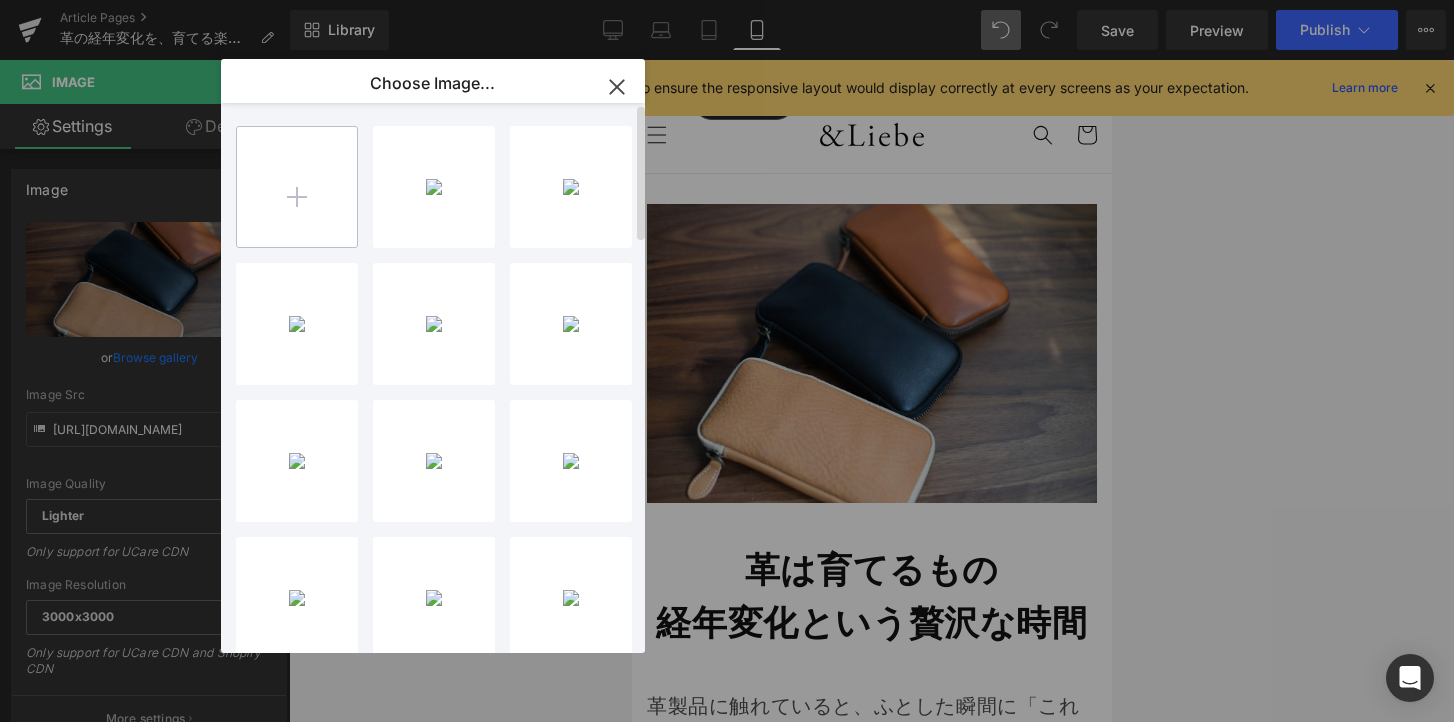 click at bounding box center [297, 187] 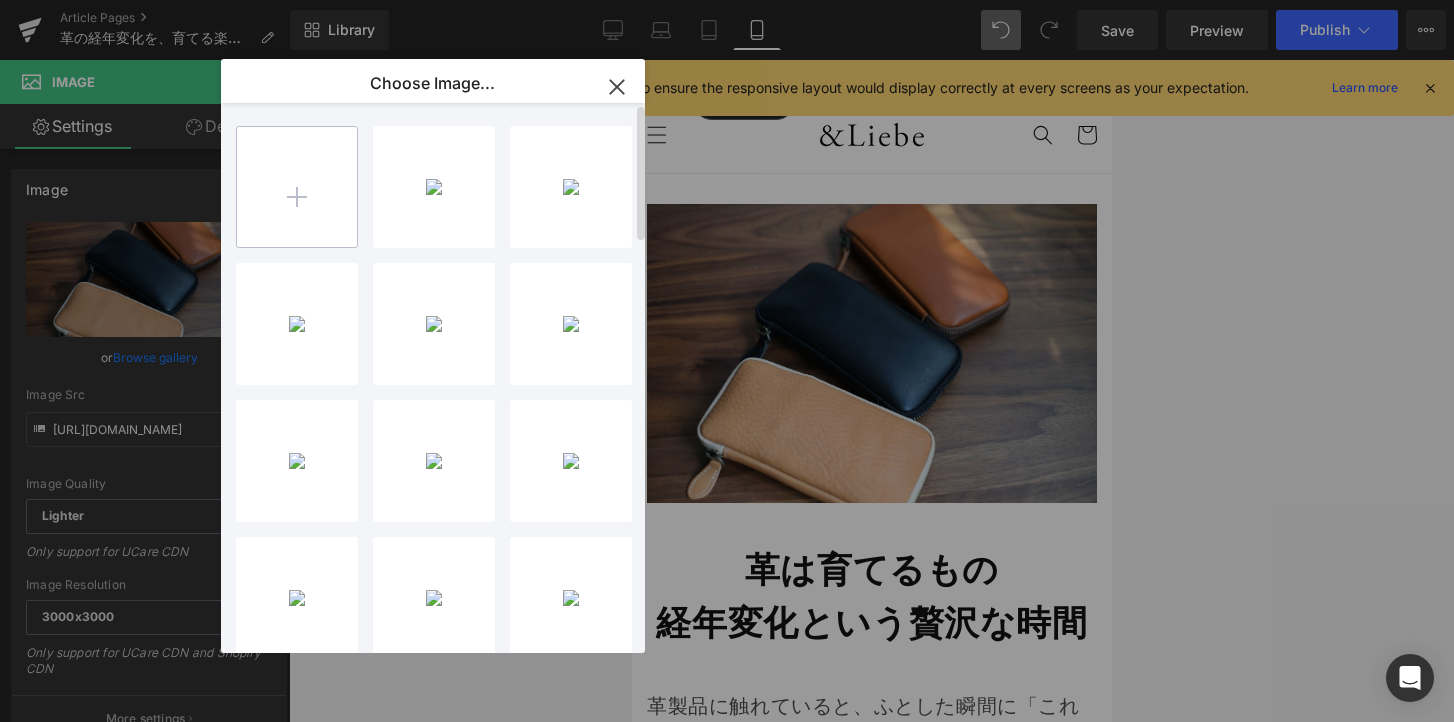 type on "C:\fakepath\4DA2C358-923A-474F-893A-88B93B339C90-6812-000002A99E0855DD.JPG" 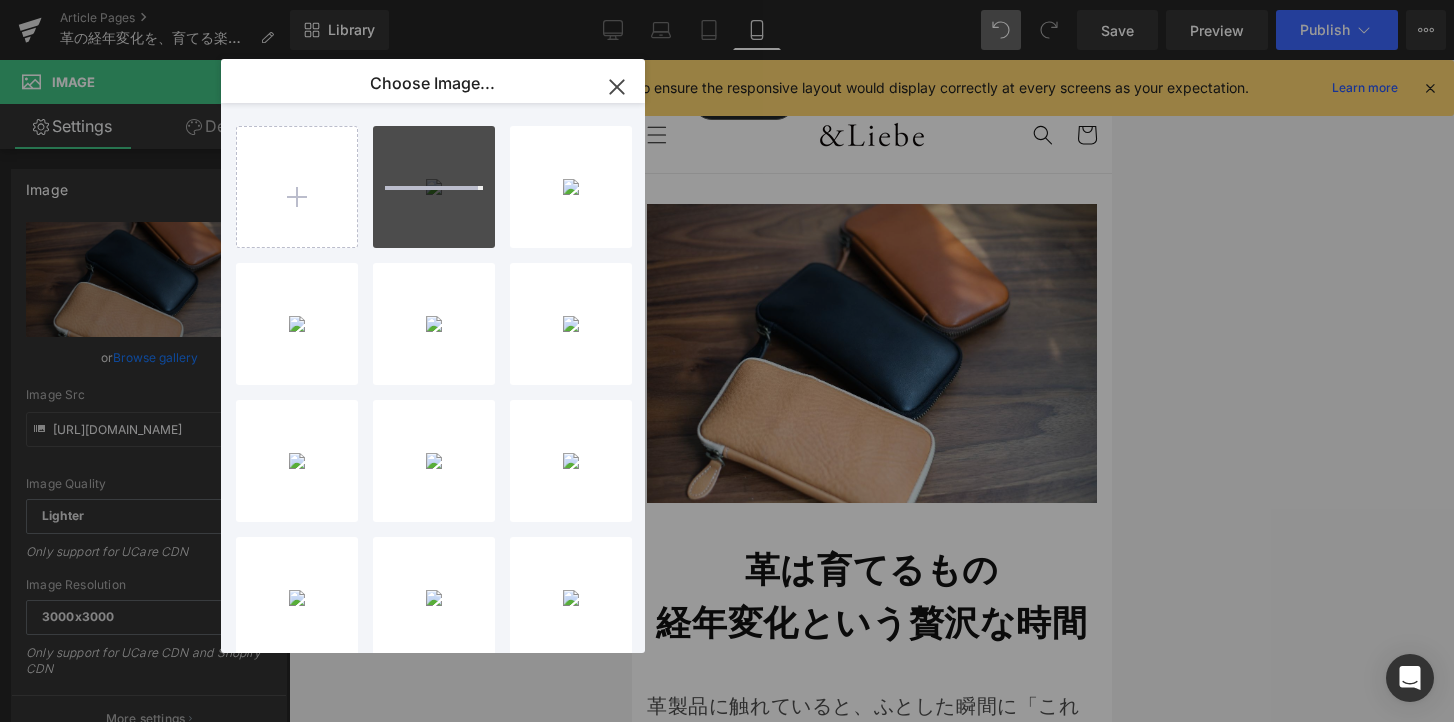 type 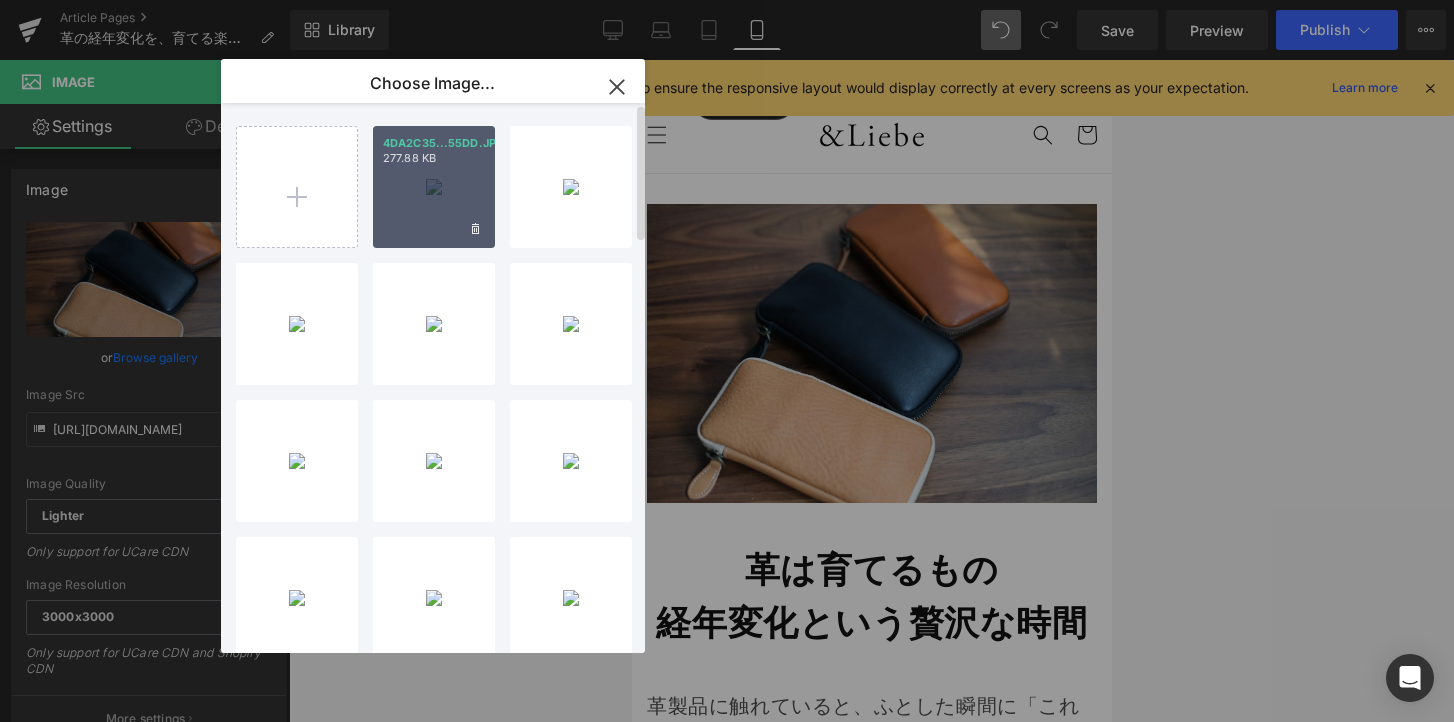 click on "4DA2C35...55DD.JPG 277.88 KB" at bounding box center (434, 187) 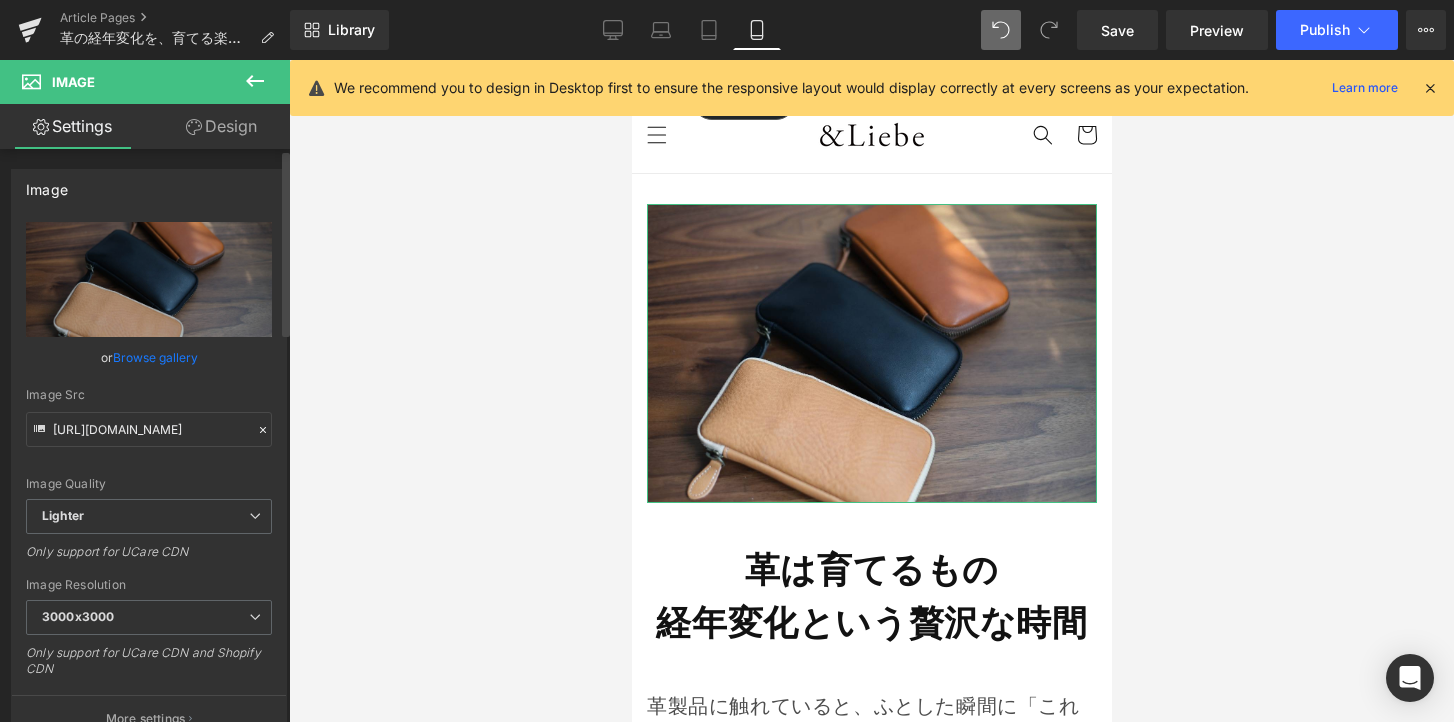 click on "Browse gallery" at bounding box center (155, 357) 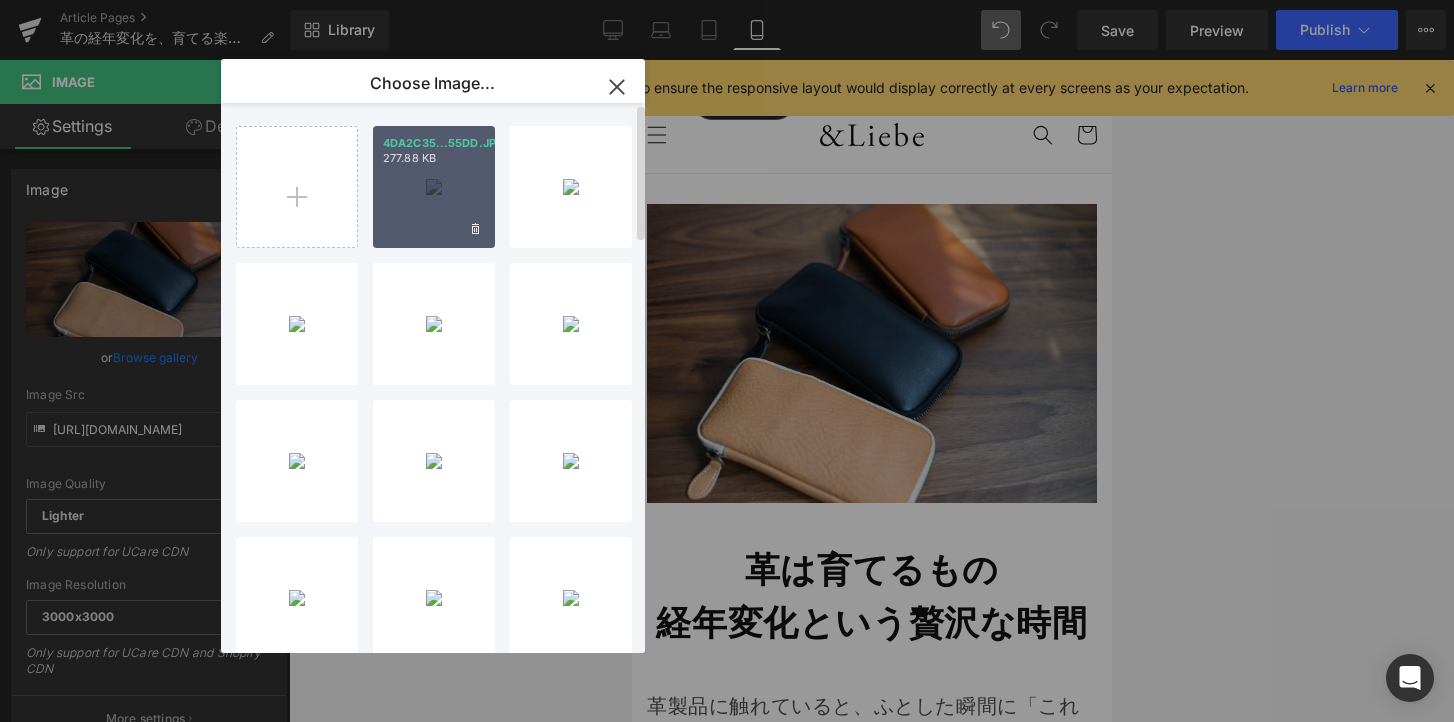 click on "4DA2C35...55DD.JPG 277.88 KB" at bounding box center [434, 187] 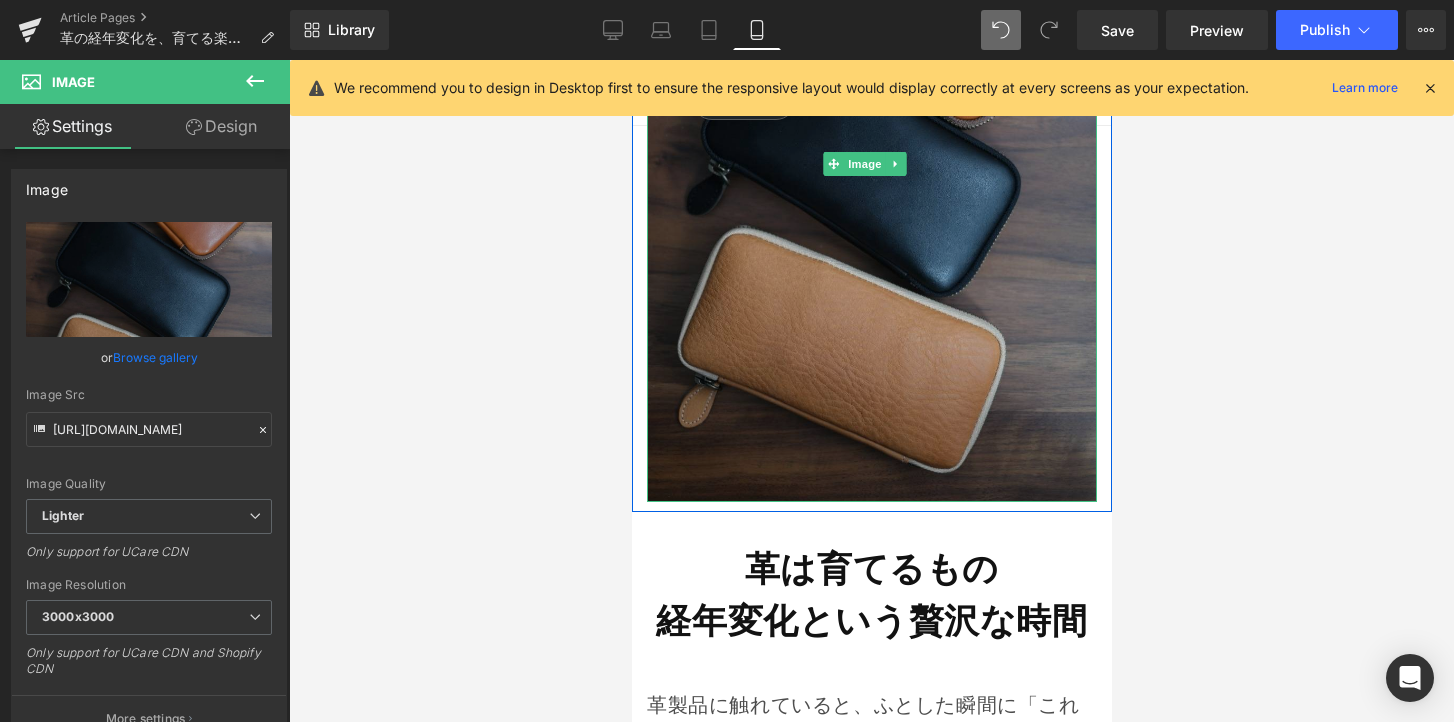 scroll, scrollTop: 365, scrollLeft: 0, axis: vertical 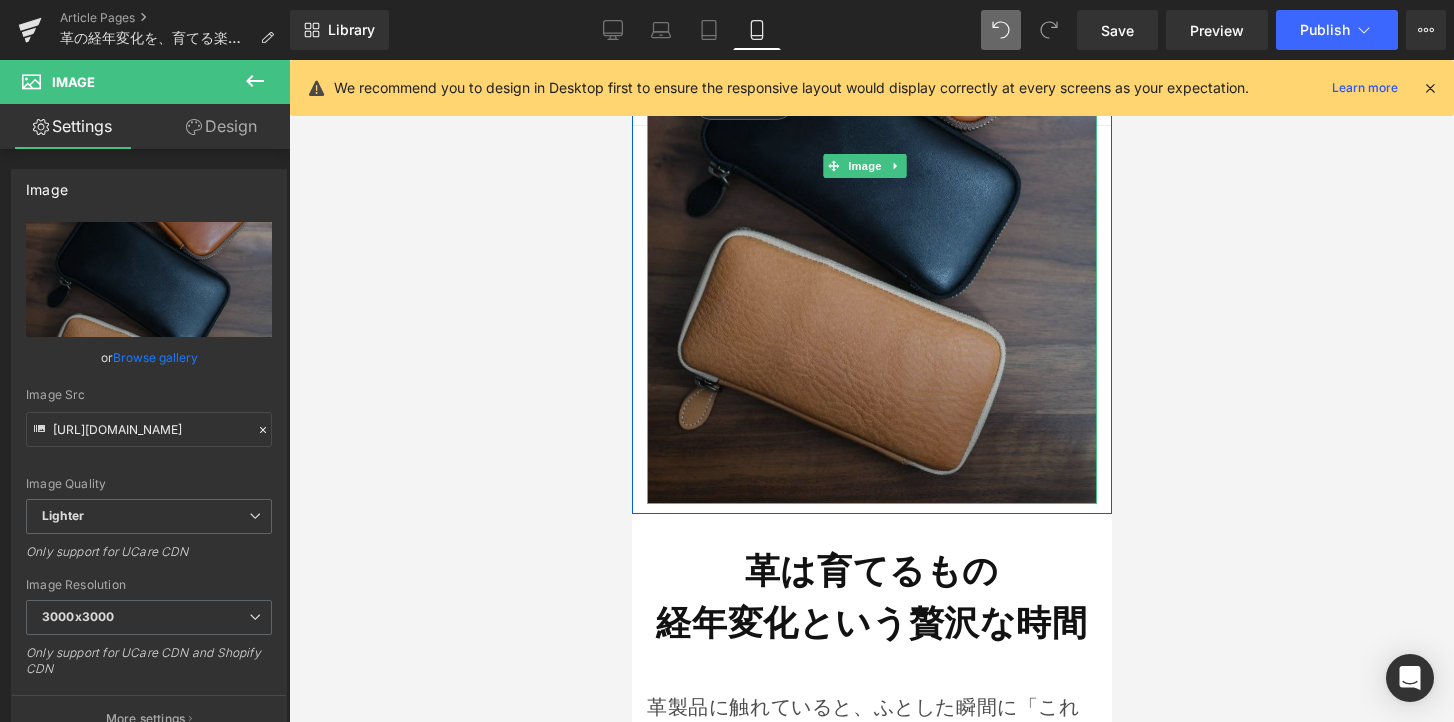 click at bounding box center [871, 165] 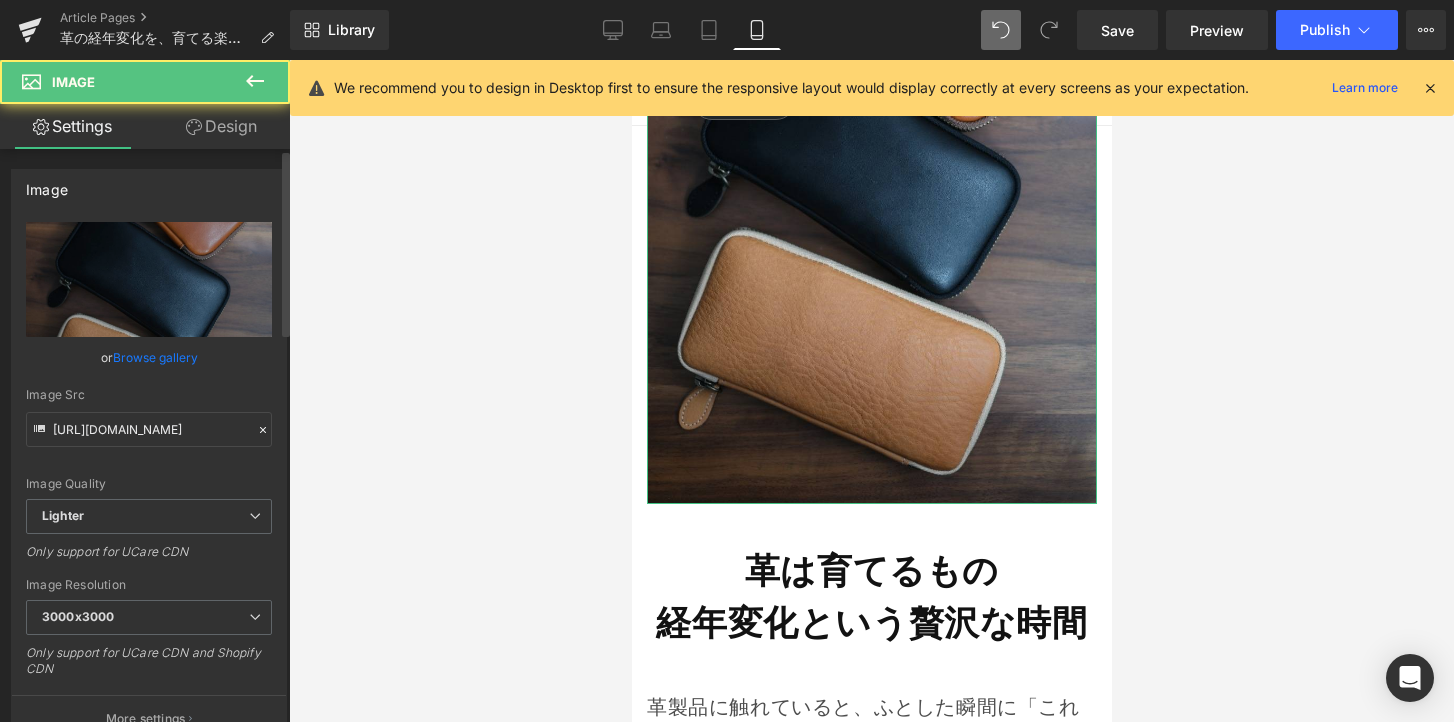 click on "Browse gallery" at bounding box center [155, 357] 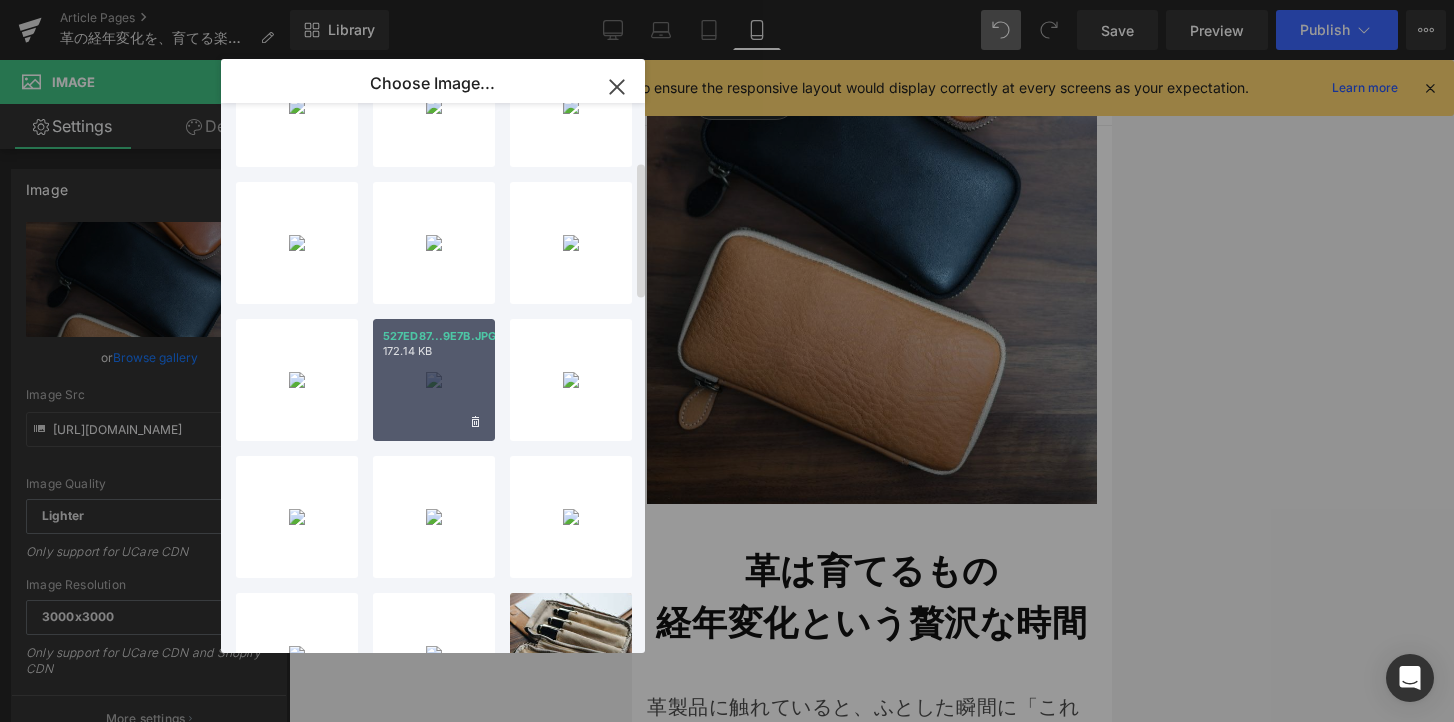 scroll, scrollTop: 348, scrollLeft: 0, axis: vertical 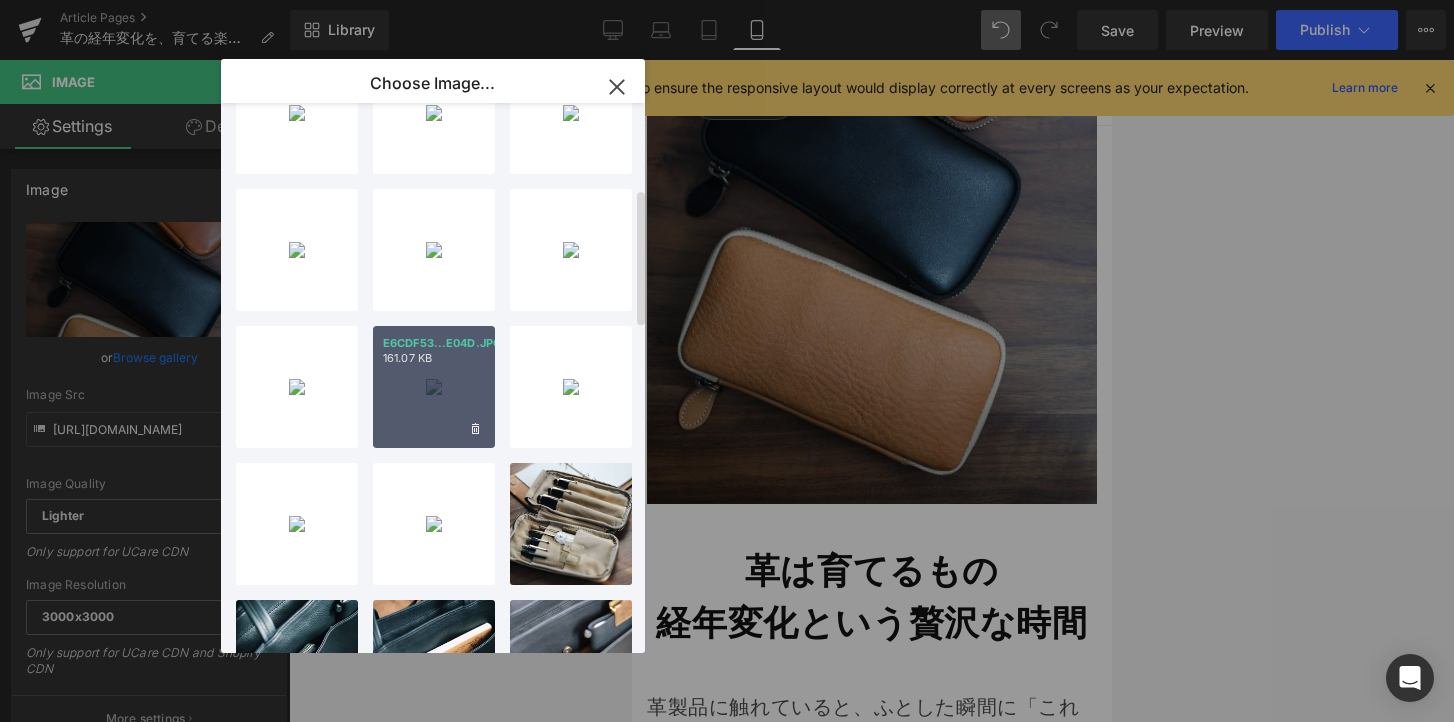 click on "E6CDF53...E04D.JPG 161.07 KB" at bounding box center [434, 387] 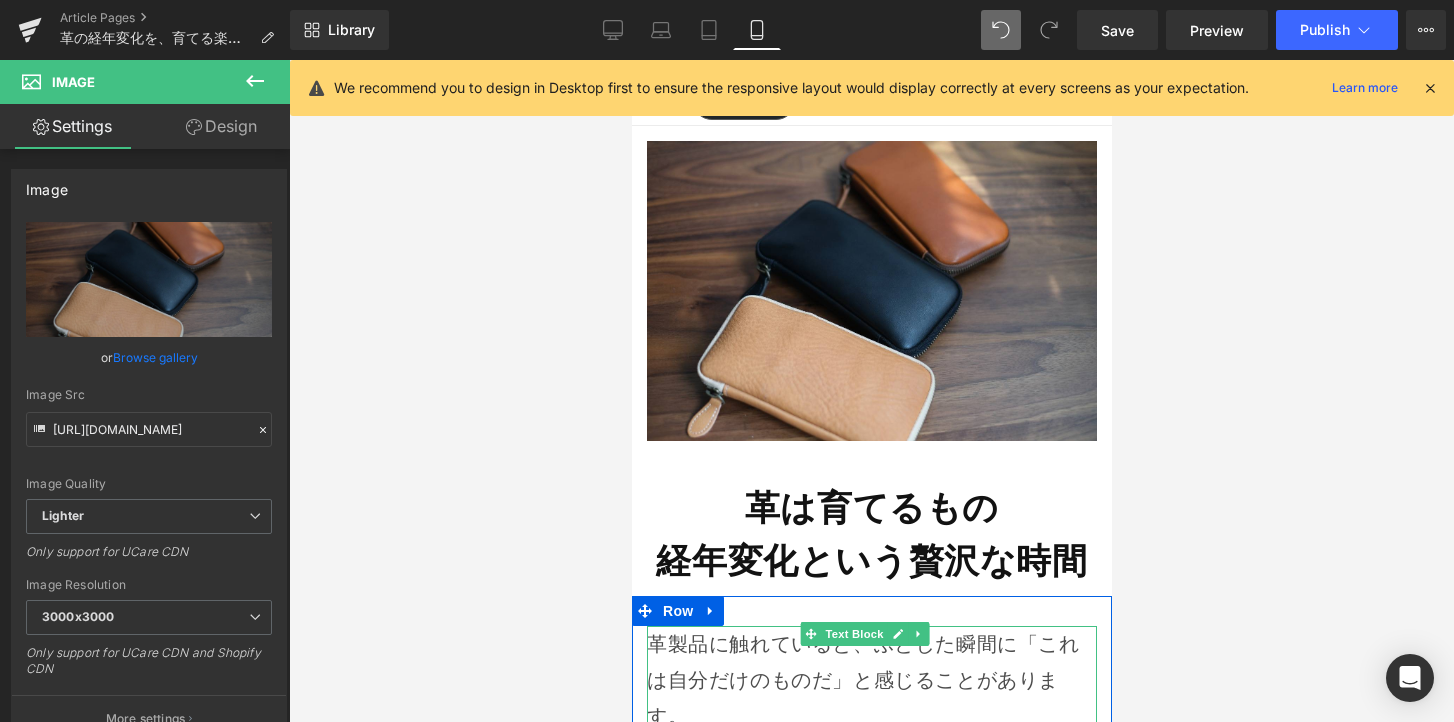 scroll, scrollTop: 0, scrollLeft: 0, axis: both 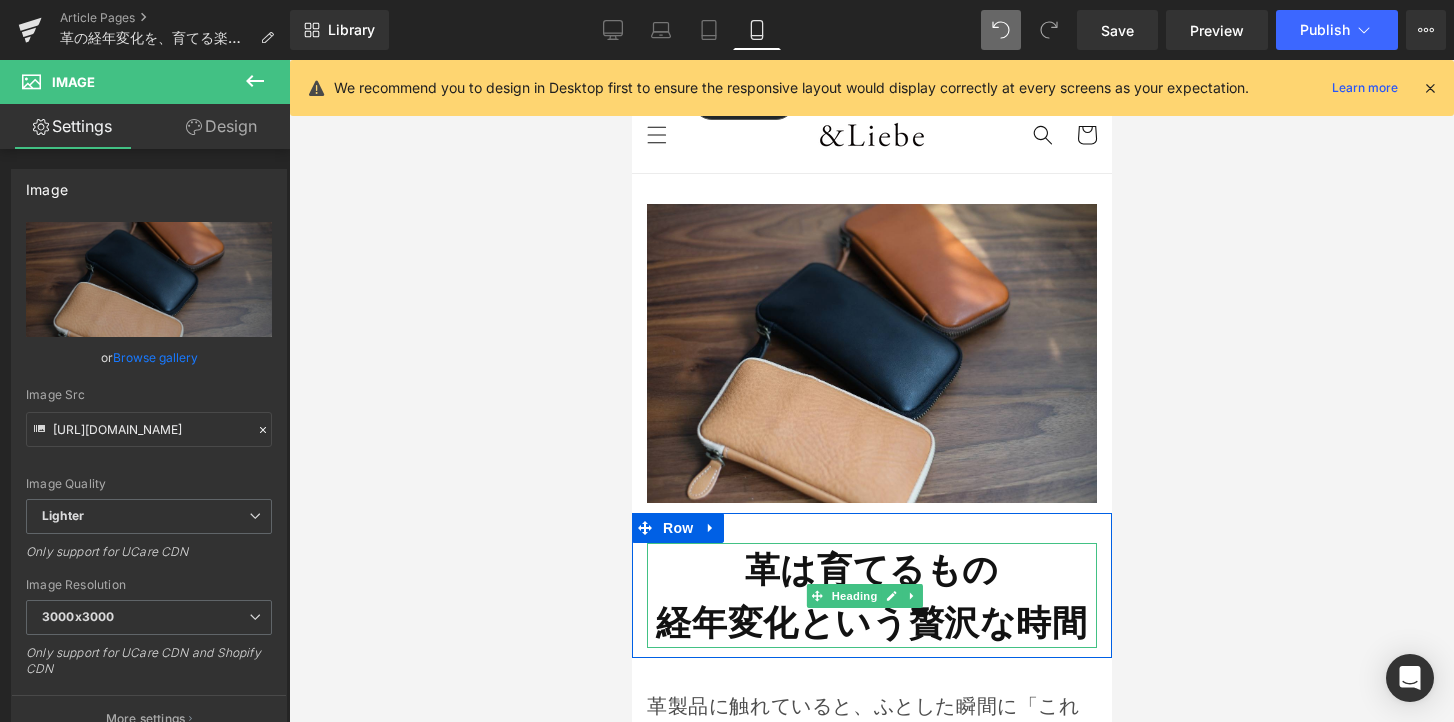 click on "革は育てるもの" at bounding box center (871, 569) 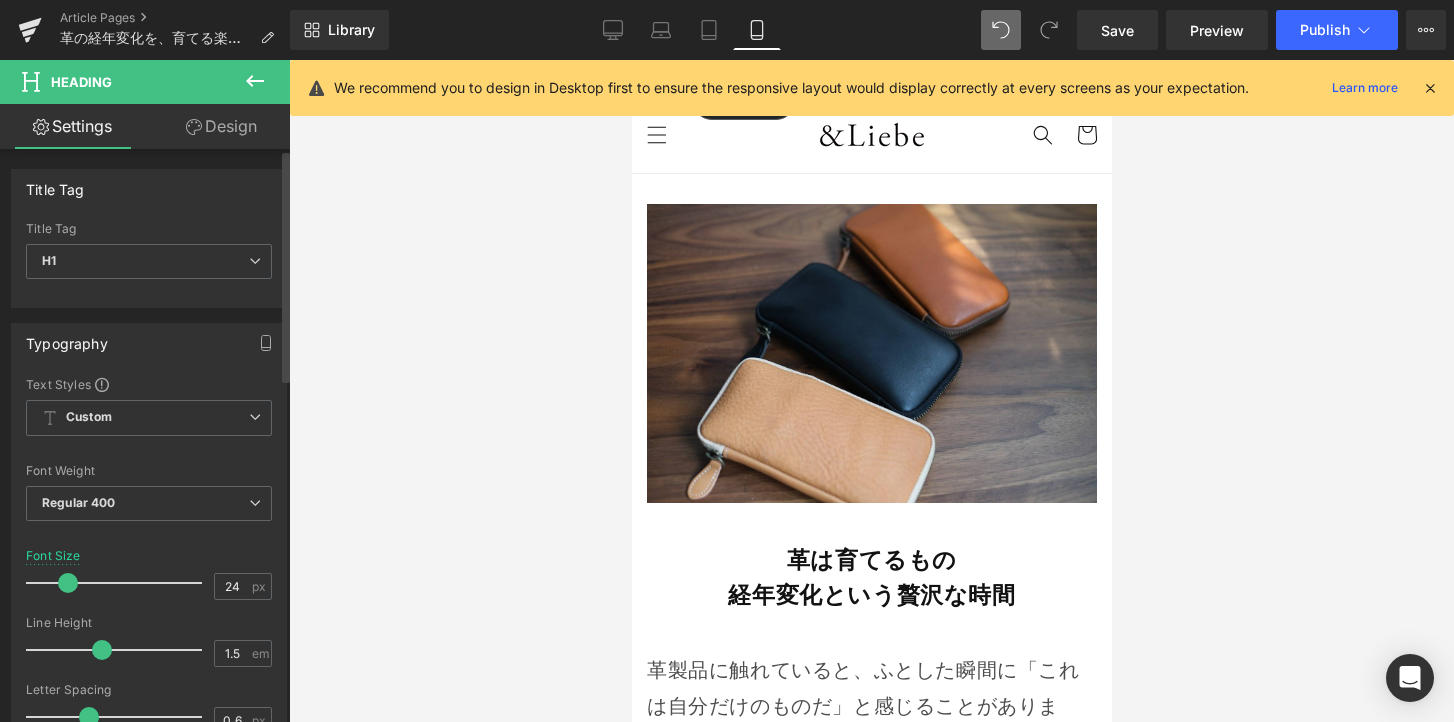 type on "25" 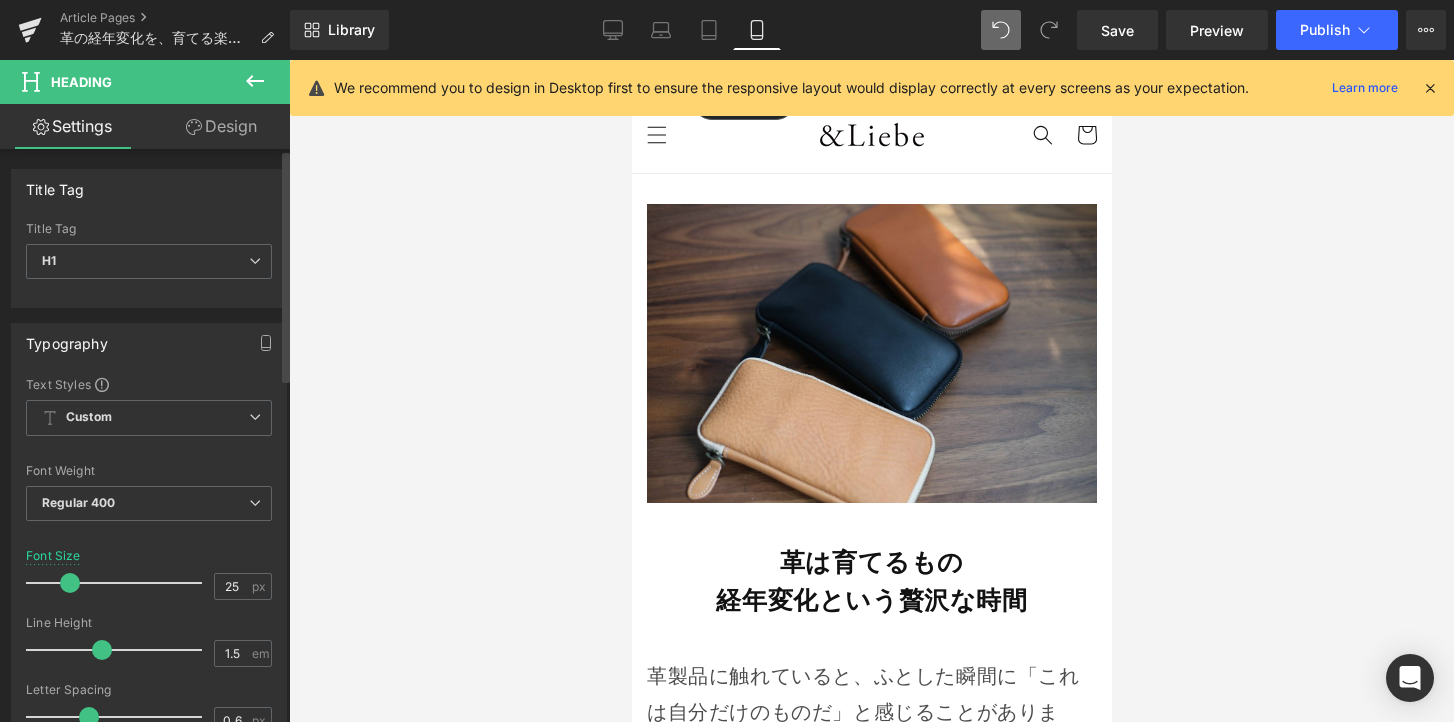 drag, startPoint x: 82, startPoint y: 583, endPoint x: 69, endPoint y: 591, distance: 15.264338 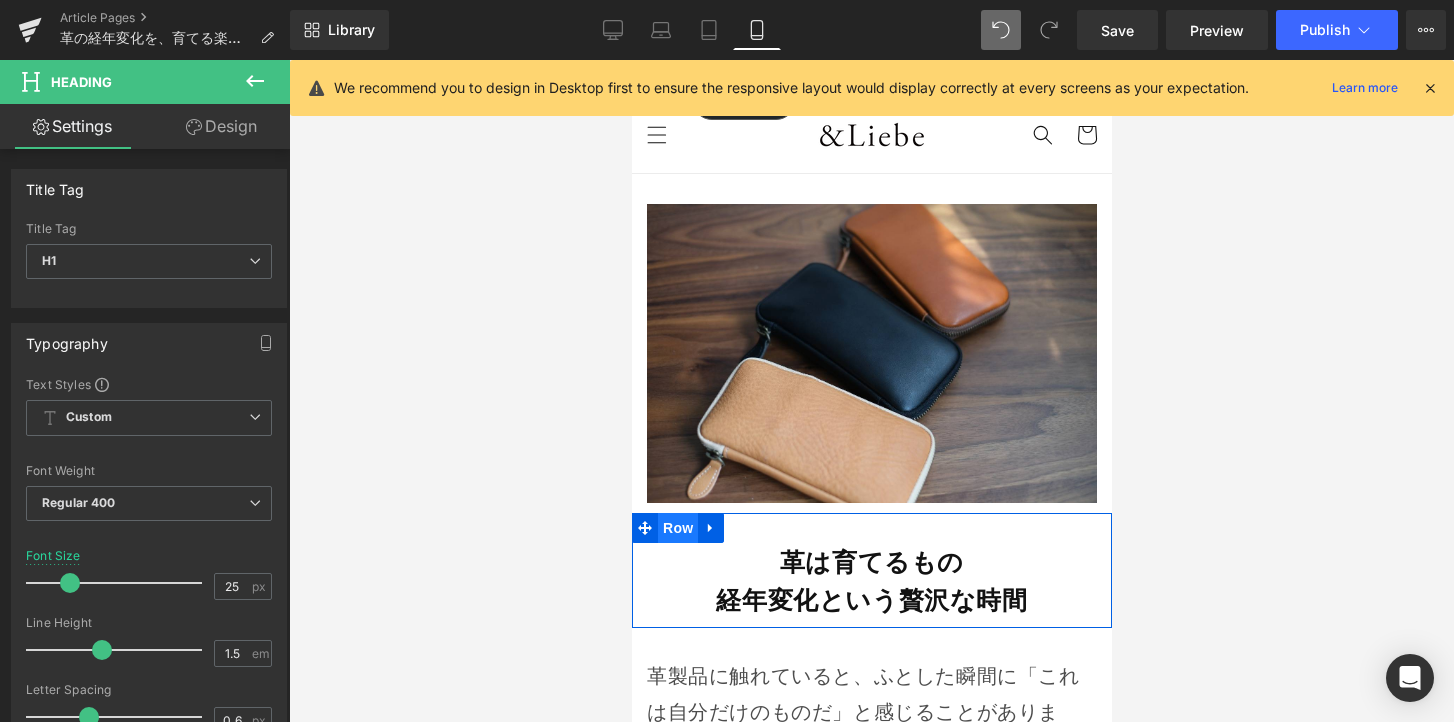 click on "Row" at bounding box center (677, 528) 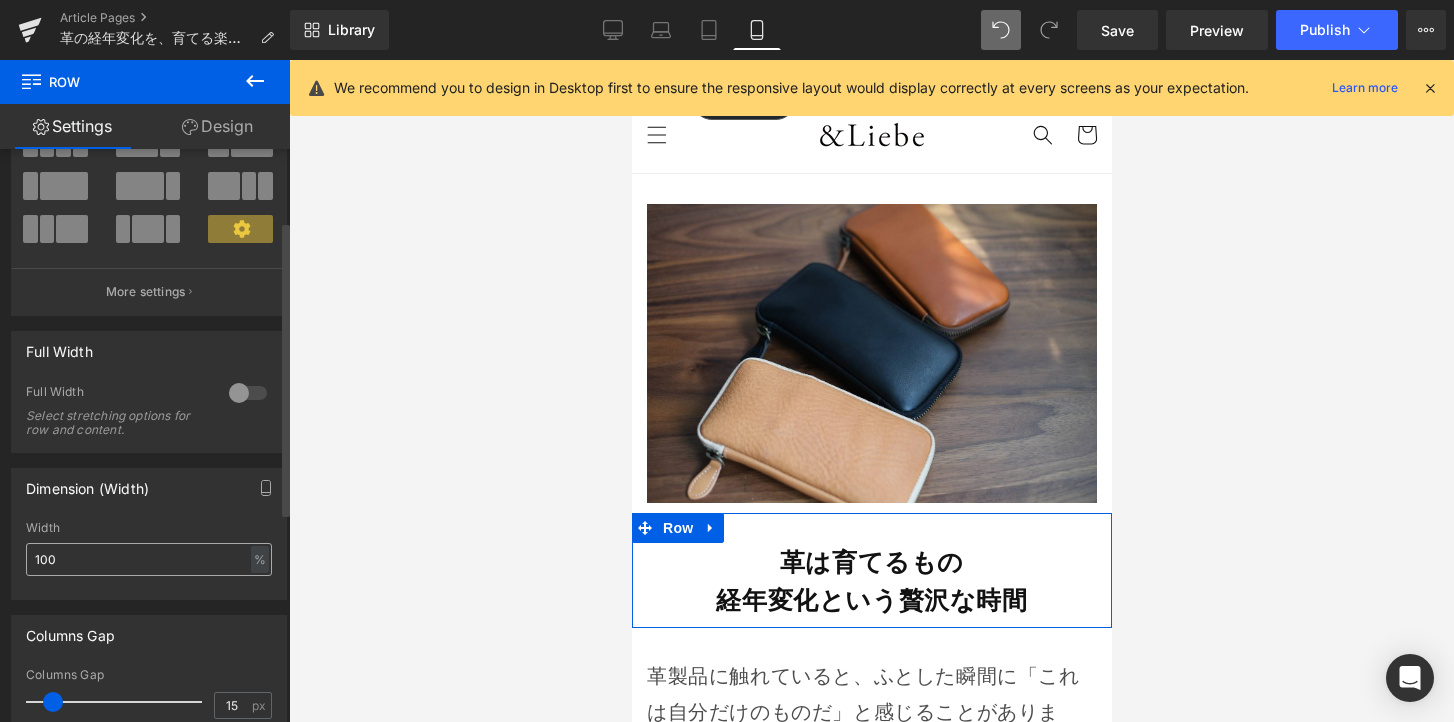 scroll, scrollTop: 190, scrollLeft: 0, axis: vertical 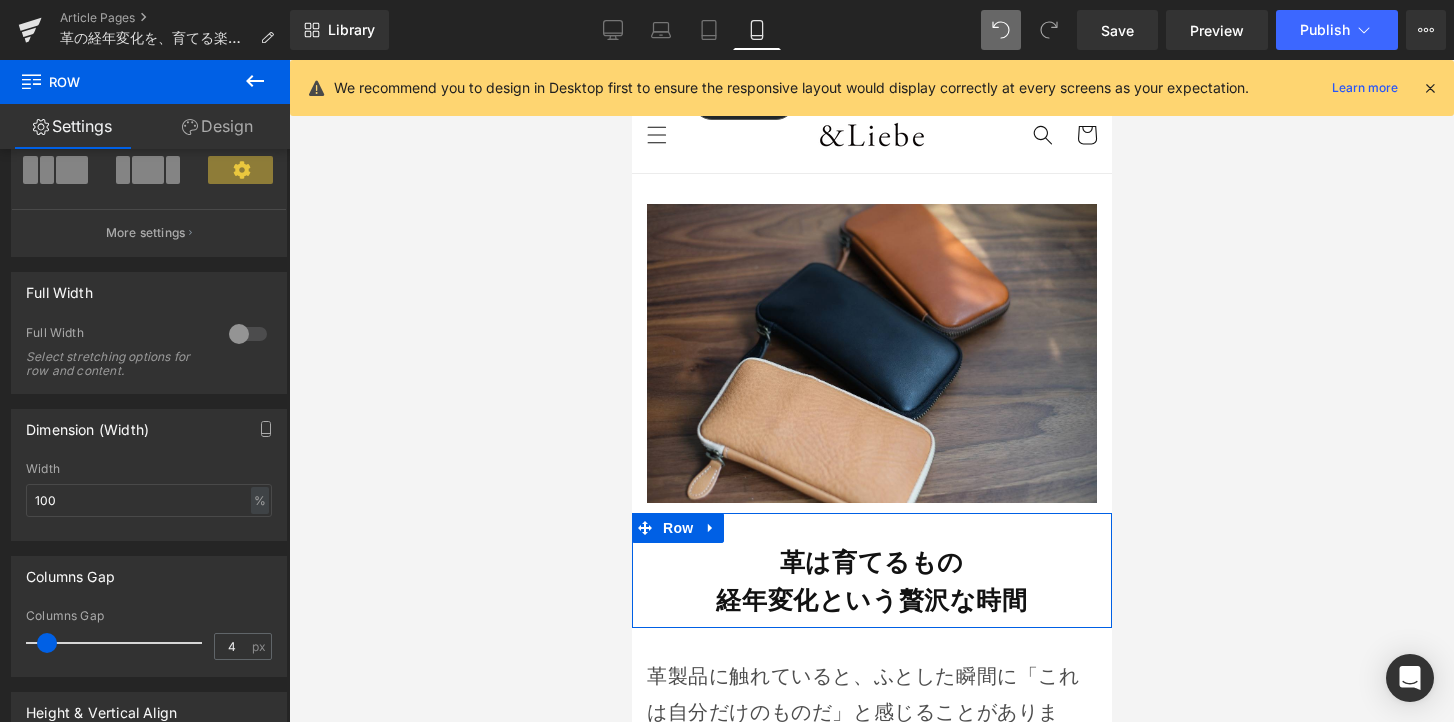 type on "0" 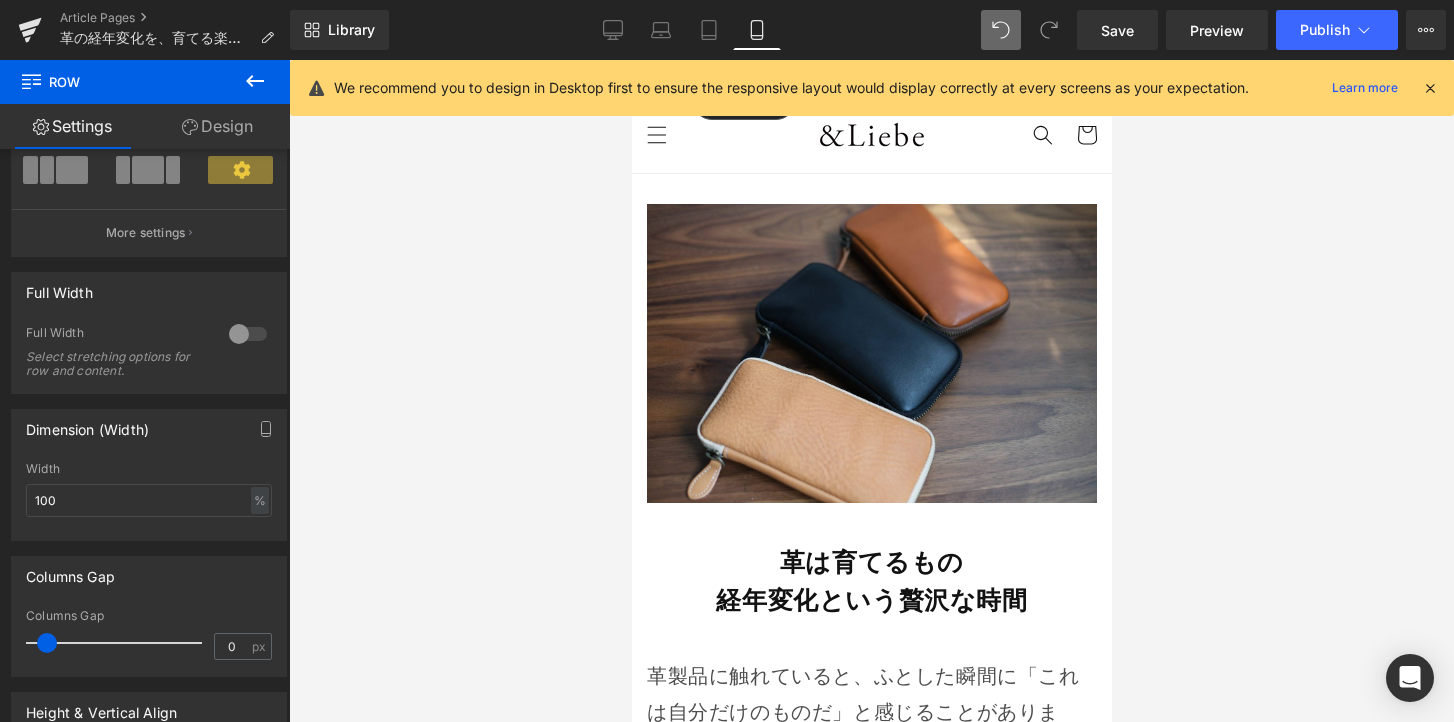 drag, startPoint x: 48, startPoint y: 650, endPoint x: -31, endPoint y: 647, distance: 79.05694 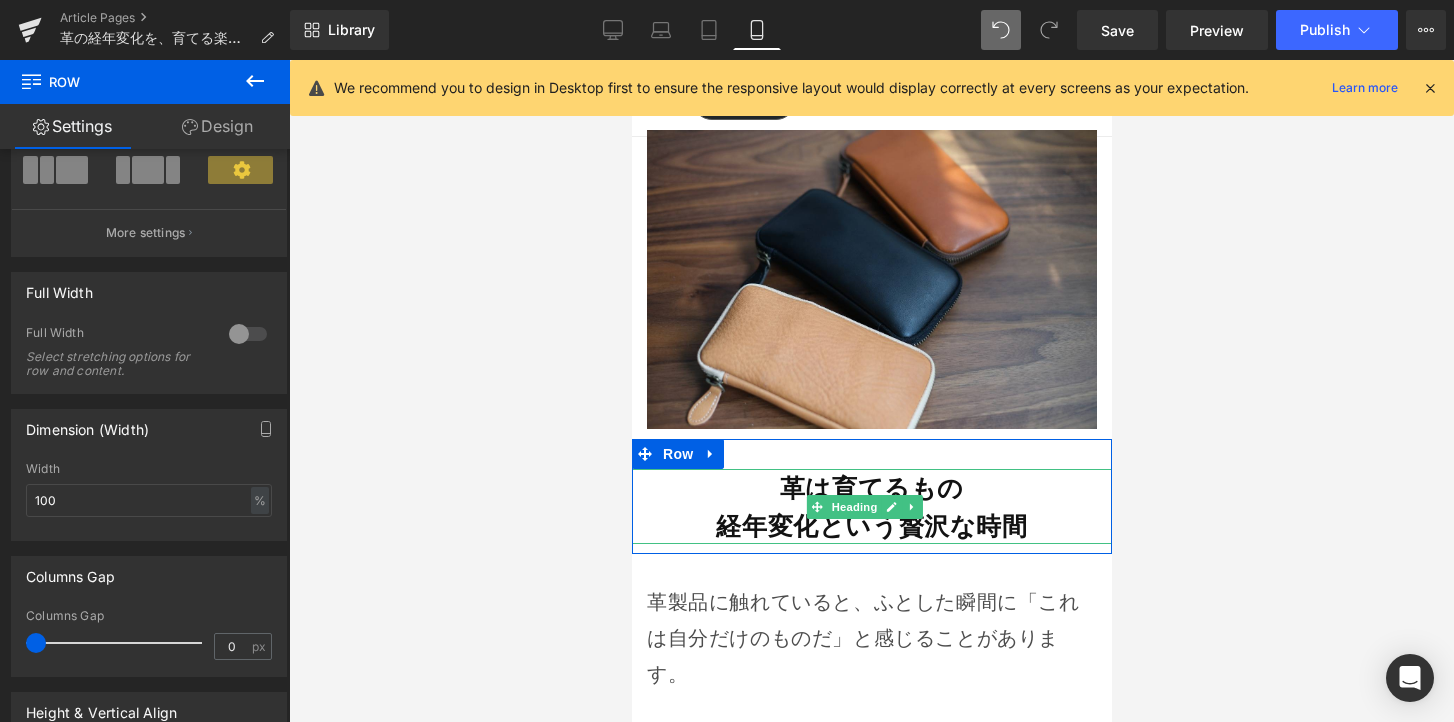 scroll, scrollTop: 120, scrollLeft: 0, axis: vertical 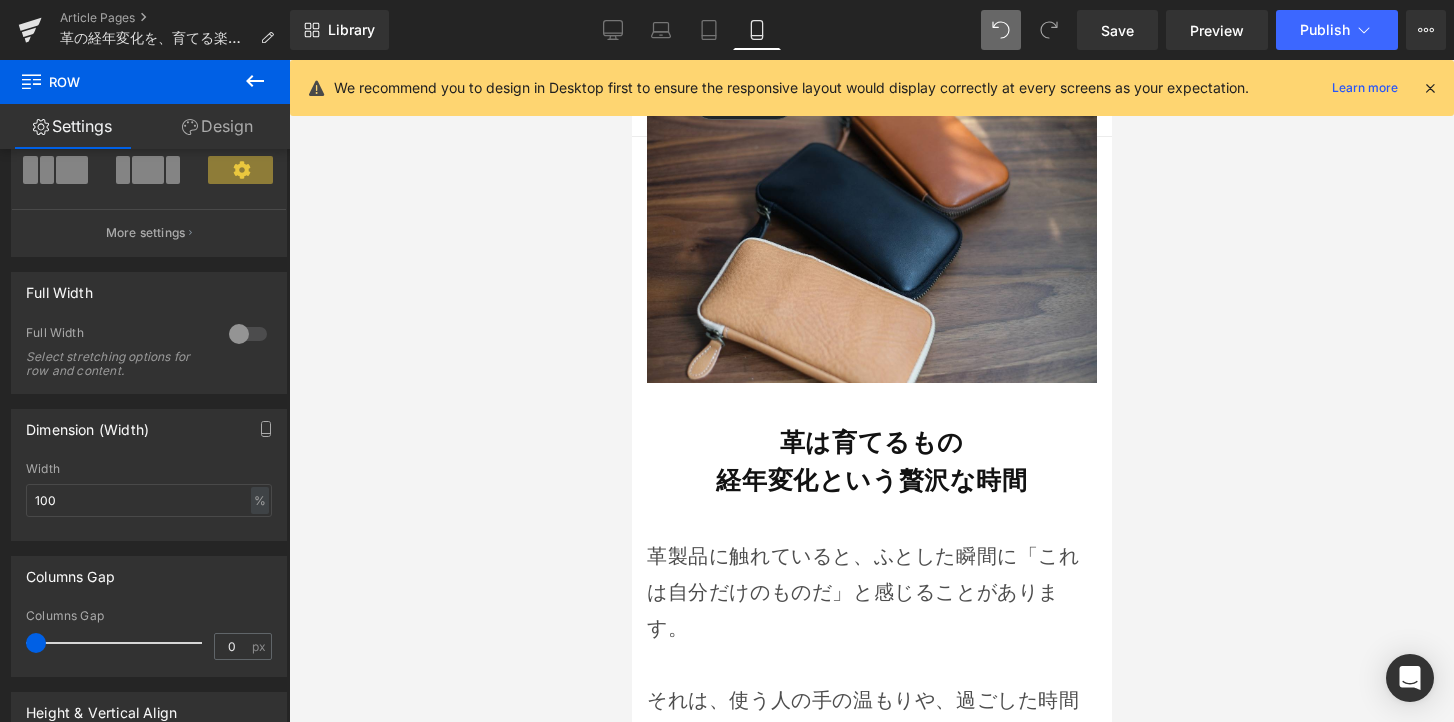 click on "革製品に触れていると、ふとした瞬間に「これは自分だけのものだ」と感じることがあります。" at bounding box center [871, 592] 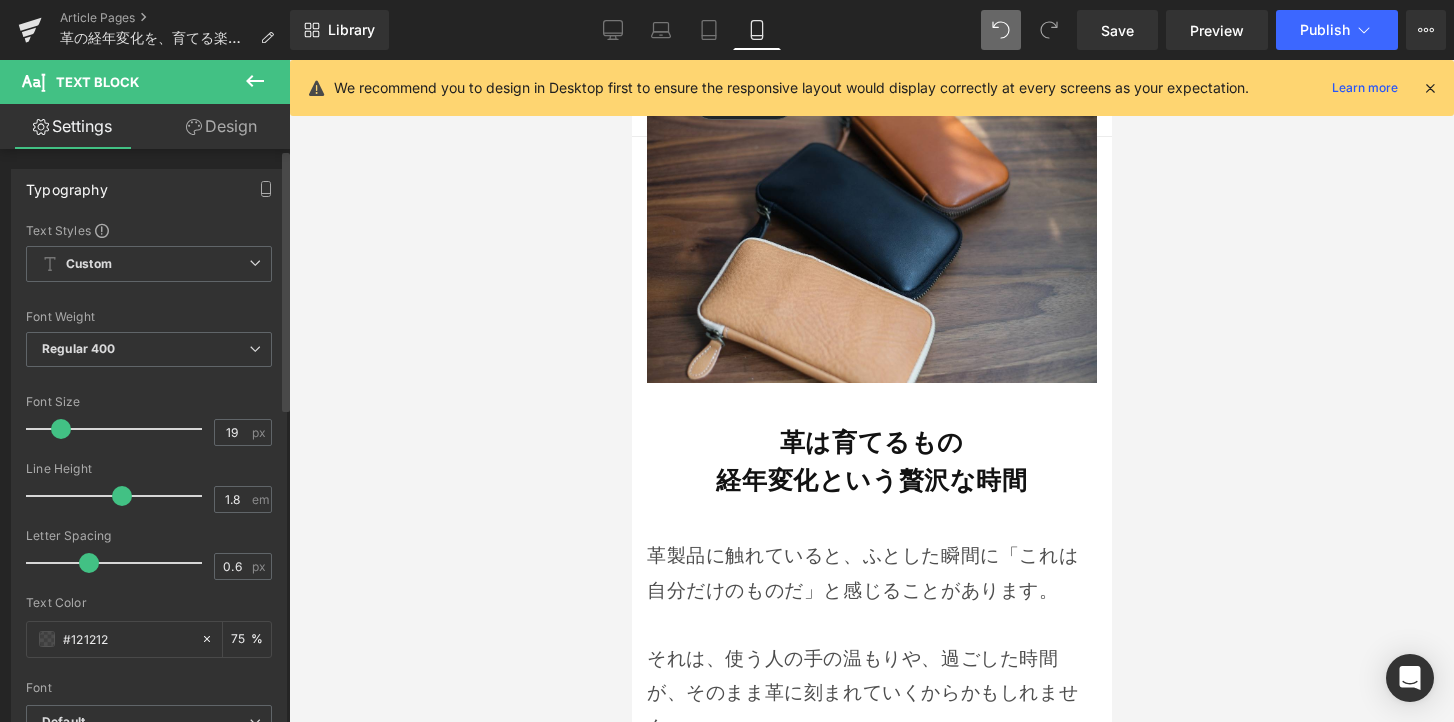 type on "18" 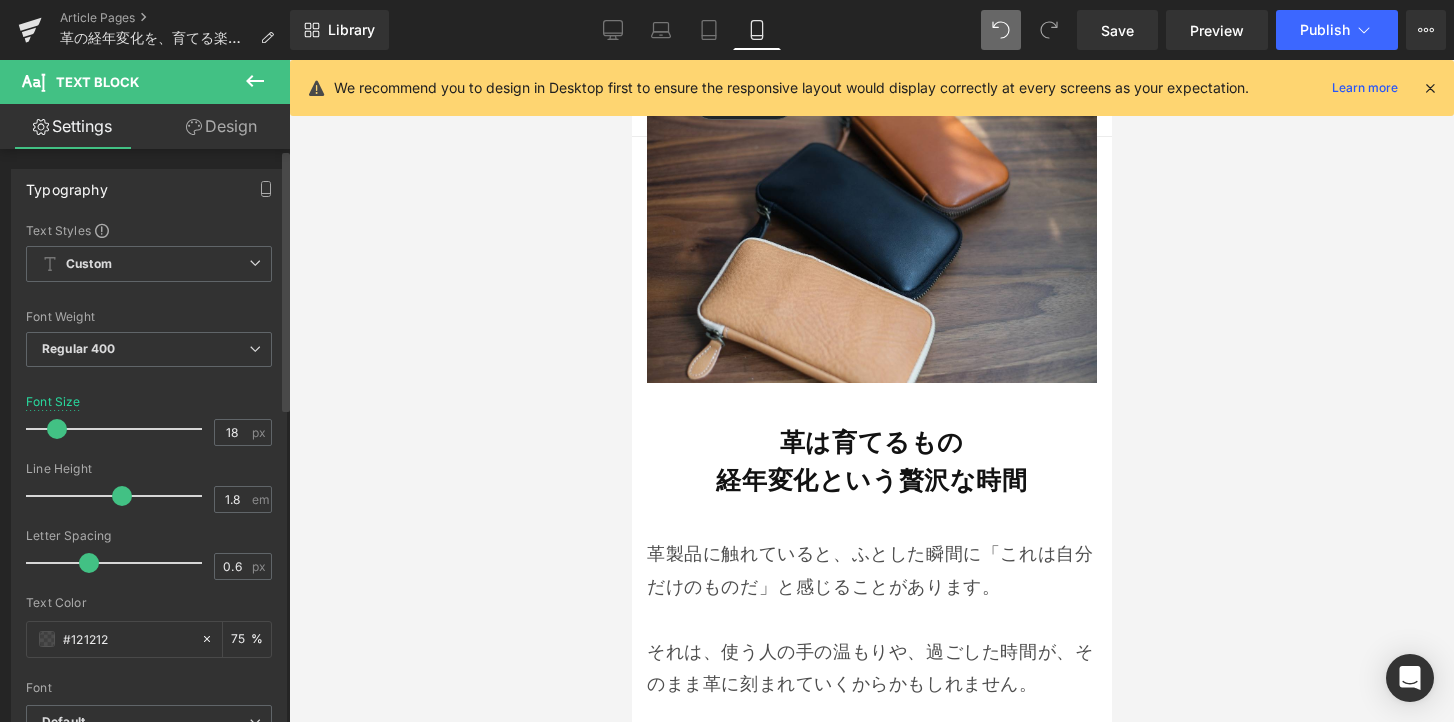 click at bounding box center (57, 429) 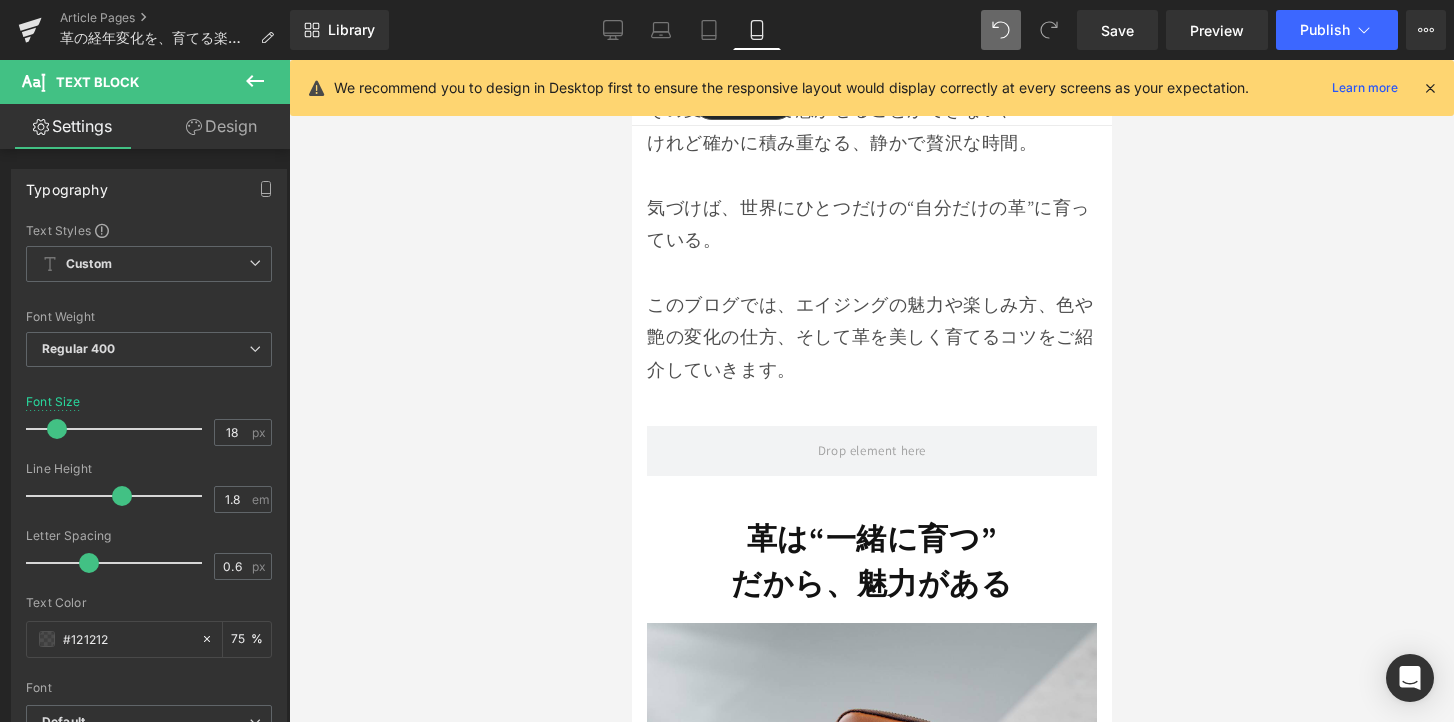 scroll, scrollTop: 908, scrollLeft: 0, axis: vertical 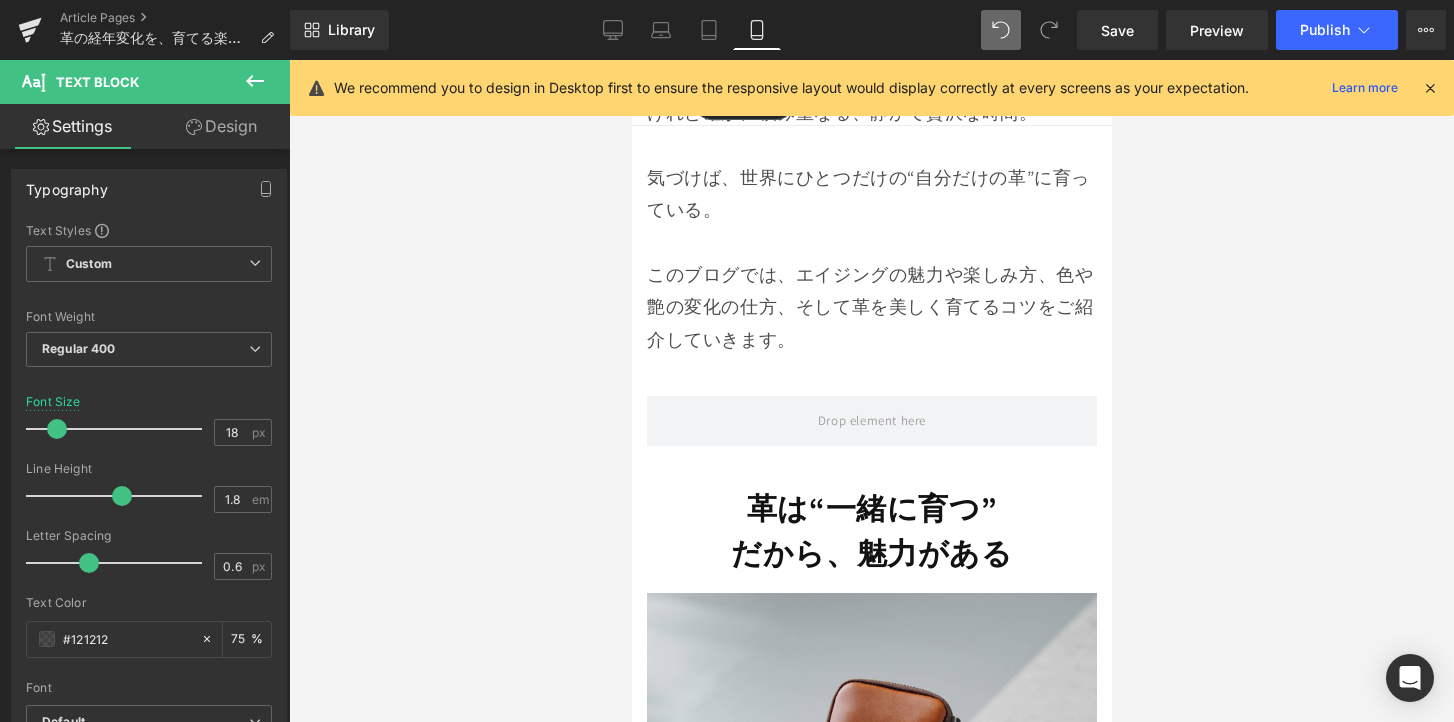 click on "革は“一緒に育つ”" at bounding box center (871, 508) 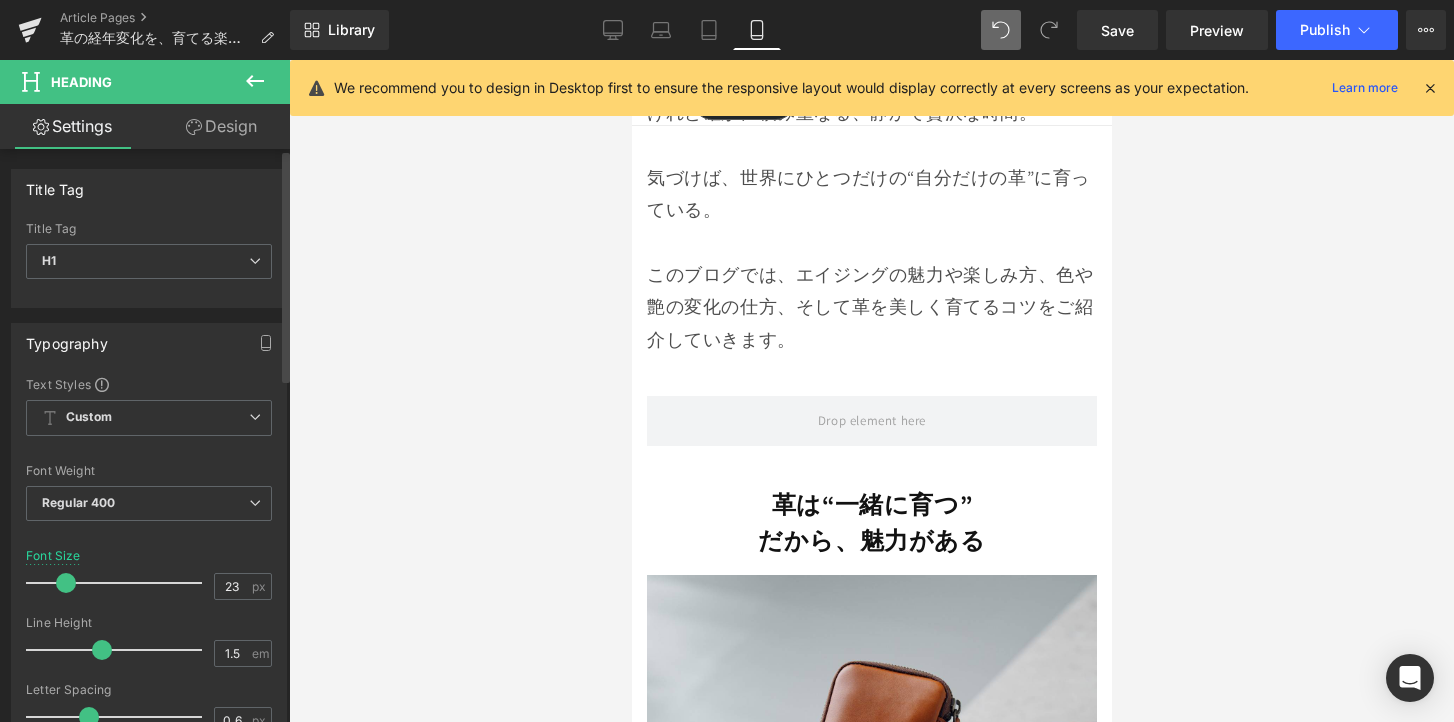 type on "22" 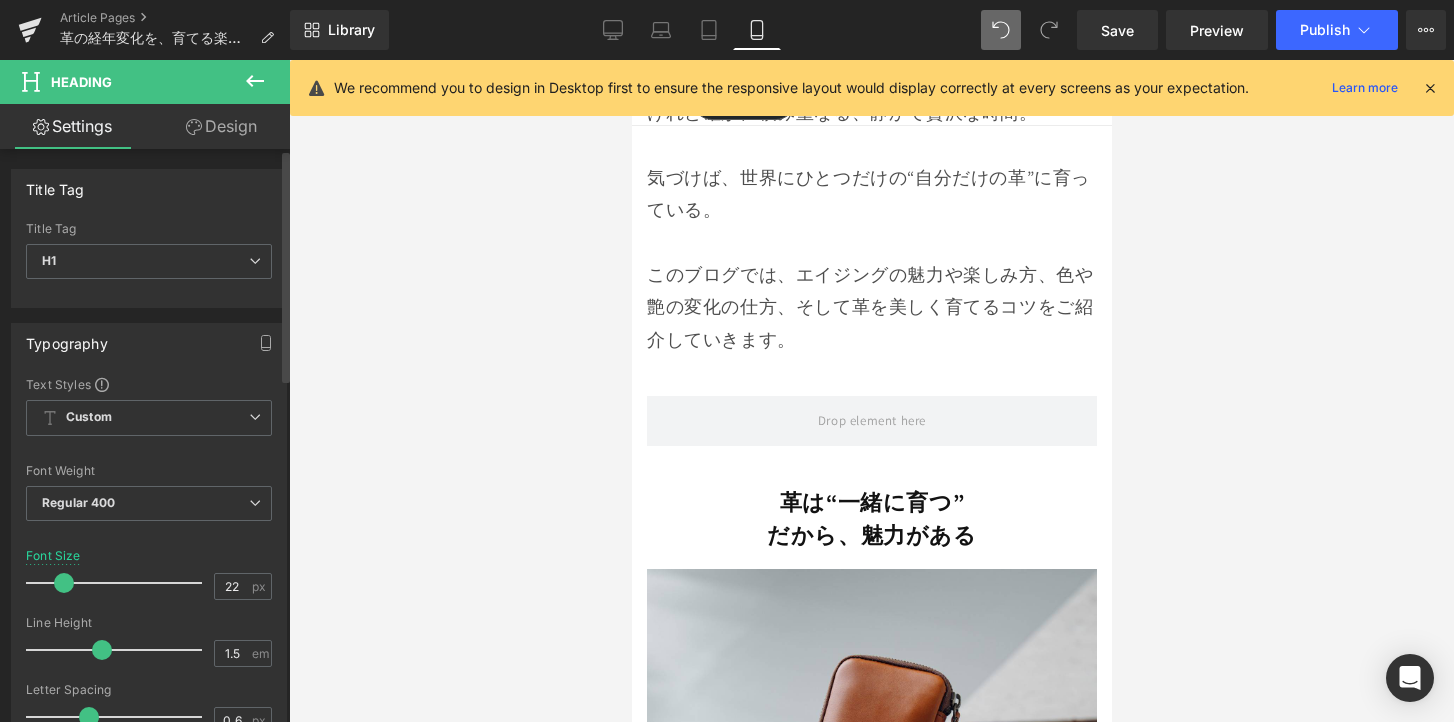 drag, startPoint x: 71, startPoint y: 583, endPoint x: 60, endPoint y: 592, distance: 14.21267 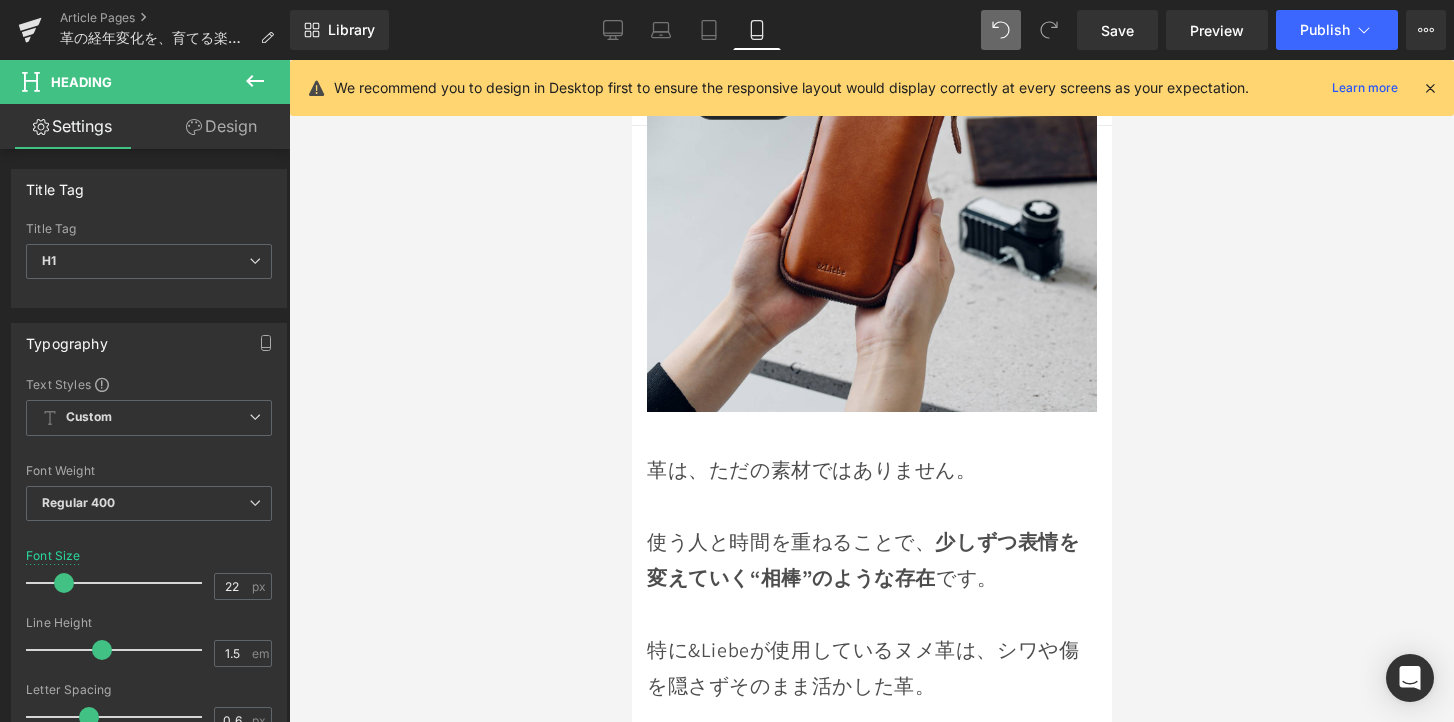 scroll, scrollTop: 1518, scrollLeft: 0, axis: vertical 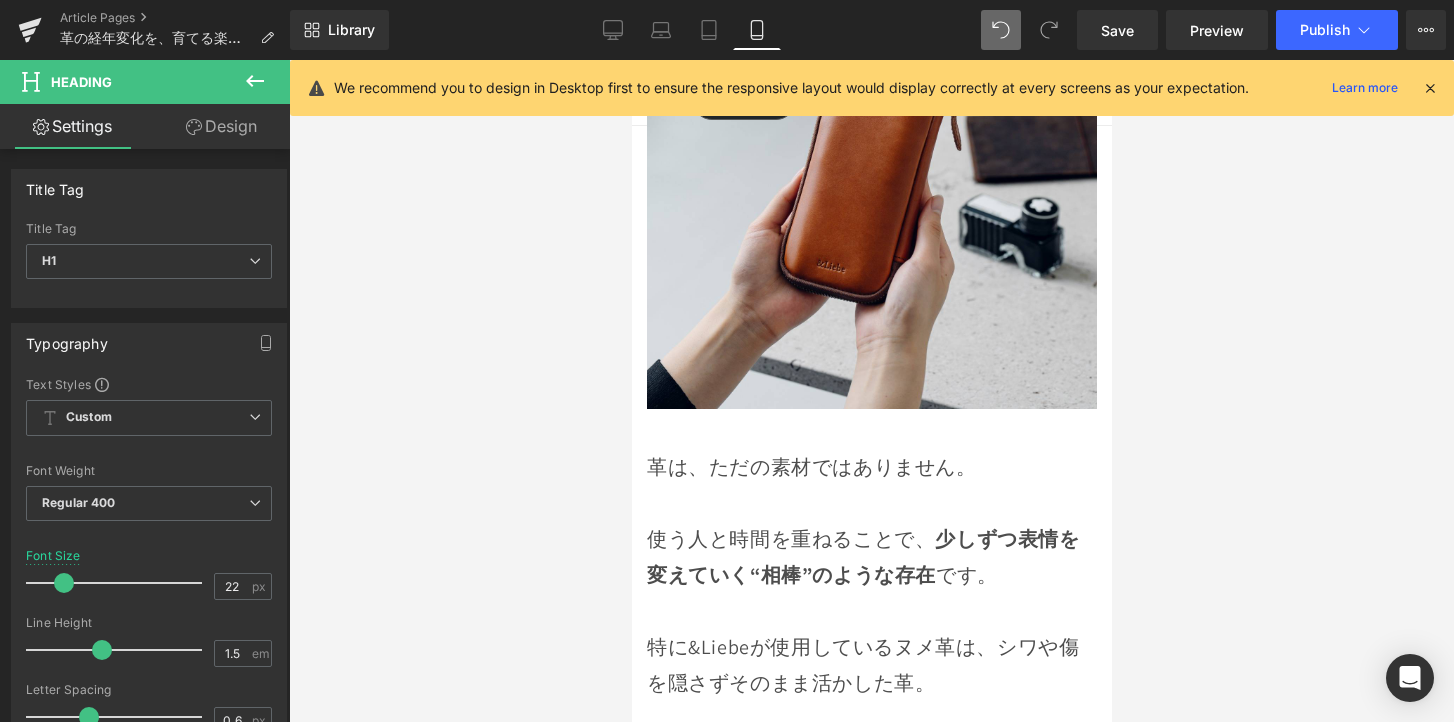 click on "使う人と時間を重ねることで、 少しずつ表情を変えていく“相棒”のような存在 です。" at bounding box center [871, 539] 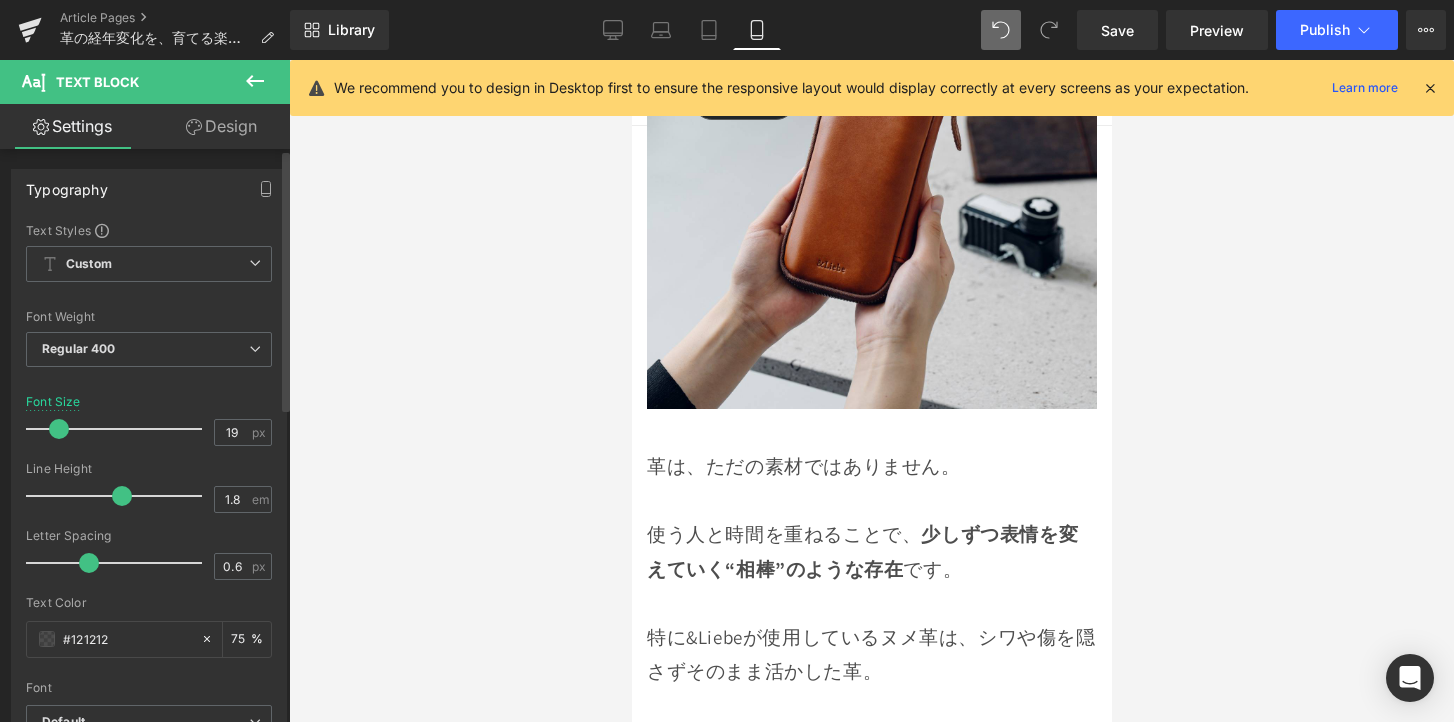 type on "18" 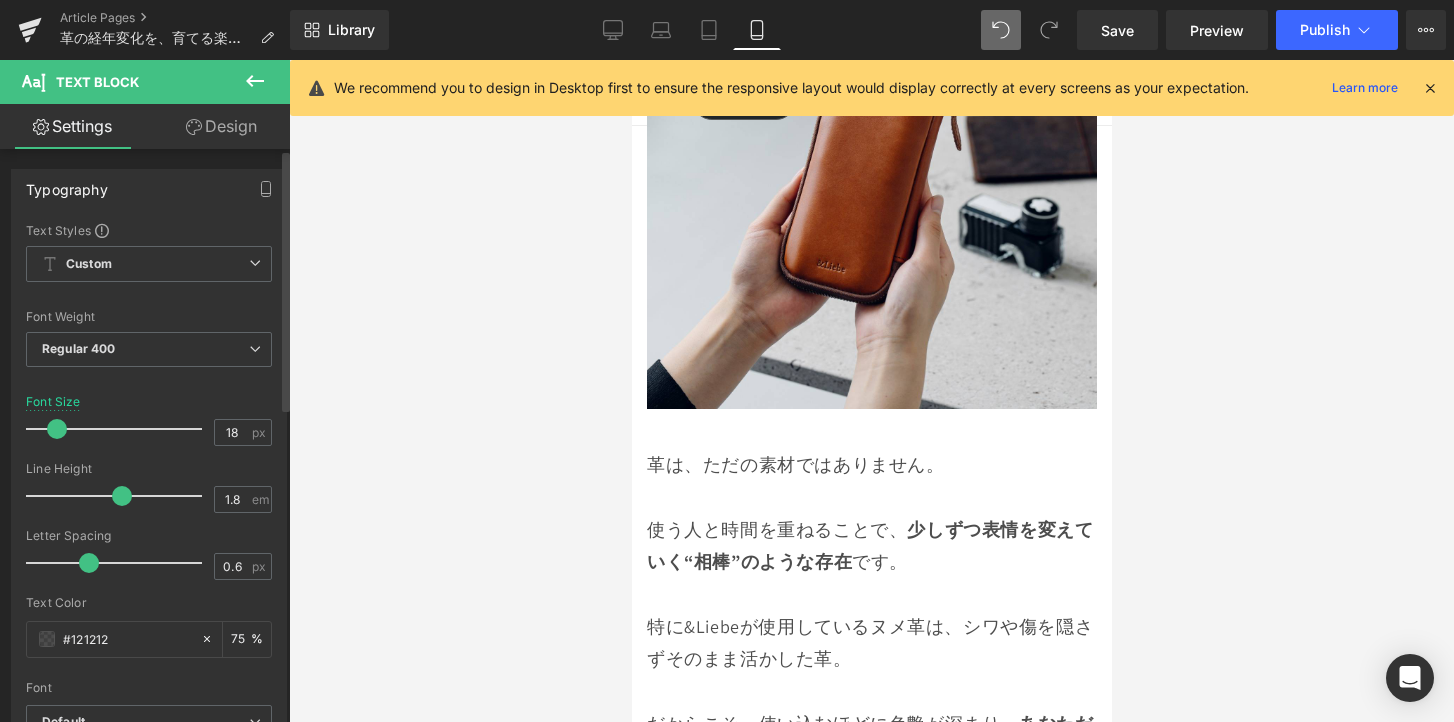 drag, startPoint x: 65, startPoint y: 435, endPoint x: 92, endPoint y: 443, distance: 28.160255 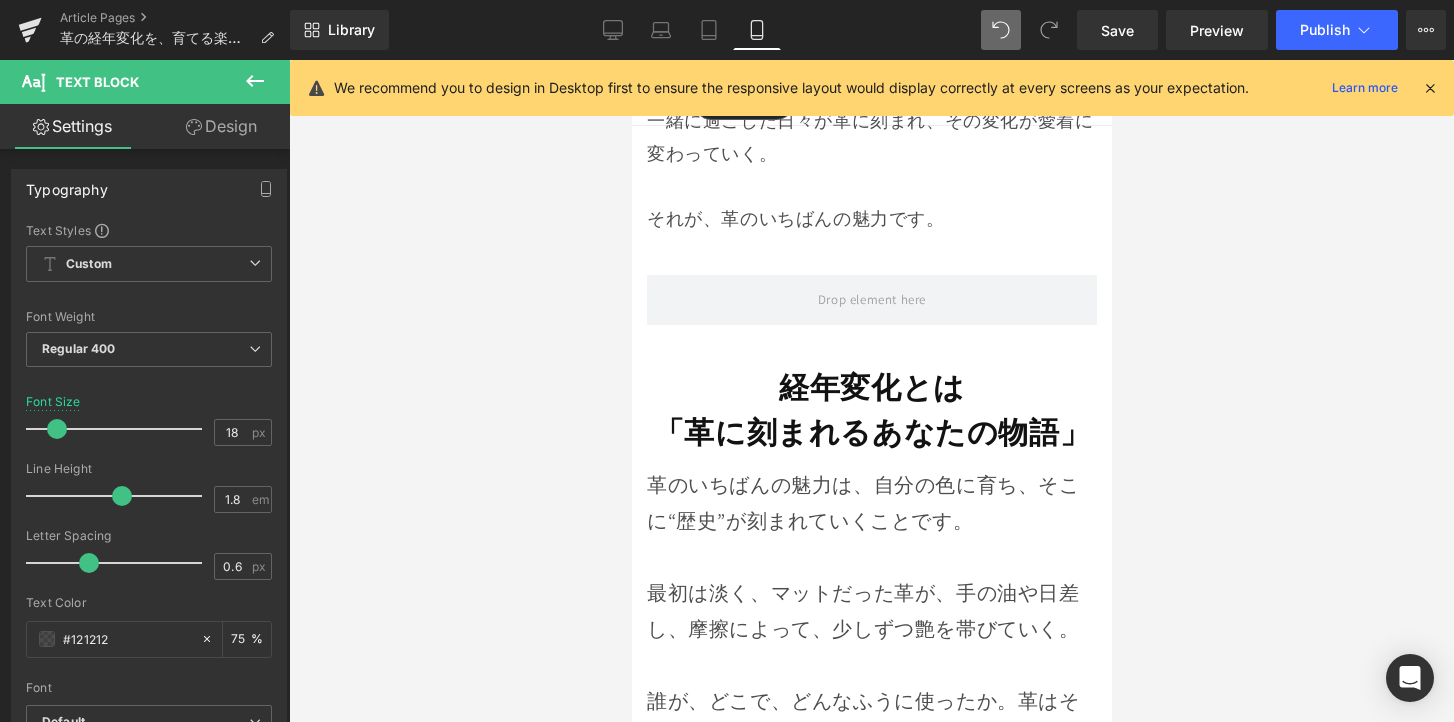 scroll, scrollTop: 2294, scrollLeft: 0, axis: vertical 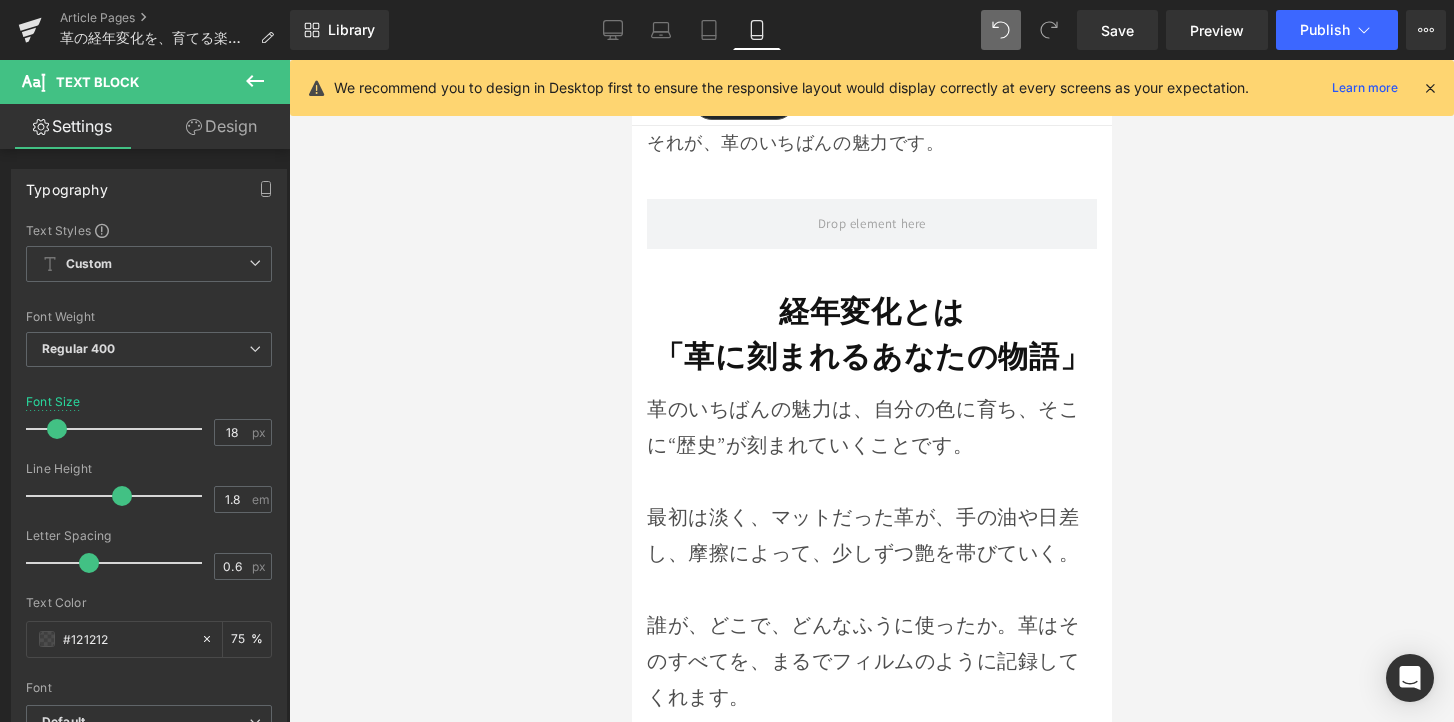 click on "「革に刻まれるあなたの物語」" at bounding box center (871, 356) 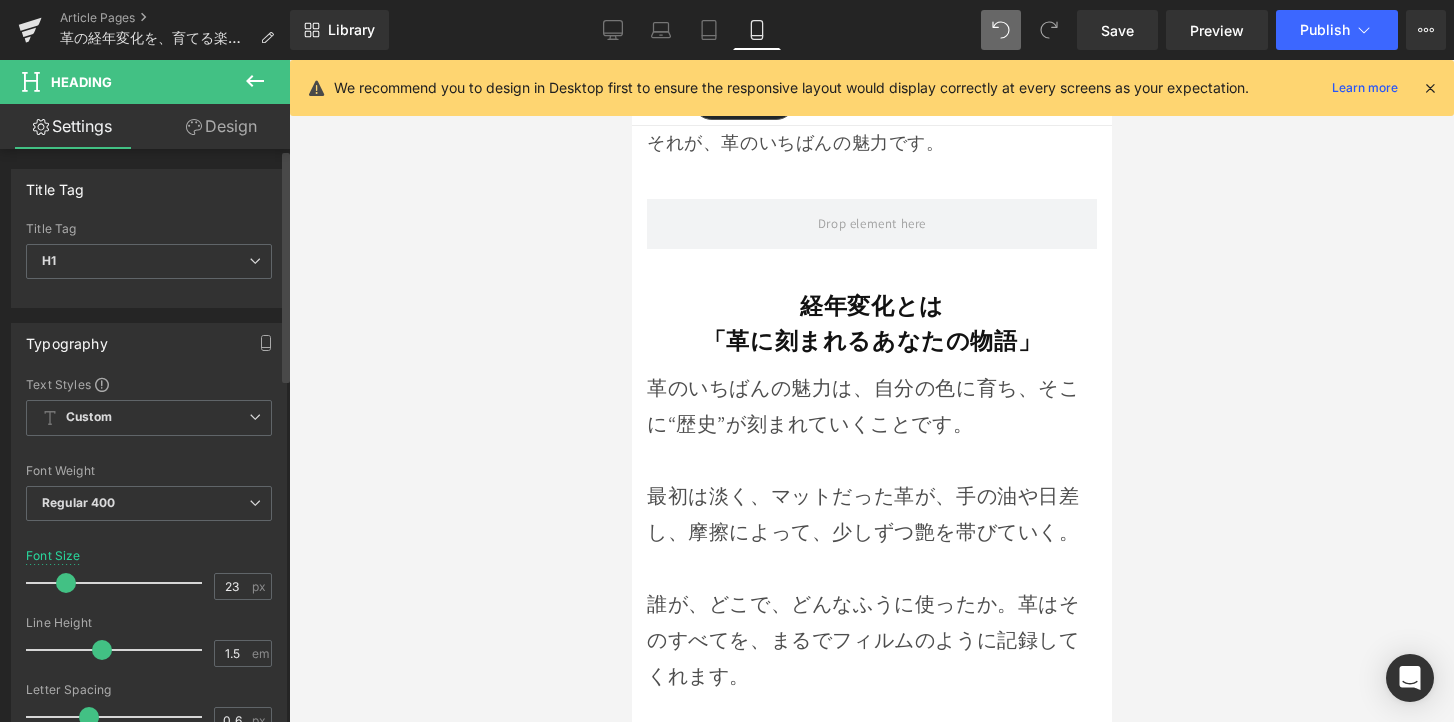 type on "22" 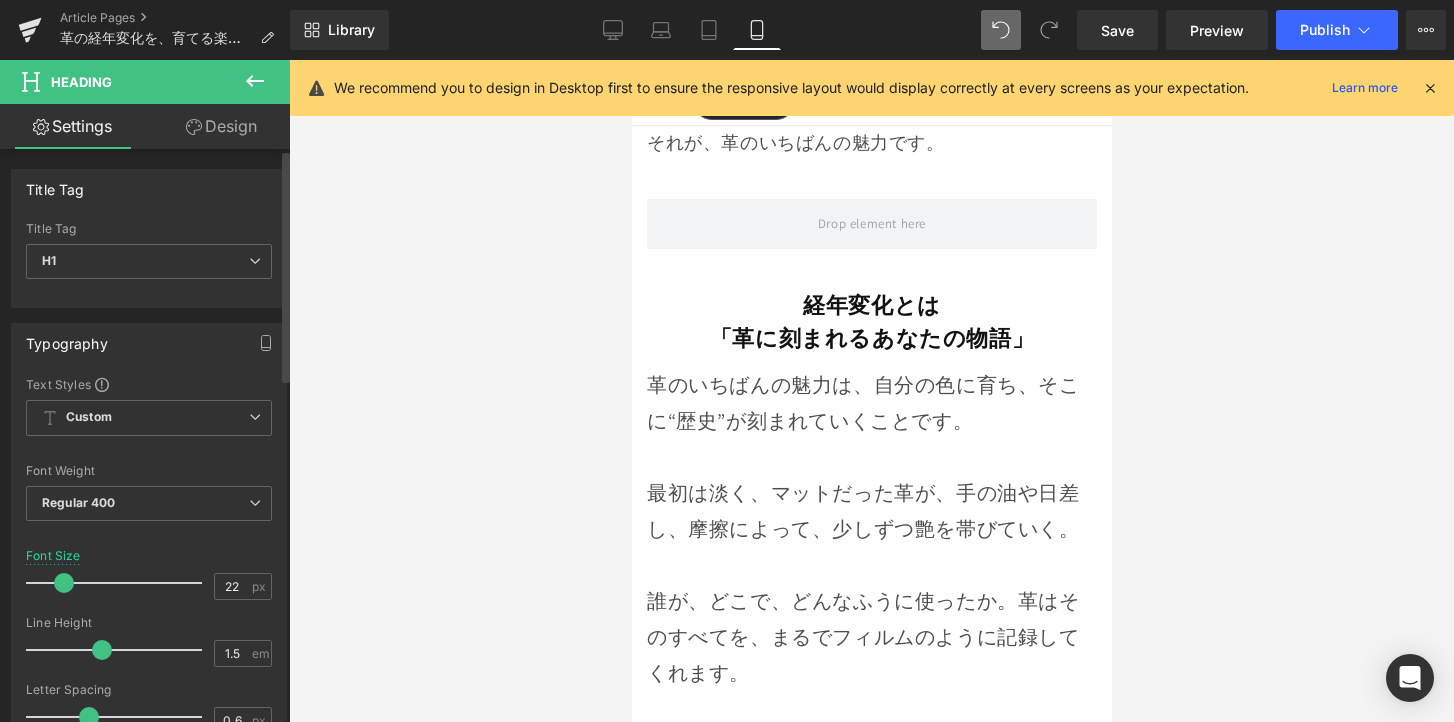 drag, startPoint x: 71, startPoint y: 580, endPoint x: 279, endPoint y: 558, distance: 209.16023 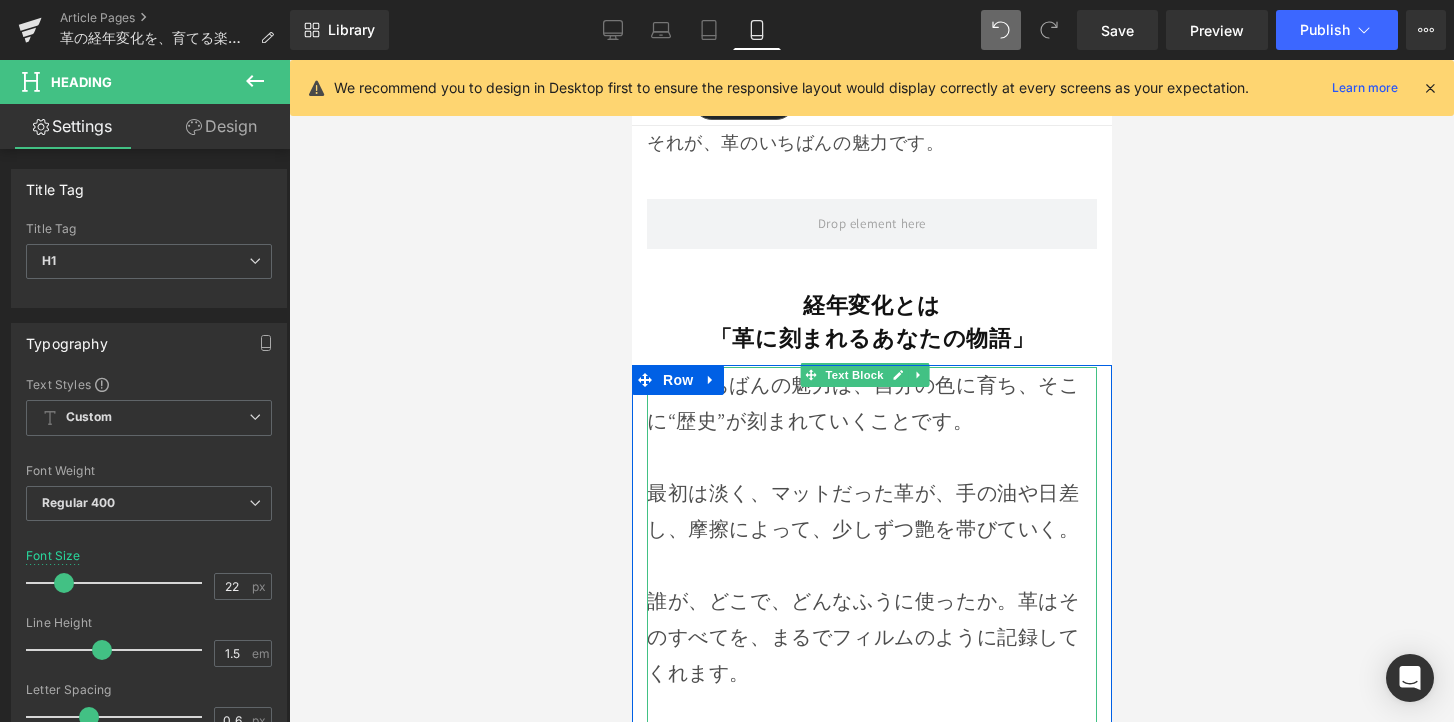click on "最初は淡く、マットだった革が、手の油や日差し、摩擦によって、少しずつ艶を帯びていく。" at bounding box center (871, 511) 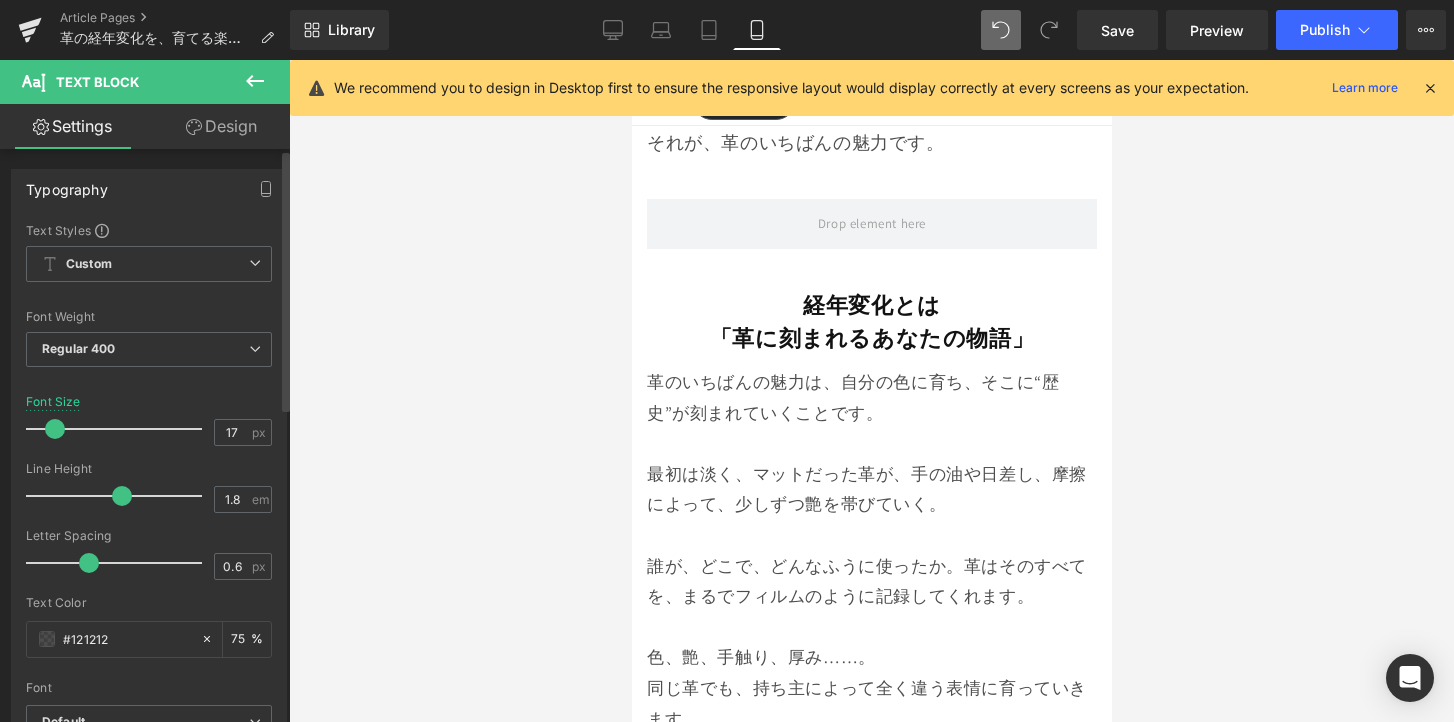 type on "18" 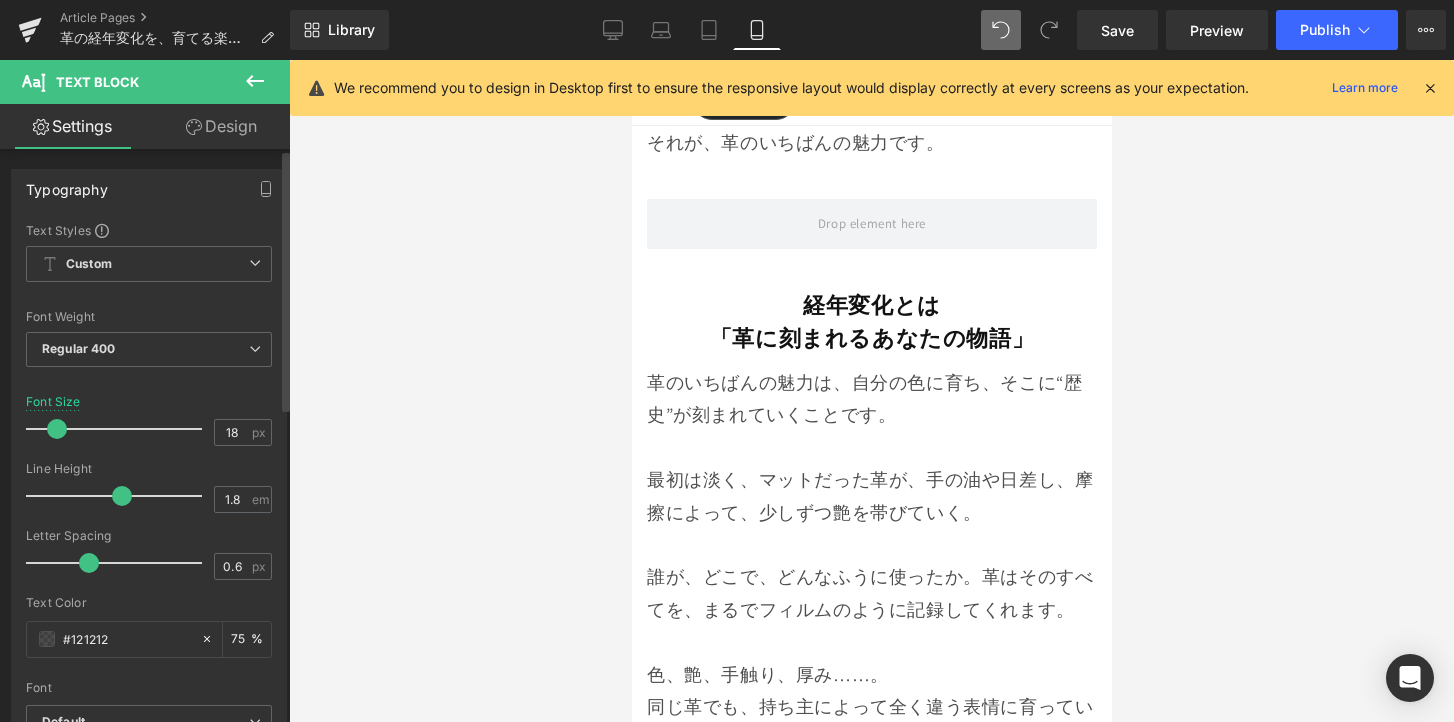 drag, startPoint x: 60, startPoint y: 430, endPoint x: 56, endPoint y: 440, distance: 10.770329 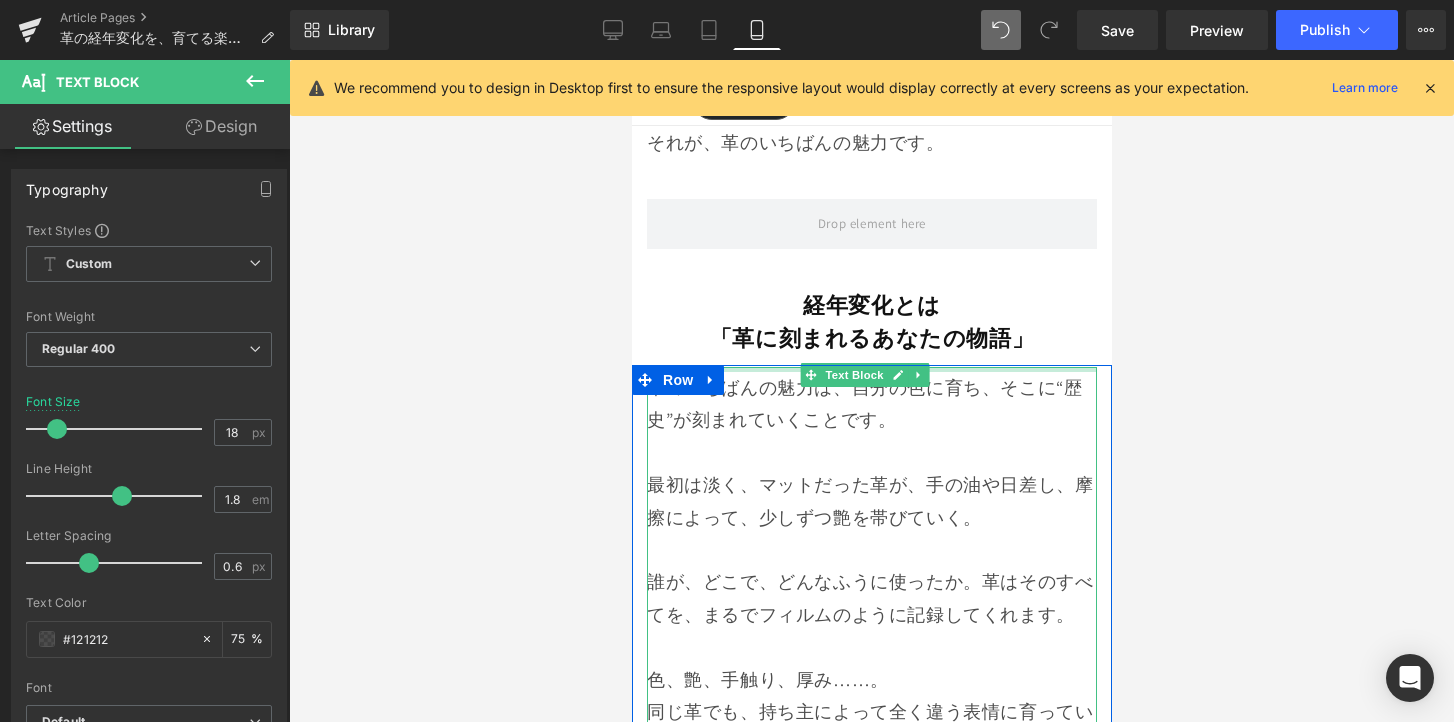 click on "革のいちばんの魅力は、自分の色に育ち、そこに“歴史”が刻まれていくことです。 最初は淡く、マットだった革が、手の油や日差し、摩擦によって、少しずつ艶を帯びていく。 誰が、どこで、どんなふうに使ったか。革はそのすべてを、まるでフィルムのように記録してくれます。 色、艶、手触り、厚み……。 同じ革でも、持ち主によって全く違う表情に育っていきます。 「いつまでもピカピカなもの」もあれば、 「渋みを増して深く育つ」ものもある。 中には「少しくたびれて味が出た」革もあるかもしれません。 それは、使う人の暮らしや価値観を映し出すもの。 このポジティブな変化のことを「エイジング（＝経年変化）」と呼びます。 革を通じて、“自分だけの物語”を育てていける。 それこそが、エイジングの一番の魅力です。" at bounding box center (871, 807) 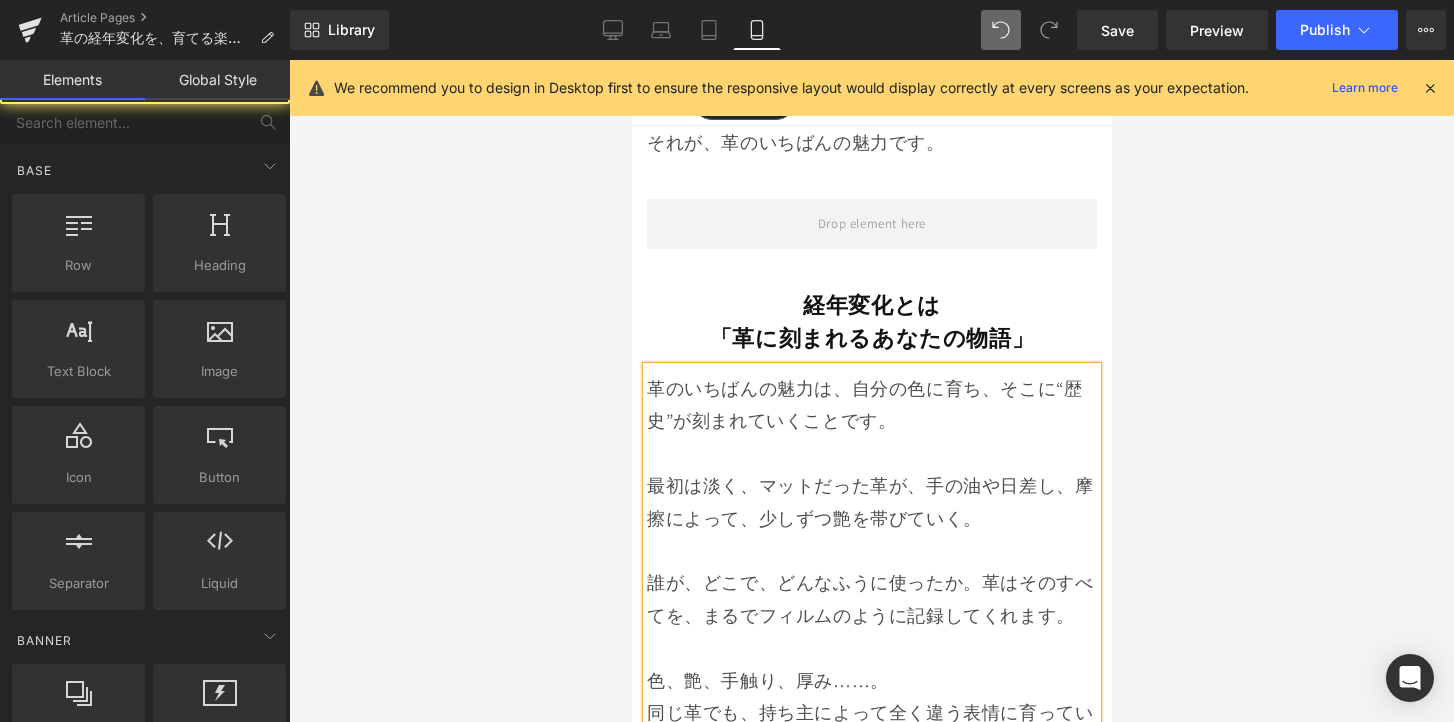 click at bounding box center [871, 391] 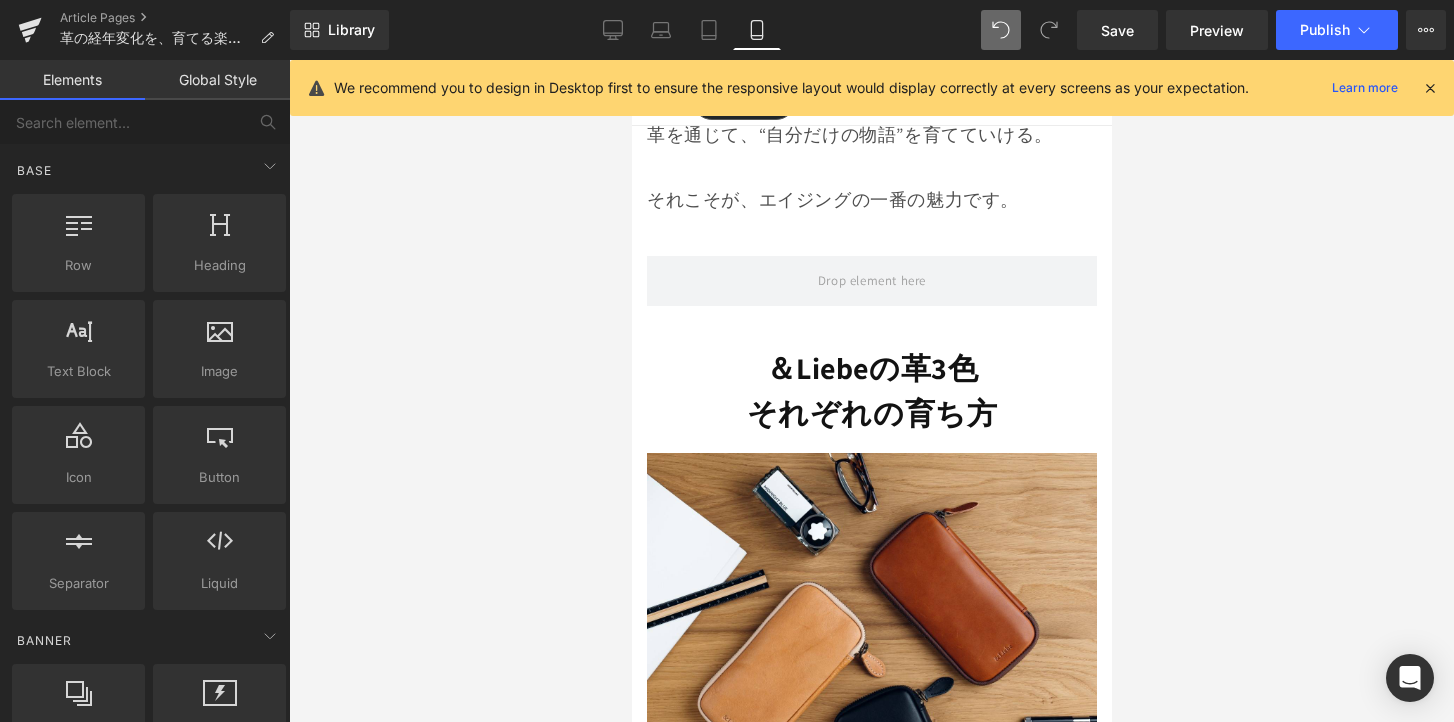 scroll, scrollTop: 3327, scrollLeft: 0, axis: vertical 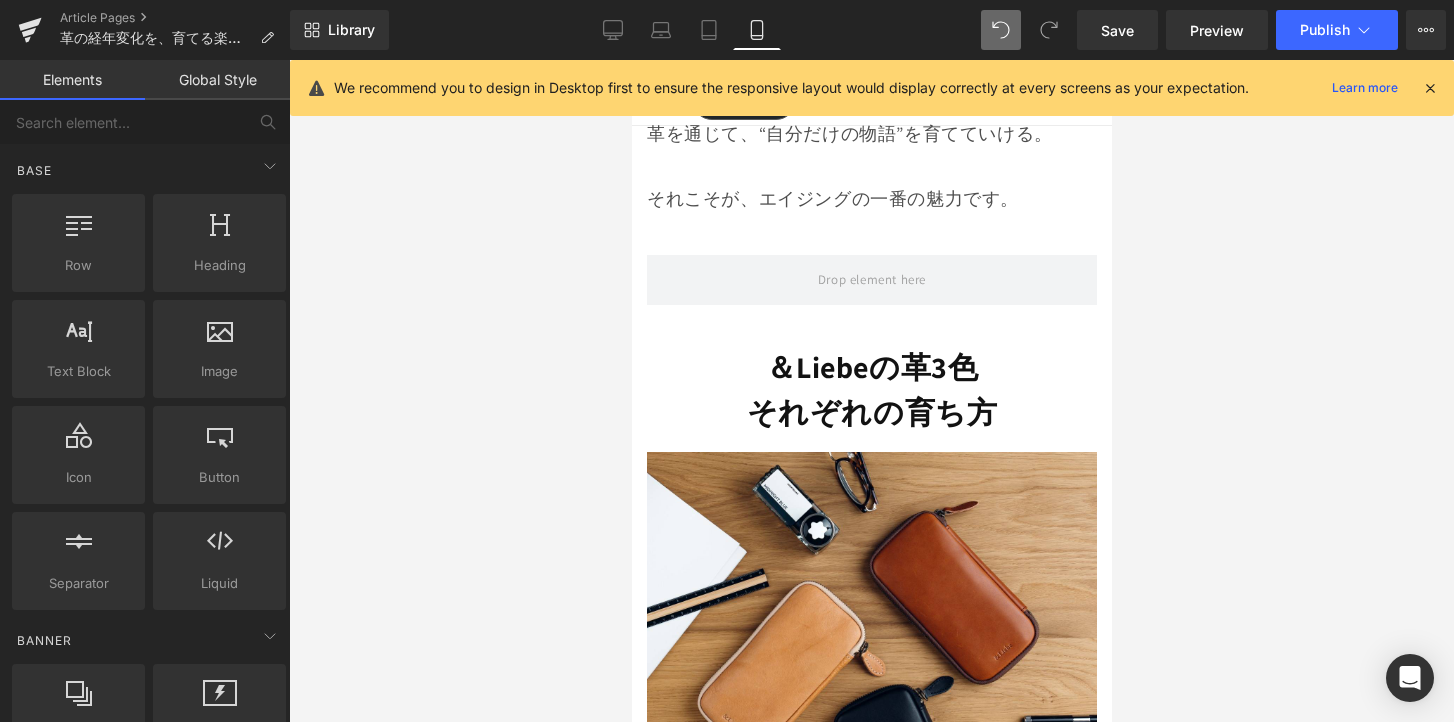click on "＆Liebeの革3色" at bounding box center (871, 367) 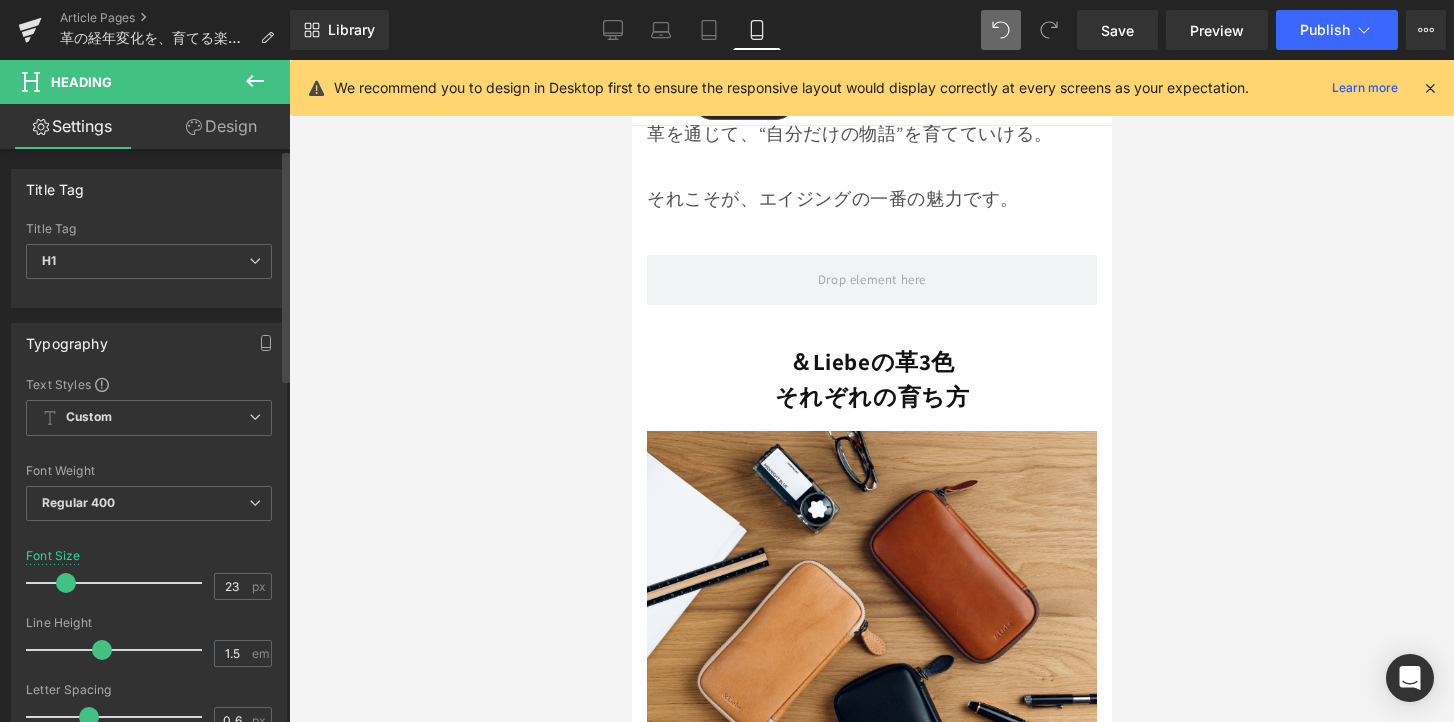 type on "22" 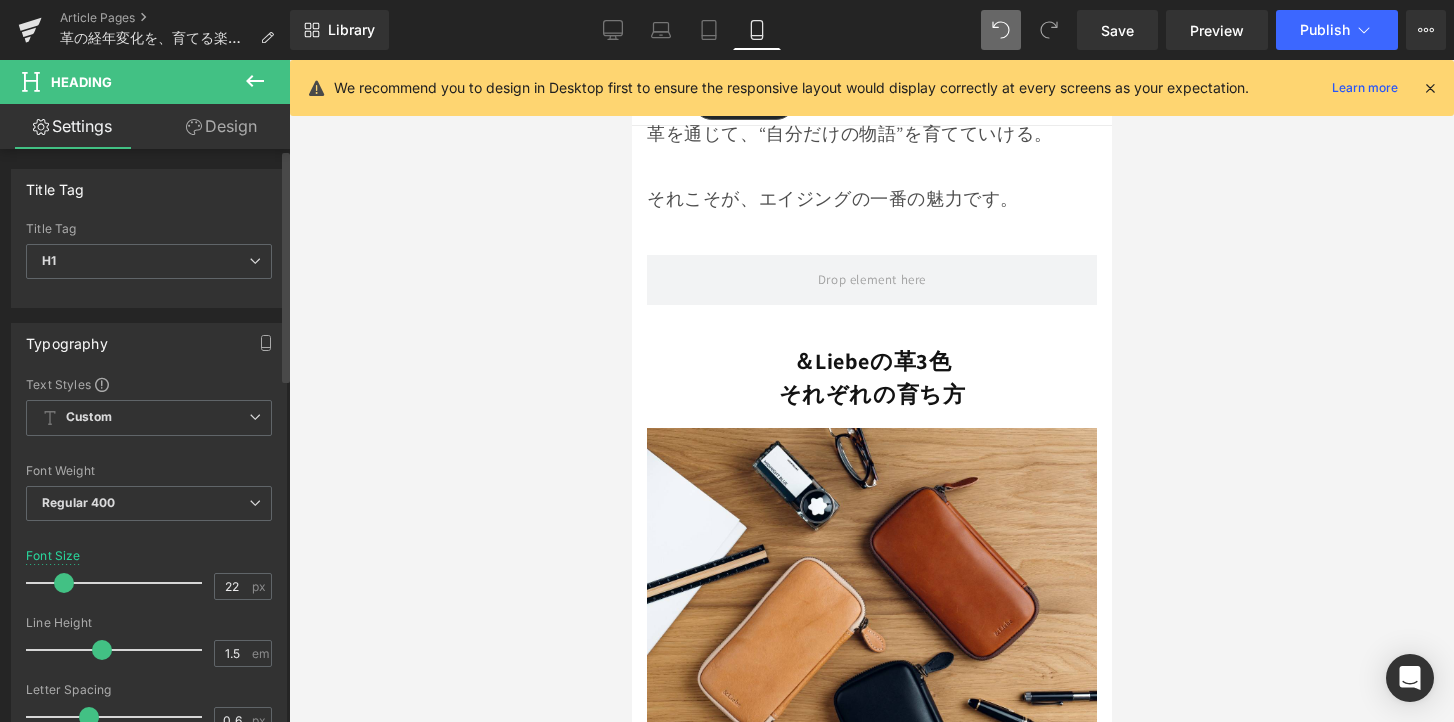 drag, startPoint x: 72, startPoint y: 585, endPoint x: 59, endPoint y: 590, distance: 13.928389 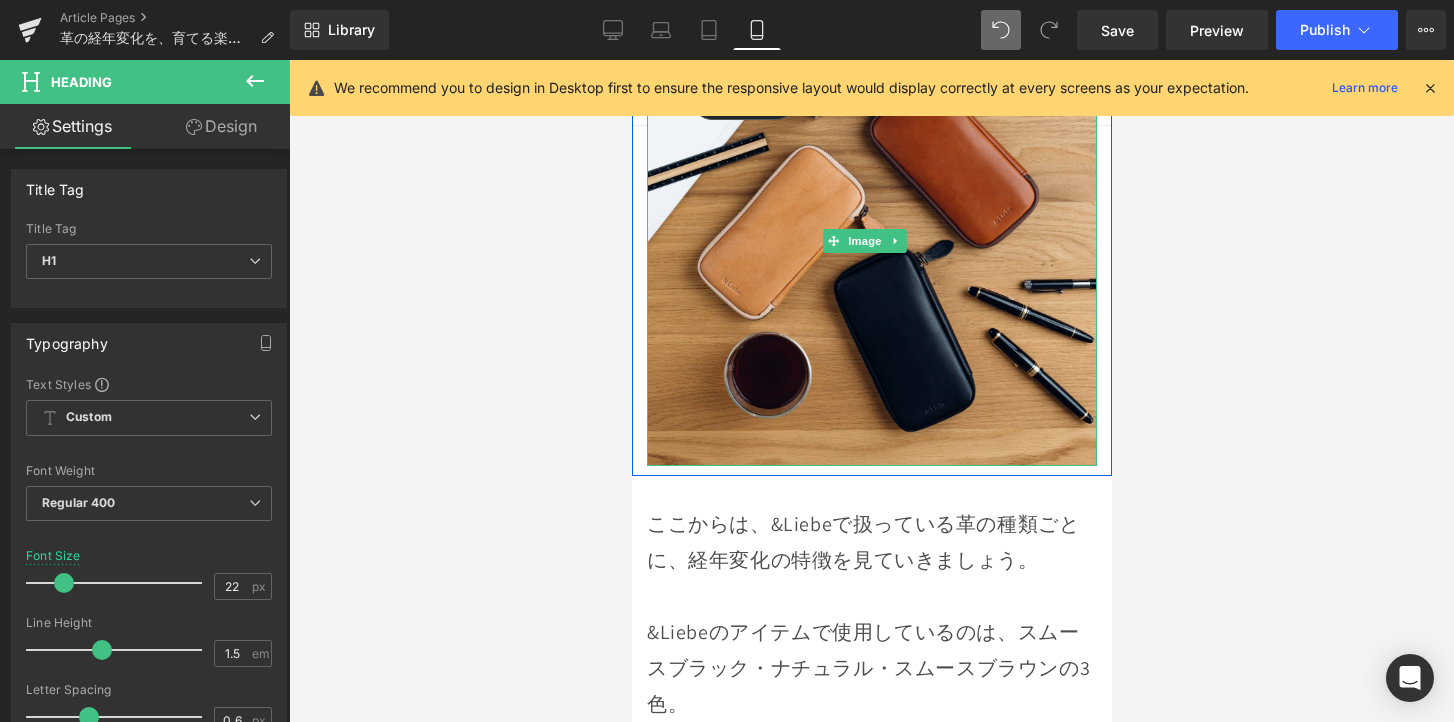 scroll, scrollTop: 3818, scrollLeft: 0, axis: vertical 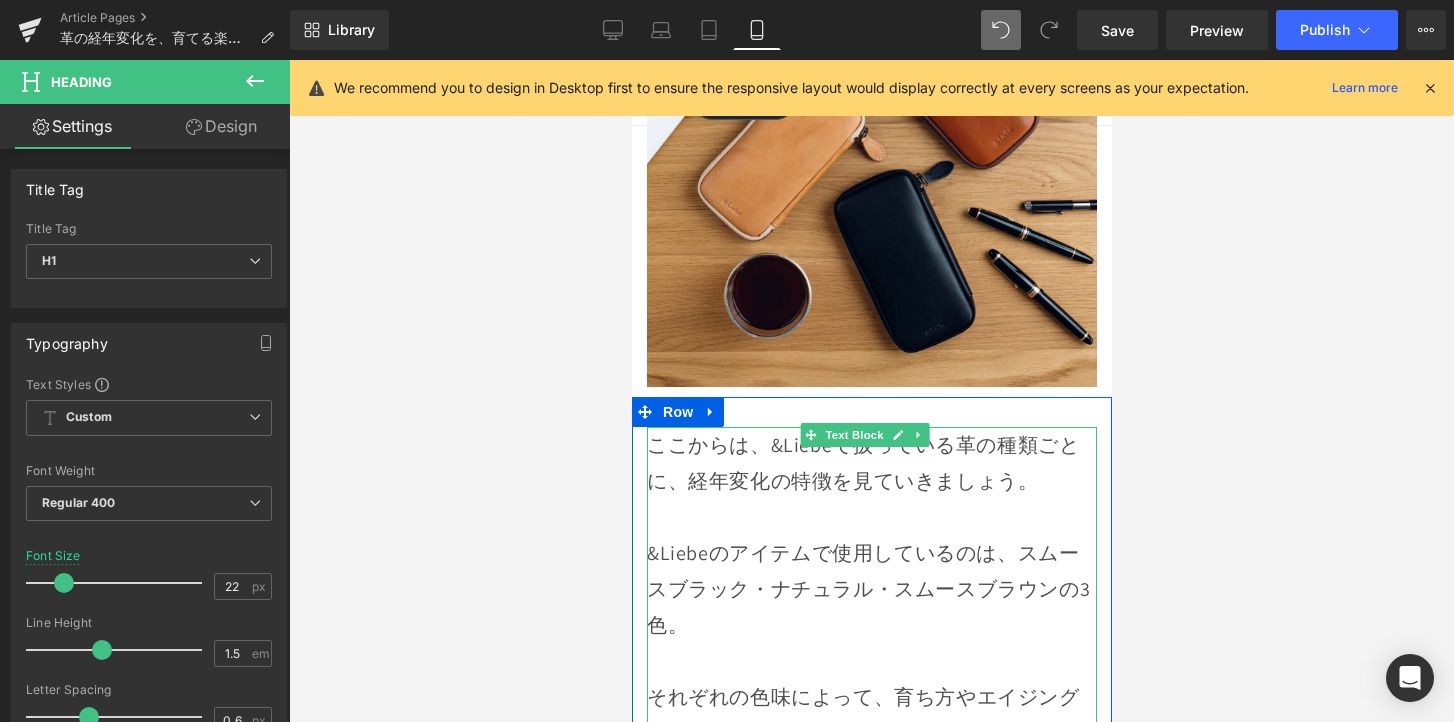 click at bounding box center (871, 517) 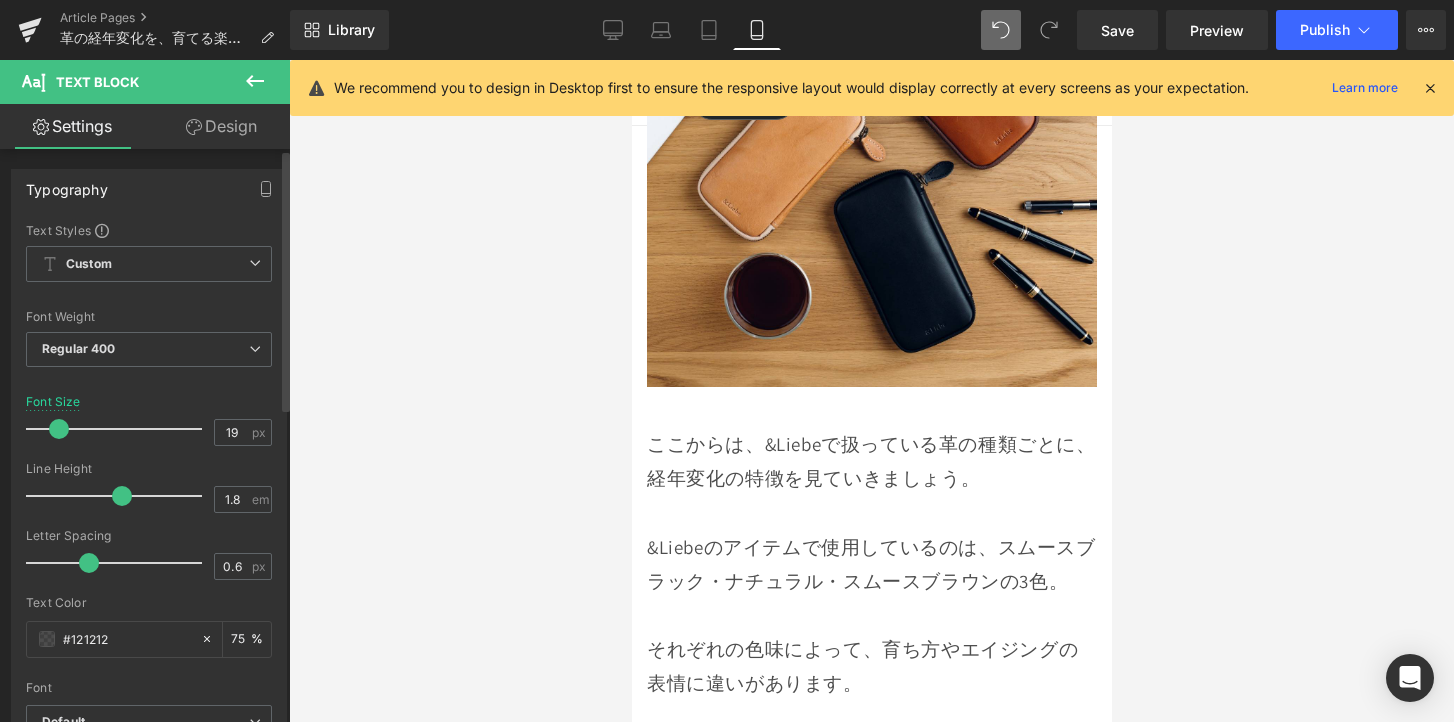 type on "18" 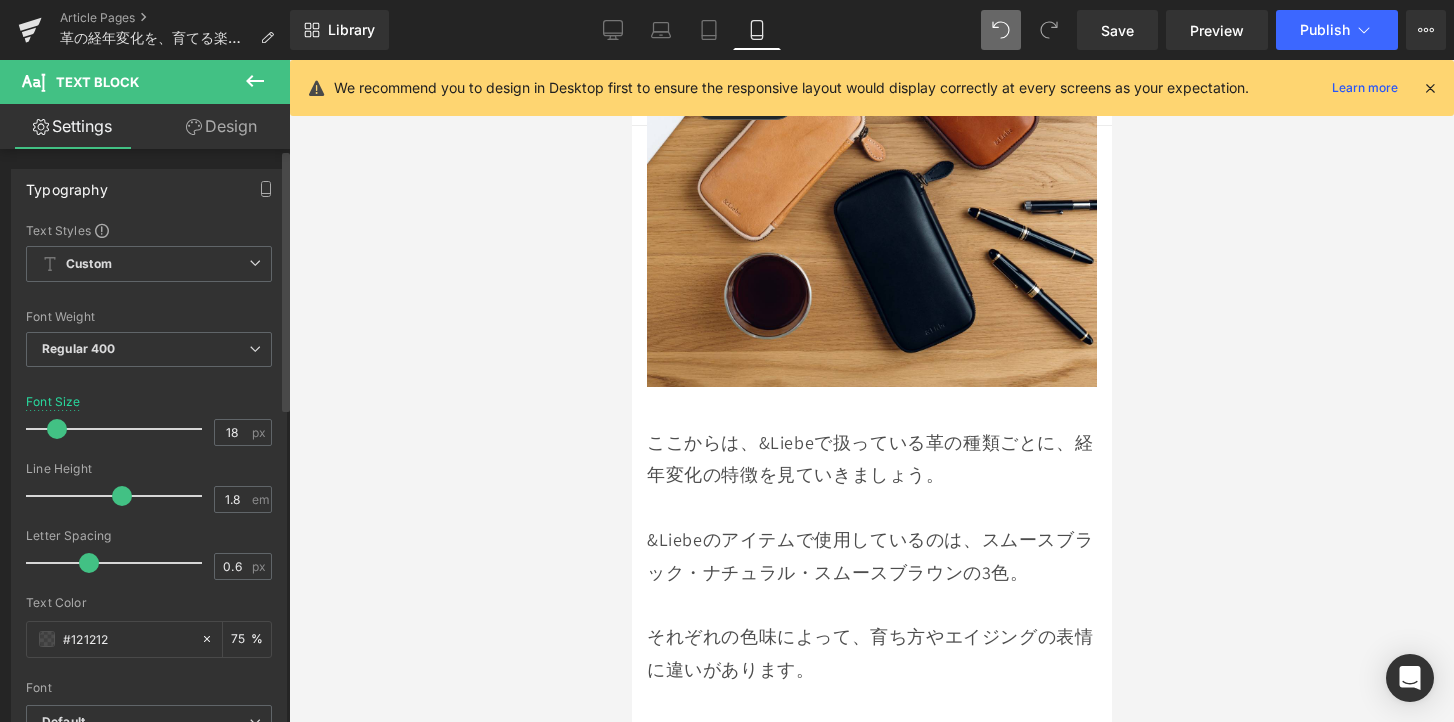 click at bounding box center (57, 429) 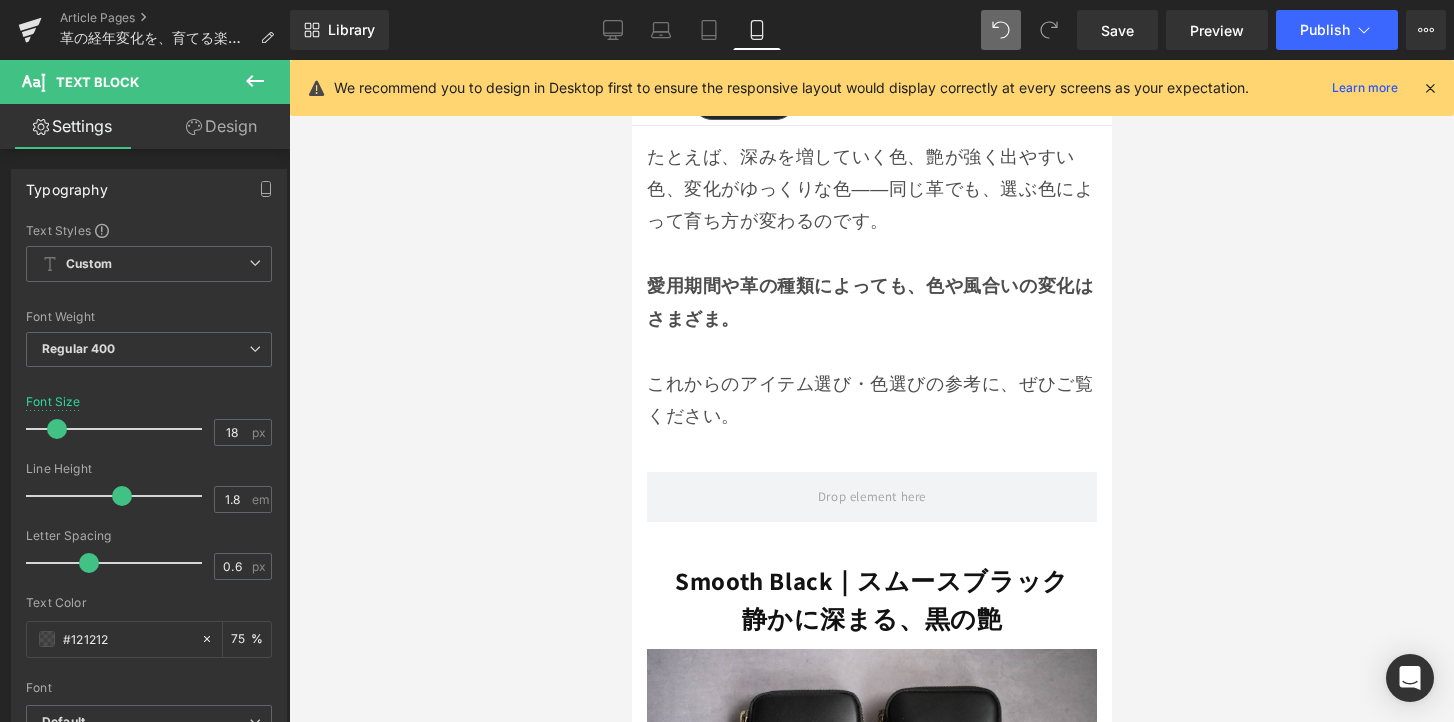 scroll, scrollTop: 4528, scrollLeft: 0, axis: vertical 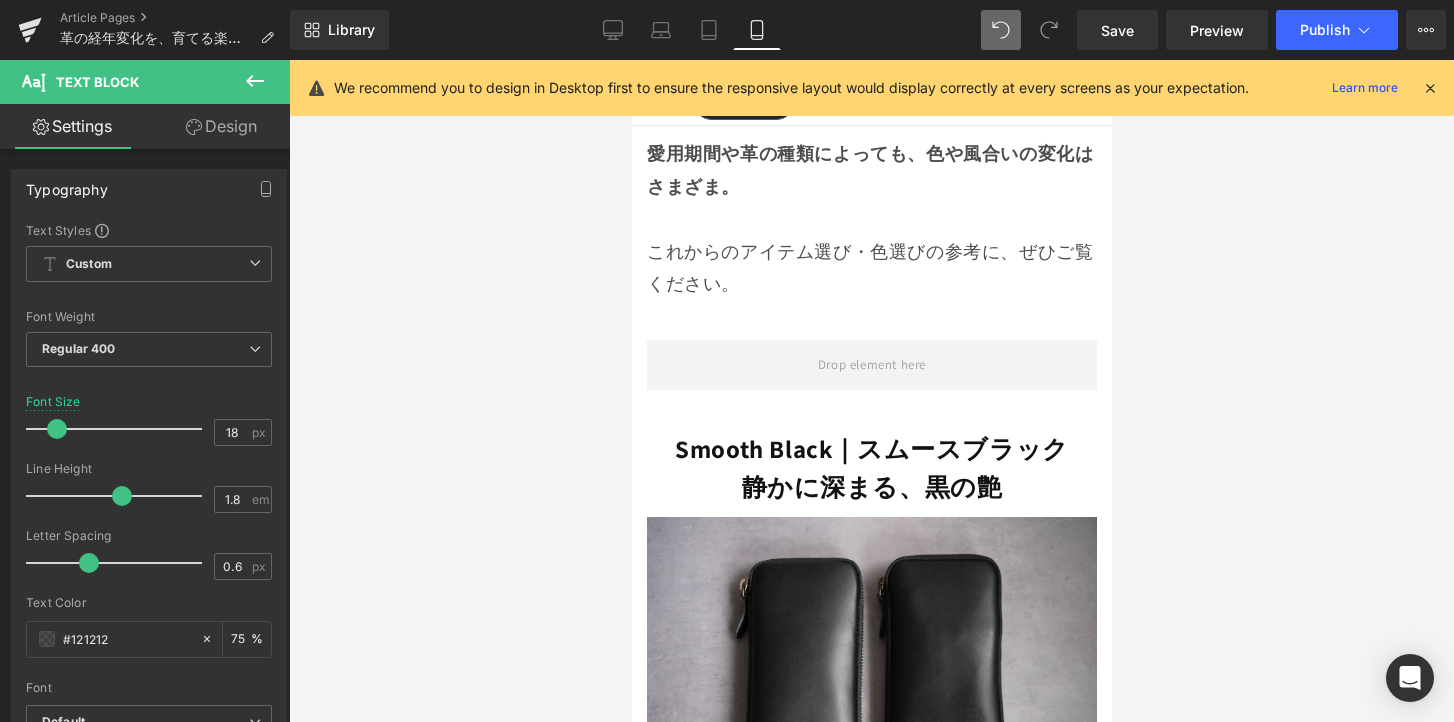 click on "Smooth Black｜スムースブラック" at bounding box center [871, 448] 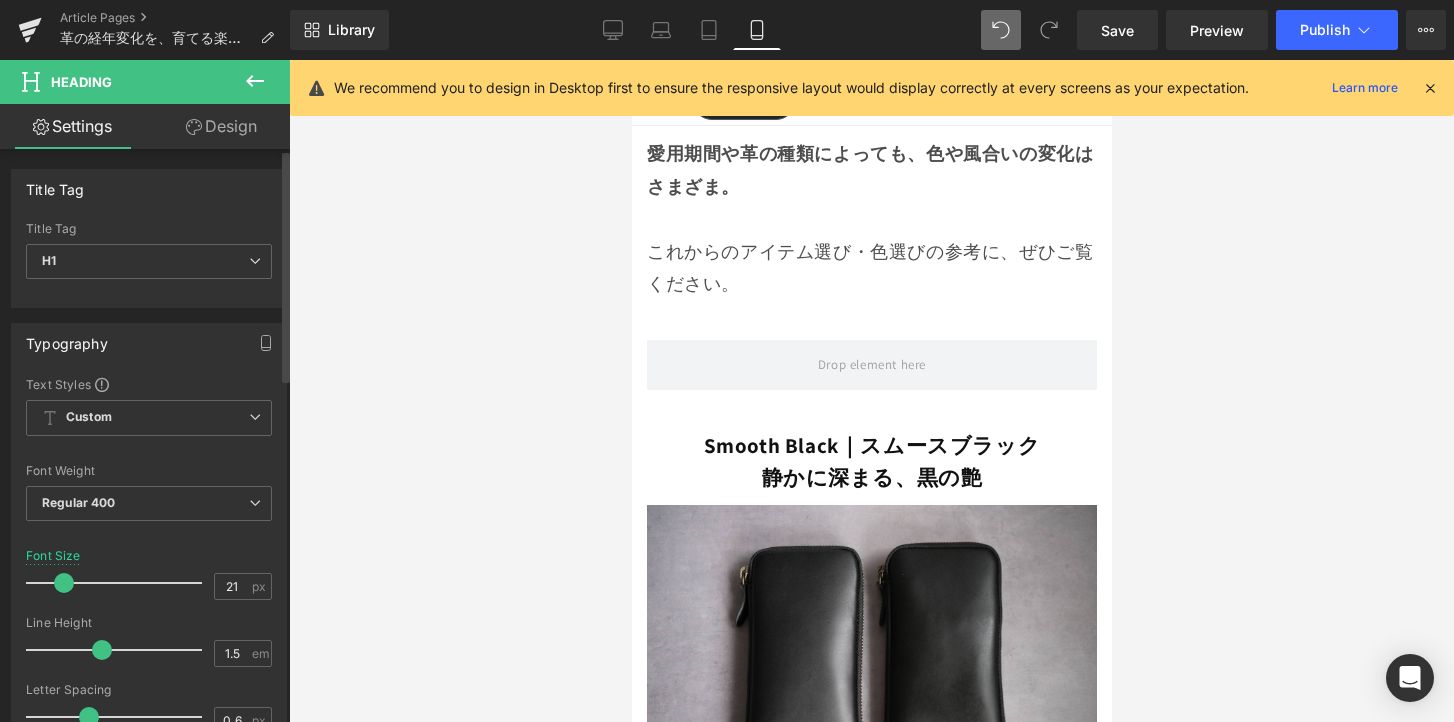 type on "20" 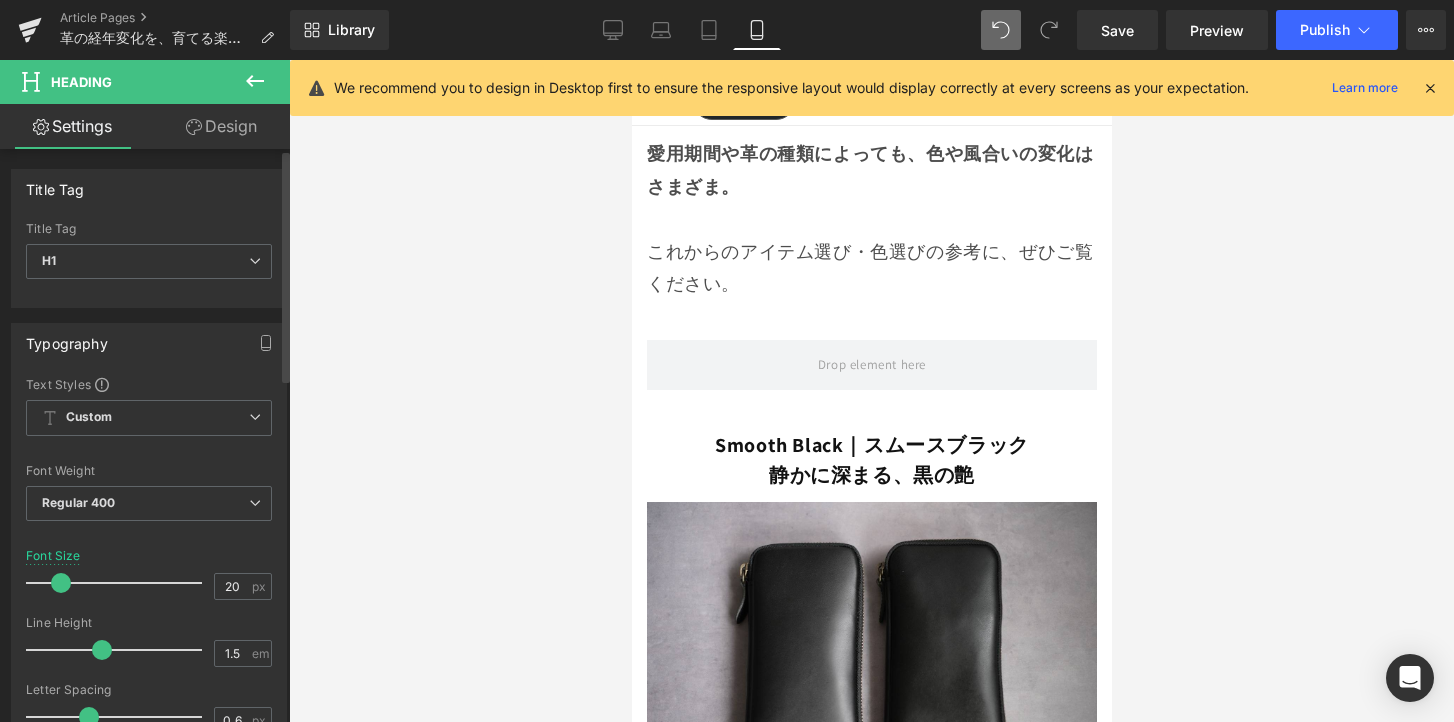 click at bounding box center (119, 583) 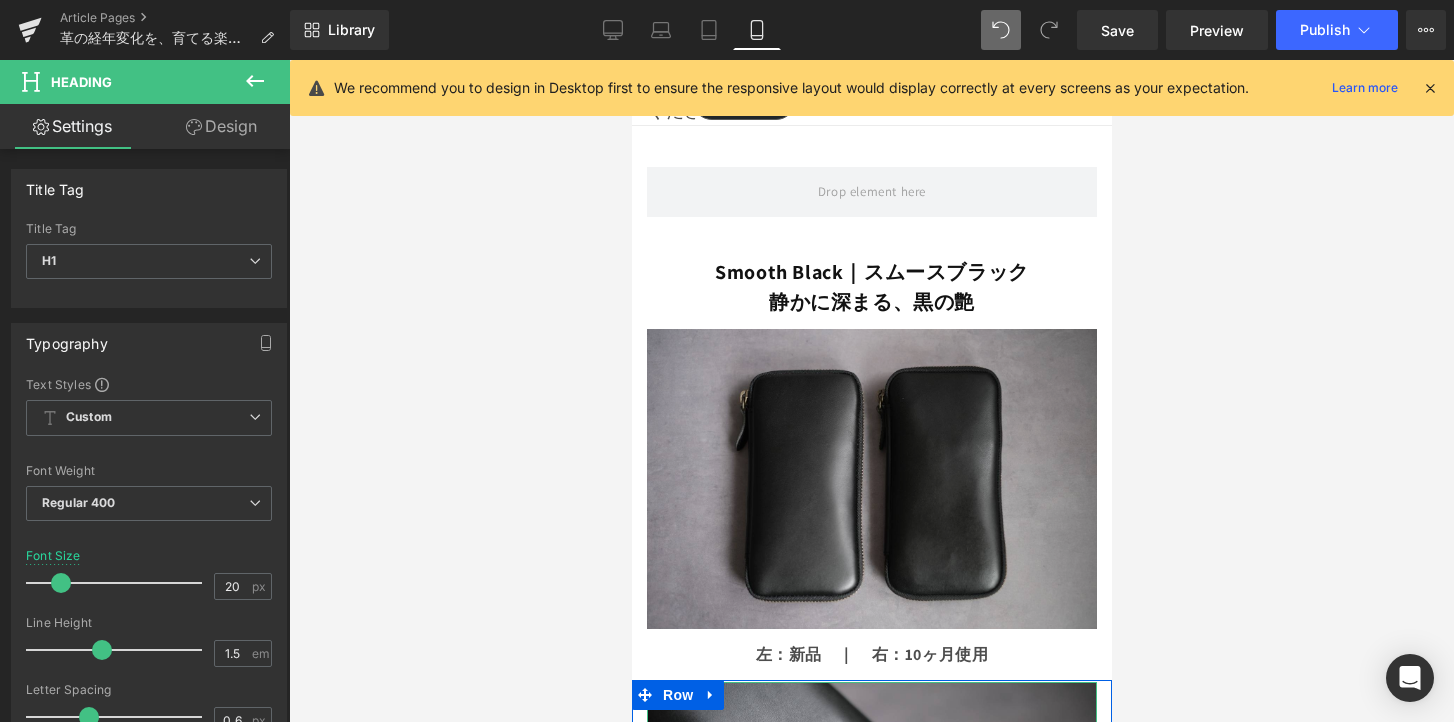 scroll, scrollTop: 4690, scrollLeft: 0, axis: vertical 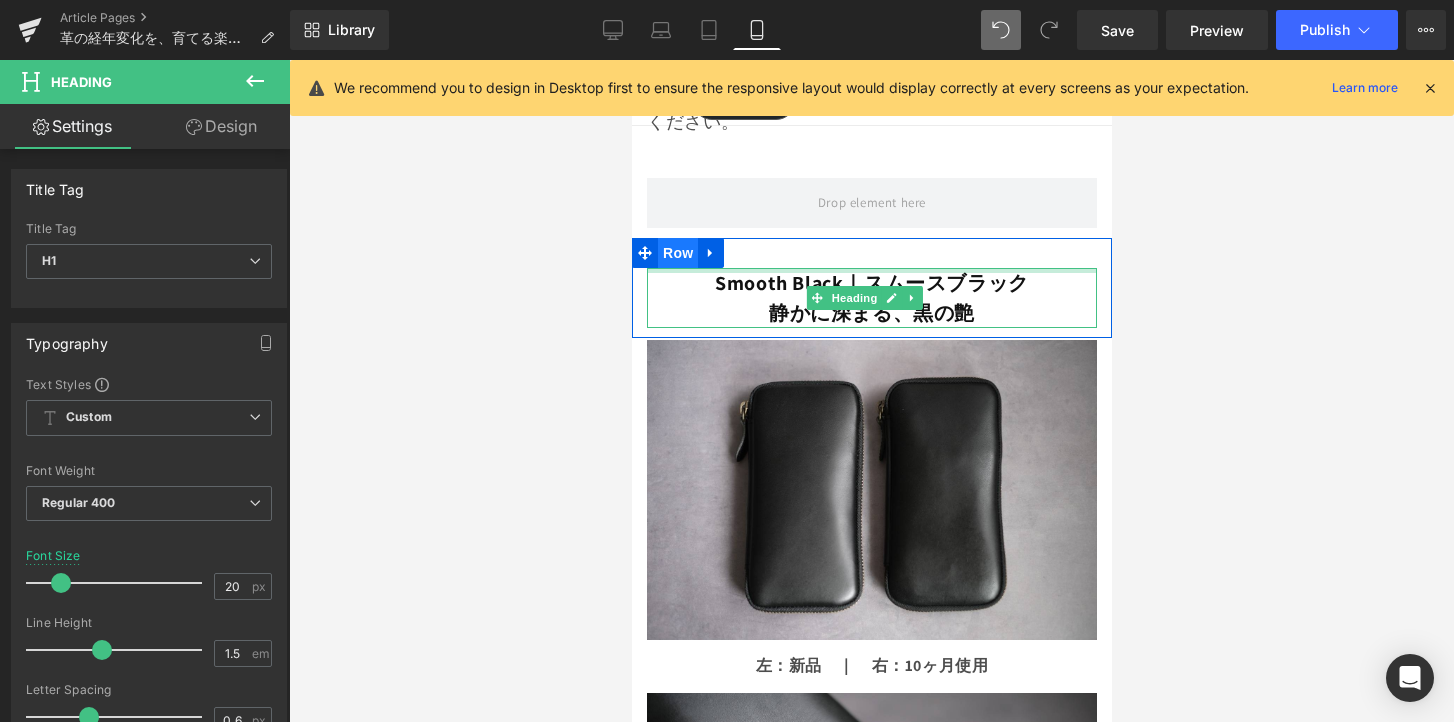 click on "Row" at bounding box center [677, 253] 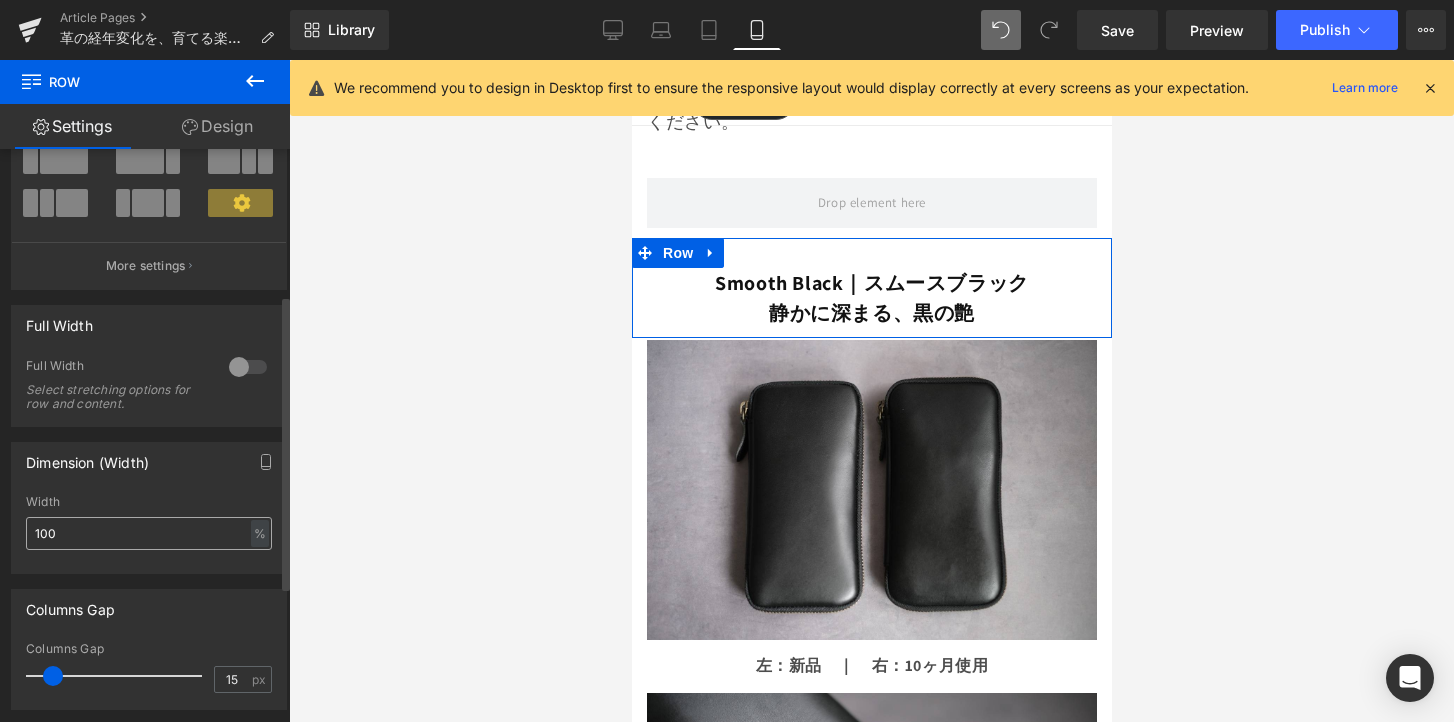 scroll, scrollTop: 406, scrollLeft: 0, axis: vertical 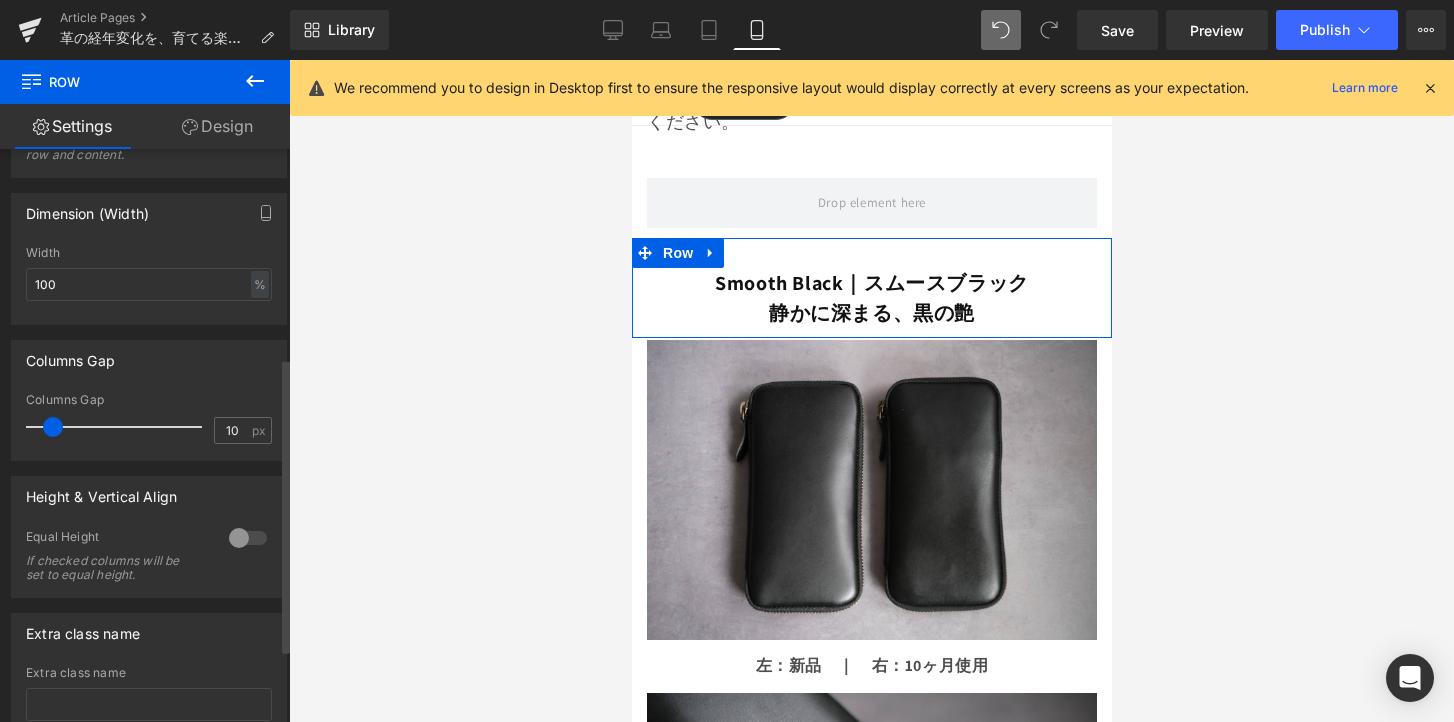type on "0" 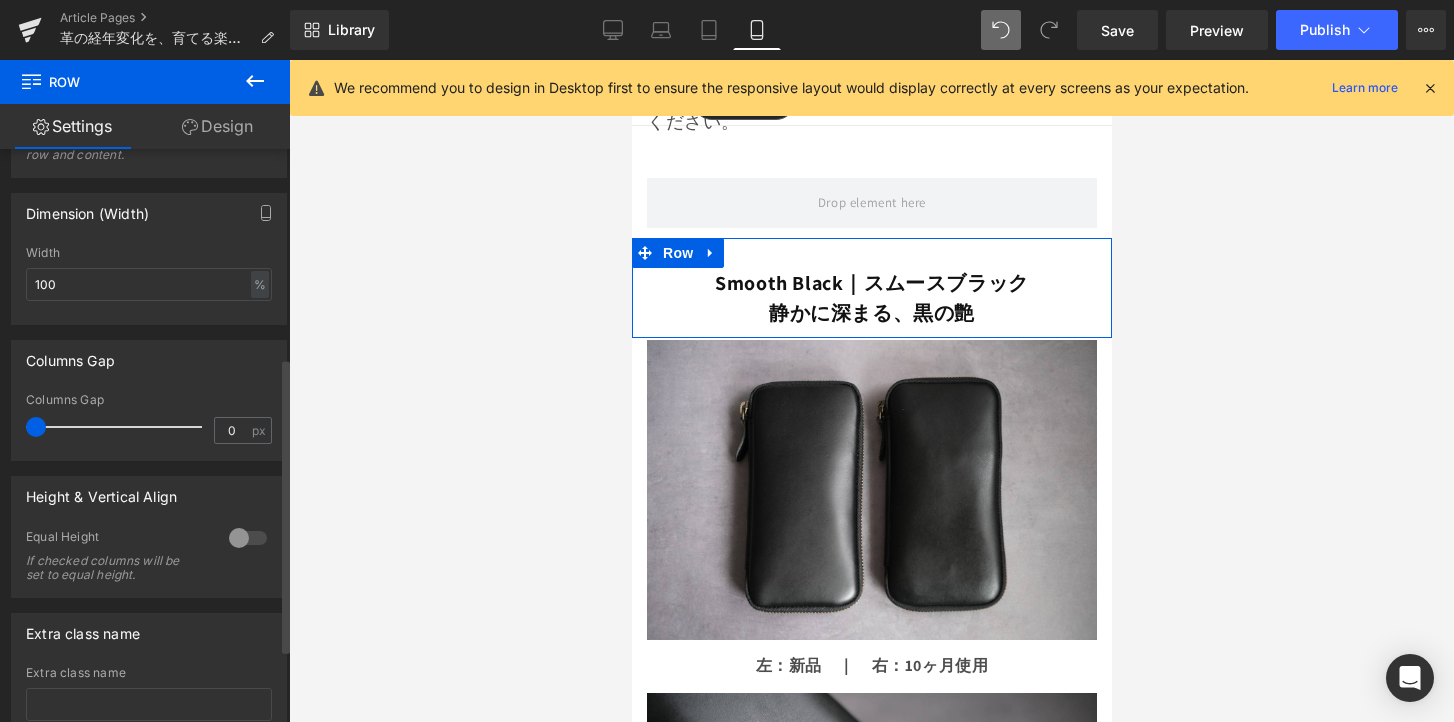 drag, startPoint x: 46, startPoint y: 426, endPoint x: 5, endPoint y: 428, distance: 41.04875 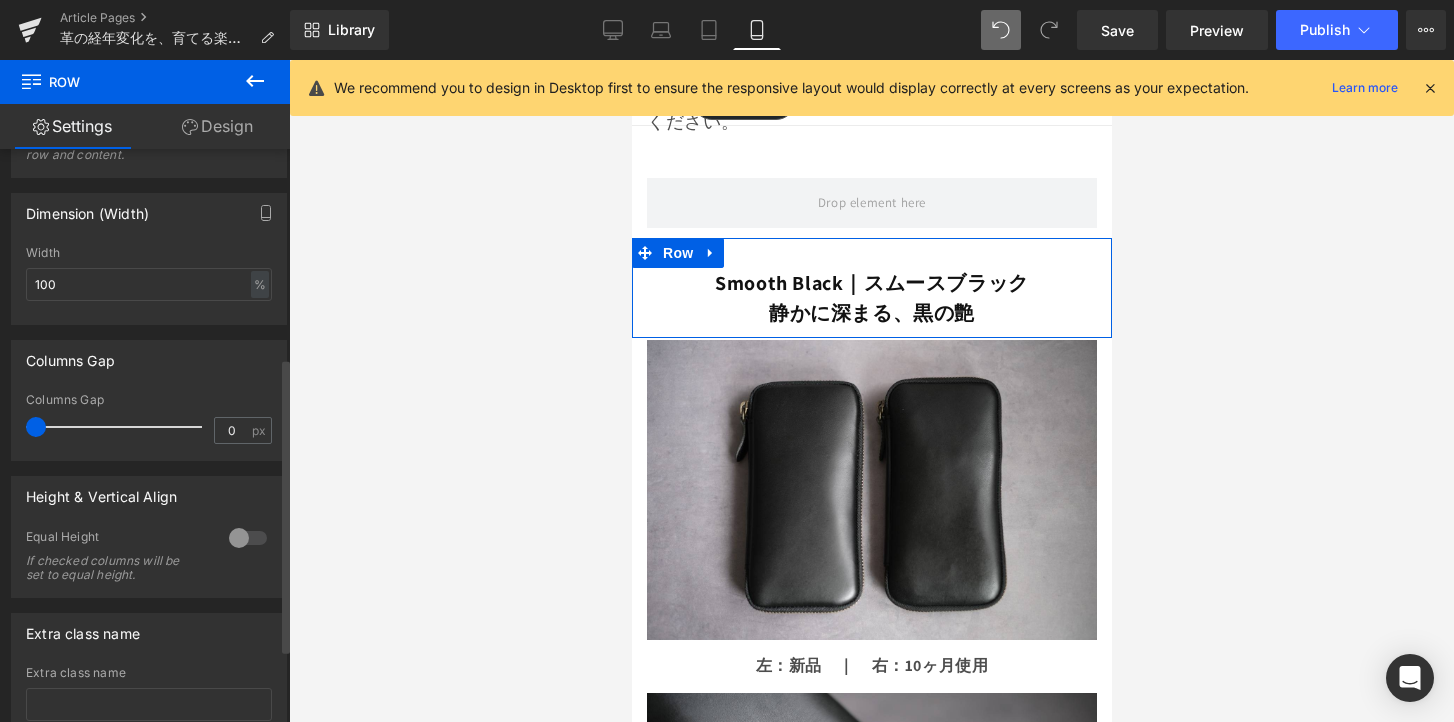 click on "Columns Gap 0px Columns Gap 0 px" at bounding box center (149, 393) 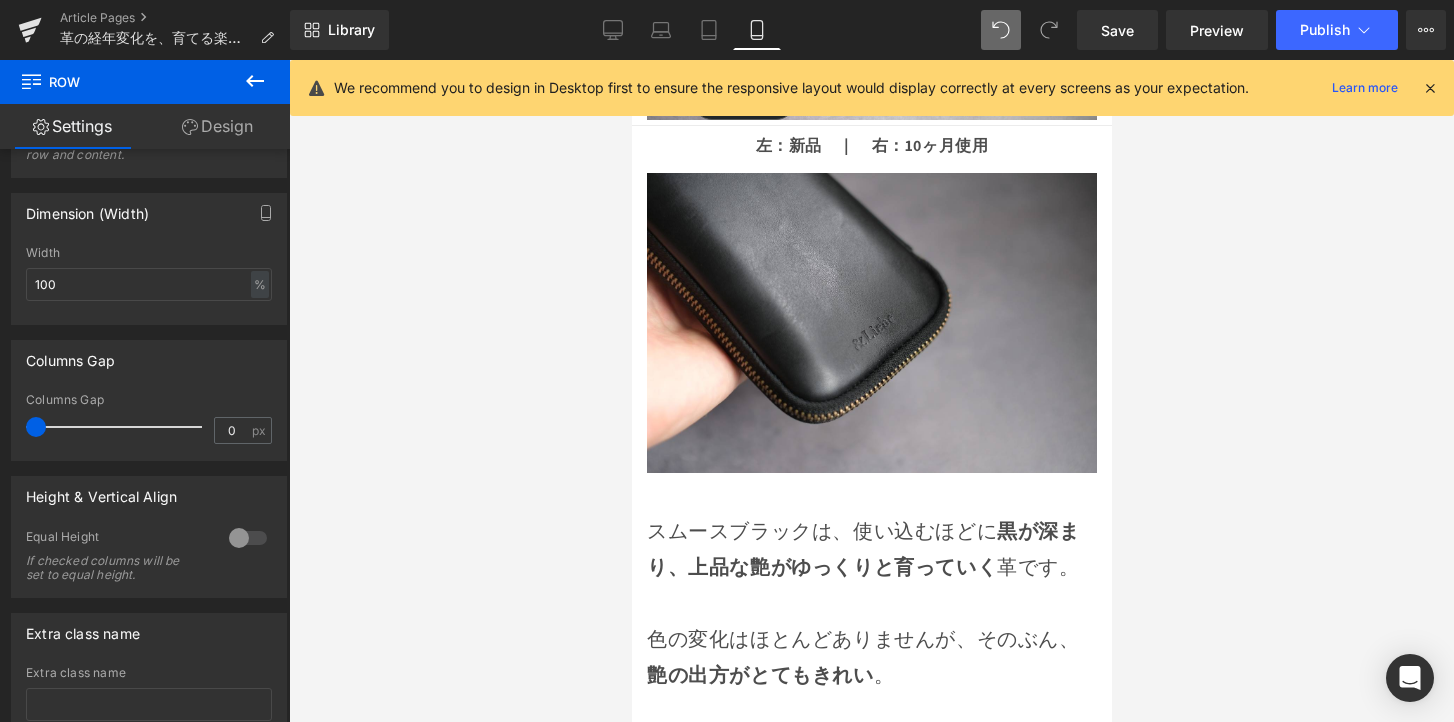 scroll, scrollTop: 5228, scrollLeft: 0, axis: vertical 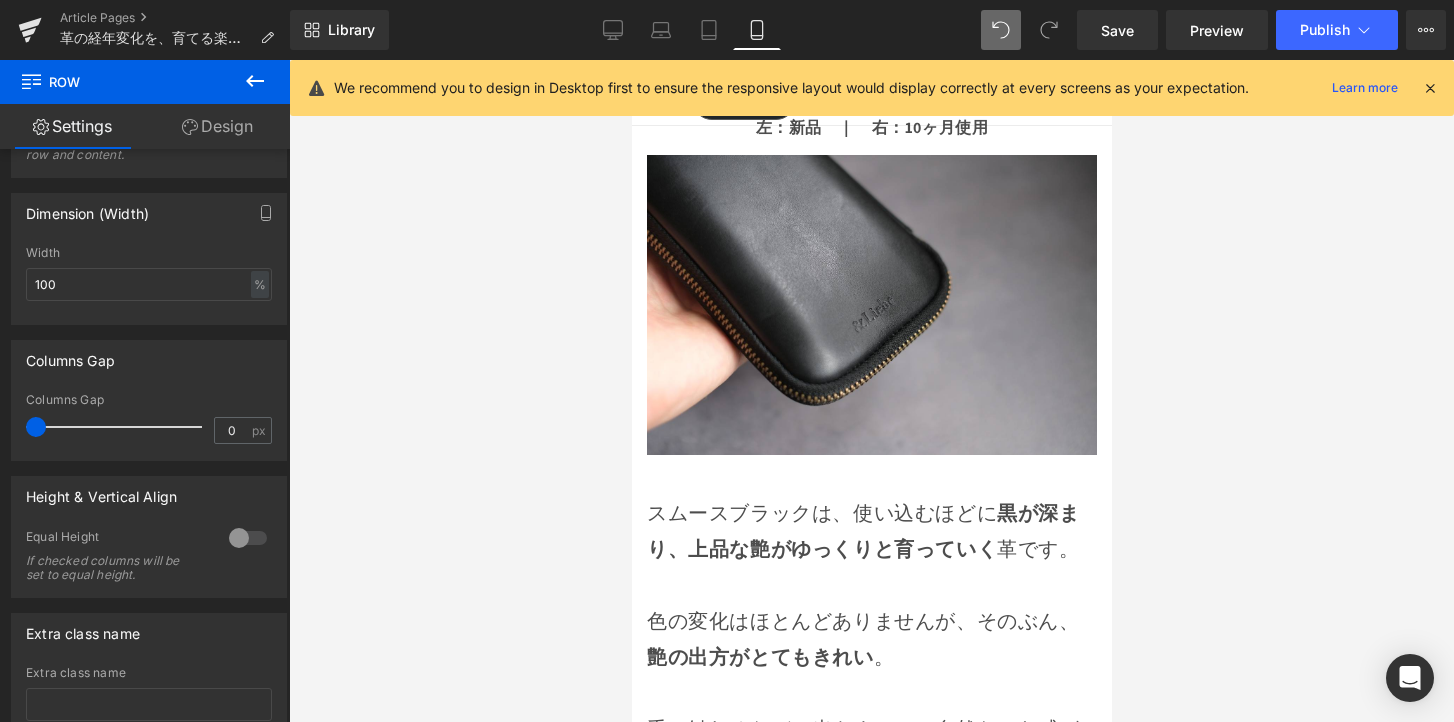 click on "スムースブラックは、使い込むほどに 黒が深まり、上品な艶がゆっくりと育っていく 革です。" at bounding box center [871, 531] 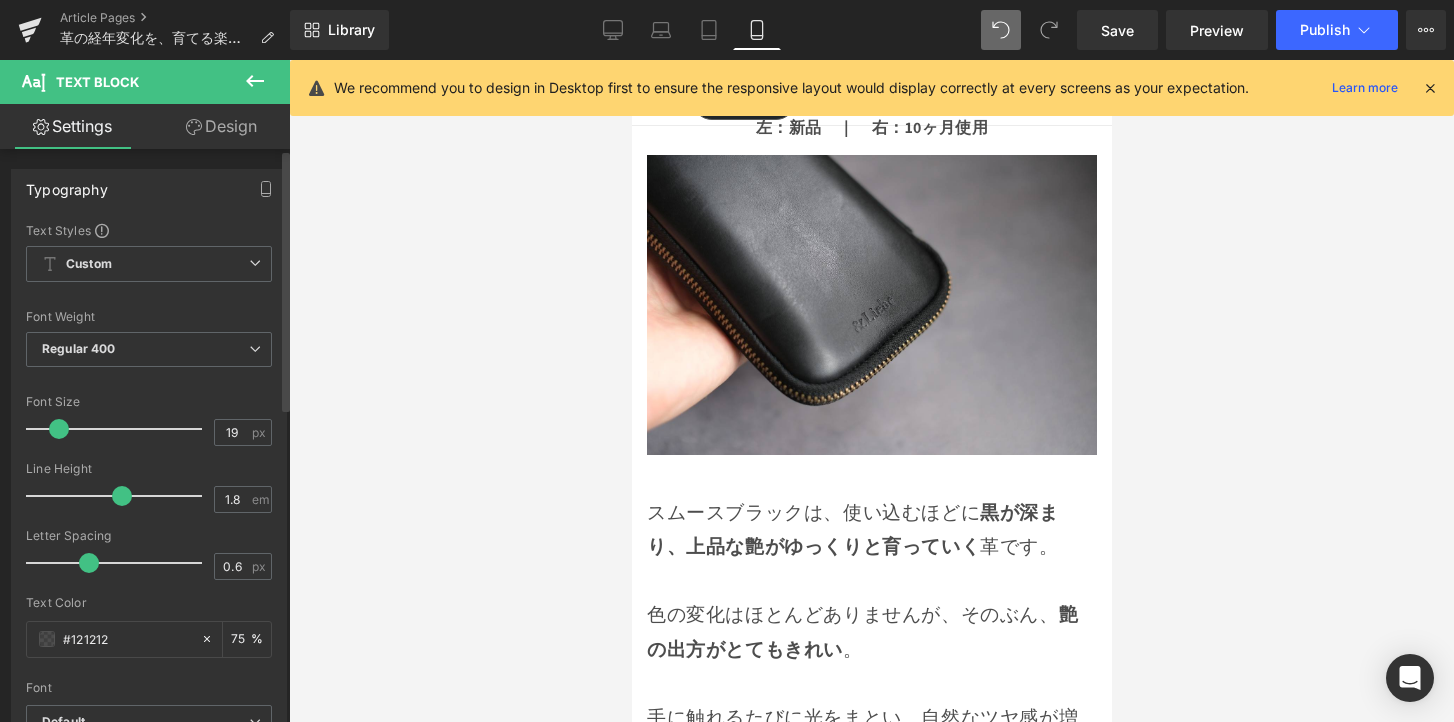 type on "18" 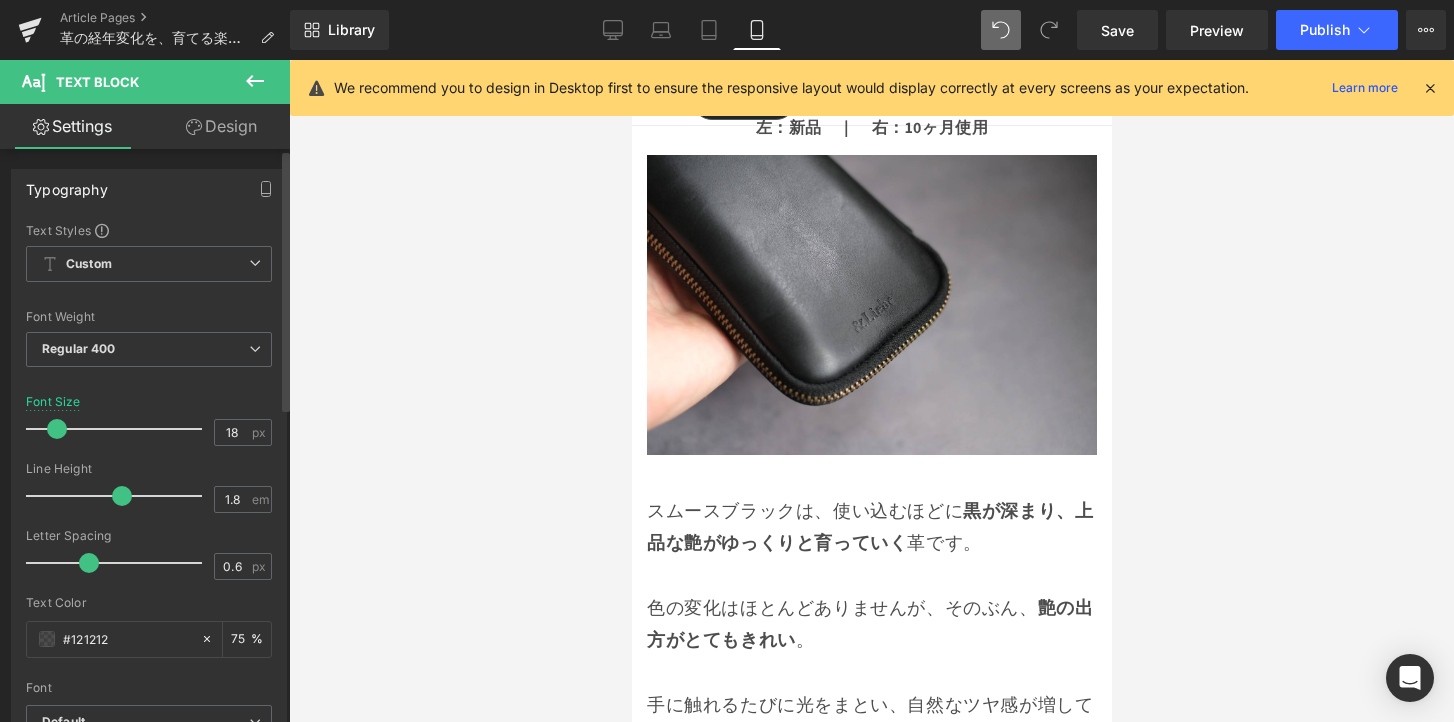 click at bounding box center (57, 429) 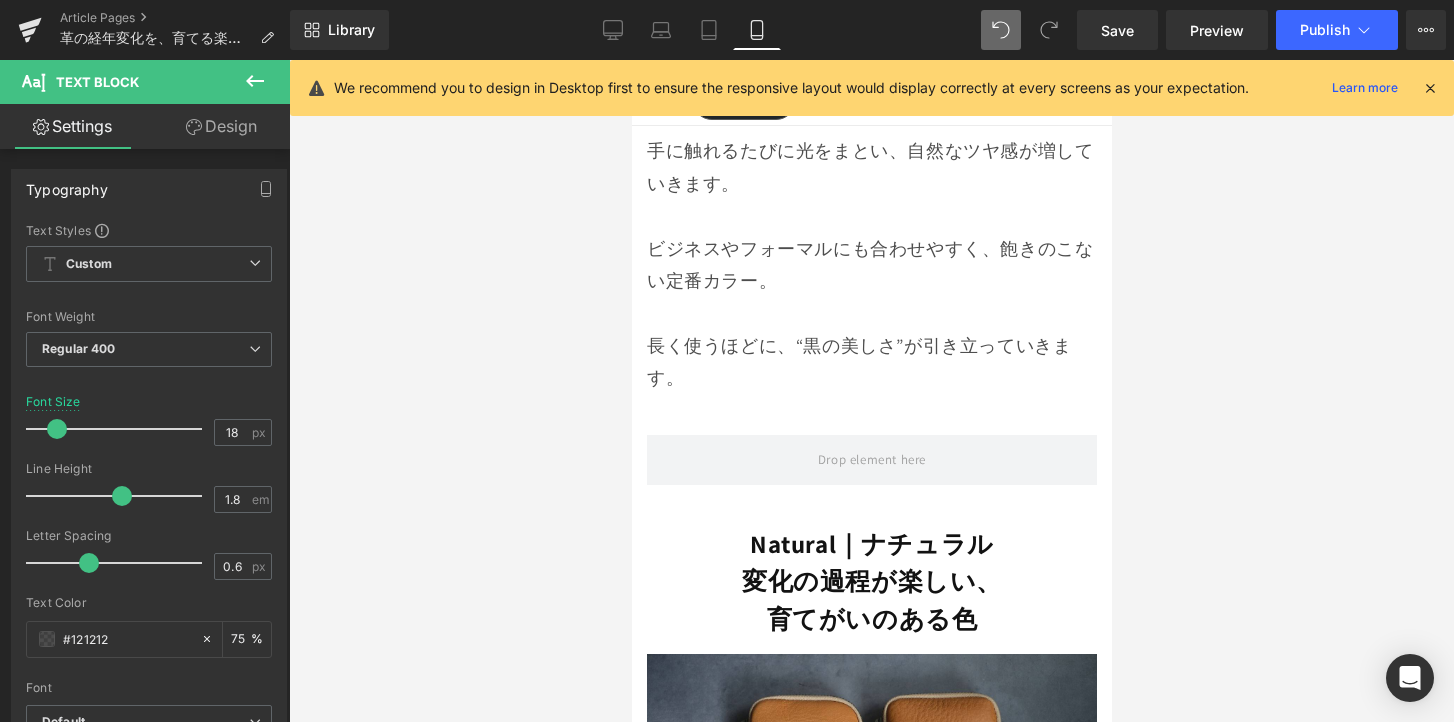 scroll, scrollTop: 5873, scrollLeft: 0, axis: vertical 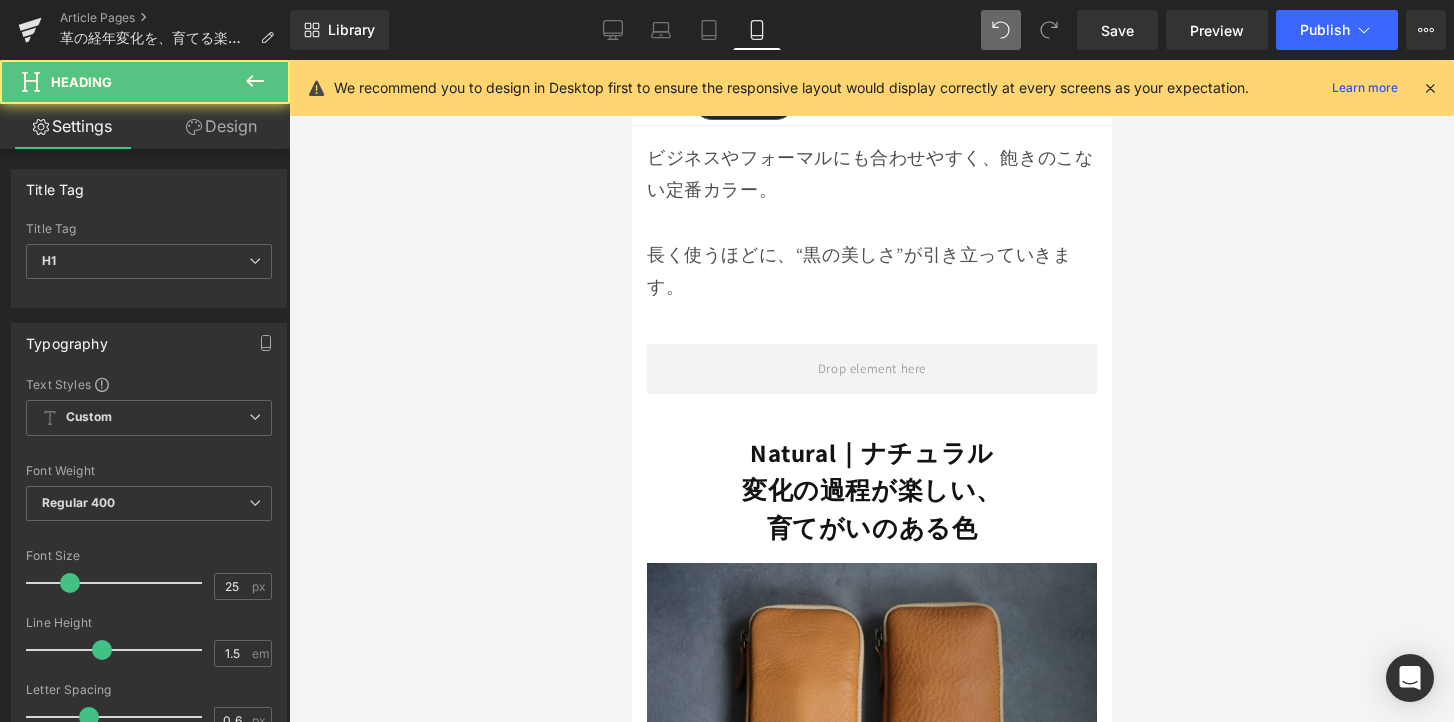 click on "変化の過程が楽しい、" at bounding box center [871, 489] 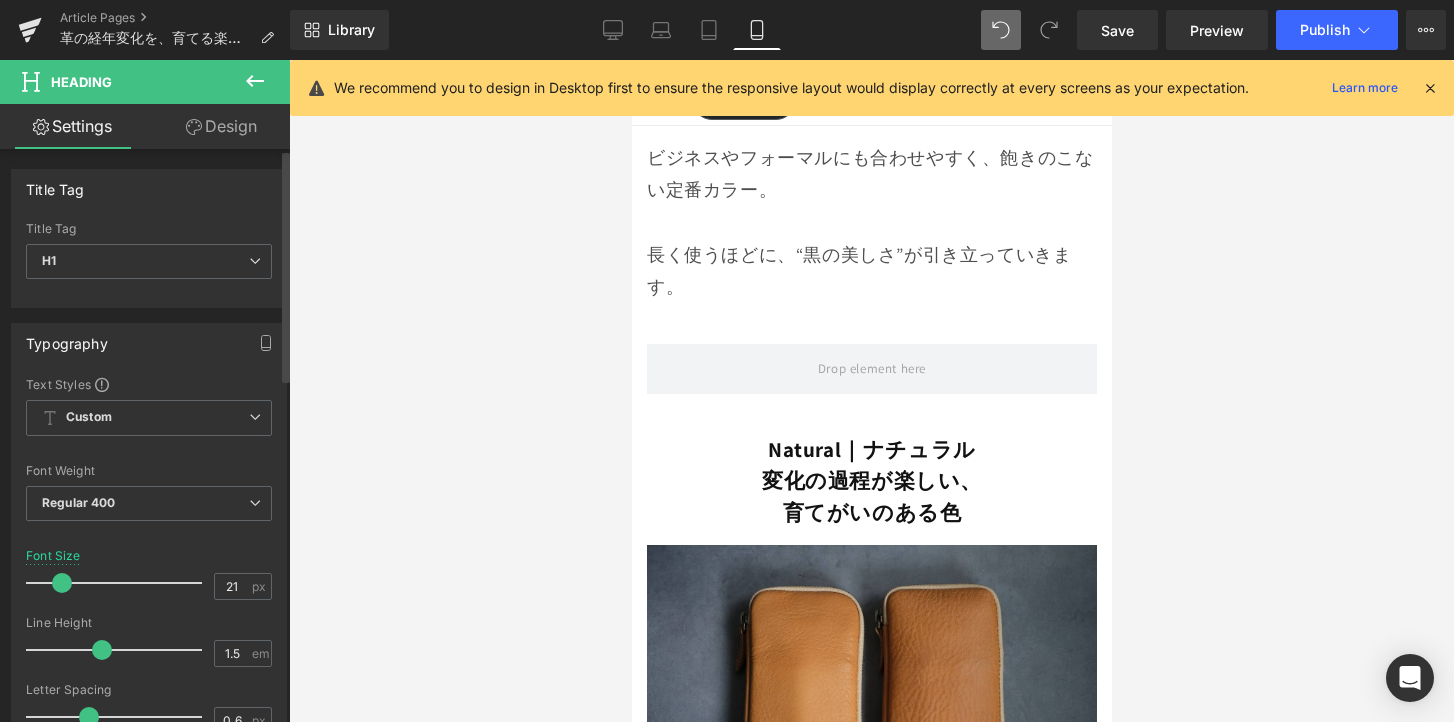 type on "20" 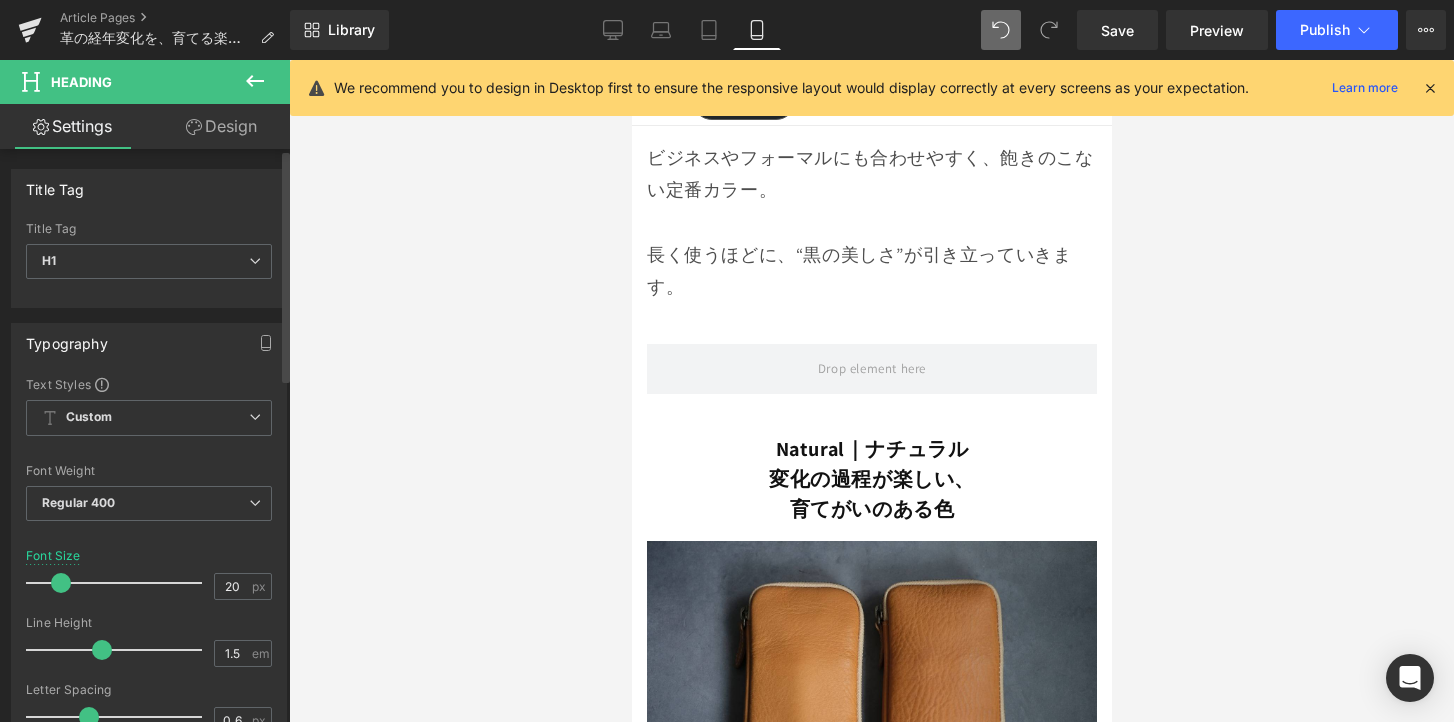 drag, startPoint x: 66, startPoint y: 578, endPoint x: 59, endPoint y: 587, distance: 11.401754 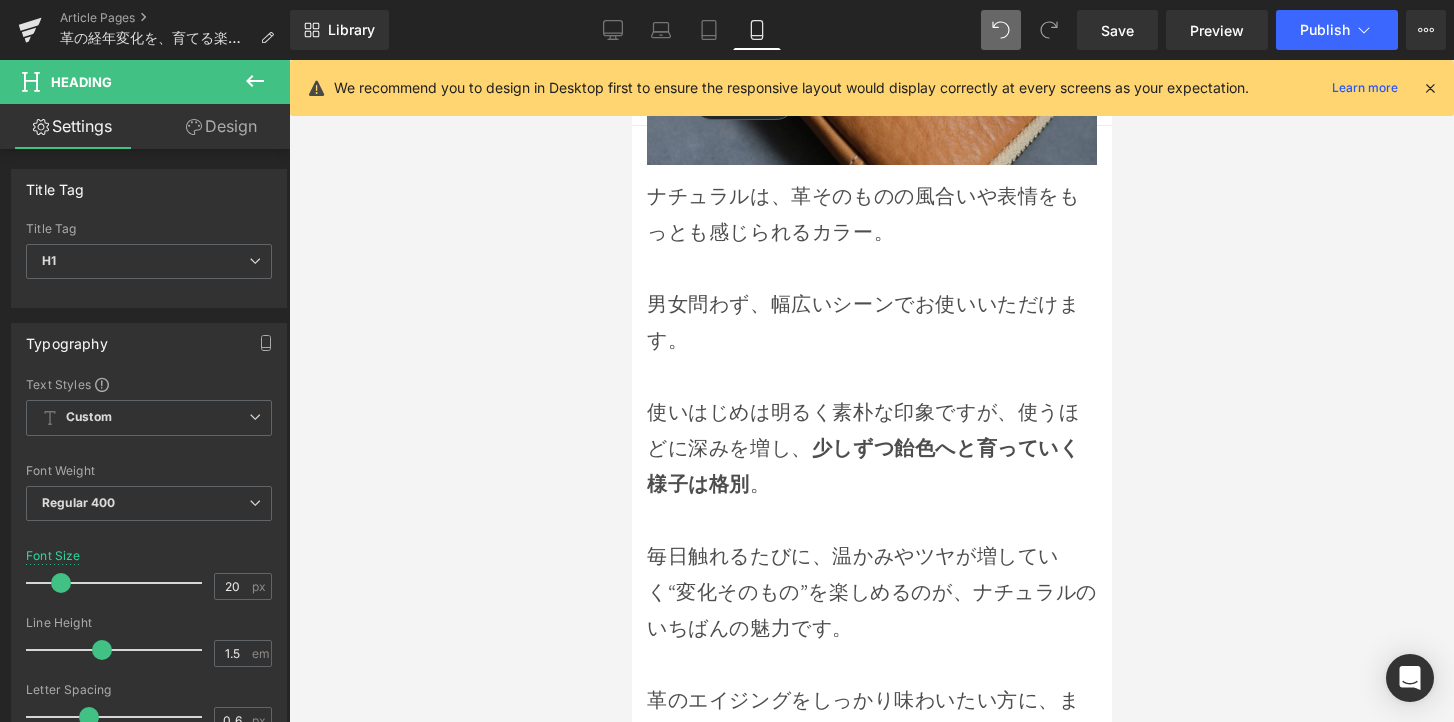 scroll, scrollTop: 7005, scrollLeft: 0, axis: vertical 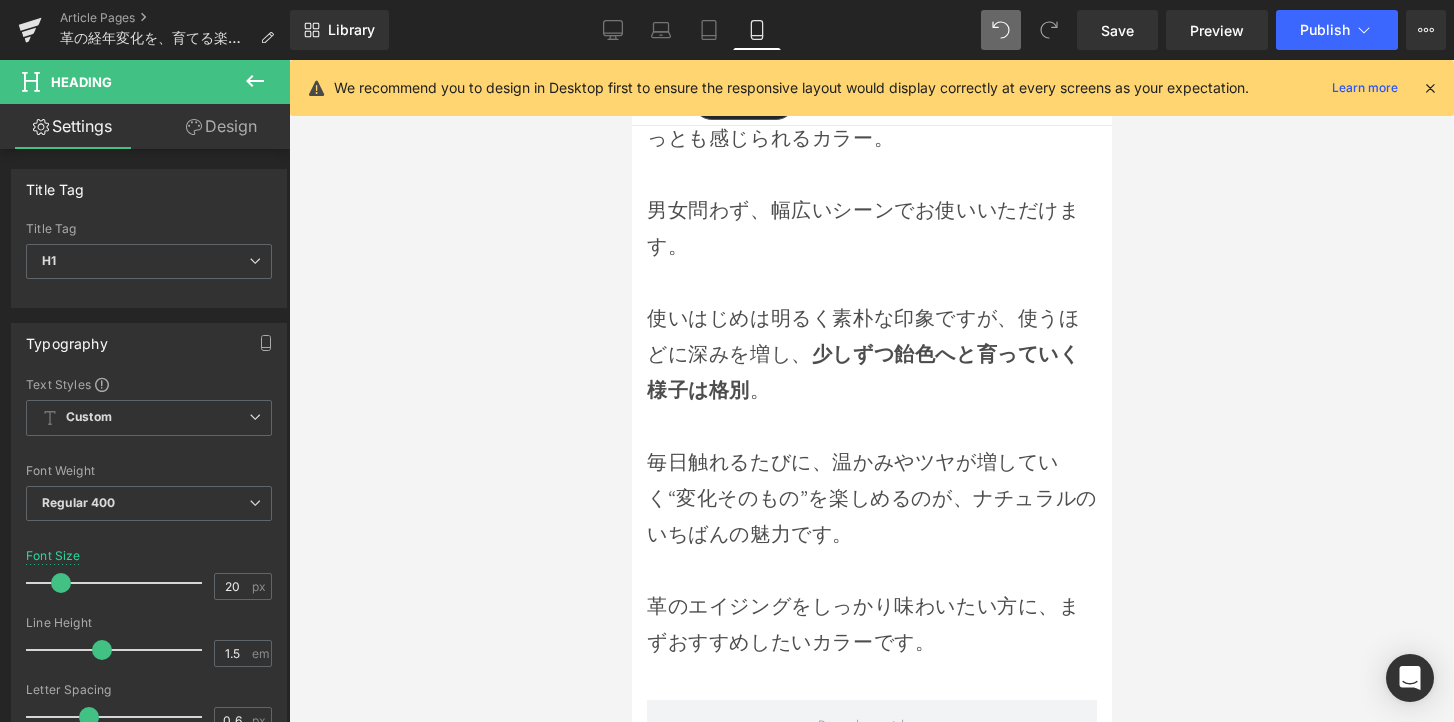 click on "使いはじめは明るく素朴な印象ですが、使うほどに深みを増し、 少しずつ飴色へと育っていく様子は格別 。" at bounding box center [871, 354] 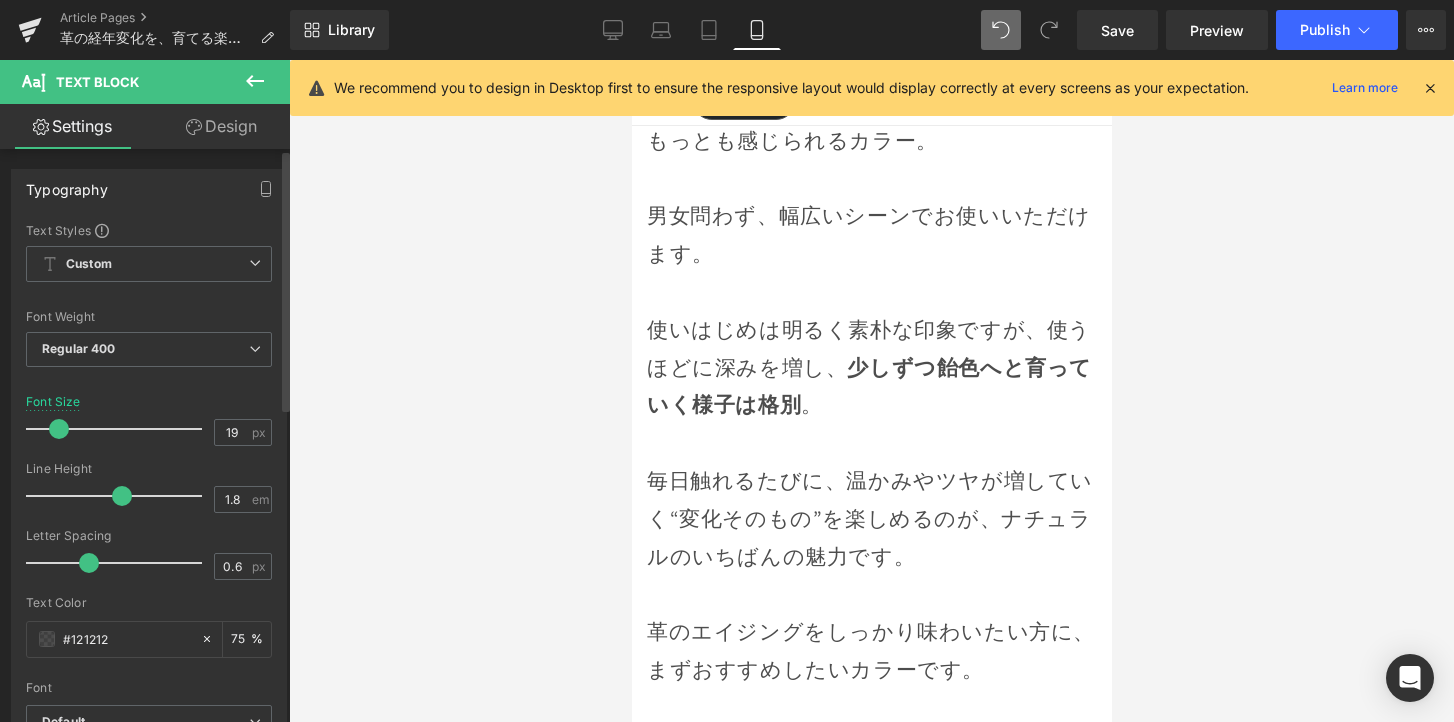 type on "18" 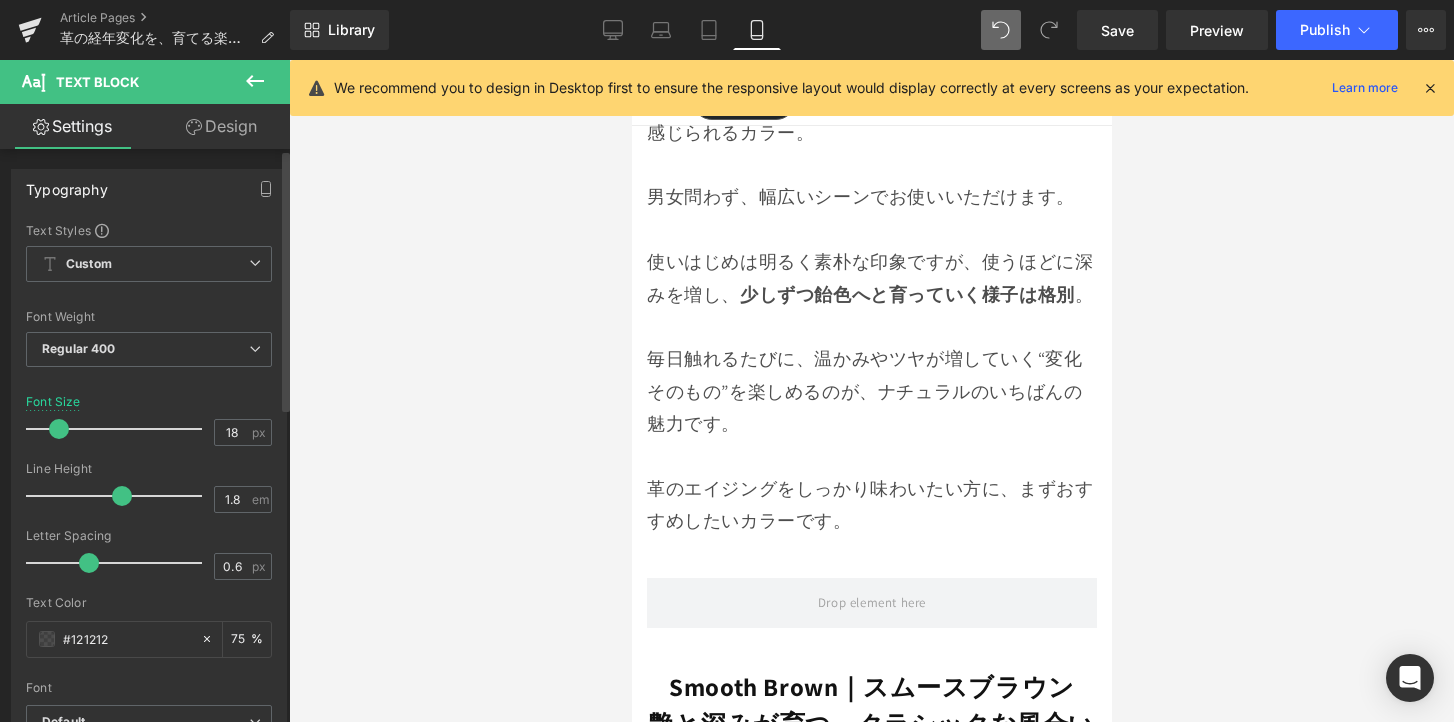 scroll, scrollTop: 7004, scrollLeft: 0, axis: vertical 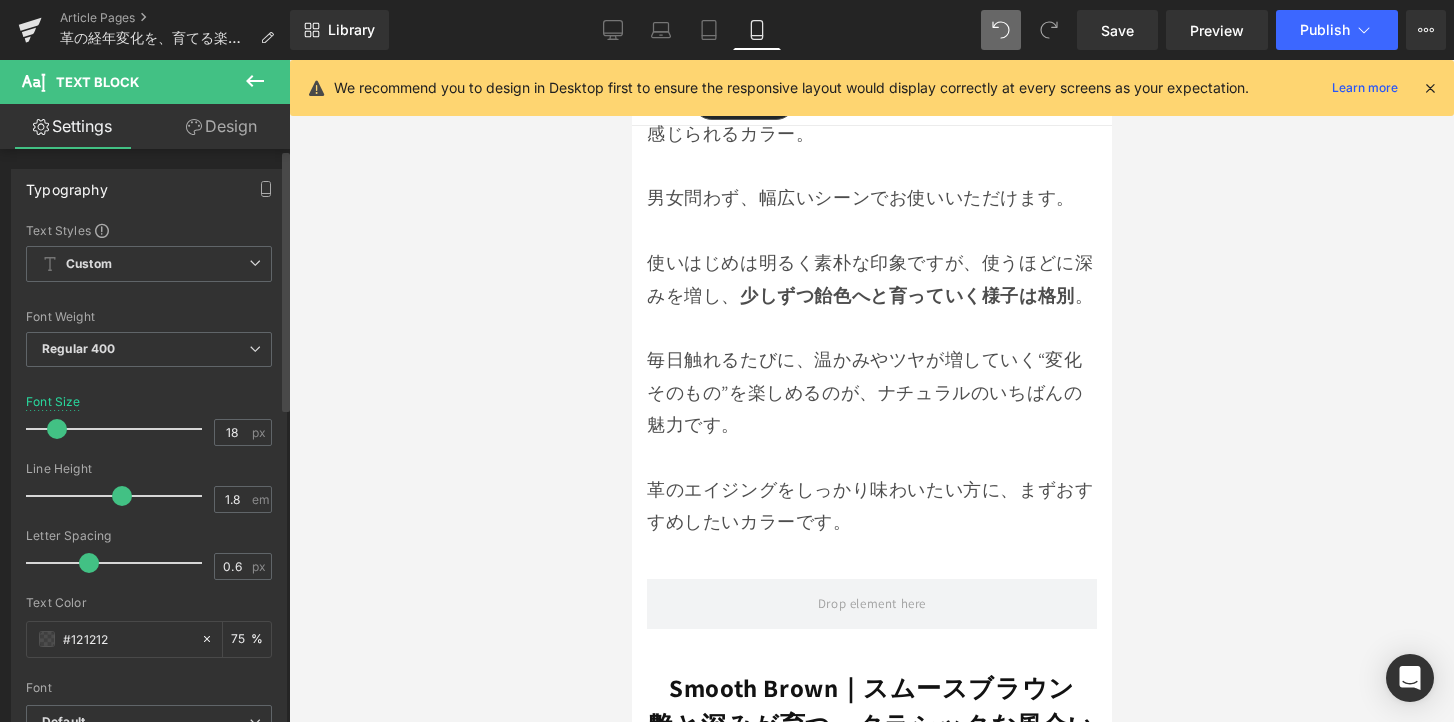 drag, startPoint x: 67, startPoint y: 434, endPoint x: 56, endPoint y: 439, distance: 12.083046 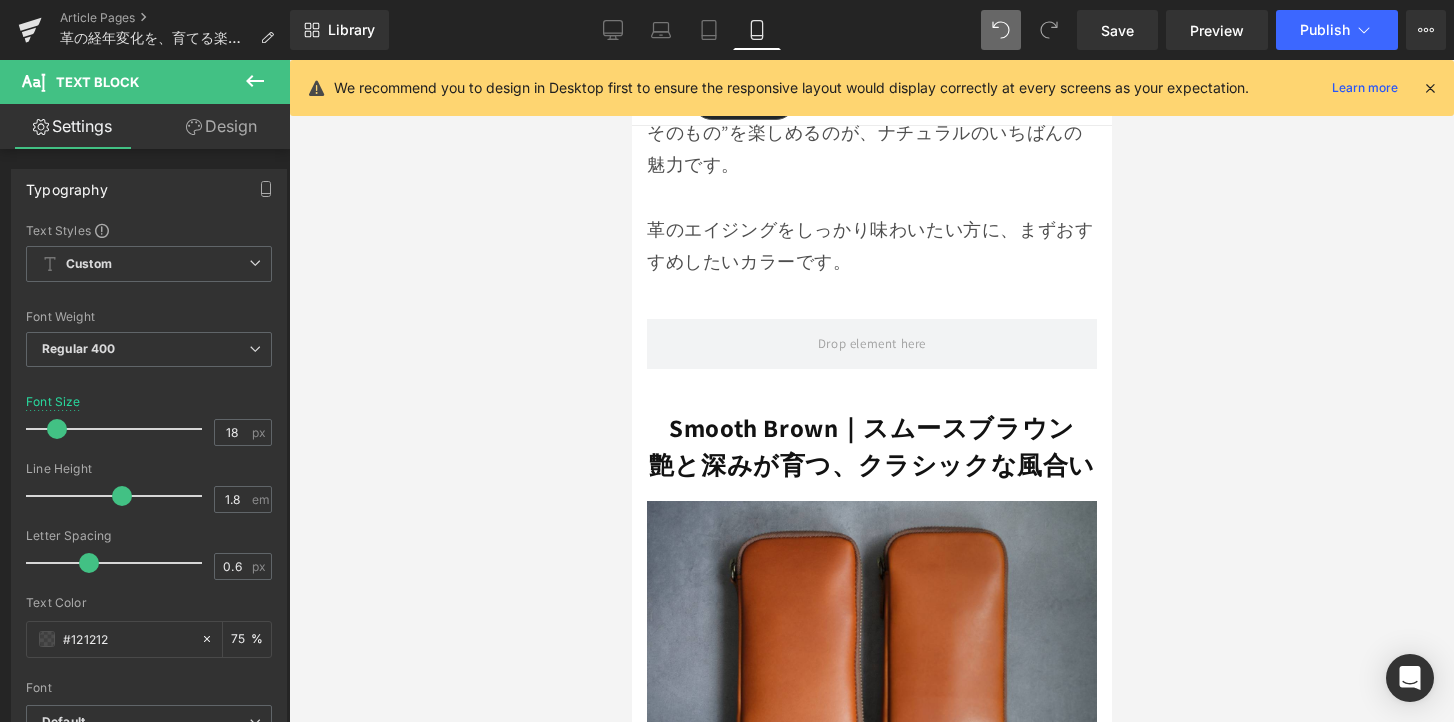 scroll, scrollTop: 7291, scrollLeft: 0, axis: vertical 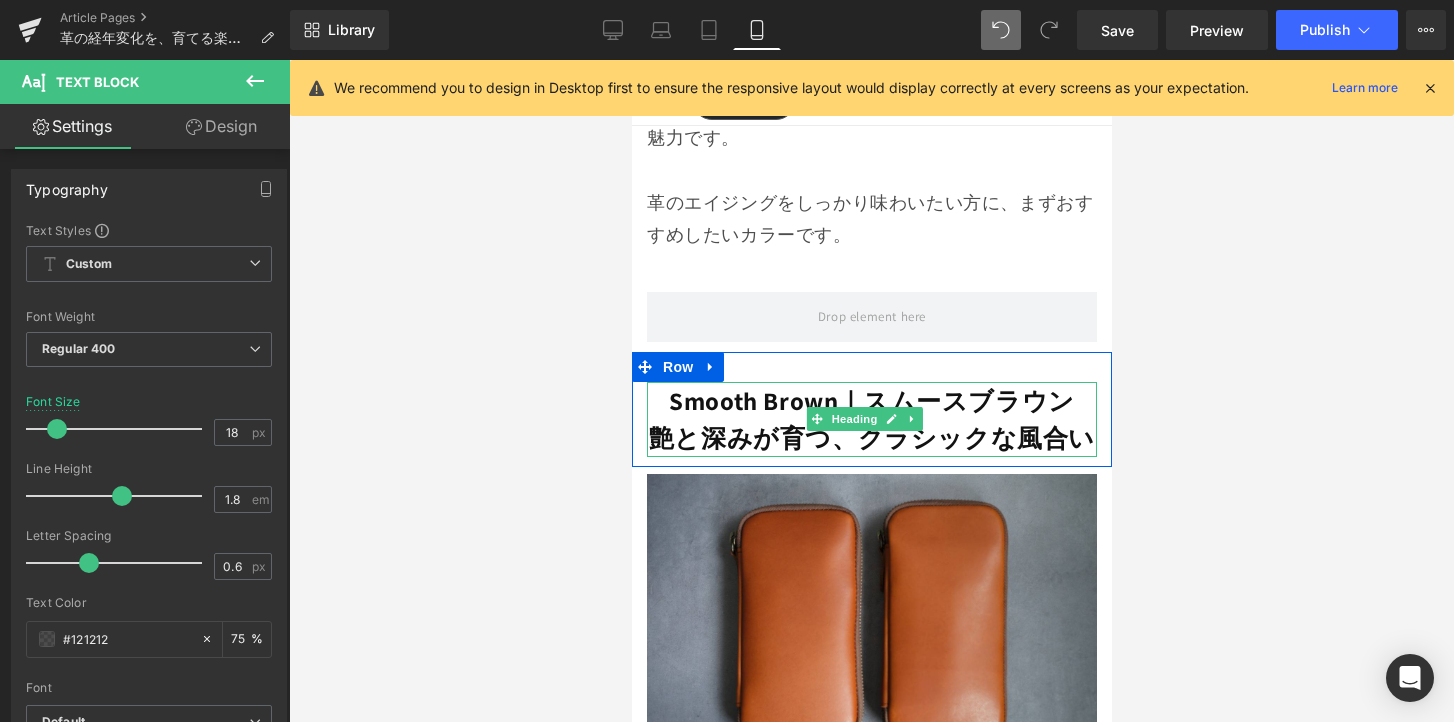 click on "Smooth Brown｜スムースブラウン" at bounding box center [871, 400] 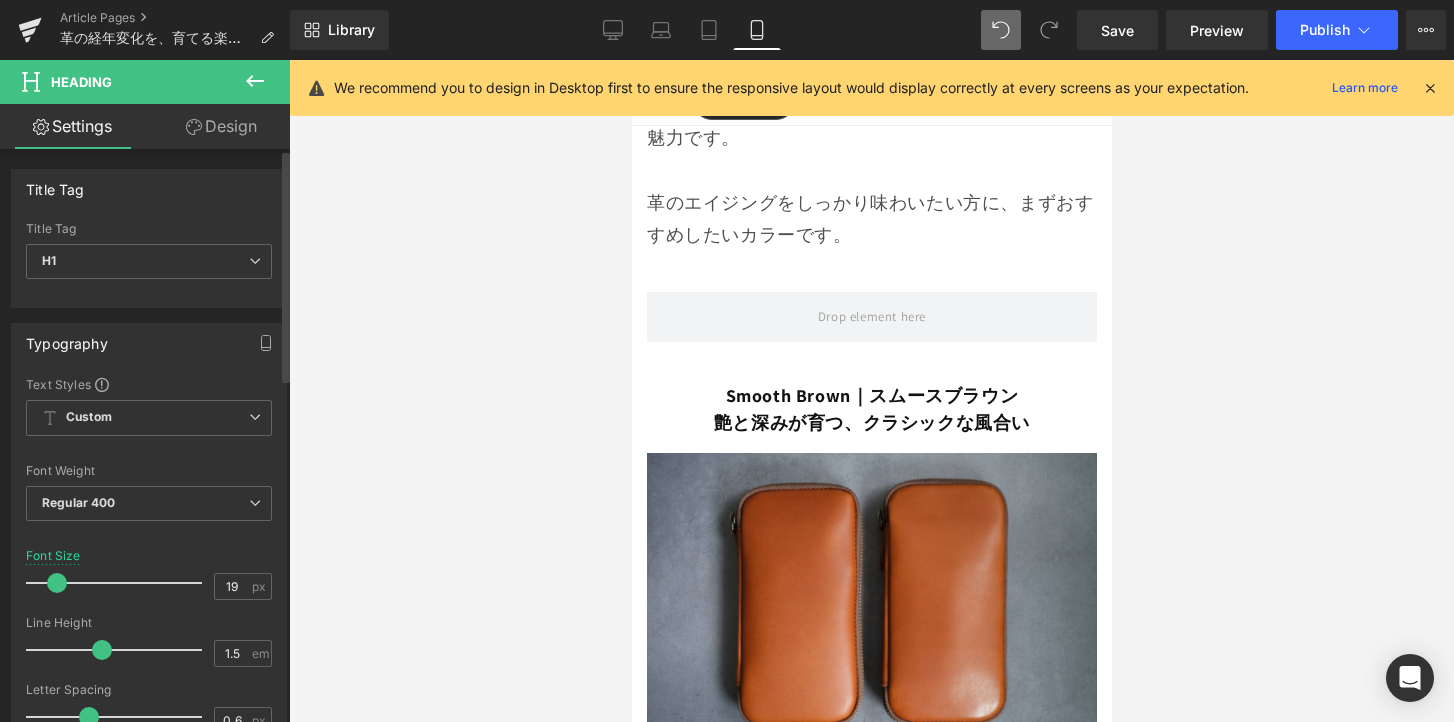 type on "20" 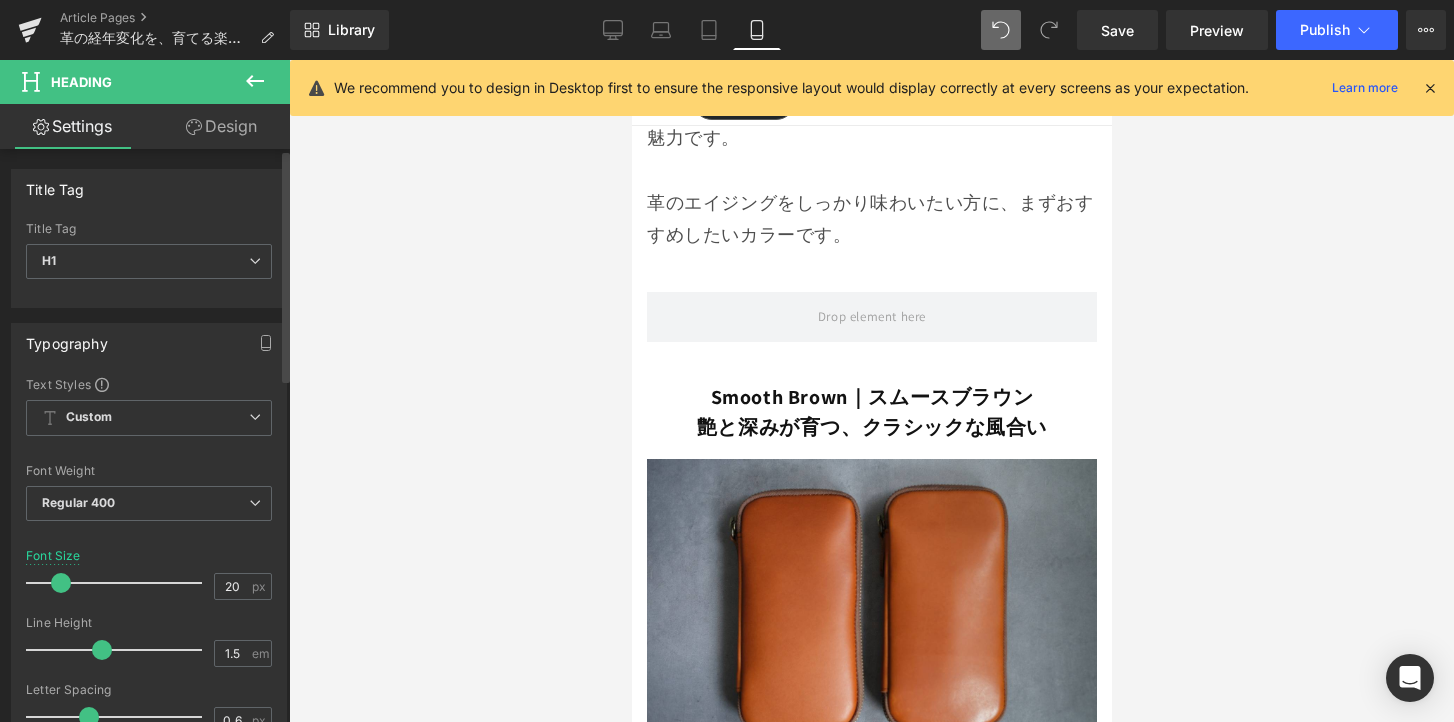 click at bounding box center [61, 583] 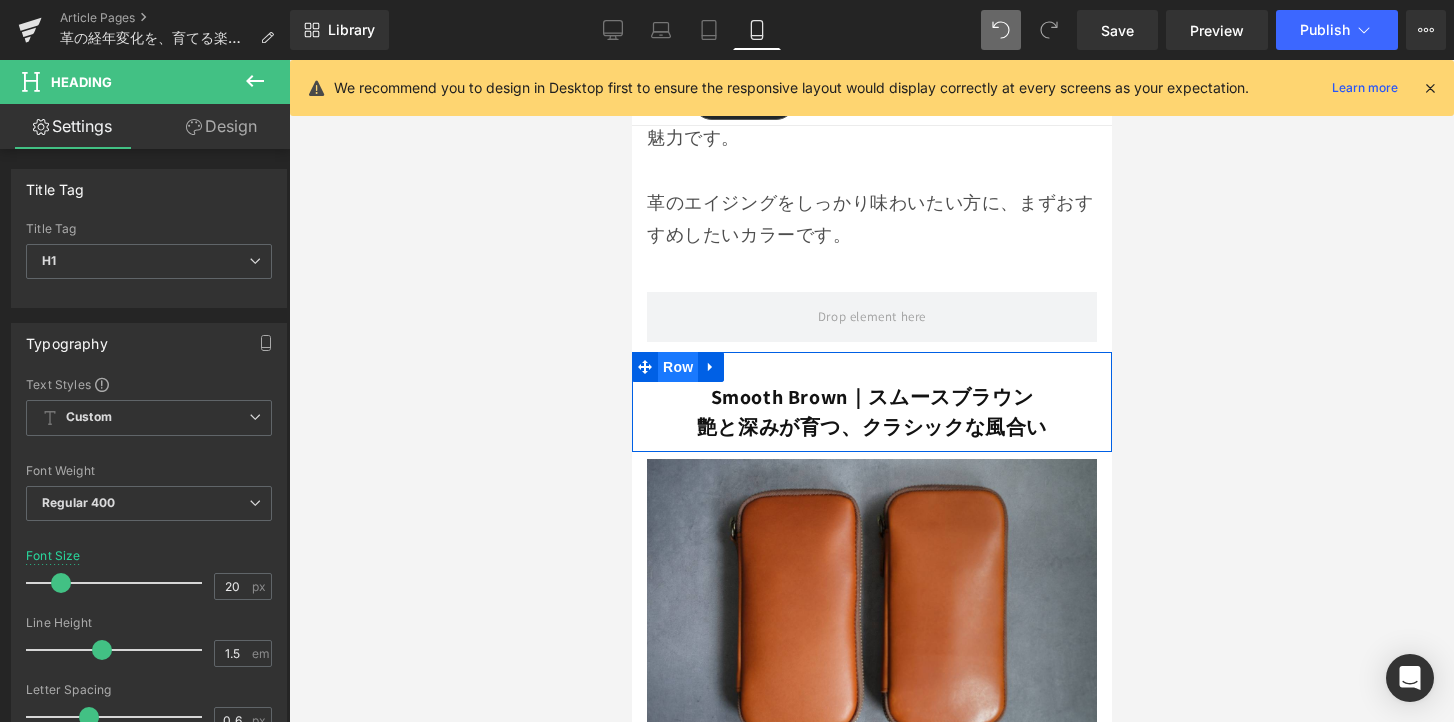 click on "Row" at bounding box center [677, 367] 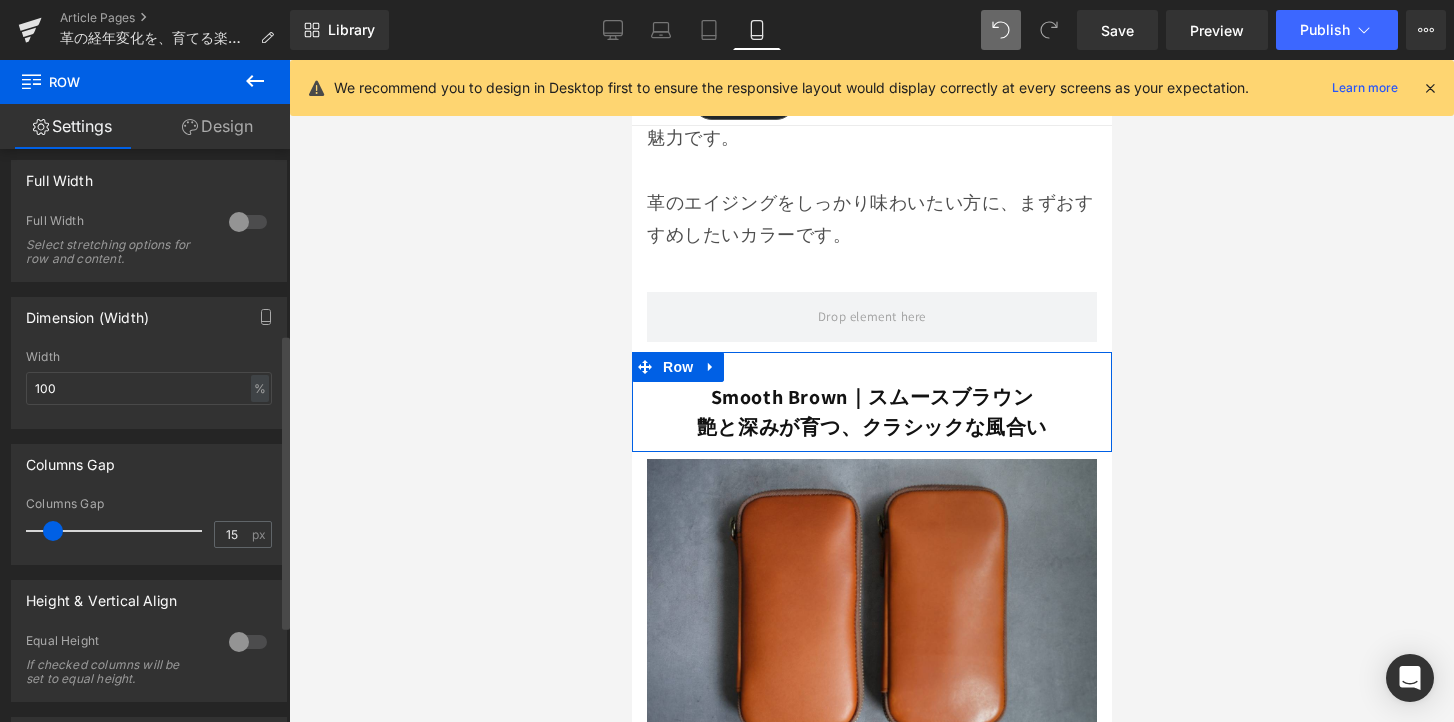 scroll, scrollTop: 359, scrollLeft: 0, axis: vertical 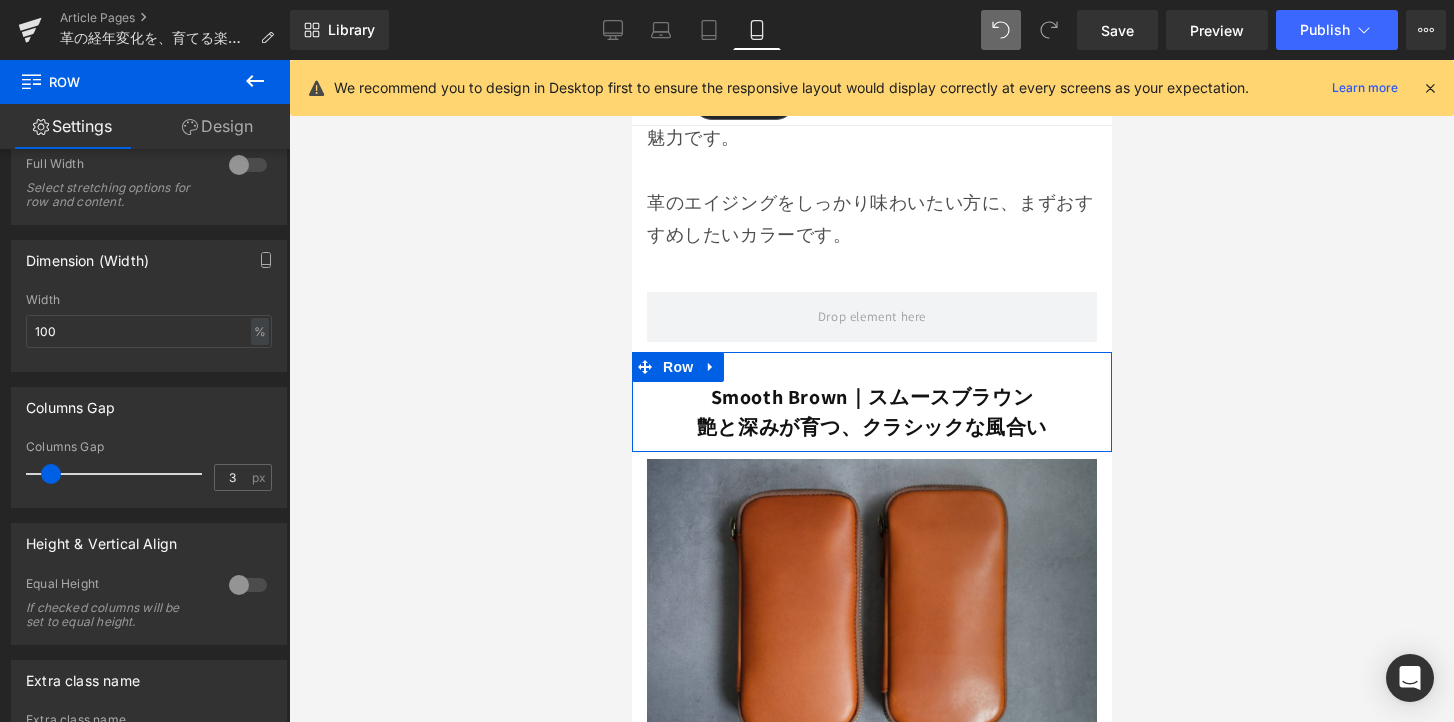 type on "0" 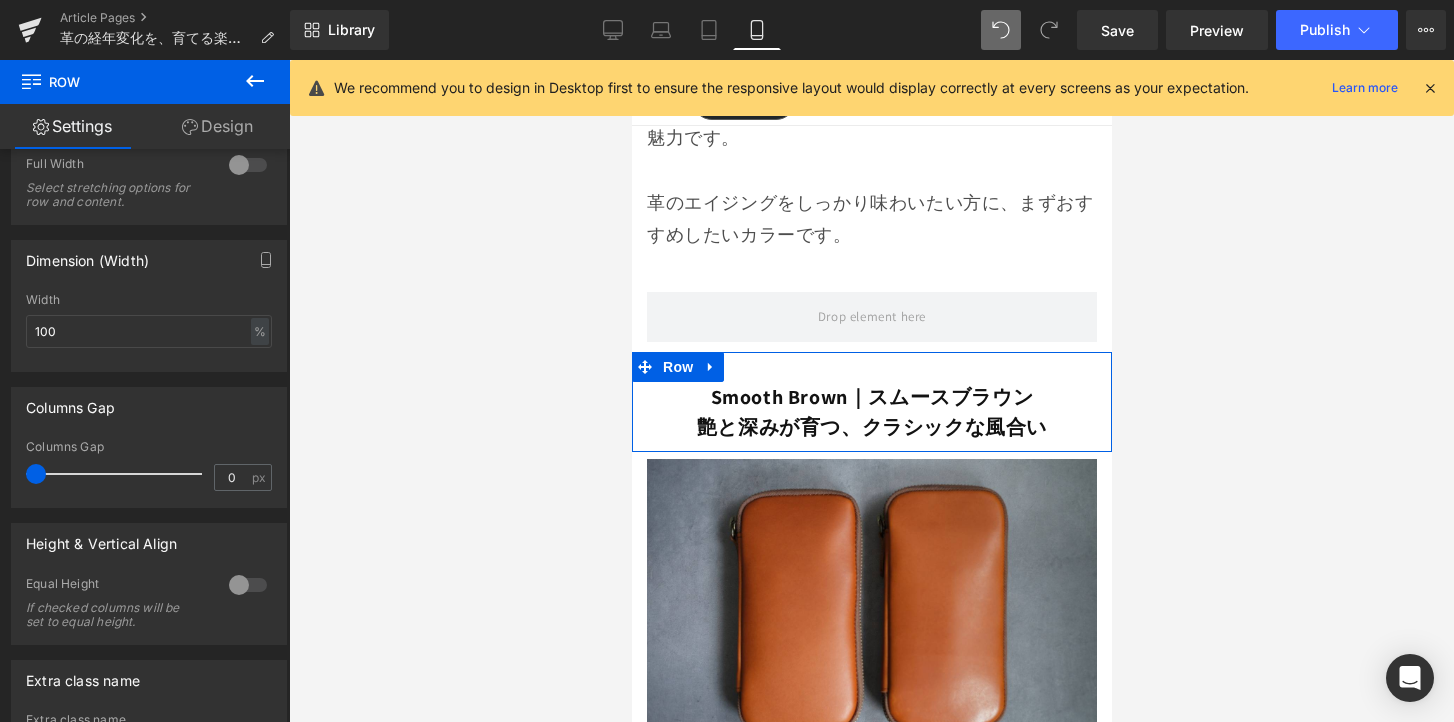 drag, startPoint x: 51, startPoint y: 470, endPoint x: -31, endPoint y: 469, distance: 82.006096 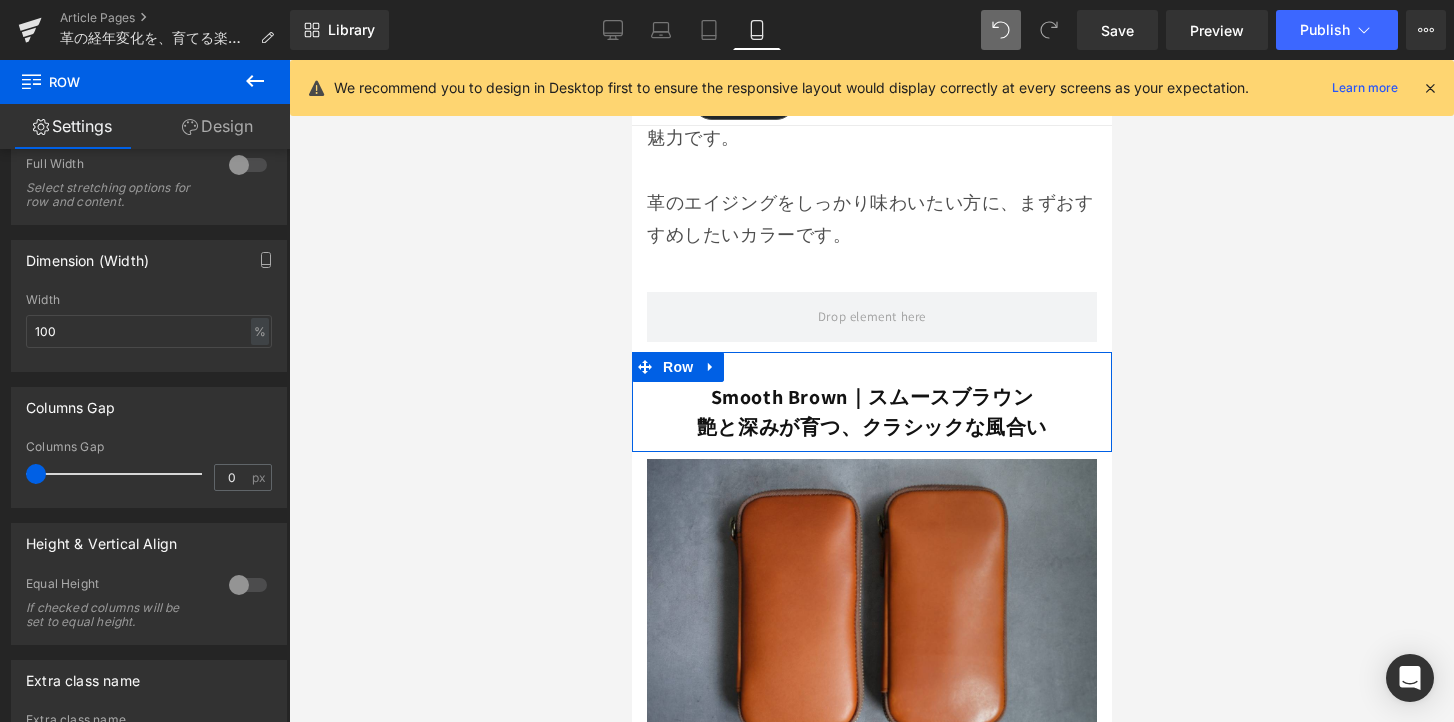 click on "Row  You are previewing how the   will restyle your page. You can not edit Elements in Preset Preview Mode.  Article Pages 革の経年変化を、育てる楽しみへ。 Library Mobile Desktop Laptop Tablet Mobile Save Preview Publish Scheduled View Live Page View with current Template Save Template to Library Schedule Publish  Optimize  Publish Settings Shortcuts We recommend you to design in Desktop first to ensure the responsive layout would display correctly at every screens as your expectation. Learn more  Your page can’t be published   You've reached the maximum number of published pages on your plan  (54/999999).  You need to upgrade your plan or unpublish all your pages to get 1 publish slot.   Unpublish pages   Upgrade plan  Elements Global Style Base Row  rows, columns, layouts, div Heading  headings, titles, h1,h2,h3,h4,h5,h6 Text Block  texts, paragraphs, contents, blocks Image  images, photos, alts, uploads Icon  icons, symbols Button  button, call to action, cta Separator" at bounding box center [727, 361] 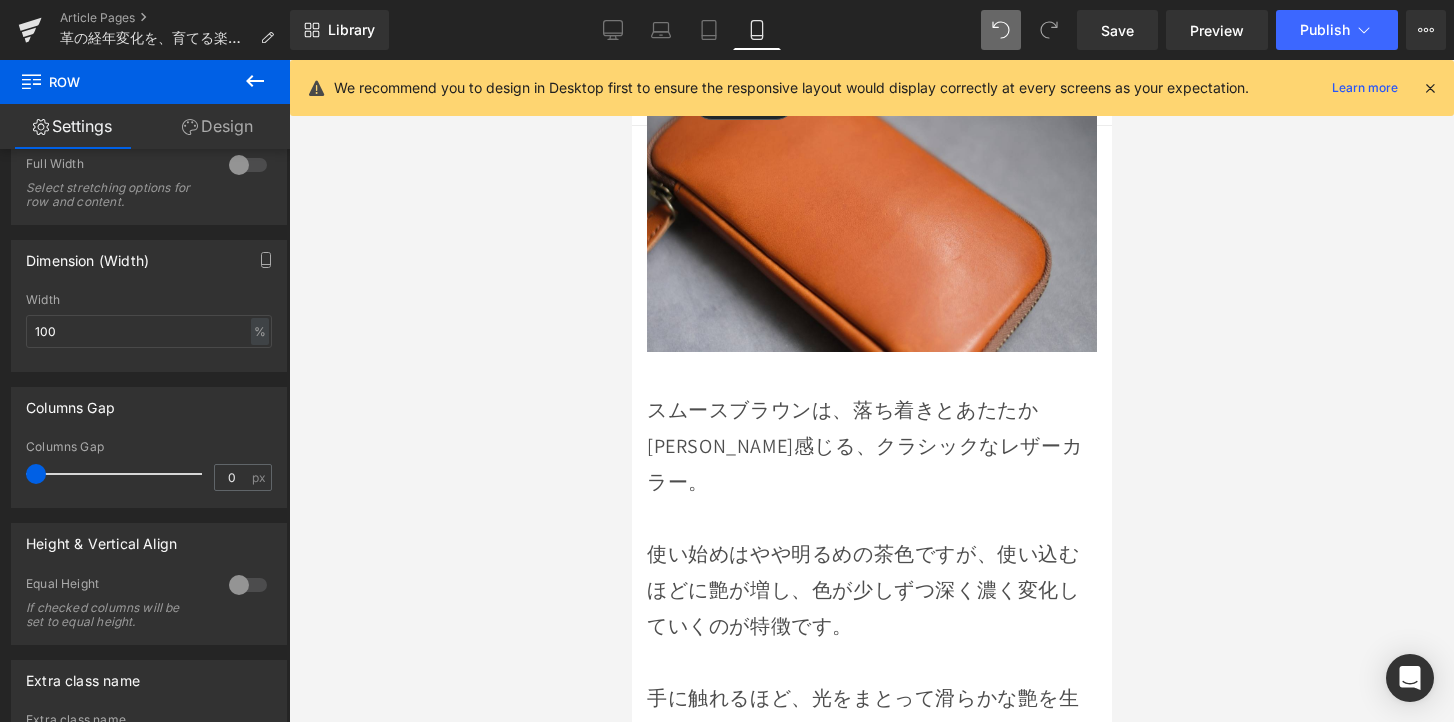 scroll, scrollTop: 8112, scrollLeft: 0, axis: vertical 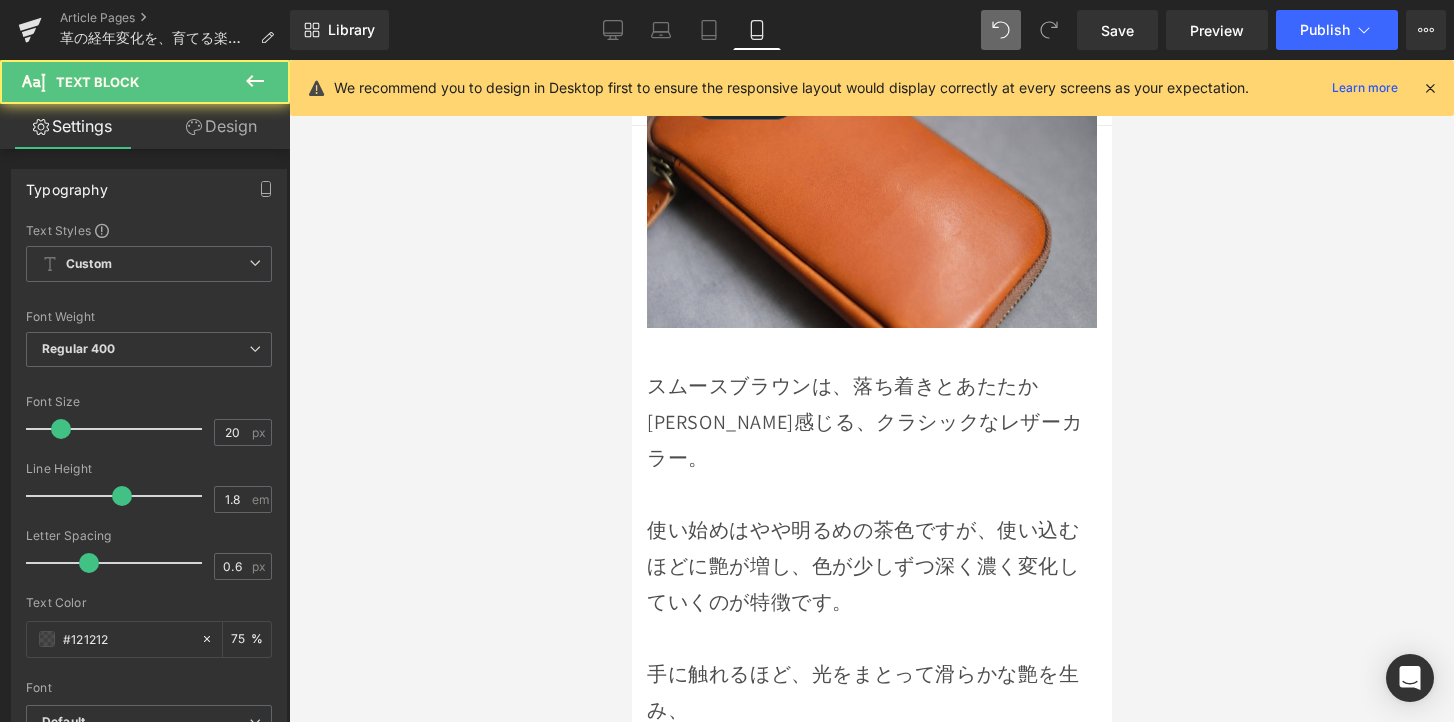 click on "使い始めはやや明るめの茶色ですが、使い込むほどに艶が増し、色が少しずつ深く濃く変化していくのが特徴です。" at bounding box center [871, 566] 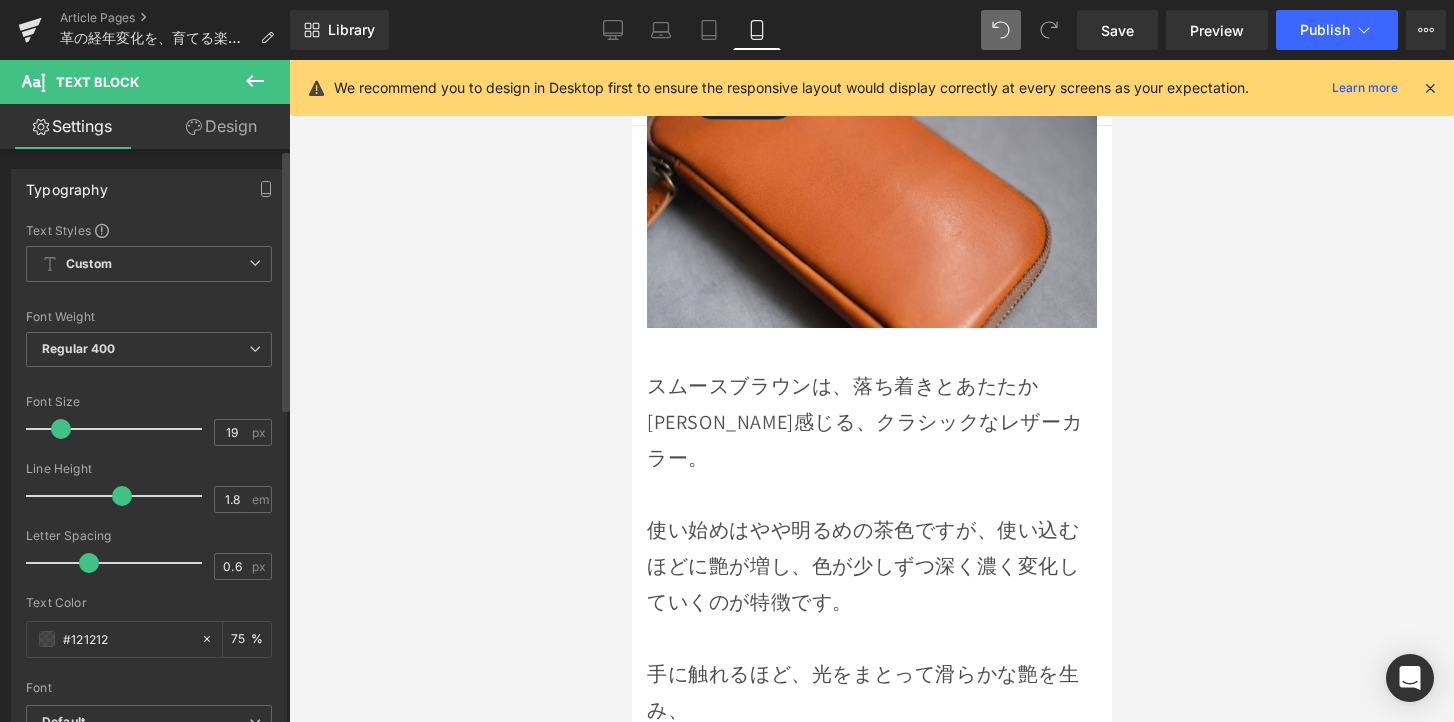 type on "18" 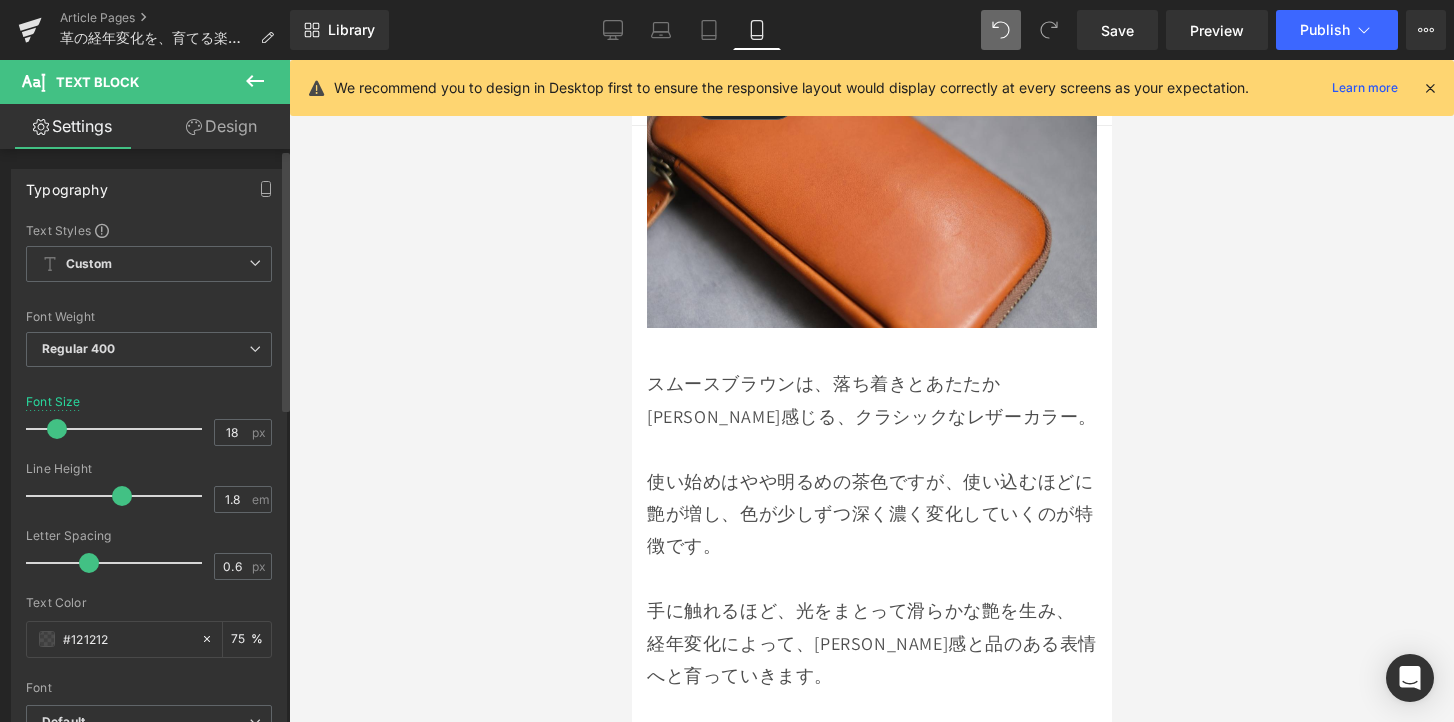 click at bounding box center (57, 429) 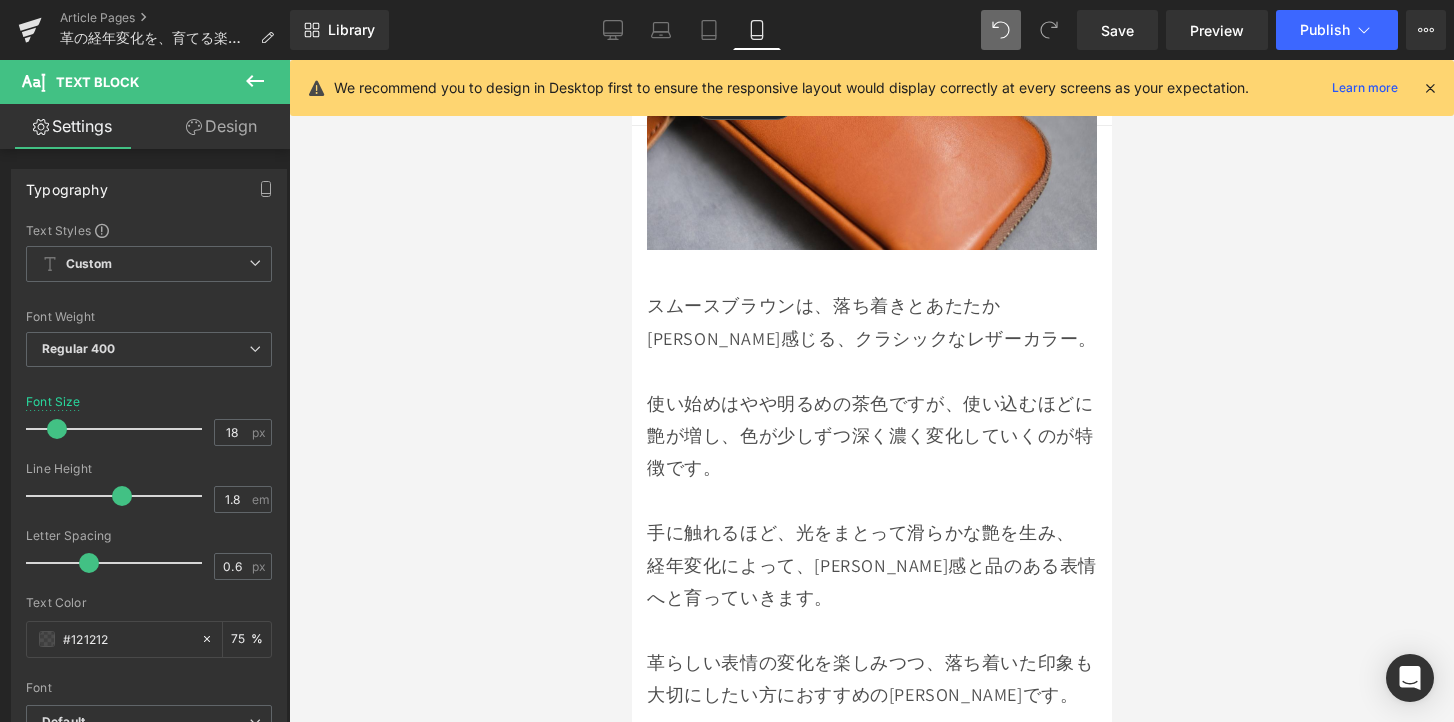 scroll, scrollTop: 8167, scrollLeft: 0, axis: vertical 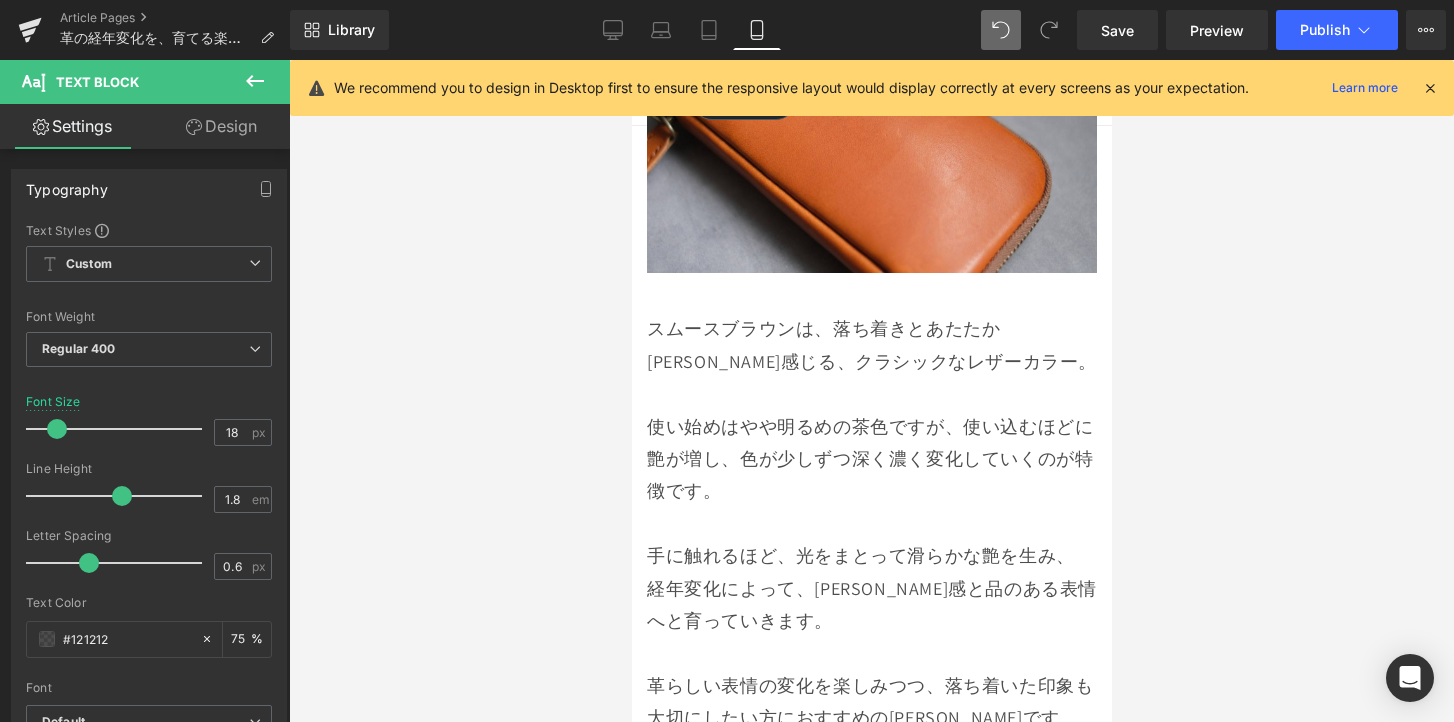 click on "スムースブラウンは、落ち着きとあたたか[PERSON_NAME]感じる、クラシックなレザーカラー。" at bounding box center [871, 345] 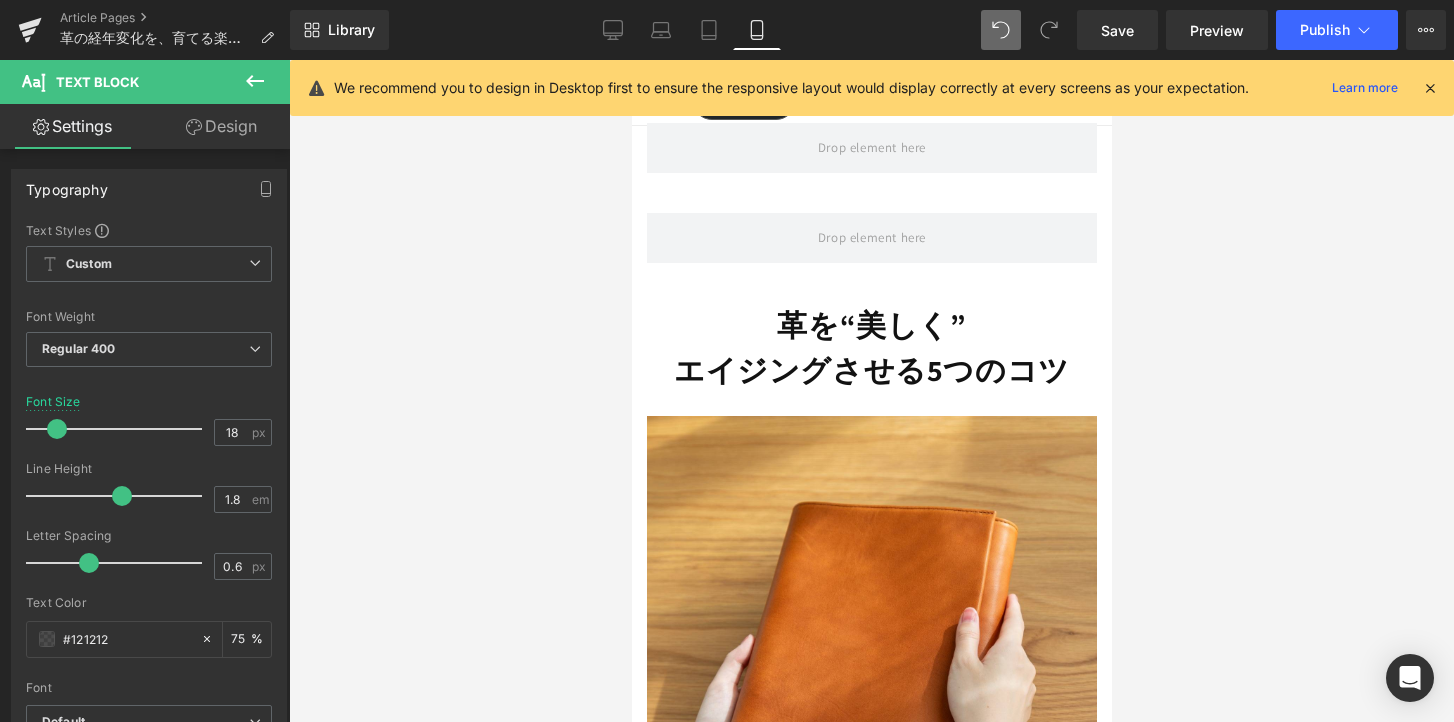 scroll, scrollTop: 8829, scrollLeft: 0, axis: vertical 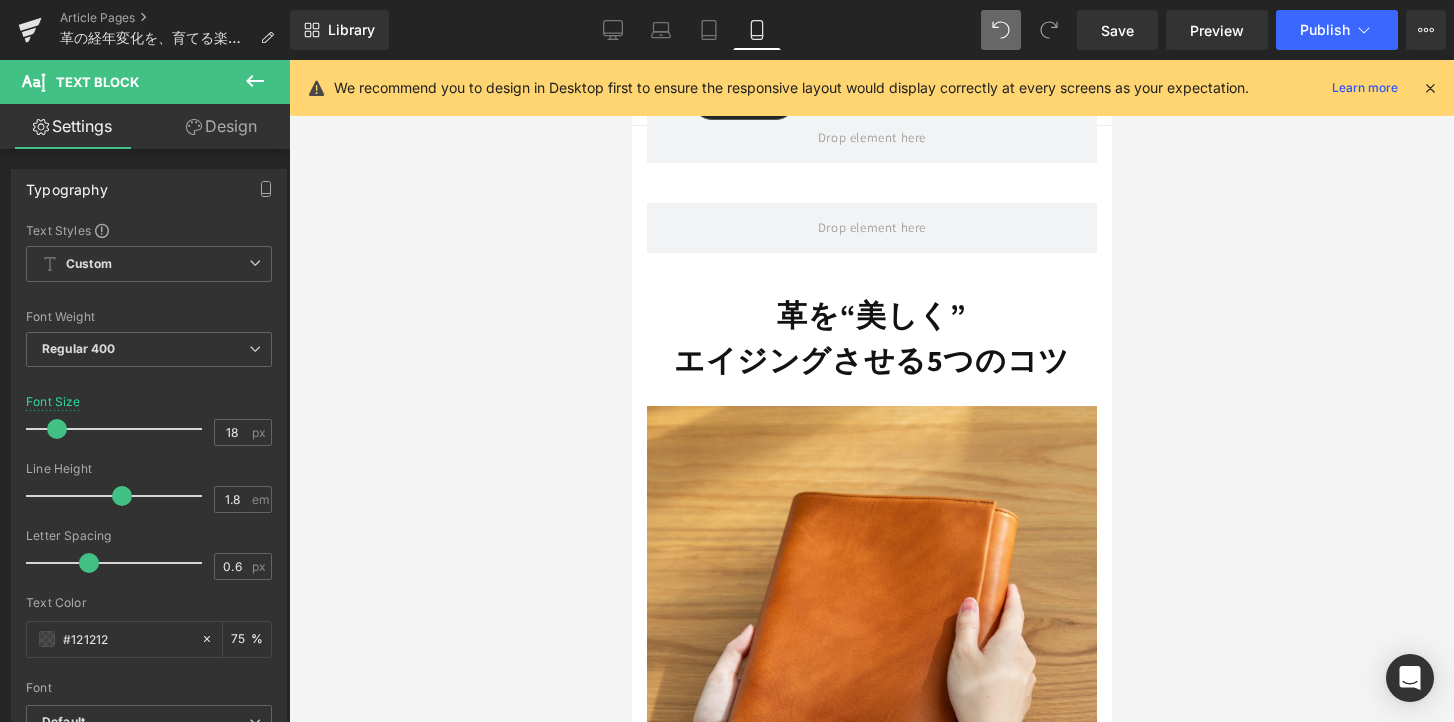 click on "エイジングさせる5つのコツ" at bounding box center [871, 360] 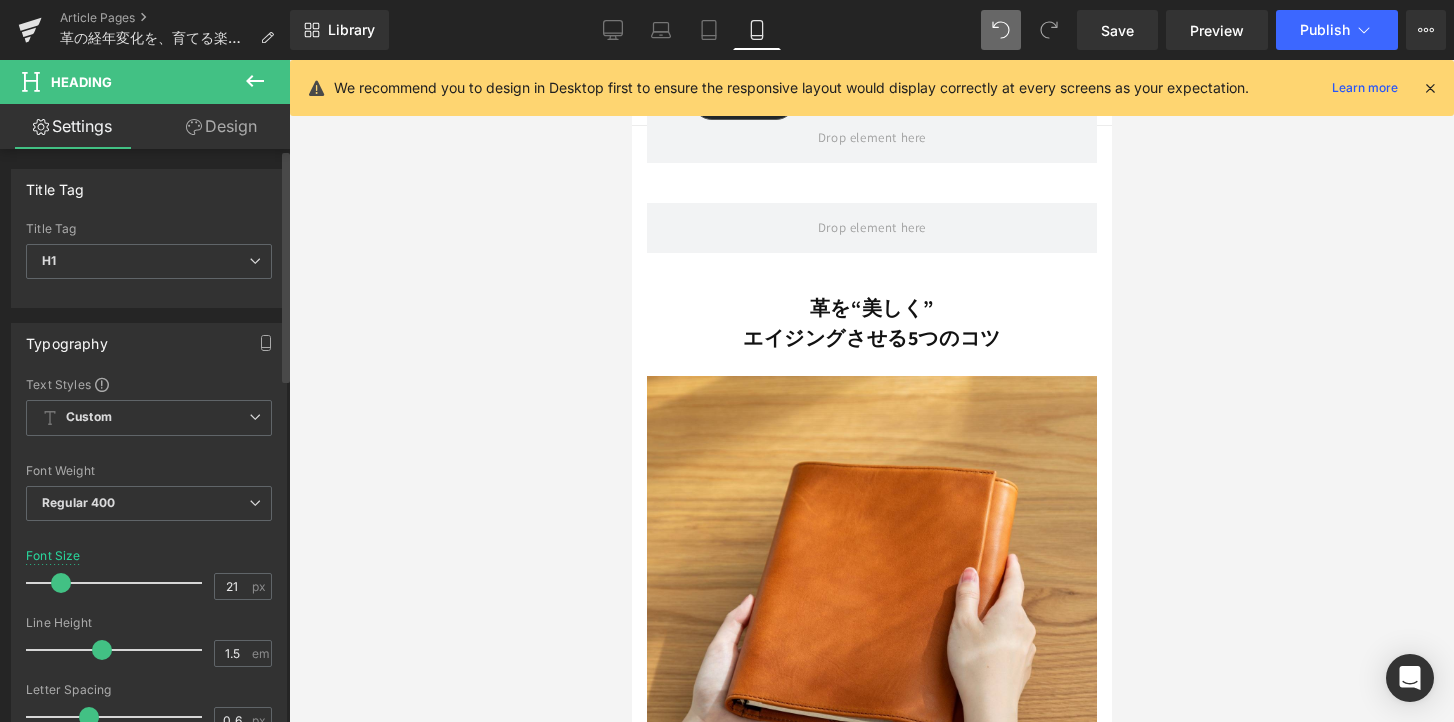 type on "22" 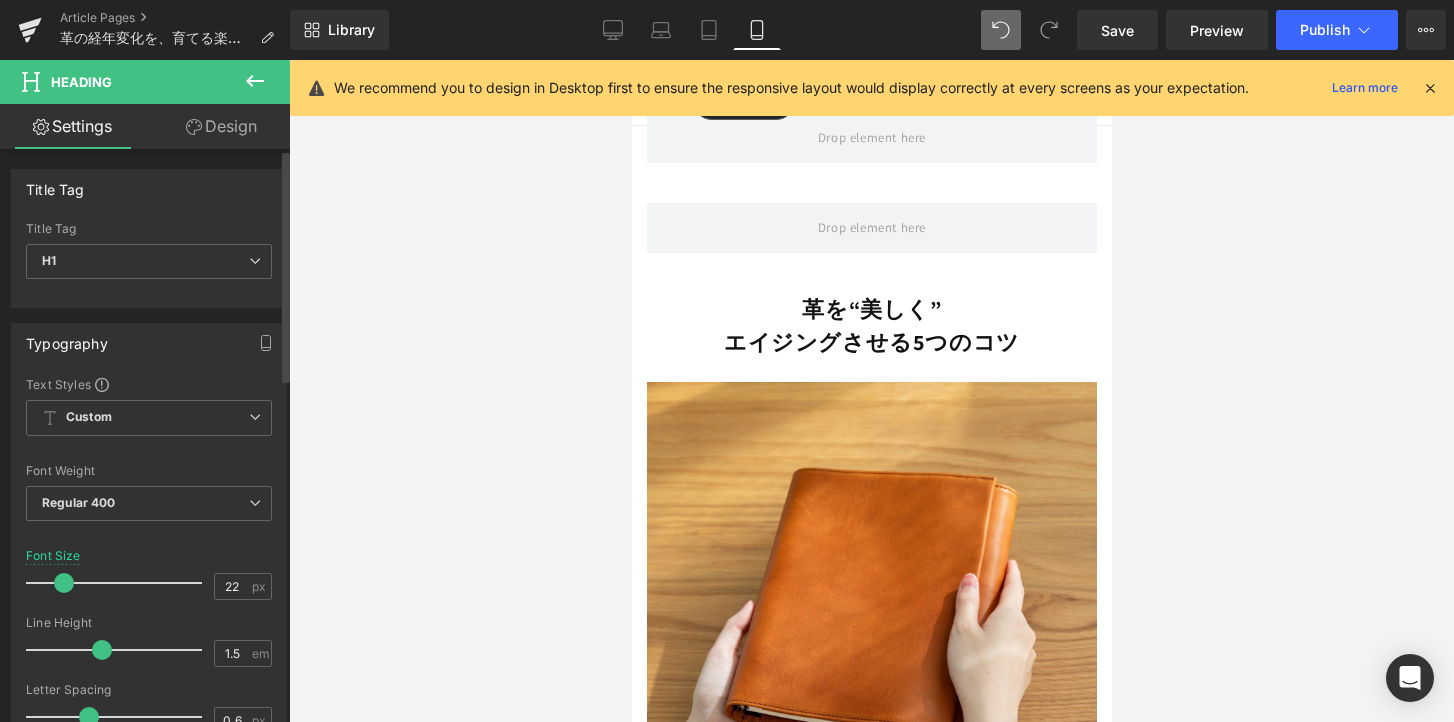 drag, startPoint x: 65, startPoint y: 587, endPoint x: 142, endPoint y: 563, distance: 80.65358 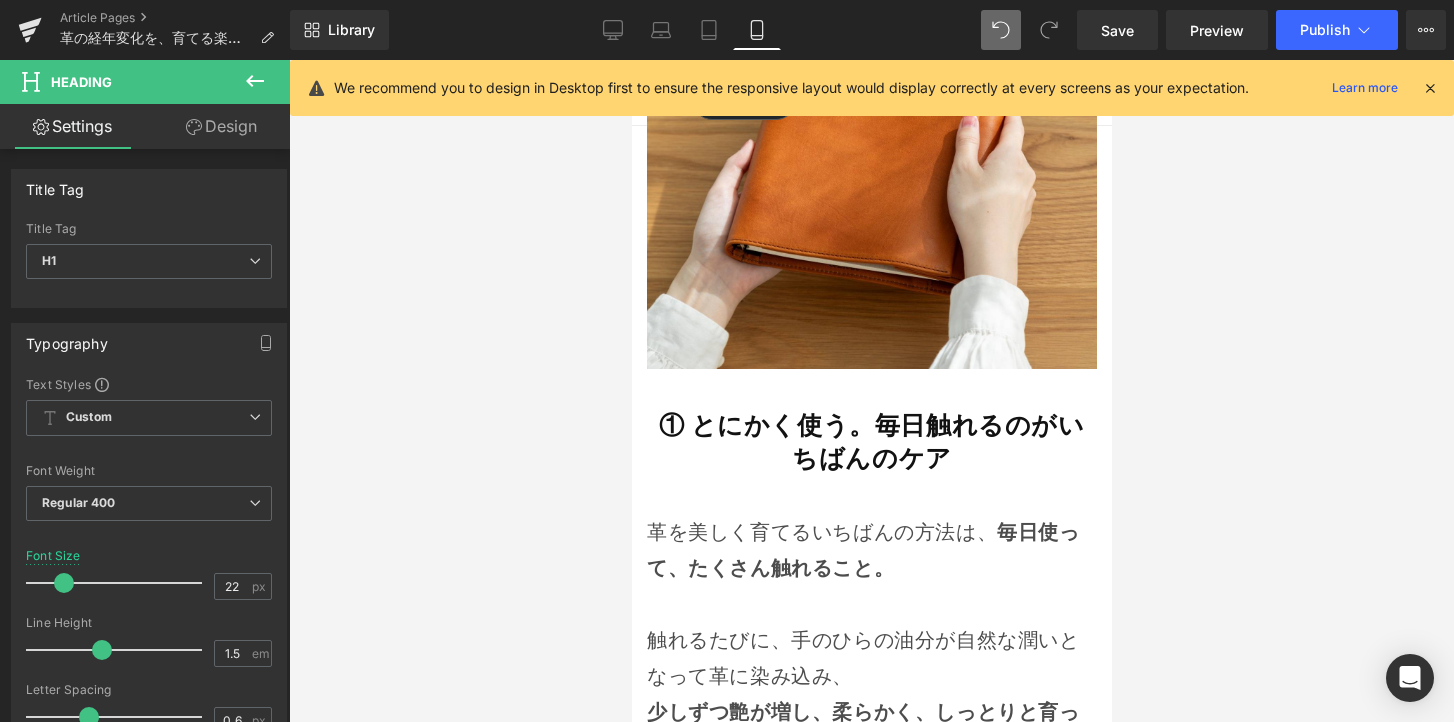 scroll, scrollTop: 9307, scrollLeft: 0, axis: vertical 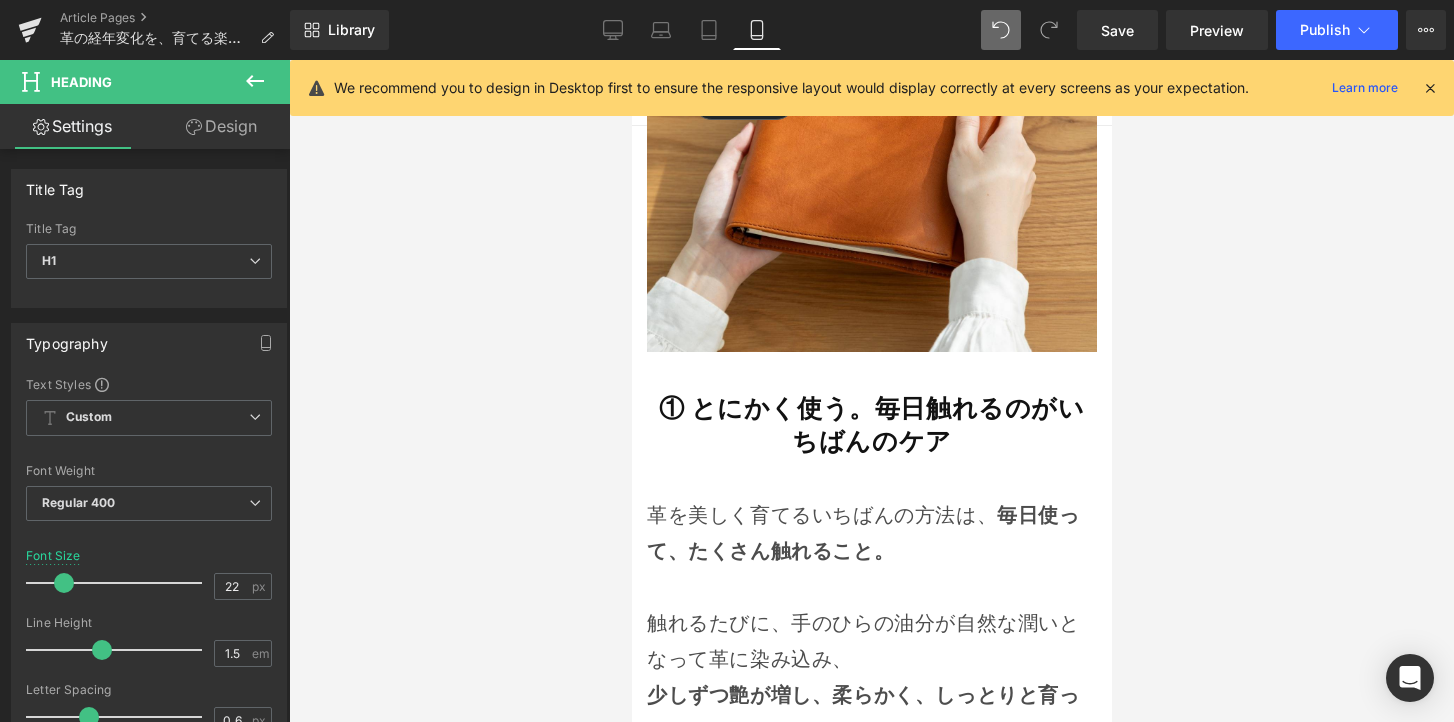 click on "① とにかく使う。毎日触れるのがいちばんのケア" at bounding box center [871, 424] 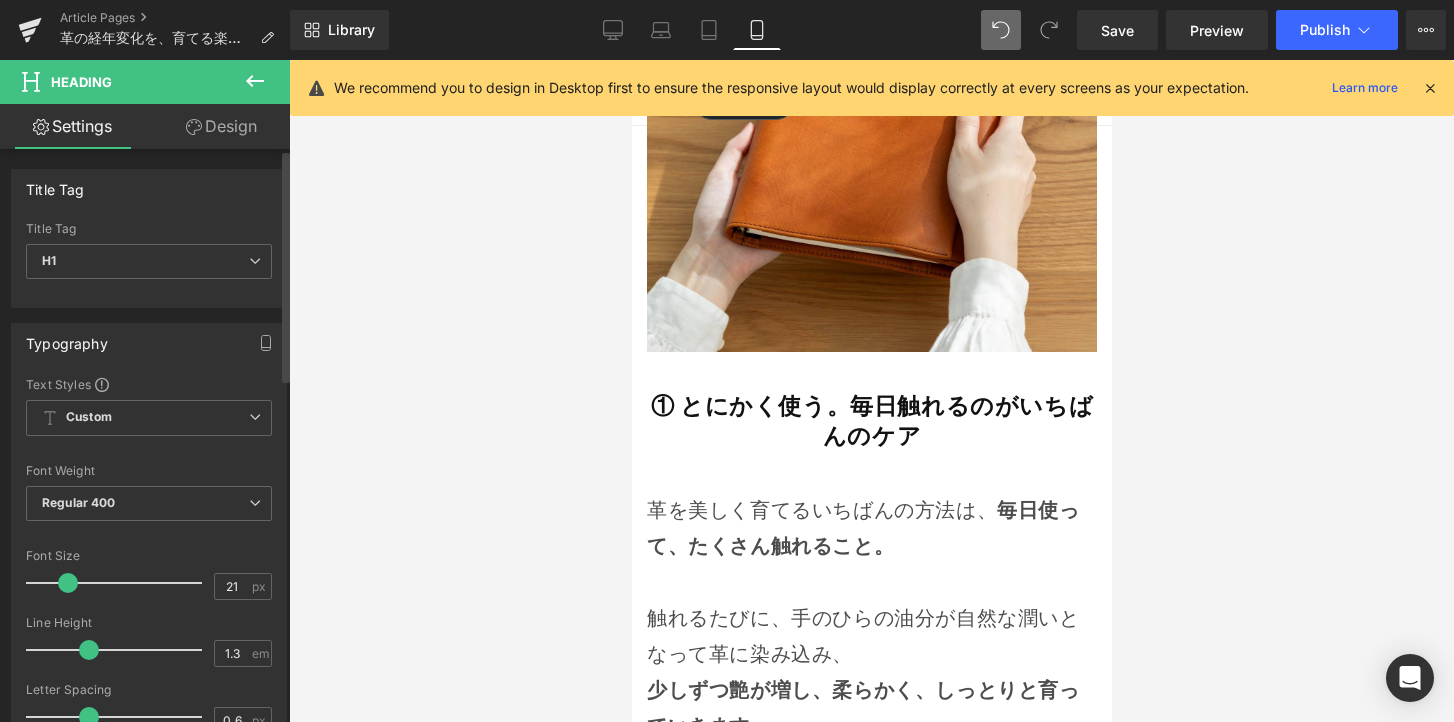 type on "20" 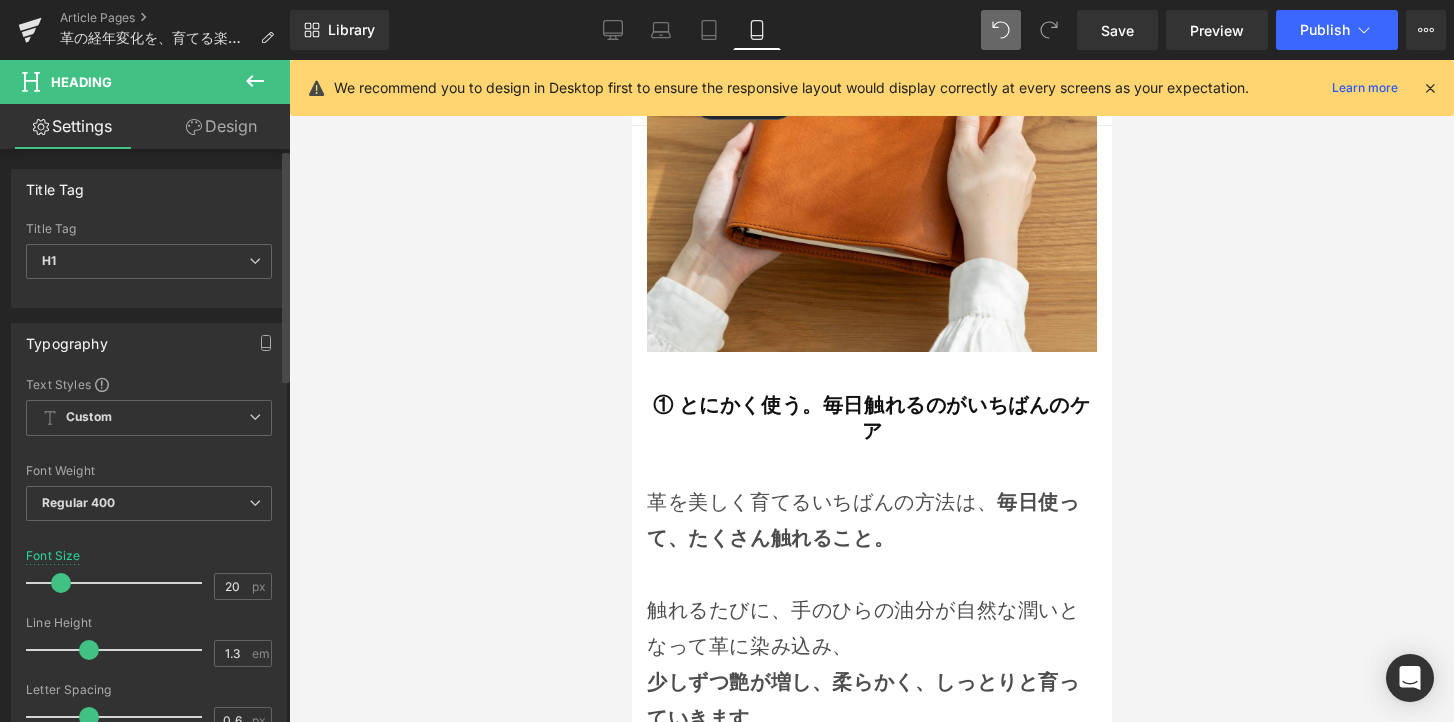 drag, startPoint x: 63, startPoint y: 586, endPoint x: 54, endPoint y: 591, distance: 10.29563 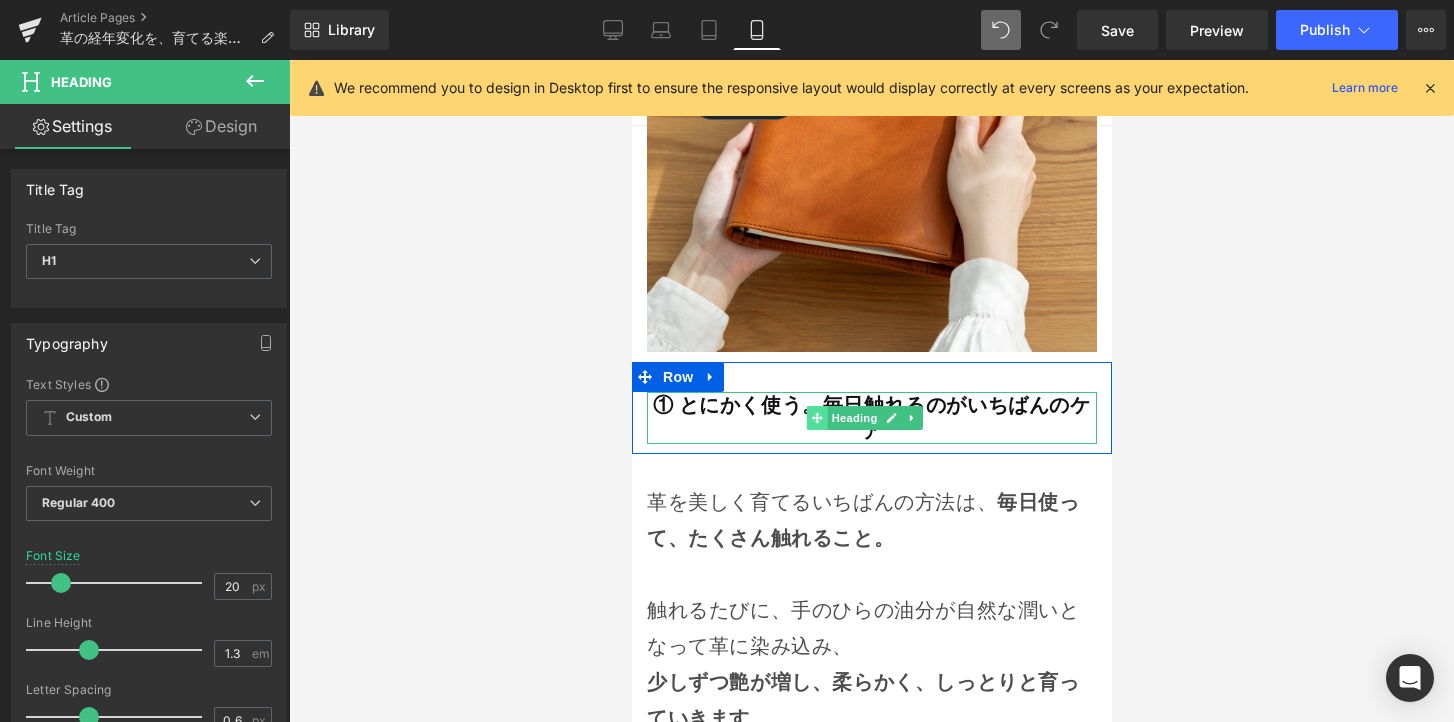 click 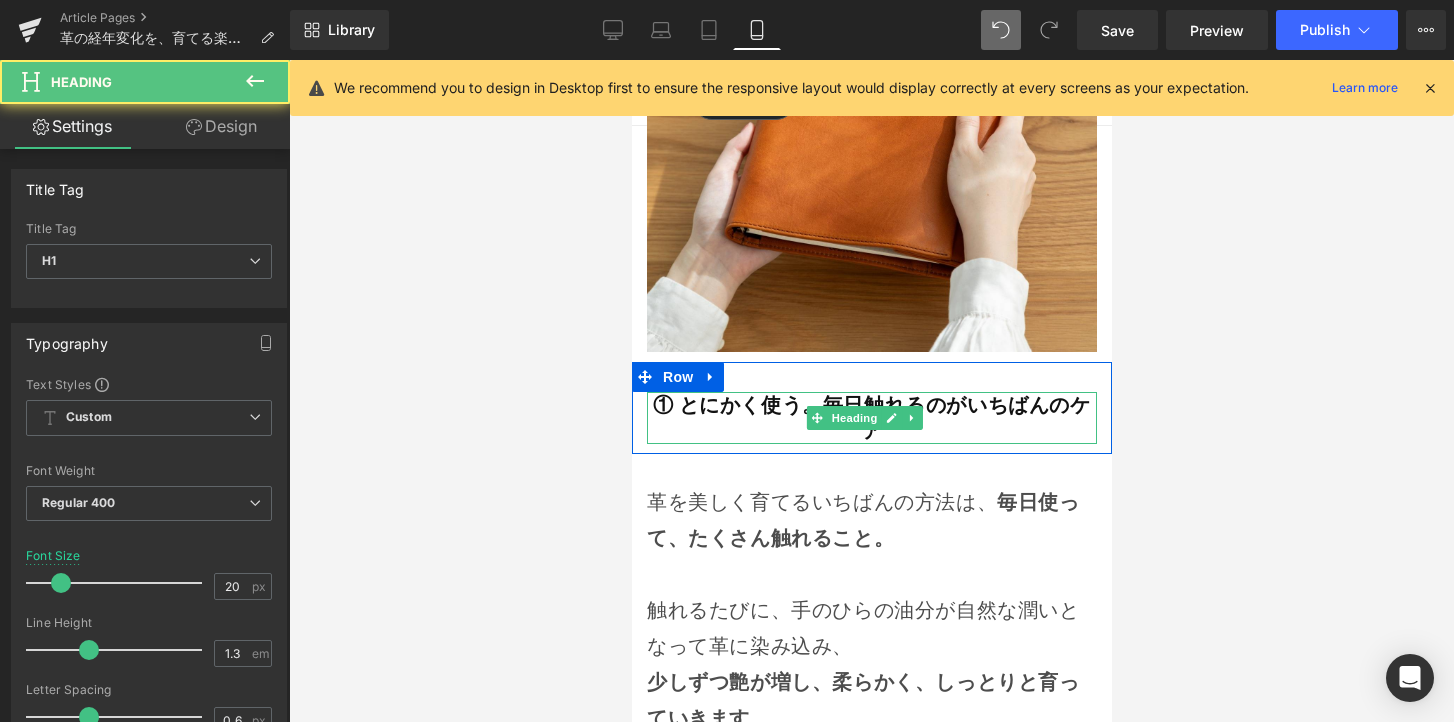 click on "① とにかく使う。毎日触れるのがいちばんのケア" at bounding box center (870, 418) 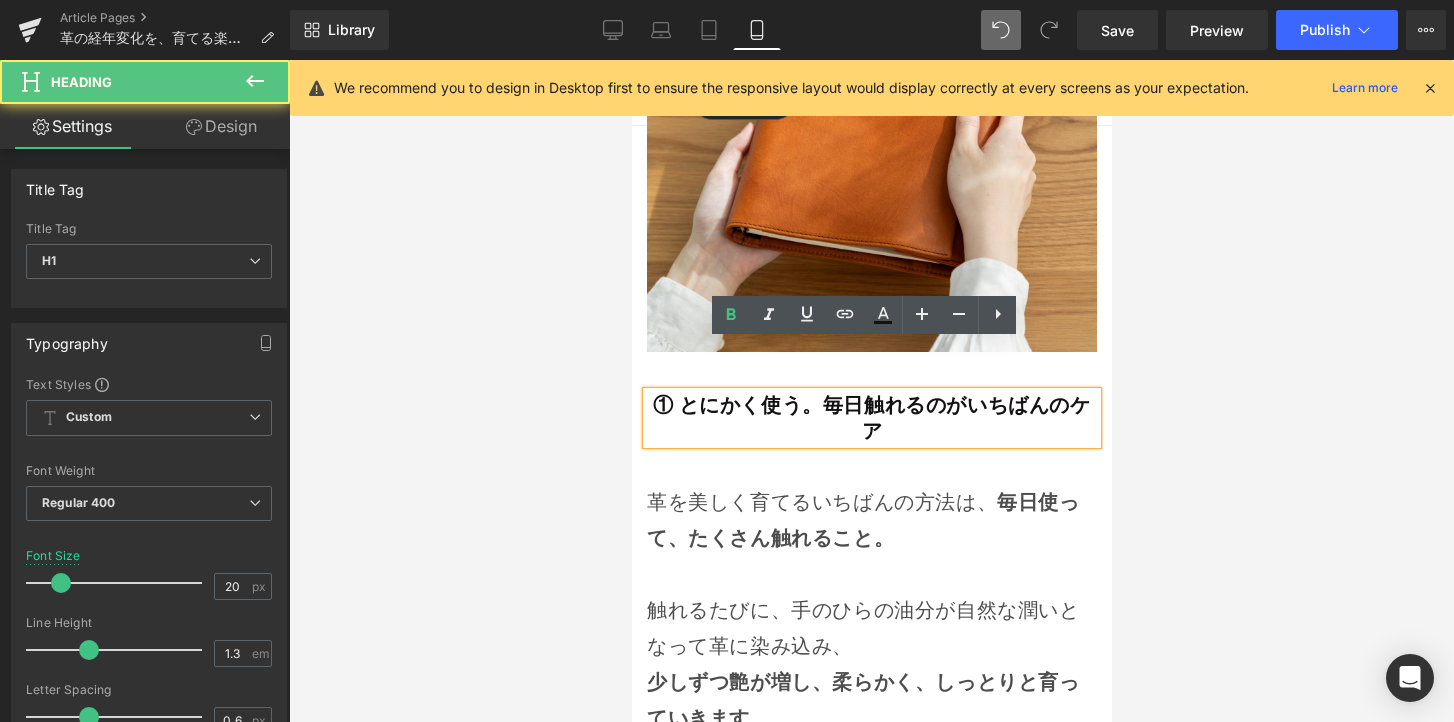 click on "① とにかく使う。毎日触れるのがいちばんのケア" at bounding box center [870, 418] 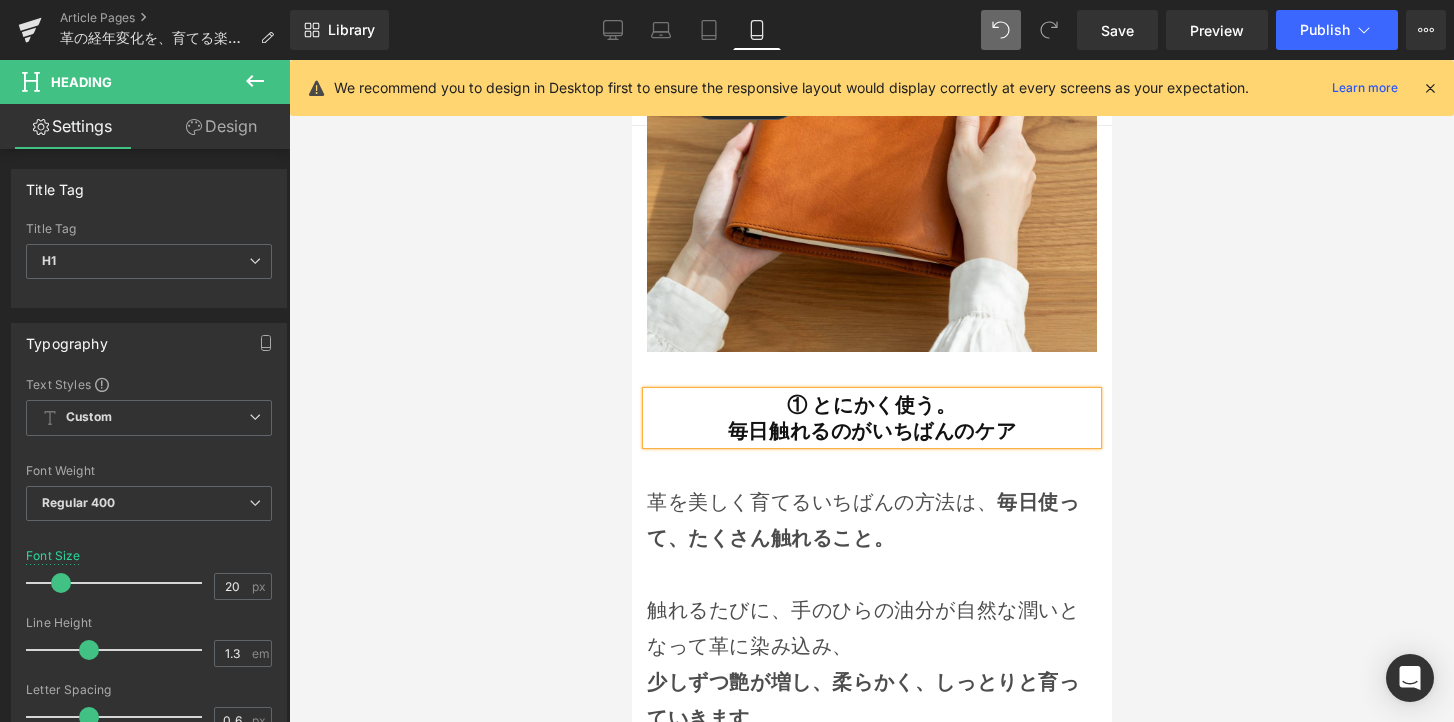 click on "① とにかく使う。" at bounding box center (870, 405) 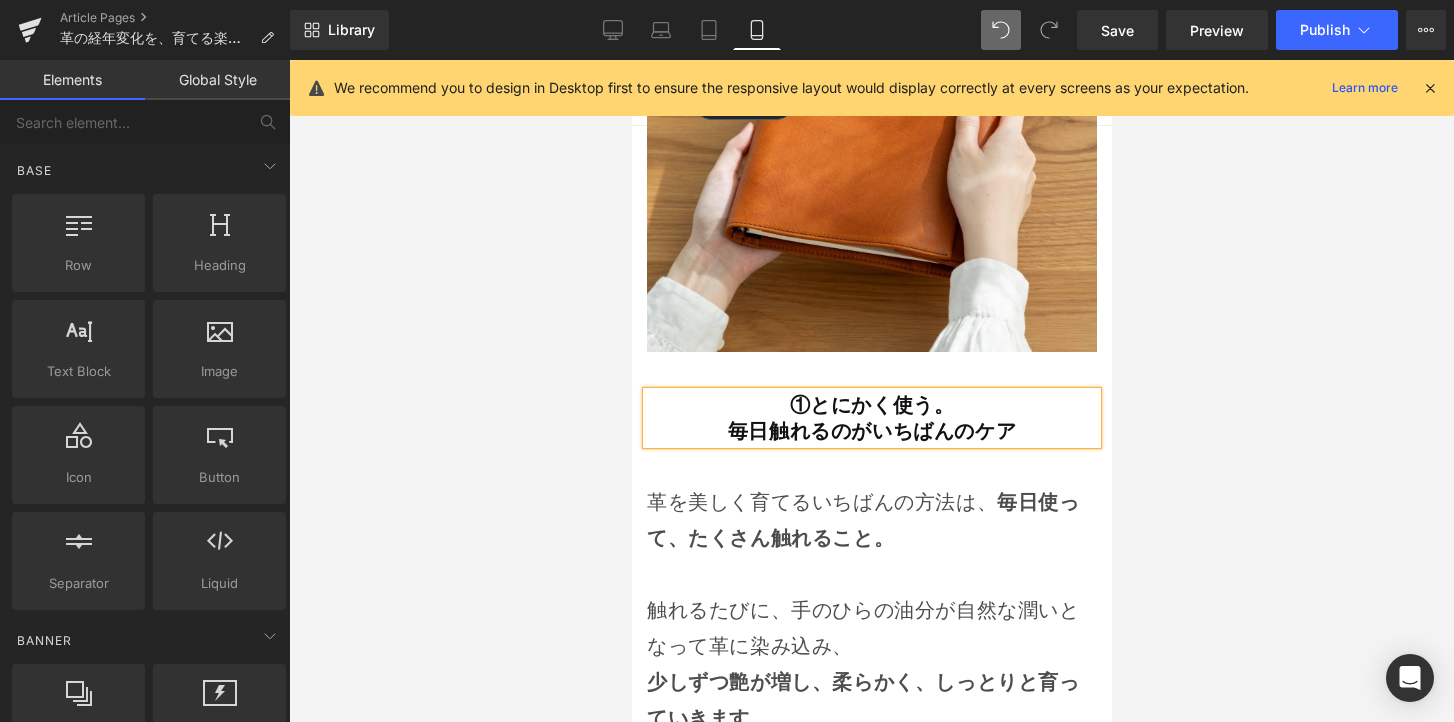 click at bounding box center (871, 391) 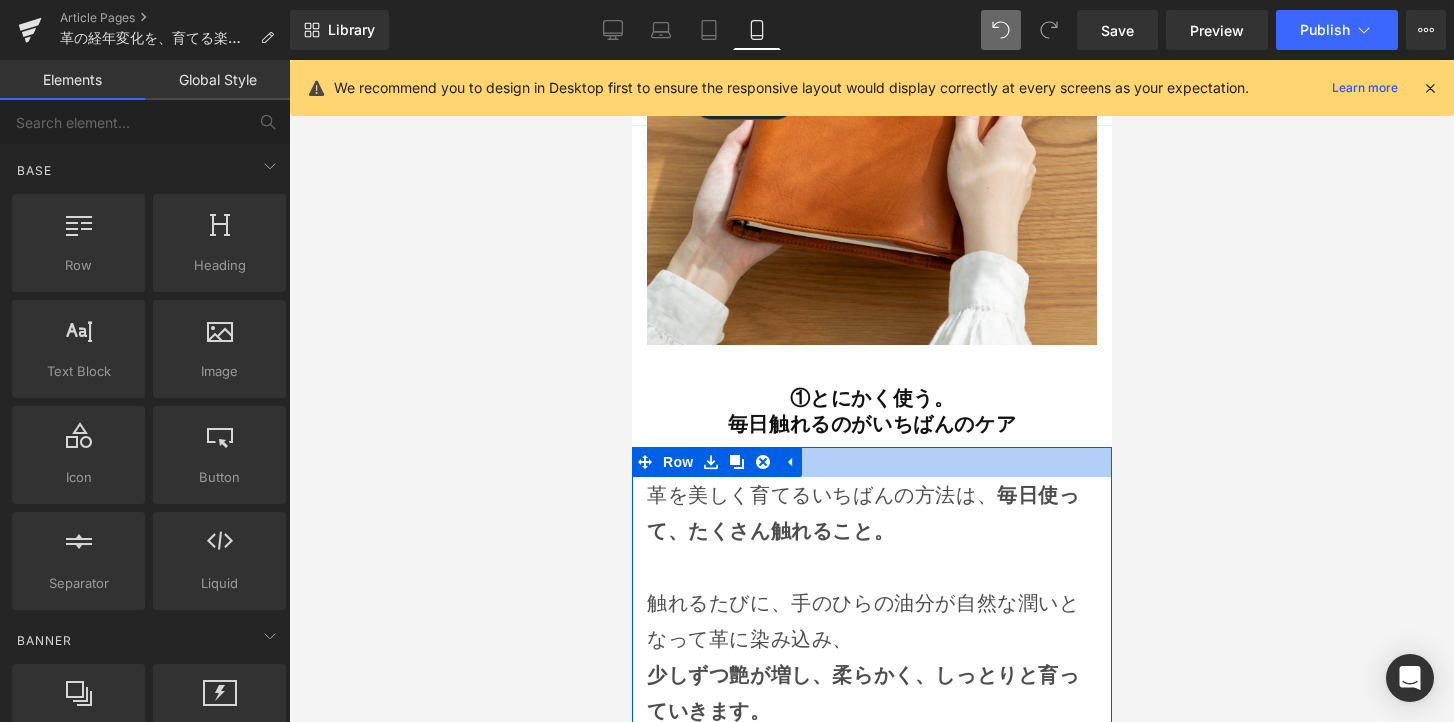 scroll, scrollTop: 9331, scrollLeft: 0, axis: vertical 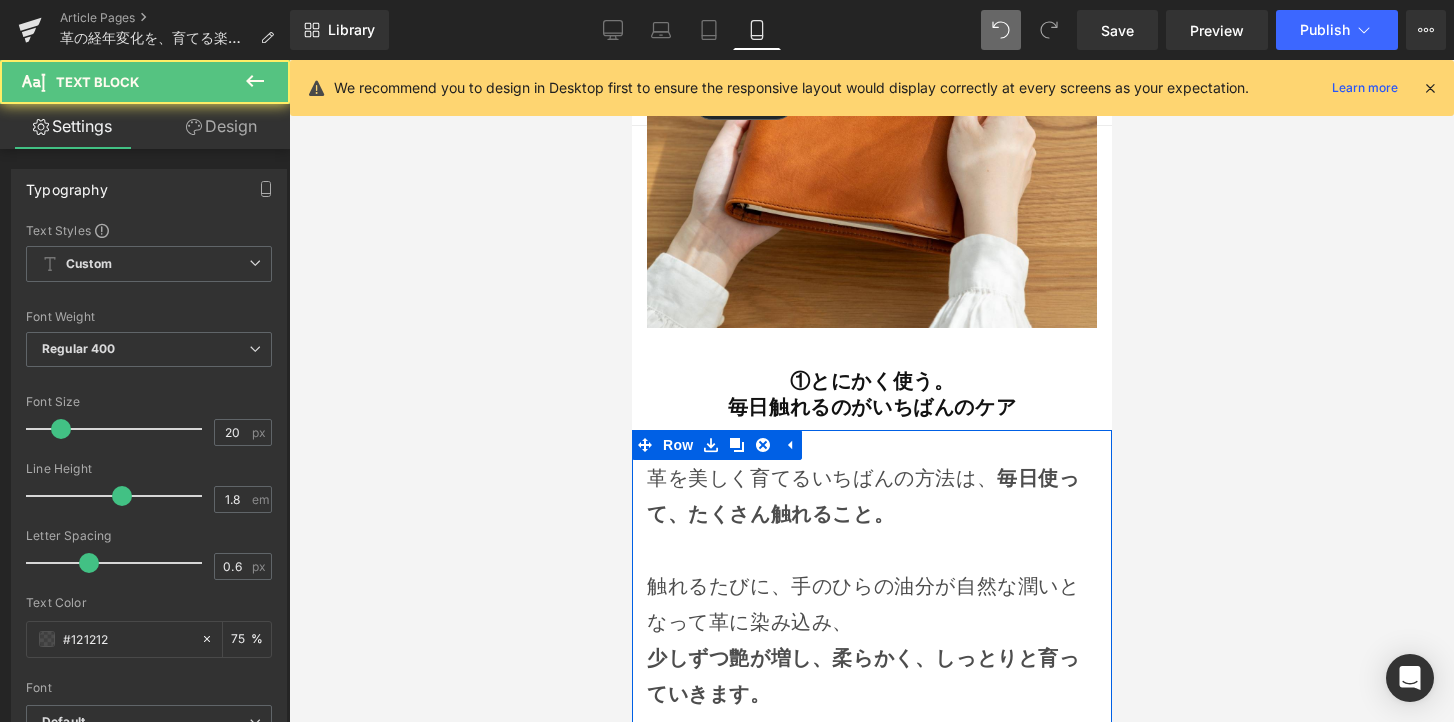 click on "革を美しく育てるいちばんの方法は、 毎日使って、たくさん触れること。" at bounding box center [871, 496] 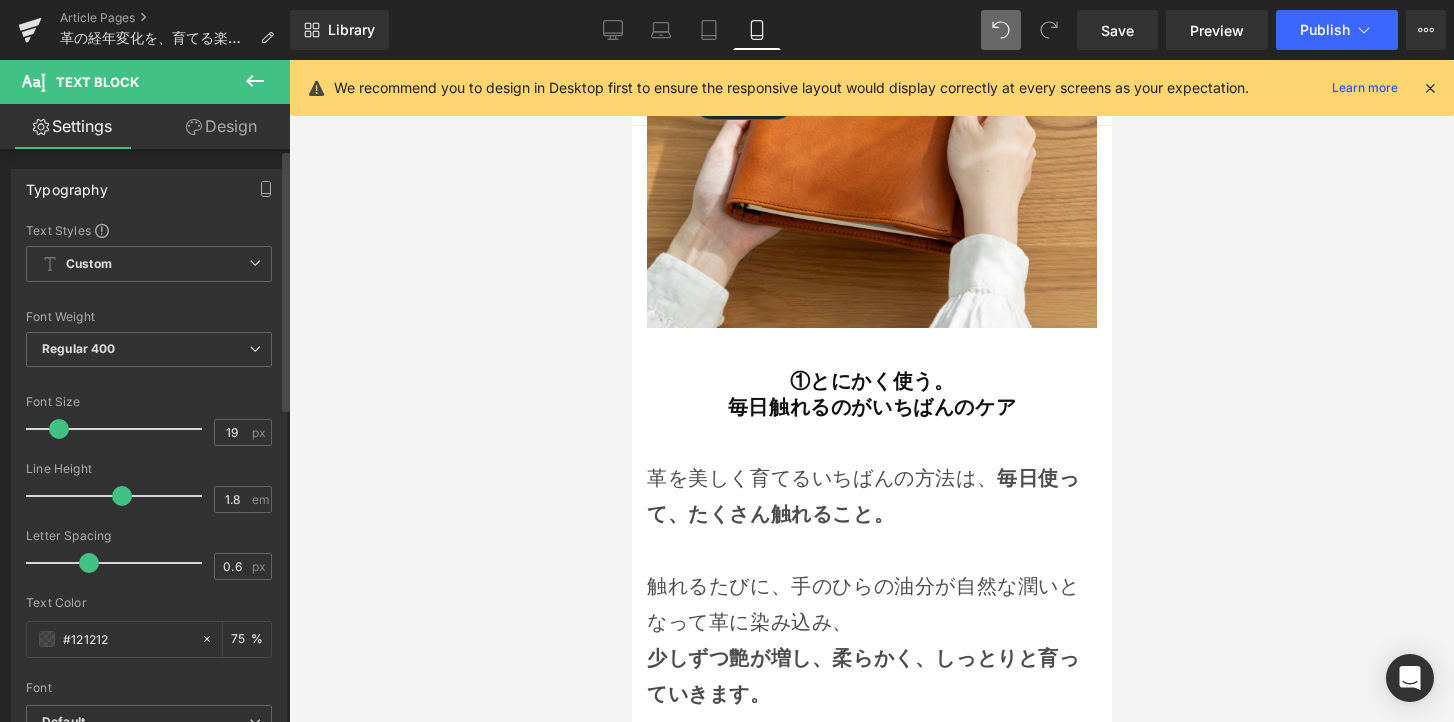 type on "18" 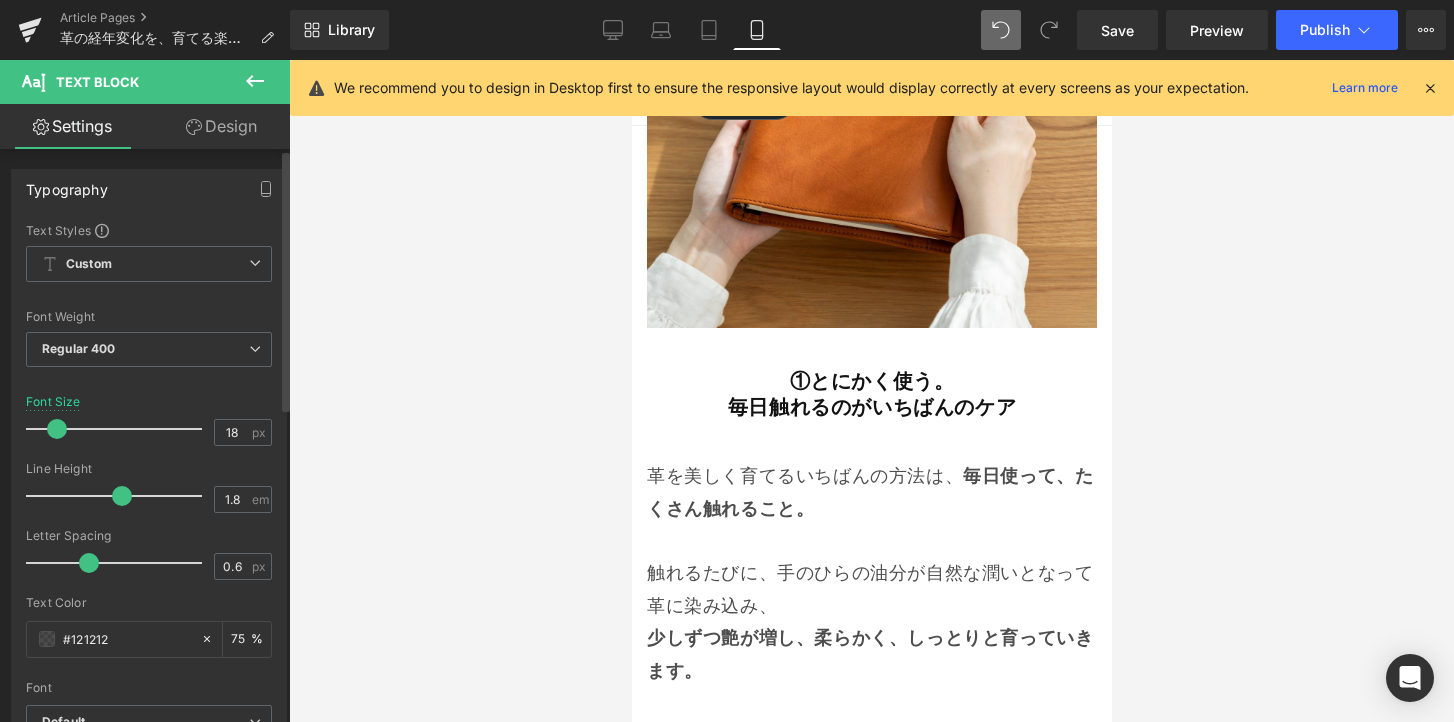drag, startPoint x: 69, startPoint y: 433, endPoint x: 56, endPoint y: 437, distance: 13.601471 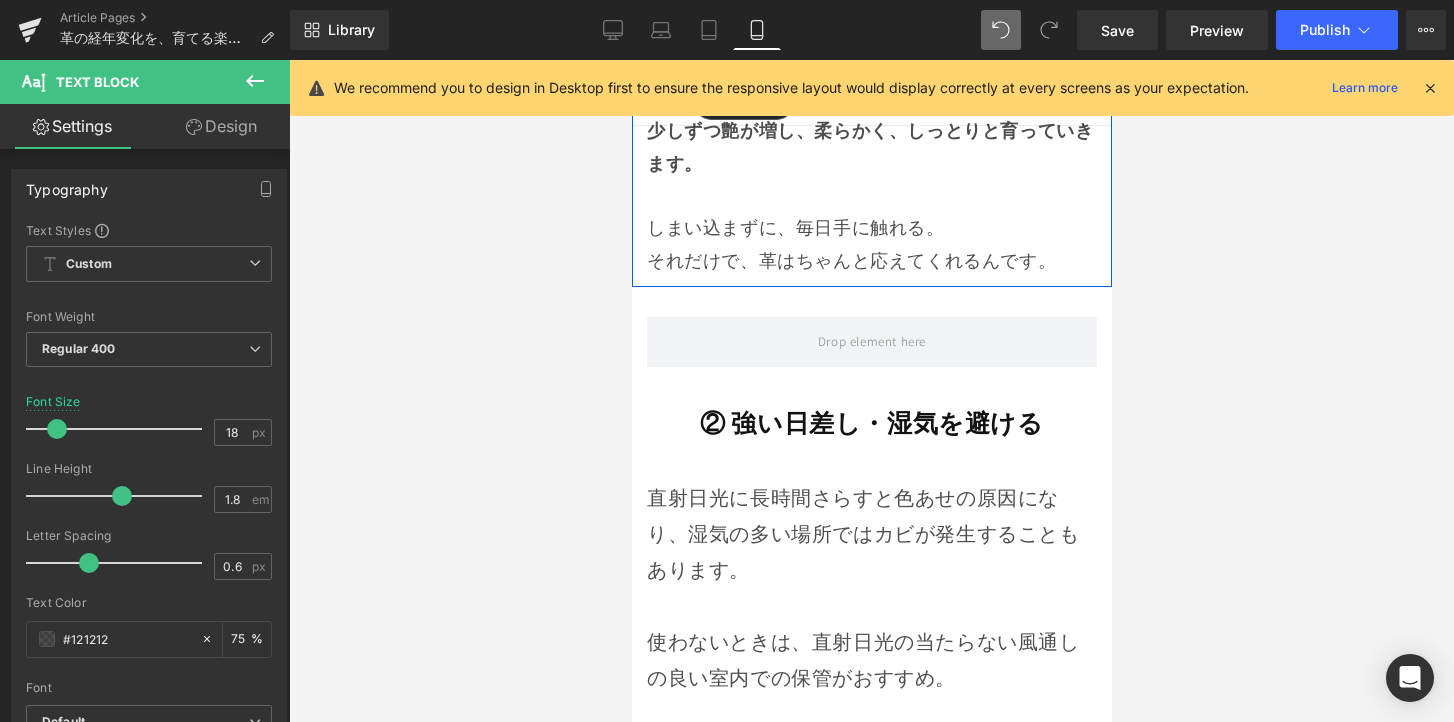 scroll, scrollTop: 9850, scrollLeft: 0, axis: vertical 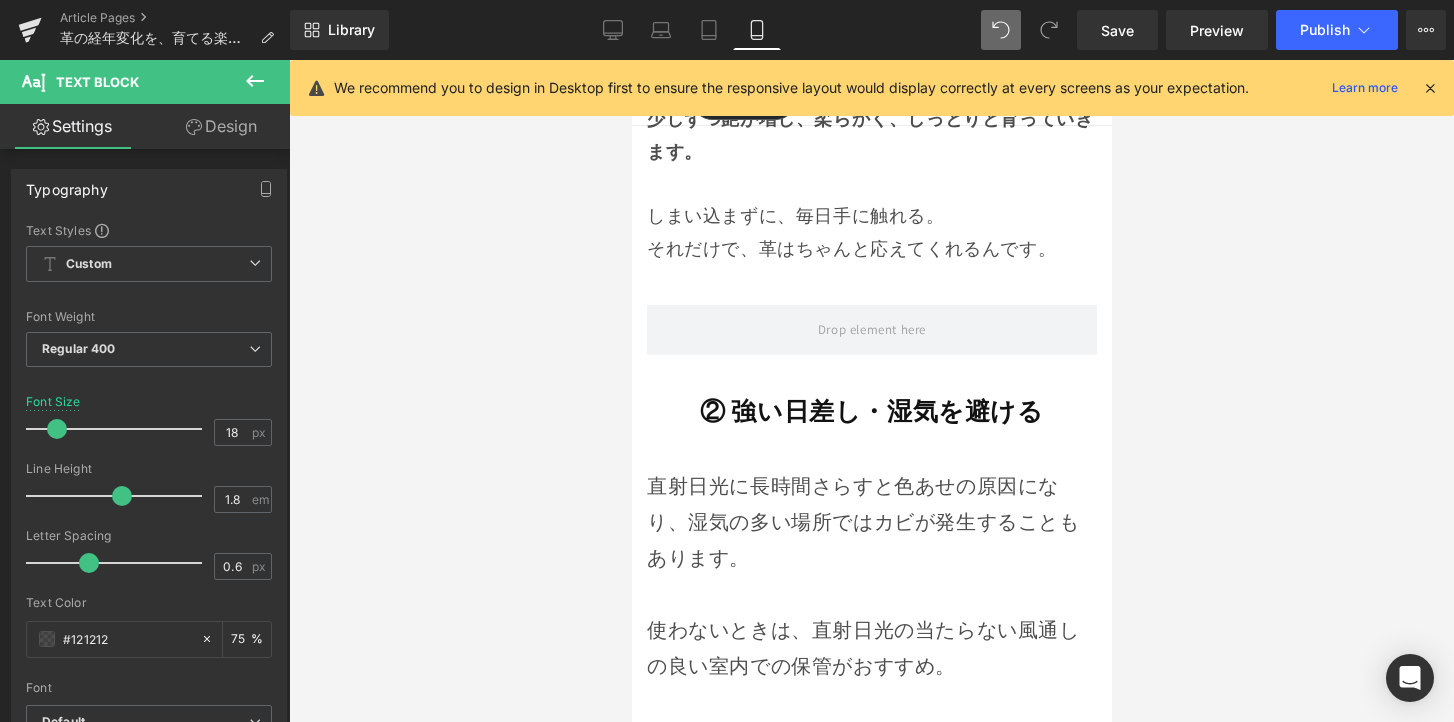 click on "② 強い日差し・湿気を避ける
Heading" at bounding box center [871, 411] 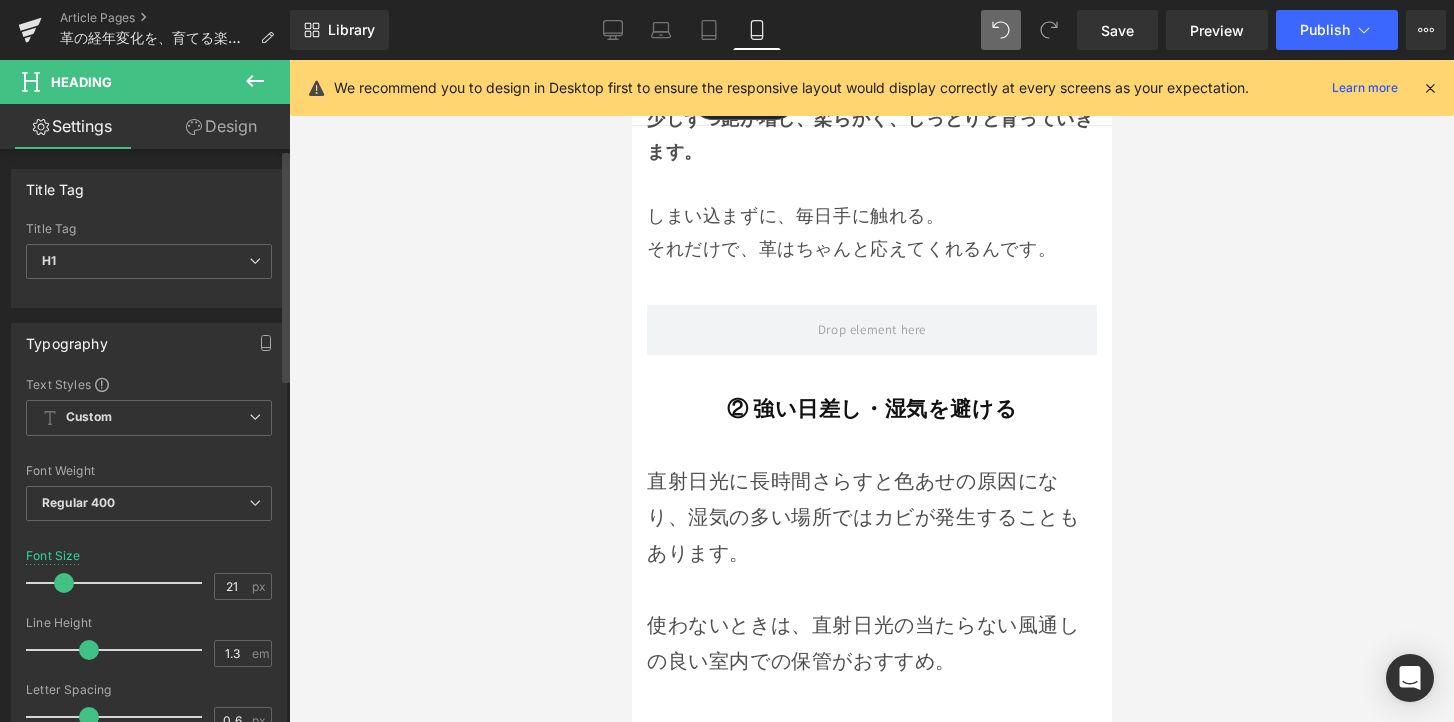 type on "20" 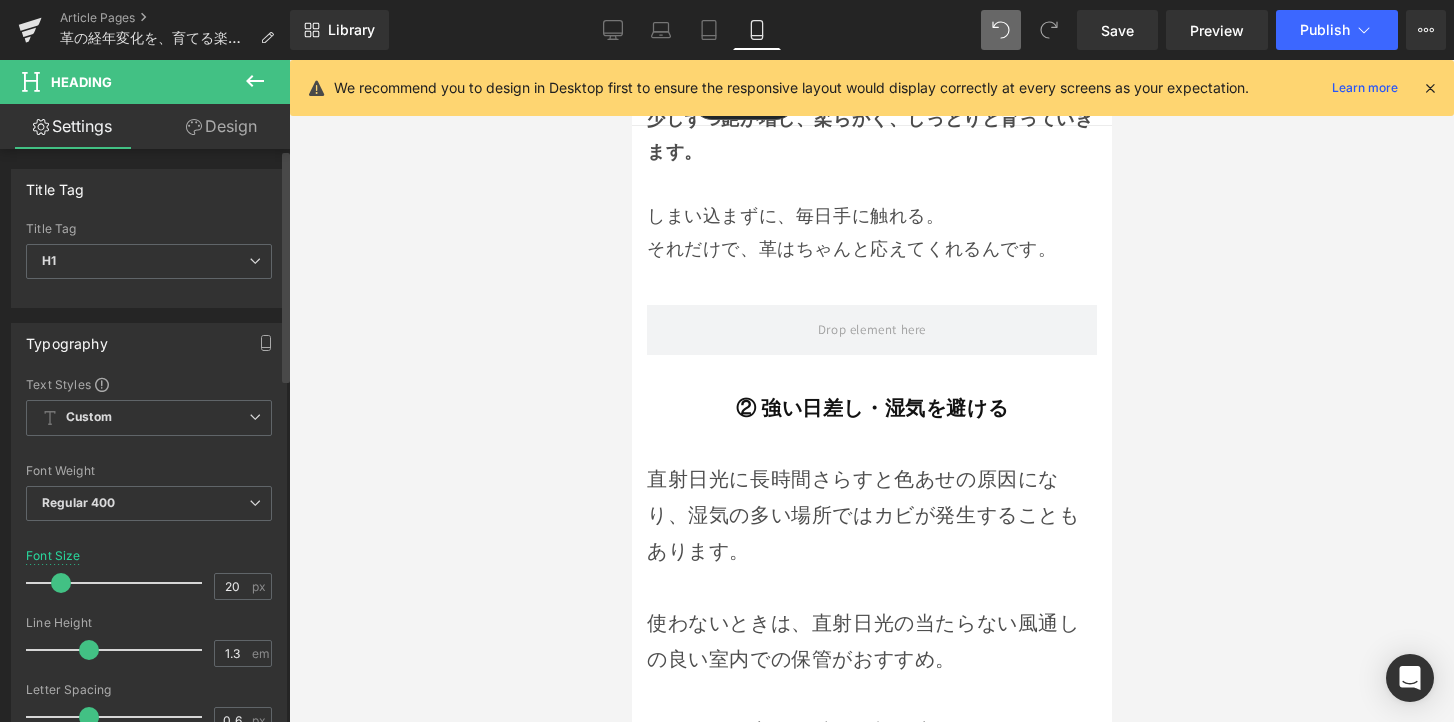 drag, startPoint x: 59, startPoint y: 582, endPoint x: 51, endPoint y: 589, distance: 10.630146 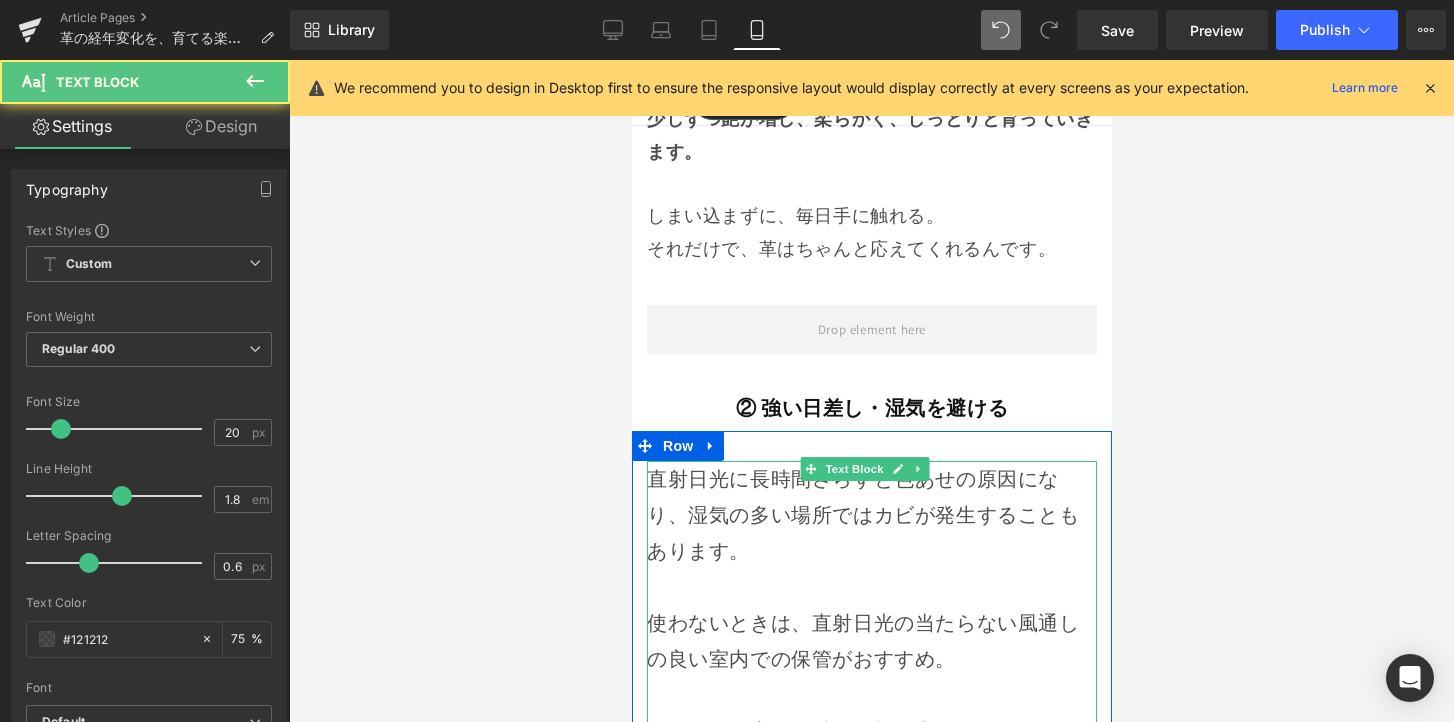 click on "直射日光に長時間さらすと色あせの原因になり、湿気の多い場所ではカビが発生することもあります。" at bounding box center (871, 515) 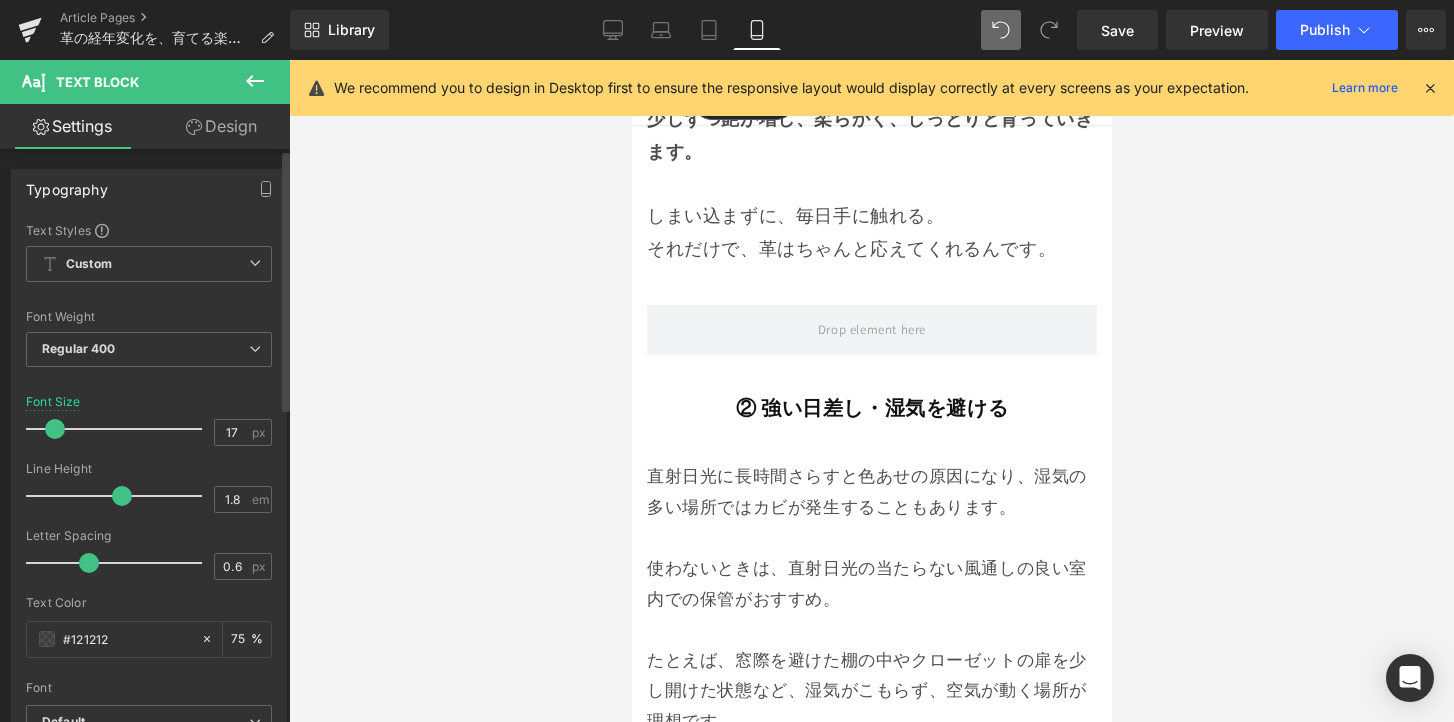 type on "18" 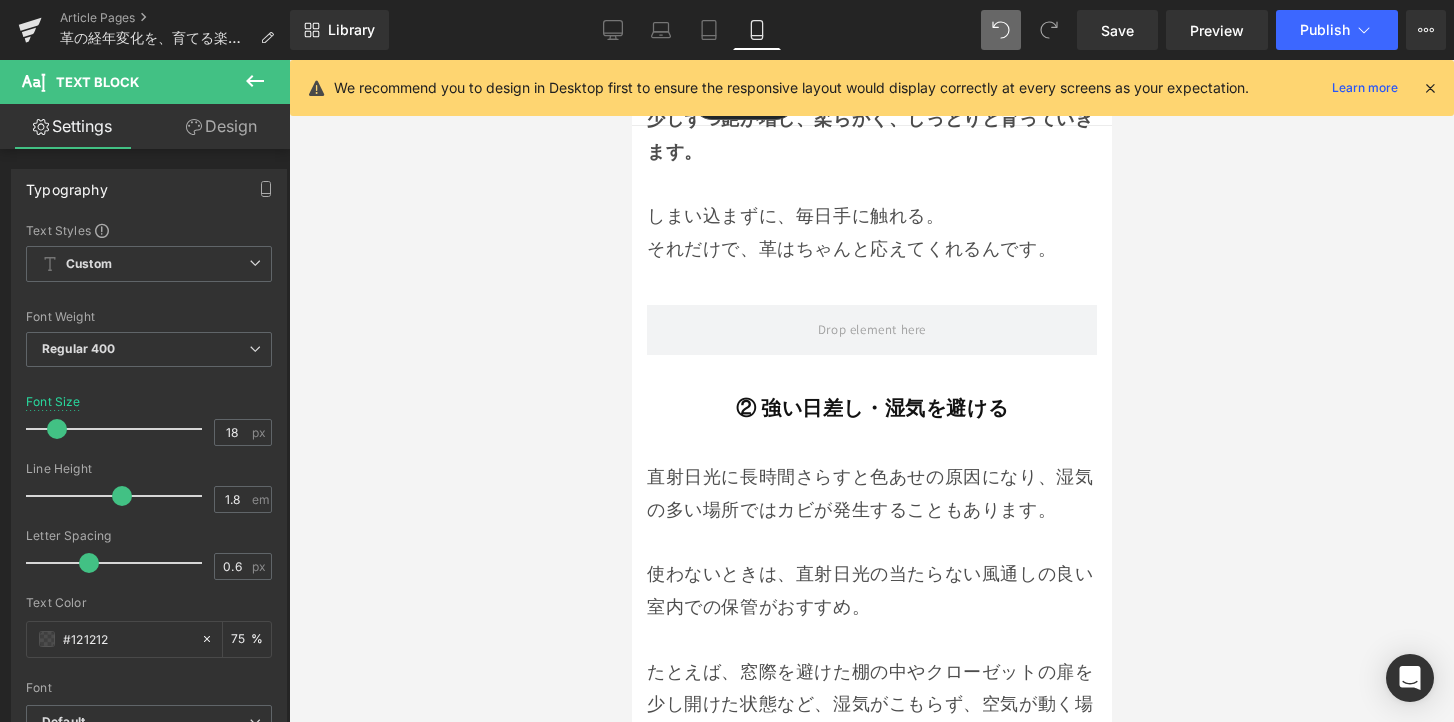 drag, startPoint x: 63, startPoint y: 431, endPoint x: 488, endPoint y: 424, distance: 425.05765 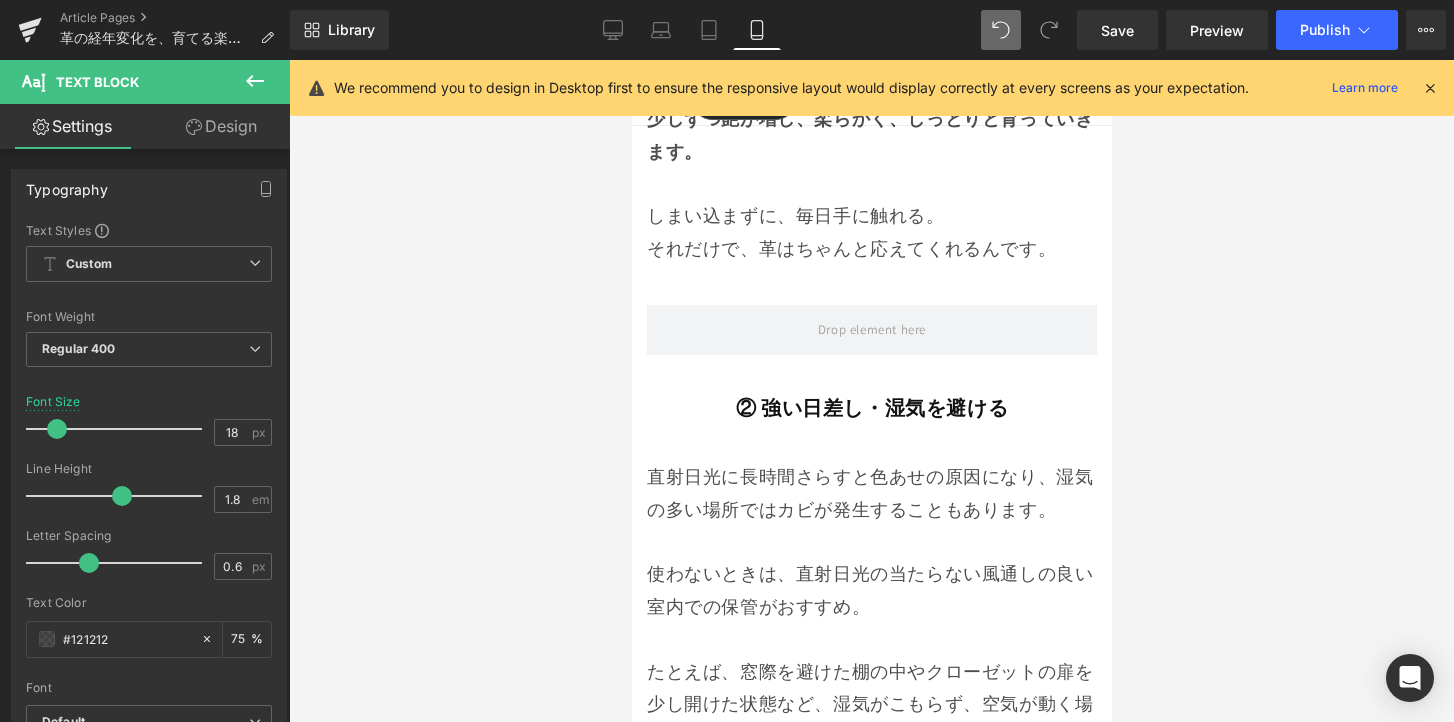click at bounding box center [57, 429] 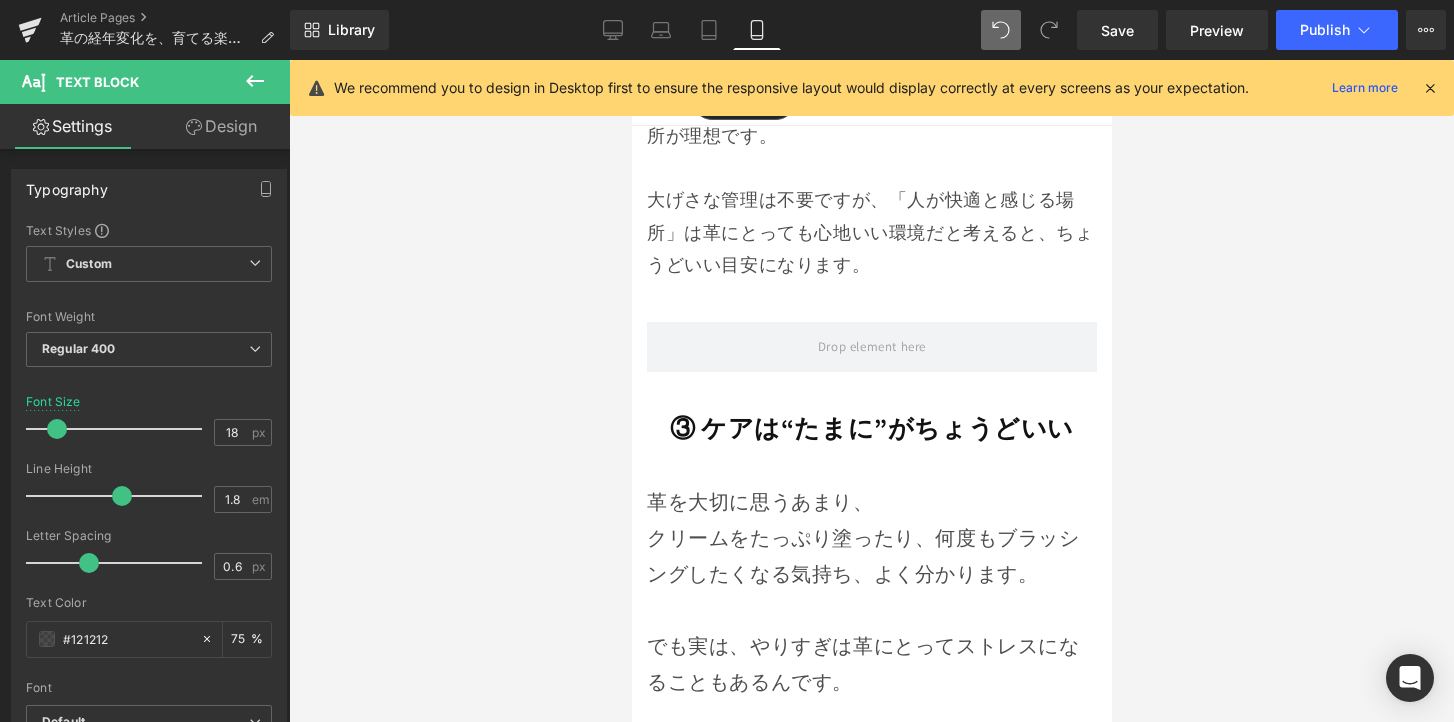 scroll, scrollTop: 10454, scrollLeft: 0, axis: vertical 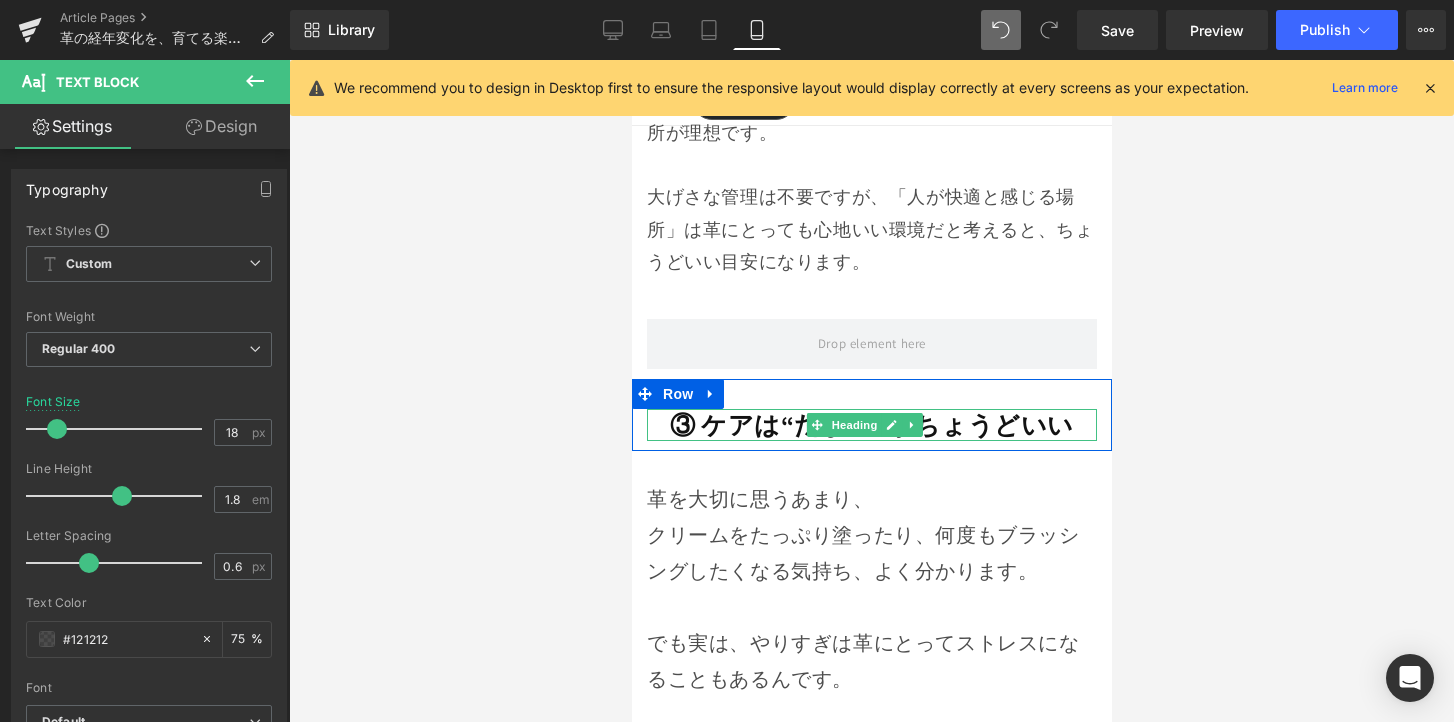 click on "③ ケアは“たまに”がちょうどいい" at bounding box center (871, 424) 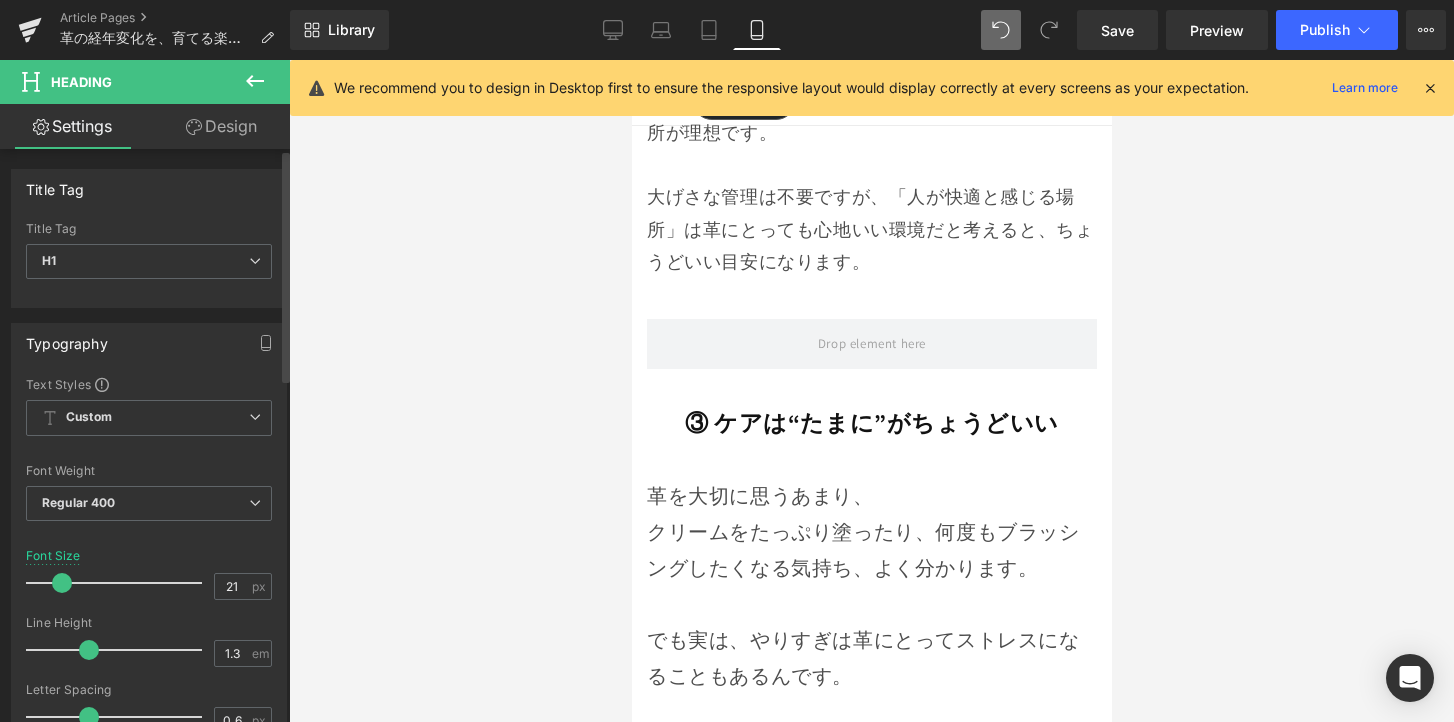 type on "20" 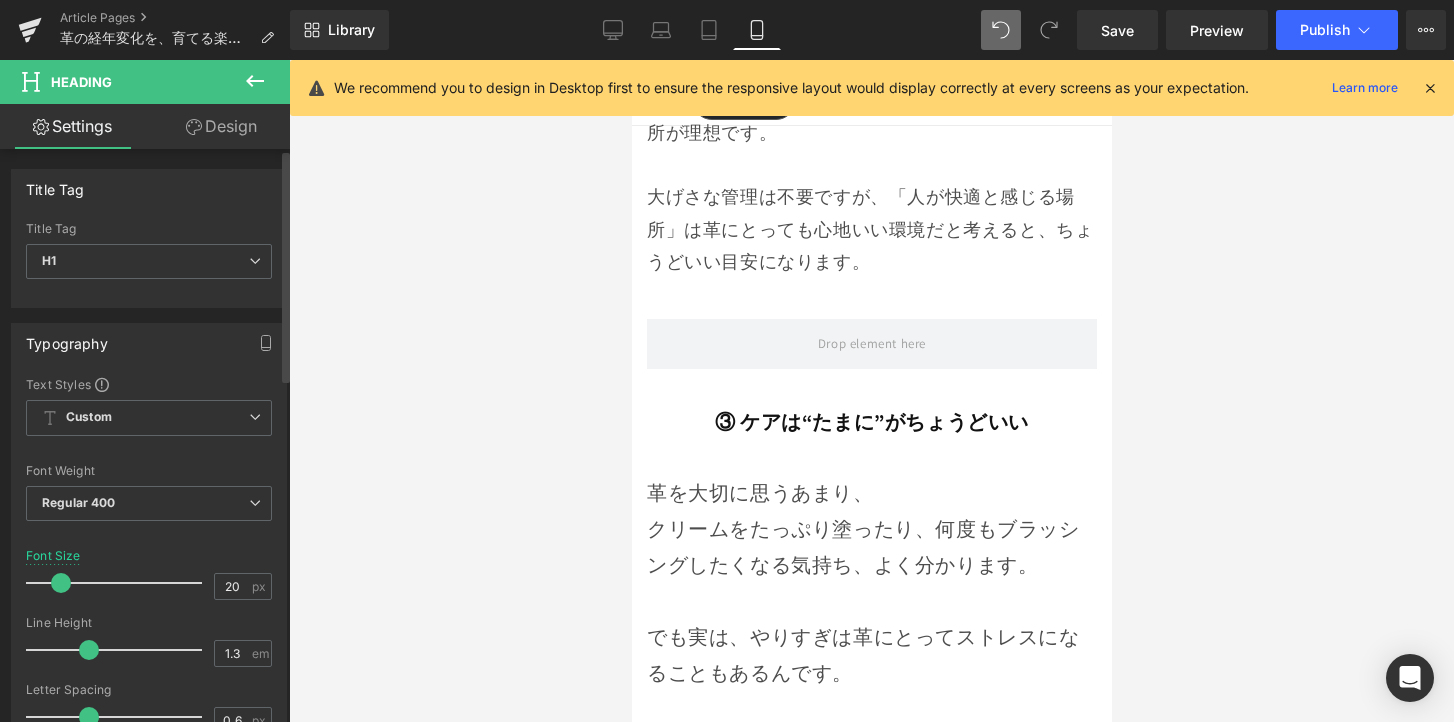 click at bounding box center (61, 583) 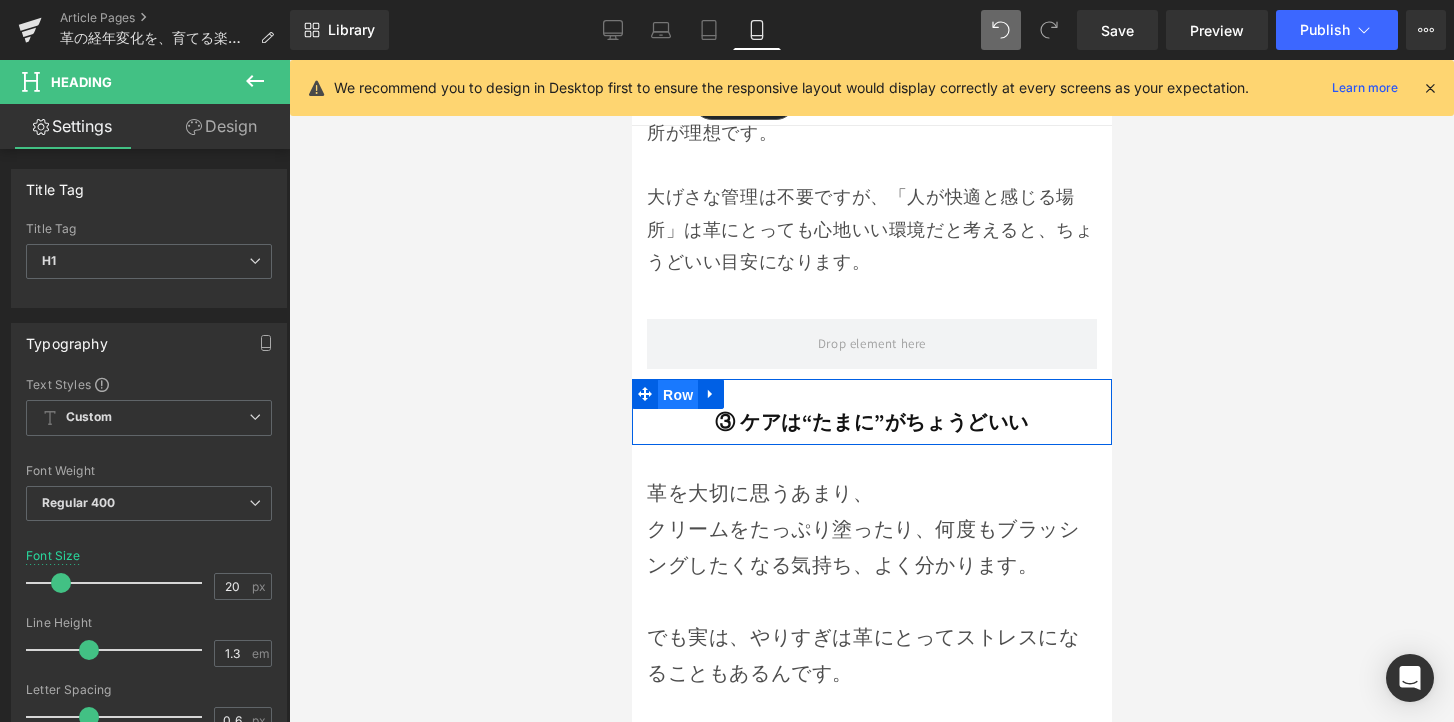 click on "Row" at bounding box center [677, 395] 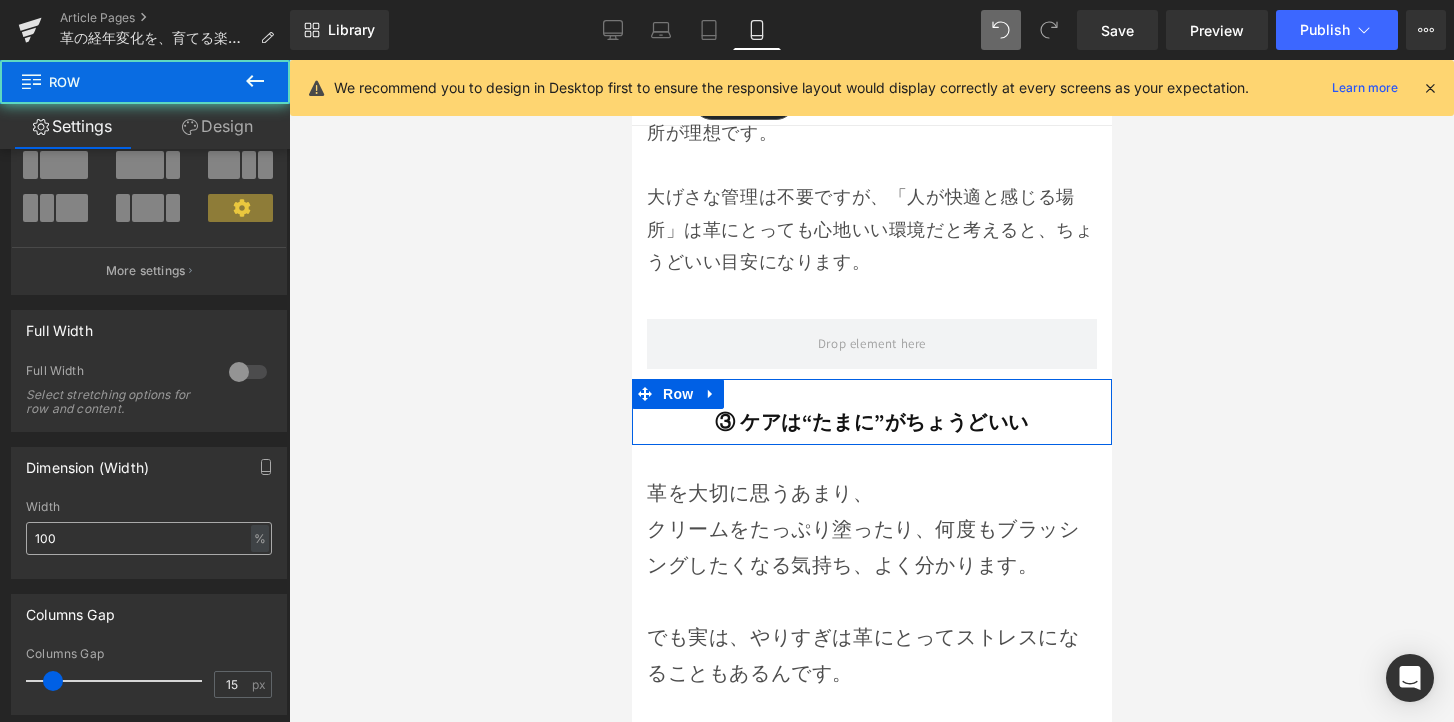 scroll, scrollTop: 165, scrollLeft: 0, axis: vertical 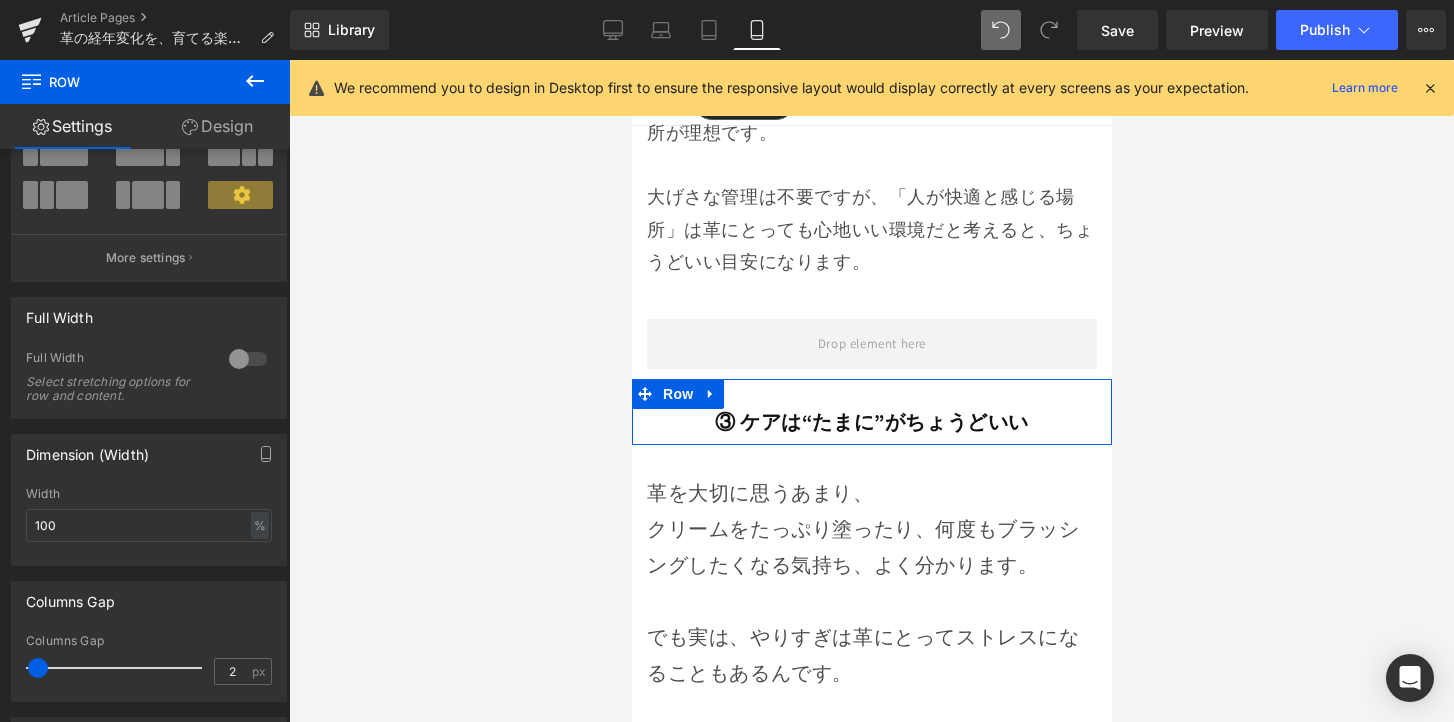 type on "0" 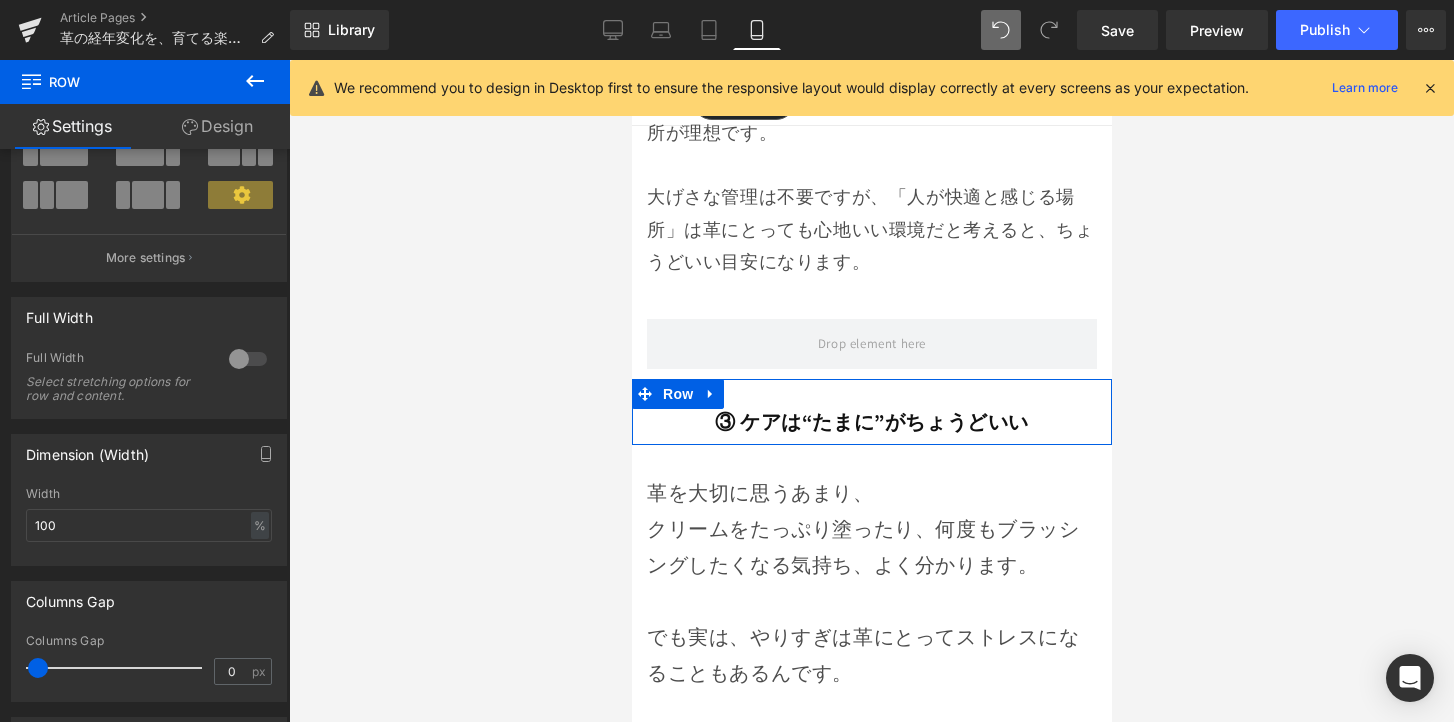 drag, startPoint x: 49, startPoint y: 660, endPoint x: 29, endPoint y: 660, distance: 20 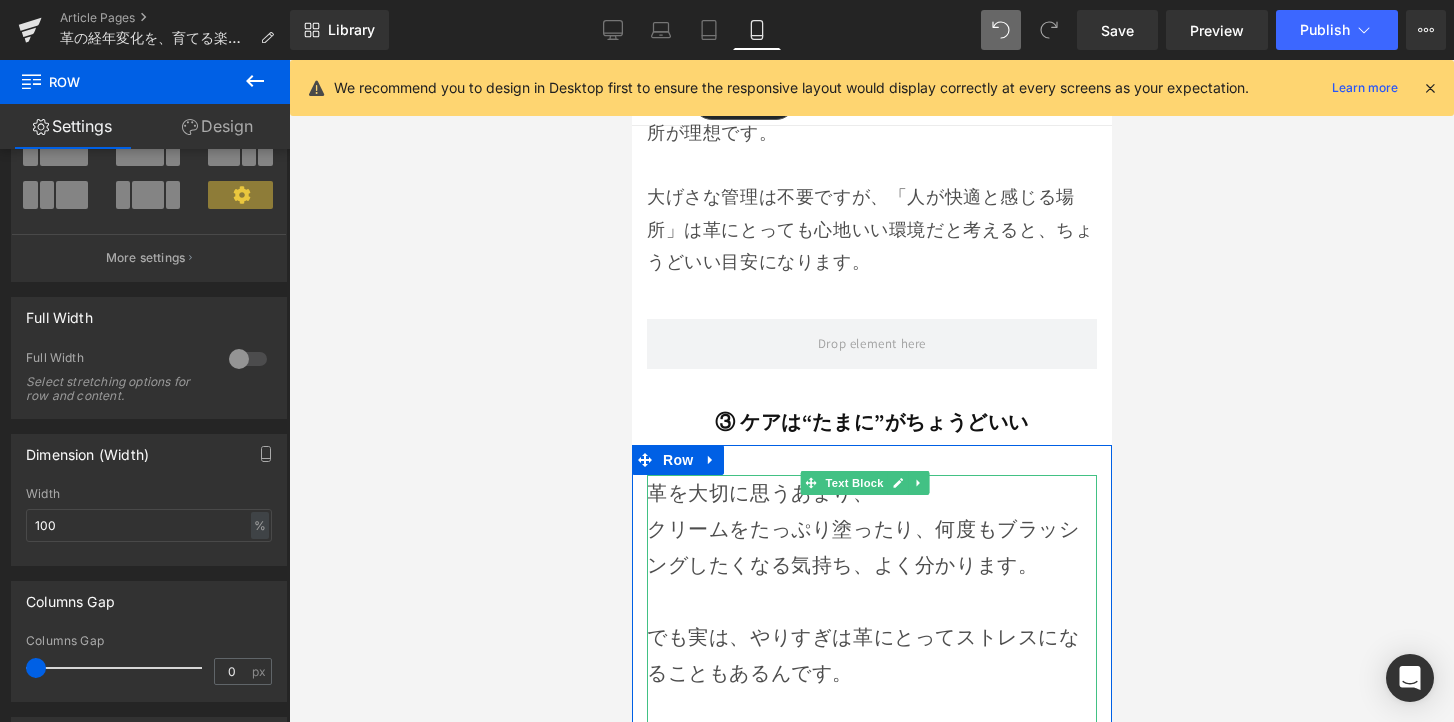 click on "クリームをたっぷり塗ったり、何度もブラッシングしたくなる気持ち、よく分かります。" at bounding box center [871, 547] 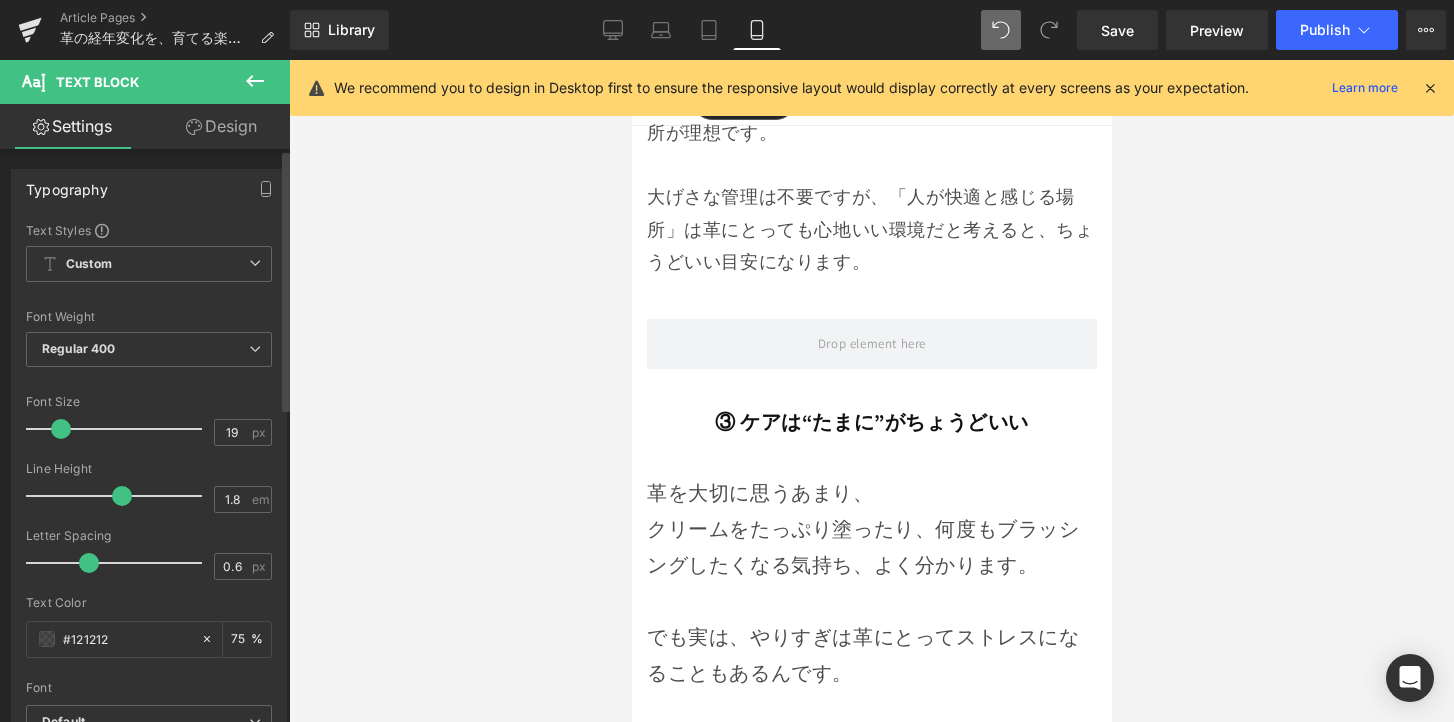 type on "18" 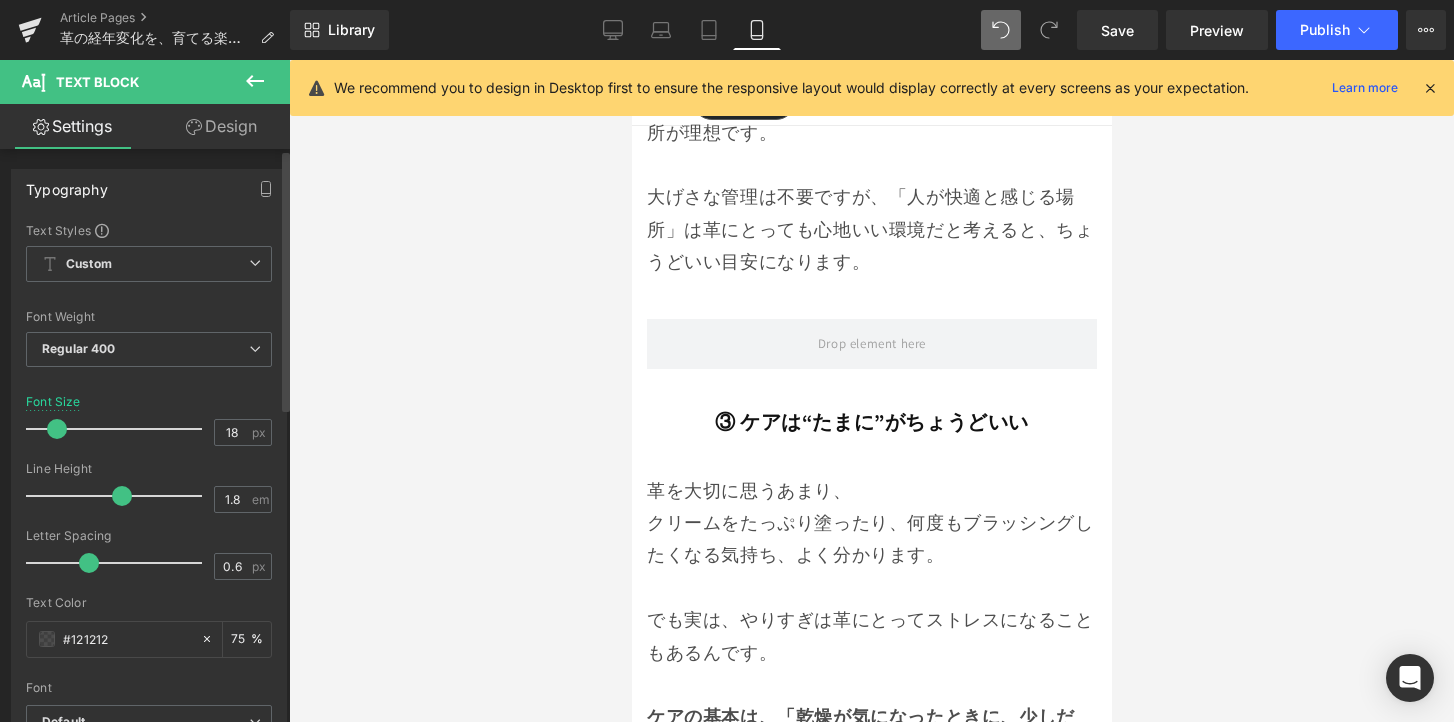 click at bounding box center (119, 429) 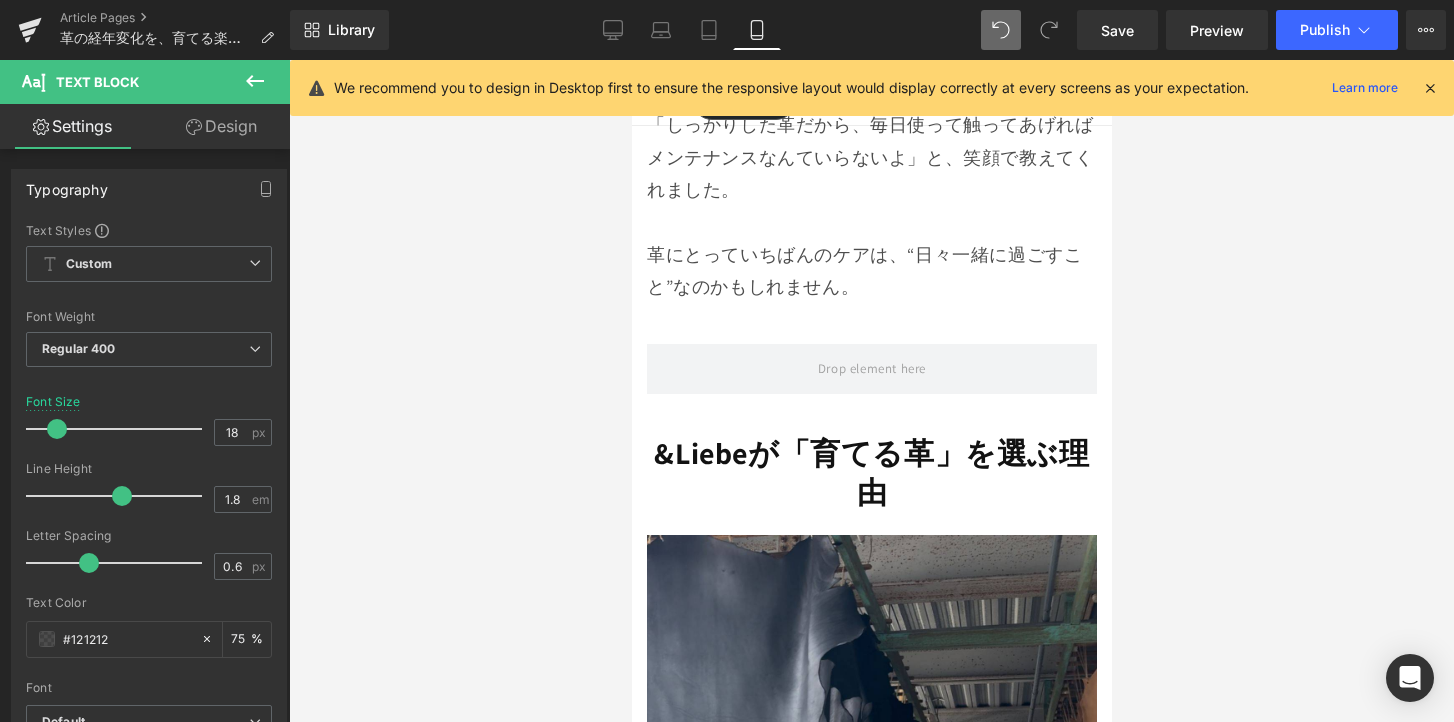 scroll, scrollTop: 11458, scrollLeft: 0, axis: vertical 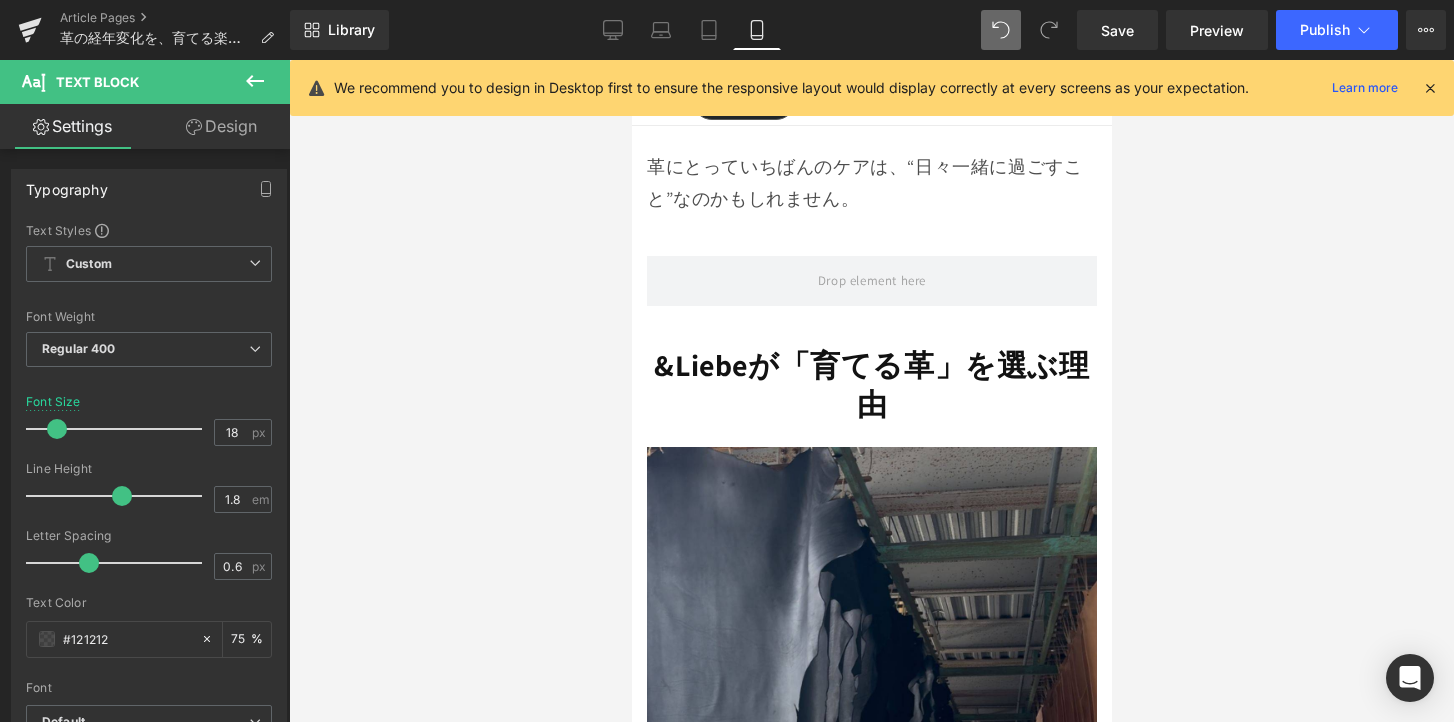 click on "&Liebeが「育てる革」を選ぶ理由" at bounding box center (870, 384) 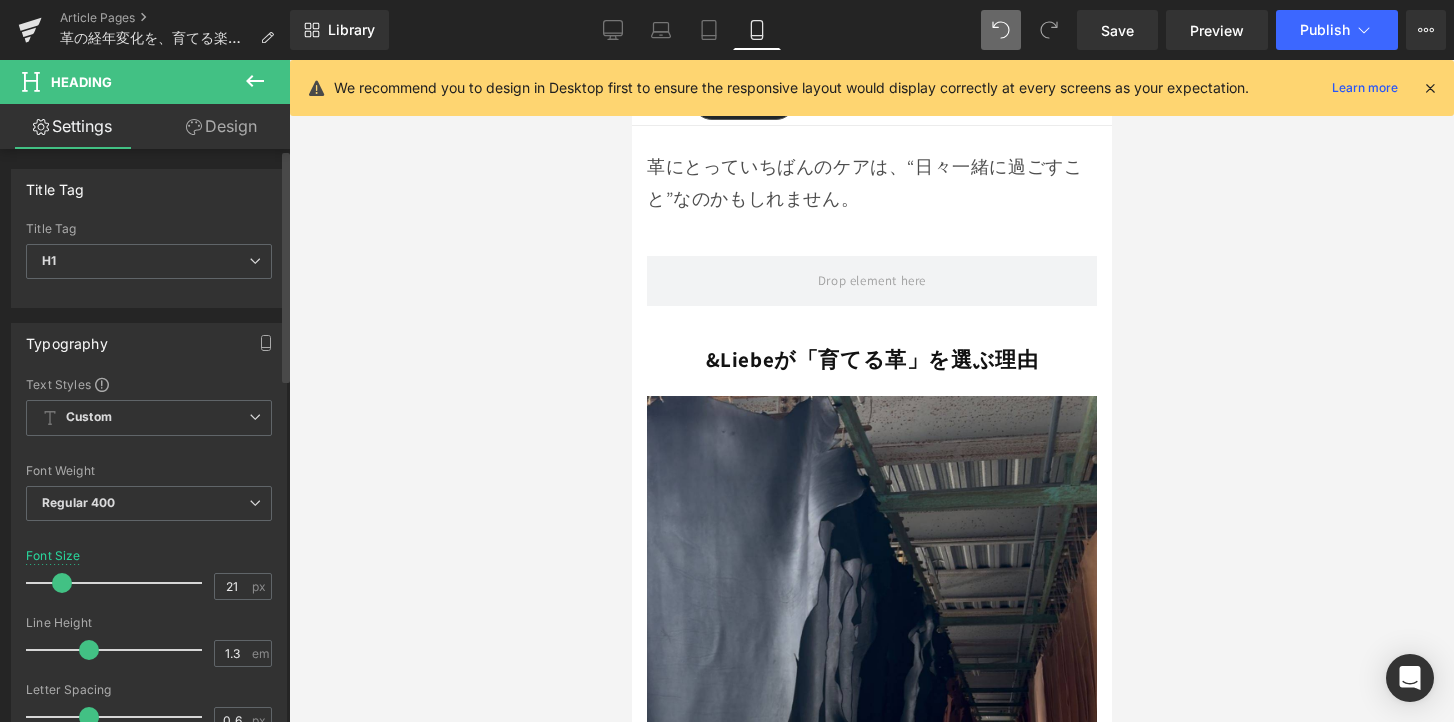 type on "22" 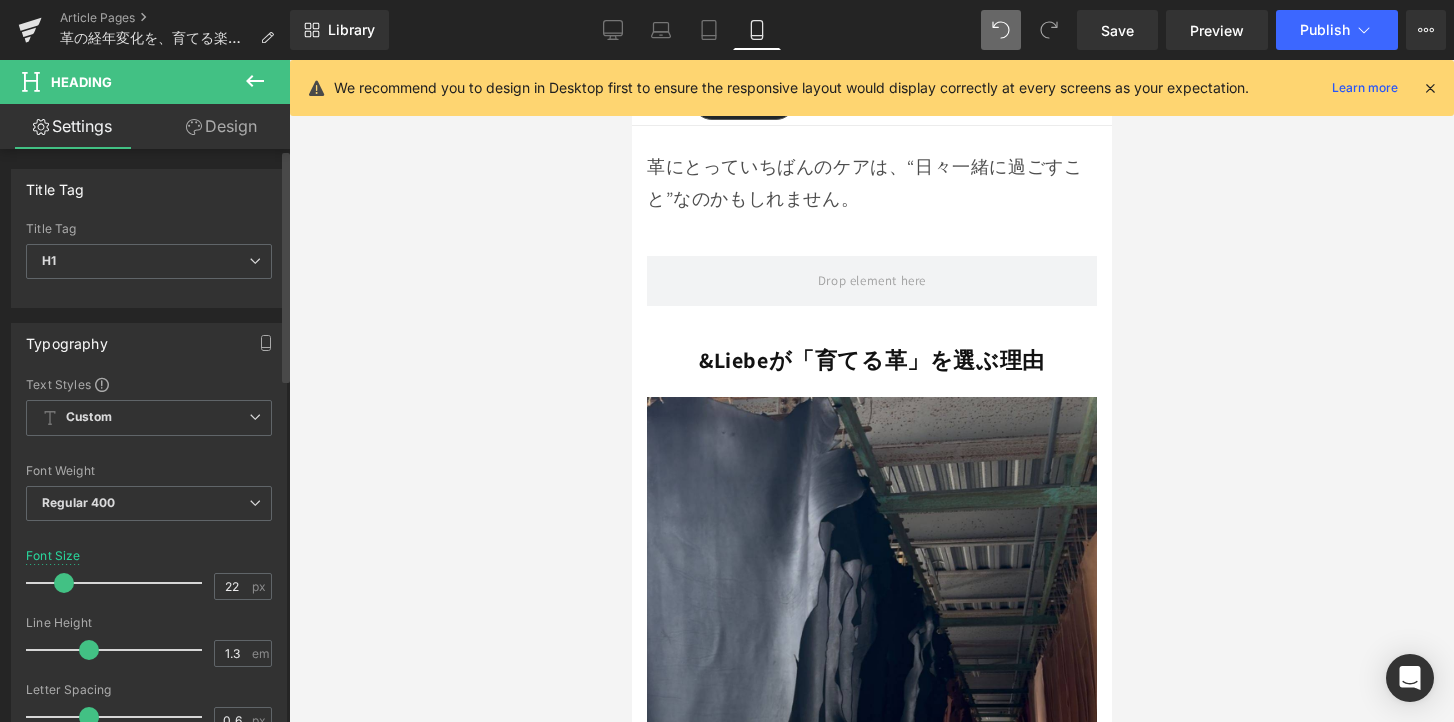 drag, startPoint x: 69, startPoint y: 587, endPoint x: 55, endPoint y: 591, distance: 14.56022 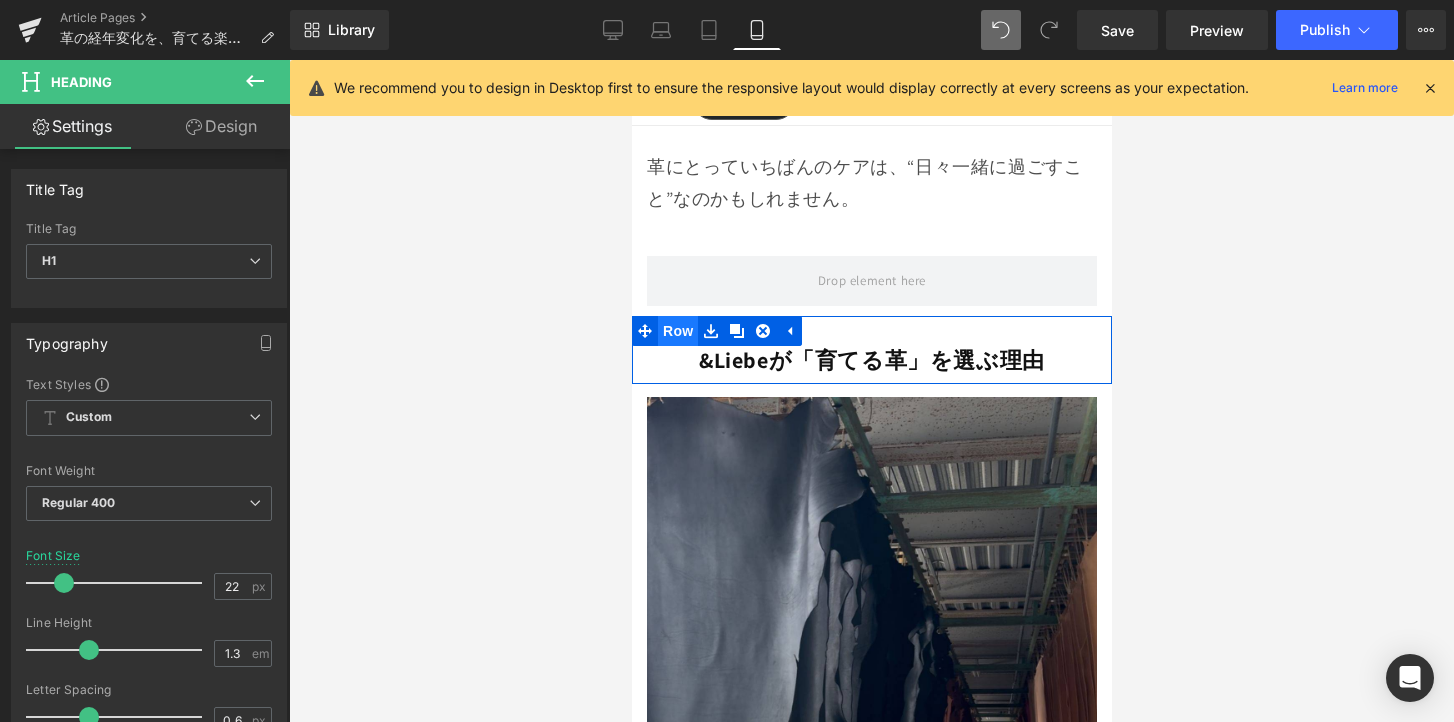 click on "Row" at bounding box center [677, 331] 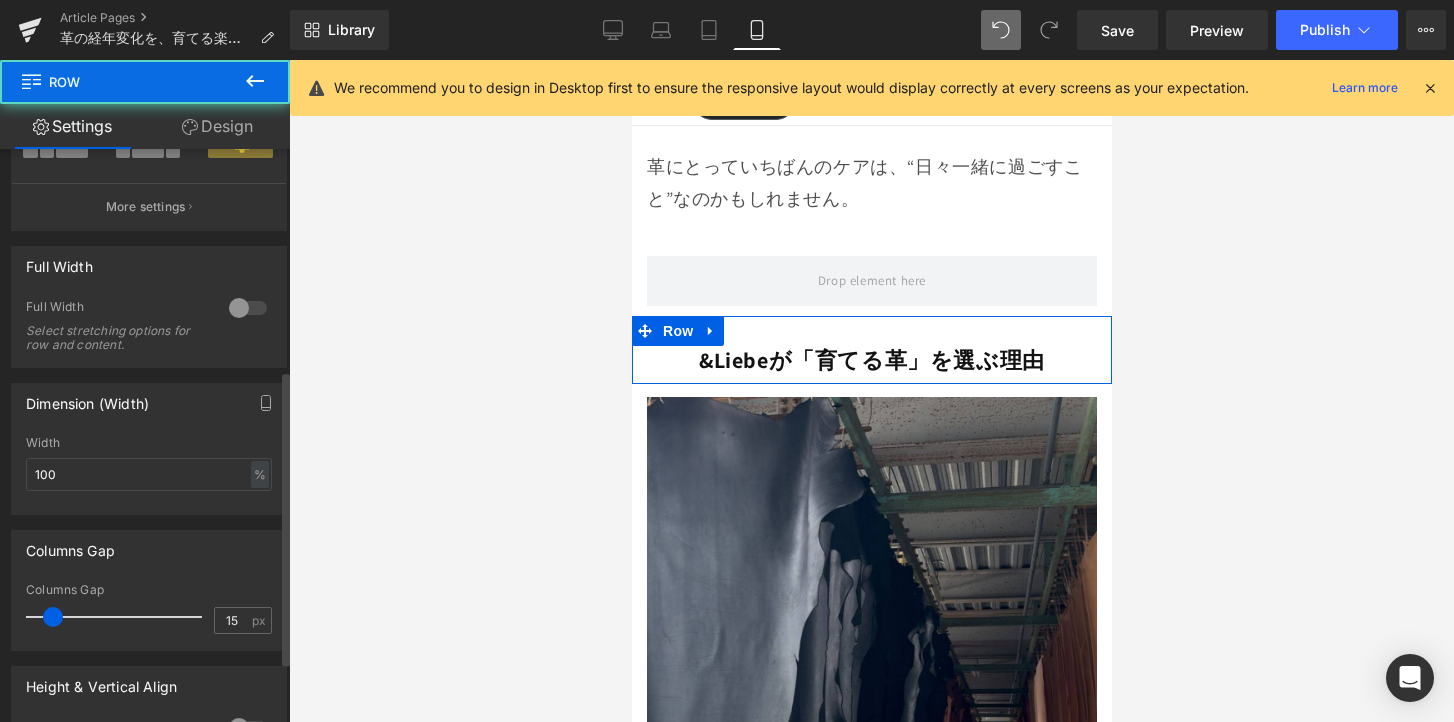 scroll, scrollTop: 430, scrollLeft: 0, axis: vertical 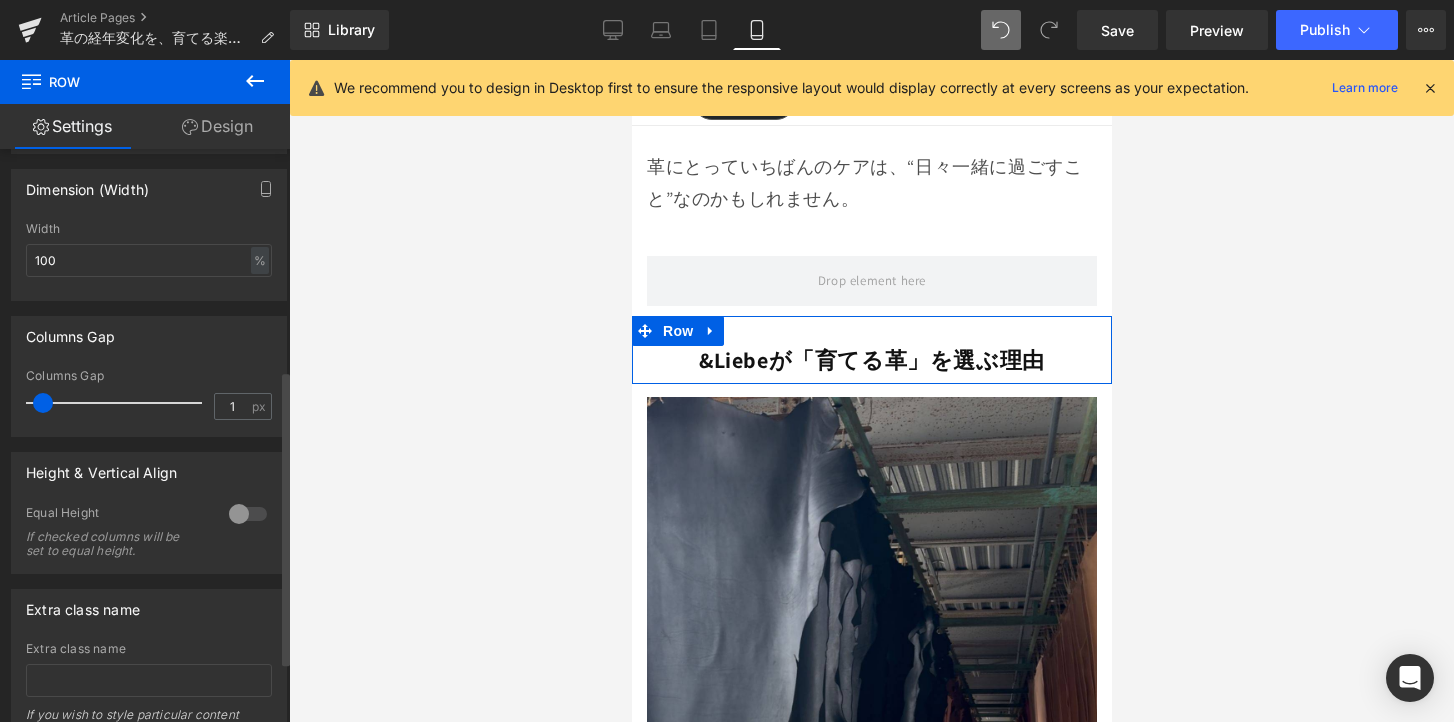 type on "0" 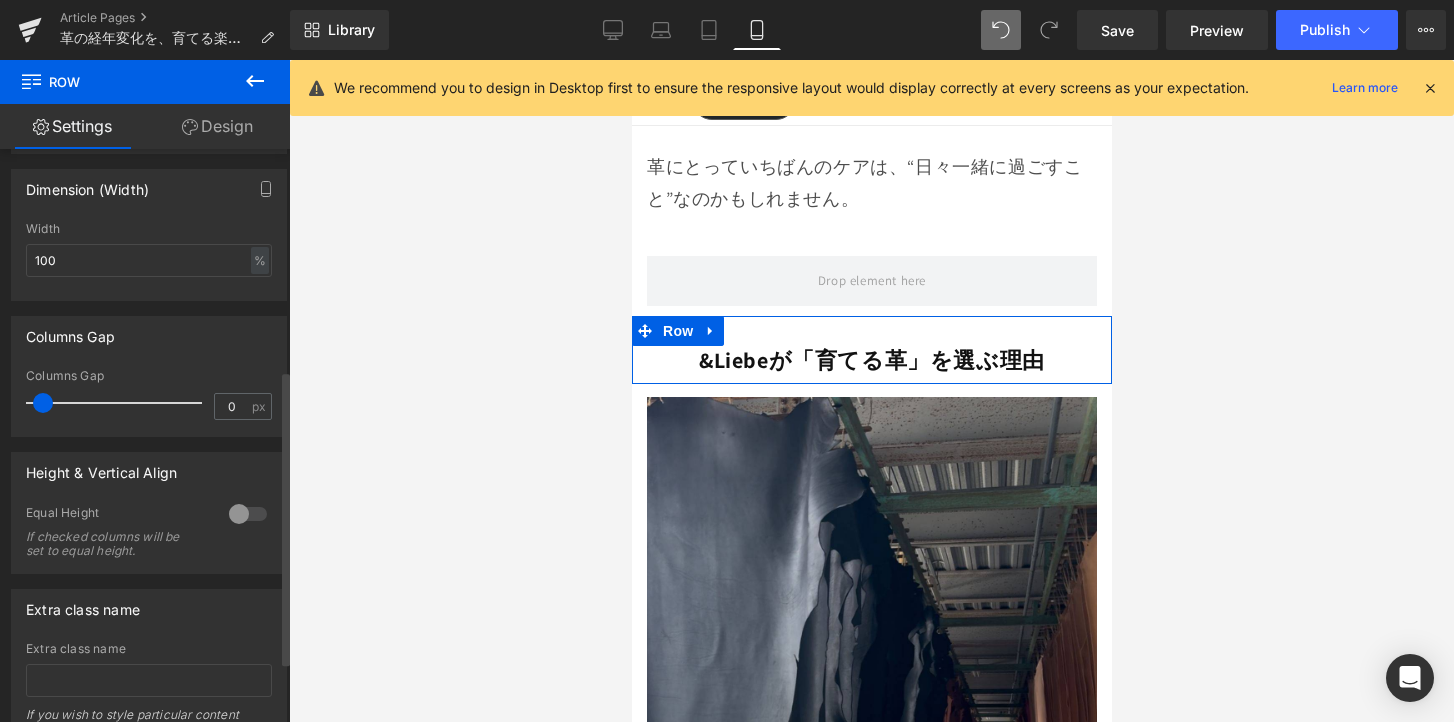 drag, startPoint x: 57, startPoint y: 412, endPoint x: 26, endPoint y: 406, distance: 31.575306 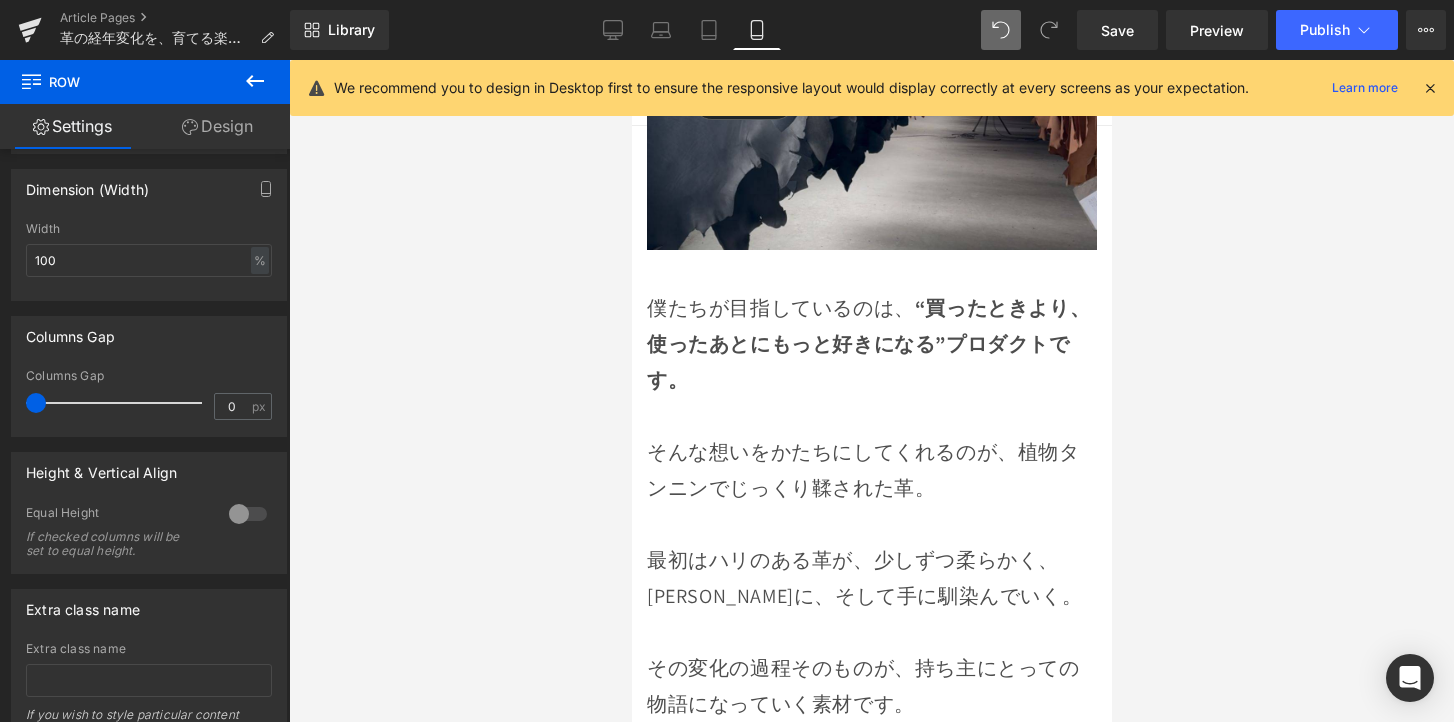 scroll, scrollTop: 12218, scrollLeft: 0, axis: vertical 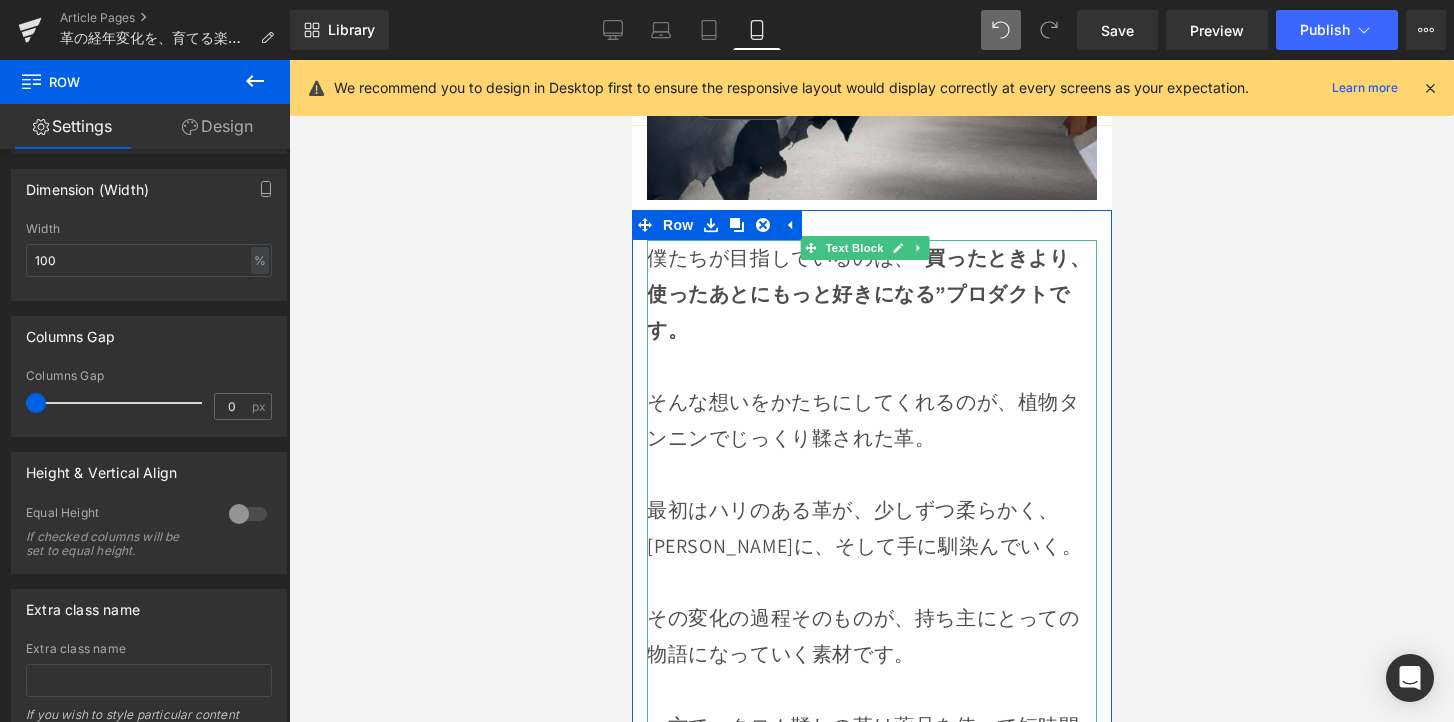 click on "最初はハリのある革が、少しずつ柔らかく、[PERSON_NAME]に、そして手に馴染んでいく。" at bounding box center [871, 528] 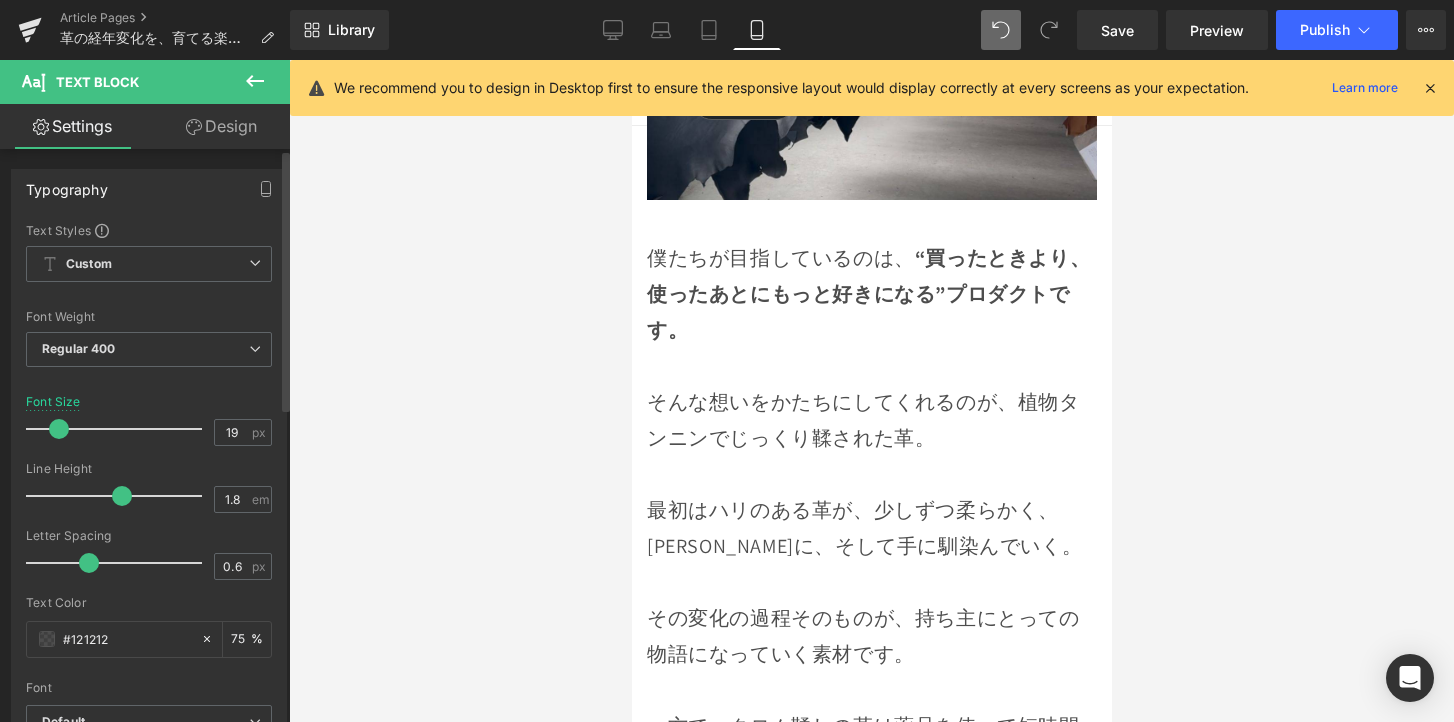 type on "18" 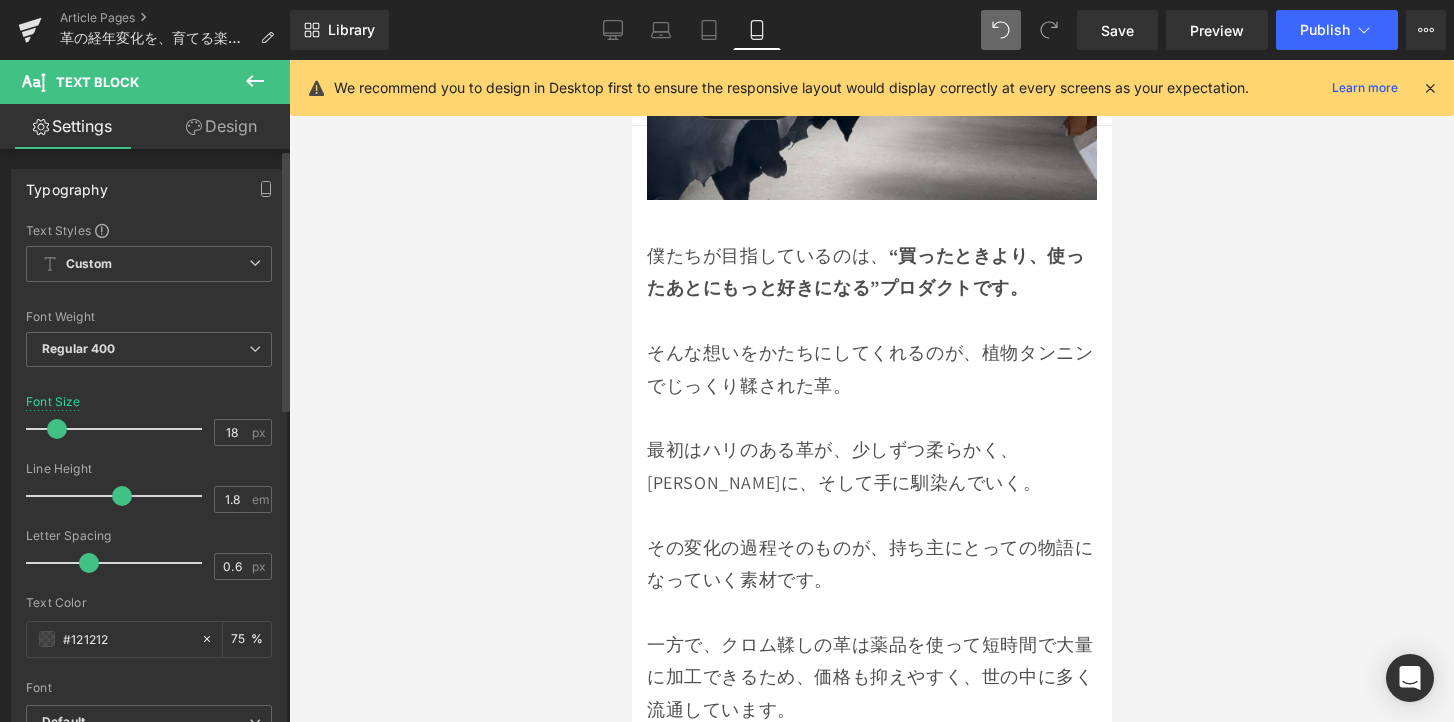 drag, startPoint x: 64, startPoint y: 427, endPoint x: 86, endPoint y: 431, distance: 22.36068 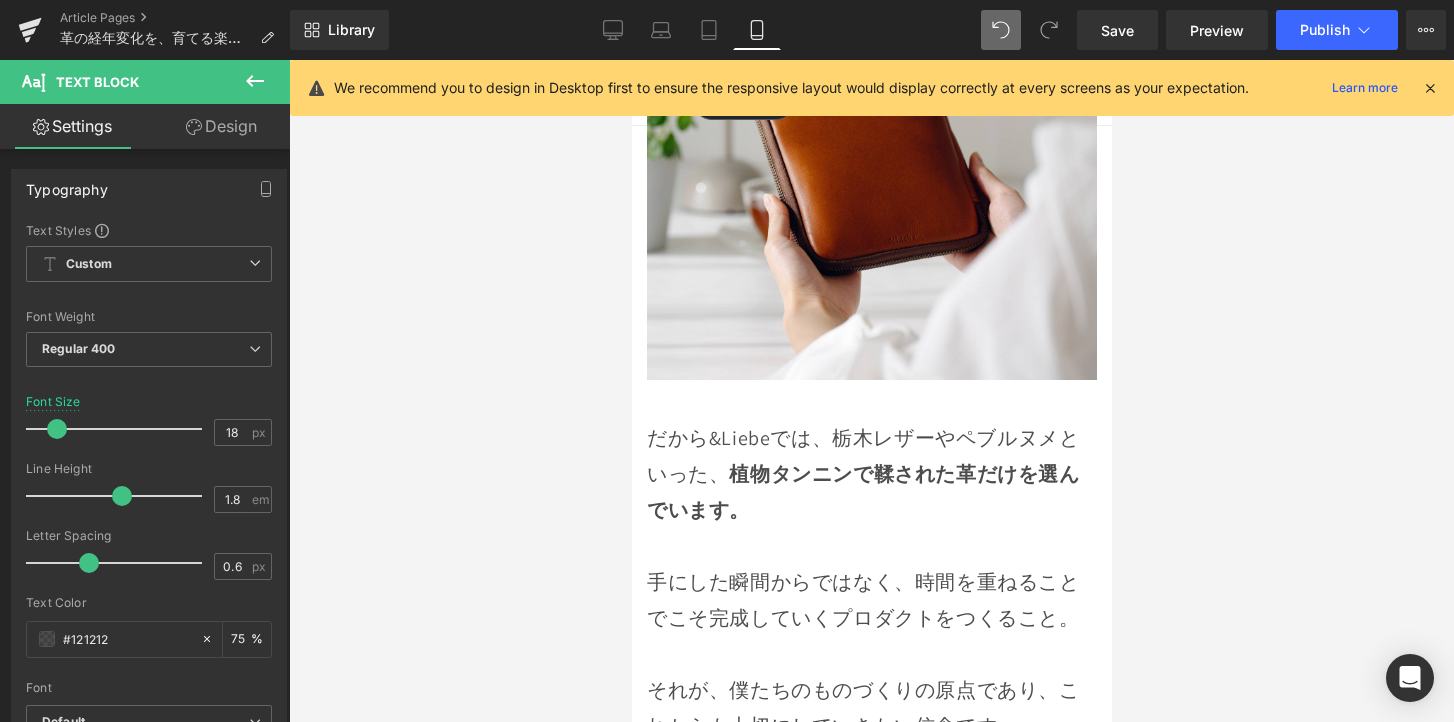scroll, scrollTop: 13228, scrollLeft: 0, axis: vertical 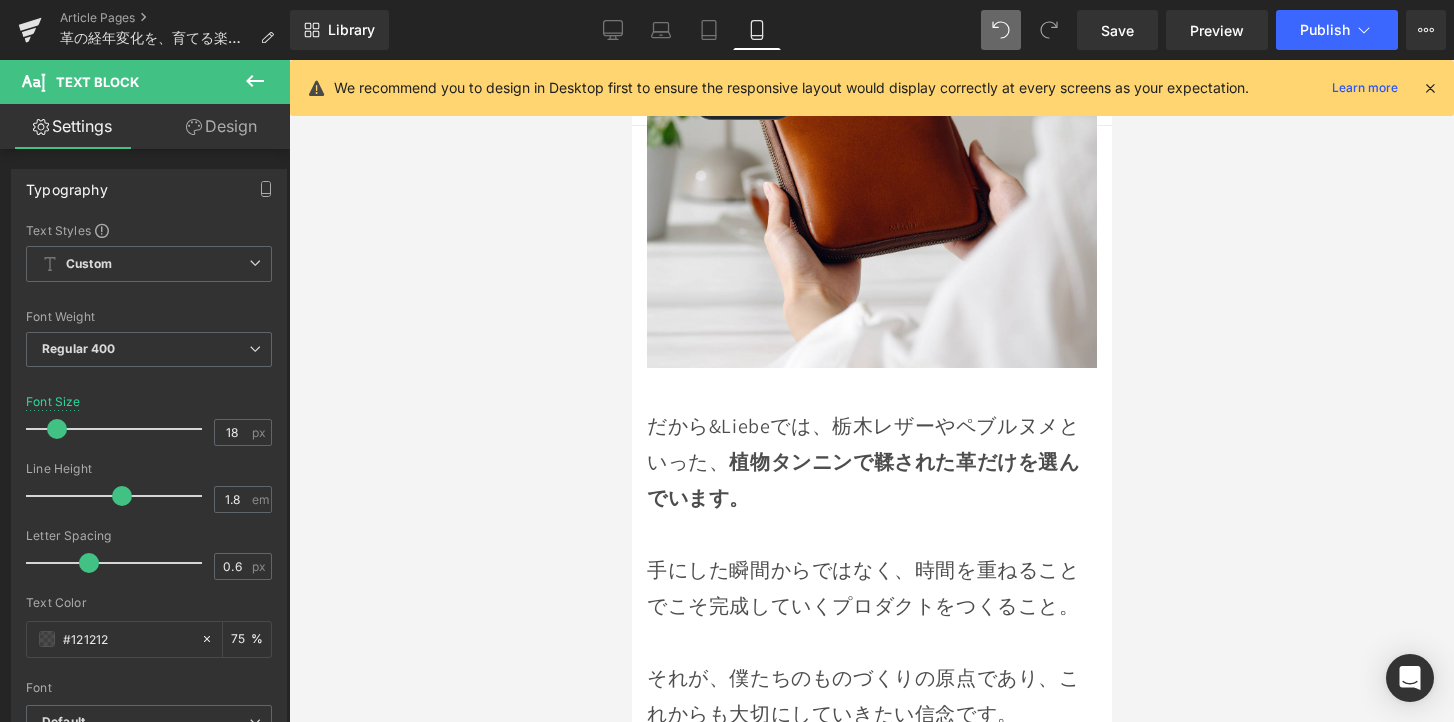 click at bounding box center (871, 534) 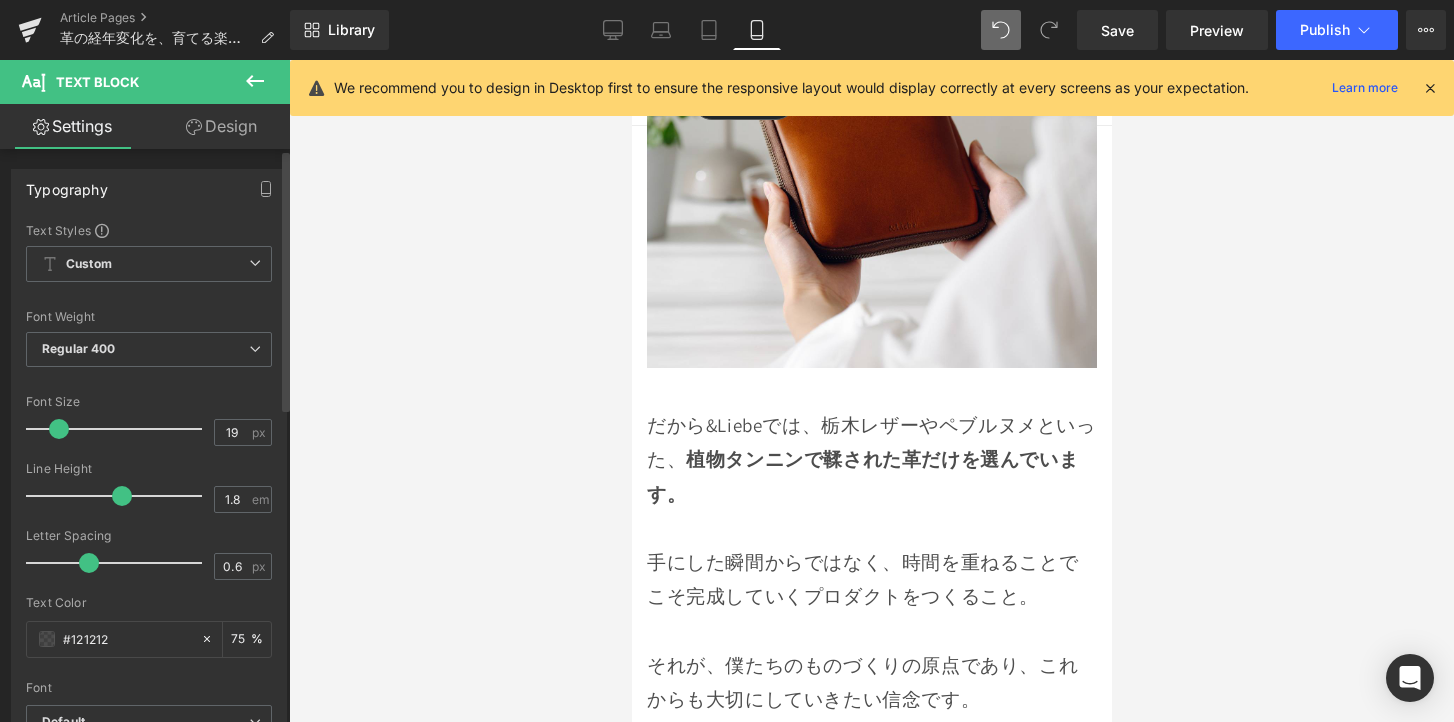 type on "18" 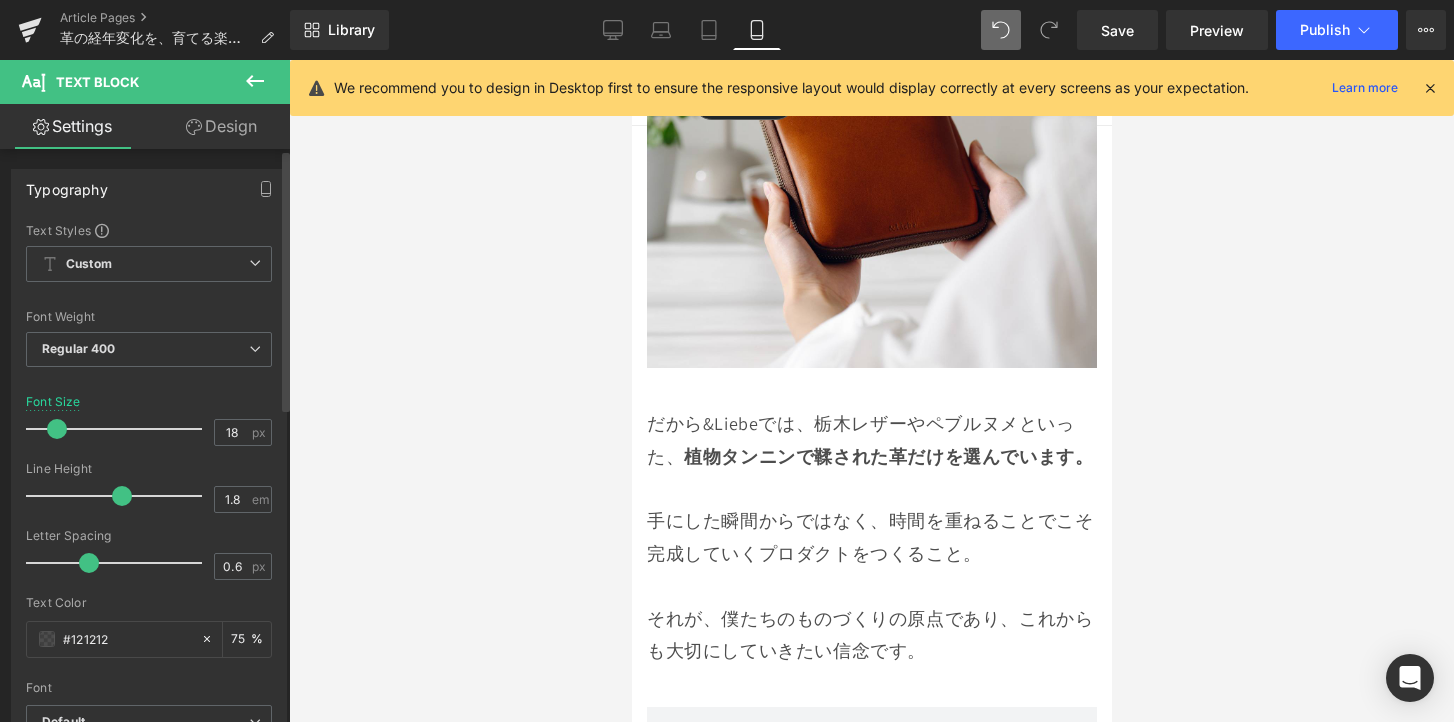 click at bounding box center [57, 429] 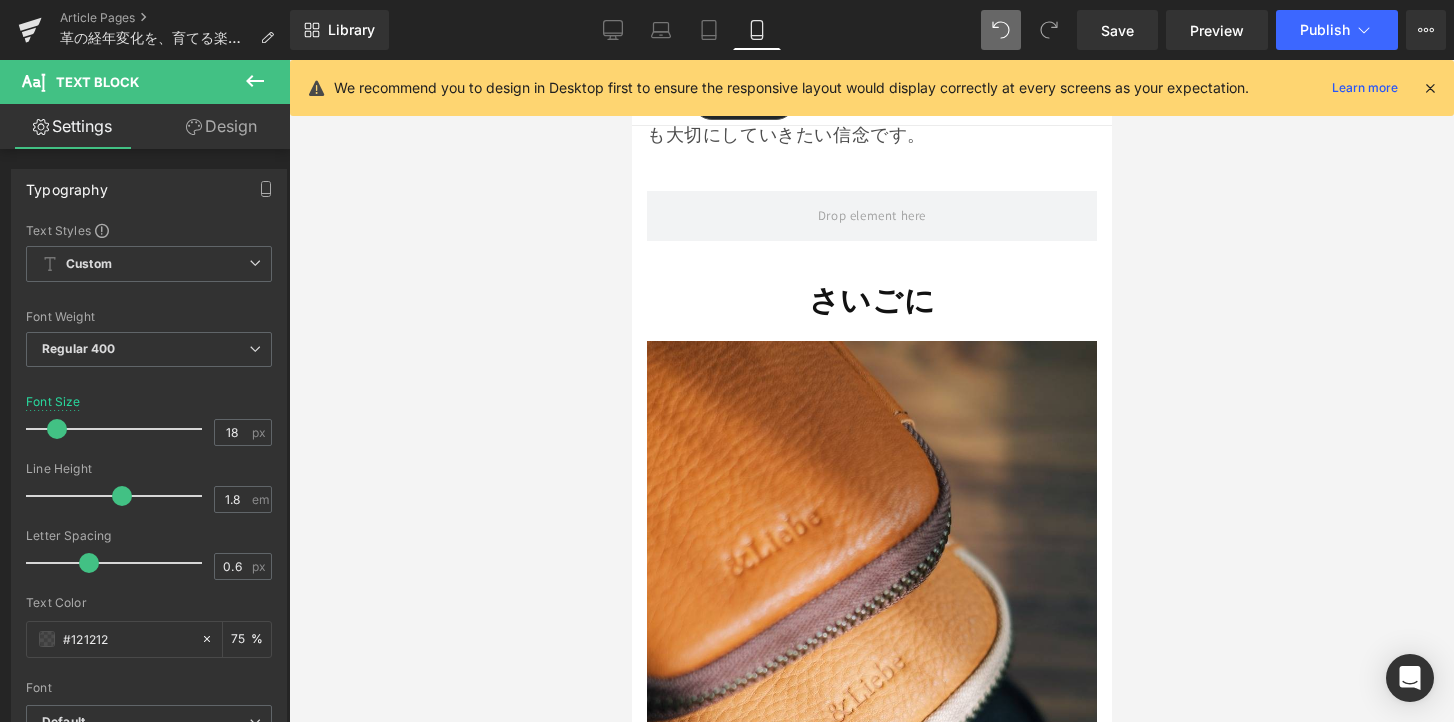scroll, scrollTop: 13743, scrollLeft: 0, axis: vertical 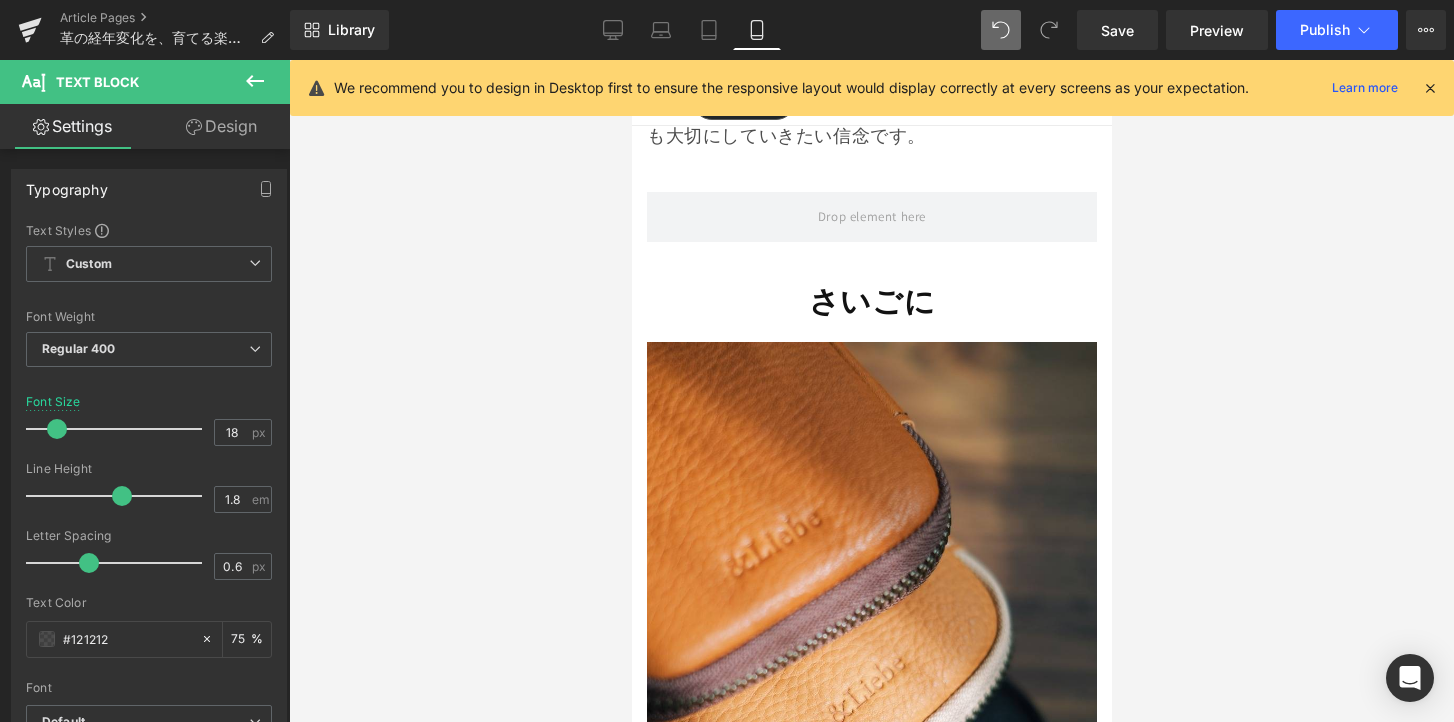 click on "さいごに
Heading" at bounding box center [871, 301] 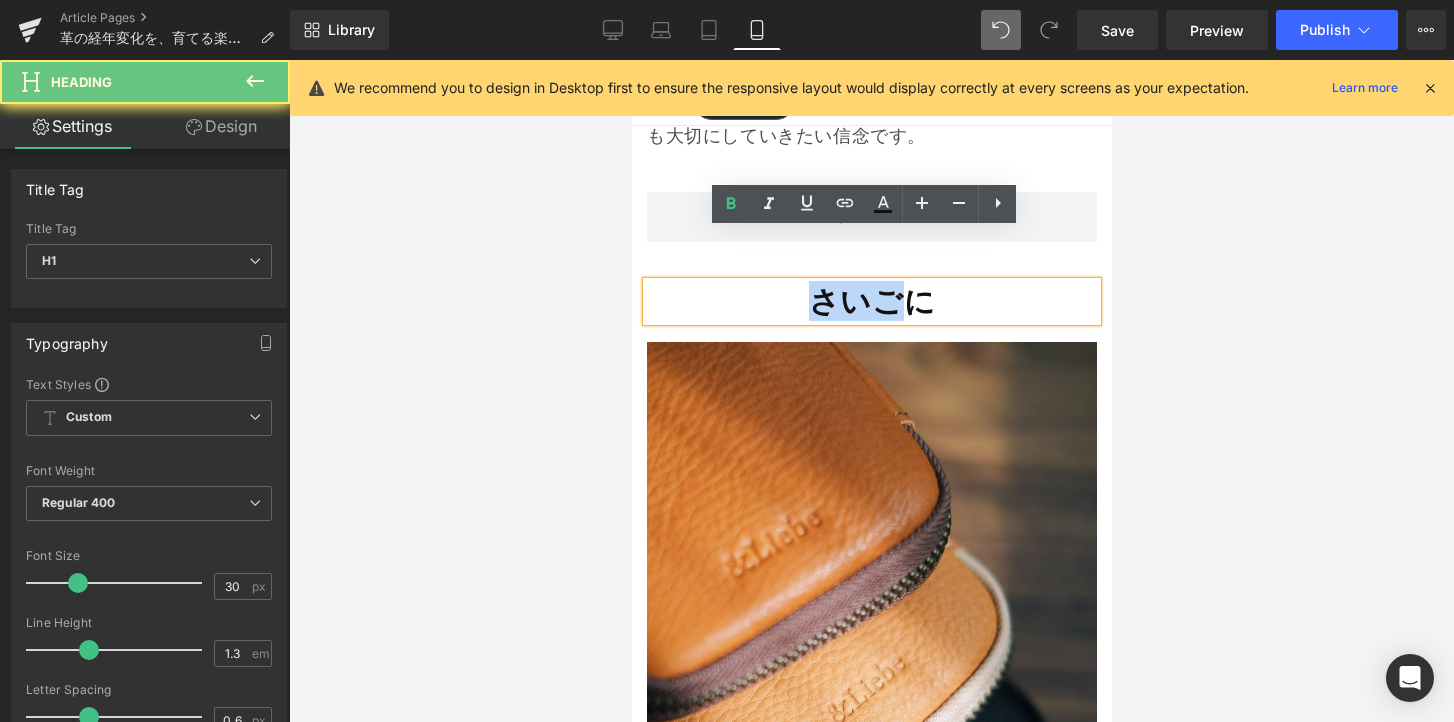 drag, startPoint x: 869, startPoint y: 249, endPoint x: 808, endPoint y: 255, distance: 61.294373 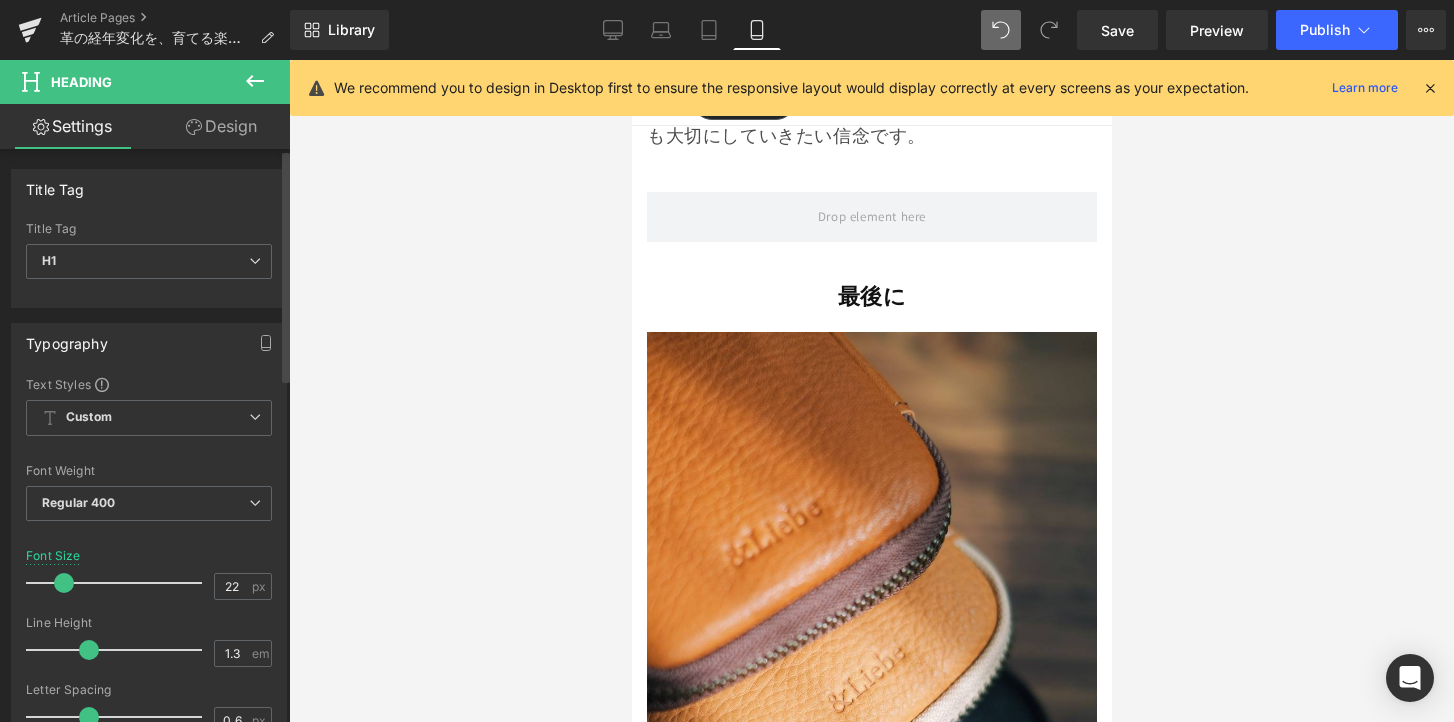 click at bounding box center [64, 583] 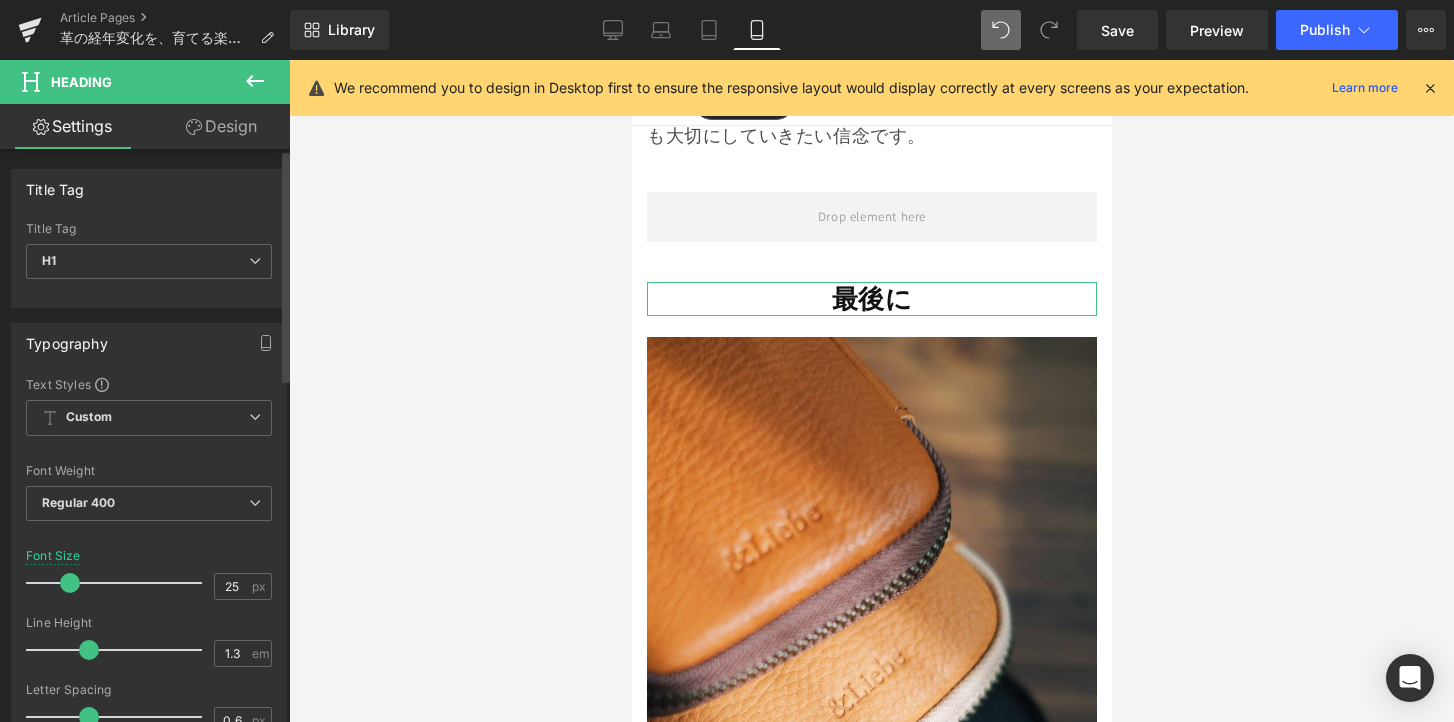type on "24" 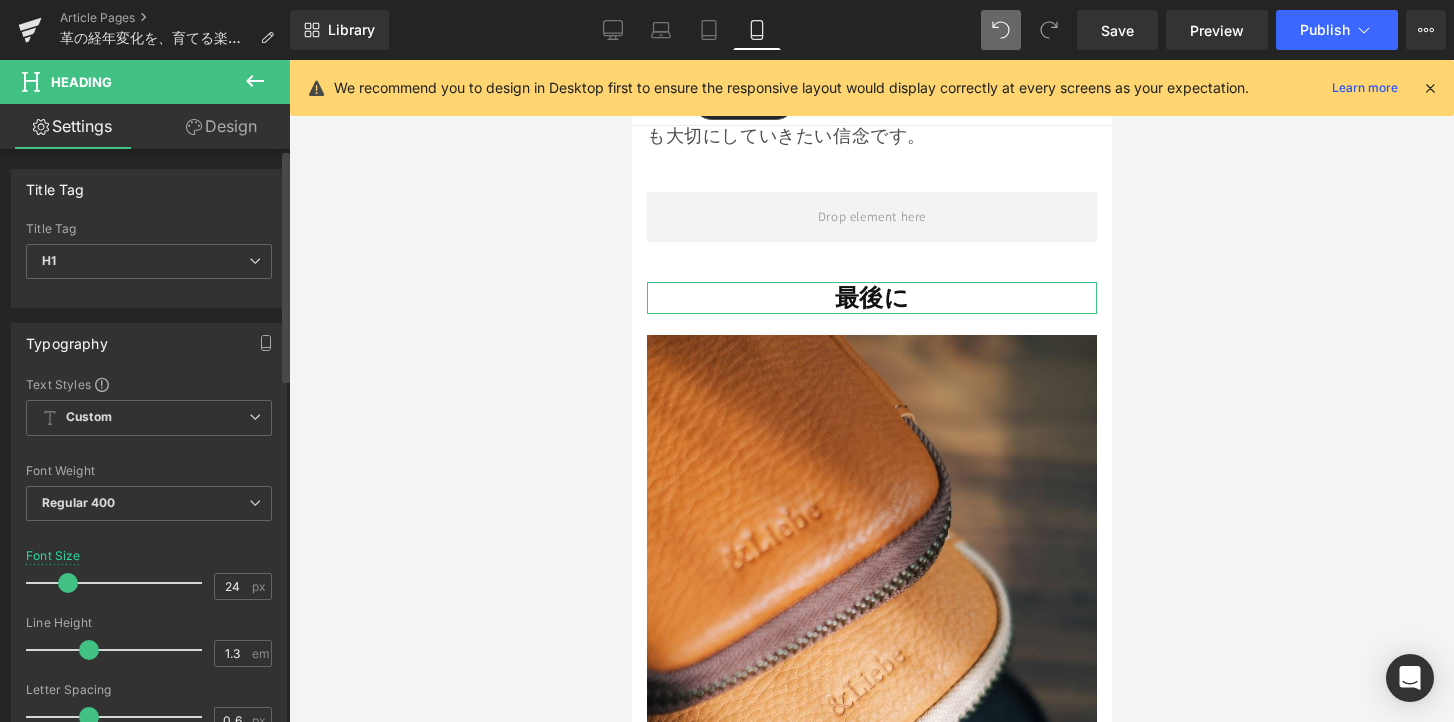 click at bounding box center (68, 583) 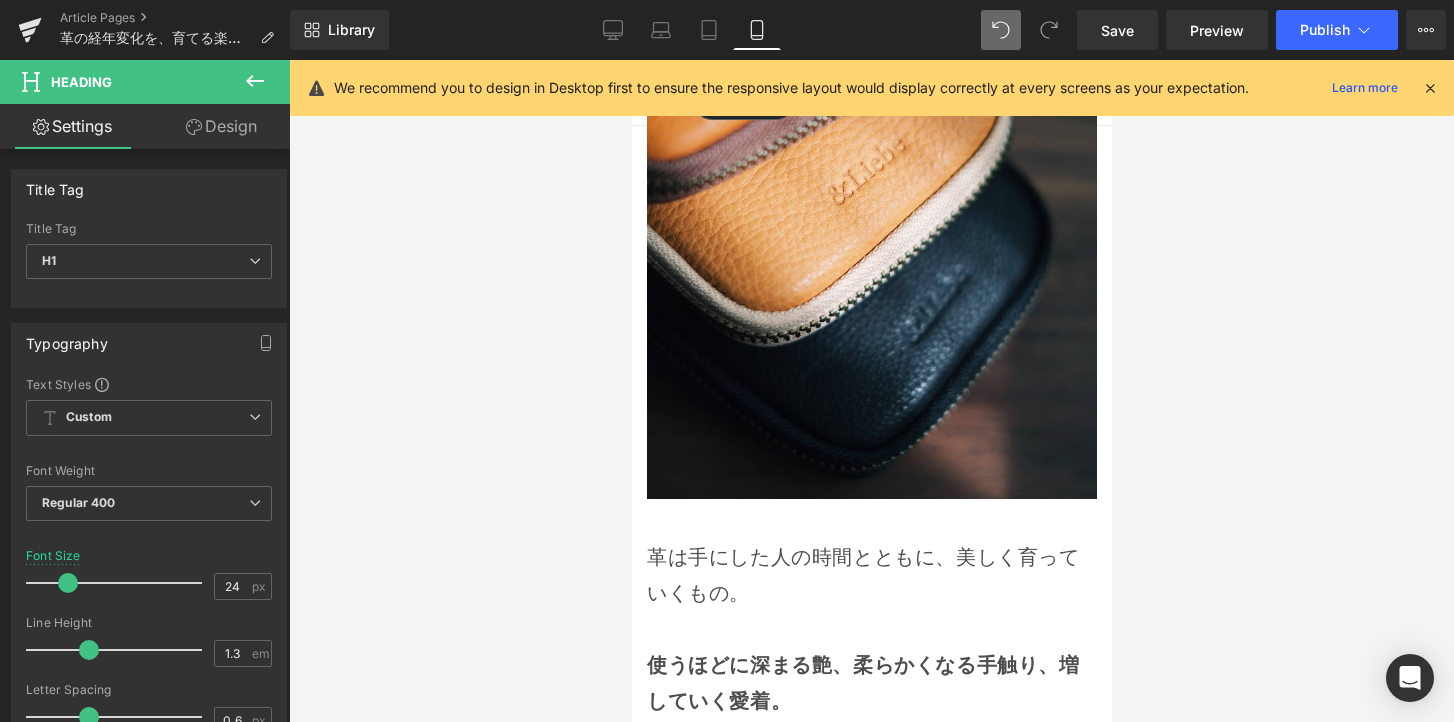 scroll, scrollTop: 14543, scrollLeft: 0, axis: vertical 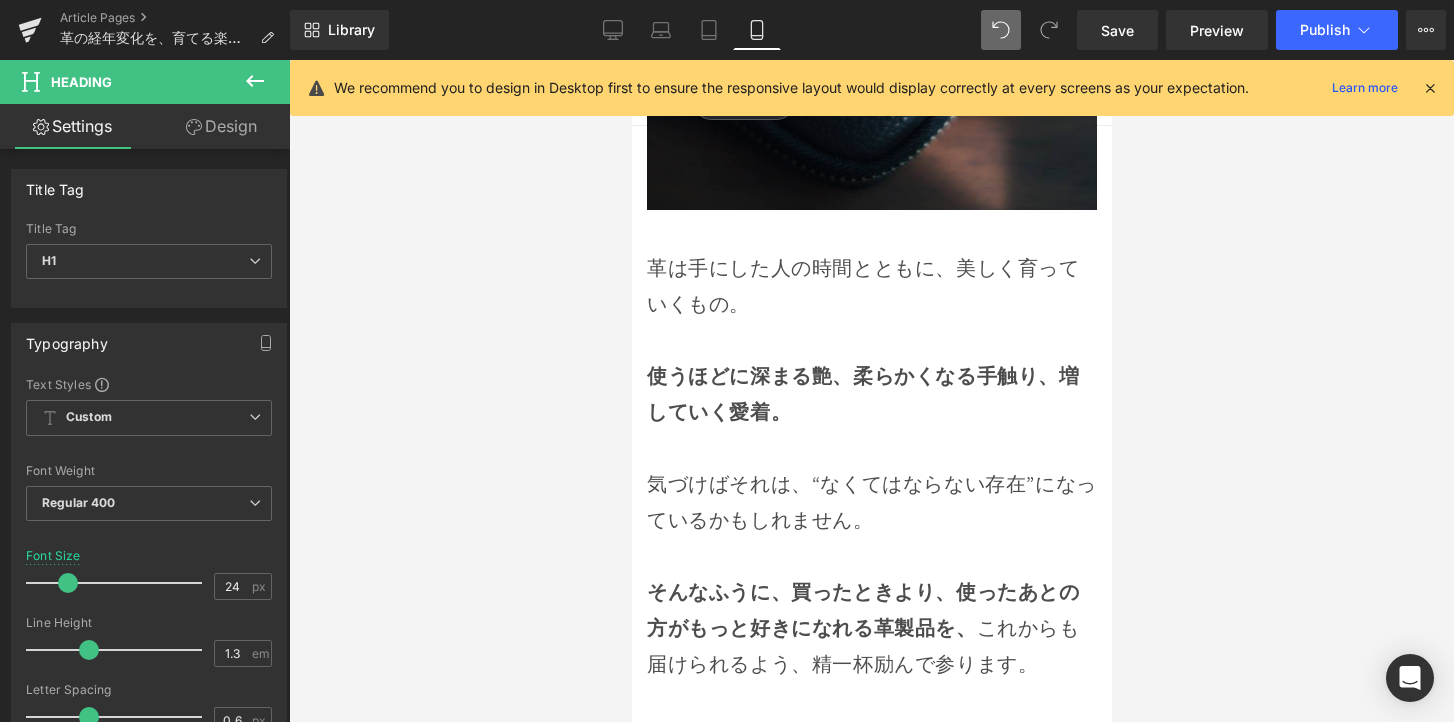 click at bounding box center (871, 556) 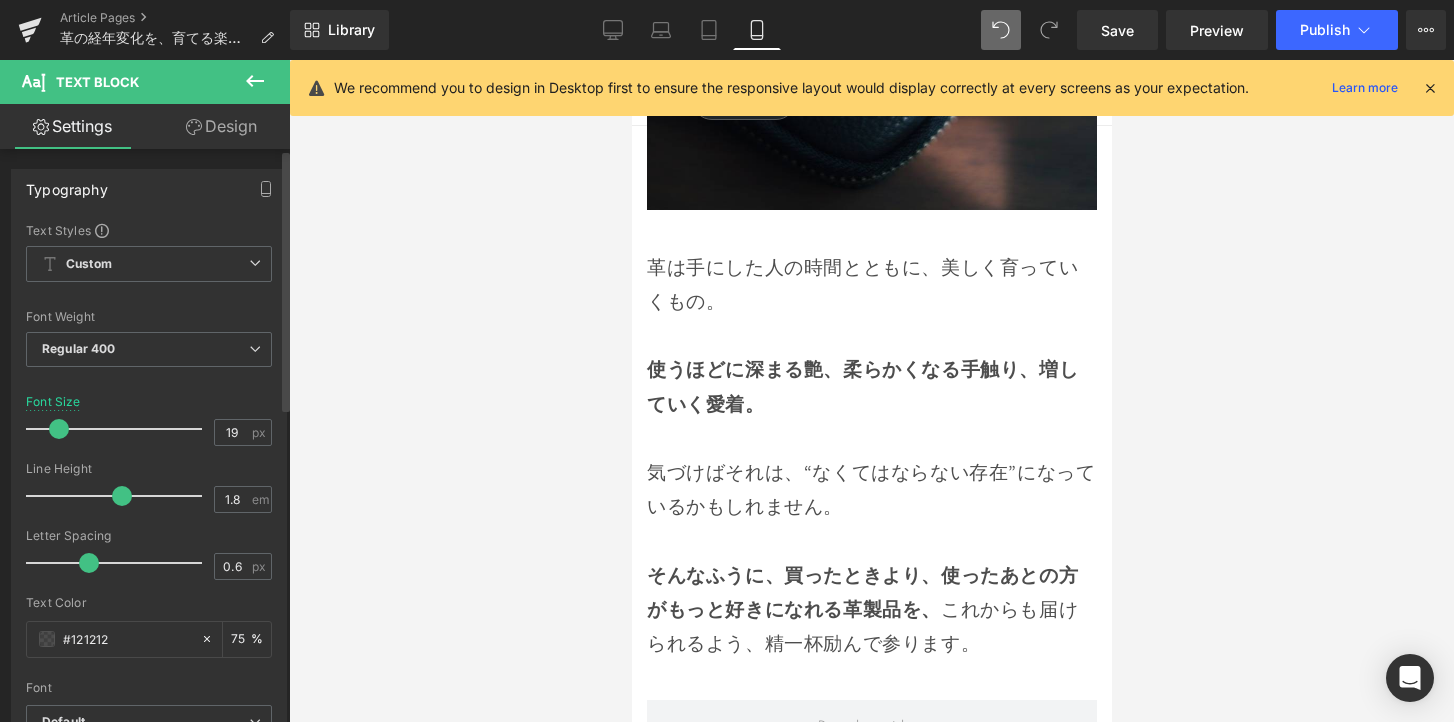 type on "18" 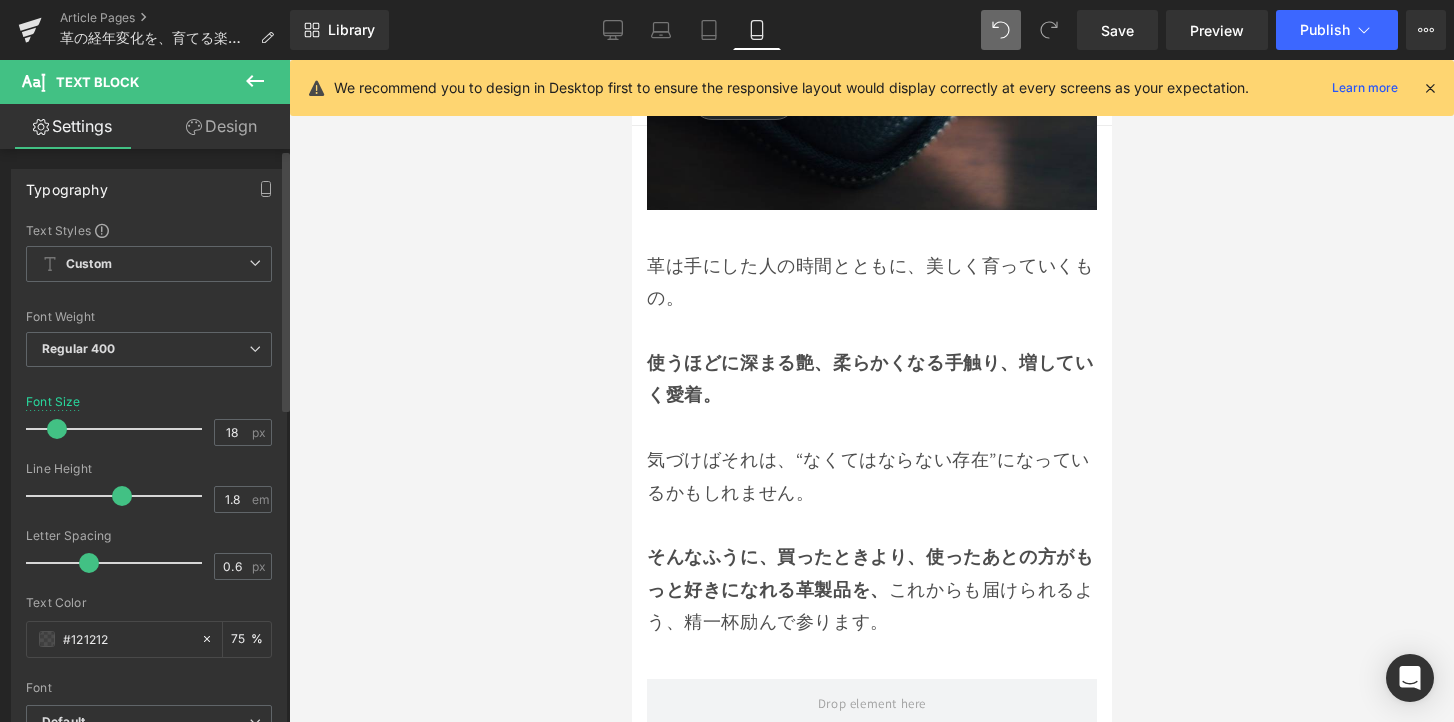 click at bounding box center (119, 429) 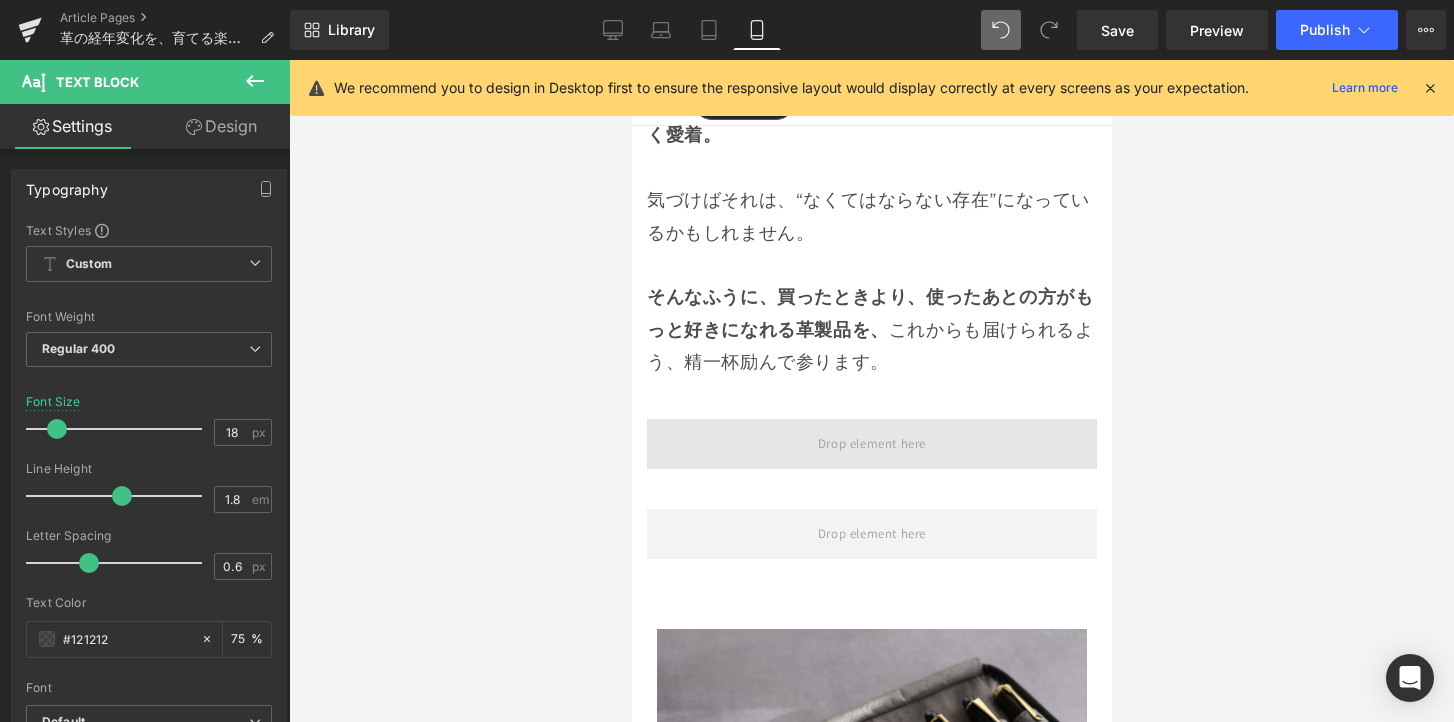 scroll, scrollTop: 14764, scrollLeft: 0, axis: vertical 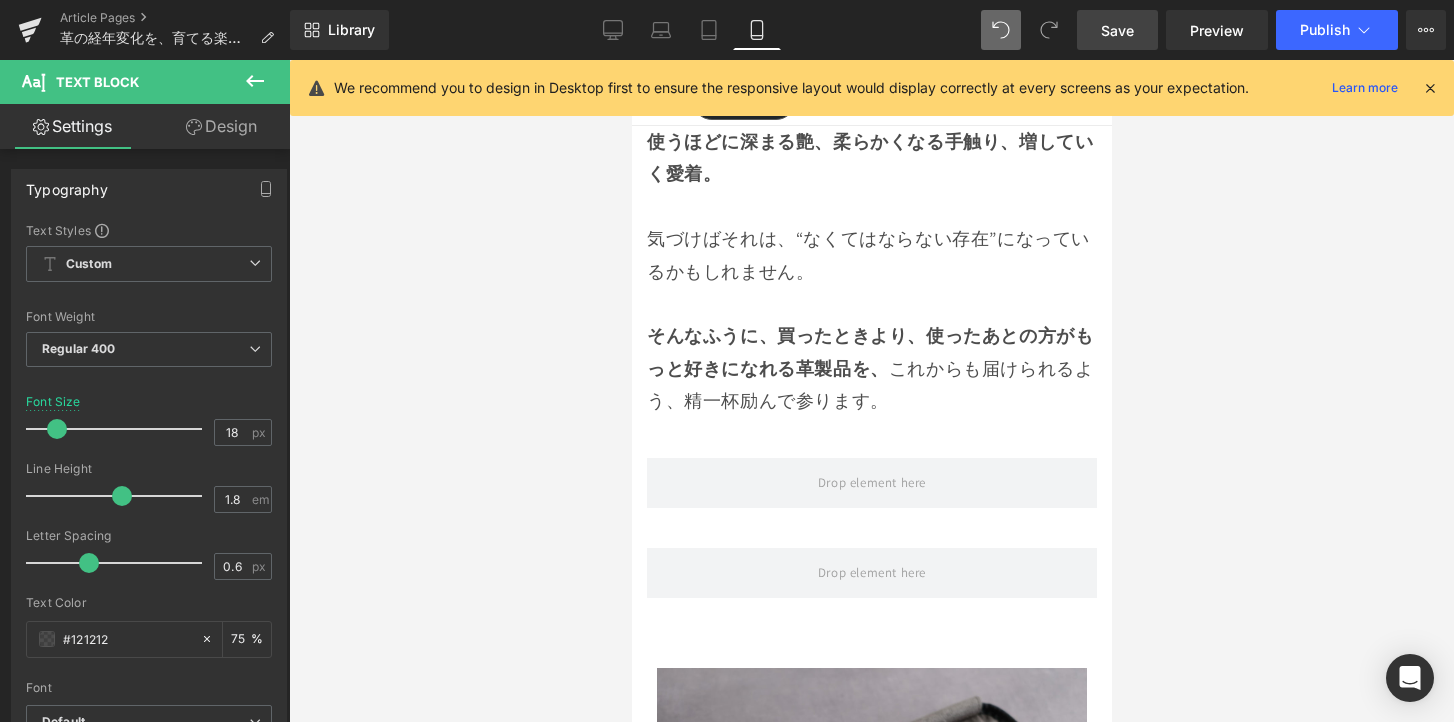 click on "Save" at bounding box center (1117, 30) 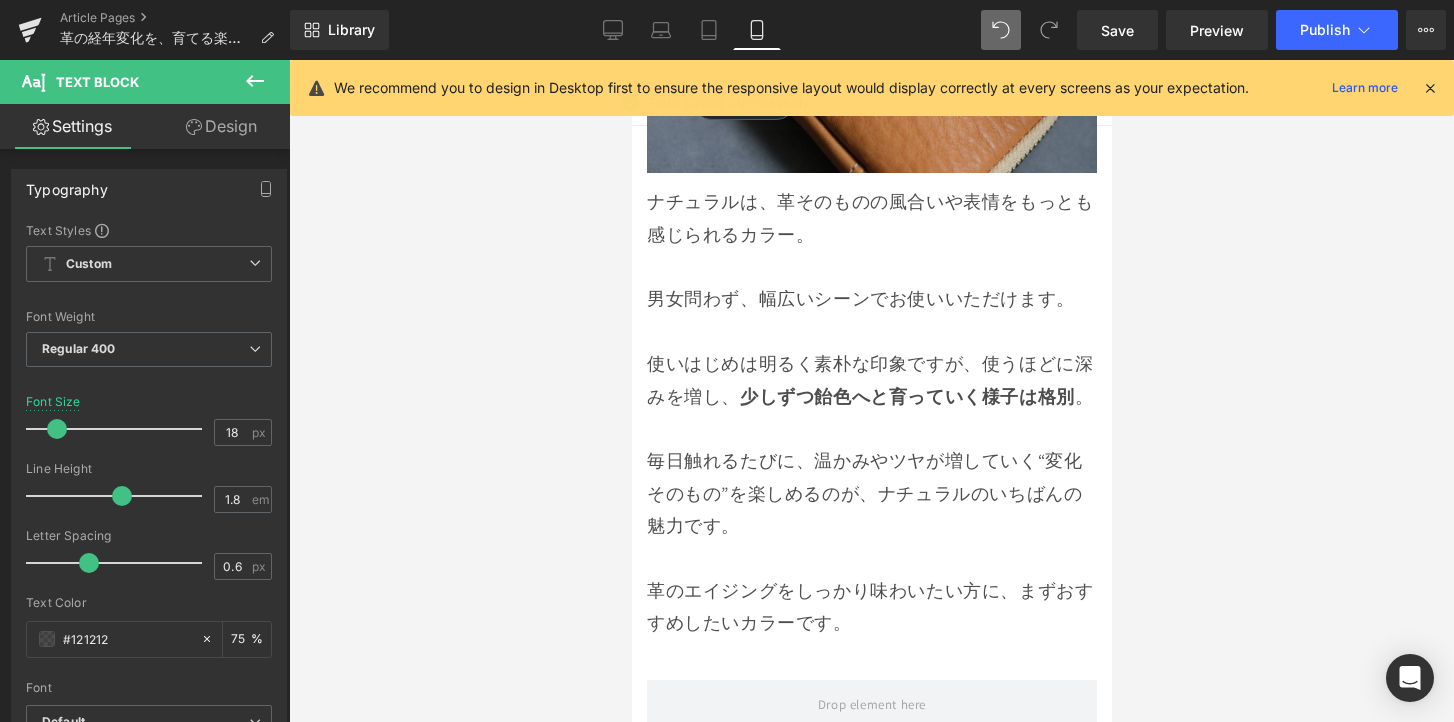 scroll, scrollTop: 6909, scrollLeft: 0, axis: vertical 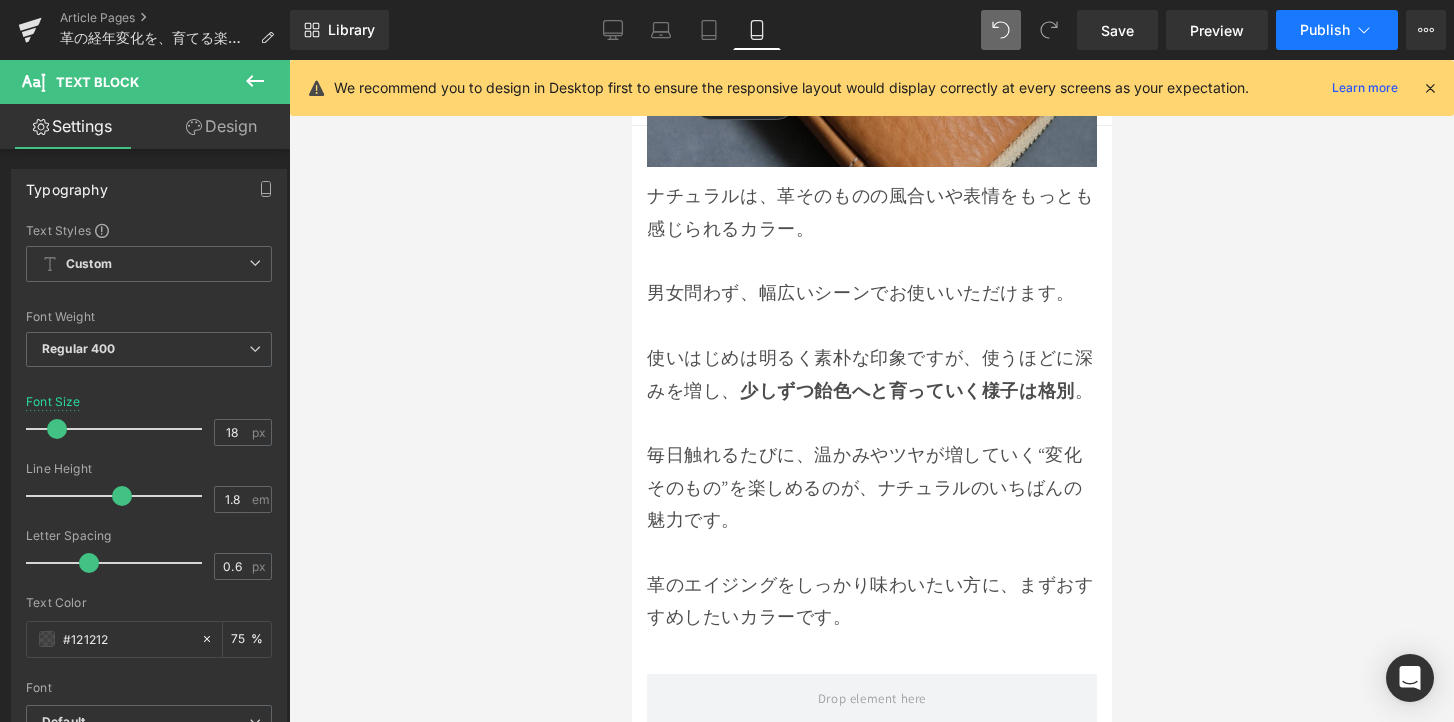 click on "Publish" at bounding box center (1325, 30) 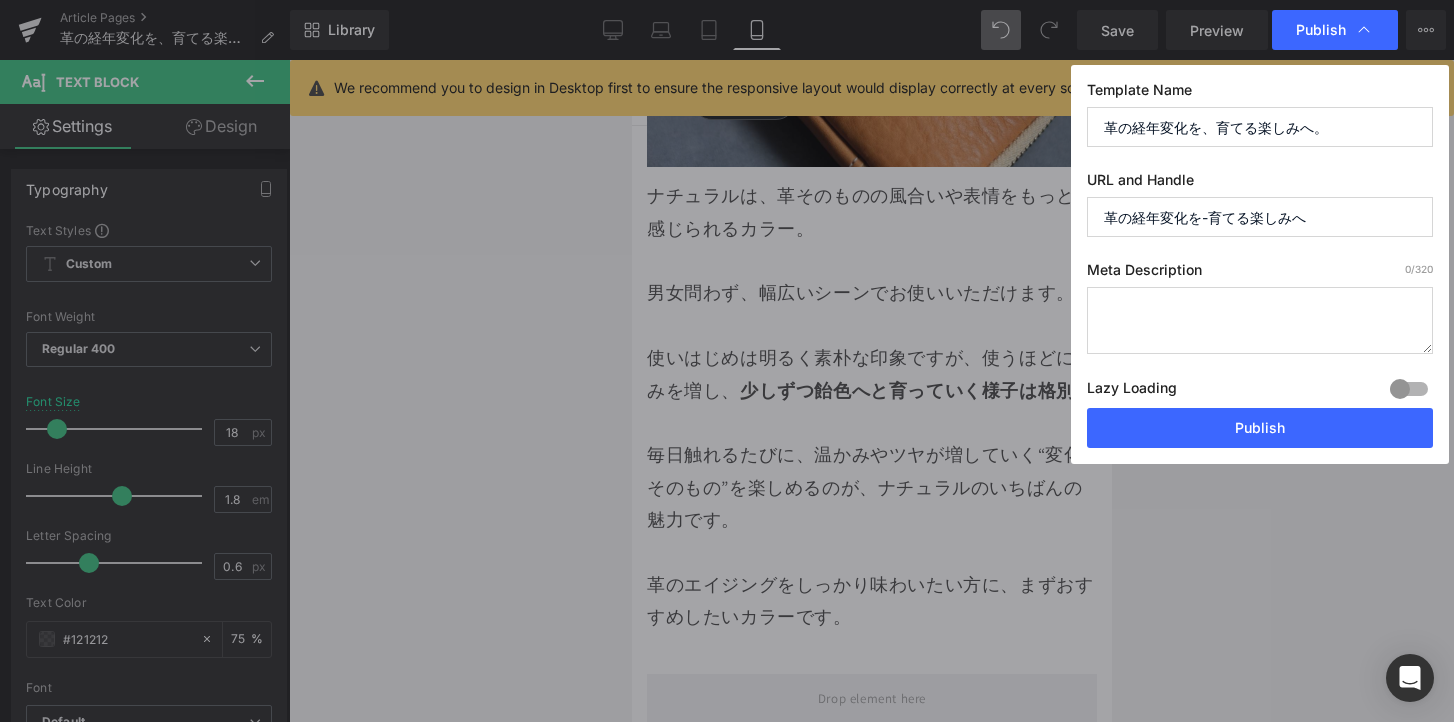 drag, startPoint x: 1326, startPoint y: 128, endPoint x: 1099, endPoint y: 126, distance: 227.0088 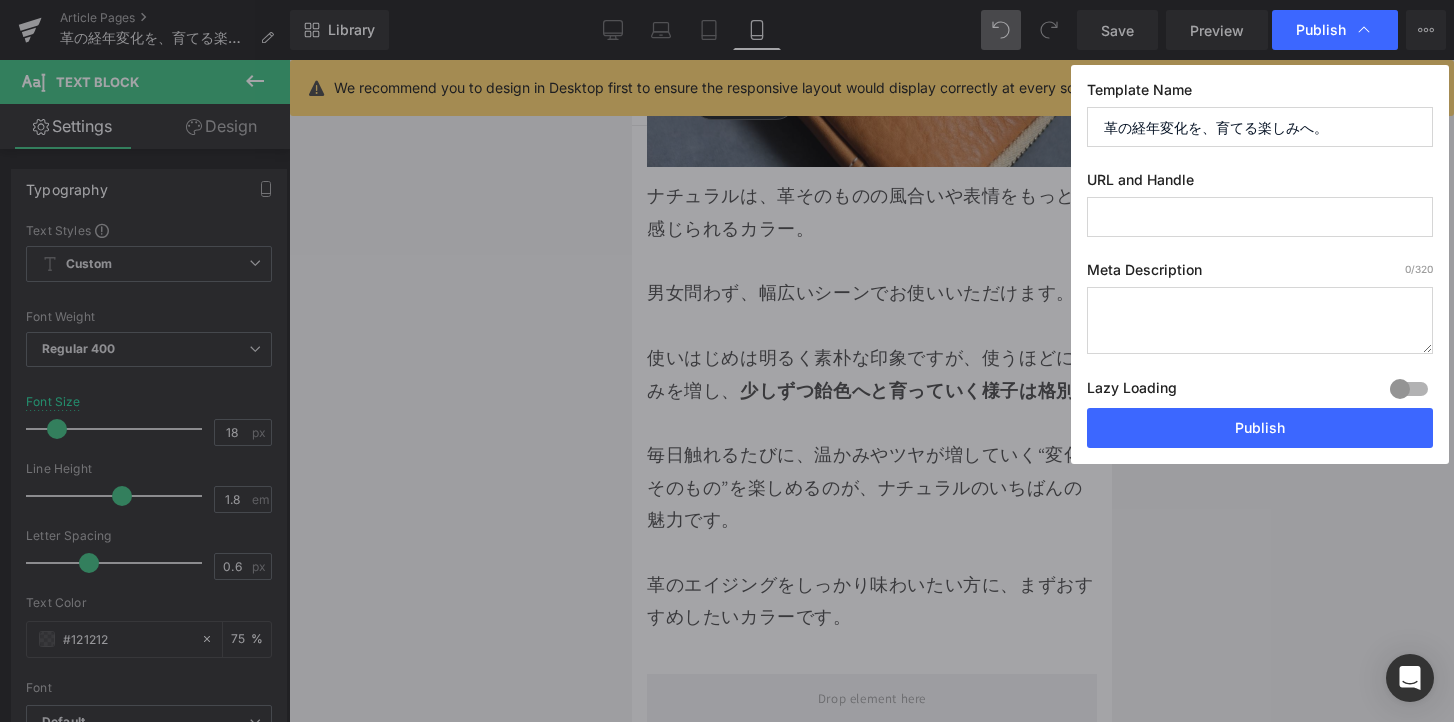 paste on "leather-care-and-aging" 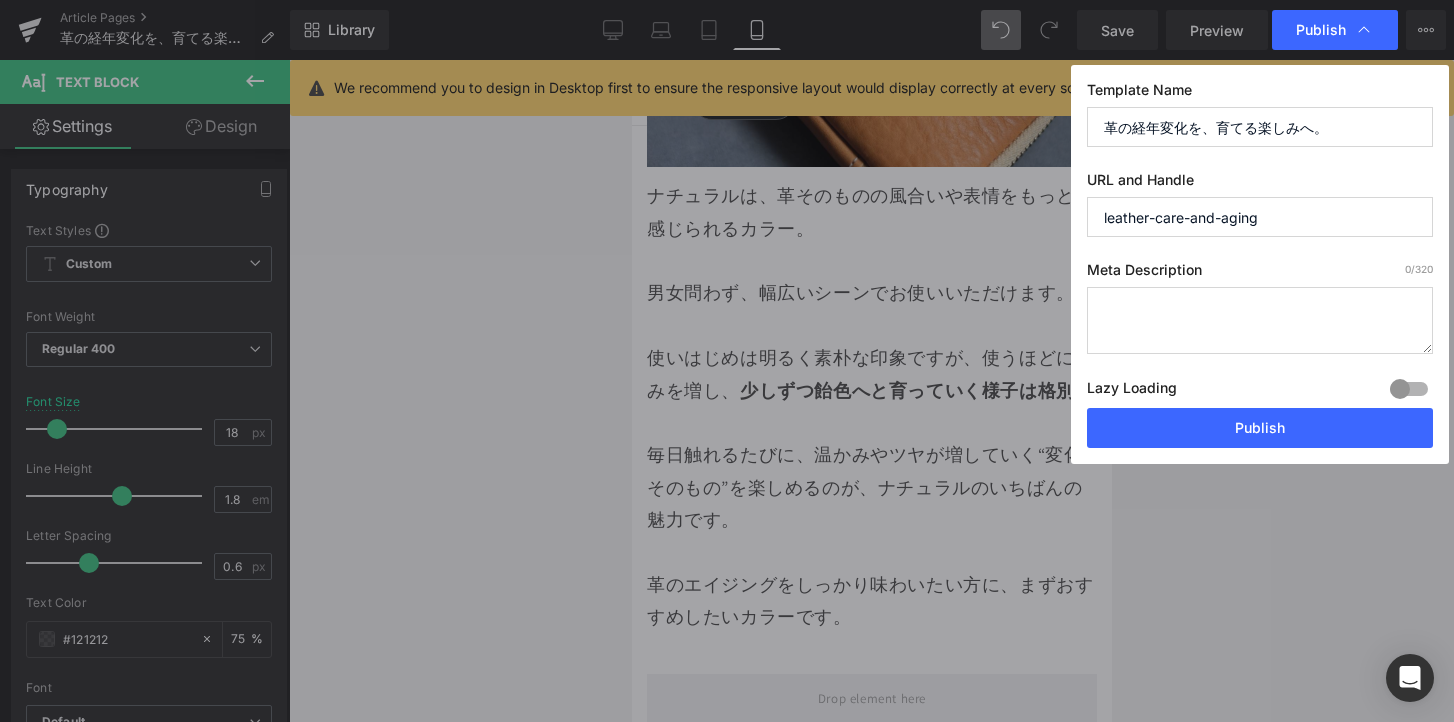 type on "leather-care-and-aging" 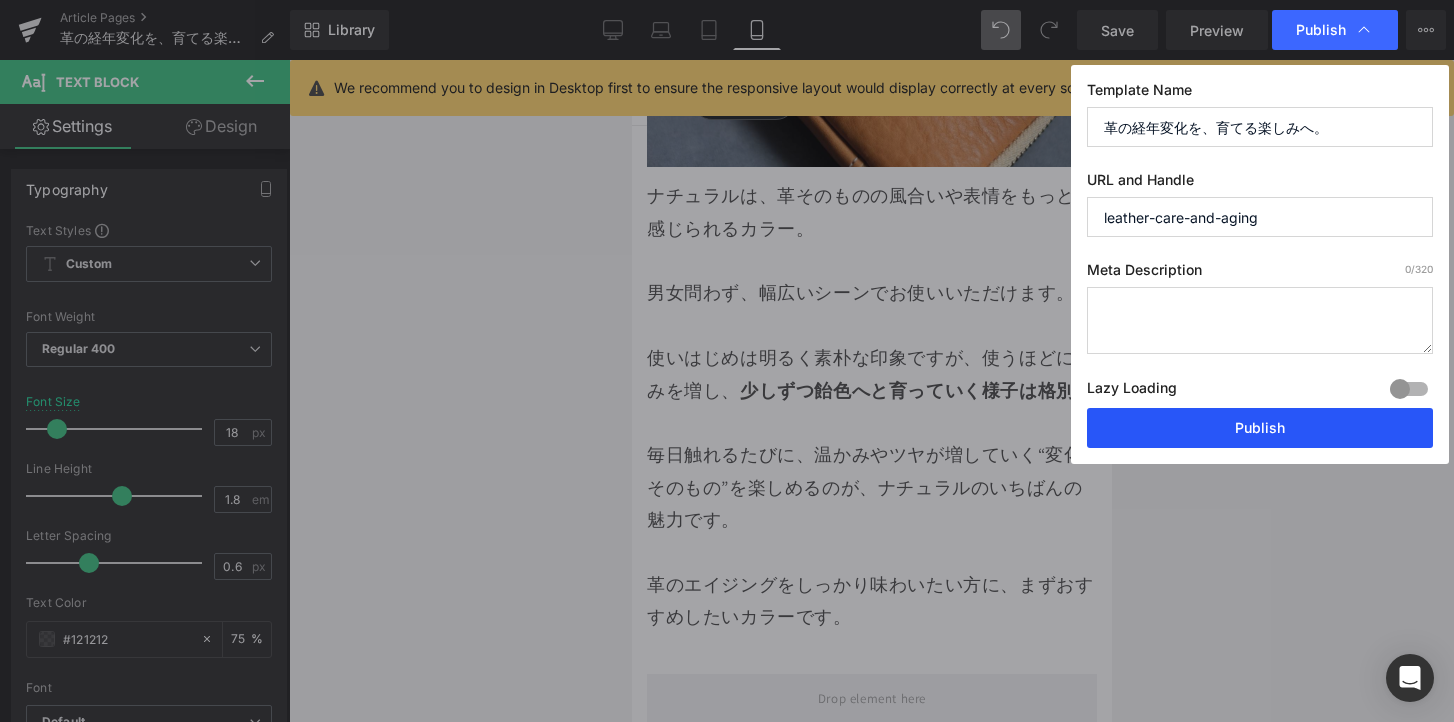 click on "Publish" at bounding box center (1260, 428) 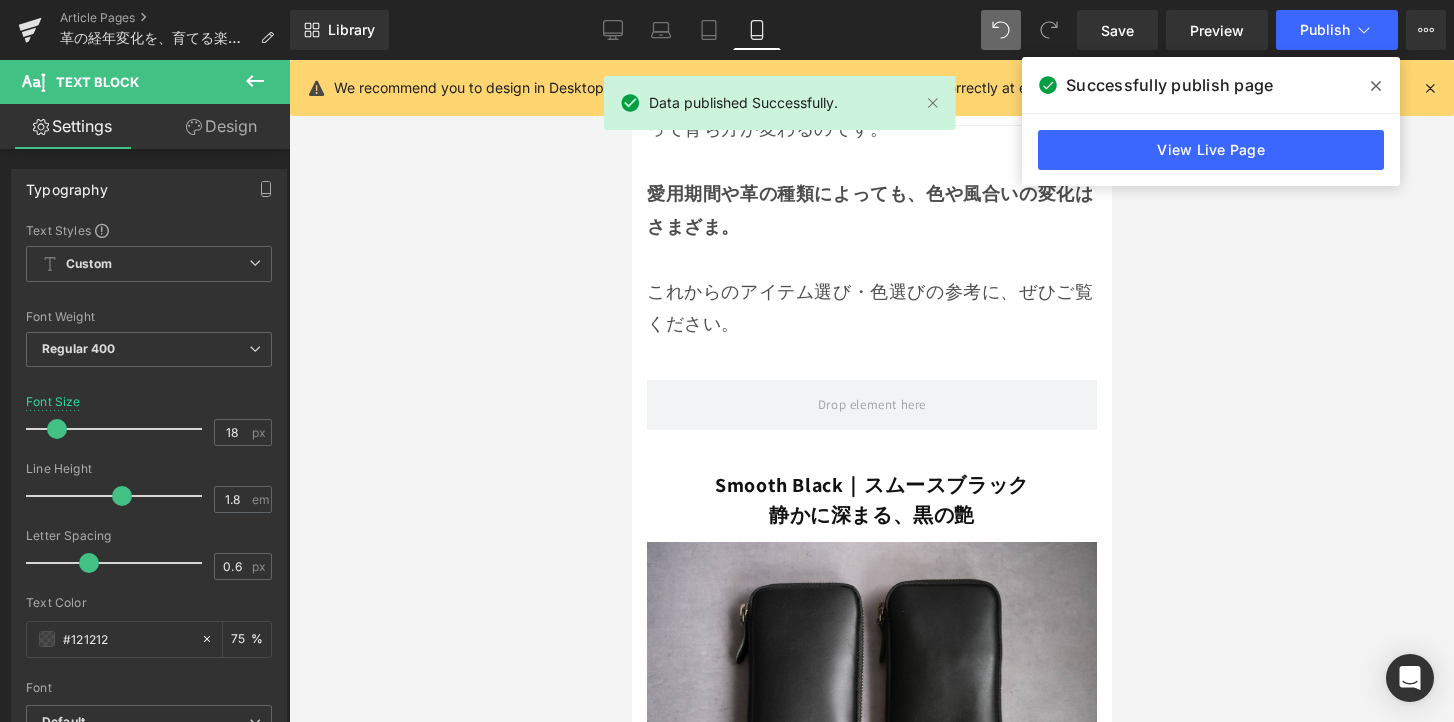 scroll, scrollTop: 4501, scrollLeft: 0, axis: vertical 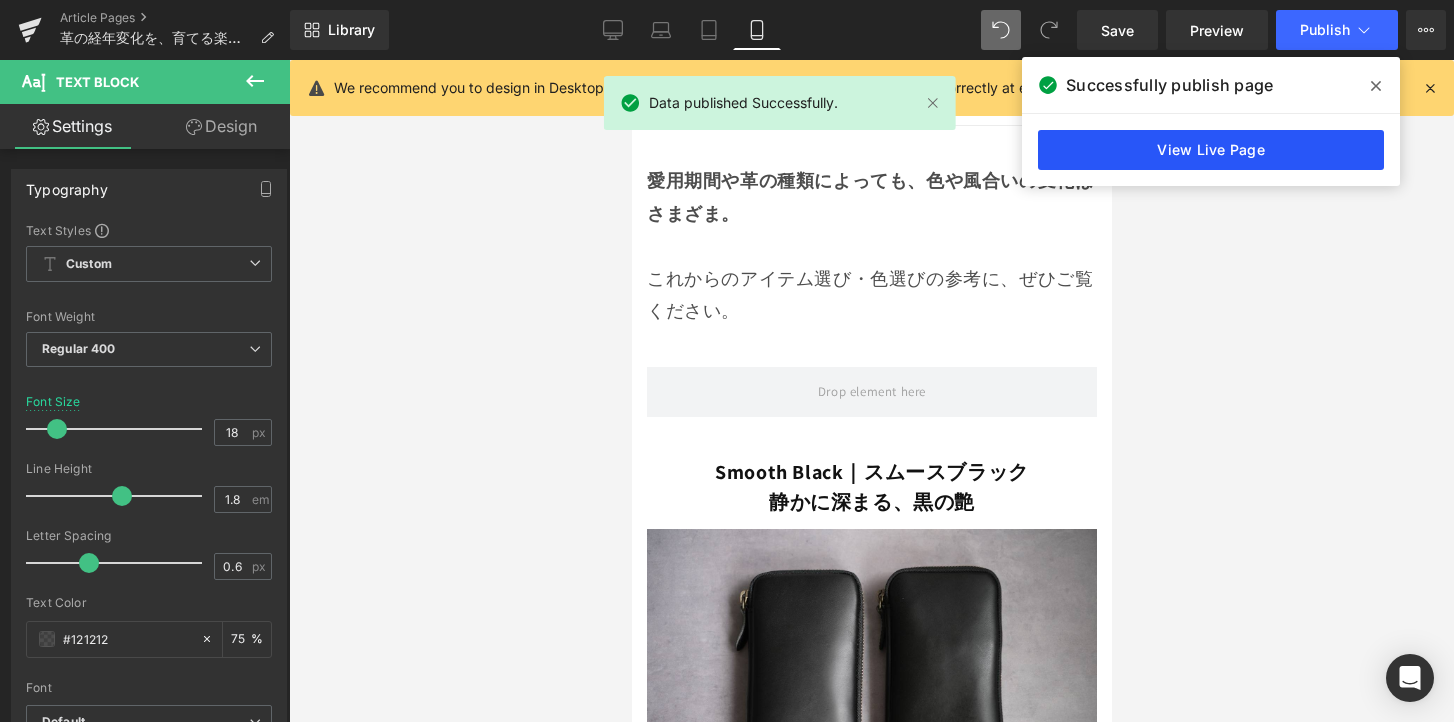 click on "View Live Page" at bounding box center [1211, 150] 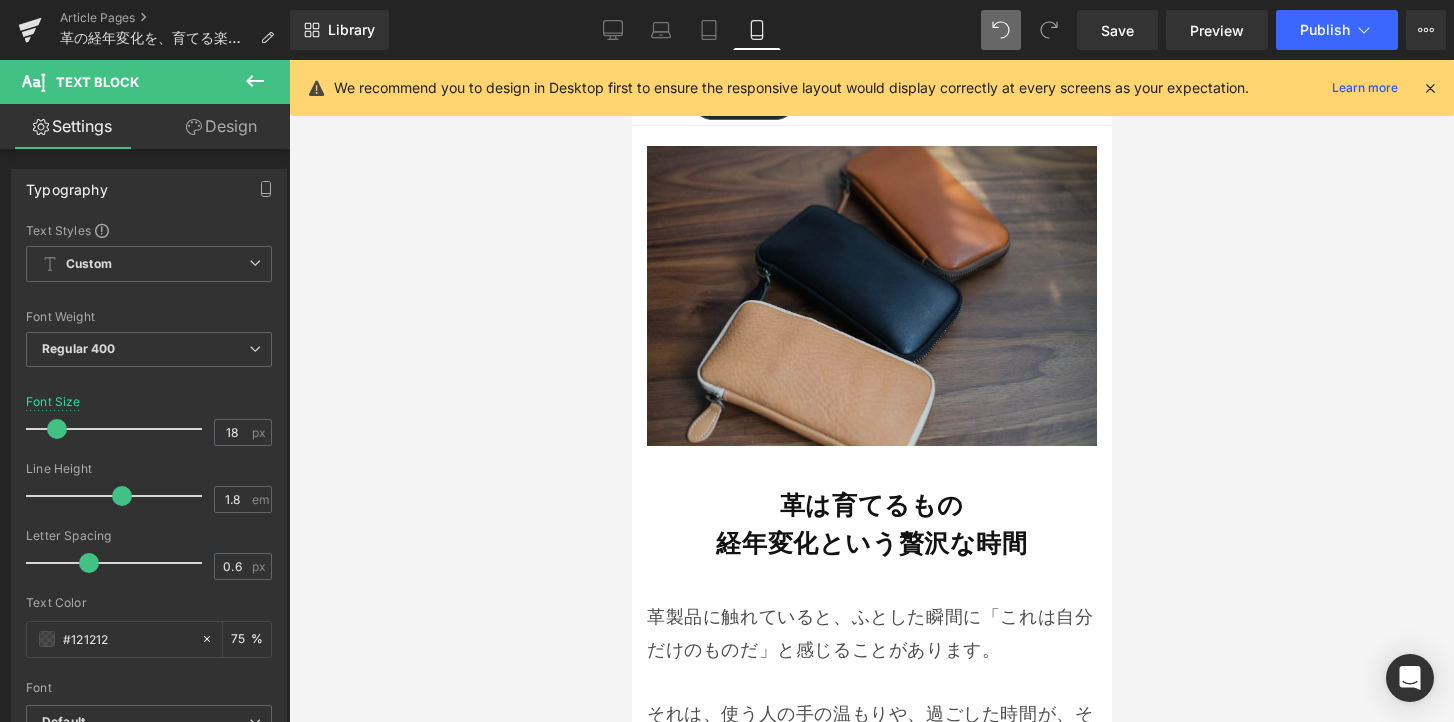 scroll, scrollTop: 0, scrollLeft: 0, axis: both 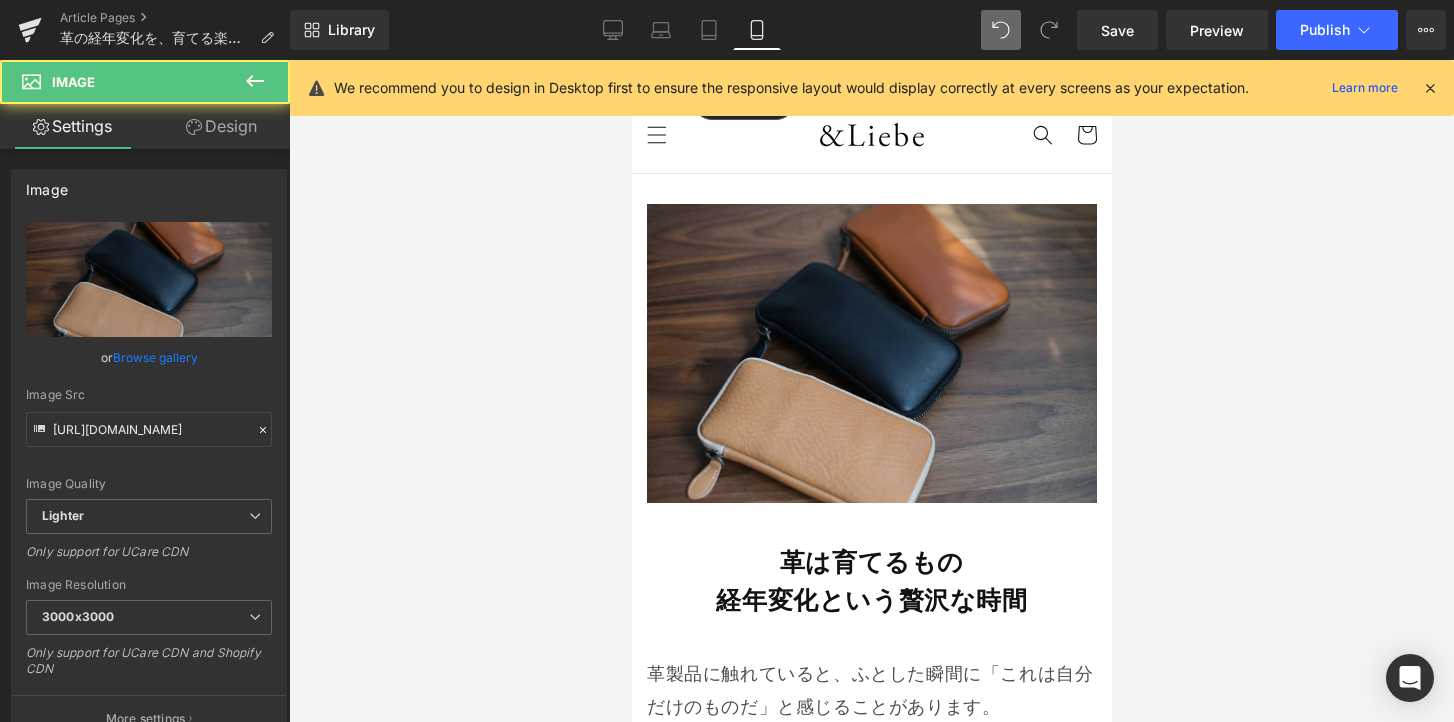 click on "Image" at bounding box center (871, 354) 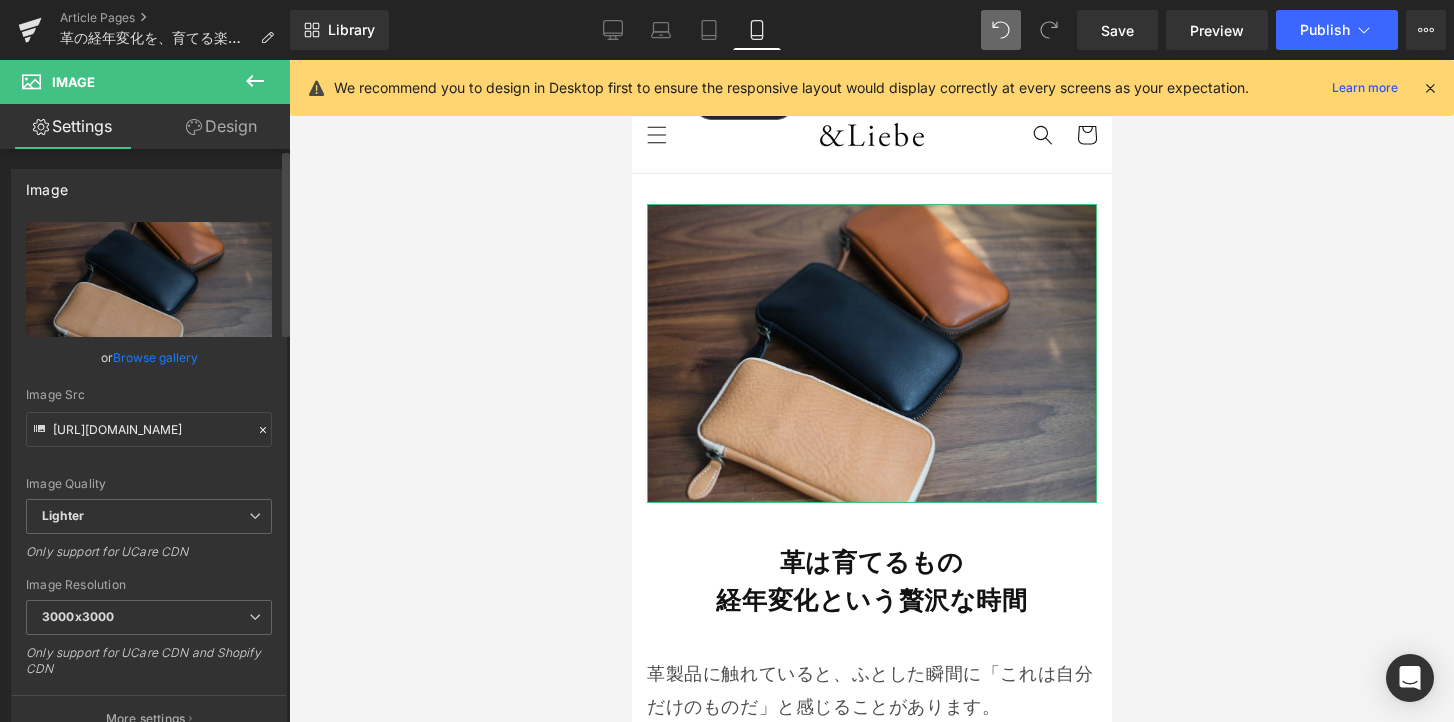 click on "Browse gallery" at bounding box center (155, 357) 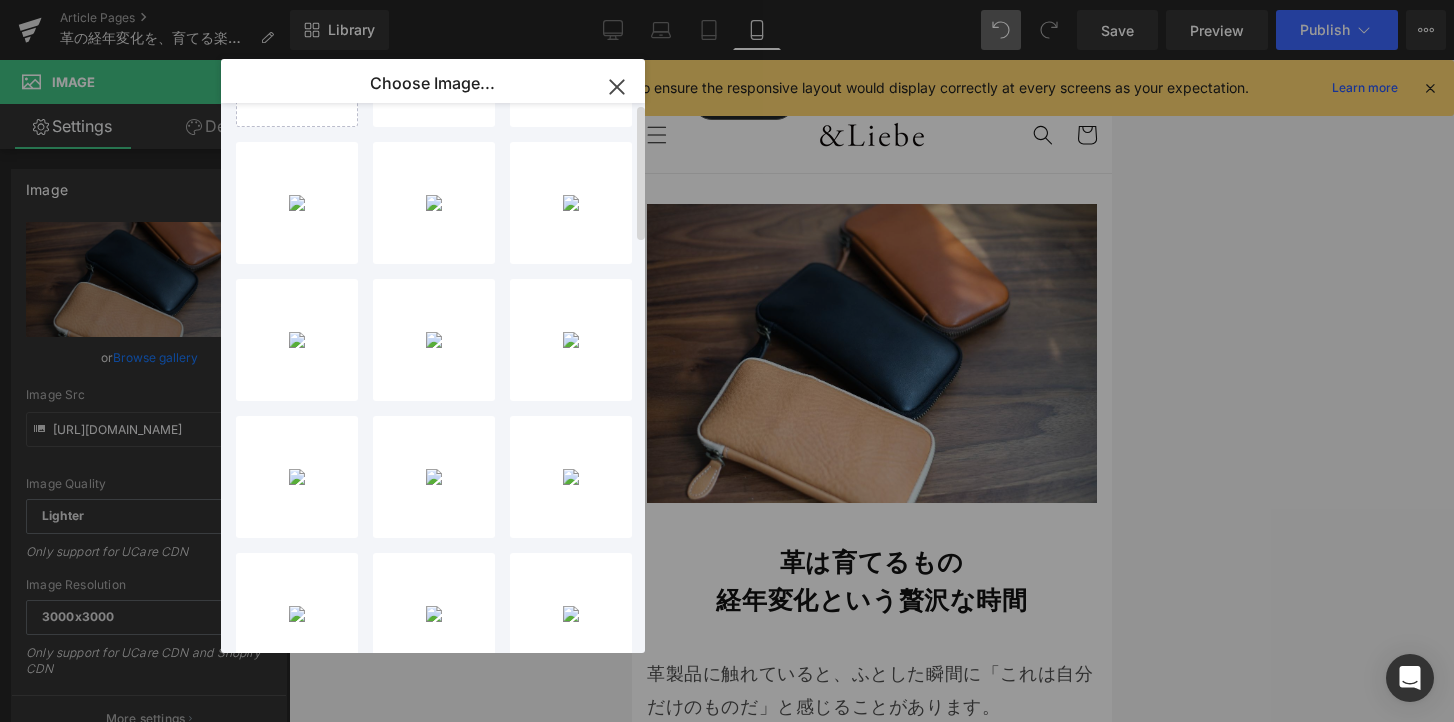 scroll, scrollTop: 0, scrollLeft: 0, axis: both 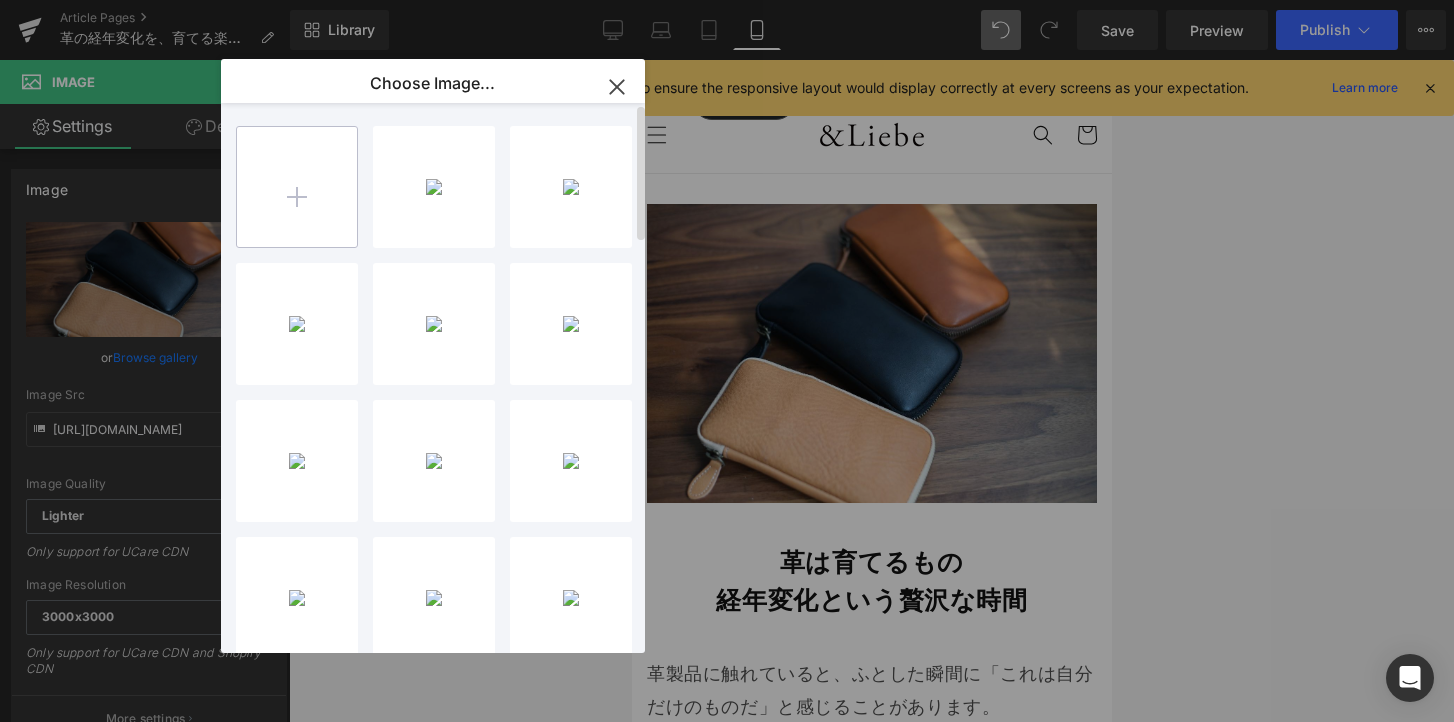 click at bounding box center (297, 187) 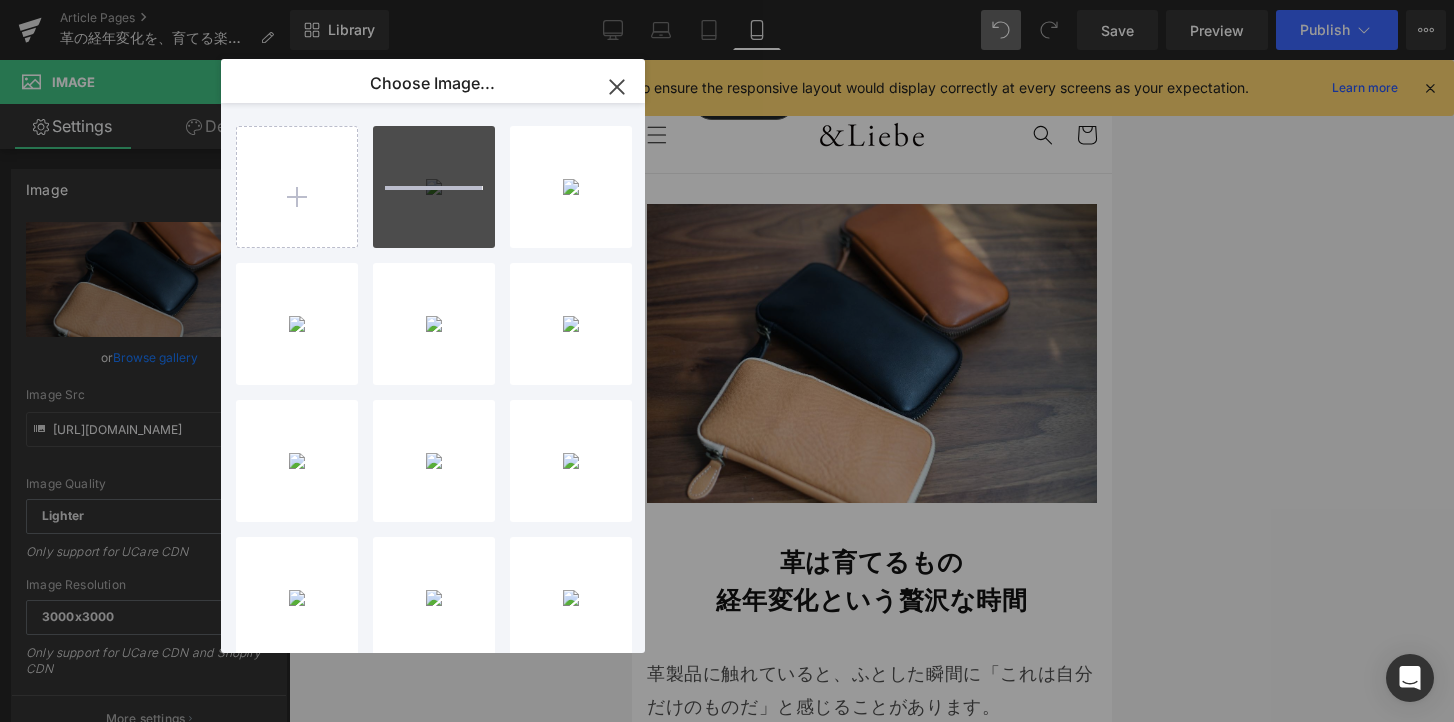 type 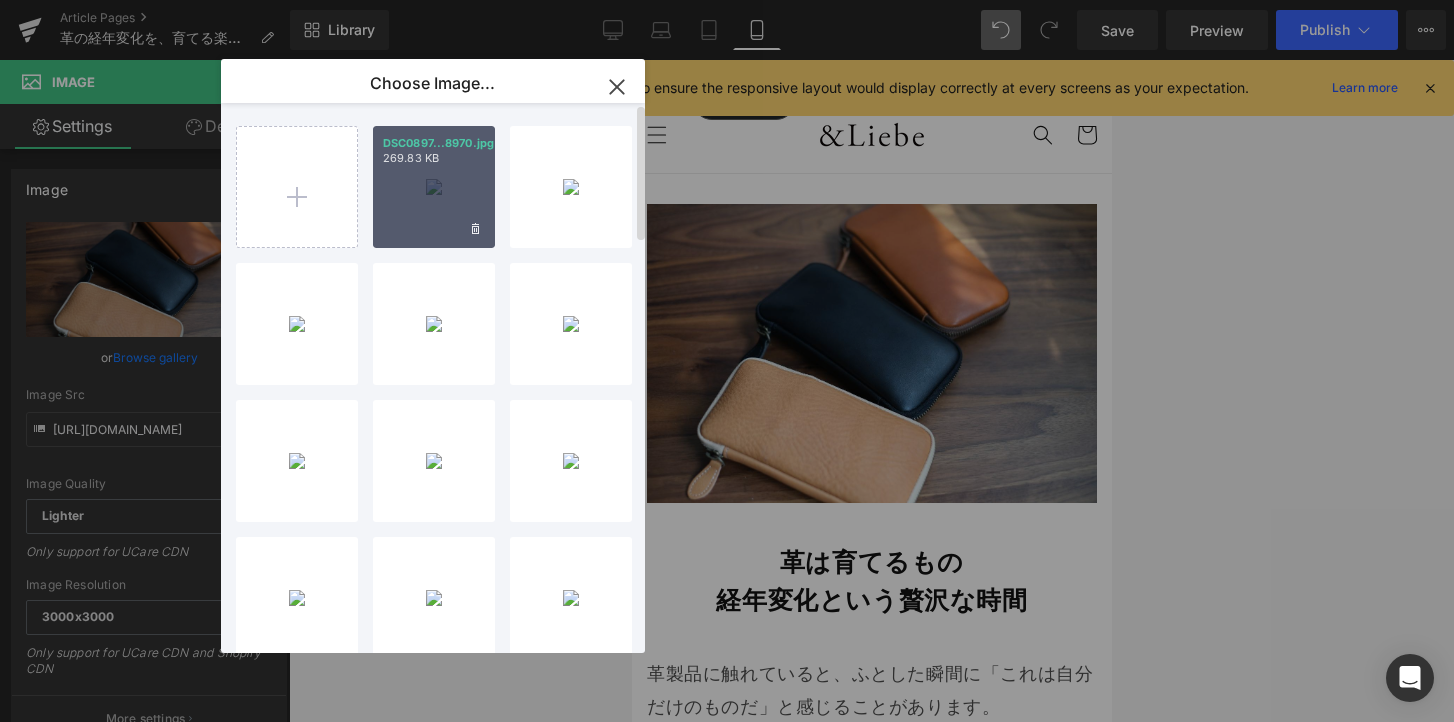 click on "DSC0897...8970.jpg 269.83 KB" at bounding box center [434, 187] 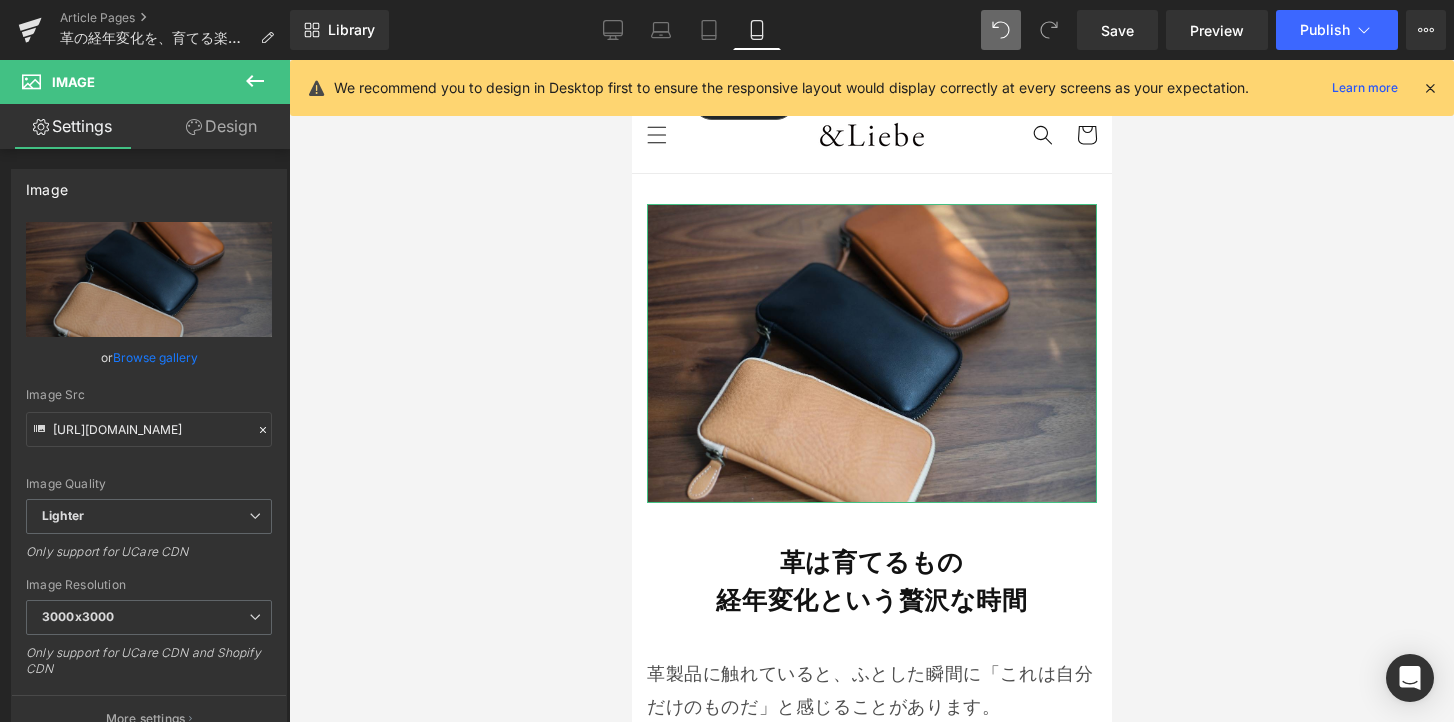 click on "Browse gallery" at bounding box center [155, 357] 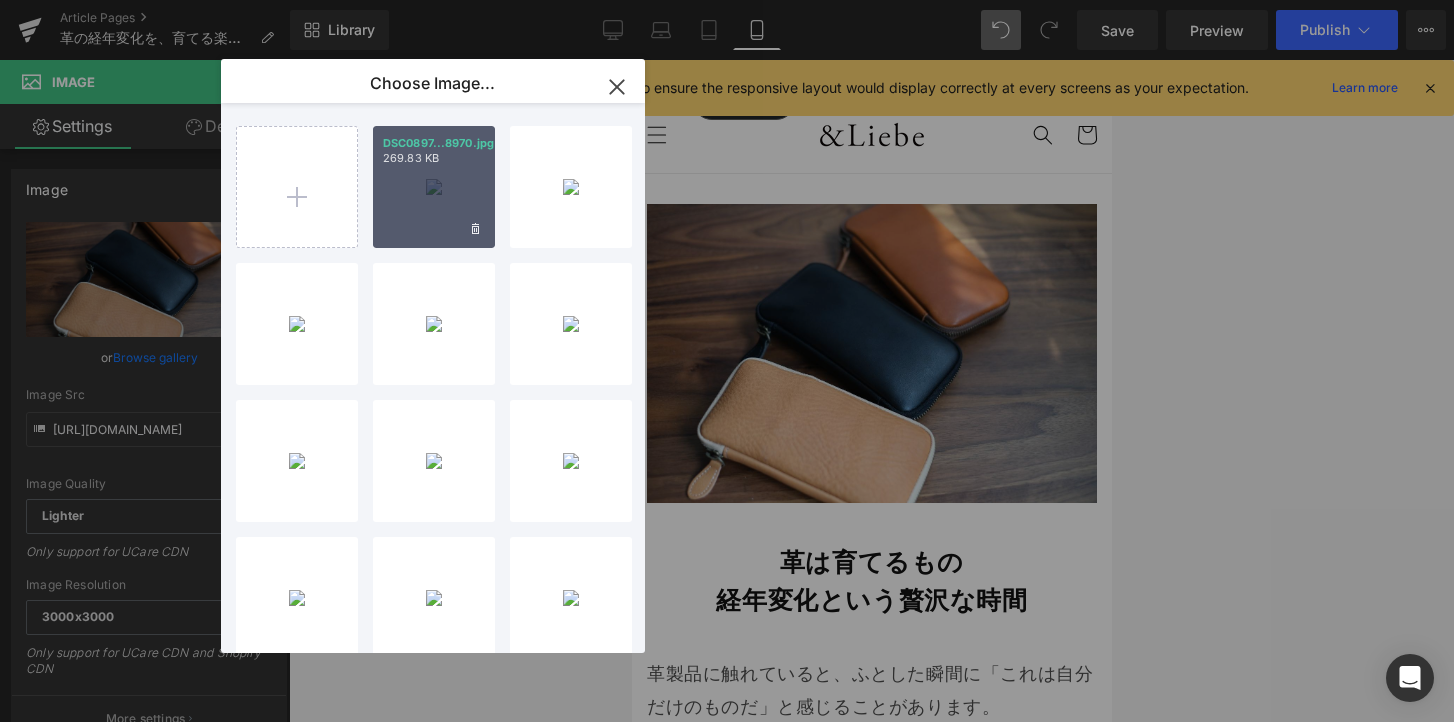 click on "DSC0897...8970.jpg 269.83 KB" at bounding box center [434, 187] 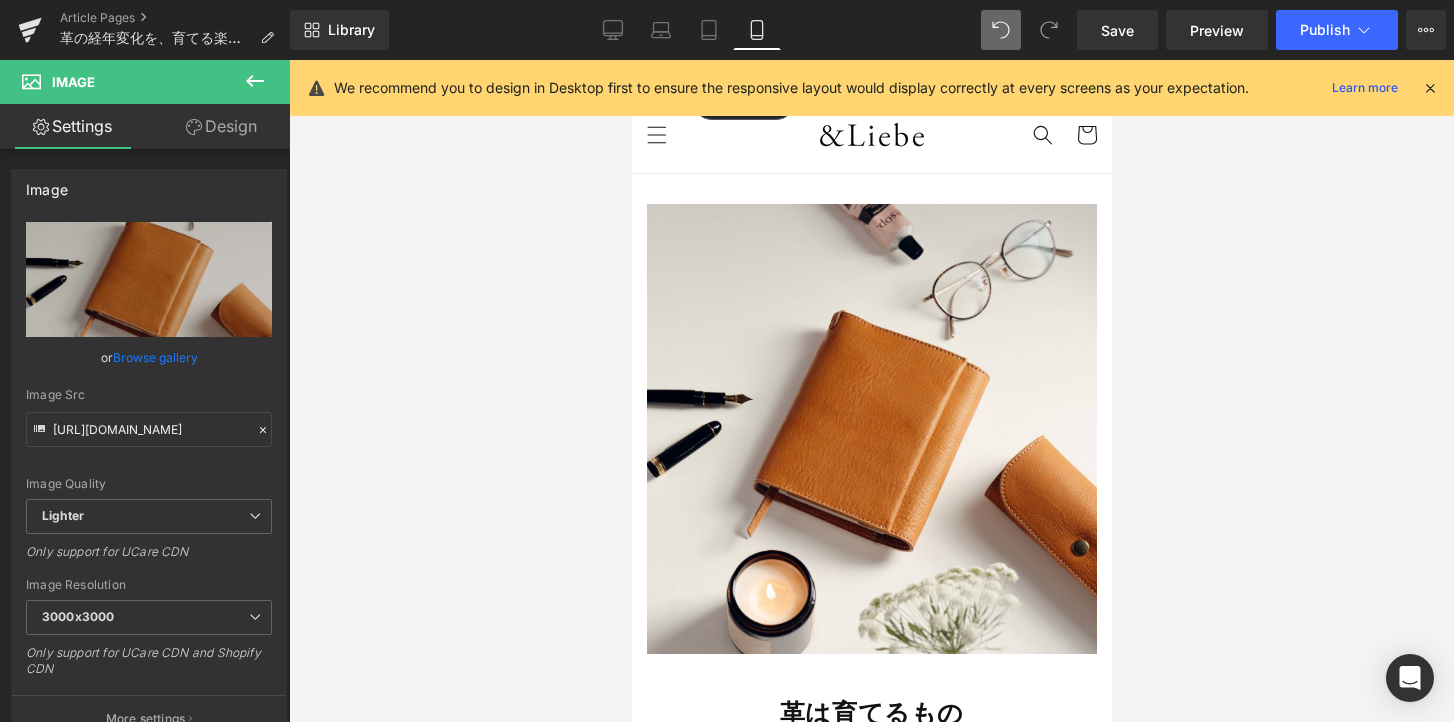click at bounding box center (871, 391) 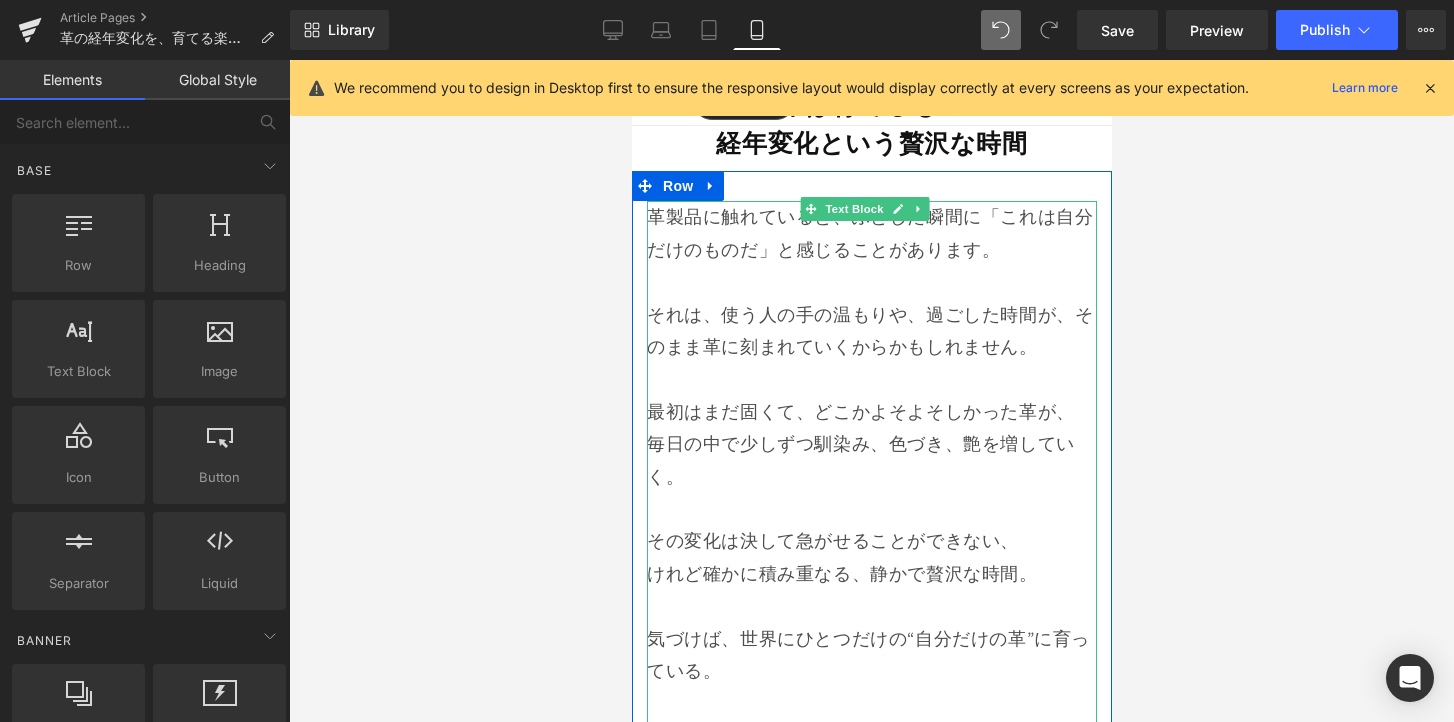 scroll, scrollTop: 579, scrollLeft: 0, axis: vertical 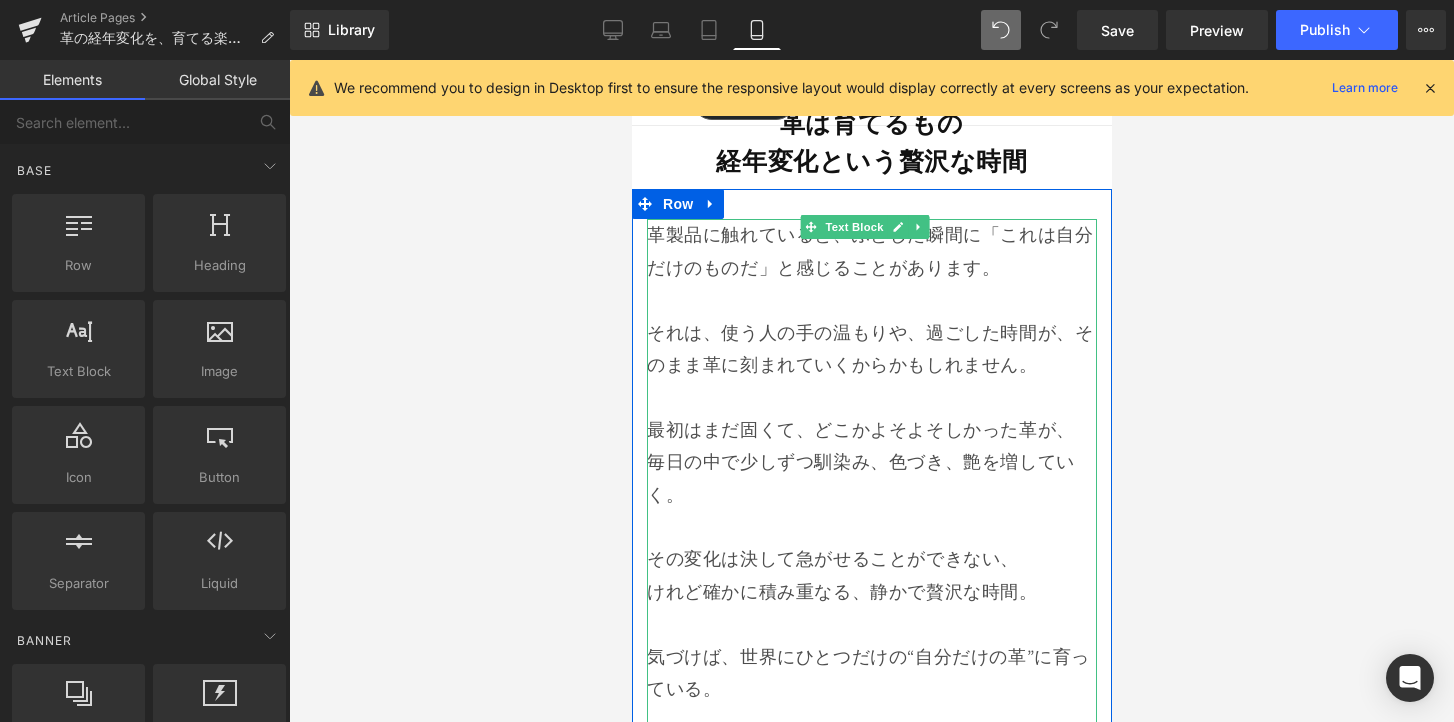 click on "それは、使う人の手の温もりや、過ごした時間が、そのまま革に刻まれていくからかもしれません。" at bounding box center [871, 349] 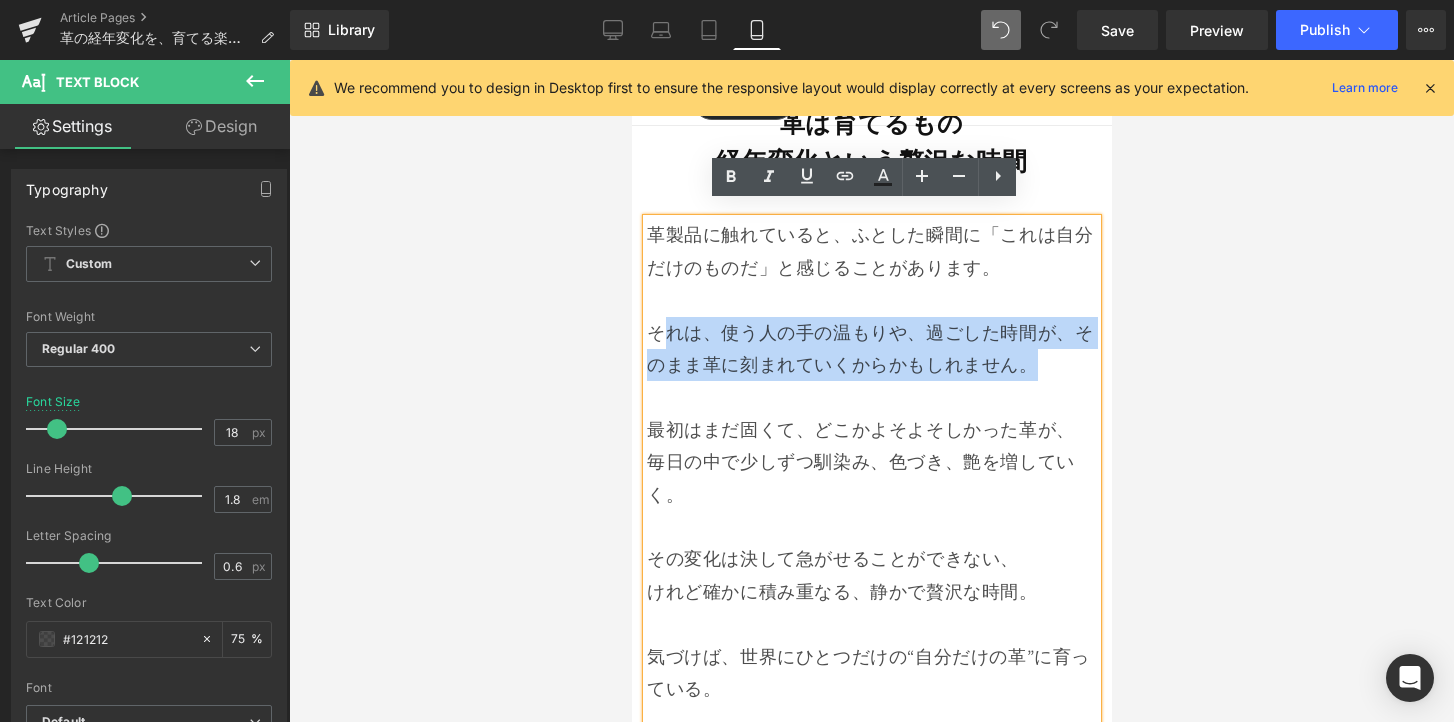 drag, startPoint x: 1039, startPoint y: 353, endPoint x: 659, endPoint y: 302, distance: 383.4071 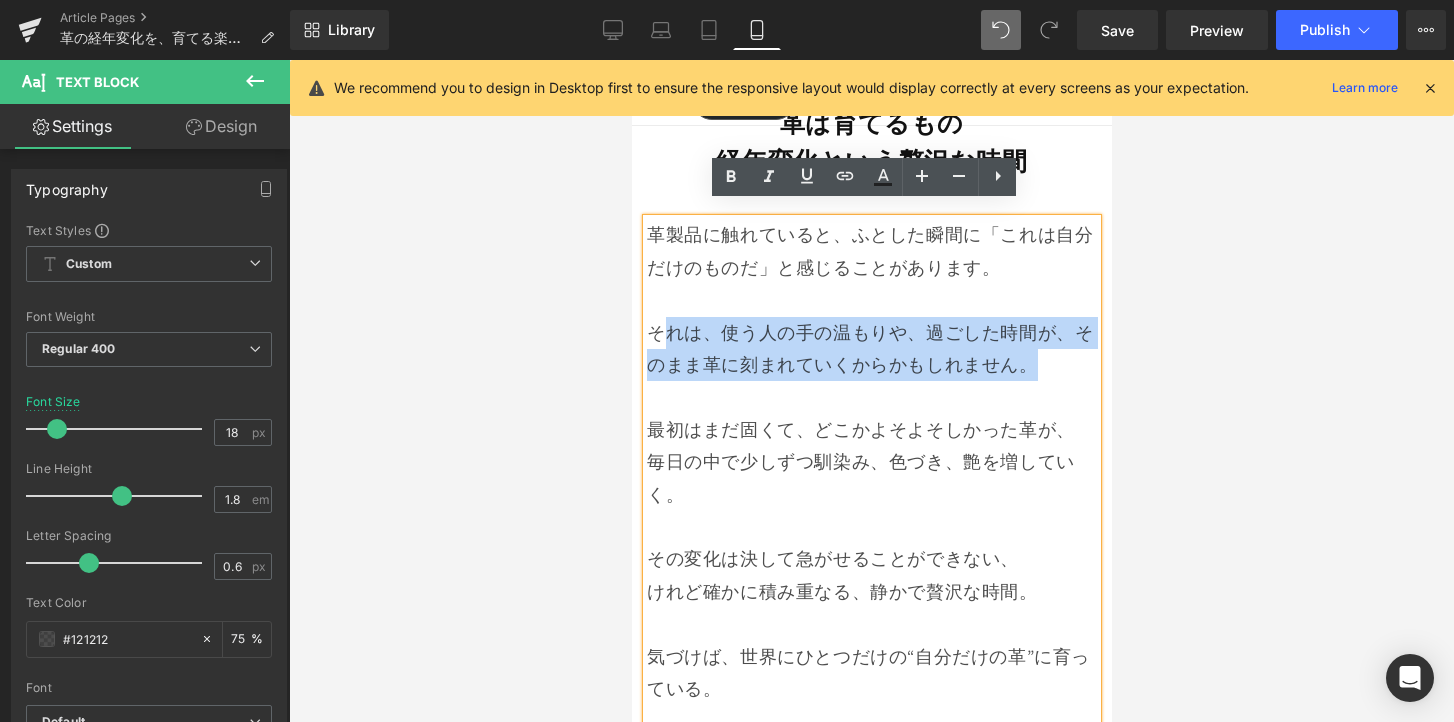 click on "それは、使う人の手の温もりや、過ごした時間が、そのまま革に刻まれていくからかもしれません。" at bounding box center (871, 349) 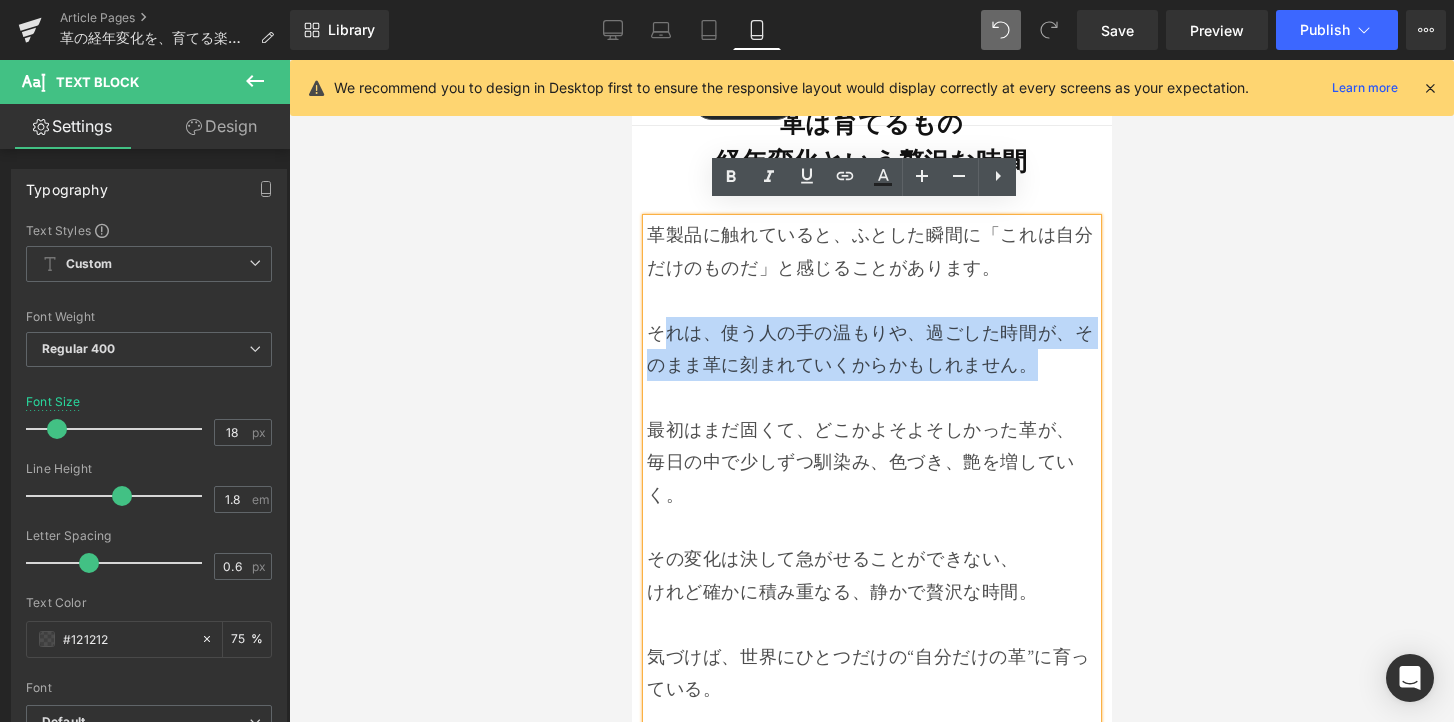 type 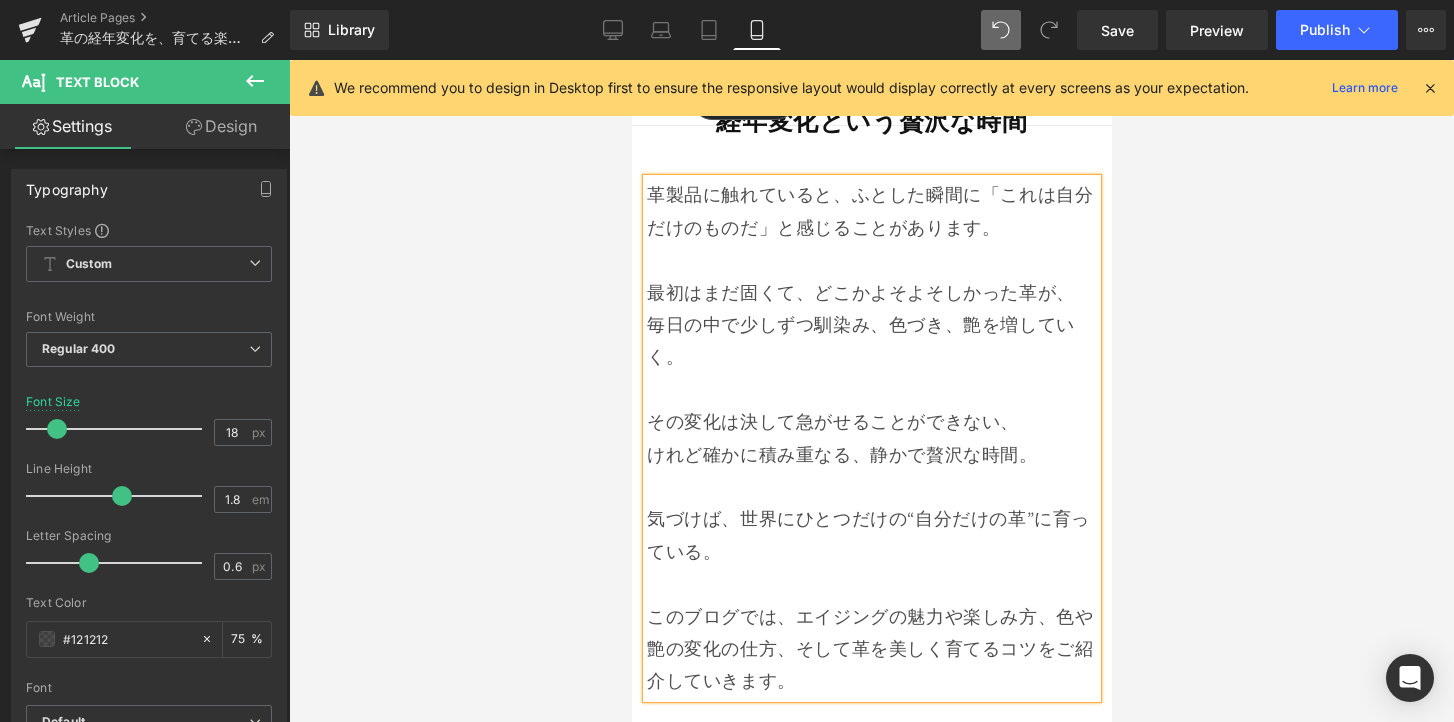 scroll, scrollTop: 638, scrollLeft: 0, axis: vertical 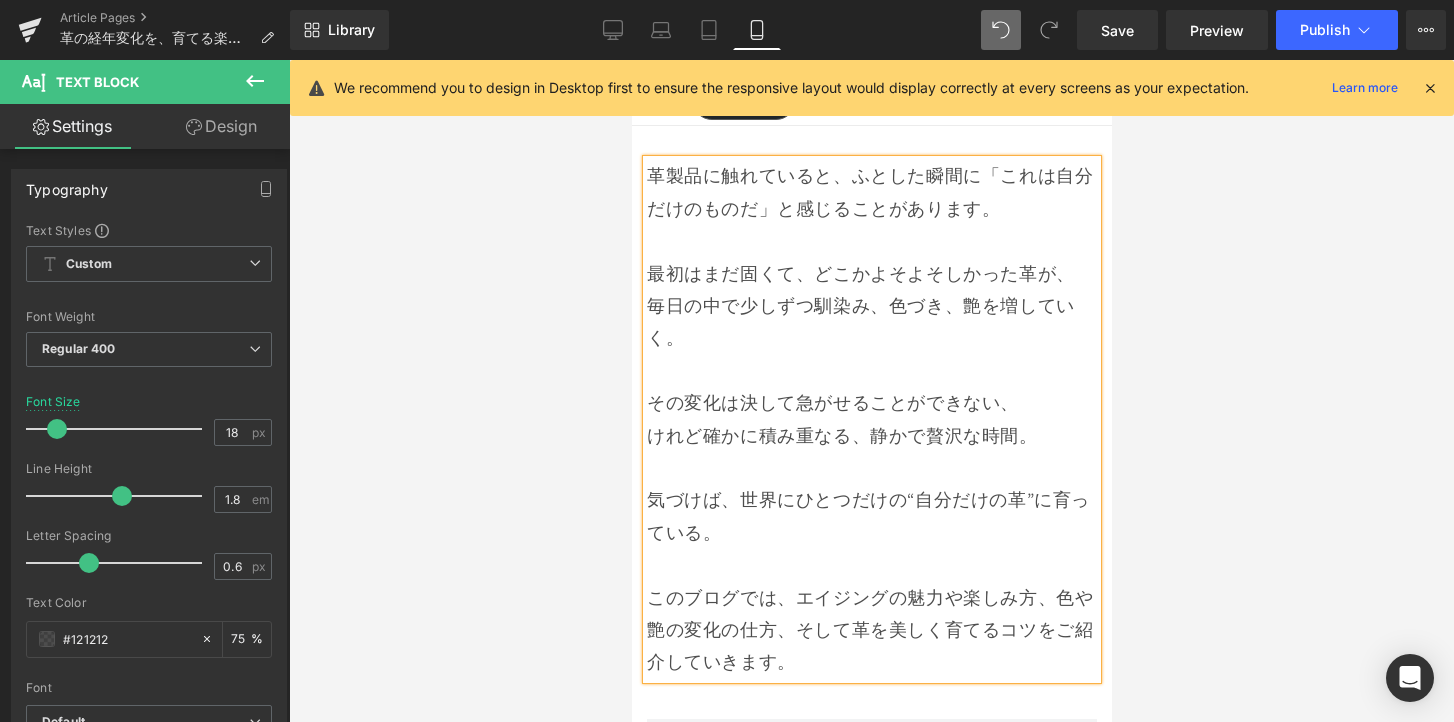 click on "けれど確かに積み重なる、静かで贅沢な時間。" at bounding box center [871, 436] 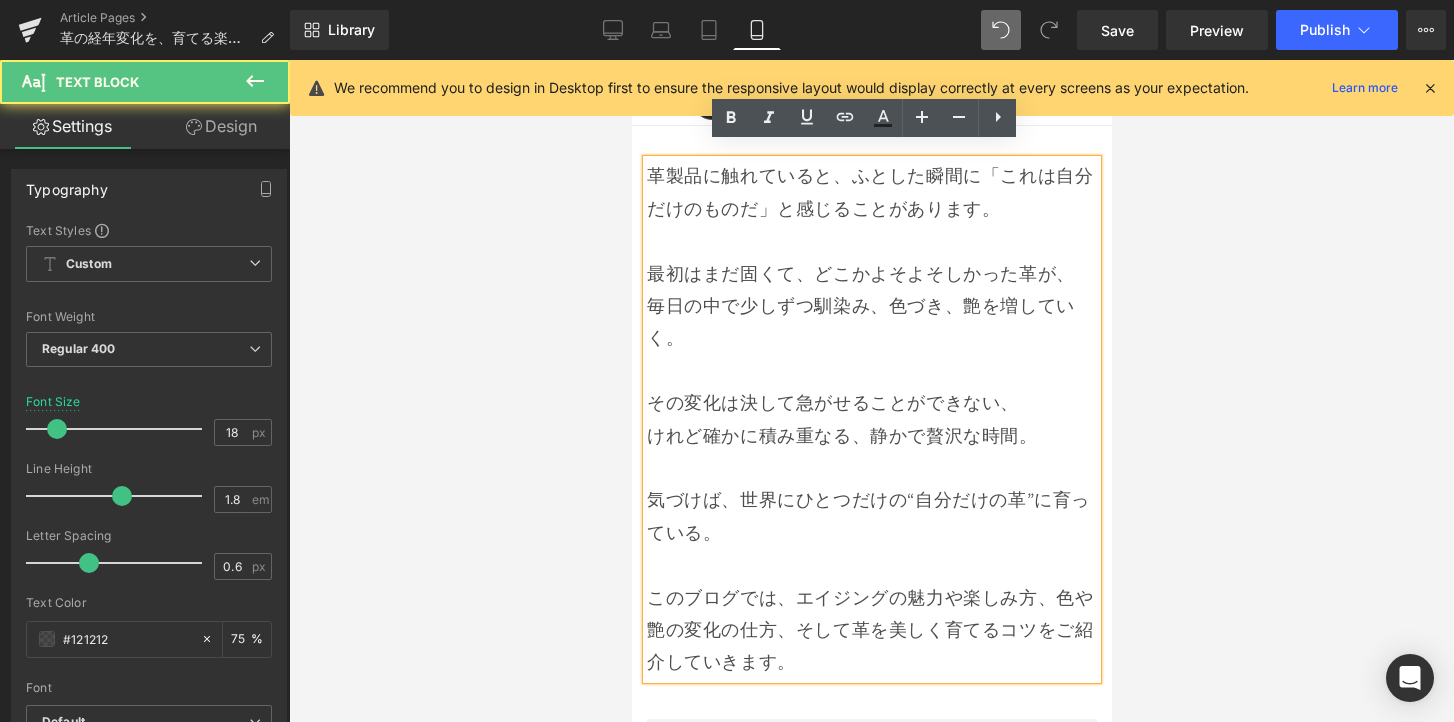 click on "気づけば、世界にひとつだけの“自分だけの革”に育っている。" at bounding box center [871, 516] 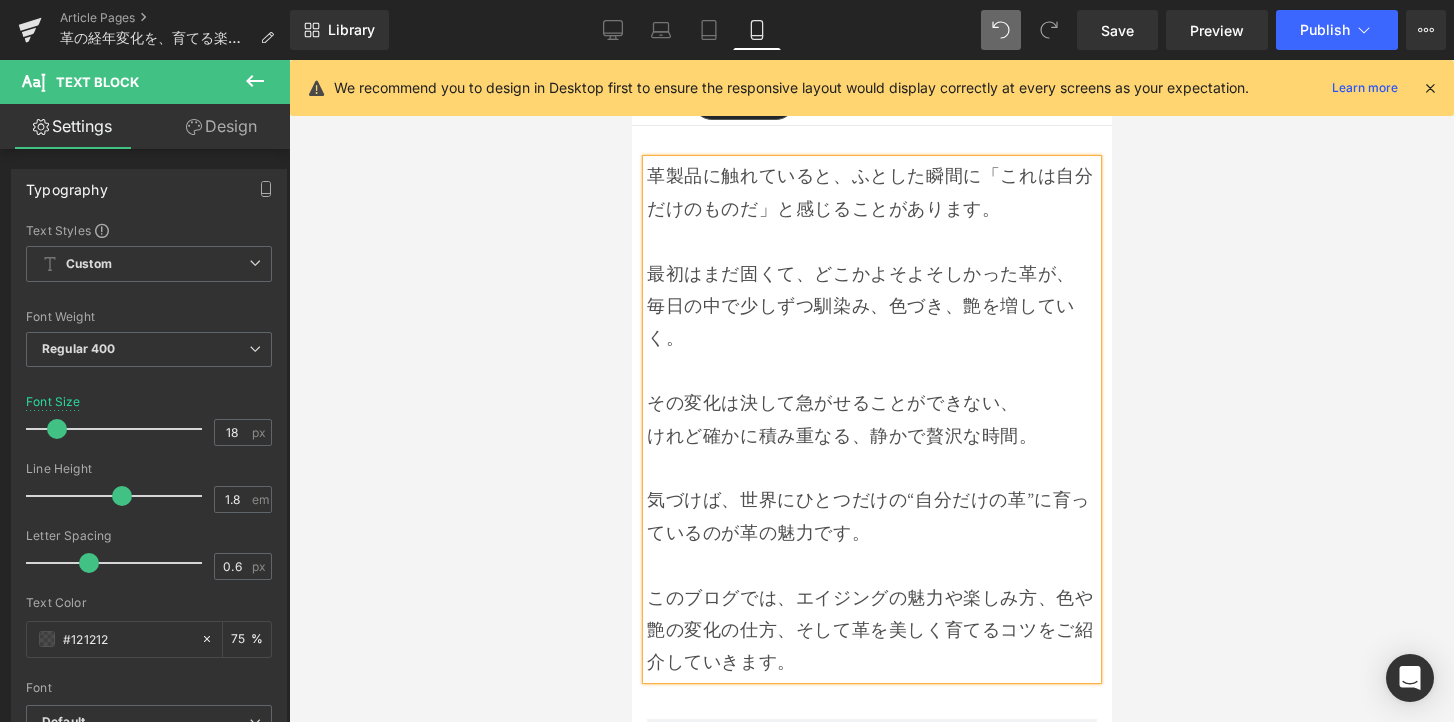scroll, scrollTop: 611, scrollLeft: 0, axis: vertical 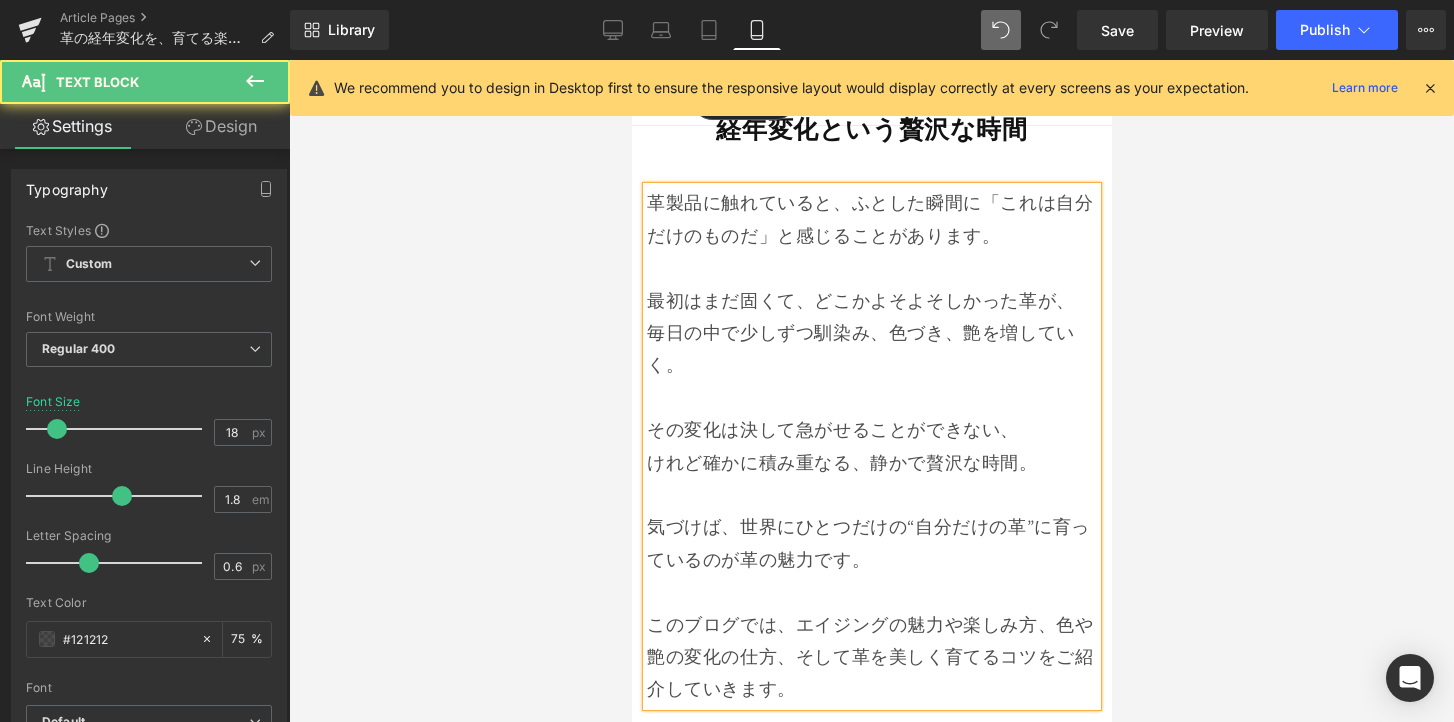 click on "けれど確かに積み重なる、静かで贅沢な時間。" at bounding box center (871, 463) 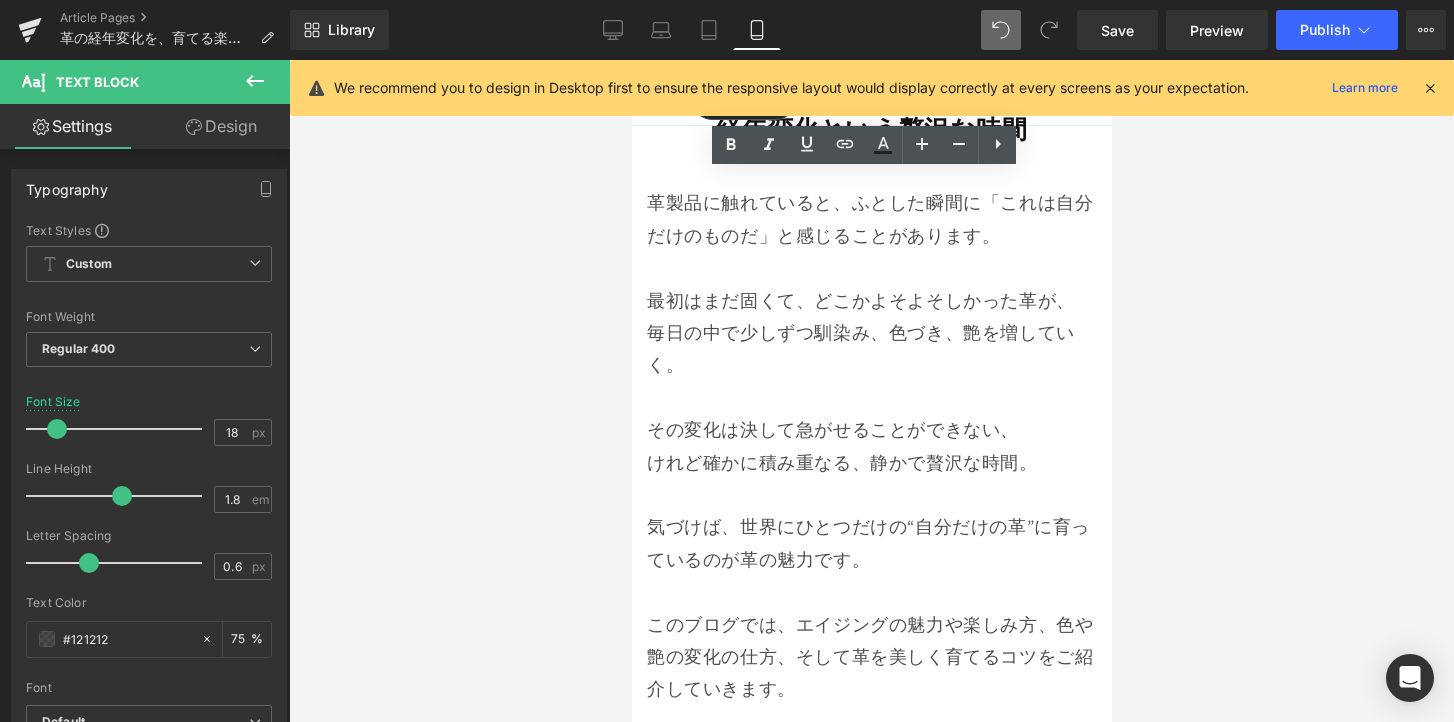 click at bounding box center [871, 391] 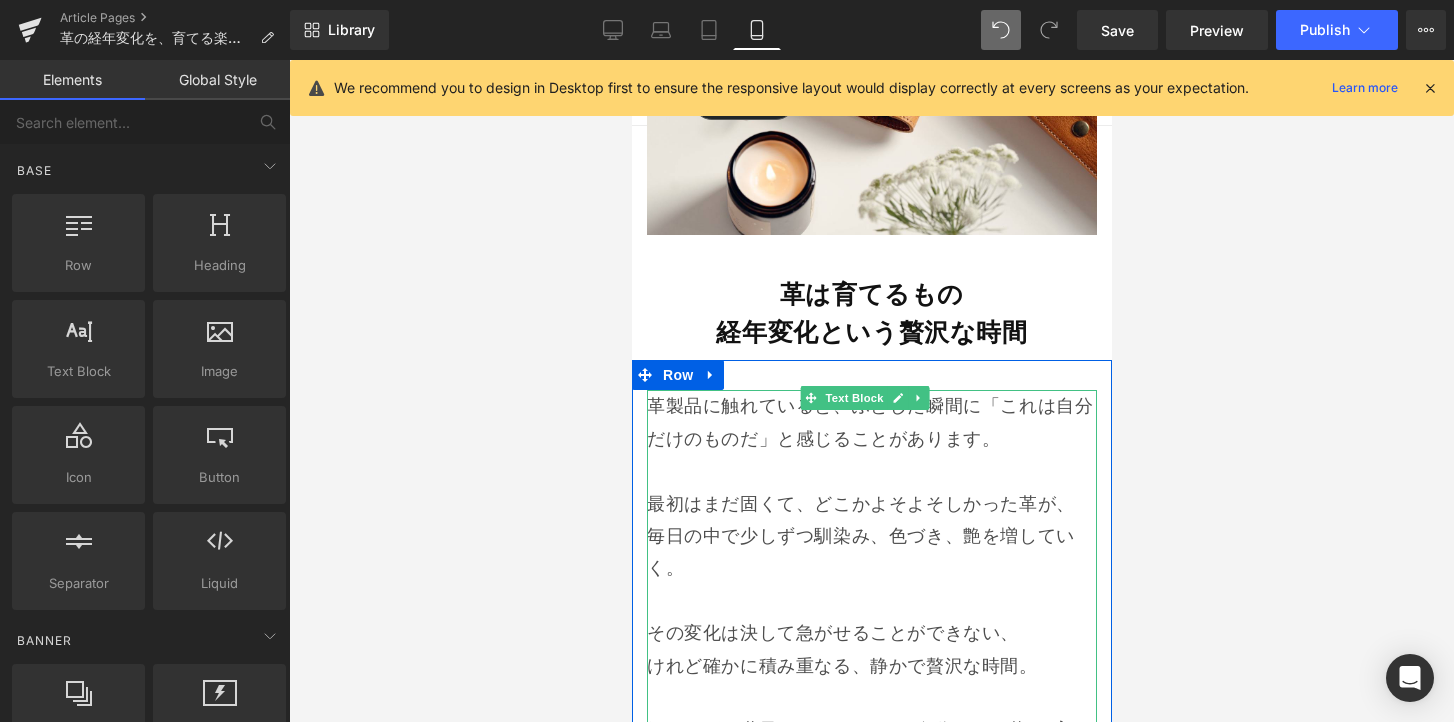 scroll, scrollTop: 405, scrollLeft: 0, axis: vertical 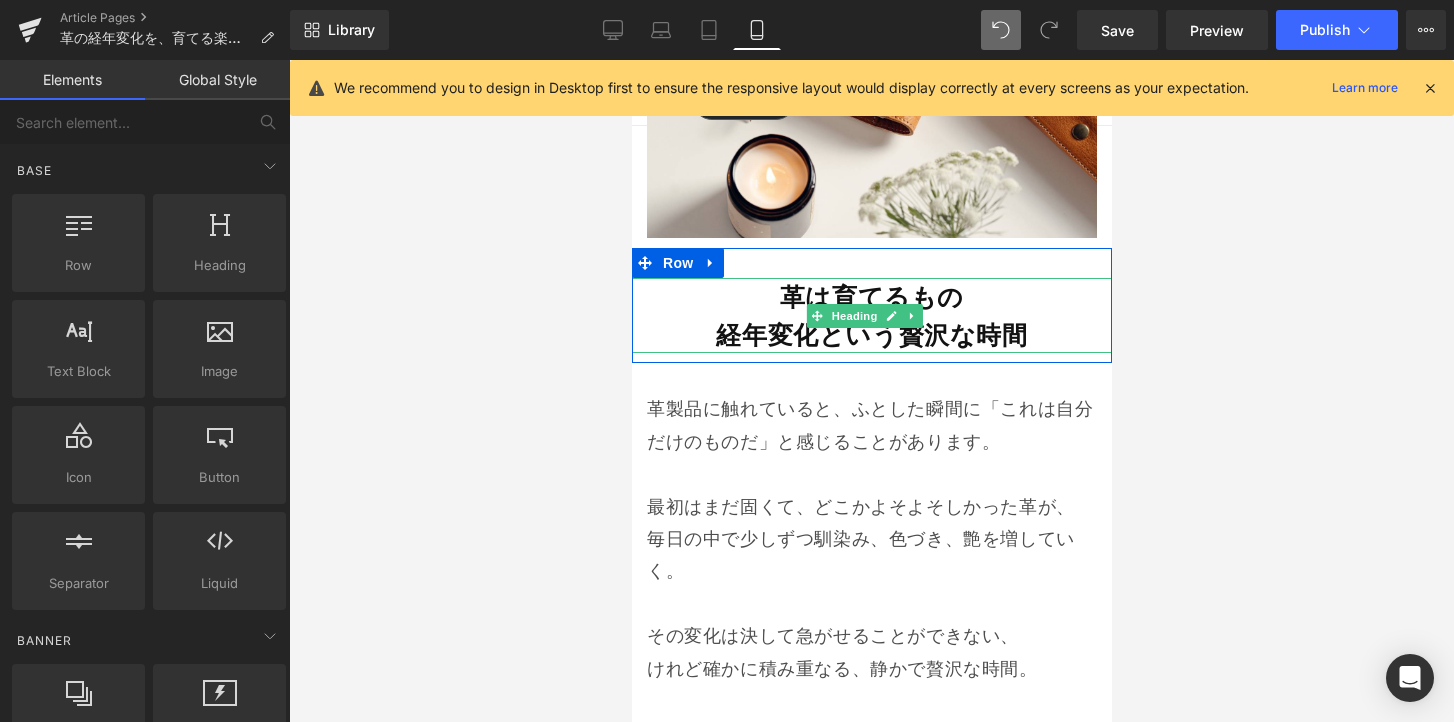 click on "経年変化という贅沢な時間" at bounding box center (870, 334) 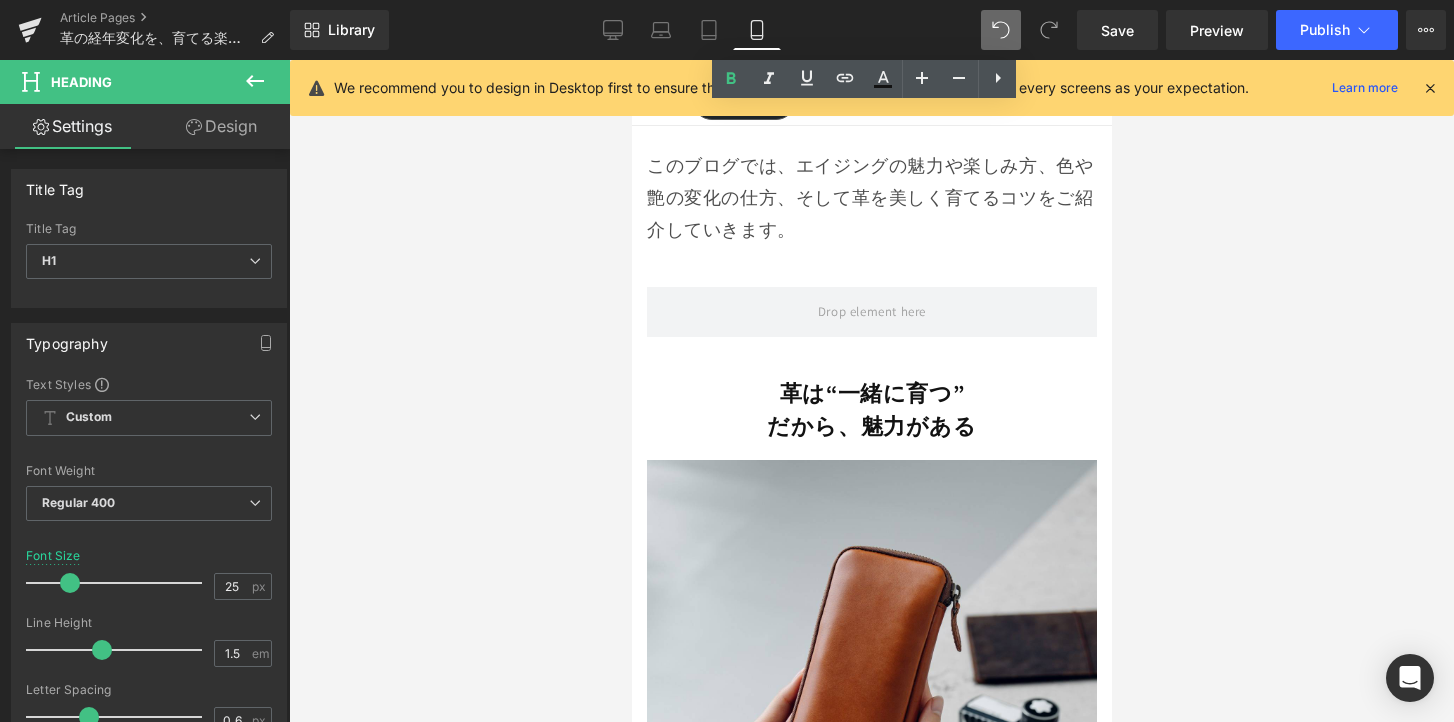 scroll, scrollTop: 1073, scrollLeft: 0, axis: vertical 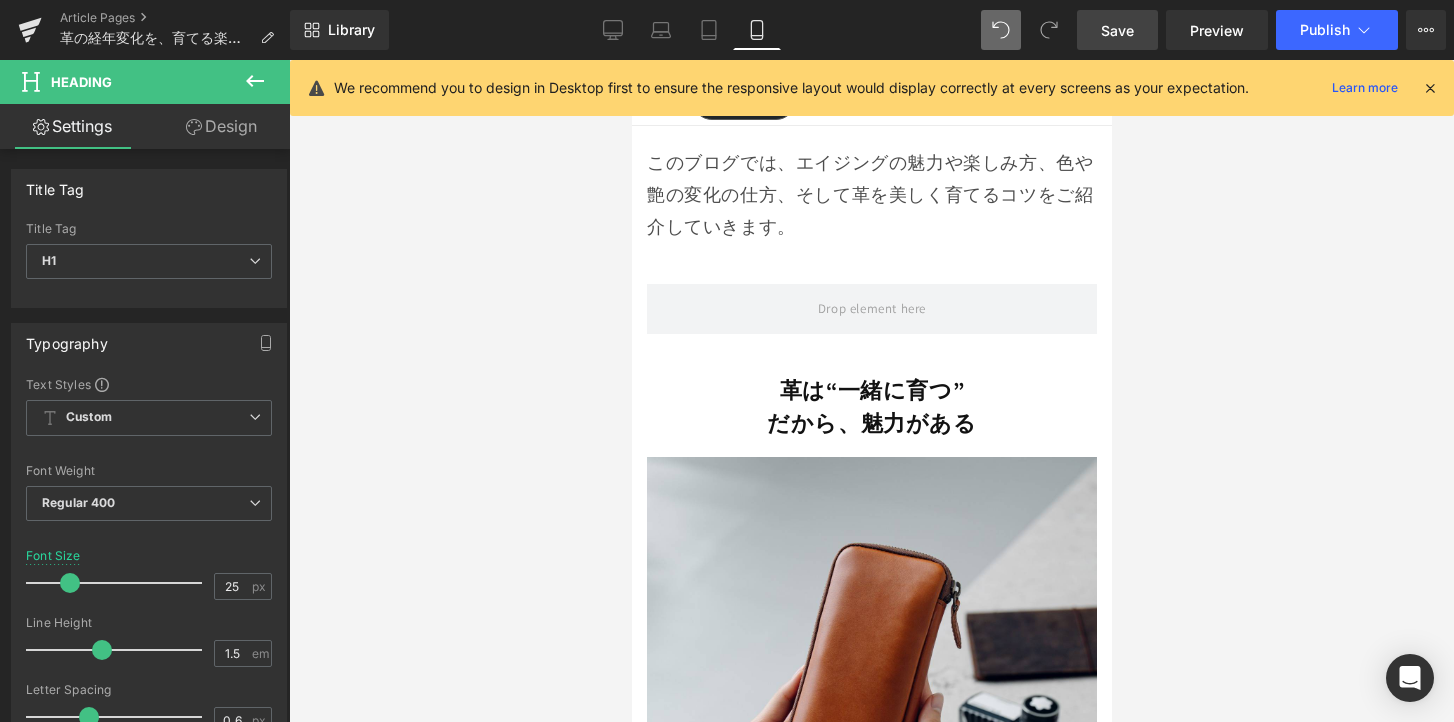 click on "Save" at bounding box center [1117, 30] 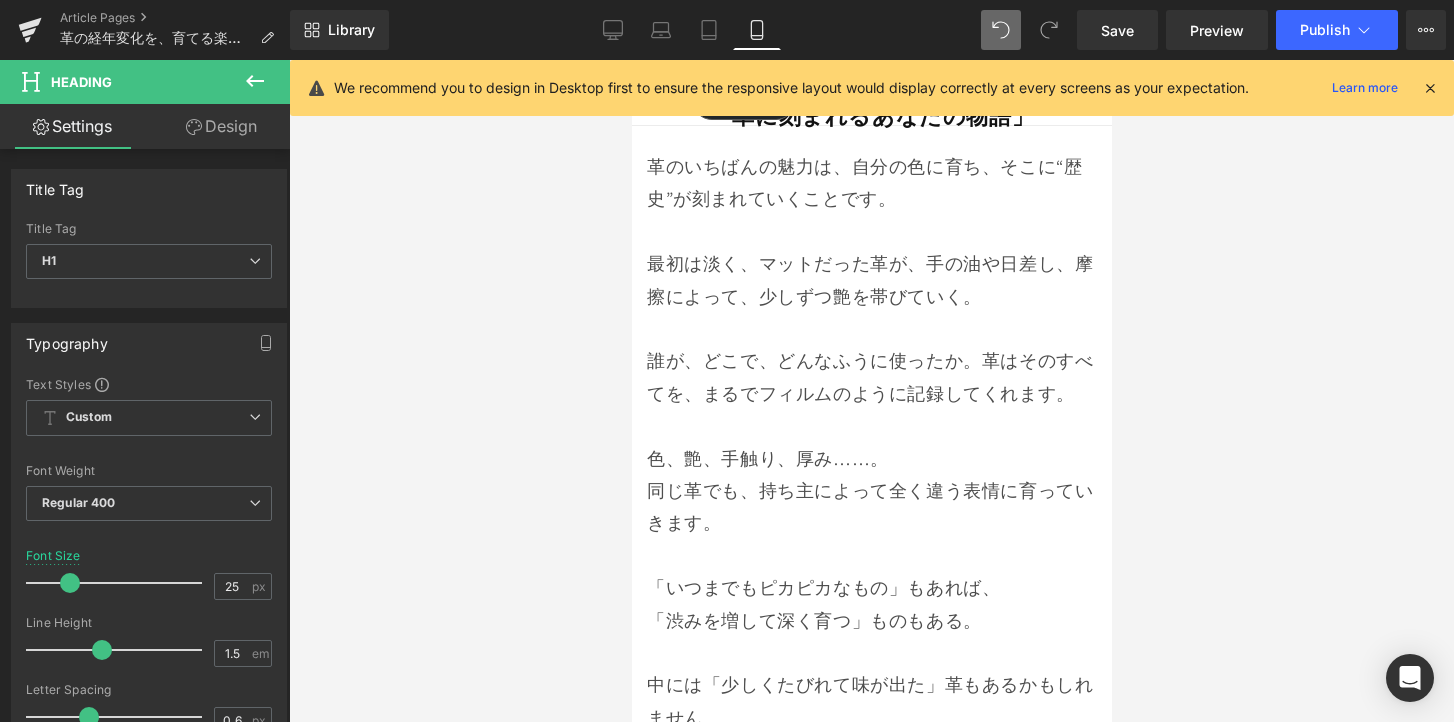 scroll, scrollTop: 2585, scrollLeft: 0, axis: vertical 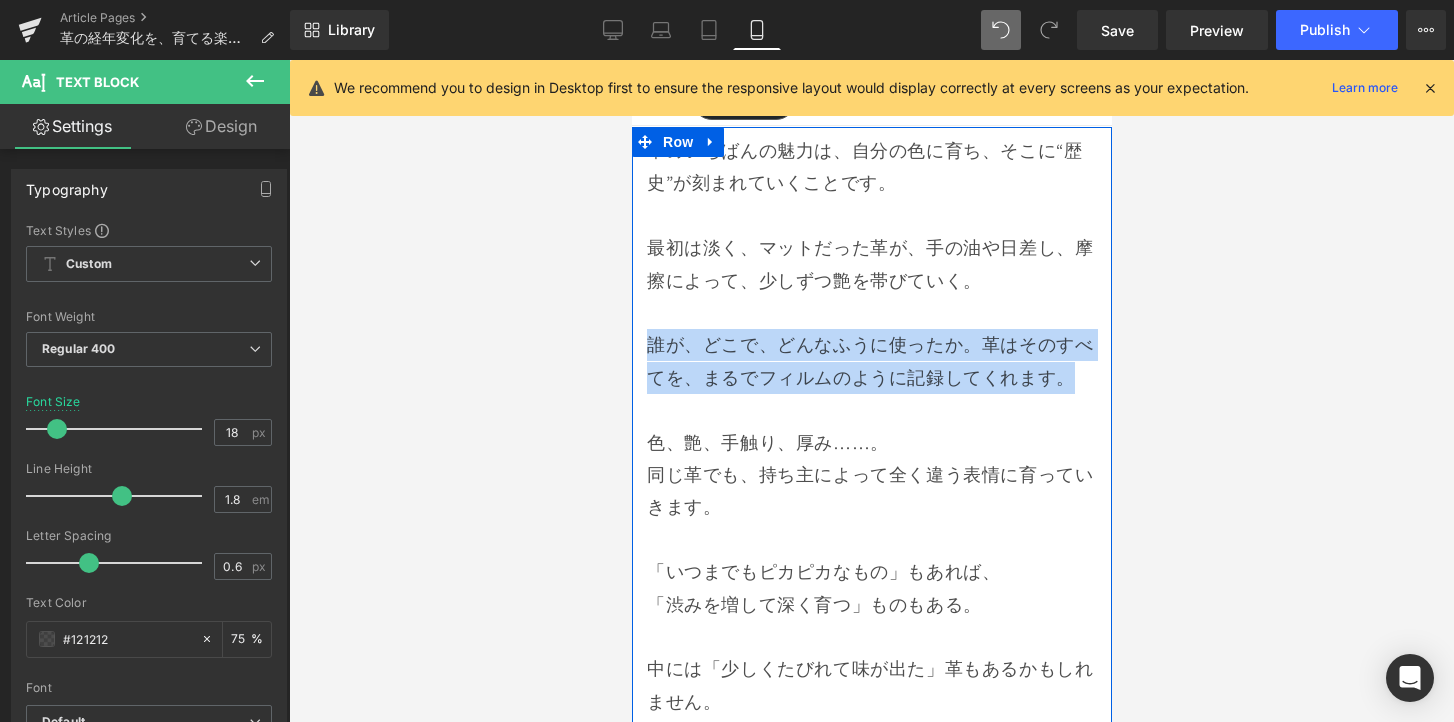 drag, startPoint x: 681, startPoint y: 377, endPoint x: 639, endPoint y: 323, distance: 68.41052 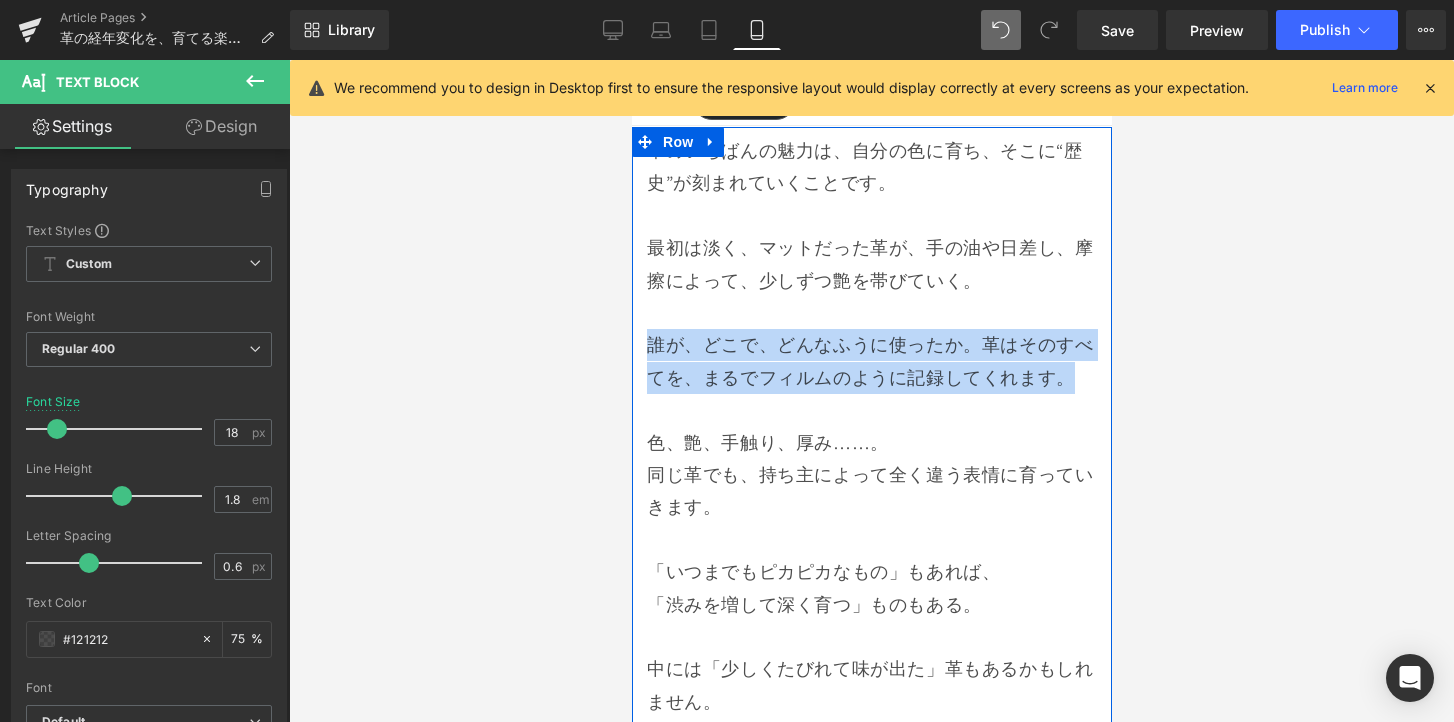 click on "革のいちばんの魅力は、自分の色に育ち、そこに“歴史”が刻まれていくことです。 最初は淡く、マットだった革が、手の油や日差し、摩擦によって、少しずつ艶を帯びていく。 誰が、どこで、どんなふうに使ったか。革はそのすべてを、まるでフィルムのように記録してくれます。 色、艶、手触り、厚み……。 同じ革でも、持ち主によって全く違う表情に育っていきます。 「いつまでもピカピカなもの」もあれば、 「渋みを増して深く育つ」ものもある。 中には「少しくたびれて味が出た」革もあるかもしれません。 それは、使う人の暮らしや価値観を映し出すもの。 このポジティブな変化のことを「エイジング（＝経年変化）」と呼びます。 革を通じて、“自分だけの物語”を育てていける。 それこそが、エイジングの一番の魅力です。" at bounding box center [871, 569] 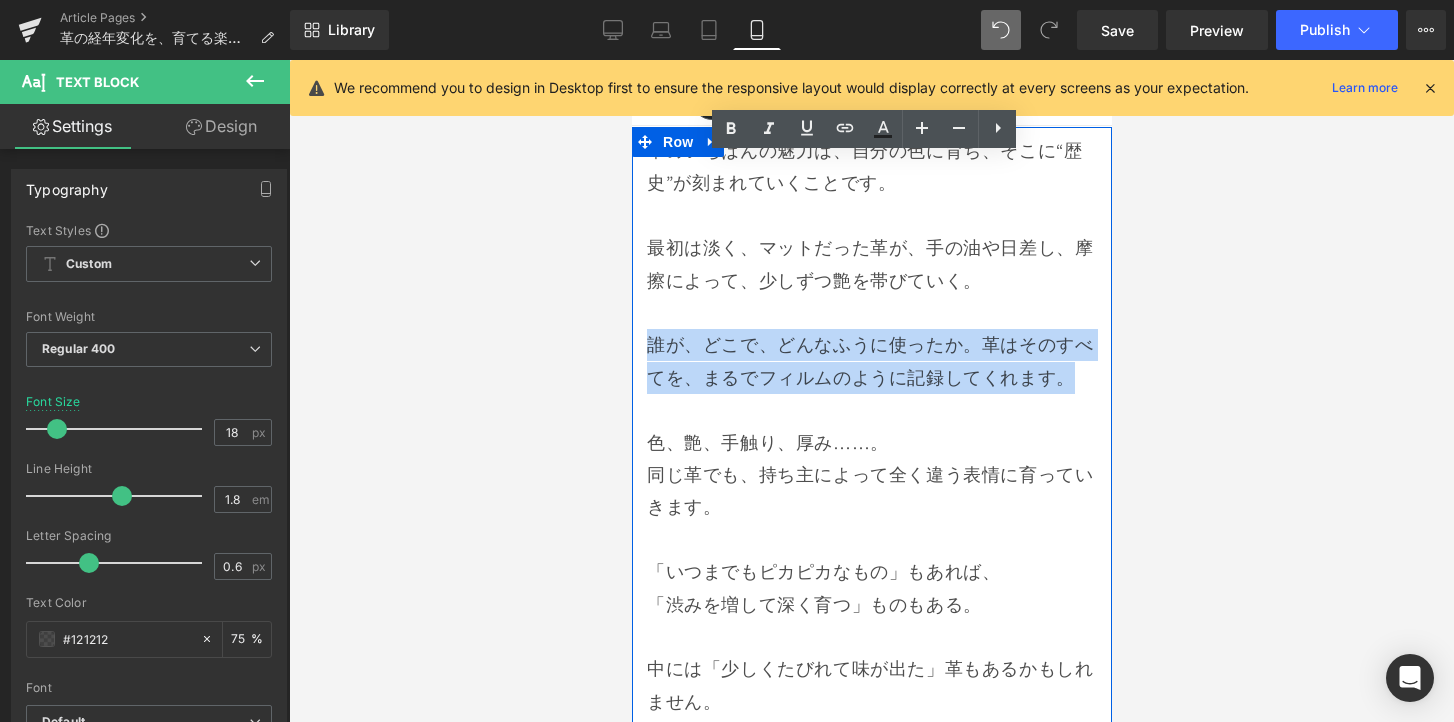 type 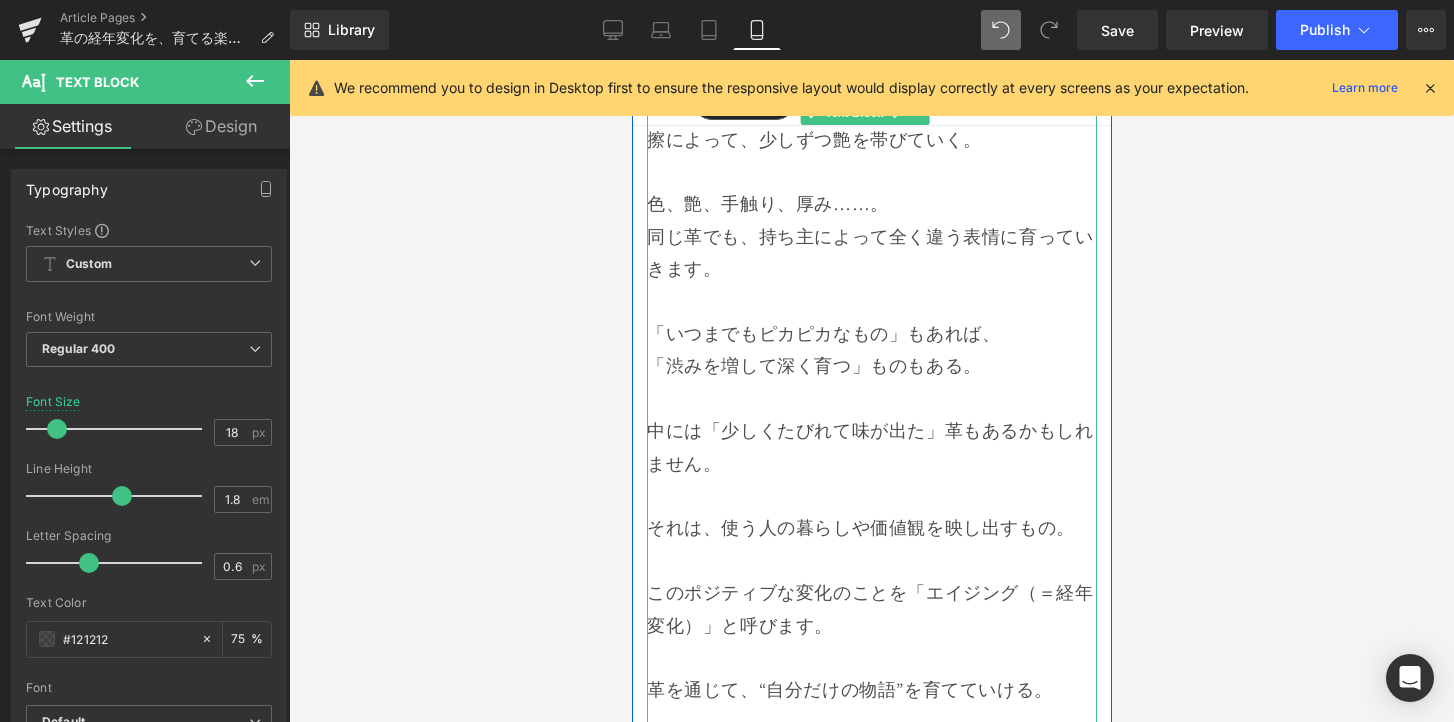 scroll, scrollTop: 2730, scrollLeft: 0, axis: vertical 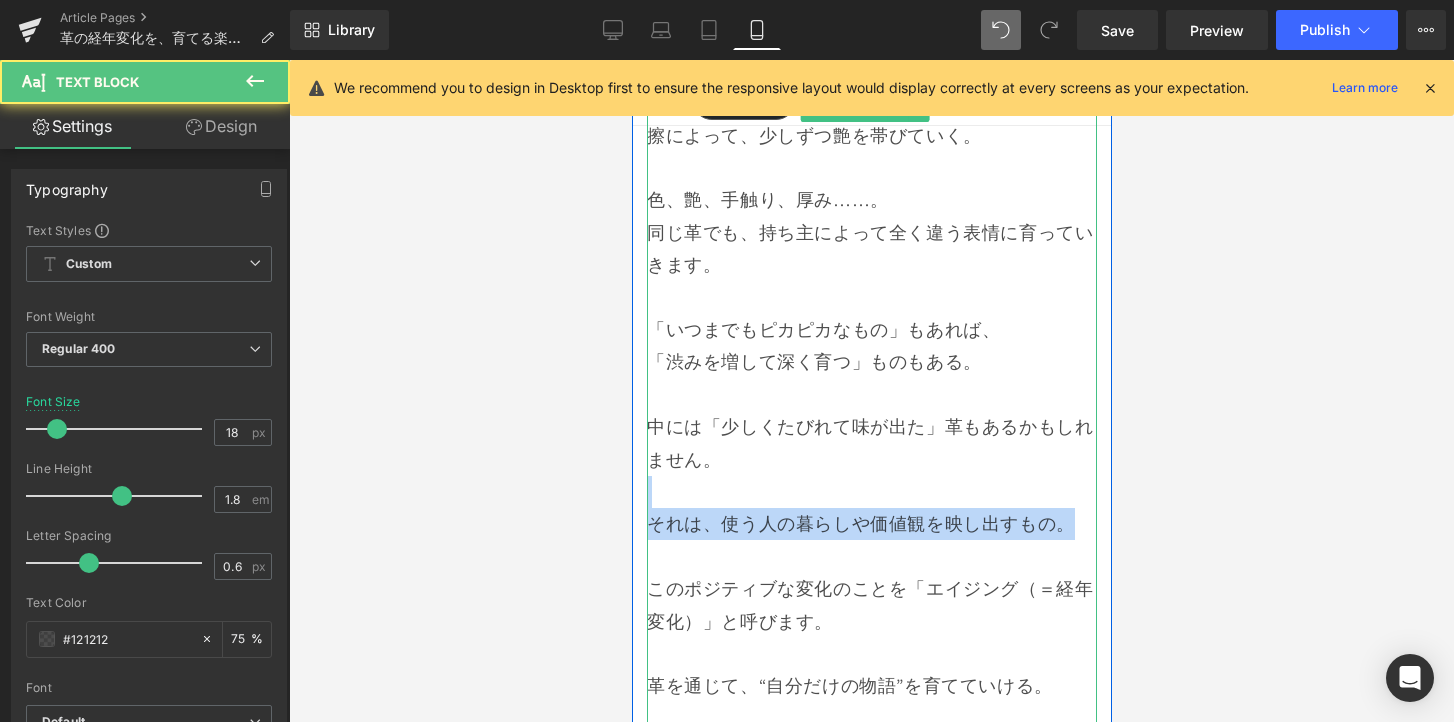 drag, startPoint x: 1073, startPoint y: 504, endPoint x: 737, endPoint y: 468, distance: 337.92307 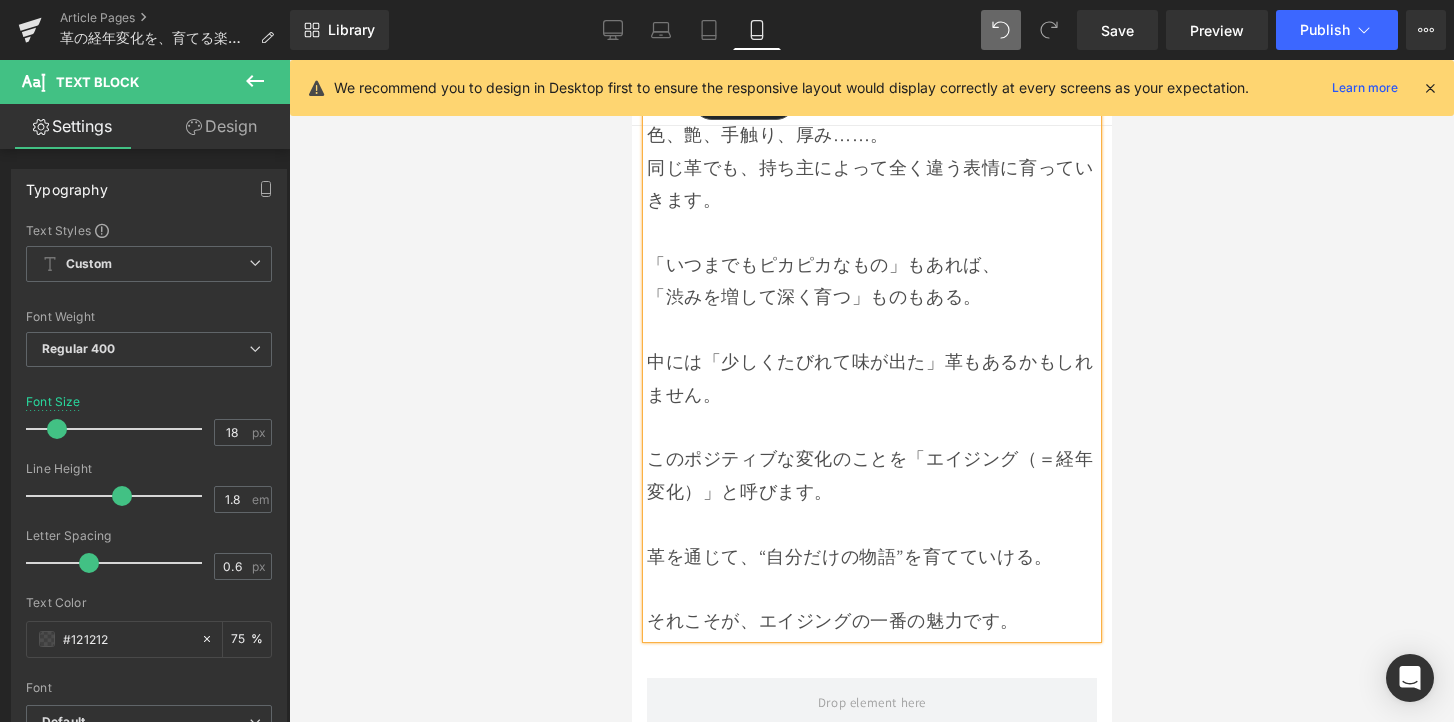 scroll, scrollTop: 2800, scrollLeft: 0, axis: vertical 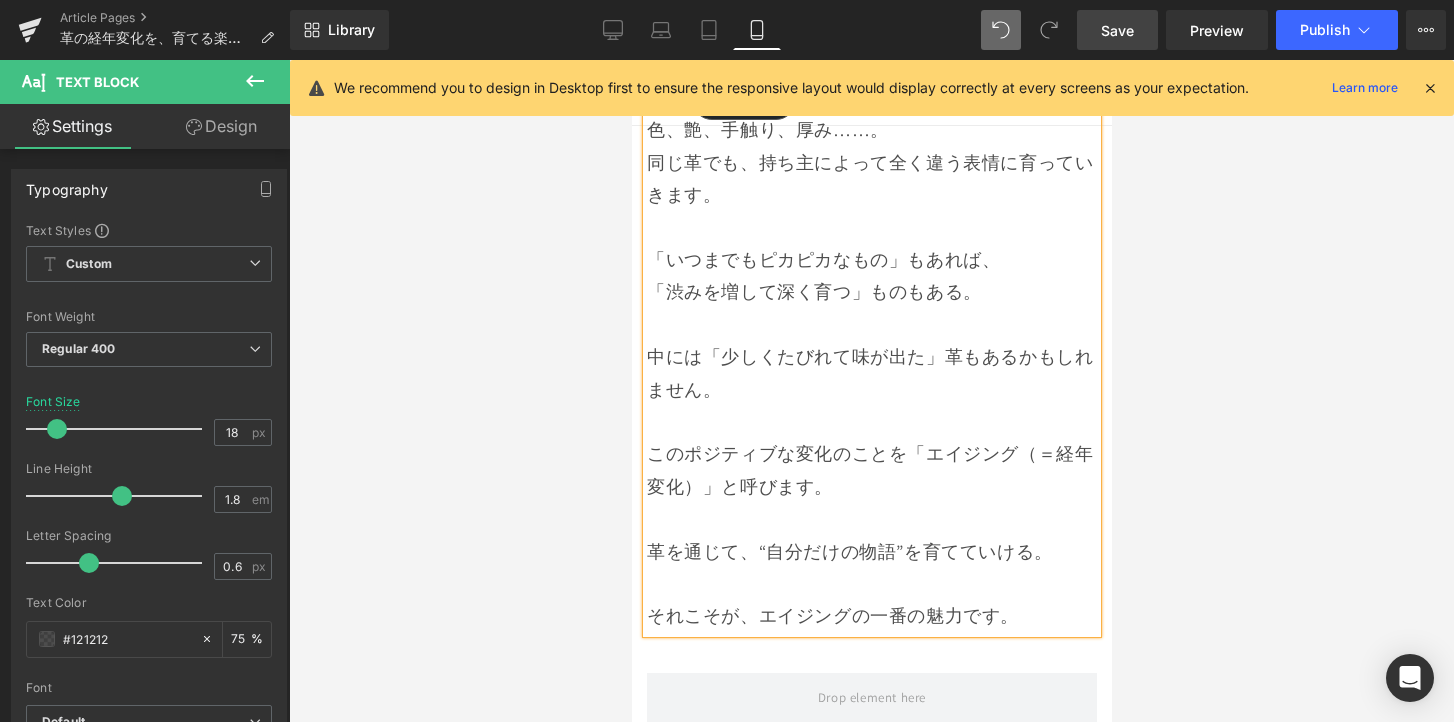 click on "Save" at bounding box center [1117, 30] 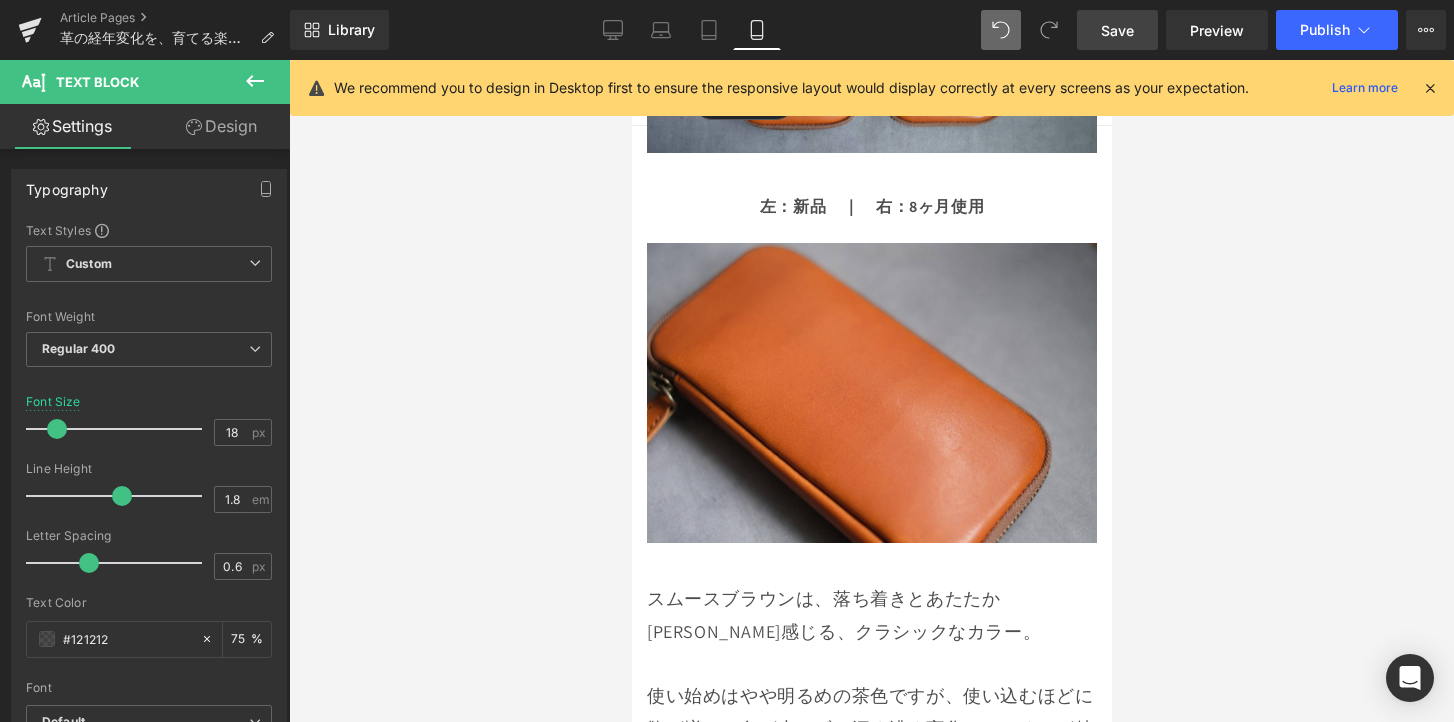 scroll, scrollTop: 8112, scrollLeft: 0, axis: vertical 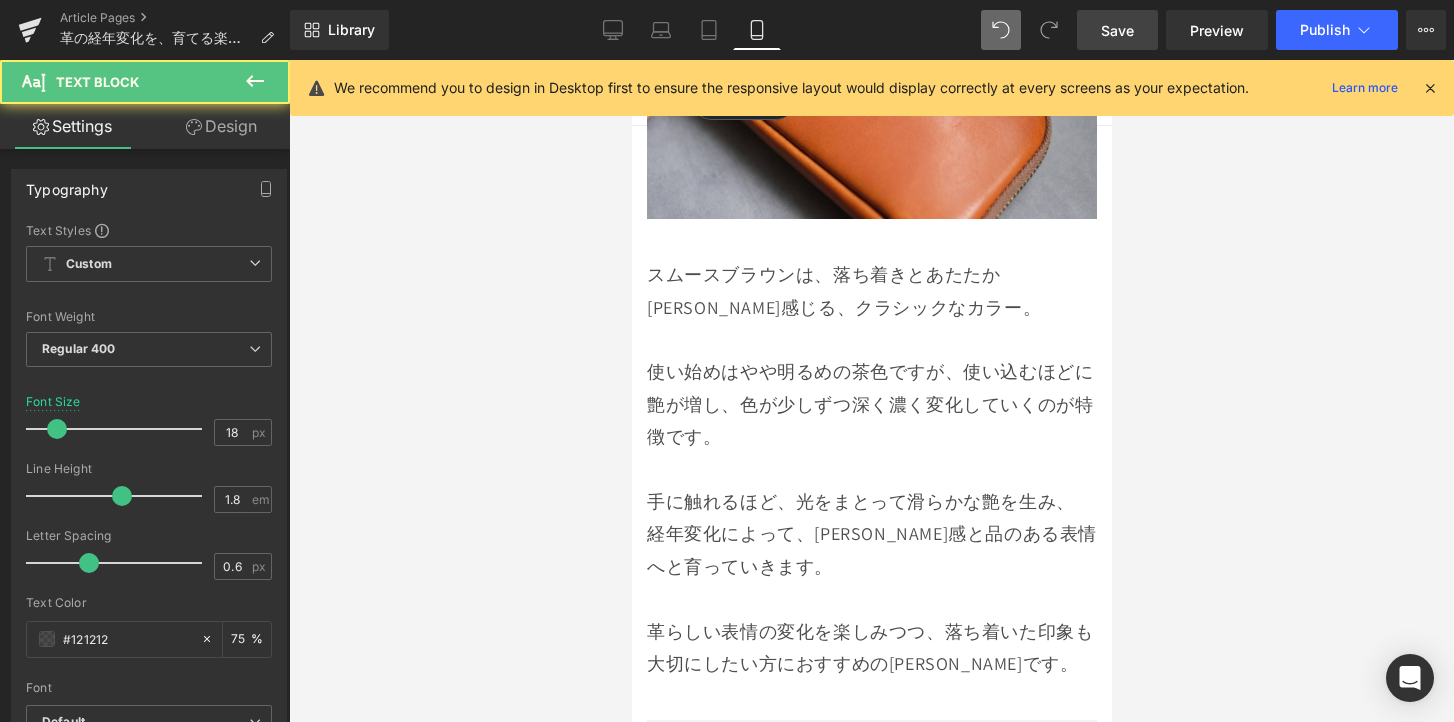 click on "経年変化によって、[PERSON_NAME]感と品のある表情へと育っていきます。" at bounding box center (871, 550) 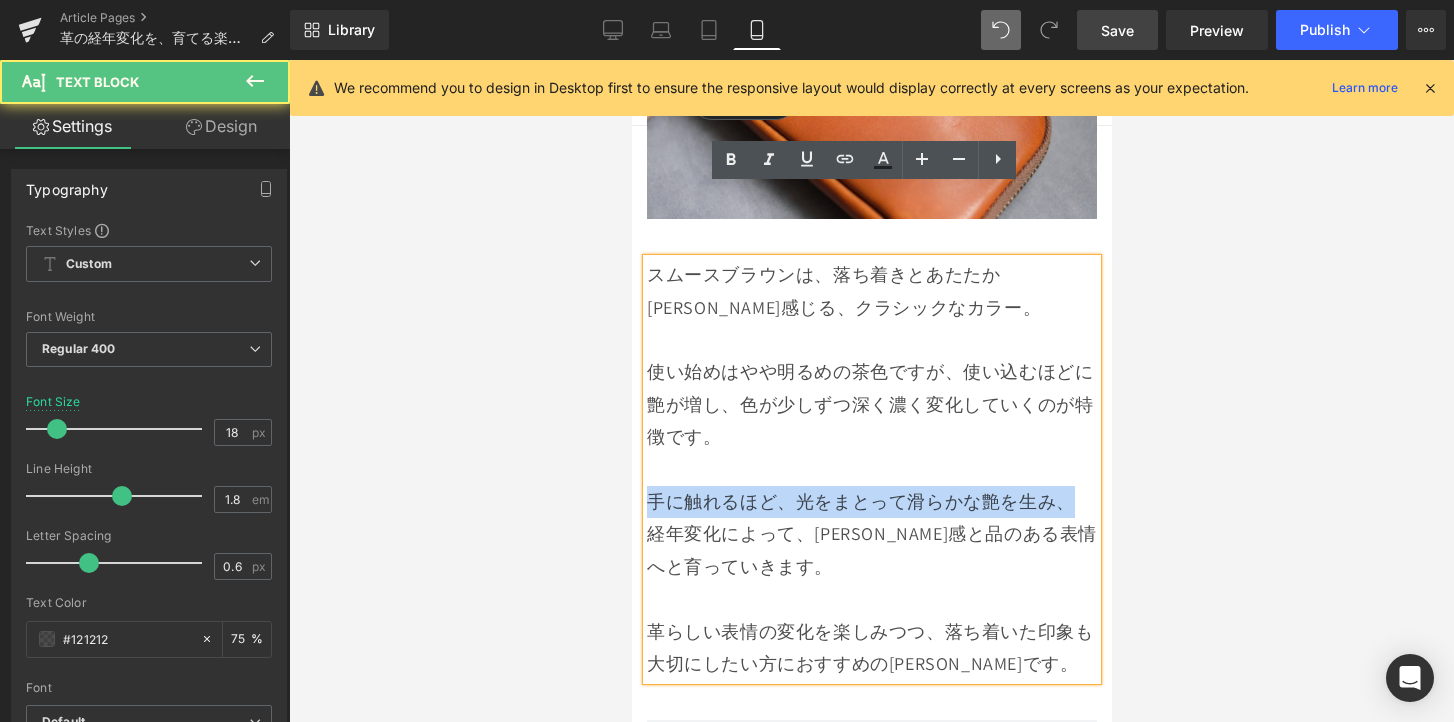 drag, startPoint x: 650, startPoint y: 427, endPoint x: 1084, endPoint y: 428, distance: 434.00116 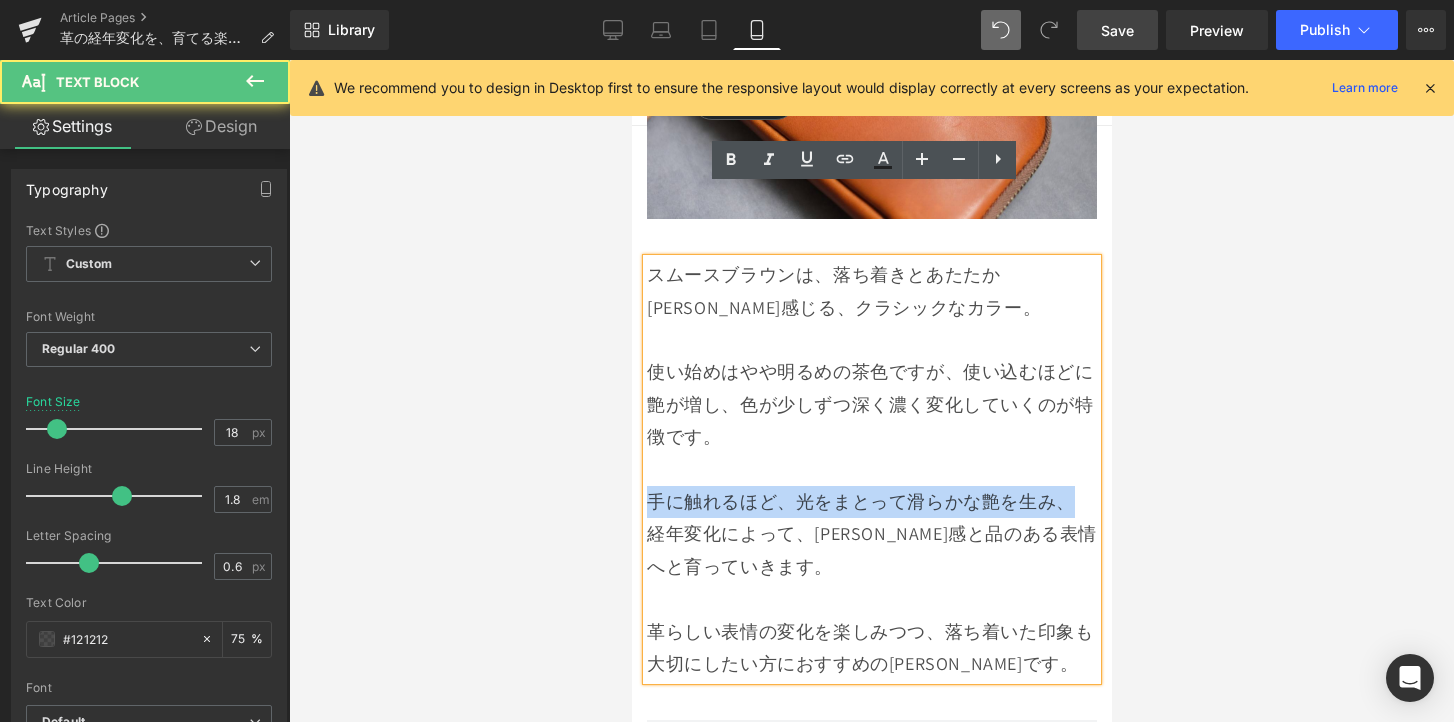 click on "スムースブラウンは、落ち着きとあたたか[PERSON_NAME]感じる、クラシックなカラー。 使い始めはやや明るめの茶色ですが、使い込むほどに艶が増し、色が少しずつ深く濃く変化していくのが特徴です。 手に触れるほど、光をまとって滑らかな艶を生み、 経年変化によって、[PERSON_NAME]感と品のある表情へと育っていきます。 革らしい表情の変化を楽しみつつ、落ち着いた印象も大切にしたい方におすすめの[PERSON_NAME]です。
Text Block" at bounding box center [871, 469] 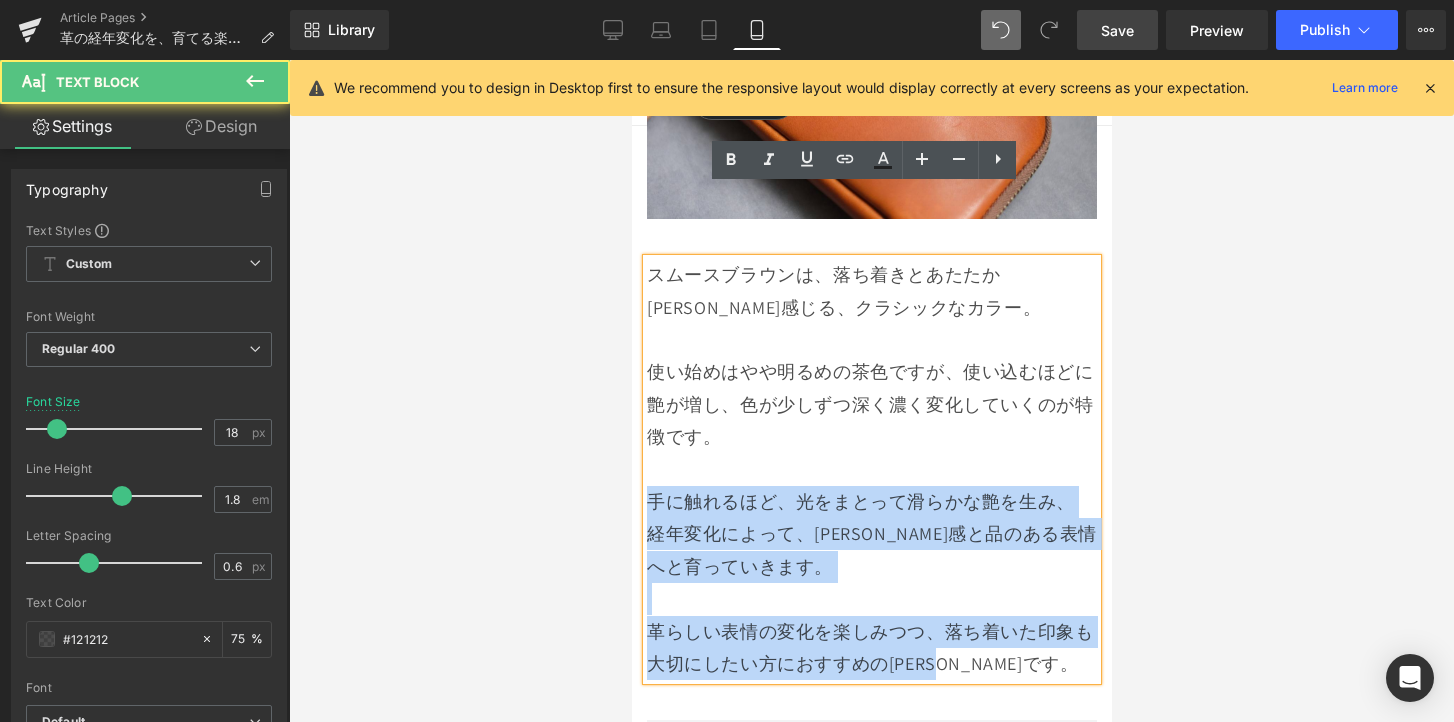 click on "手に触れるほど、光をまとって滑らかな艶を生み、" at bounding box center (871, 502) 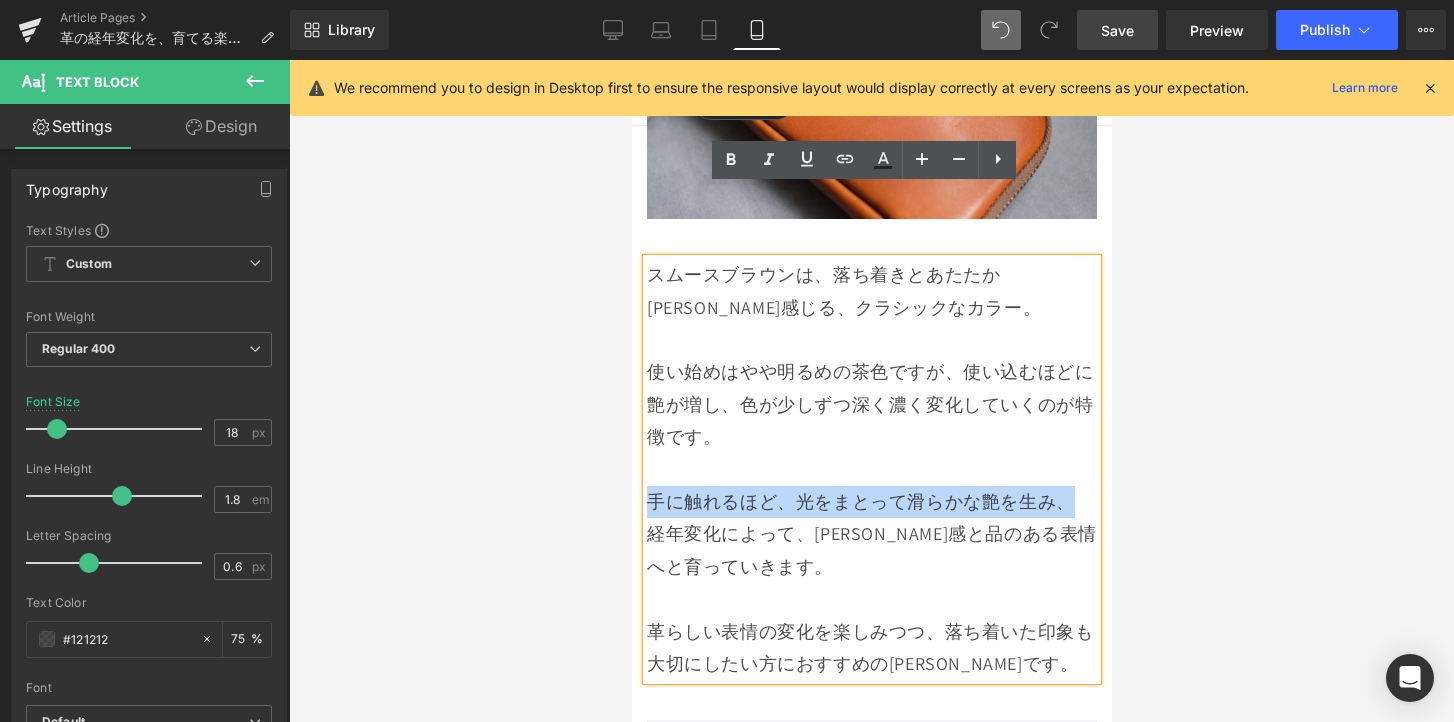 drag, startPoint x: 968, startPoint y: 425, endPoint x: 651, endPoint y: 422, distance: 317.0142 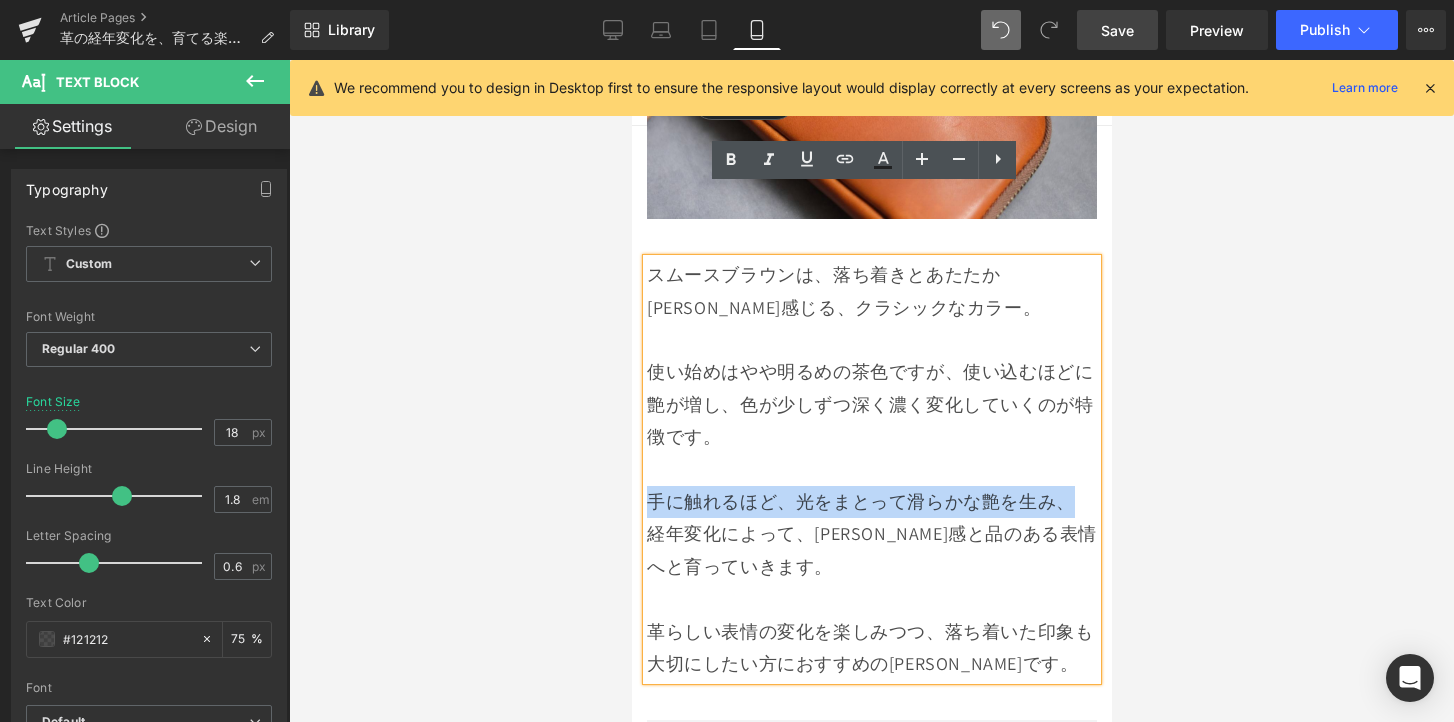 click on "手に触れるほど、光をまとって滑らかな艶を生み、" at bounding box center (871, 502) 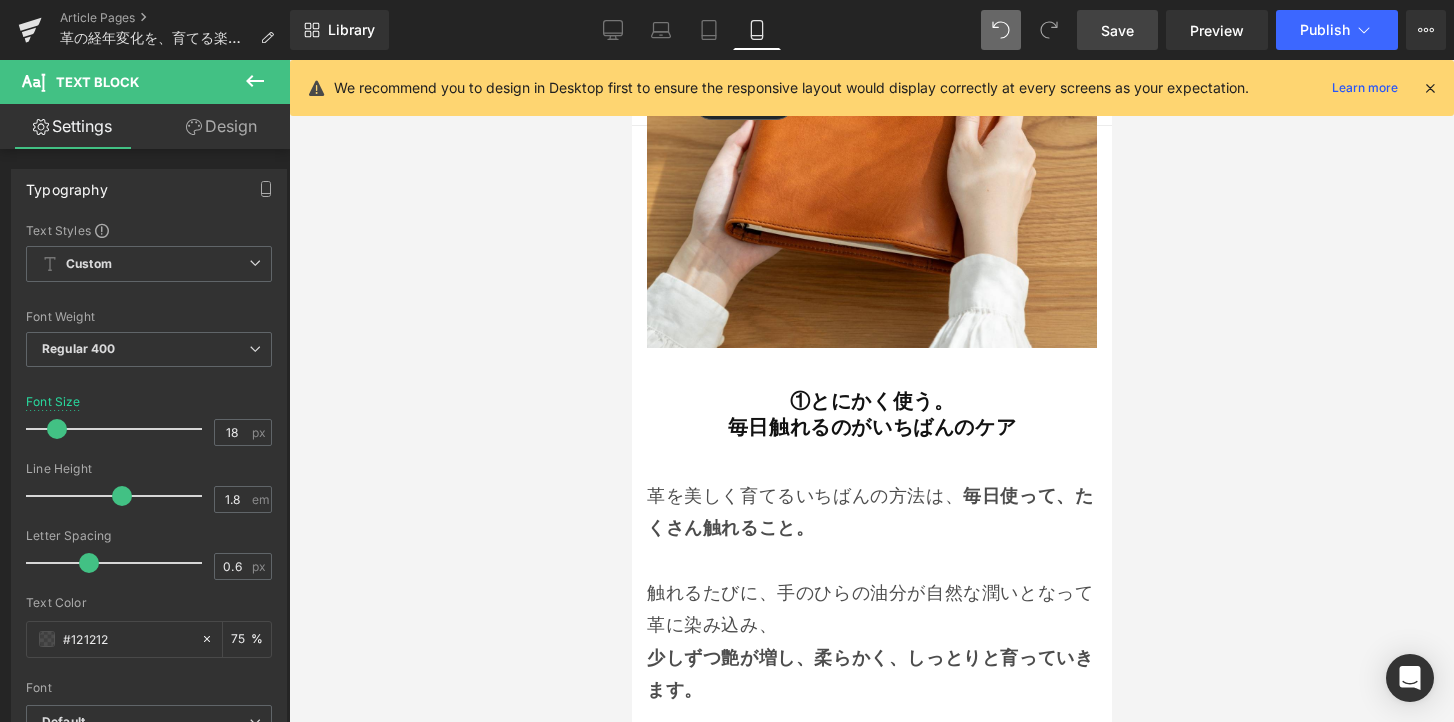 scroll, scrollTop: 8748, scrollLeft: 0, axis: vertical 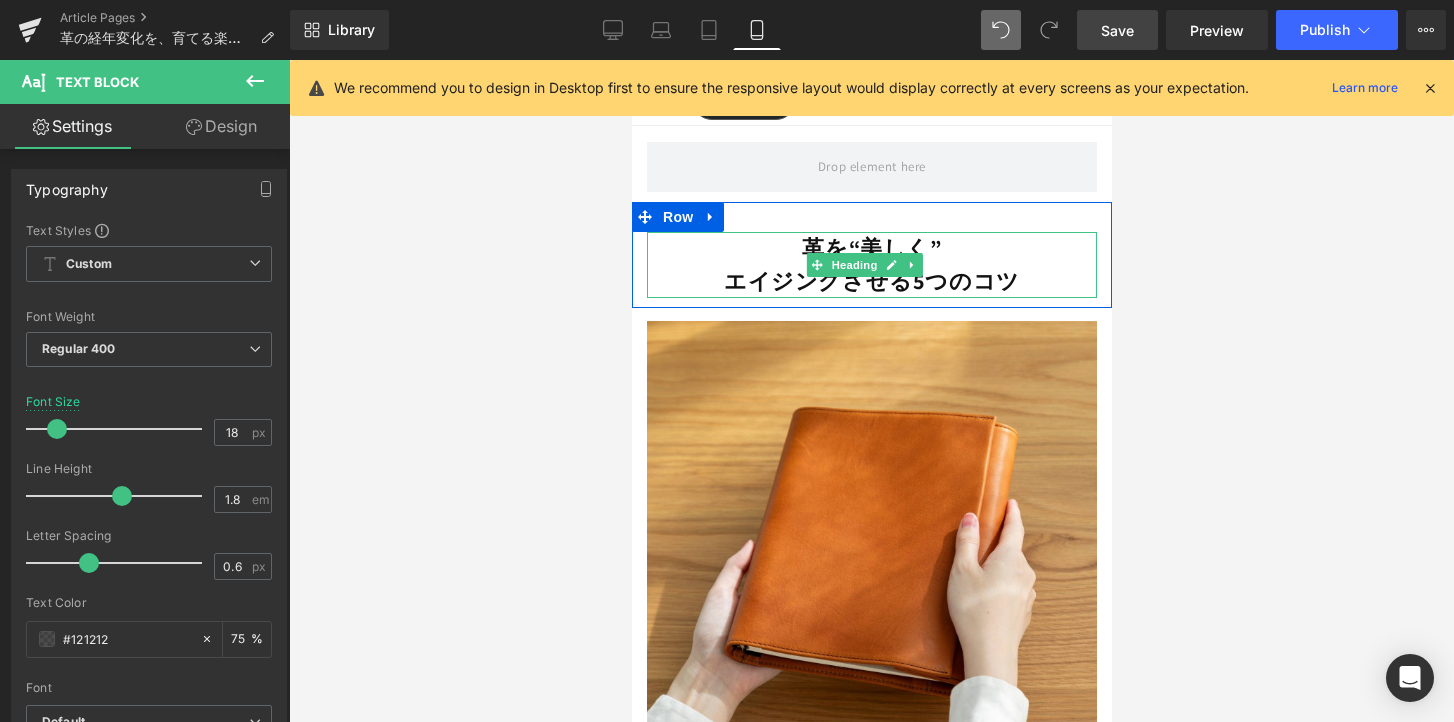 click on "エイジングさせる5つのコツ" at bounding box center (871, 281) 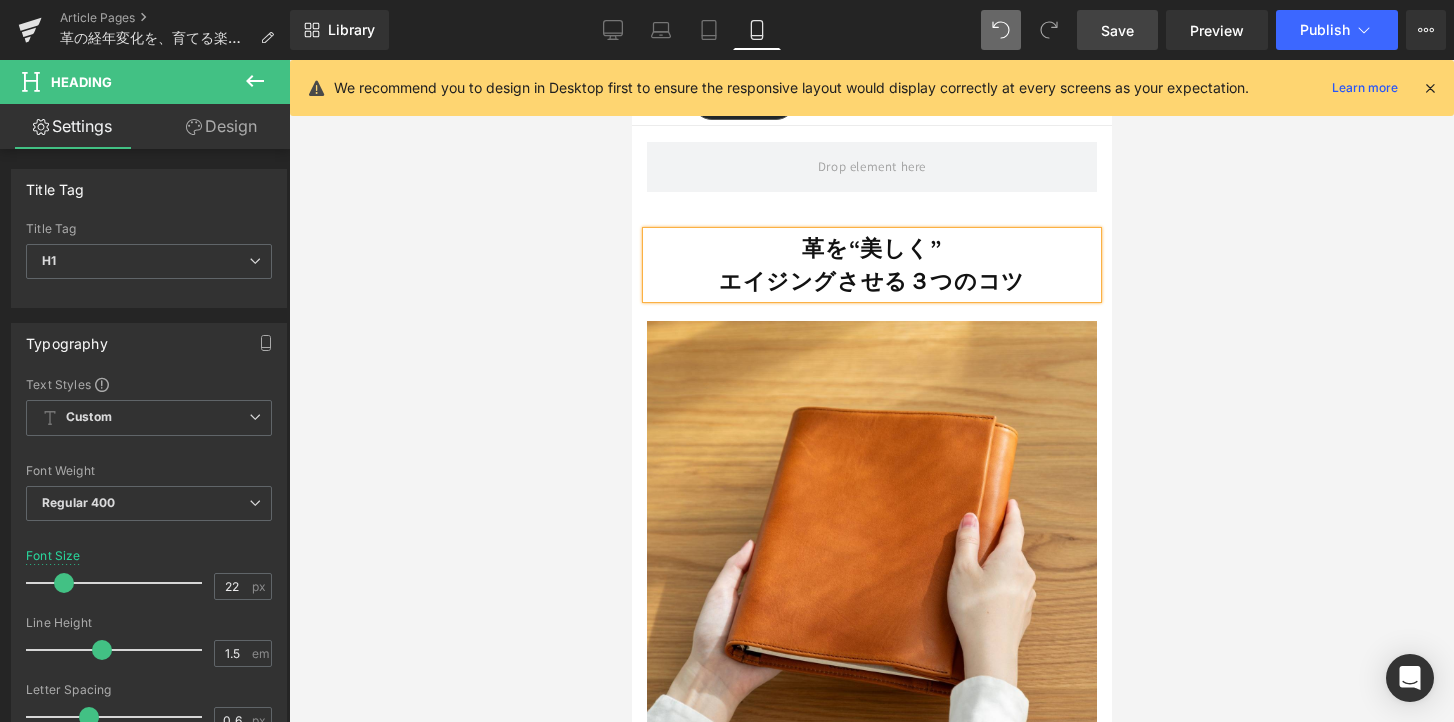 click on "Save" at bounding box center (1117, 30) 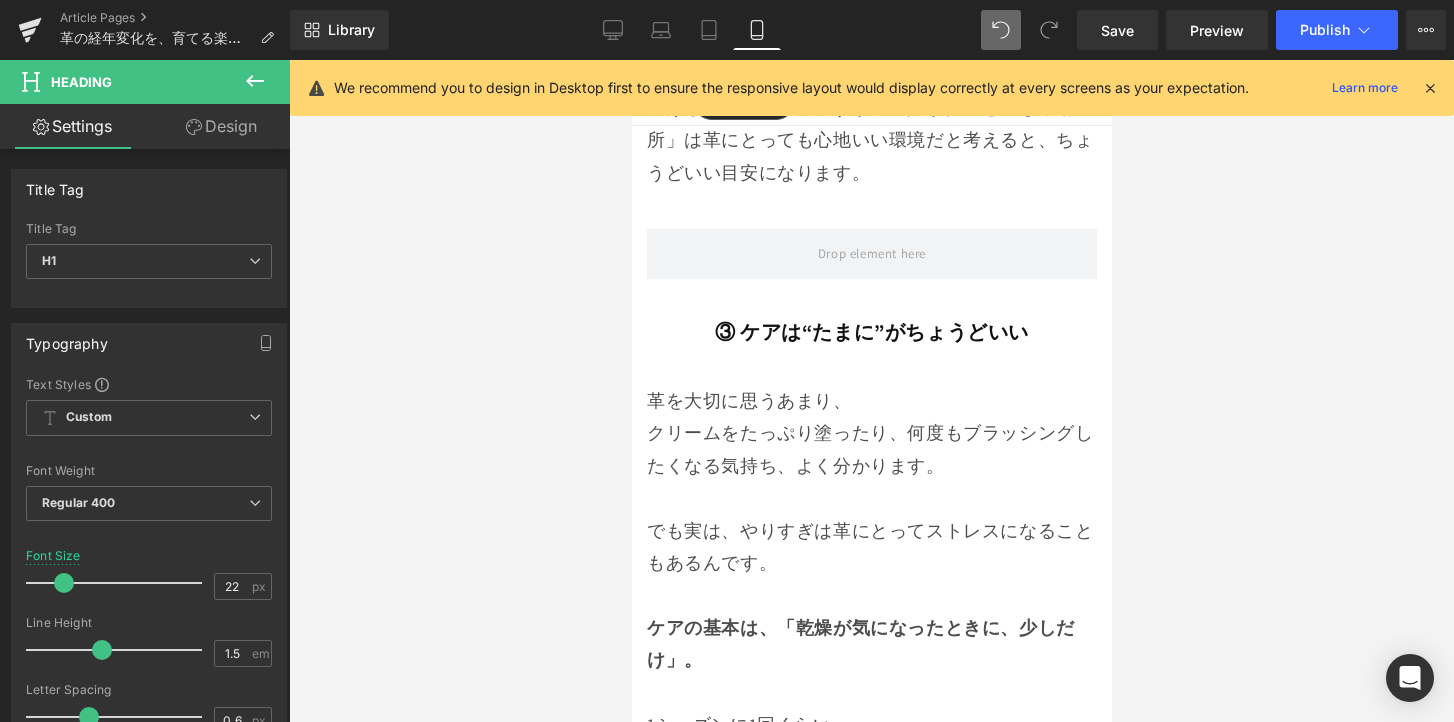 scroll, scrollTop: 10514, scrollLeft: 0, axis: vertical 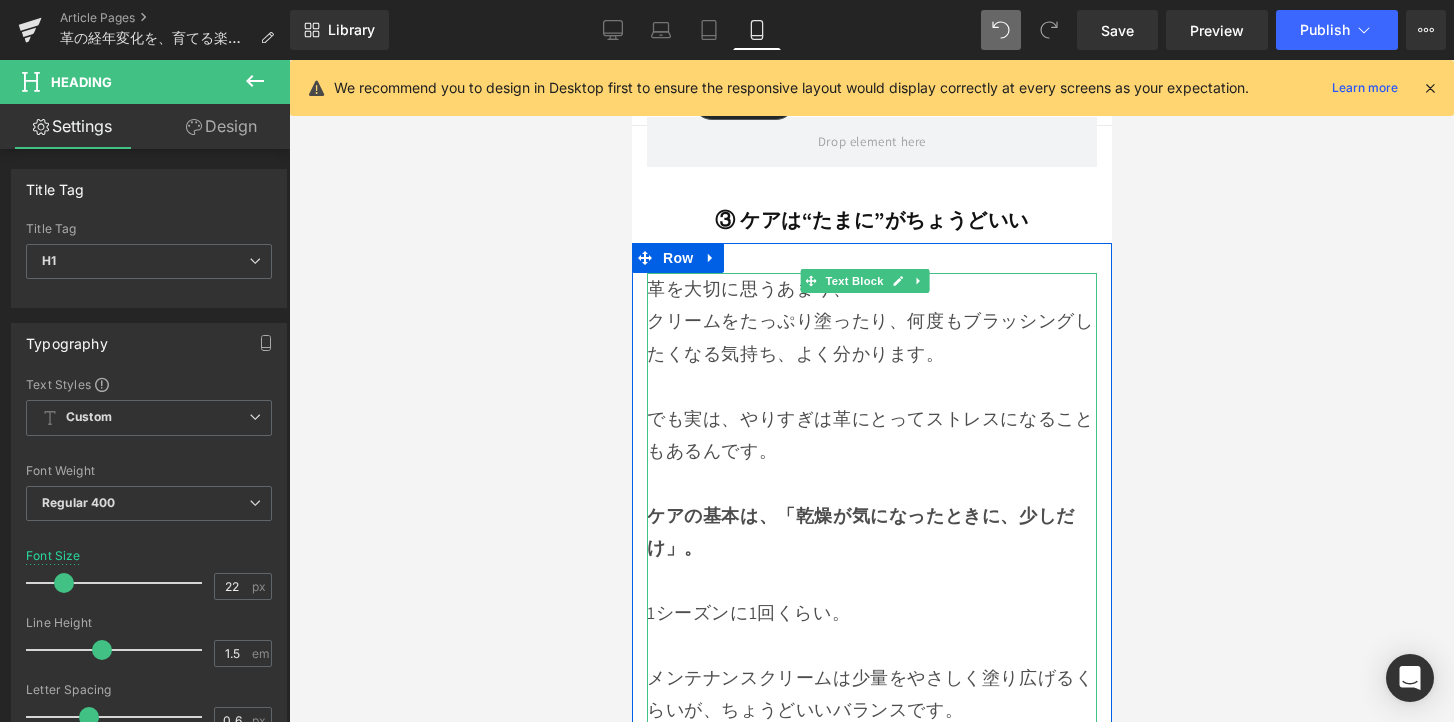 drag, startPoint x: 830, startPoint y: 524, endPoint x: 856, endPoint y: 525, distance: 26.019224 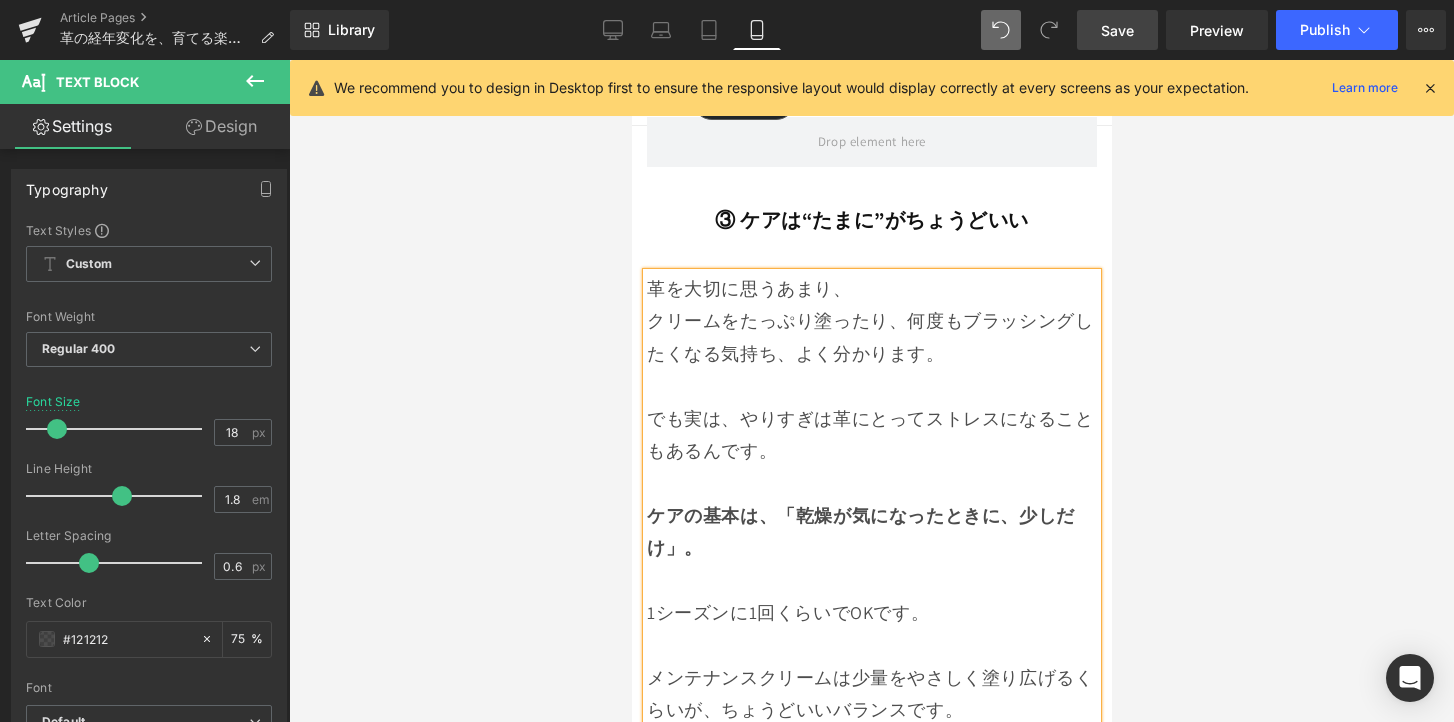 click on "Save" at bounding box center (1117, 30) 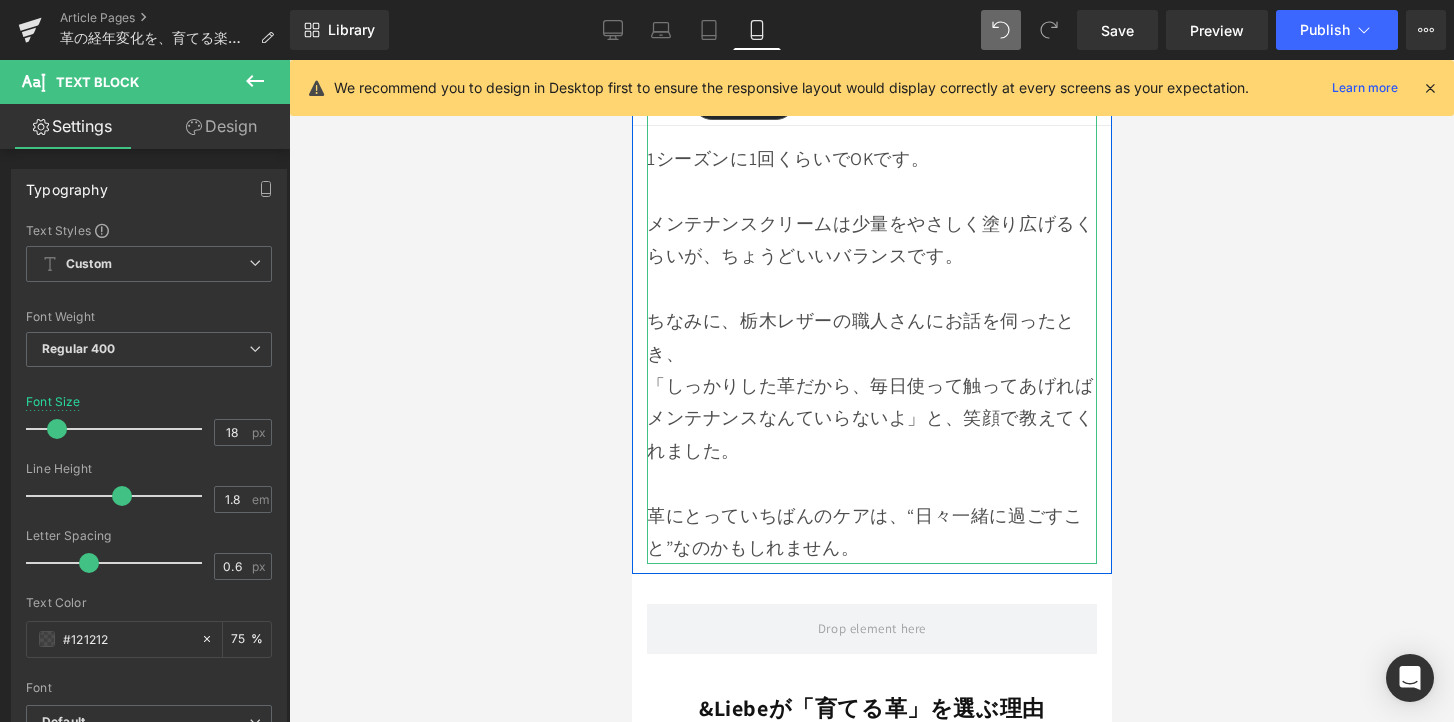 scroll, scrollTop: 11163, scrollLeft: 0, axis: vertical 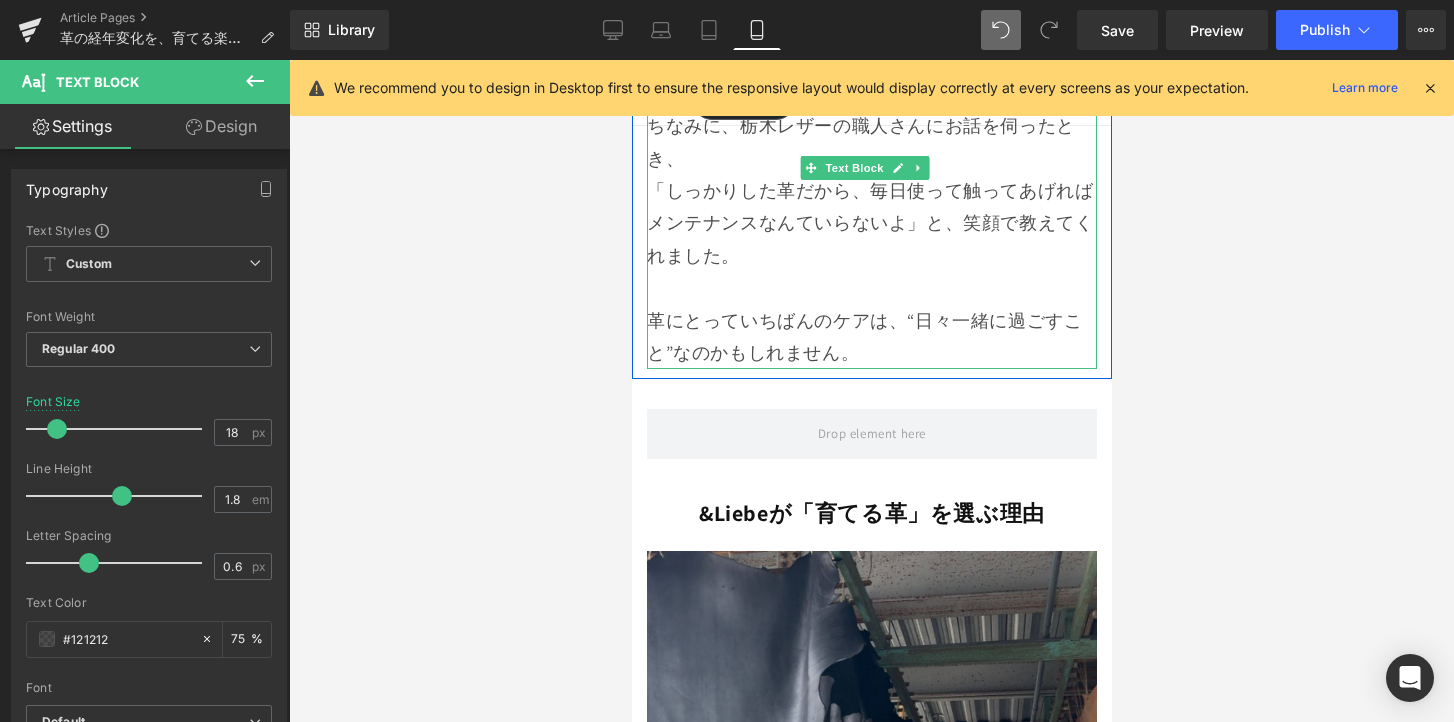 click on "革にとっていちばんのケアは、“日々一緒に過ごすこと”なのかもしれません。" at bounding box center [871, 337] 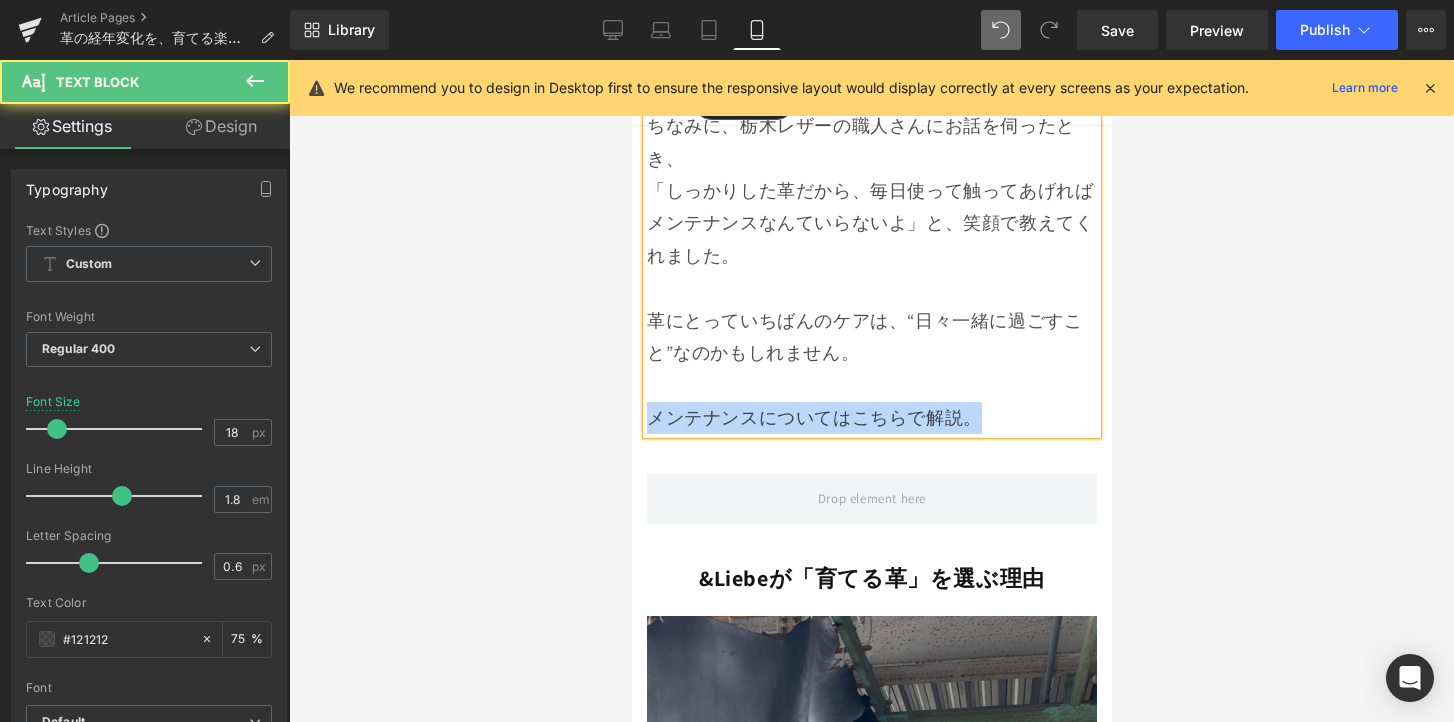 drag, startPoint x: 986, startPoint y: 338, endPoint x: 650, endPoint y: 332, distance: 336.05356 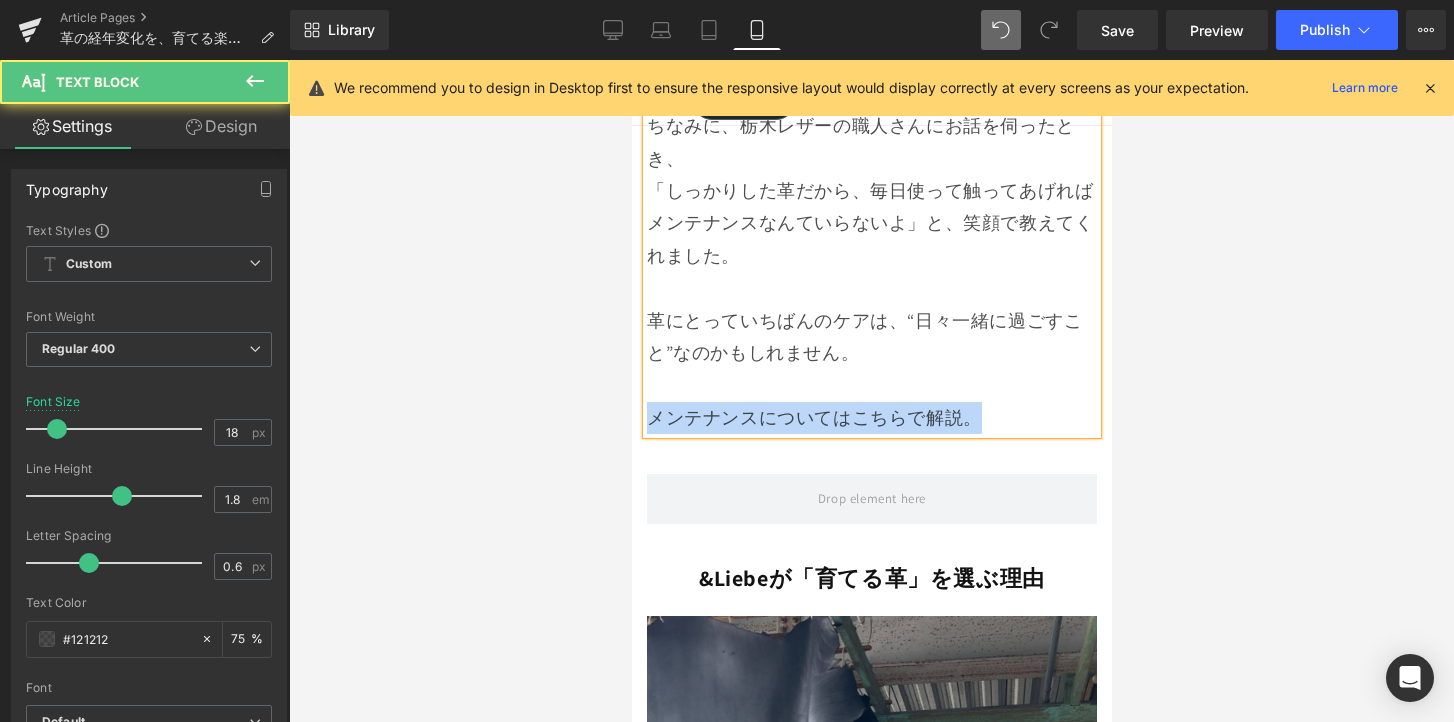click on "メンテナンスについてはこちらで解説。" at bounding box center [871, 418] 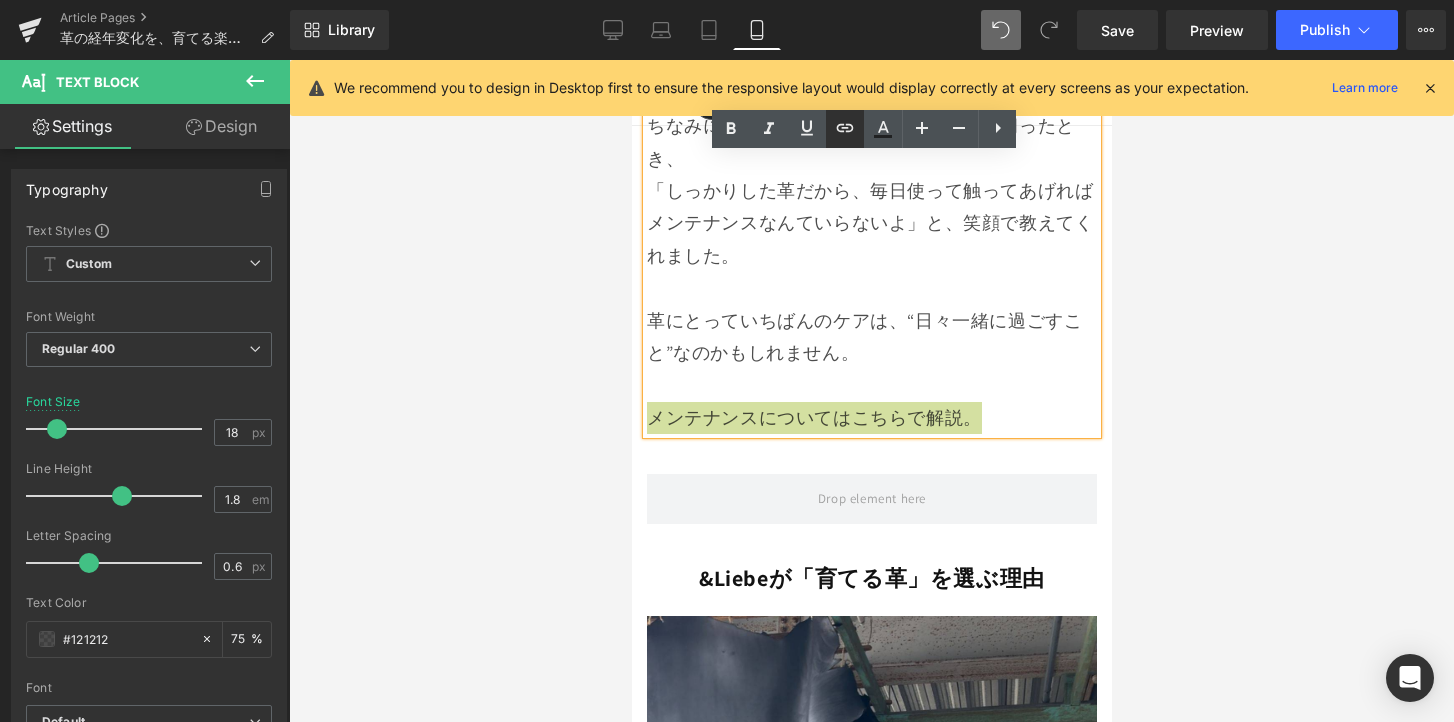click at bounding box center [845, 129] 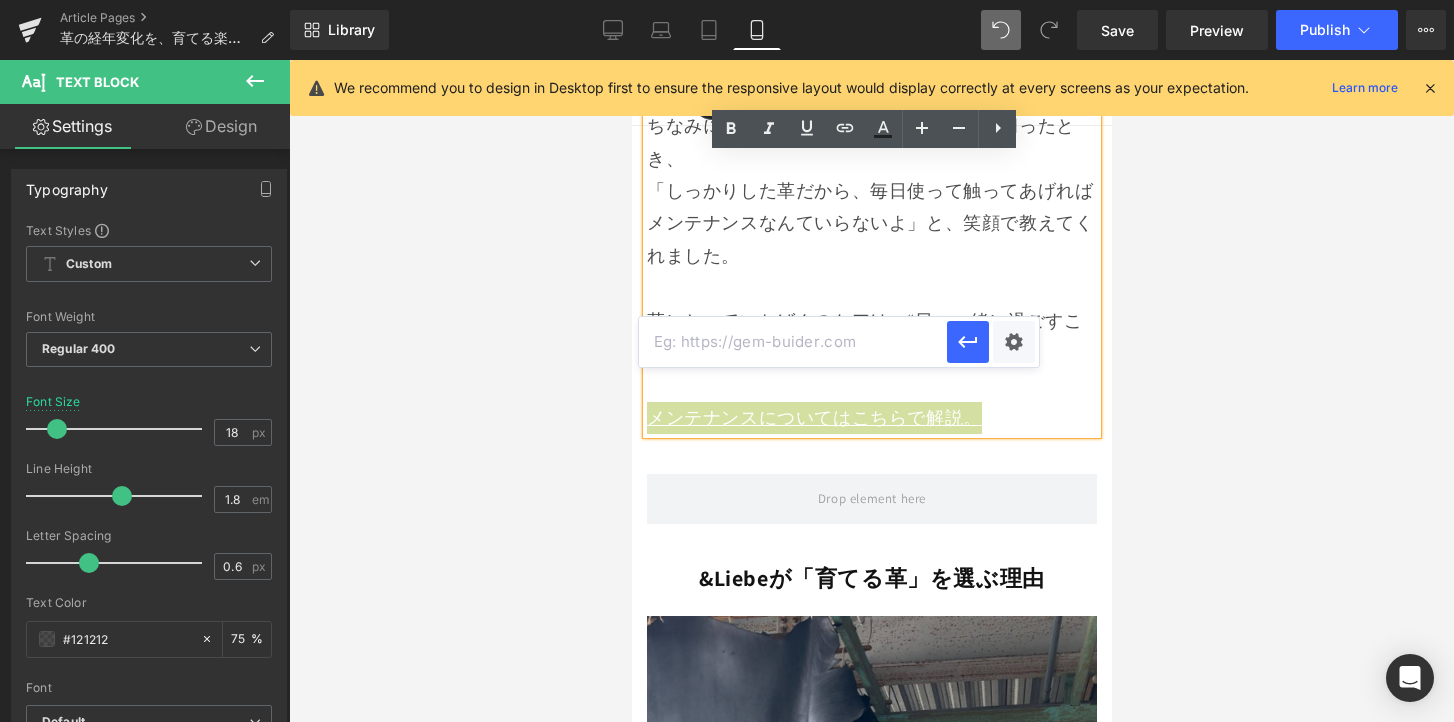 click at bounding box center (793, 342) 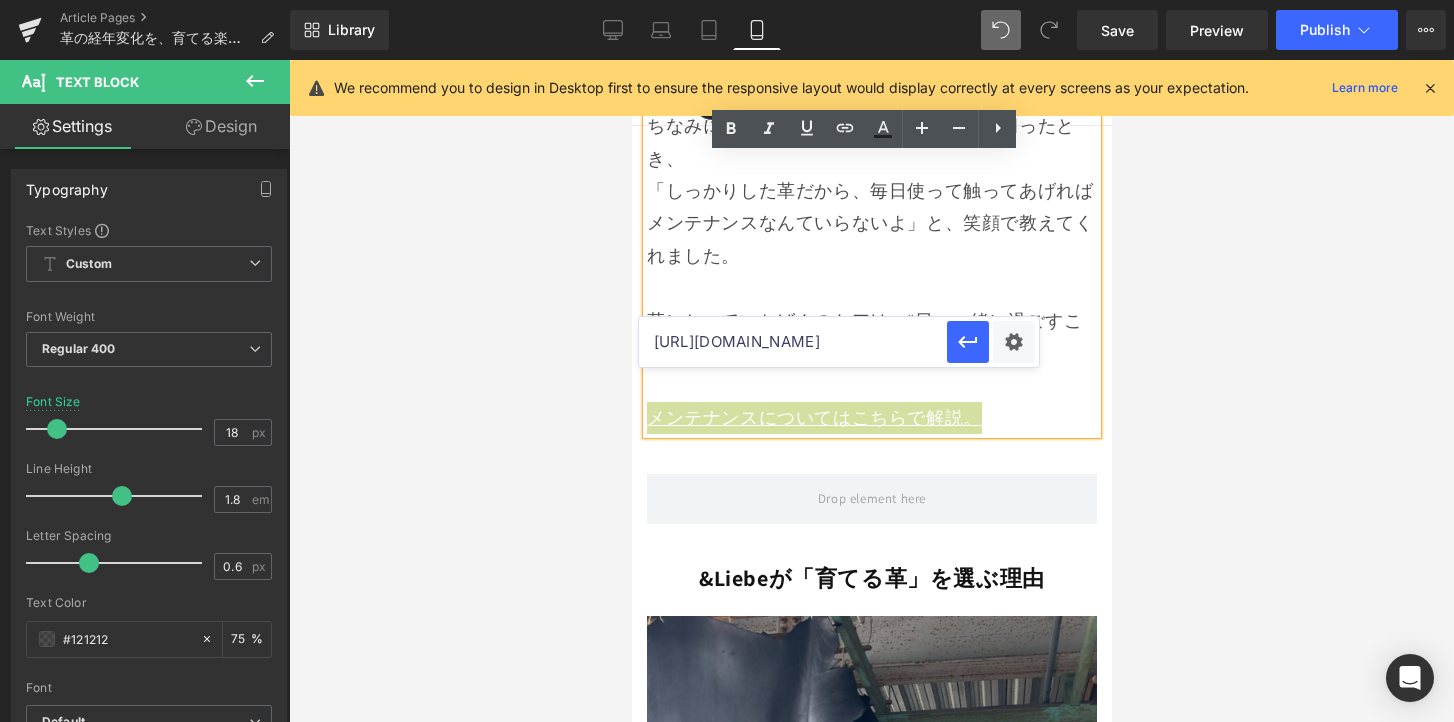 scroll, scrollTop: 0, scrollLeft: 728, axis: horizontal 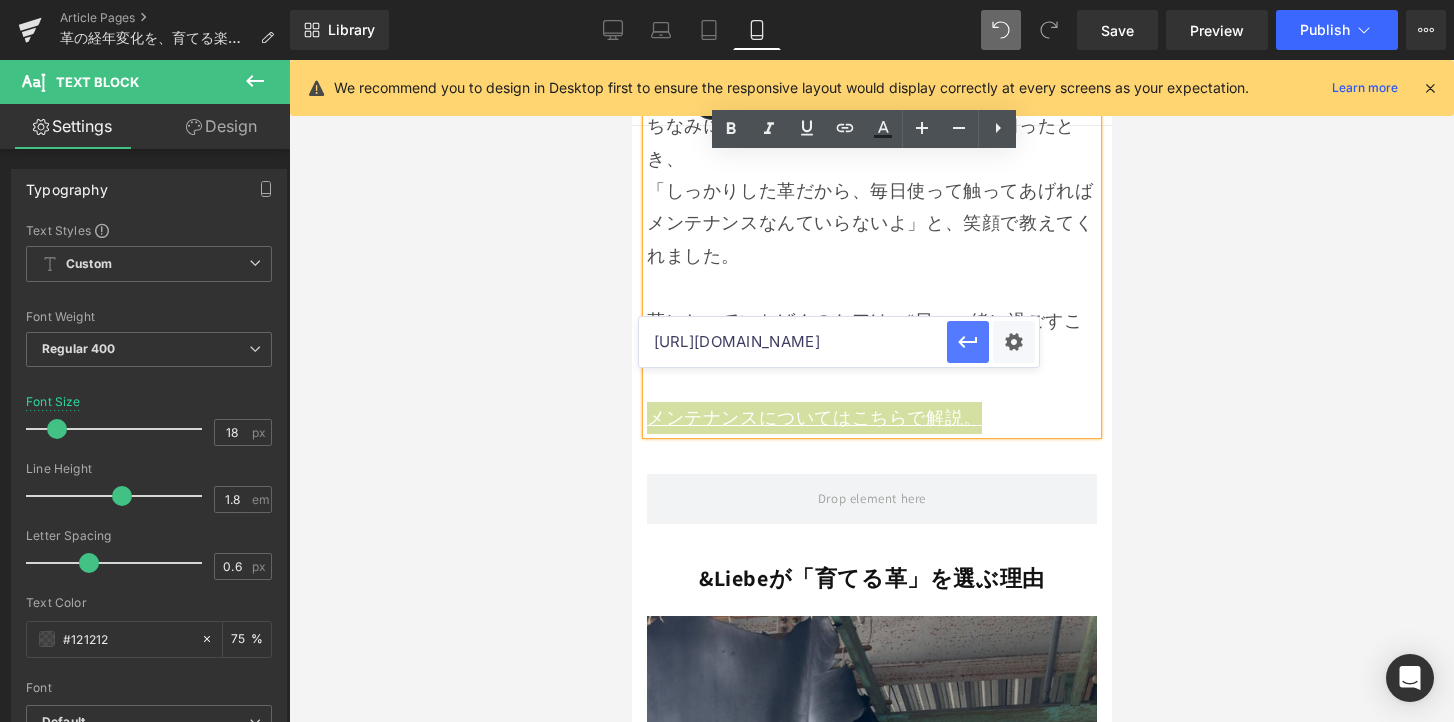 type on "[URL][DOMAIN_NAME]" 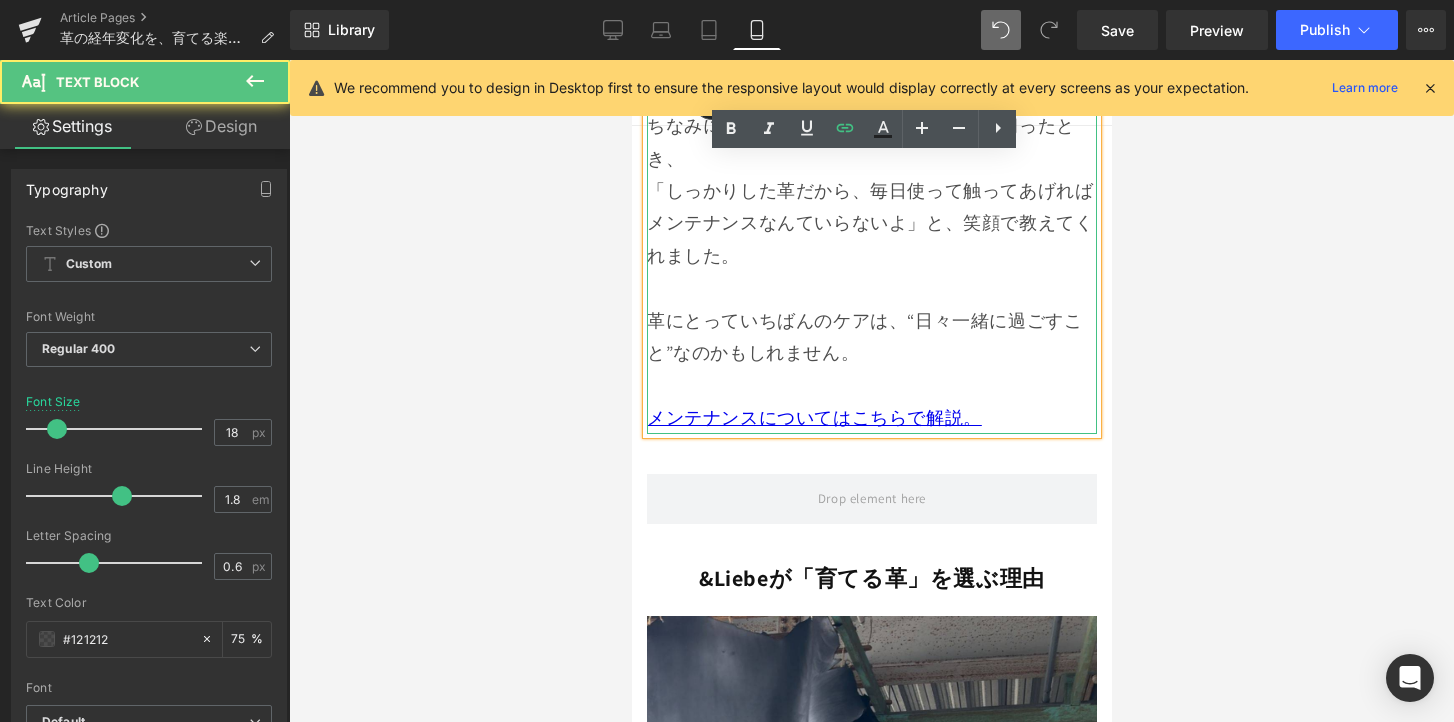click on "メンテナンスについてはこちらで解説。" at bounding box center [871, 418] 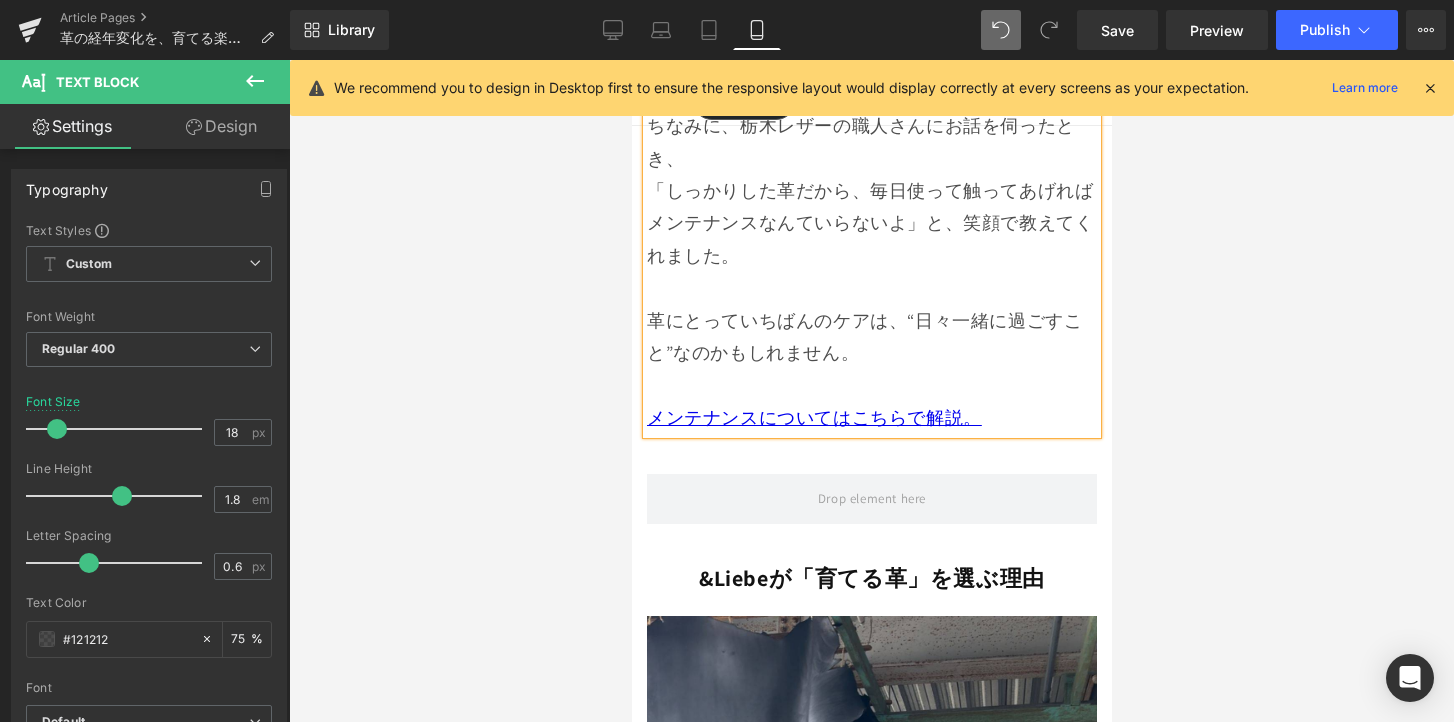 scroll, scrollTop: 11472, scrollLeft: 0, axis: vertical 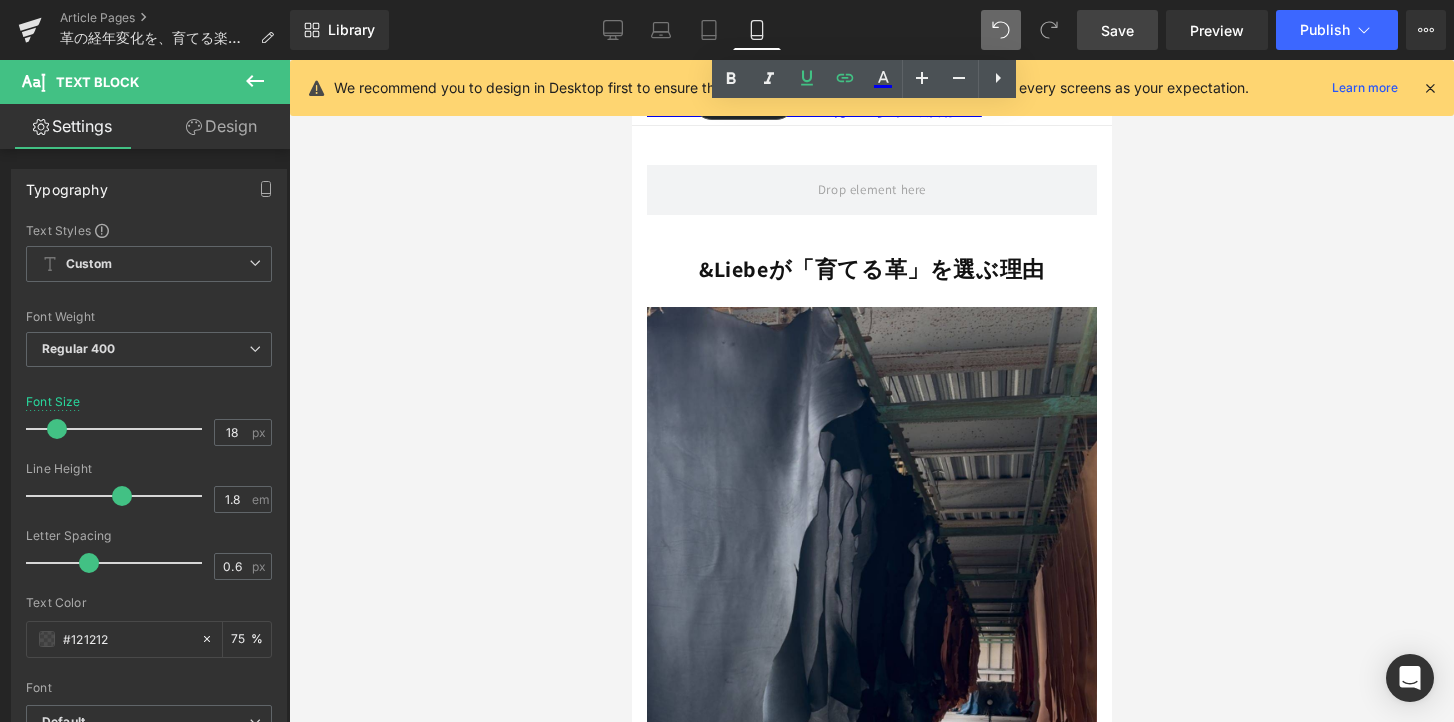 click on "Save" at bounding box center (1117, 30) 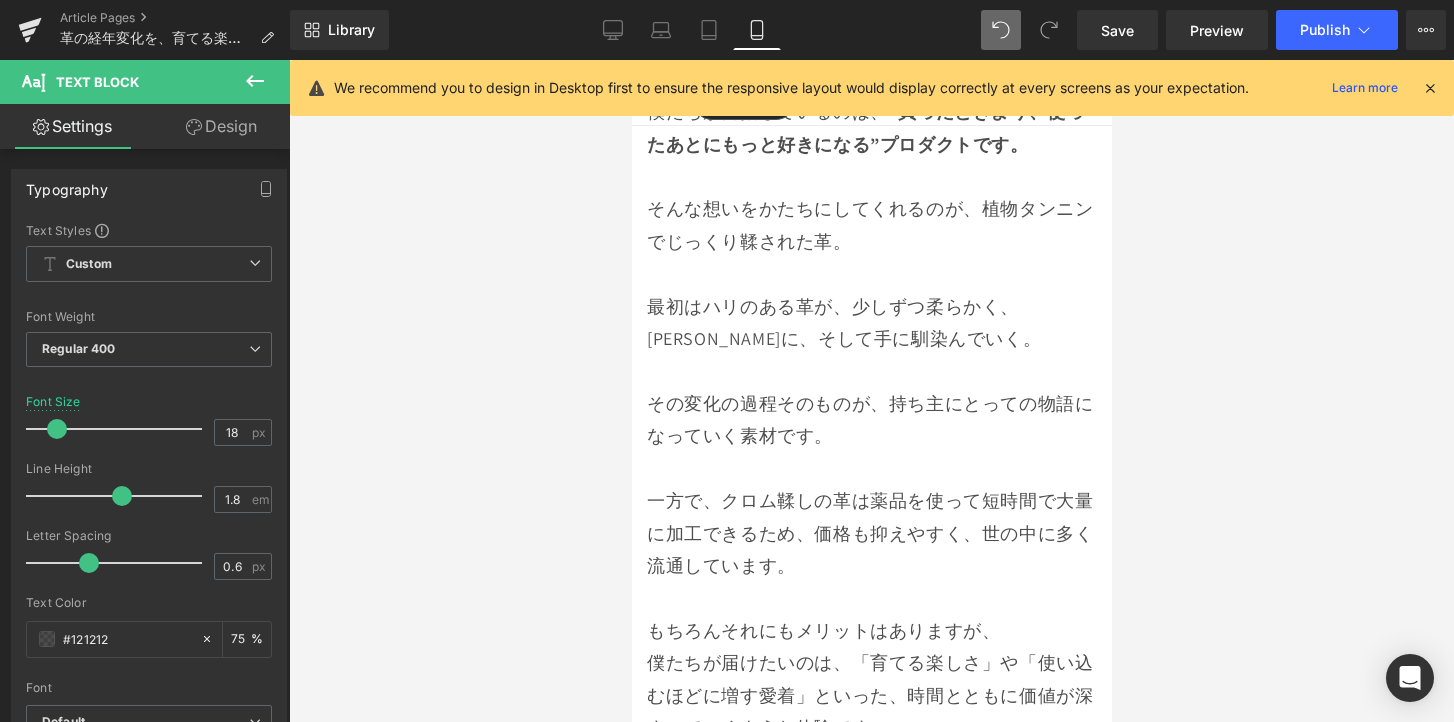 scroll, scrollTop: 12264, scrollLeft: 0, axis: vertical 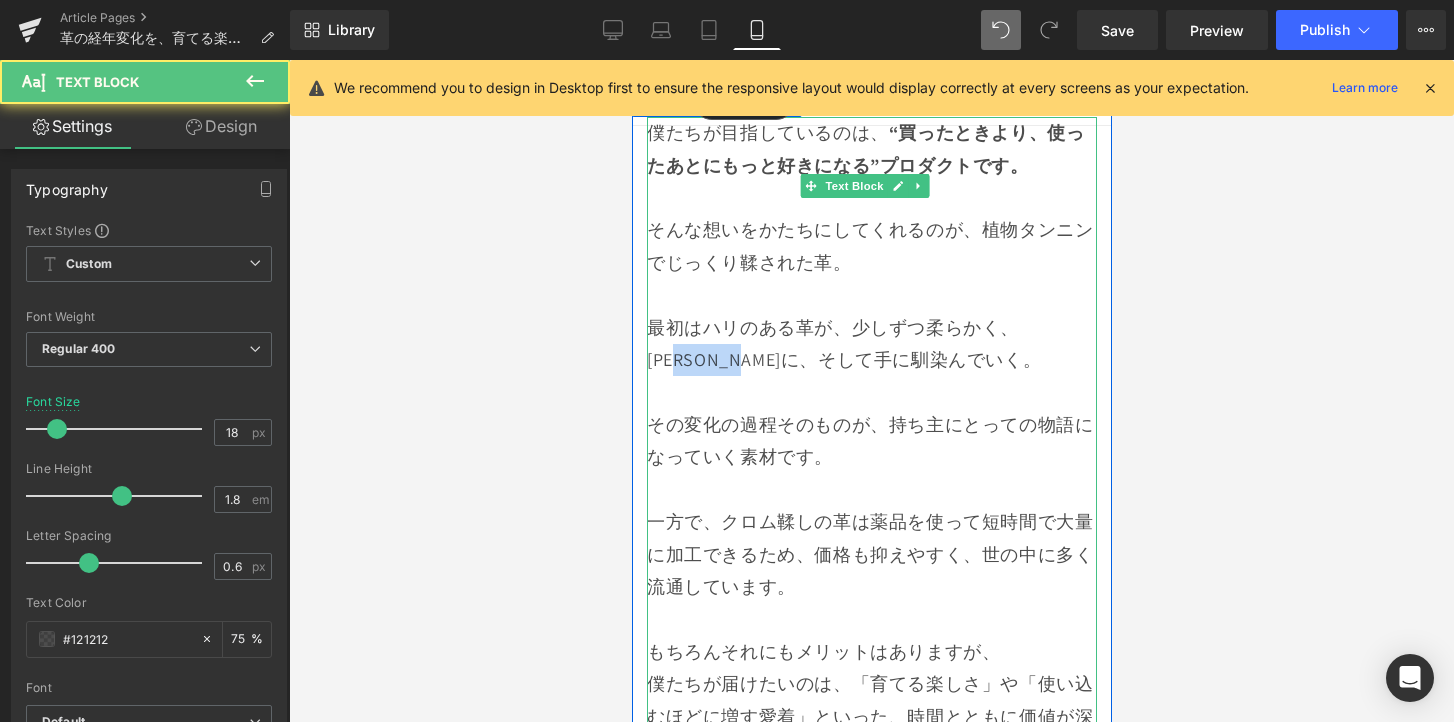 drag, startPoint x: 755, startPoint y: 257, endPoint x: 651, endPoint y: 252, distance: 104.120125 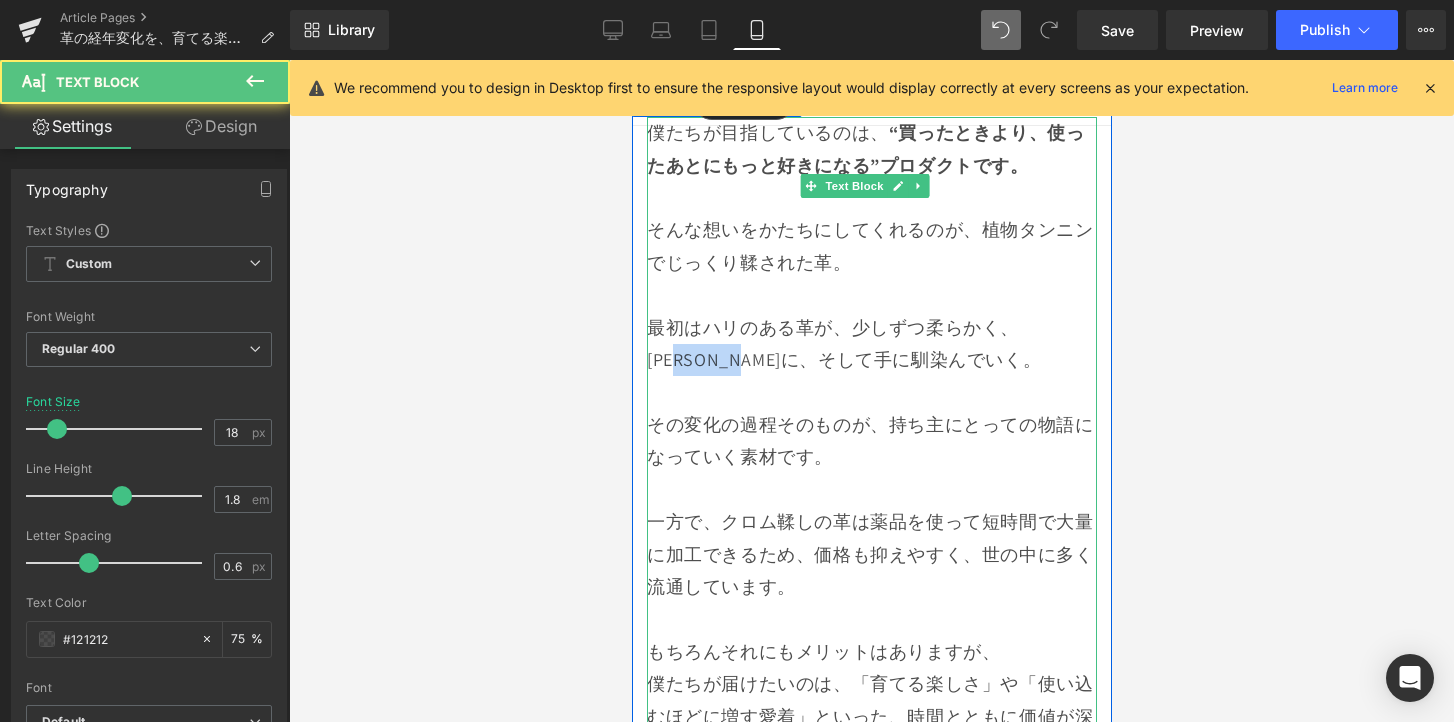 click on "最初はハリのある革が、少しずつ柔らかく、[PERSON_NAME]に、そして手に馴染んでいく。" at bounding box center (871, 344) 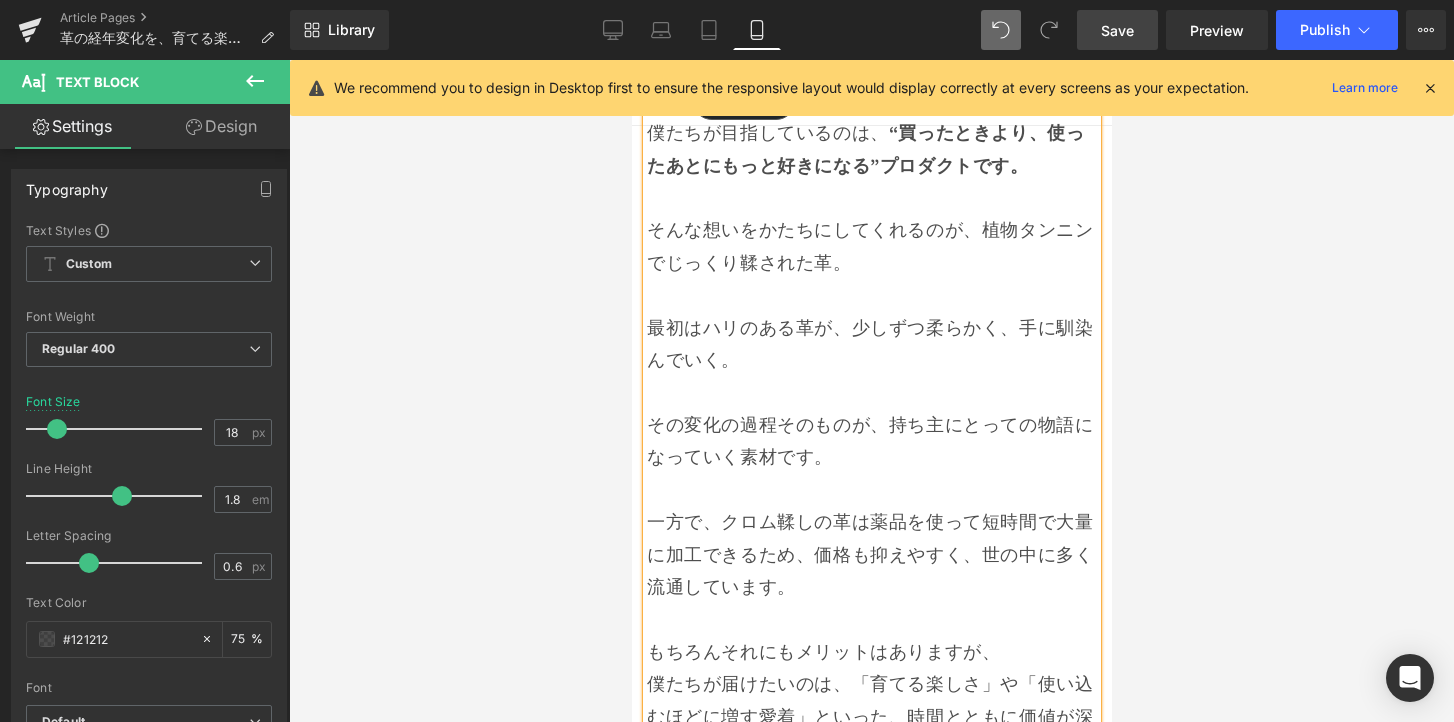 click on "Save" at bounding box center (1117, 30) 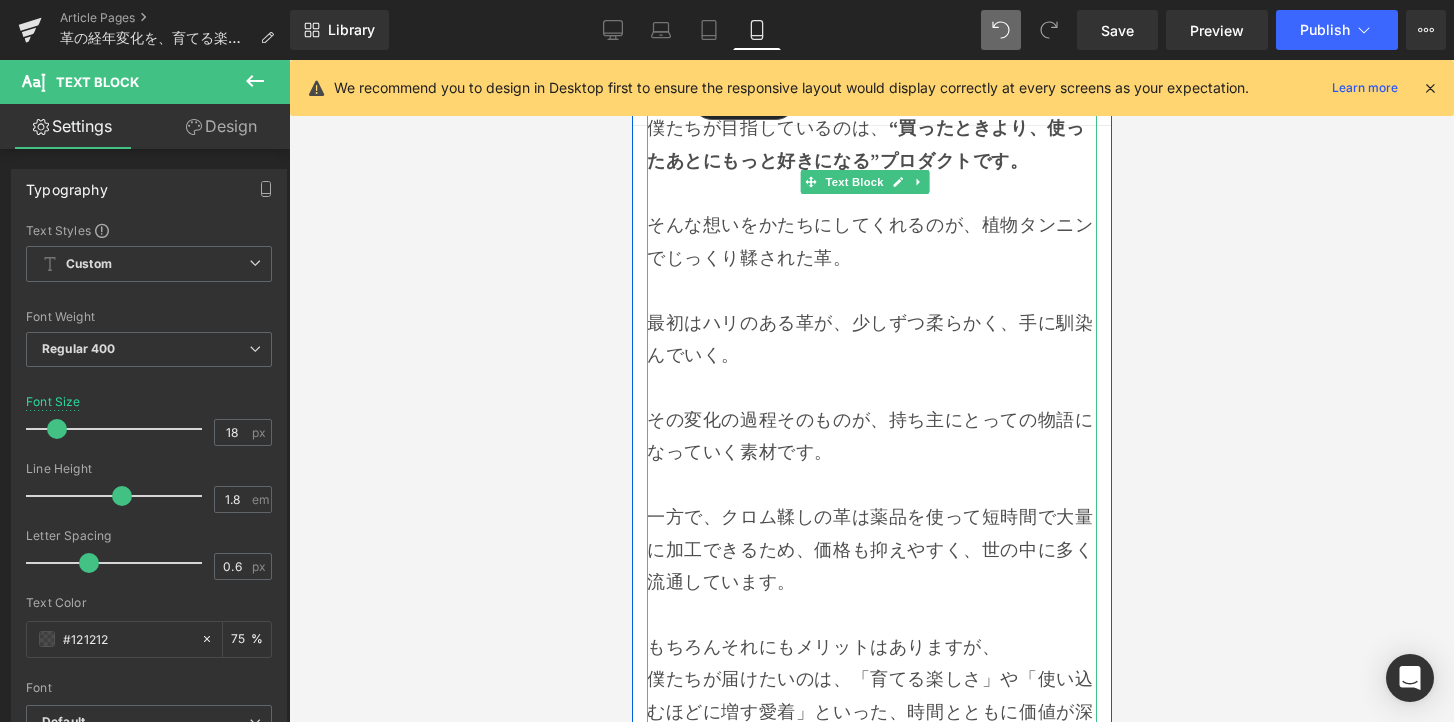 scroll, scrollTop: 12272, scrollLeft: 0, axis: vertical 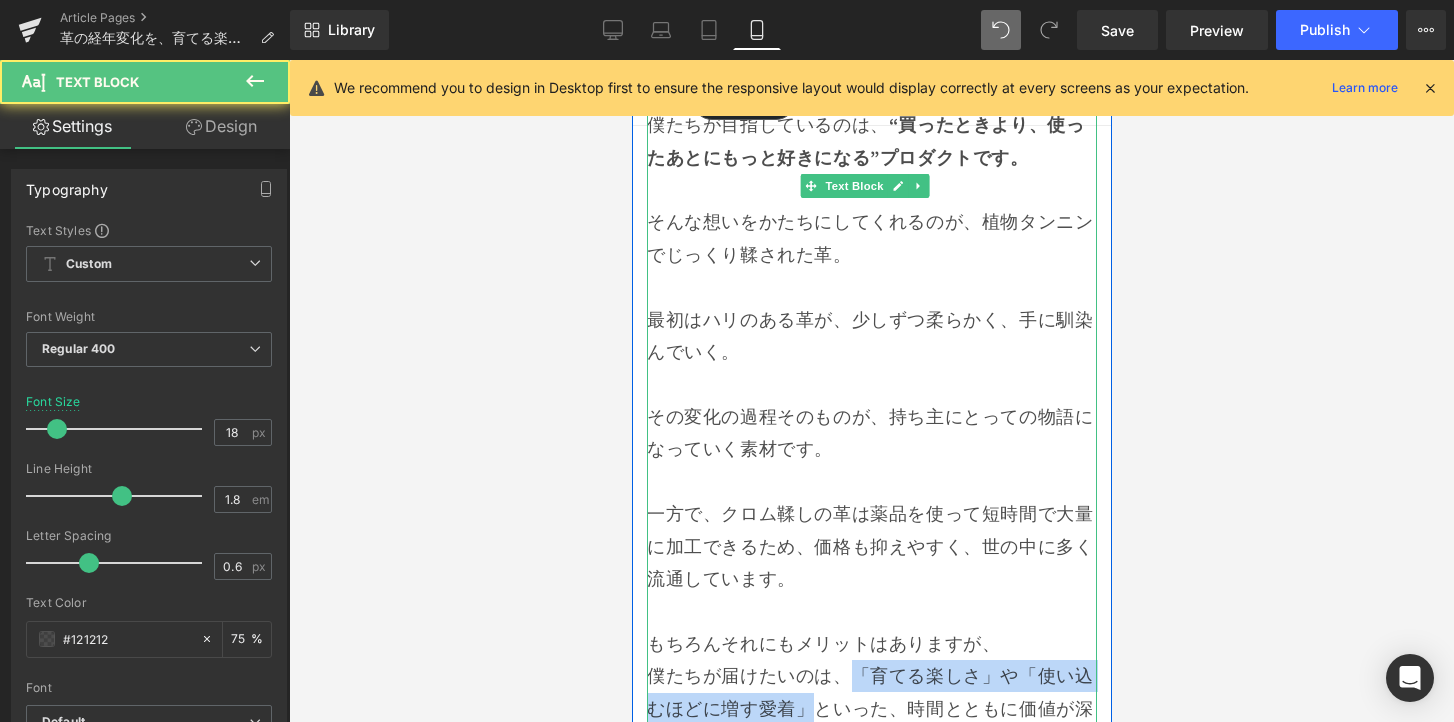 drag, startPoint x: 847, startPoint y: 570, endPoint x: 825, endPoint y: 604, distance: 40.496914 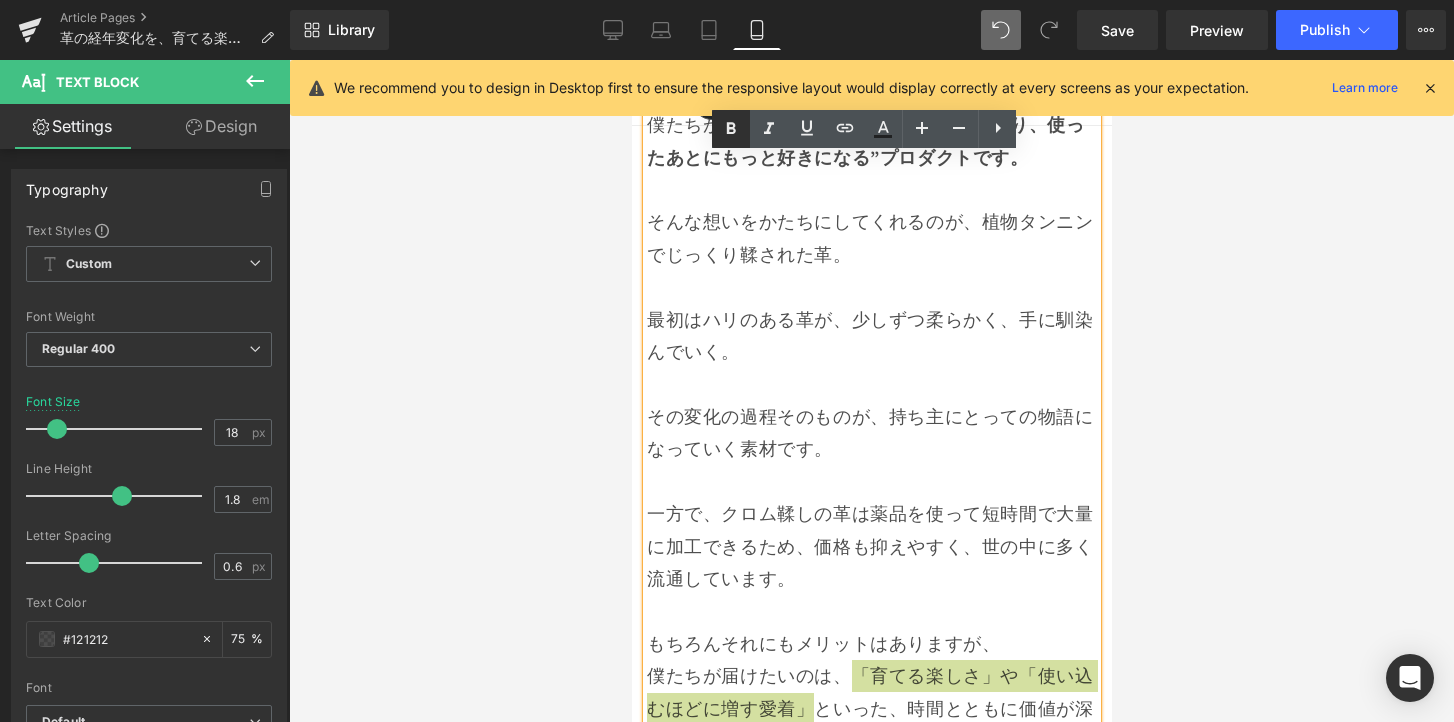 click 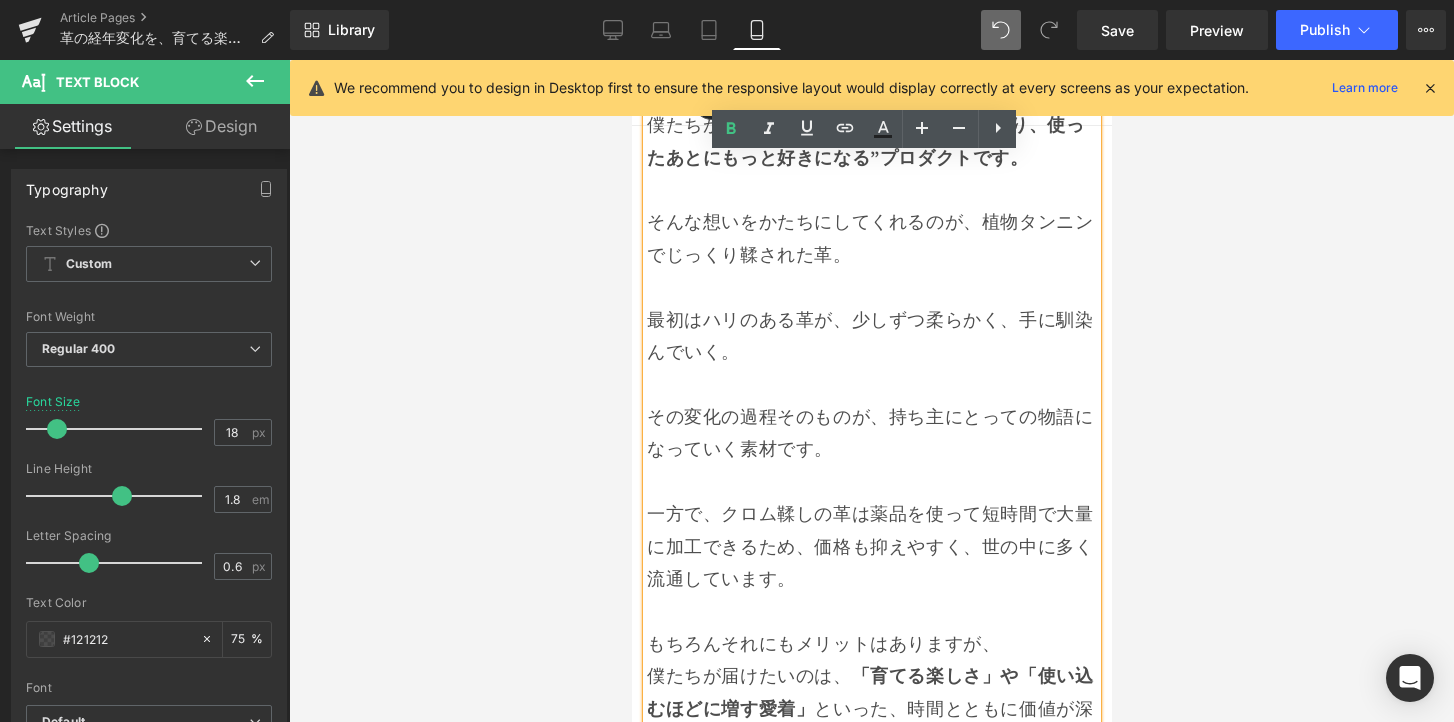click at bounding box center [871, 482] 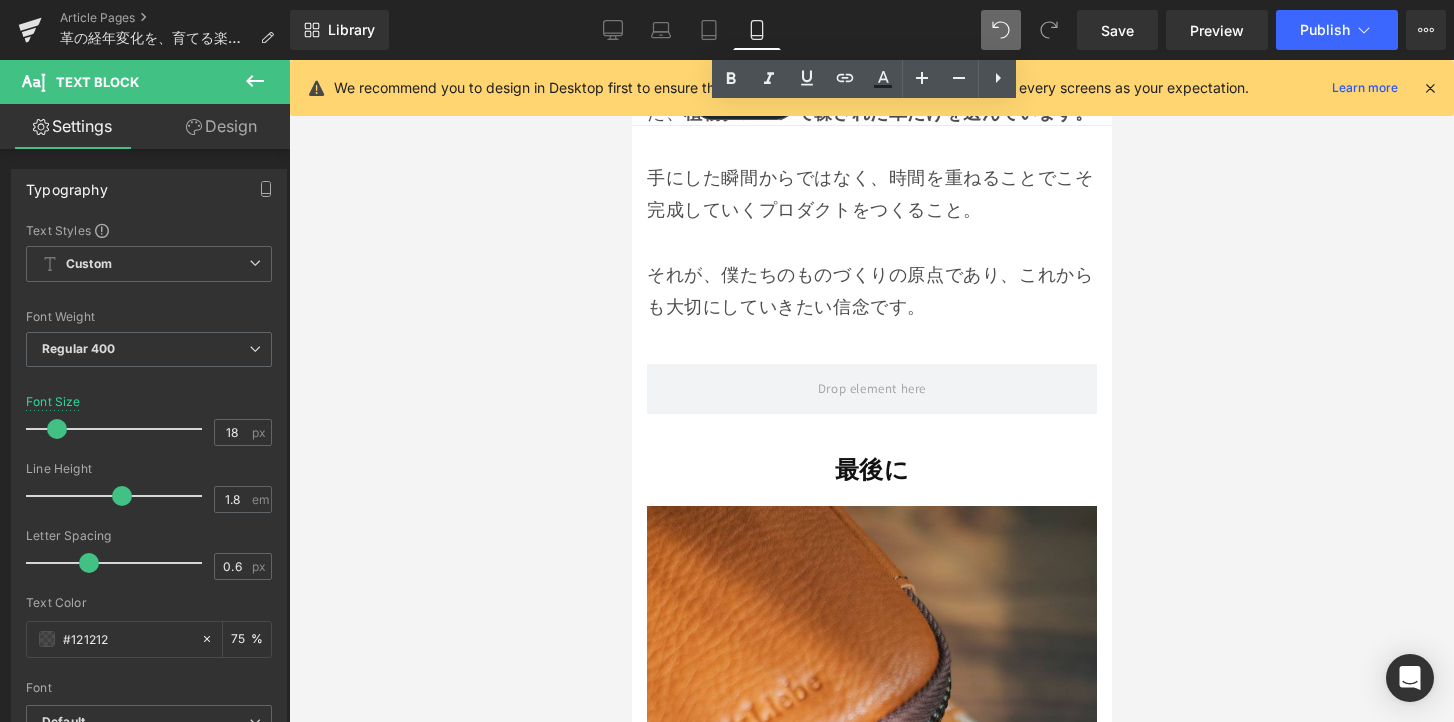 scroll, scrollTop: 13286, scrollLeft: 0, axis: vertical 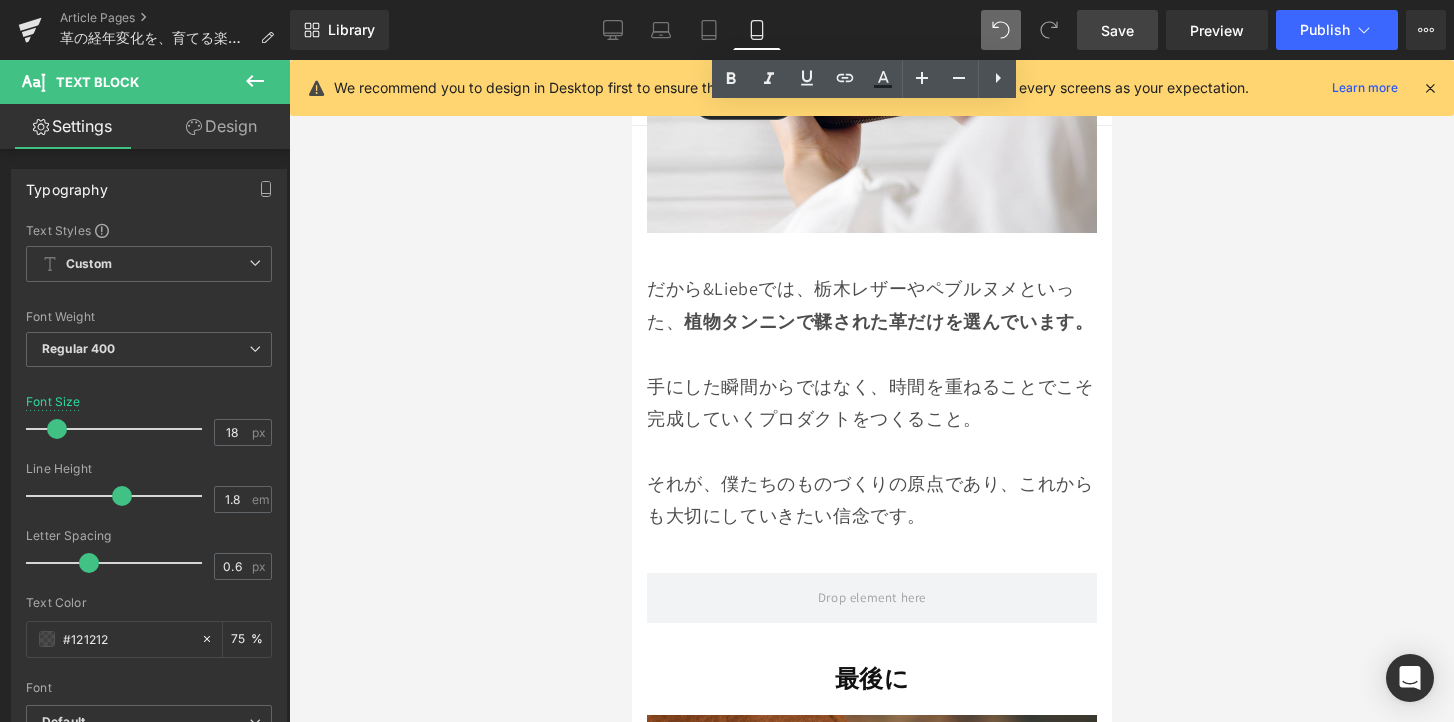 click on "Save" at bounding box center (1117, 30) 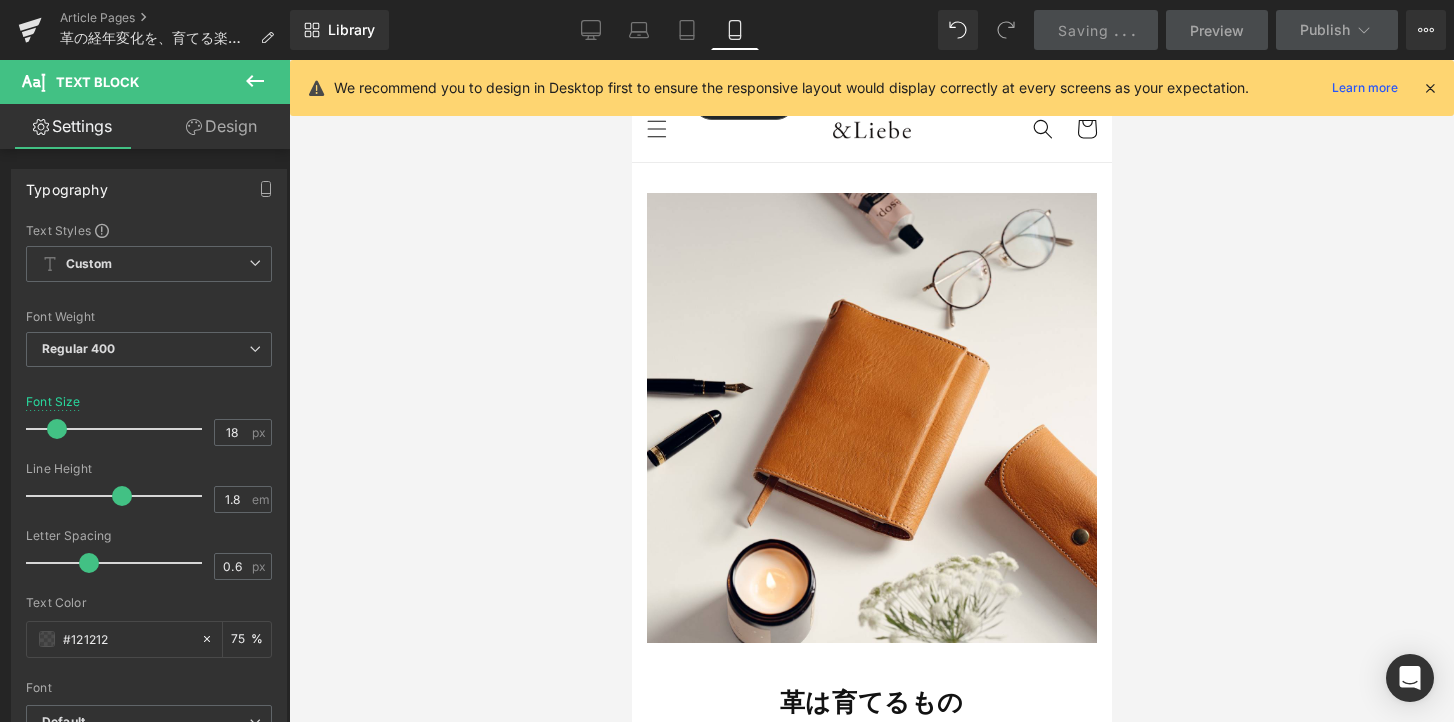 scroll, scrollTop: 13286, scrollLeft: 0, axis: vertical 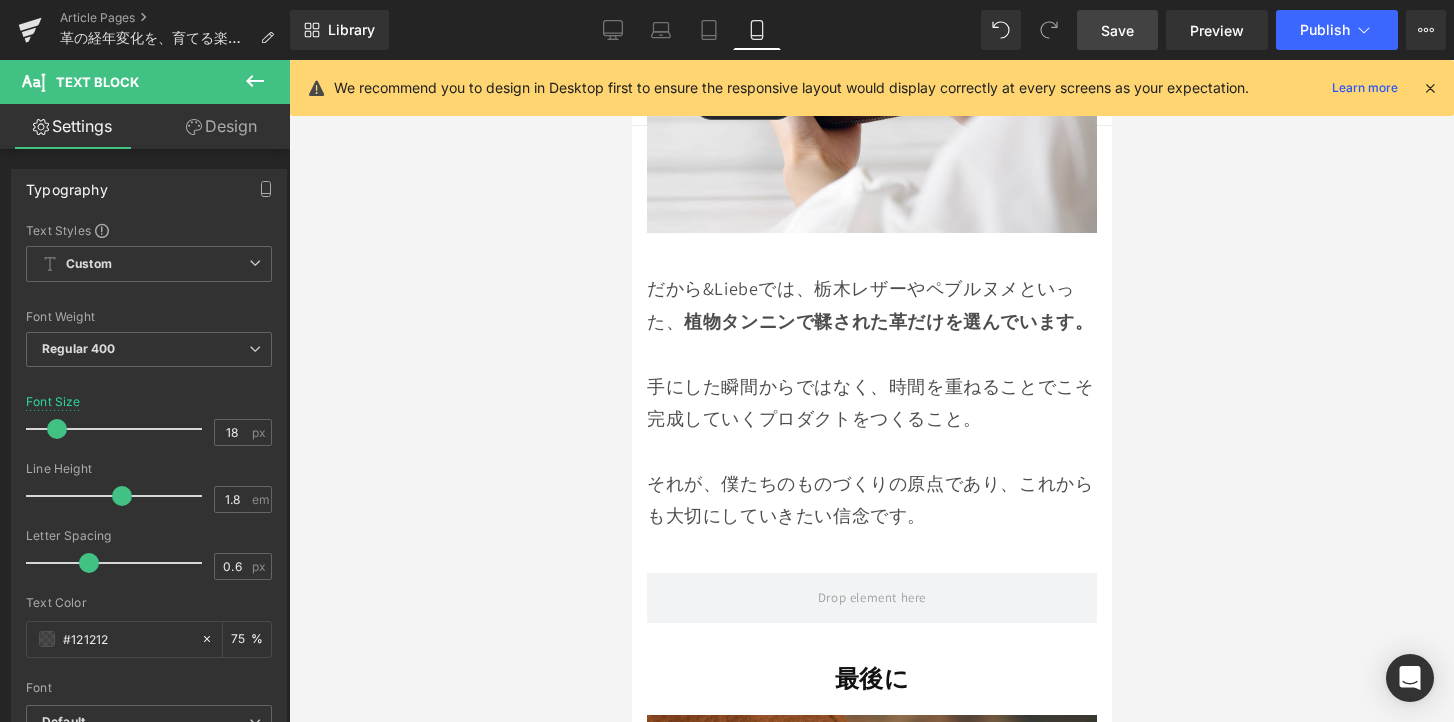 click on "Save" at bounding box center [1117, 30] 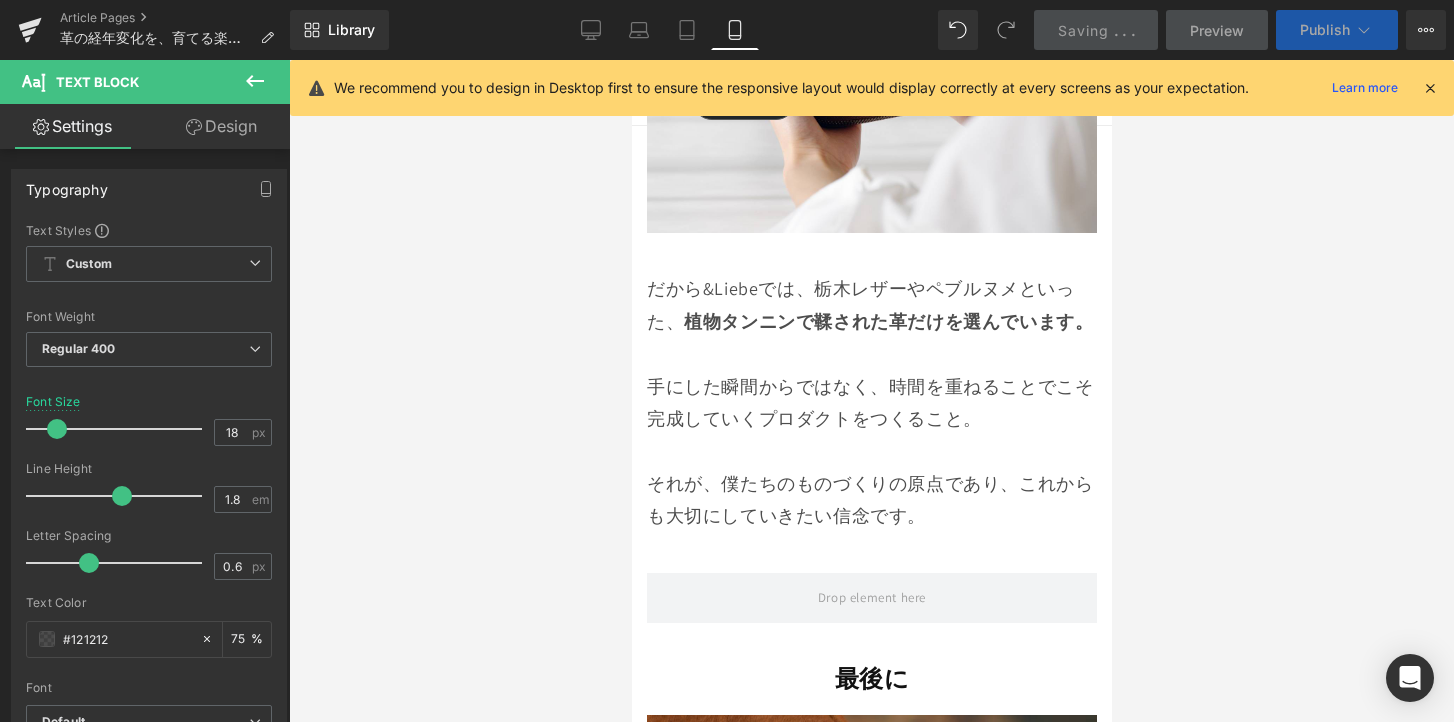 click on "Publish" at bounding box center (1325, 30) 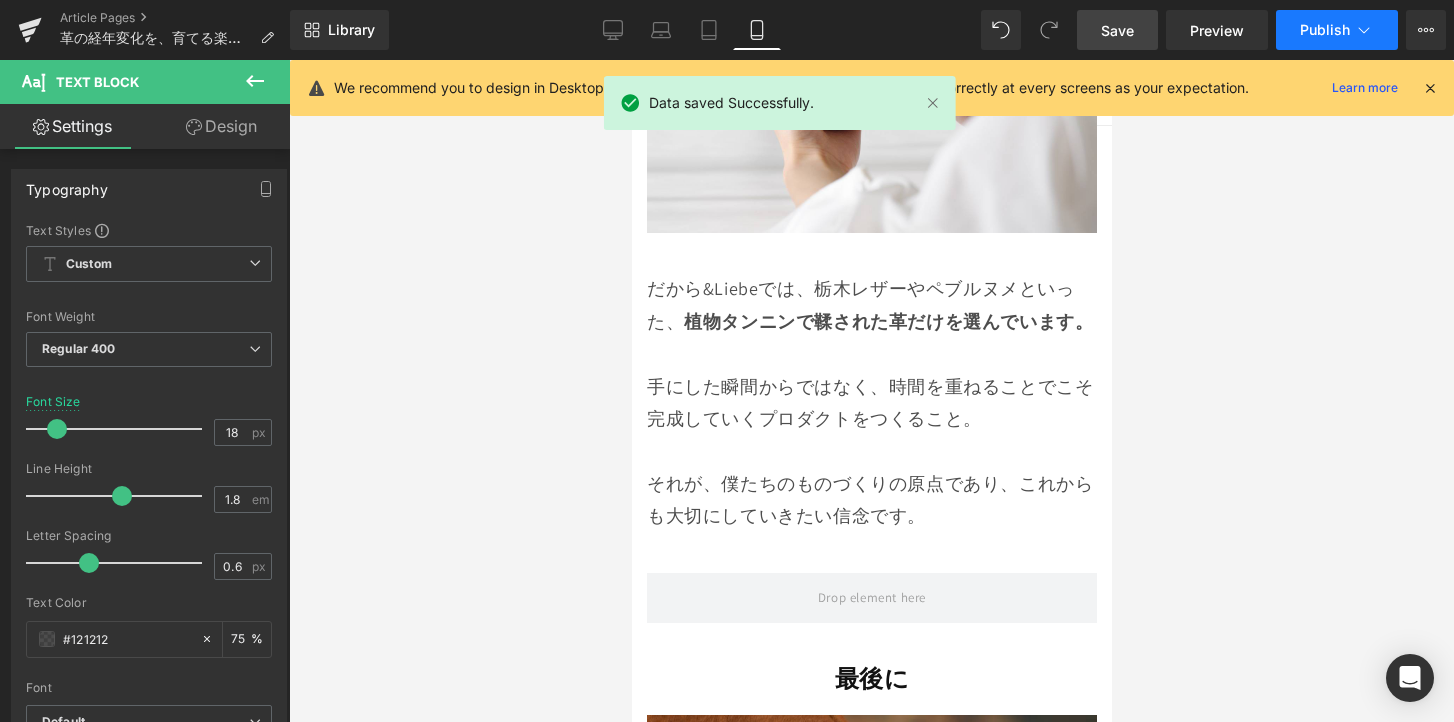click on "Publish" at bounding box center [1337, 30] 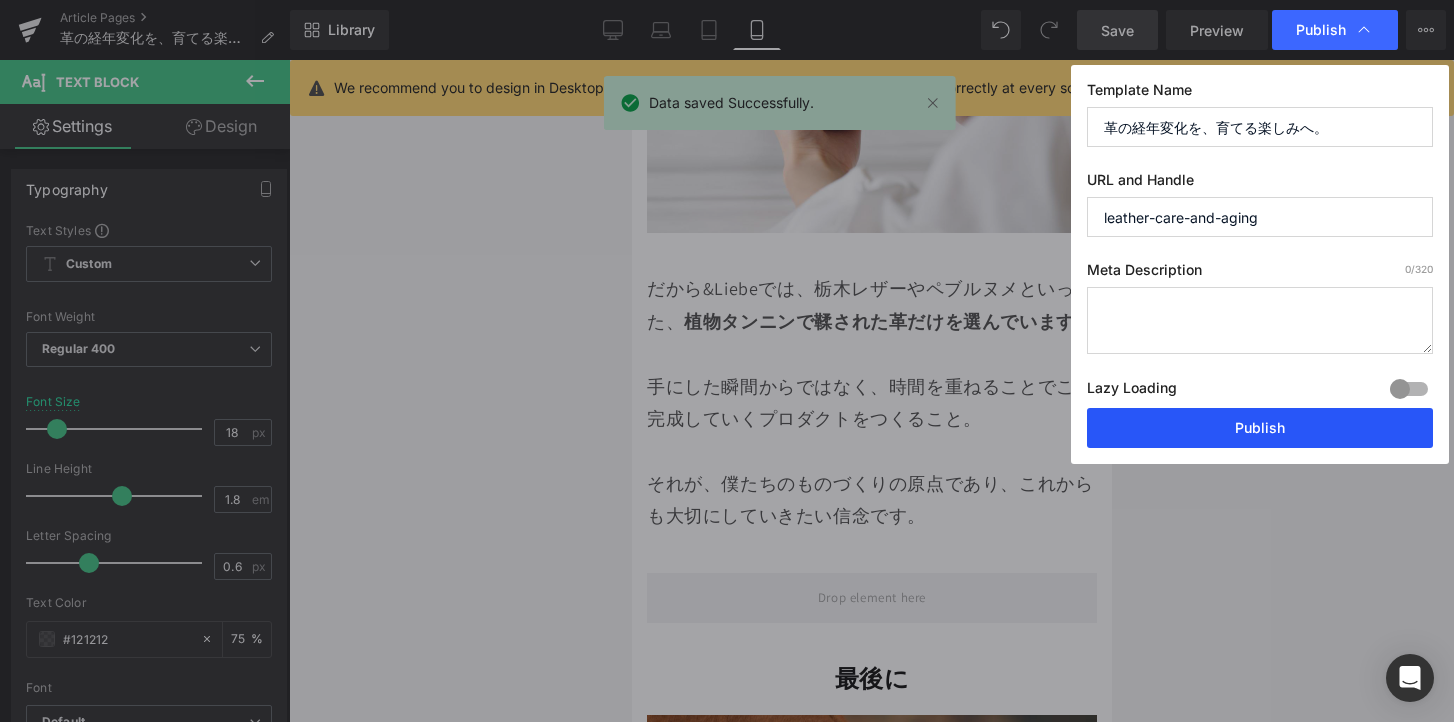 click on "Publish" at bounding box center [1260, 428] 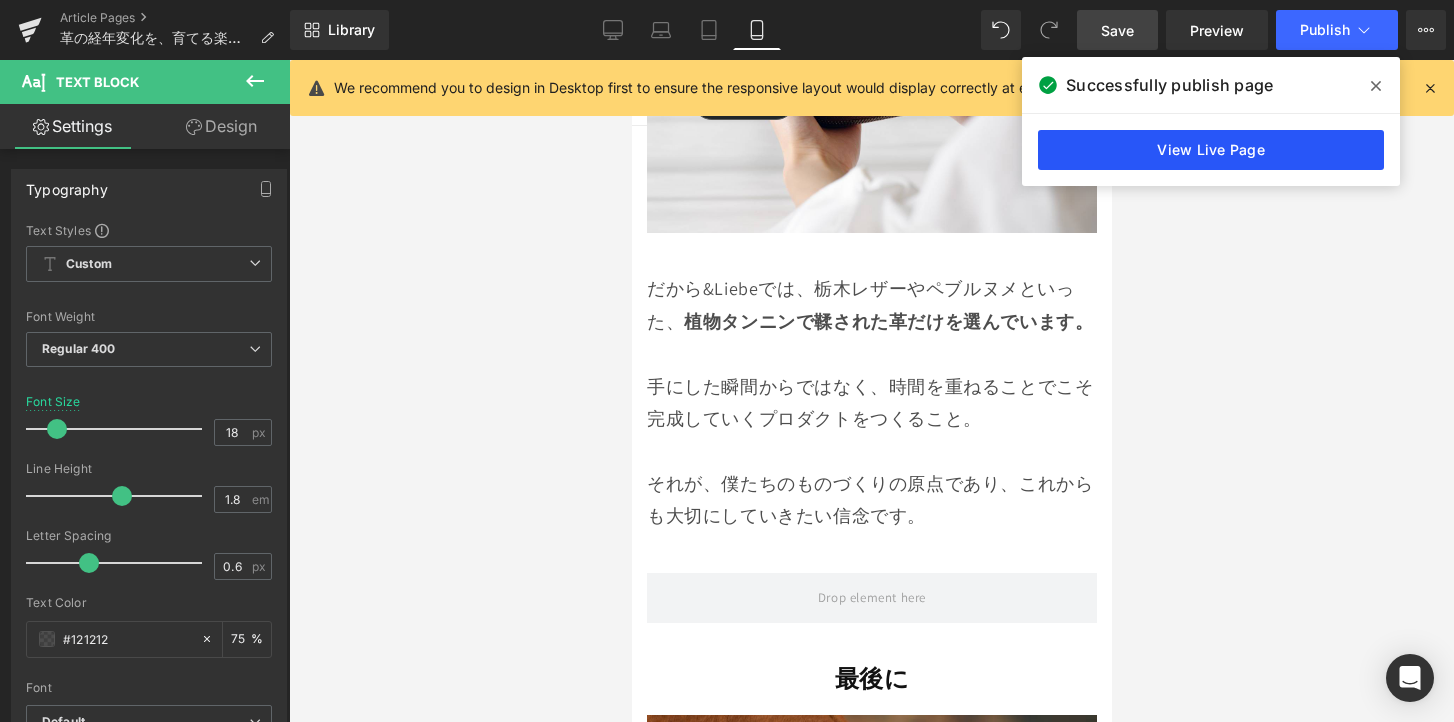 click on "View Live Page" at bounding box center [1211, 150] 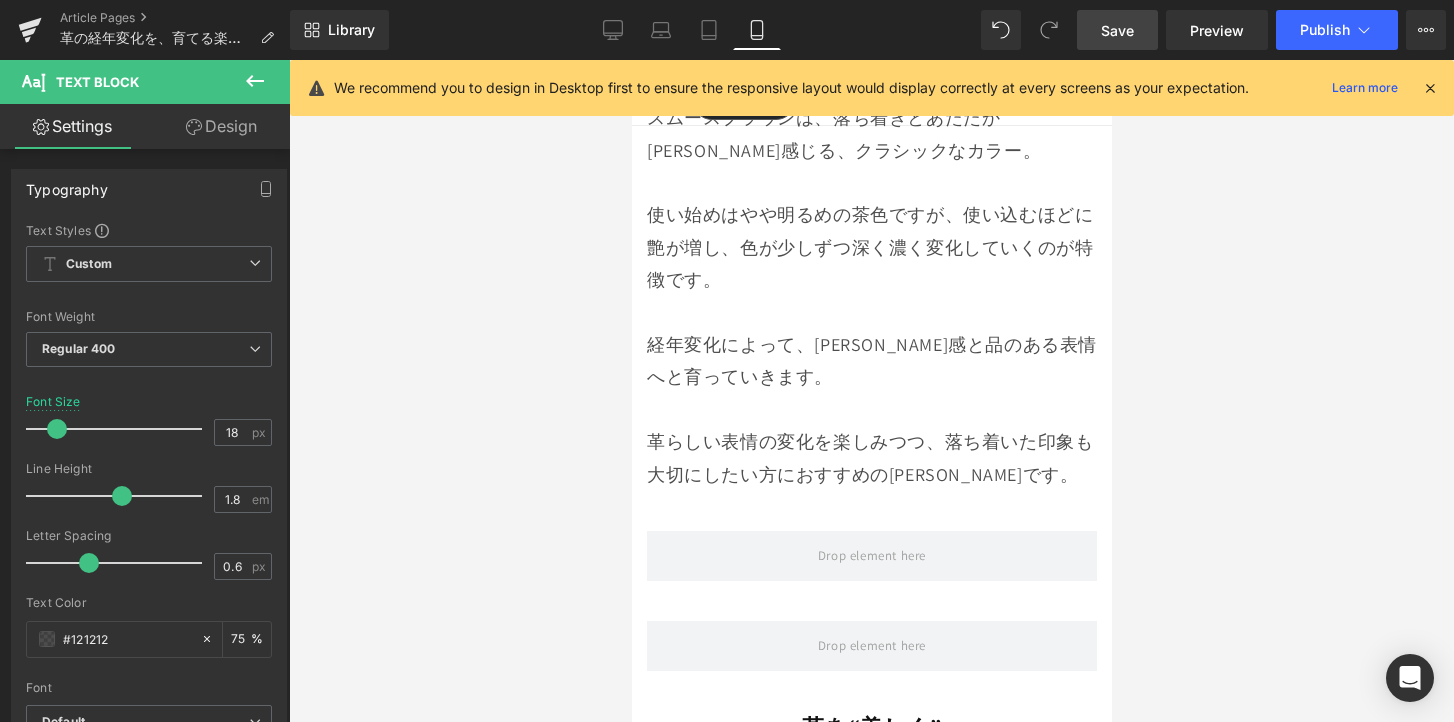 scroll, scrollTop: 8081, scrollLeft: 0, axis: vertical 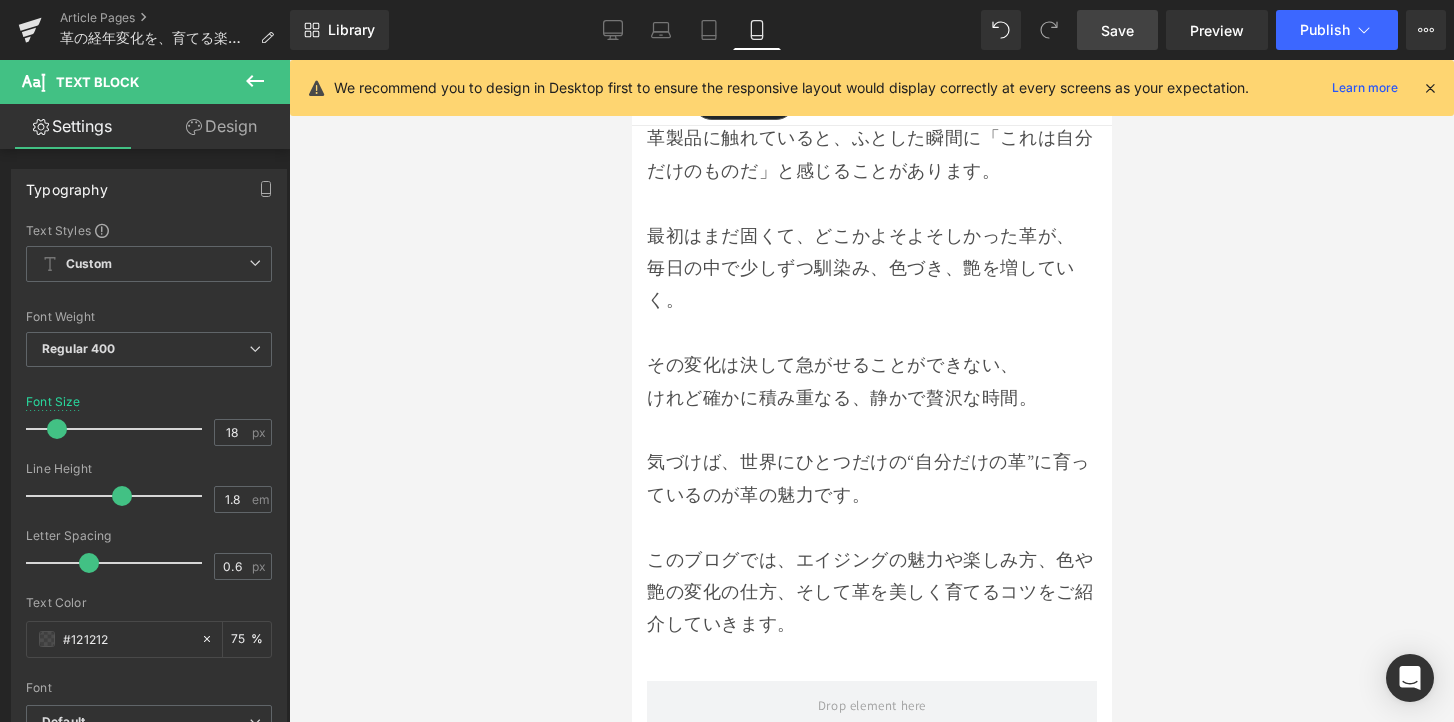 click on "その変化は決して急がせることができない、" at bounding box center (871, 365) 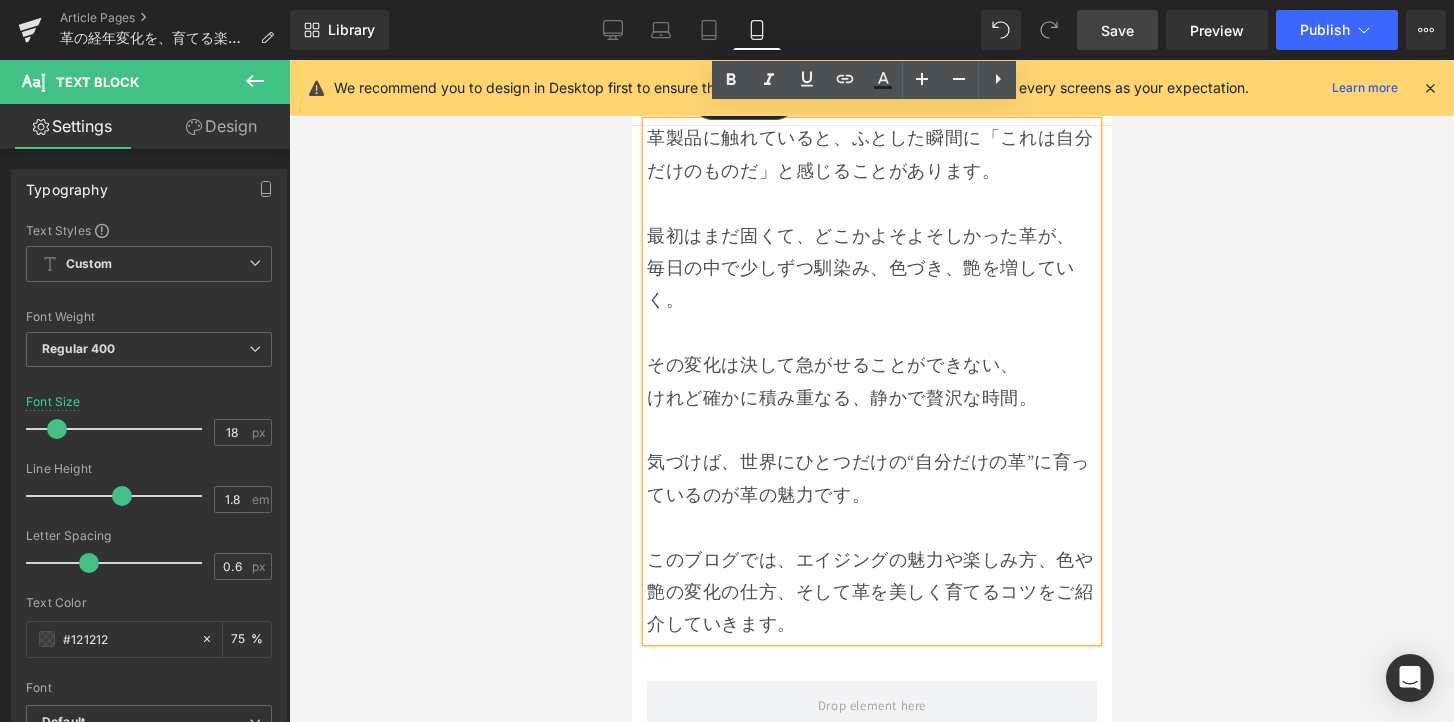 drag, startPoint x: 1054, startPoint y: 385, endPoint x: 646, endPoint y: 354, distance: 409.176 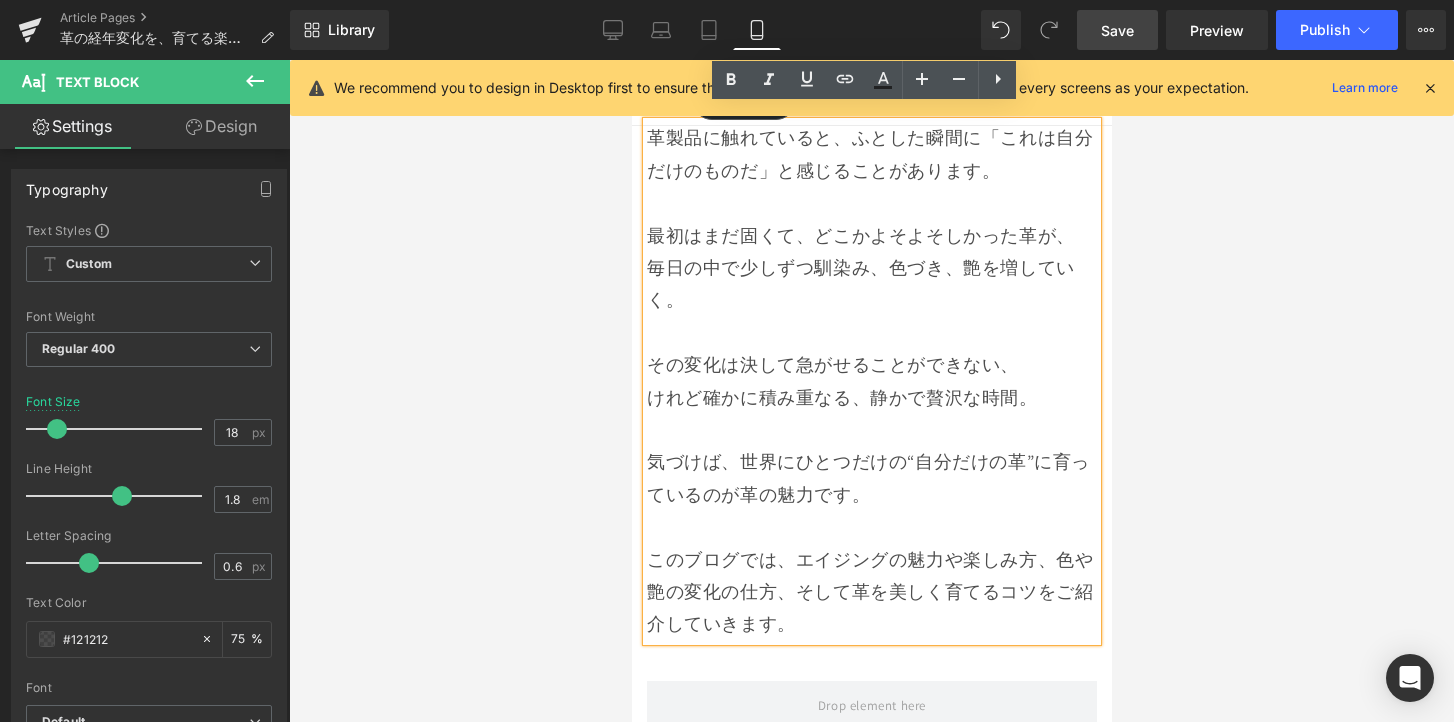 click on "革製品に触れていると、ふとした瞬間に「これは自分だけのものだ」と感じることがあります。 最初はまだ固くて、どこかよそよそしかった革が、
毎日の中で少しずつ馴染み、色づき、艶を増していく。 その変化は決して急がせることができない、
けれど確かに積み重なる、静かで贅沢な時間。 気づけば、世界にひとつだけの“自分だけの革”に育っているのが革の魅力です。 このブログでは、エイジングの魅力や楽しみ方、色や艶の変化の仕方、そして革を美しく育てるコツをご紹介していきます。" at bounding box center [871, 381] 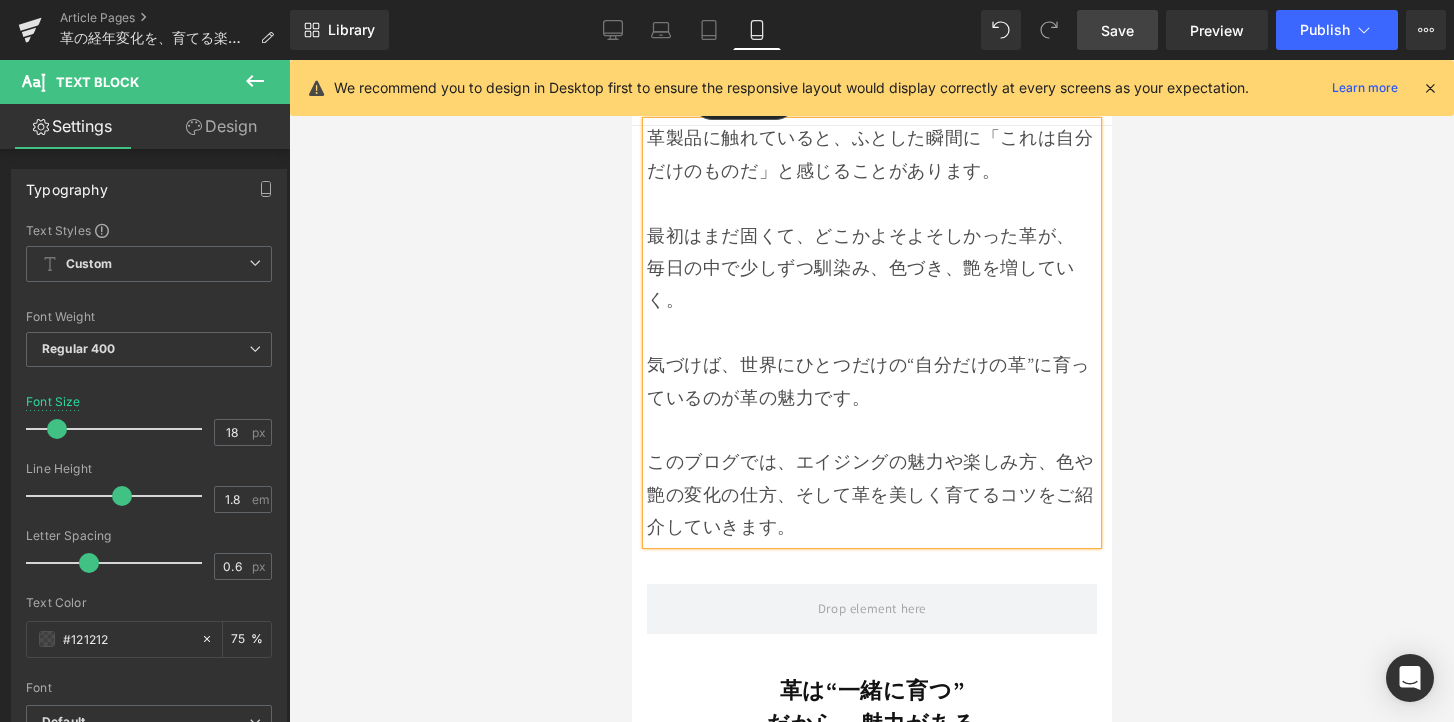 click on "Save" at bounding box center (1117, 30) 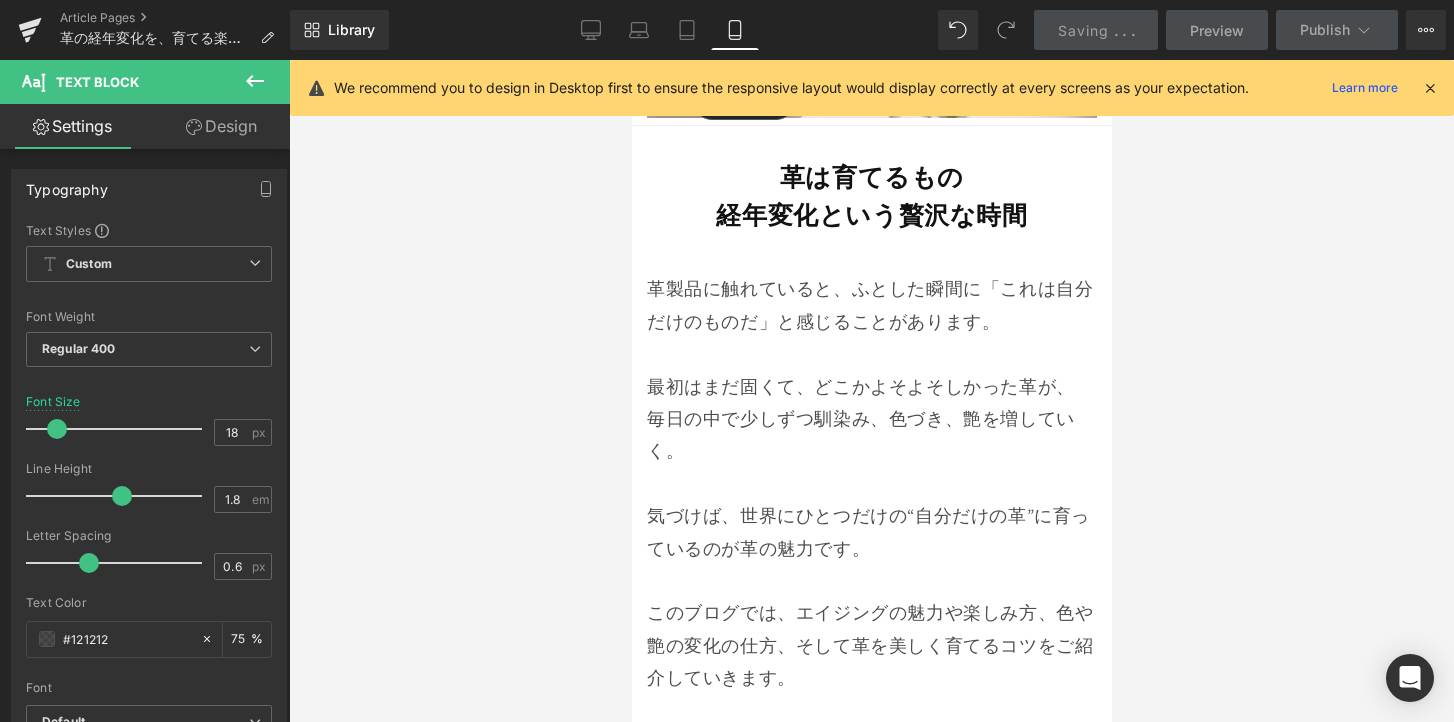 scroll, scrollTop: 10, scrollLeft: 0, axis: vertical 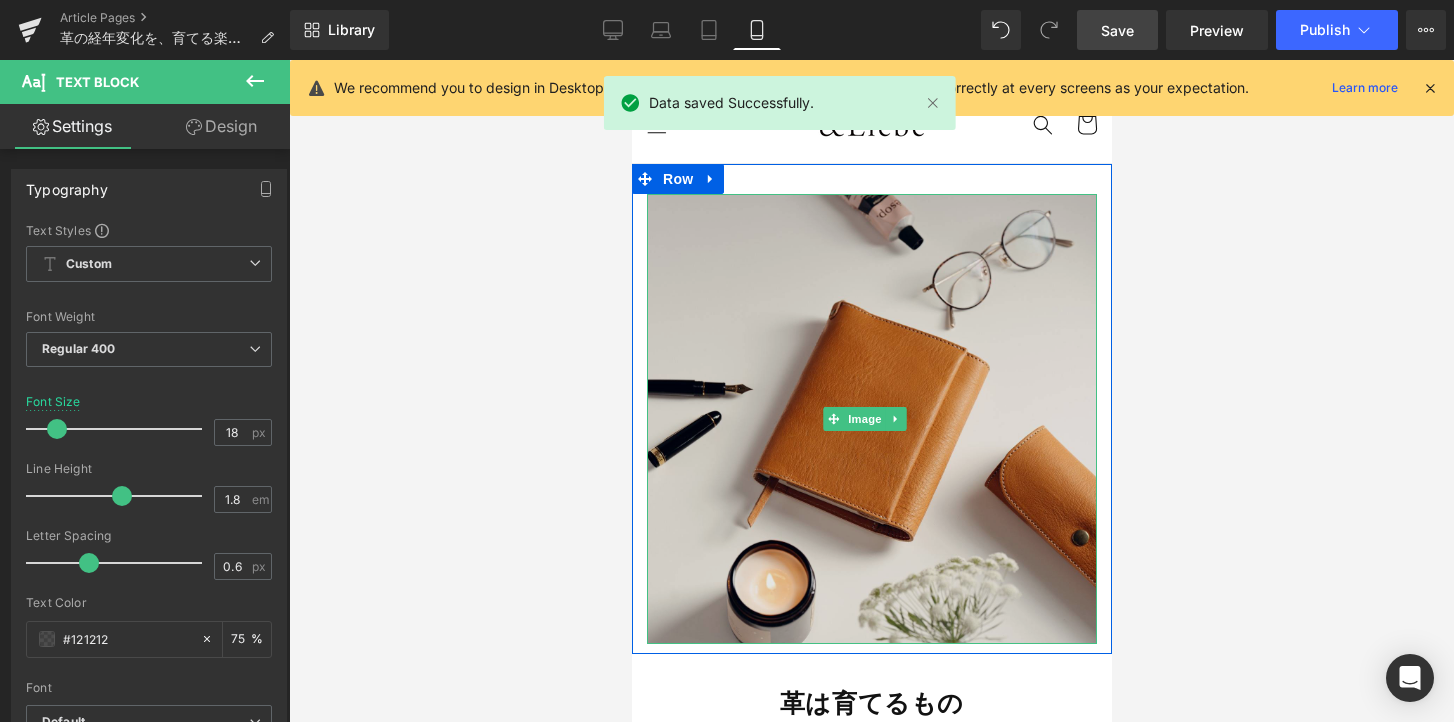 click at bounding box center [871, 419] 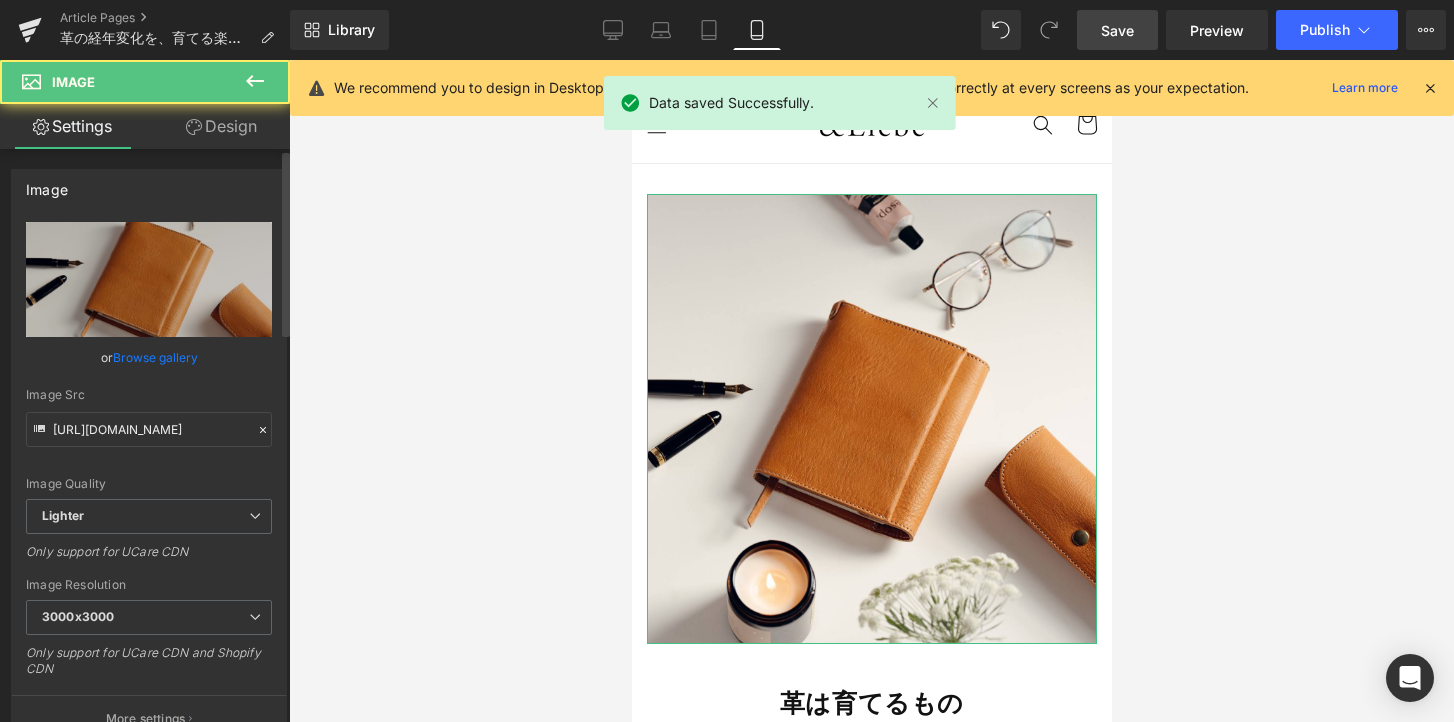 click on "Browse gallery" at bounding box center [155, 357] 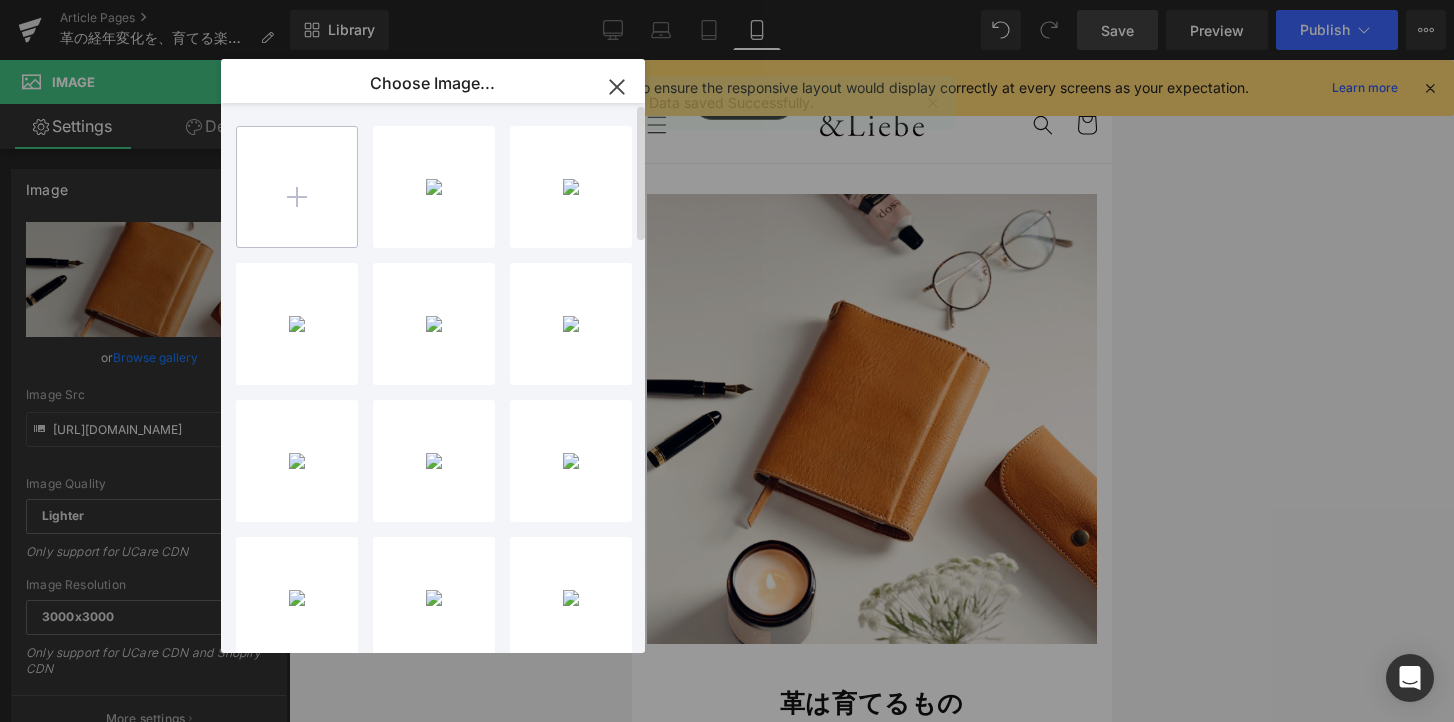 click at bounding box center [297, 187] 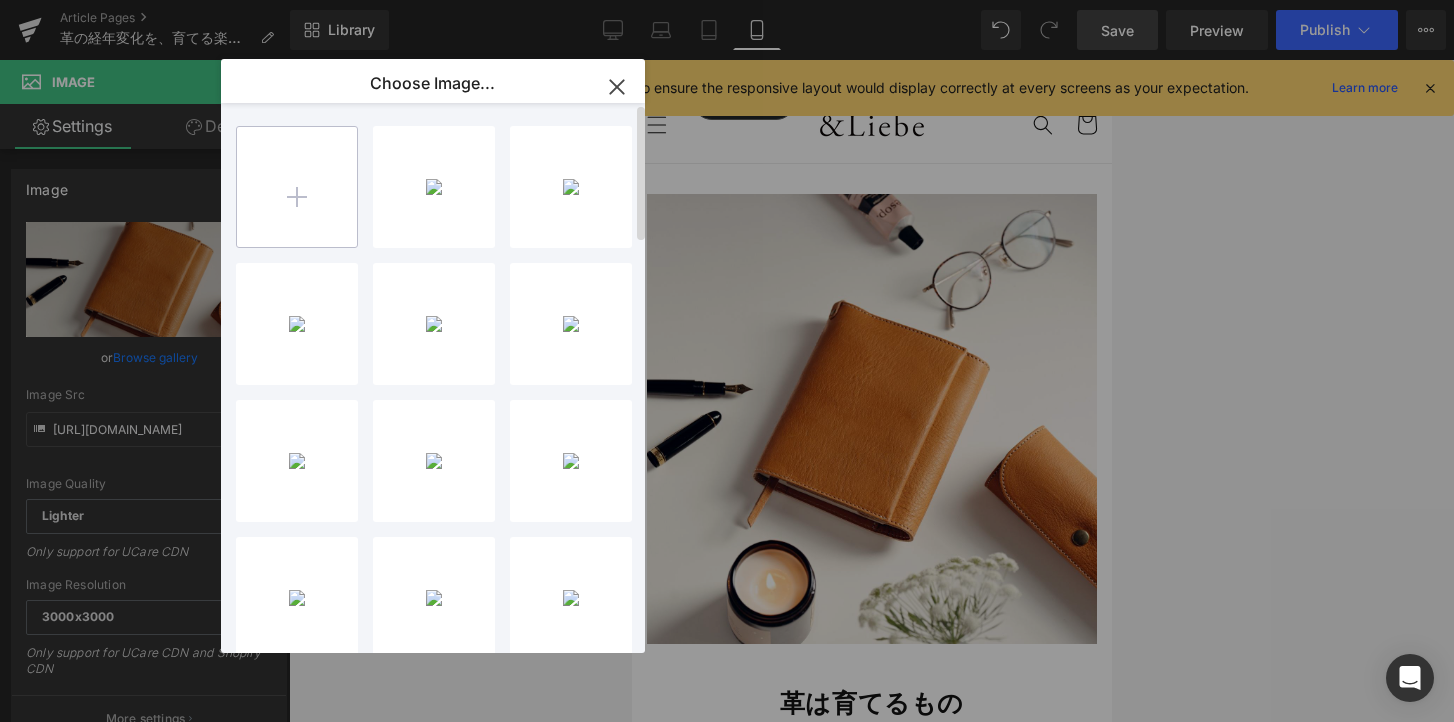 type on "C:\fakepath\IMG_0023-6_VSCO.JPG" 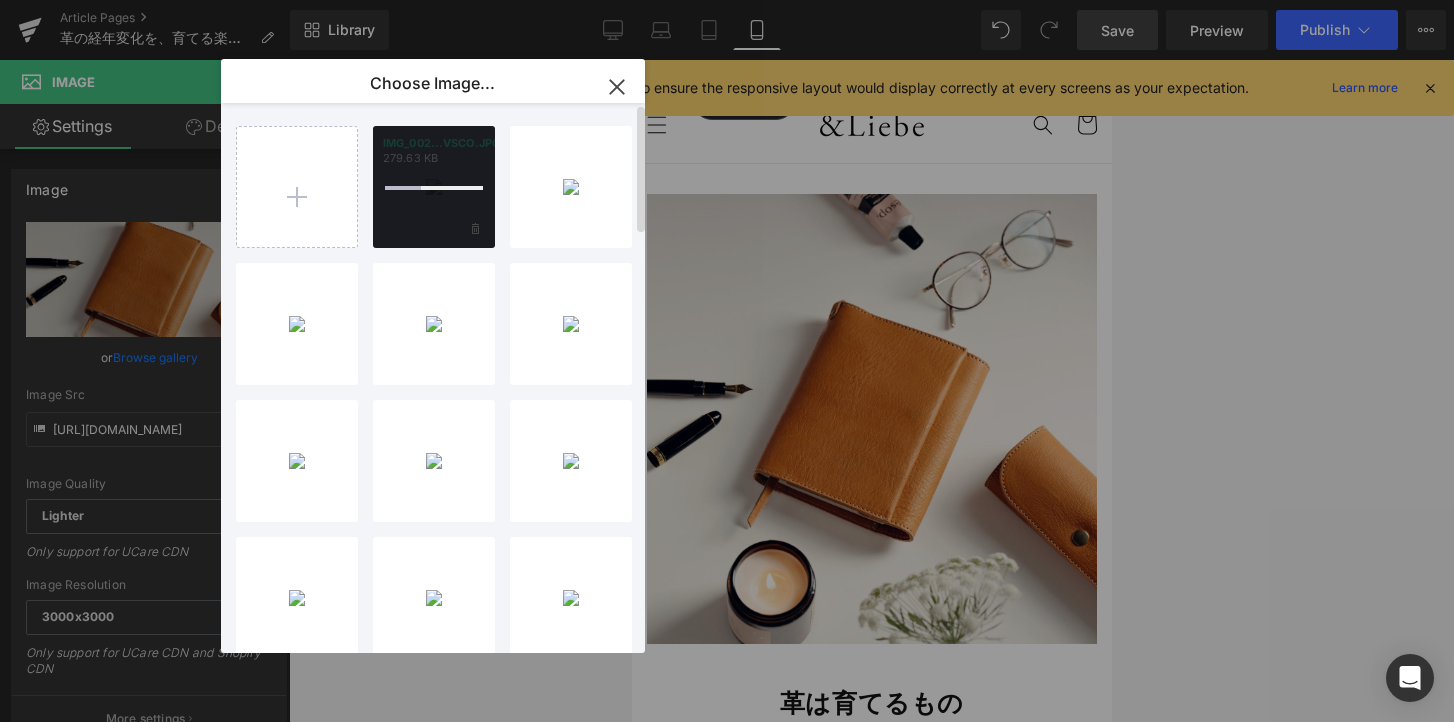 click at bounding box center [434, 187] 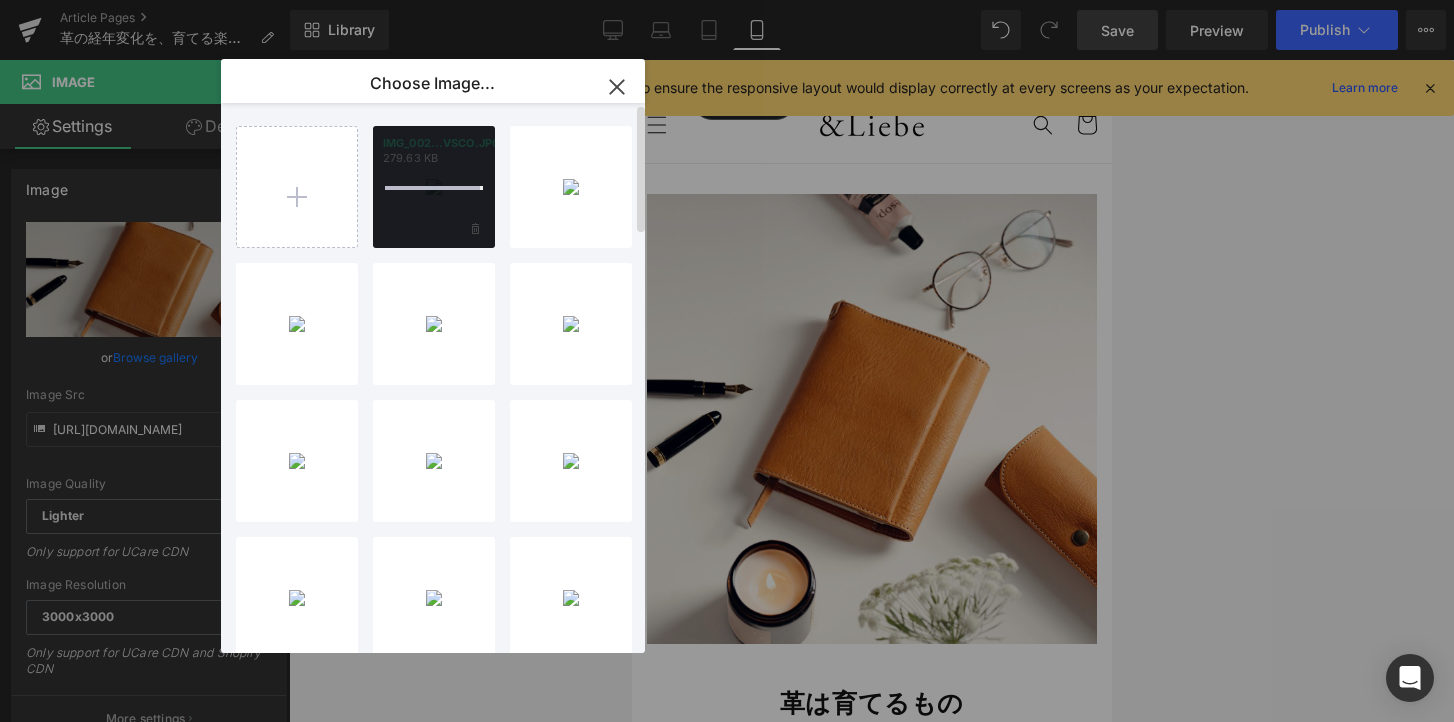 type 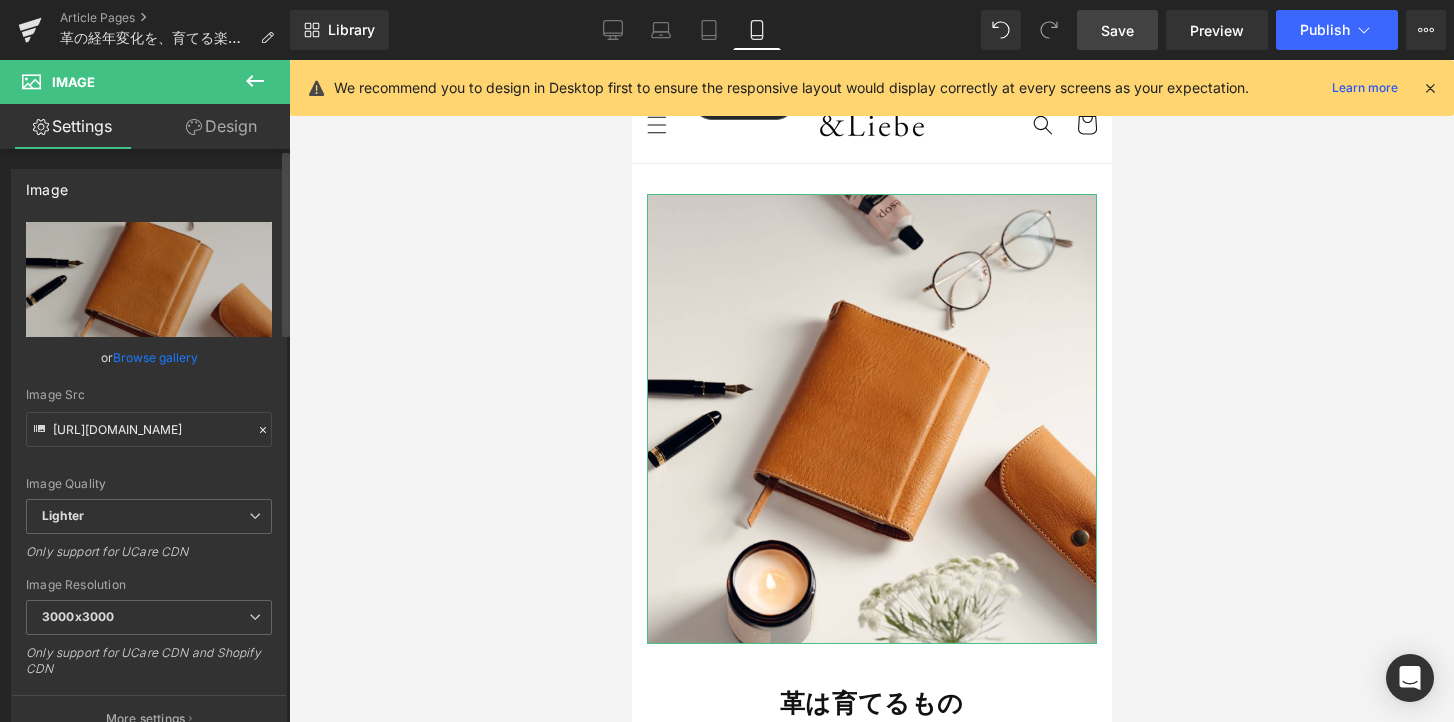 click on "Browse gallery" at bounding box center (155, 357) 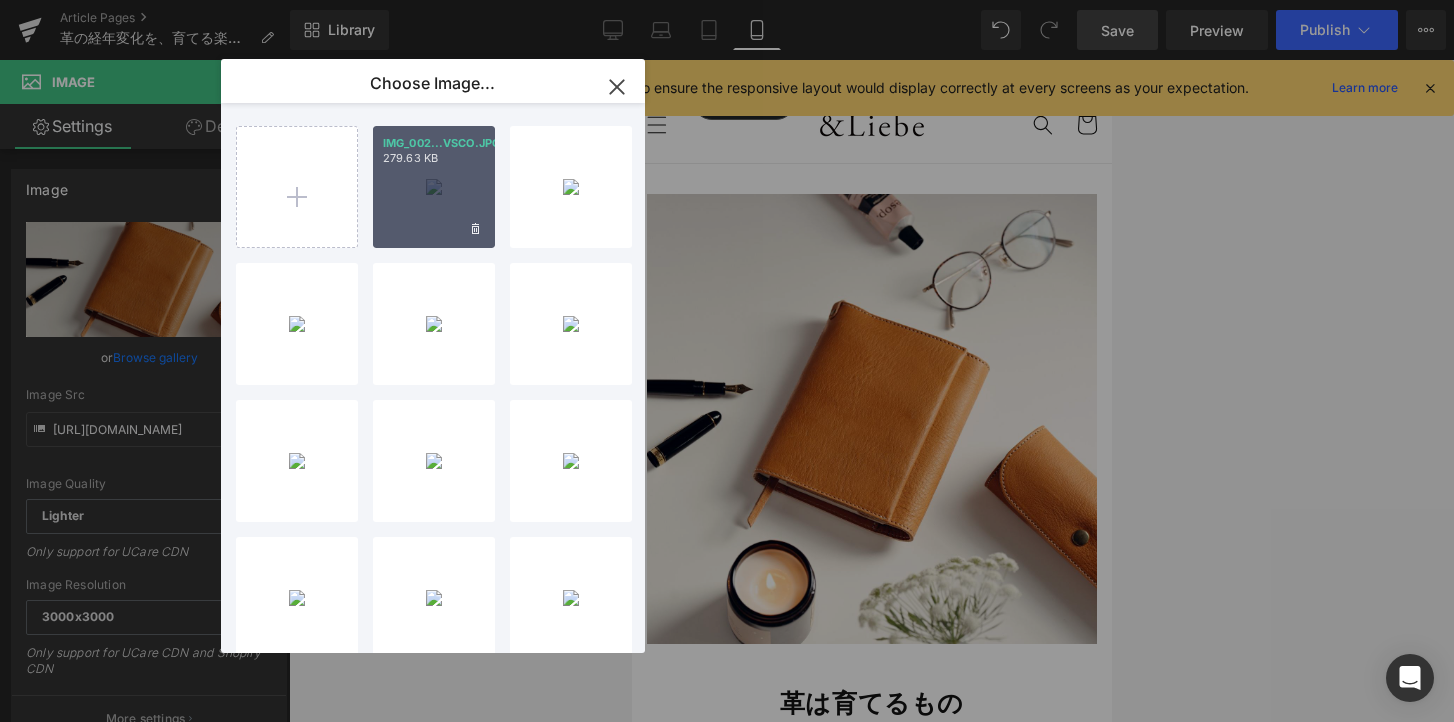 click on "IMG_002...VSCO.JPG 279.63 KB" at bounding box center (434, 187) 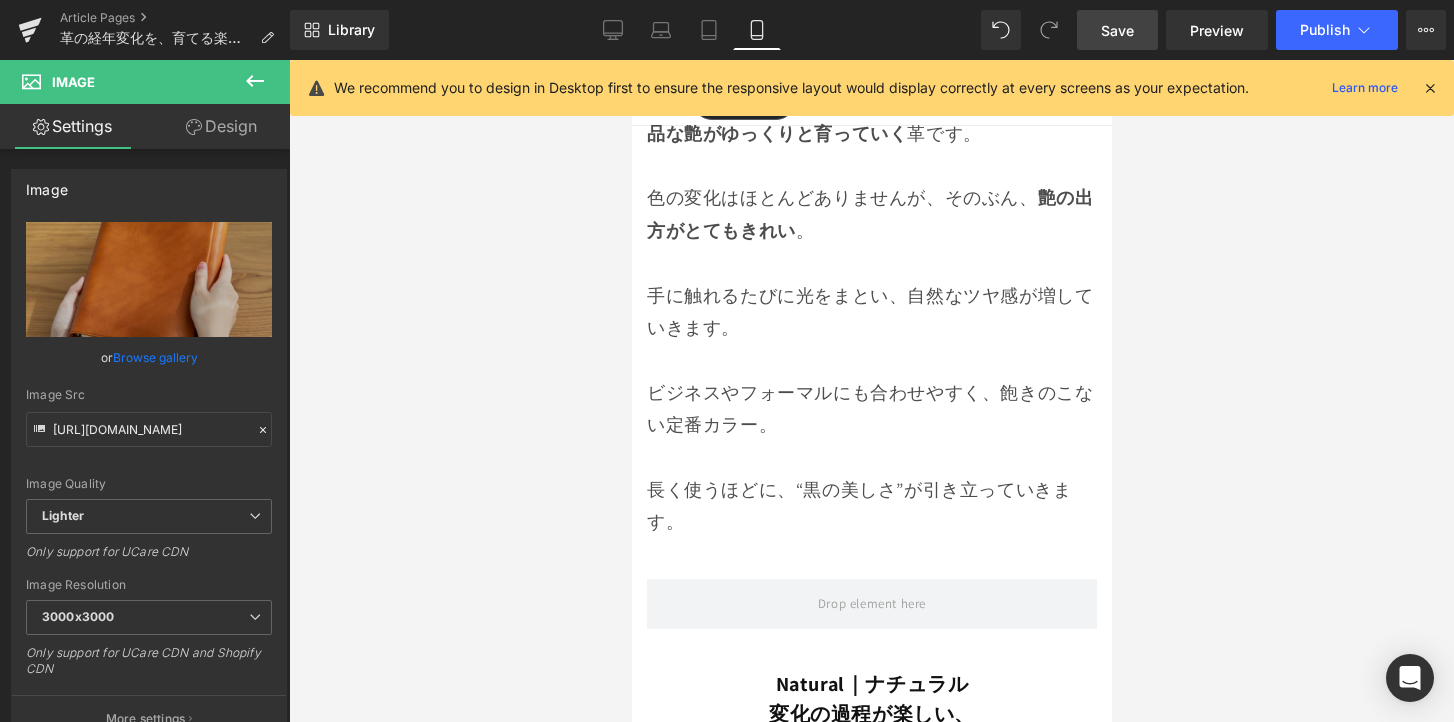 scroll, scrollTop: 5770, scrollLeft: 0, axis: vertical 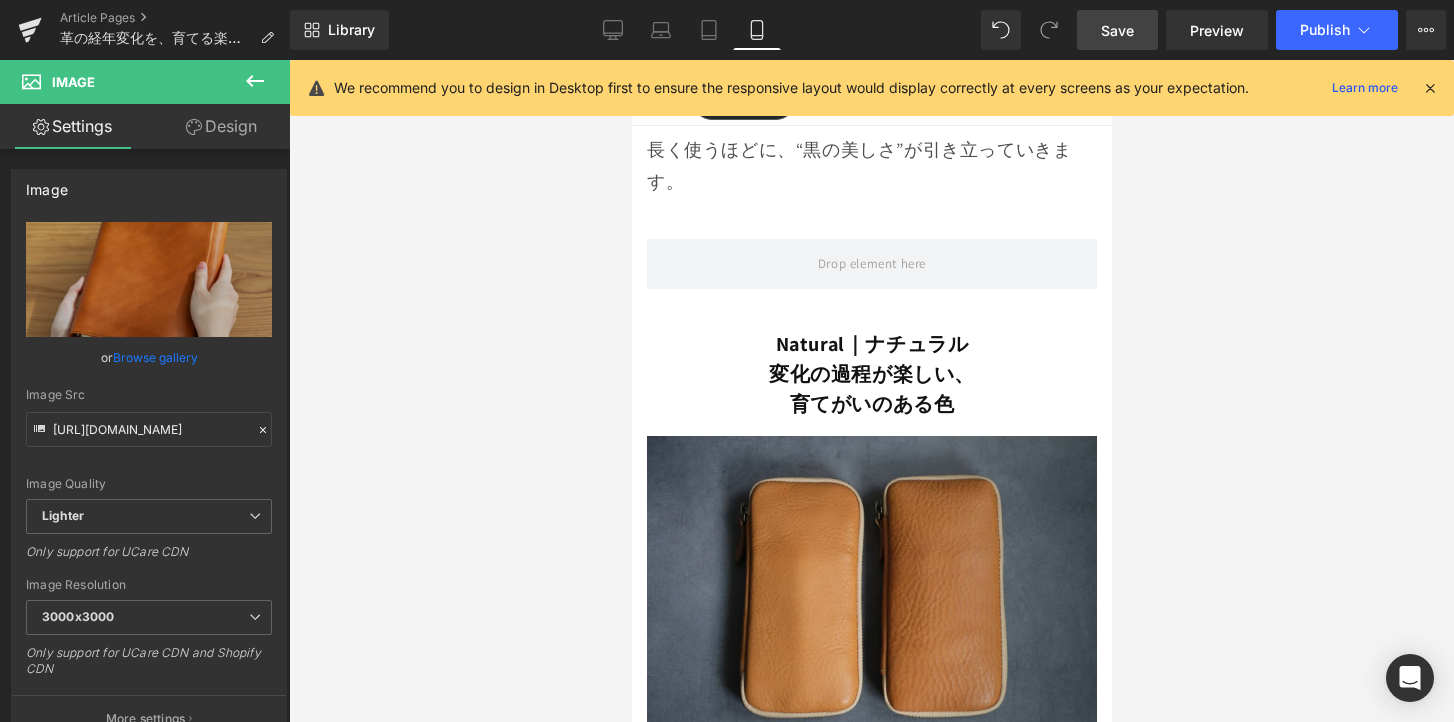 click on "Save" at bounding box center [1117, 30] 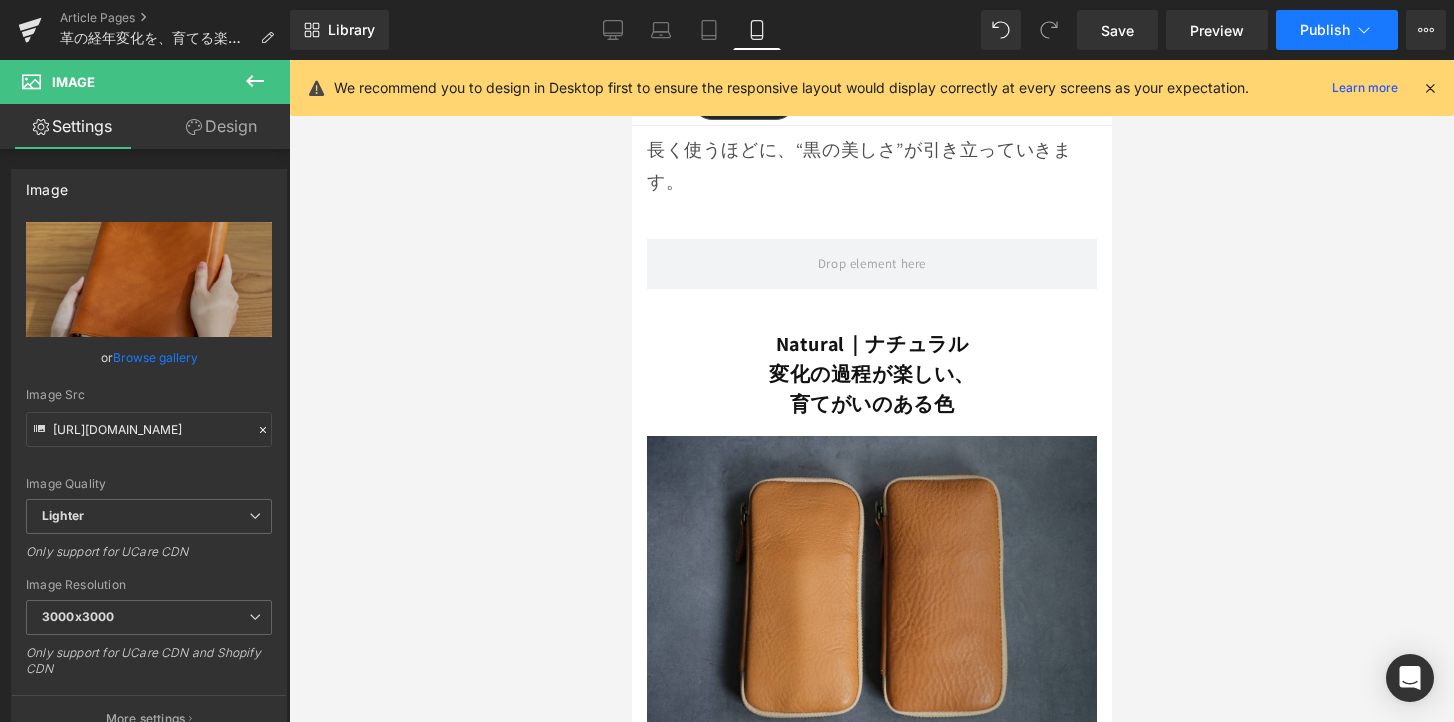 click on "Publish" at bounding box center (1337, 30) 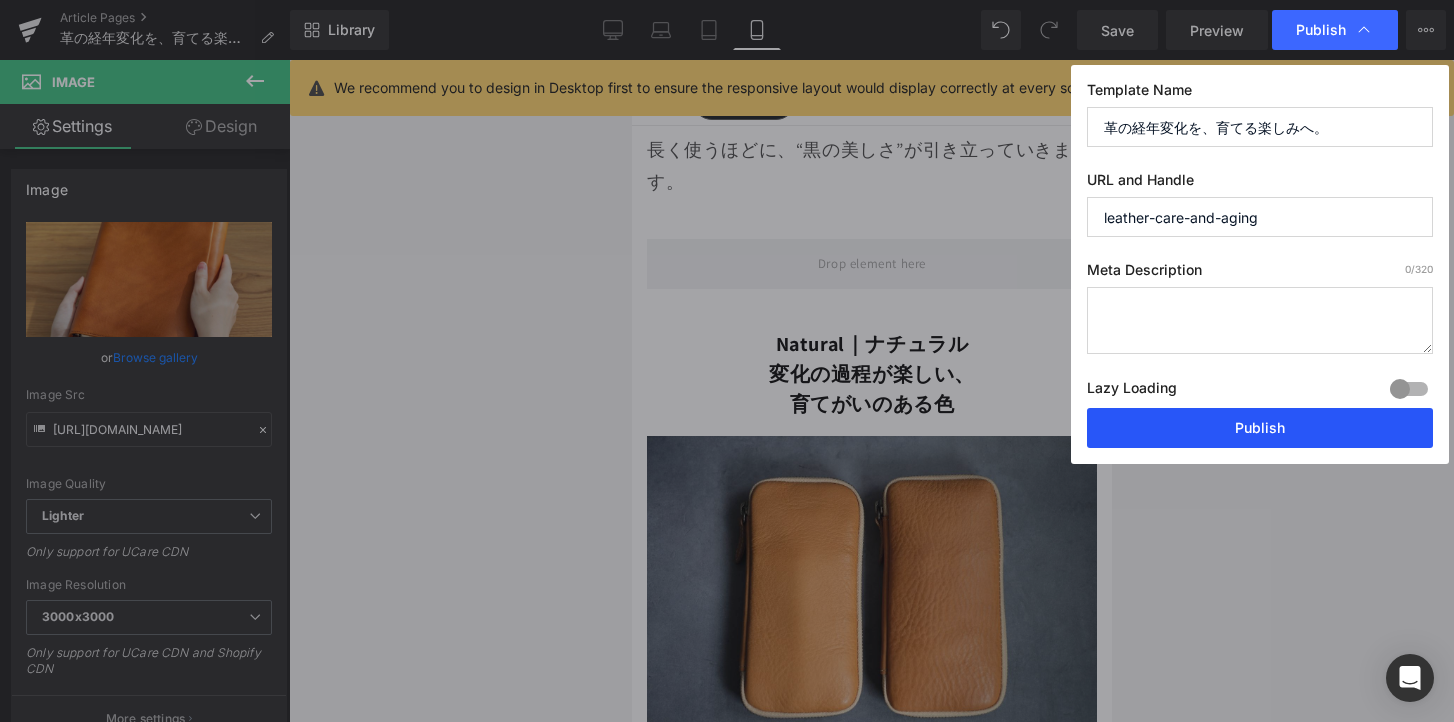 click on "Publish" at bounding box center [1260, 428] 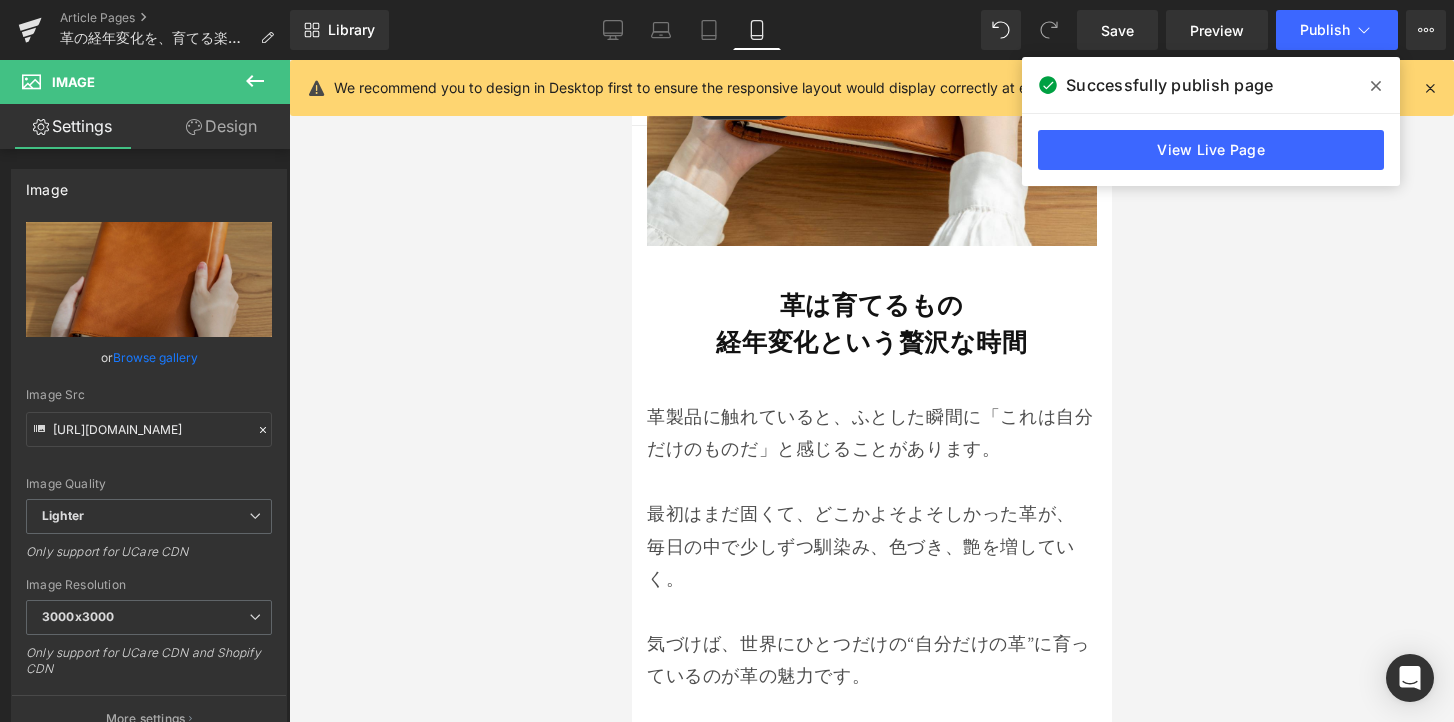 scroll, scrollTop: 398, scrollLeft: 0, axis: vertical 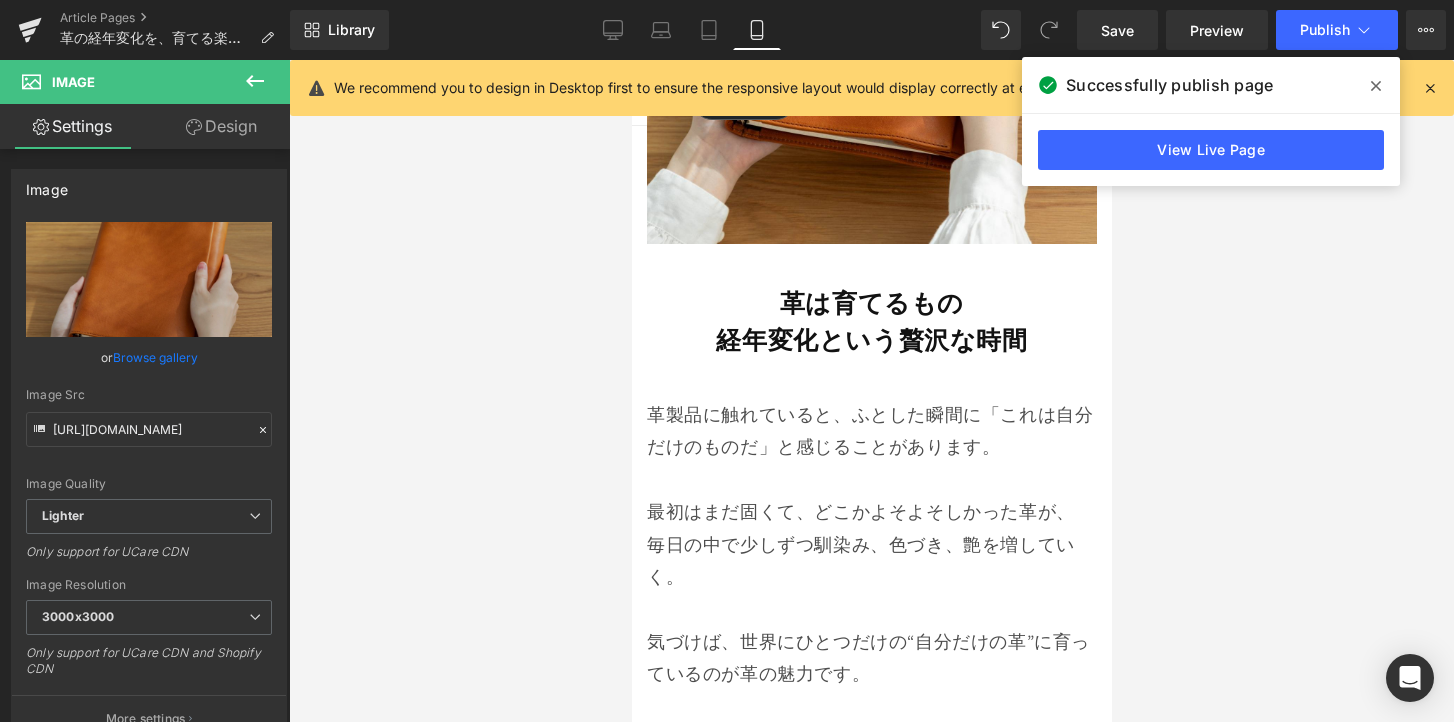 click on "最初はまだ固くて、どこかよそよそしかった革が、
毎日の中で少しずつ馴染み、色づき、艶を増していく。" at bounding box center (871, 544) 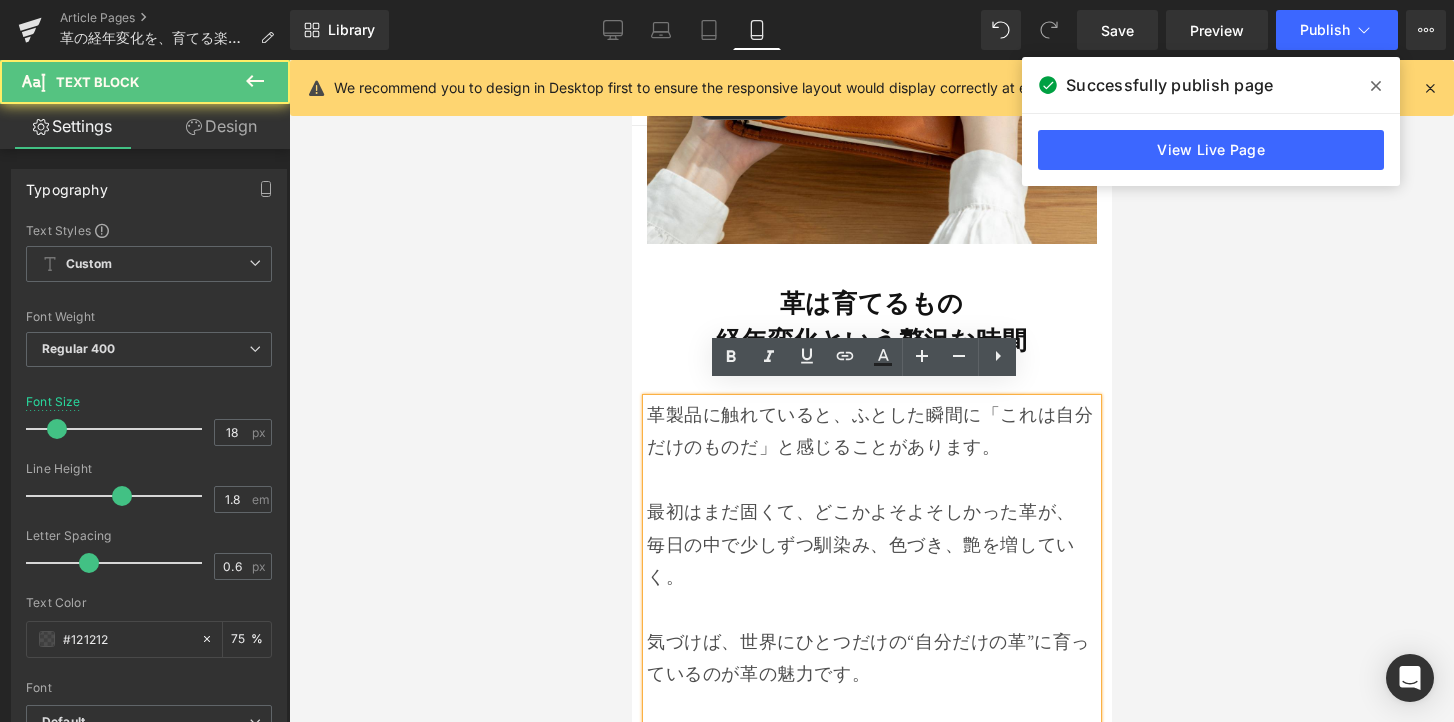 click on "最初はまだ固くて、どこかよそよそしかった革が、
毎日の中で少しずつ馴染み、色づき、艶を増していく。" at bounding box center (871, 544) 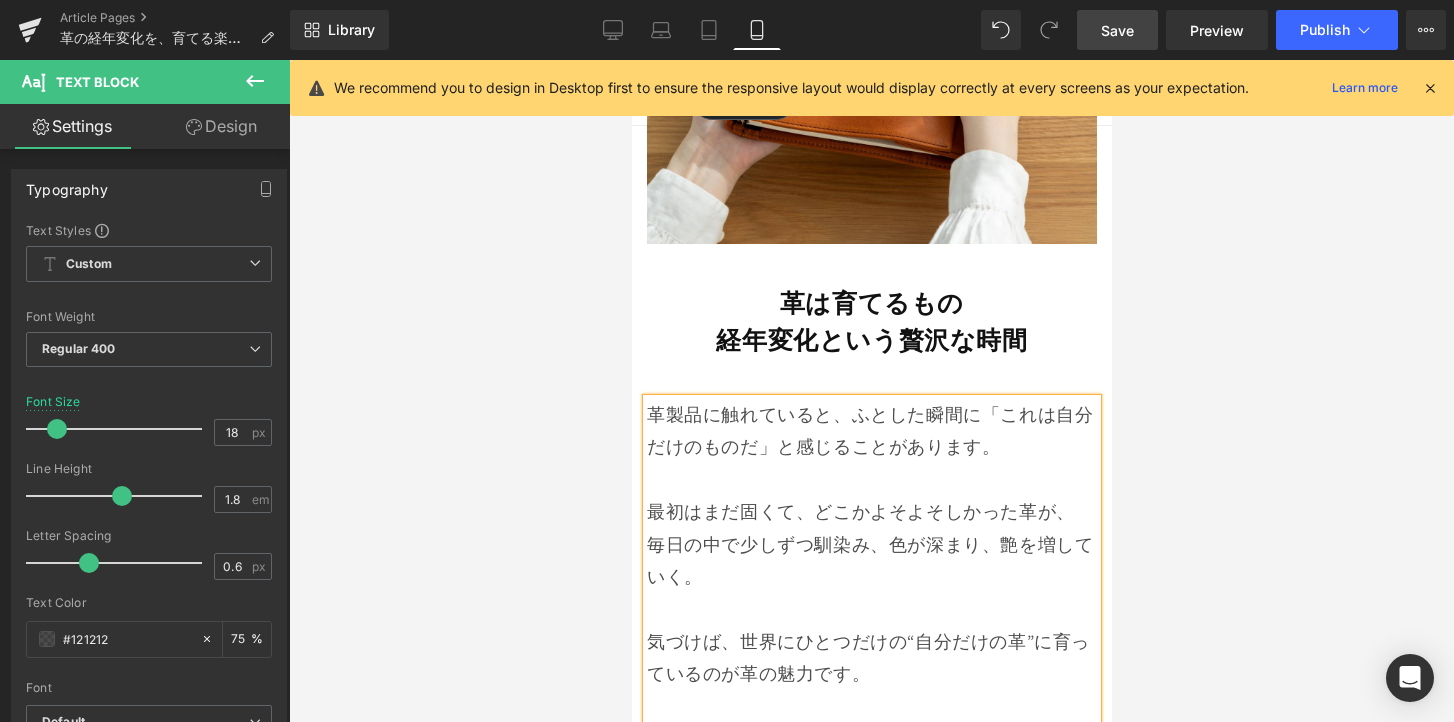 click on "Save" at bounding box center (1117, 30) 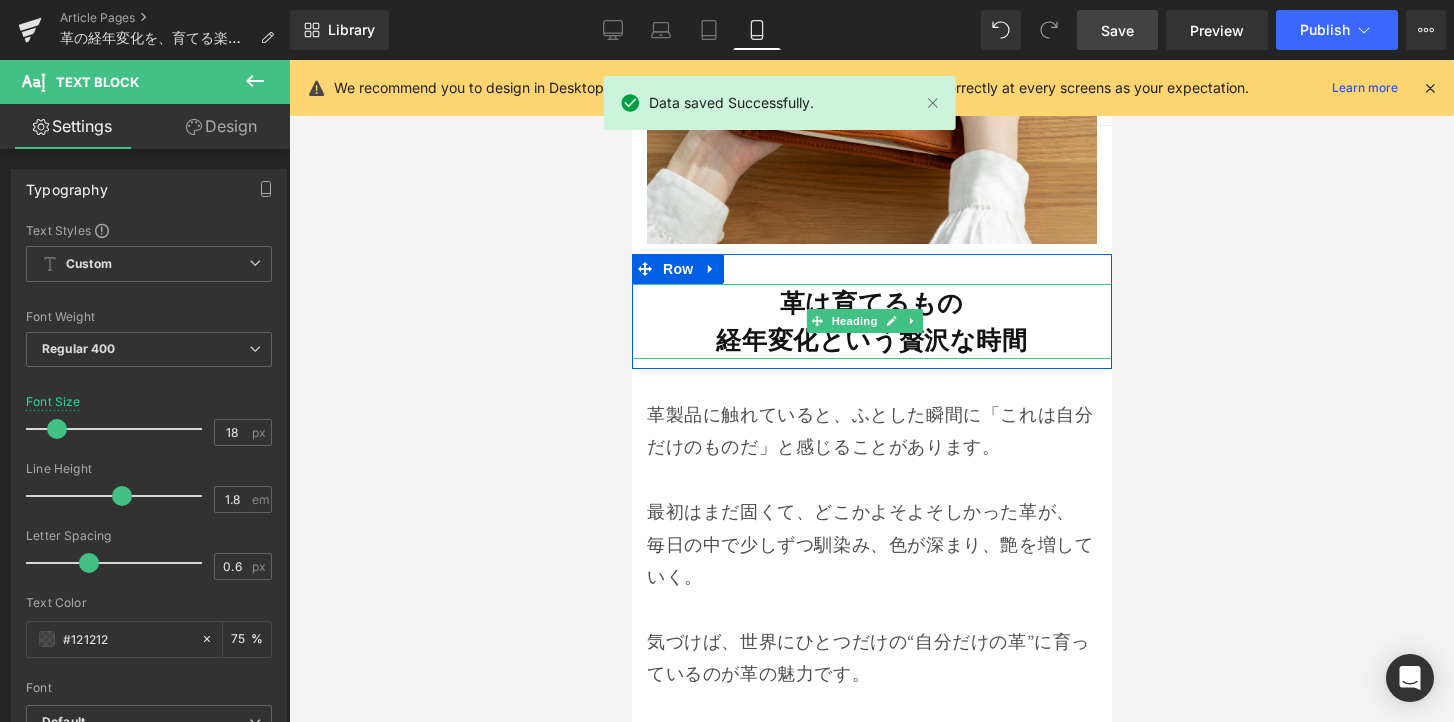click on "経年変化という贅沢な時間" at bounding box center (870, 339) 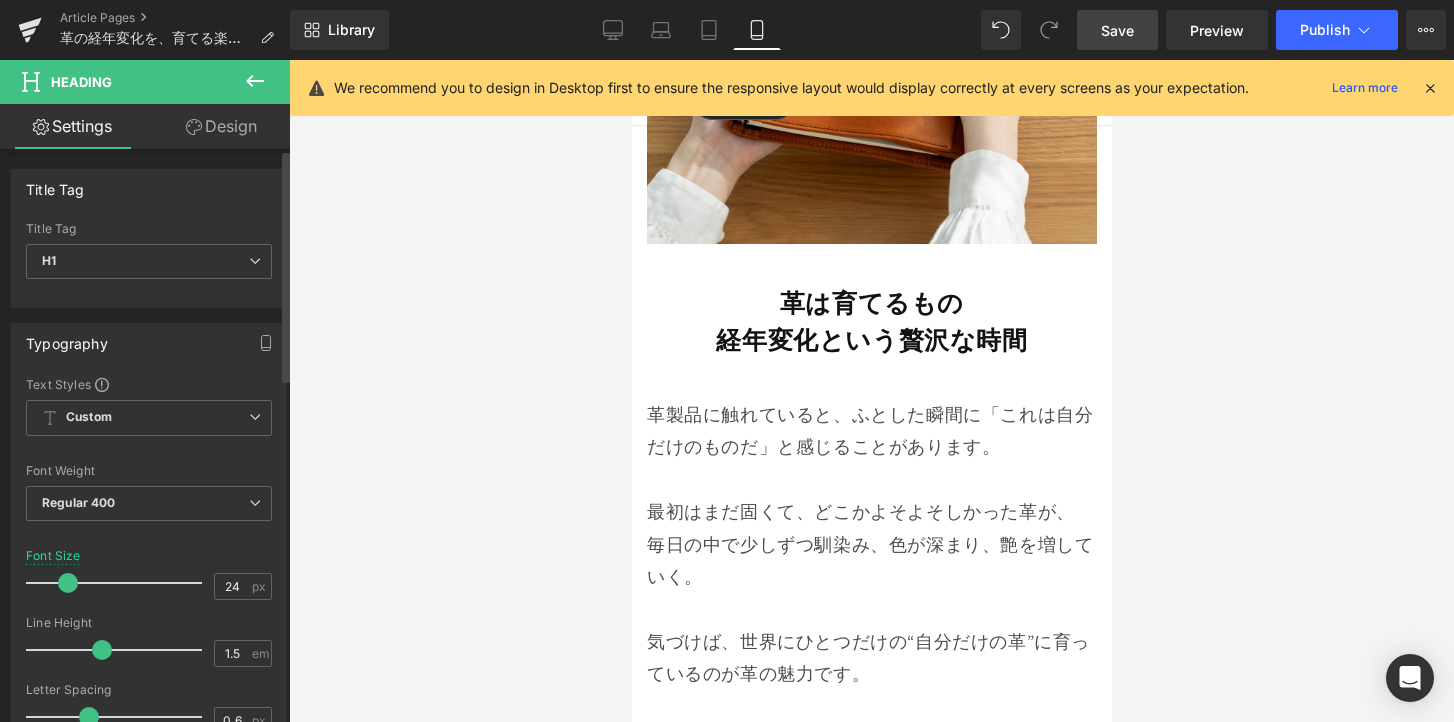 type on "23" 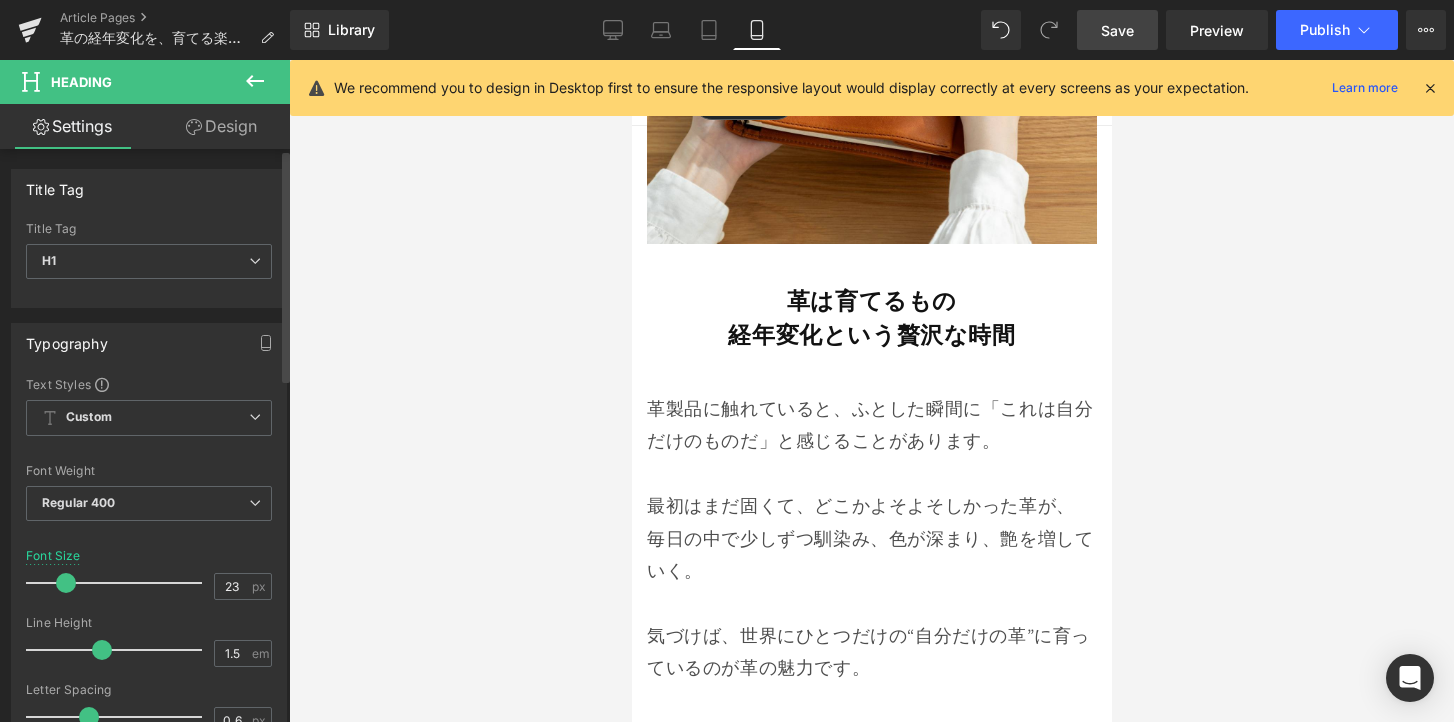 click at bounding box center (66, 583) 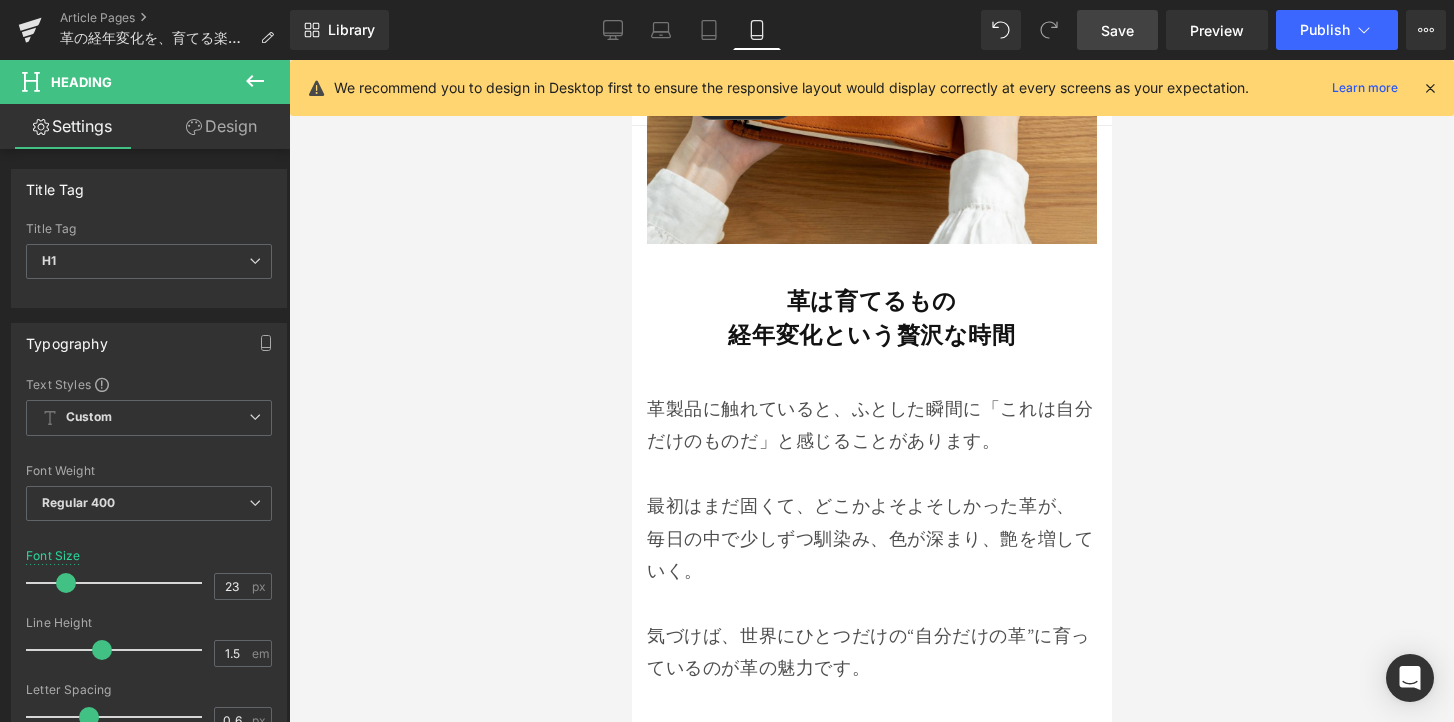 click on "Save" at bounding box center [1117, 30] 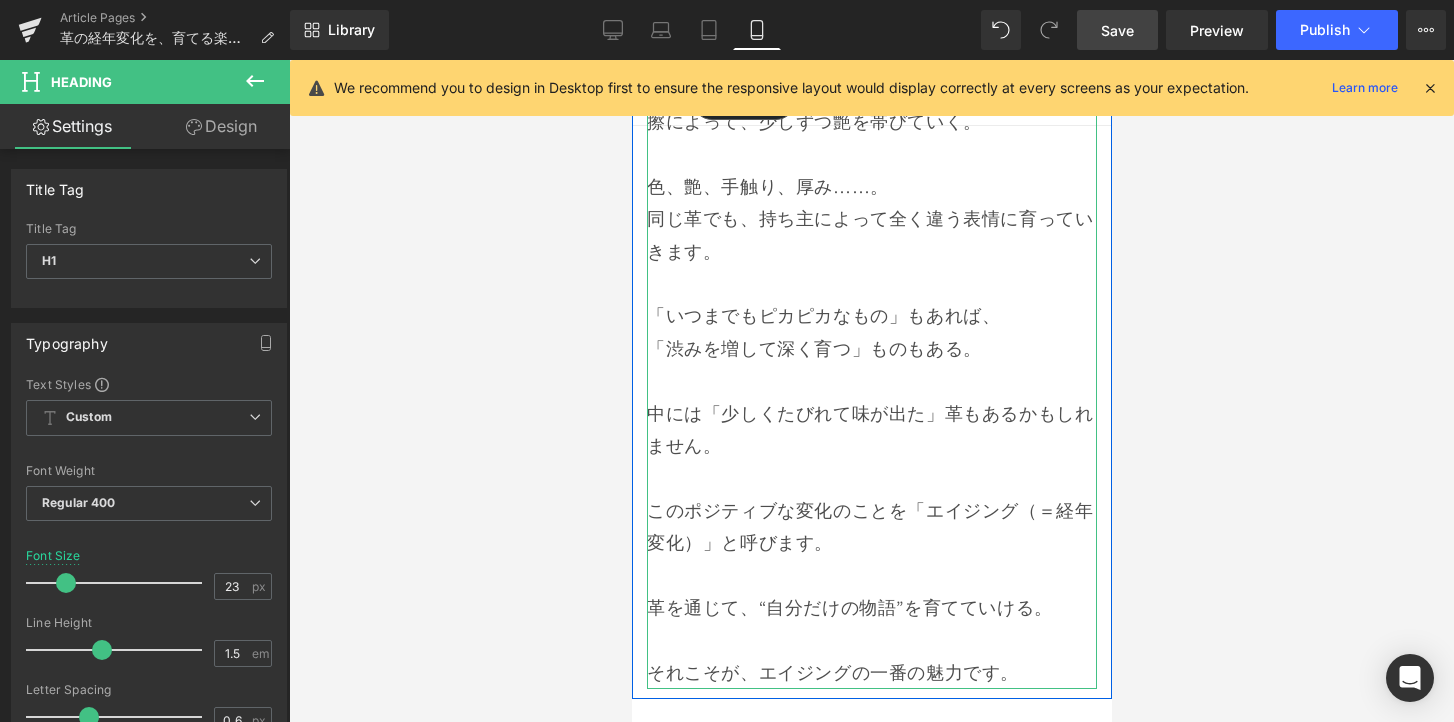 scroll, scrollTop: 2742, scrollLeft: 0, axis: vertical 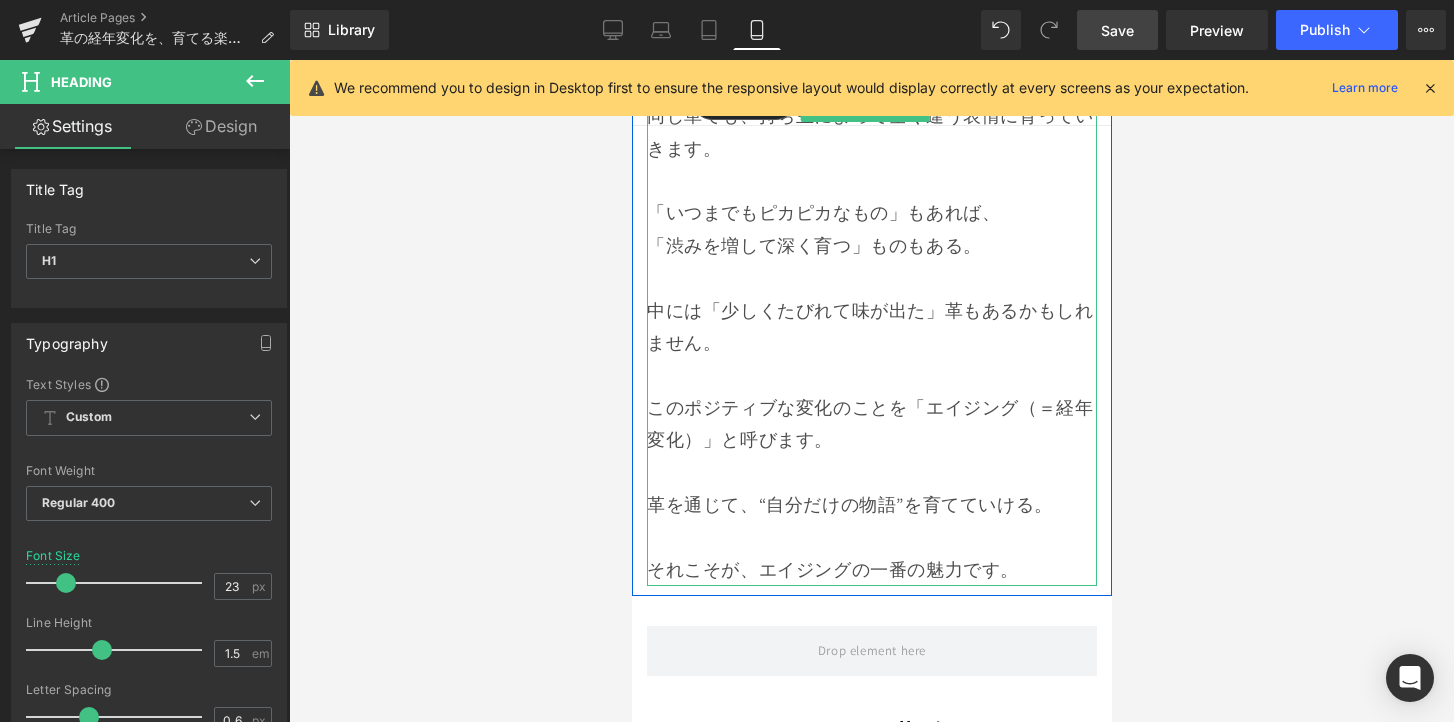 click on "中には「少しくたびれて味が出た」革もあるかもしれません。" at bounding box center (871, 327) 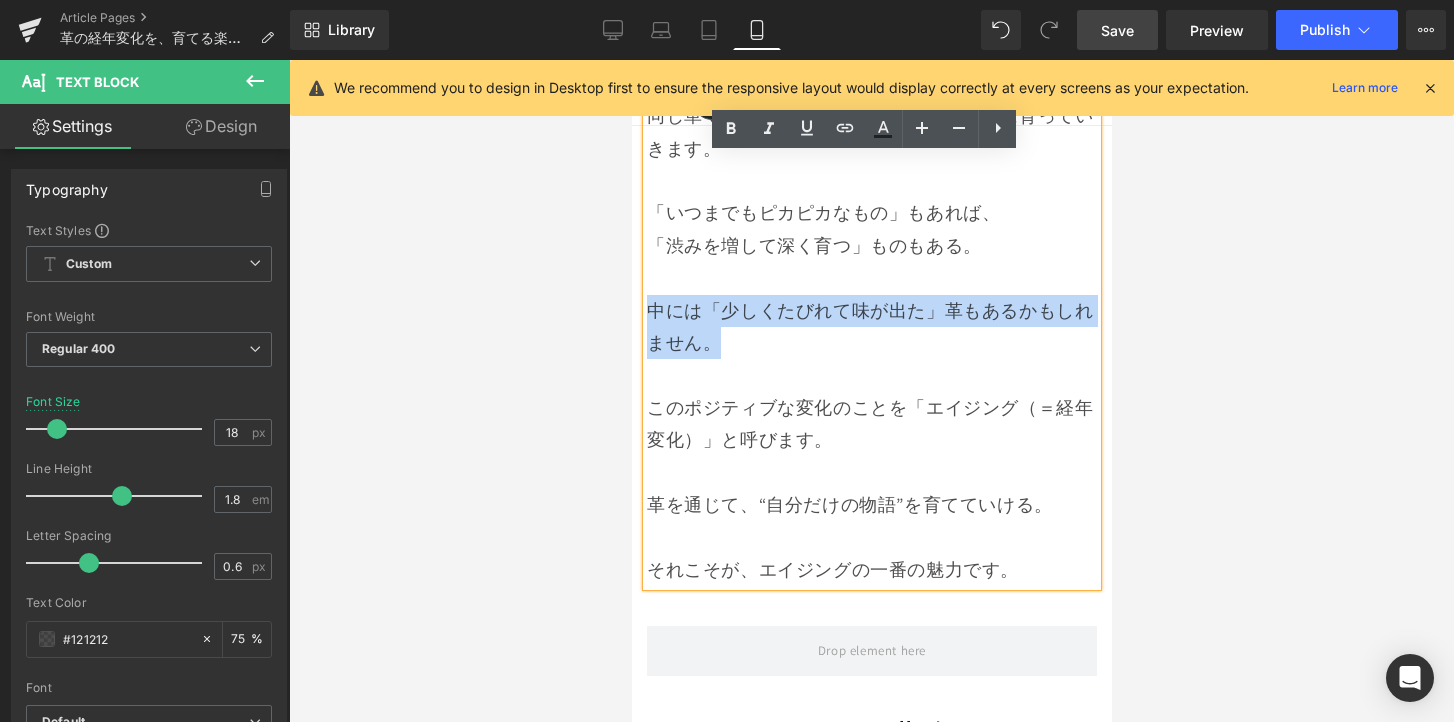 drag, startPoint x: 766, startPoint y: 316, endPoint x: 639, endPoint y: 274, distance: 133.76472 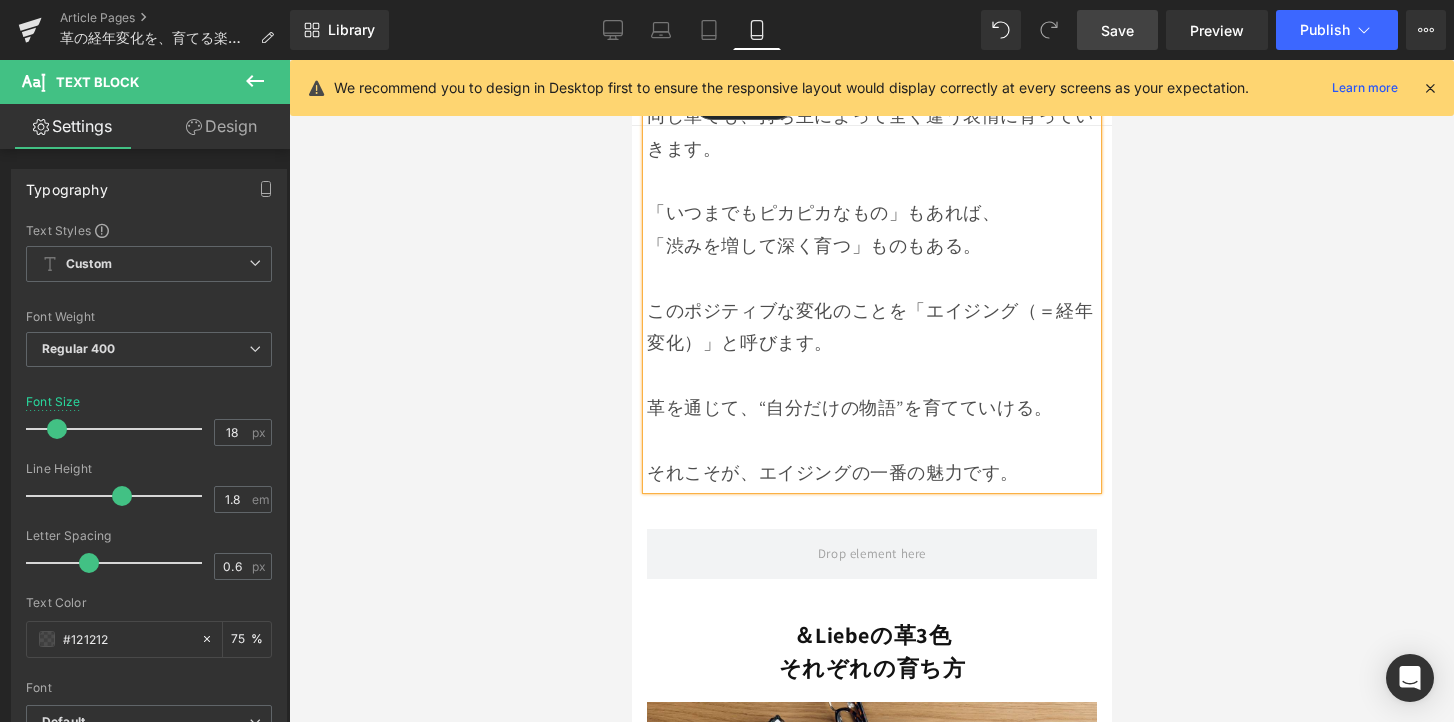 click on "Save" at bounding box center (1117, 30) 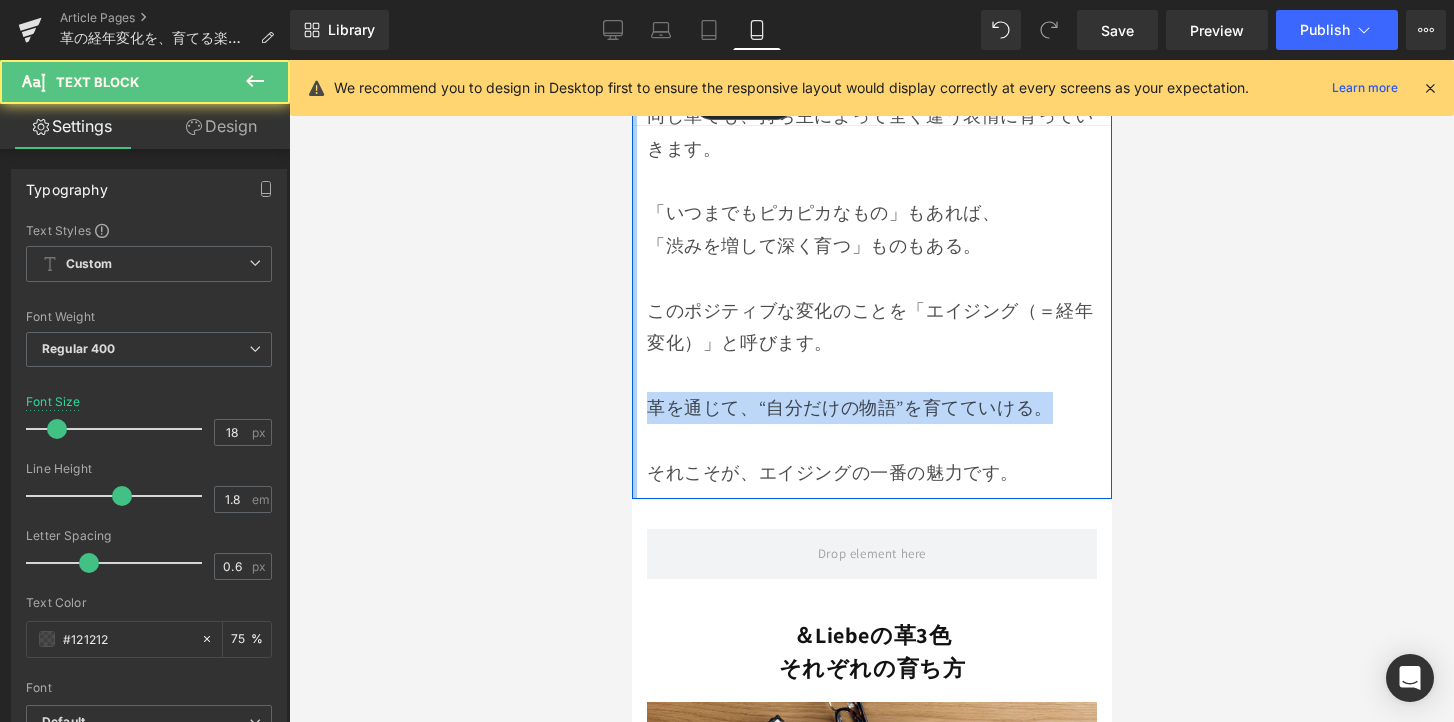 drag, startPoint x: 1050, startPoint y: 374, endPoint x: 629, endPoint y: 373, distance: 421.0012 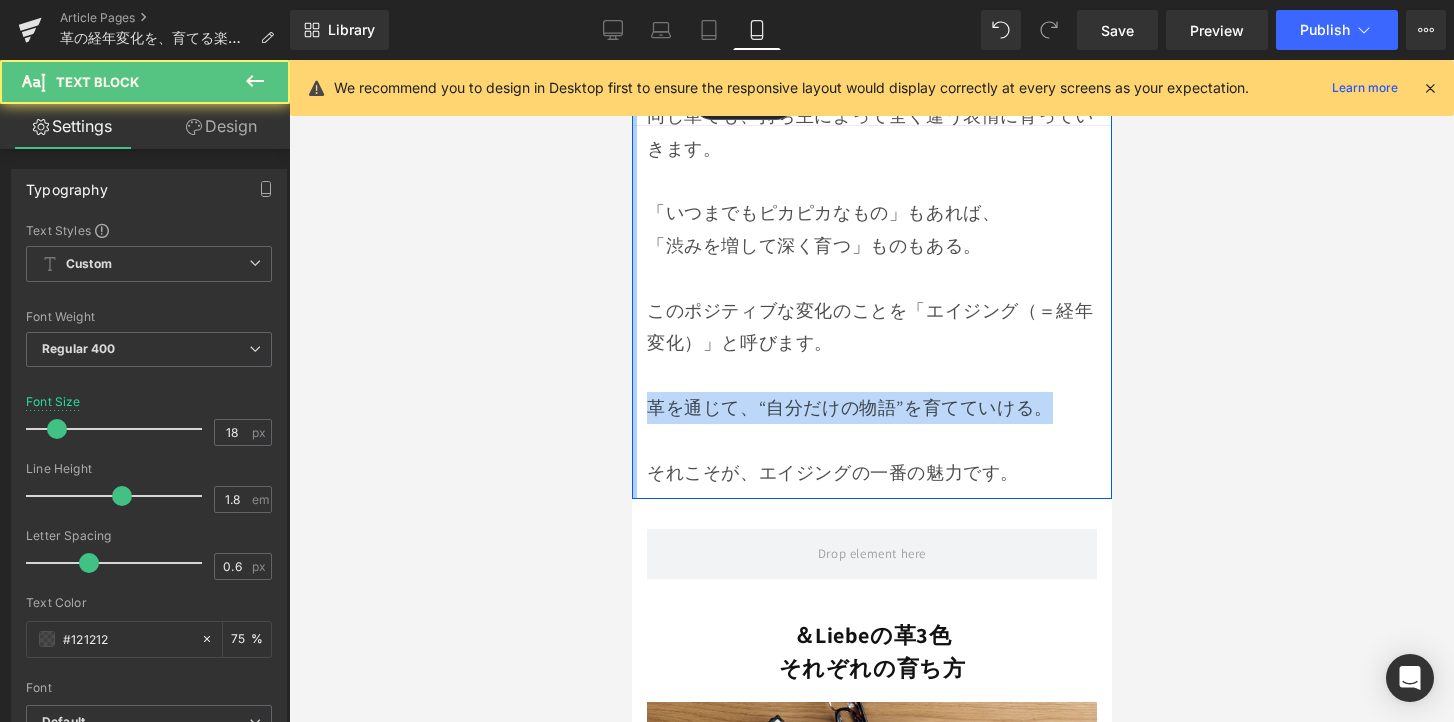 click on "コンテンツに進む
日本国内送料無料／Worldwide shipping
ホーム
カテゴリー
カテゴリー
ペンケース
手帳カバー／ブックカバー" at bounding box center [871, -2351] 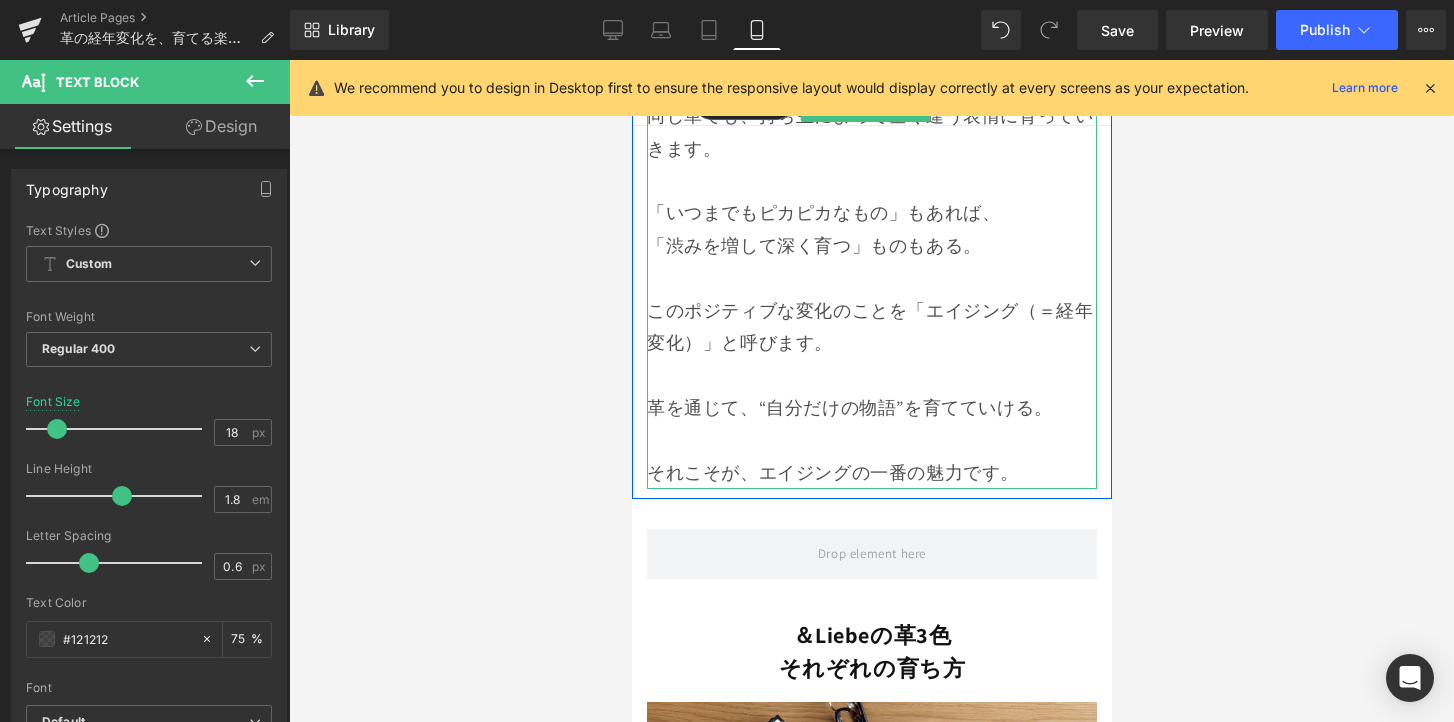 click on "革を通じて、“自分だけの物語”を育てていける。" at bounding box center (871, 408) 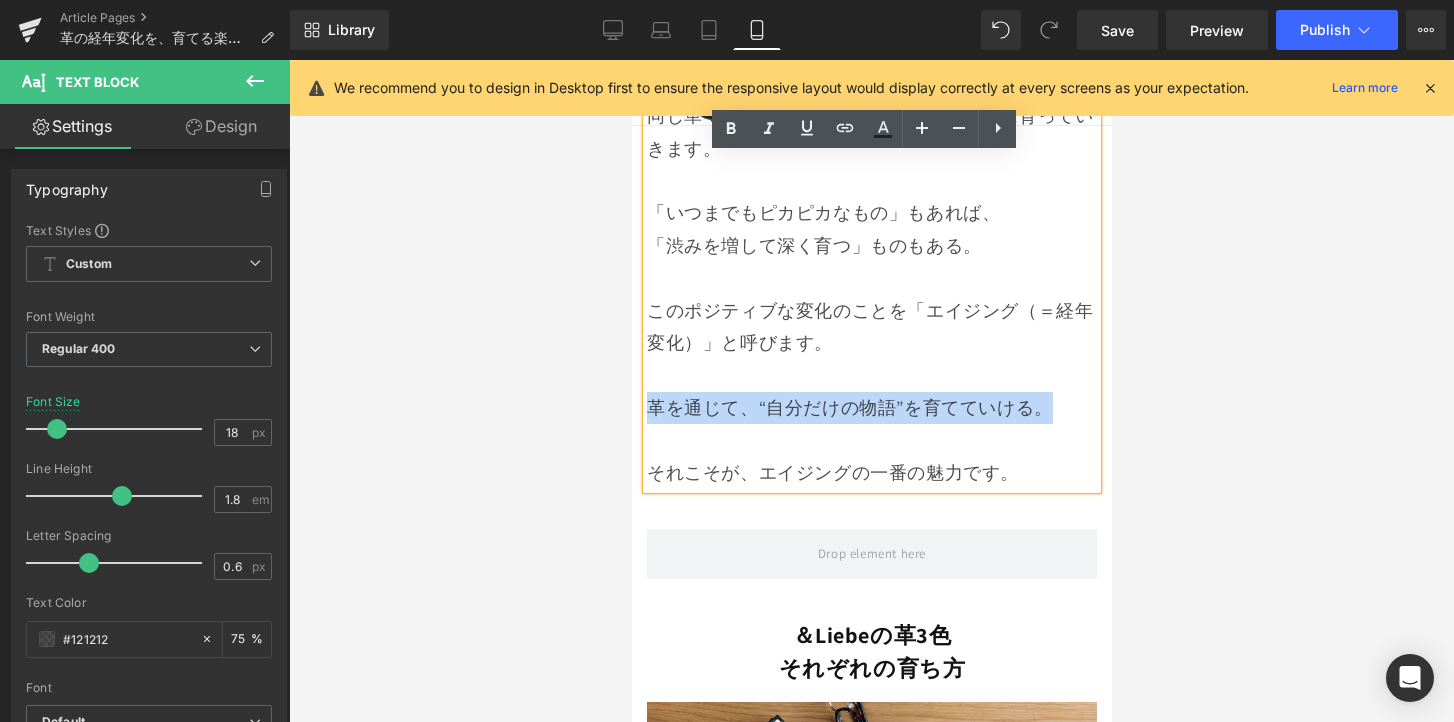 drag, startPoint x: 654, startPoint y: 381, endPoint x: 1056, endPoint y: 373, distance: 402.0796 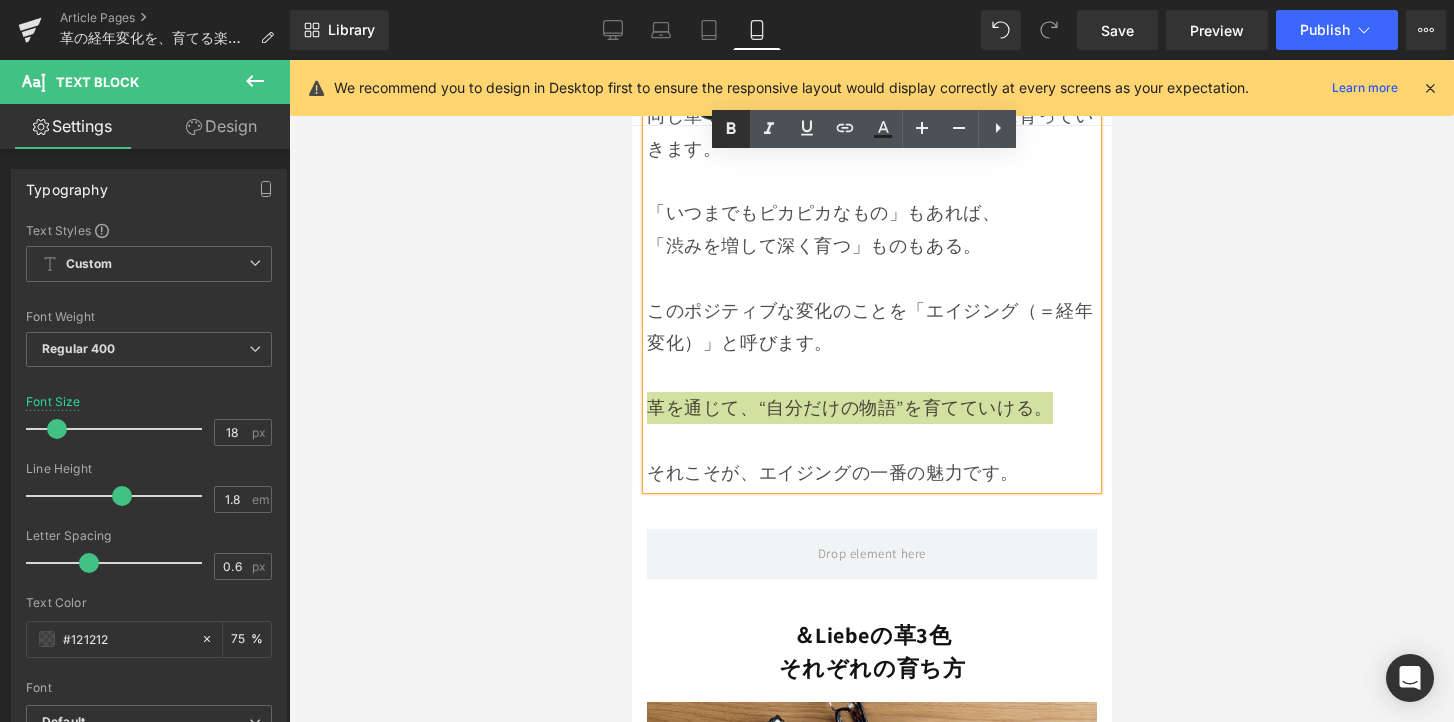 click 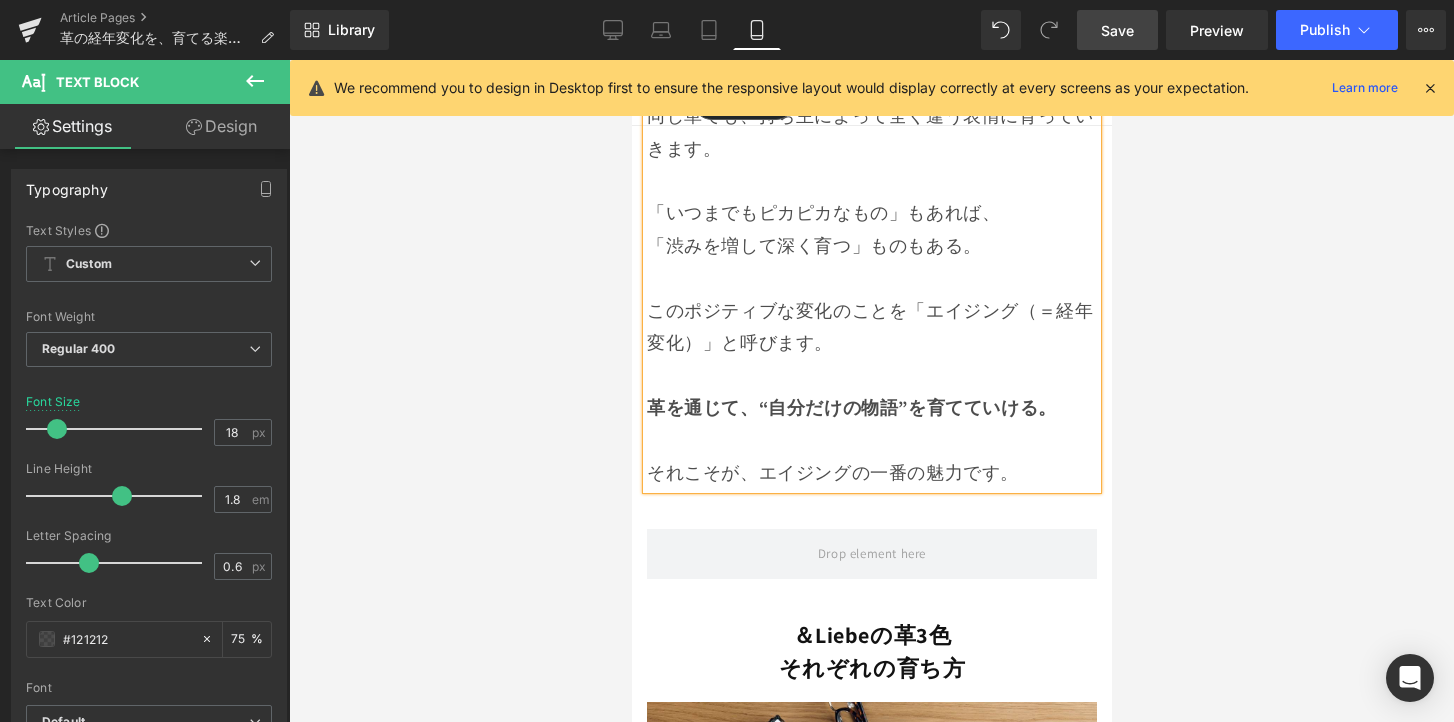 click on "Save" at bounding box center (1117, 30) 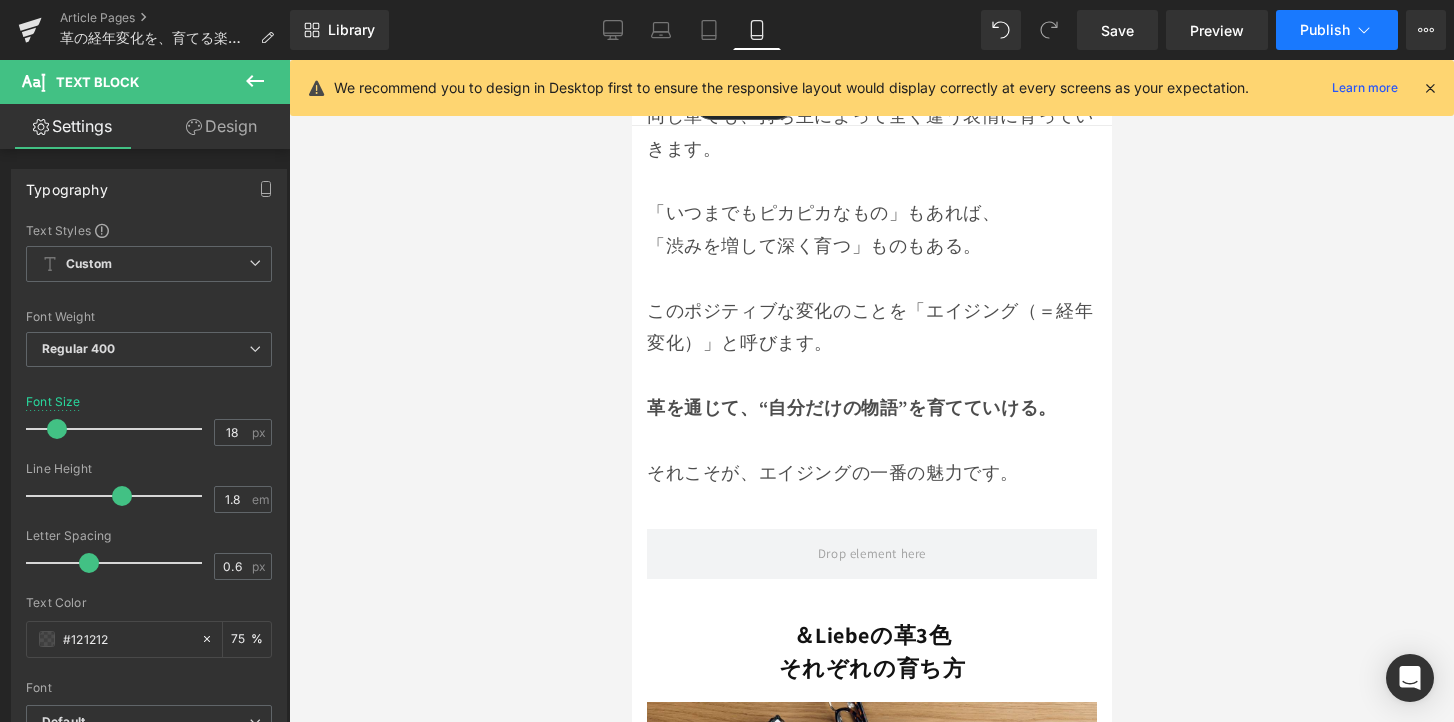 click on "Publish" at bounding box center [1325, 30] 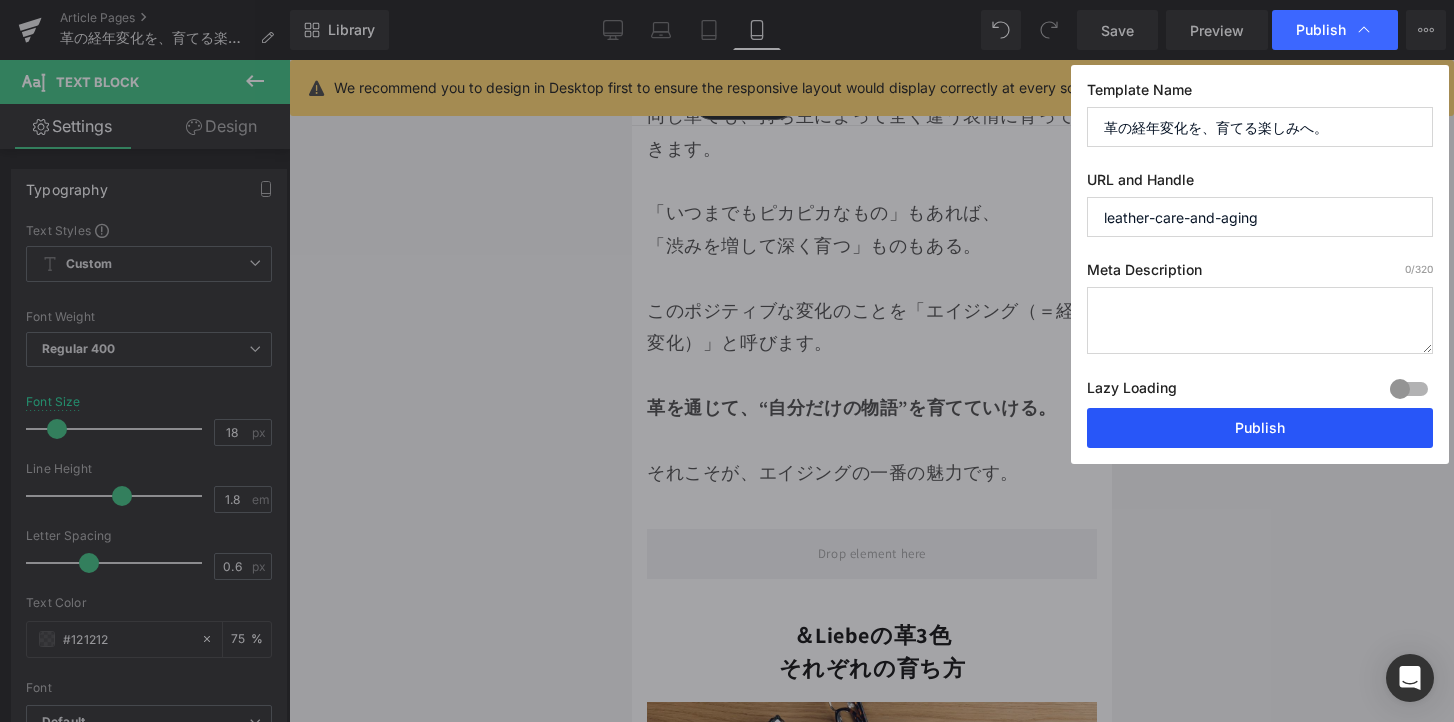 click on "Publish" at bounding box center [1260, 428] 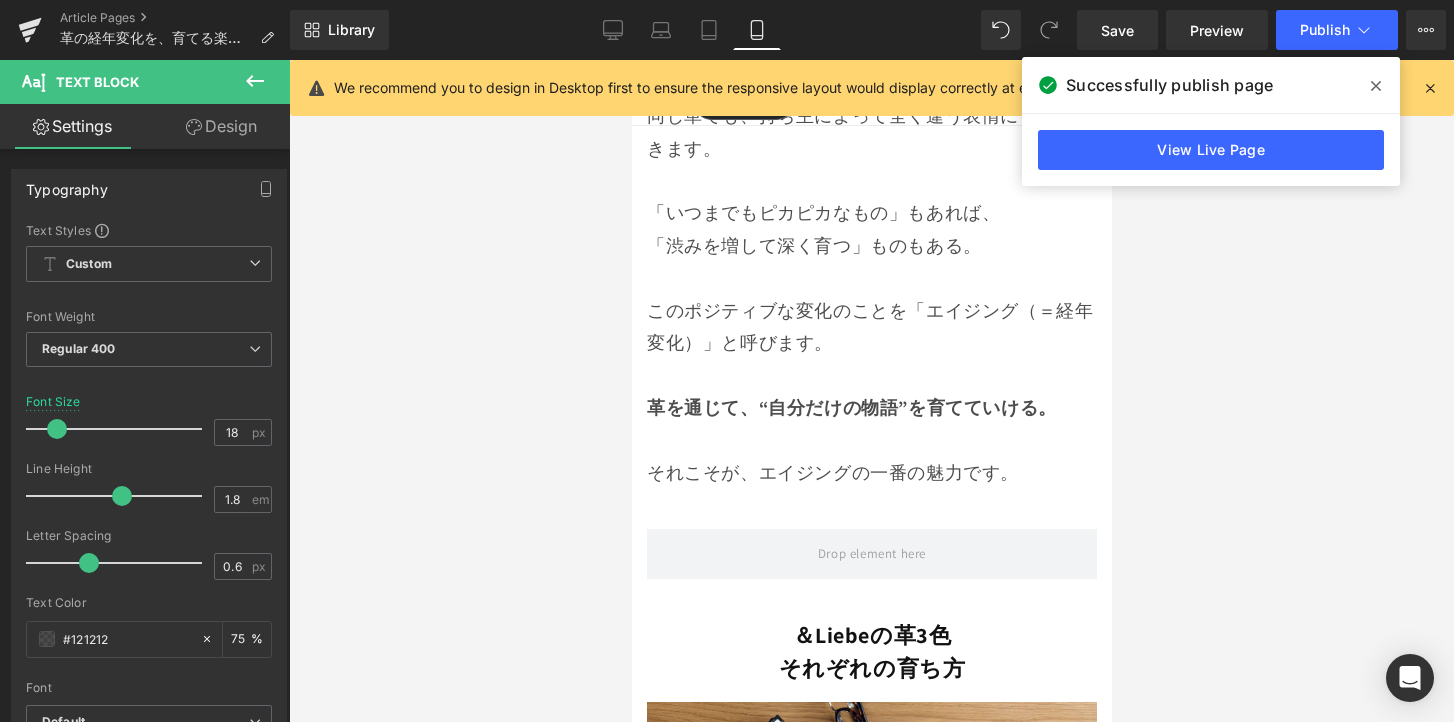click 